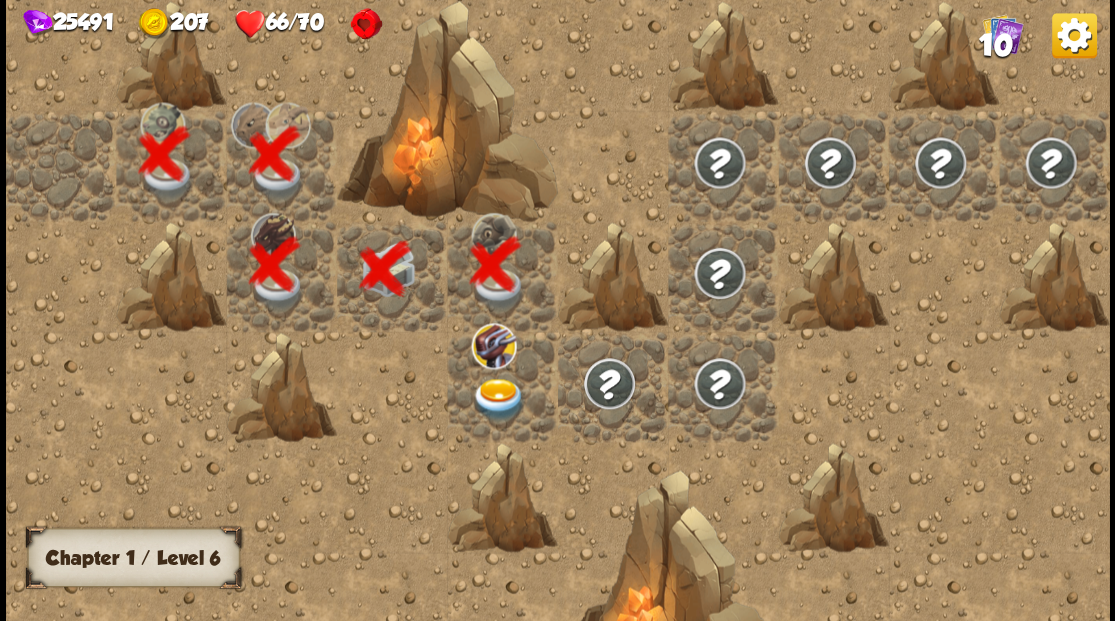 scroll, scrollTop: 0, scrollLeft: 0, axis: both 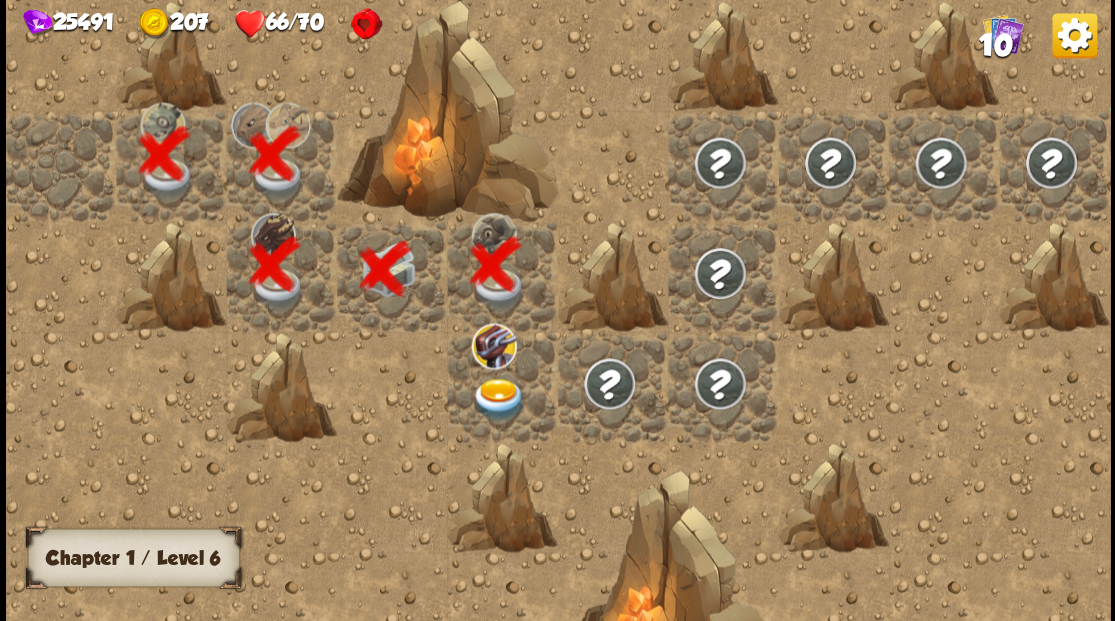 click at bounding box center (498, 399) 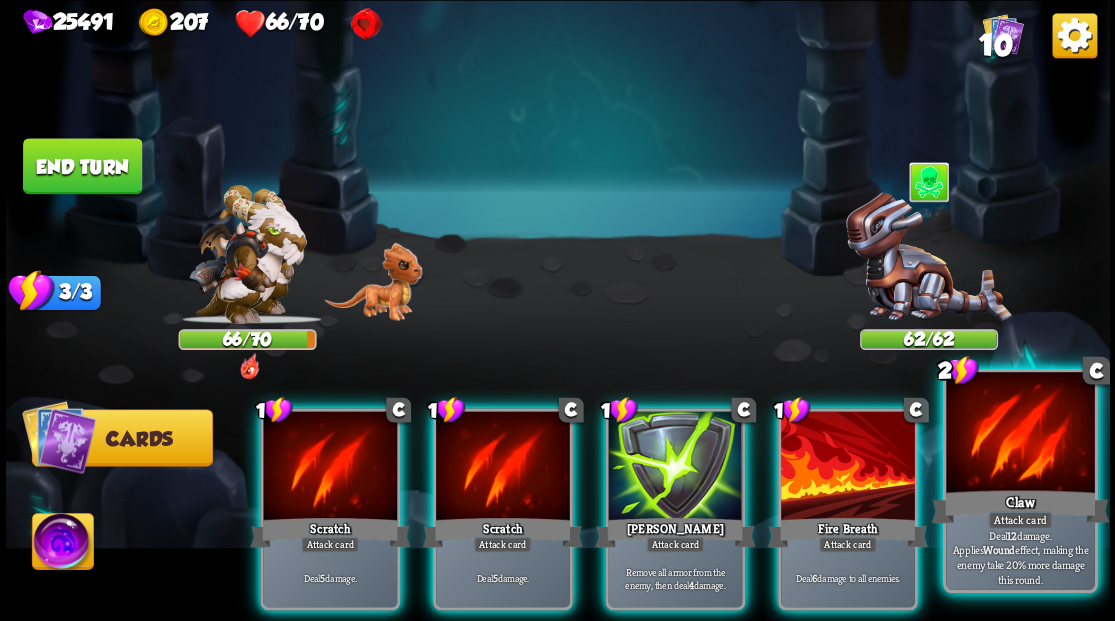 click at bounding box center [1020, 434] 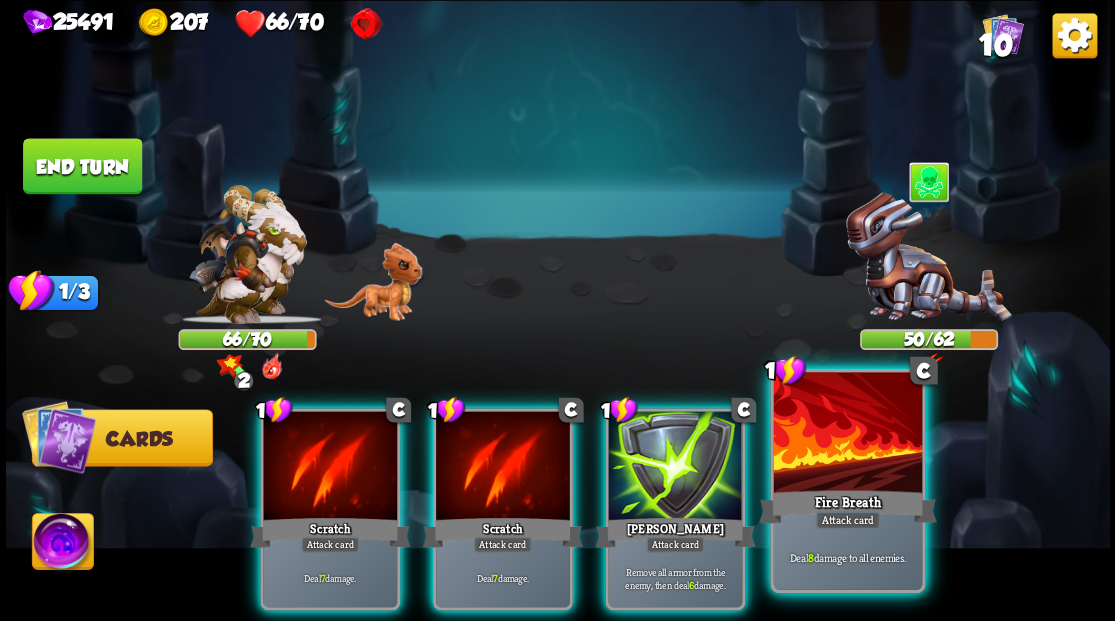 click at bounding box center [847, 434] 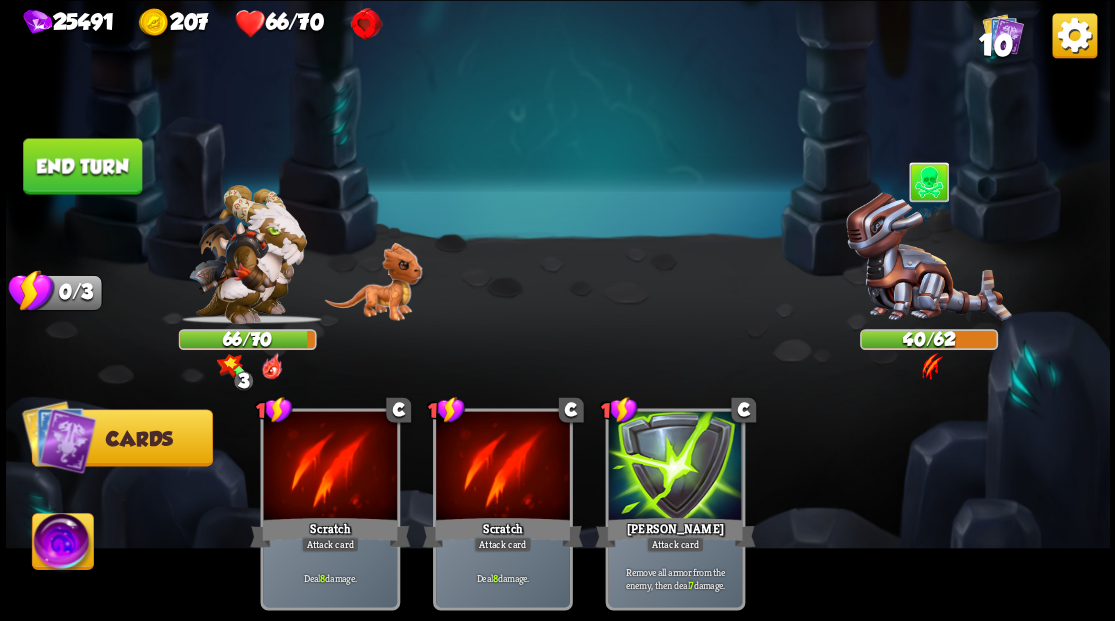 click at bounding box center [62, 544] 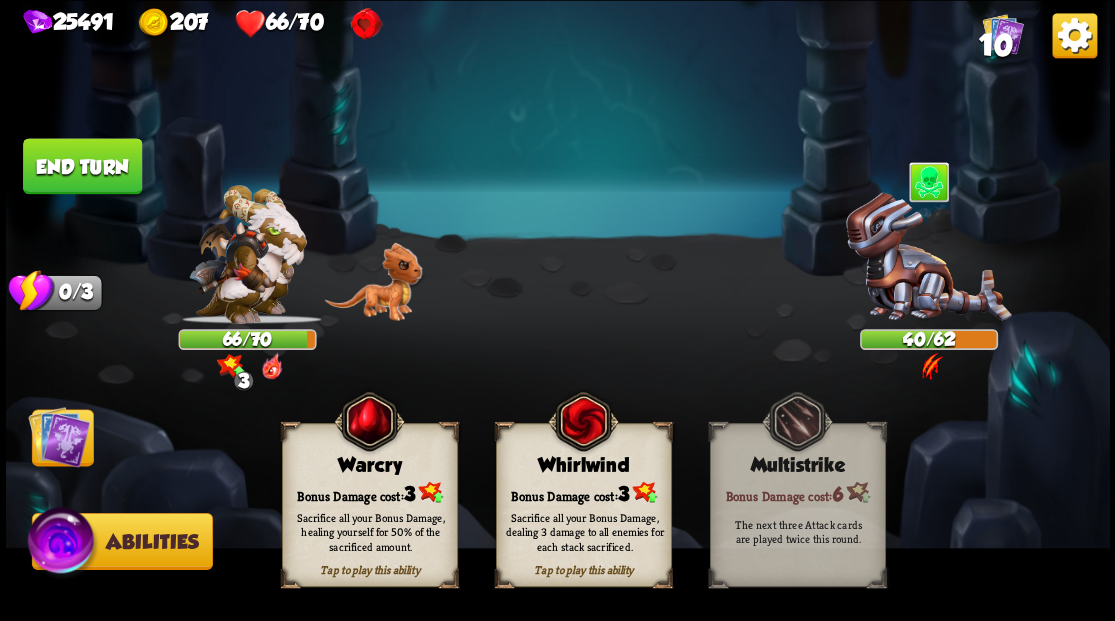 click on "Sacrifice all your Bonus Damage, healing yourself for 50% of the sacrificed amount." at bounding box center [370, 531] 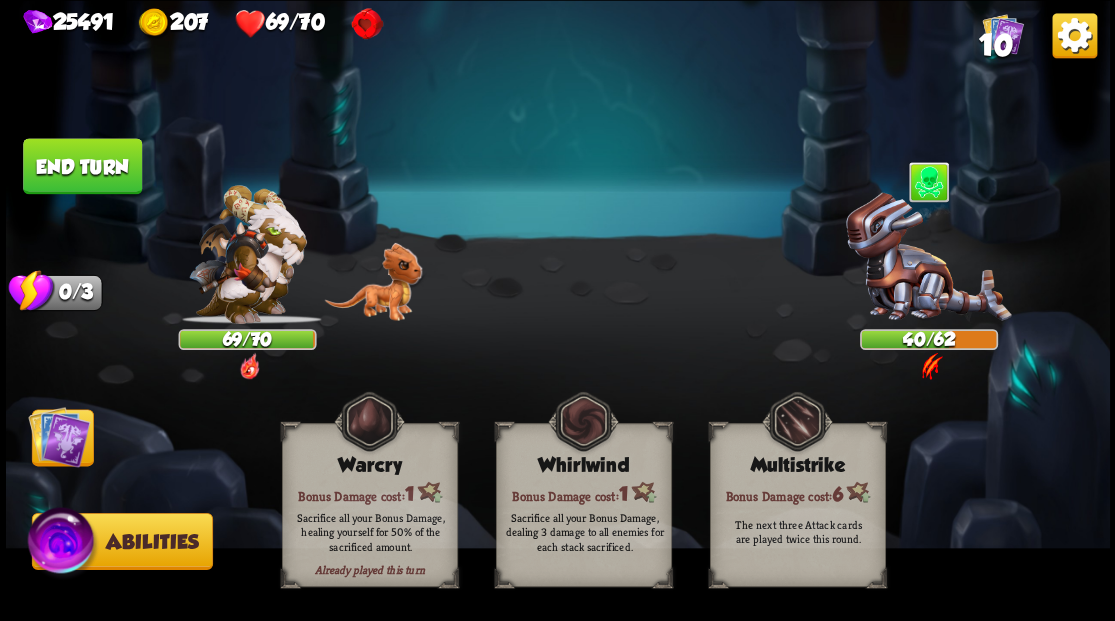 click at bounding box center (59, 436) 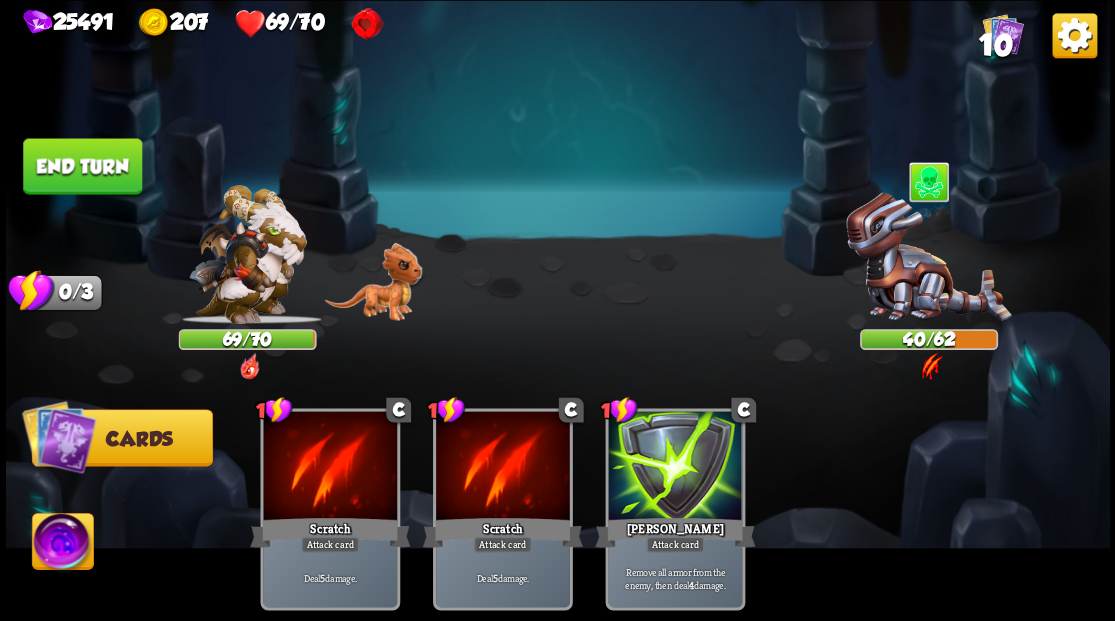 click on "End turn" at bounding box center (82, 166) 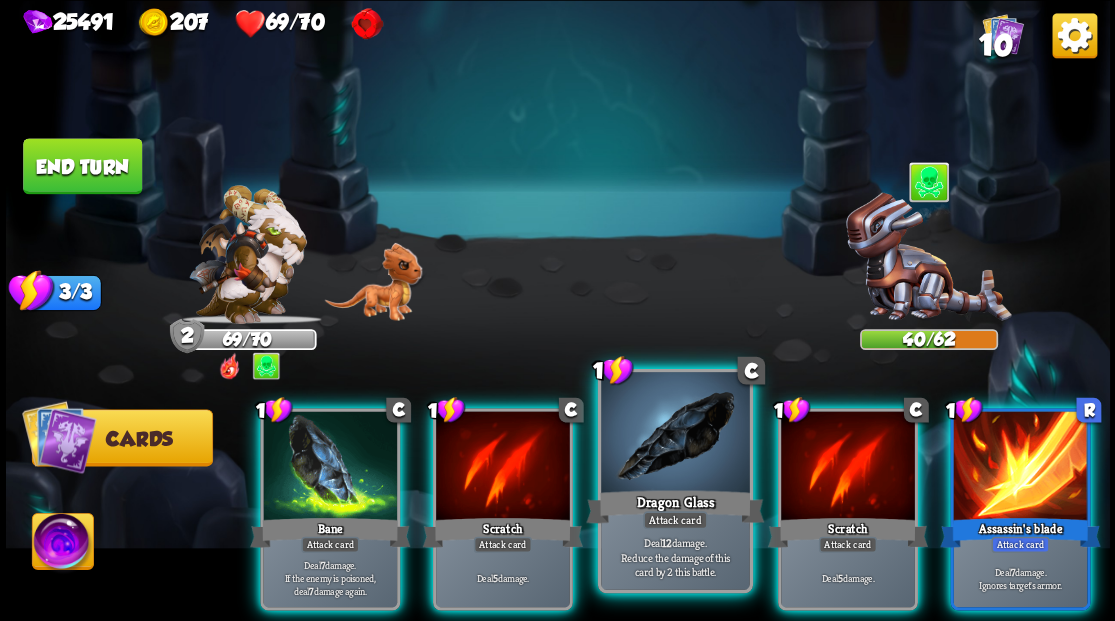 click at bounding box center (675, 434) 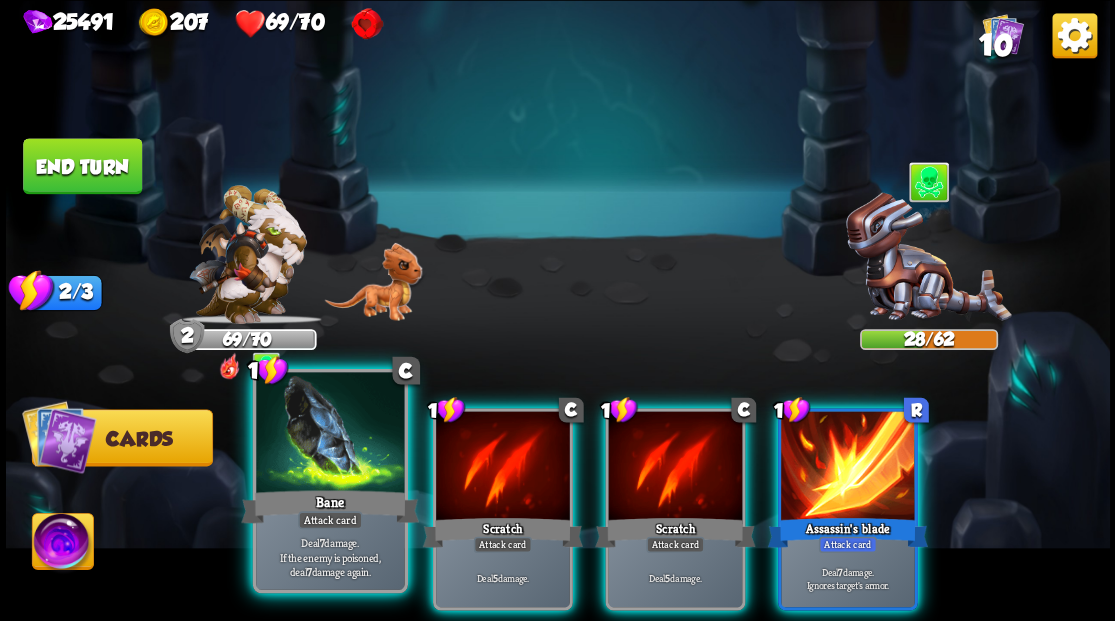 click at bounding box center (330, 434) 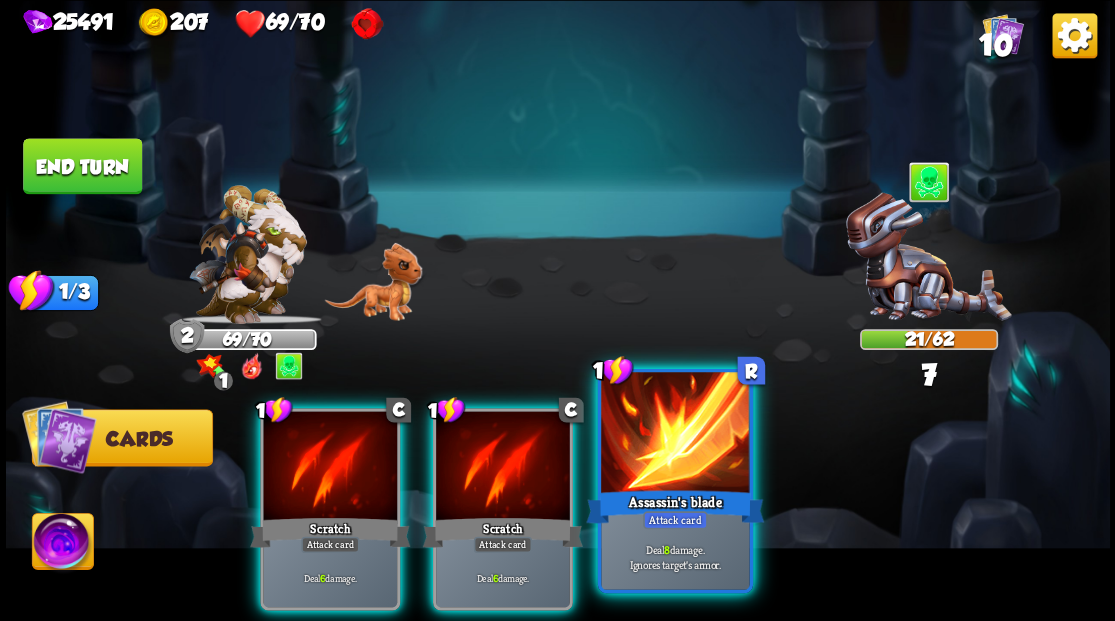 click at bounding box center [675, 434] 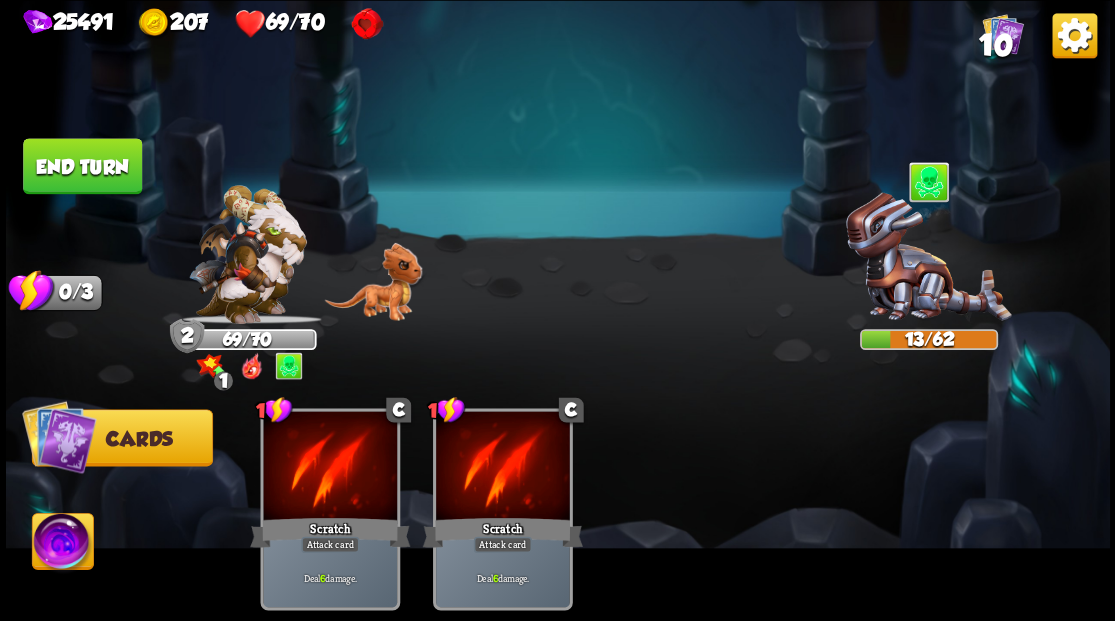 click at bounding box center (62, 544) 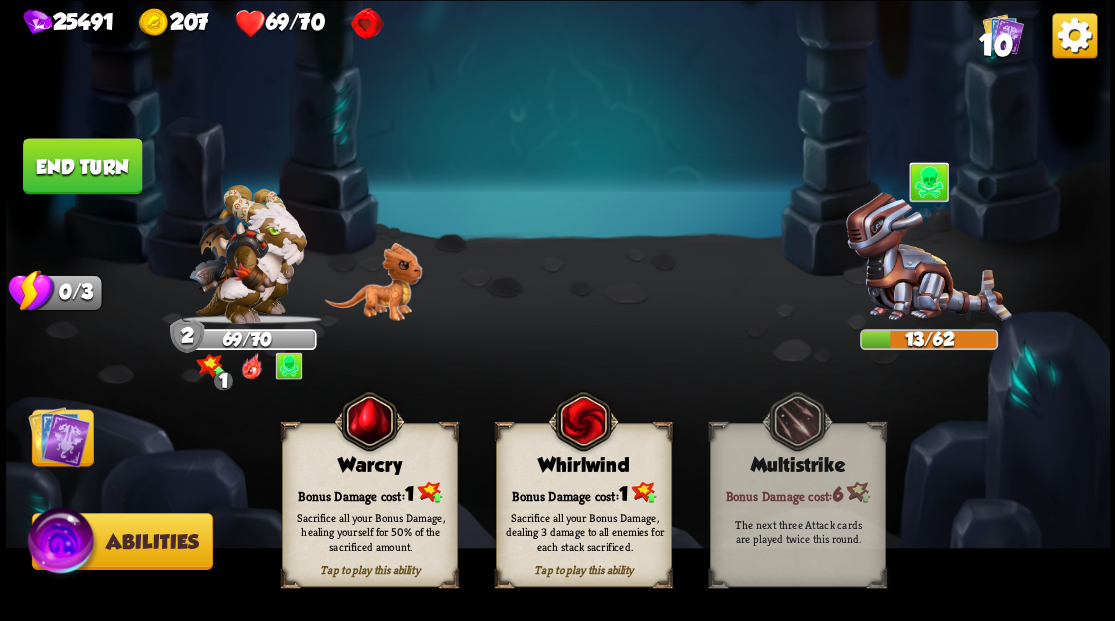 click on "Bonus Damage cost:  1" at bounding box center (583, 492) 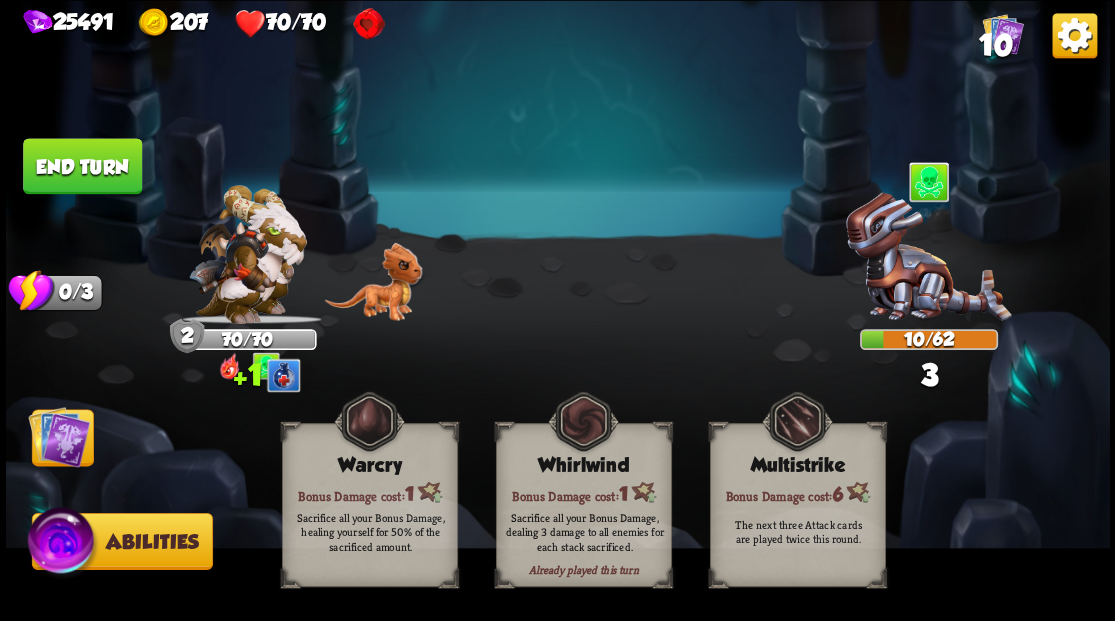 click at bounding box center (59, 436) 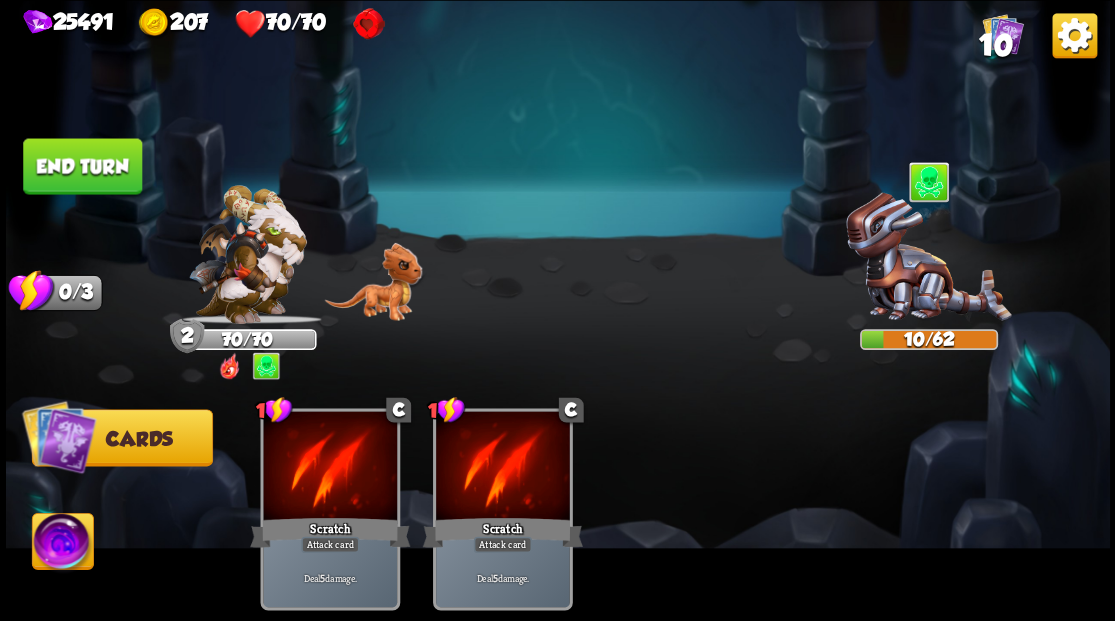 click on "End turn" at bounding box center [82, 166] 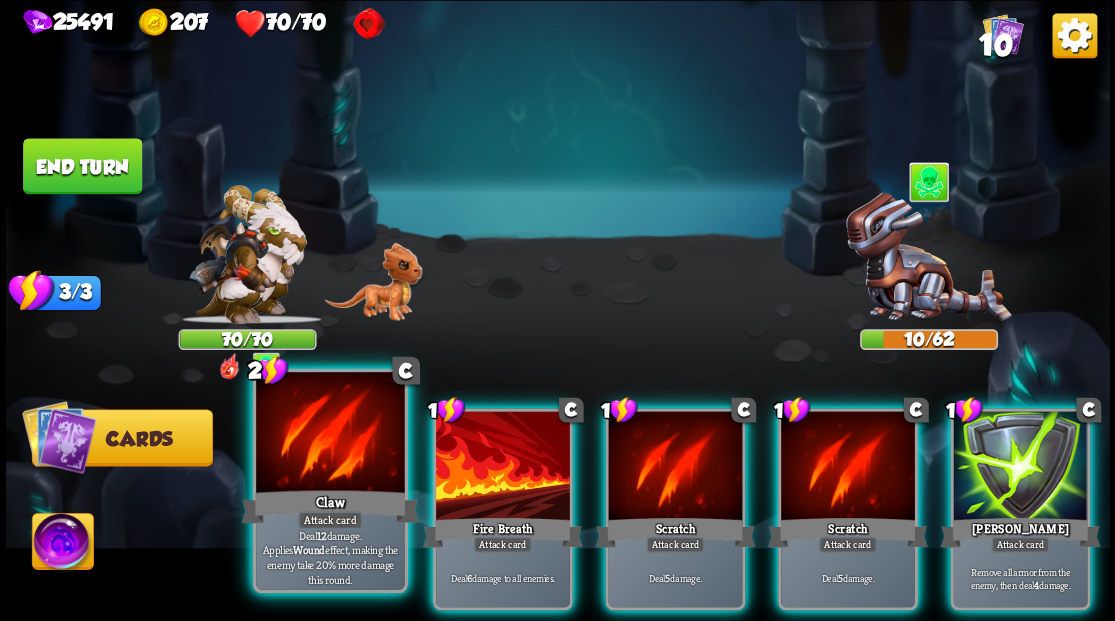 click on "Claw" at bounding box center (330, 506) 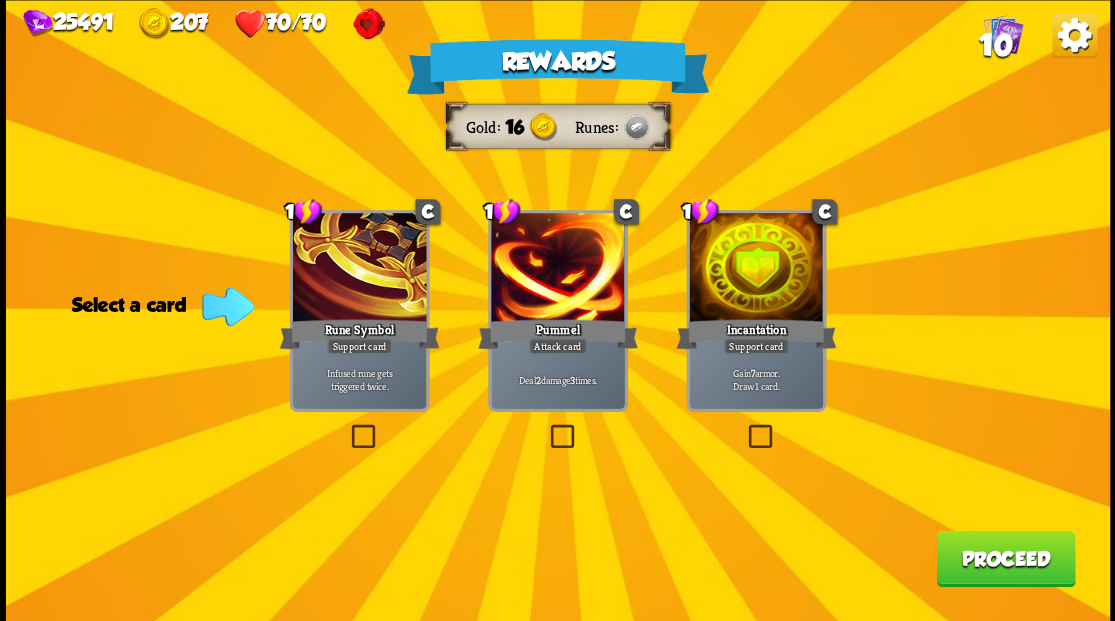 click on "10" at bounding box center (995, 45) 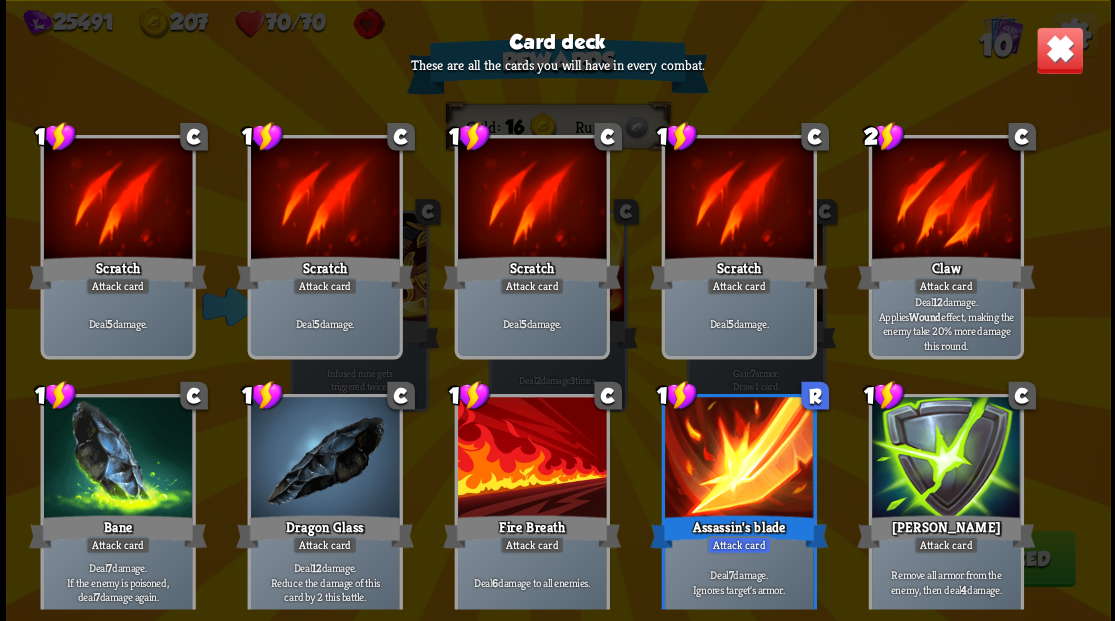 scroll, scrollTop: 29, scrollLeft: 0, axis: vertical 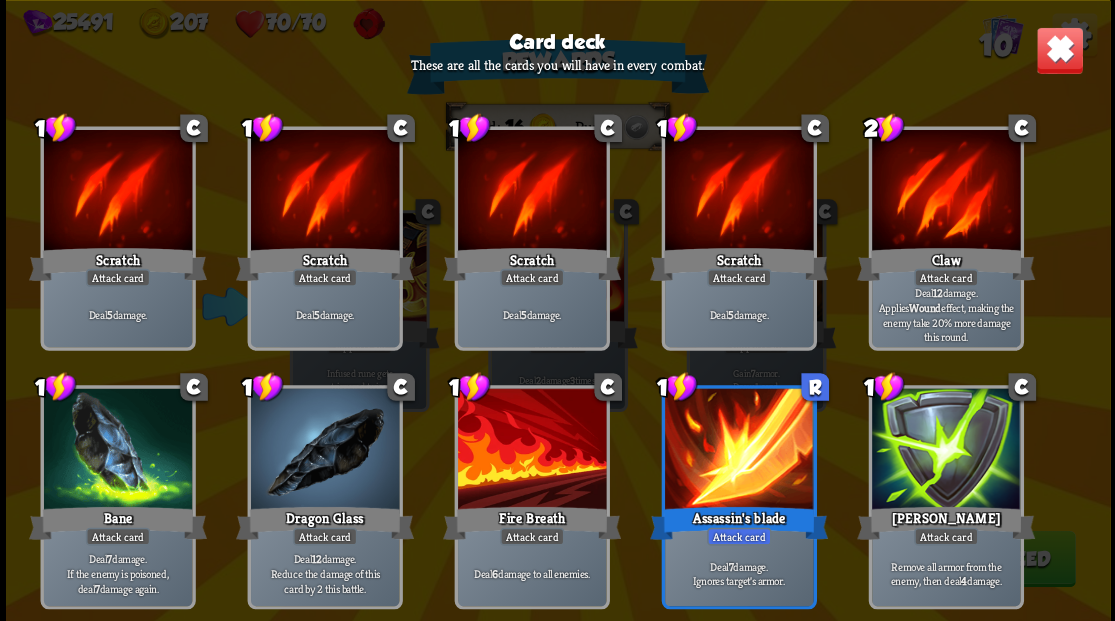 click at bounding box center [1059, 50] 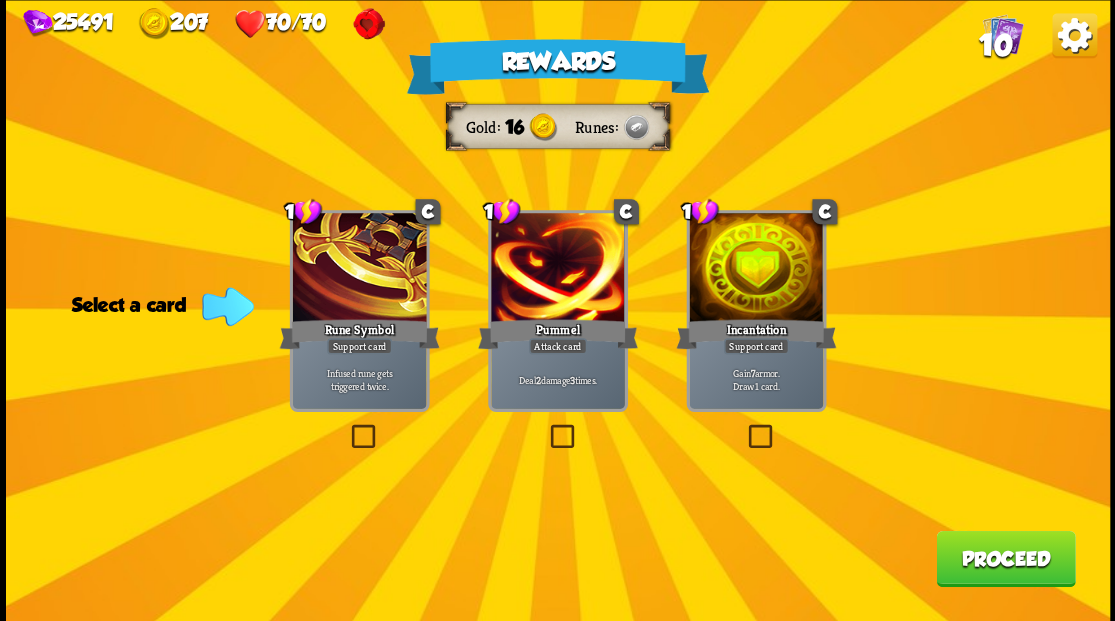 click at bounding box center [744, 427] 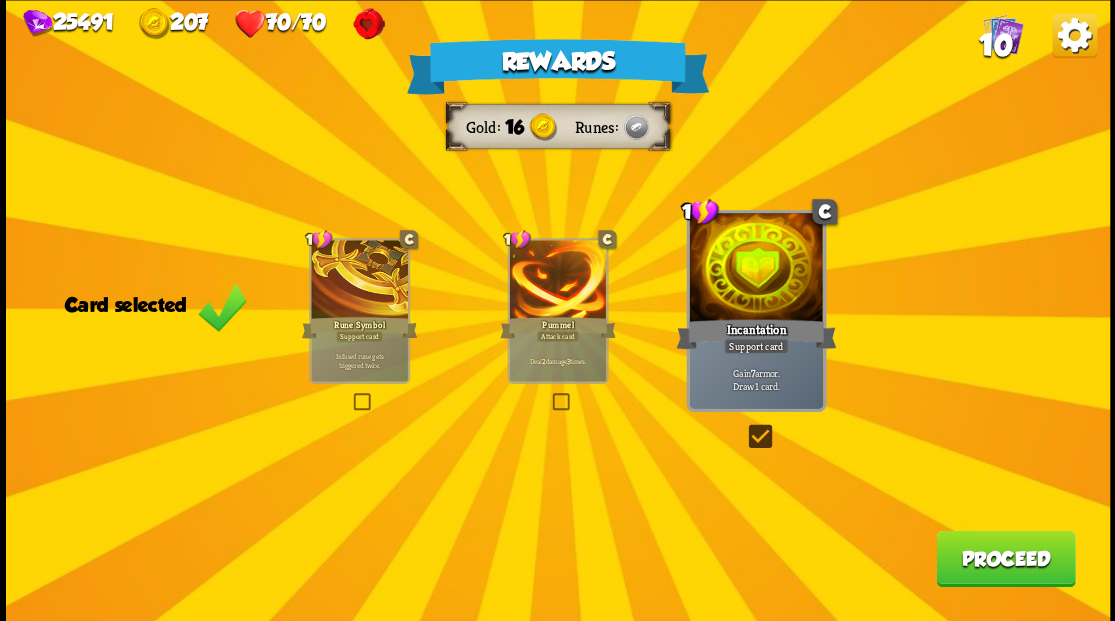 click on "Proceed" at bounding box center (1005, 558) 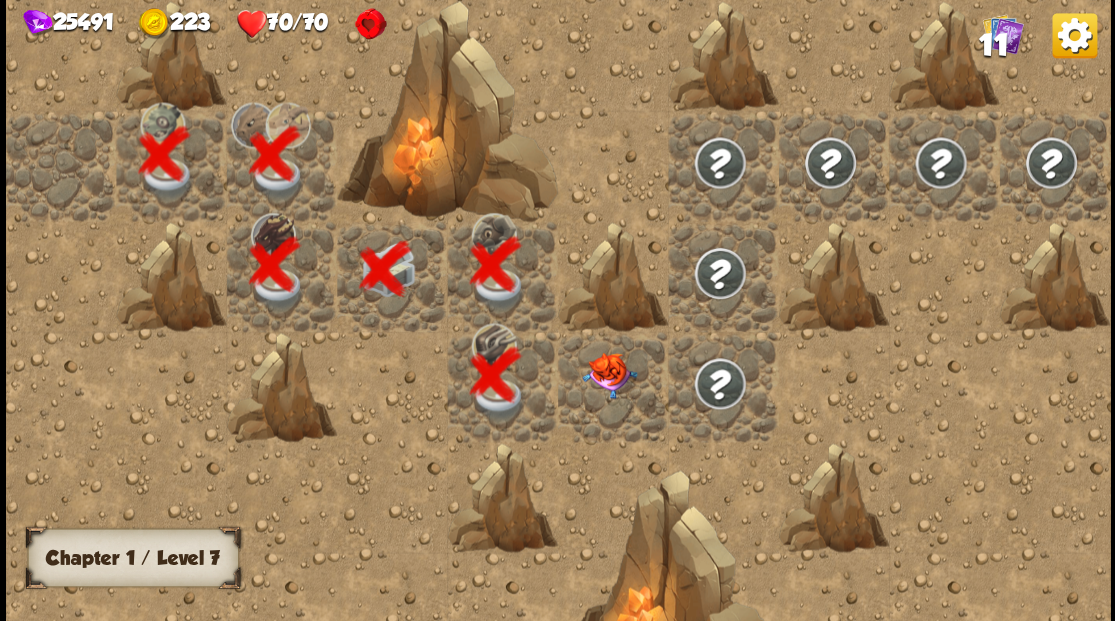 click at bounding box center (613, 386) 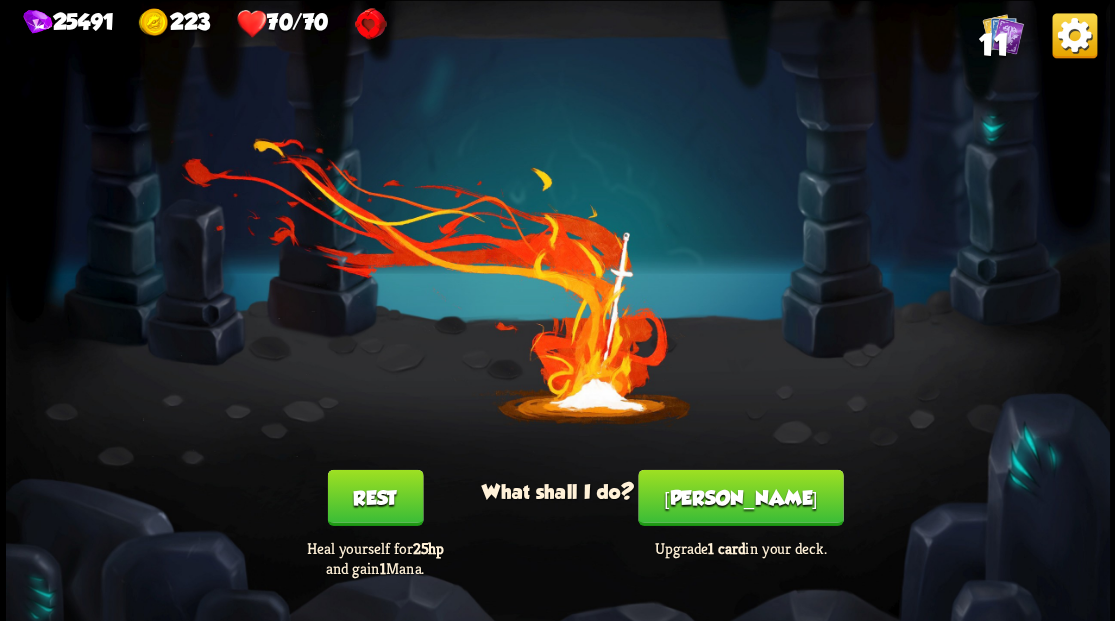 click on "[PERSON_NAME]" at bounding box center [740, 497] 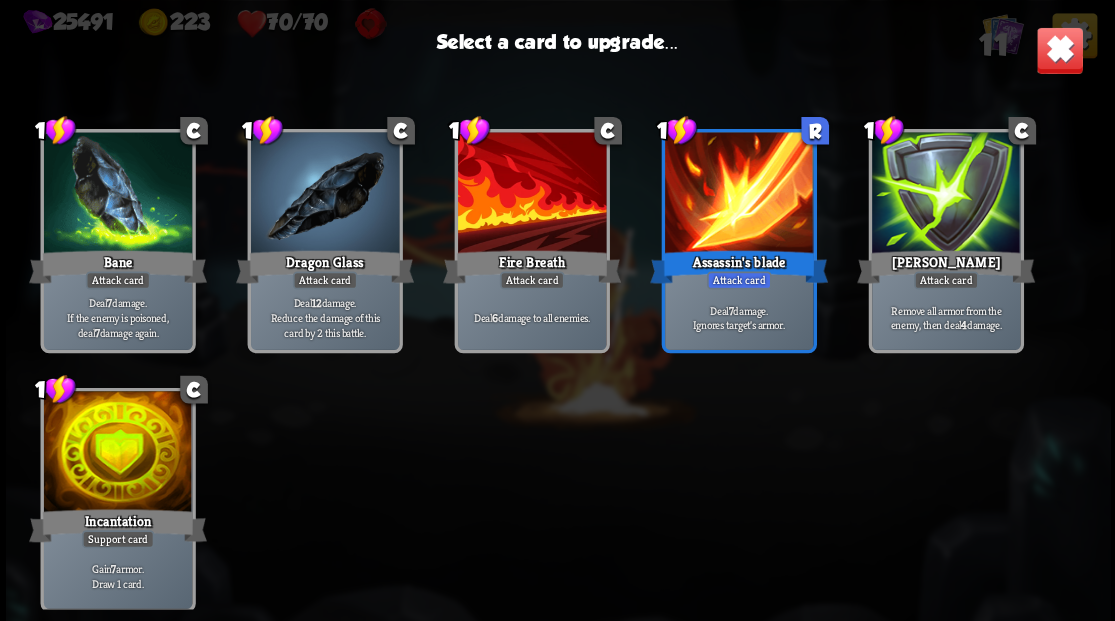 scroll, scrollTop: 329, scrollLeft: 0, axis: vertical 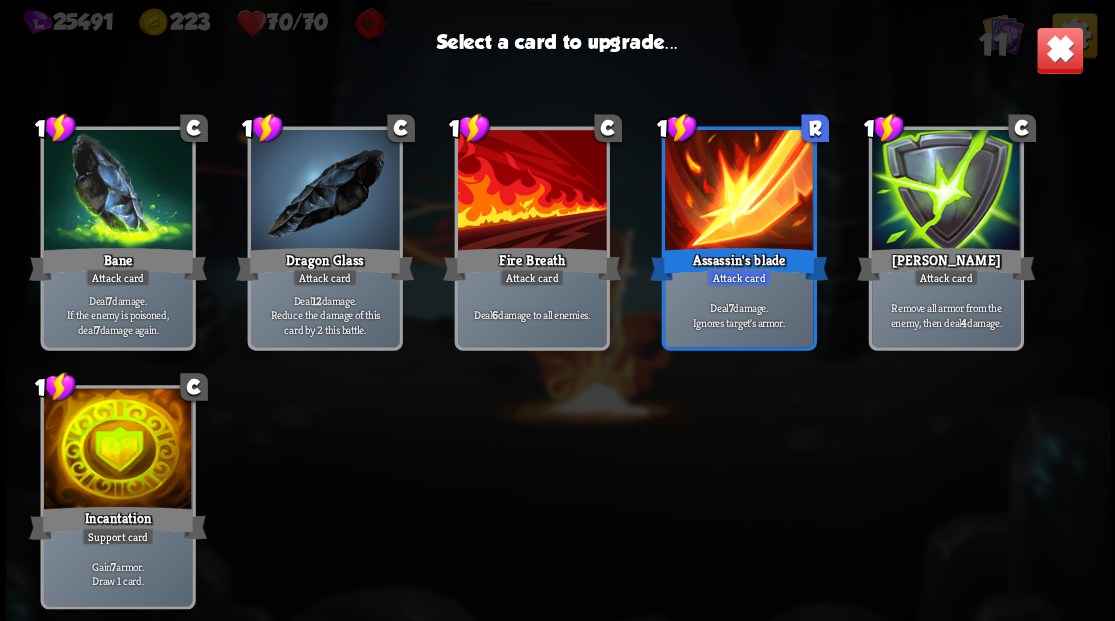 click at bounding box center [117, 450] 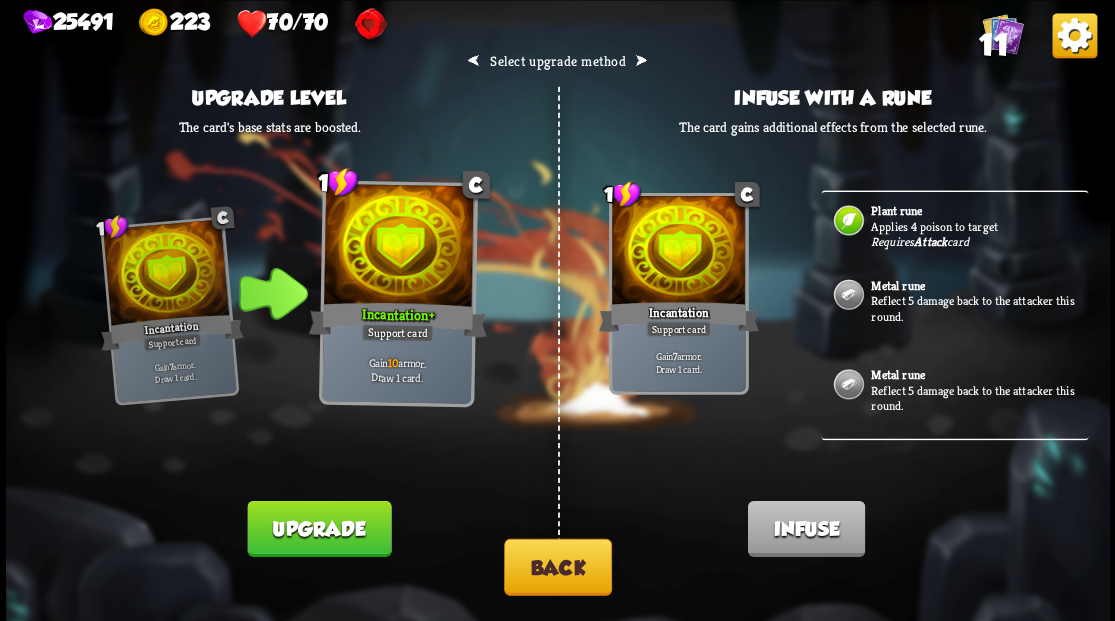 scroll, scrollTop: 0, scrollLeft: 0, axis: both 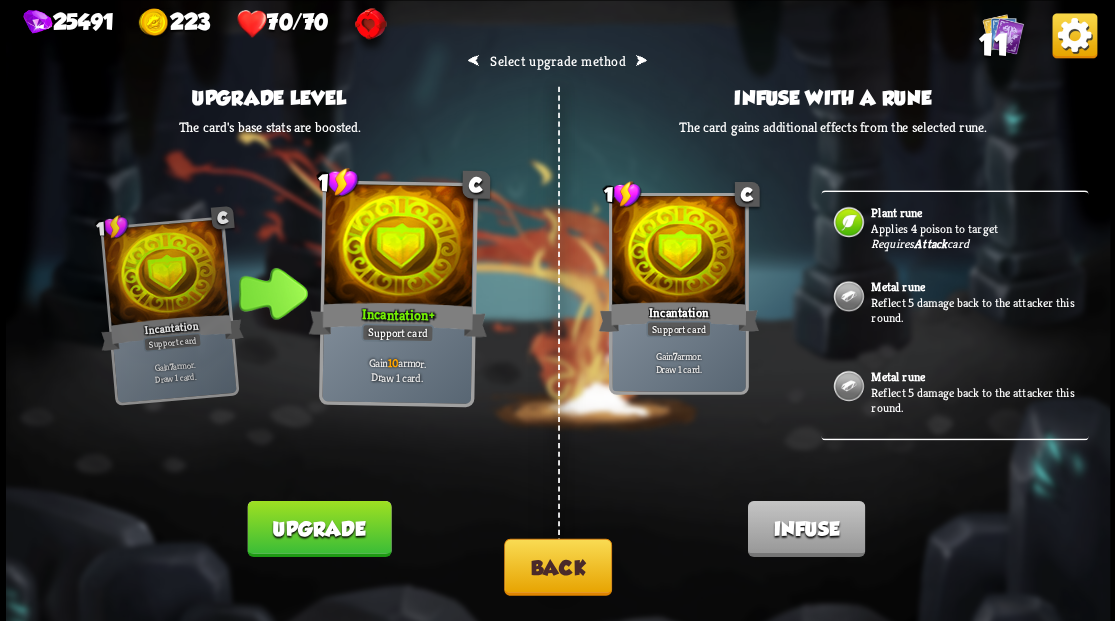 click on "Back" at bounding box center [558, 566] 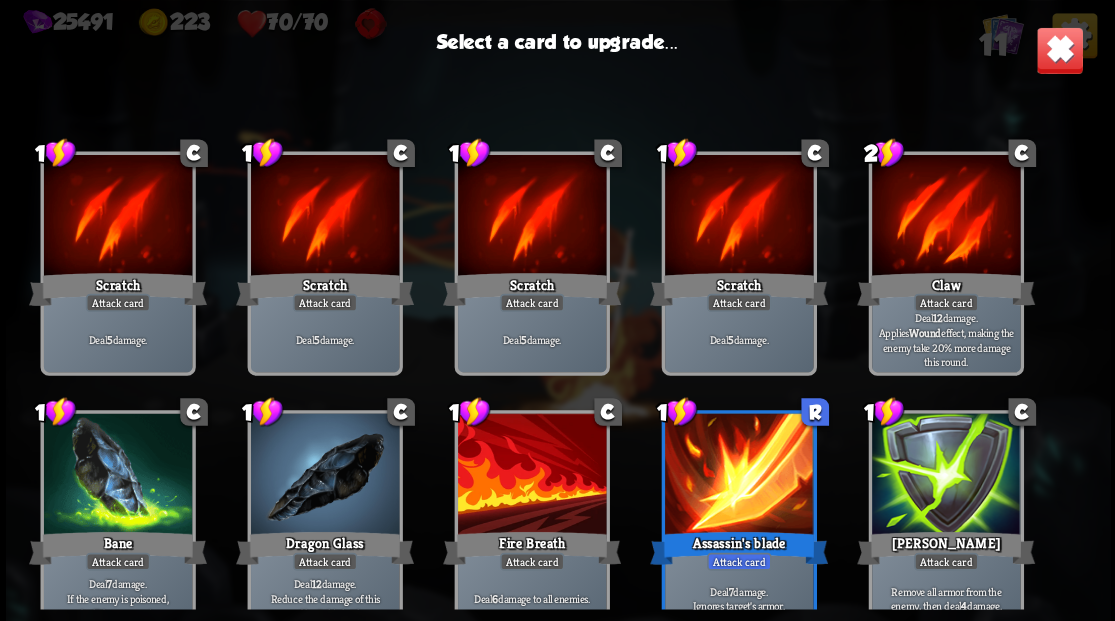 scroll, scrollTop: 329, scrollLeft: 0, axis: vertical 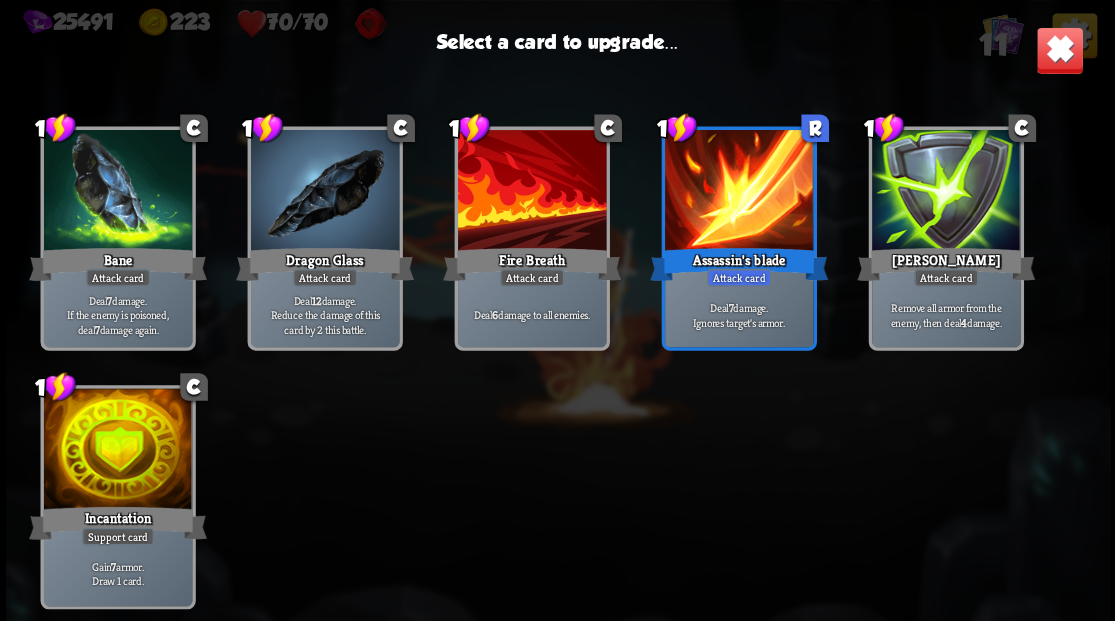 click at bounding box center (945, 192) 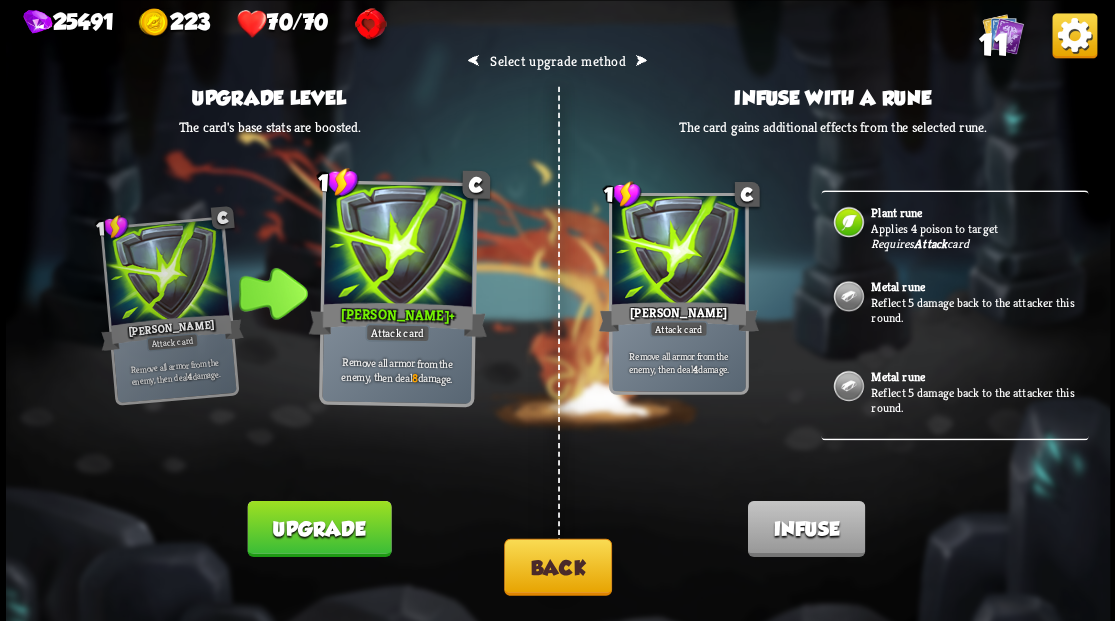 scroll, scrollTop: 0, scrollLeft: 0, axis: both 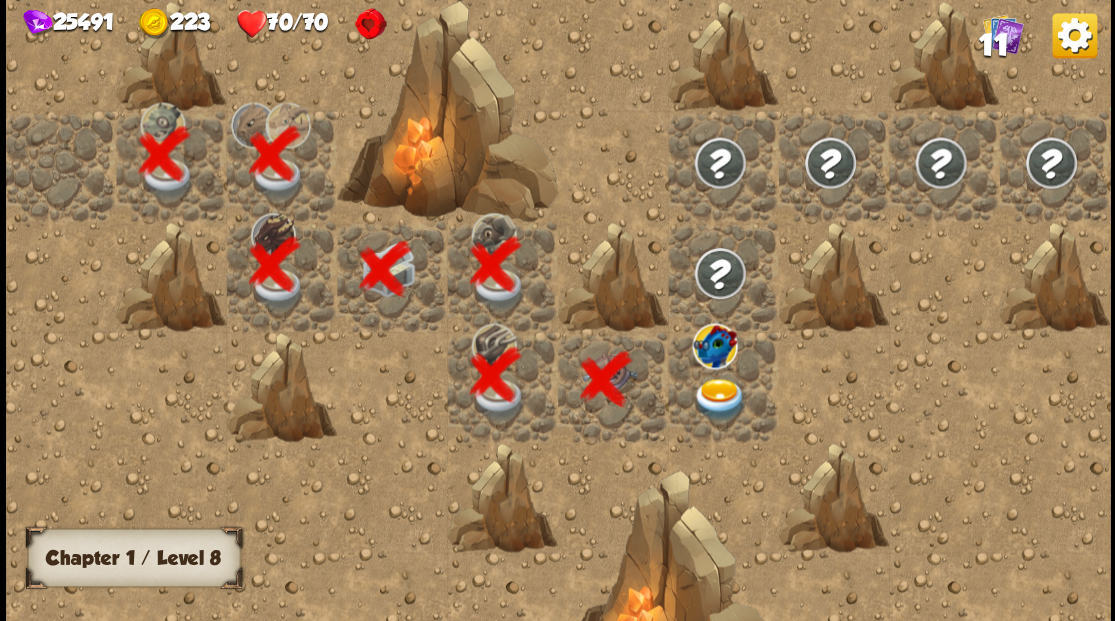 click at bounding box center (719, 399) 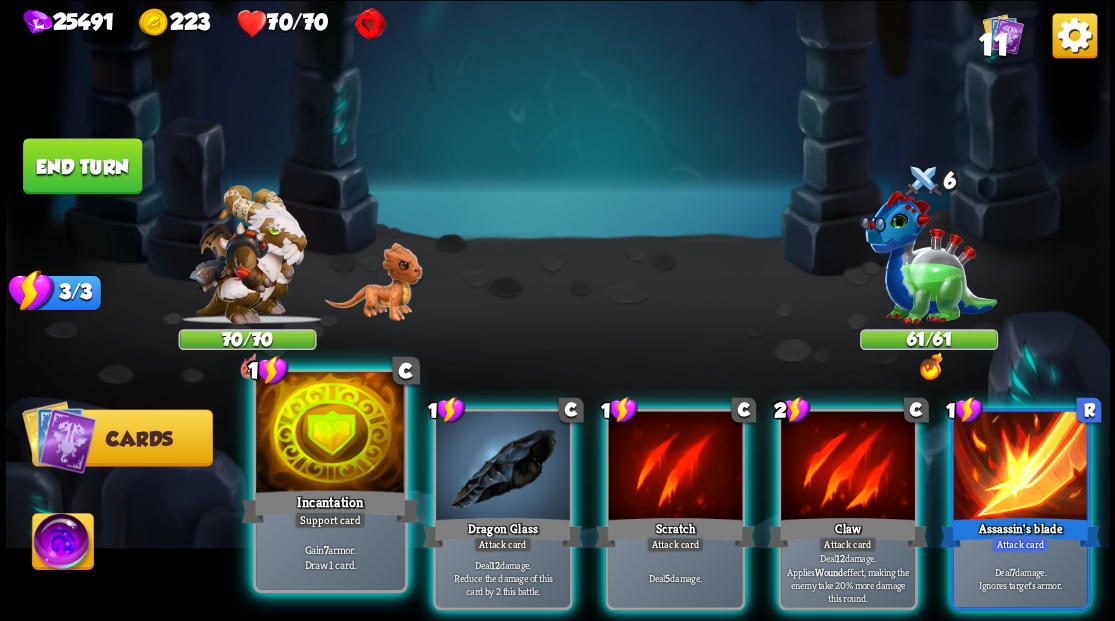 click at bounding box center [330, 434] 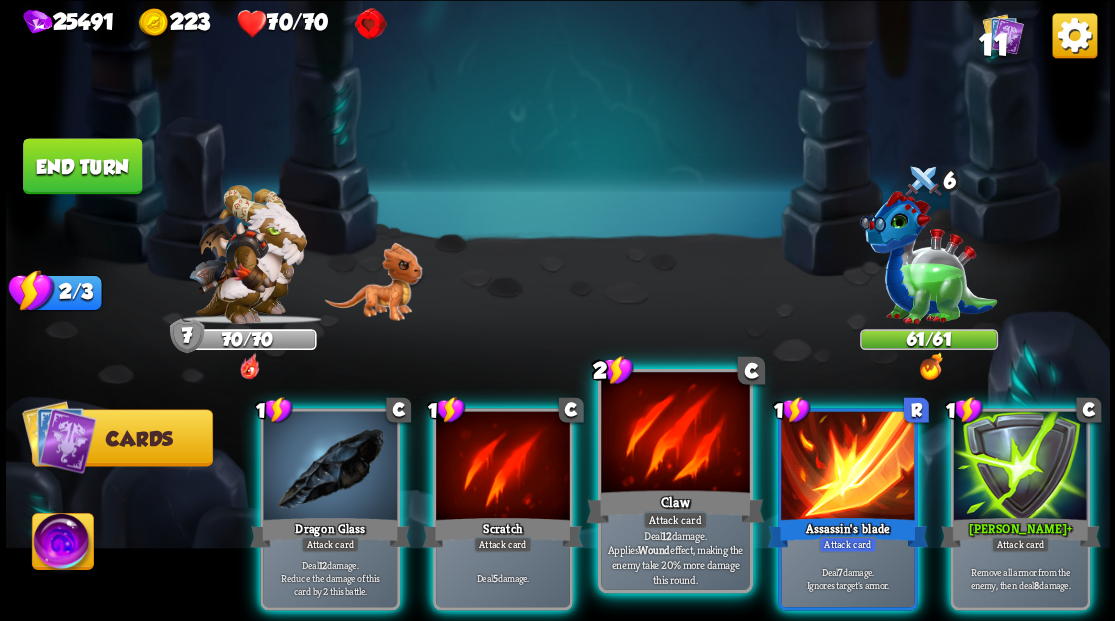 click at bounding box center [675, 434] 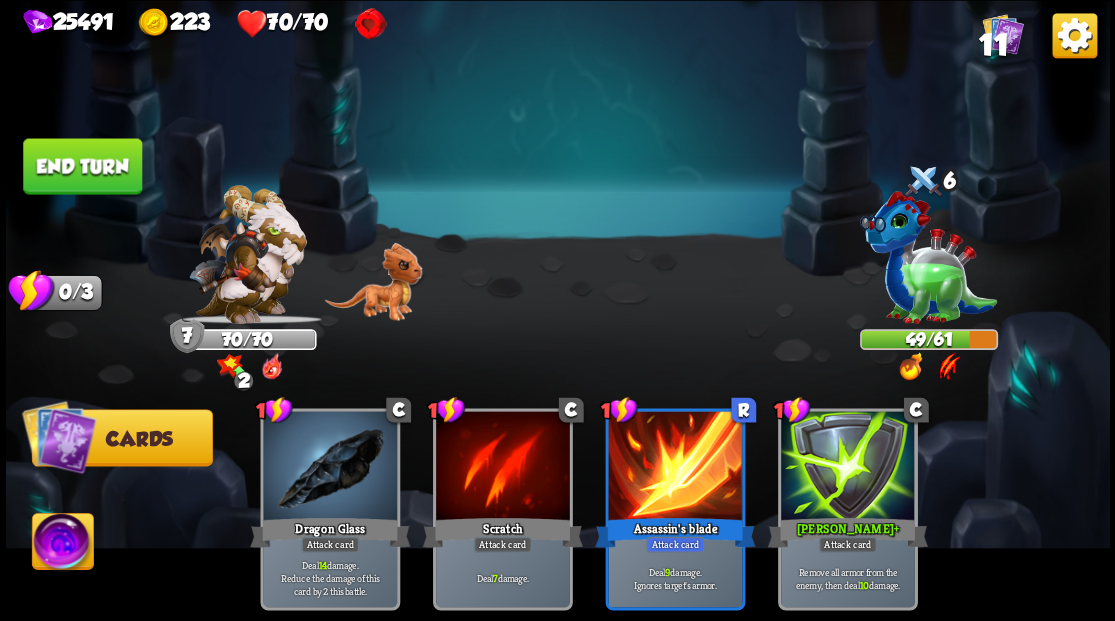 click on "End turn" at bounding box center [82, 166] 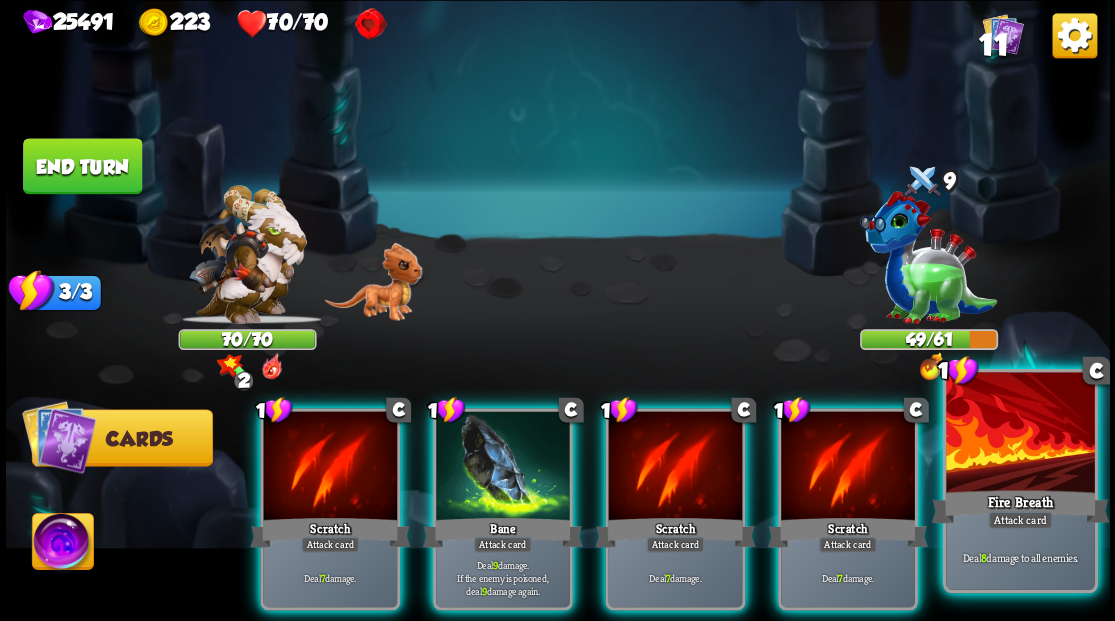 click at bounding box center [1020, 434] 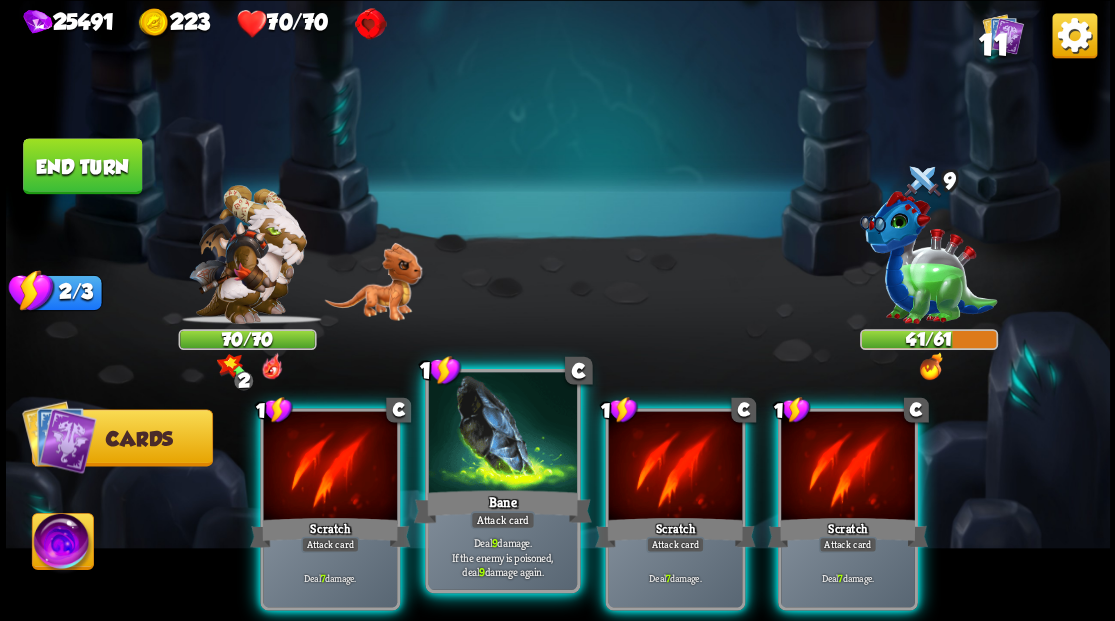 click on "Bane" at bounding box center (502, 506) 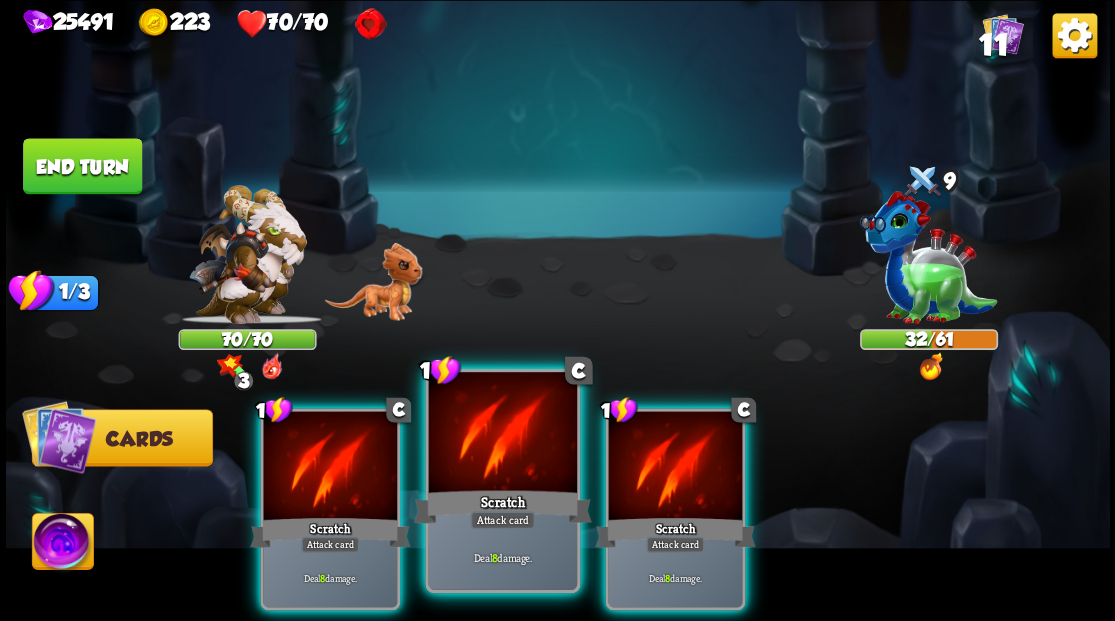 click at bounding box center (502, 434) 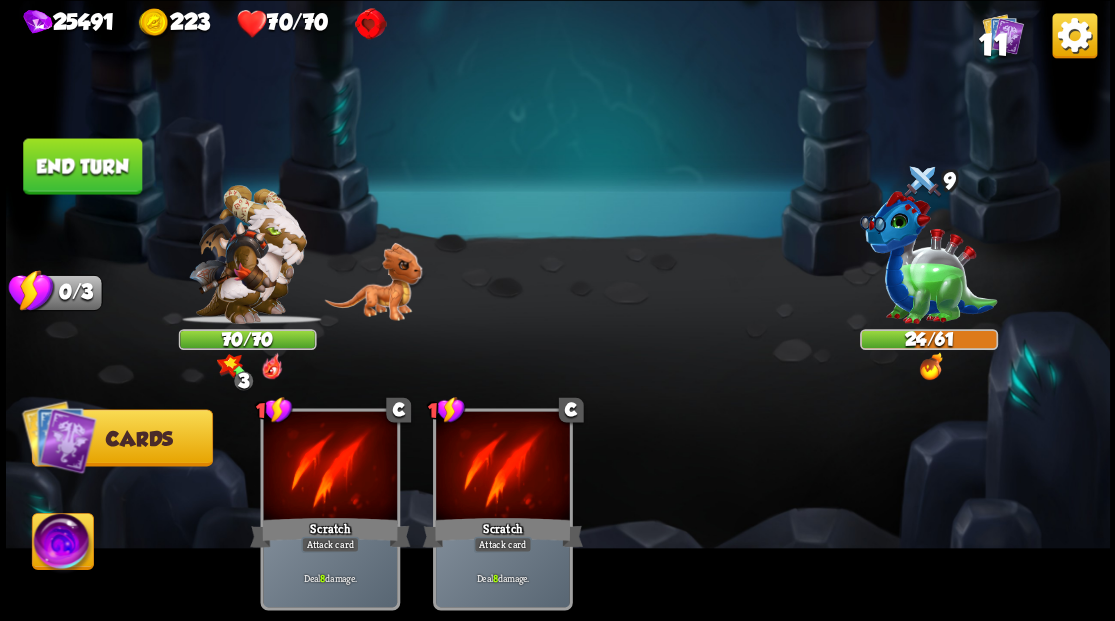 click at bounding box center [62, 544] 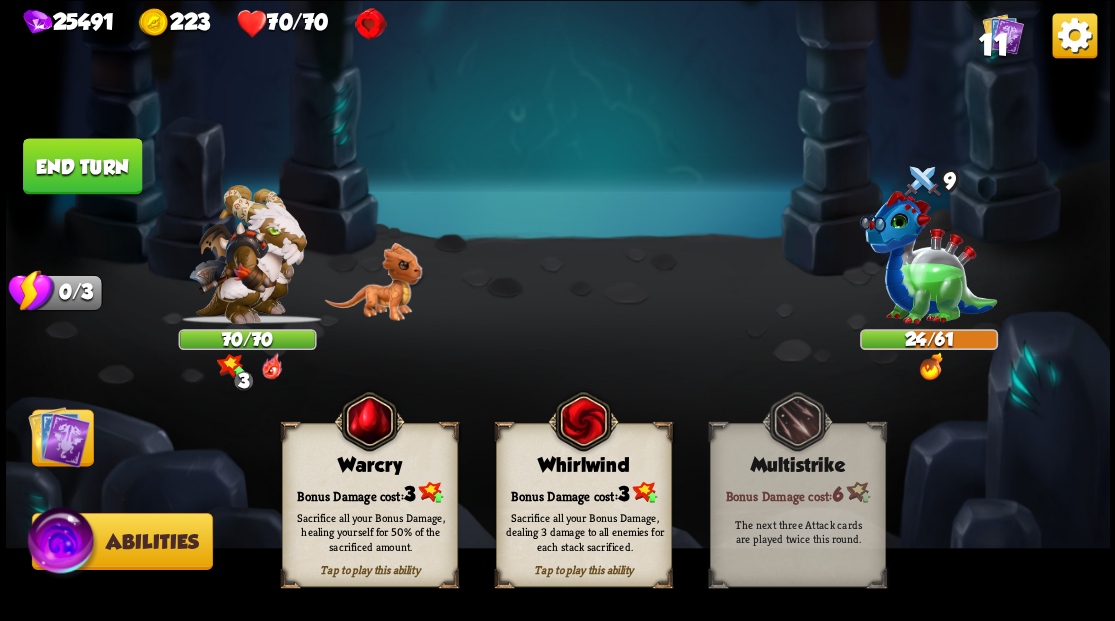 click on "Bonus Damage cost:  3" at bounding box center (583, 492) 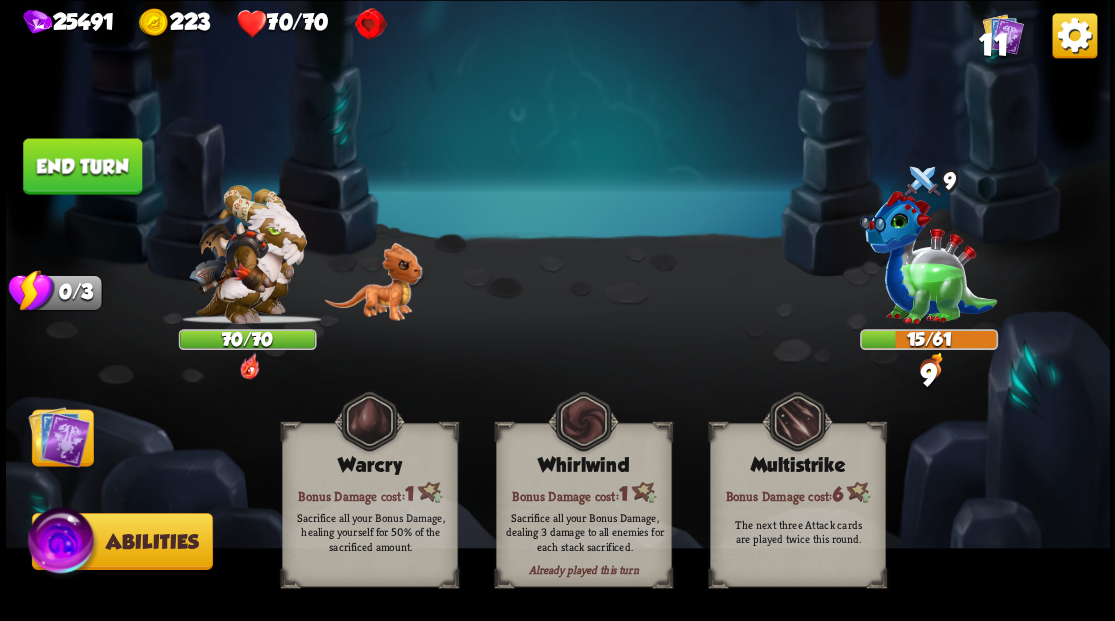 click on "End turn" at bounding box center (82, 166) 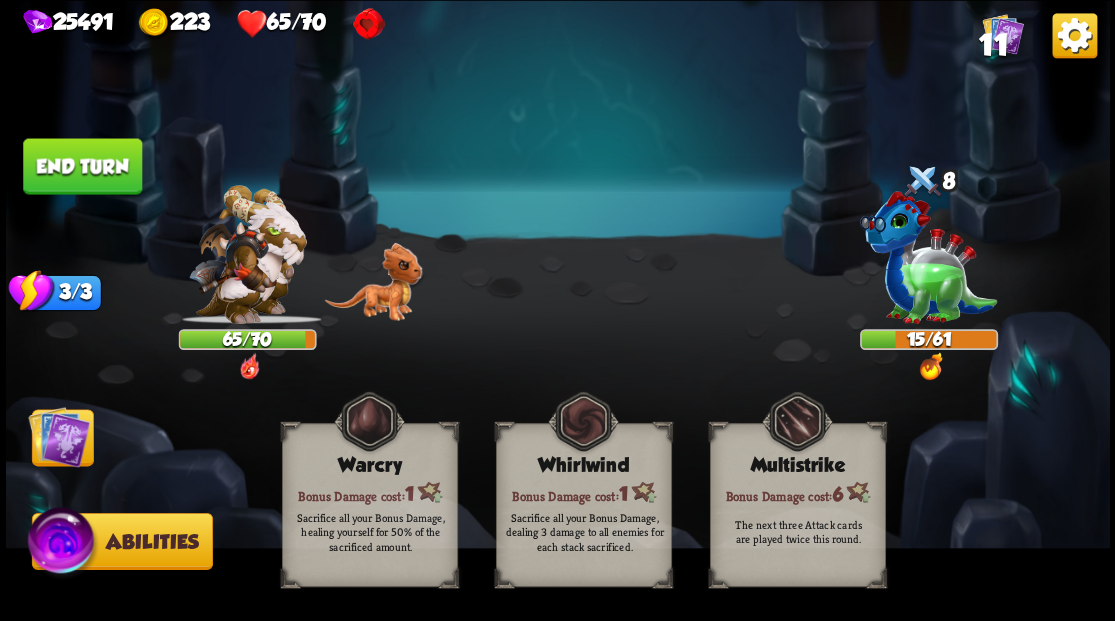 click at bounding box center [59, 436] 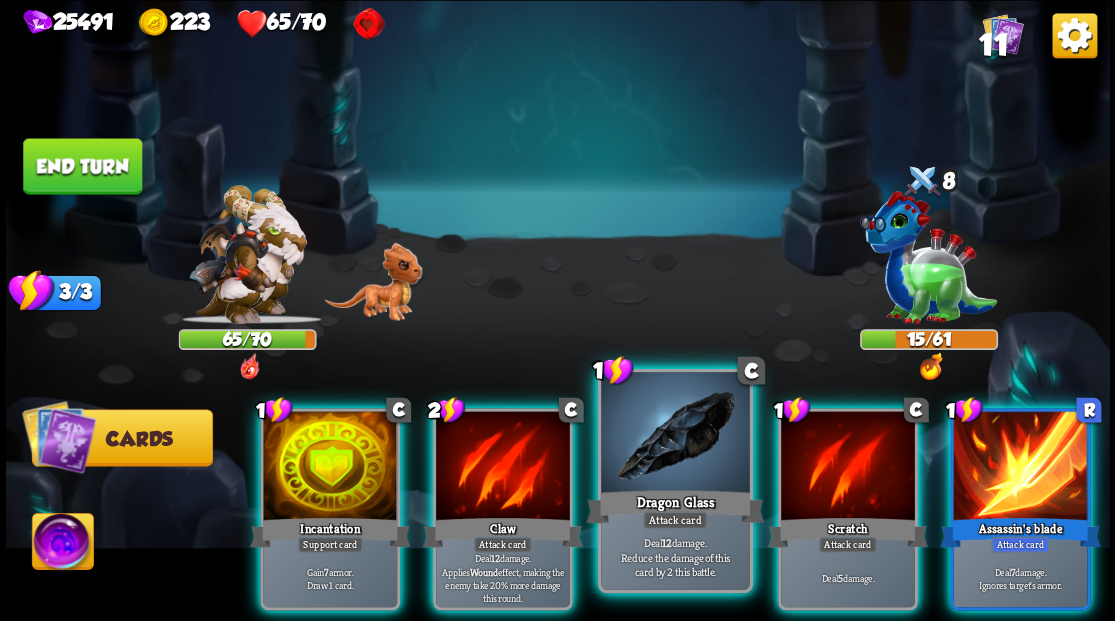 click at bounding box center [675, 434] 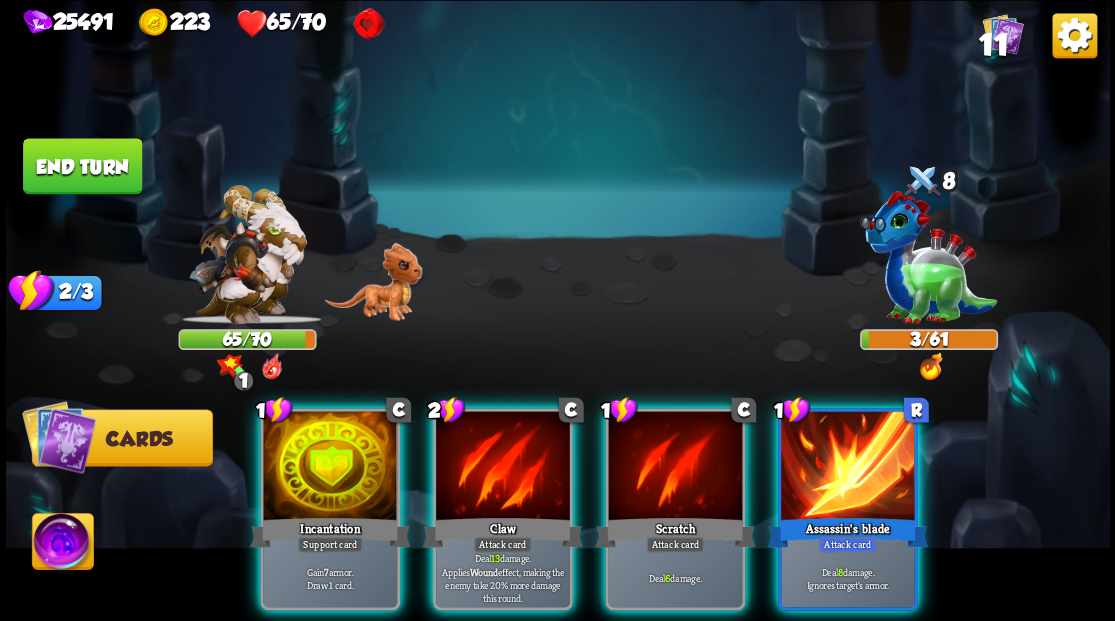 drag, startPoint x: 845, startPoint y: 466, endPoint x: 831, endPoint y: 445, distance: 25.23886 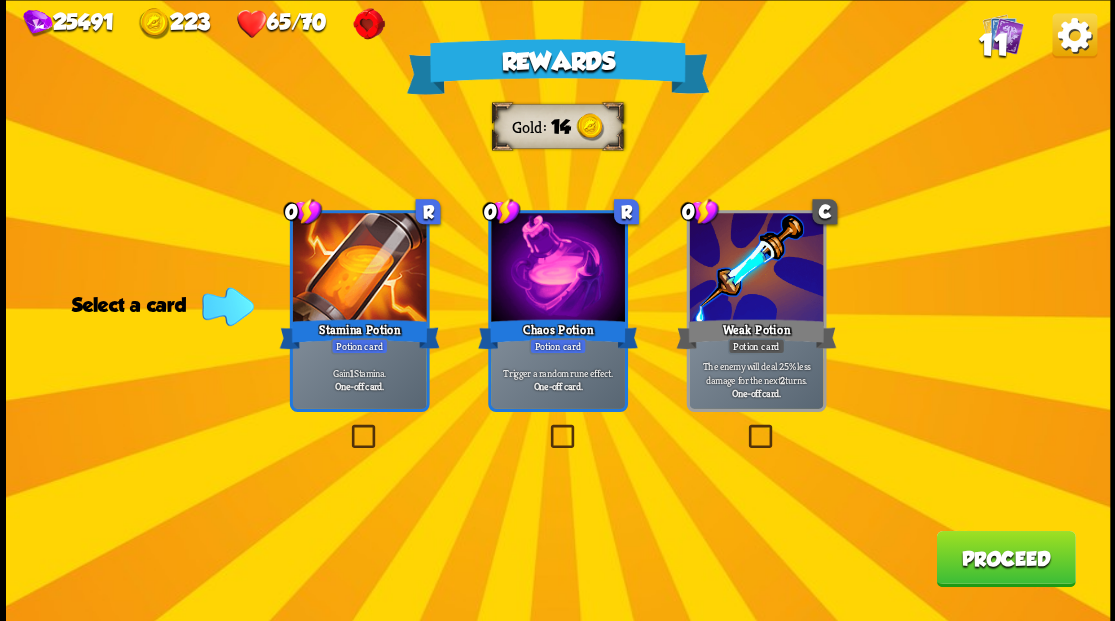 click at bounding box center (546, 427) 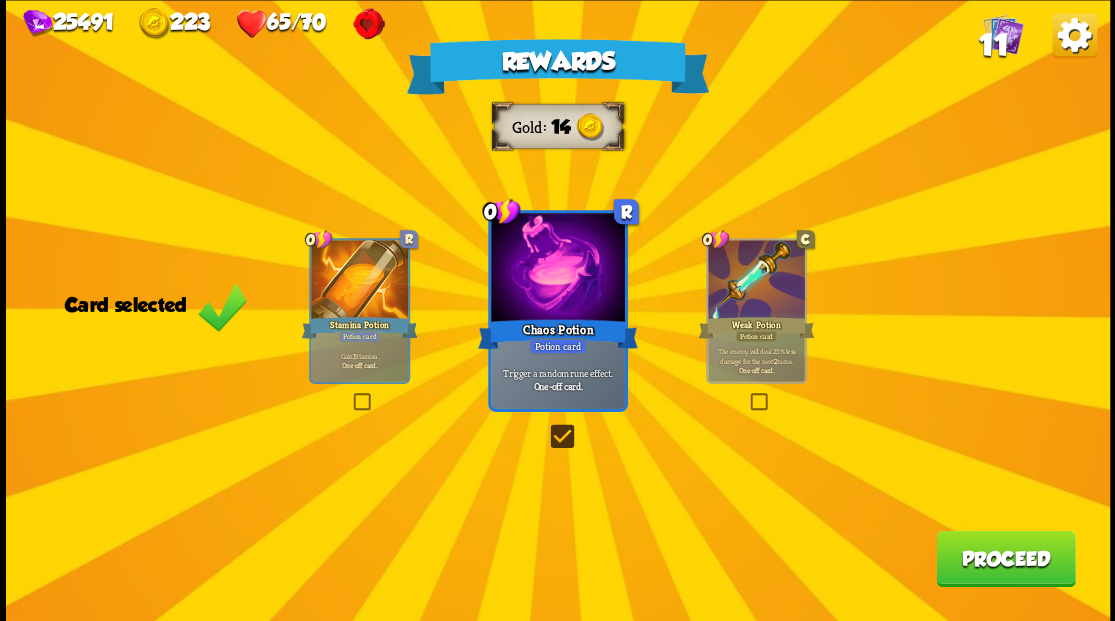 click on "Proceed" at bounding box center (1005, 558) 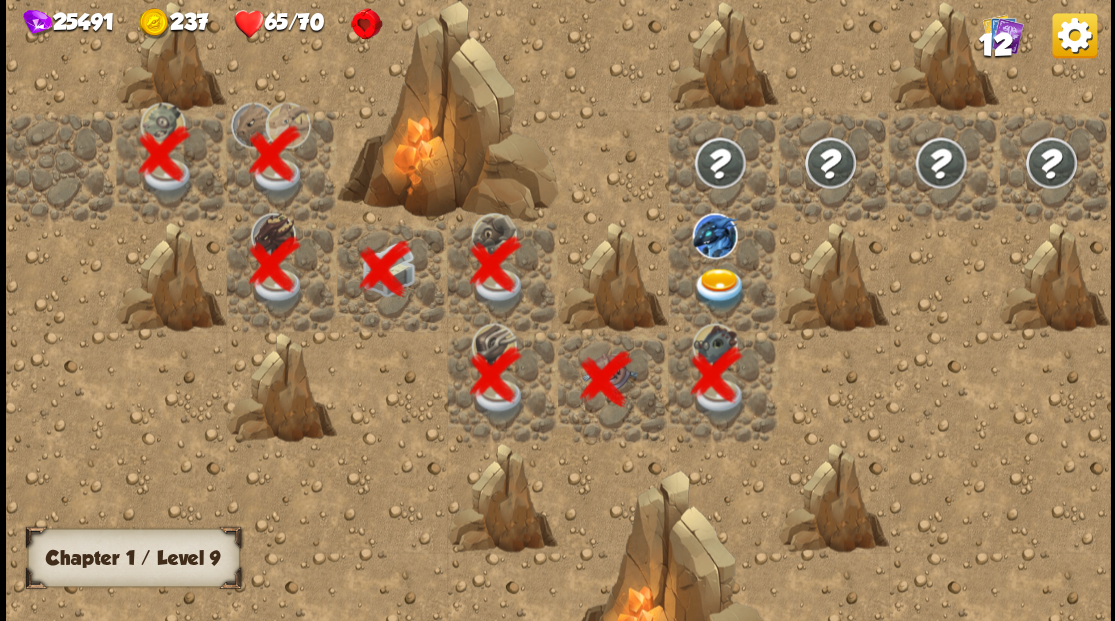 click at bounding box center (719, 288) 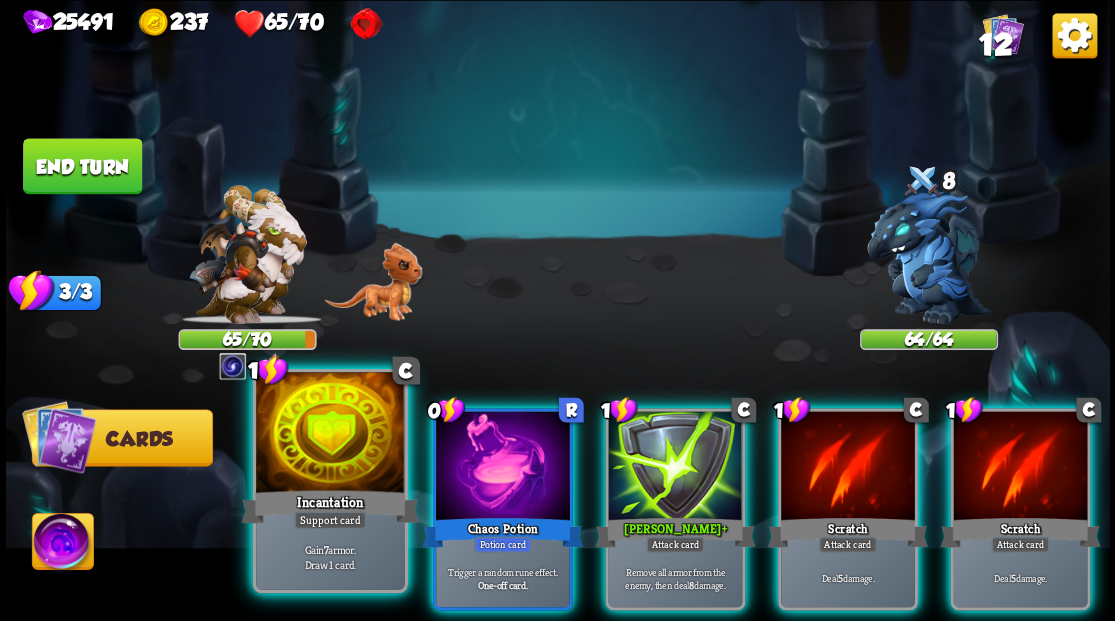 click at bounding box center [330, 434] 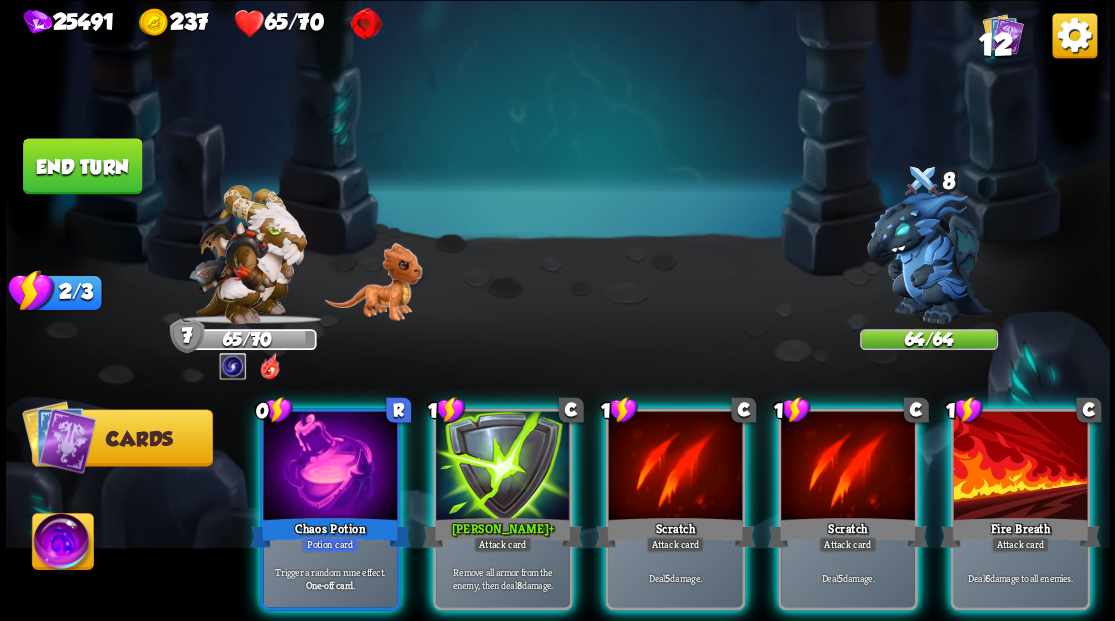 click at bounding box center [330, 467] 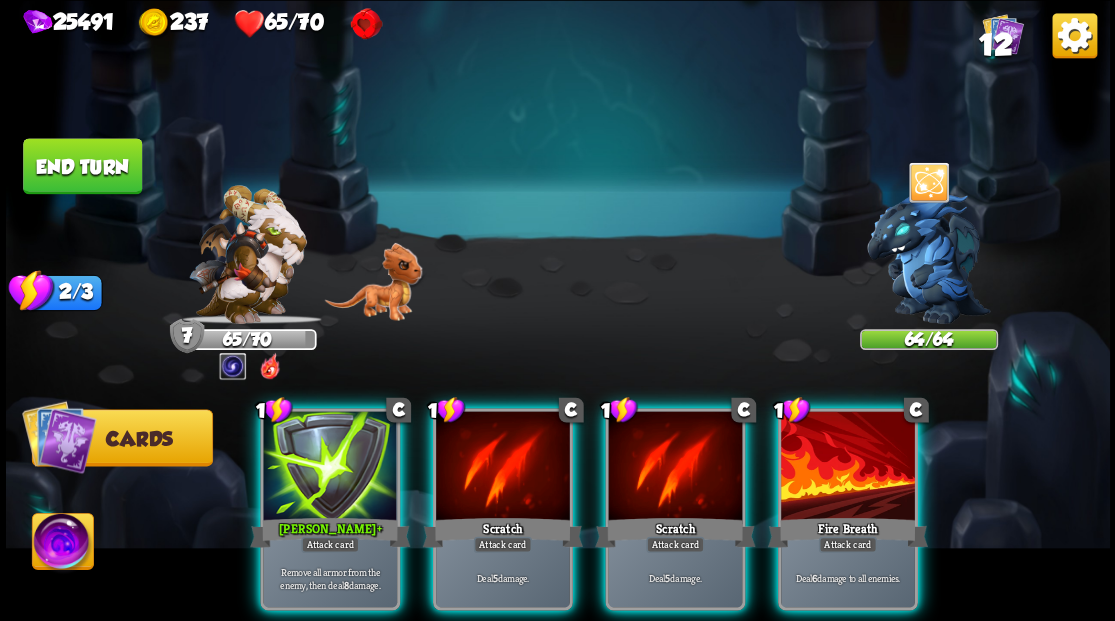 drag, startPoint x: 352, startPoint y: 438, endPoint x: 453, endPoint y: 345, distance: 137.2953 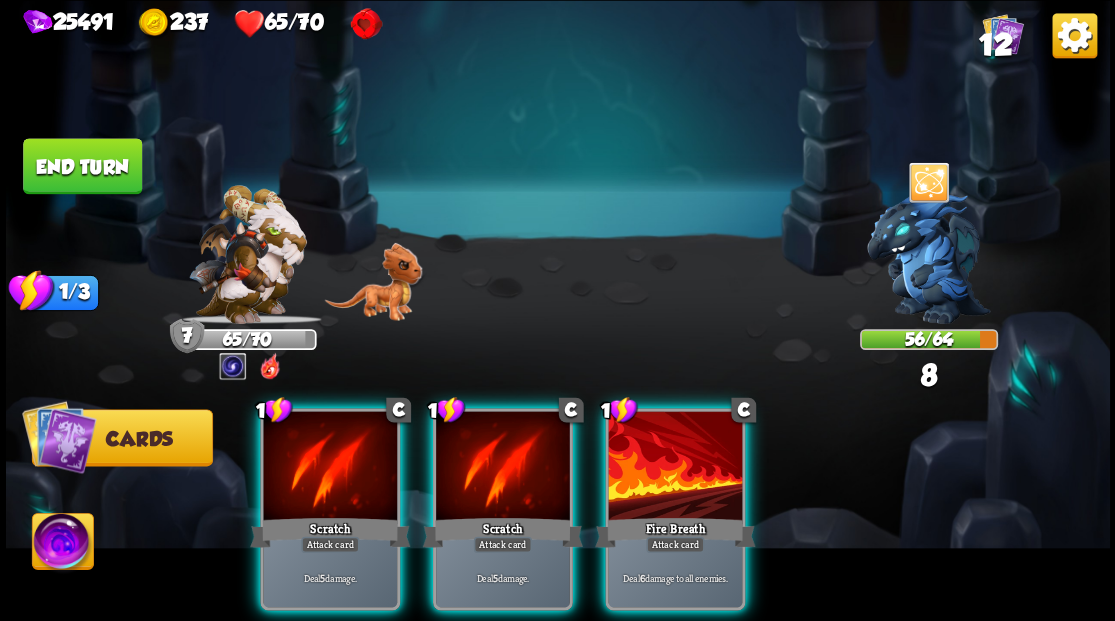 drag, startPoint x: 682, startPoint y: 484, endPoint x: 707, endPoint y: 410, distance: 78.1089 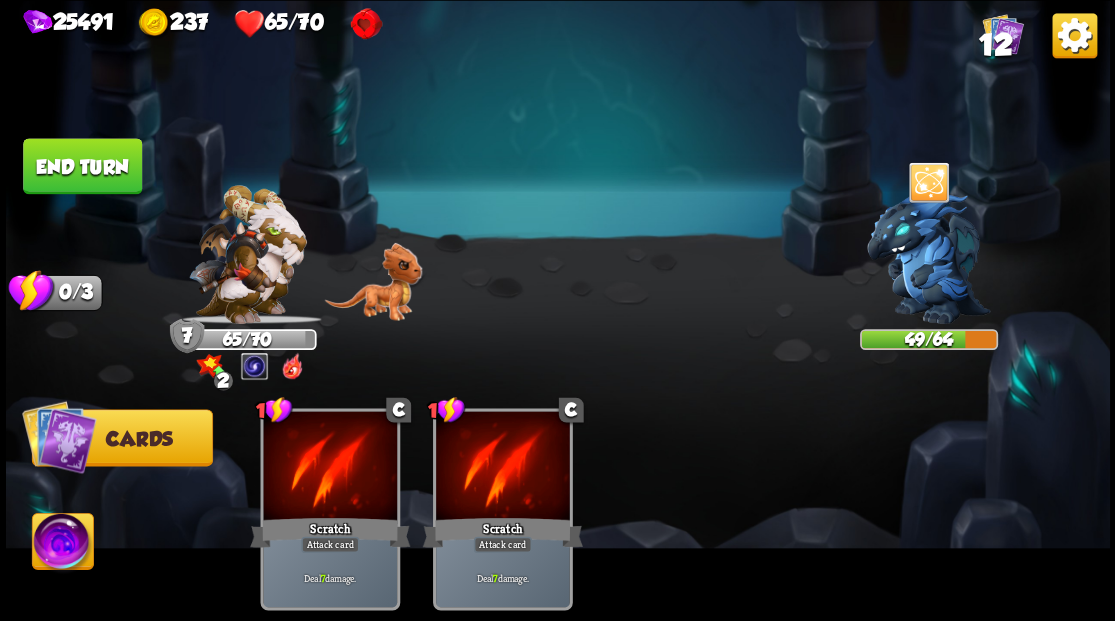 click at bounding box center [62, 544] 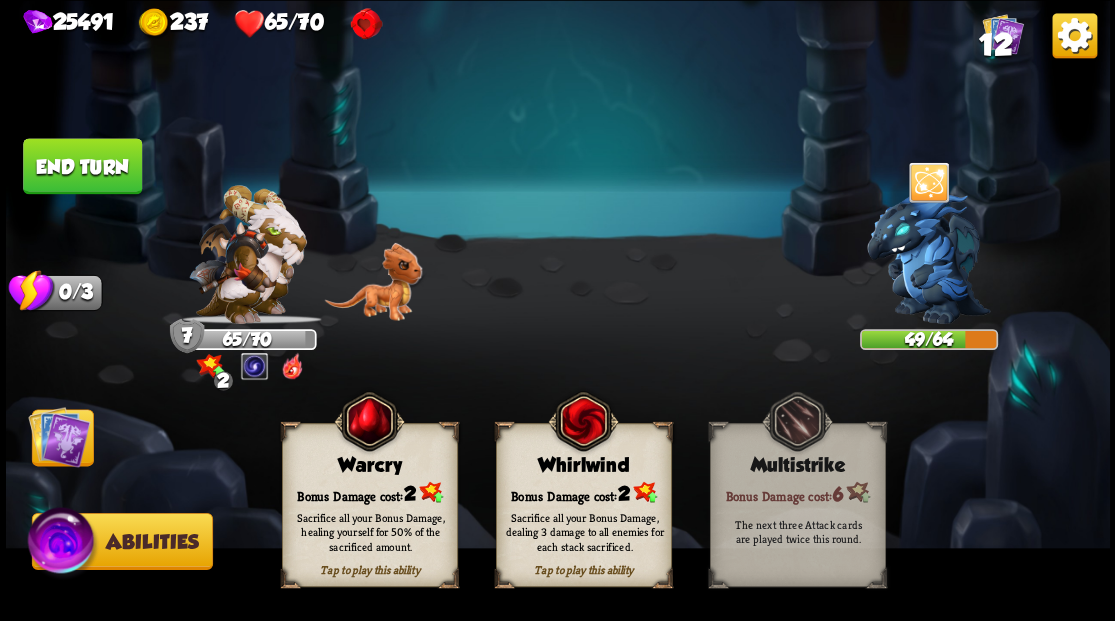 click on "Tap to play this ability   Warcry
Bonus Damage cost:  2     Sacrifice all your Bonus Damage, healing yourself for 50% of the sacrificed amount." at bounding box center (370, 505) 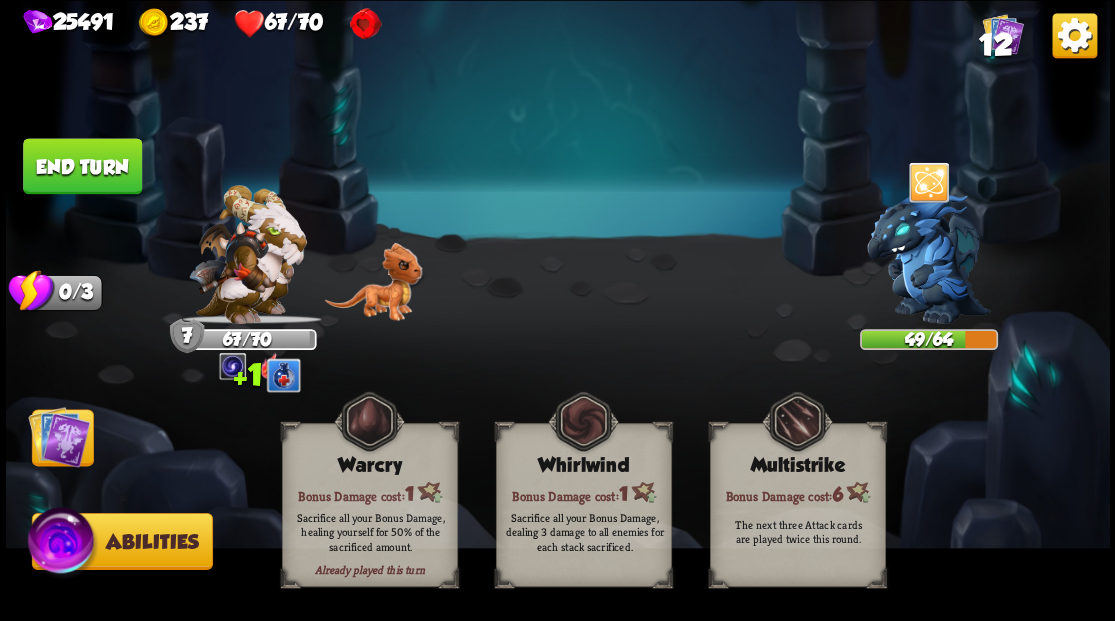 click at bounding box center (59, 436) 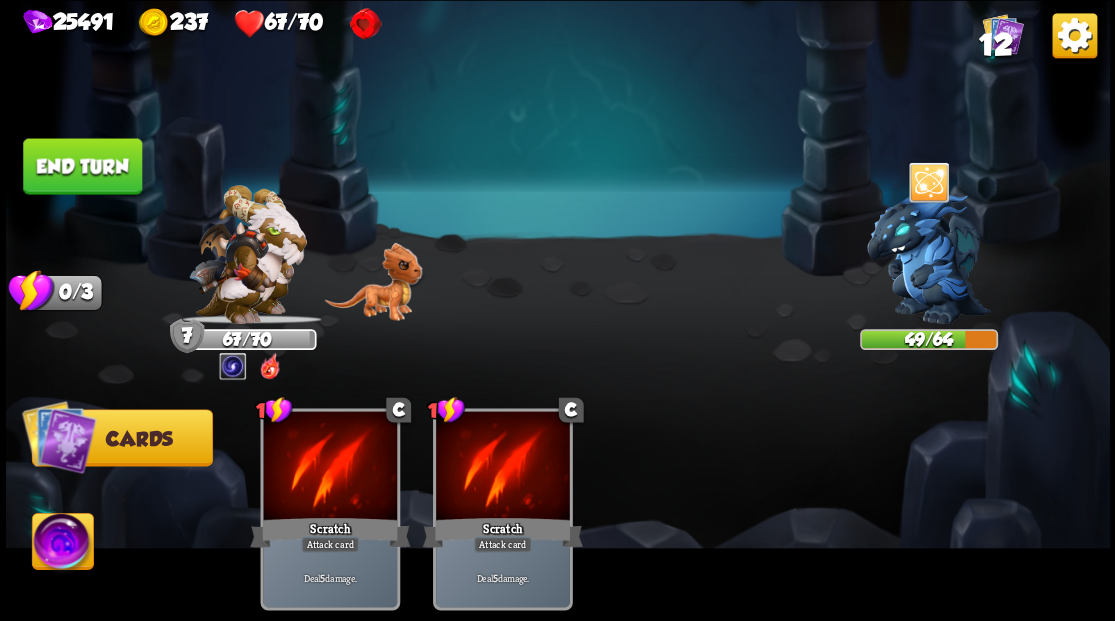 drag, startPoint x: 54, startPoint y: 152, endPoint x: 57, endPoint y: 164, distance: 12.369317 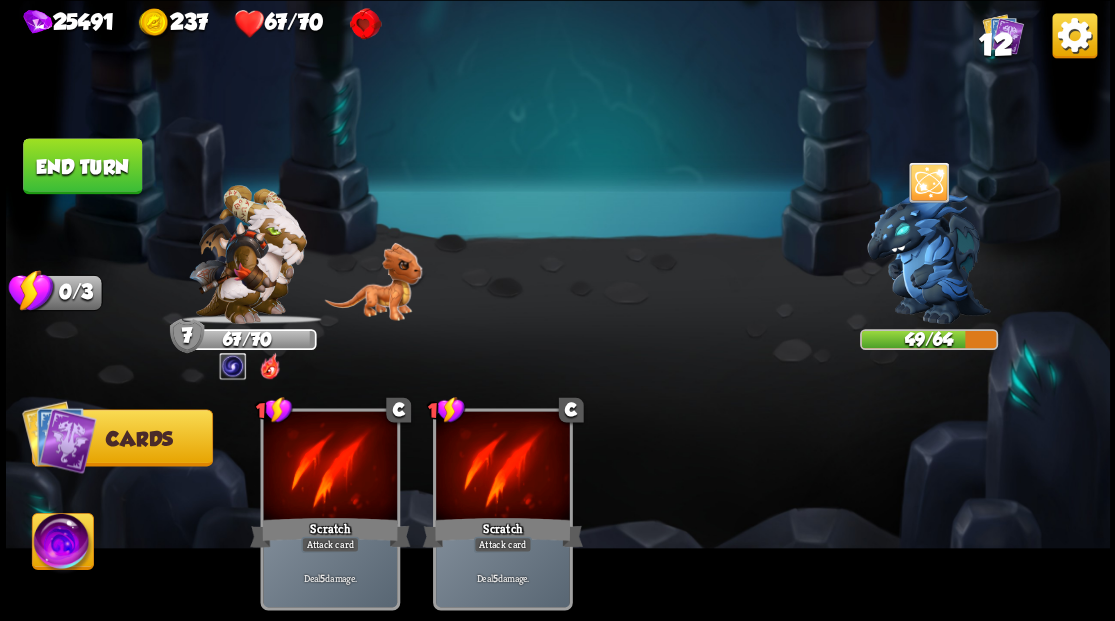 click on "End turn" at bounding box center [82, 166] 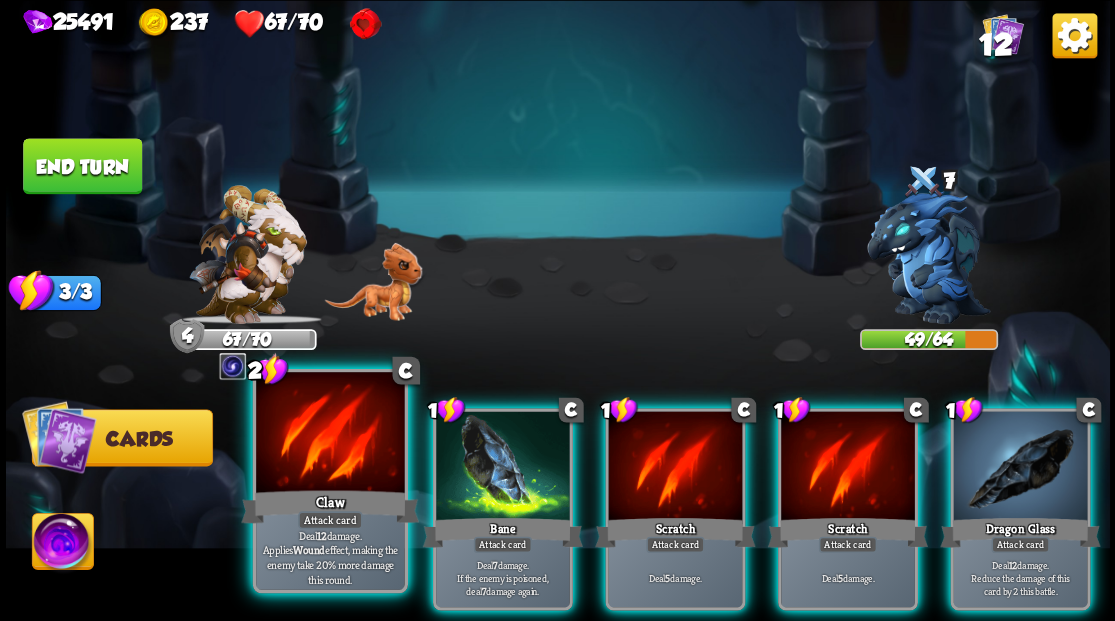 click at bounding box center [330, 434] 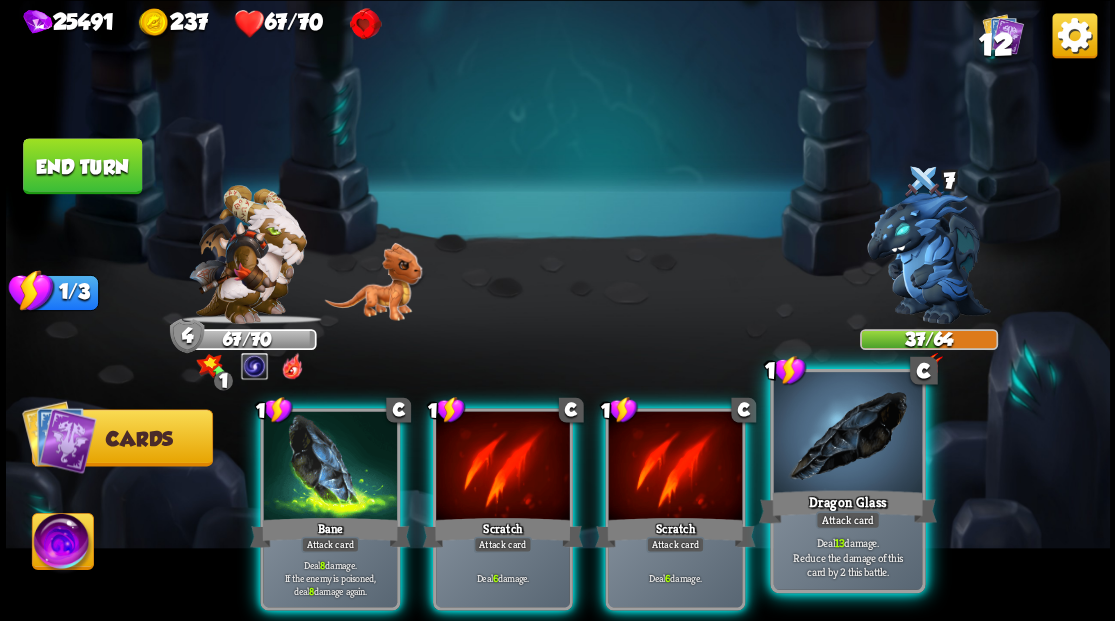 click at bounding box center [847, 434] 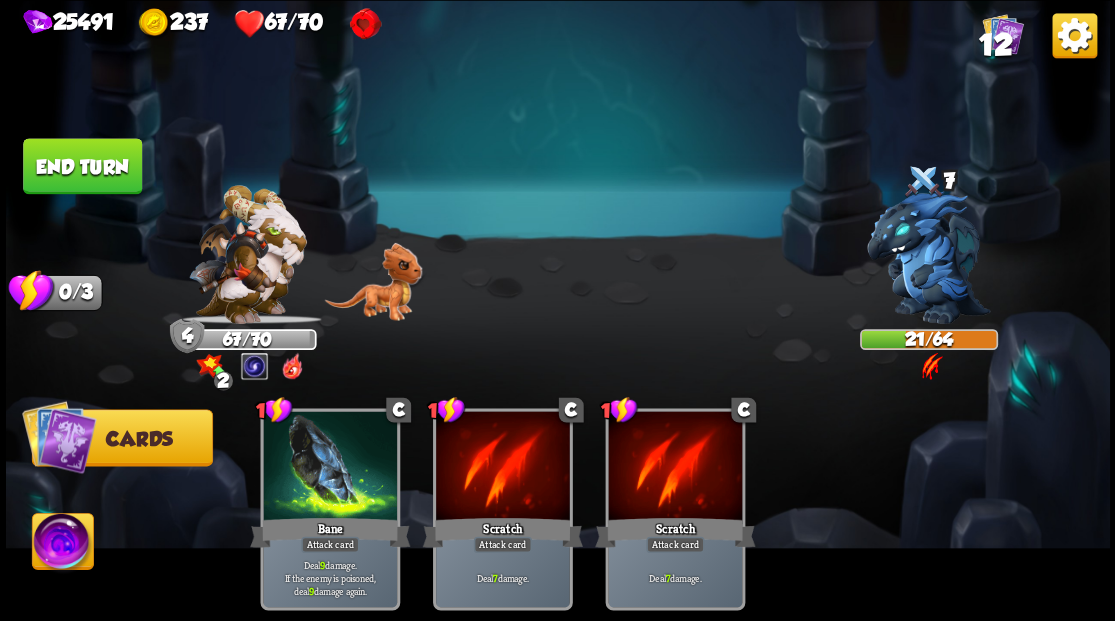 click at bounding box center [62, 544] 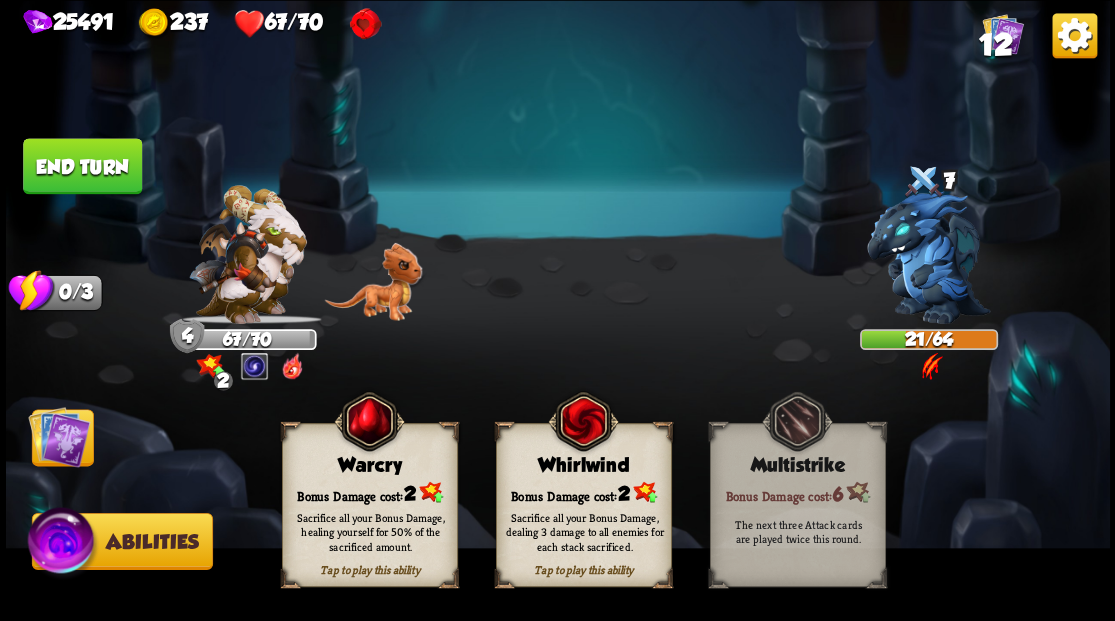 click on "Bonus Damage cost:  2" at bounding box center [369, 492] 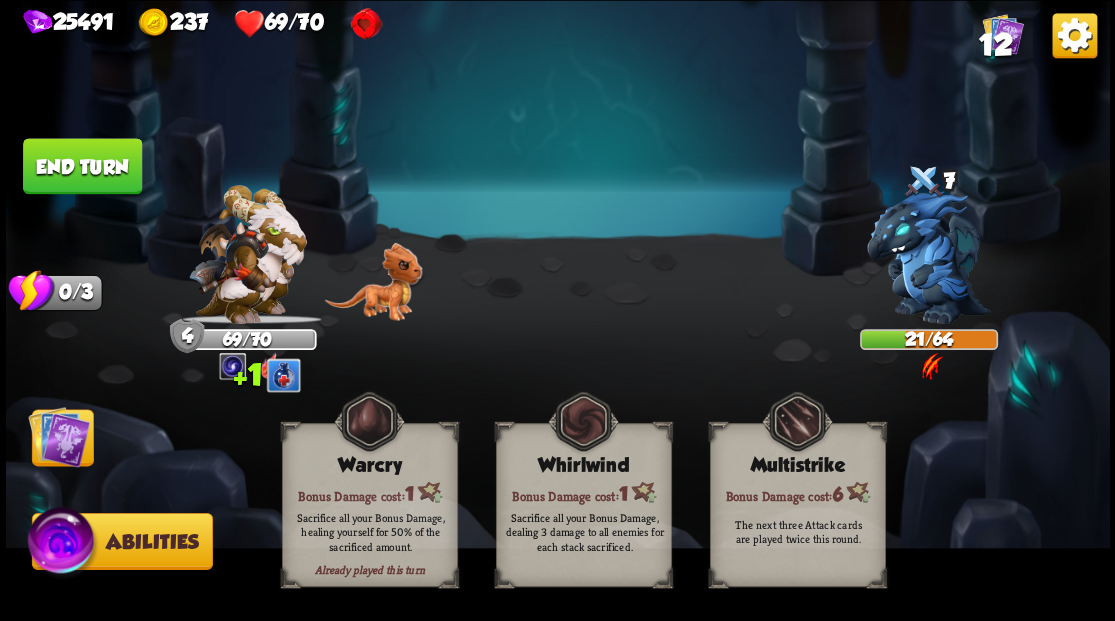click at bounding box center [59, 436] 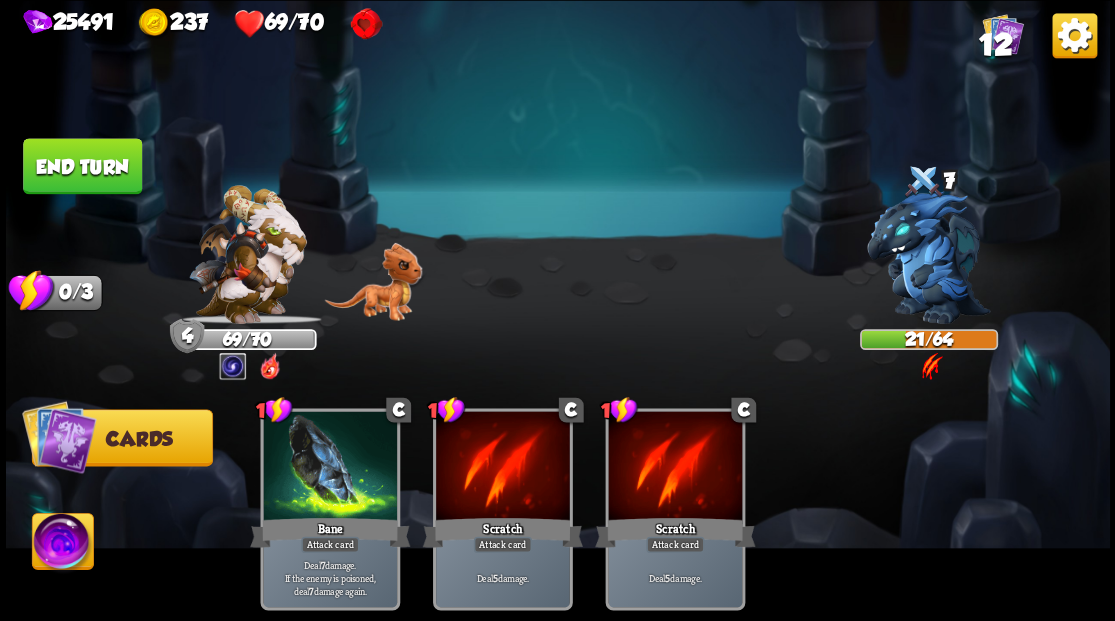 click on "End turn" at bounding box center [82, 166] 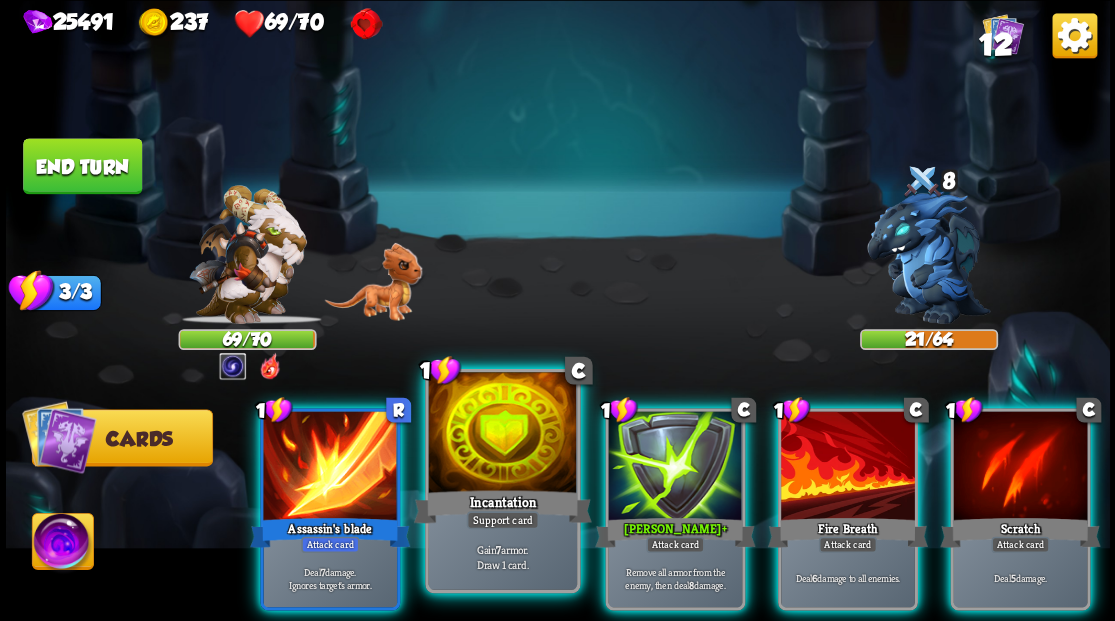 click at bounding box center (502, 434) 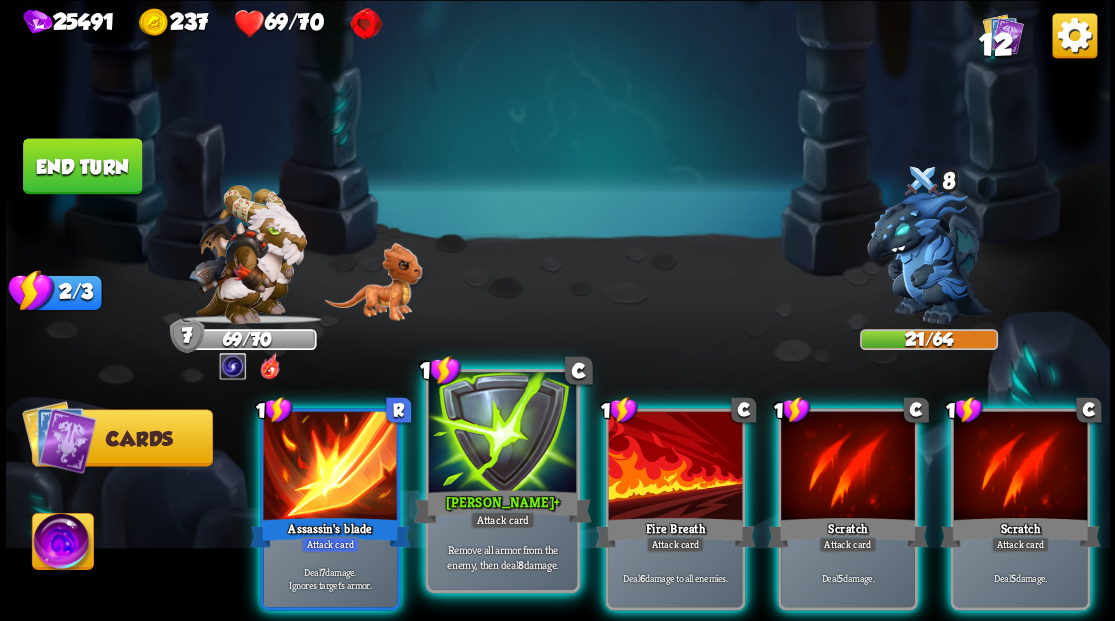 click at bounding box center [502, 434] 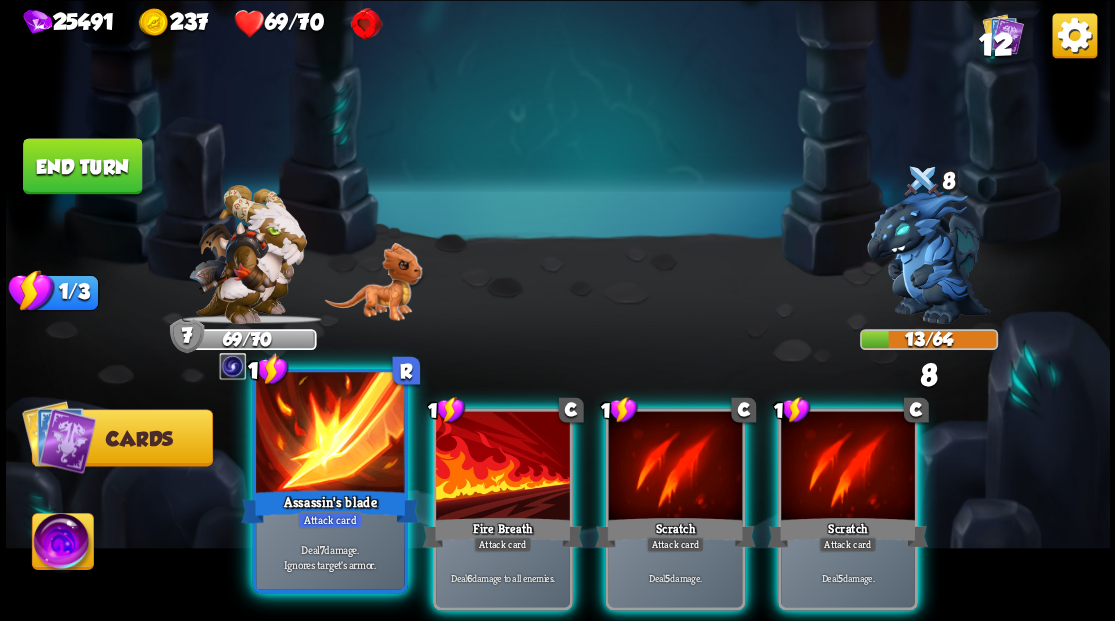 click at bounding box center (330, 434) 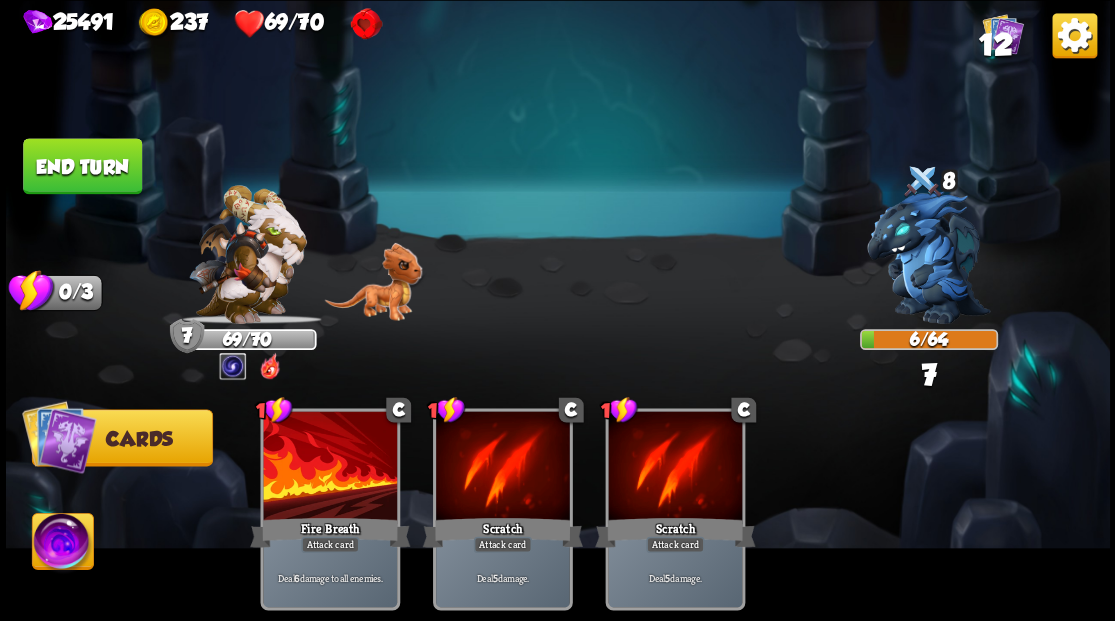 click on "End turn" at bounding box center [82, 166] 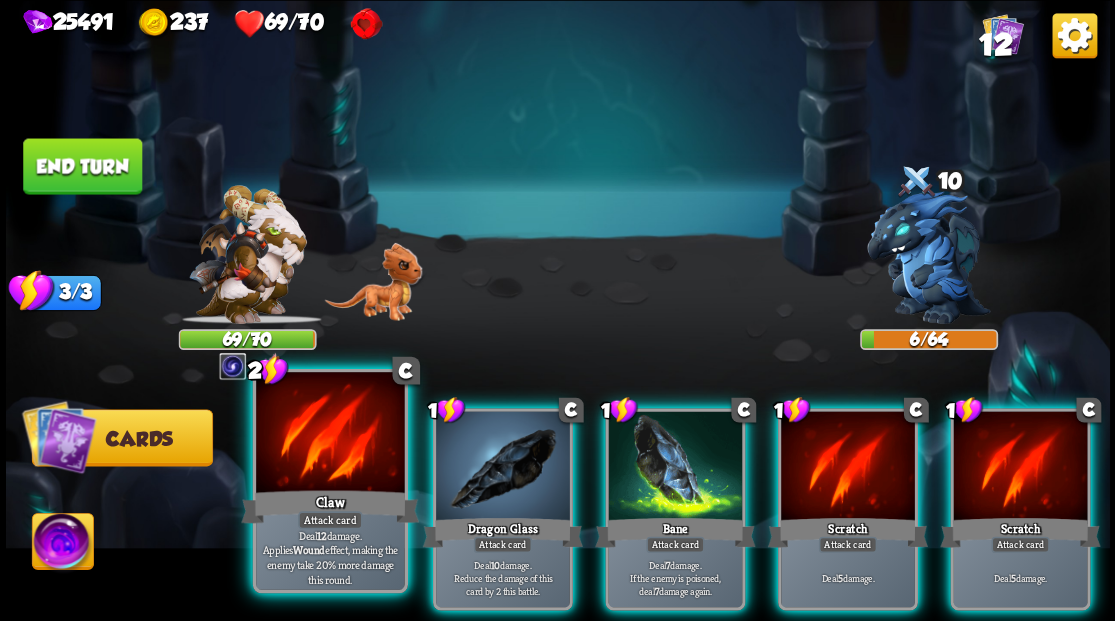 click at bounding box center [330, 434] 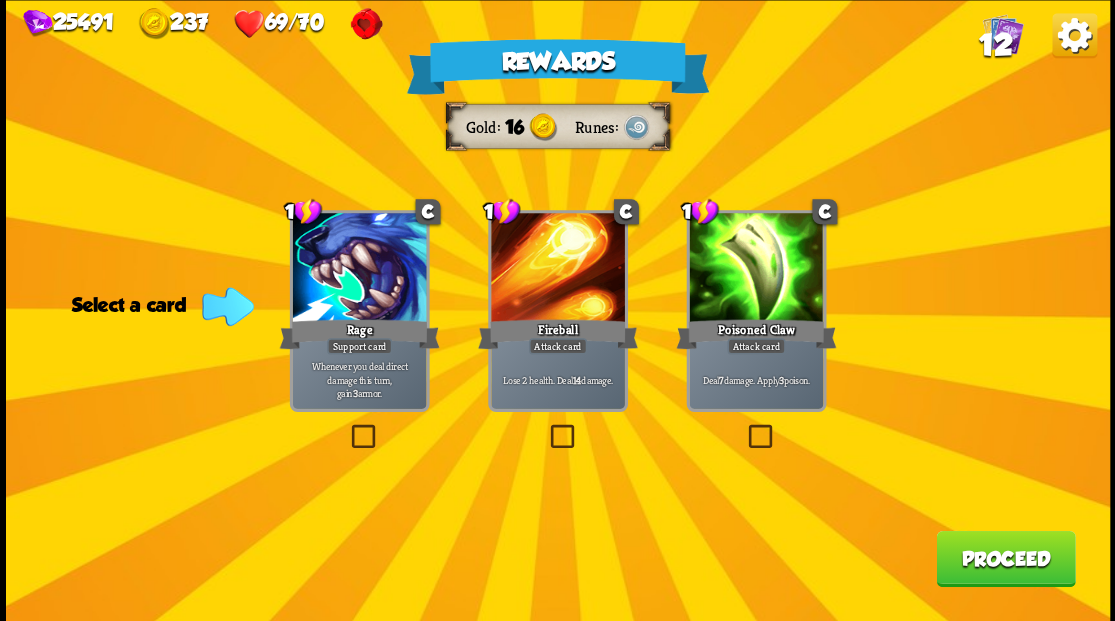 click at bounding box center (744, 427) 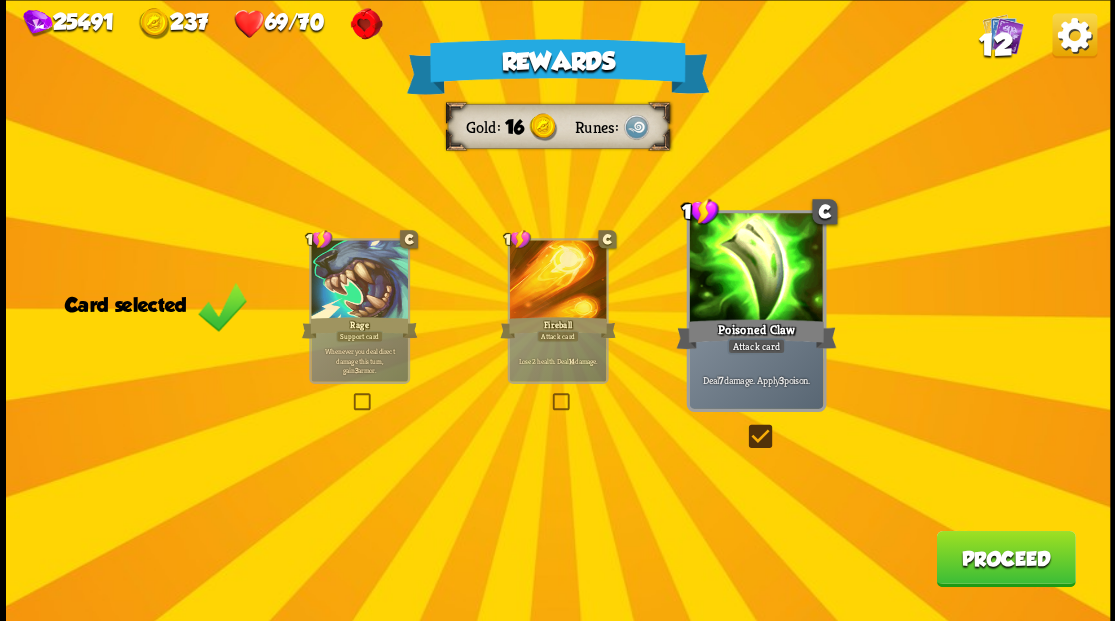 click on "Proceed" at bounding box center (1005, 558) 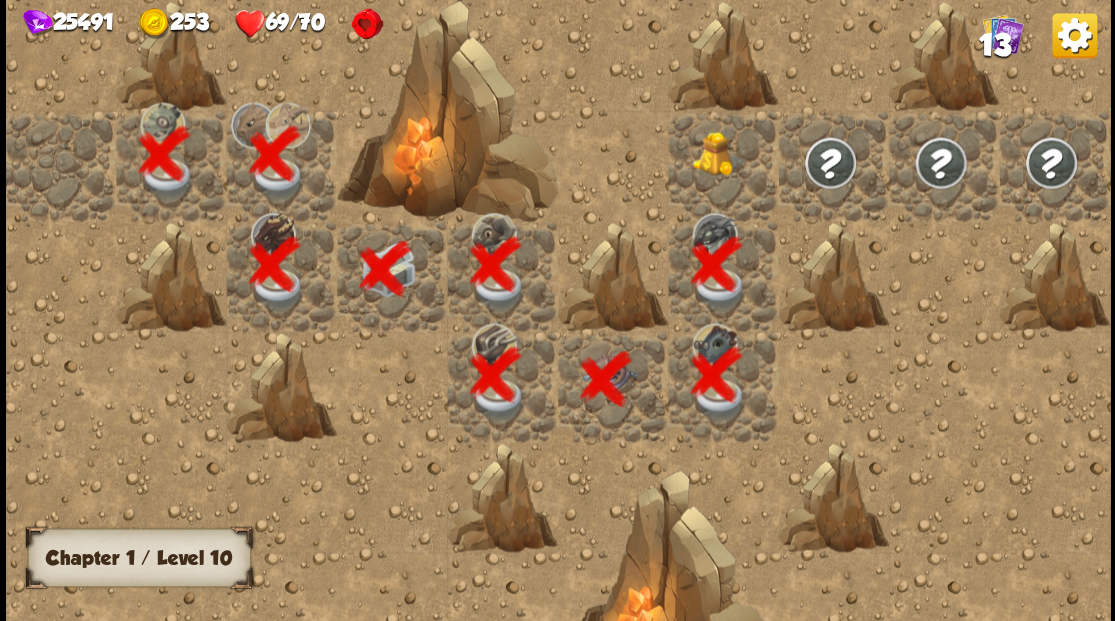 click at bounding box center (723, 165) 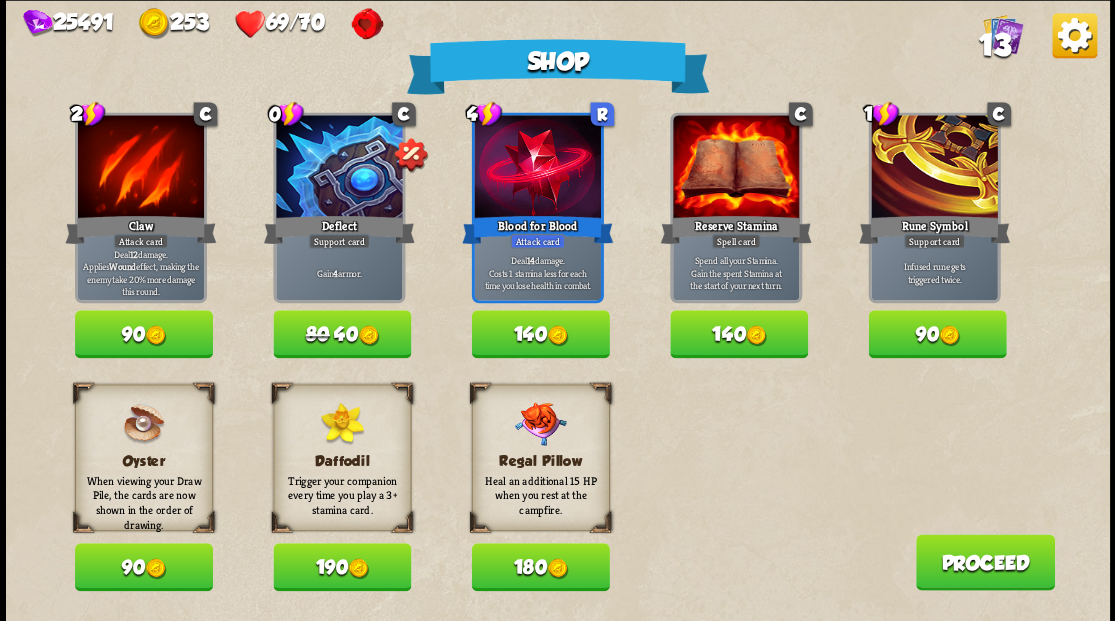 click on "80
40" at bounding box center (342, 334) 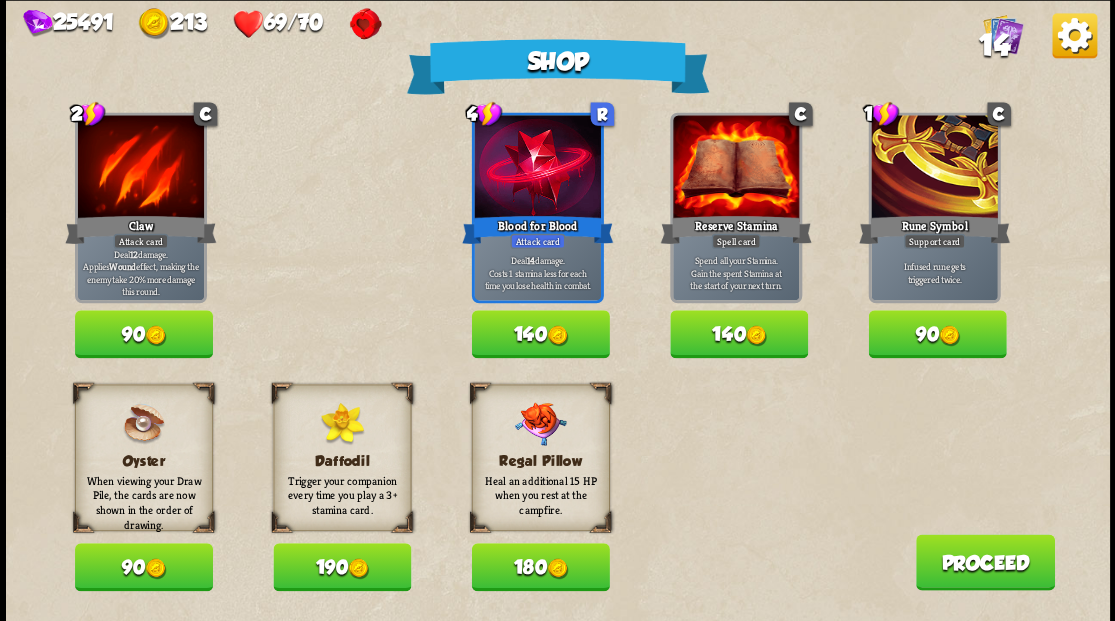 click on "Proceed" at bounding box center (984, 562) 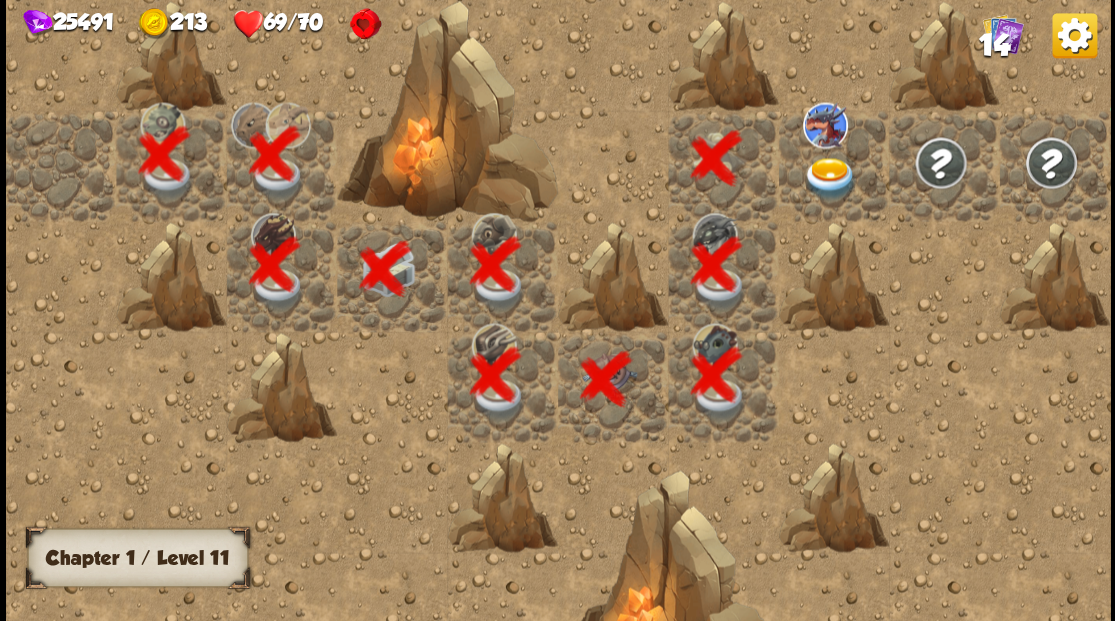 scroll, scrollTop: 0, scrollLeft: 384, axis: horizontal 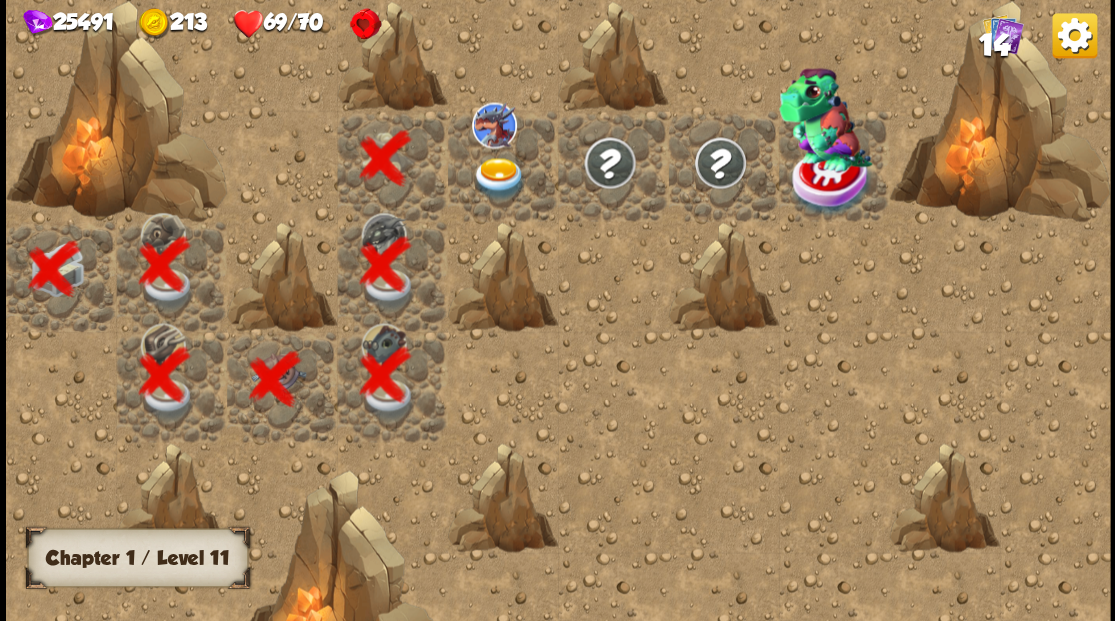 click at bounding box center [498, 178] 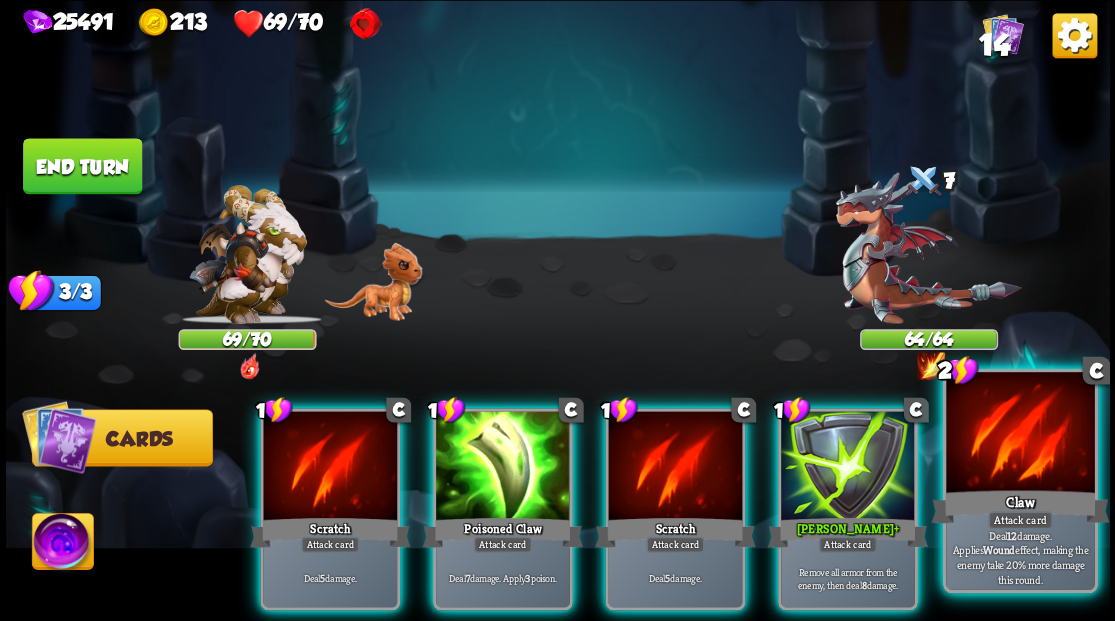 click at bounding box center (1020, 434) 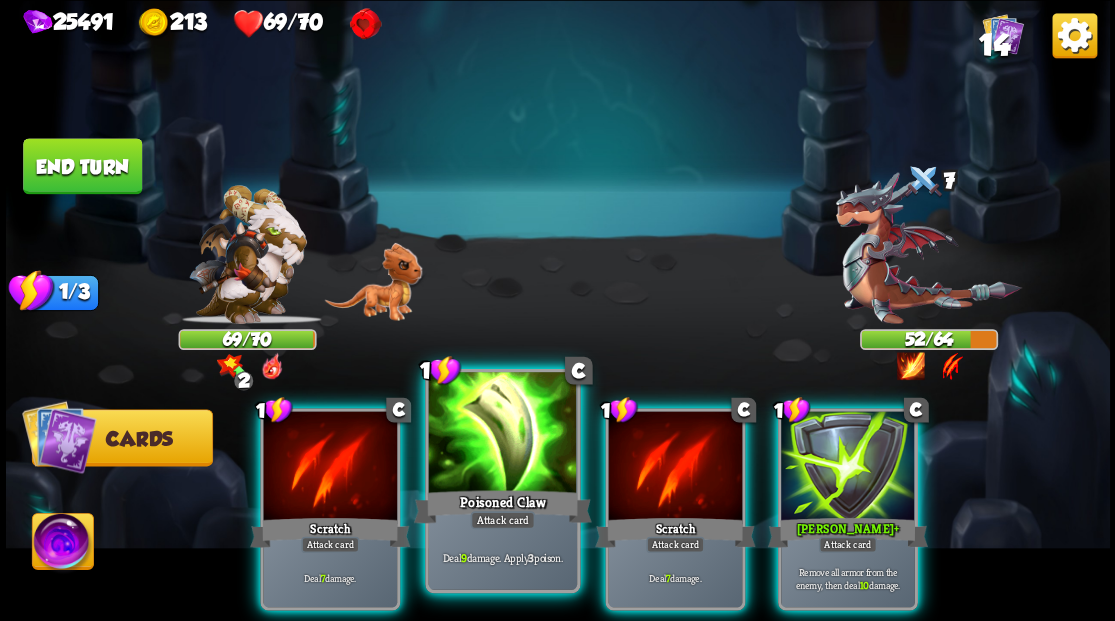 click at bounding box center [502, 434] 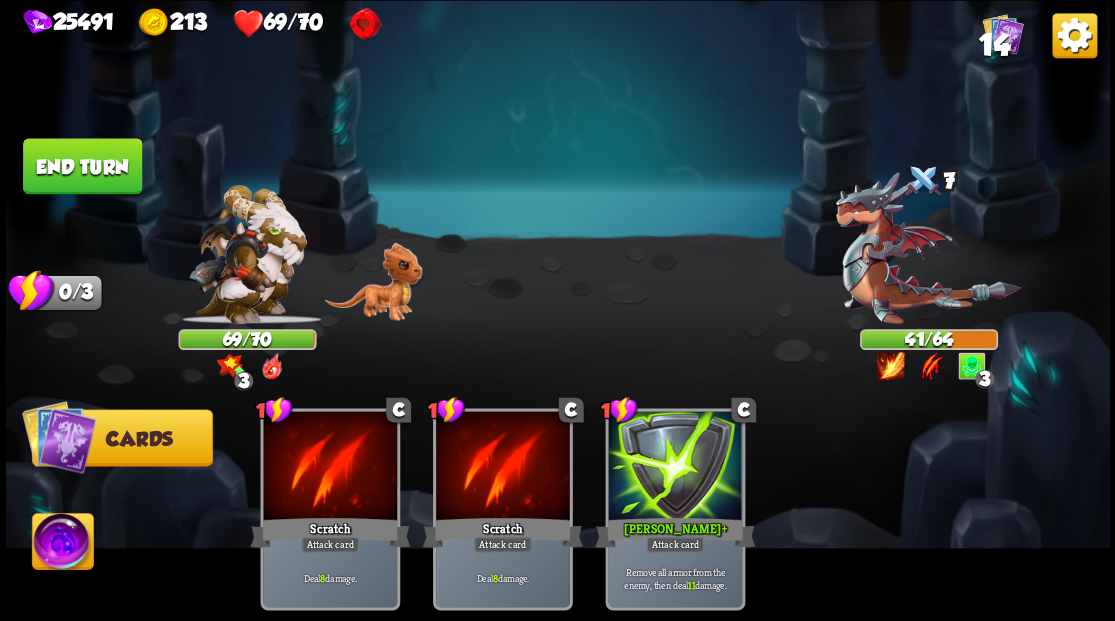 click at bounding box center (62, 544) 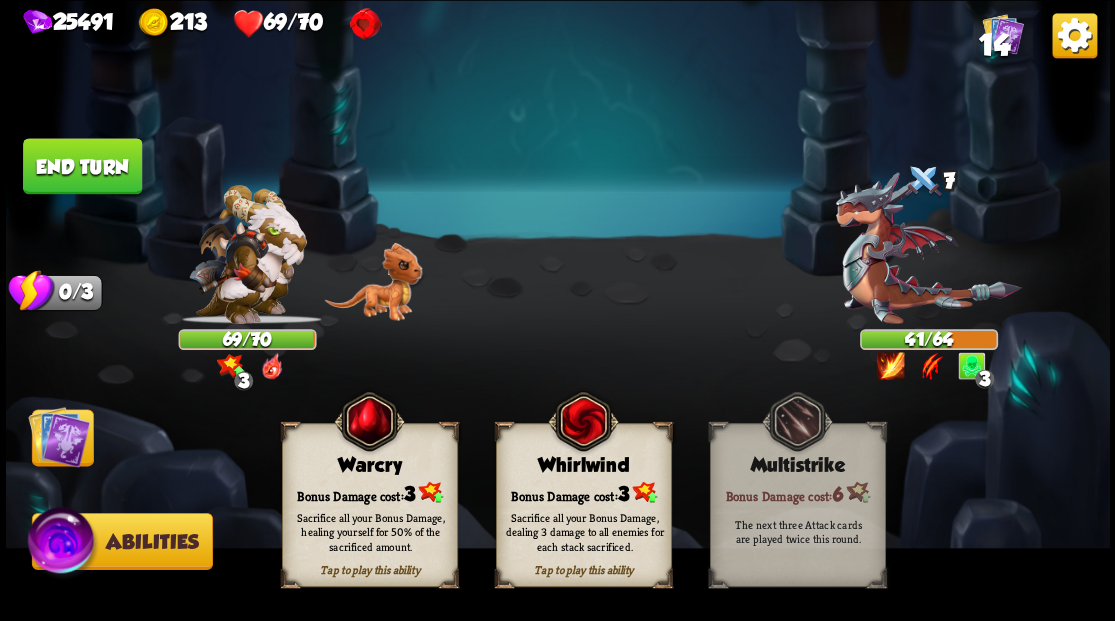 click on "Bonus Damage cost:  3" at bounding box center [583, 492] 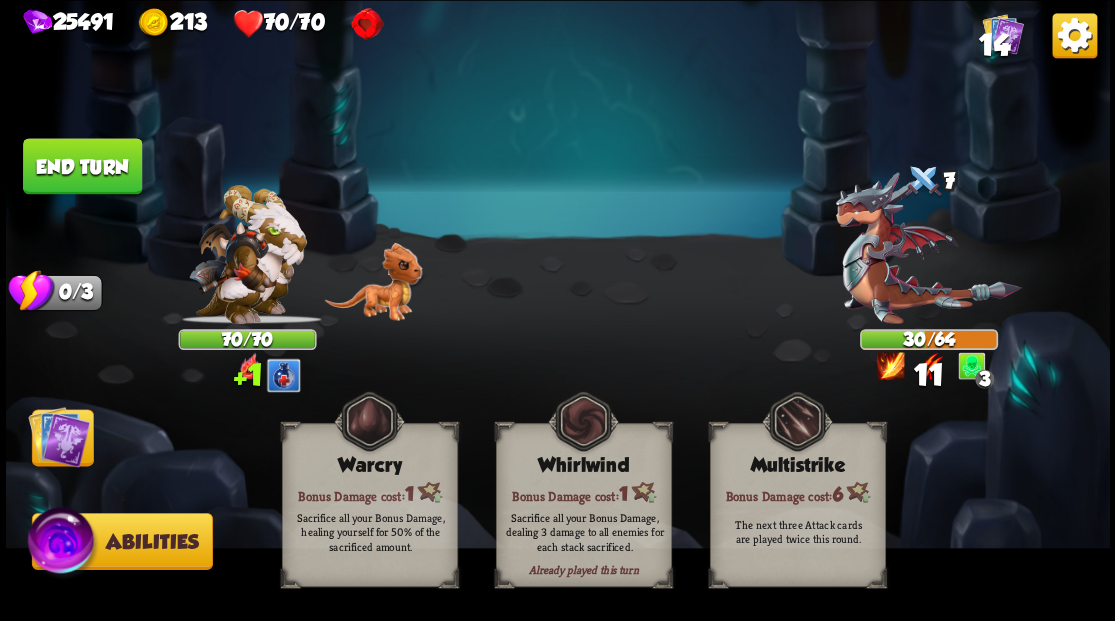 click at bounding box center (59, 436) 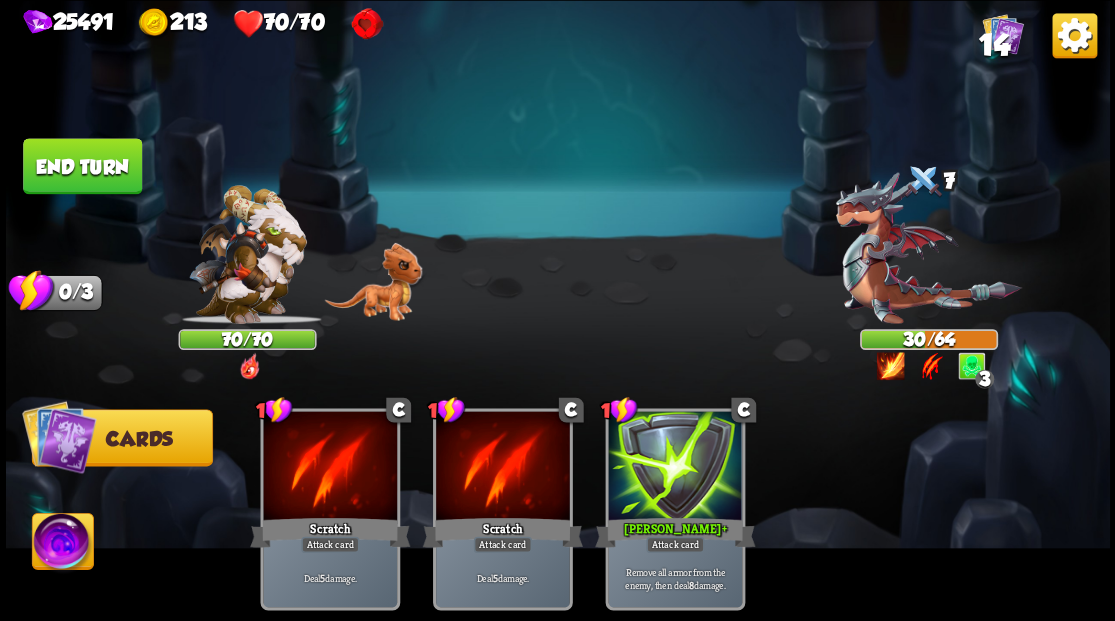 click on "End turn" at bounding box center [82, 166] 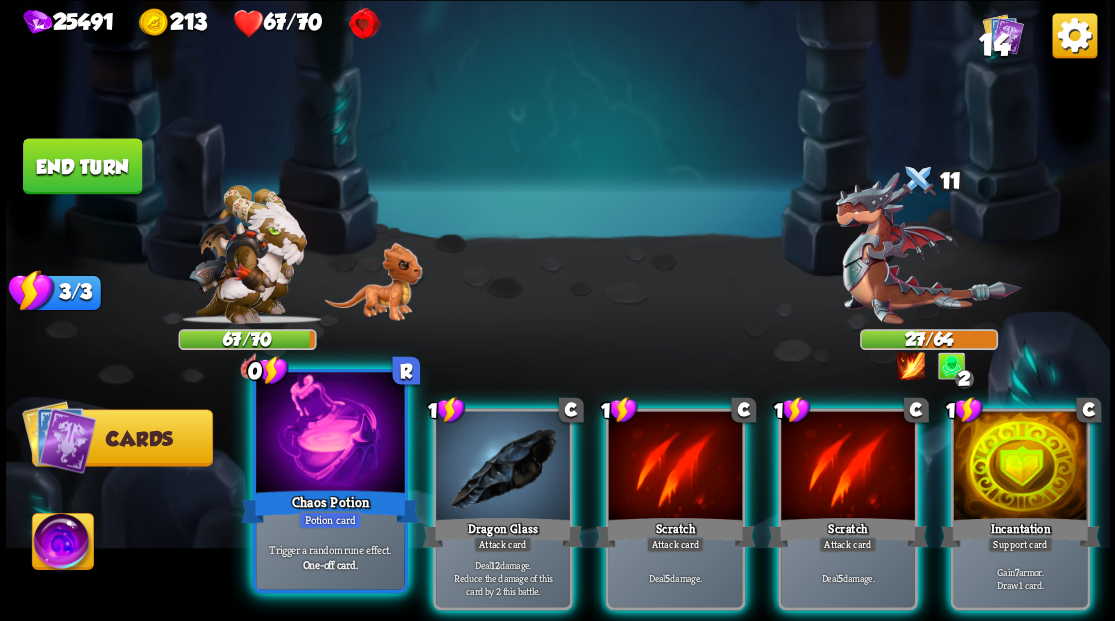 click at bounding box center (330, 434) 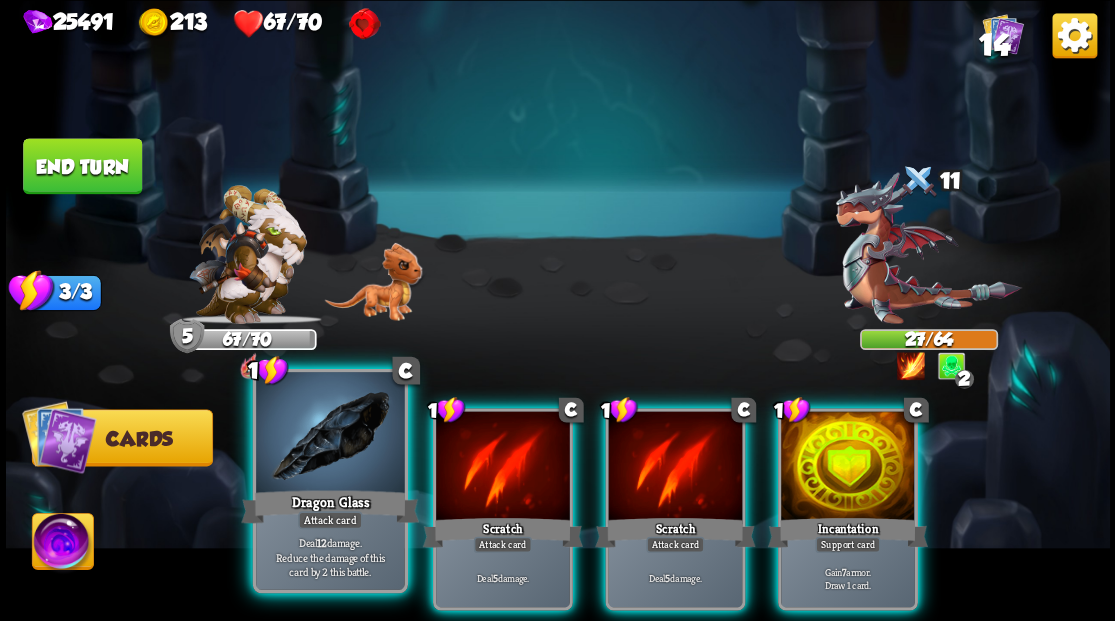 click at bounding box center [330, 434] 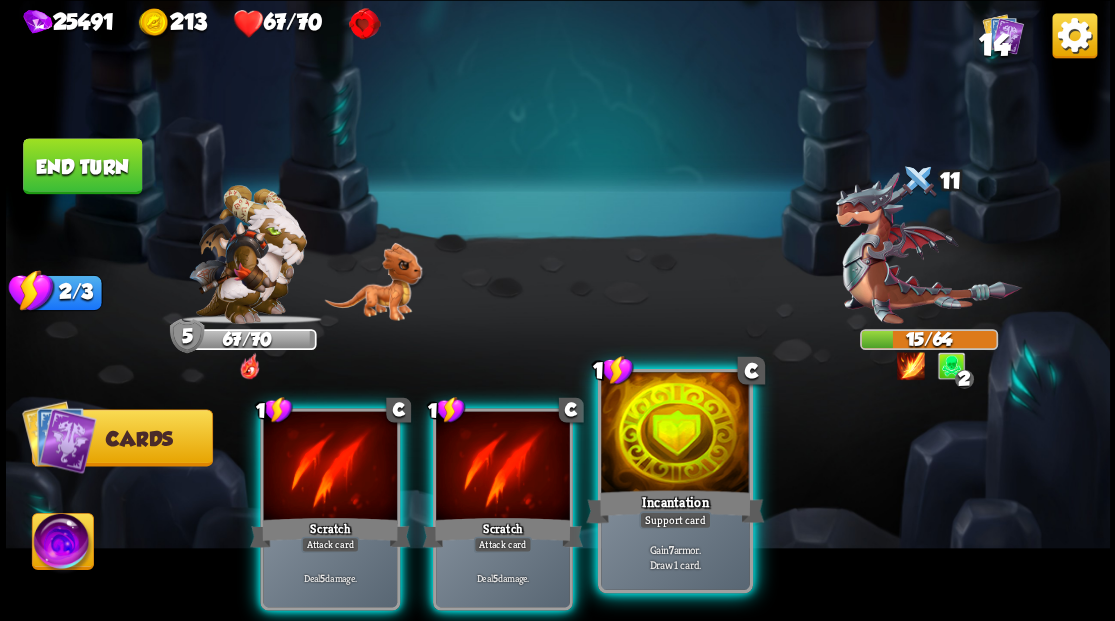 click at bounding box center [675, 434] 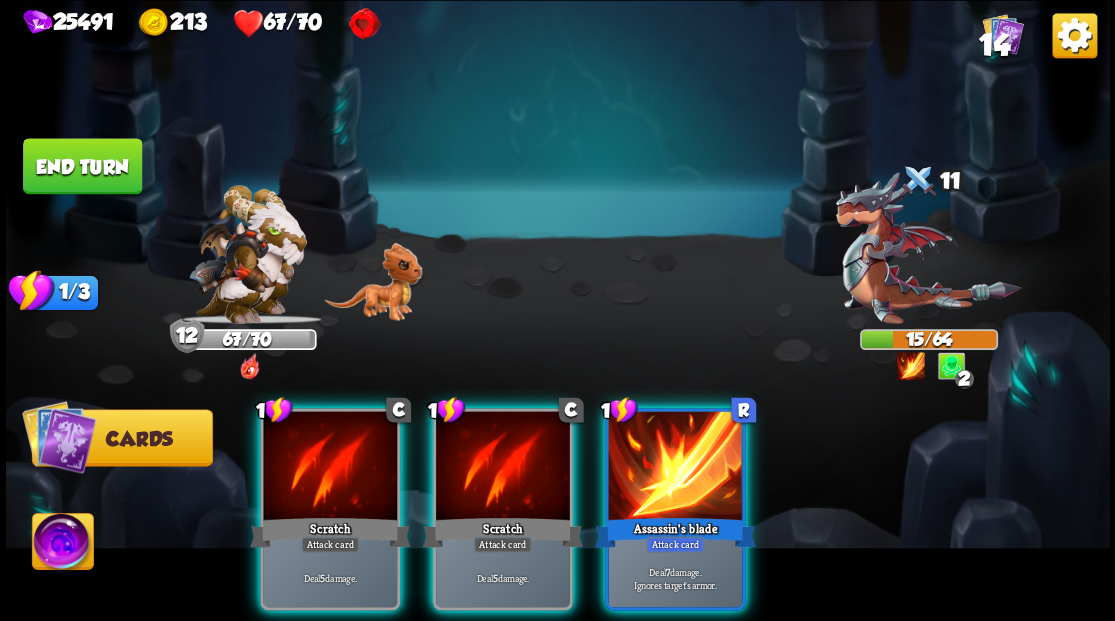 click at bounding box center (675, 467) 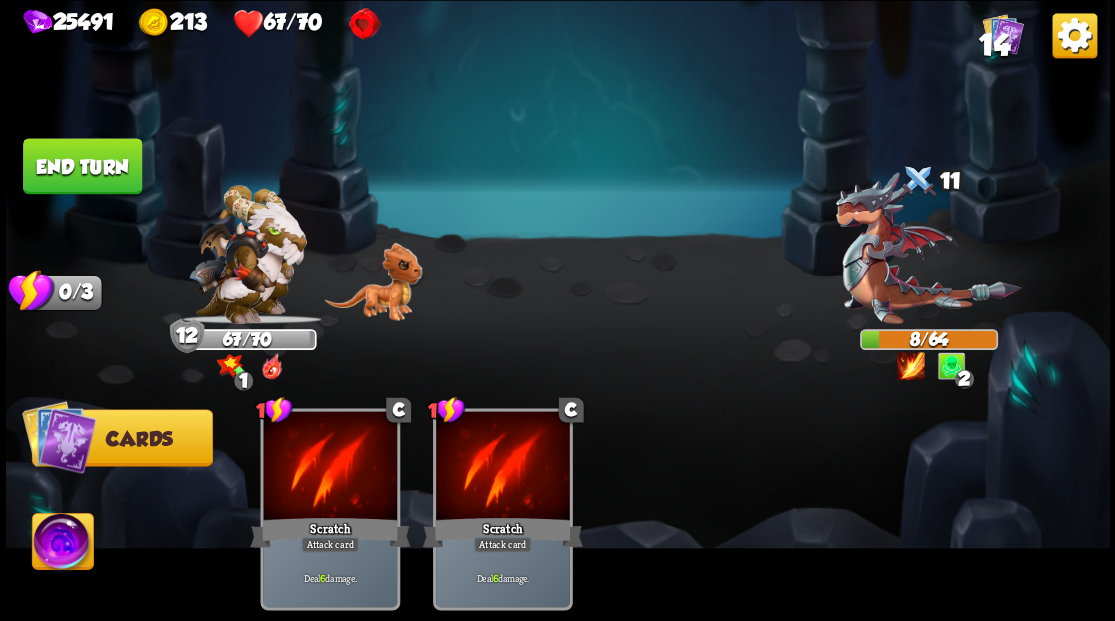 click at bounding box center [62, 544] 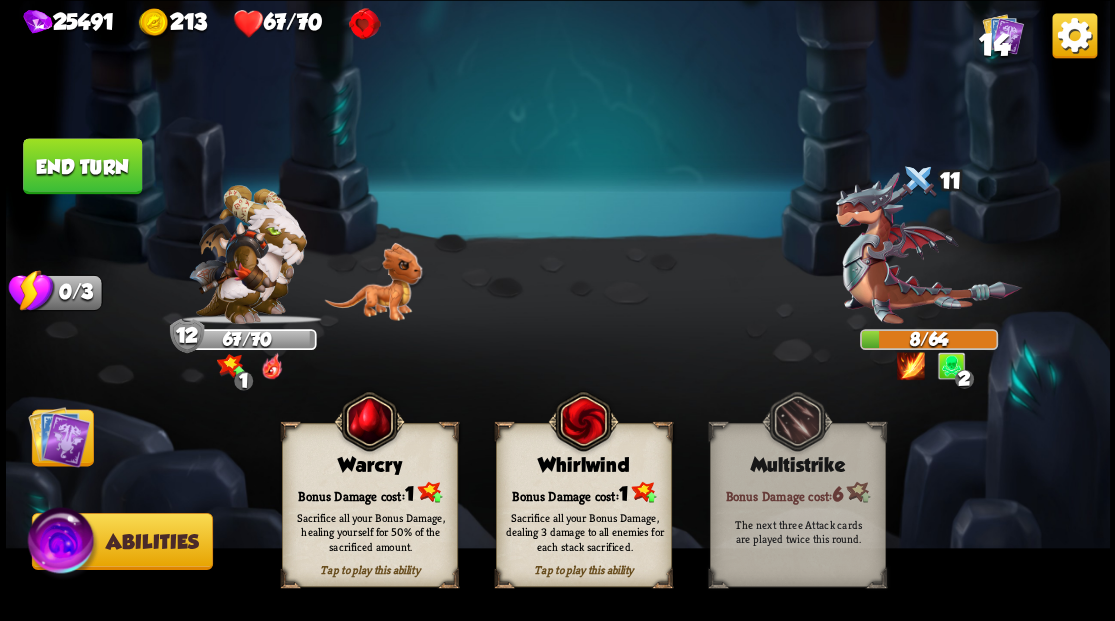 drag, startPoint x: 373, startPoint y: 466, endPoint x: 357, endPoint y: 466, distance: 16 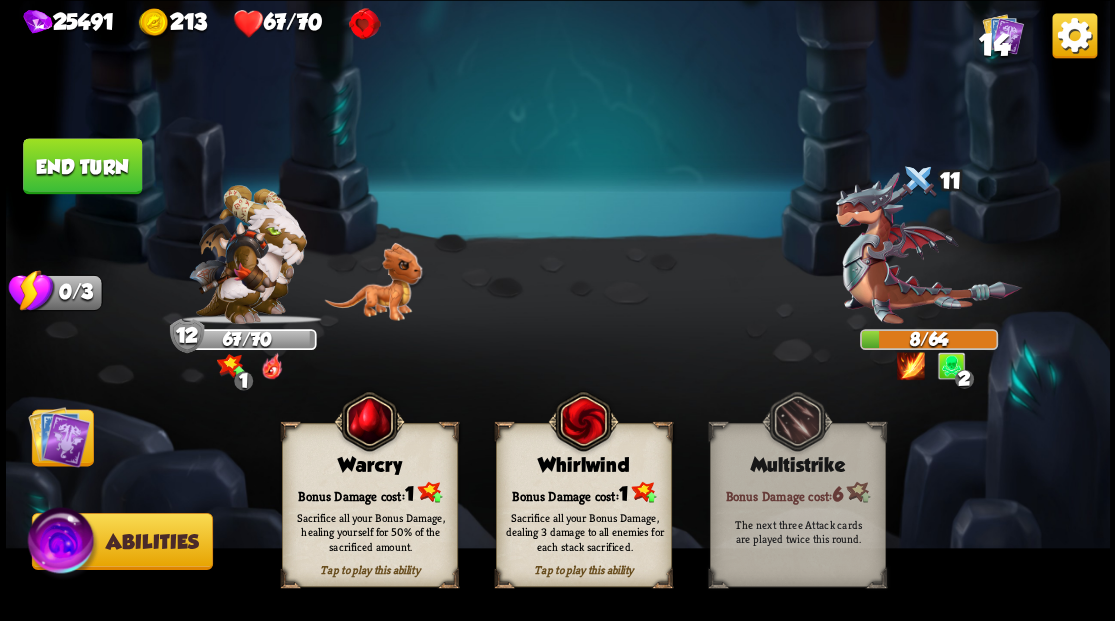 click on "Warcry" at bounding box center [369, 465] 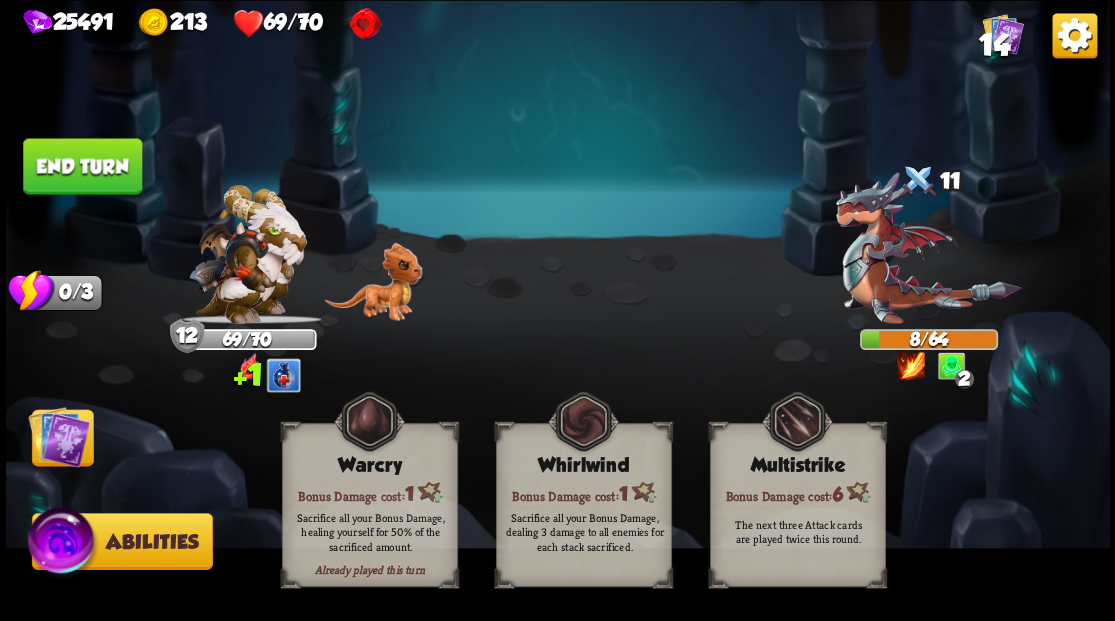 click on "End turn" at bounding box center [82, 166] 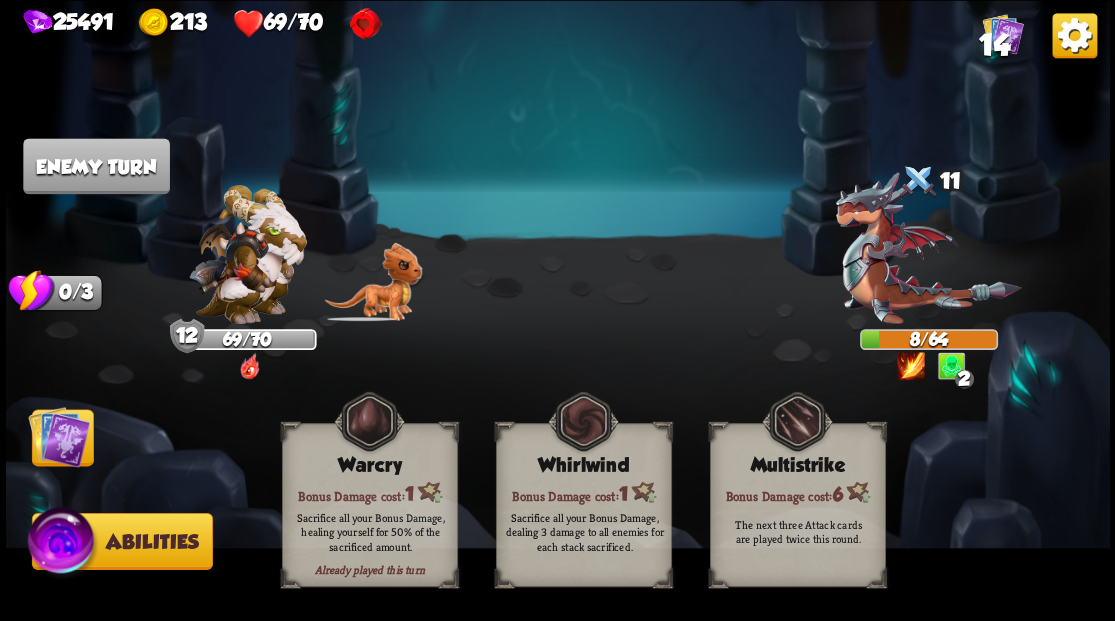 drag, startPoint x: 58, startPoint y: 438, endPoint x: 94, endPoint y: 444, distance: 36.496574 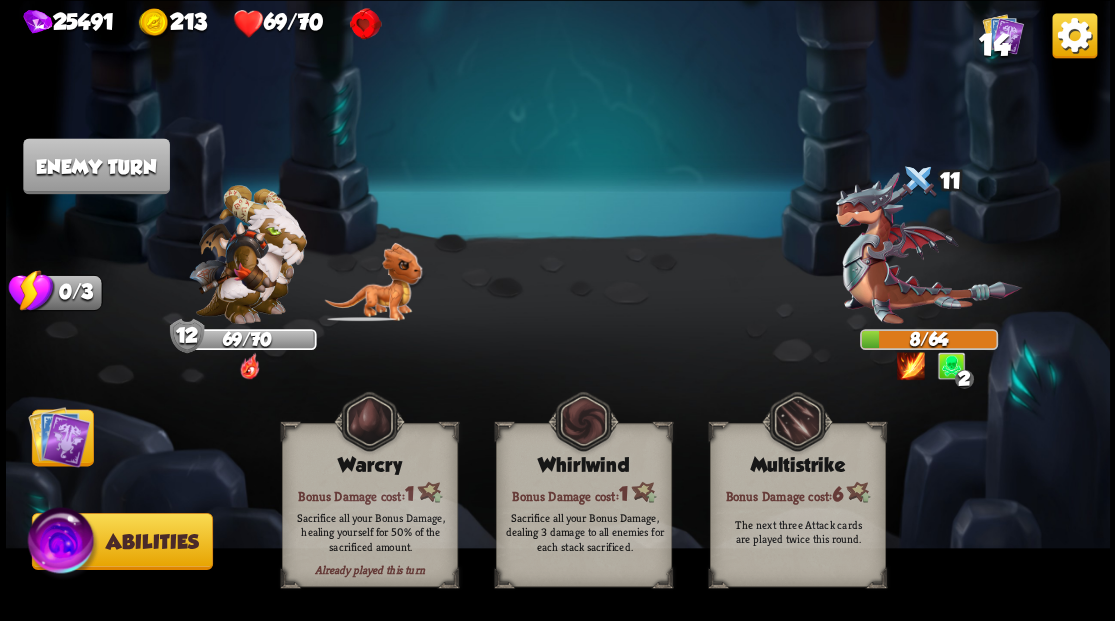 click at bounding box center (59, 436) 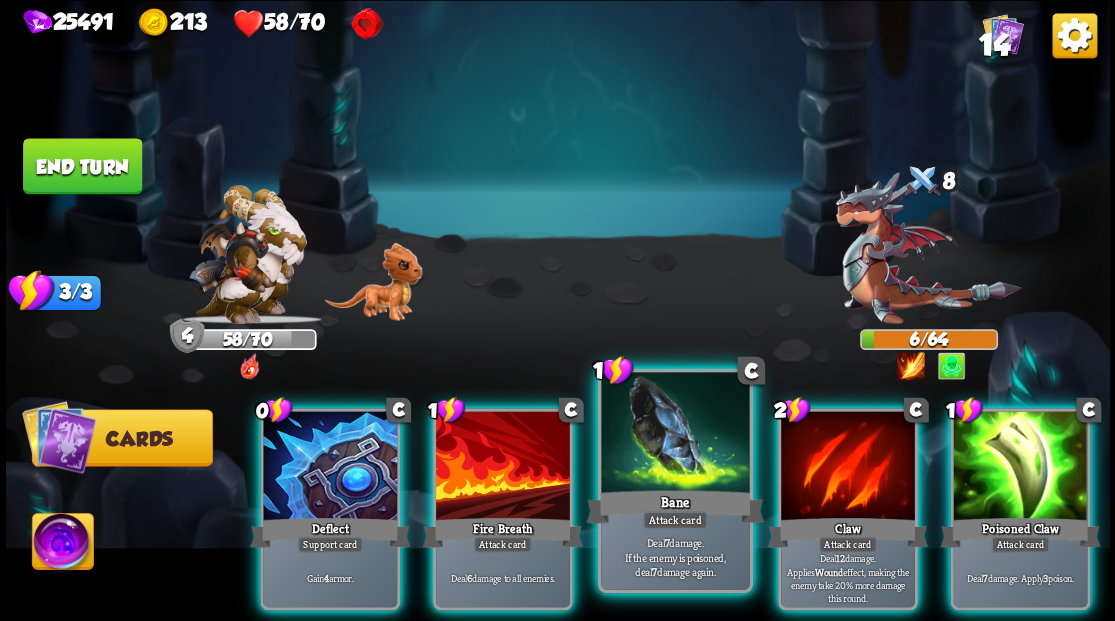 click at bounding box center [675, 434] 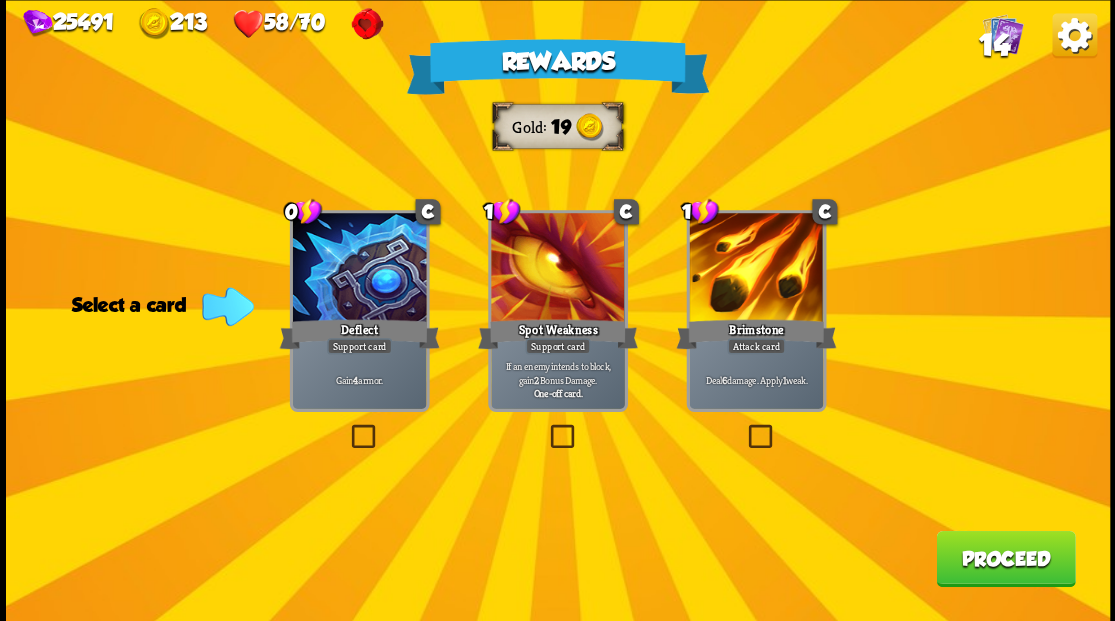click at bounding box center (347, 427) 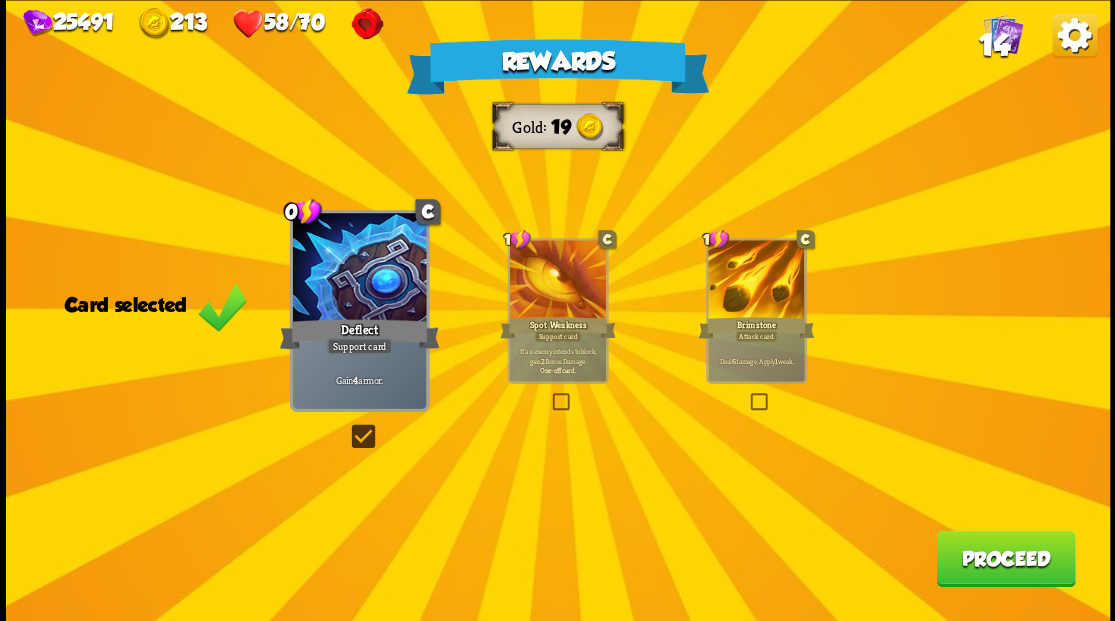 click on "Proceed" at bounding box center (1005, 558) 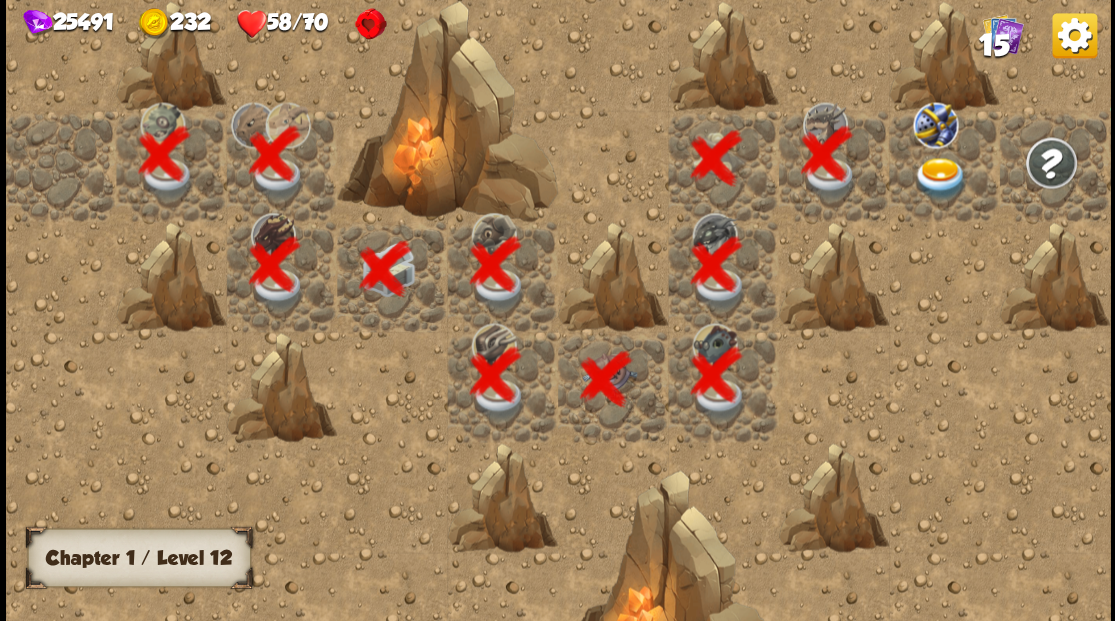 scroll, scrollTop: 0, scrollLeft: 384, axis: horizontal 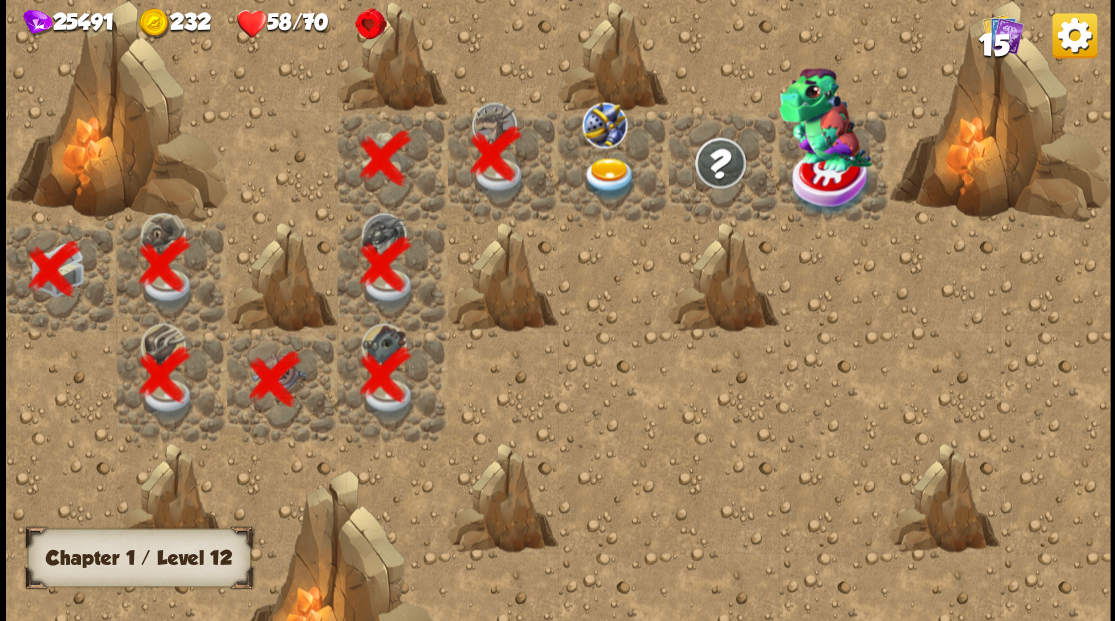 click at bounding box center (609, 178) 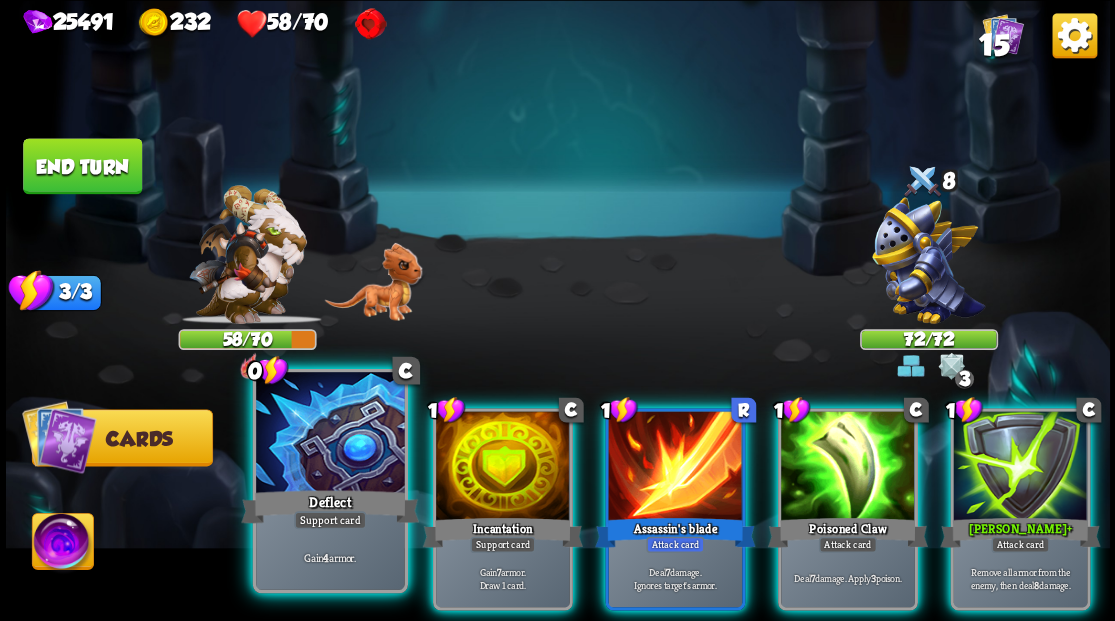 click at bounding box center [330, 434] 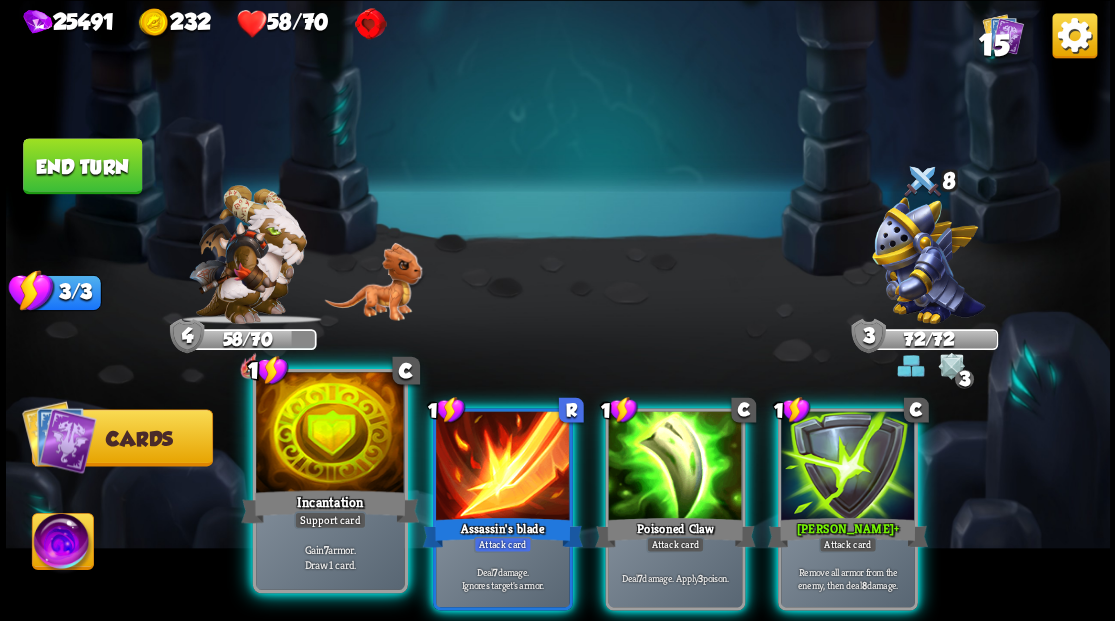 click at bounding box center (330, 434) 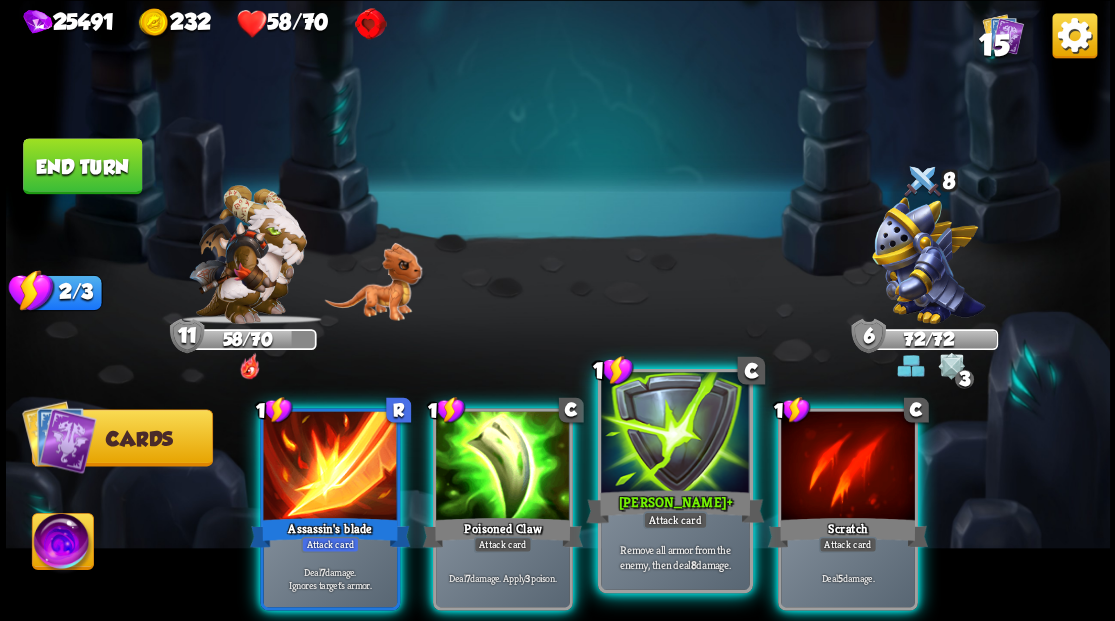 click at bounding box center [675, 434] 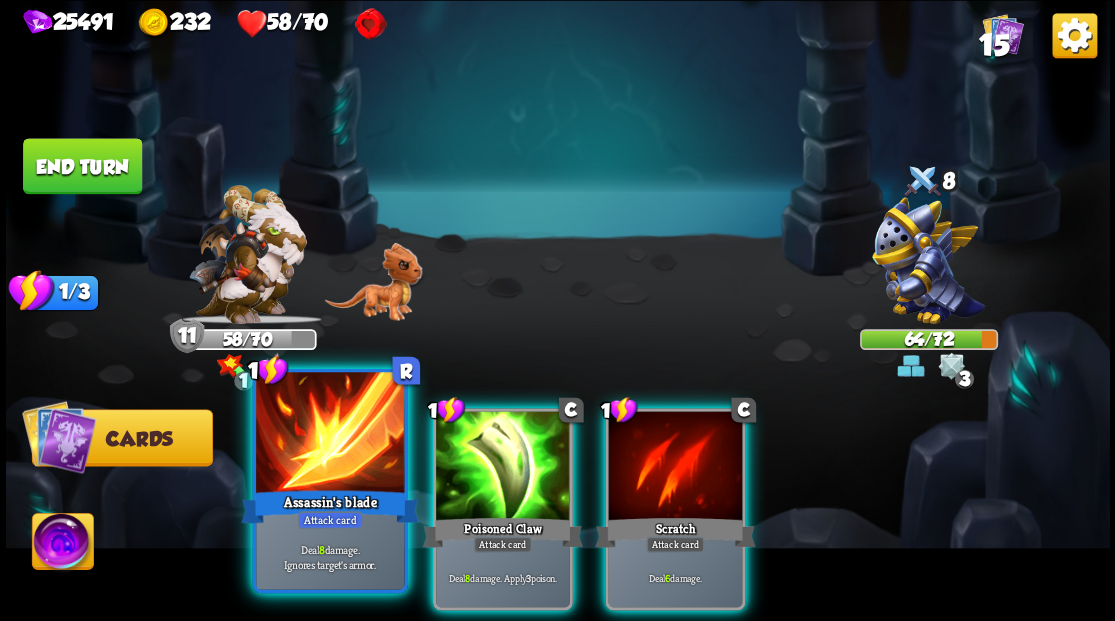 click at bounding box center [330, 434] 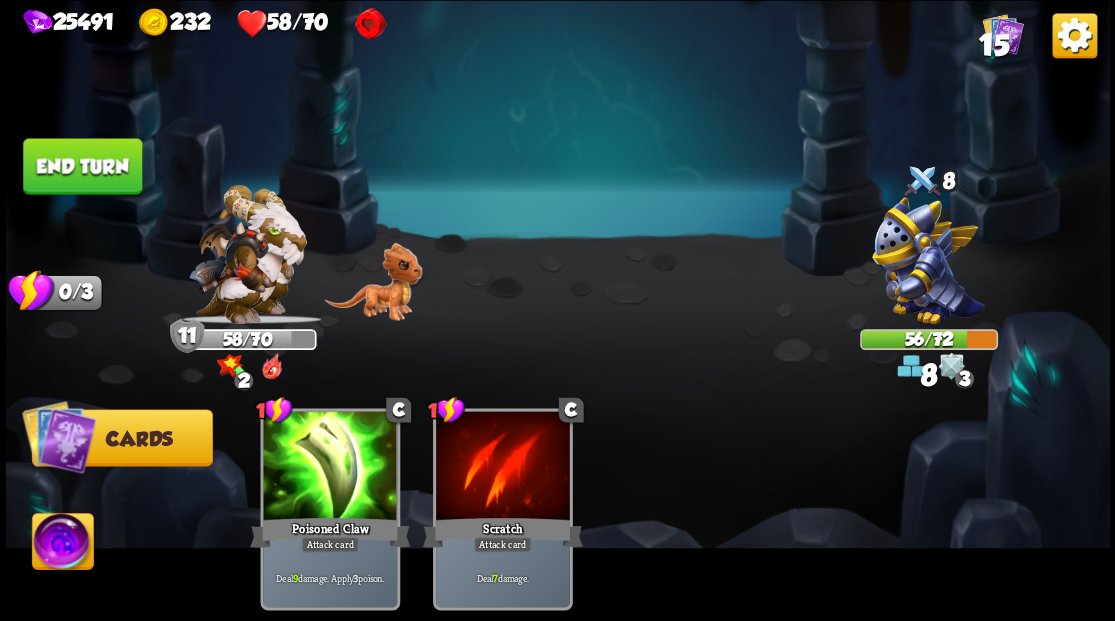 click at bounding box center [62, 544] 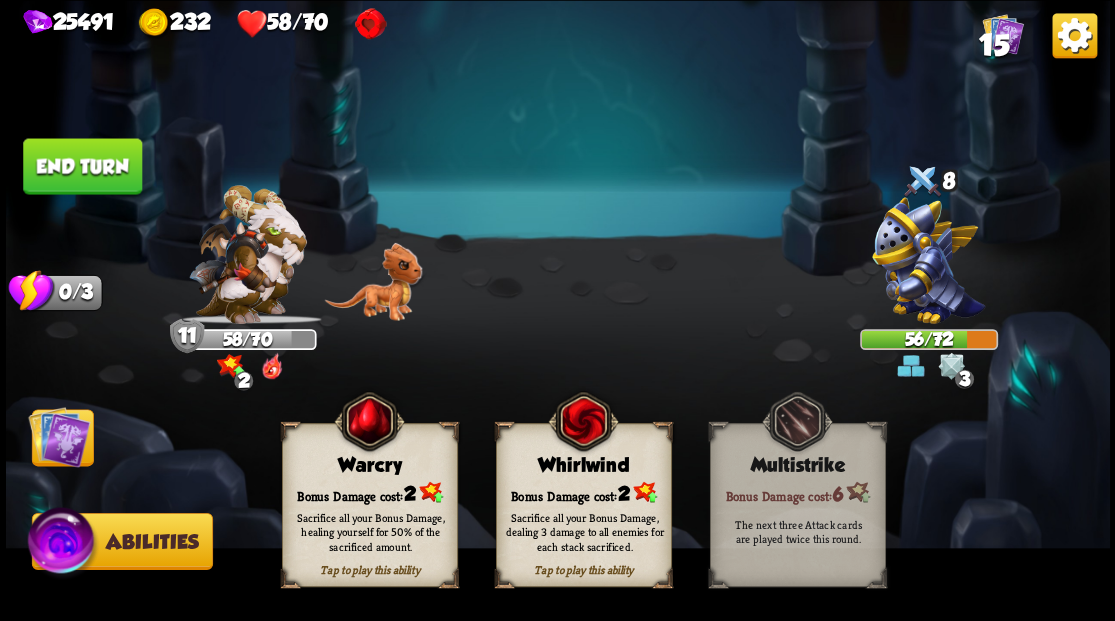 drag, startPoint x: 368, startPoint y: 478, endPoint x: 299, endPoint y: 463, distance: 70.61161 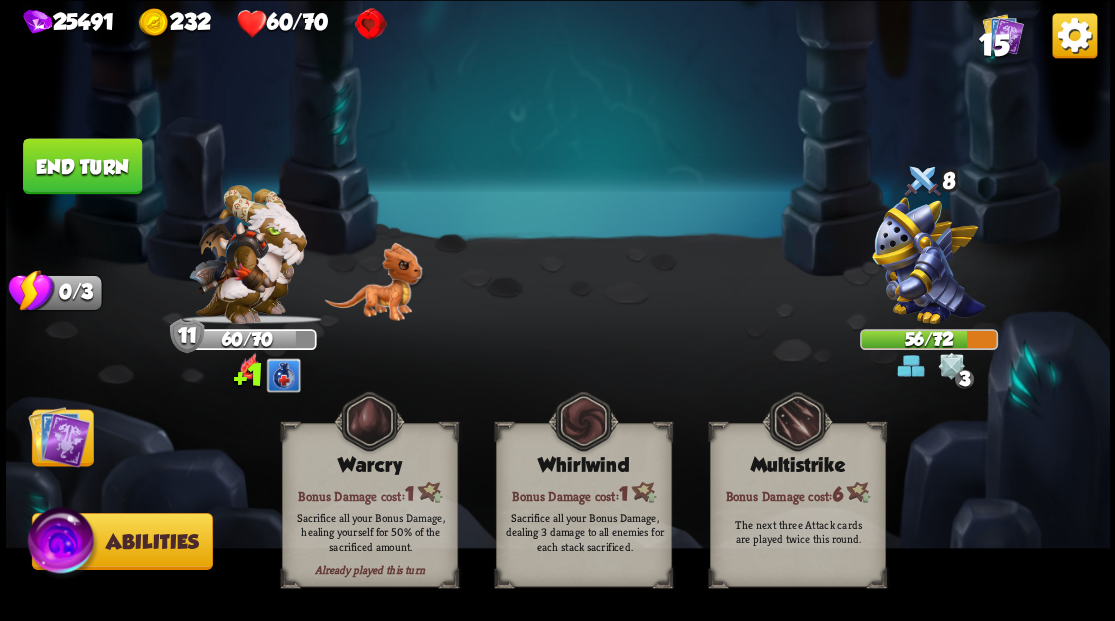 click at bounding box center [59, 436] 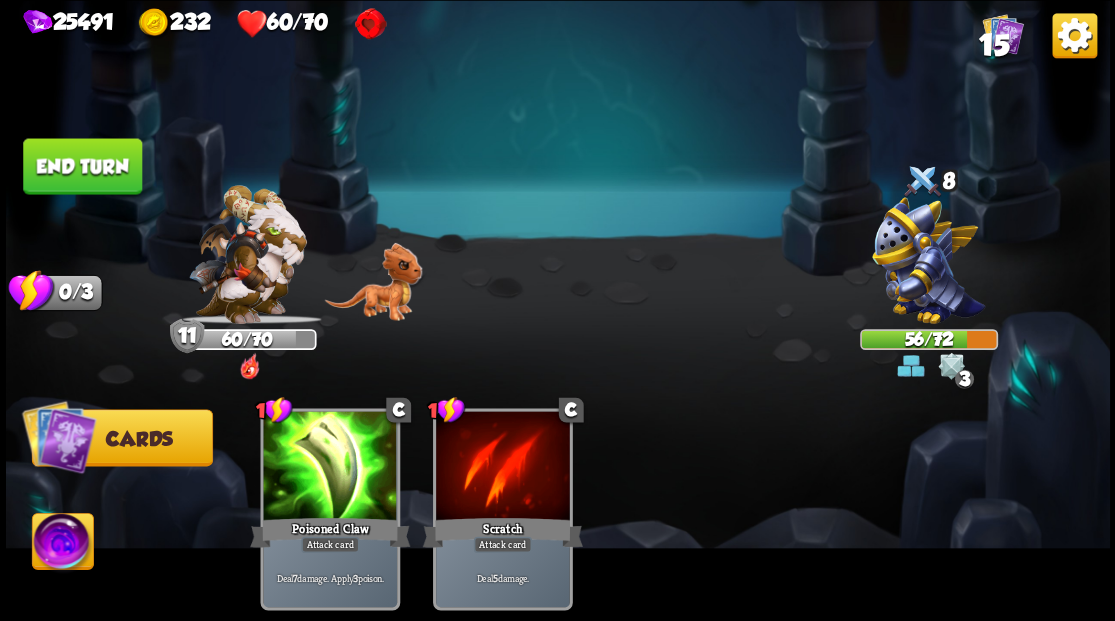 click on "End turn" at bounding box center [82, 166] 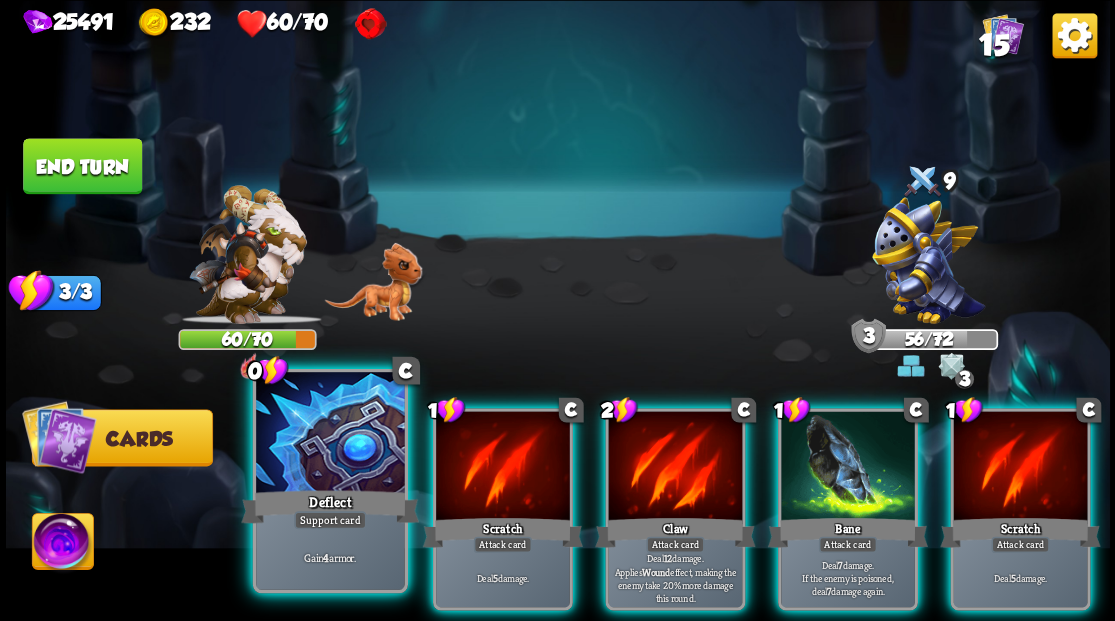 click at bounding box center (330, 434) 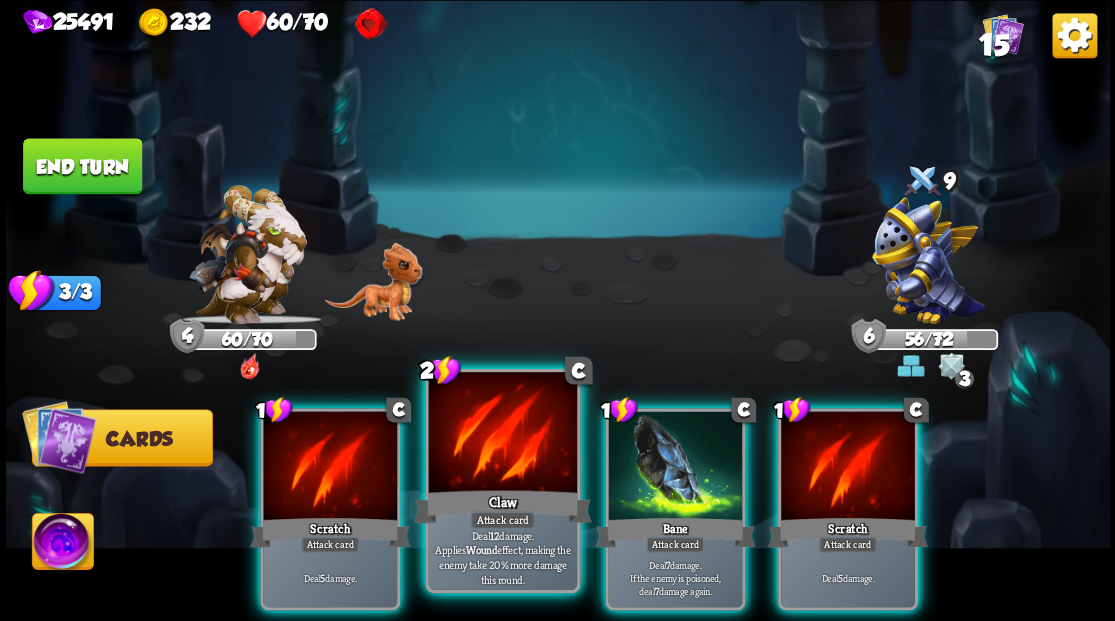 click at bounding box center (502, 434) 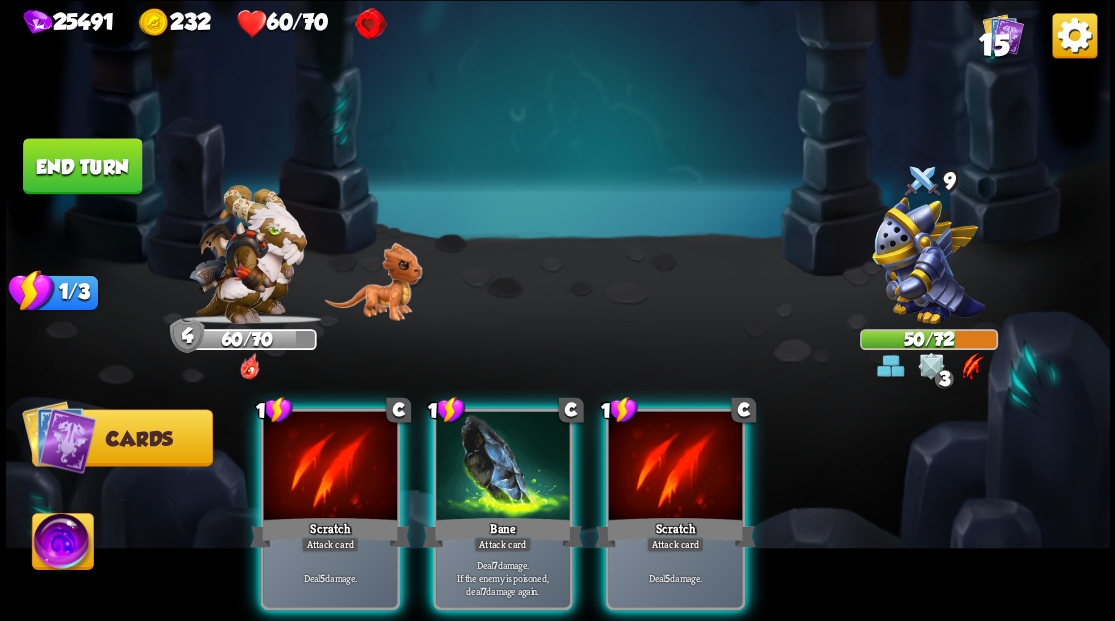 click at bounding box center [503, 467] 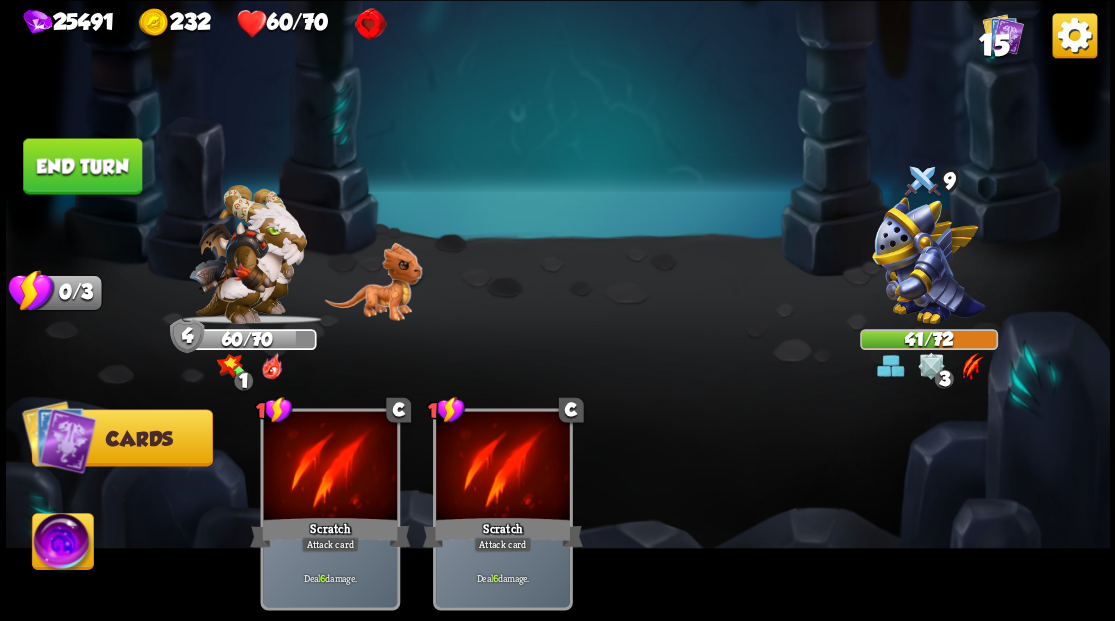 click at bounding box center (62, 544) 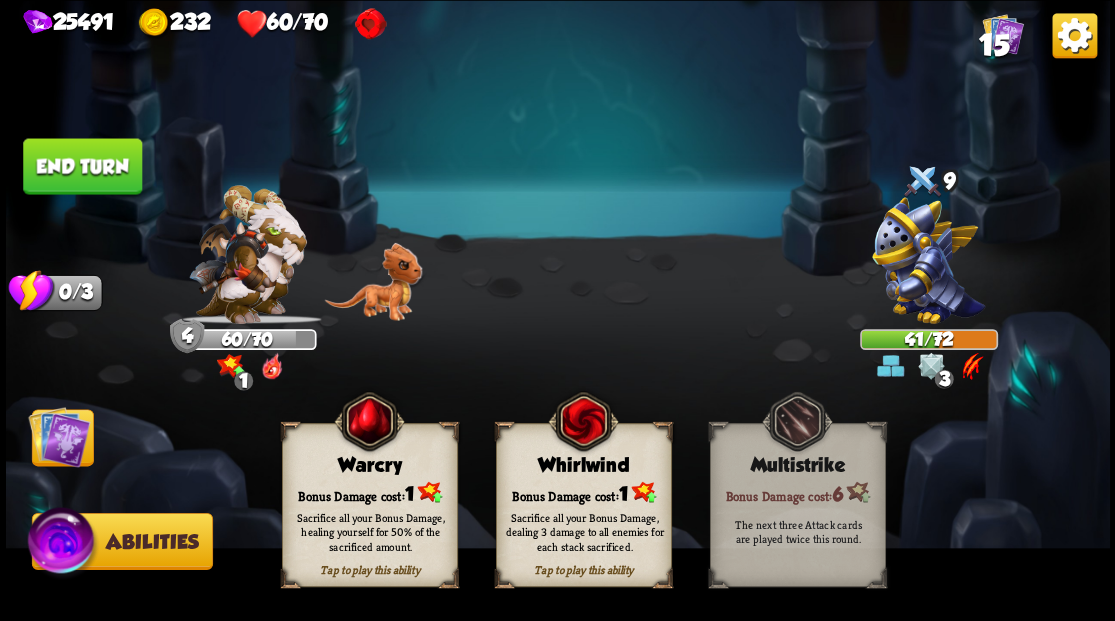 click on "Warcry" at bounding box center (369, 465) 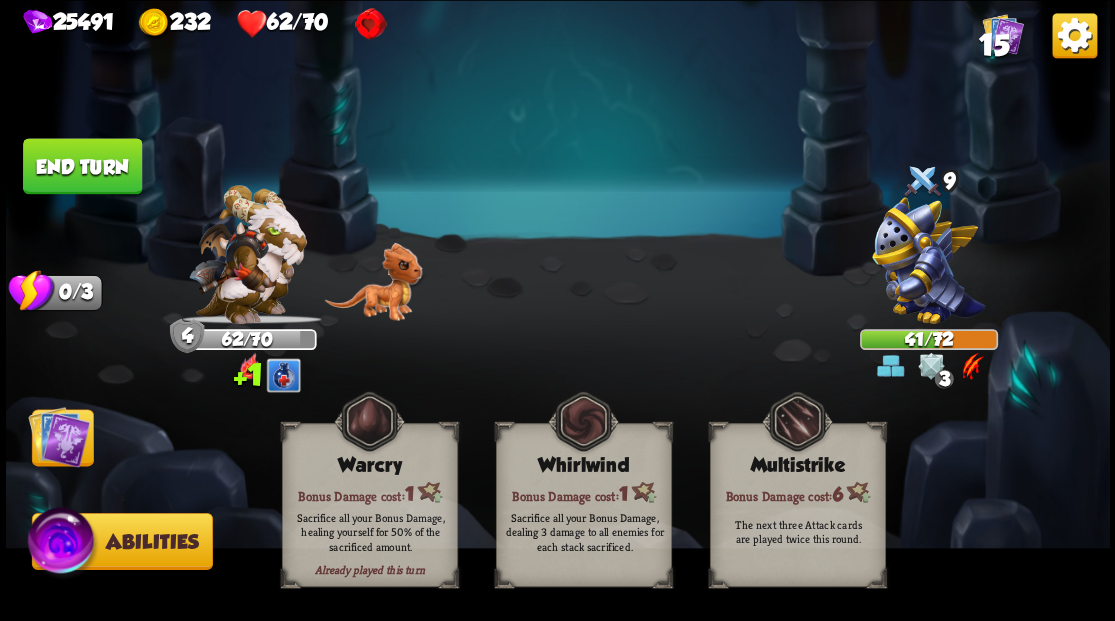click on "End turn" at bounding box center (82, 166) 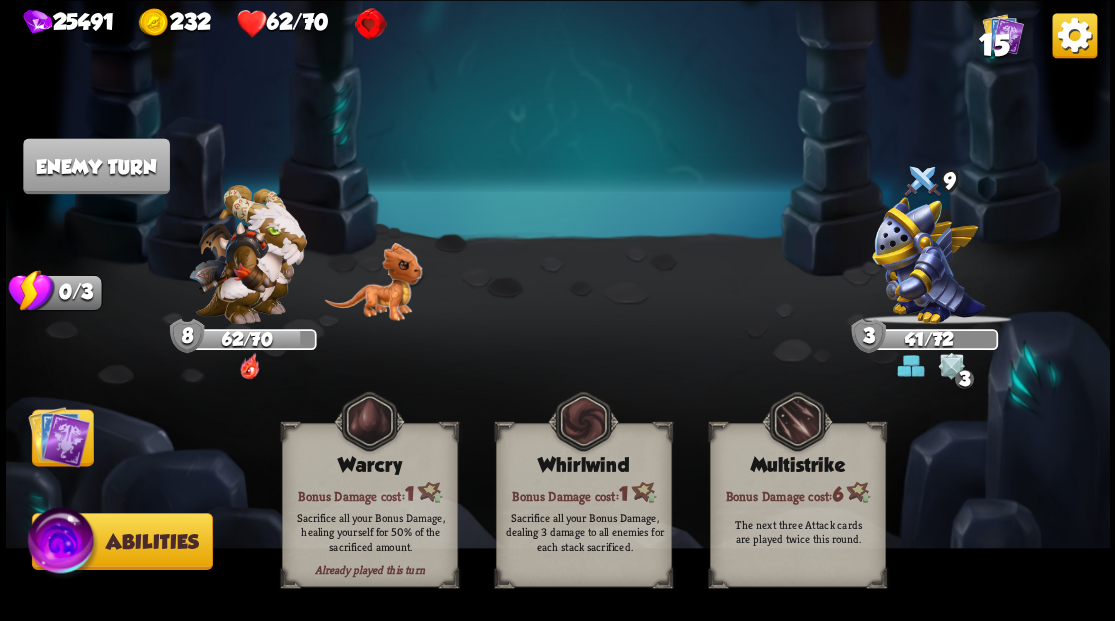 click at bounding box center (59, 436) 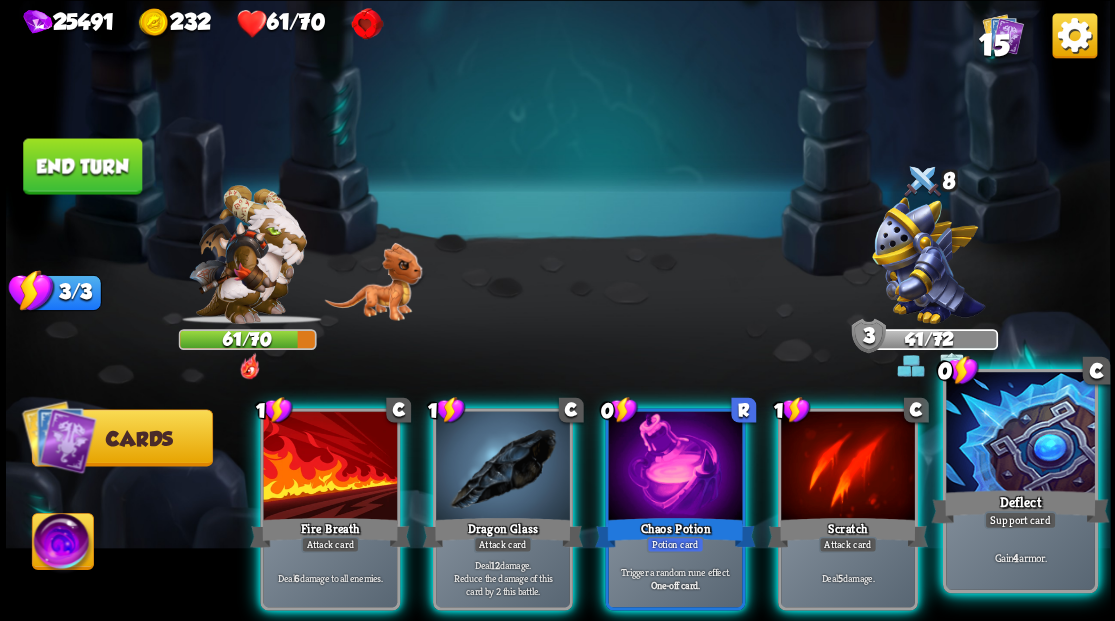click at bounding box center [1020, 434] 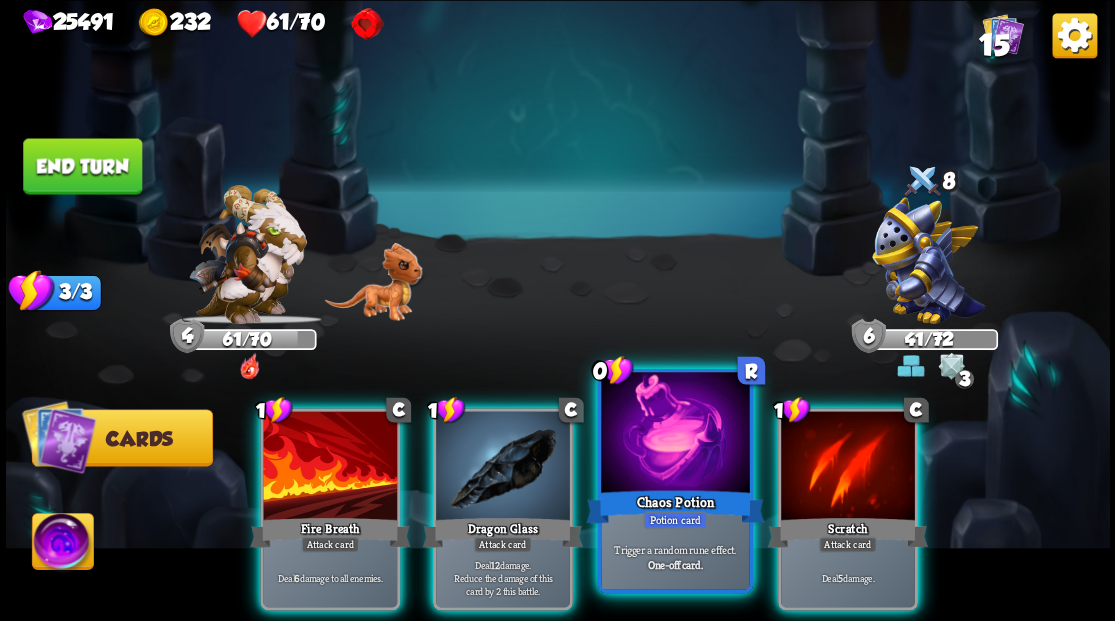 click at bounding box center [675, 434] 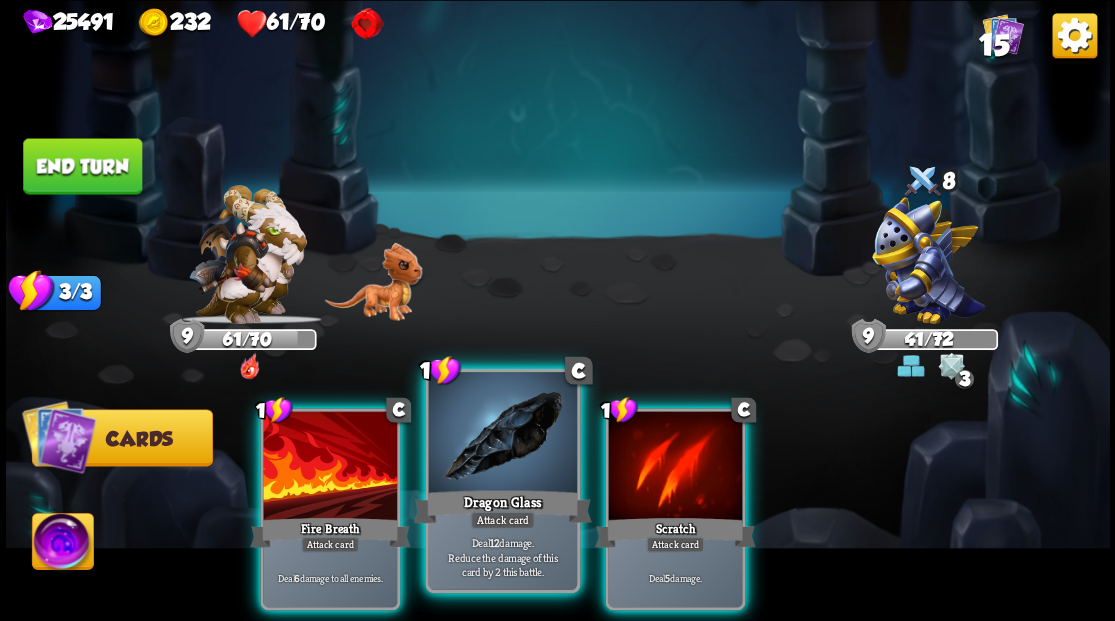 click at bounding box center [502, 434] 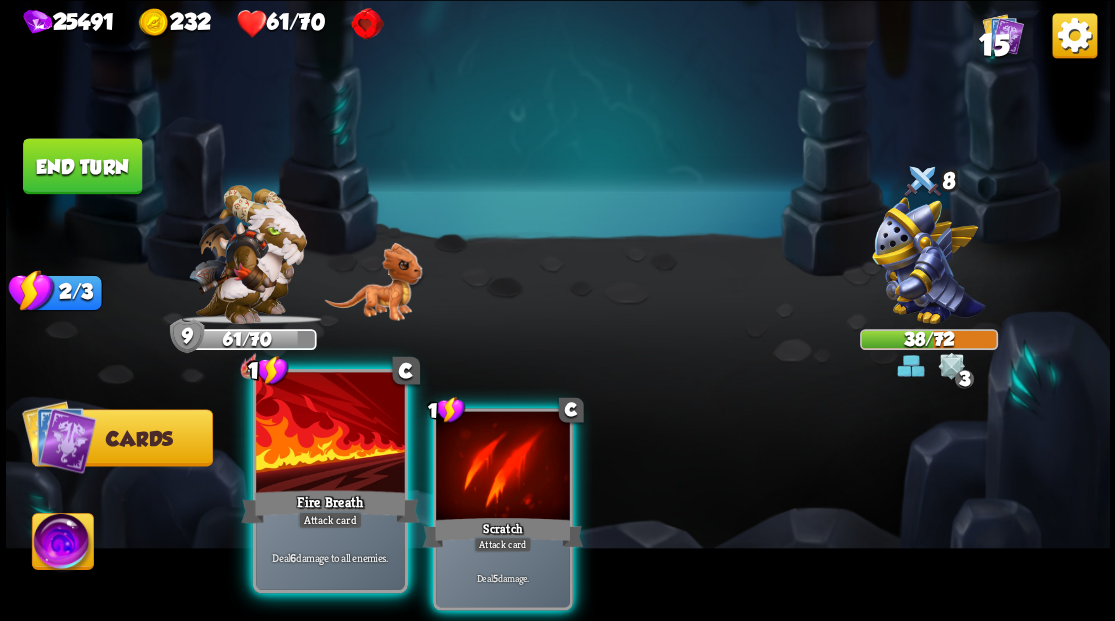 click at bounding box center (330, 434) 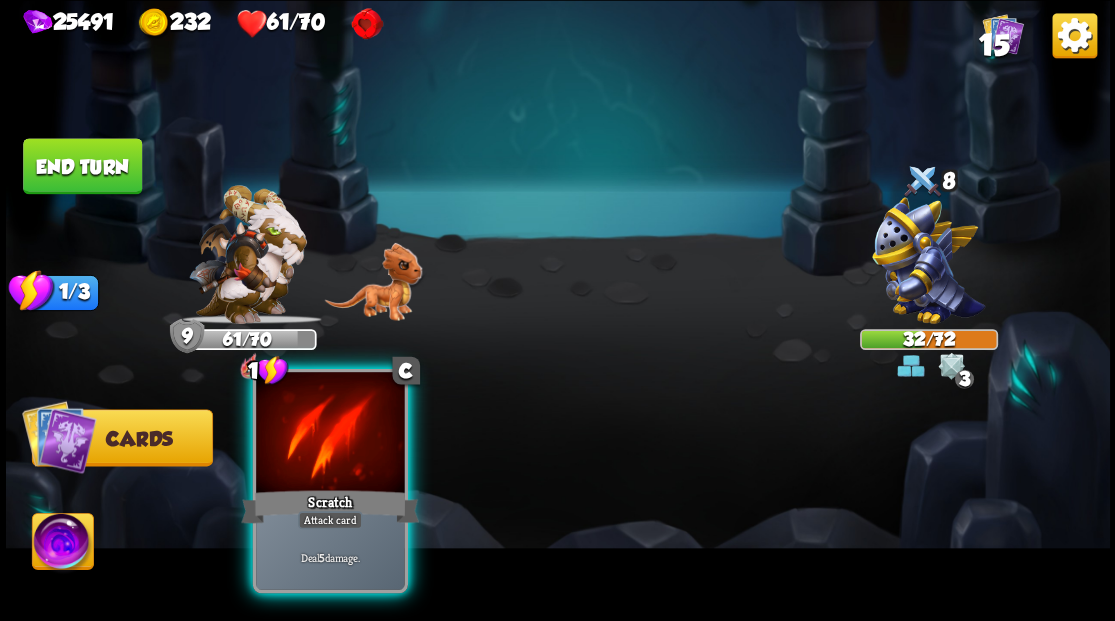 click at bounding box center (330, 434) 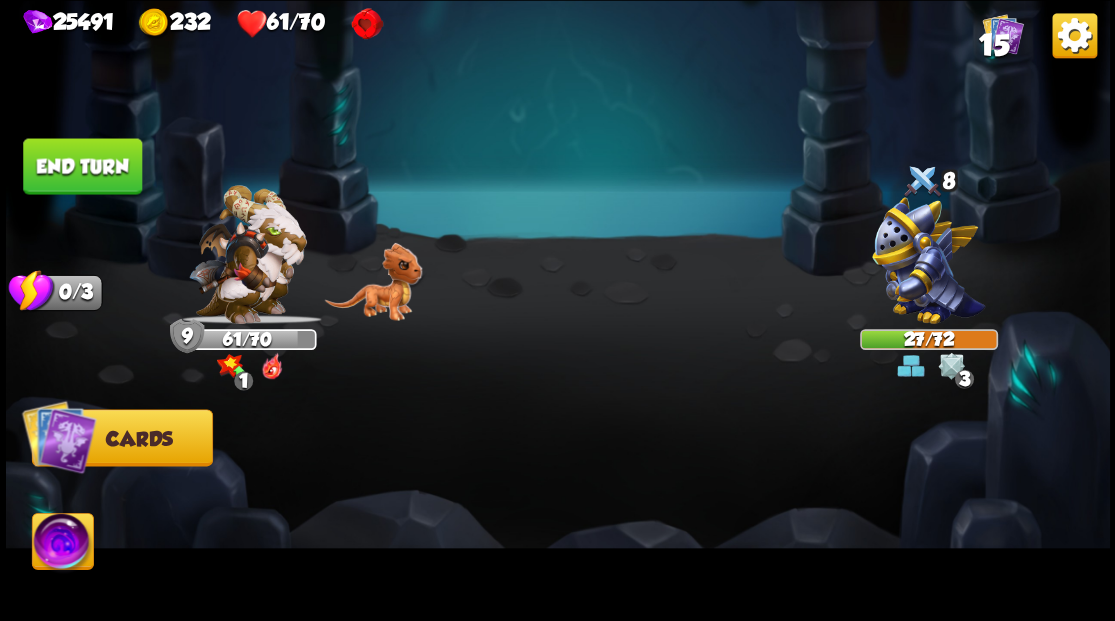 click at bounding box center (62, 544) 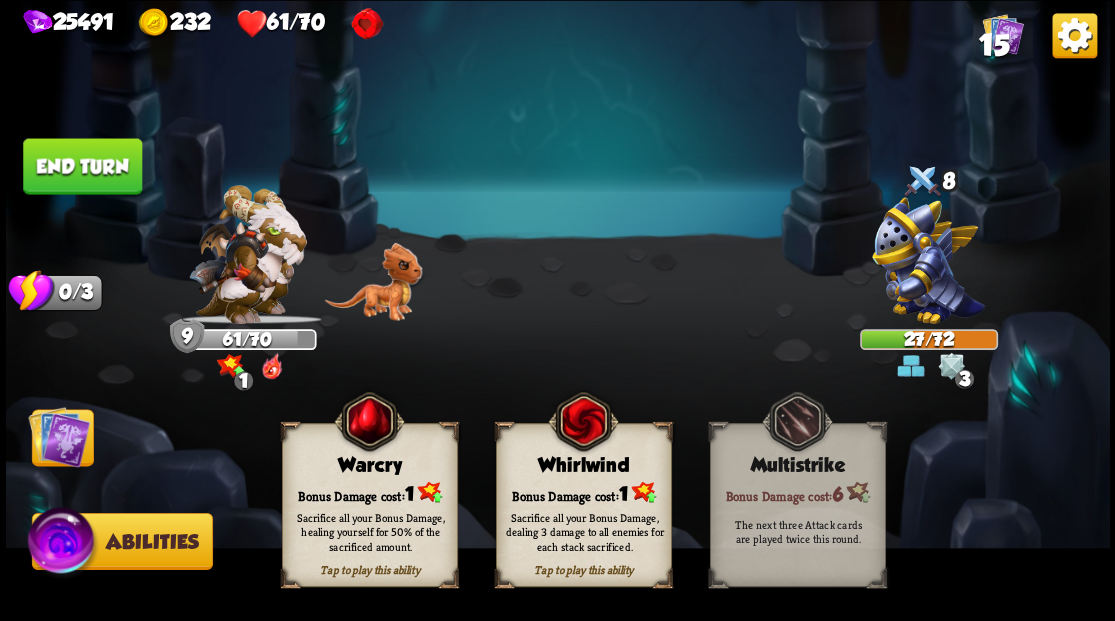 click on "Sacrifice all your Bonus Damage, healing yourself for 50% of the sacrificed amount." at bounding box center (370, 531) 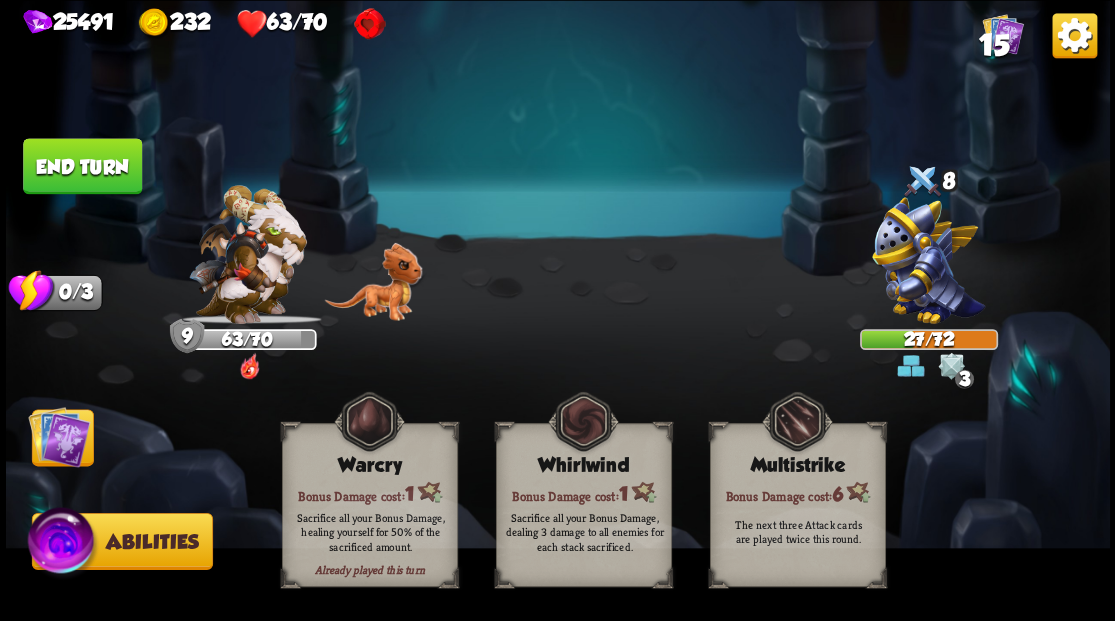 click at bounding box center [59, 436] 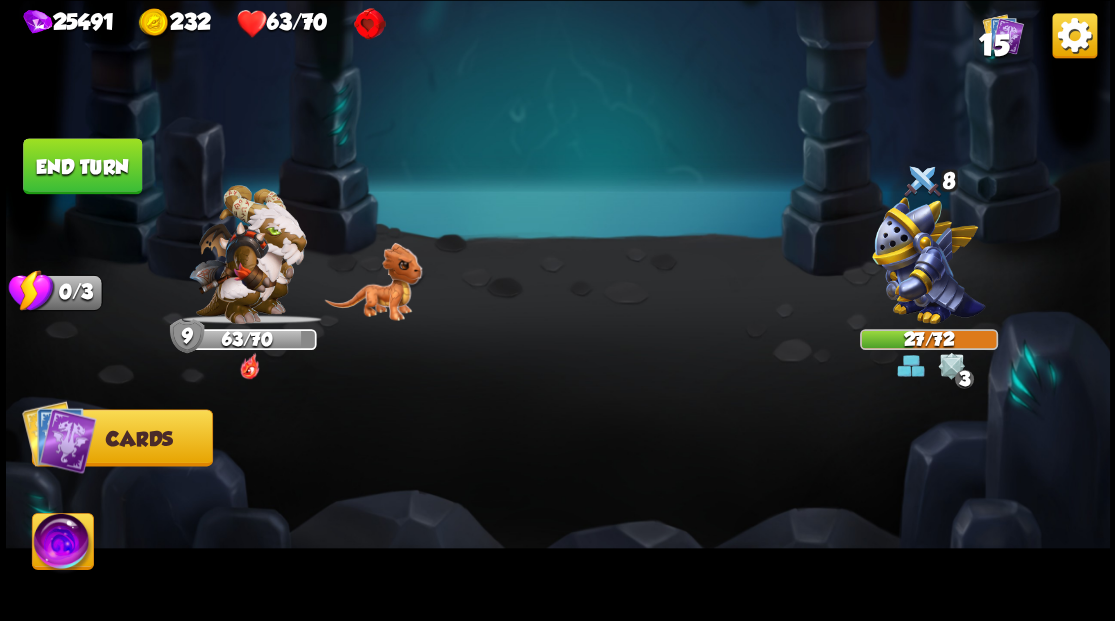 click on "End turn" at bounding box center (82, 166) 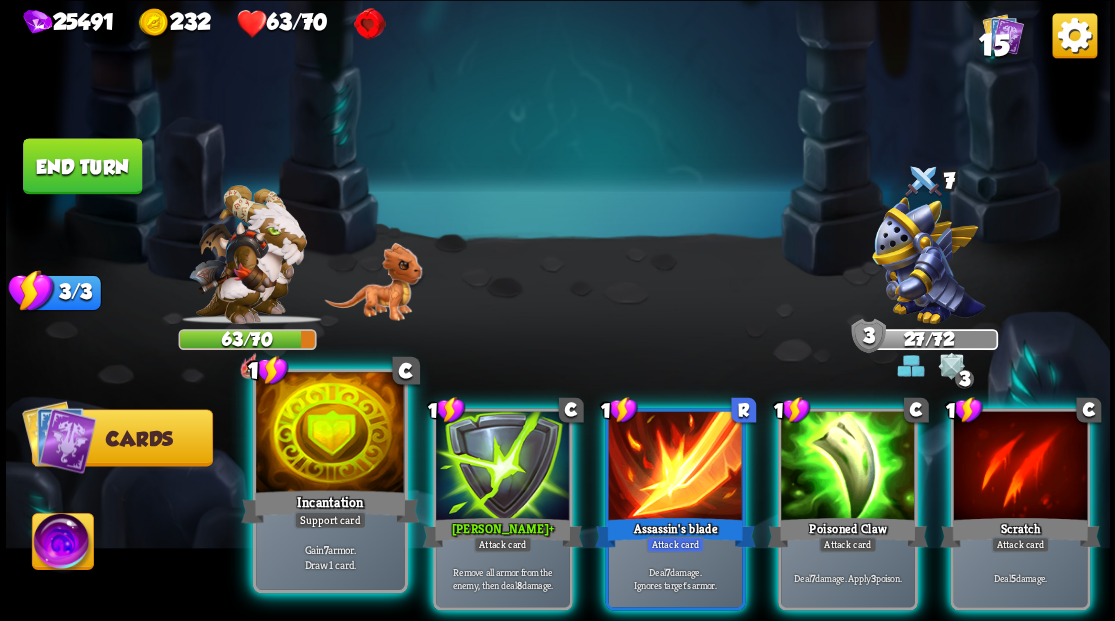 click at bounding box center (330, 434) 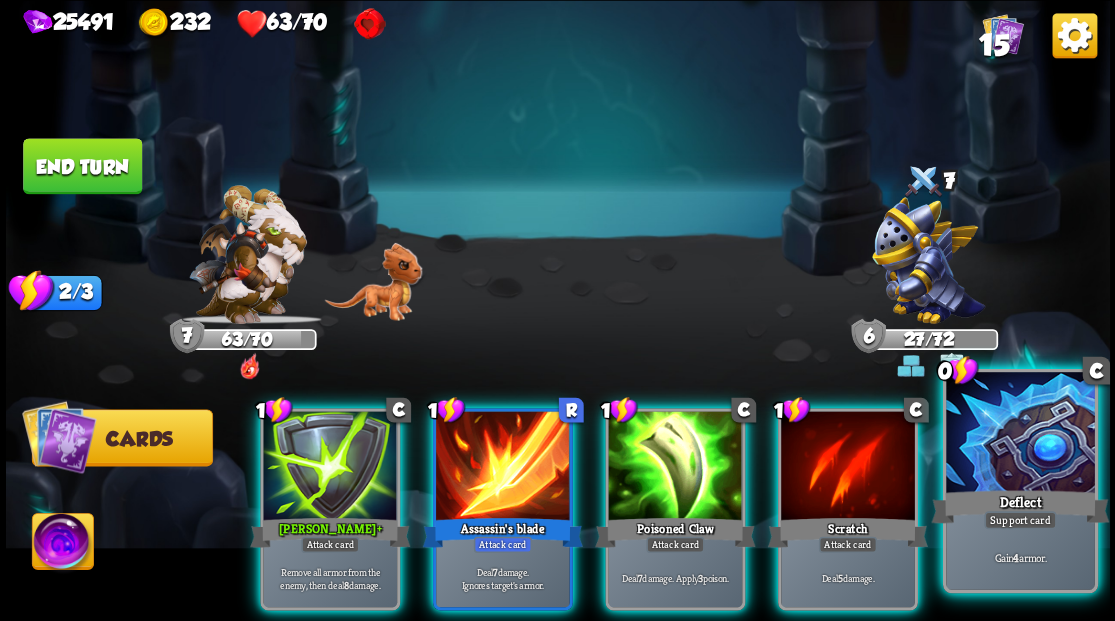 click at bounding box center [1020, 434] 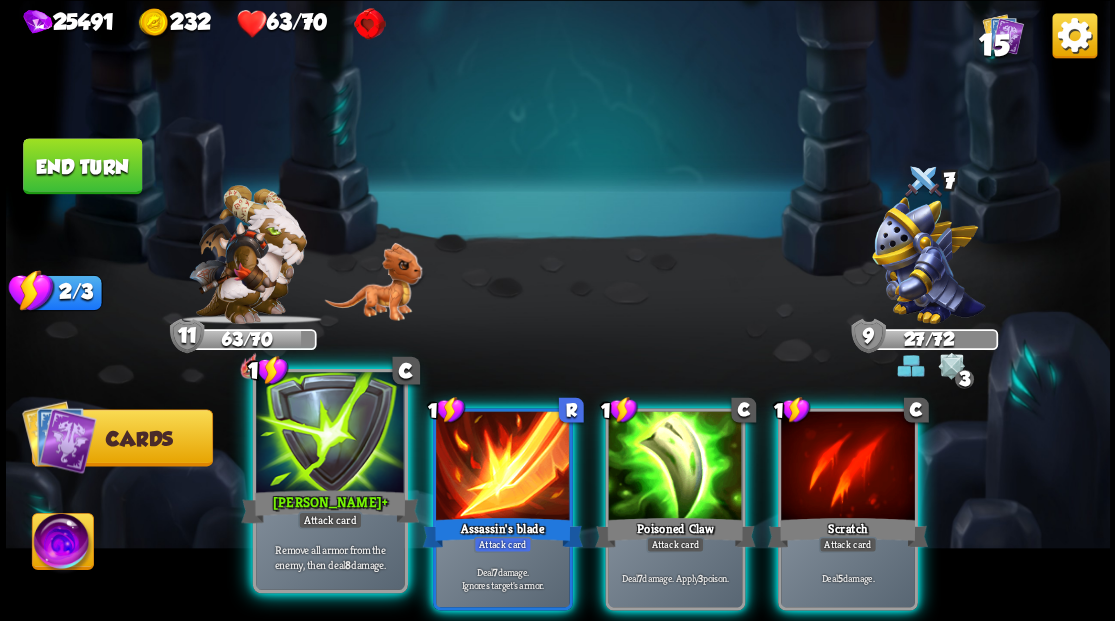 click at bounding box center (330, 434) 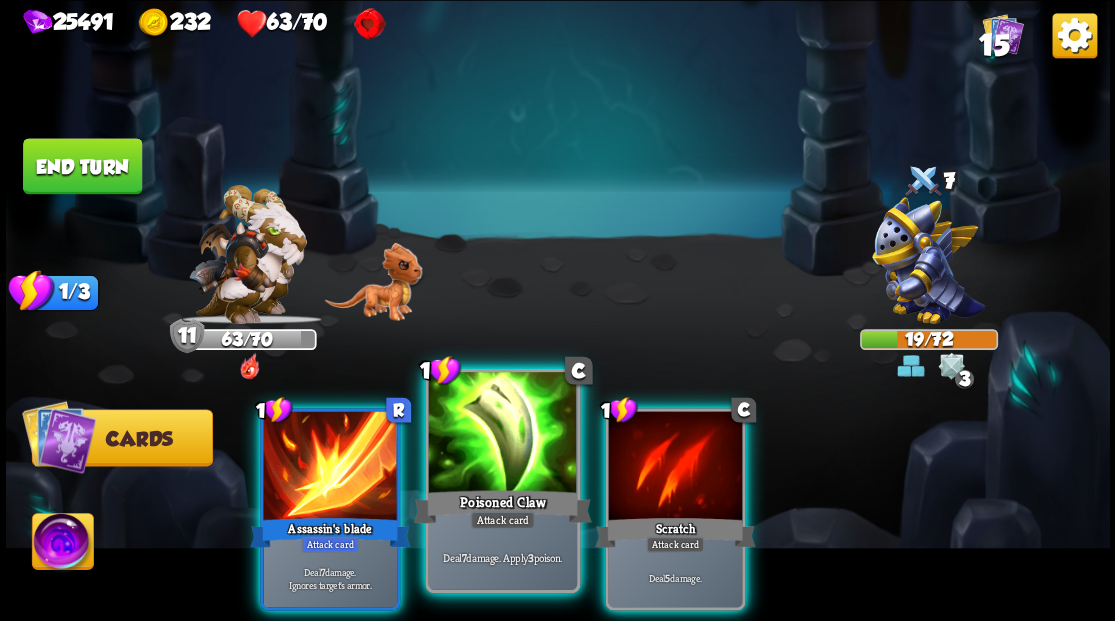 click at bounding box center [502, 434] 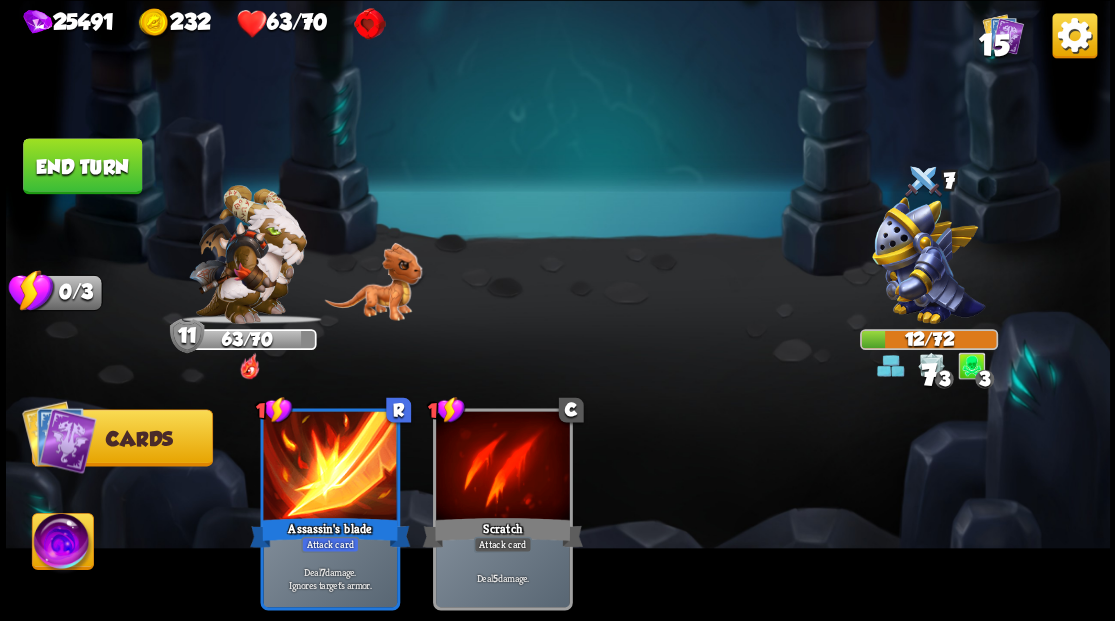 click on "End turn" at bounding box center [82, 166] 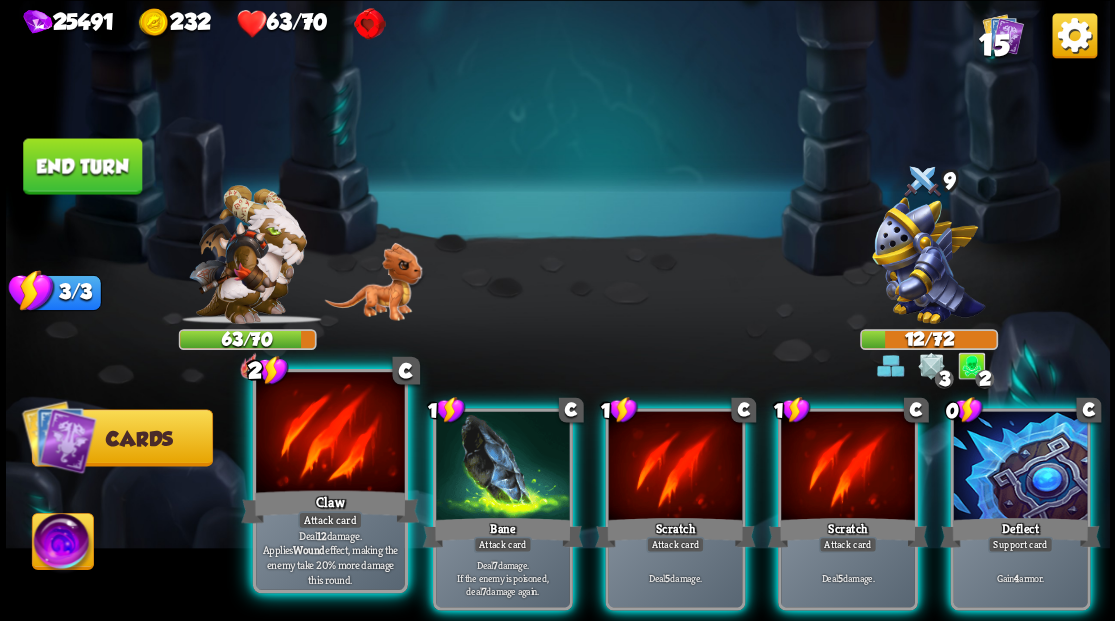 click at bounding box center [330, 434] 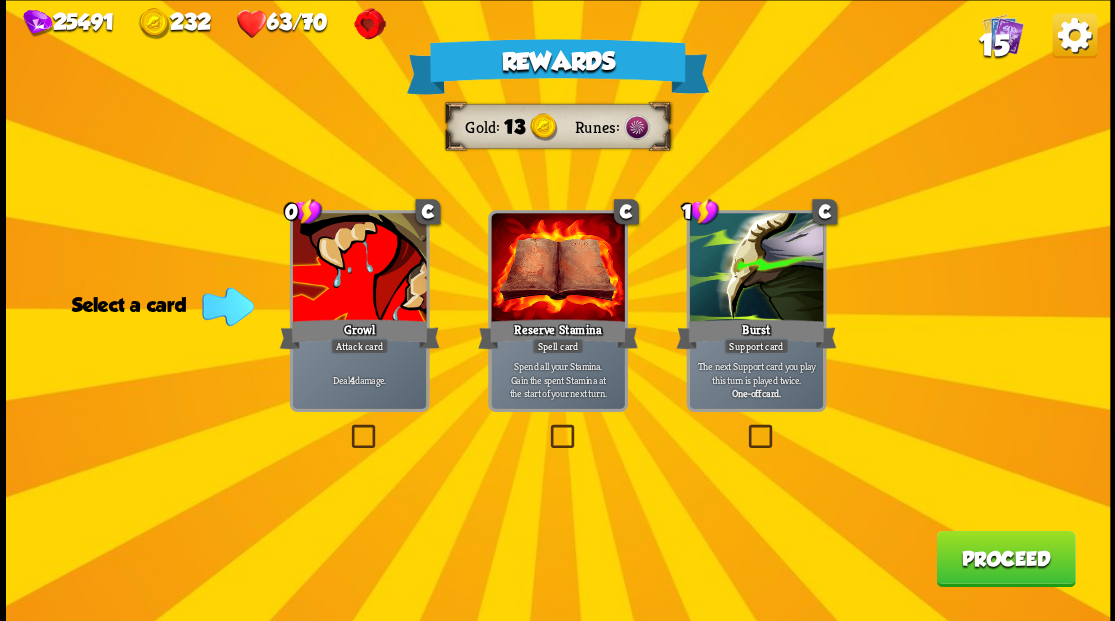 click on "Rewards           Gold   13       Runes
Select a card
0
C   Growl     Attack card   Deal  4  damage.           C   Reserve Stamina     Spell card   Spend all your Stamina. [PERSON_NAME] the spent Stamina at the start of your next turn.
1
C   Burst     Support card   The next Support card you play this turn is played twice.   One-off card.             Proceed" at bounding box center (558, 310) 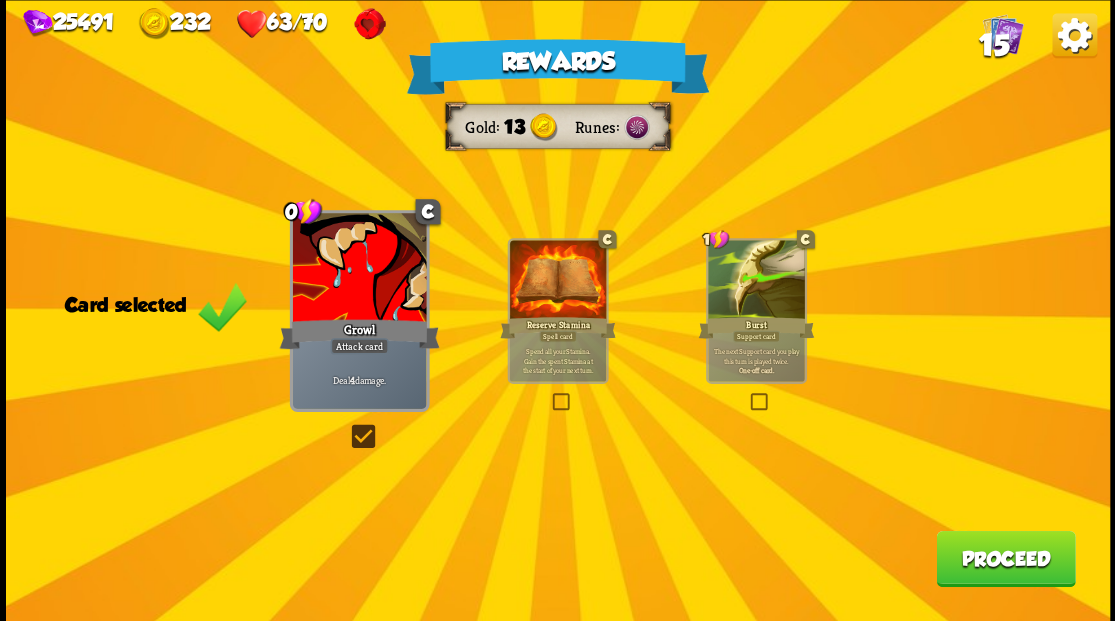 click on "Proceed" at bounding box center [1005, 558] 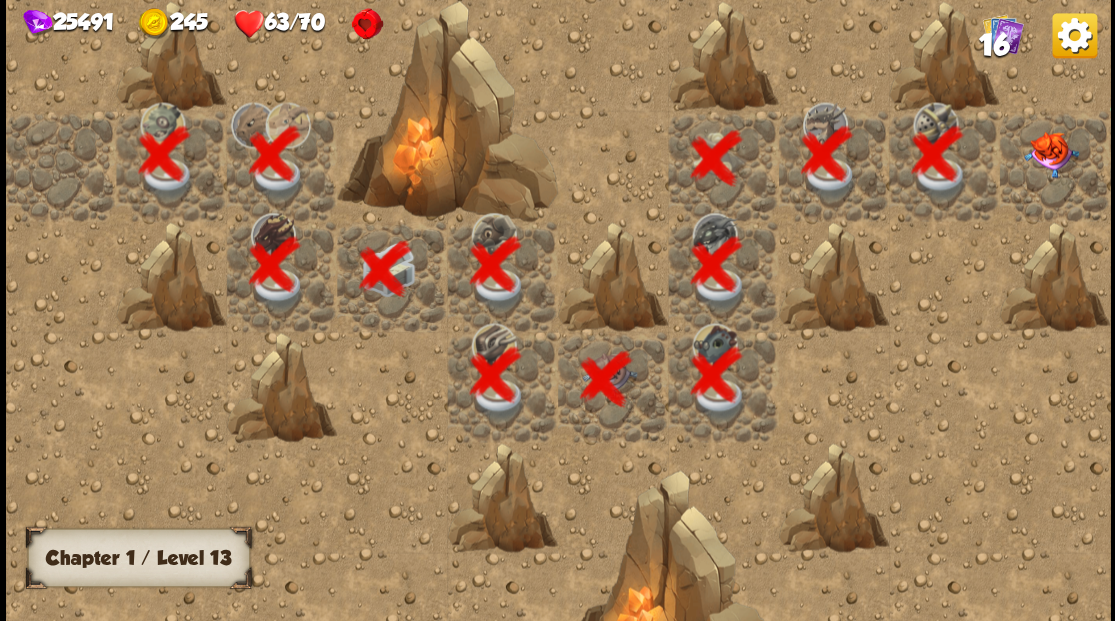 scroll, scrollTop: 0, scrollLeft: 384, axis: horizontal 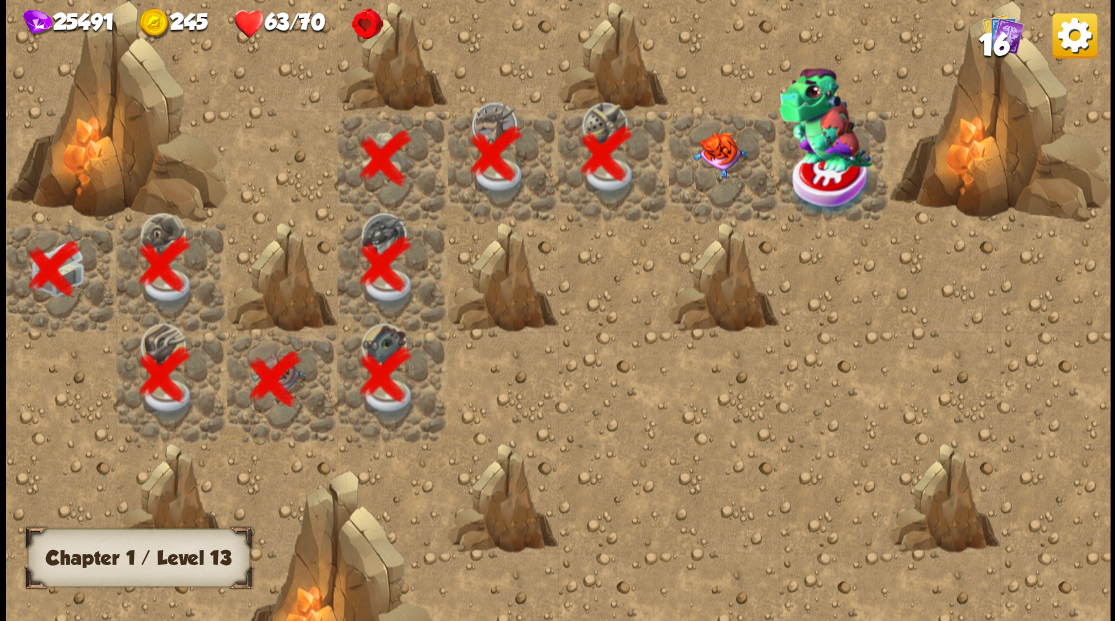 click at bounding box center [719, 154] 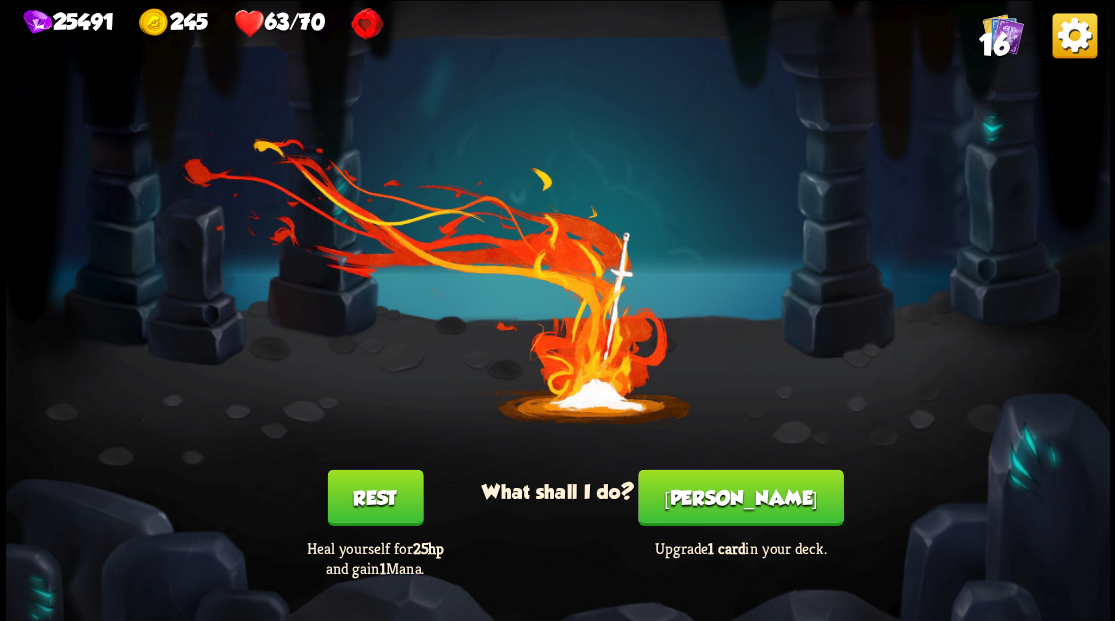 click on "[PERSON_NAME]" at bounding box center (740, 497) 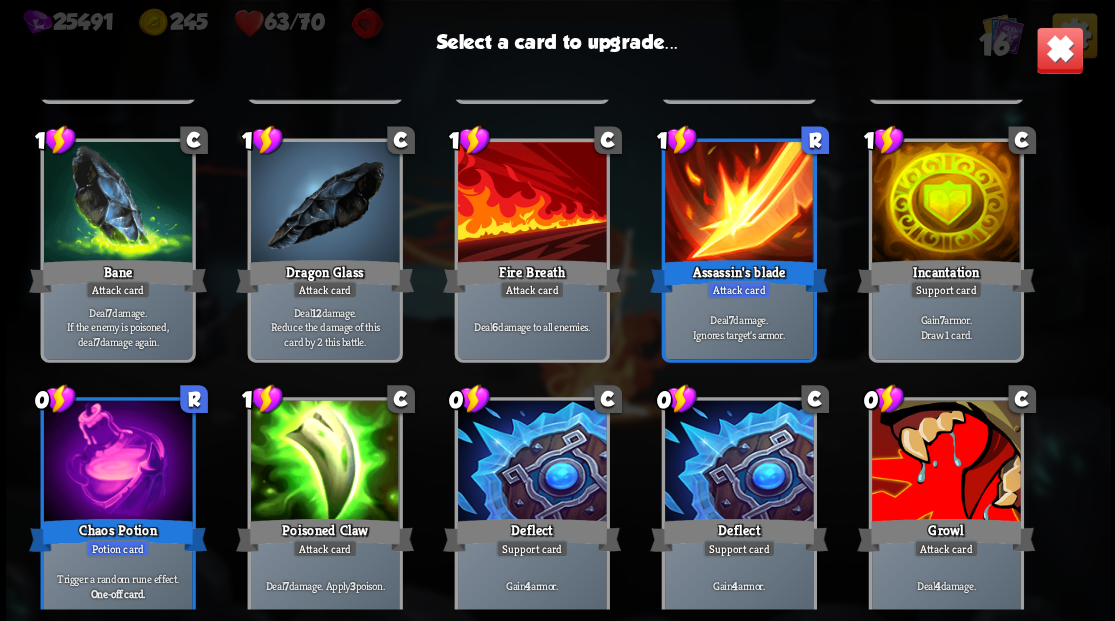 scroll, scrollTop: 329, scrollLeft: 0, axis: vertical 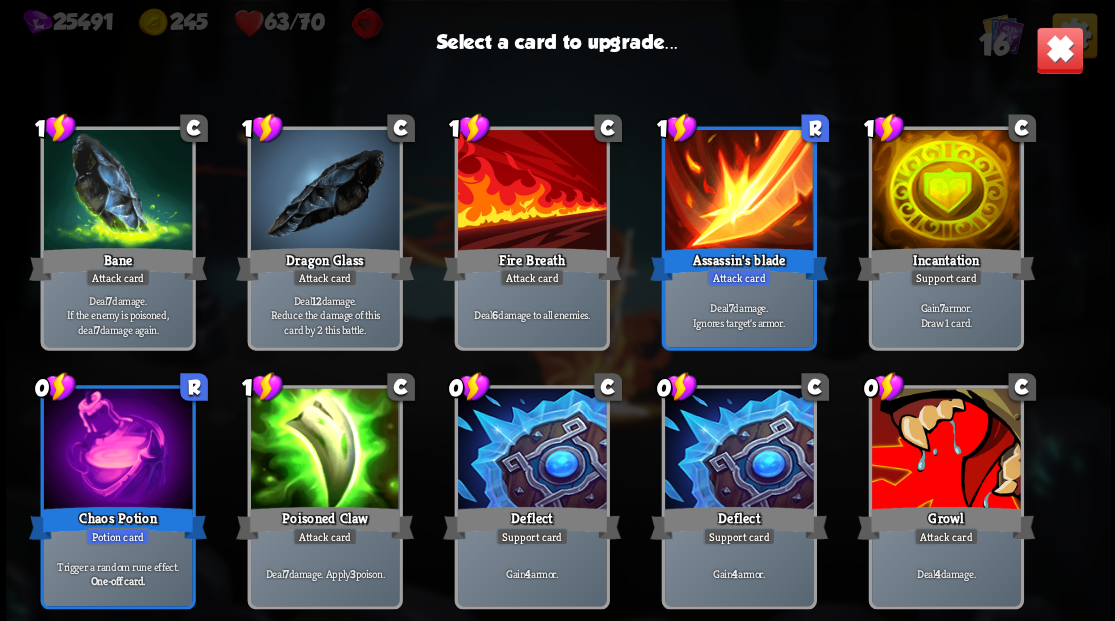 click at bounding box center [945, 450] 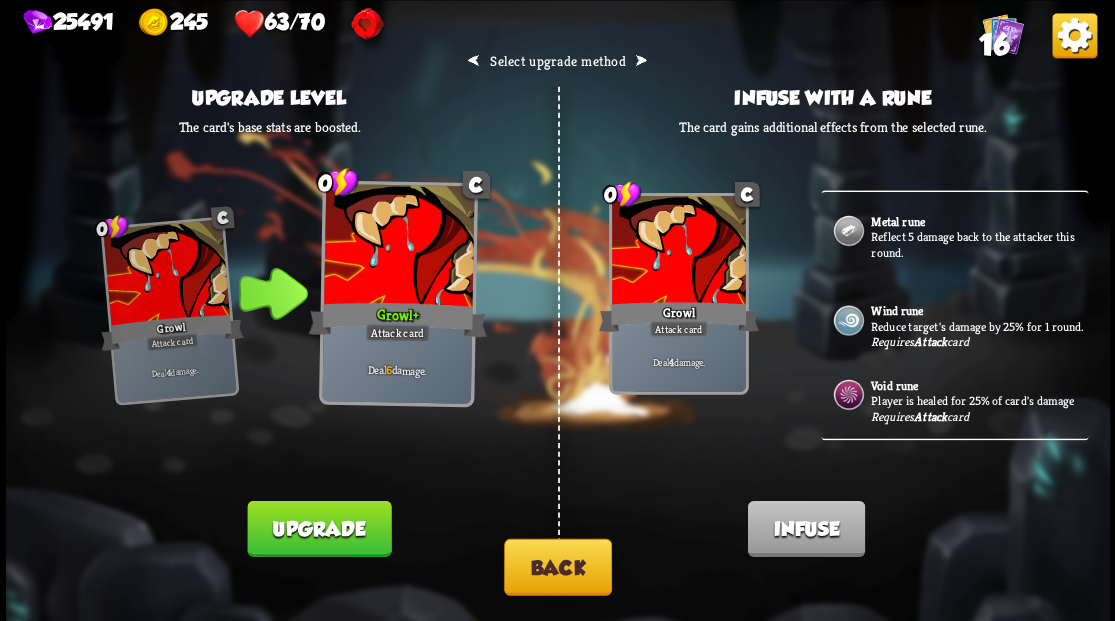 scroll, scrollTop: 206, scrollLeft: 0, axis: vertical 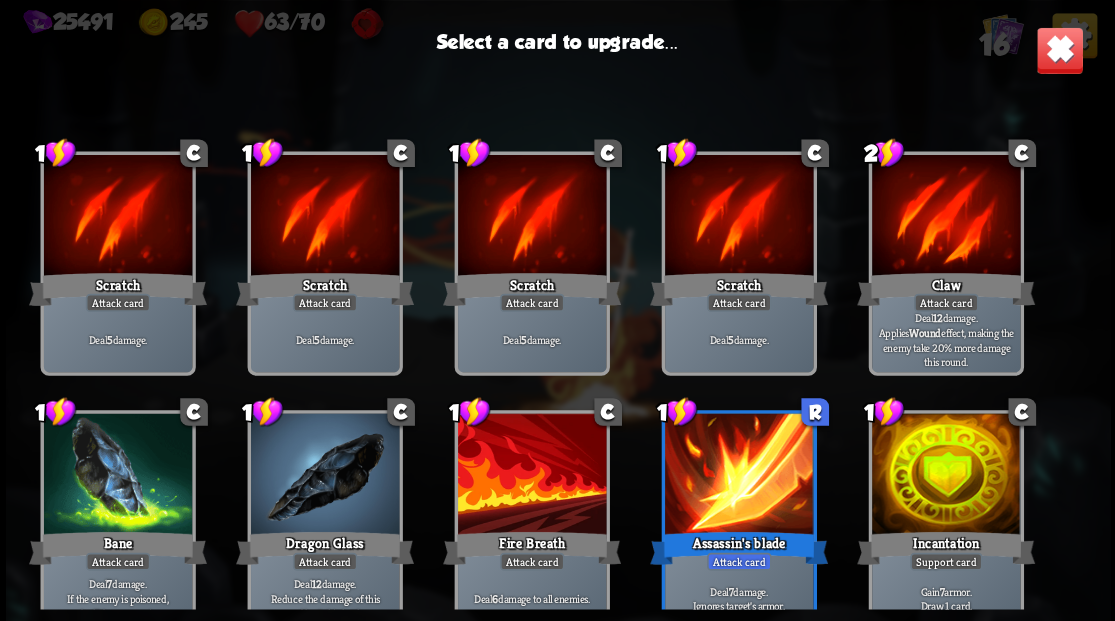 click at bounding box center [945, 217] 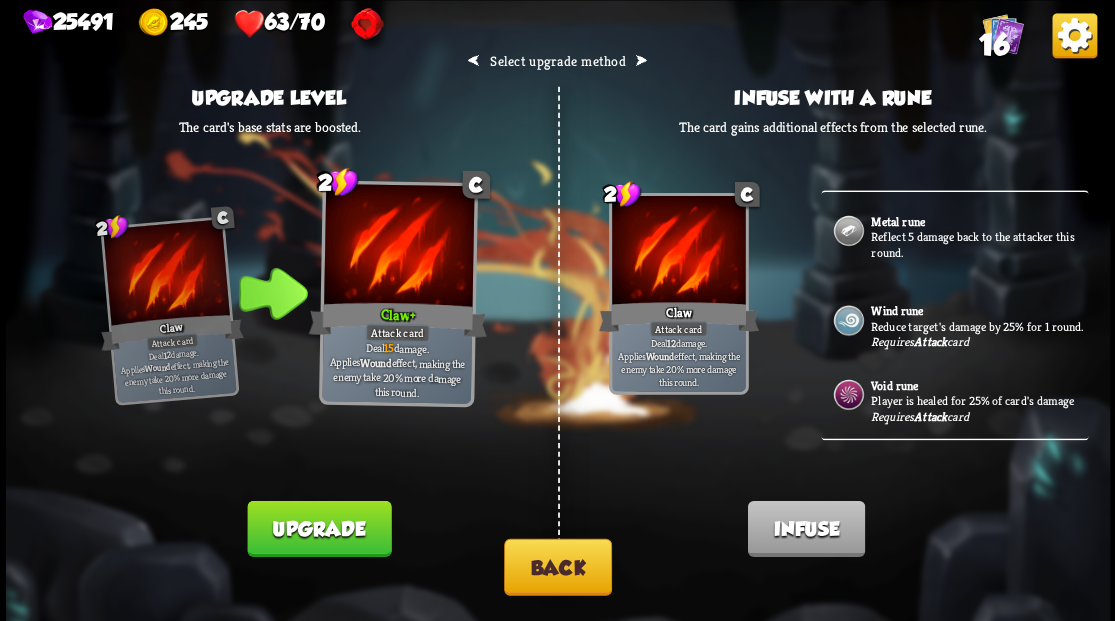 scroll, scrollTop: 206, scrollLeft: 0, axis: vertical 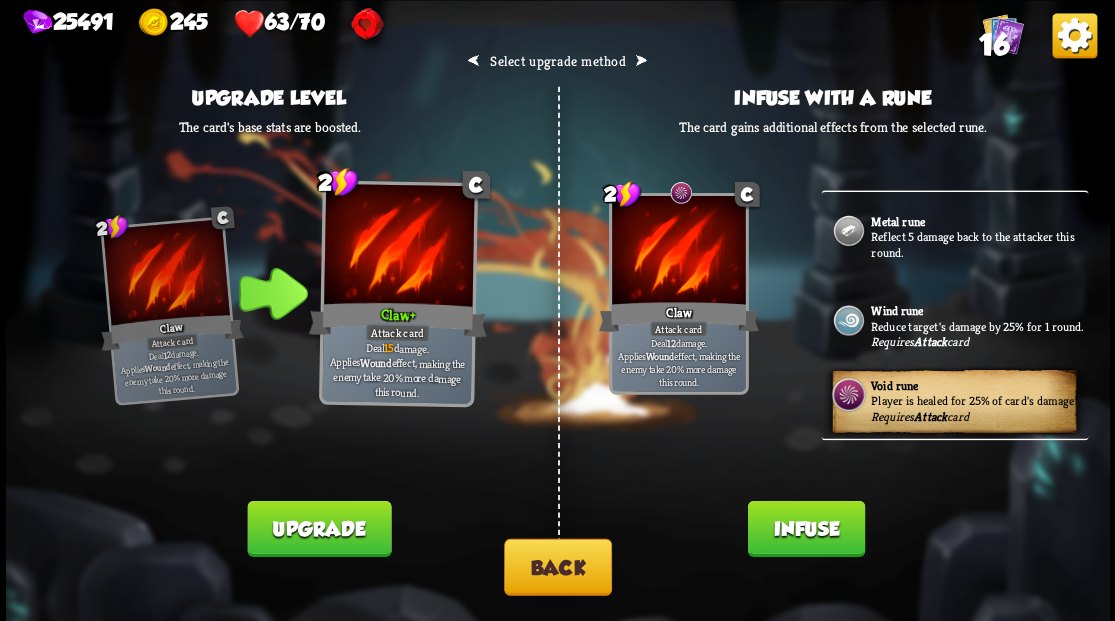 click on "Infuse" at bounding box center [805, 528] 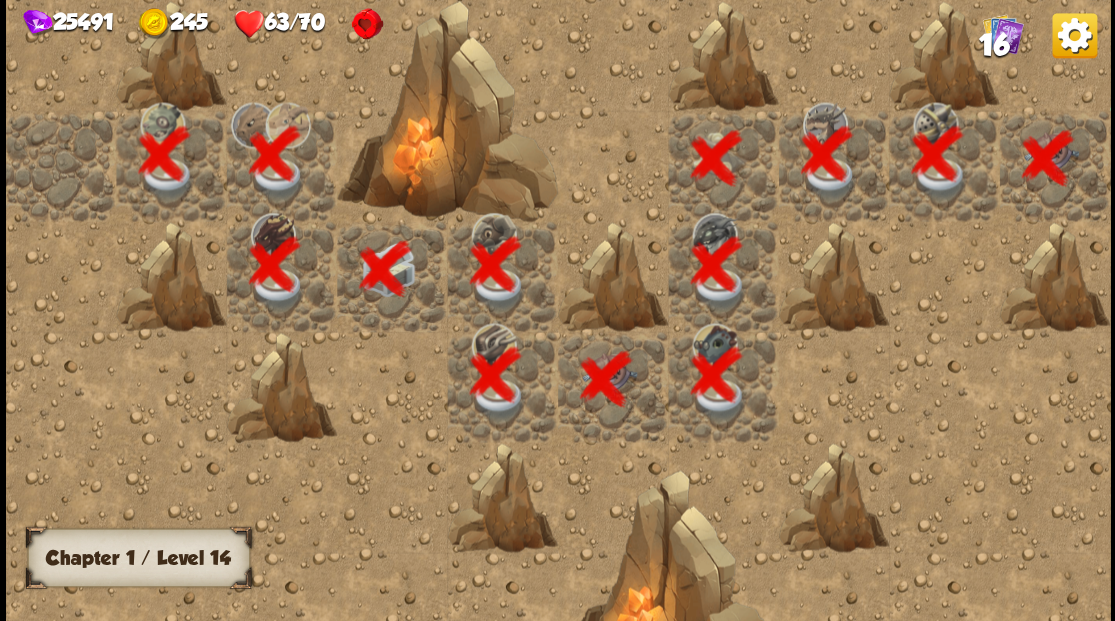 scroll, scrollTop: 0, scrollLeft: 384, axis: horizontal 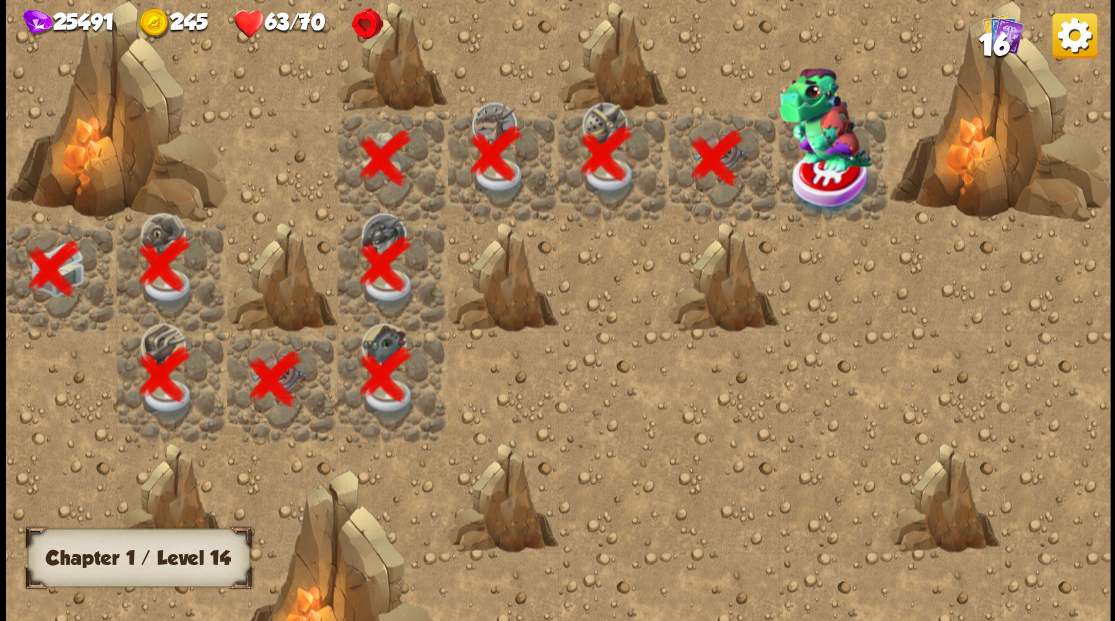 click at bounding box center (824, 119) 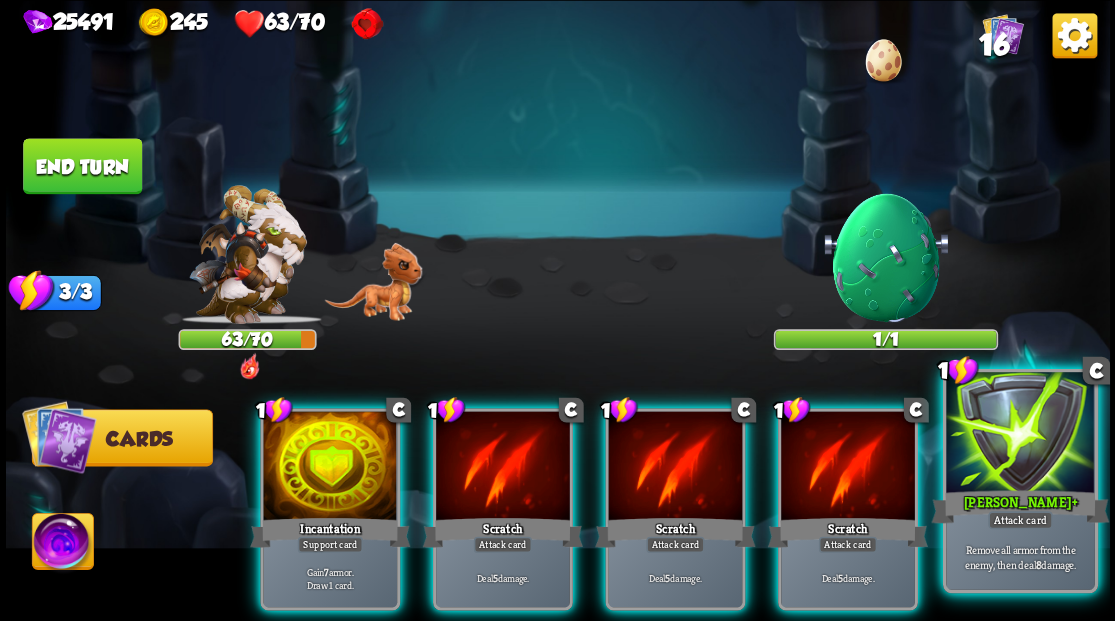 click at bounding box center [1020, 434] 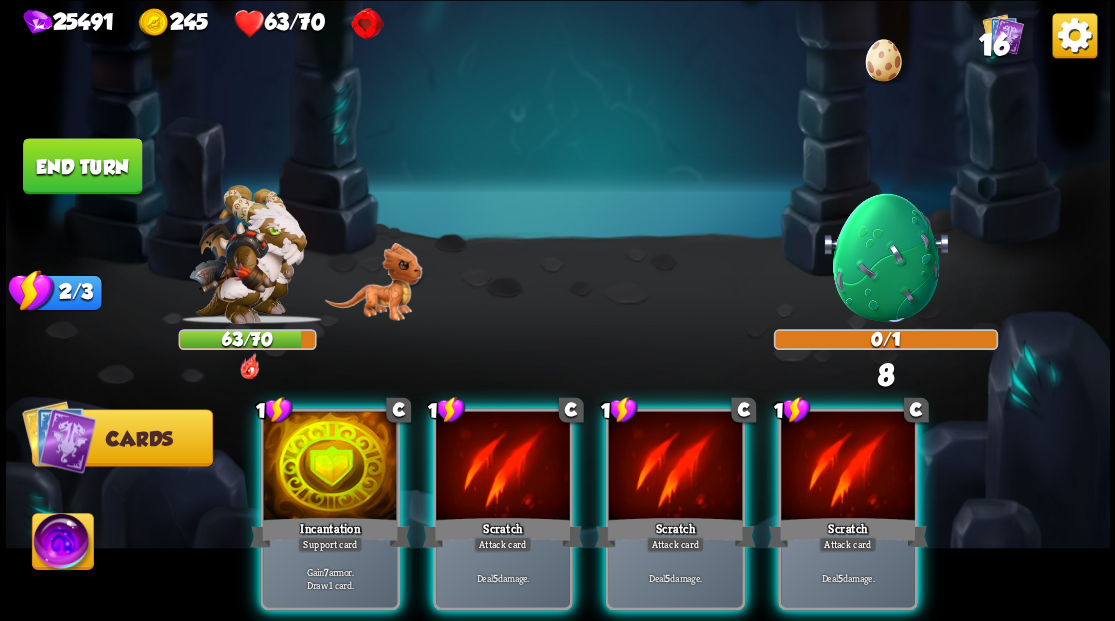 drag, startPoint x: 826, startPoint y: 484, endPoint x: 808, endPoint y: 483, distance: 18.027756 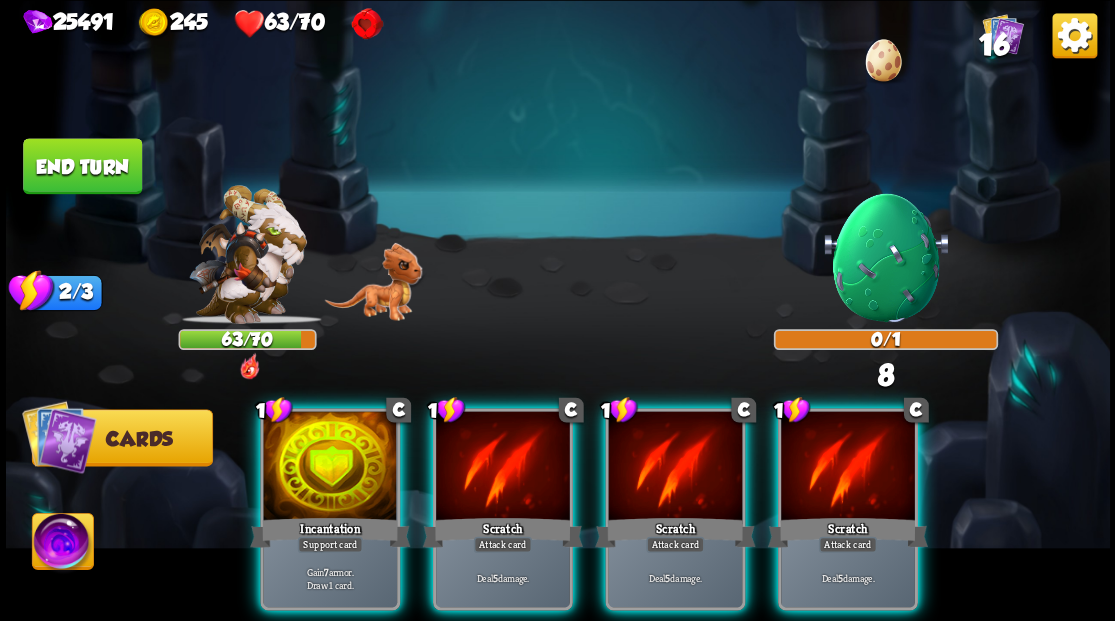 click at bounding box center (848, 467) 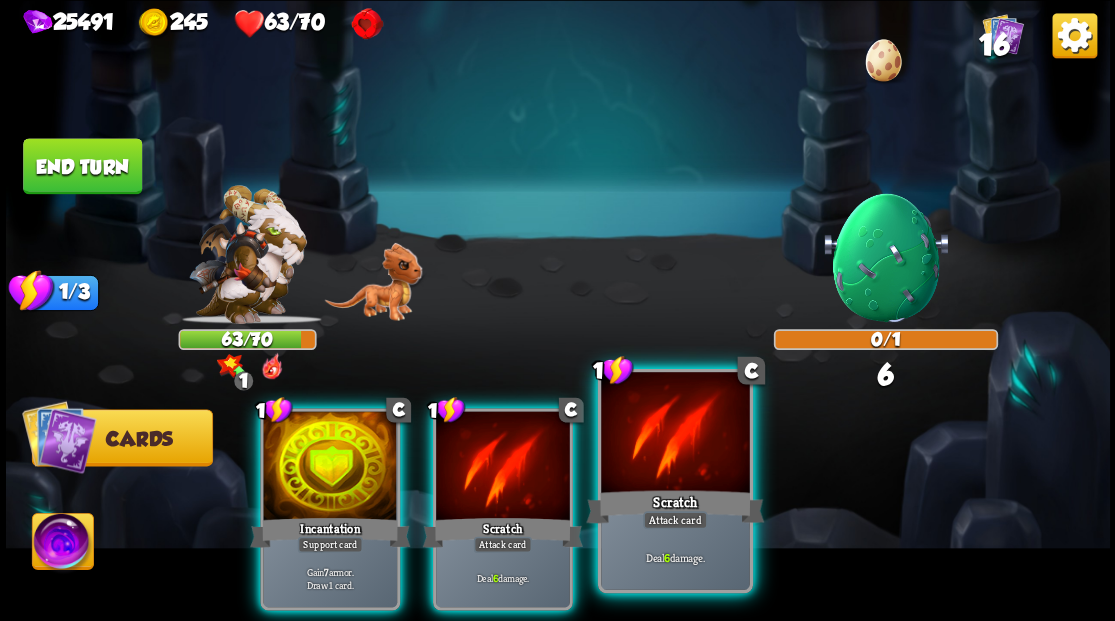 click at bounding box center (675, 434) 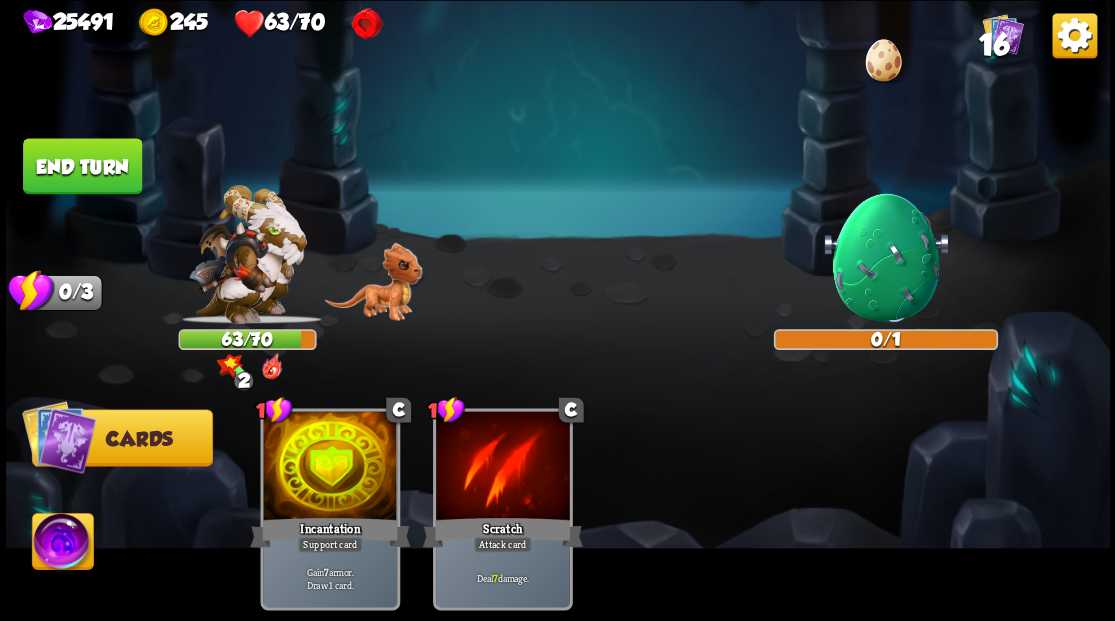 click at bounding box center (62, 544) 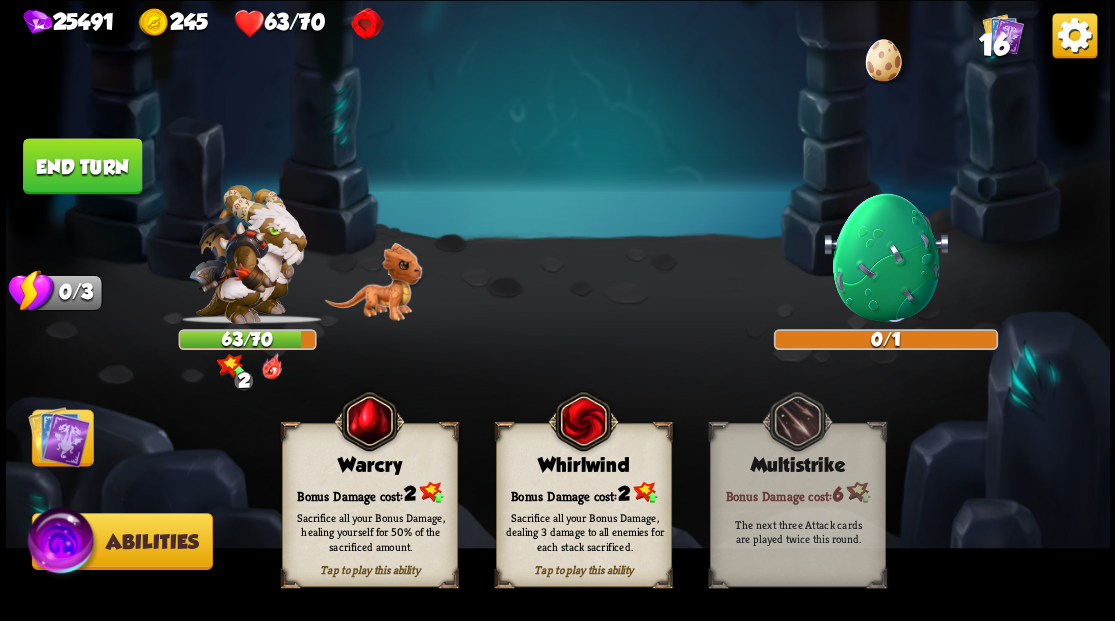 click on "Warcry" at bounding box center (369, 465) 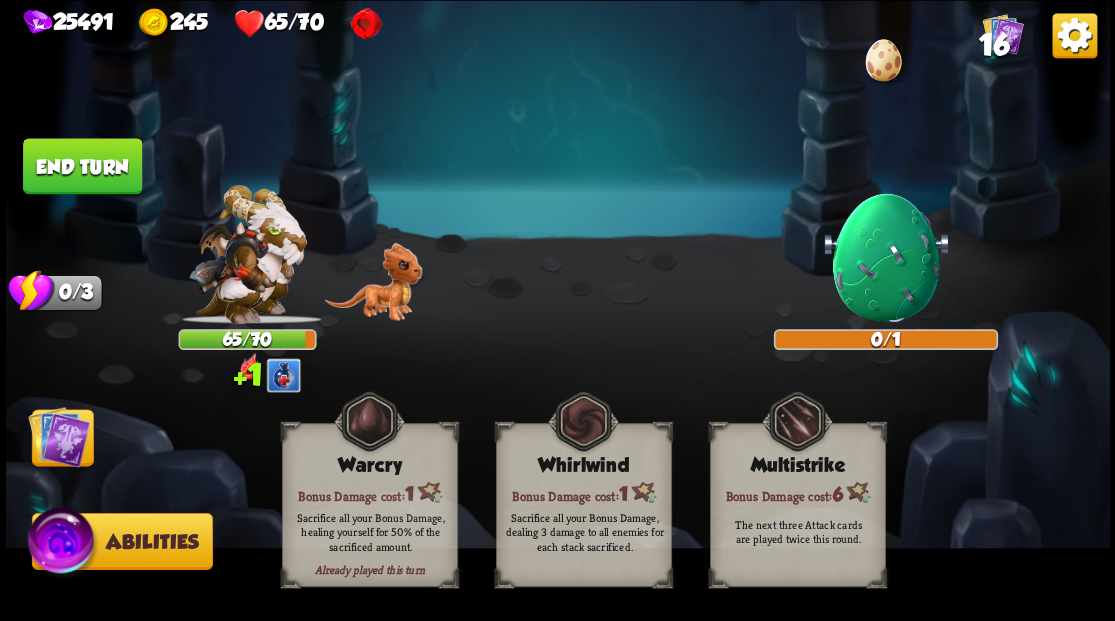 click at bounding box center [558, 310] 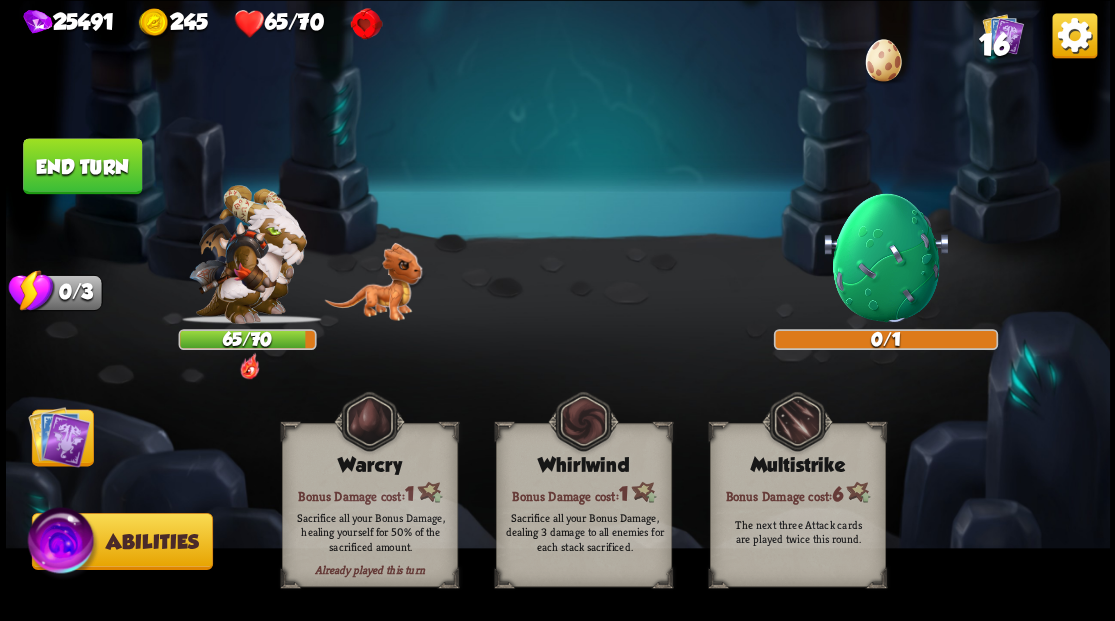 click at bounding box center (59, 436) 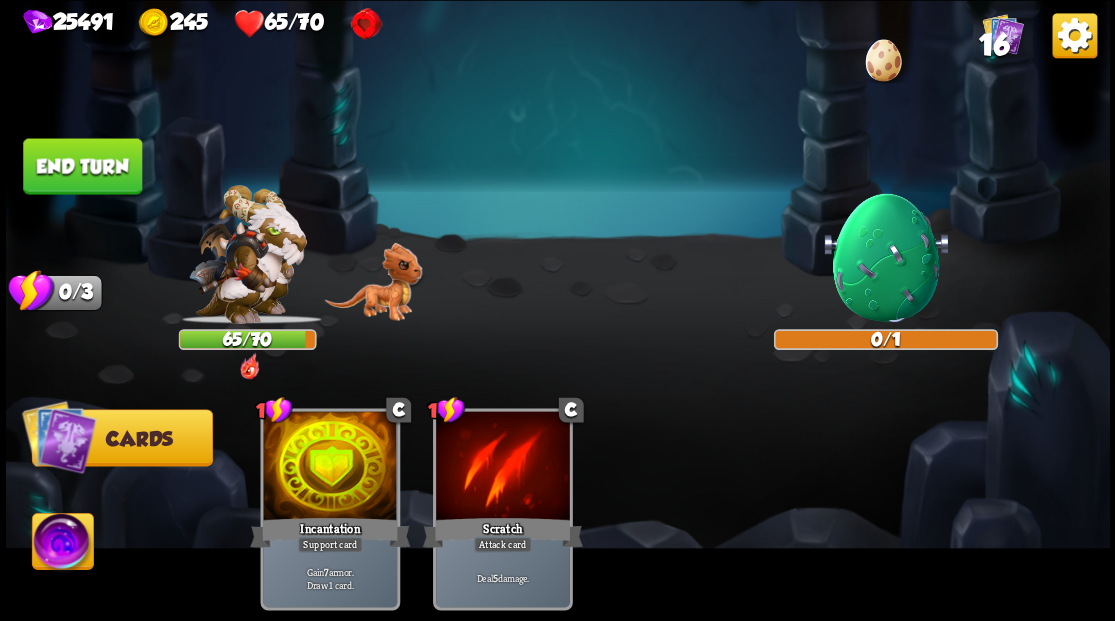 click on "End turn" at bounding box center [82, 166] 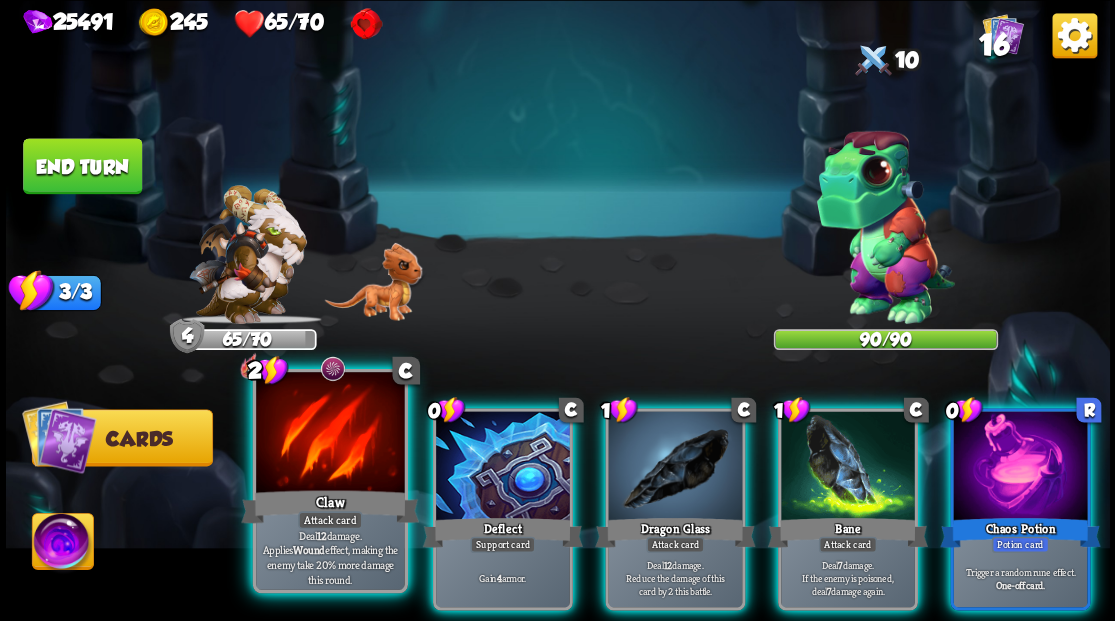 click at bounding box center [330, 434] 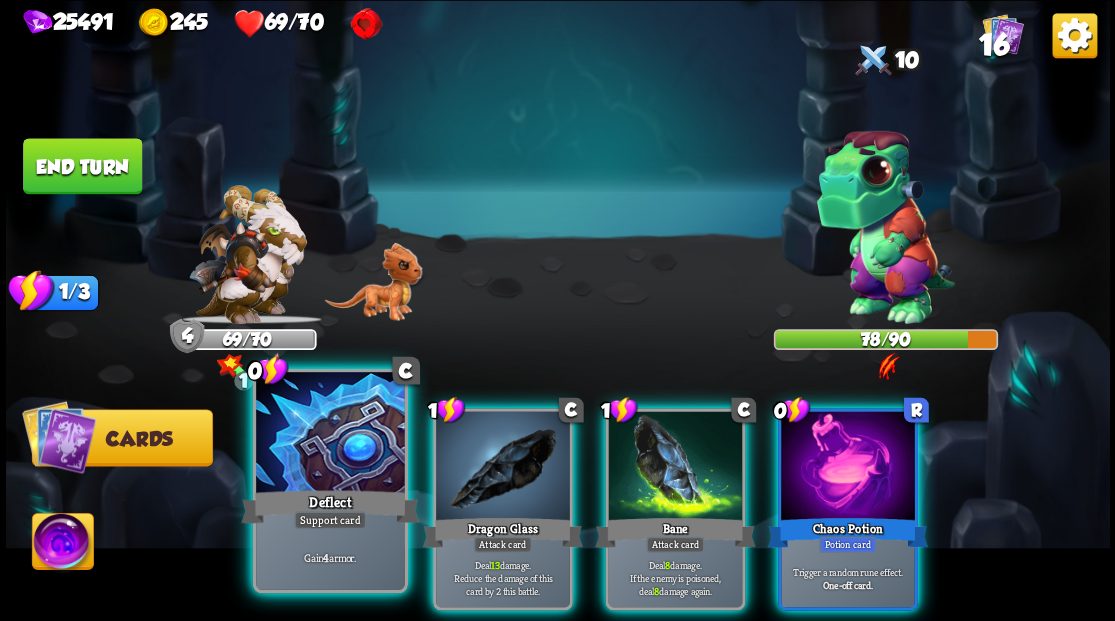click at bounding box center [330, 434] 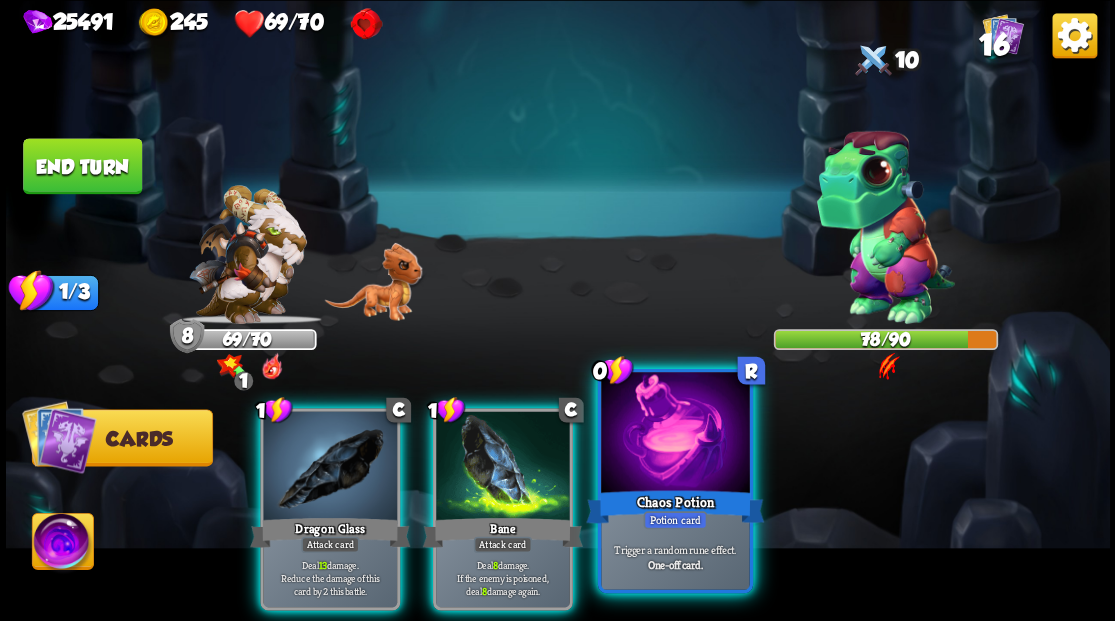 click at bounding box center [675, 434] 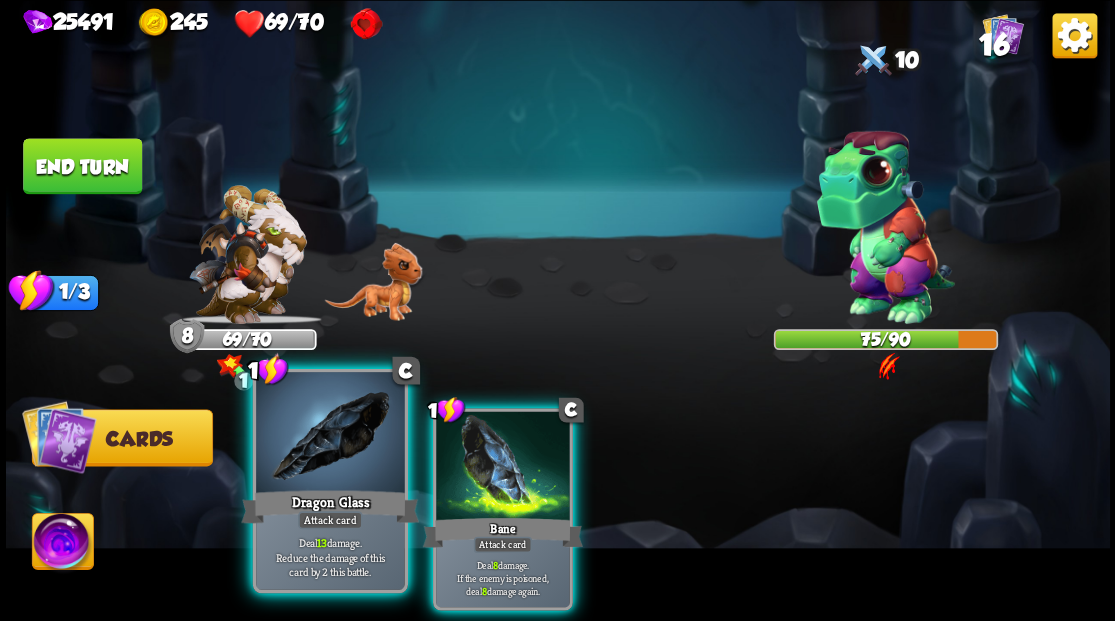 click at bounding box center [330, 434] 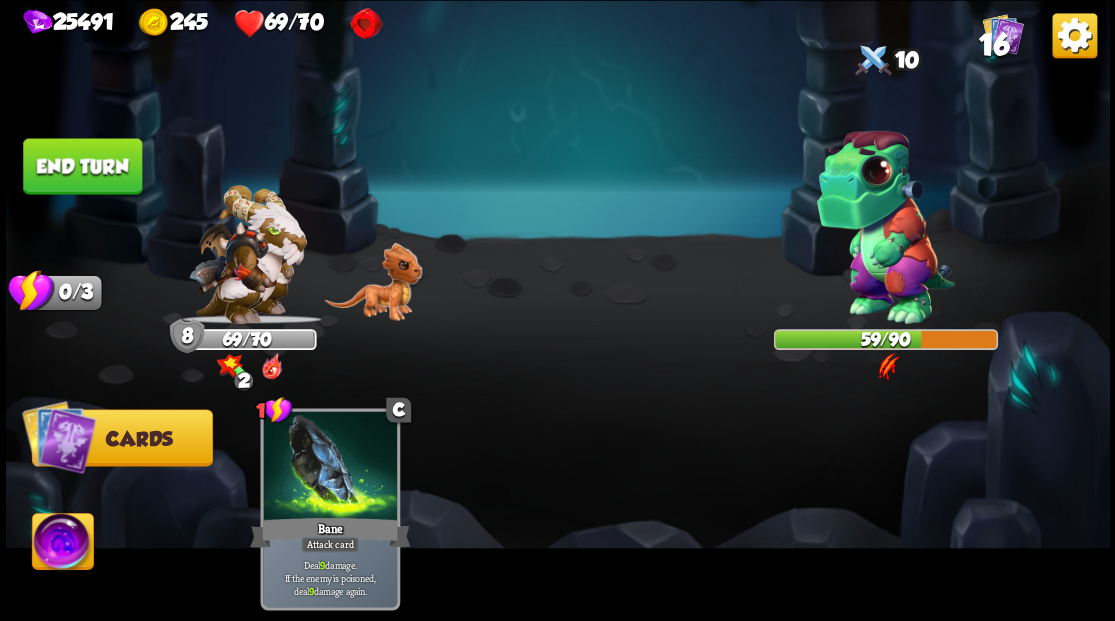 click at bounding box center [62, 544] 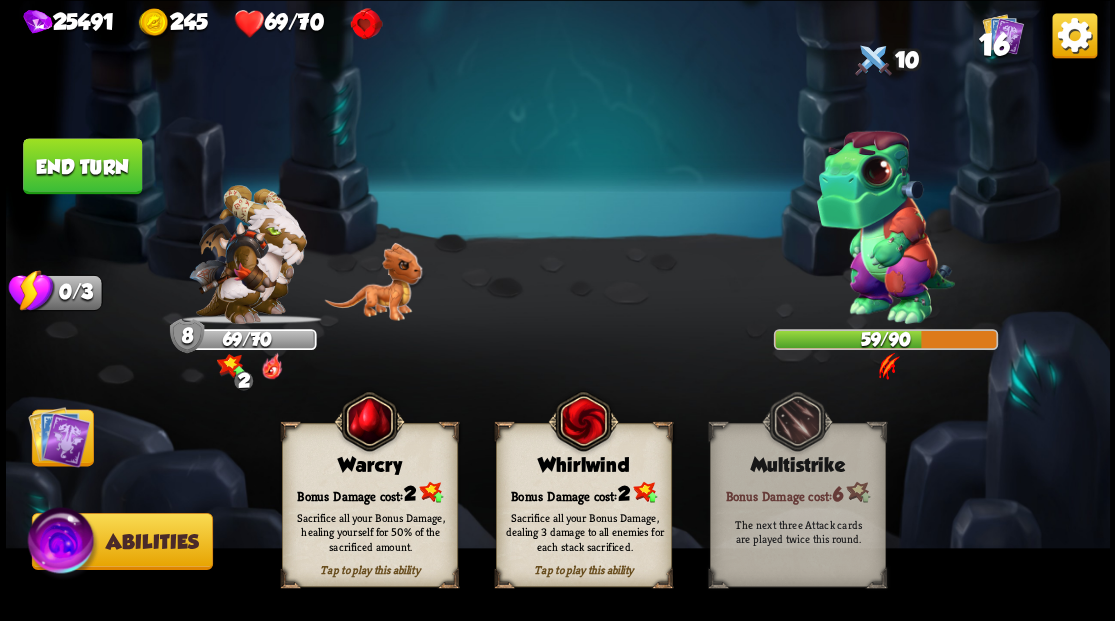 click on "Bonus Damage cost:  2" at bounding box center [583, 492] 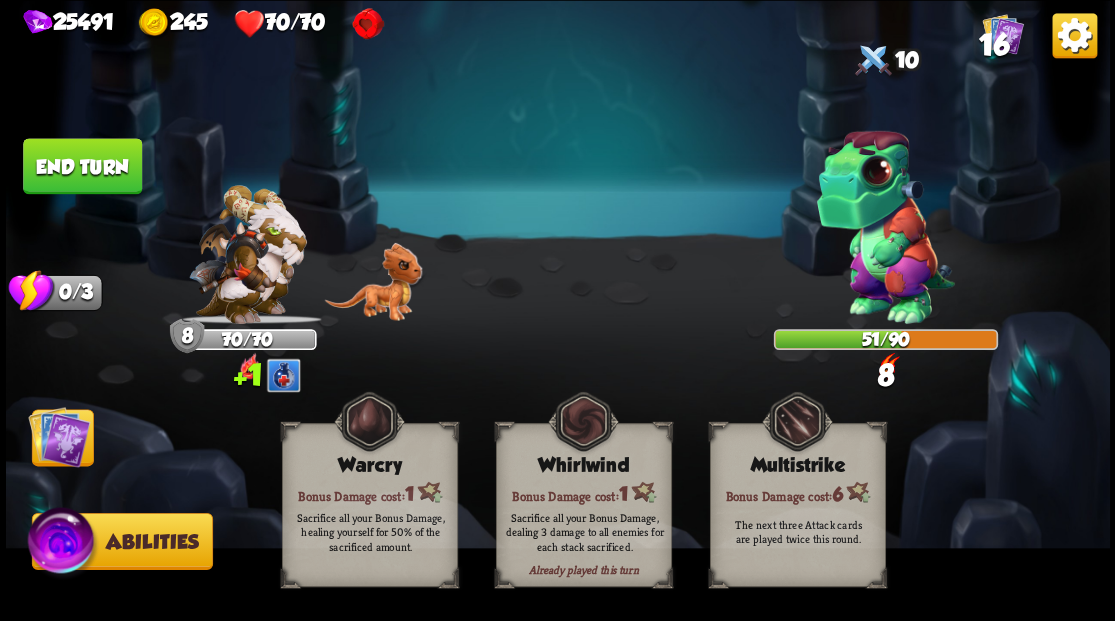 click at bounding box center [59, 436] 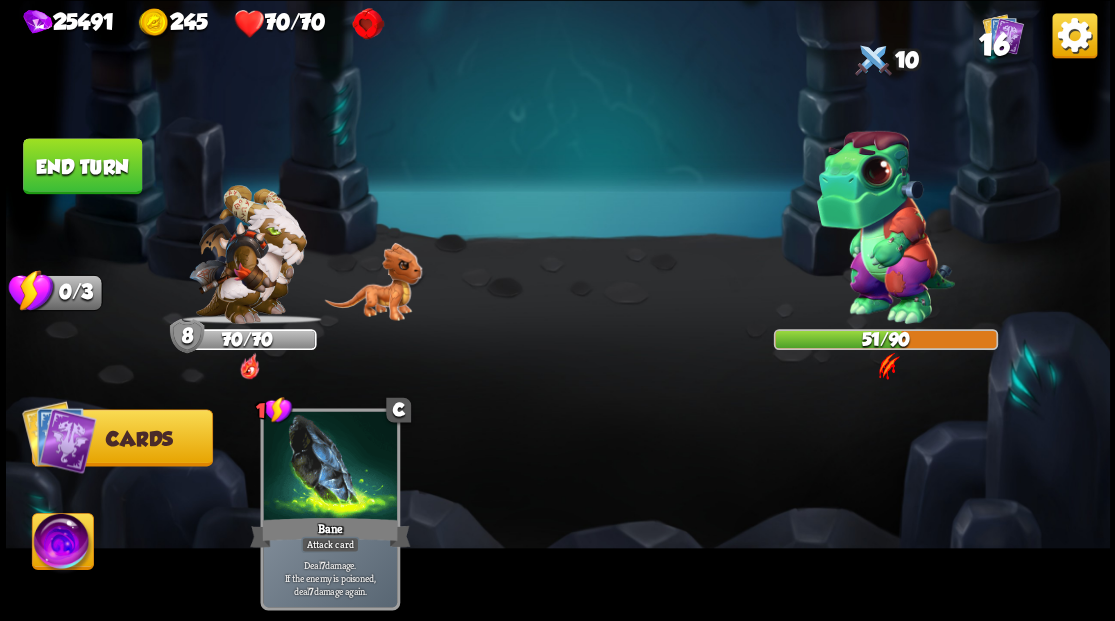 drag, startPoint x: 96, startPoint y: 150, endPoint x: 229, endPoint y: 154, distance: 133.06013 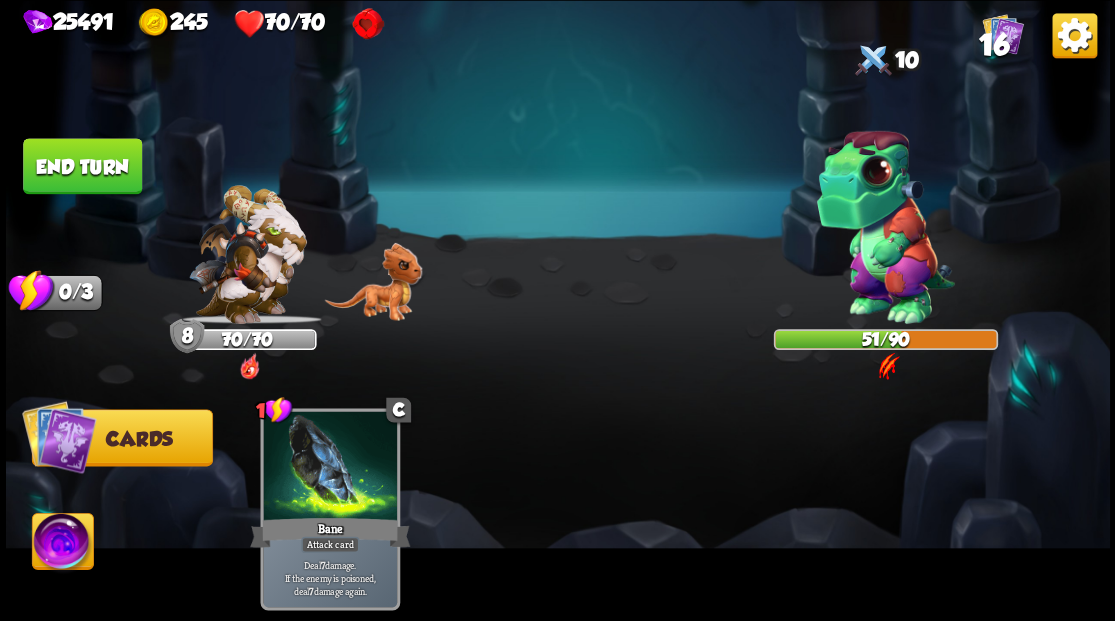click on "End turn" at bounding box center (82, 166) 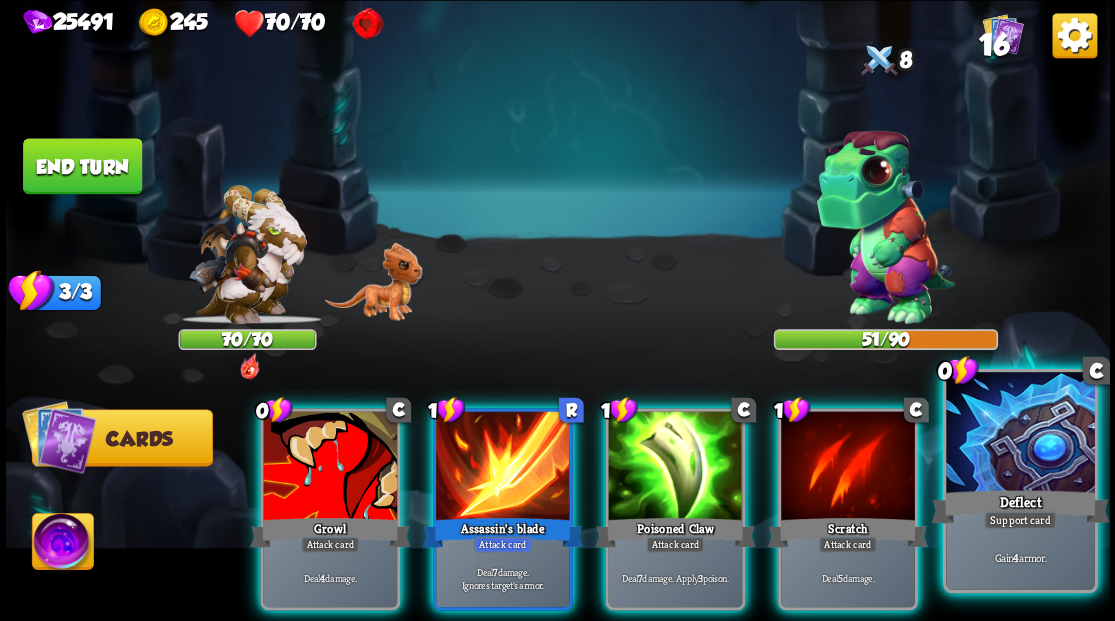 click at bounding box center [1020, 434] 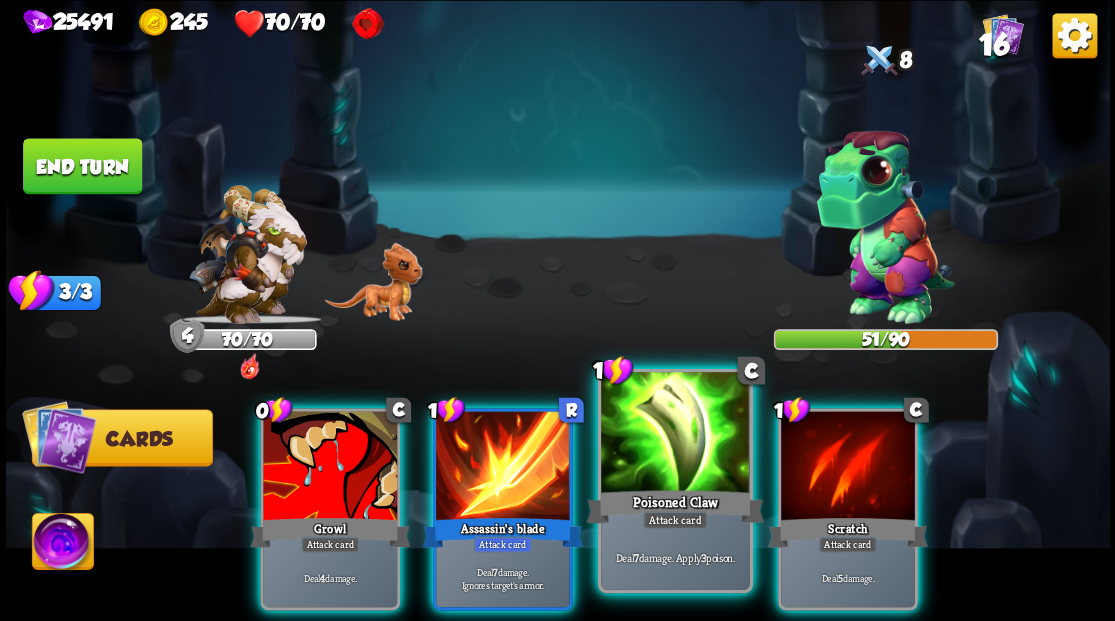 click at bounding box center (675, 434) 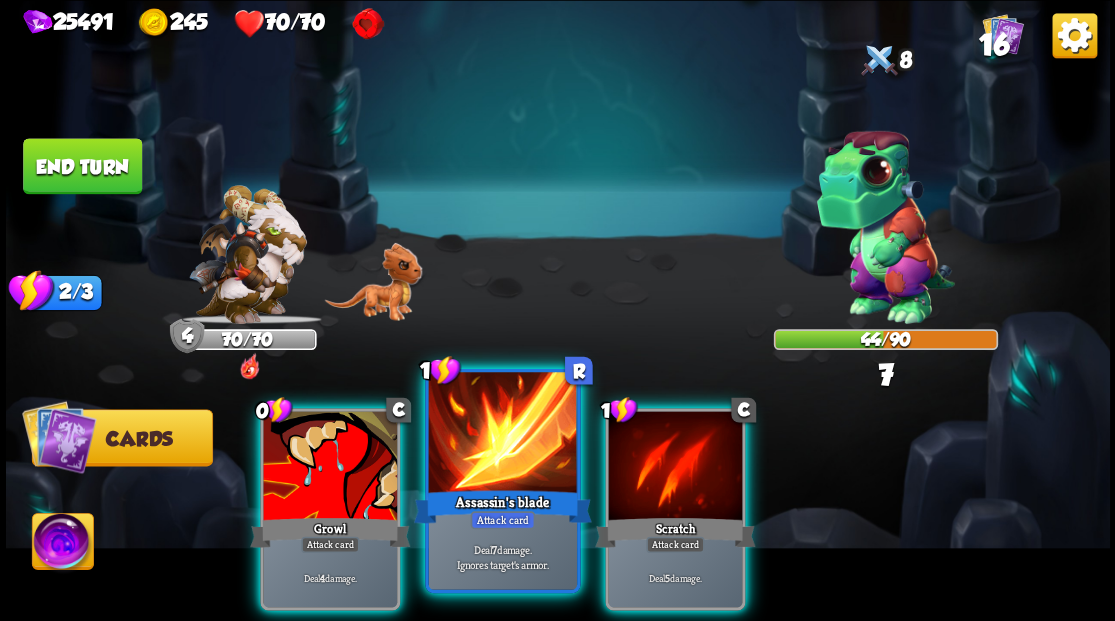click at bounding box center (502, 434) 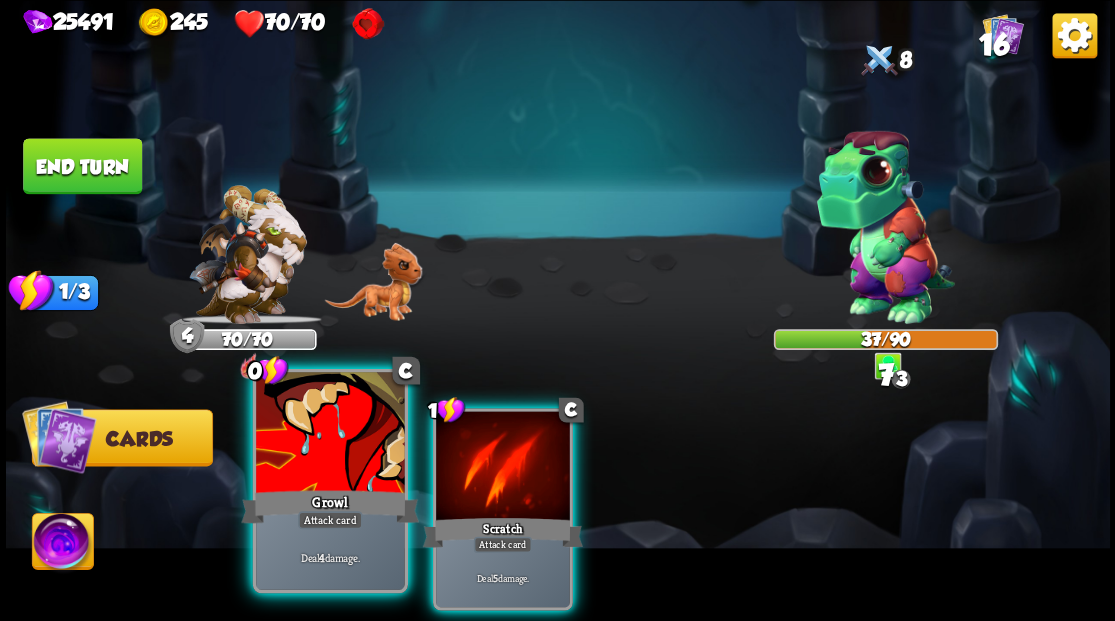 click at bounding box center (330, 434) 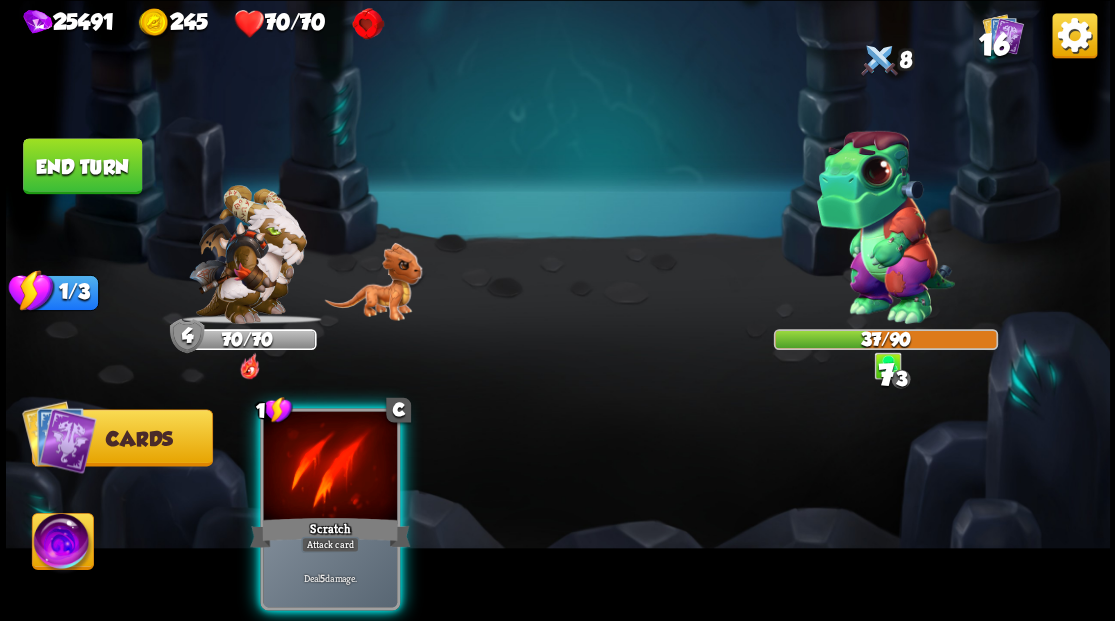 click at bounding box center (330, 467) 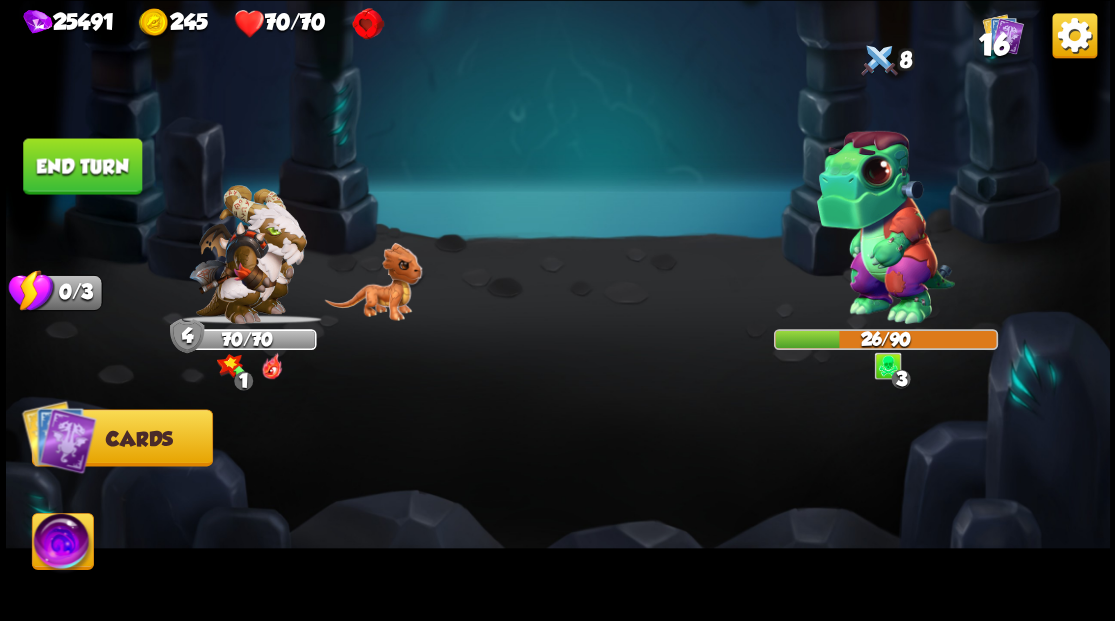 click on "End turn" at bounding box center (82, 166) 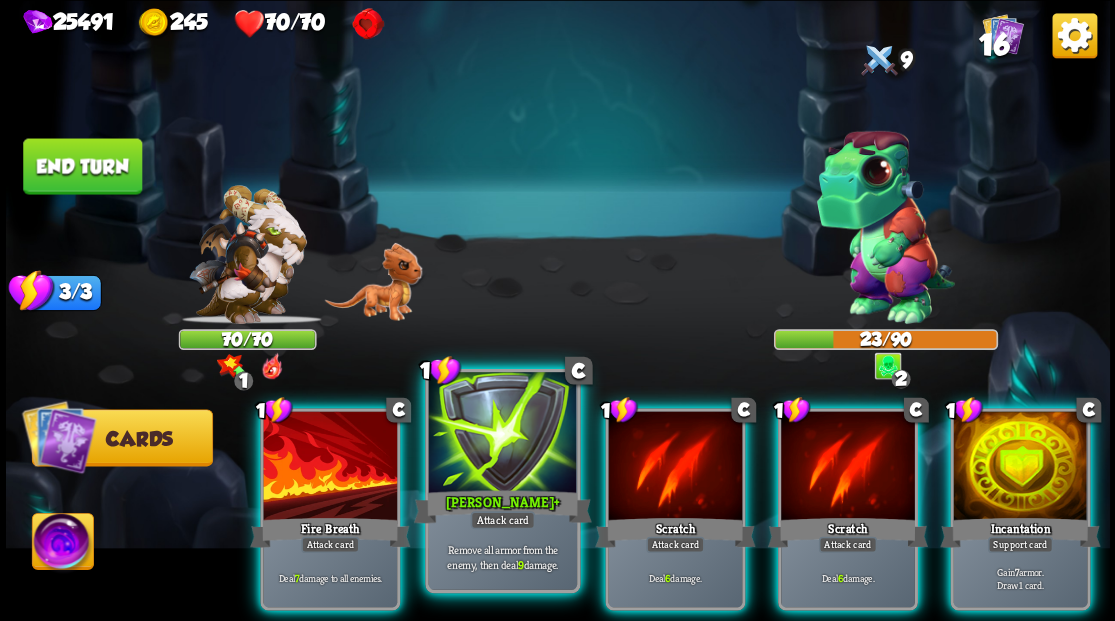 click at bounding box center [502, 434] 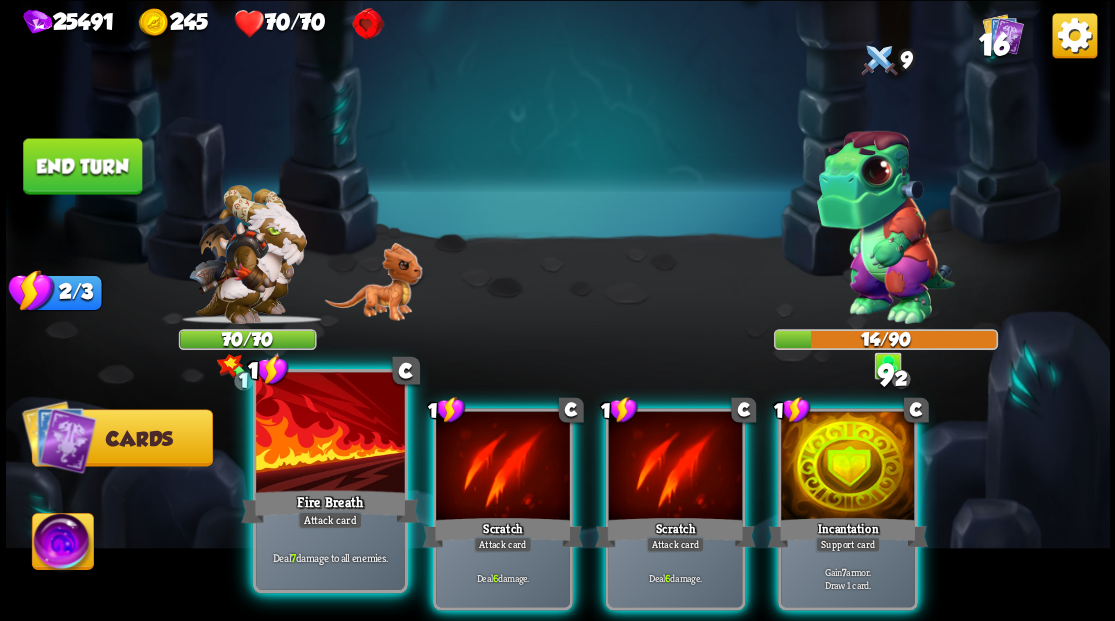 click at bounding box center (330, 434) 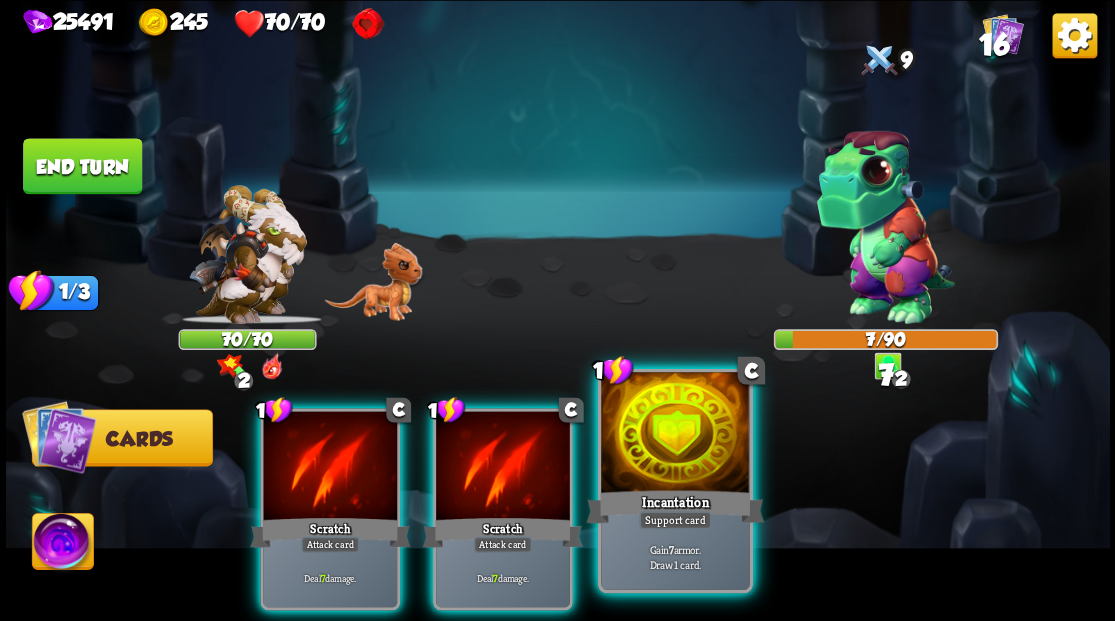 click at bounding box center (675, 434) 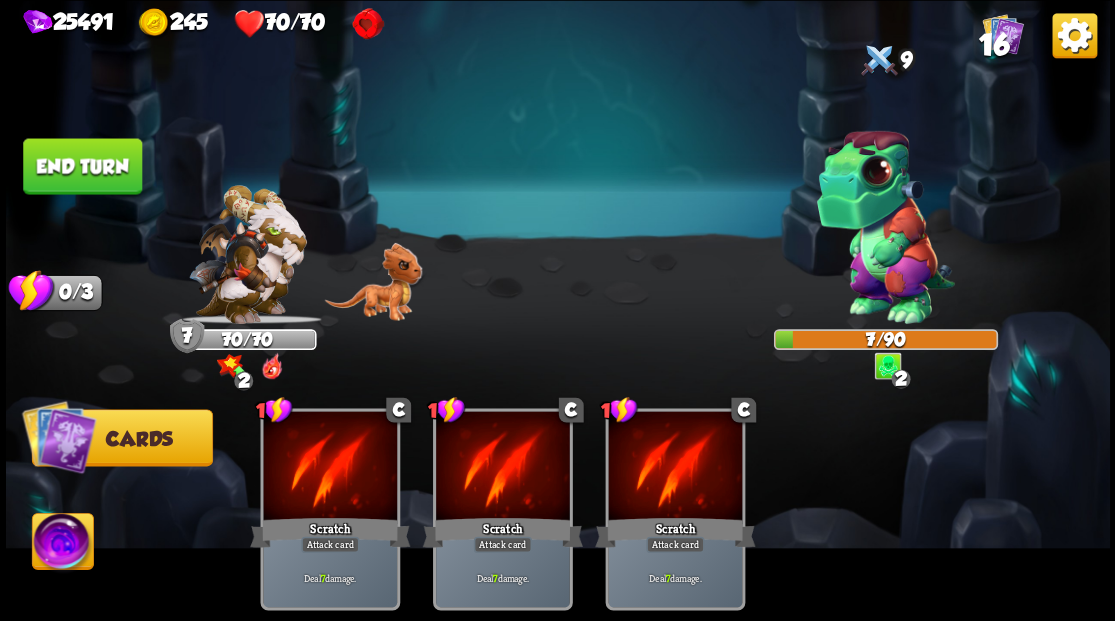 click at bounding box center (62, 544) 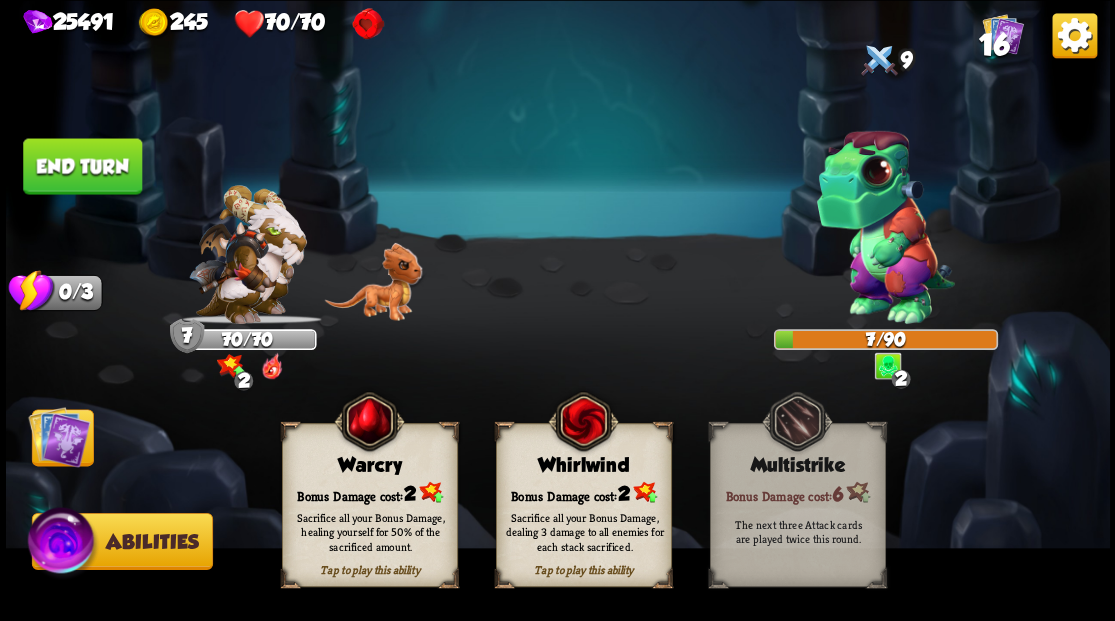 click on "Sacrifice all your Bonus Damage, dealing 3 damage to all enemies for each stack sacrificed." at bounding box center [584, 531] 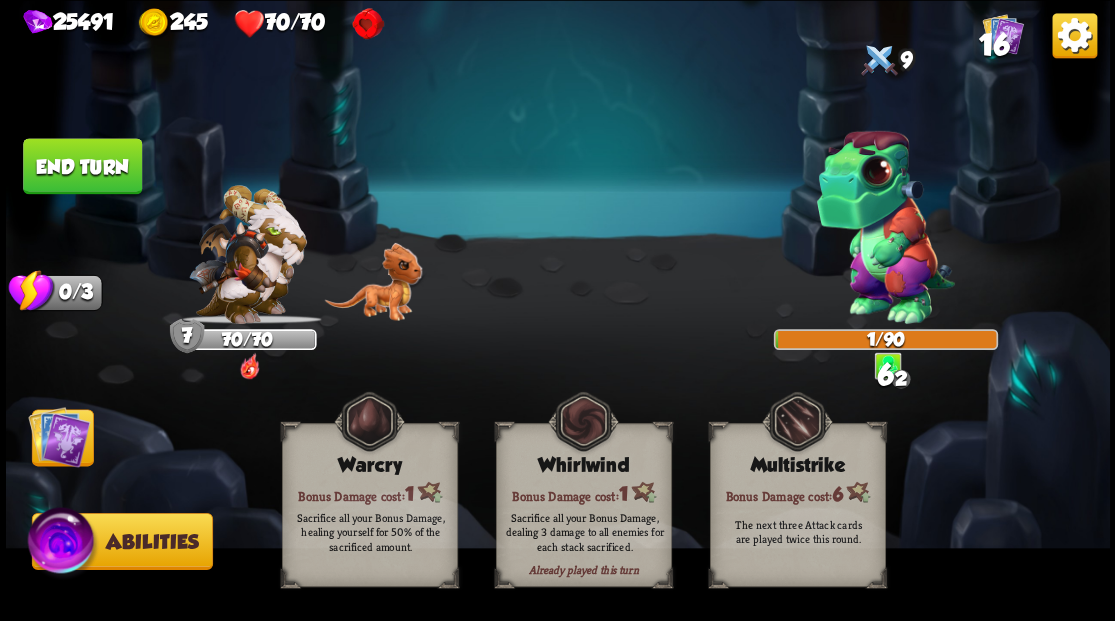 click at bounding box center (59, 436) 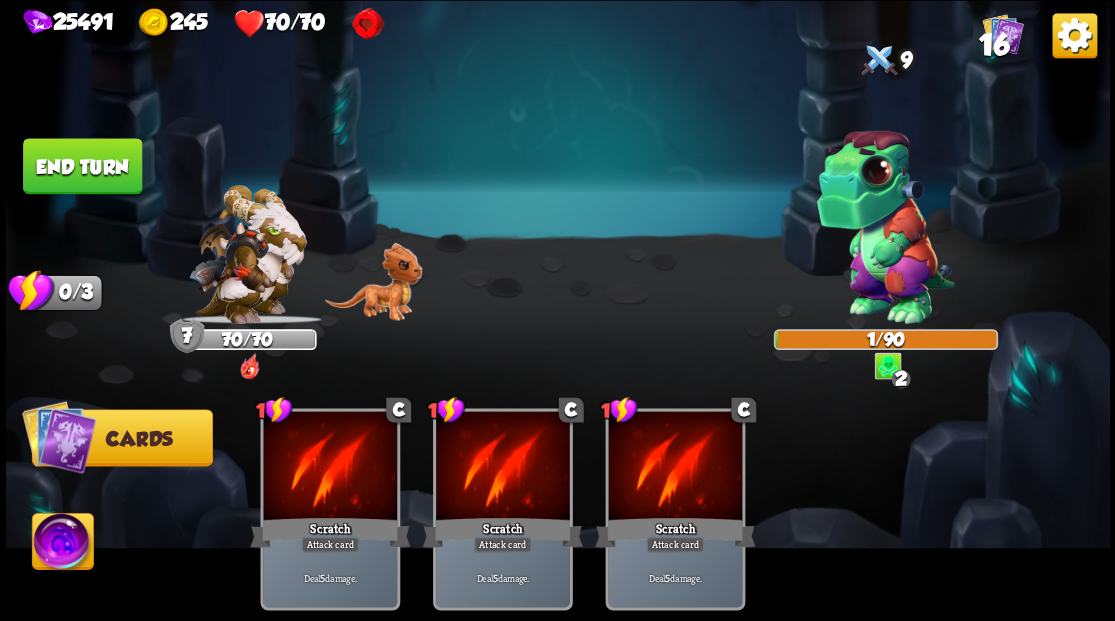 click on "End turn" at bounding box center [82, 166] 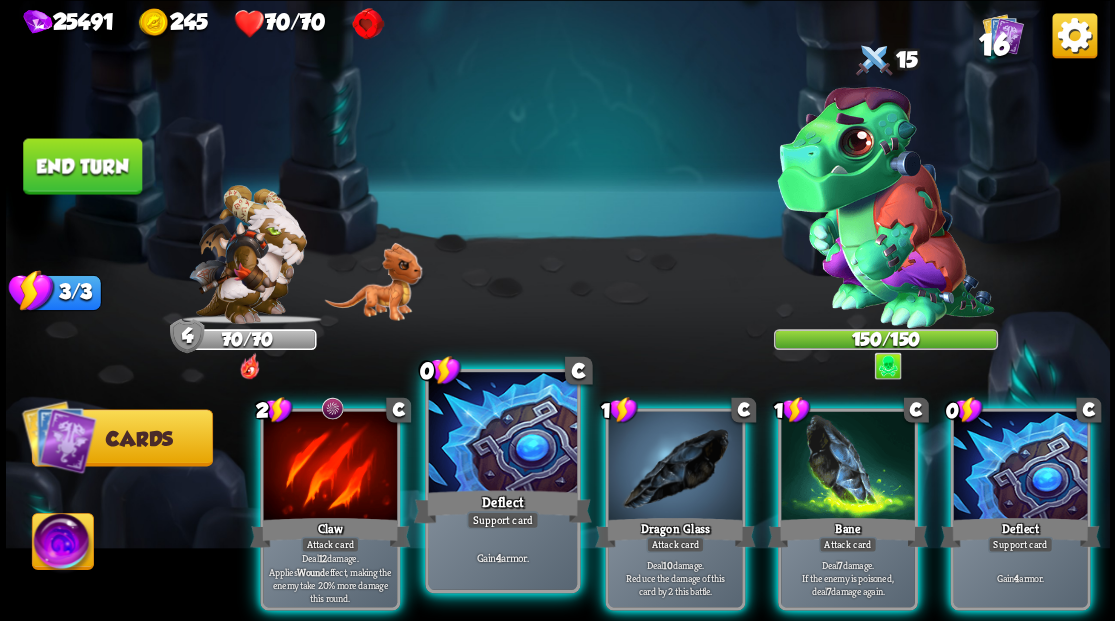 drag, startPoint x: 482, startPoint y: 491, endPoint x: 482, endPoint y: 478, distance: 13 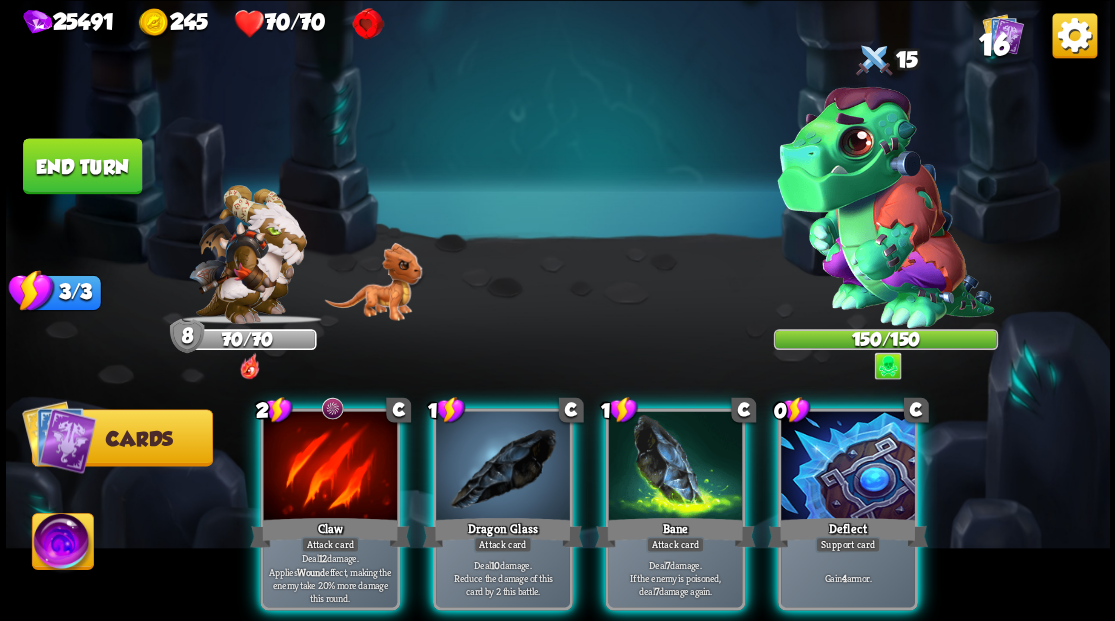 click on "Deflect" at bounding box center (847, 532) 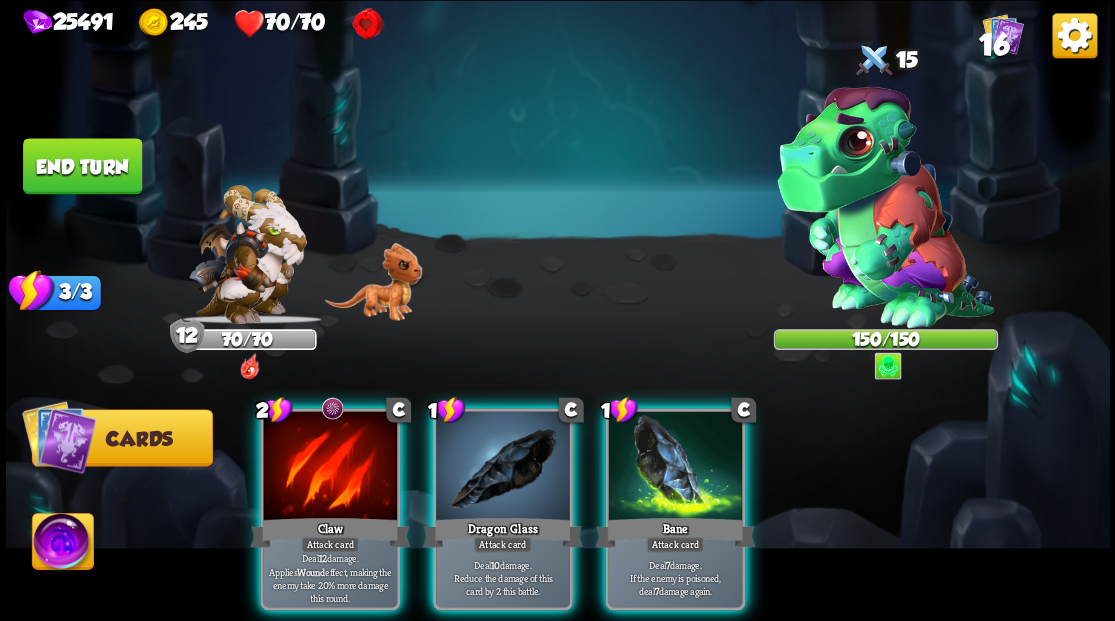 click on "Bane" at bounding box center [675, 532] 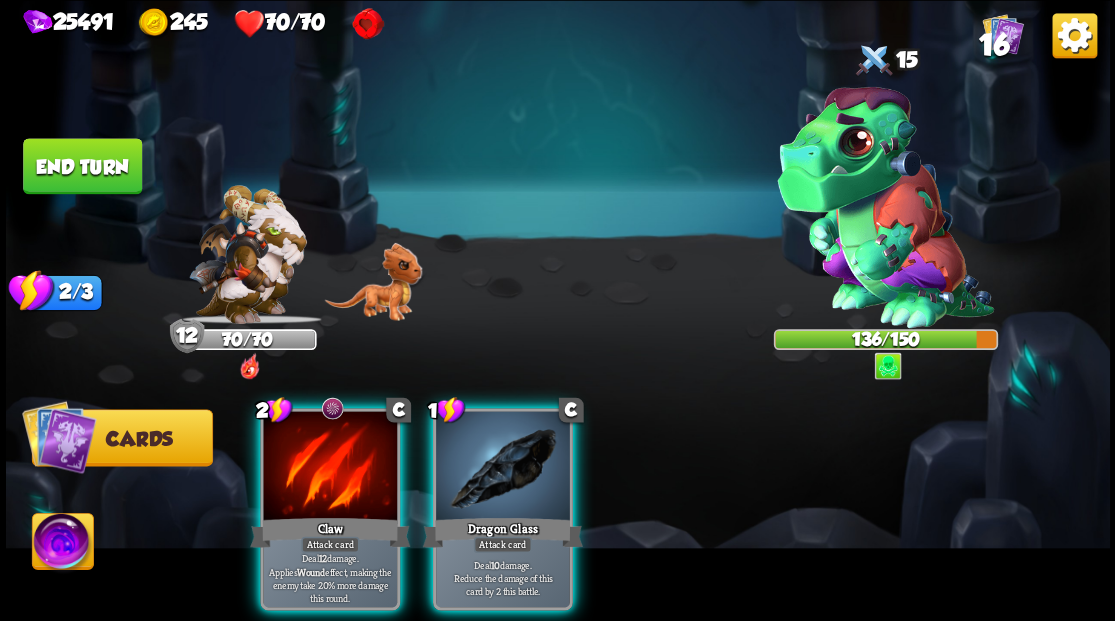 click at bounding box center [503, 467] 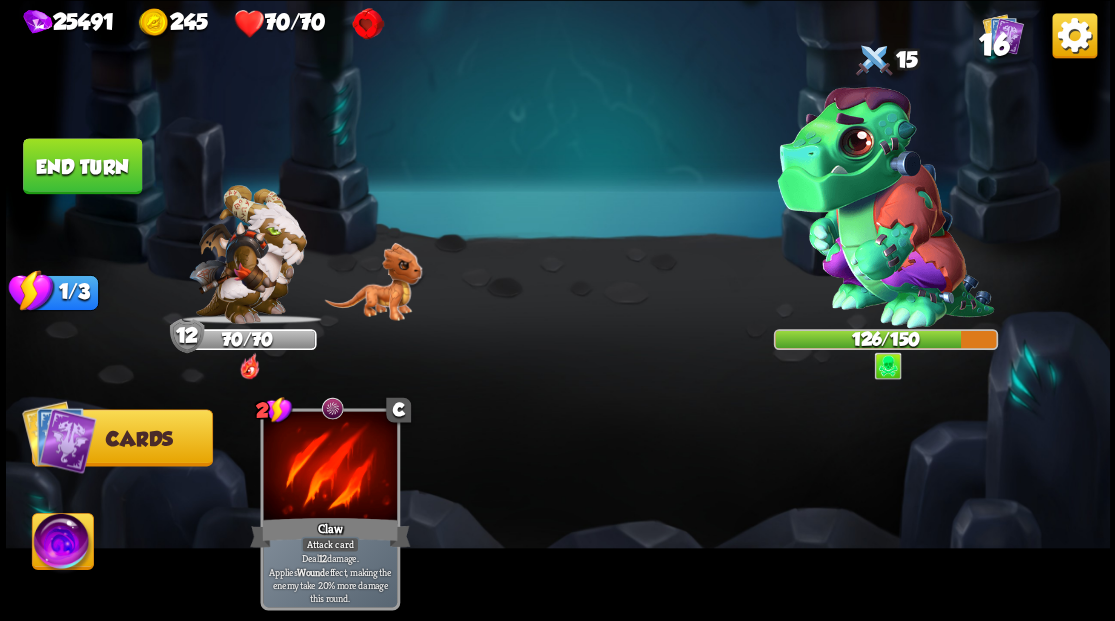 click on "End turn" at bounding box center (82, 166) 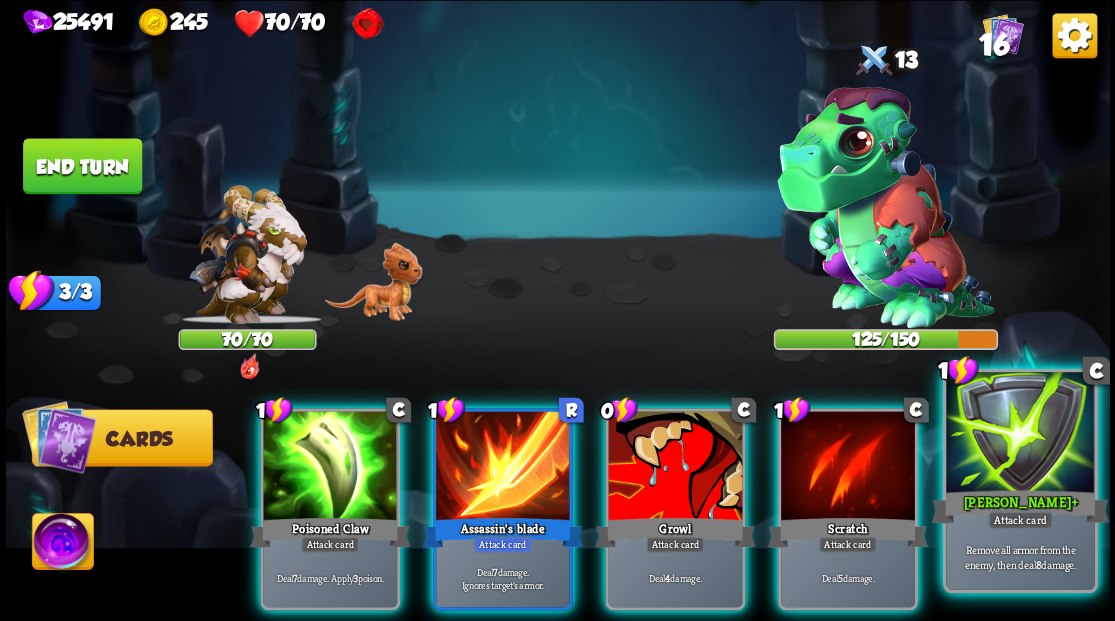 click on "[PERSON_NAME] +" at bounding box center [1020, 506] 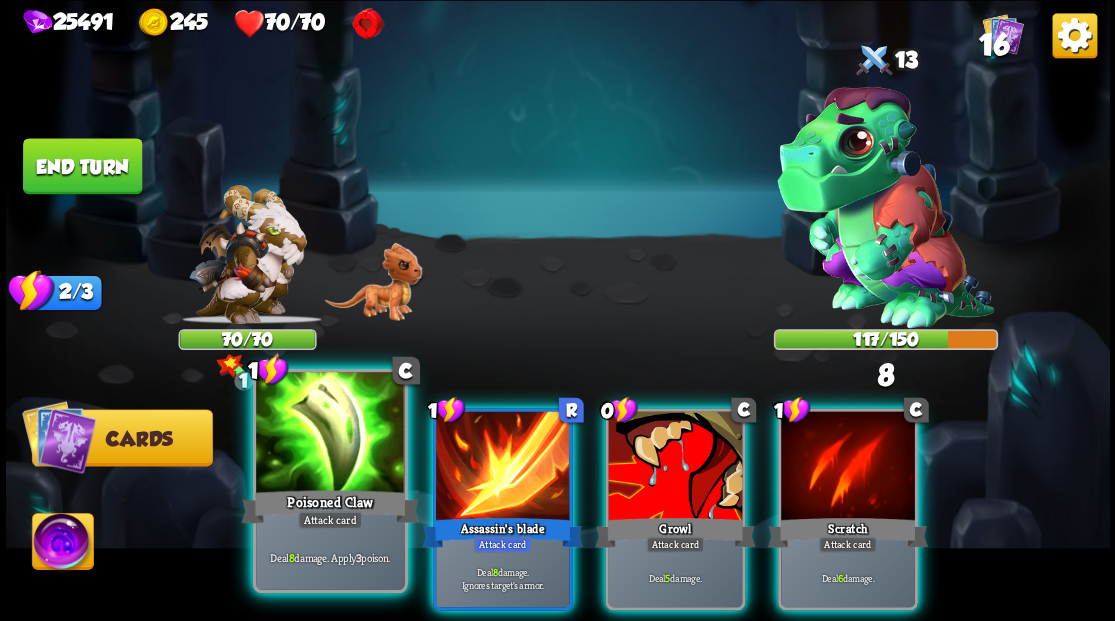 click at bounding box center (330, 434) 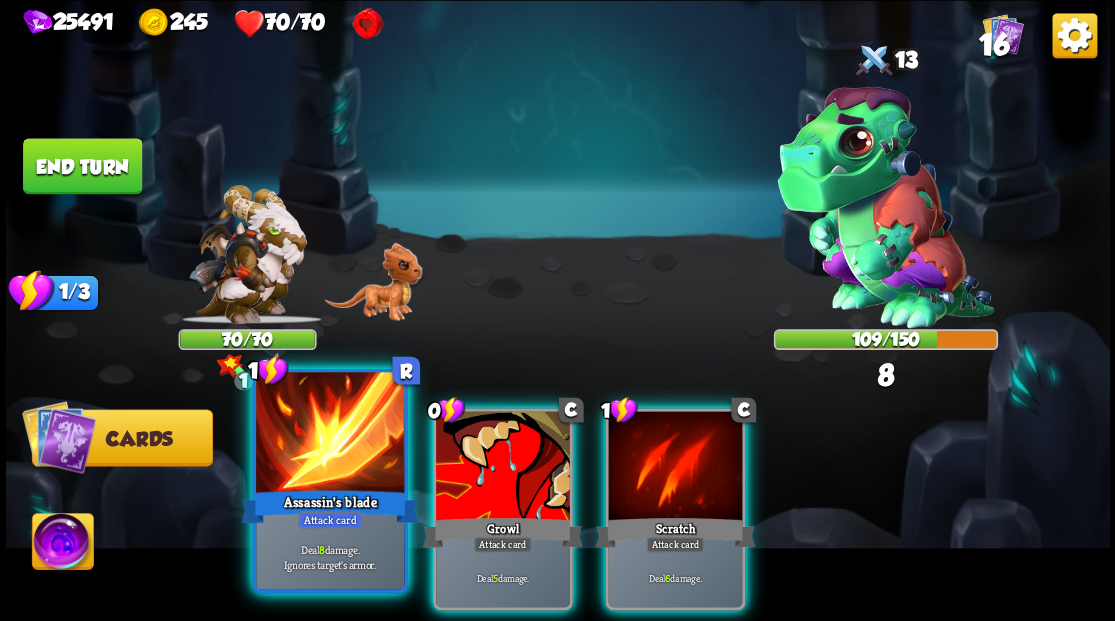 click at bounding box center (330, 434) 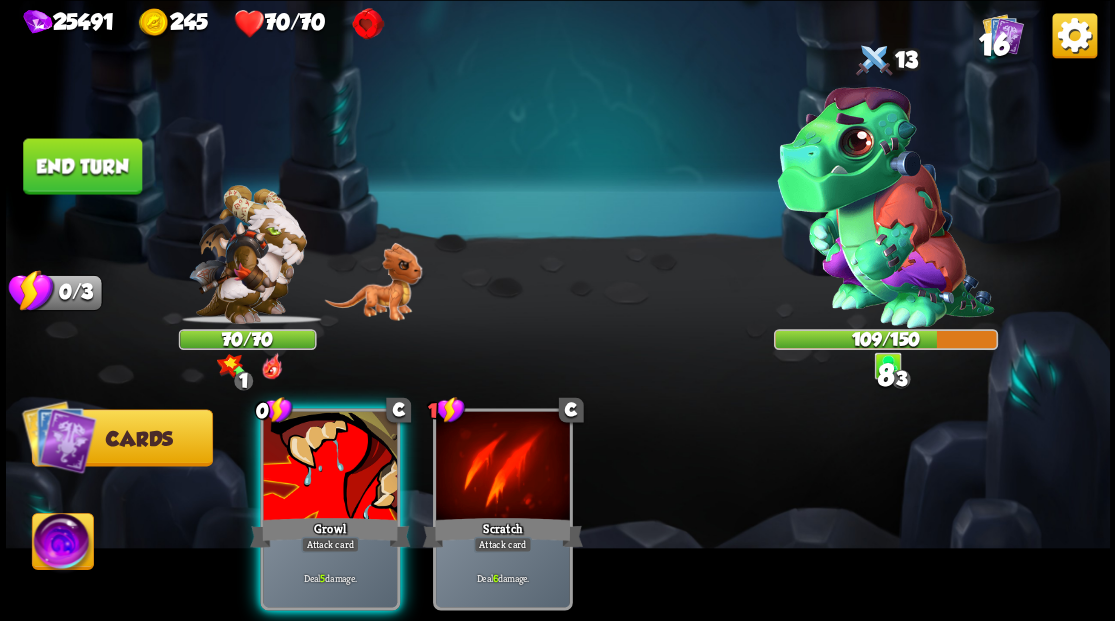 click at bounding box center [330, 467] 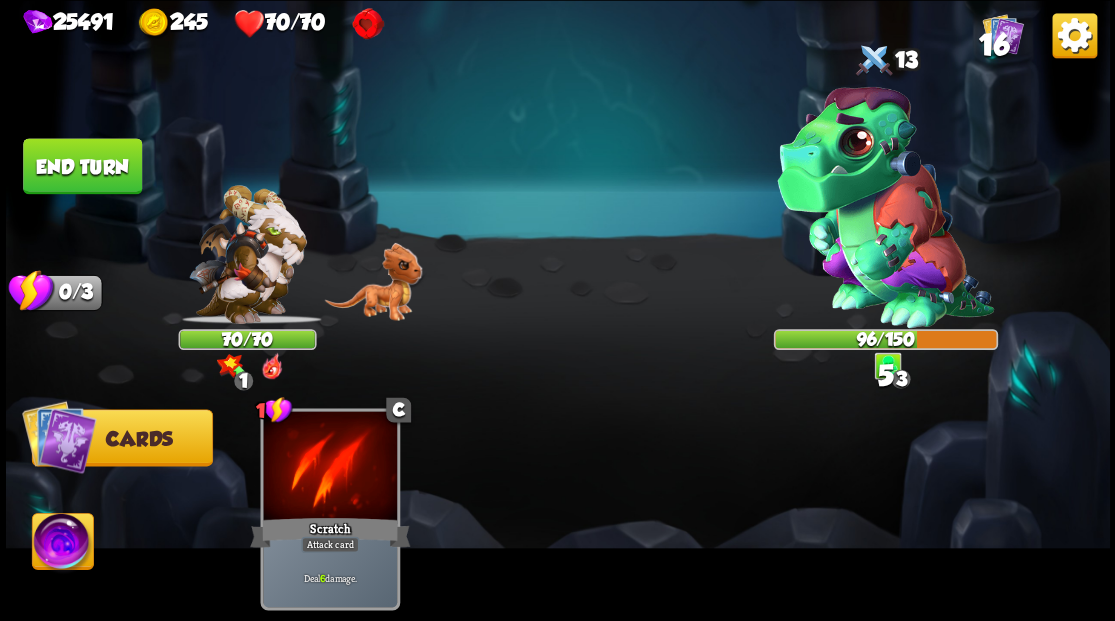 click on "End turn" at bounding box center [82, 166] 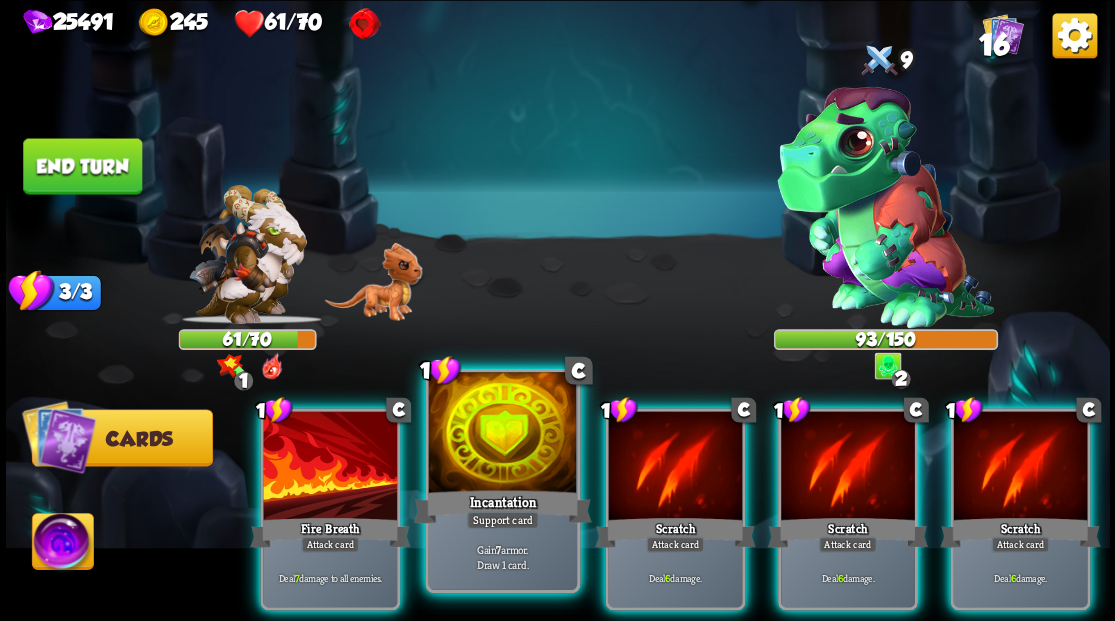 click at bounding box center [502, 434] 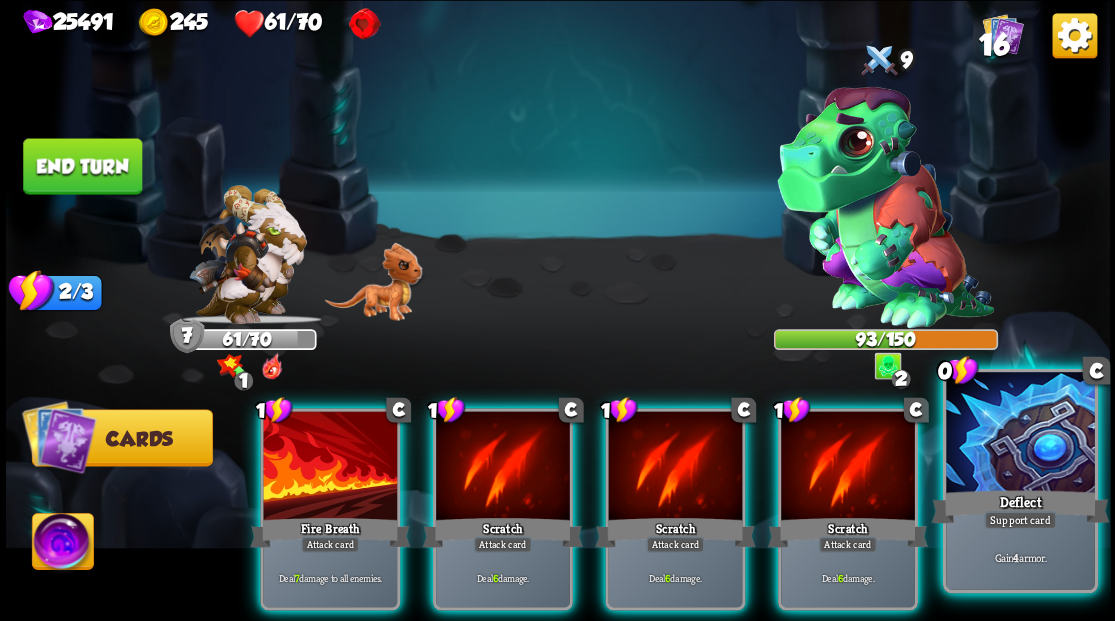 click at bounding box center [1020, 434] 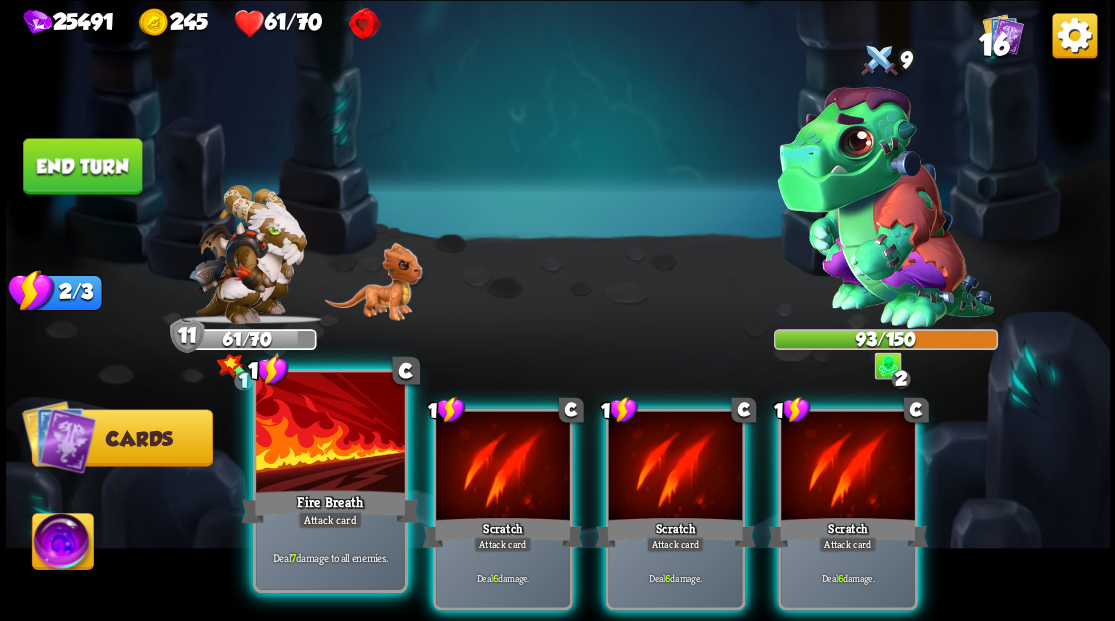 click at bounding box center (330, 434) 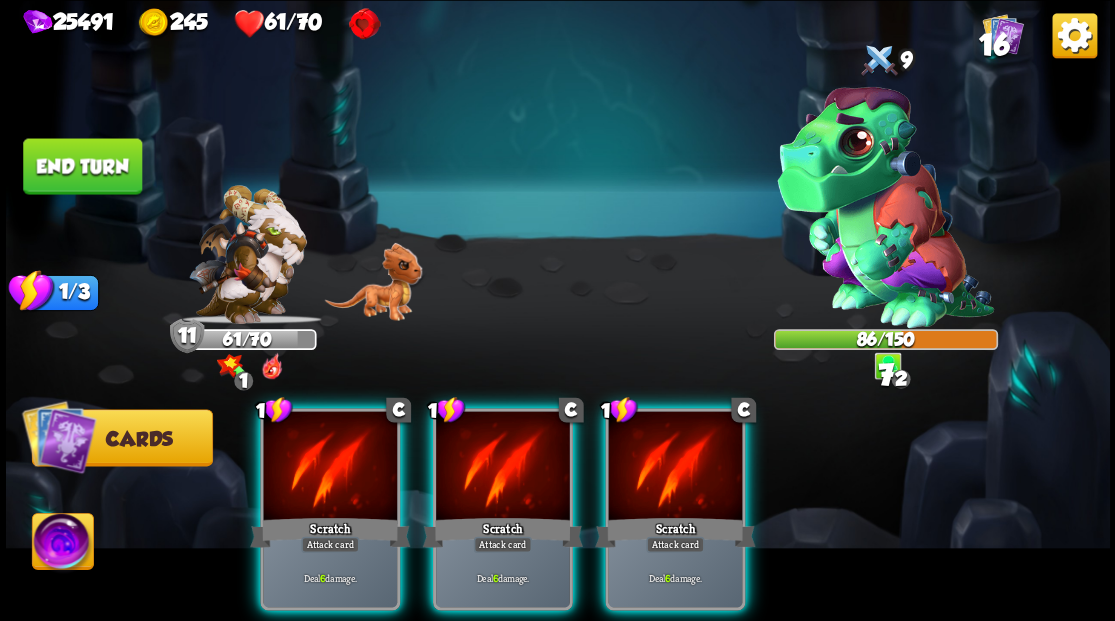 click at bounding box center (330, 467) 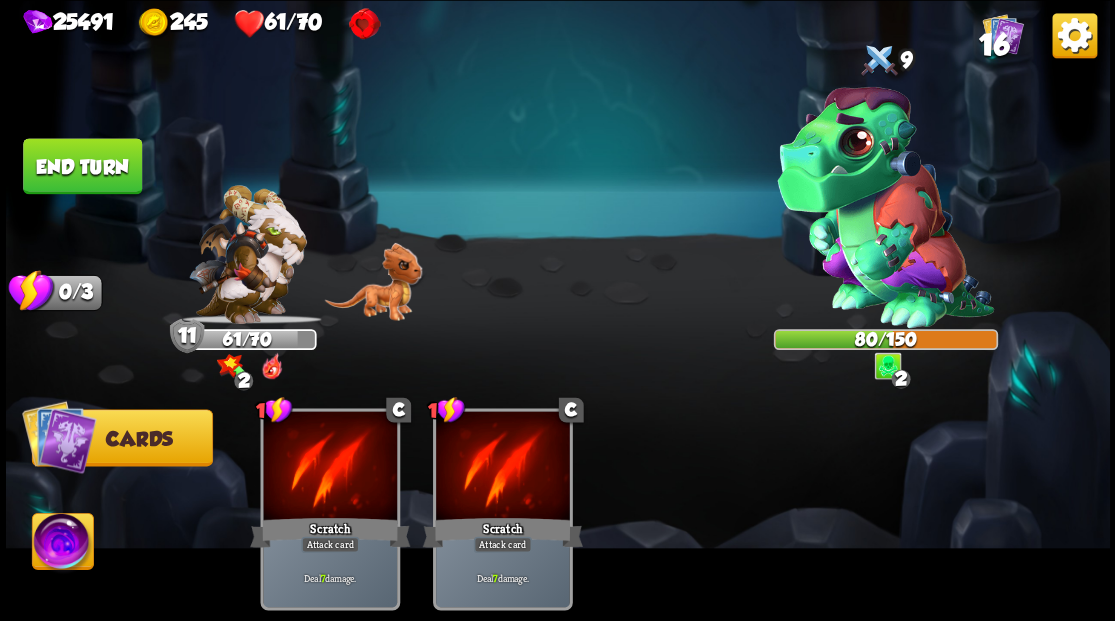 click at bounding box center [62, 544] 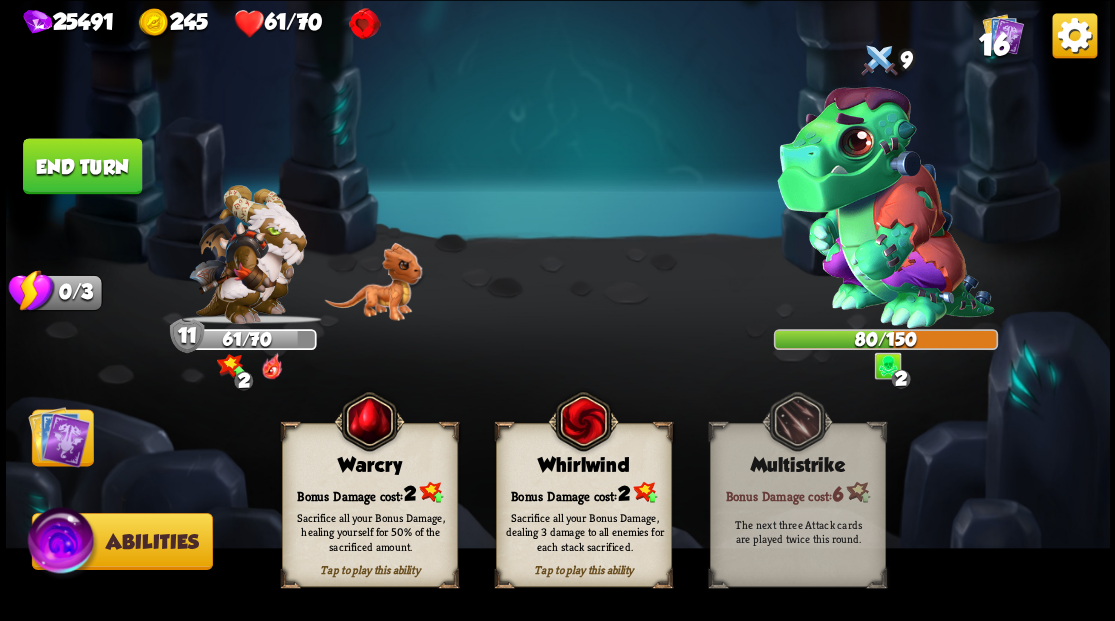 click on "Tap to play this ability   Warcry
Bonus Damage cost:  2     Sacrifice all your Bonus Damage, healing yourself for 50% of the sacrificed amount." at bounding box center [370, 505] 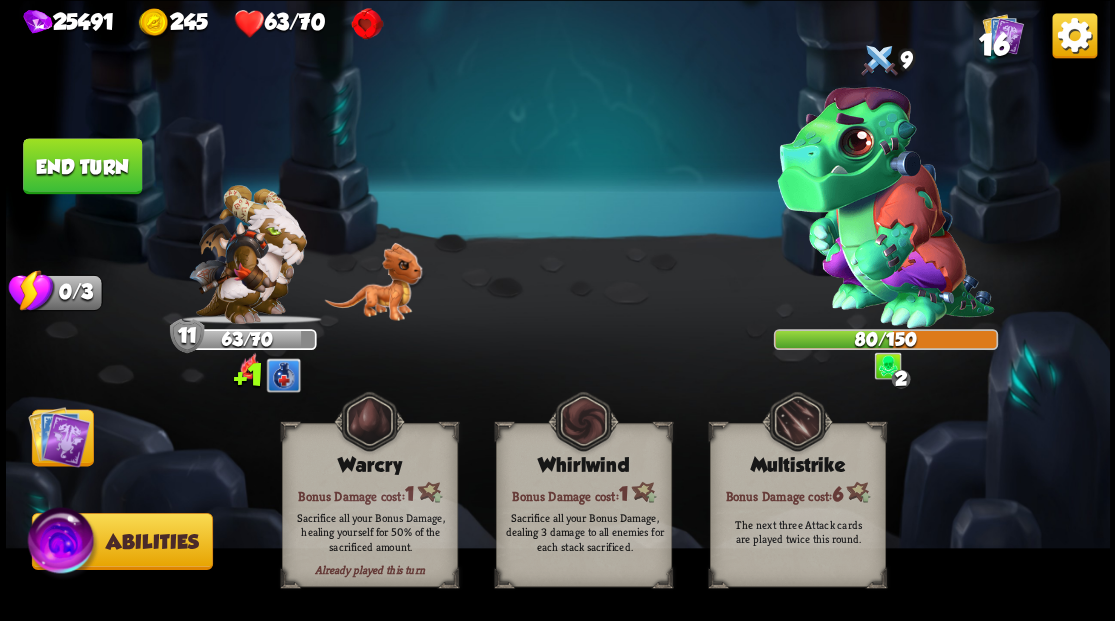 click at bounding box center (59, 436) 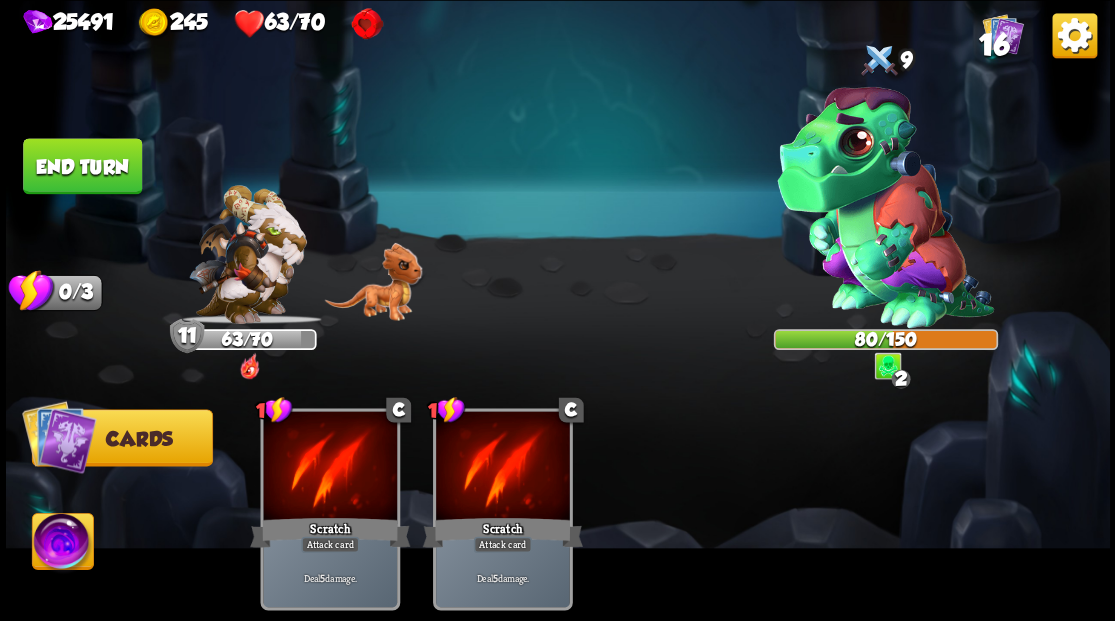 click on "End turn" at bounding box center (82, 166) 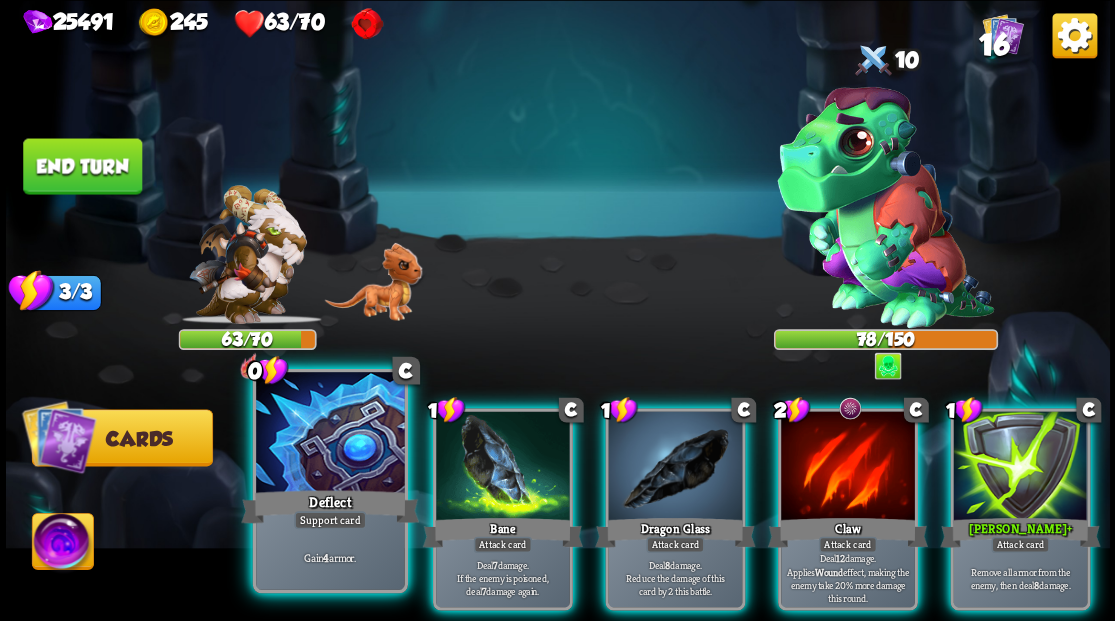 click at bounding box center [330, 434] 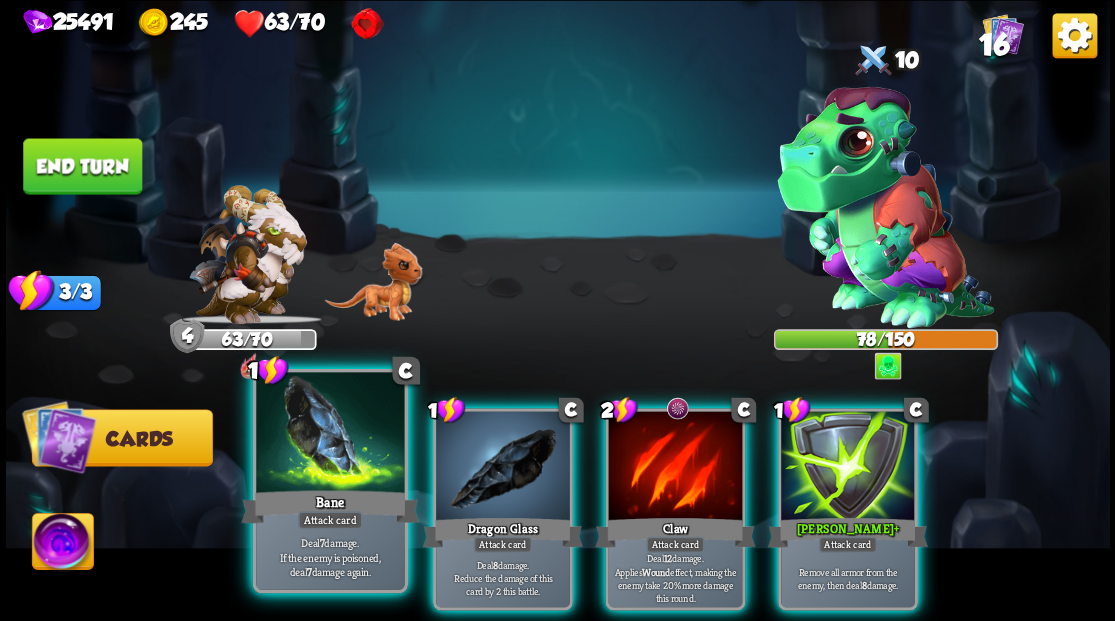 click at bounding box center (330, 434) 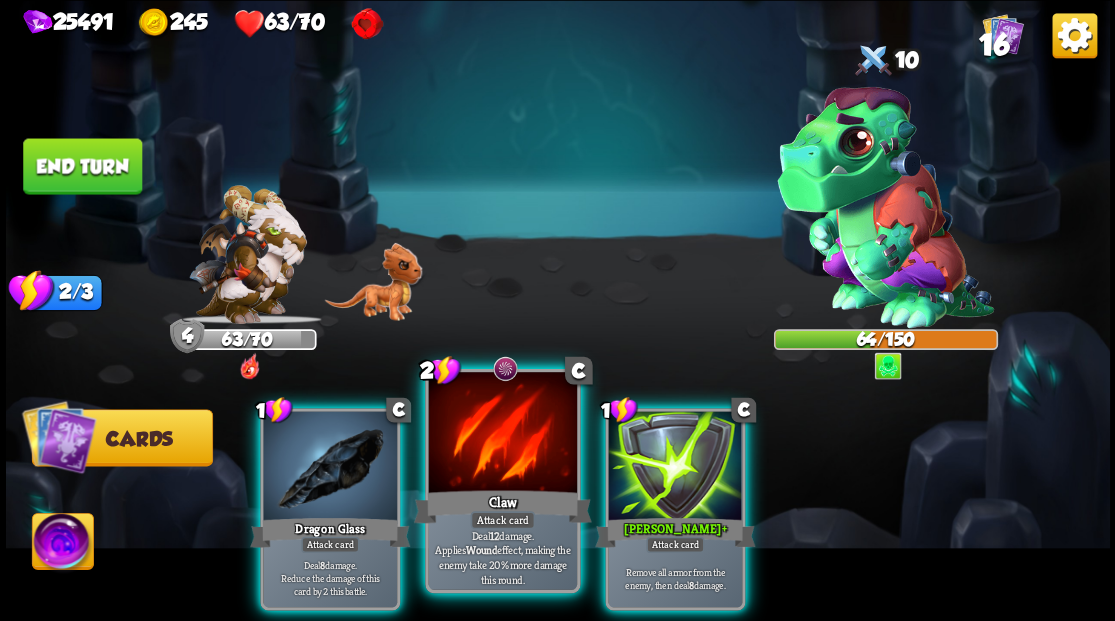 click at bounding box center (502, 434) 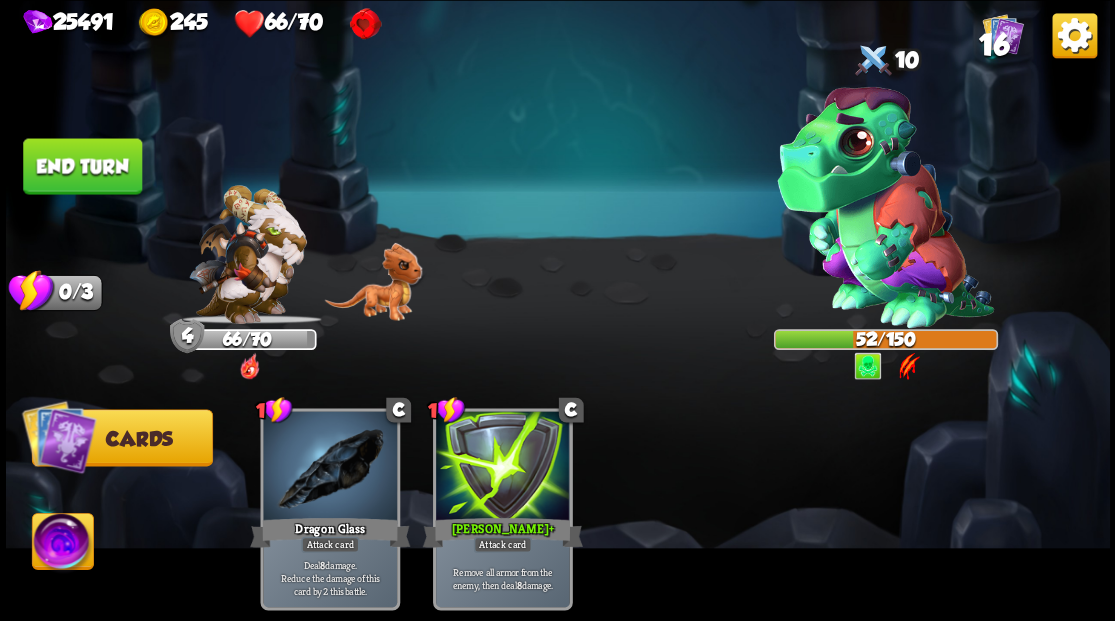 click on "End turn" at bounding box center [82, 166] 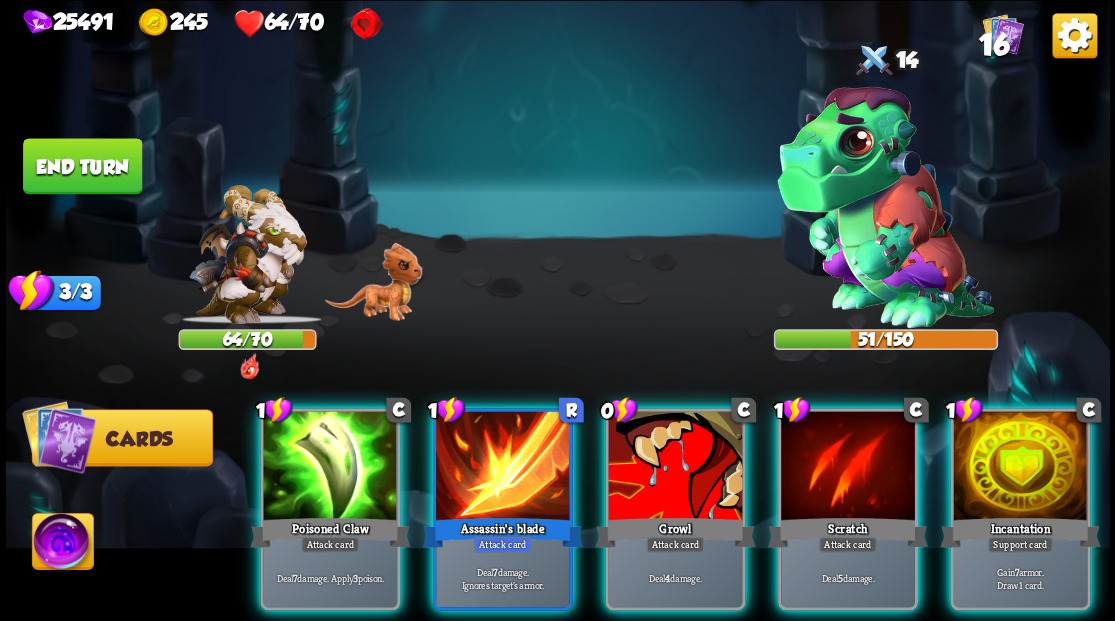 drag, startPoint x: 1038, startPoint y: 461, endPoint x: 1032, endPoint y: 443, distance: 18.973665 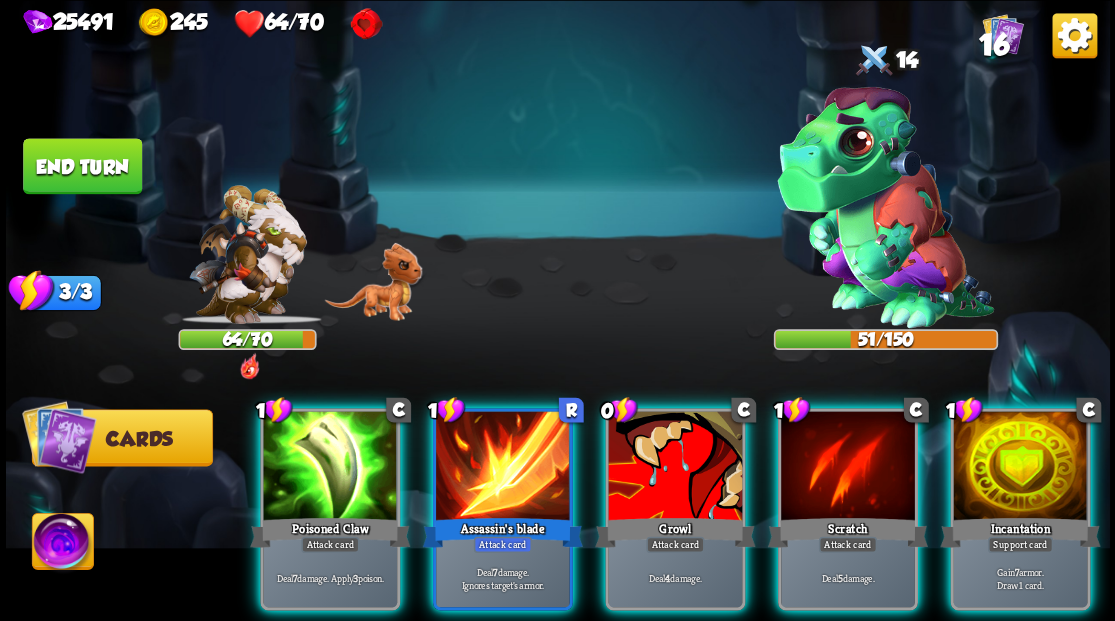 click at bounding box center (1020, 467) 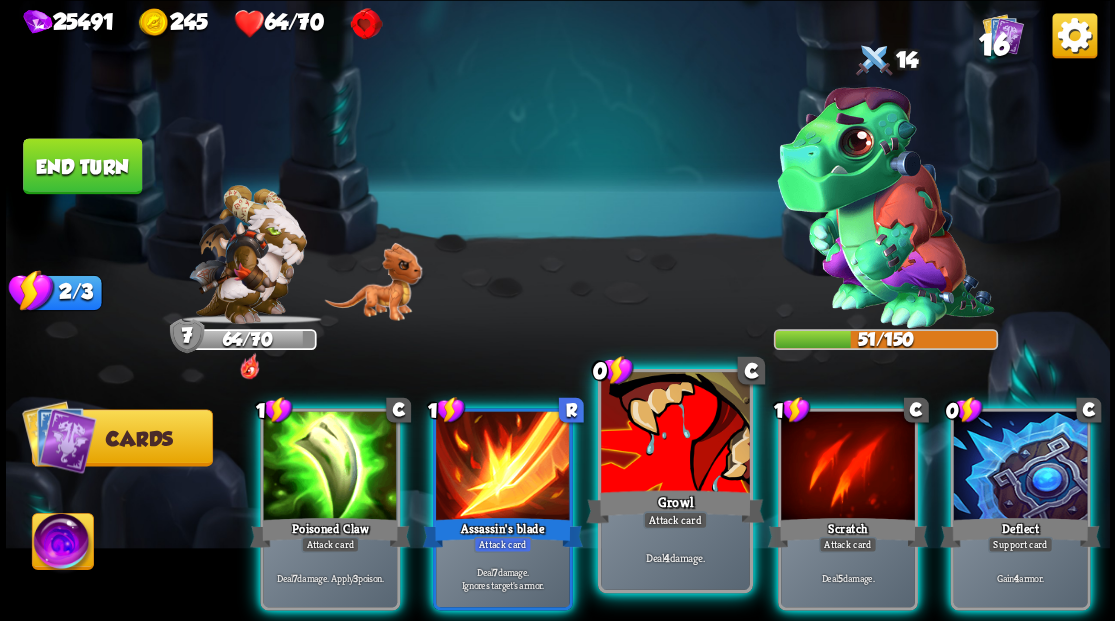 click at bounding box center [675, 434] 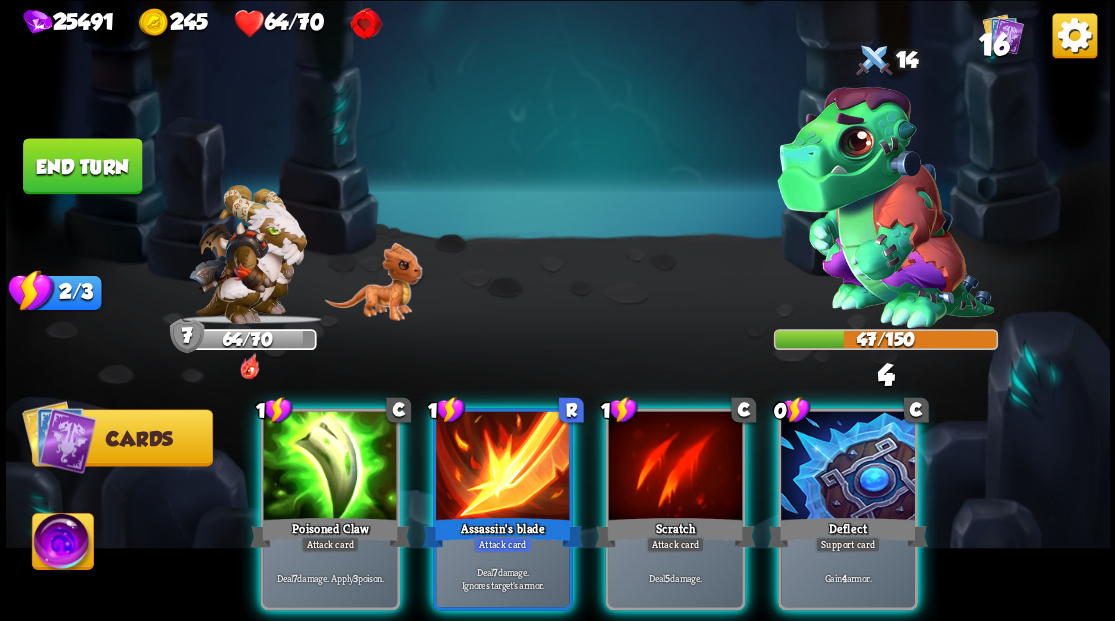 drag, startPoint x: 849, startPoint y: 458, endPoint x: 859, endPoint y: 438, distance: 22.36068 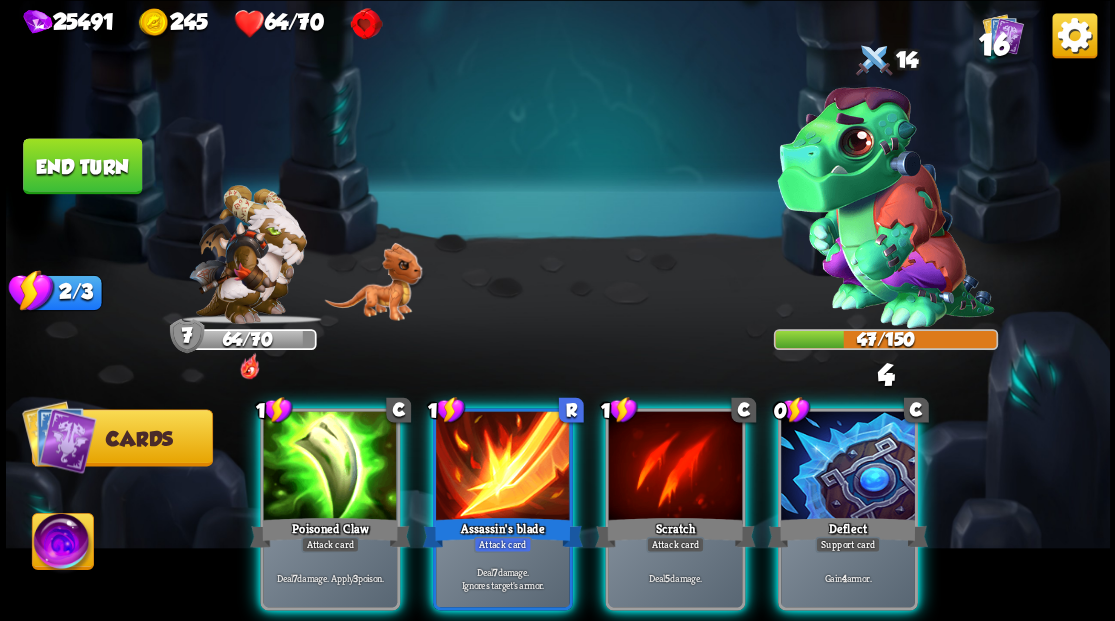 click at bounding box center [848, 467] 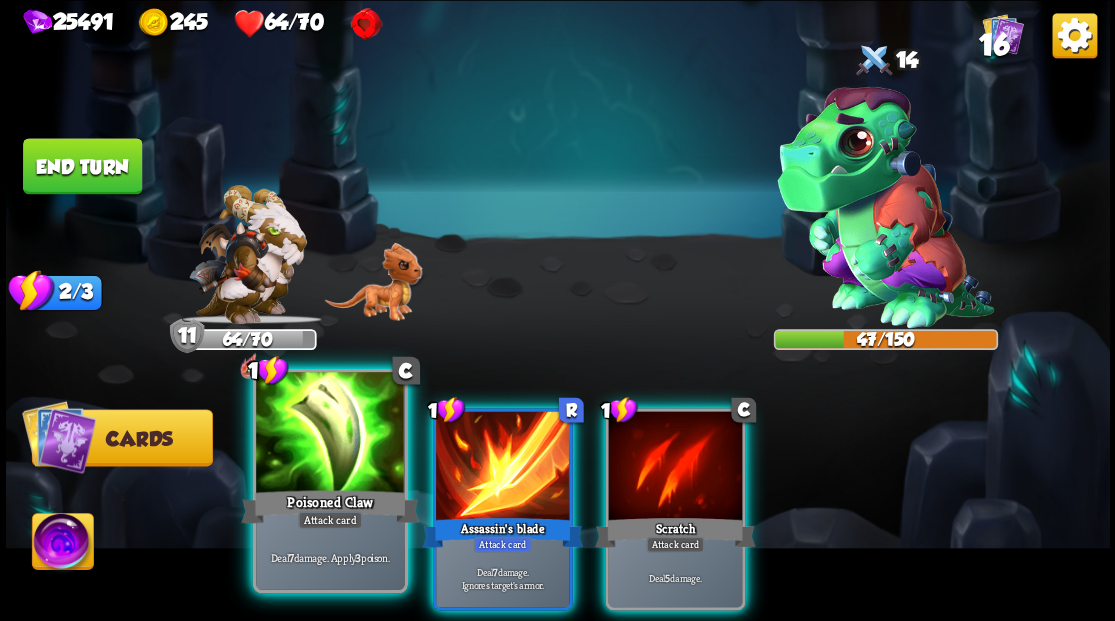 click at bounding box center (330, 434) 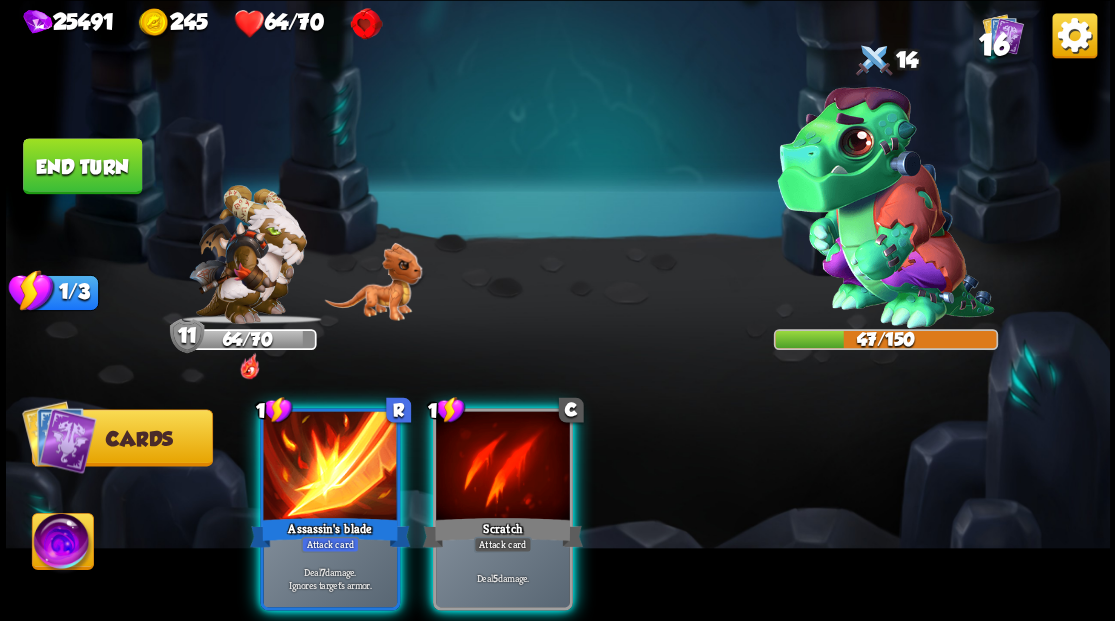 click at bounding box center [330, 467] 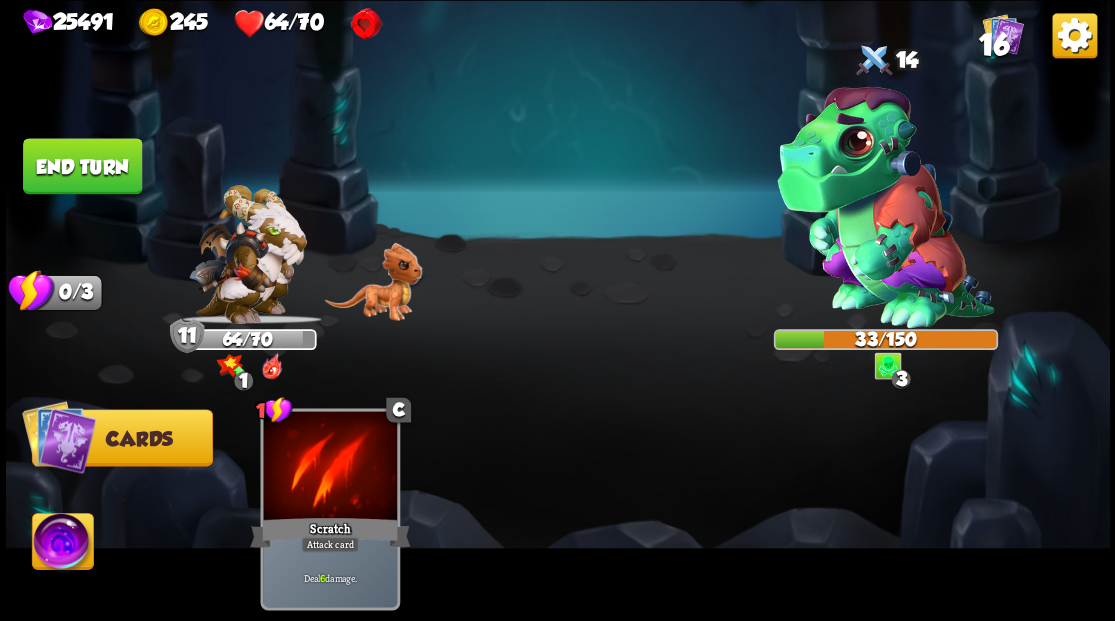 click at bounding box center (62, 544) 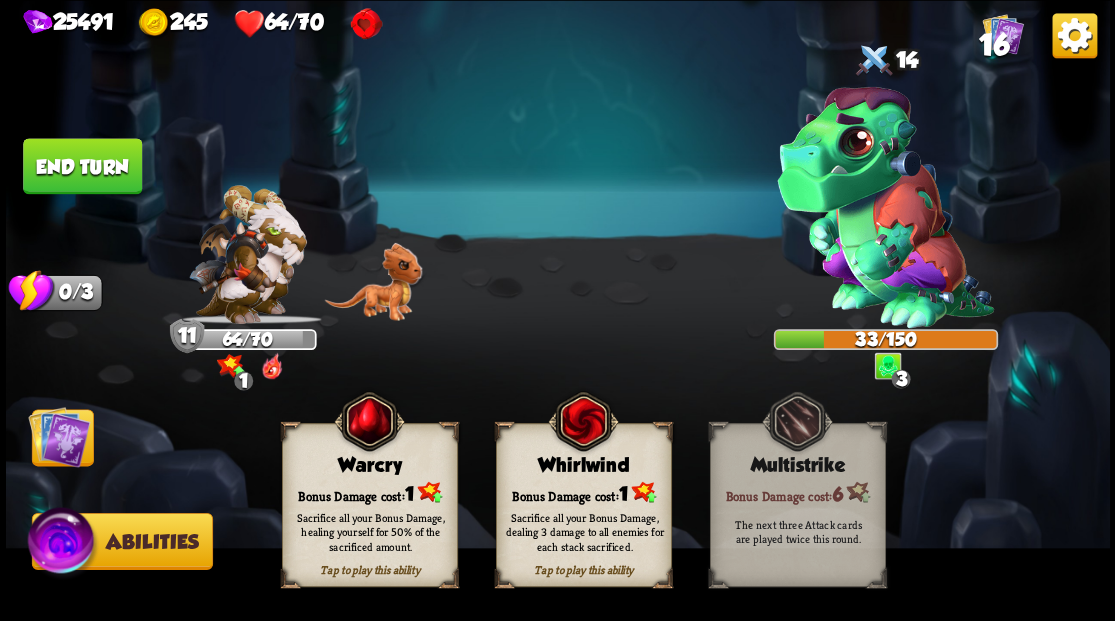 click on "Bonus Damage cost:  1" at bounding box center [369, 492] 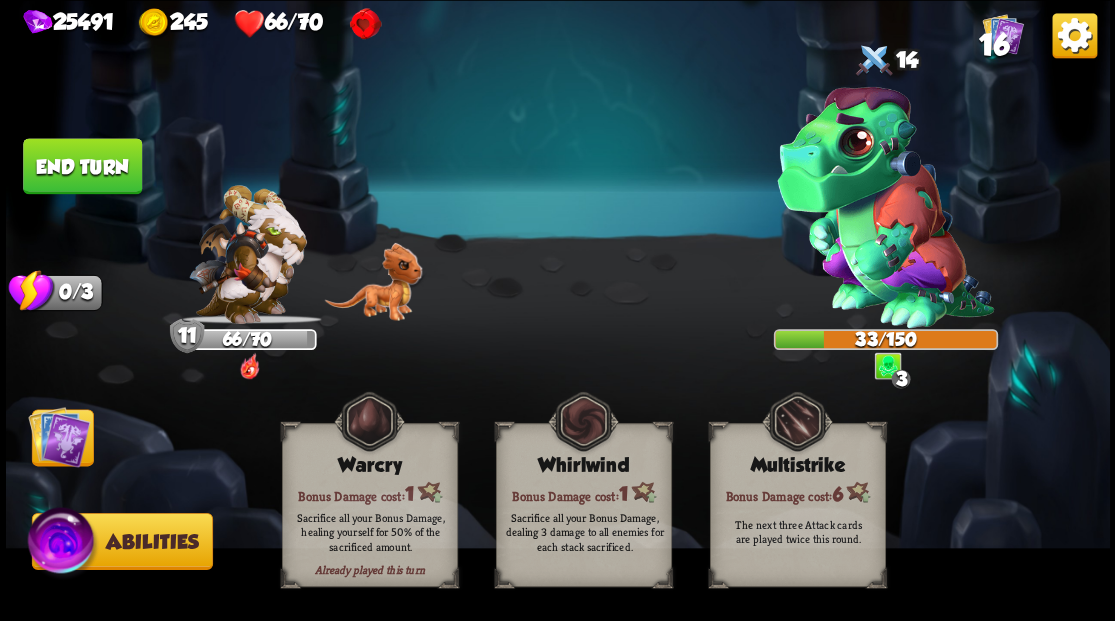 click at bounding box center (59, 436) 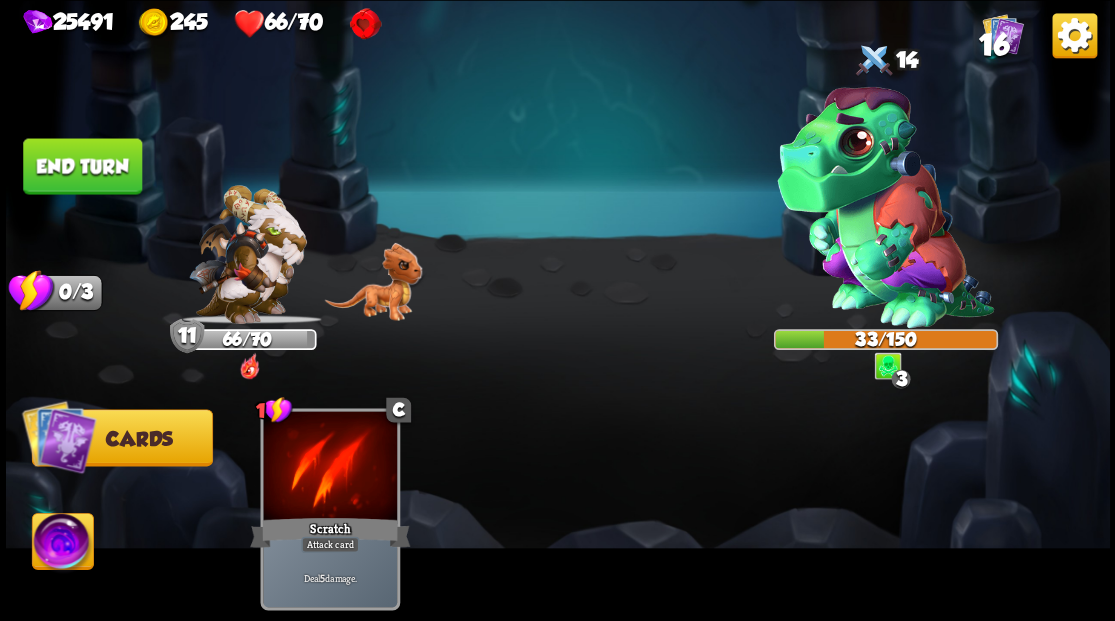 click on "End turn" at bounding box center (82, 166) 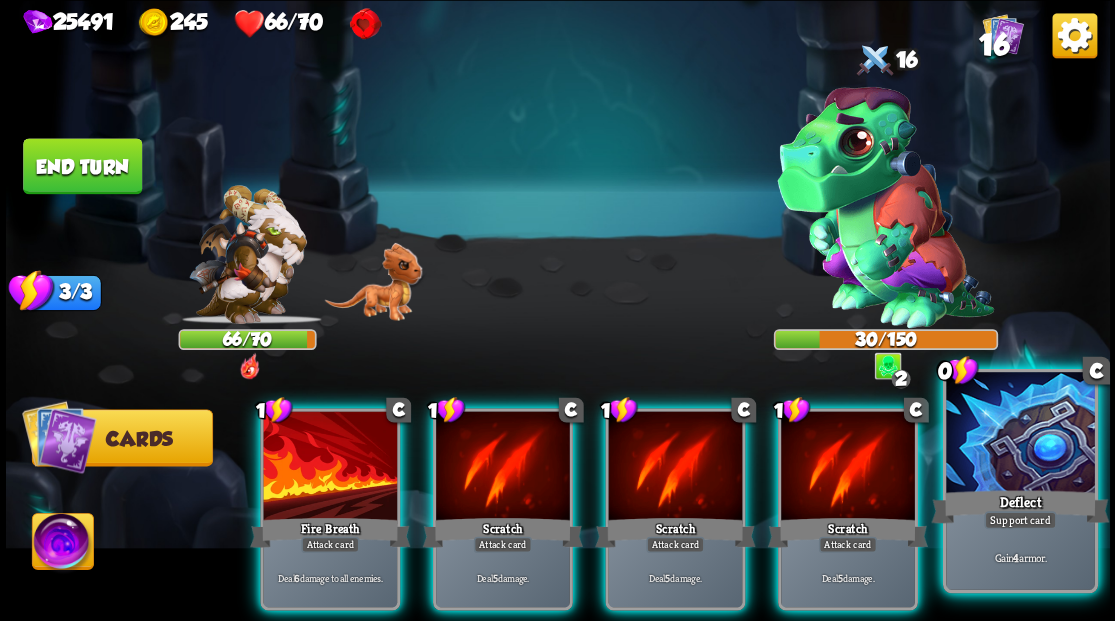 click at bounding box center [1020, 434] 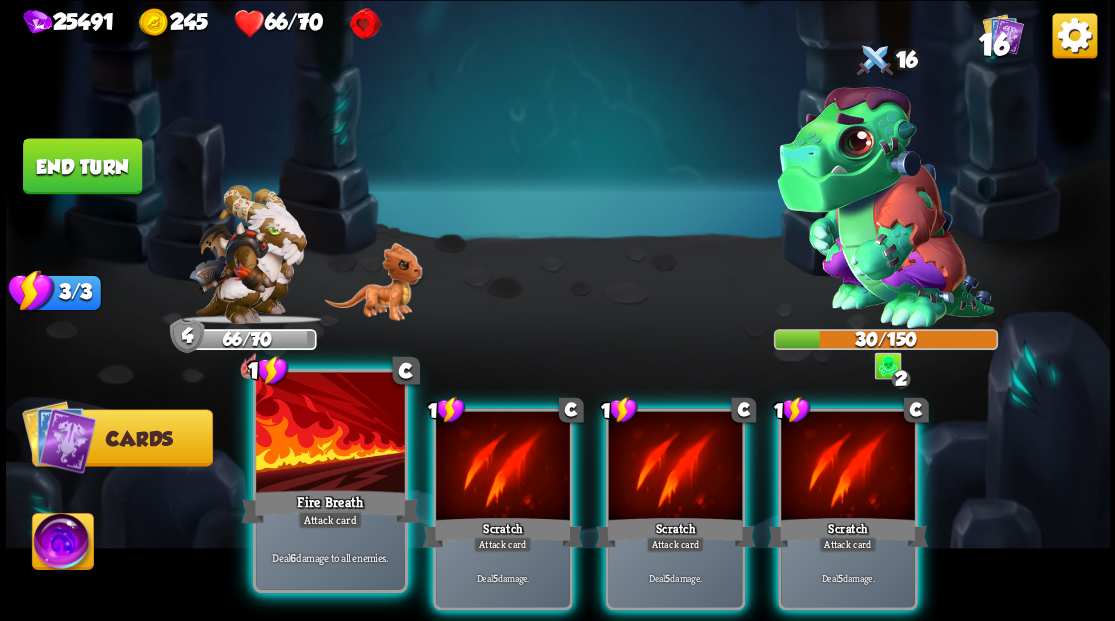 click at bounding box center (330, 434) 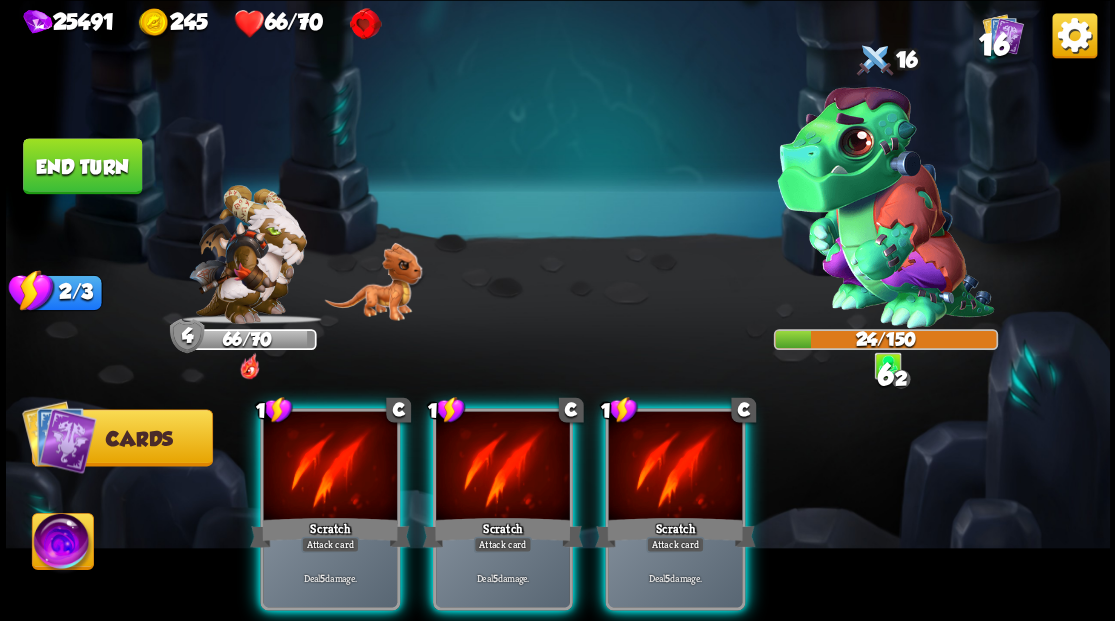 click at bounding box center (330, 467) 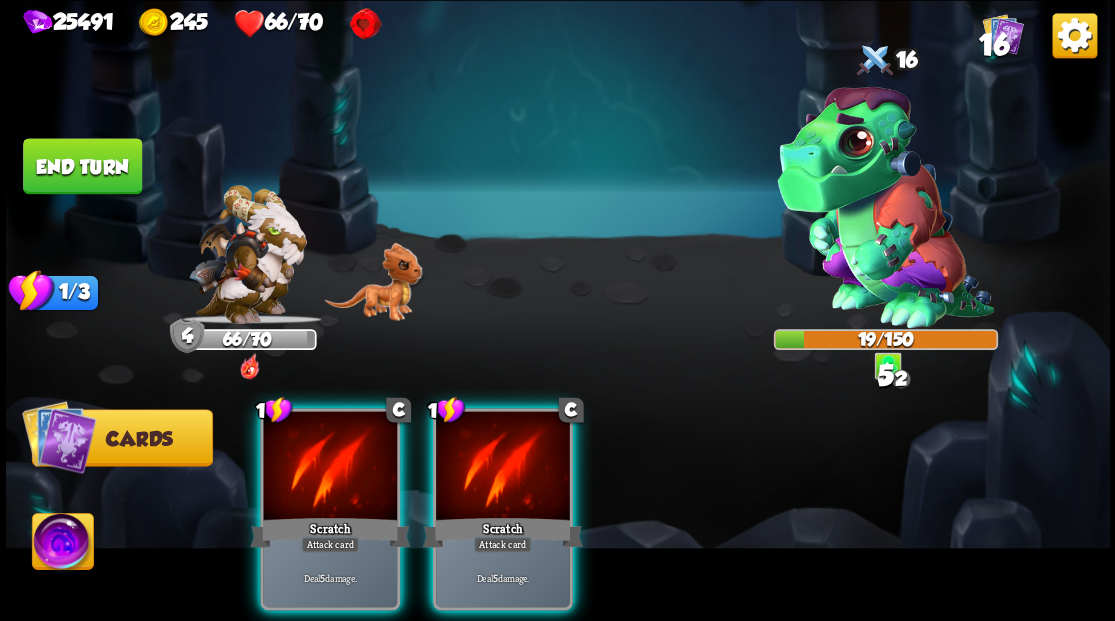 click at bounding box center [330, 467] 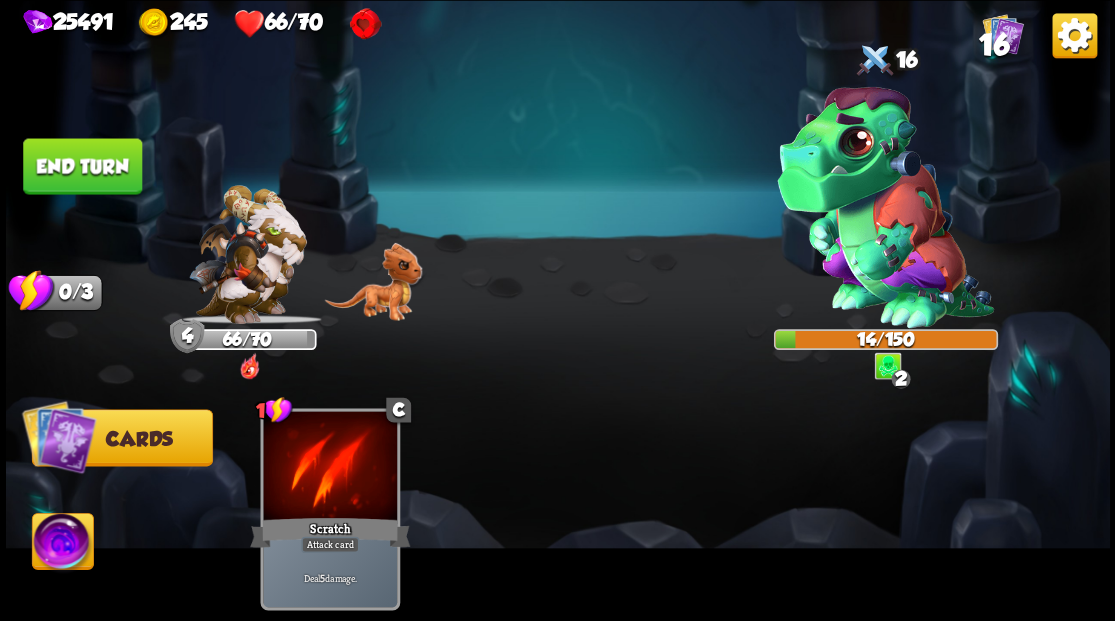 click on "Cards" at bounding box center (139, 438) 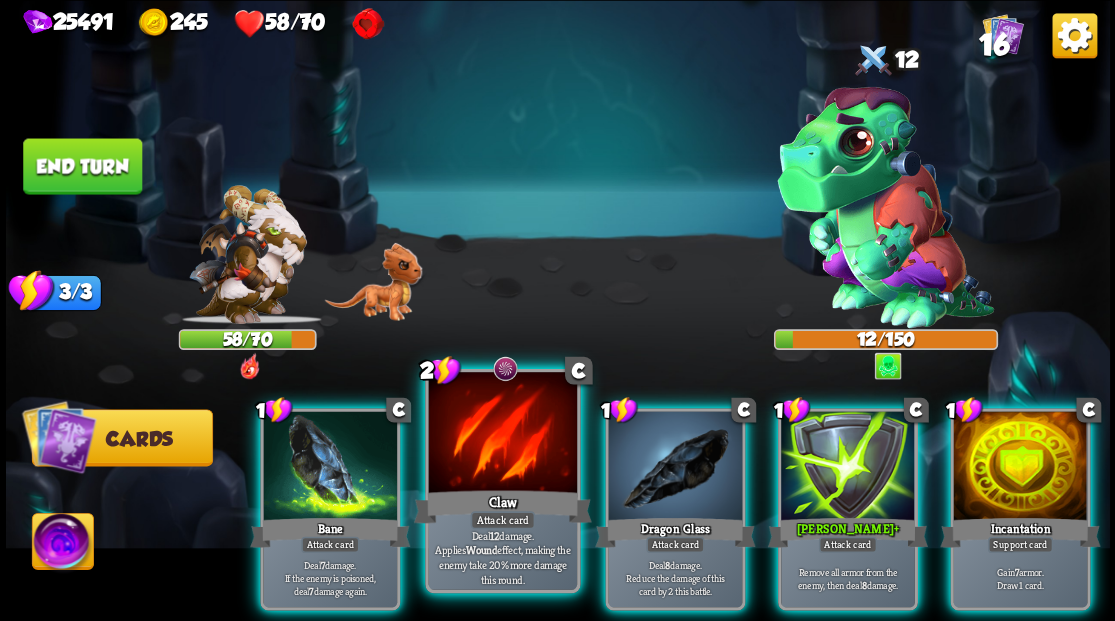 click at bounding box center [502, 434] 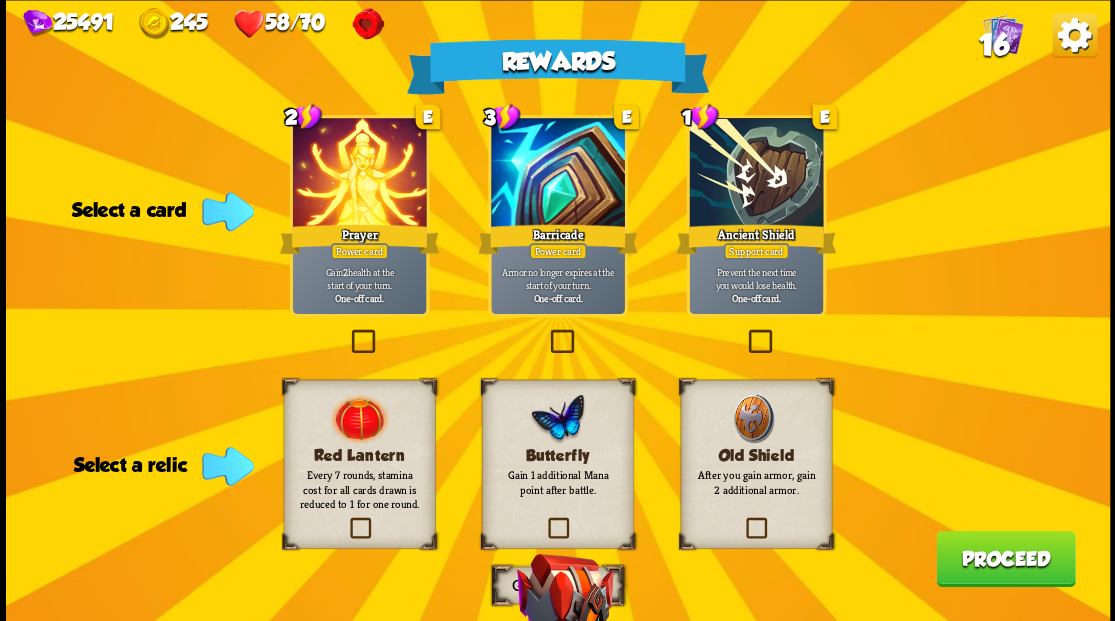 click at bounding box center [546, 332] 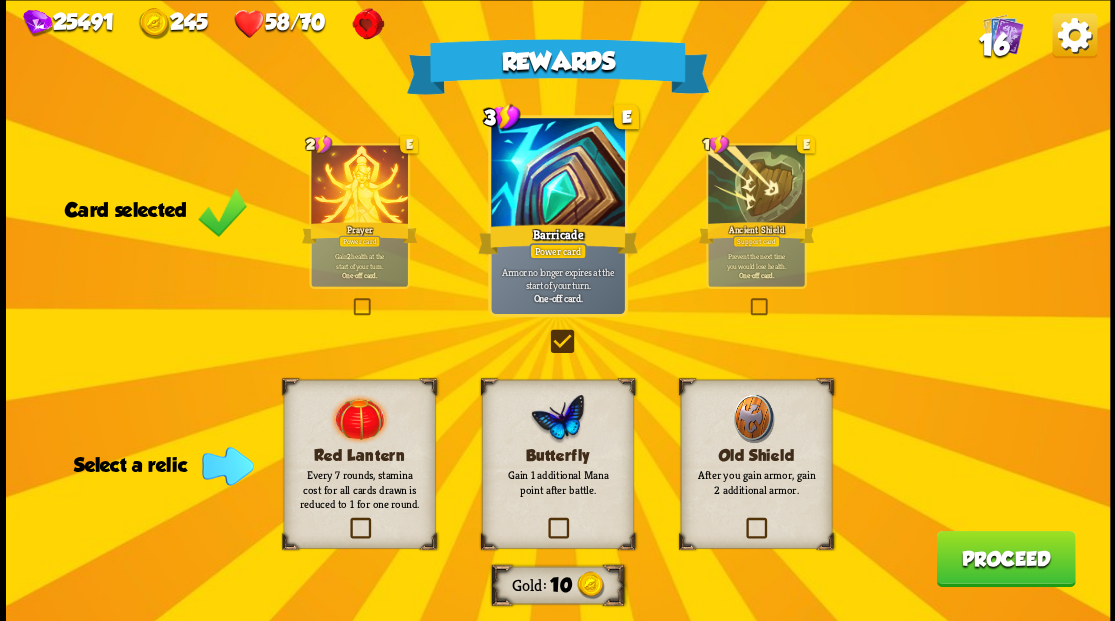 click at bounding box center [346, 520] 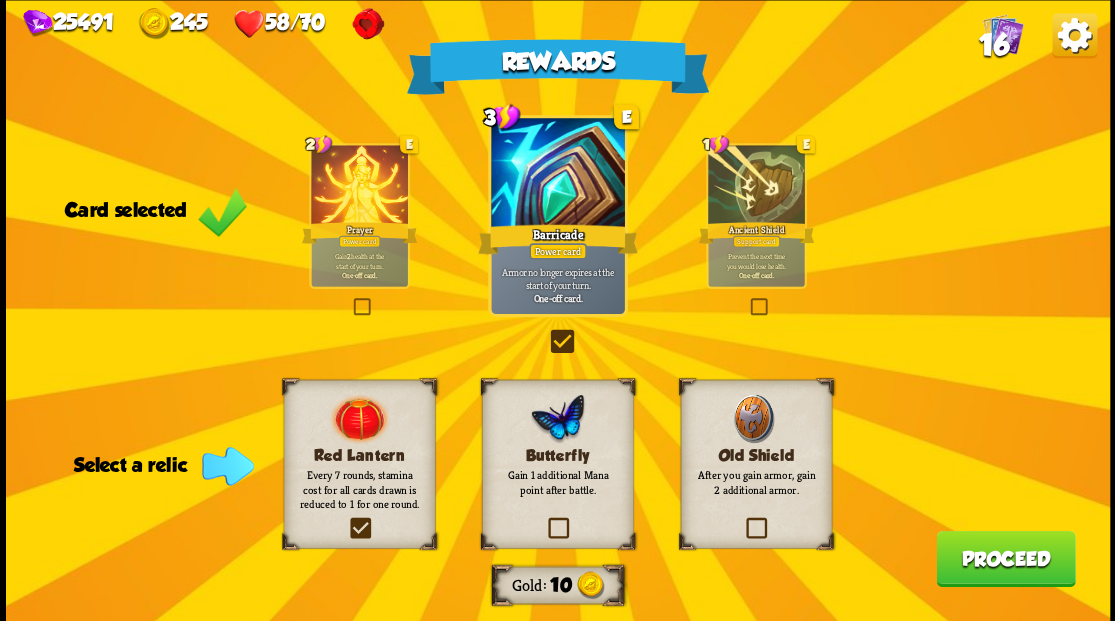 click at bounding box center (0, 0) 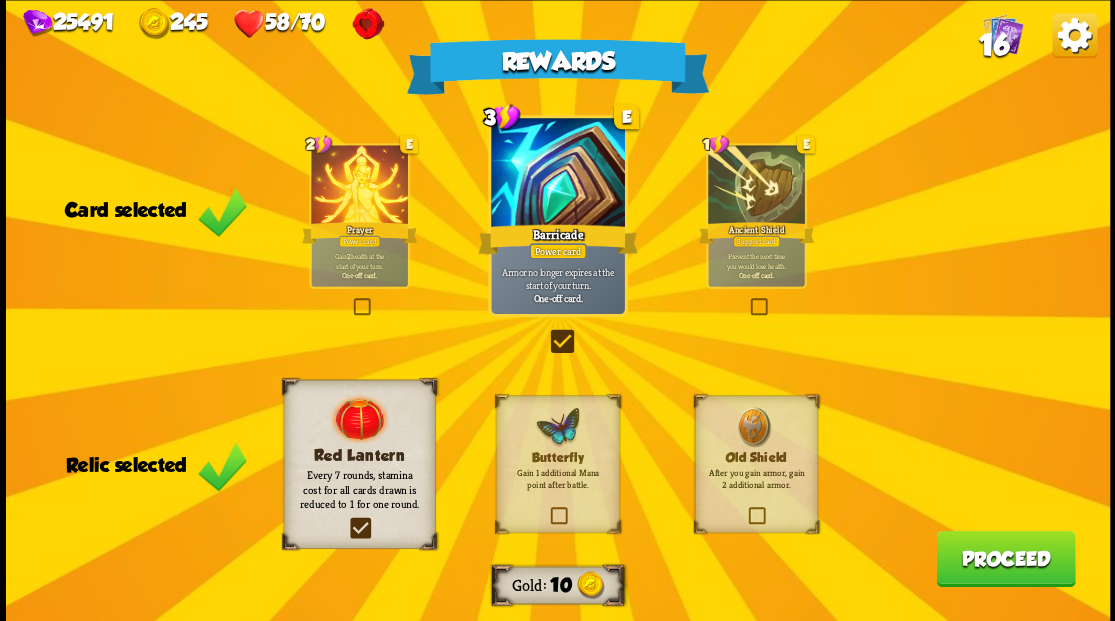 click on "Proceed" at bounding box center (1005, 558) 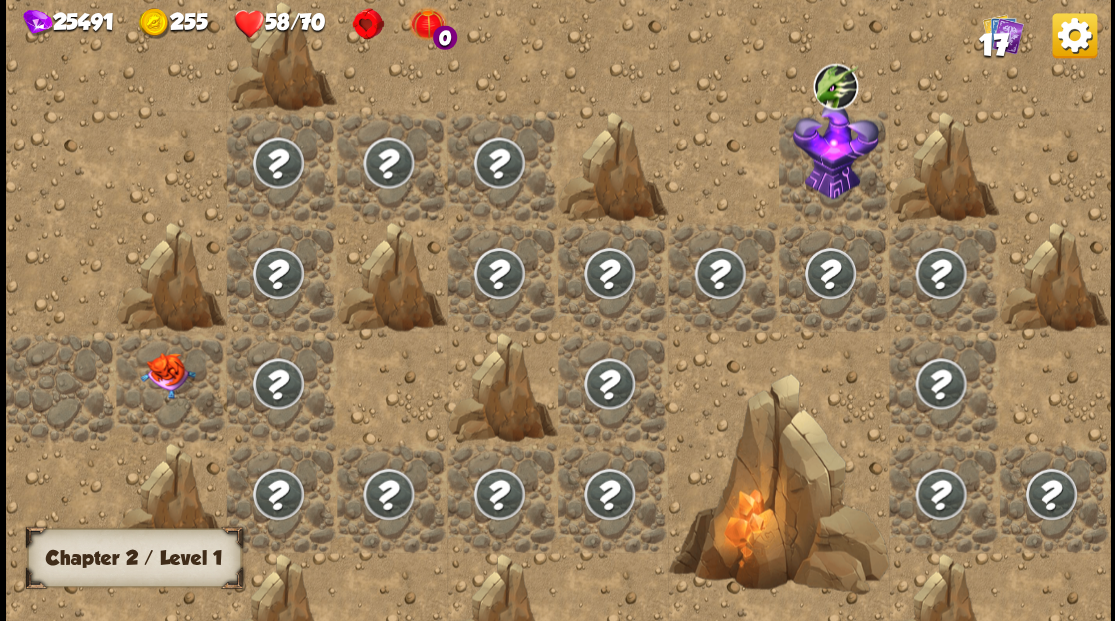 click at bounding box center [167, 375] 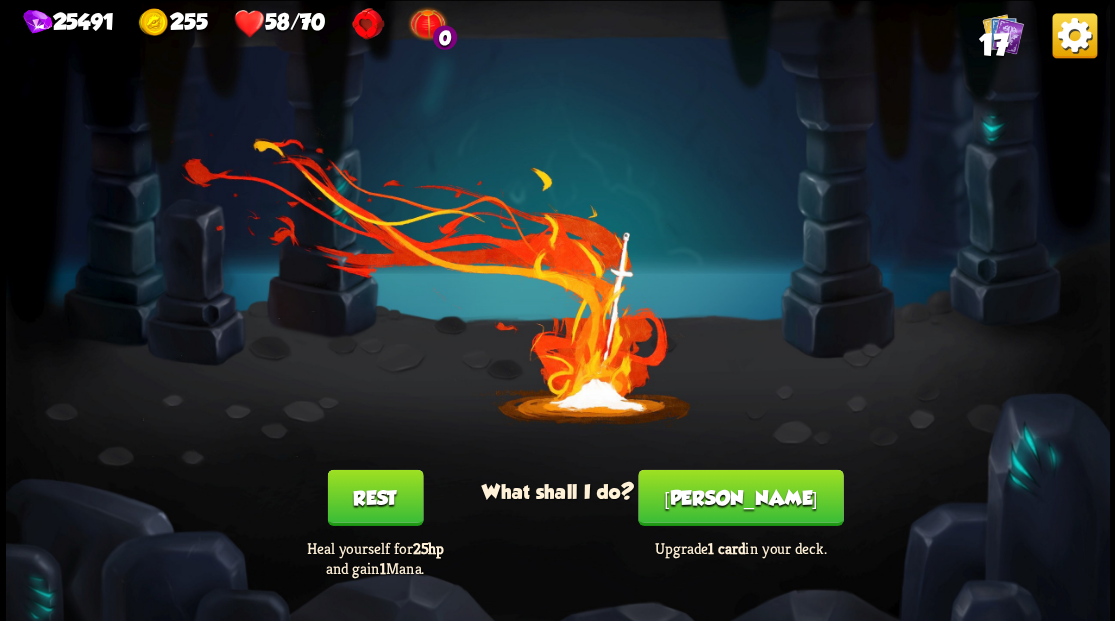 click on "[PERSON_NAME]" at bounding box center (740, 497) 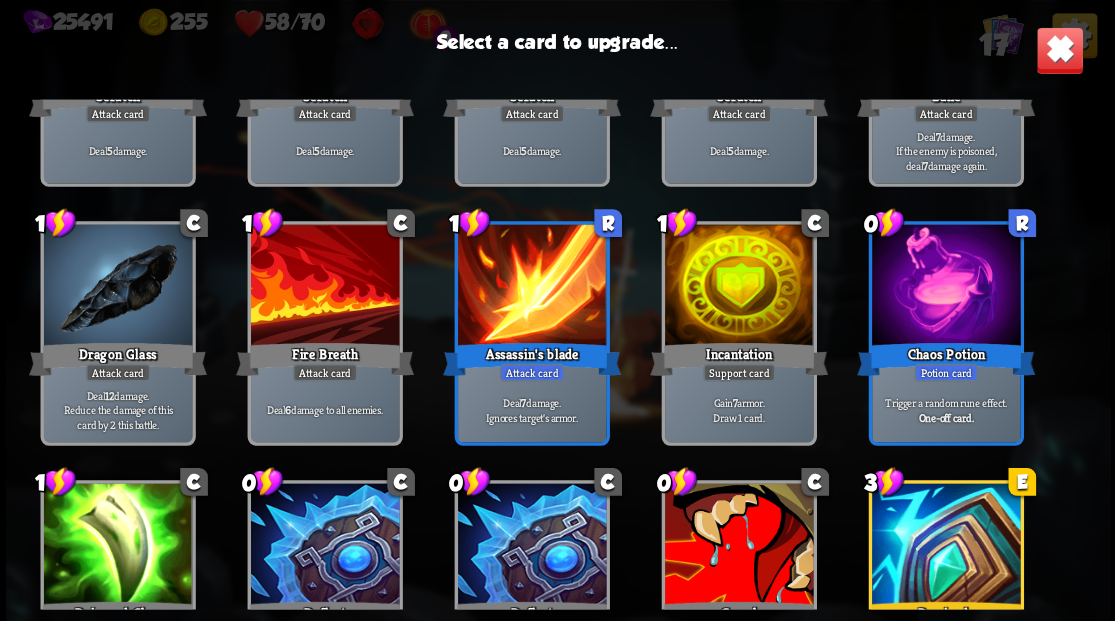 scroll, scrollTop: 266, scrollLeft: 0, axis: vertical 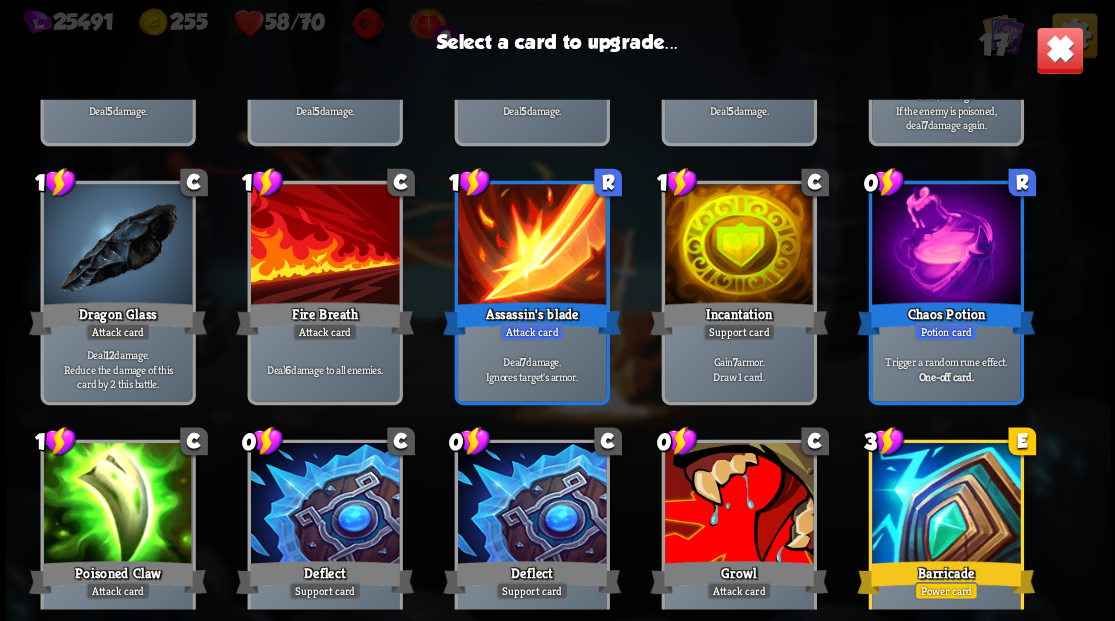 click at bounding box center (945, 505) 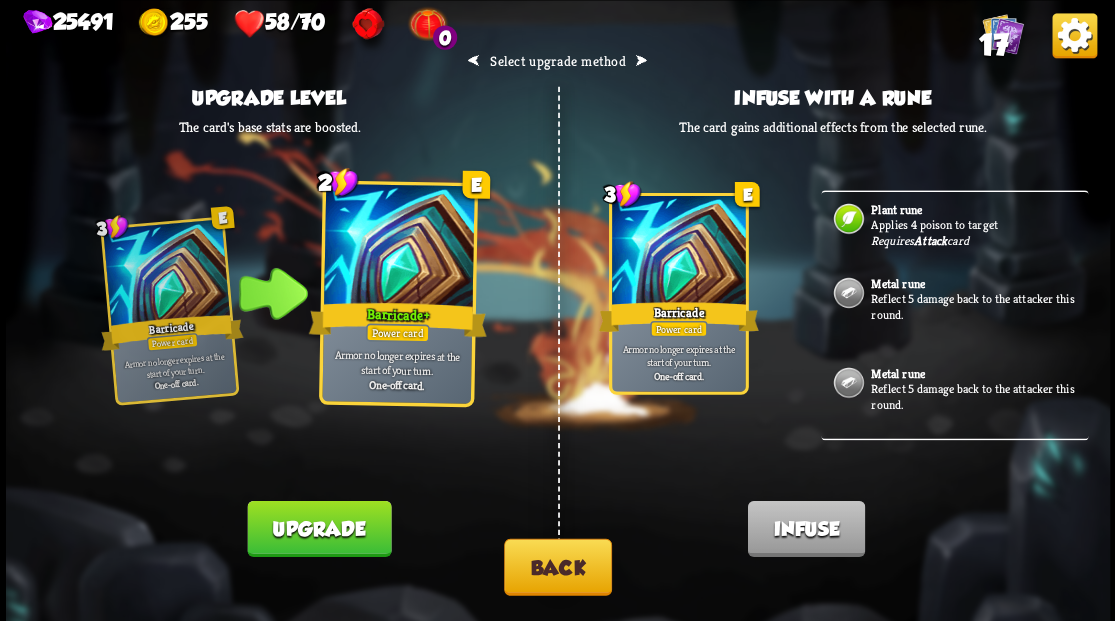 scroll, scrollTop: 0, scrollLeft: 0, axis: both 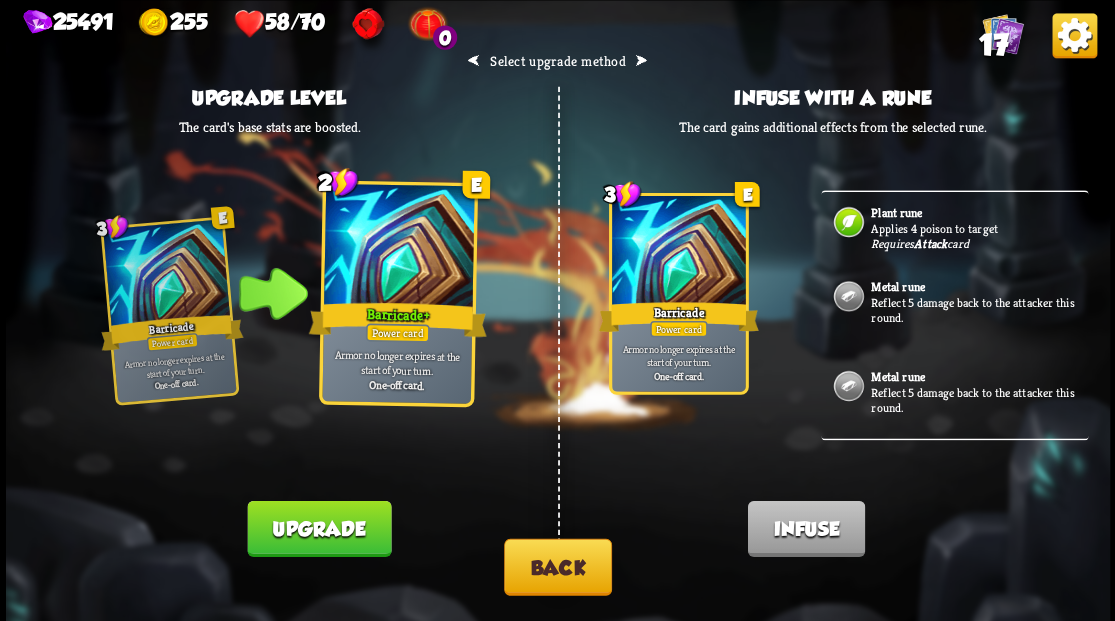 click on "Upgrade" at bounding box center (319, 528) 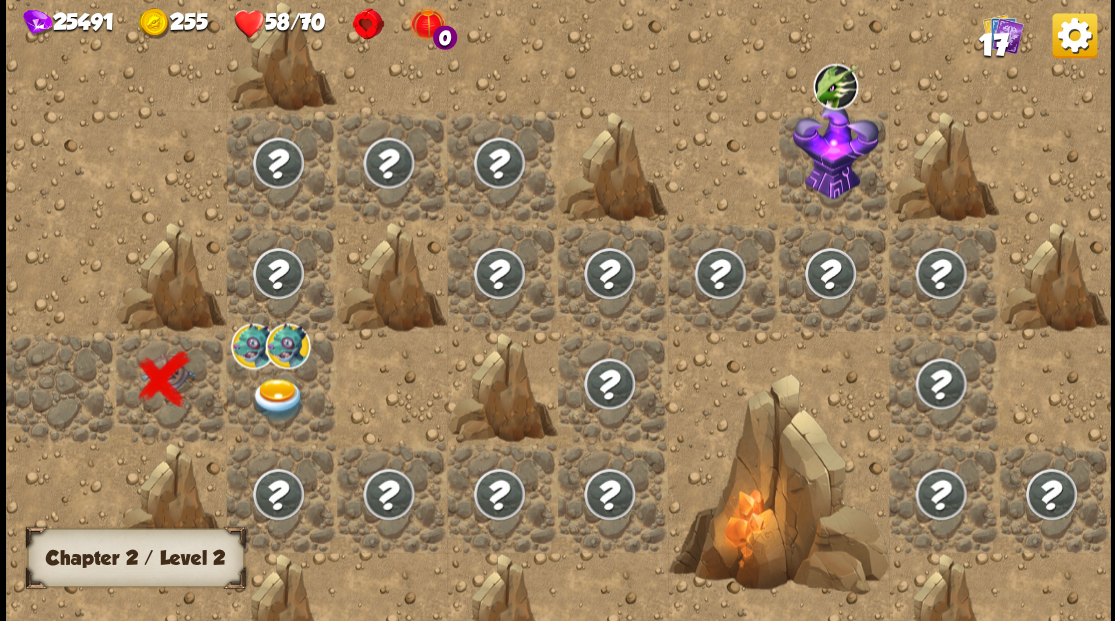 click at bounding box center [277, 399] 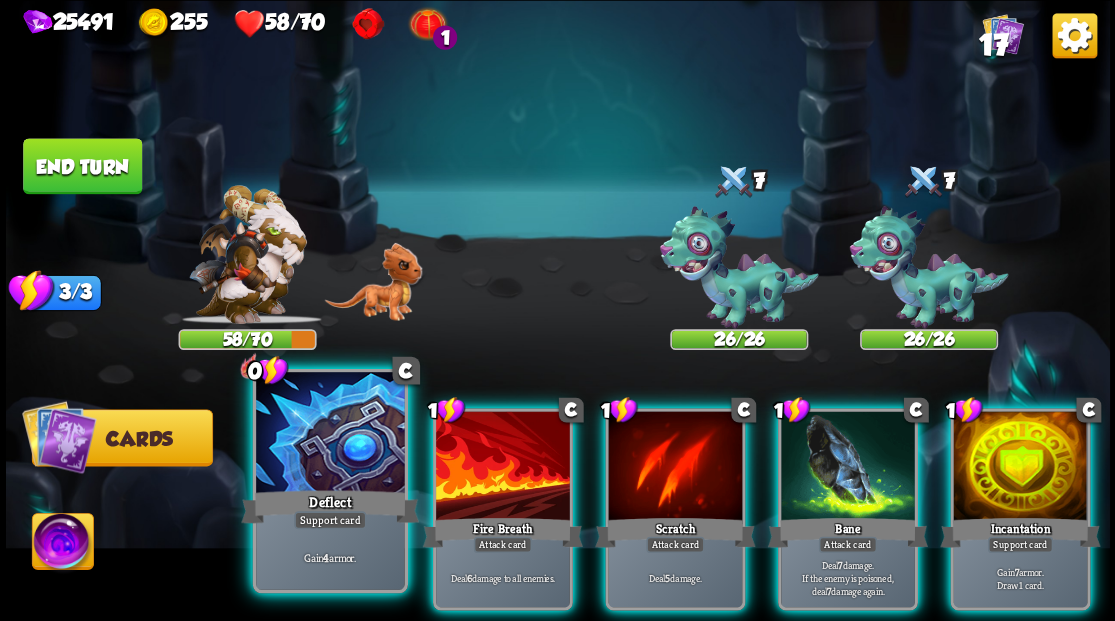 click at bounding box center (330, 434) 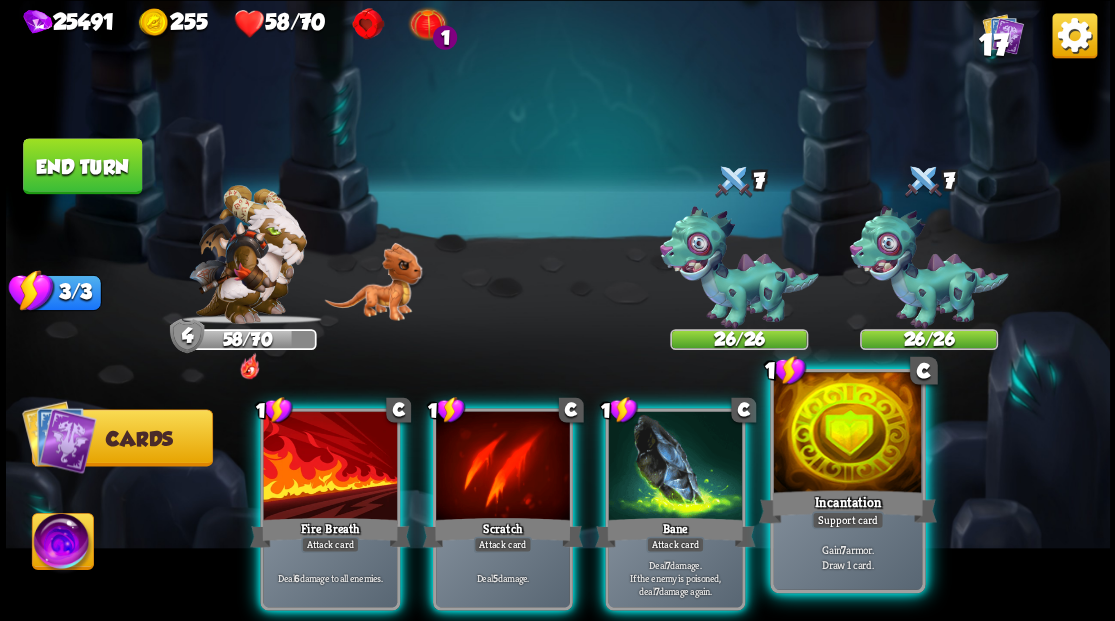 click at bounding box center (847, 434) 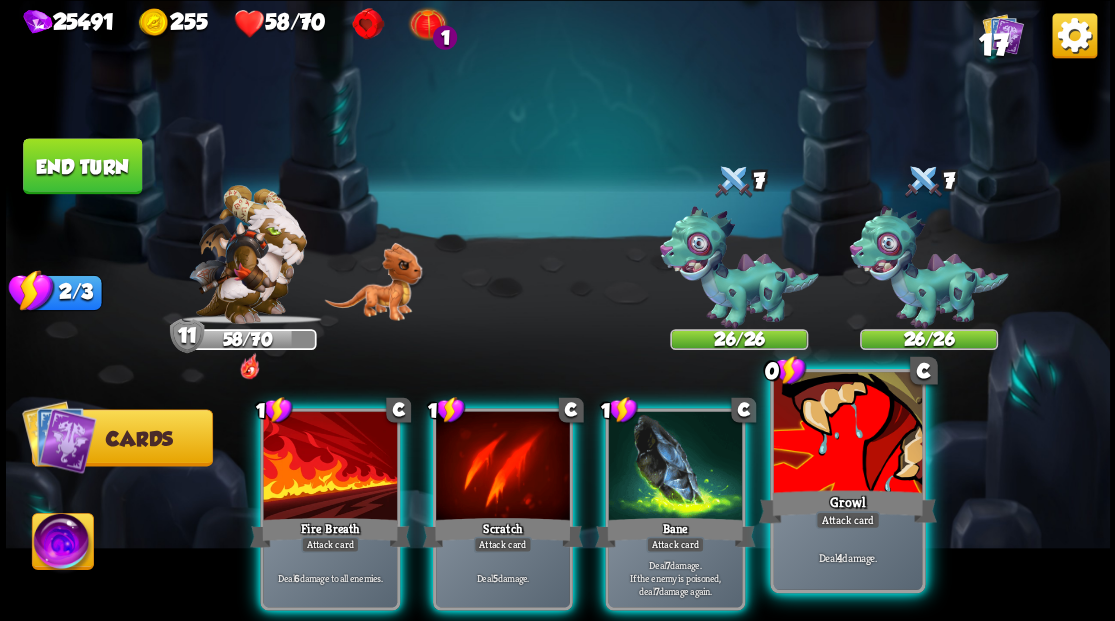 click at bounding box center (847, 434) 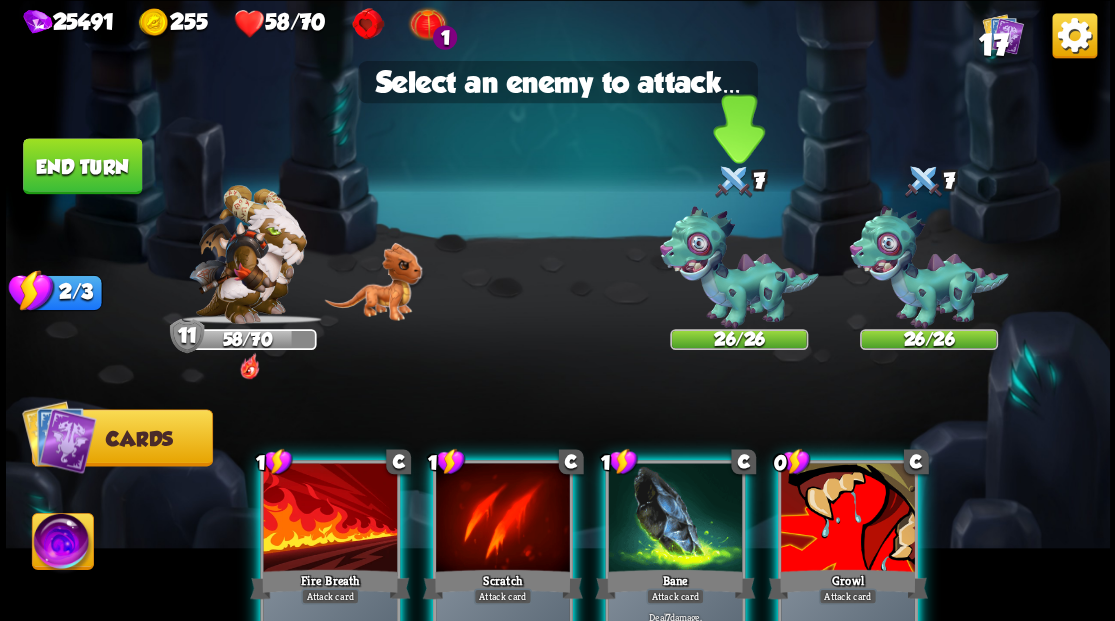 click at bounding box center [738, 267] 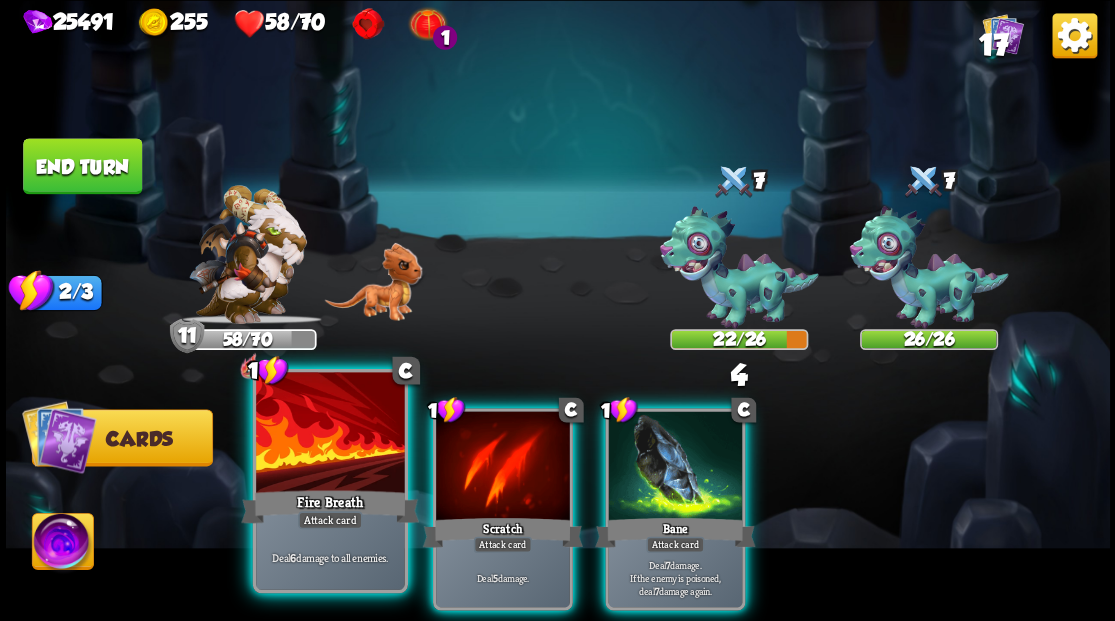 click at bounding box center (330, 434) 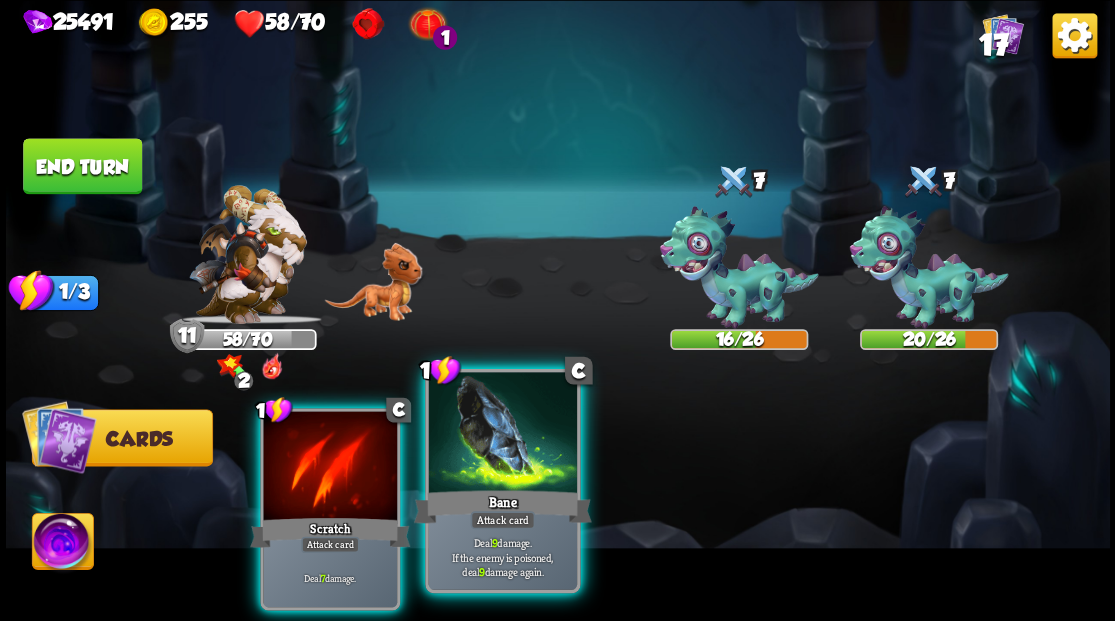 click at bounding box center (502, 434) 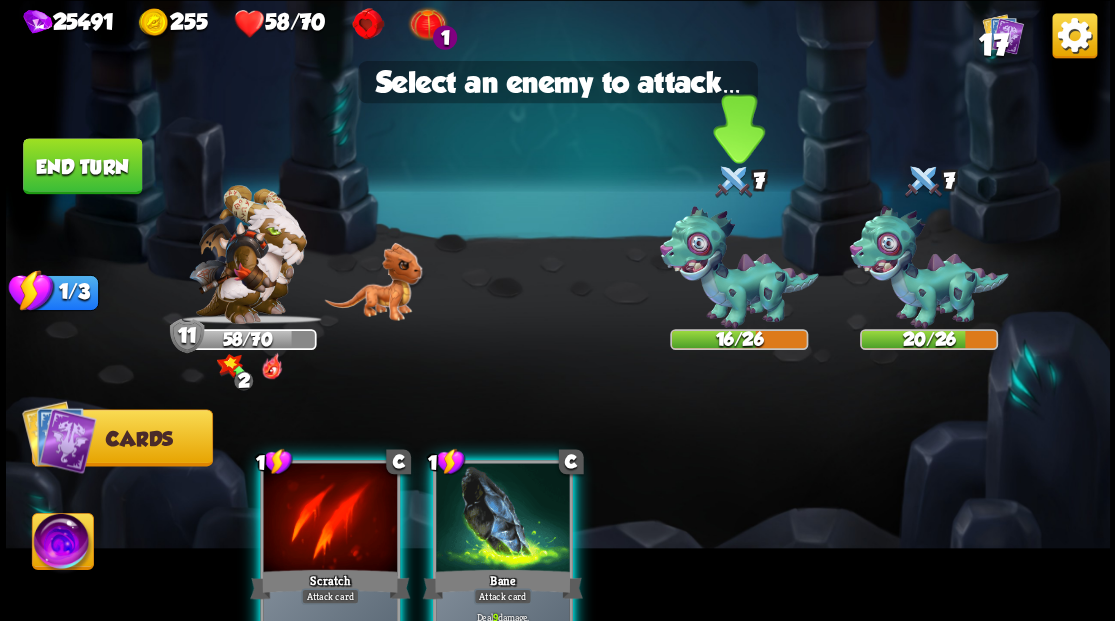 click at bounding box center [738, 267] 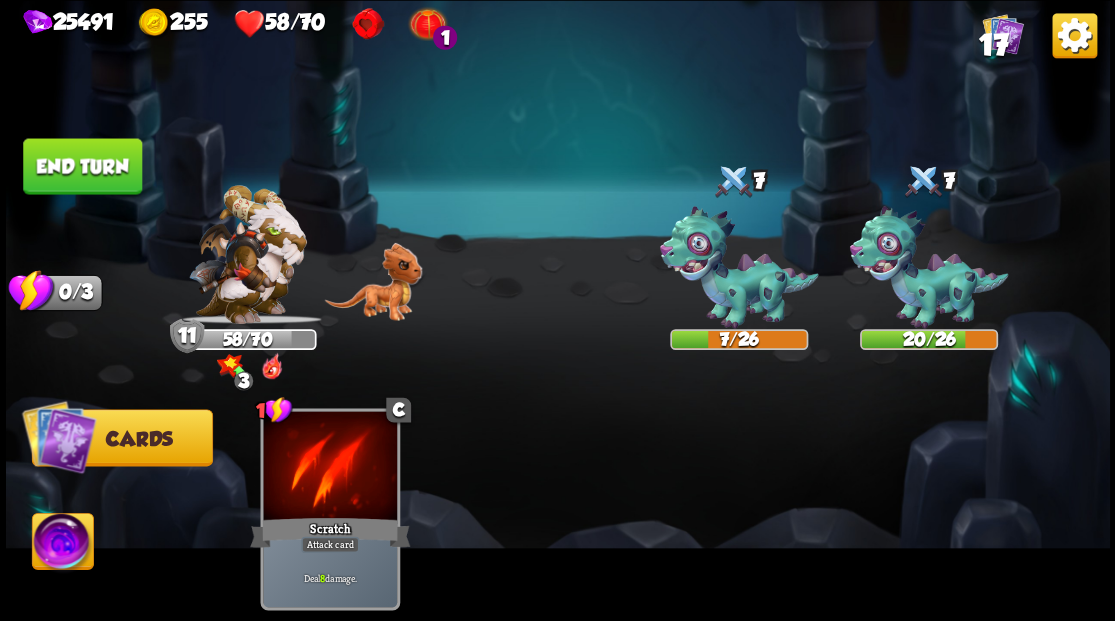 click at bounding box center (62, 544) 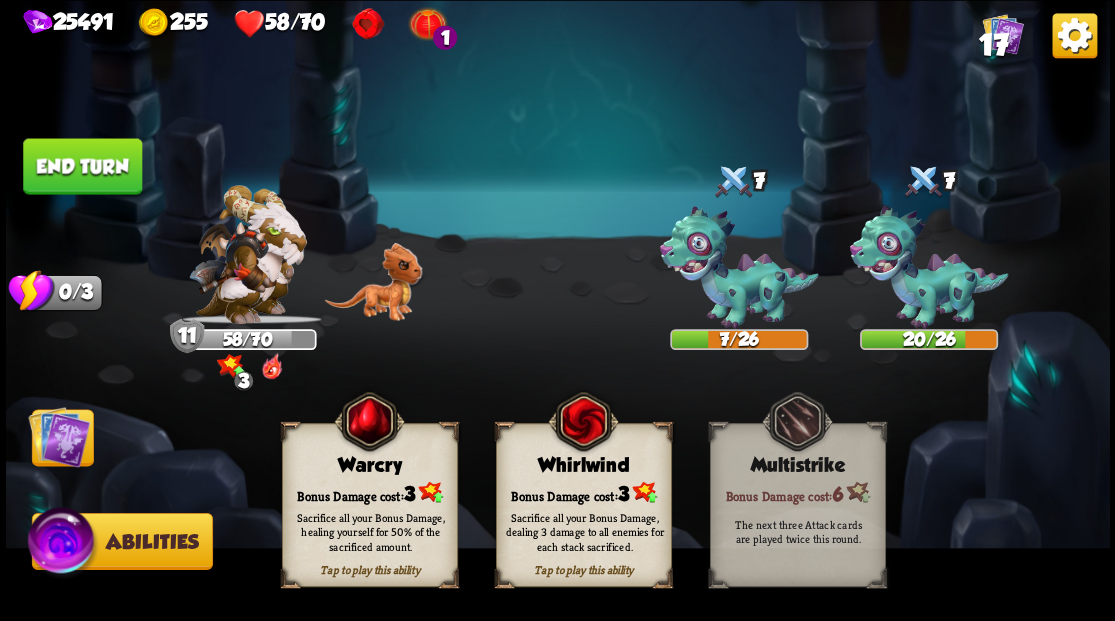click on "Warcry" at bounding box center (369, 465) 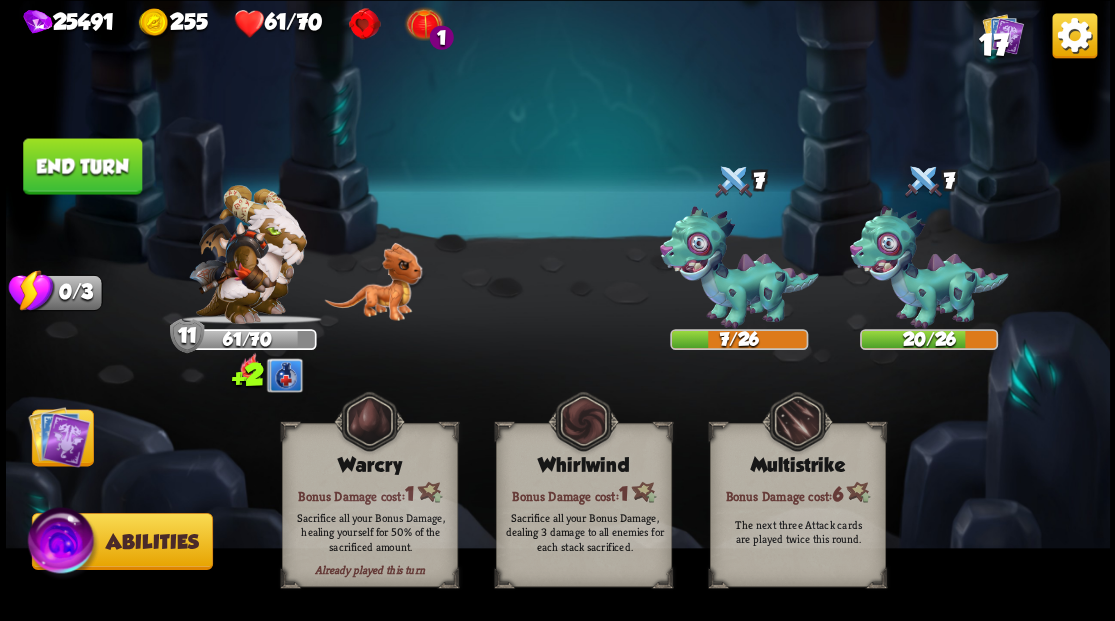 click at bounding box center (59, 436) 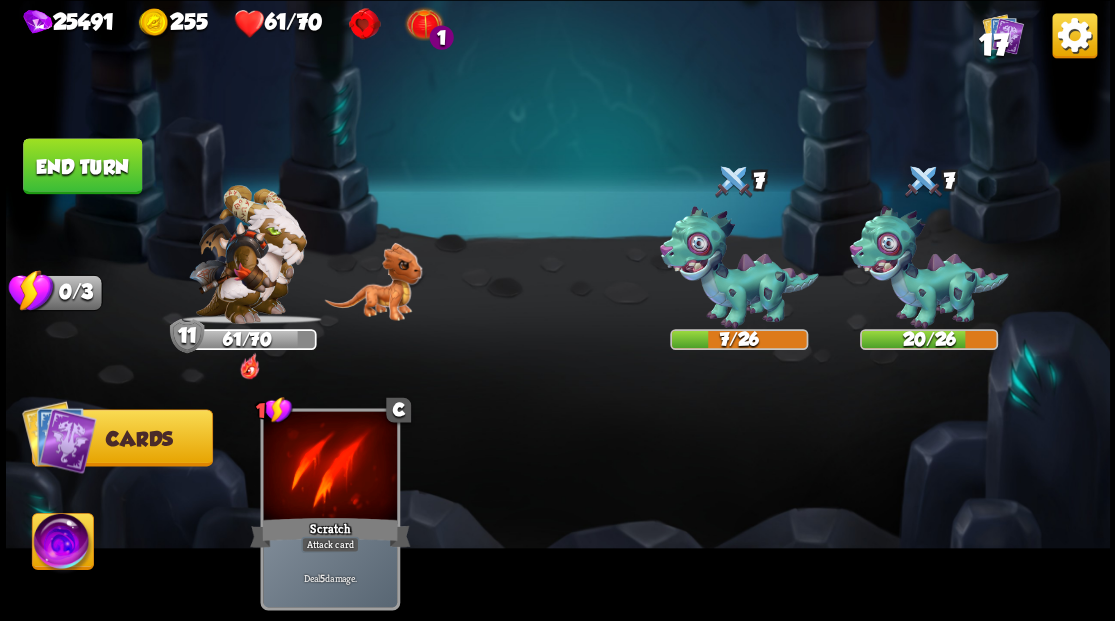 click on "End turn" at bounding box center (82, 166) 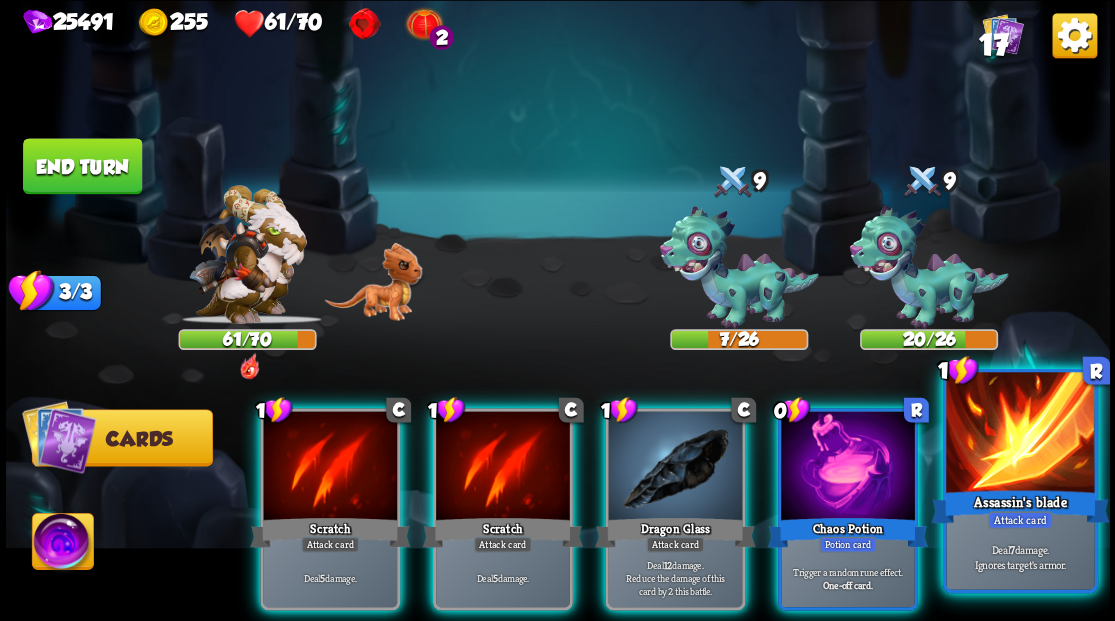 click at bounding box center [1020, 434] 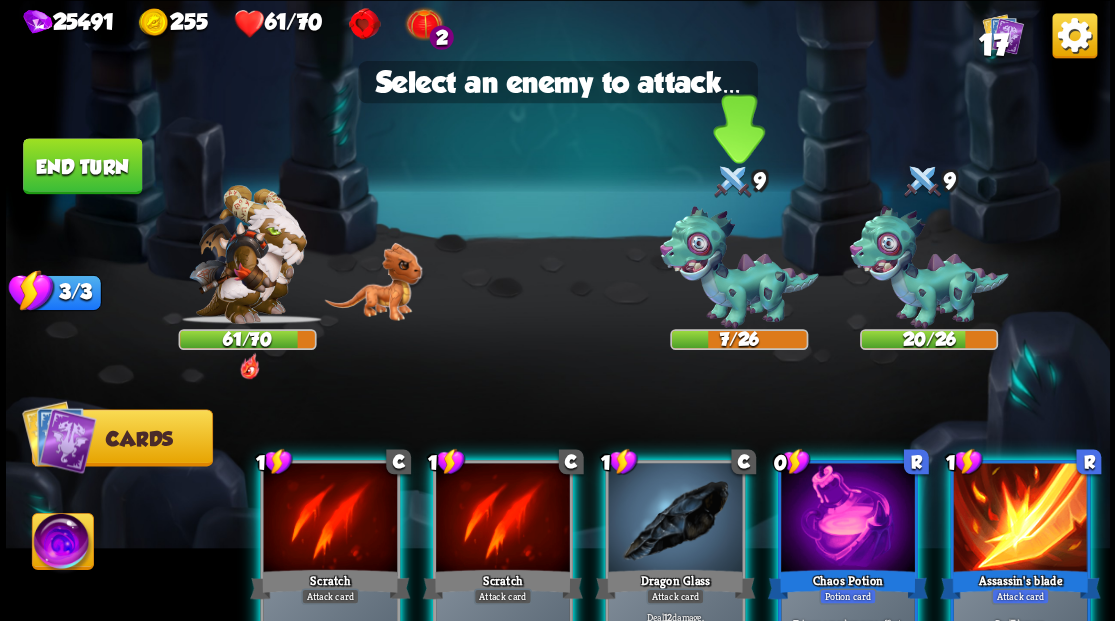 click at bounding box center (738, 267) 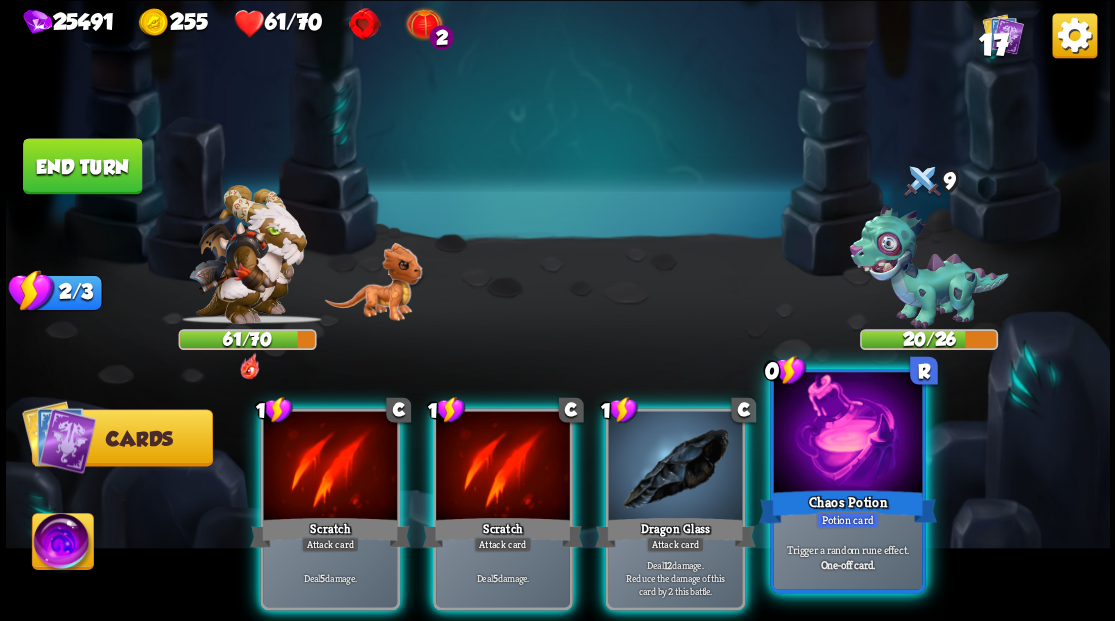 click at bounding box center [847, 434] 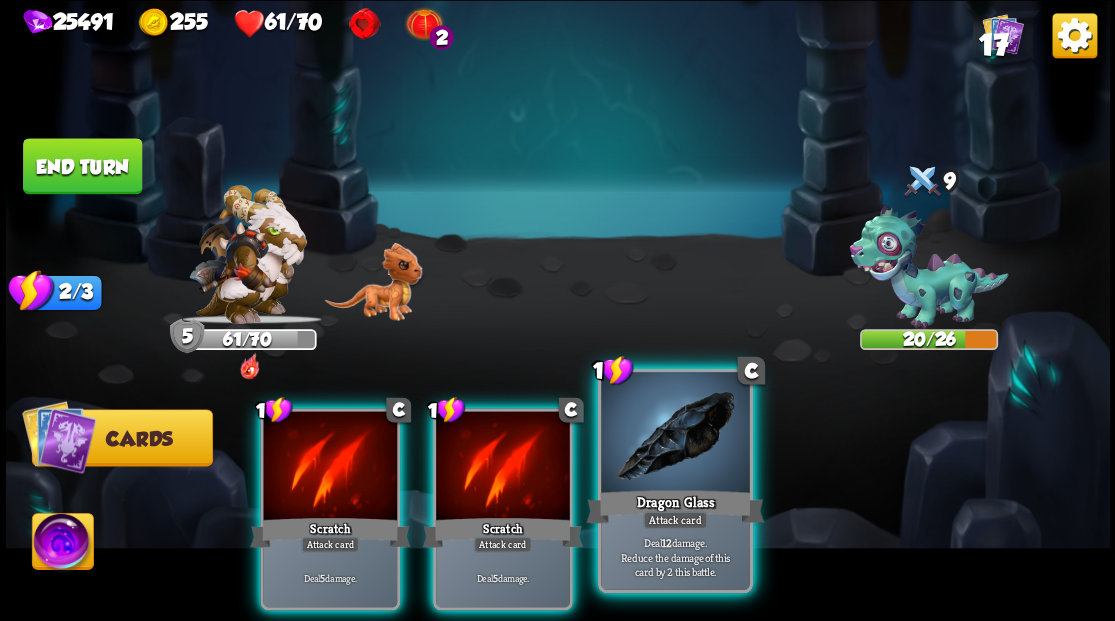 click at bounding box center (675, 434) 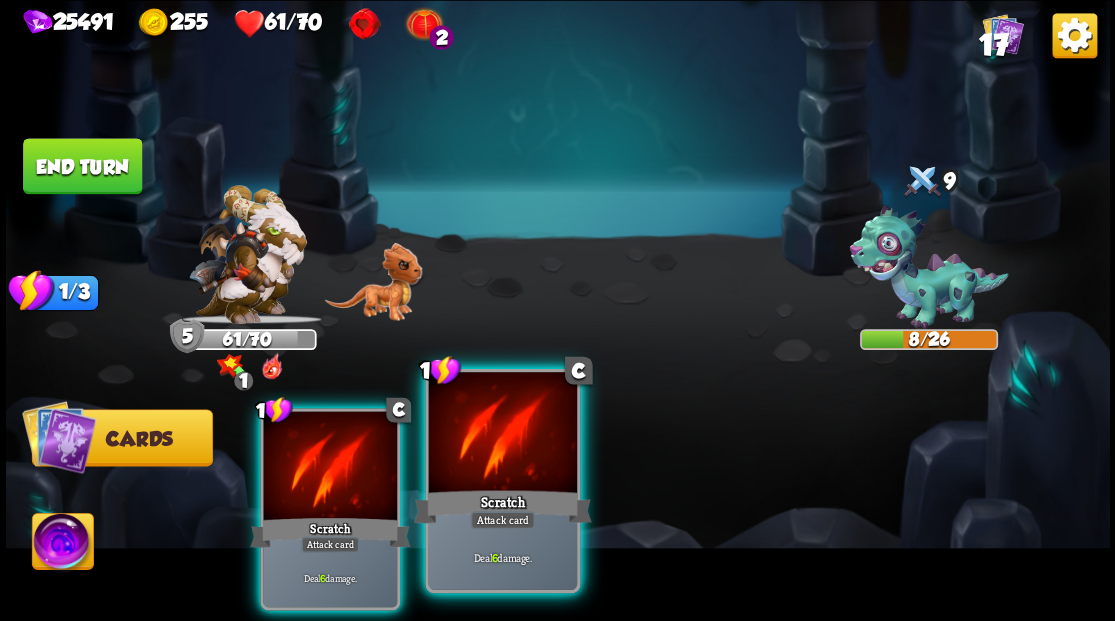 click at bounding box center [502, 434] 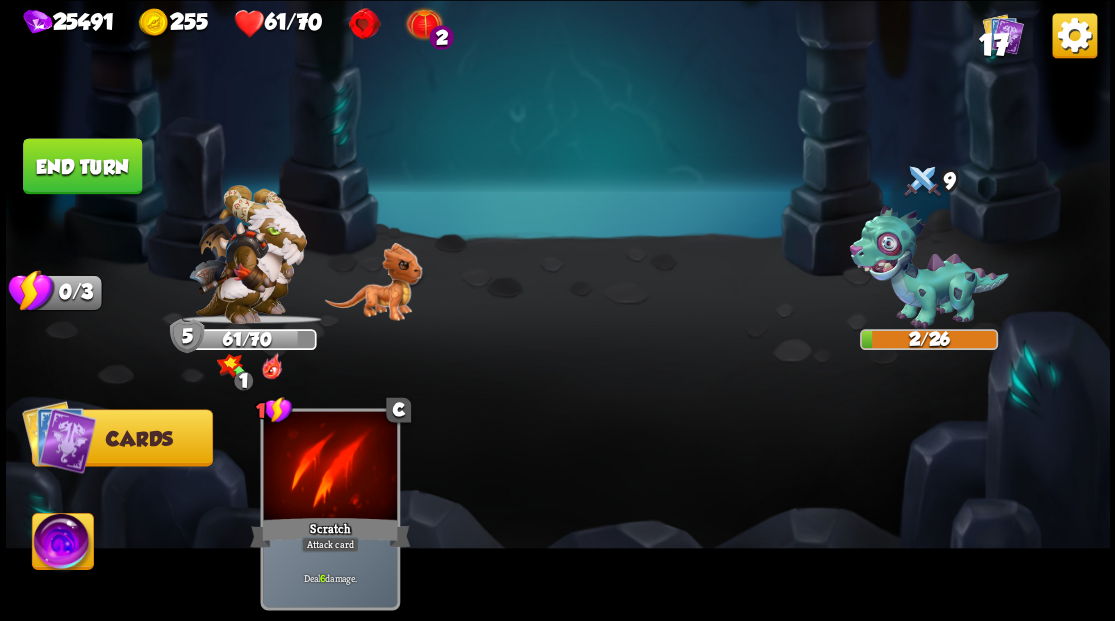 click at bounding box center (62, 544) 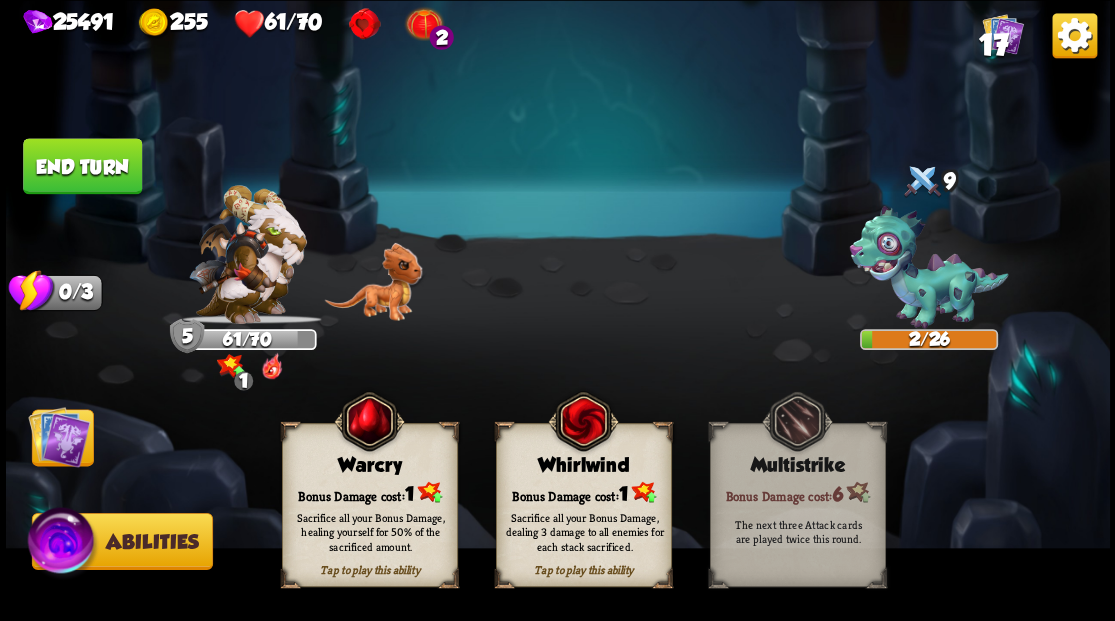 click on "Bonus Damage cost:  1" at bounding box center [369, 492] 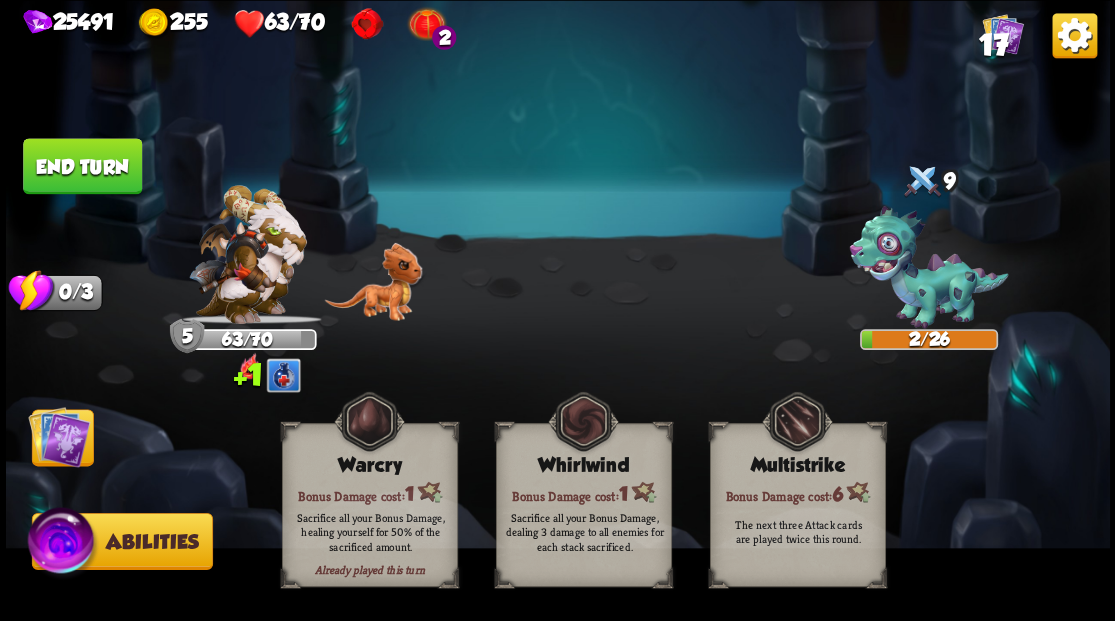 drag, startPoint x: 64, startPoint y: 447, endPoint x: 91, endPoint y: 456, distance: 28.460499 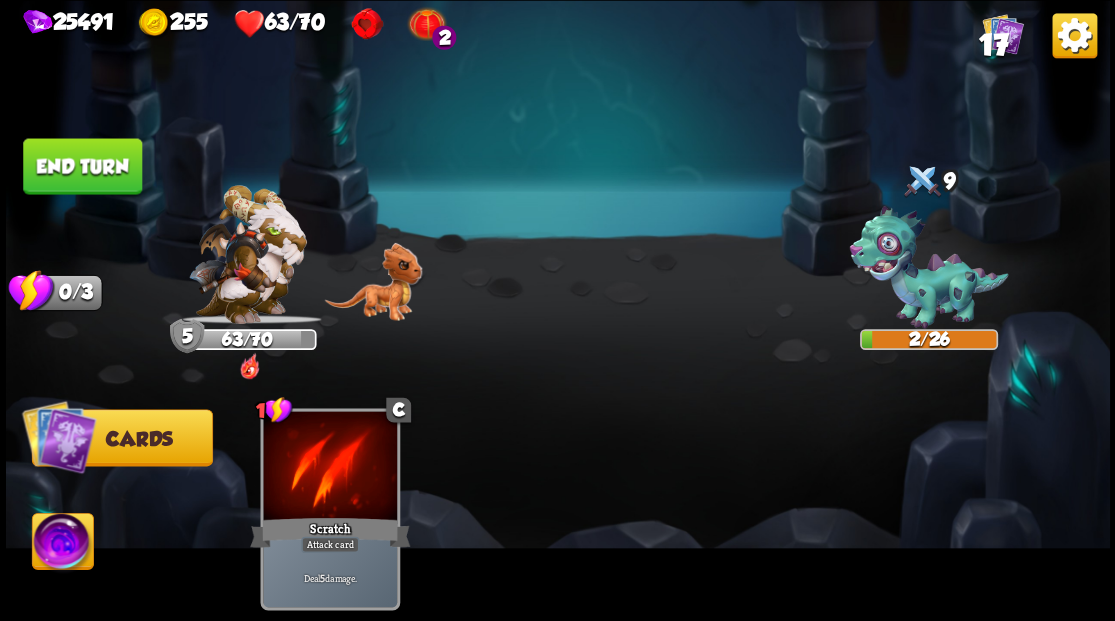 click on "End turn" at bounding box center [82, 166] 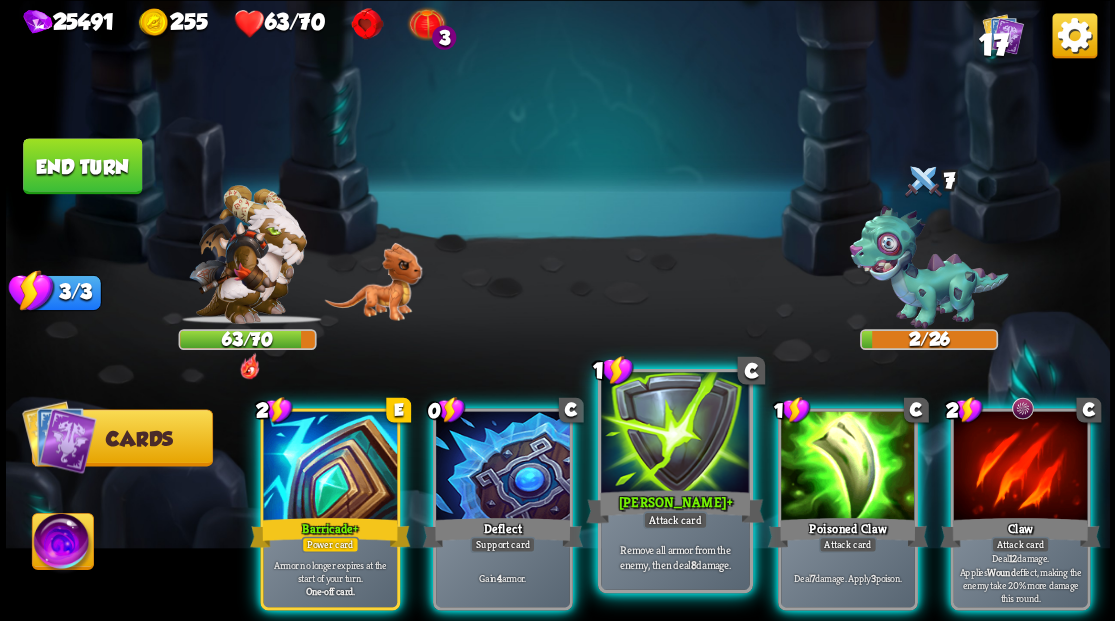 click at bounding box center (675, 434) 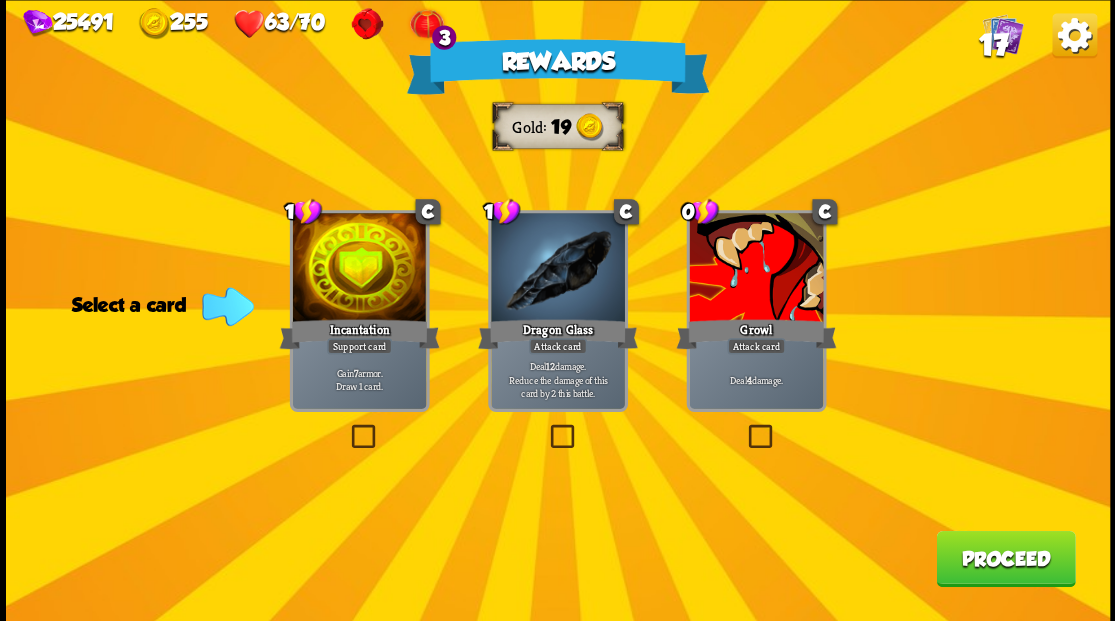 click at bounding box center (744, 427) 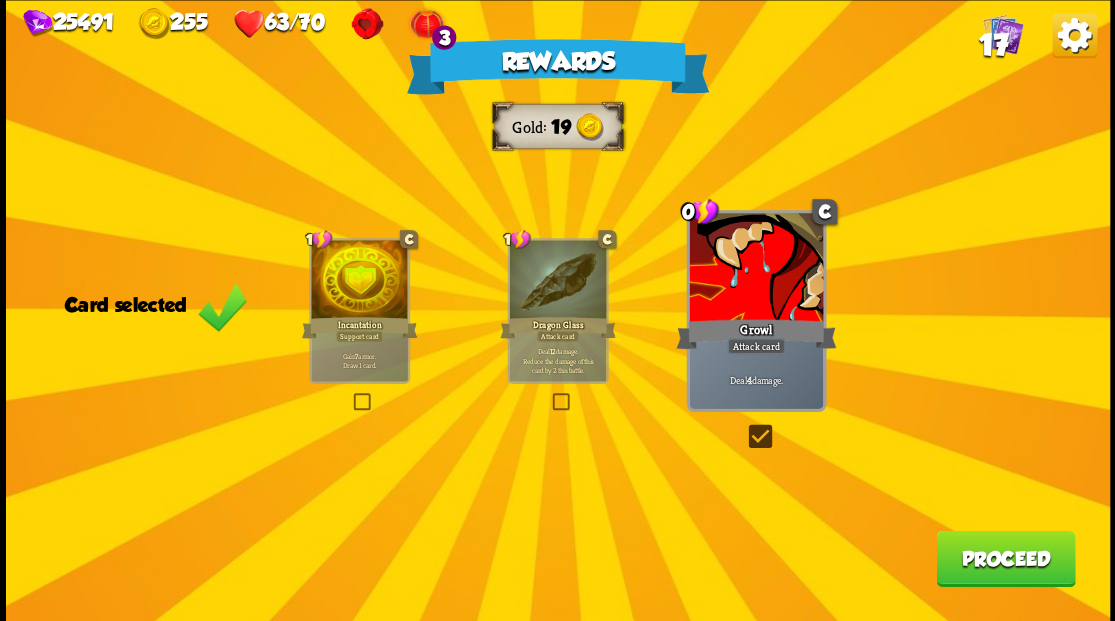 click on "Proceed" at bounding box center (1005, 558) 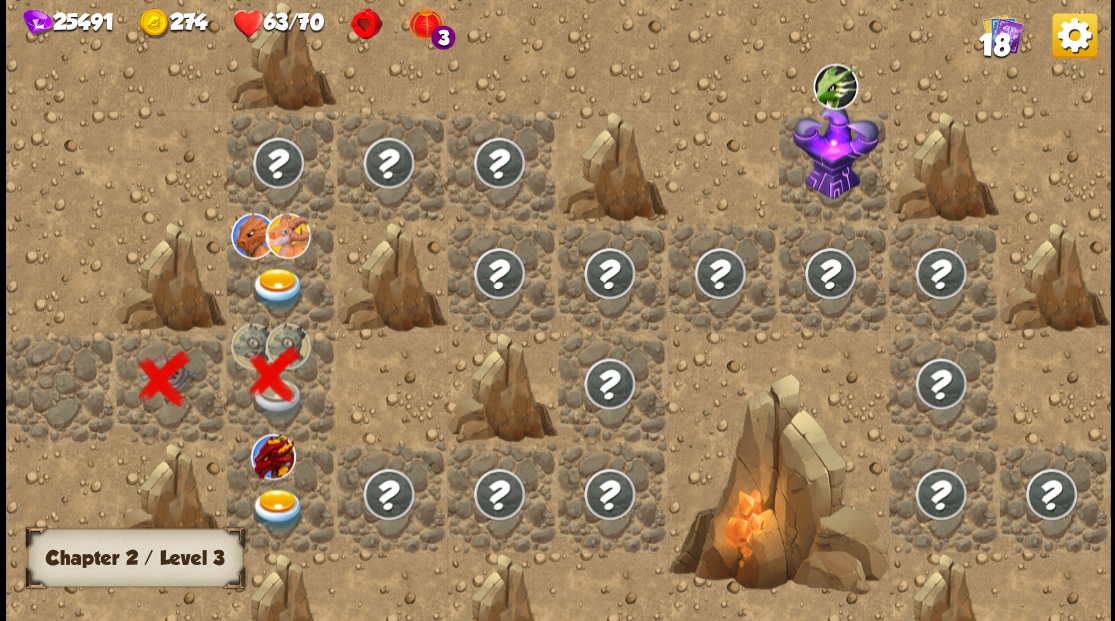 click at bounding box center [277, 509] 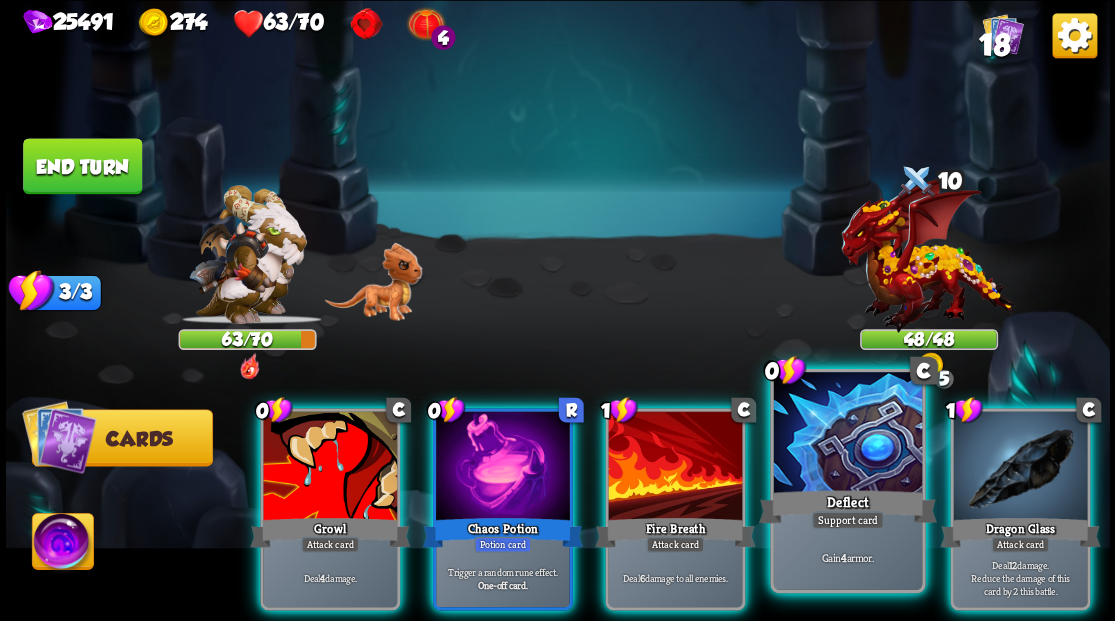 click at bounding box center [847, 434] 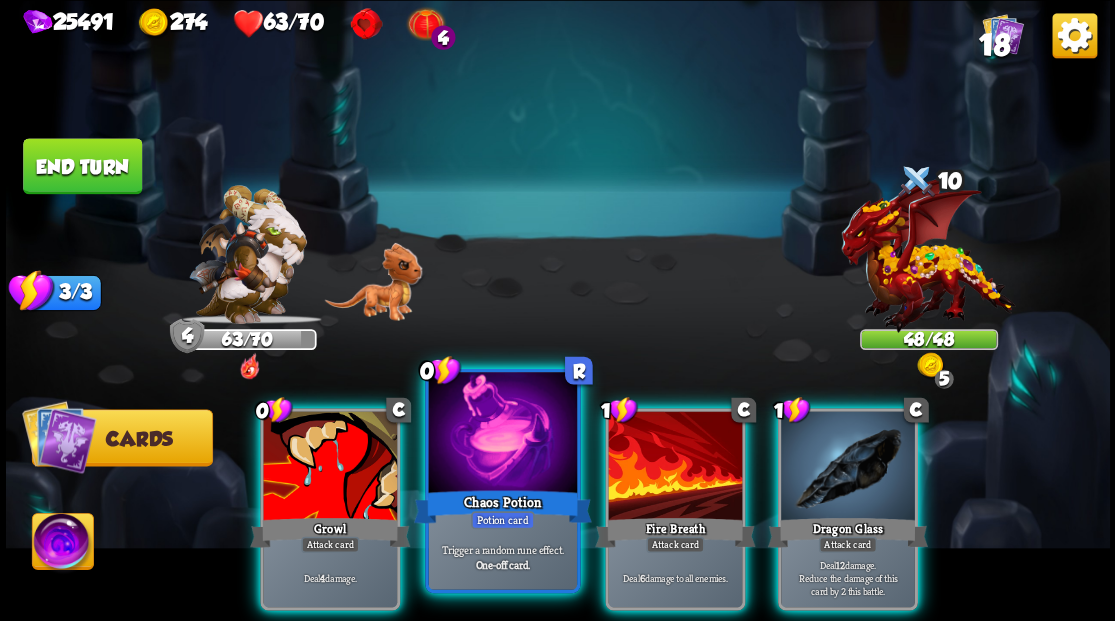 click at bounding box center [502, 434] 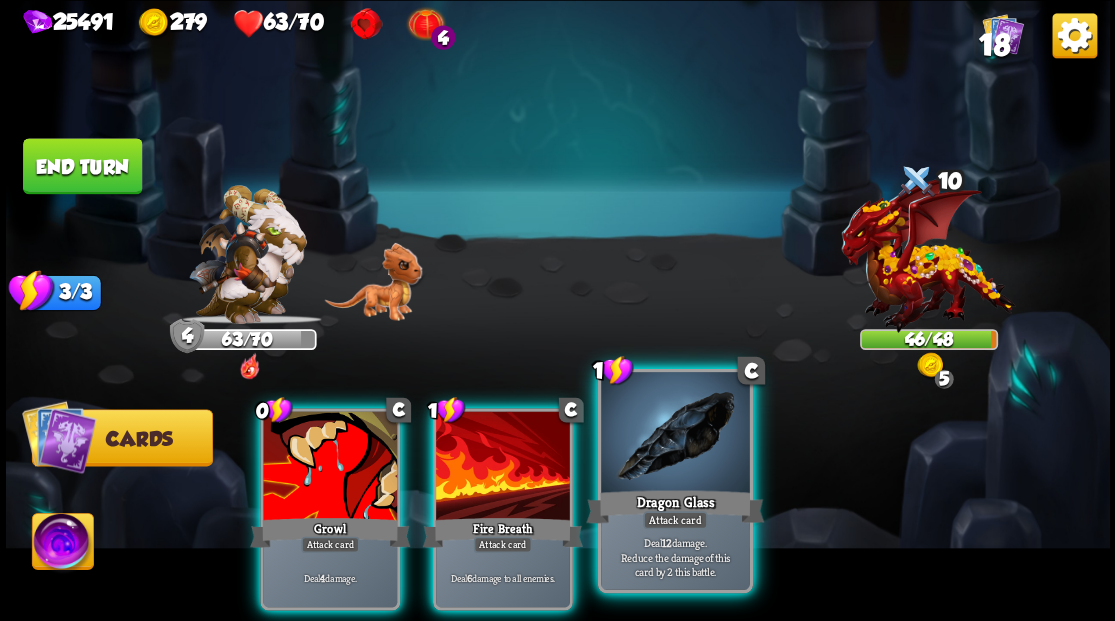 click at bounding box center (675, 434) 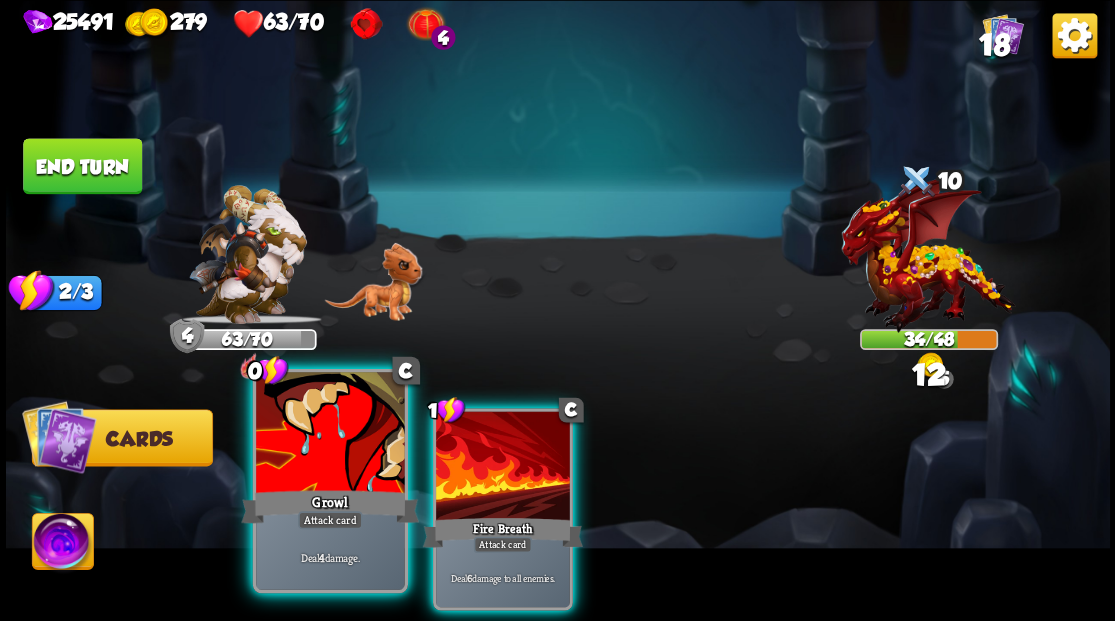 click at bounding box center [330, 434] 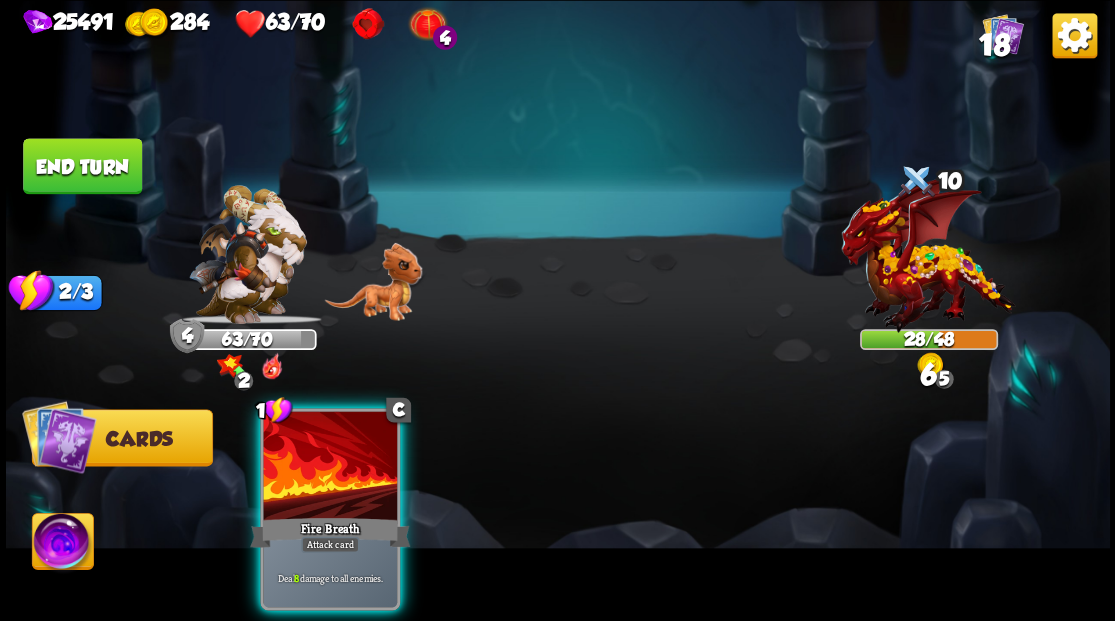 click at bounding box center [330, 467] 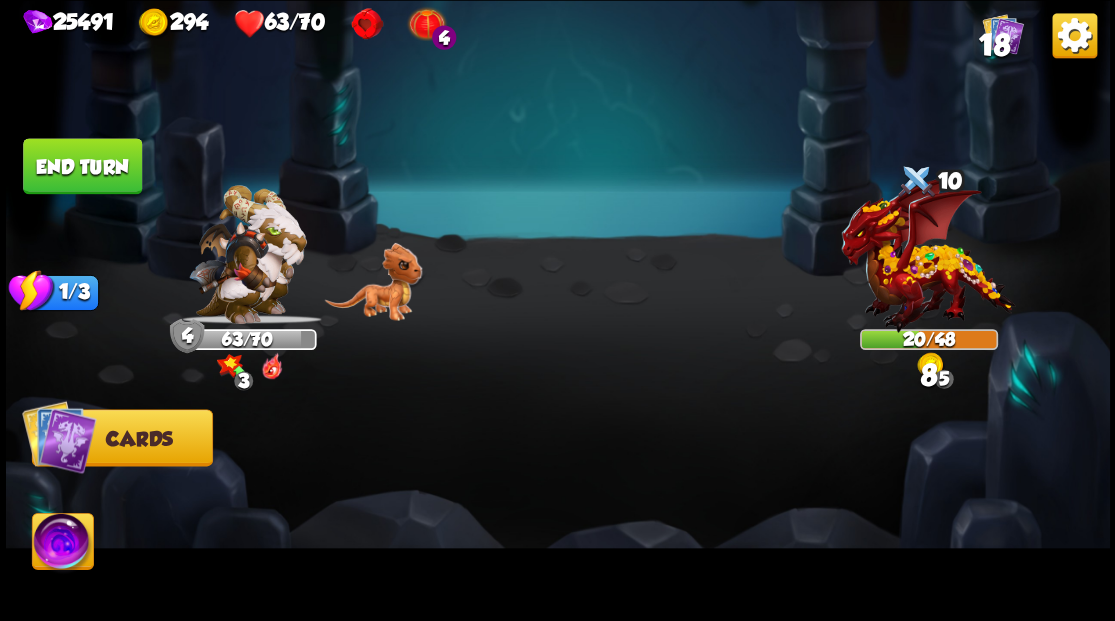 click at bounding box center [62, 544] 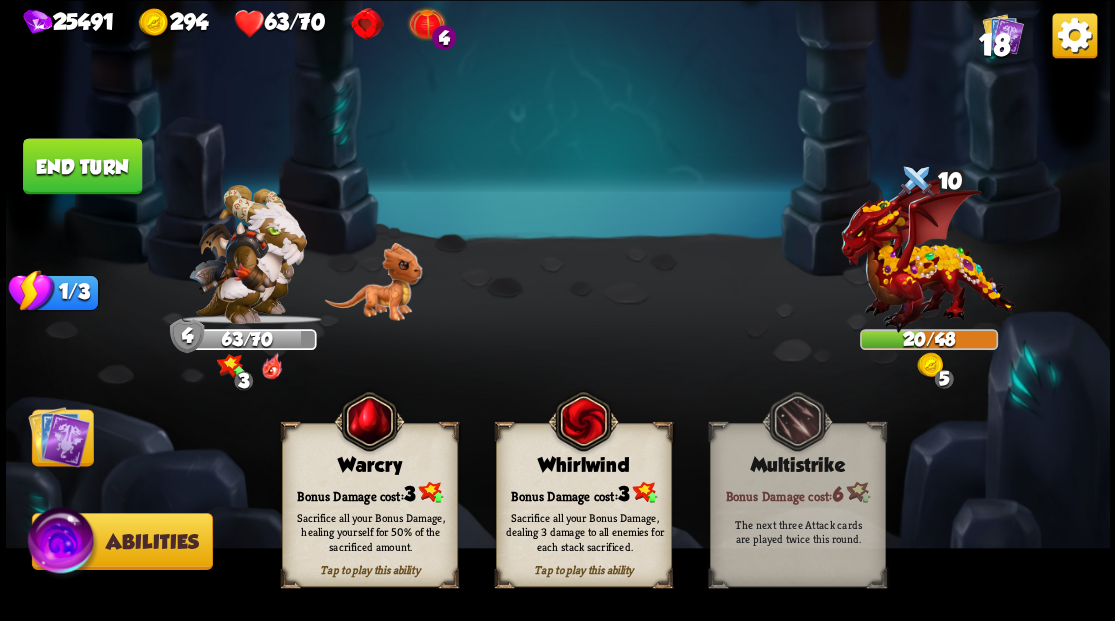 click on "Bonus Damage cost:  3" at bounding box center (369, 492) 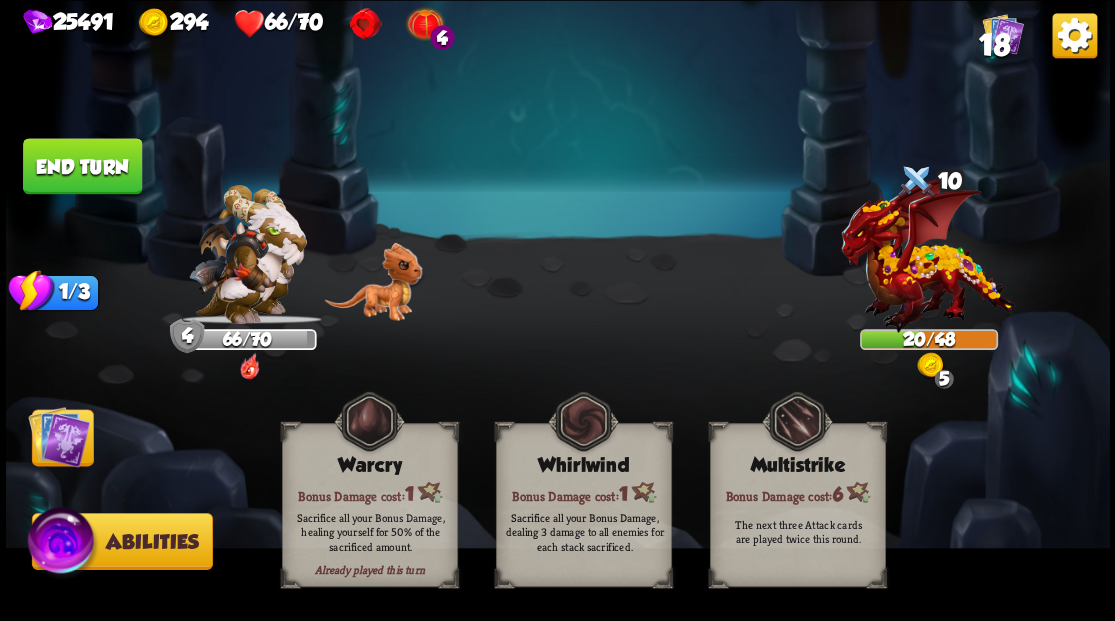 click at bounding box center (59, 436) 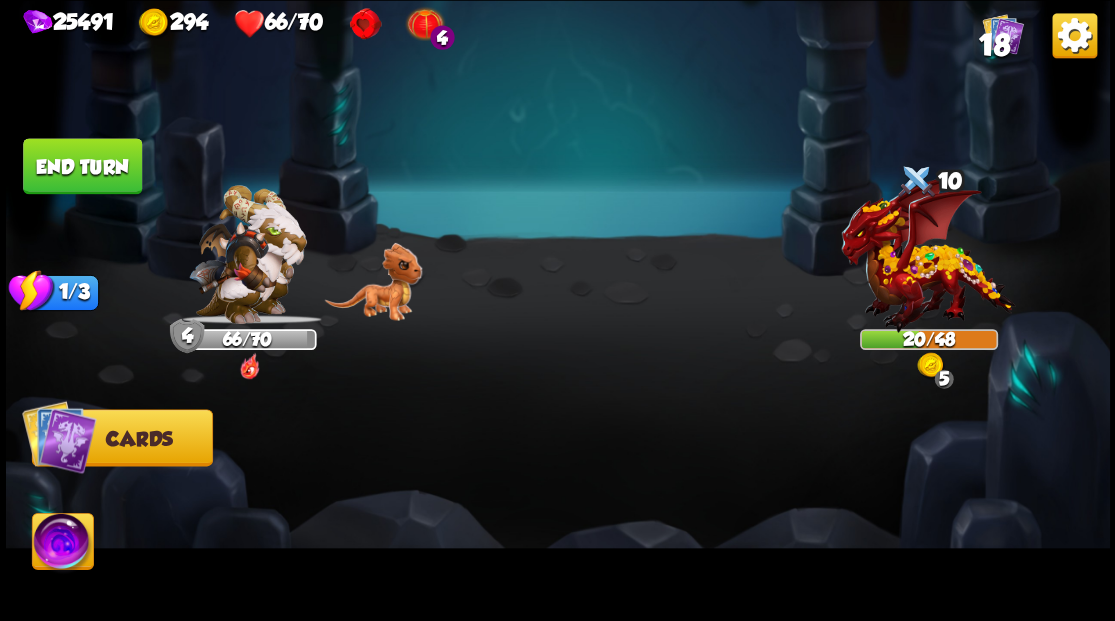 click at bounding box center (59, 436) 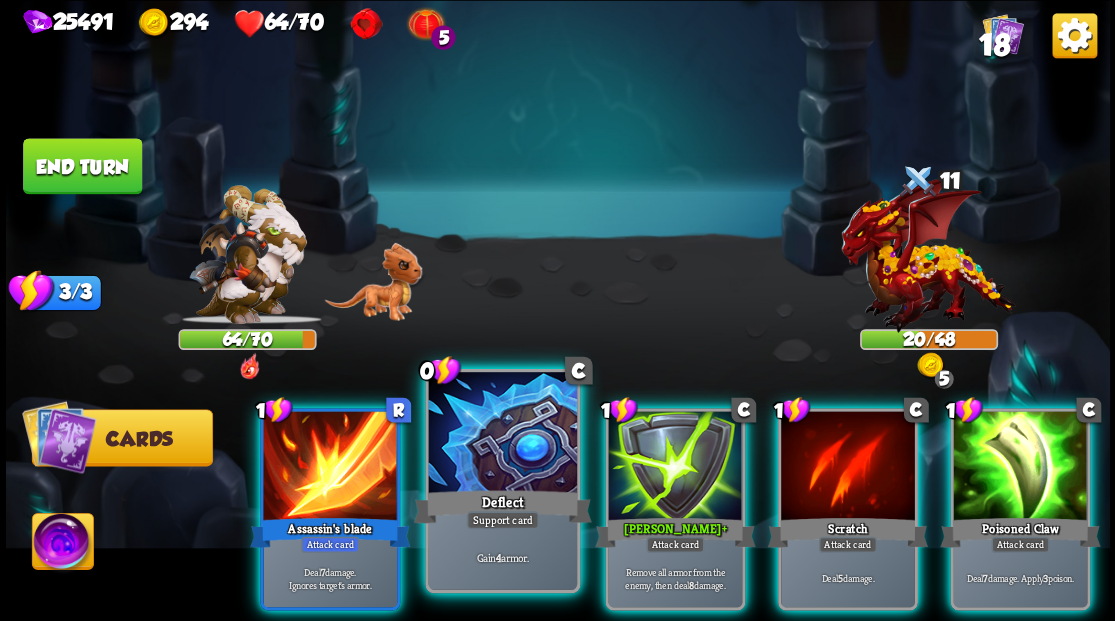 click at bounding box center (502, 434) 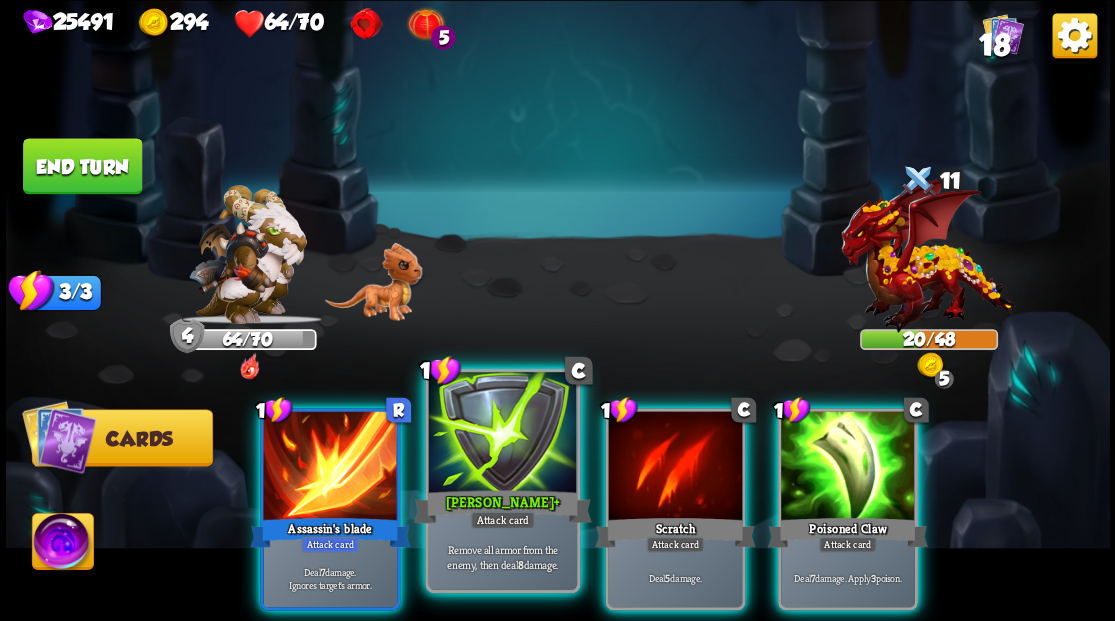 click at bounding box center (502, 434) 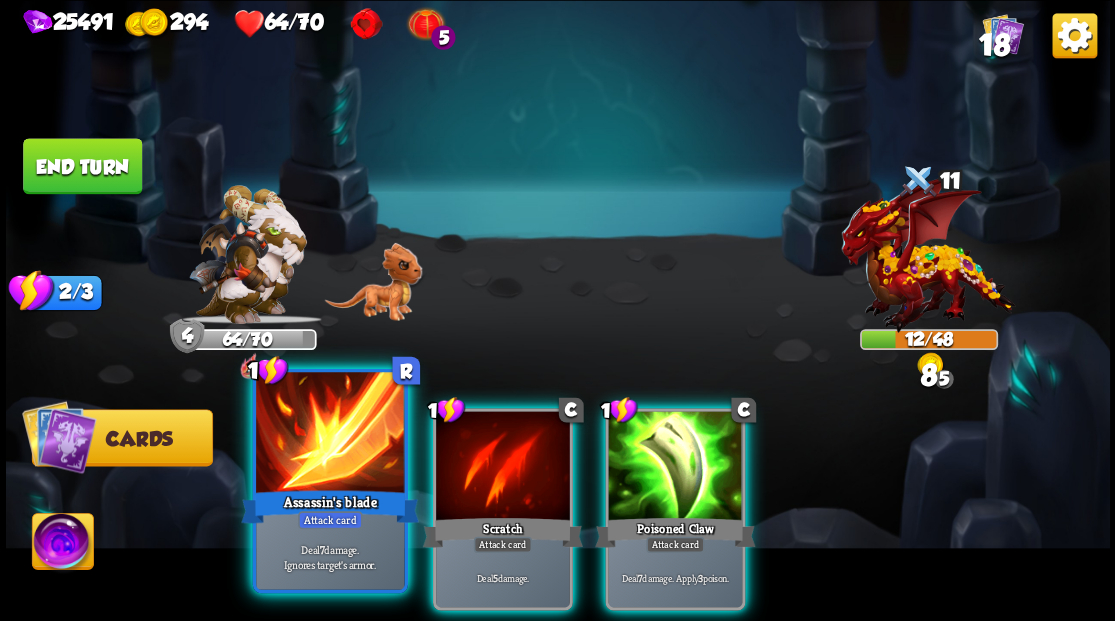 click at bounding box center (330, 434) 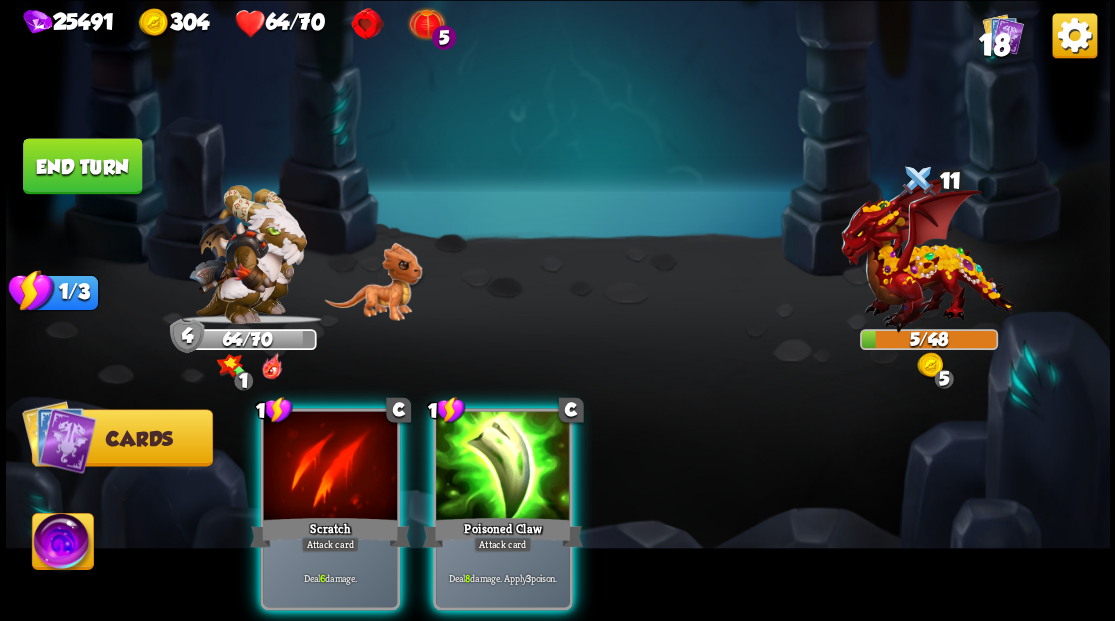 click at bounding box center (62, 544) 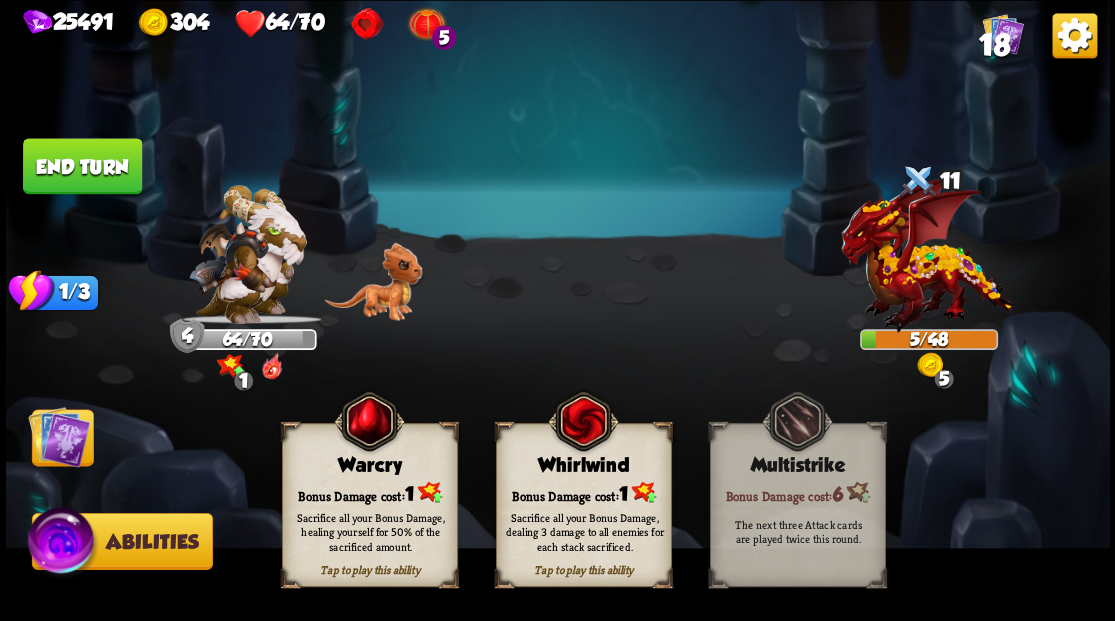 click on "Sacrifice all your Bonus Damage, healing yourself for 50% of the sacrificed amount." at bounding box center (370, 531) 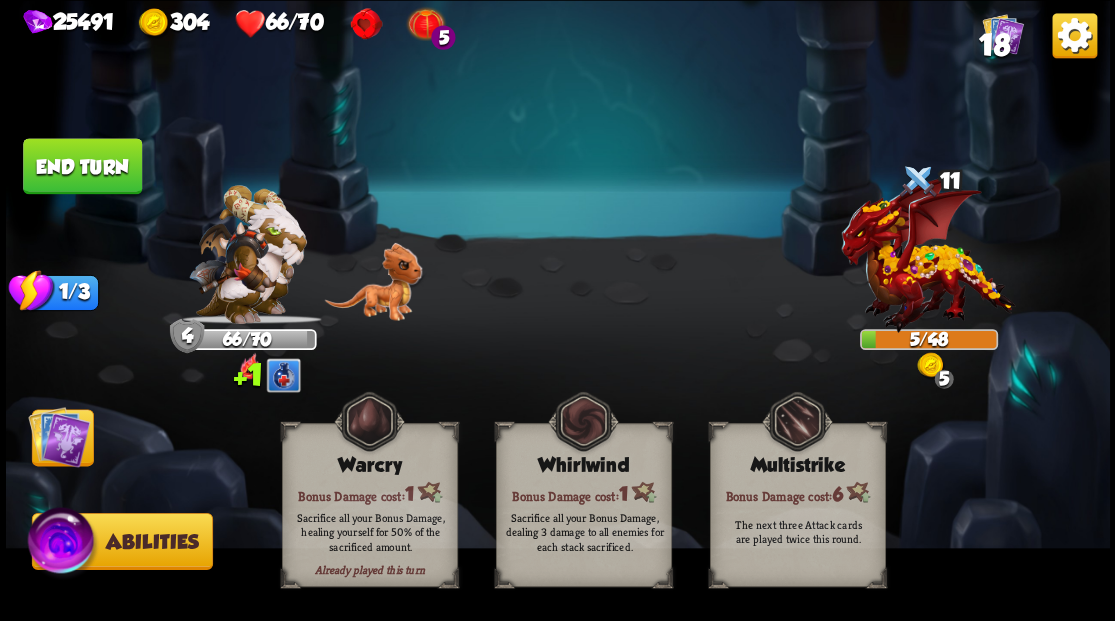 click at bounding box center (59, 436) 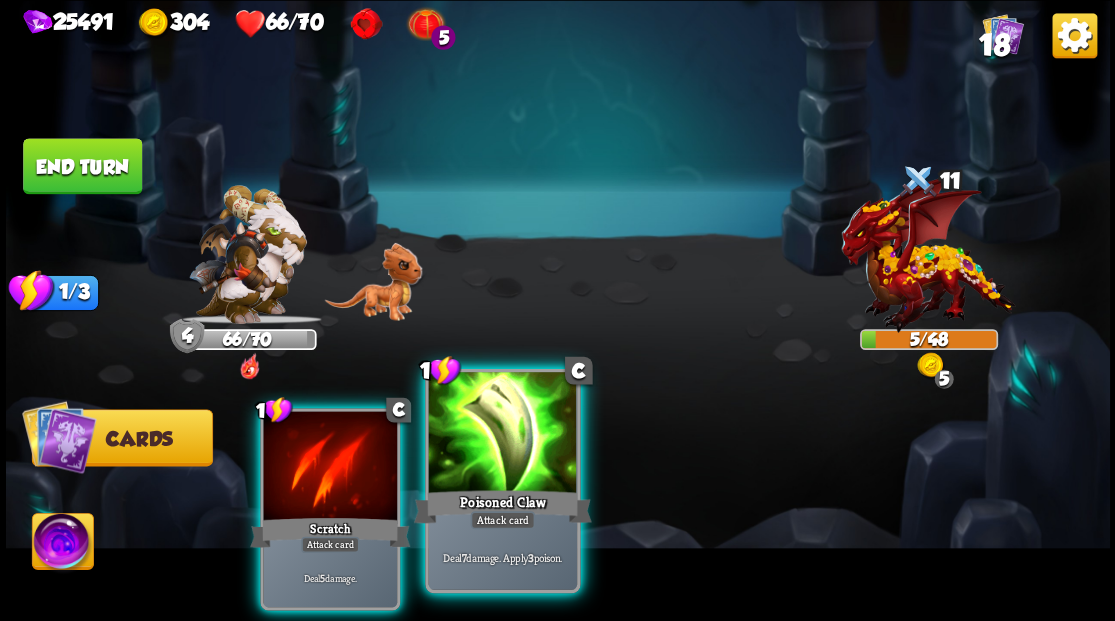 click at bounding box center [502, 434] 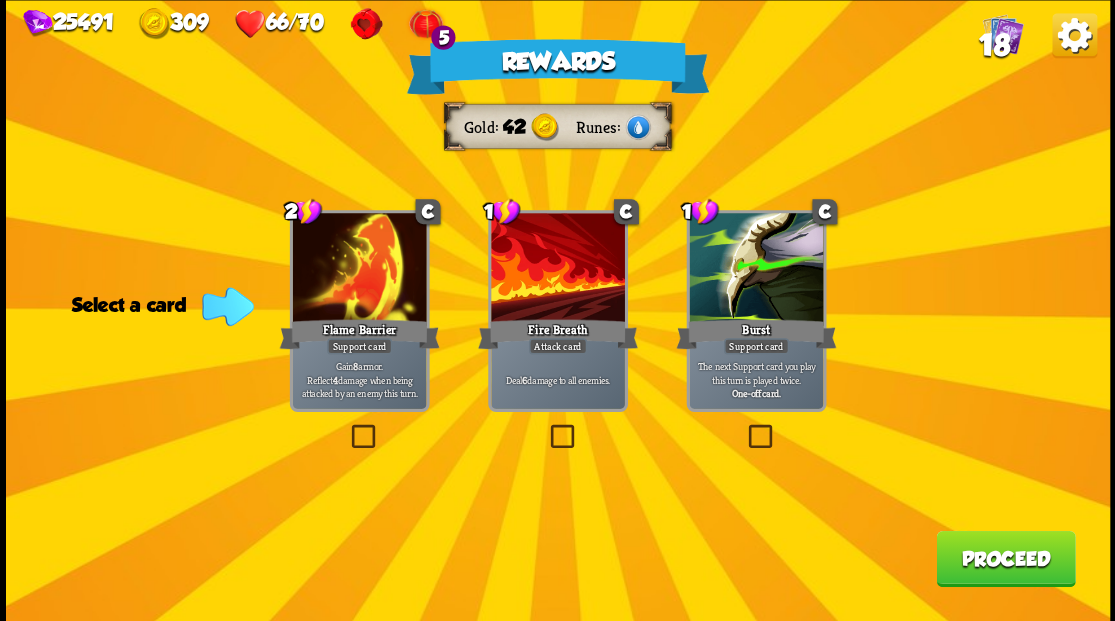 click on "18" at bounding box center (993, 45) 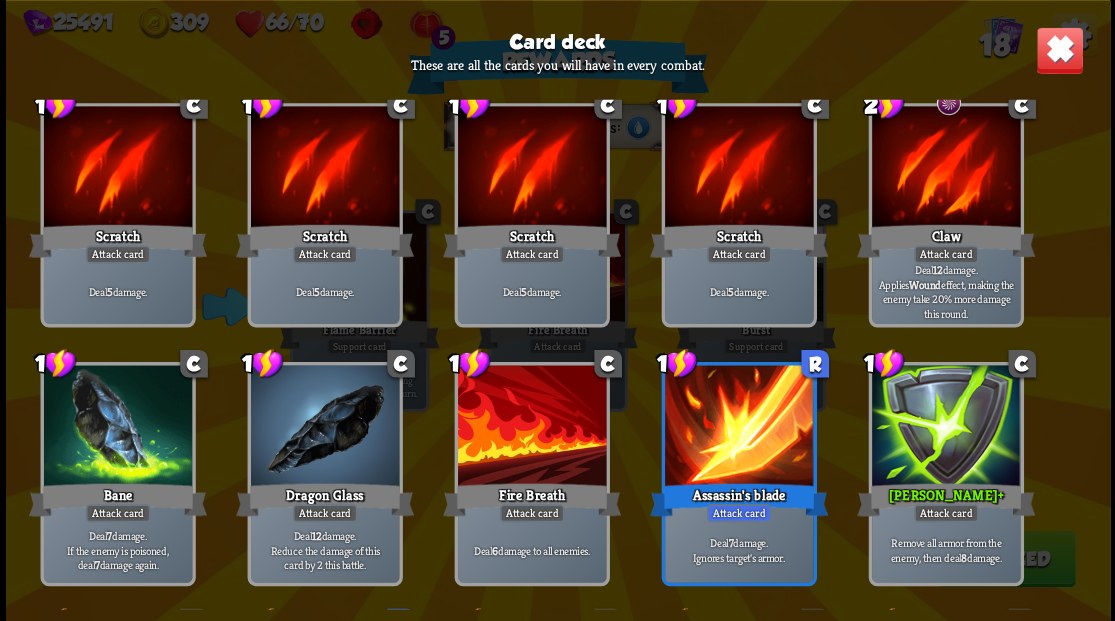 scroll, scrollTop: 0, scrollLeft: 0, axis: both 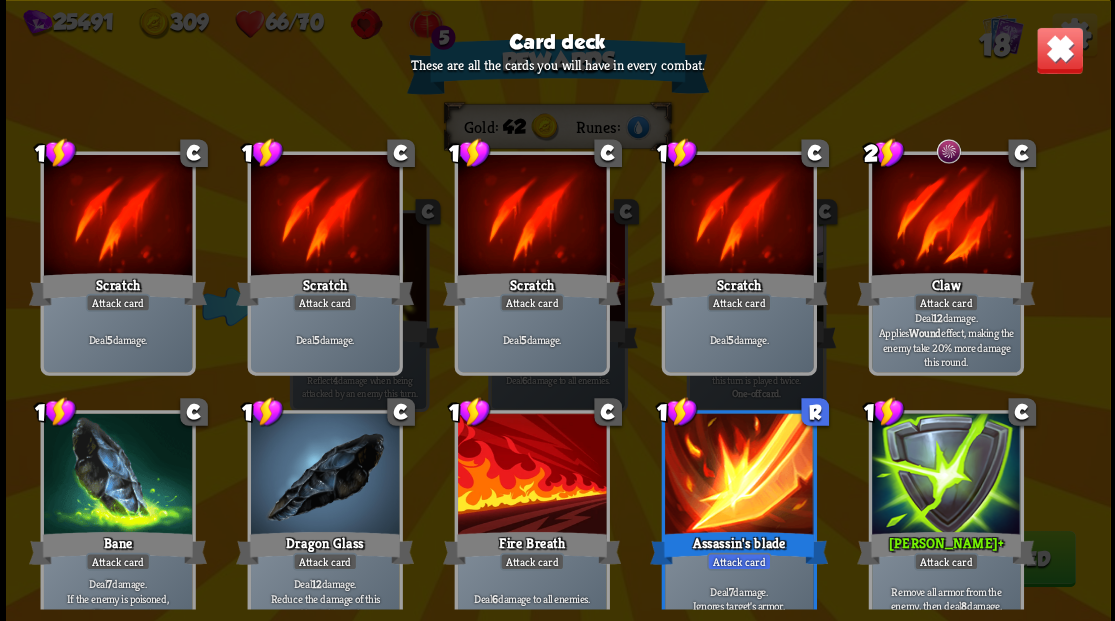 click at bounding box center [1059, 50] 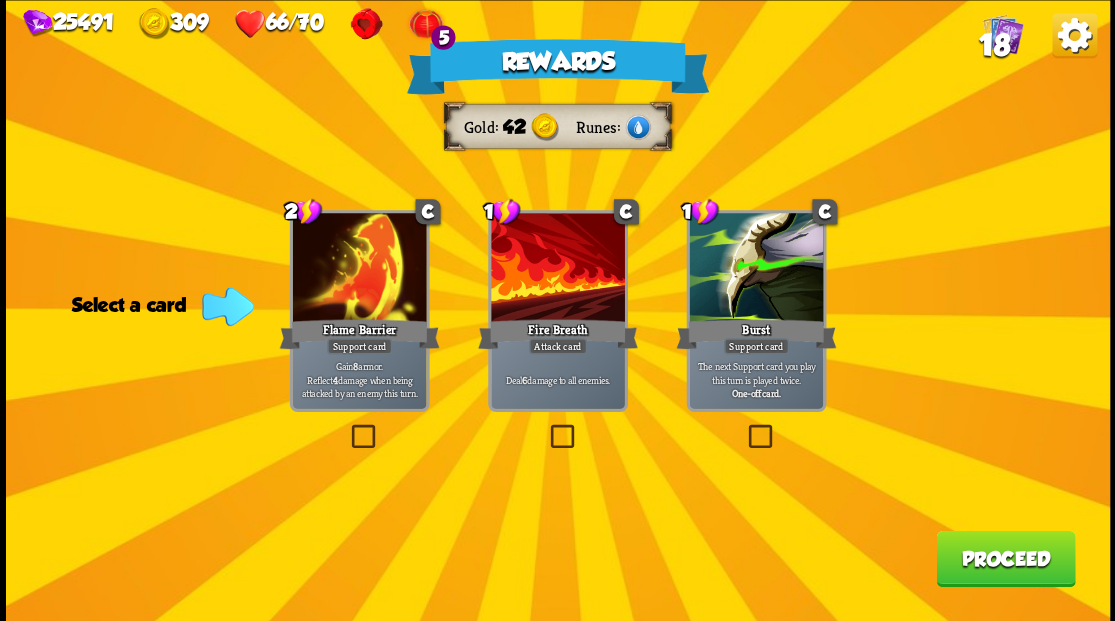 click on "Proceed" at bounding box center (1005, 558) 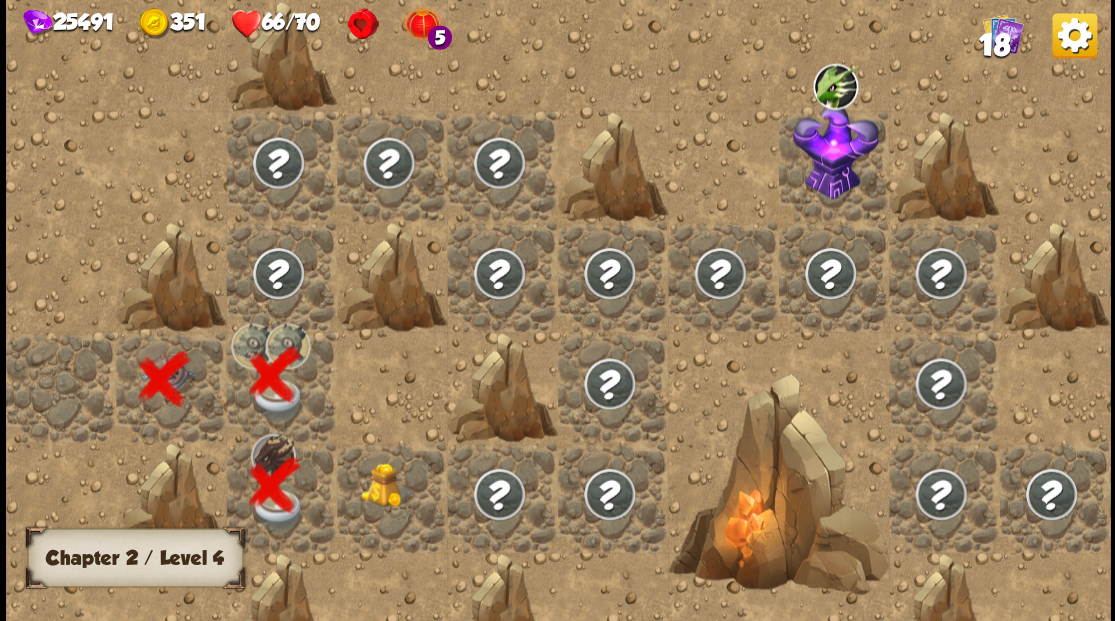 click at bounding box center [388, 484] 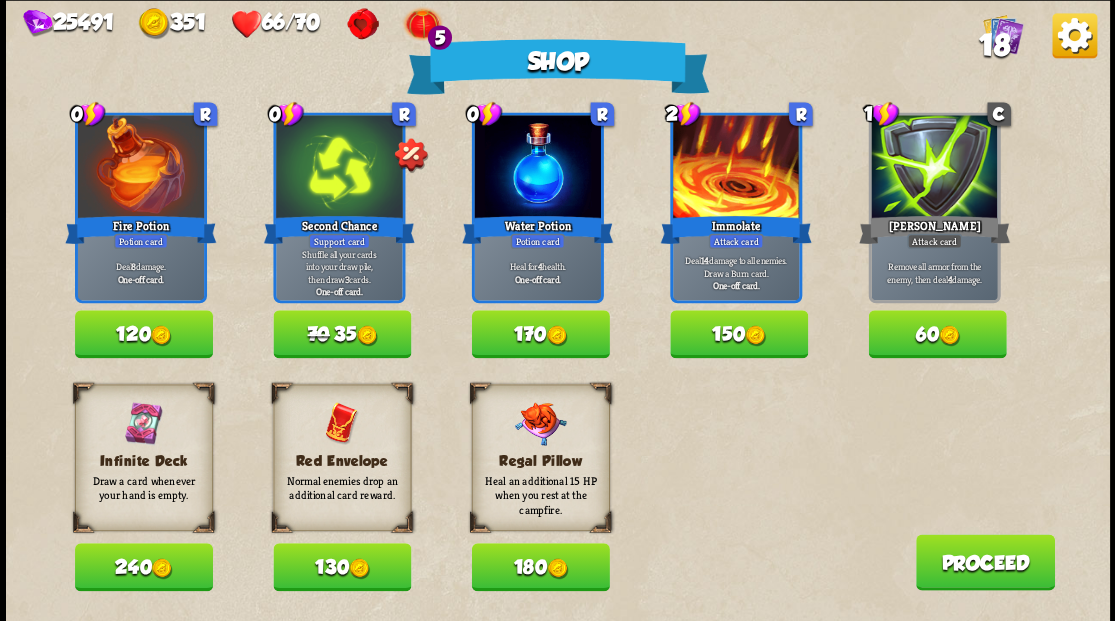 click on "170" at bounding box center (540, 334) 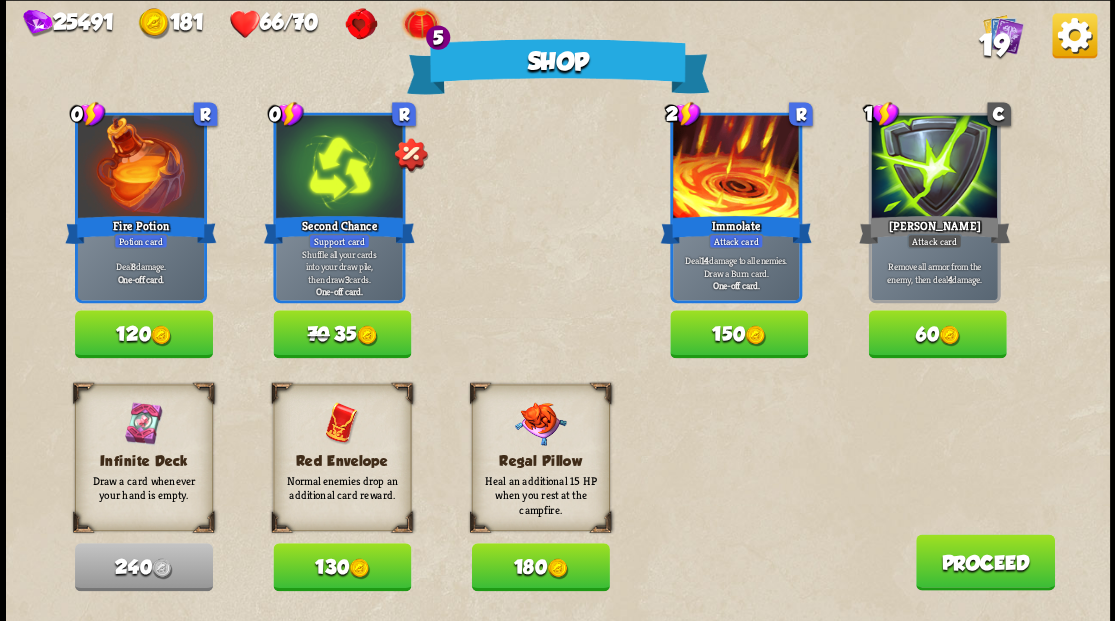 click on "70
35" at bounding box center (342, 334) 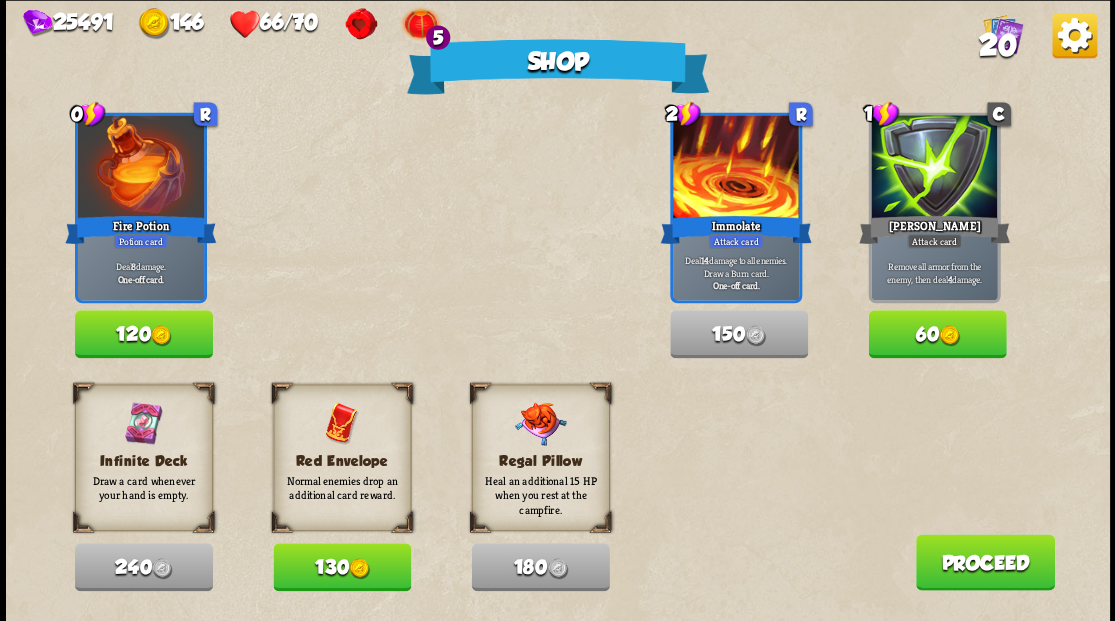 click on "20" at bounding box center (997, 45) 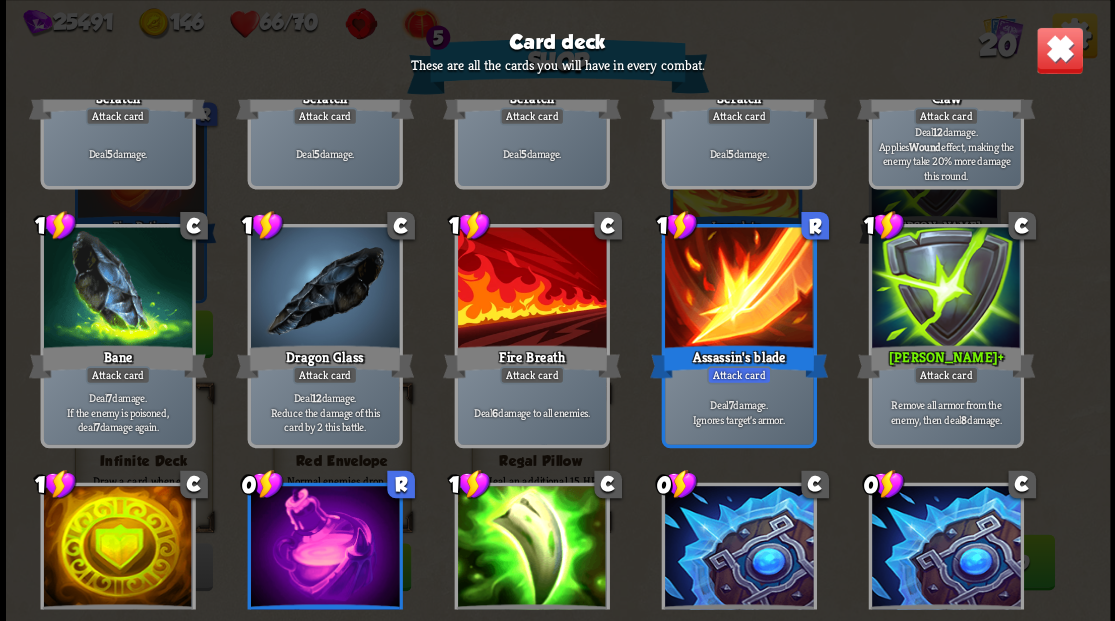 scroll, scrollTop: 162, scrollLeft: 0, axis: vertical 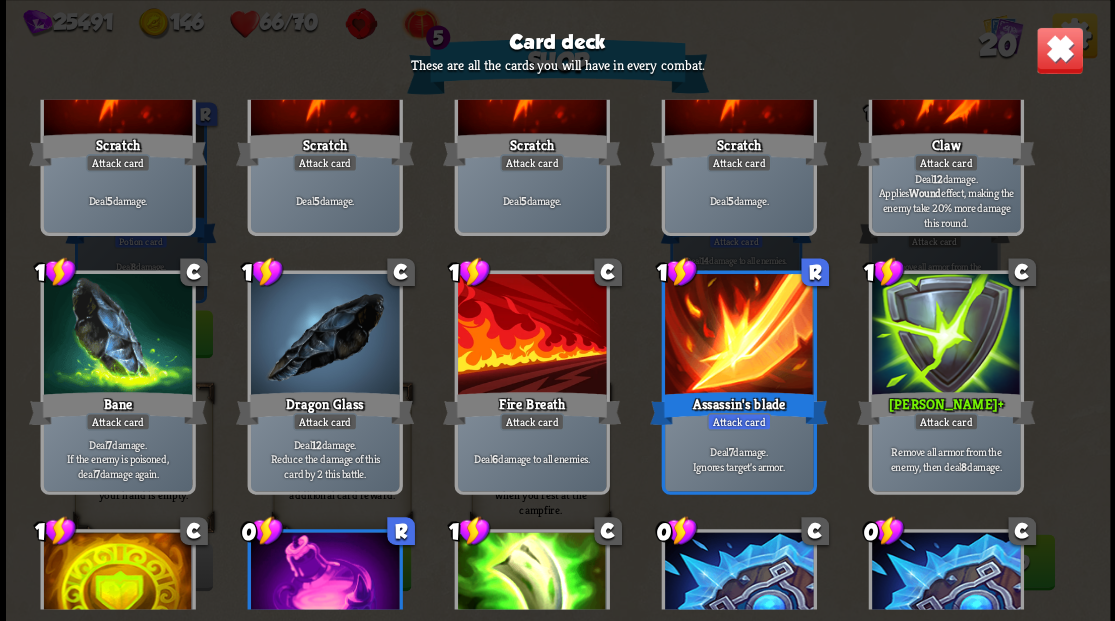click at bounding box center [1059, 50] 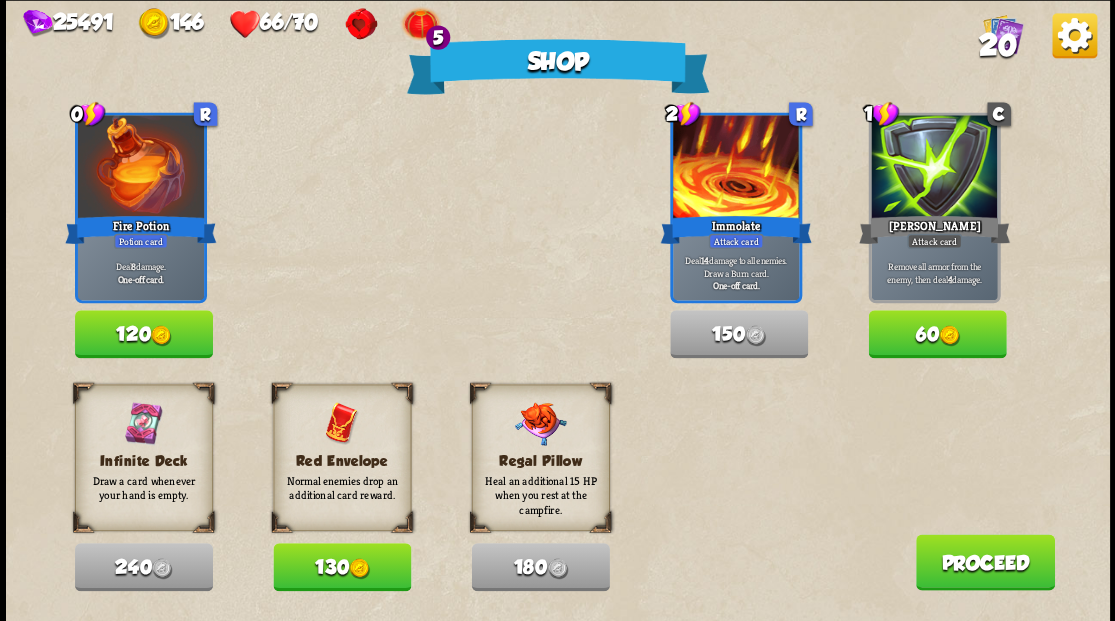 click on "Proceed" at bounding box center [984, 562] 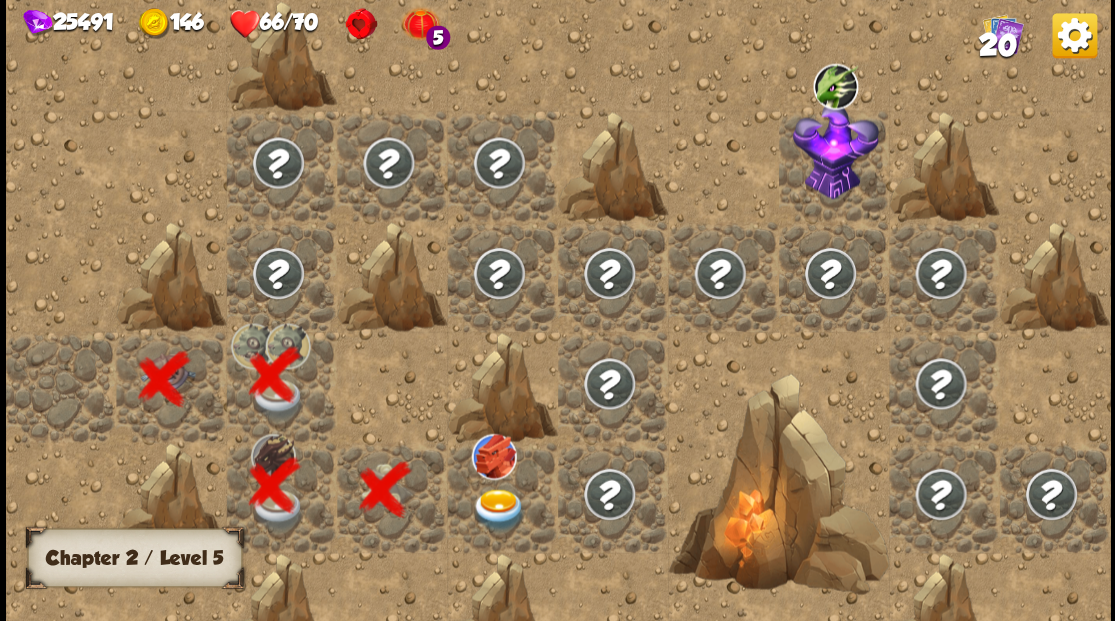 click at bounding box center (498, 509) 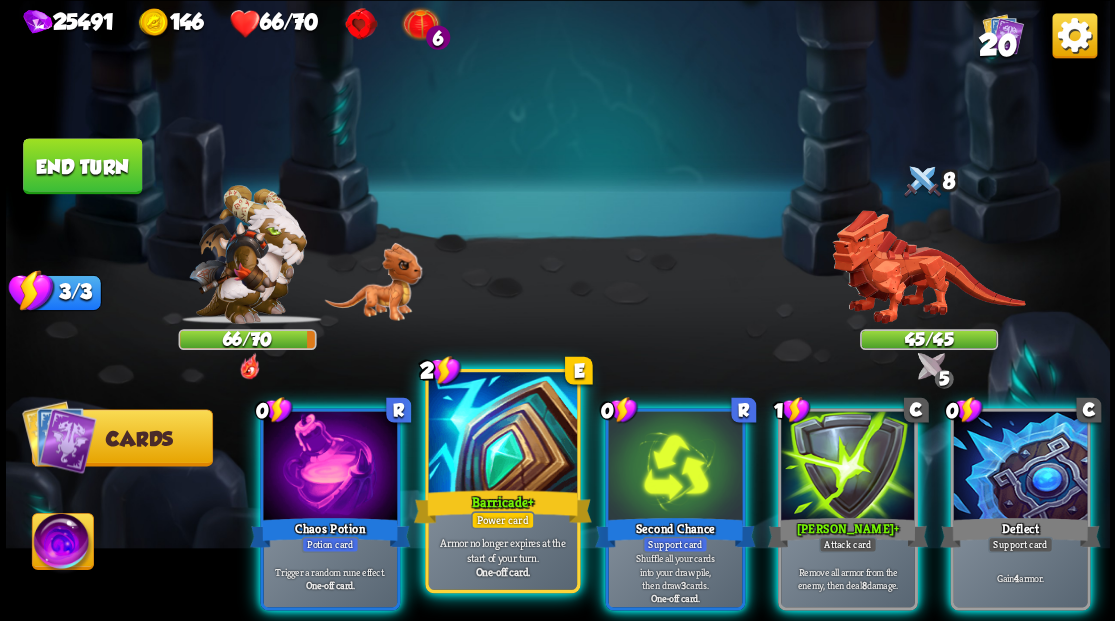 click at bounding box center (502, 434) 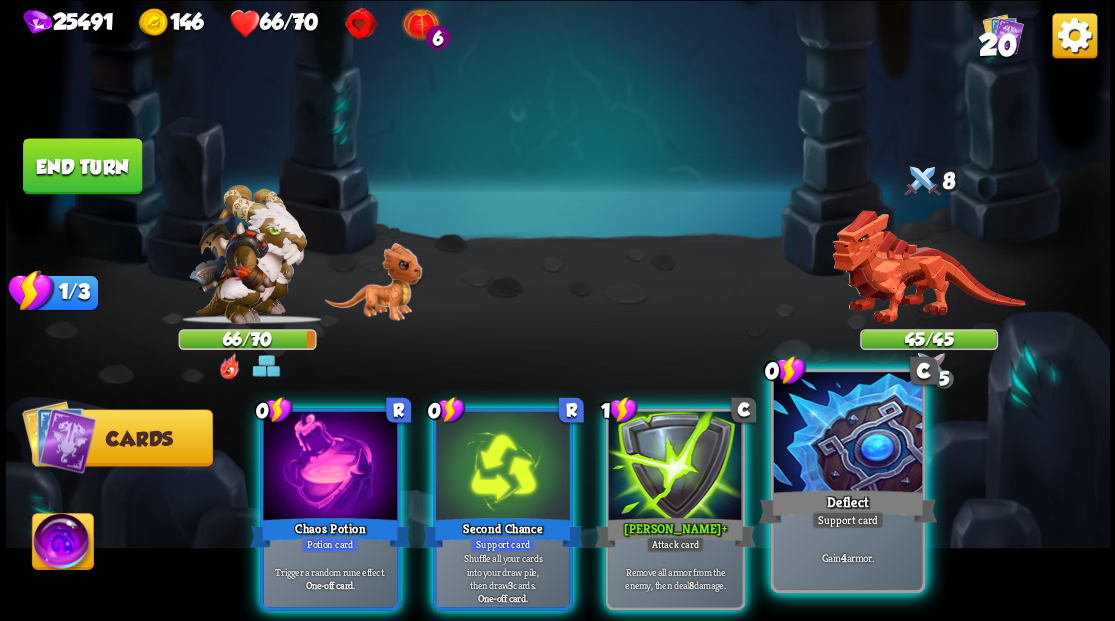 click at bounding box center (847, 434) 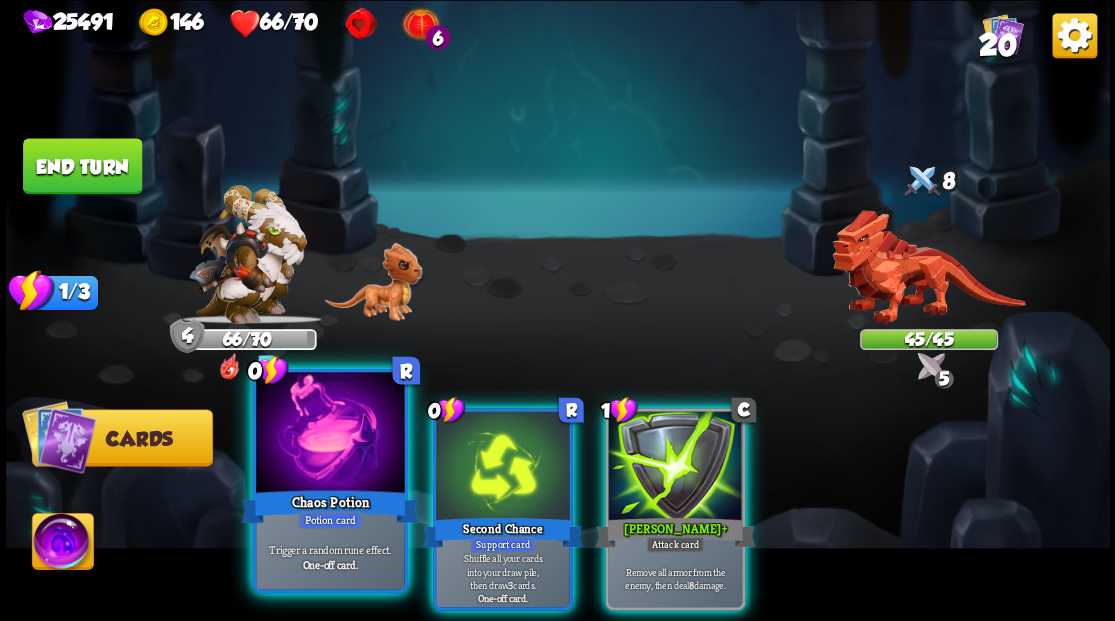 click at bounding box center [330, 434] 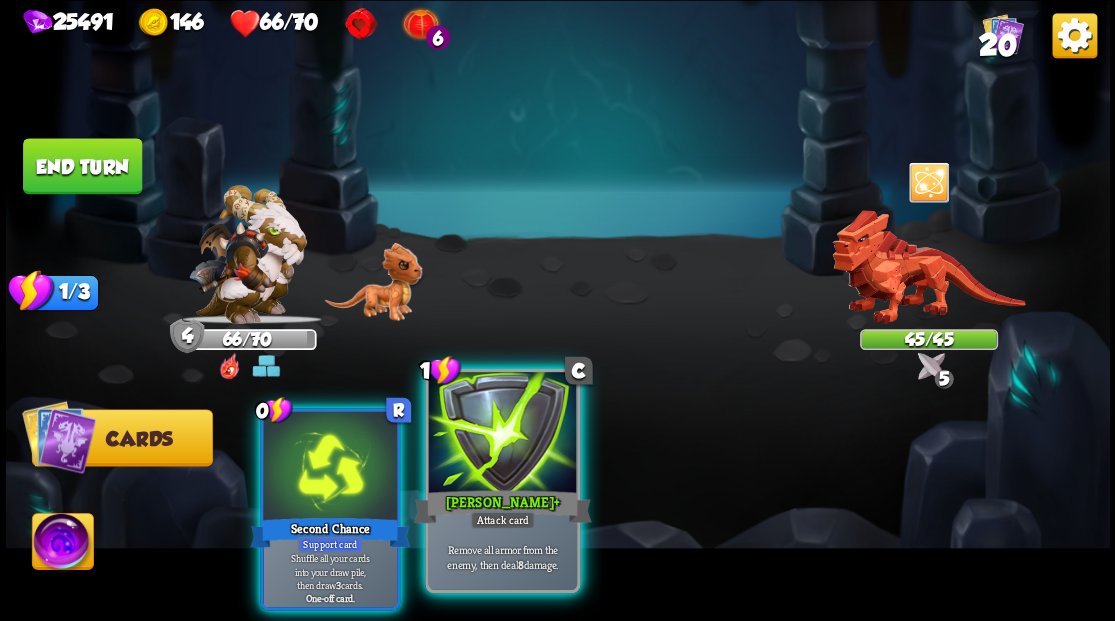 click at bounding box center (502, 434) 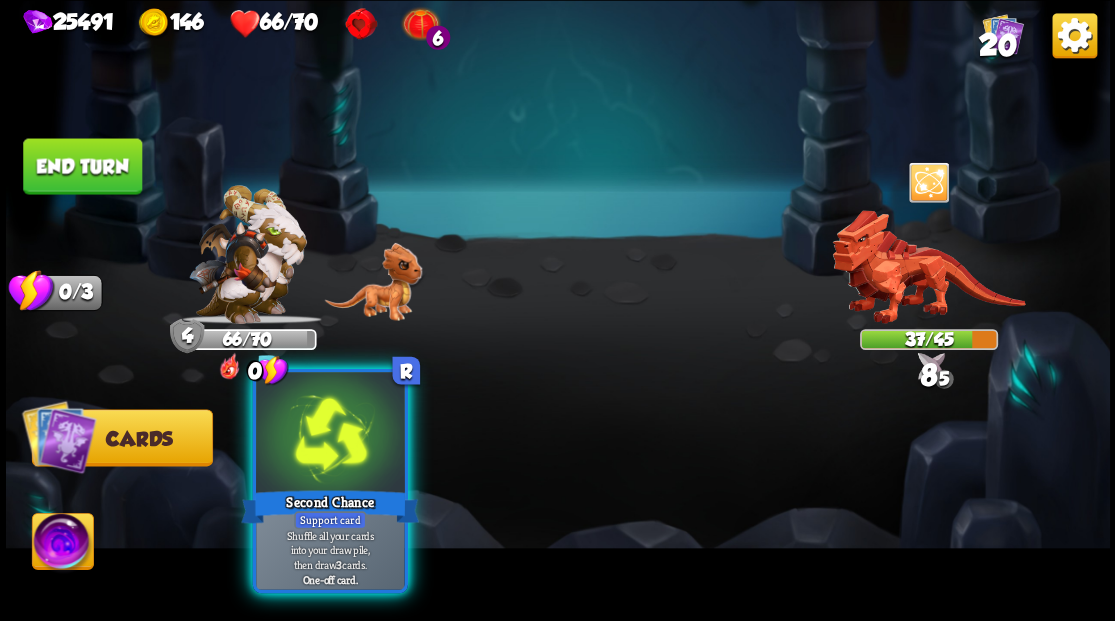 click at bounding box center (330, 434) 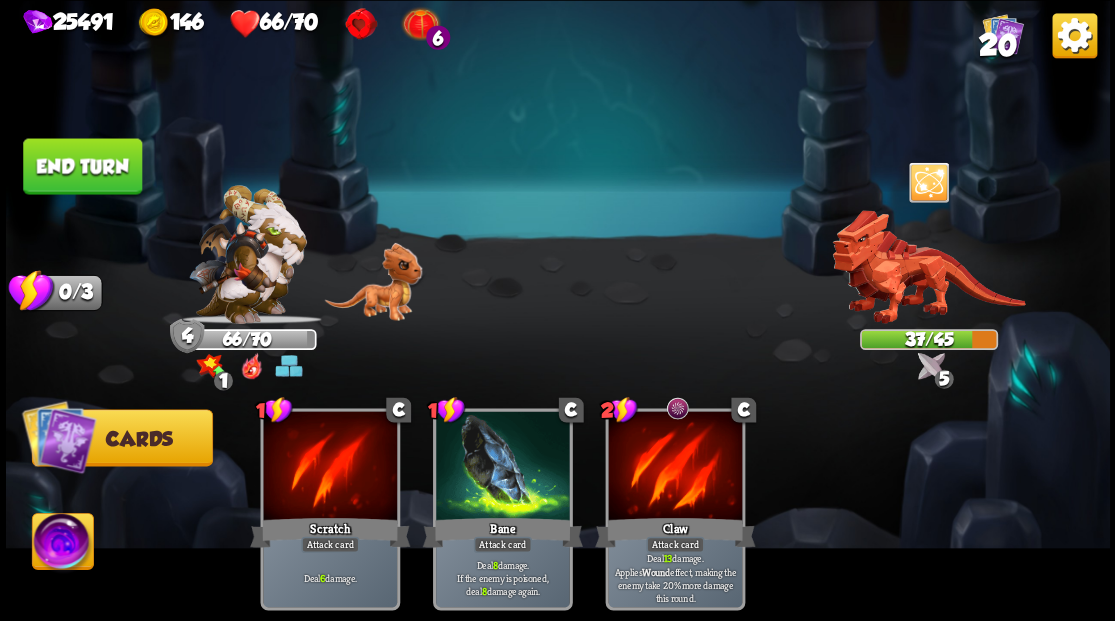click on "End turn" at bounding box center [82, 166] 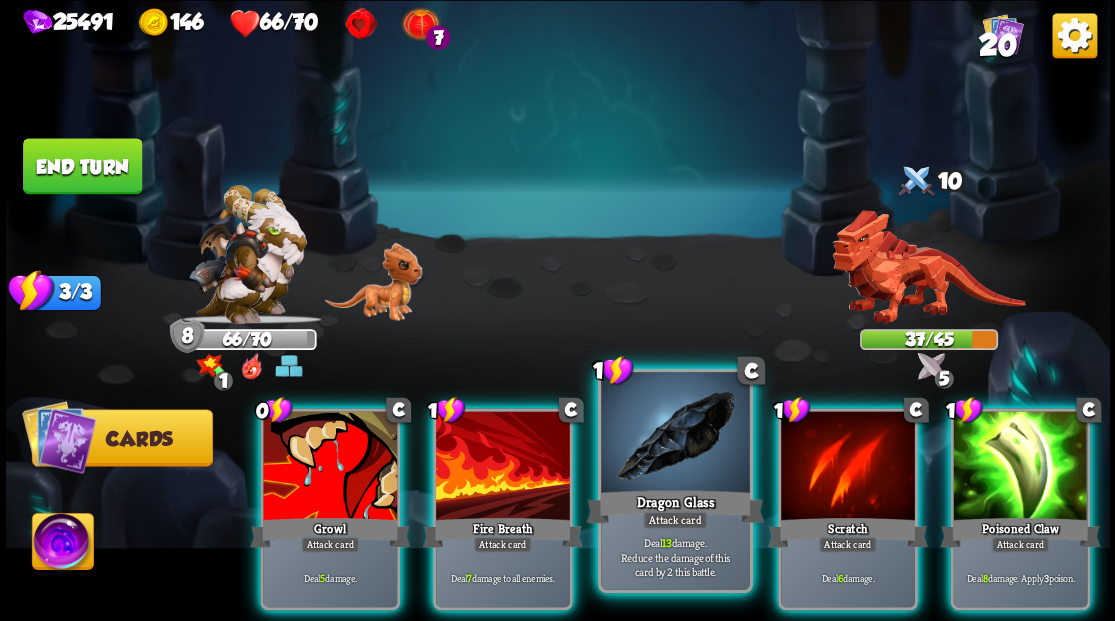 click at bounding box center [675, 434] 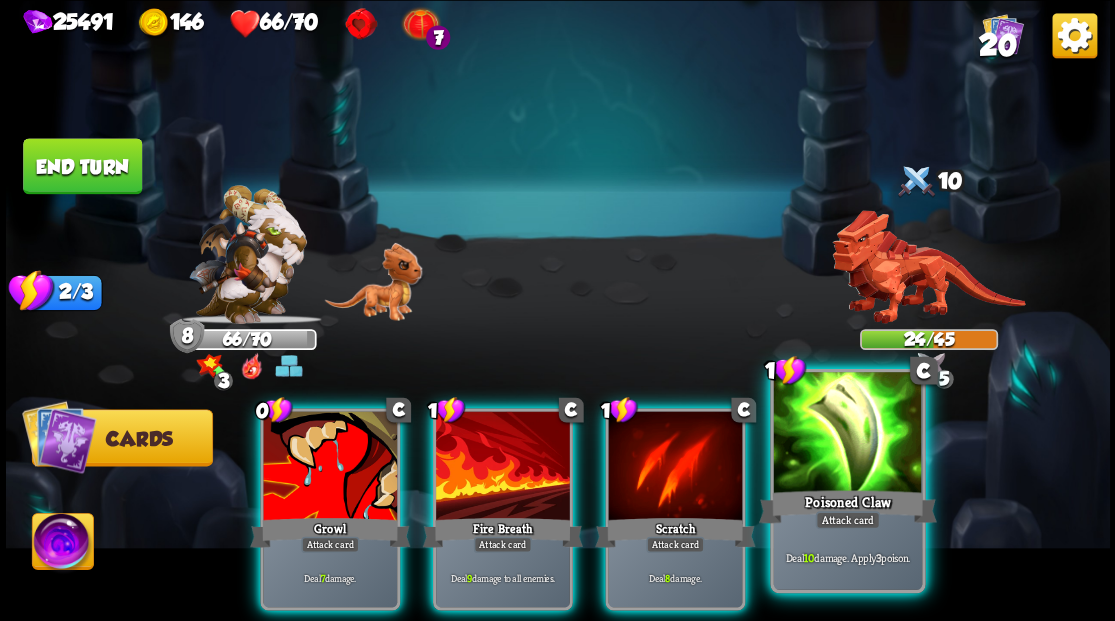 click at bounding box center [847, 434] 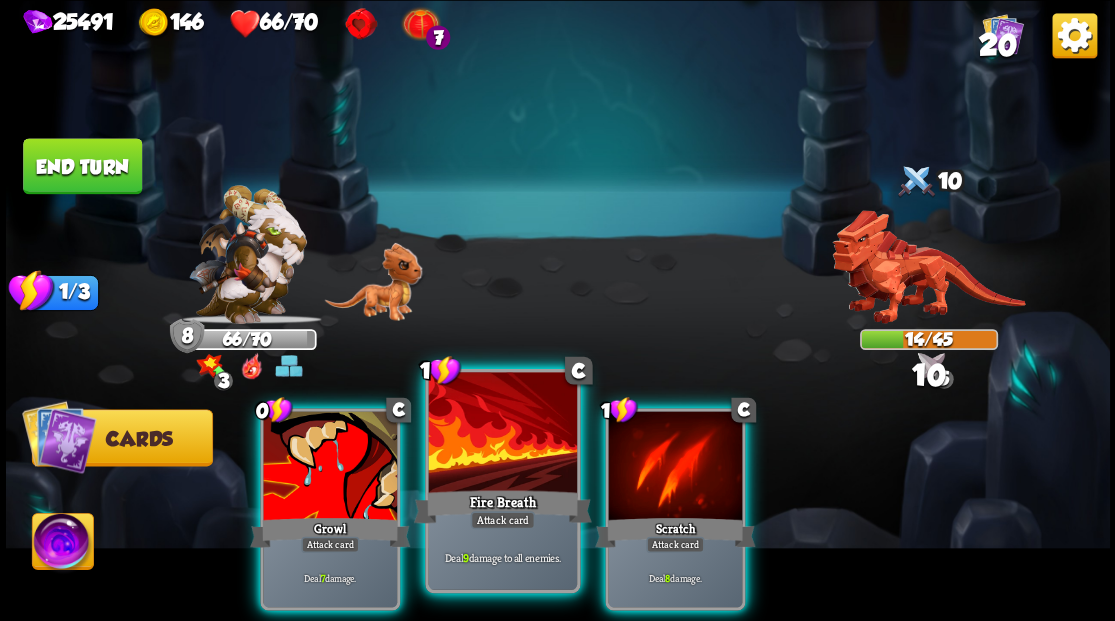 click at bounding box center (502, 434) 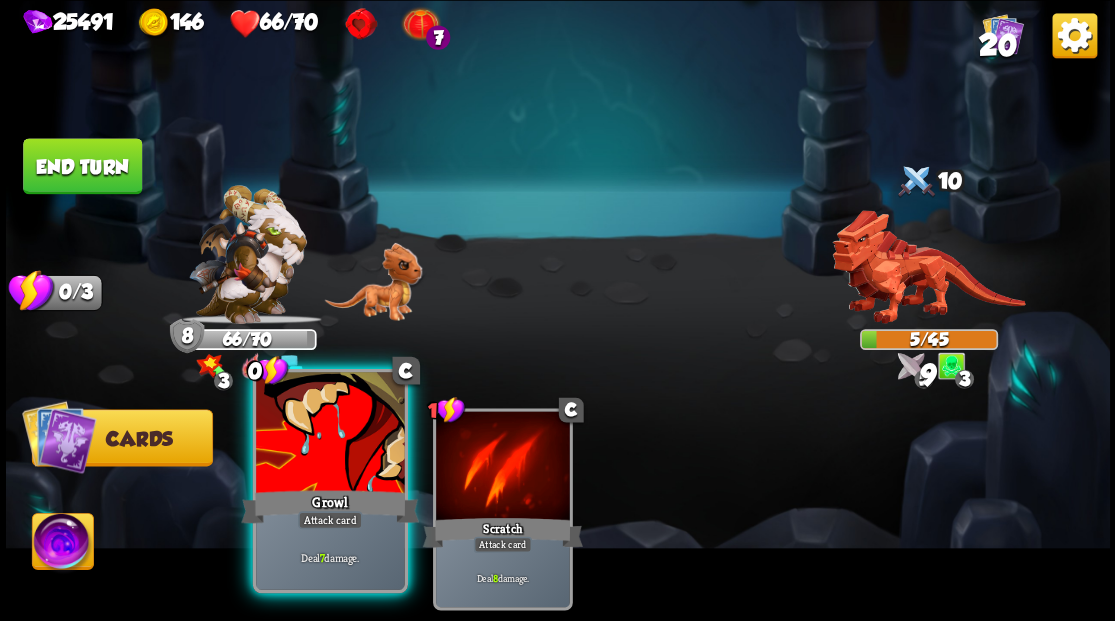 click at bounding box center [330, 434] 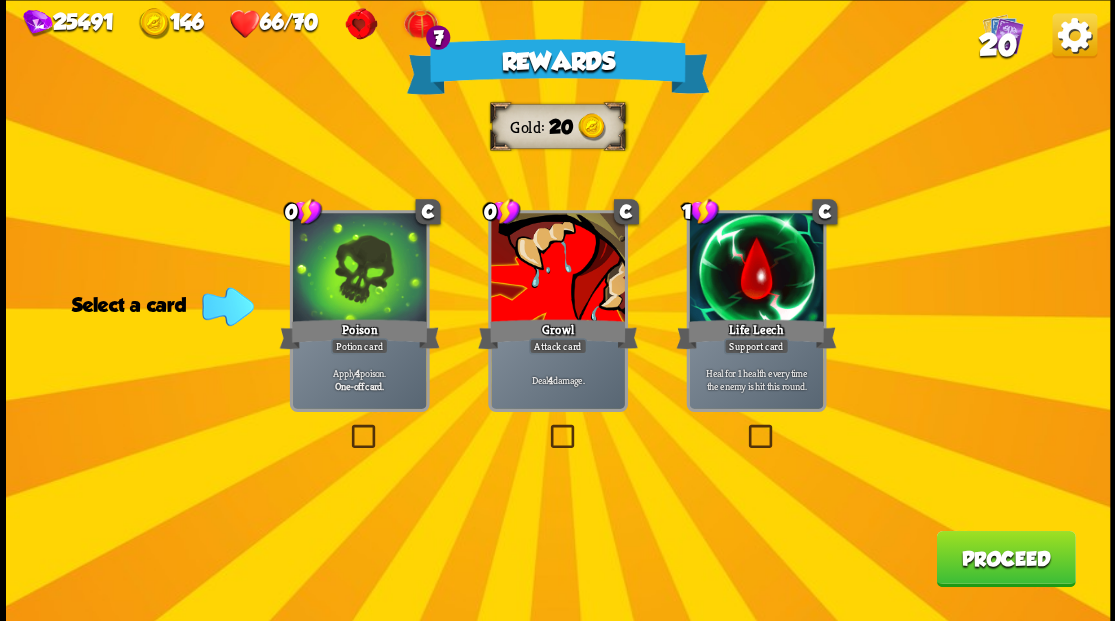 click on "Proceed" at bounding box center [1005, 558] 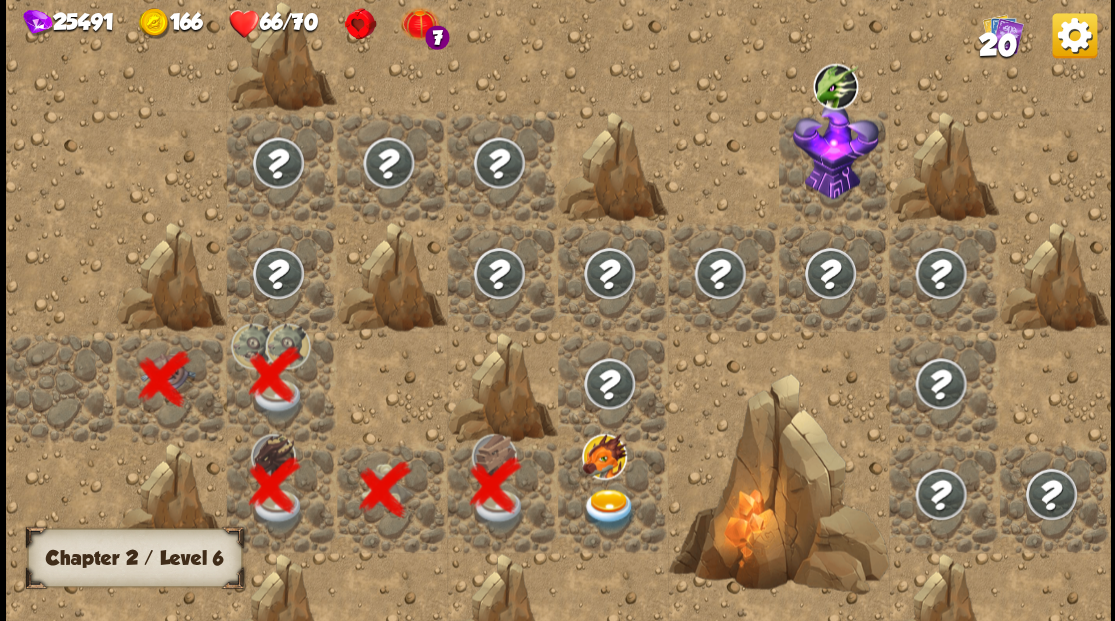 click at bounding box center (609, 509) 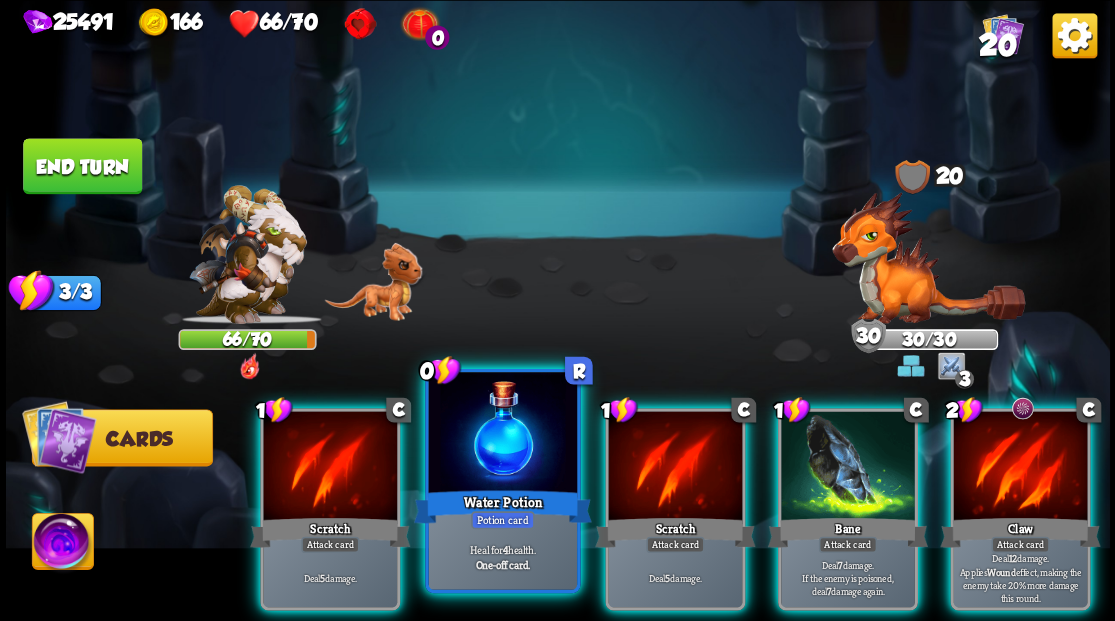 click at bounding box center [502, 434] 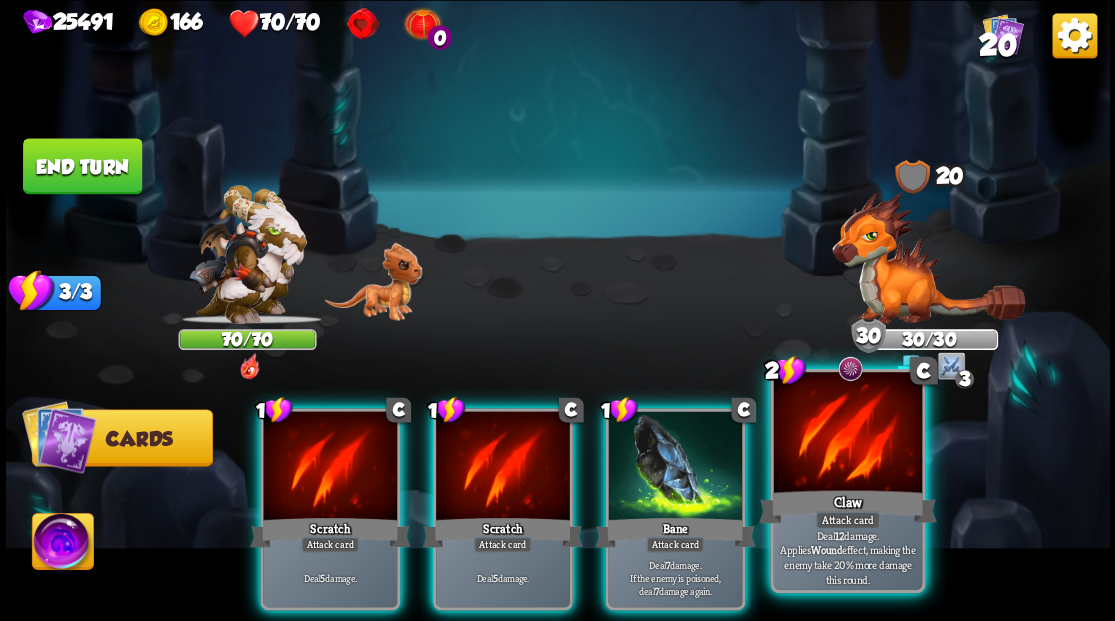 click at bounding box center (847, 434) 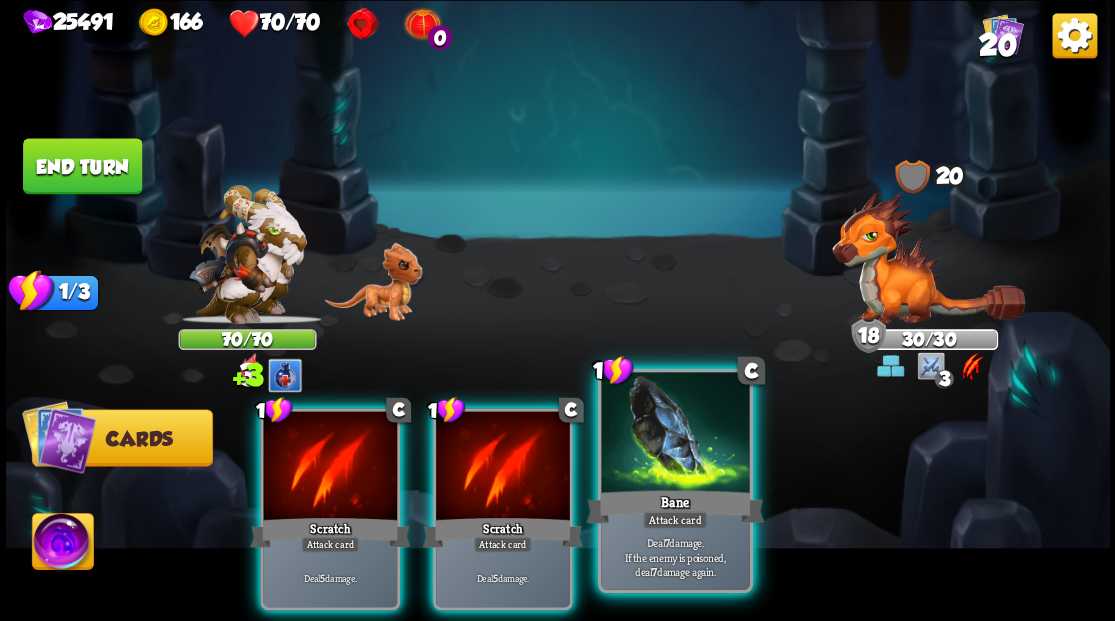click at bounding box center [675, 434] 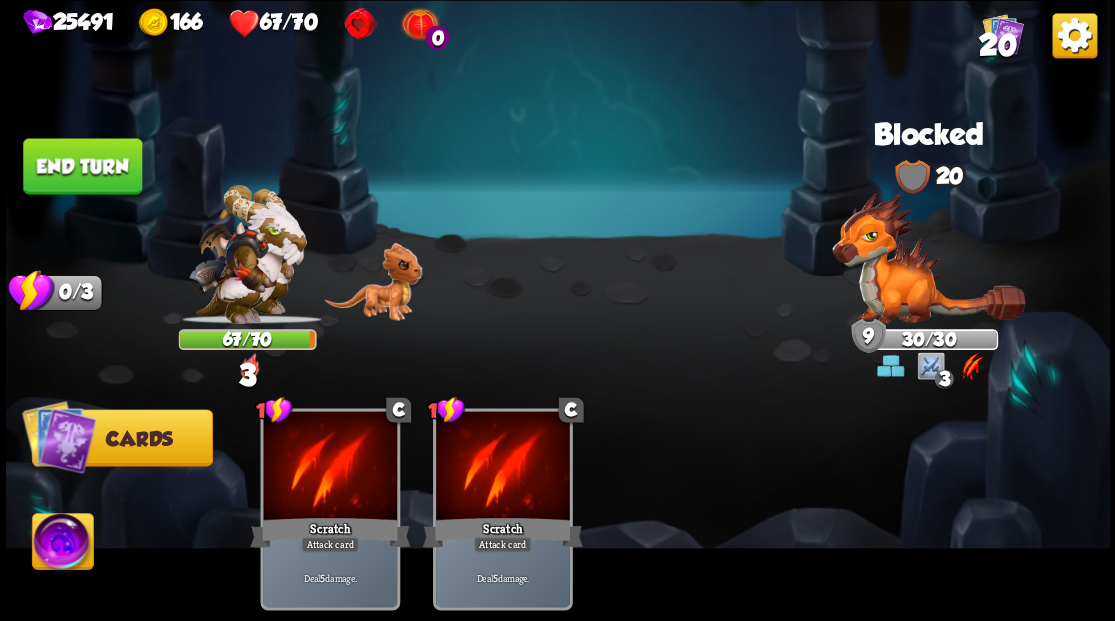 click on "End turn" at bounding box center (82, 166) 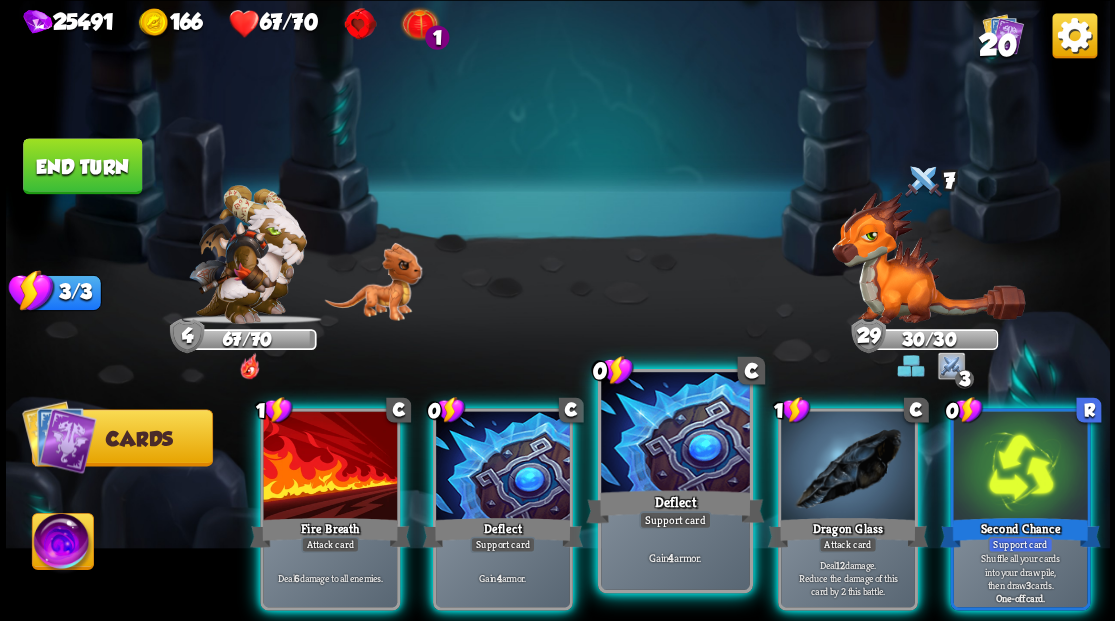click at bounding box center [675, 434] 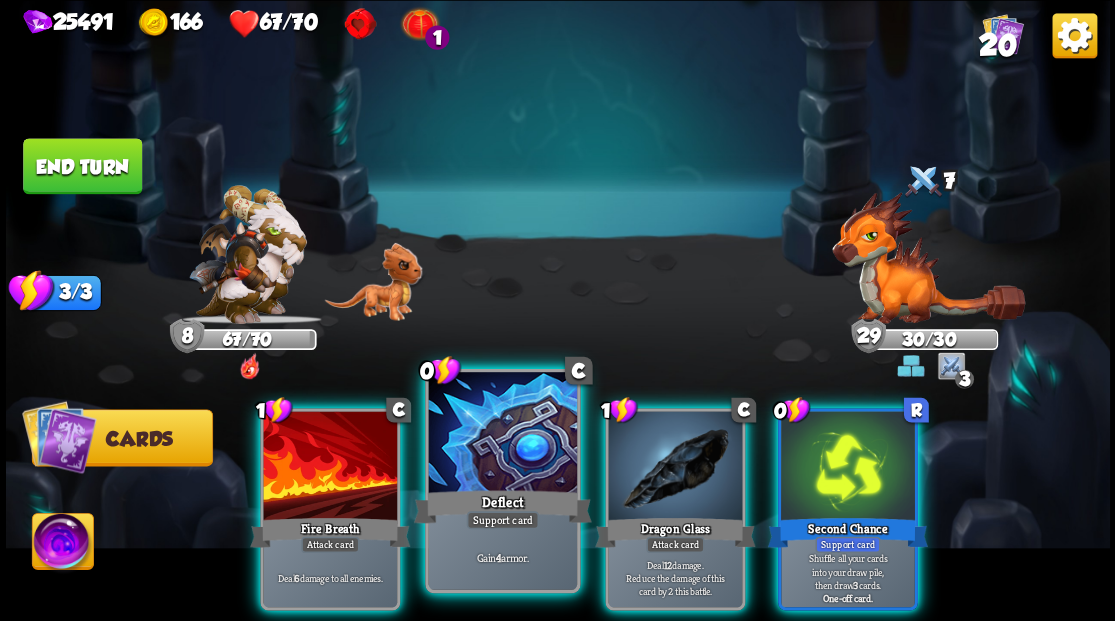 click at bounding box center [502, 434] 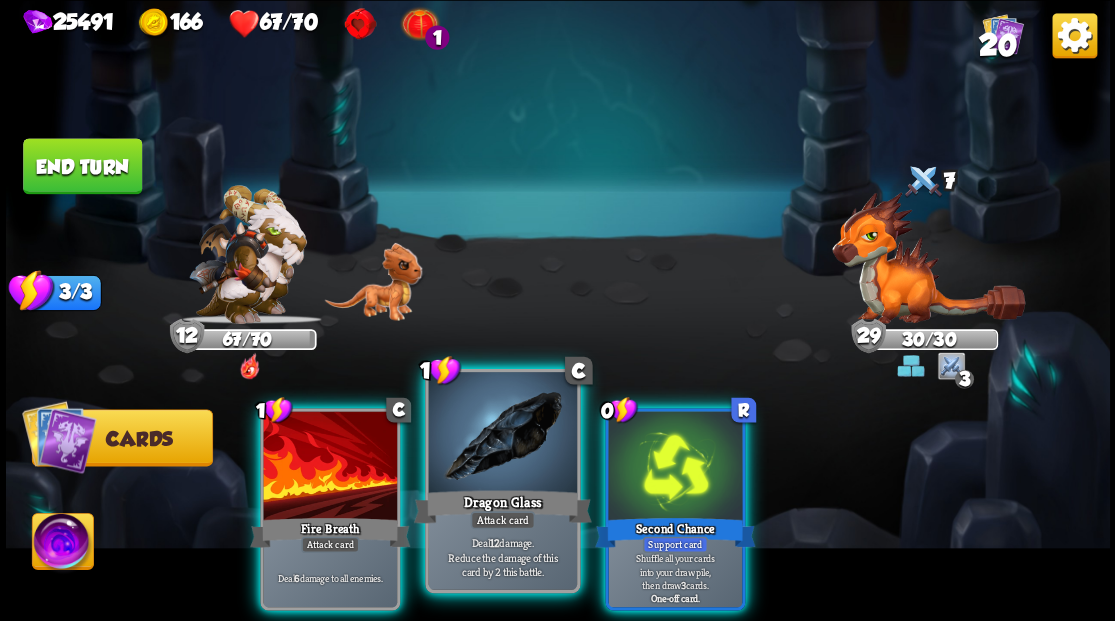 click at bounding box center (502, 434) 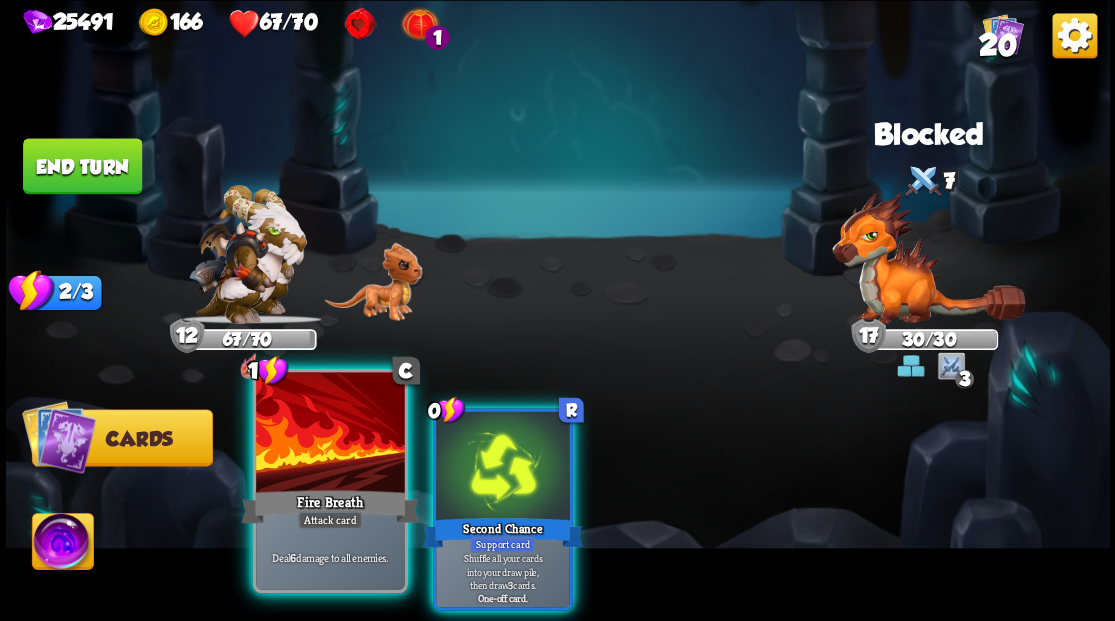 click at bounding box center (330, 434) 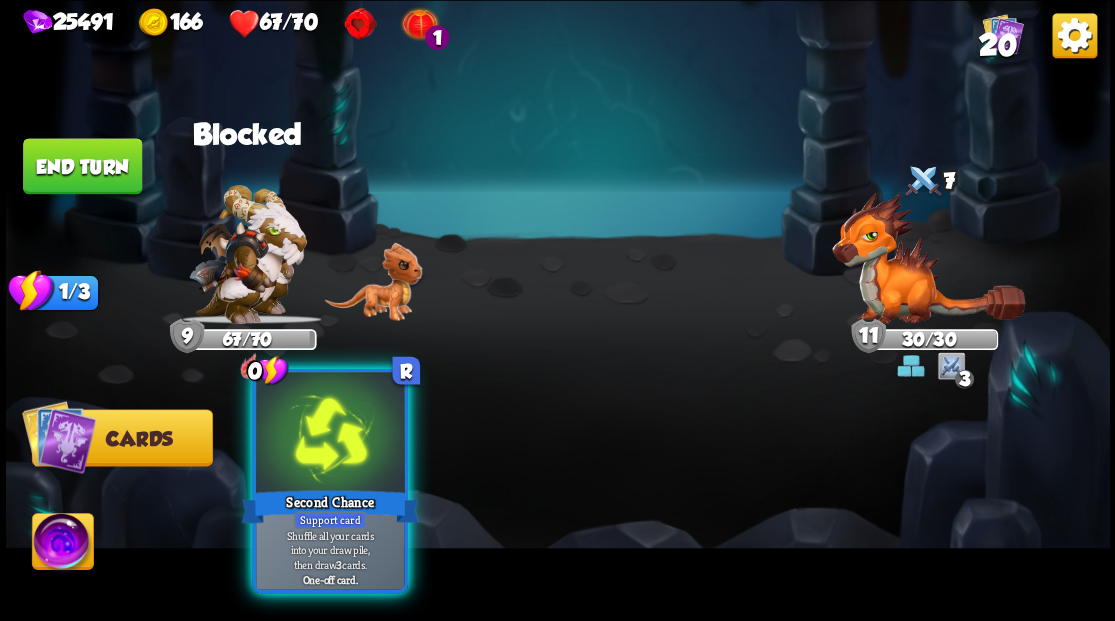 click at bounding box center [330, 434] 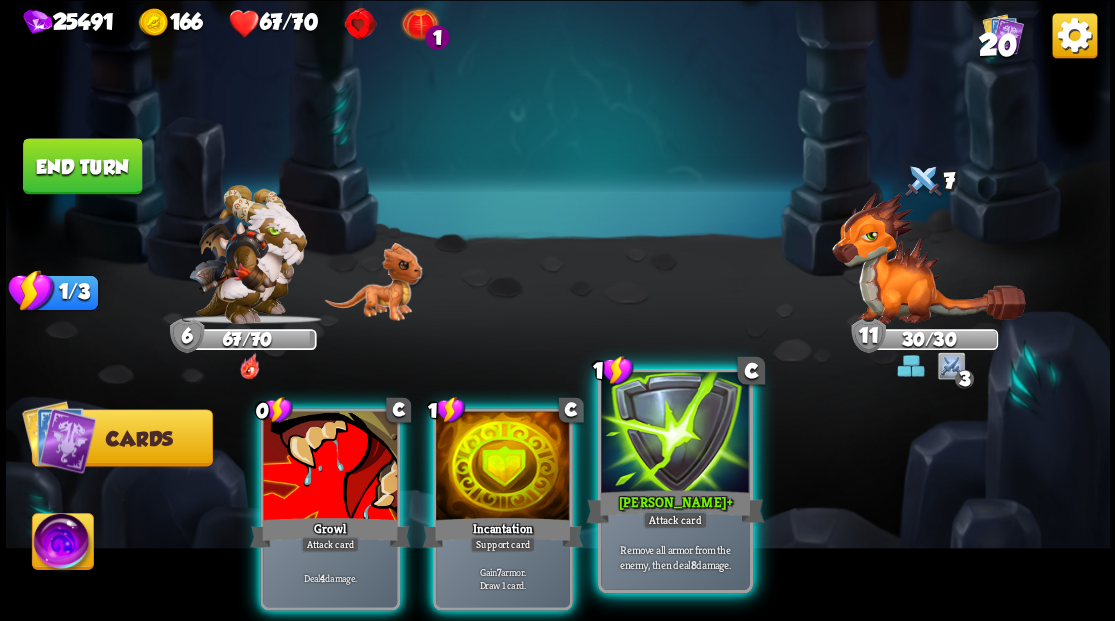 click at bounding box center (675, 434) 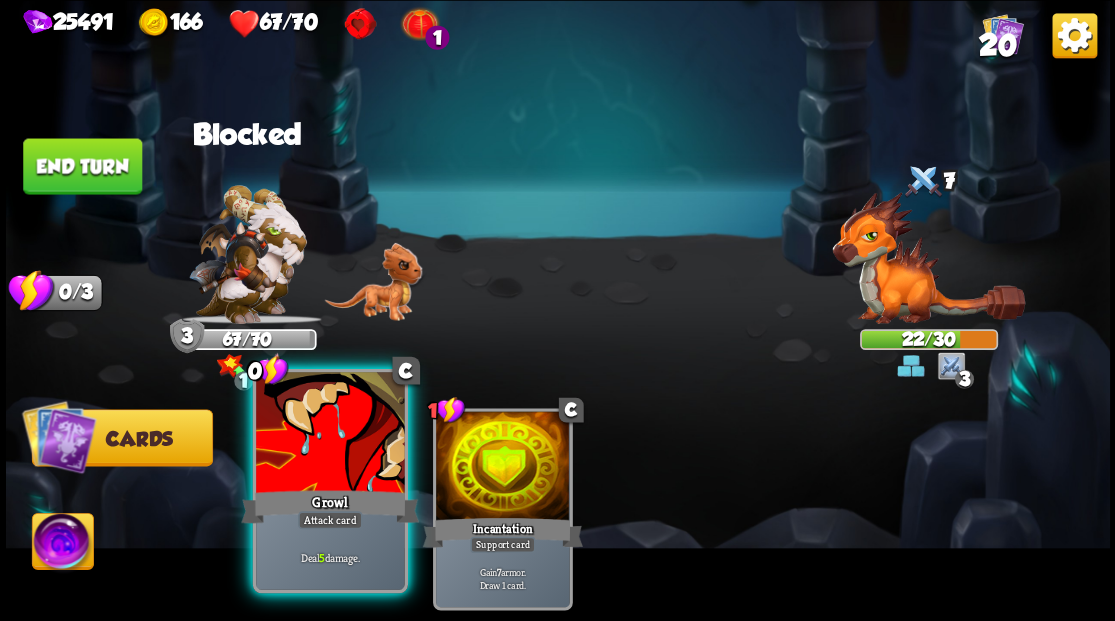 click at bounding box center (330, 434) 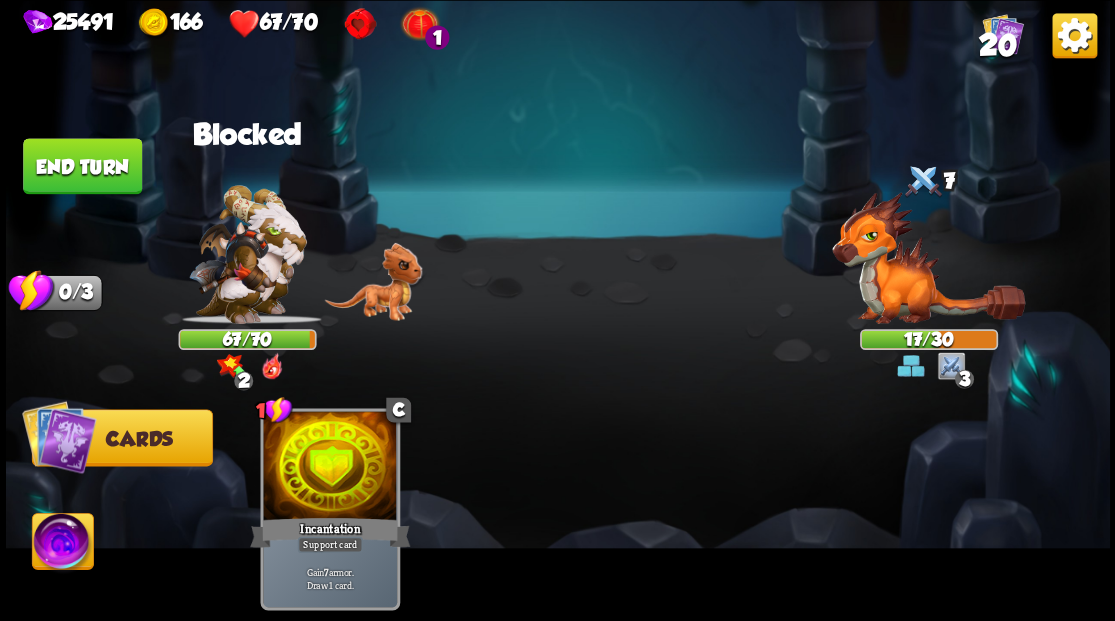 click at bounding box center (62, 544) 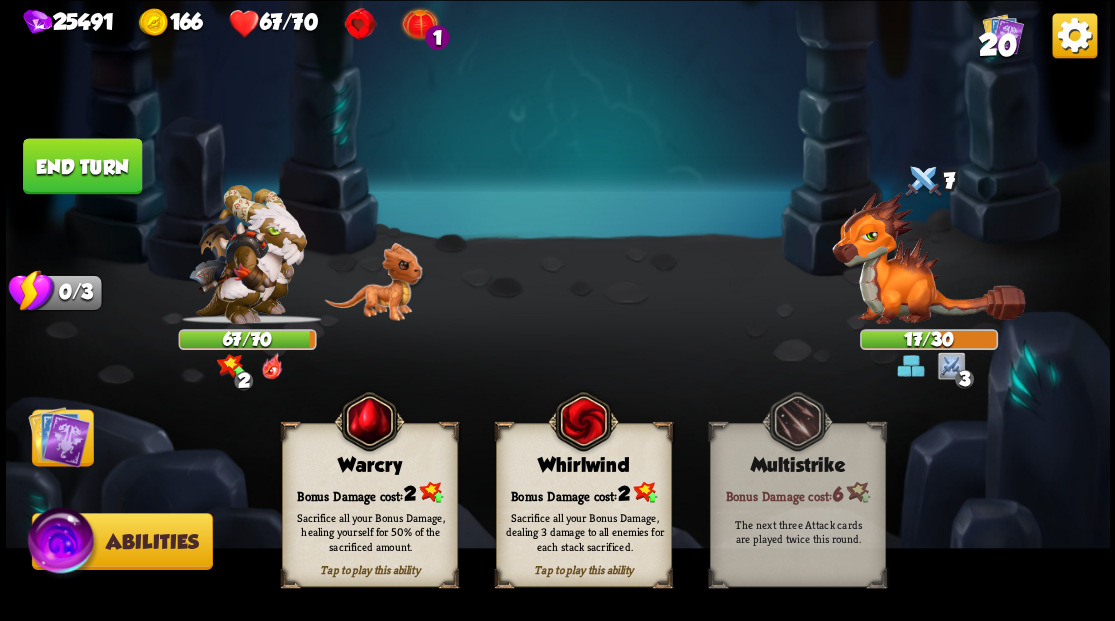 click on "Warcry" at bounding box center (369, 465) 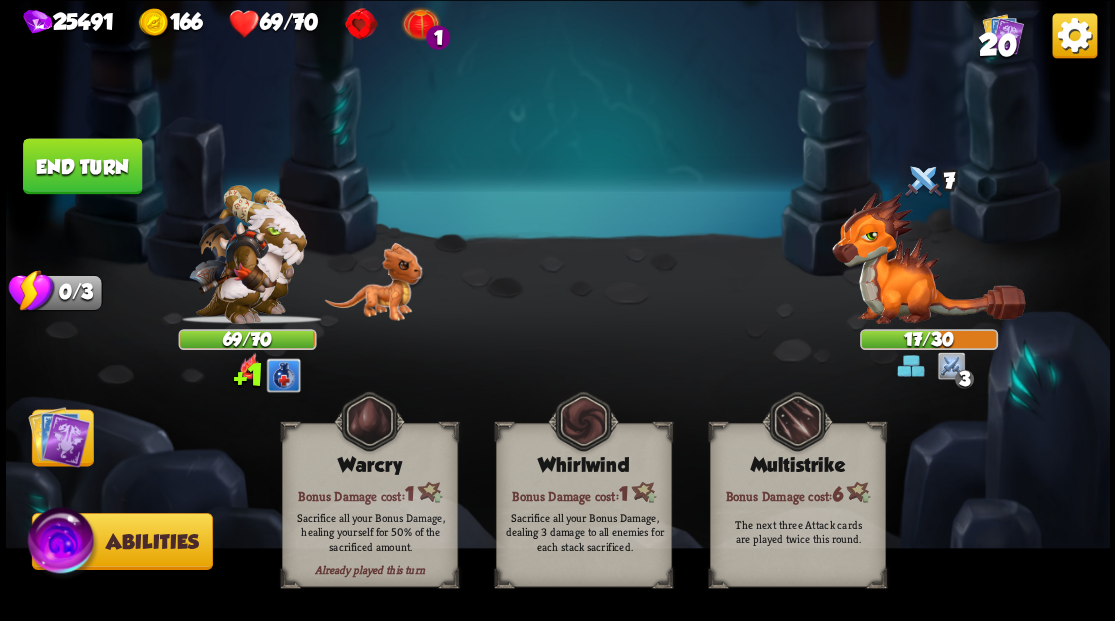 click at bounding box center [59, 436] 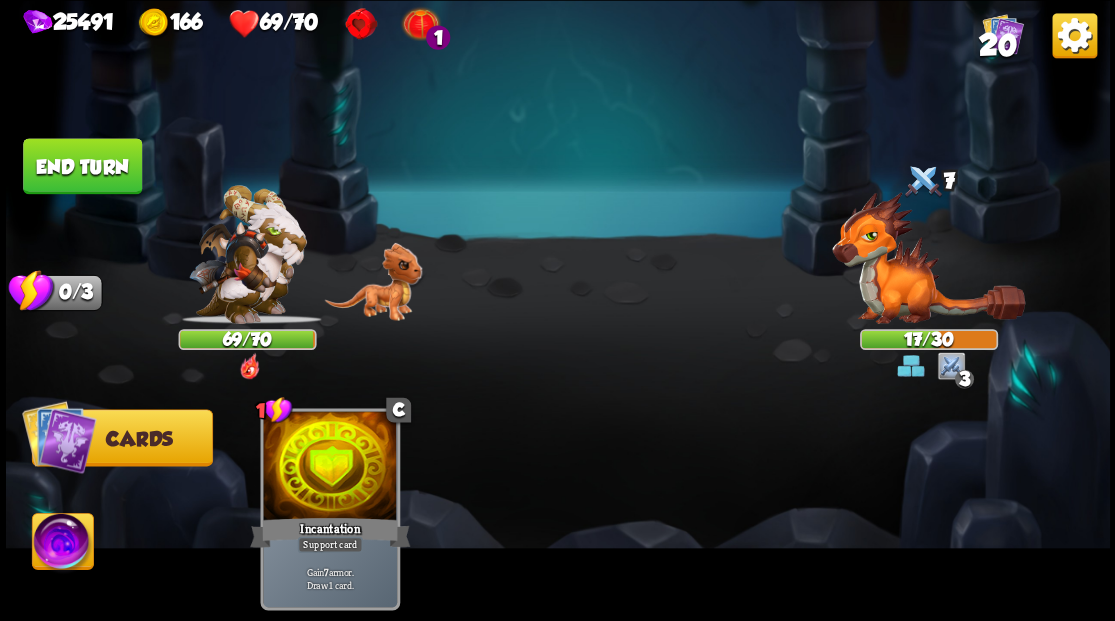 click on "End turn" at bounding box center [82, 166] 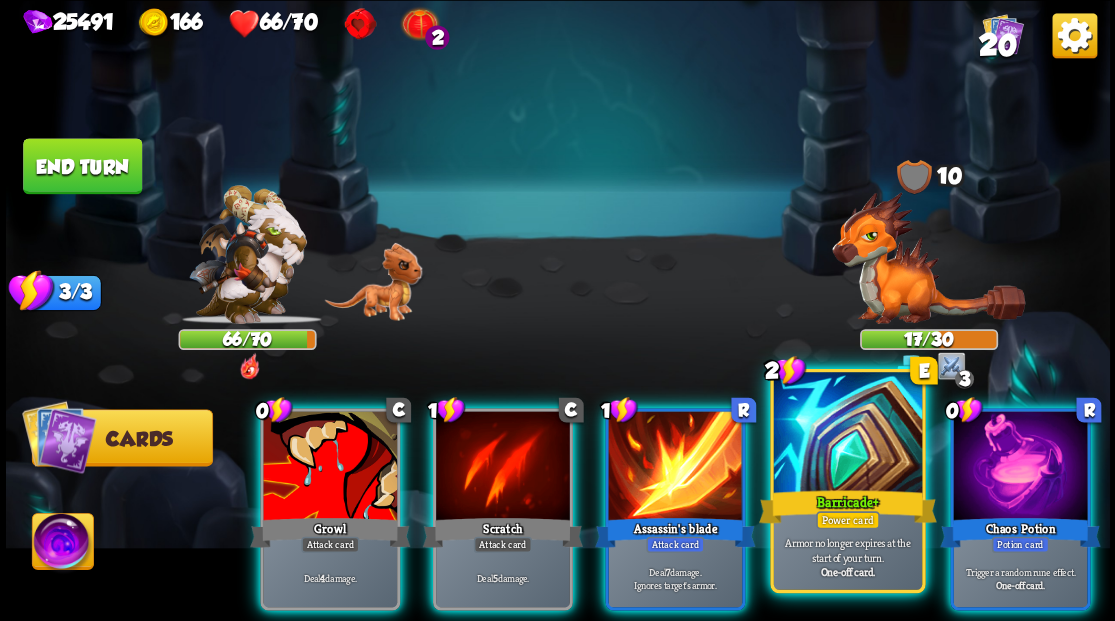 click at bounding box center (847, 434) 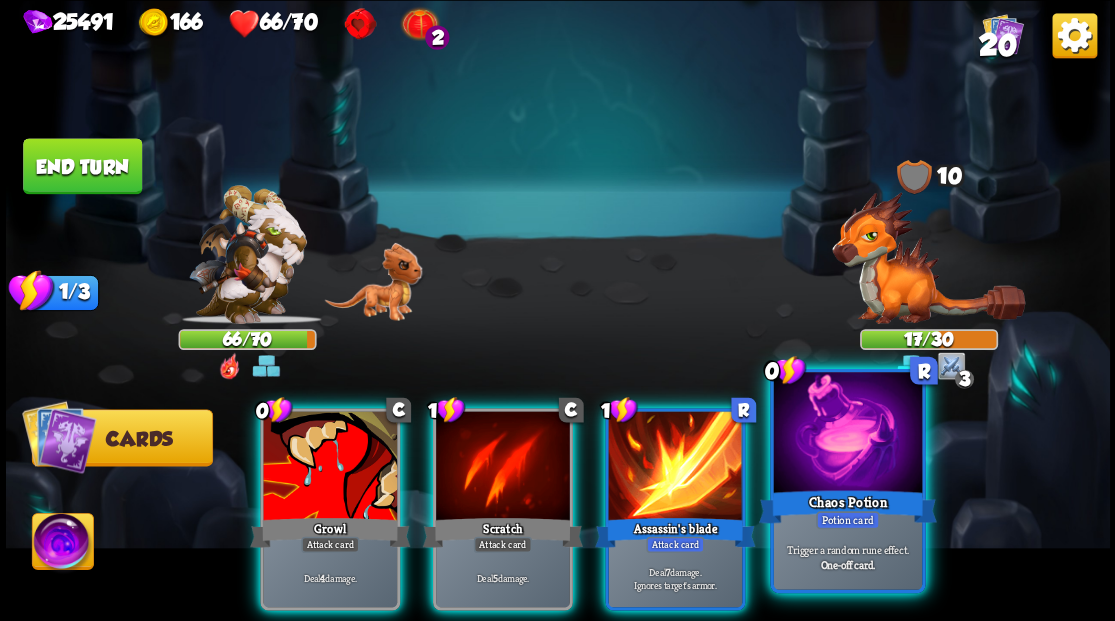 click at bounding box center [847, 434] 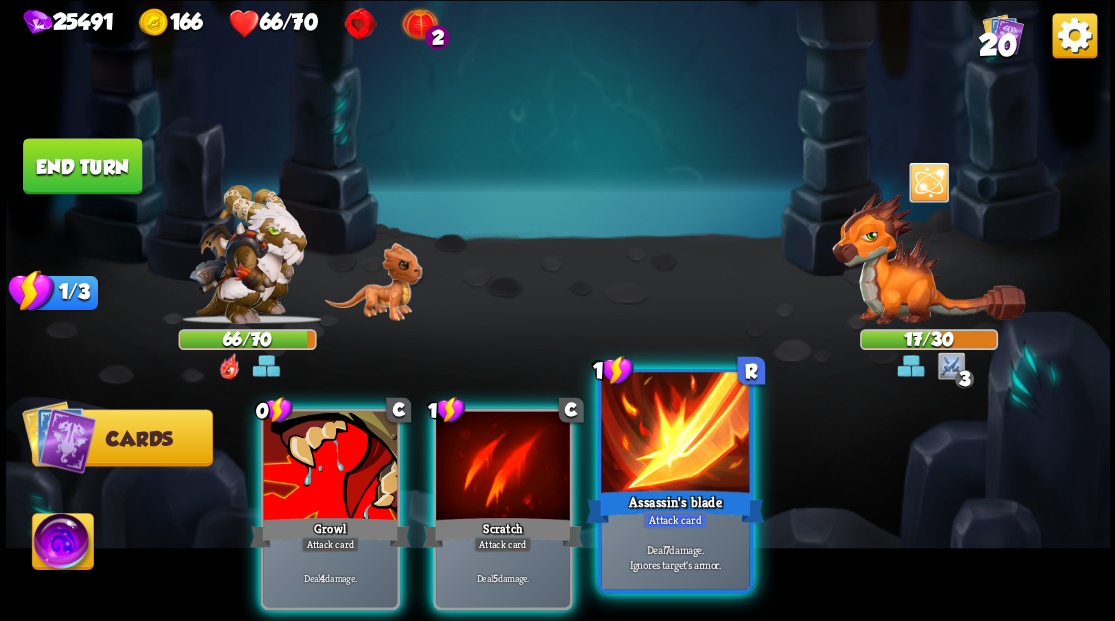 click at bounding box center (675, 434) 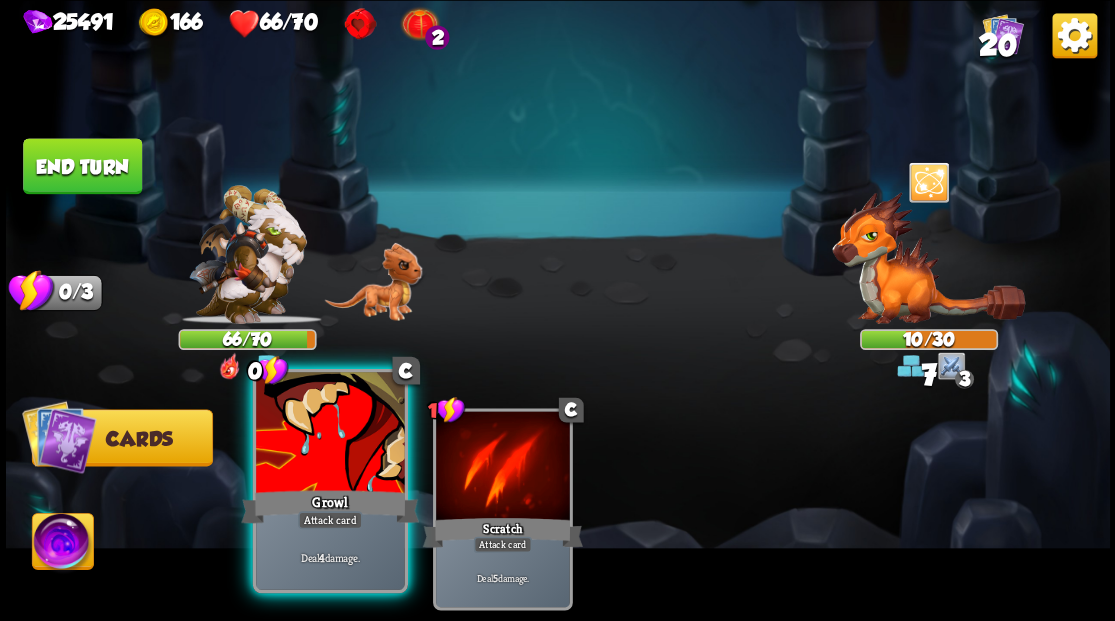 click at bounding box center [330, 434] 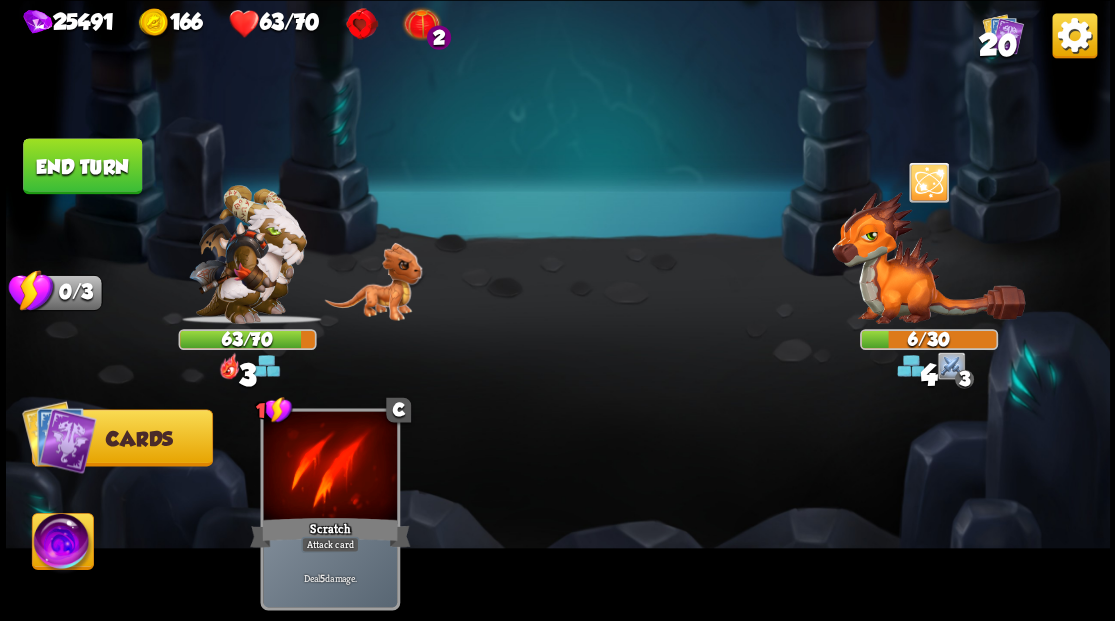 click at bounding box center (558, 310) 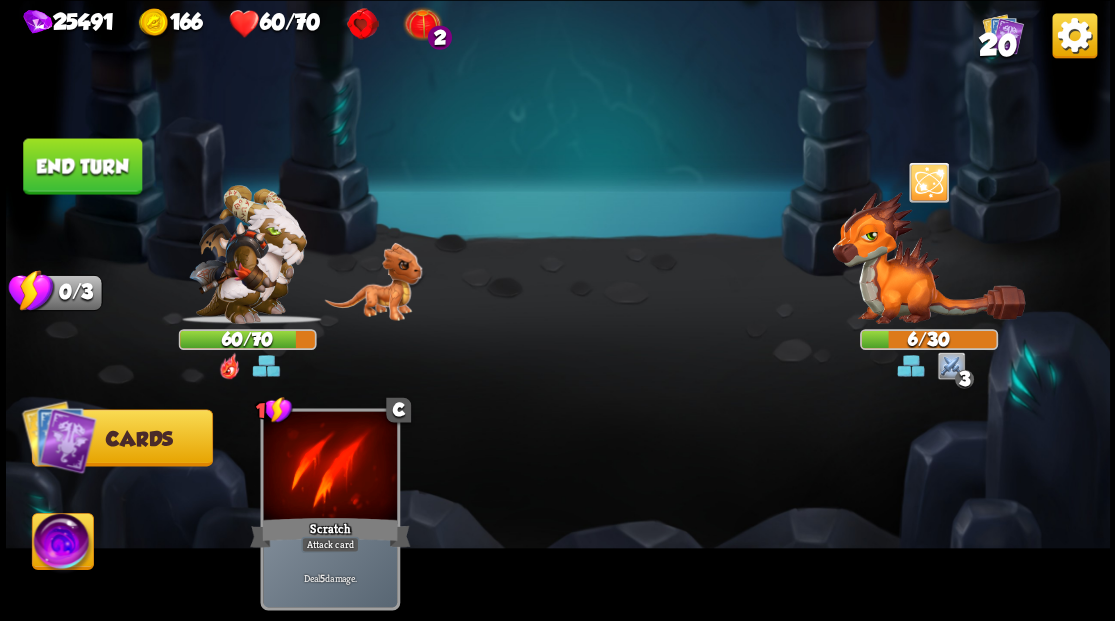 click on "End turn" at bounding box center [82, 166] 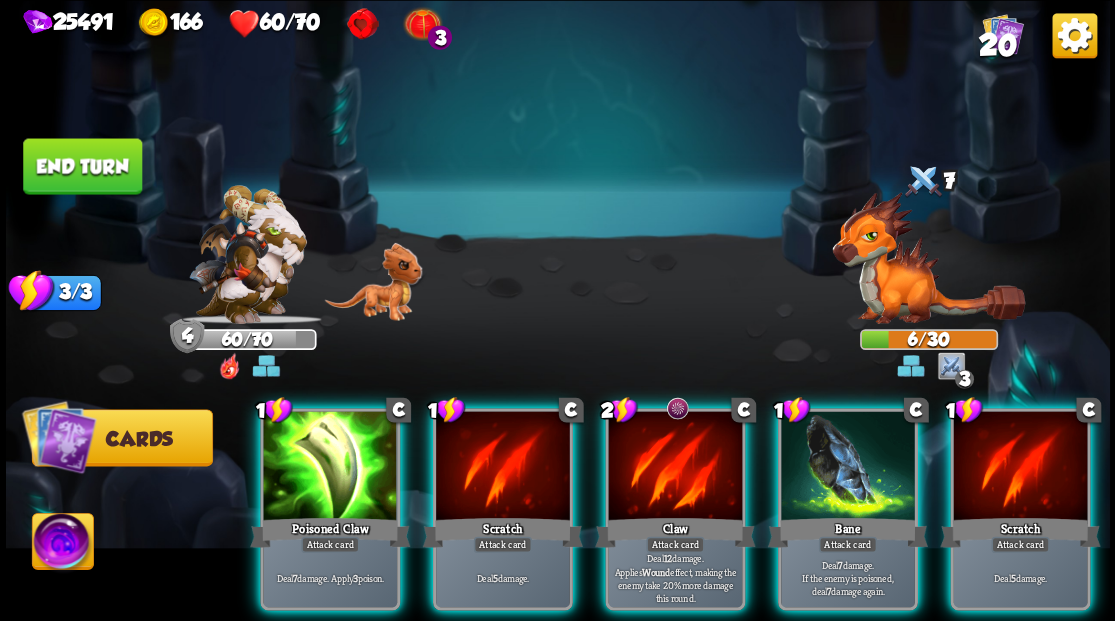 click at bounding box center [675, 467] 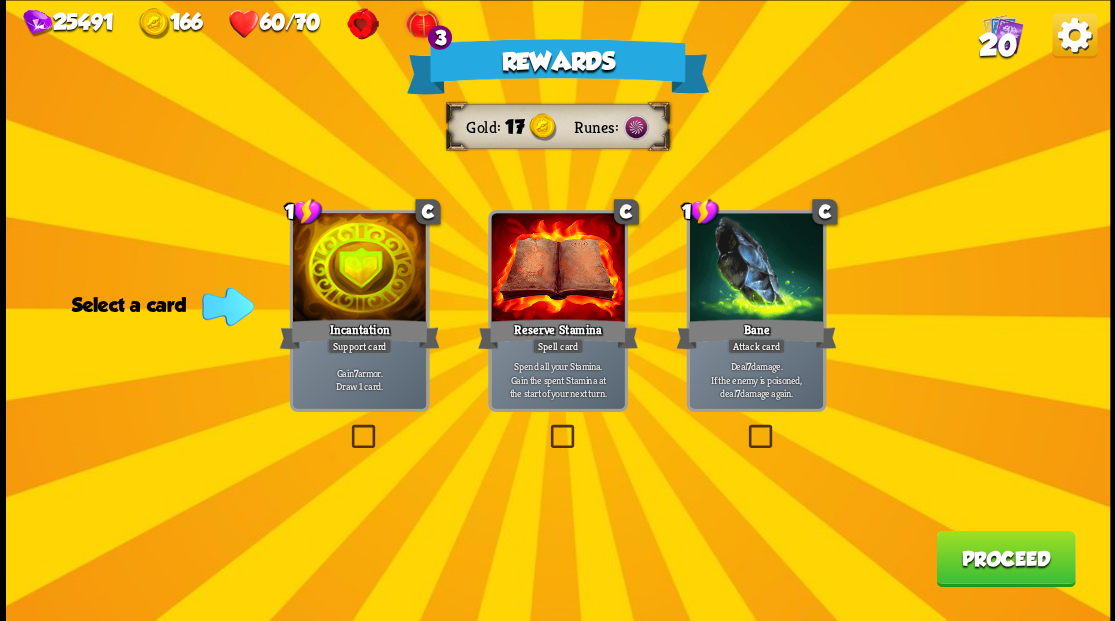 click on "20" at bounding box center (997, 45) 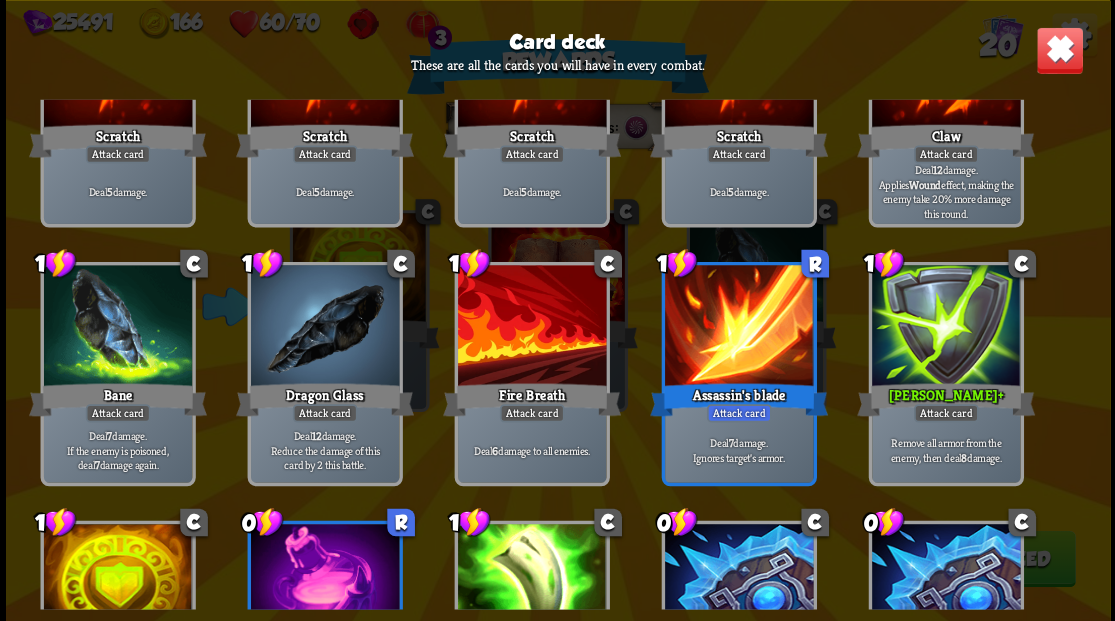 scroll, scrollTop: 163, scrollLeft: 0, axis: vertical 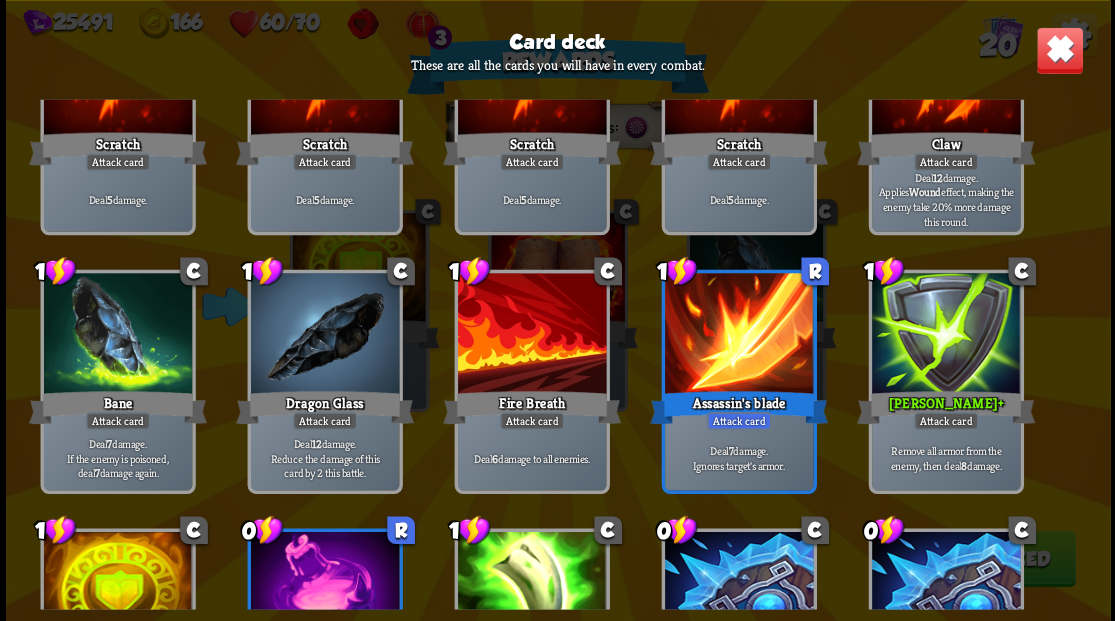 click at bounding box center (1059, 50) 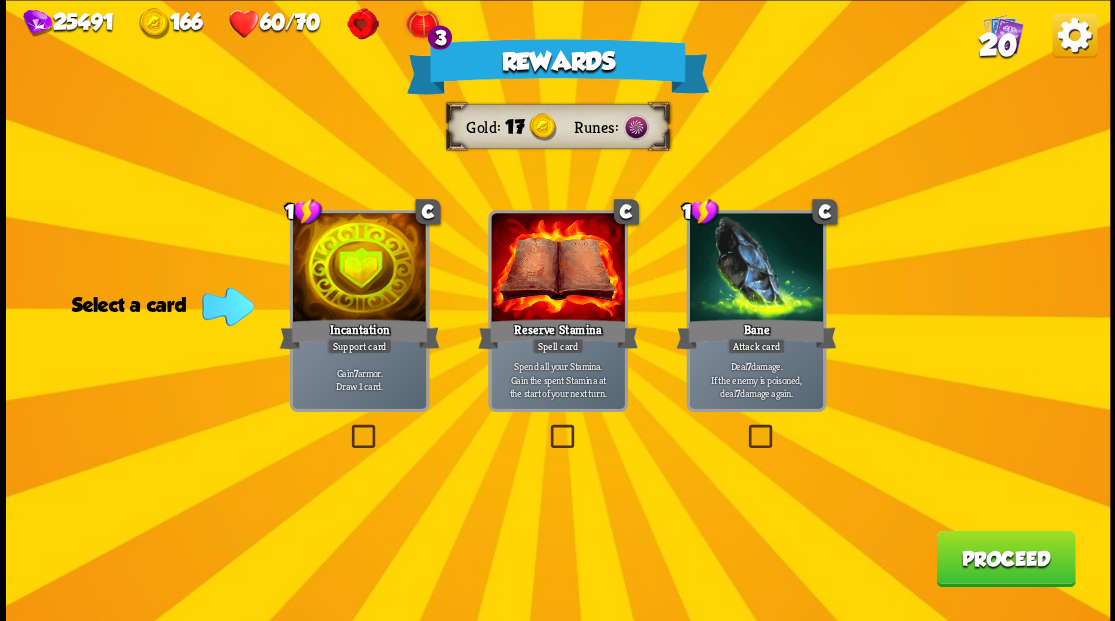 click at bounding box center (347, 427) 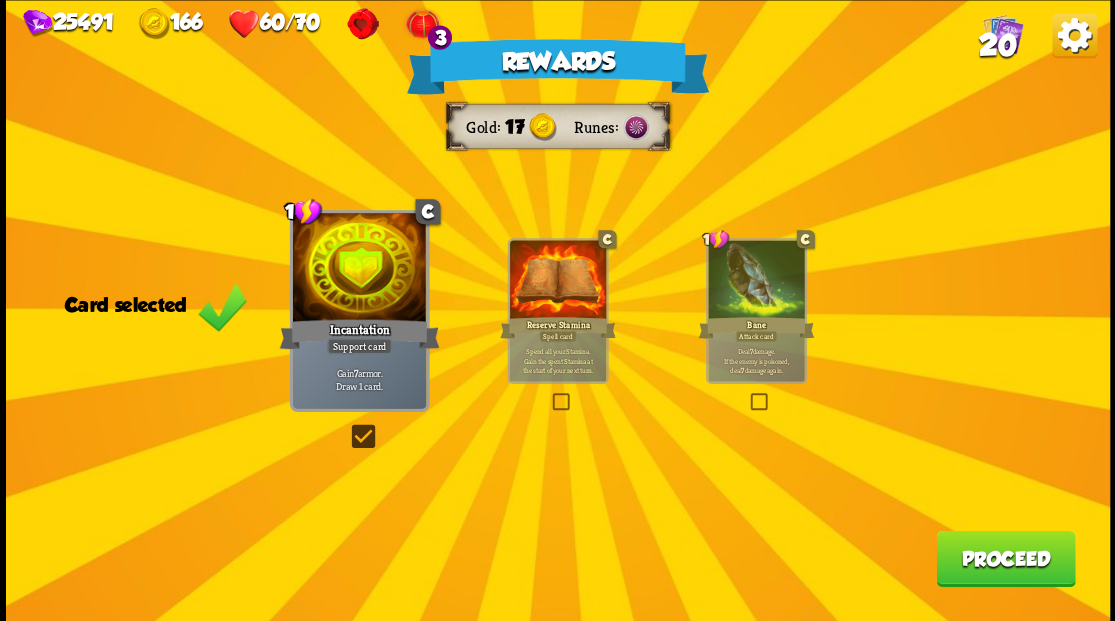 click on "Proceed" at bounding box center (1005, 558) 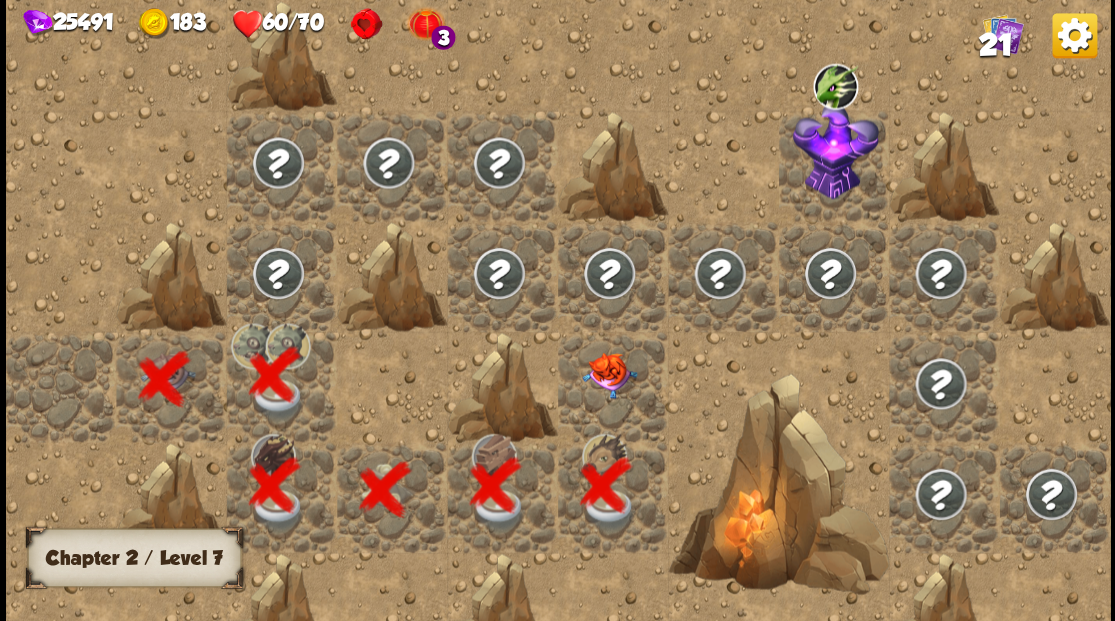 click at bounding box center [609, 375] 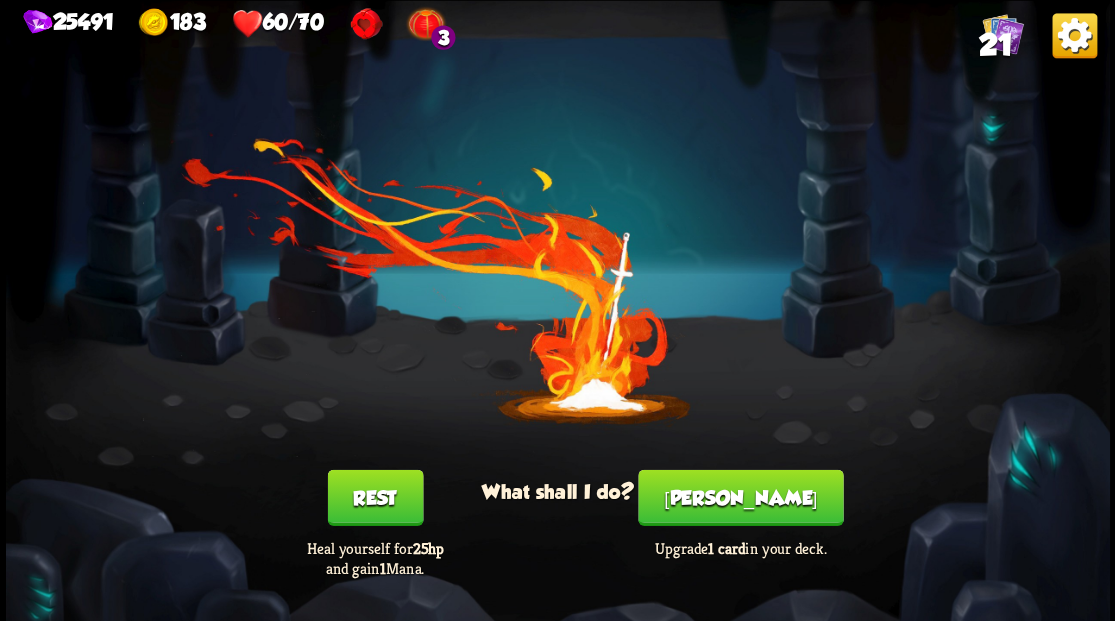 click on "[PERSON_NAME]" at bounding box center (740, 497) 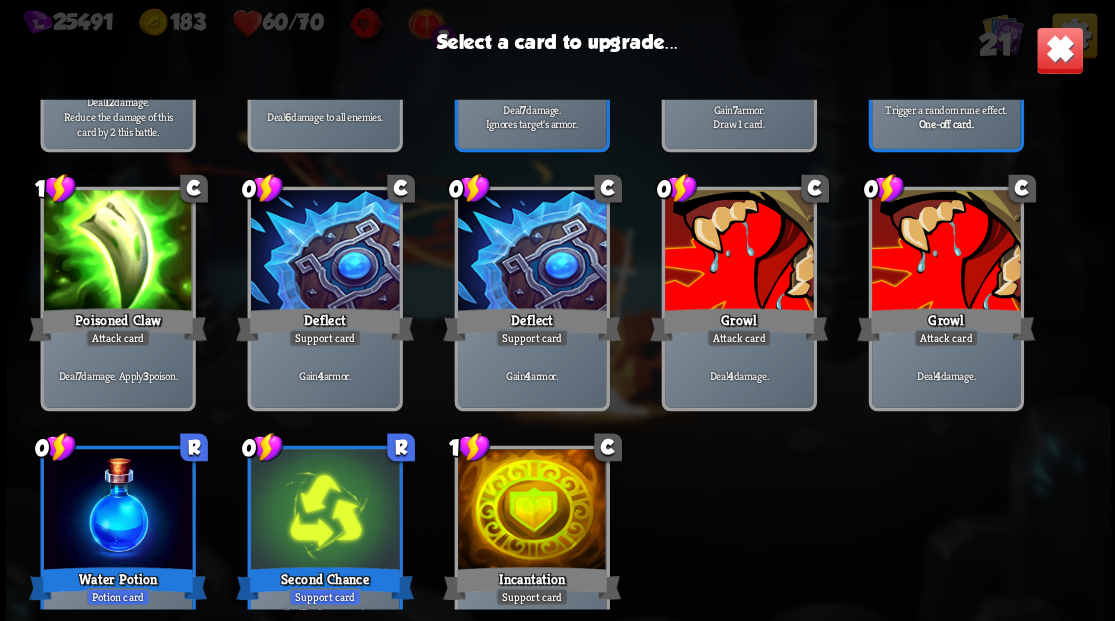 scroll, scrollTop: 629, scrollLeft: 0, axis: vertical 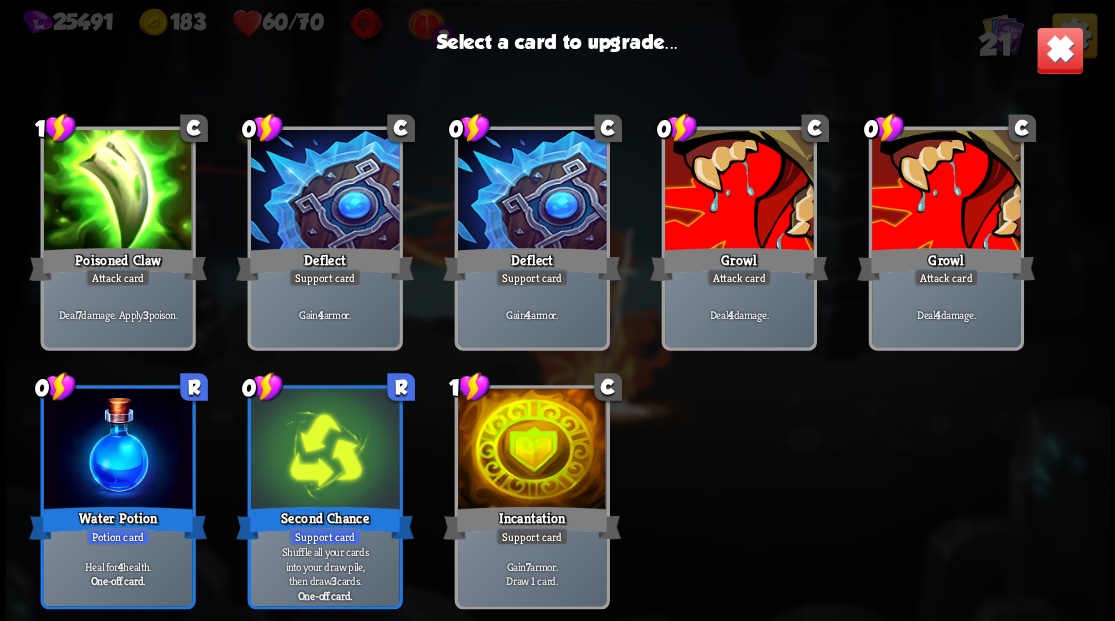 click at bounding box center [738, 192] 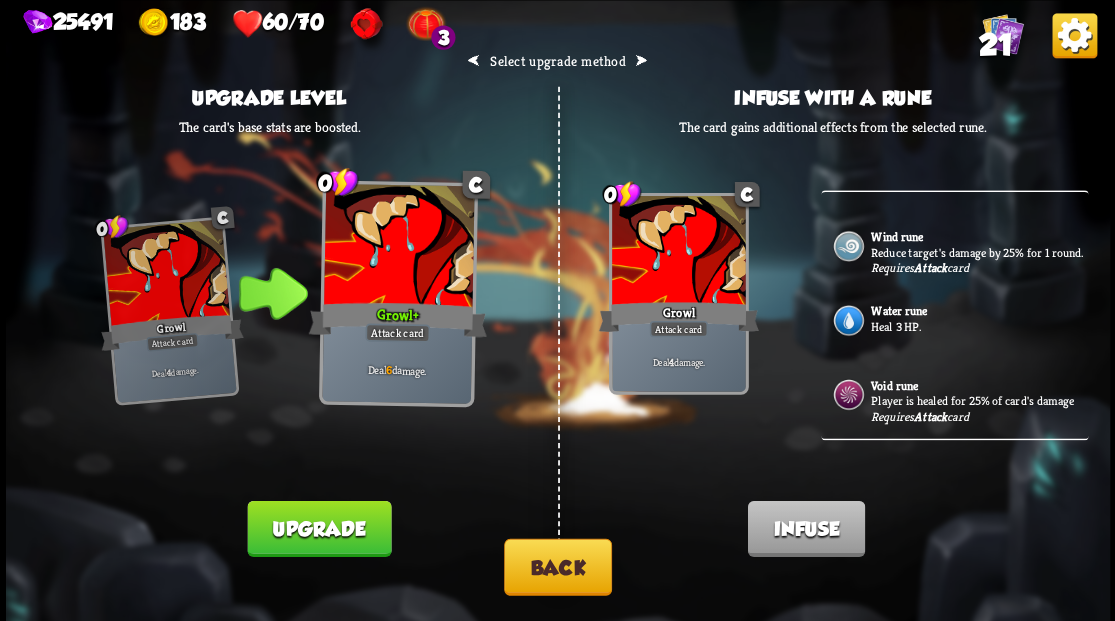 scroll, scrollTop: 291, scrollLeft: 0, axis: vertical 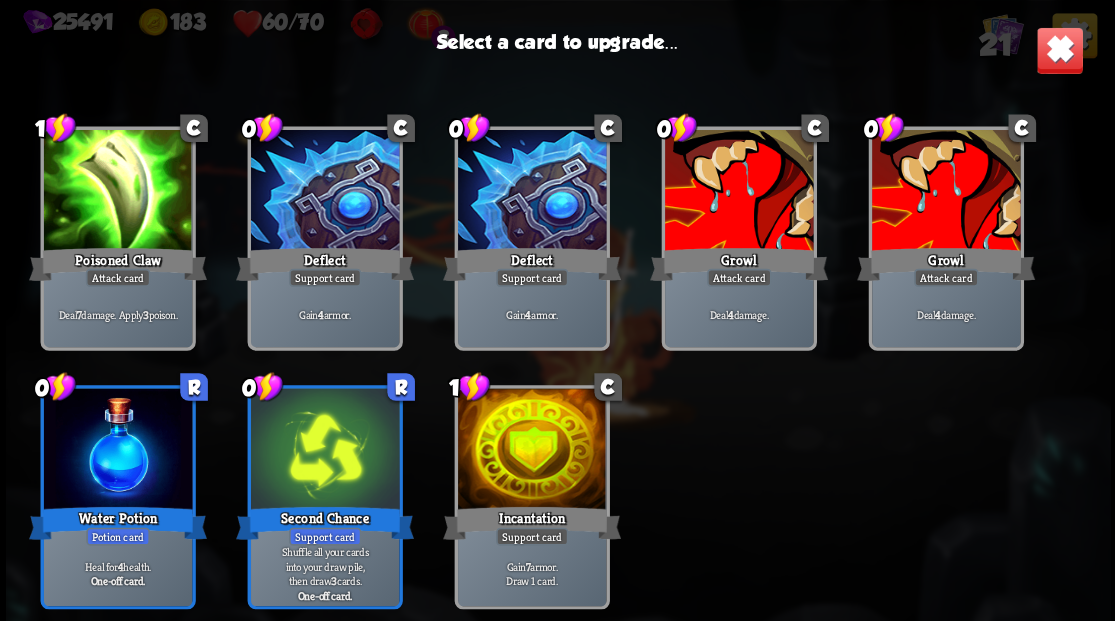 click at bounding box center [531, 450] 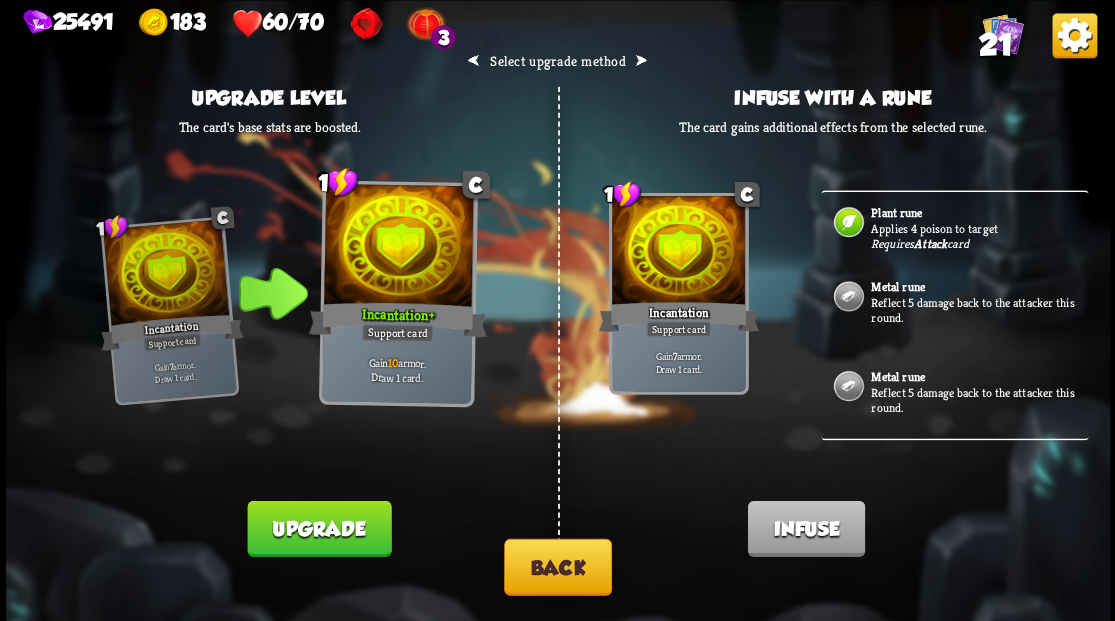 click on "Back" at bounding box center [558, 566] 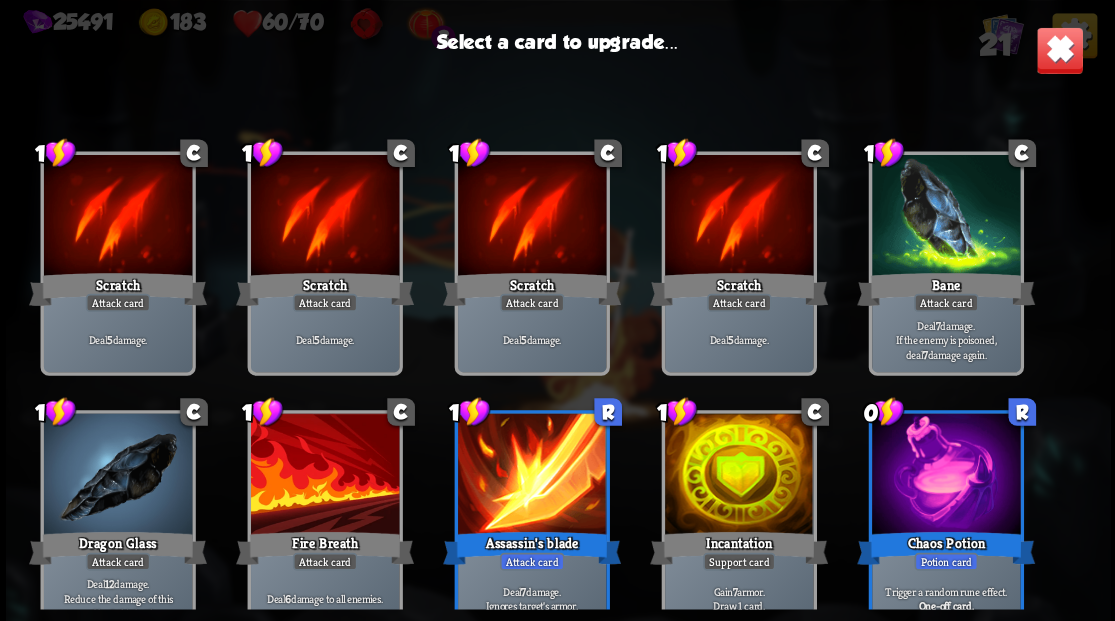 scroll, scrollTop: 629, scrollLeft: 0, axis: vertical 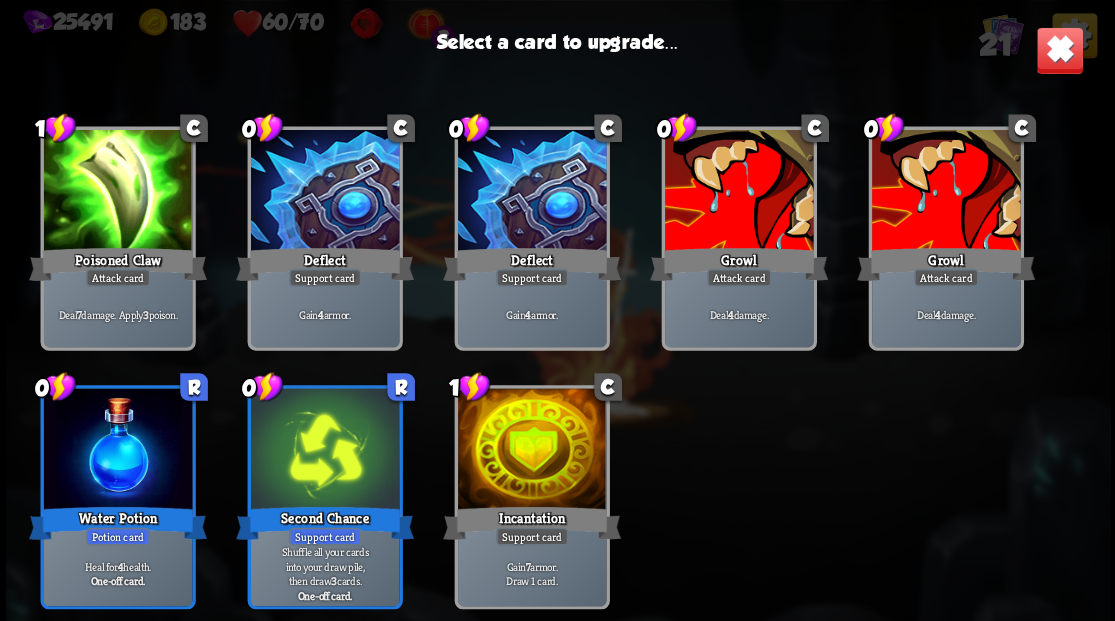 click at bounding box center [531, 192] 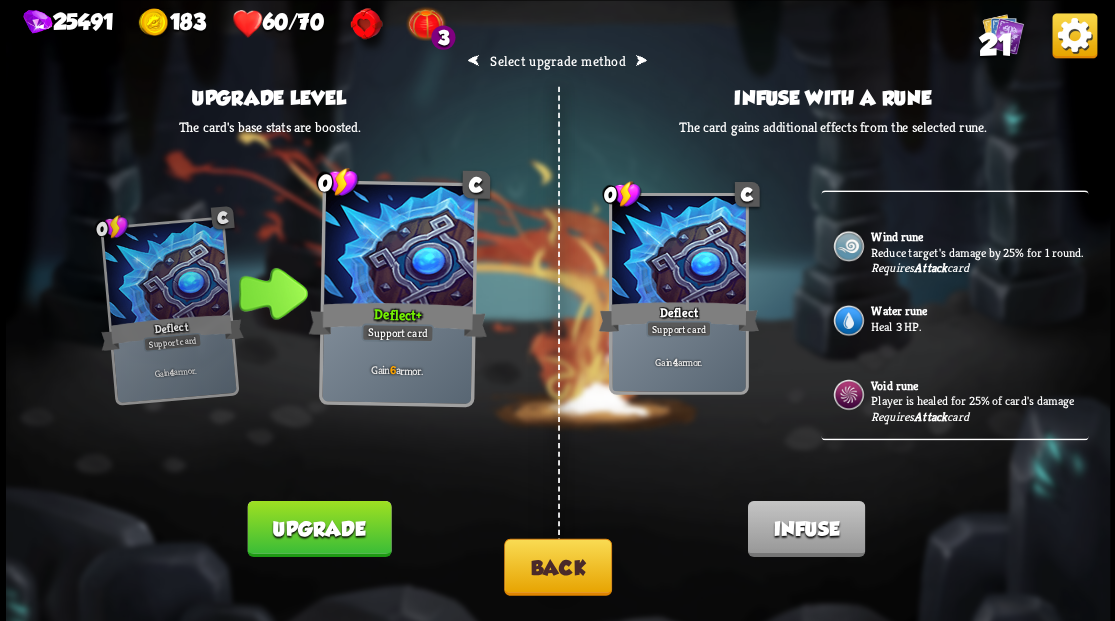 scroll, scrollTop: 291, scrollLeft: 0, axis: vertical 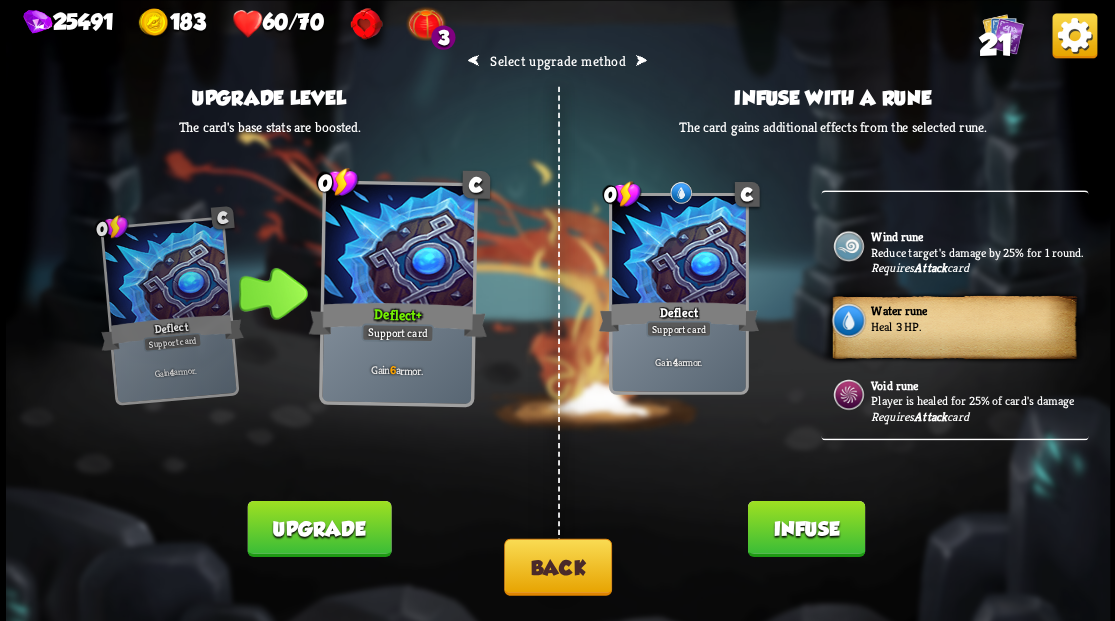 click on "Infuse" at bounding box center [805, 528] 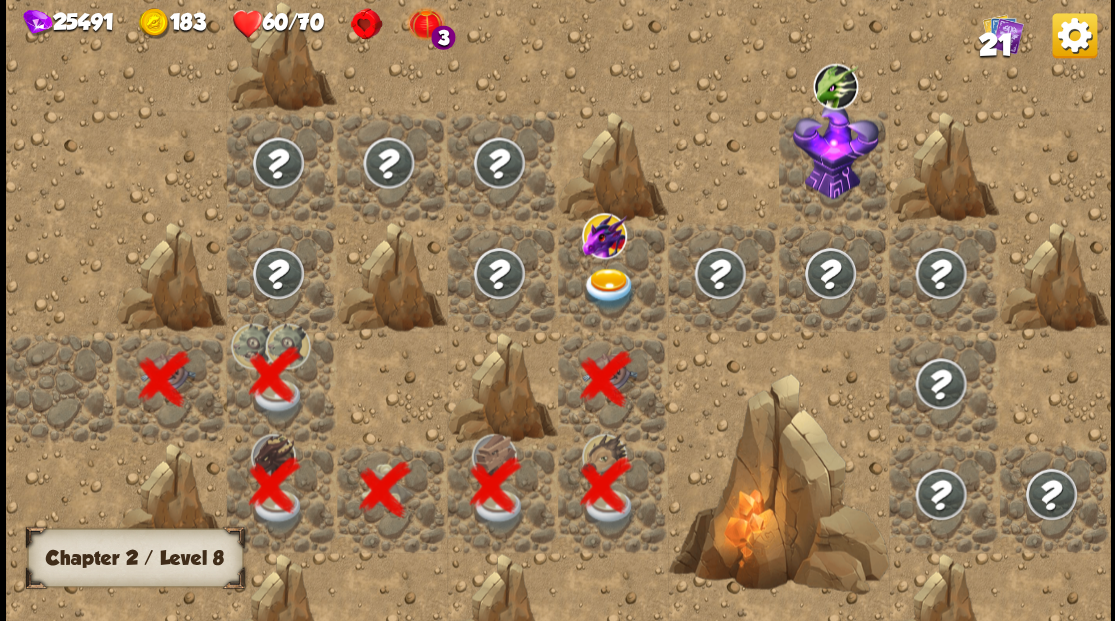 click at bounding box center (609, 288) 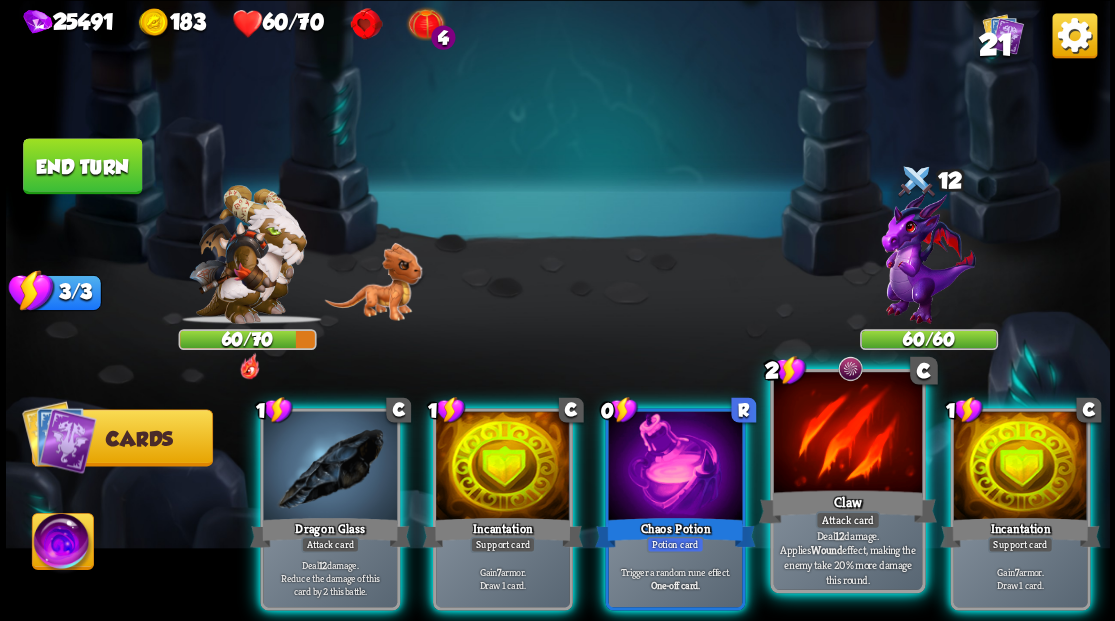 click at bounding box center (847, 434) 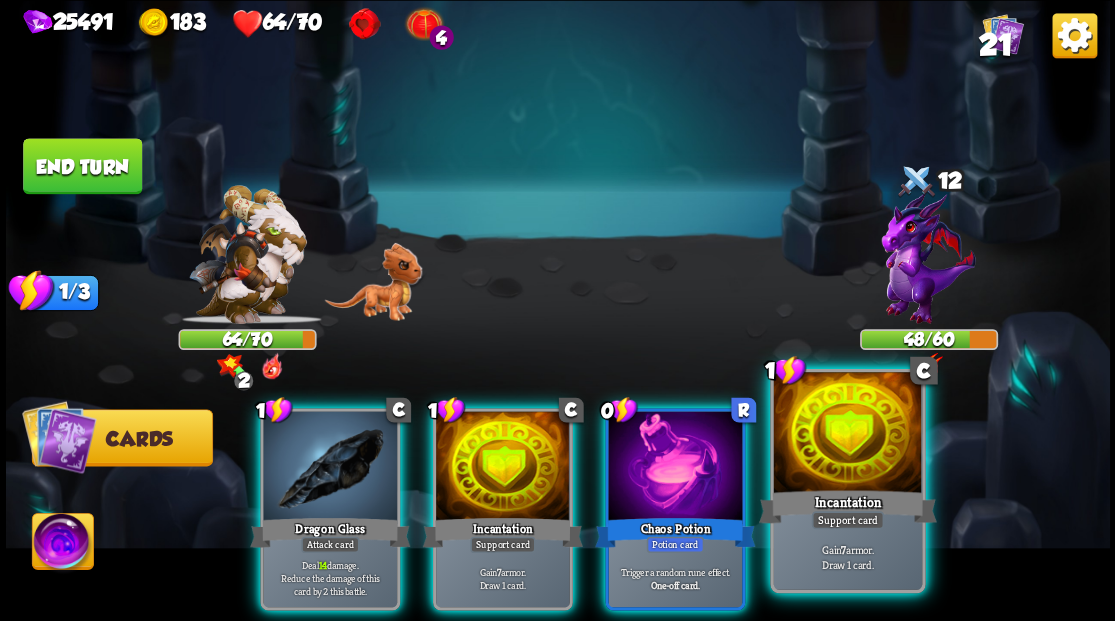 click at bounding box center (847, 434) 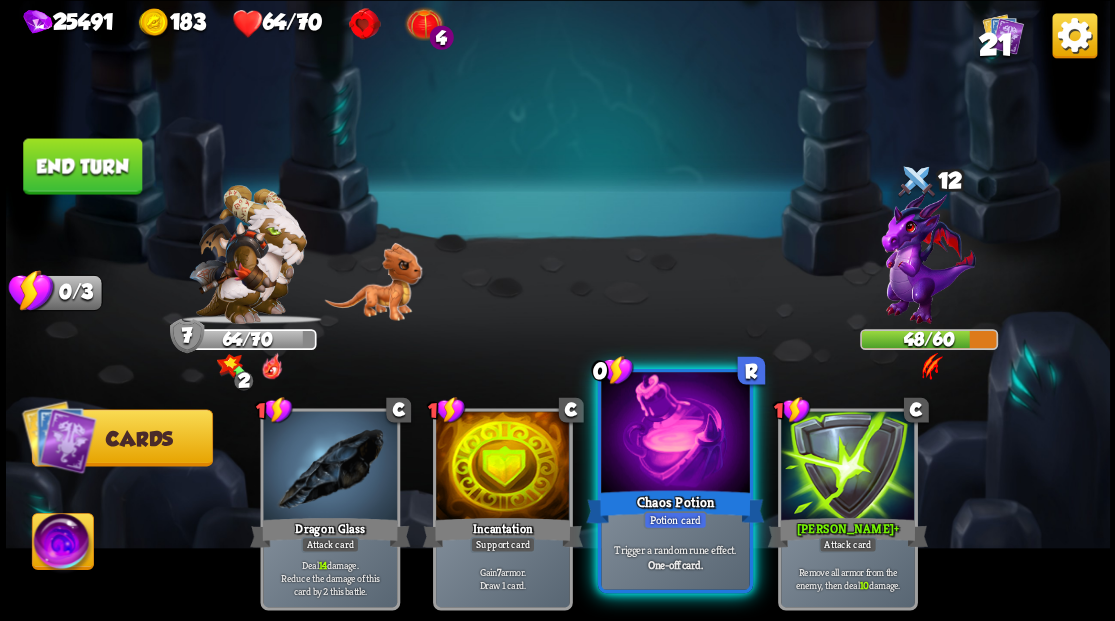 click at bounding box center (675, 434) 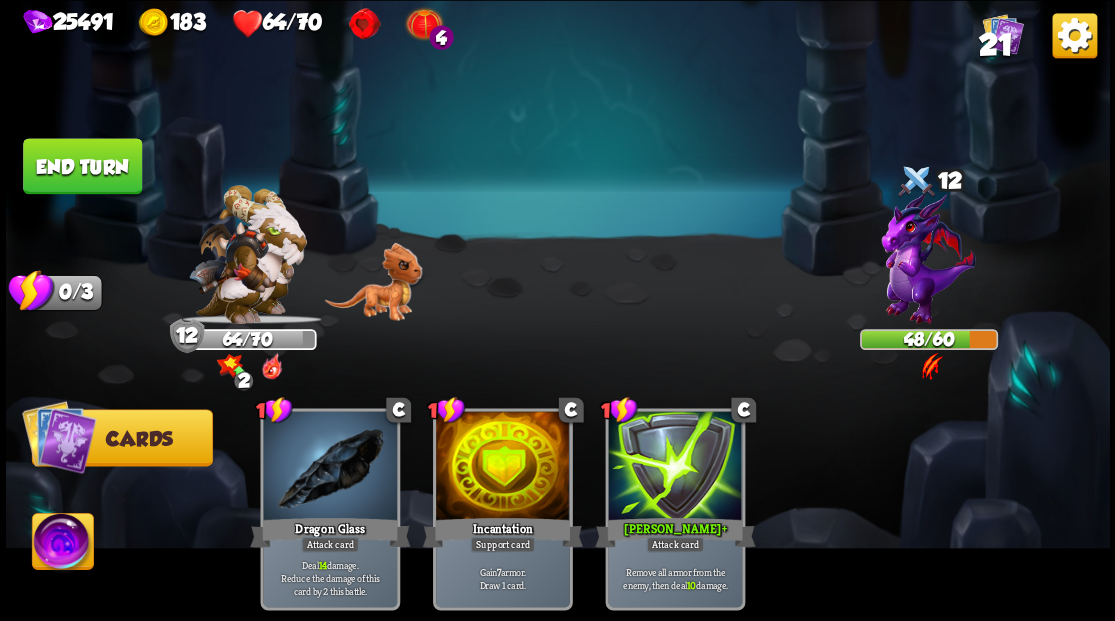 click at bounding box center [62, 544] 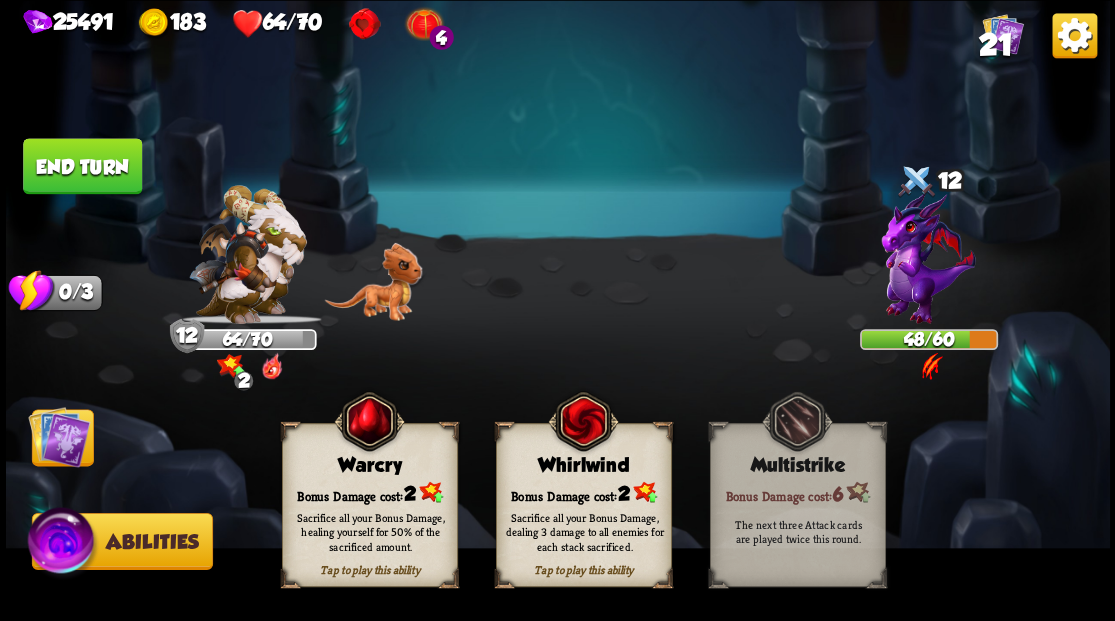 drag, startPoint x: 360, startPoint y: 499, endPoint x: 348, endPoint y: 500, distance: 12.0415945 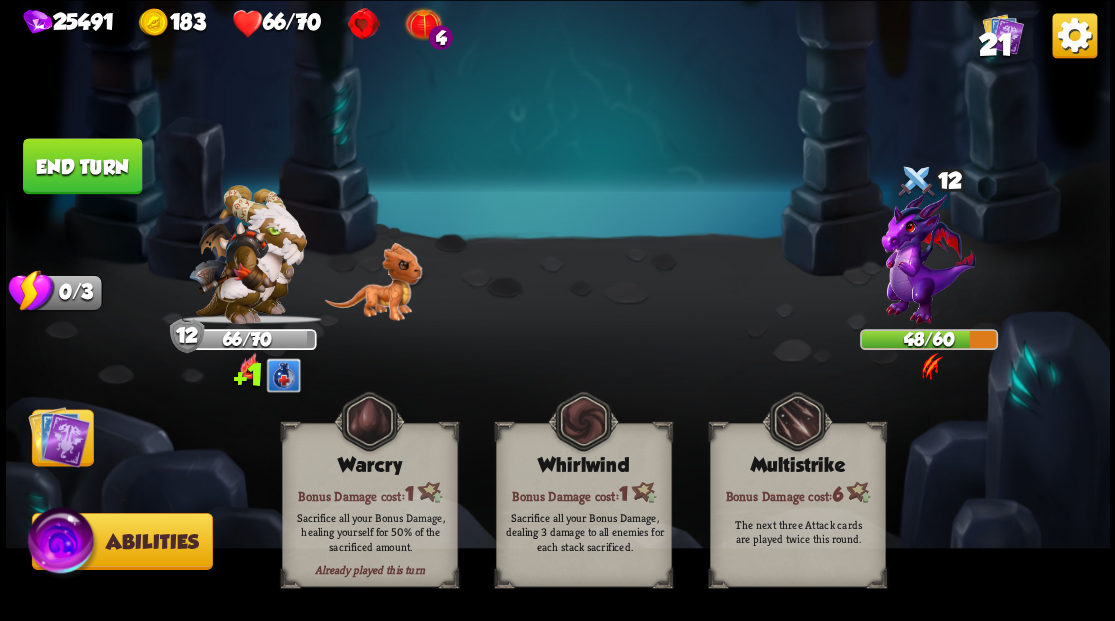 click at bounding box center [59, 436] 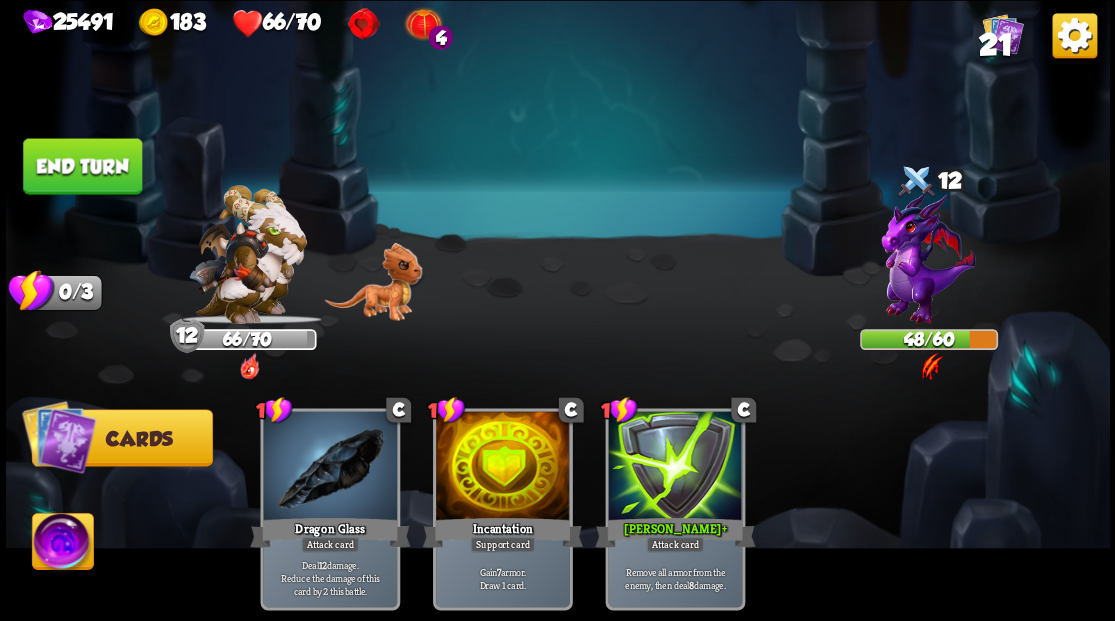 click on "End turn" at bounding box center (82, 166) 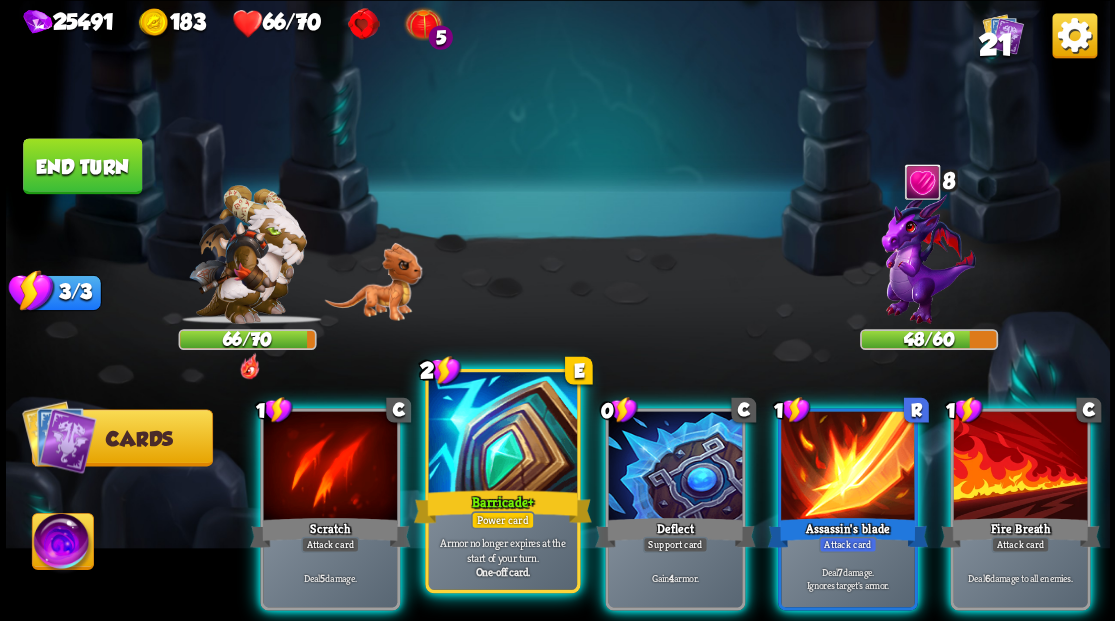 click at bounding box center [502, 434] 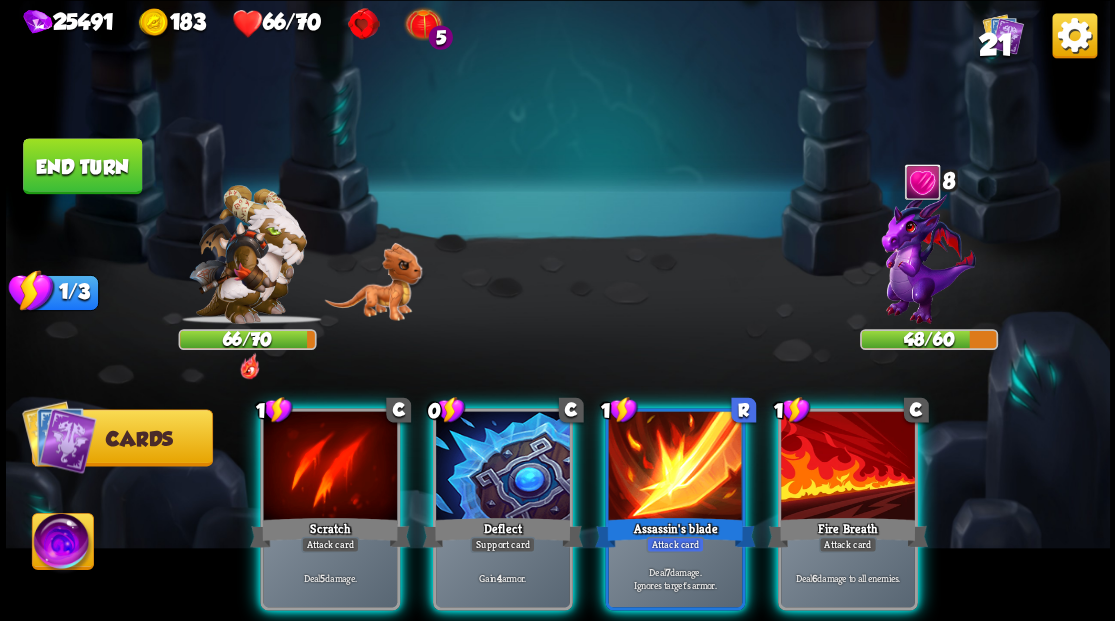 click at bounding box center (503, 467) 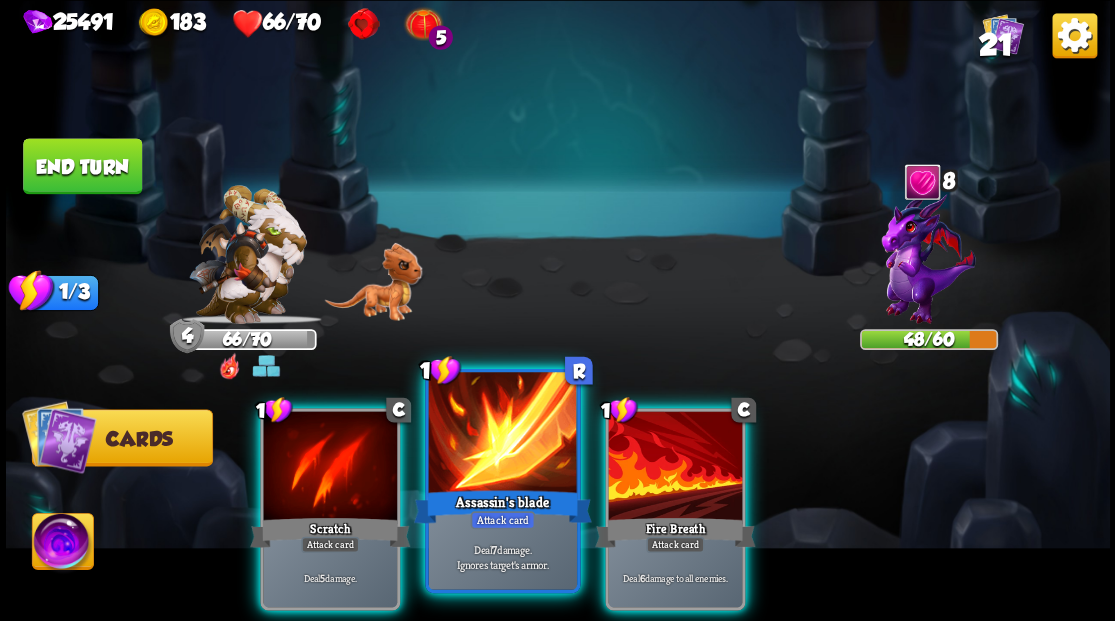 click at bounding box center (502, 434) 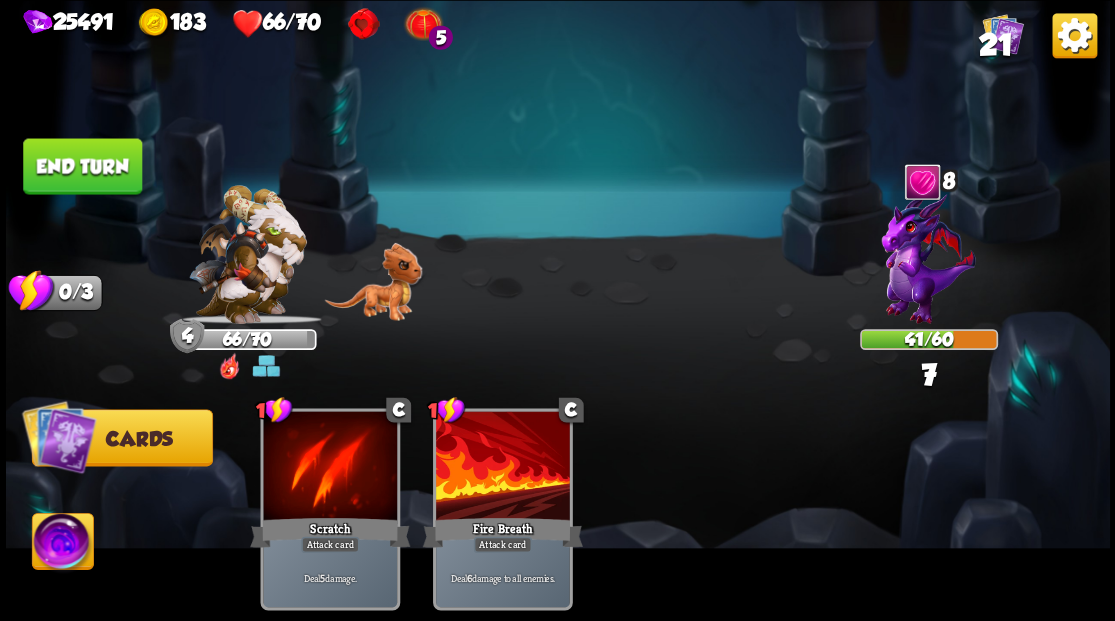 click on "End turn" at bounding box center (82, 166) 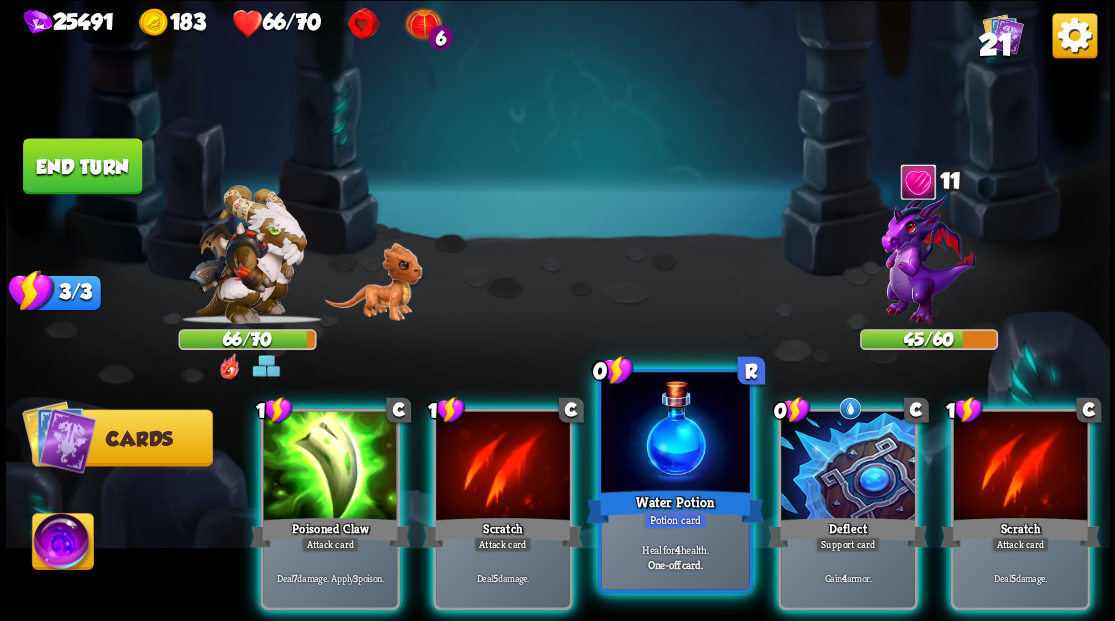 click at bounding box center [675, 434] 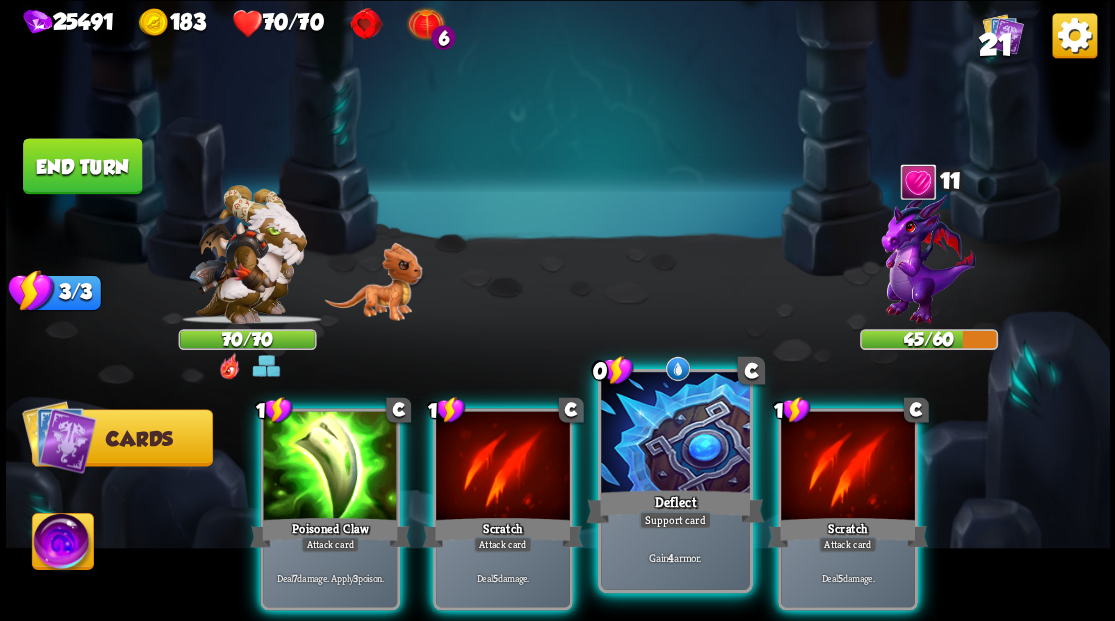 click at bounding box center (675, 434) 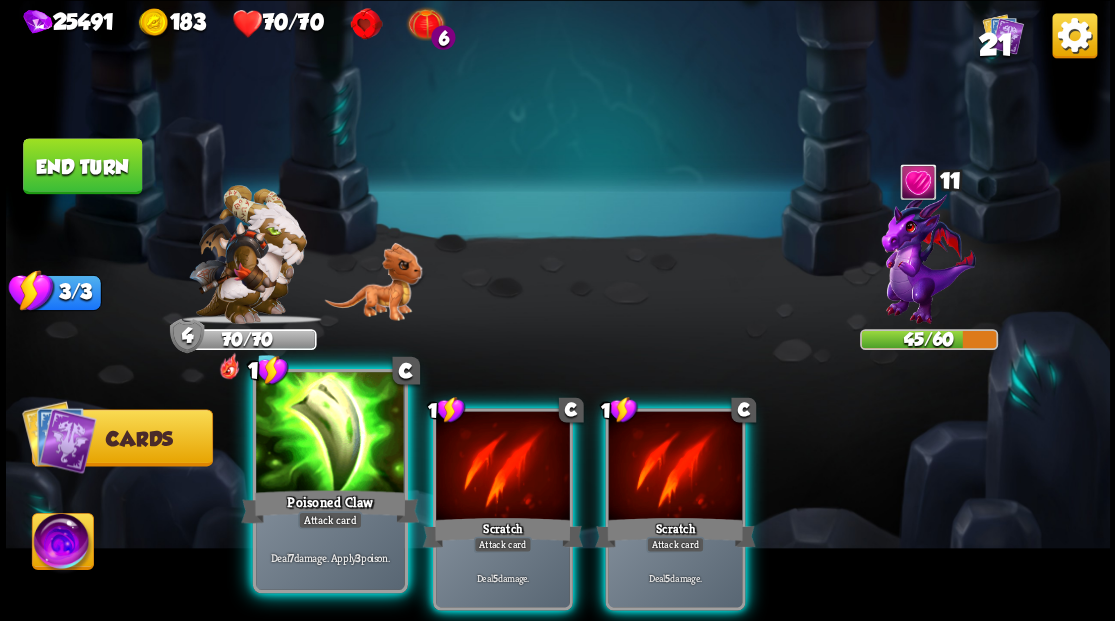 click at bounding box center (330, 434) 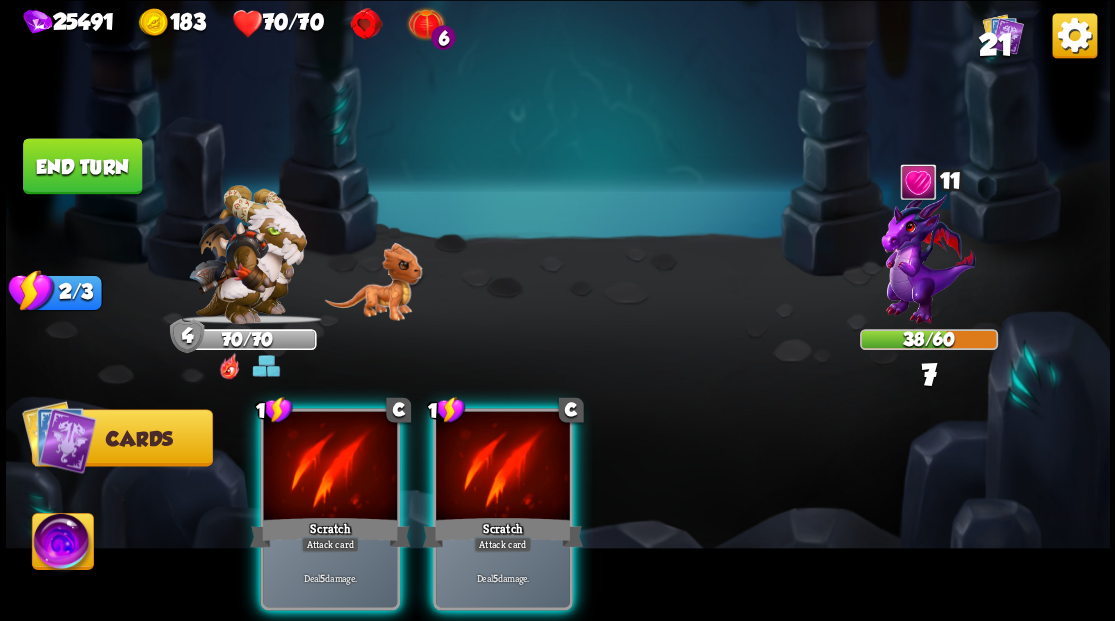 click at bounding box center (330, 467) 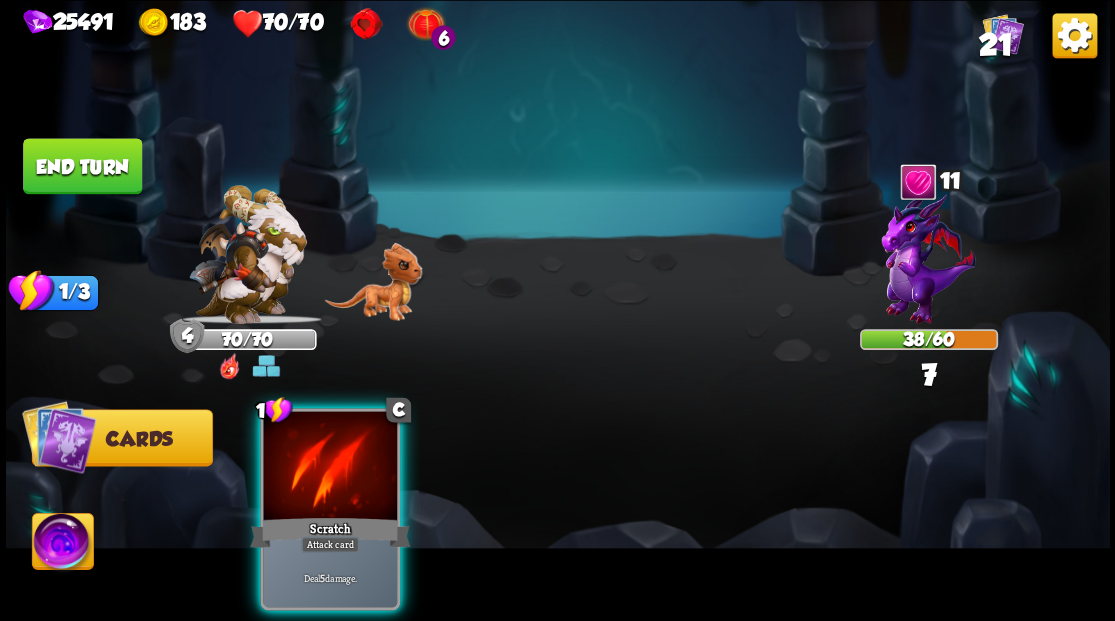 click at bounding box center (330, 467) 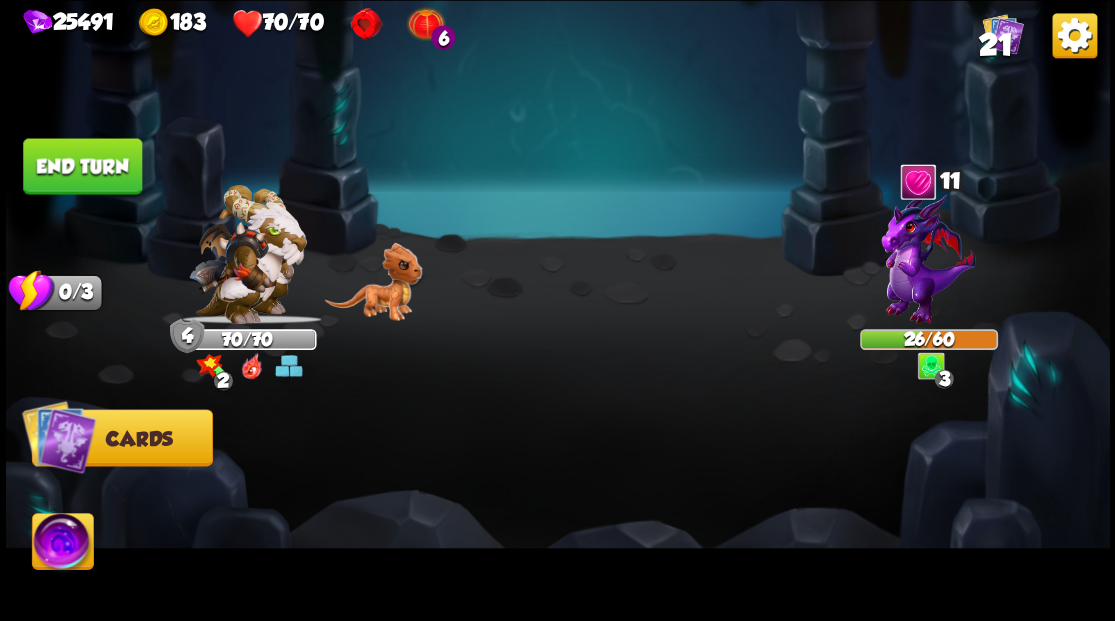 click on "End turn" at bounding box center [82, 166] 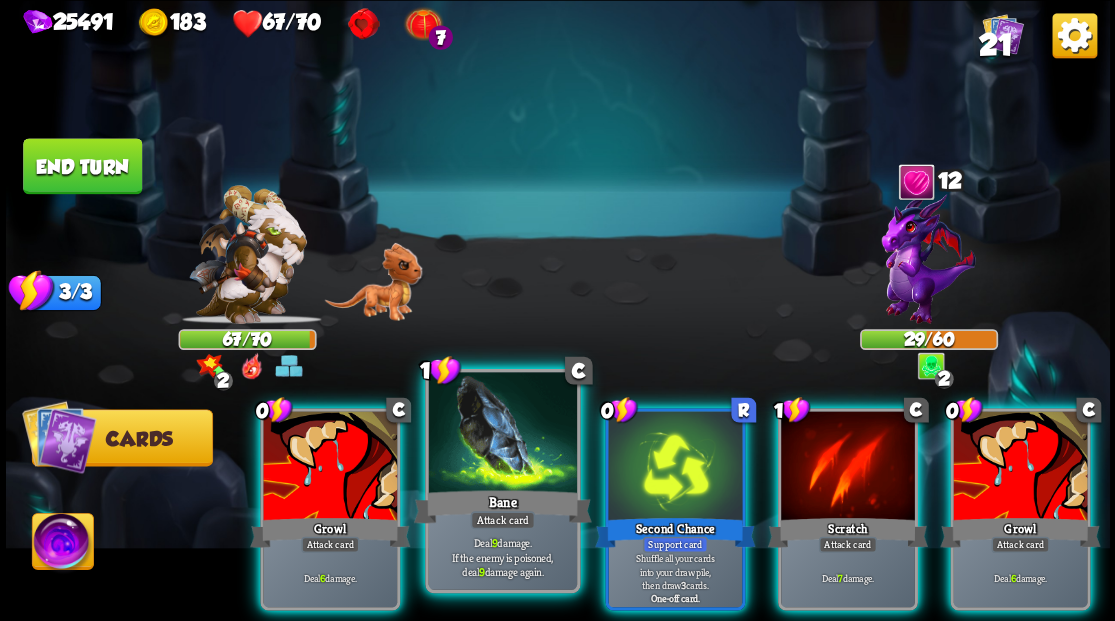 click at bounding box center (502, 434) 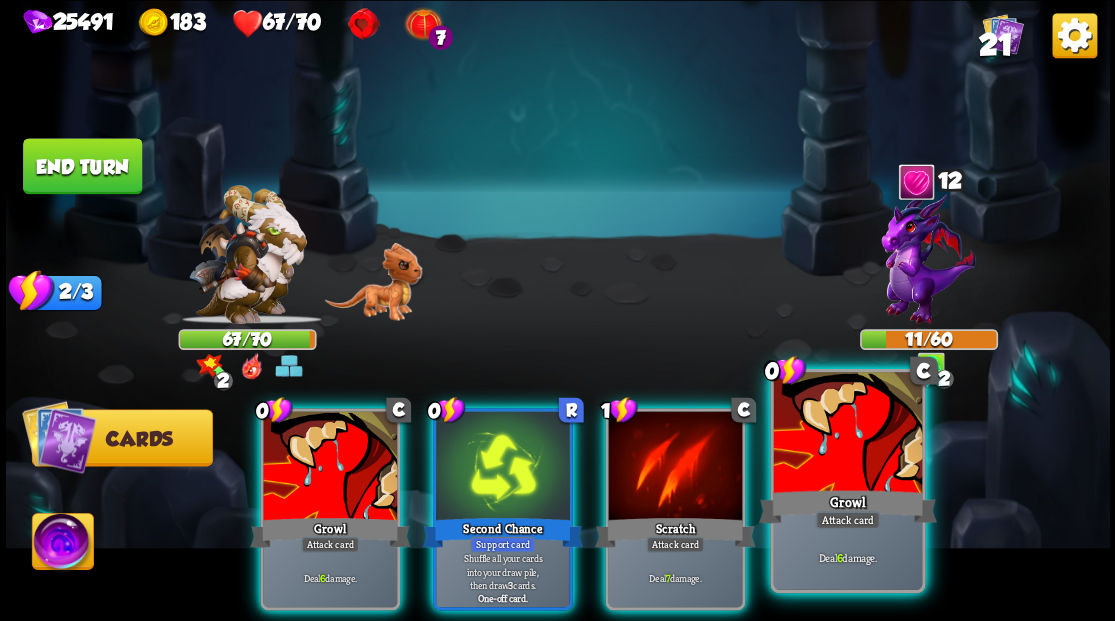click at bounding box center (847, 434) 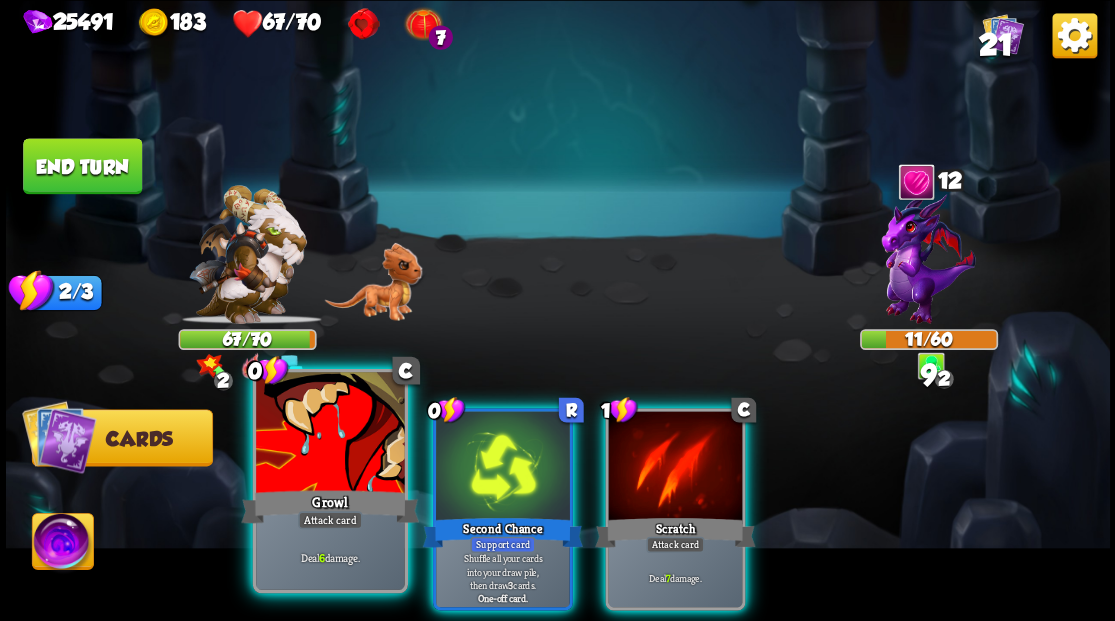 click at bounding box center (330, 434) 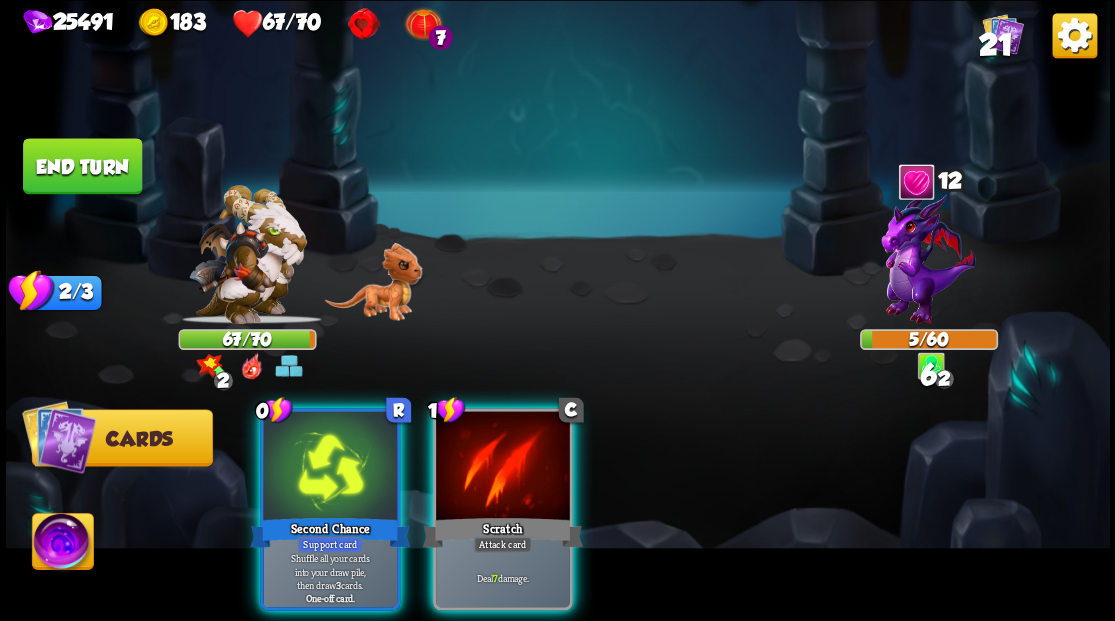 drag, startPoint x: 471, startPoint y: 494, endPoint x: 634, endPoint y: 412, distance: 182.4637 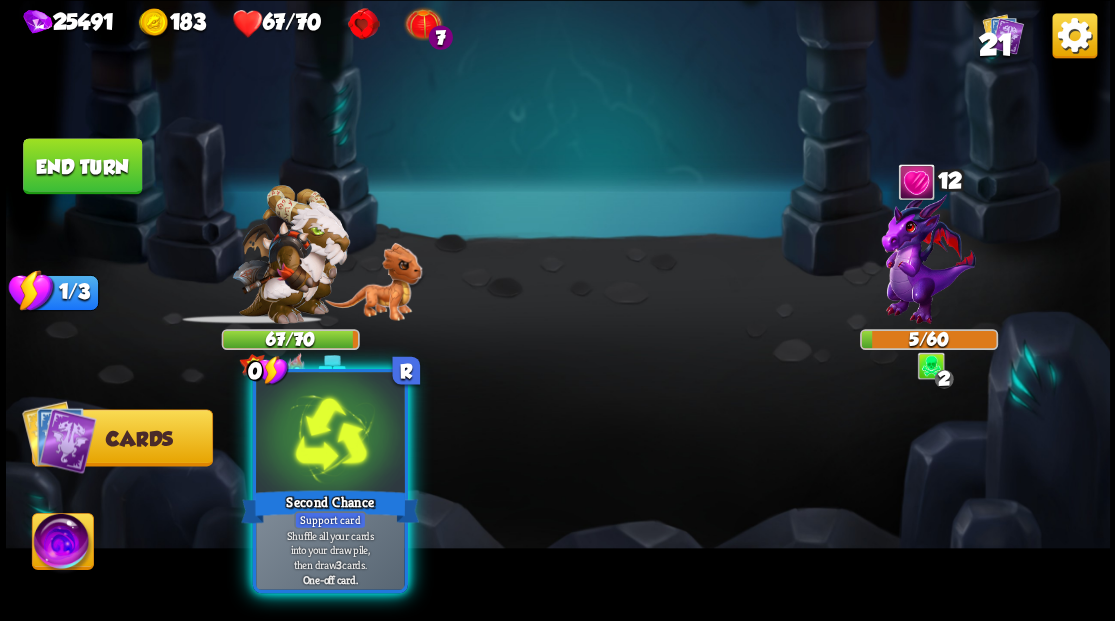 click on "0
R   Second Chance     Support card   Shuffle all your cards into your draw pile, then draw  3  cards.   One-off card." at bounding box center (667, 483) 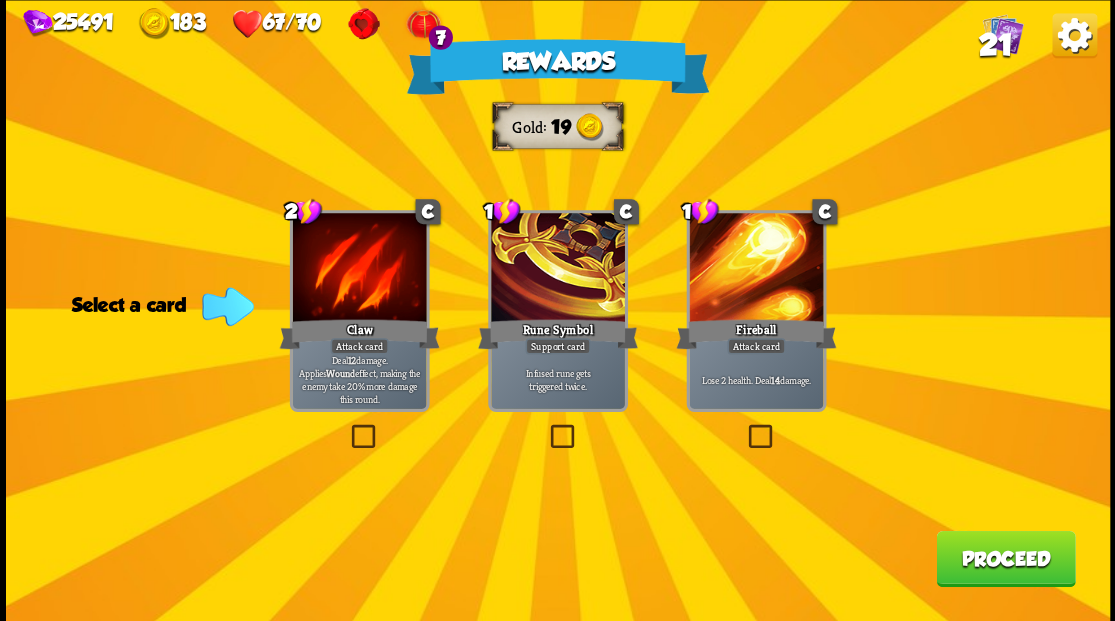 click on "21" at bounding box center (995, 45) 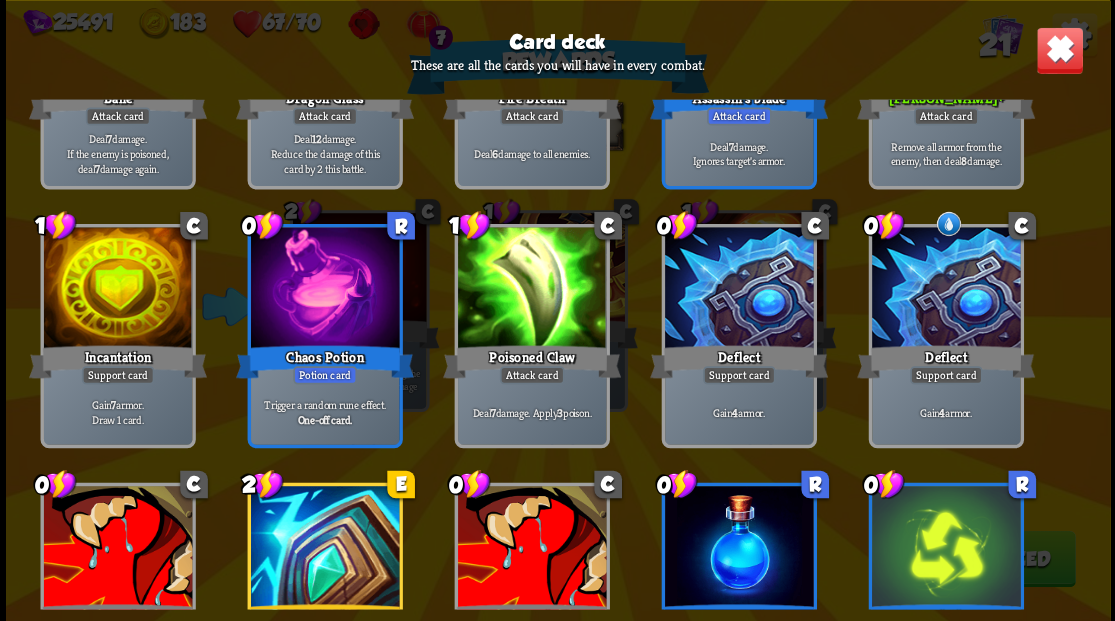 scroll, scrollTop: 666, scrollLeft: 0, axis: vertical 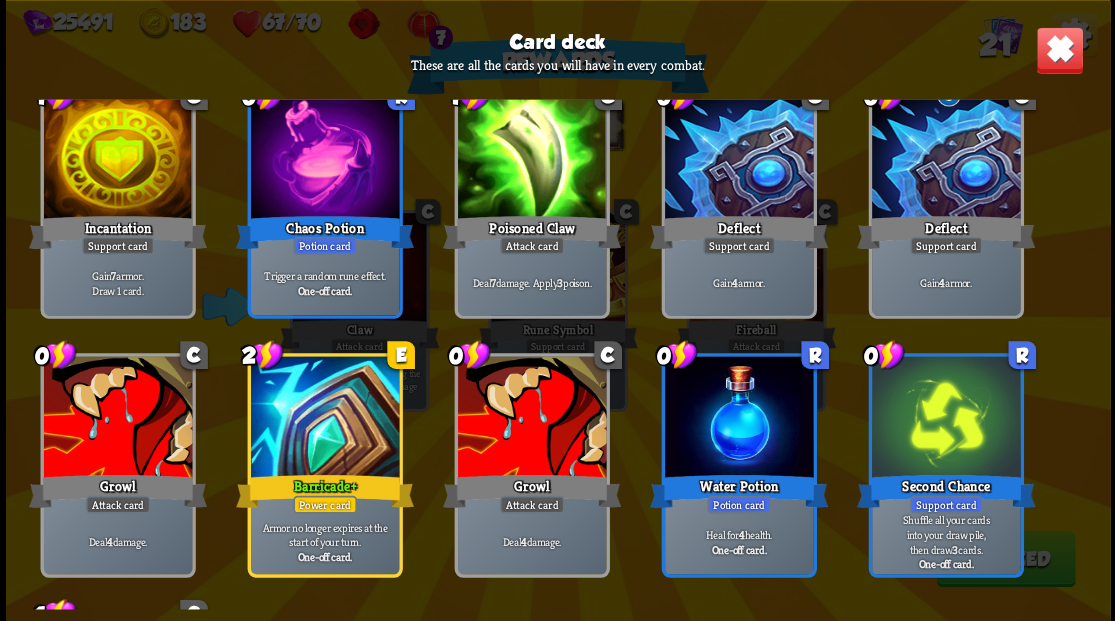 click at bounding box center (1059, 50) 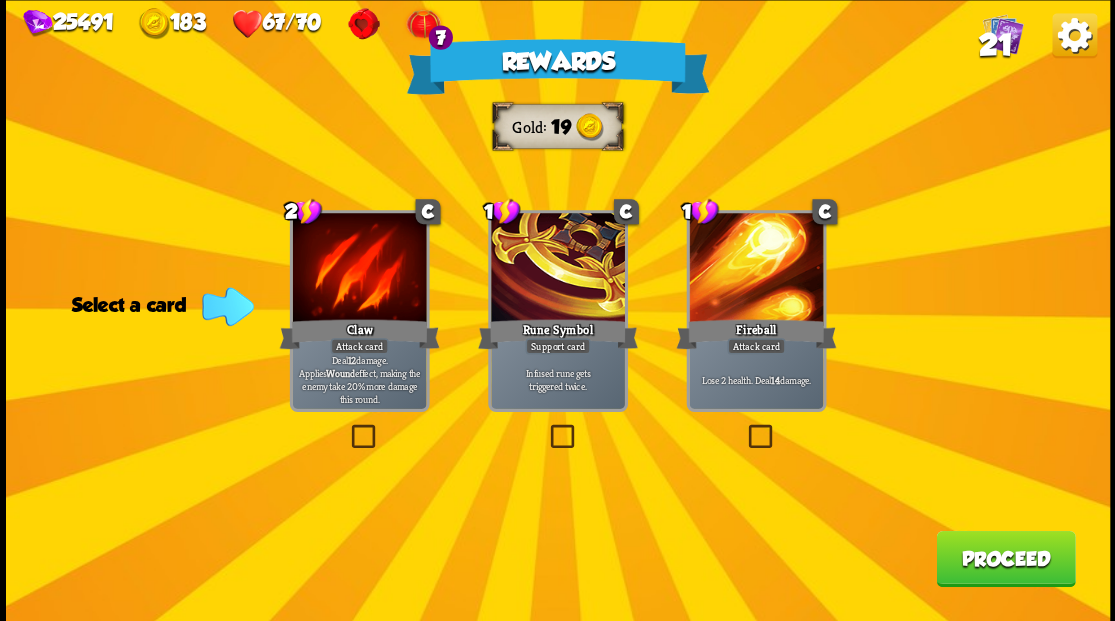 click at bounding box center (347, 427) 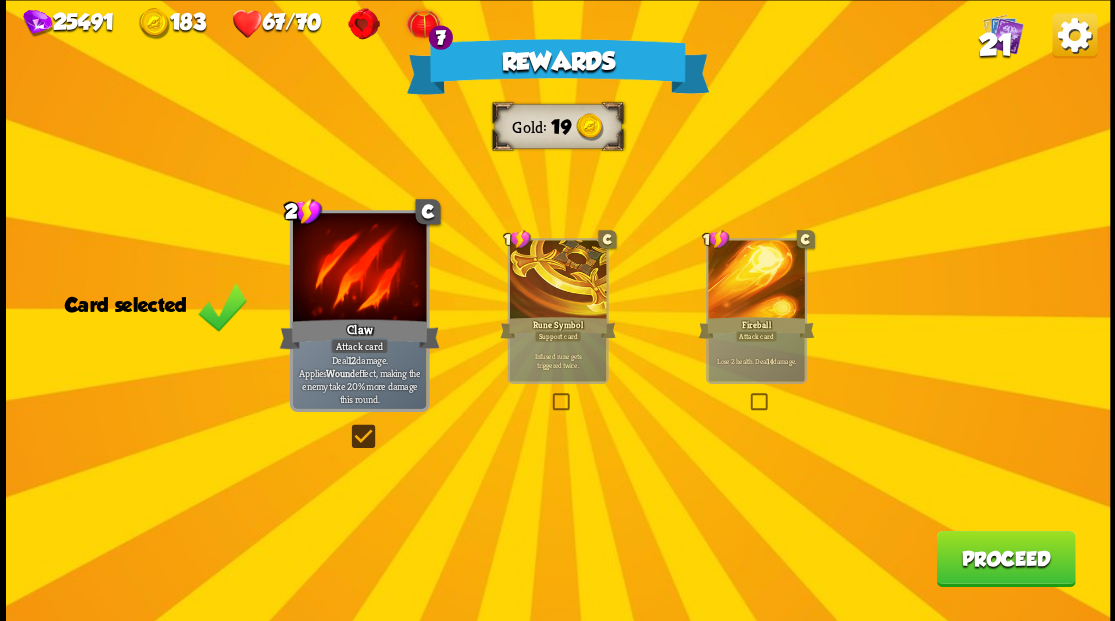 click on "Proceed" at bounding box center (1005, 558) 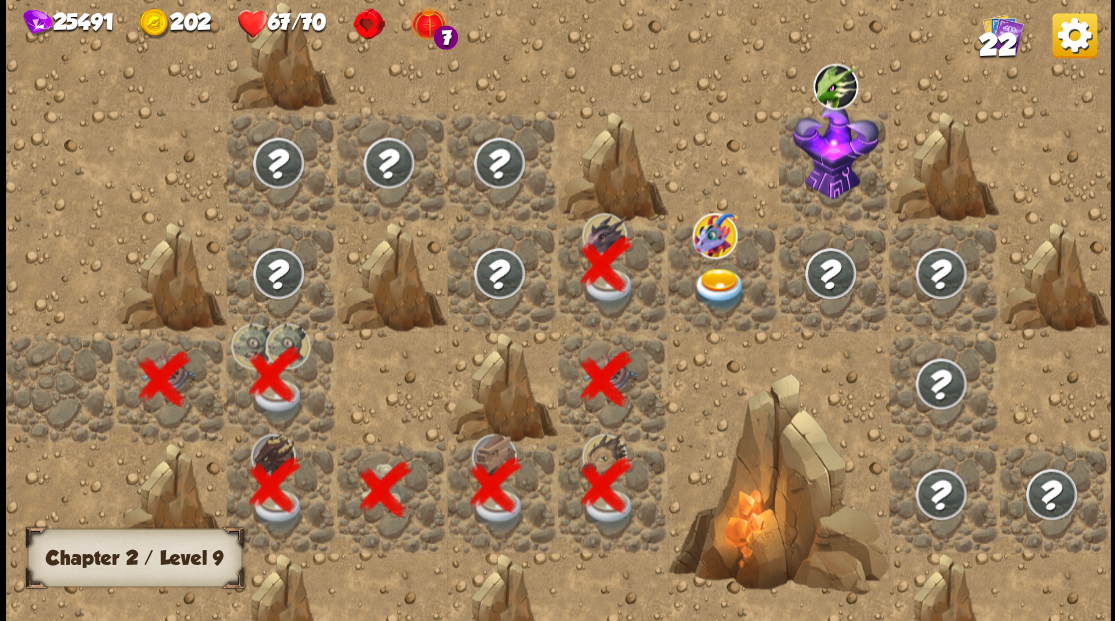 click at bounding box center (719, 288) 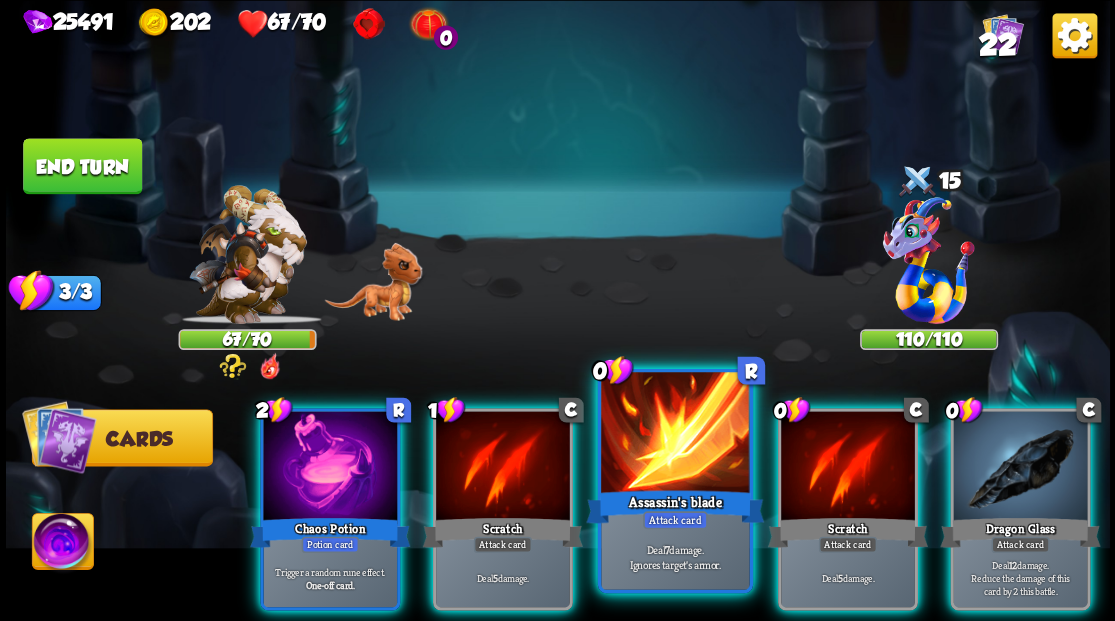 click at bounding box center [675, 434] 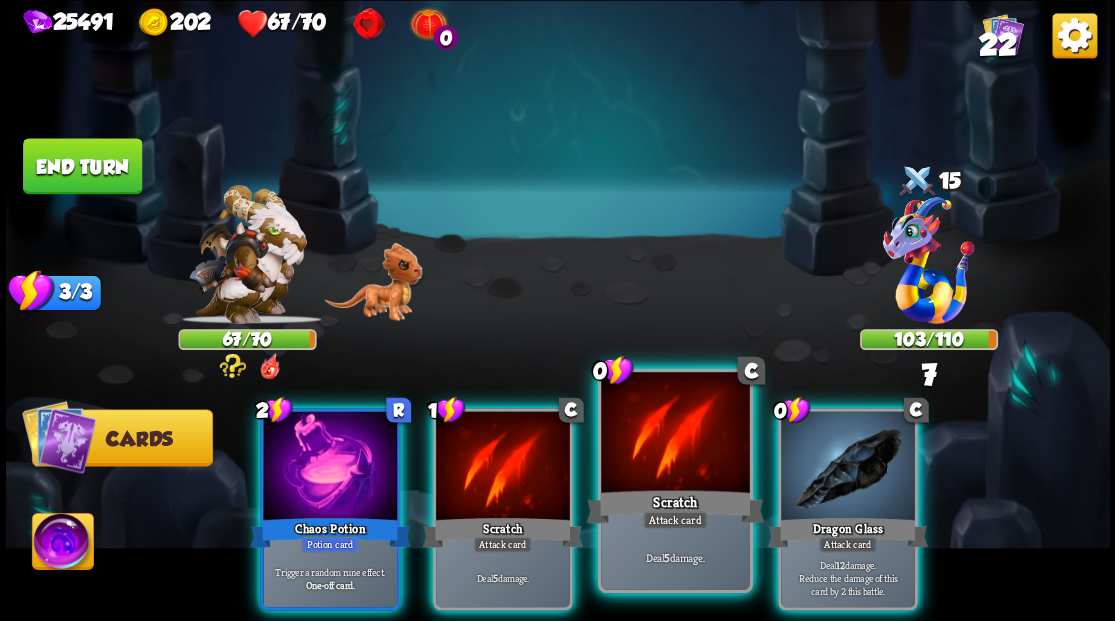 click at bounding box center (675, 434) 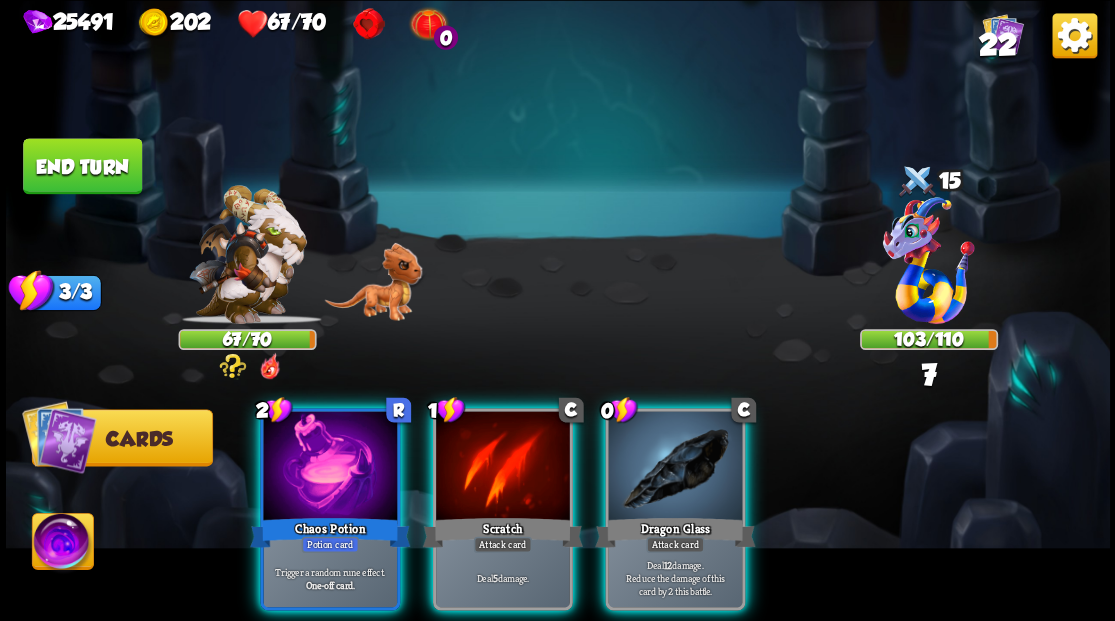 click at bounding box center (675, 467) 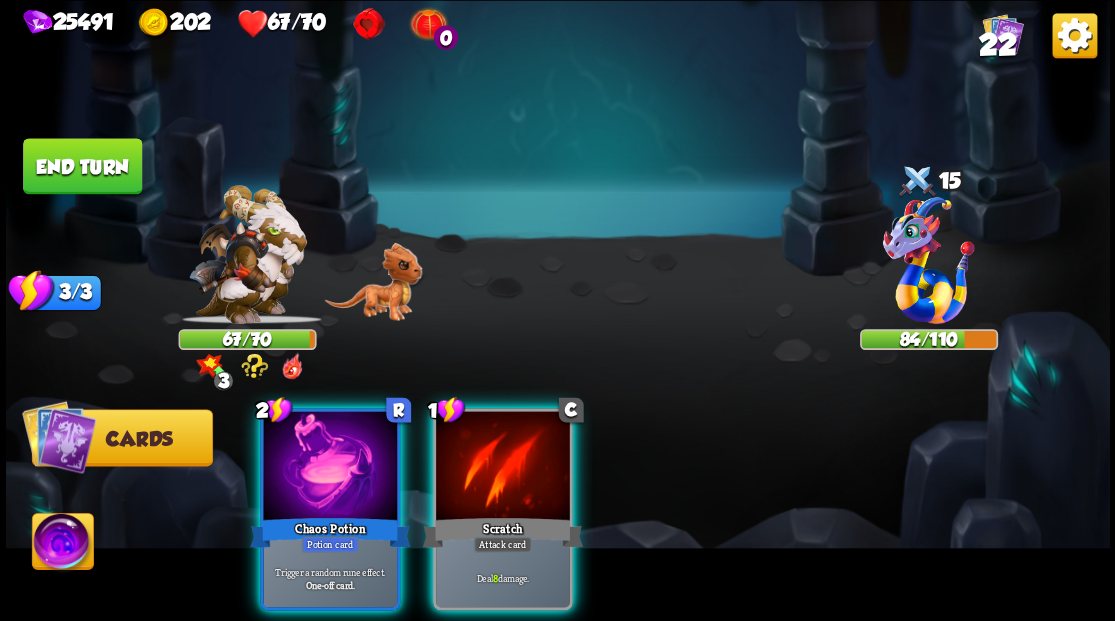 click at bounding box center (62, 544) 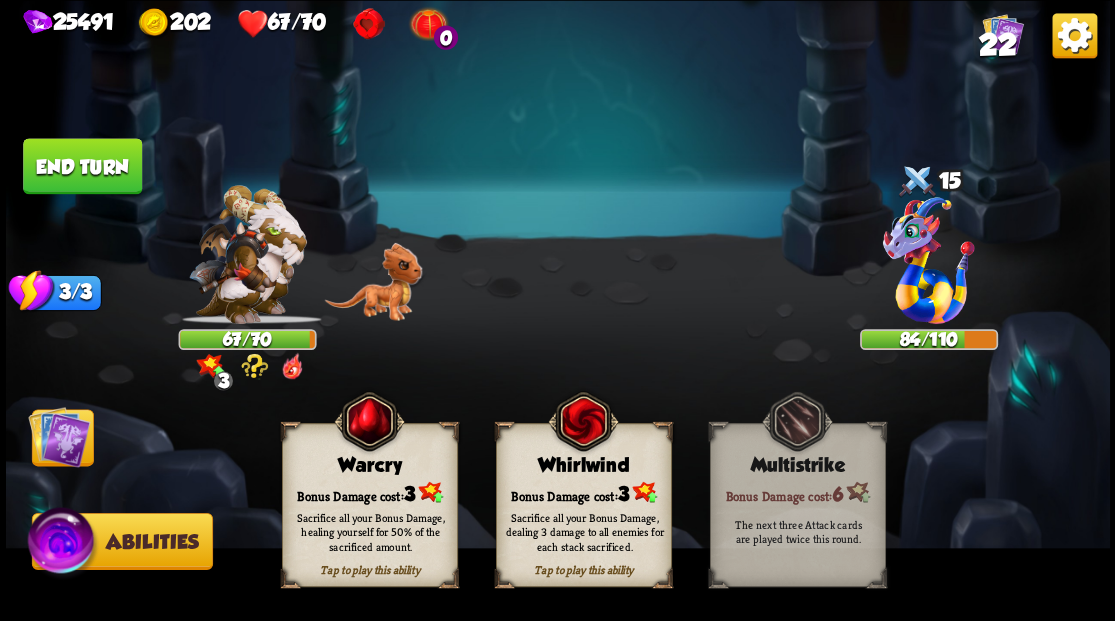 drag, startPoint x: 345, startPoint y: 491, endPoint x: 268, endPoint y: 478, distance: 78.08969 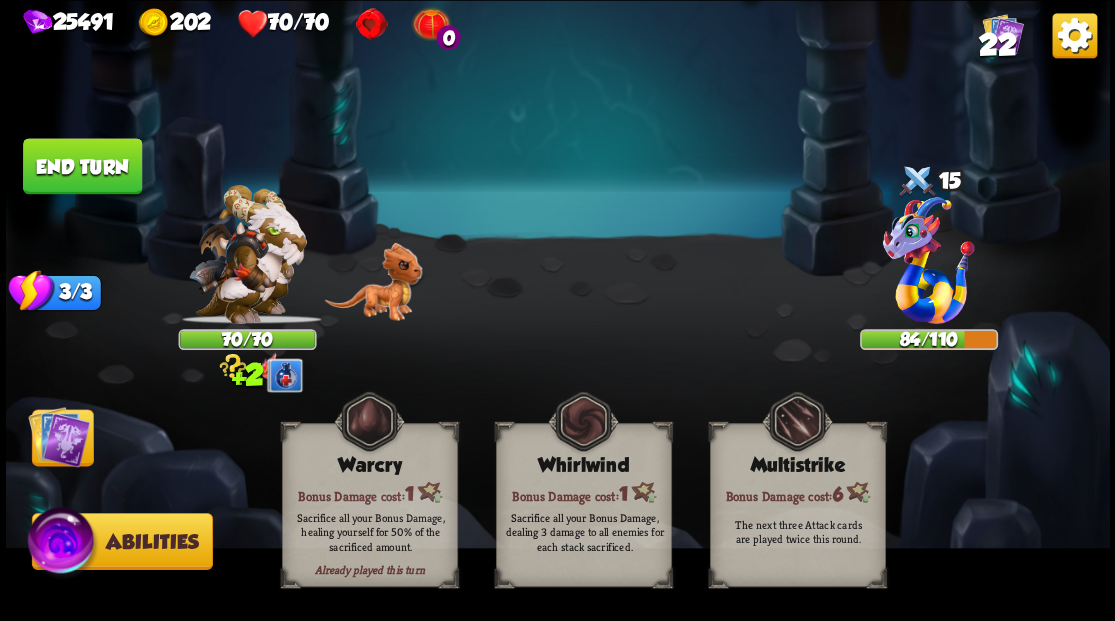 click at bounding box center [59, 436] 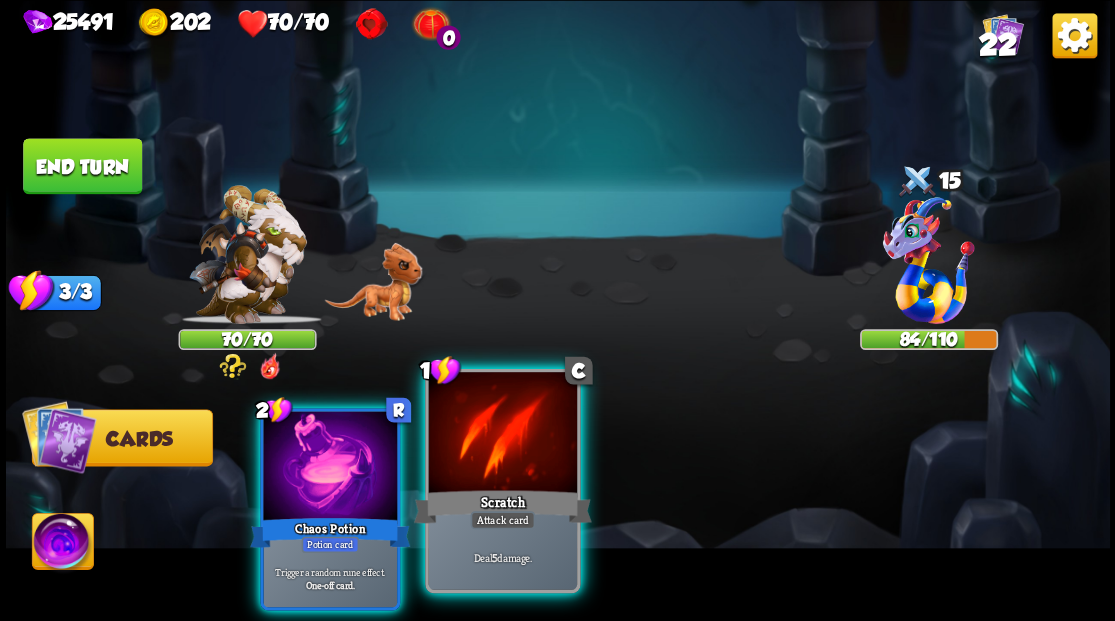click at bounding box center (502, 434) 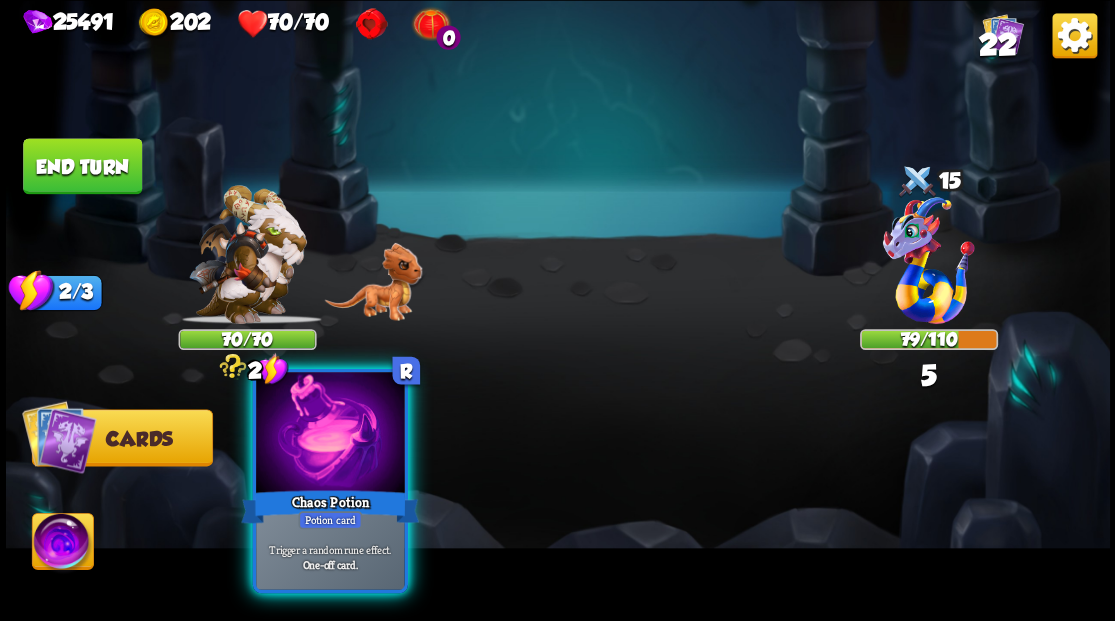 click at bounding box center (330, 434) 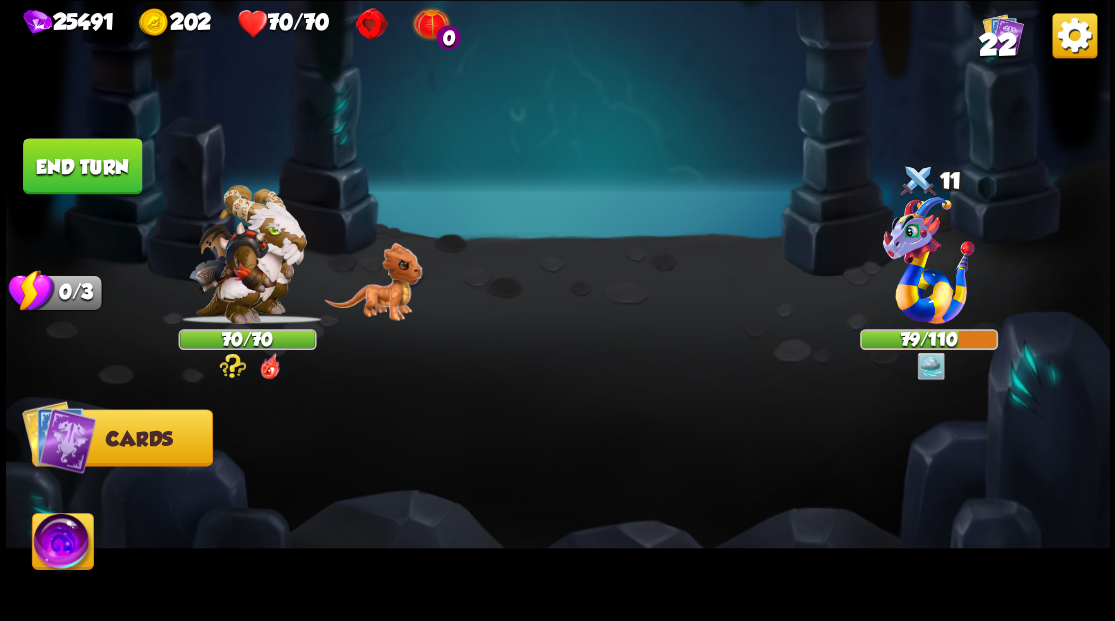 click on "End turn" at bounding box center [82, 166] 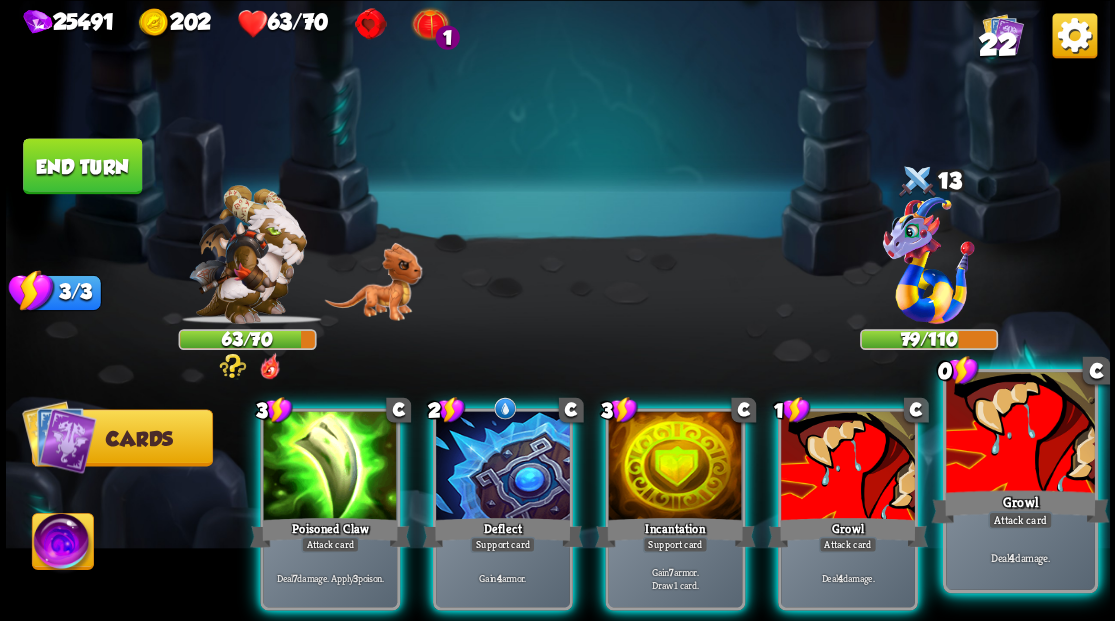 click at bounding box center (1020, 434) 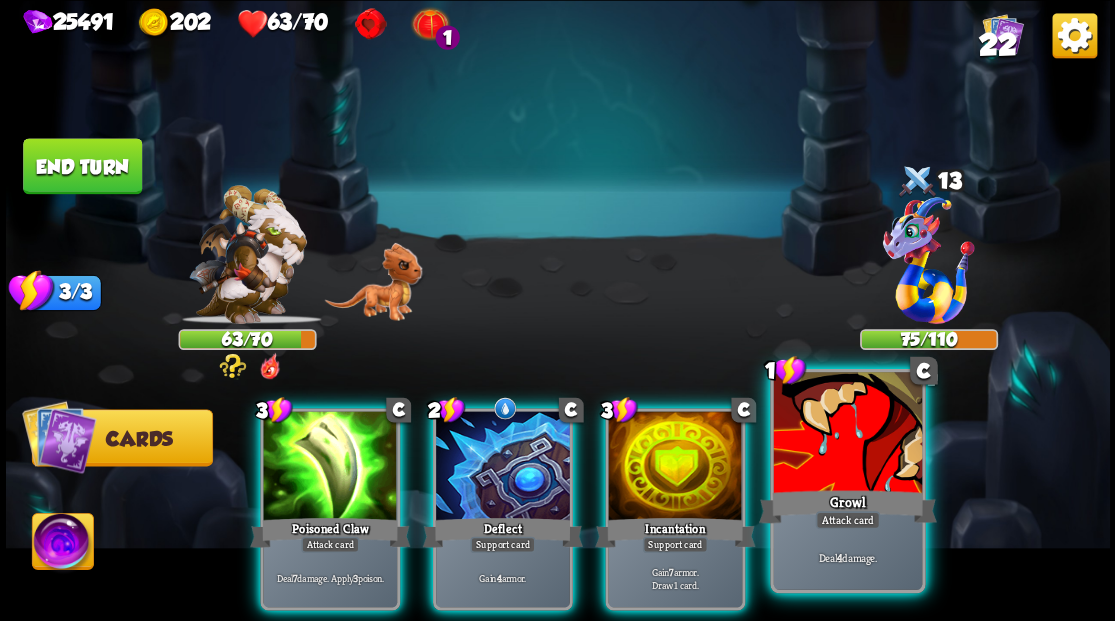 click at bounding box center (847, 434) 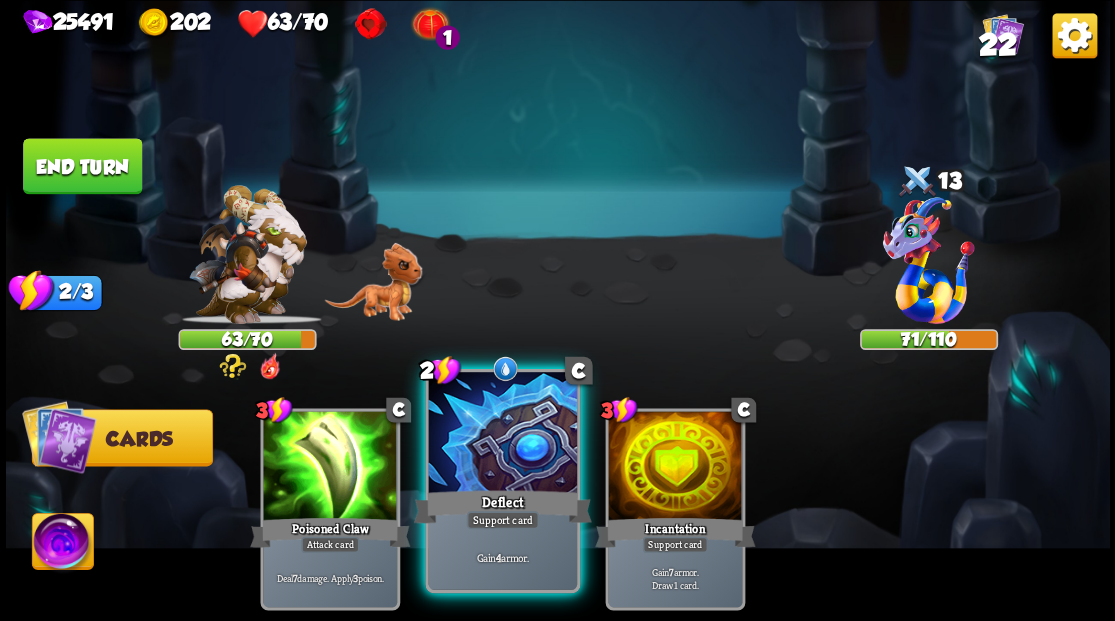 click at bounding box center (502, 434) 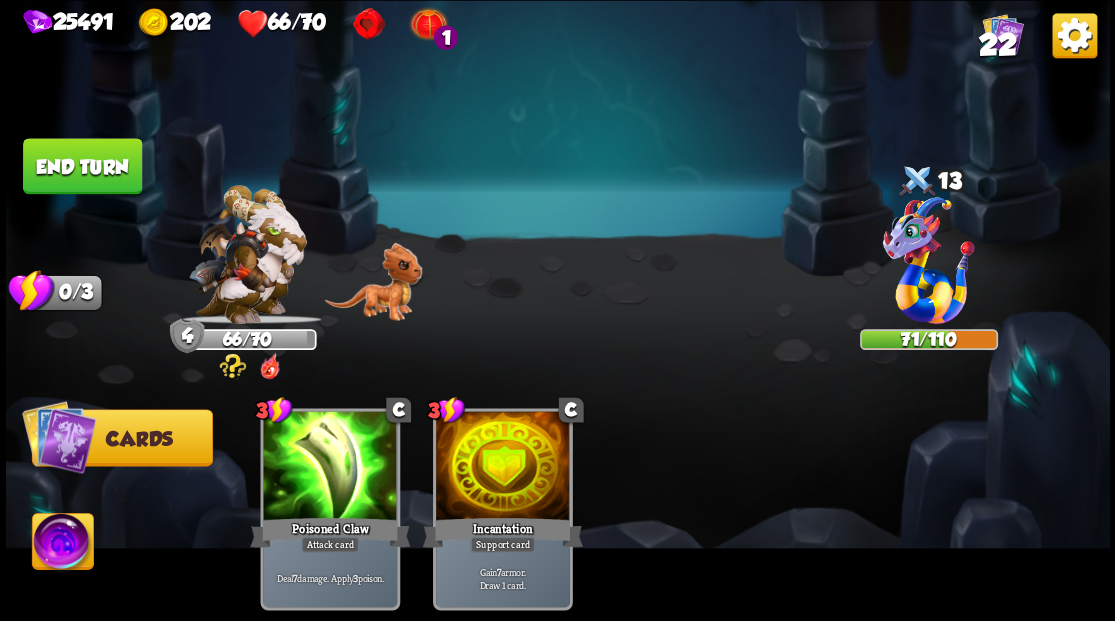 click at bounding box center [59, 436] 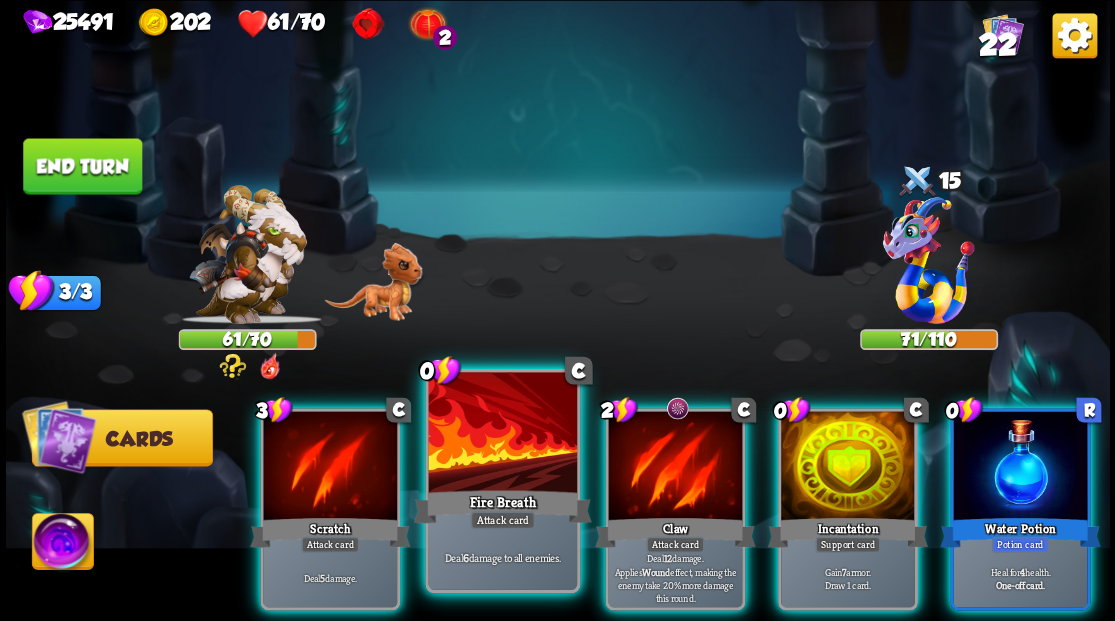 click at bounding box center (502, 434) 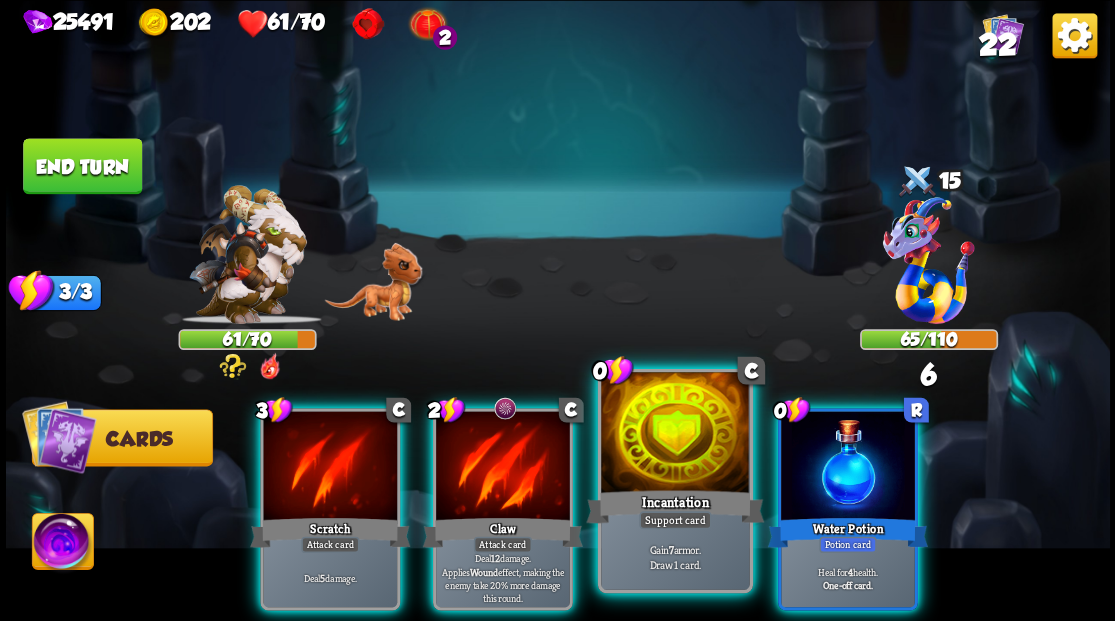 click at bounding box center (675, 434) 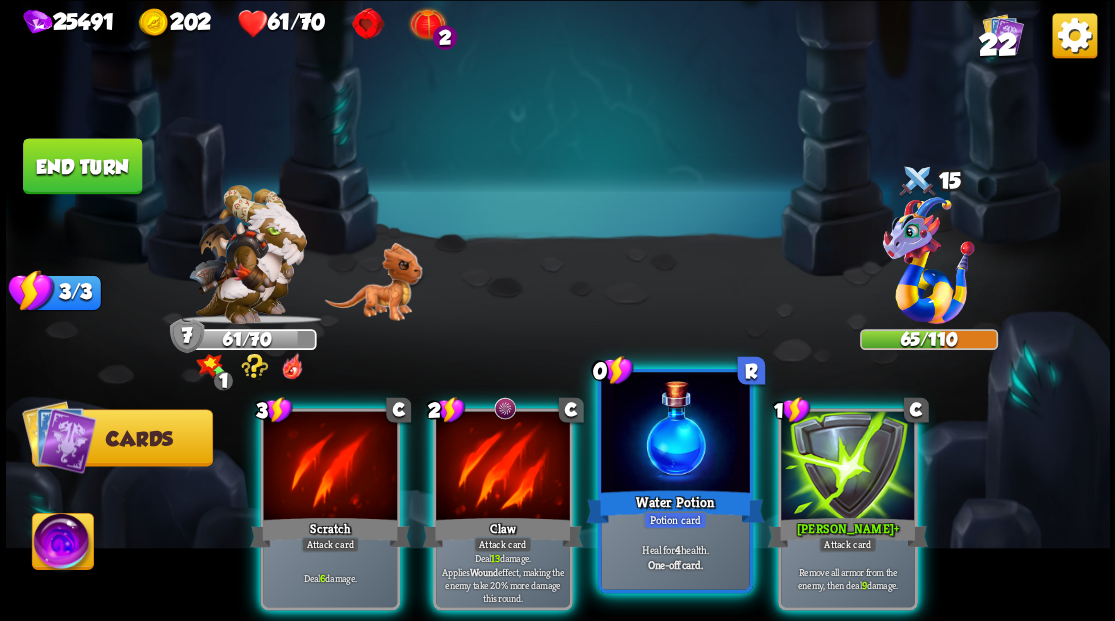 click at bounding box center (675, 434) 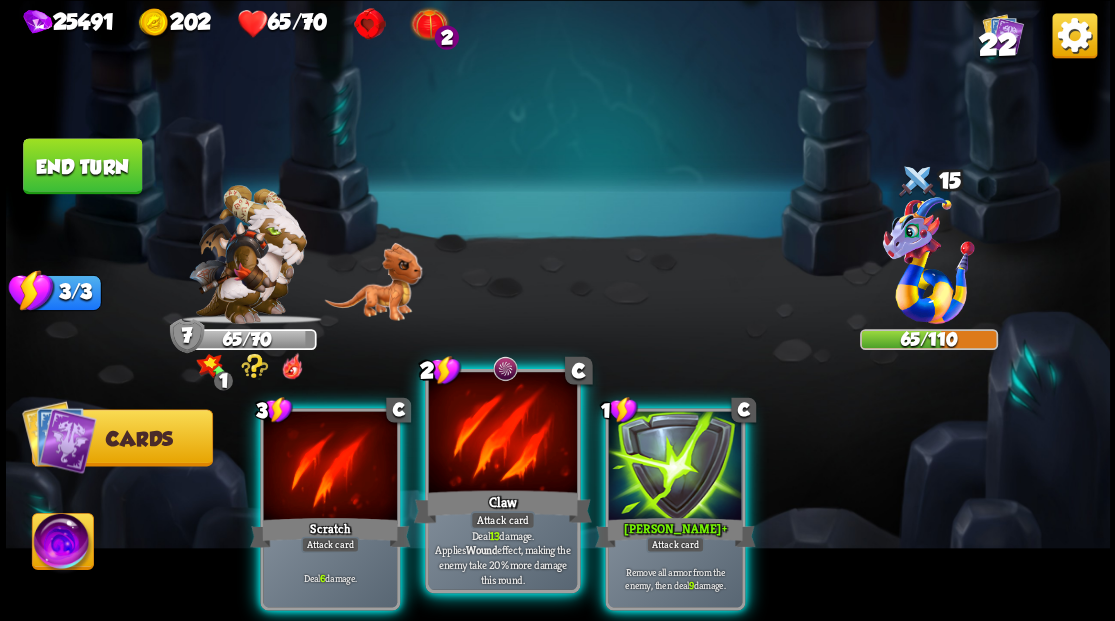 click at bounding box center (502, 434) 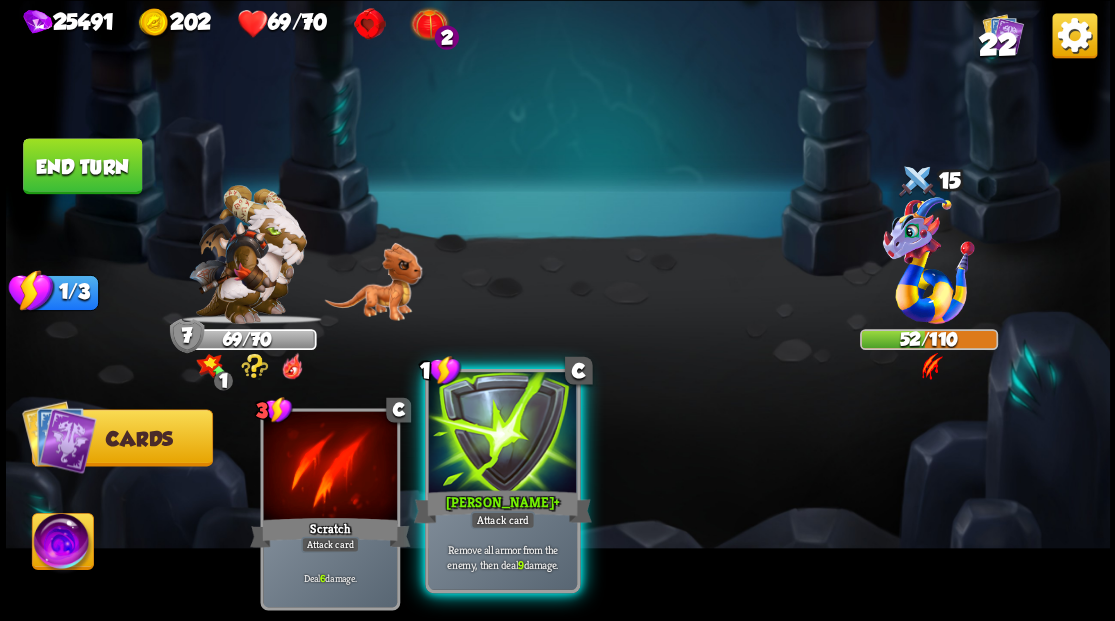 click at bounding box center (502, 434) 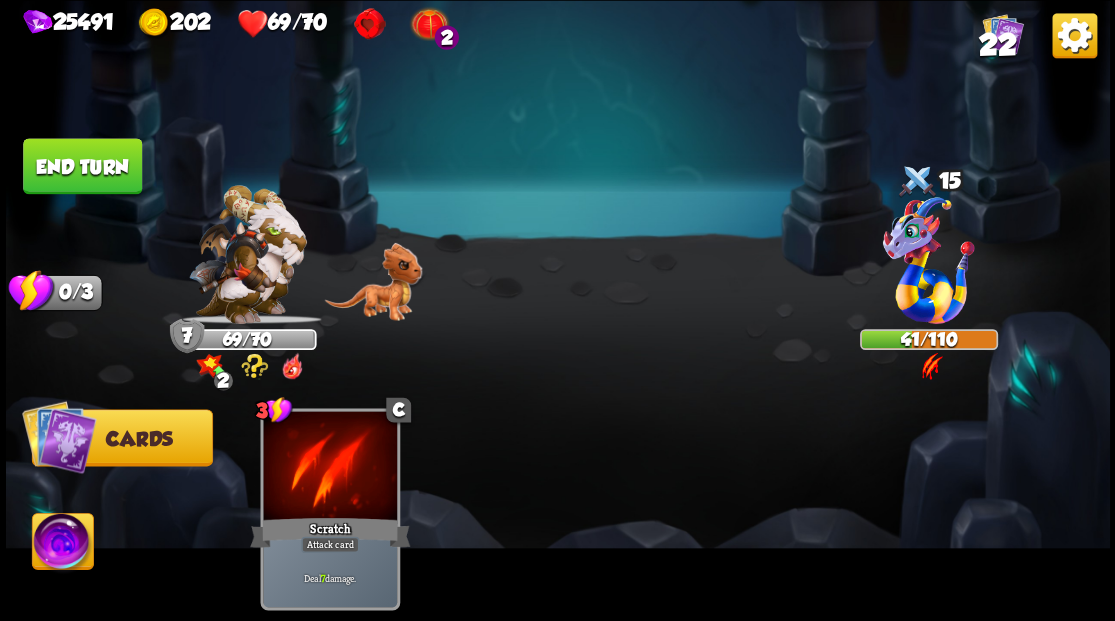 click at bounding box center [62, 544] 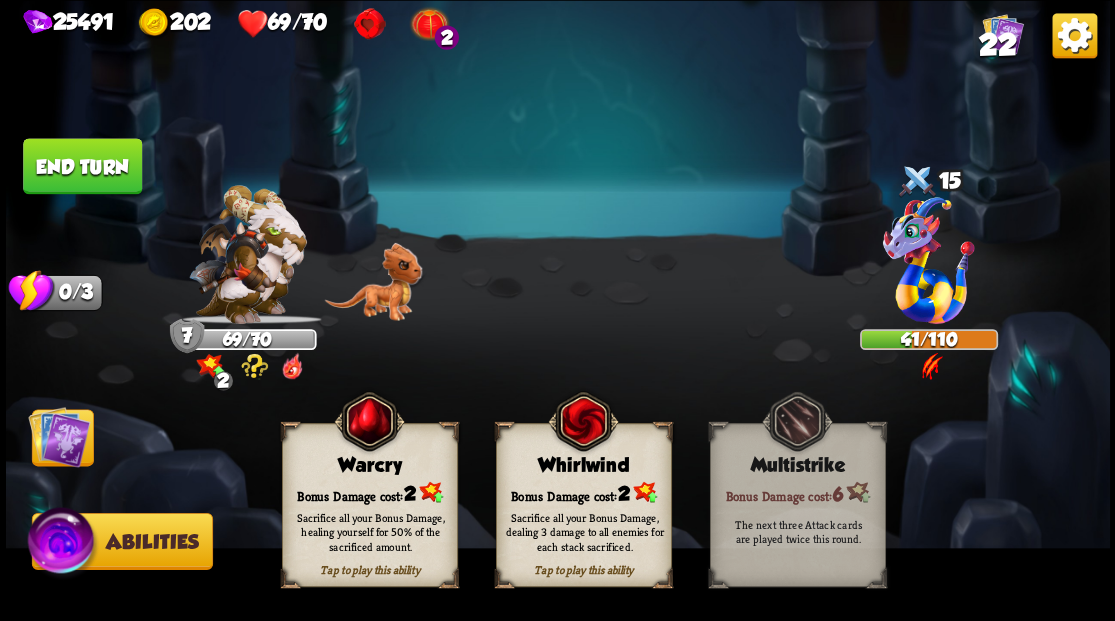 click on "Tap to play this ability   Whirlwind
Bonus Damage cost:  2     Sacrifice all your Bonus Damage, dealing 3 damage to all enemies for each stack sacrificed." at bounding box center [583, 505] 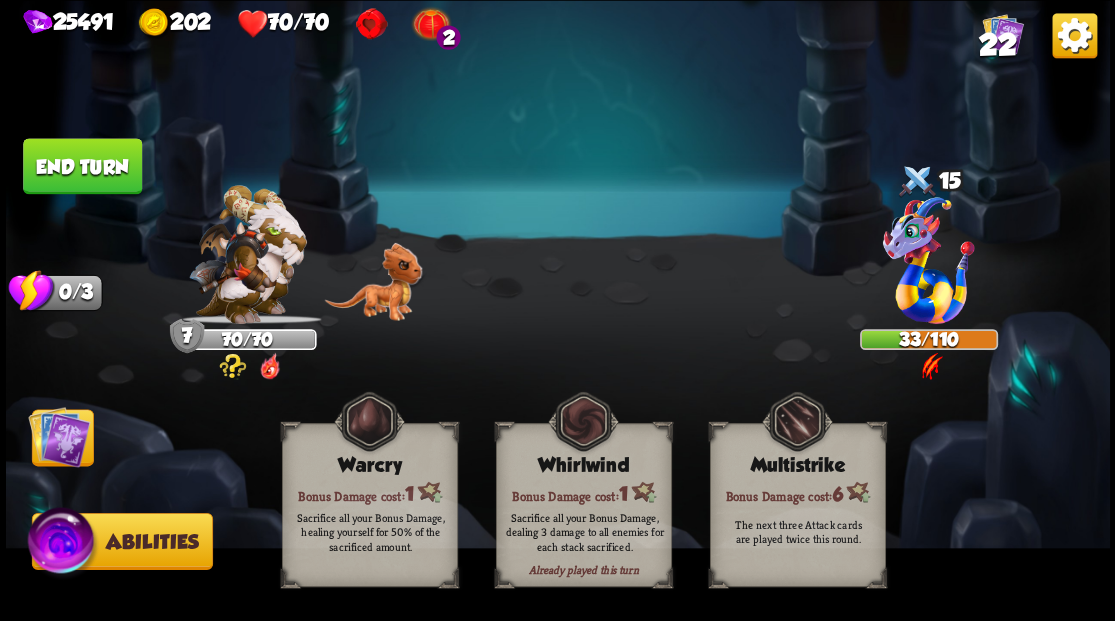 click at bounding box center [59, 436] 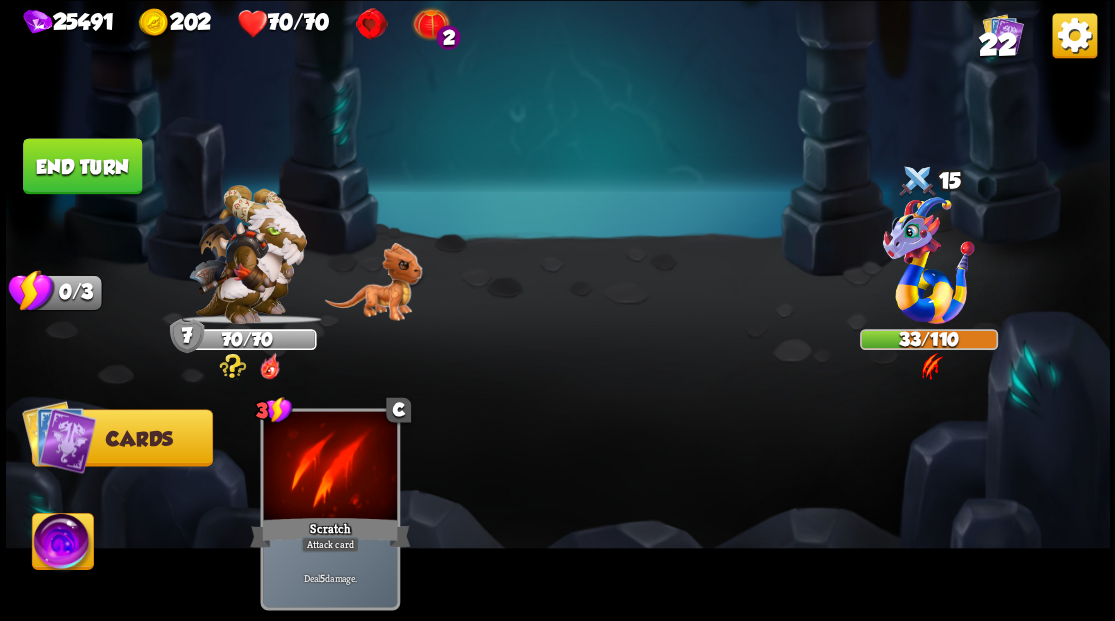 click on "End turn" at bounding box center [82, 166] 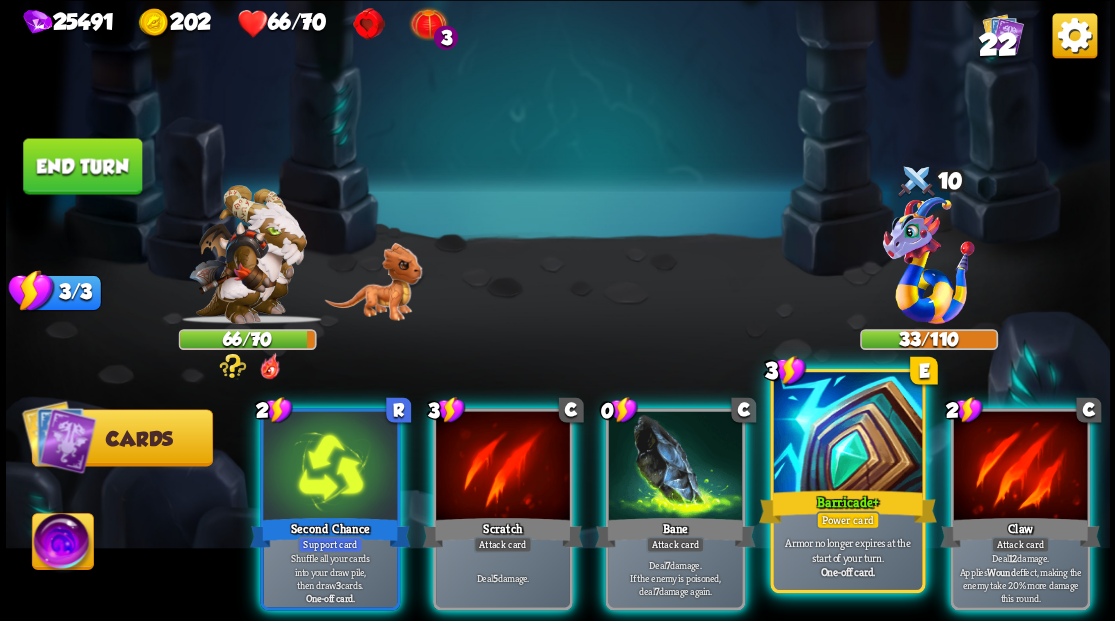 click at bounding box center [847, 434] 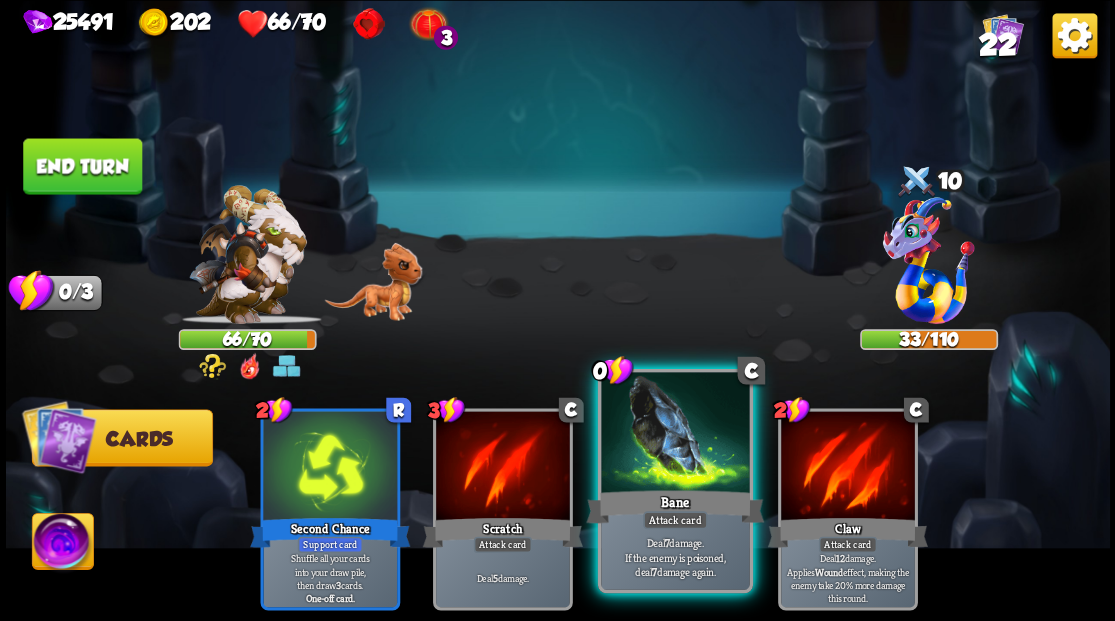 click at bounding box center [675, 434] 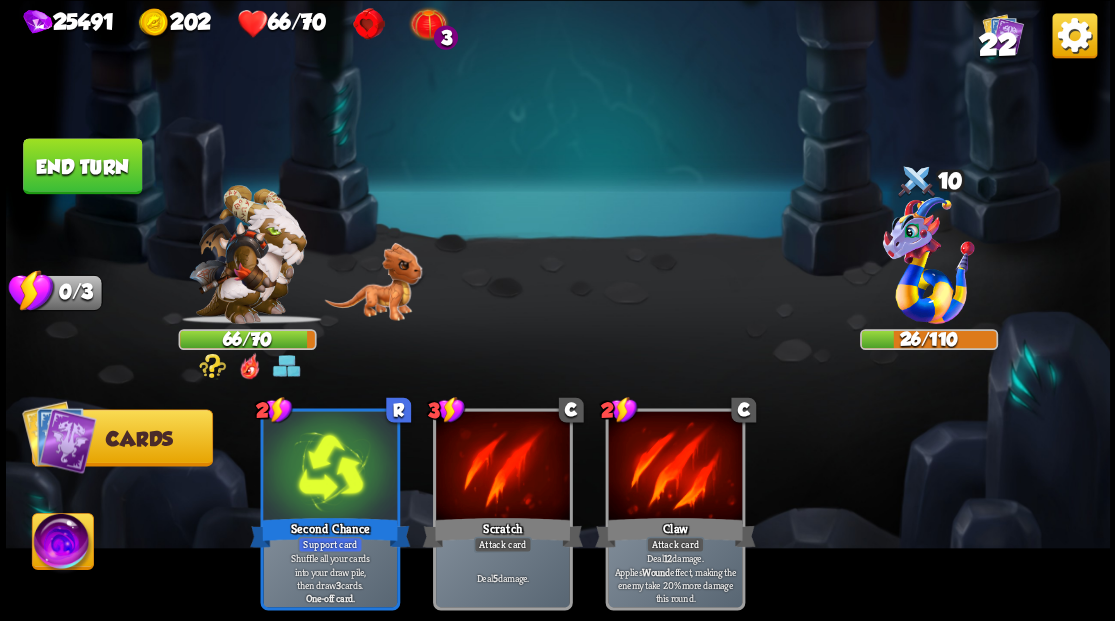 click on "End turn" at bounding box center (82, 166) 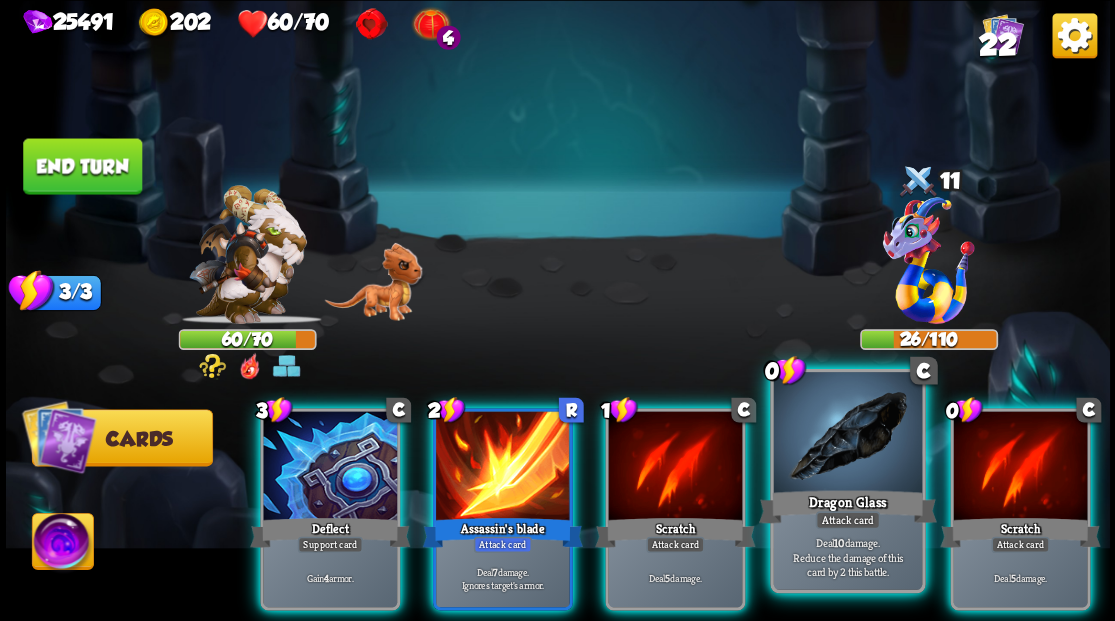 click at bounding box center (847, 434) 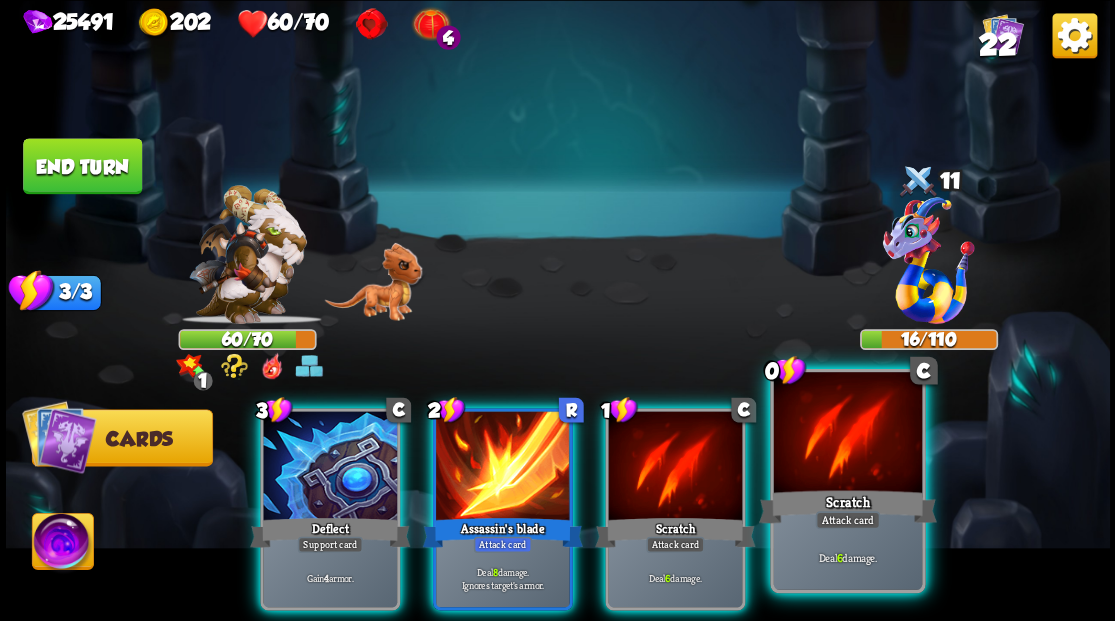 click at bounding box center [847, 434] 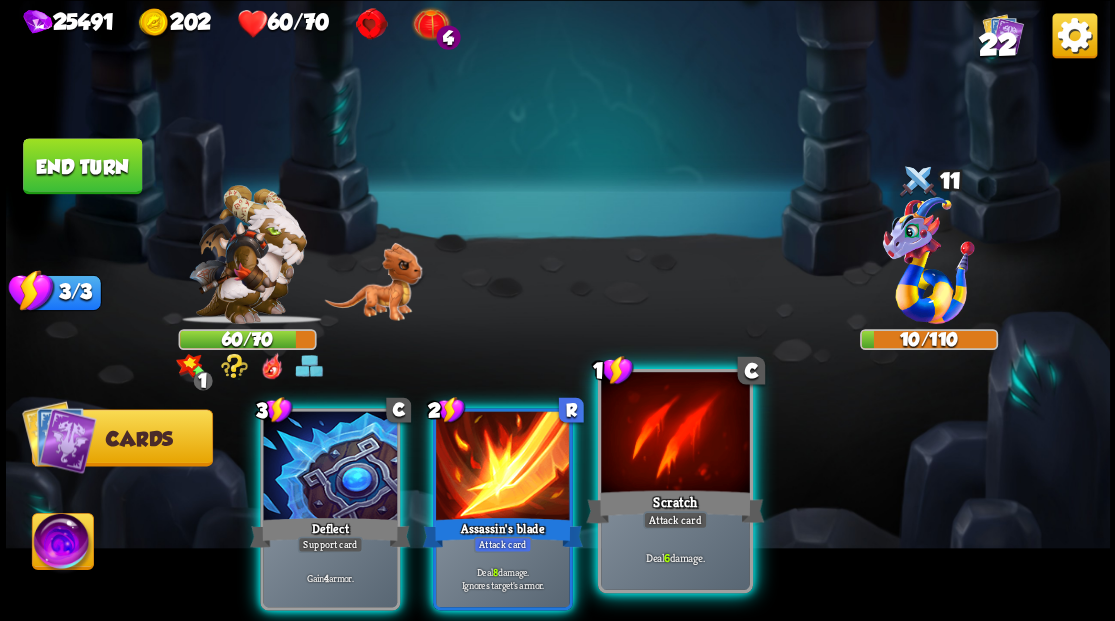 click at bounding box center (675, 434) 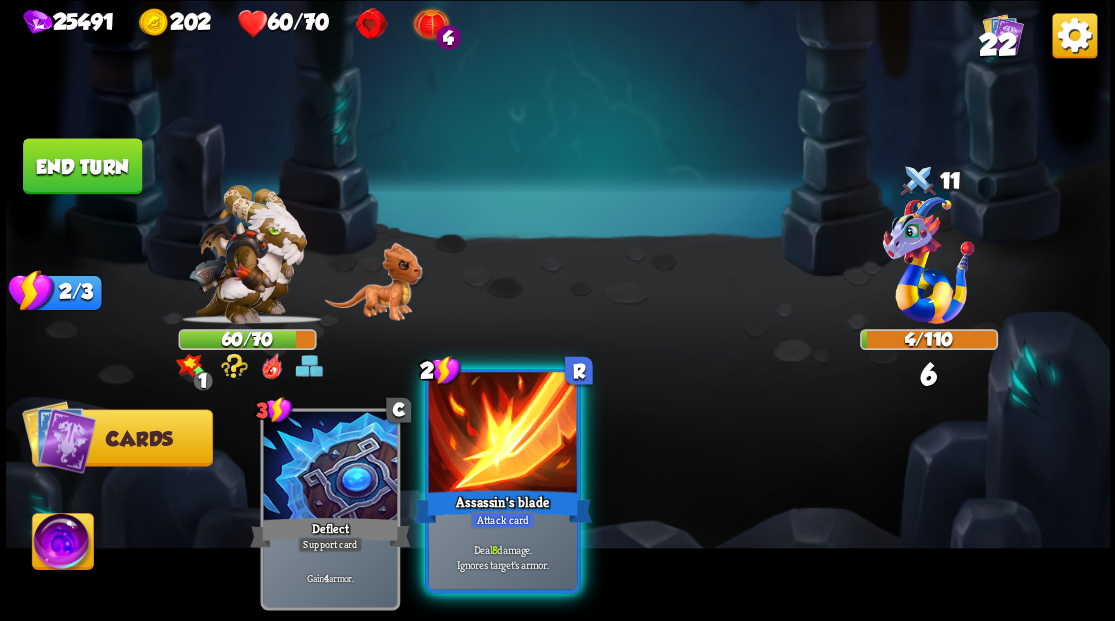click at bounding box center (502, 434) 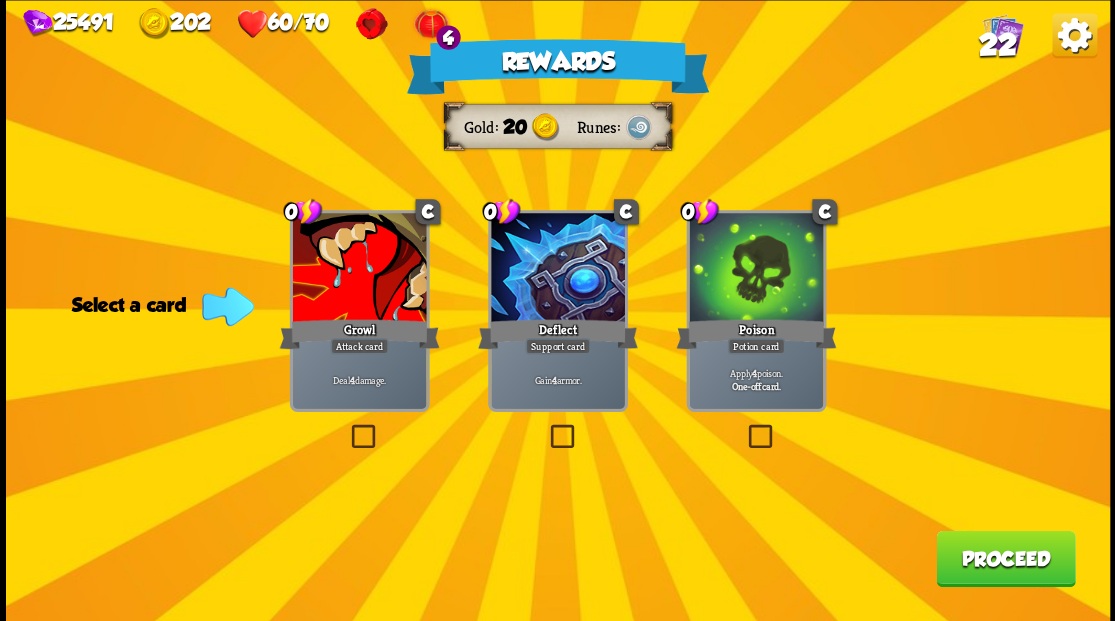 click at bounding box center [546, 427] 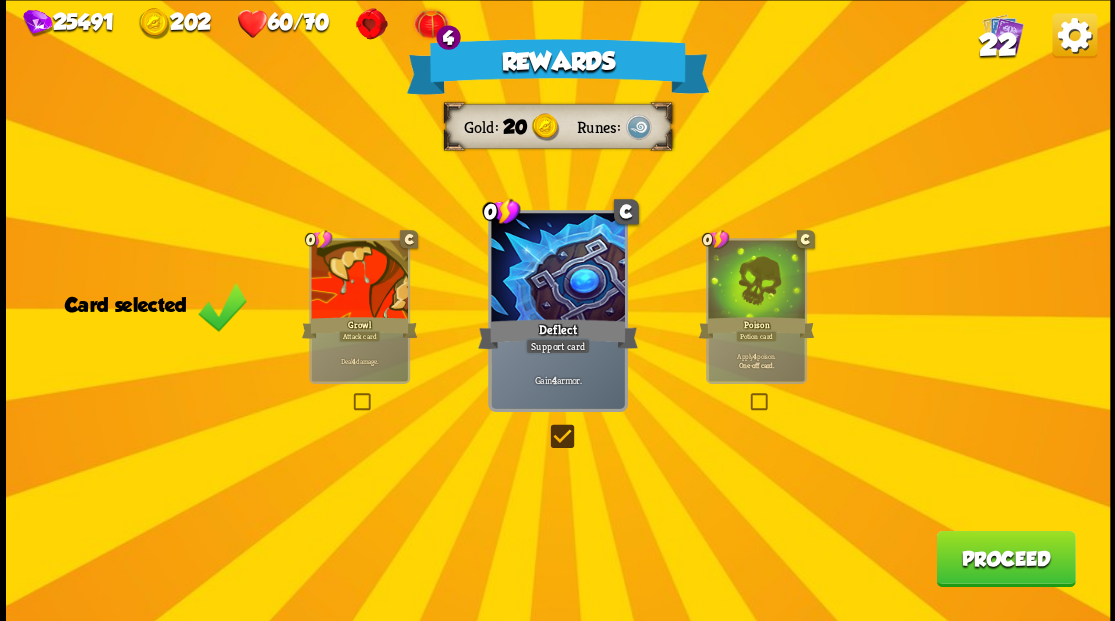 click on "Proceed" at bounding box center (1005, 558) 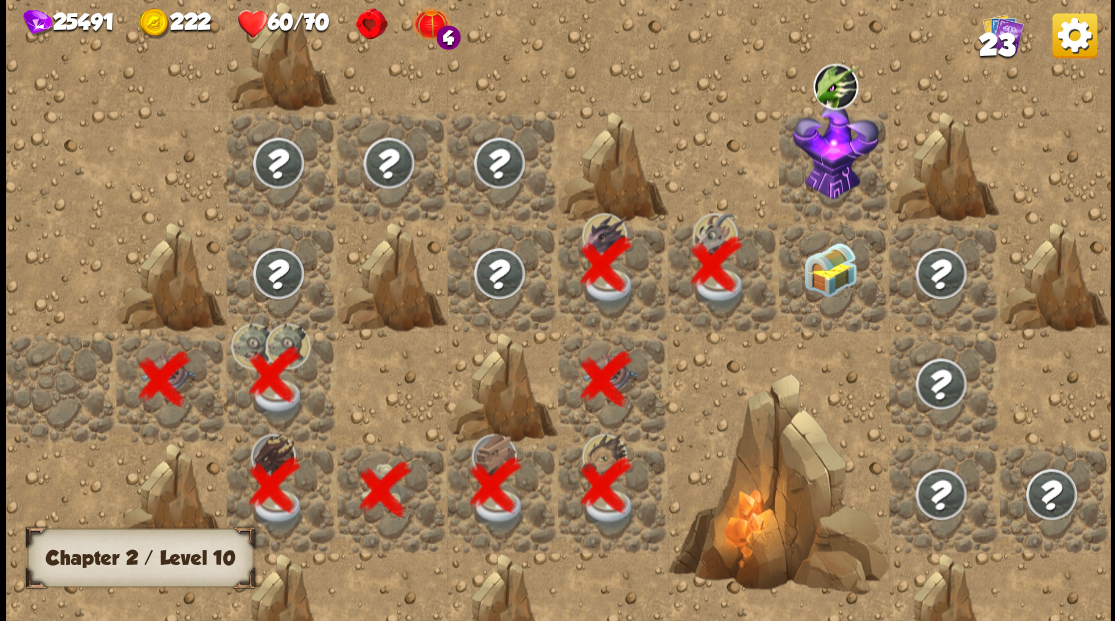 click at bounding box center [829, 269] 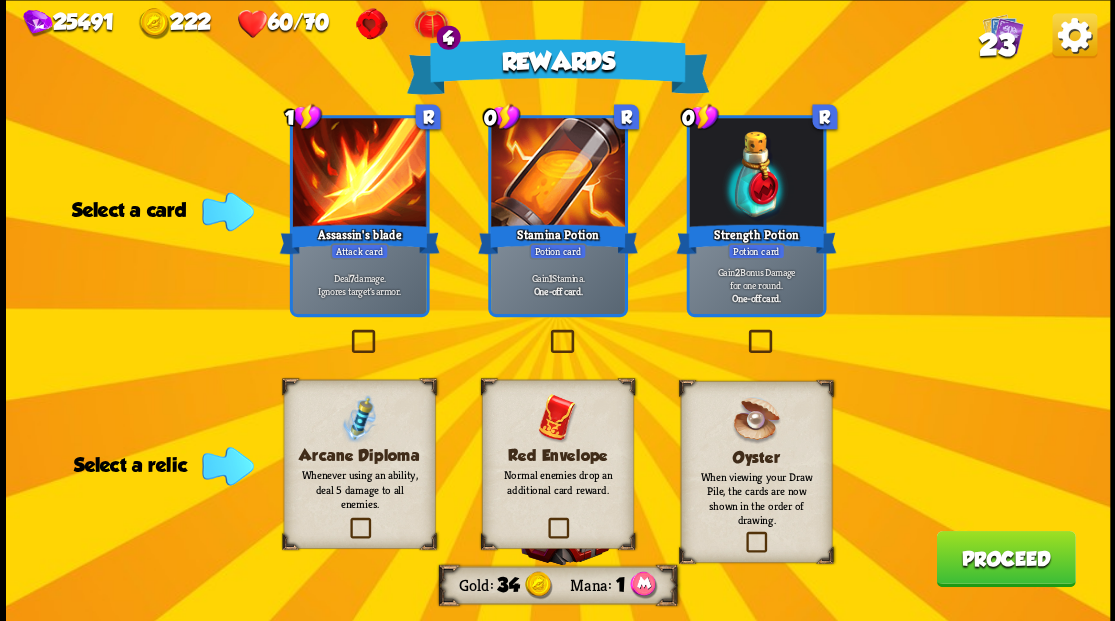 click at bounding box center (346, 520) 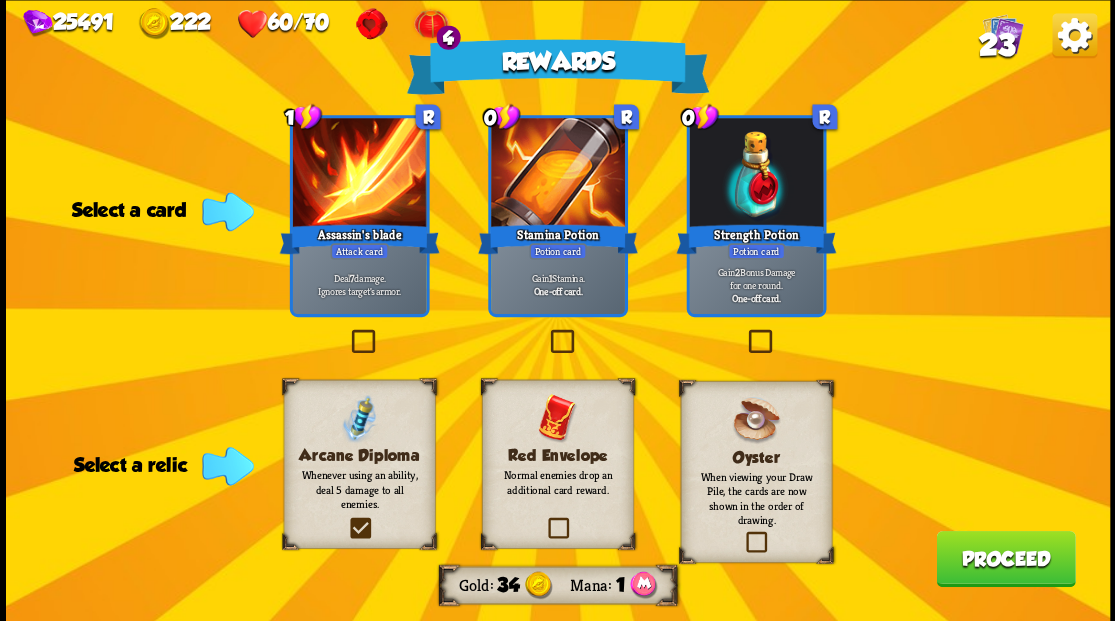 click at bounding box center [0, 0] 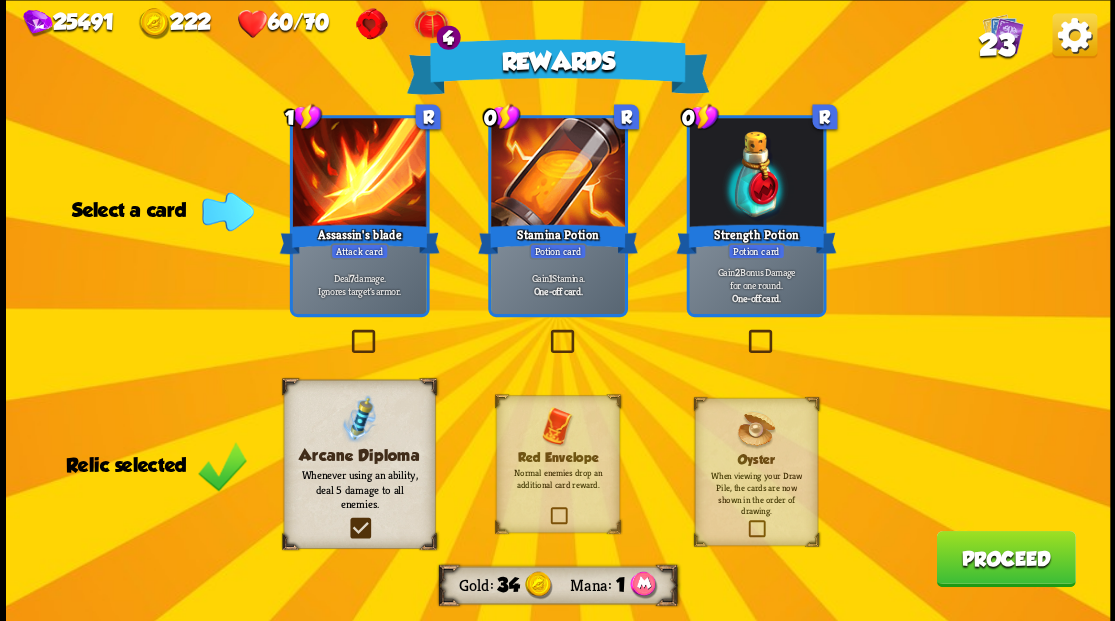 click at bounding box center (744, 332) 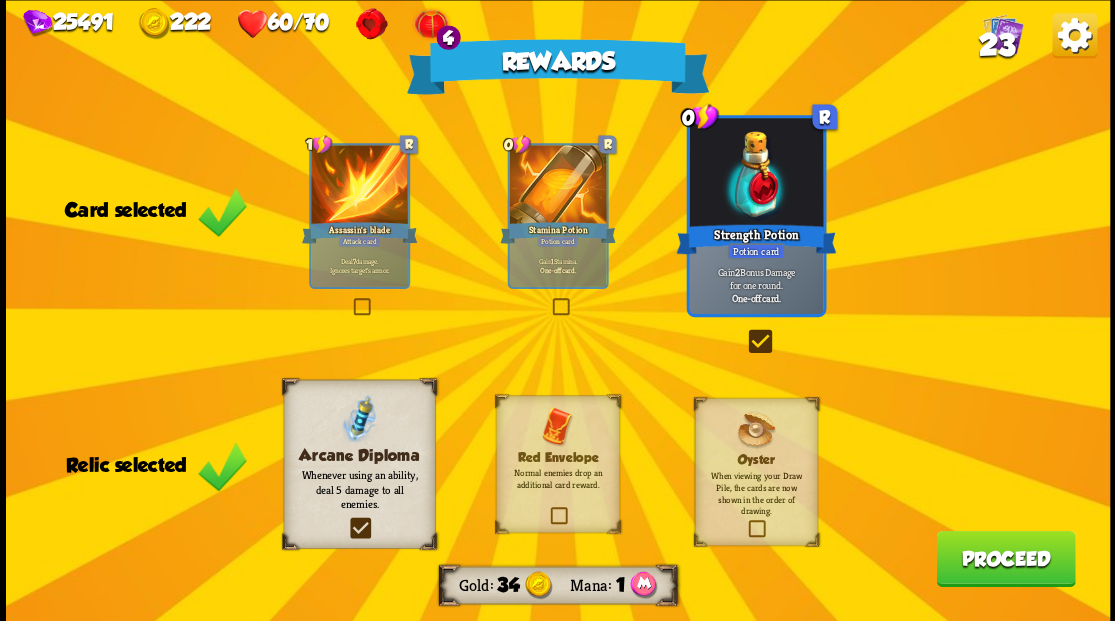 click on "Proceed" at bounding box center (1005, 558) 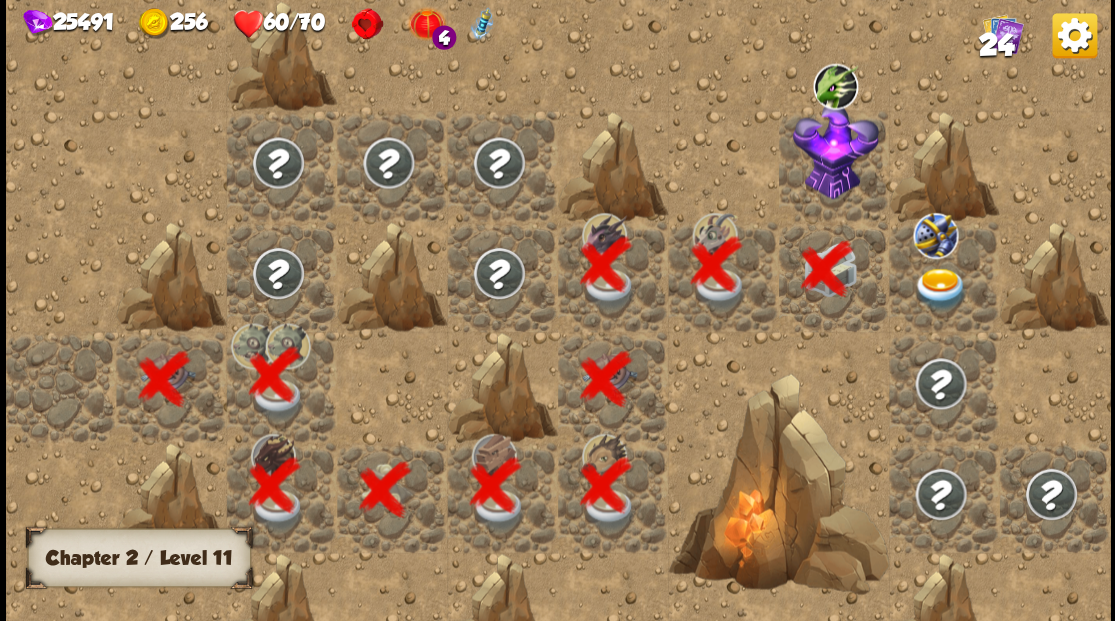 scroll, scrollTop: 0, scrollLeft: 384, axis: horizontal 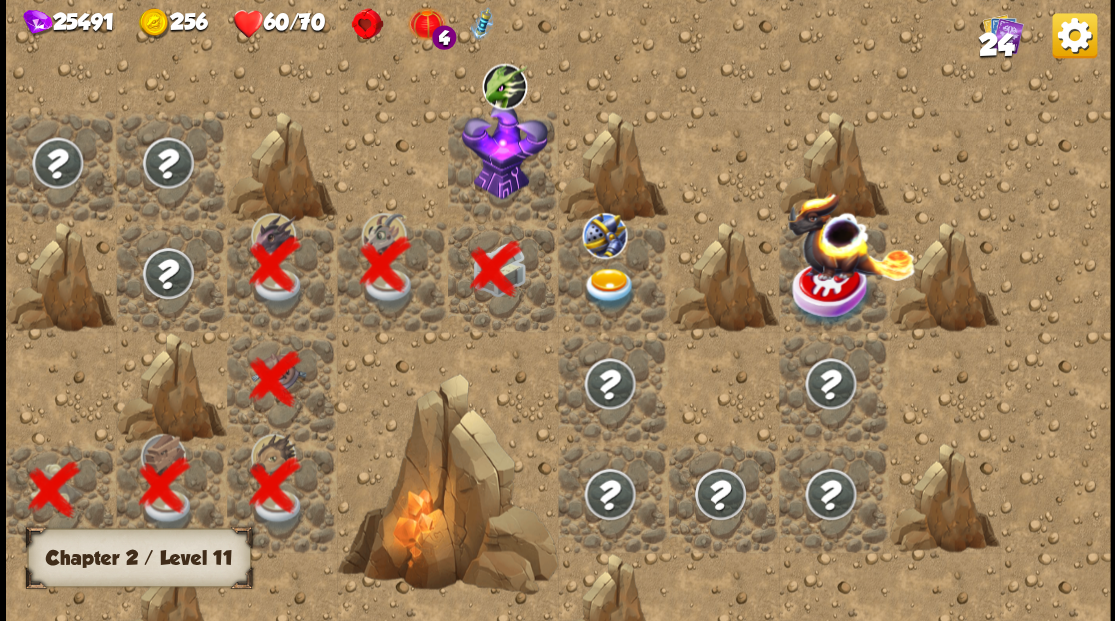 click at bounding box center (504, 150) 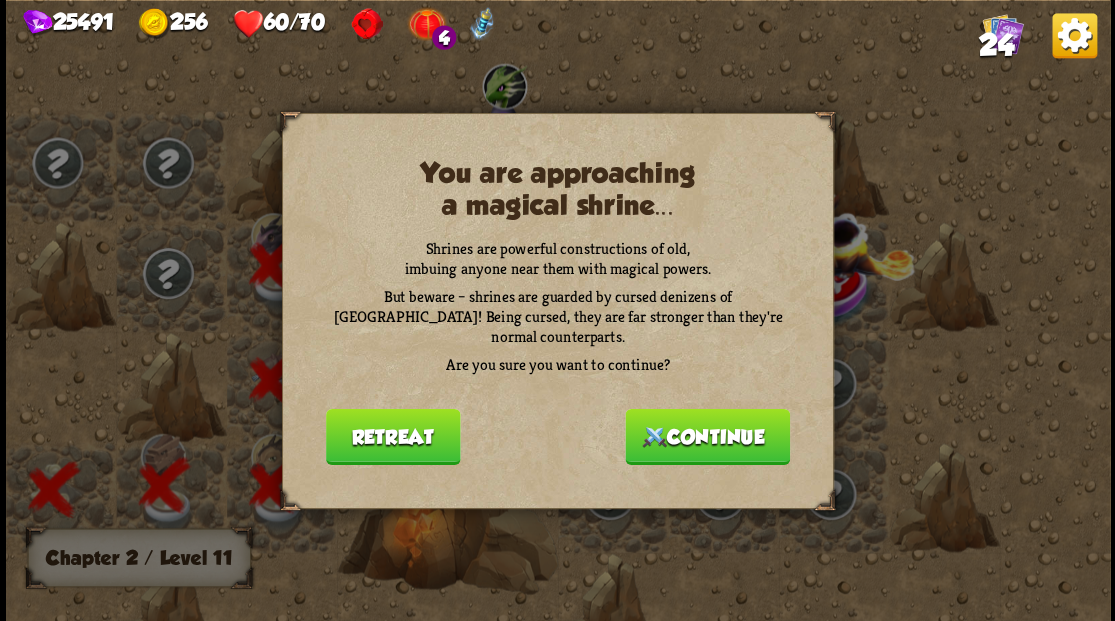 click on "Continue" at bounding box center [707, 436] 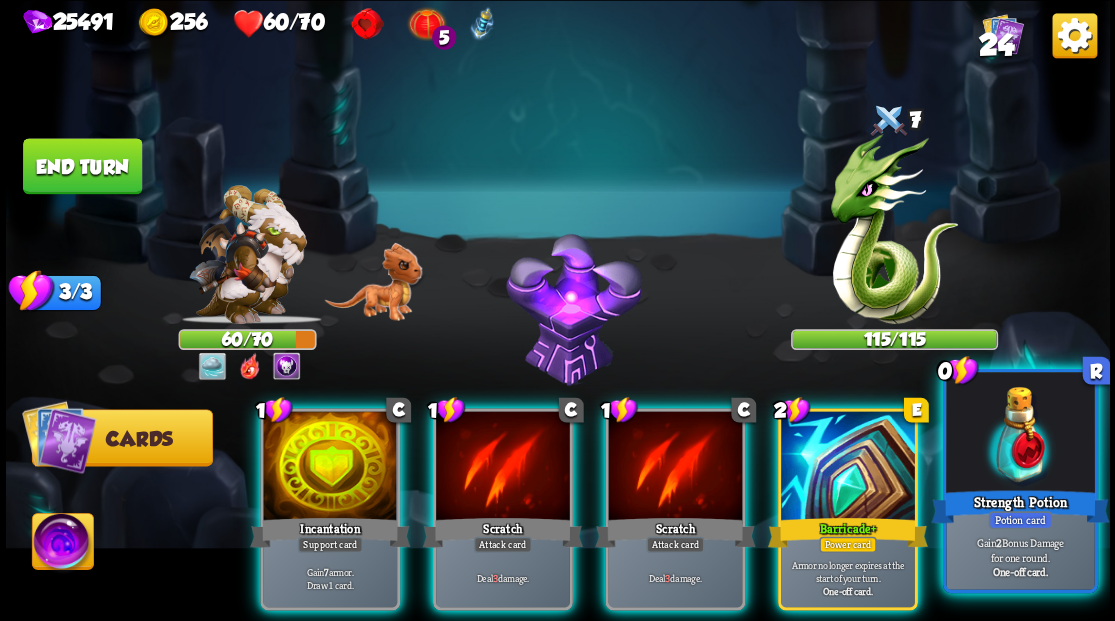 click at bounding box center [1020, 434] 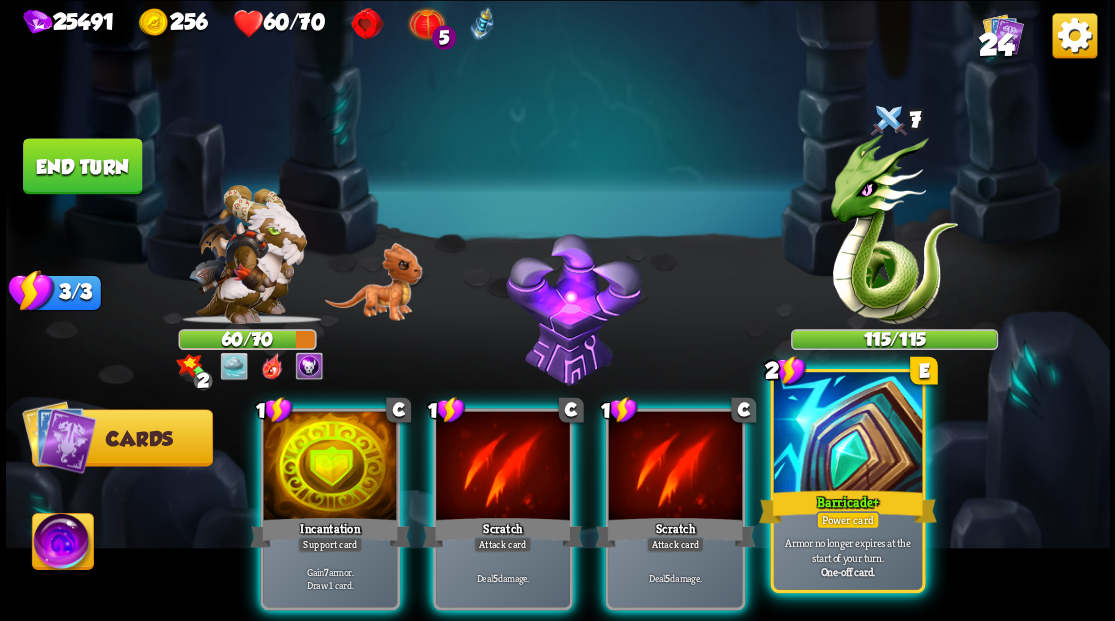 click at bounding box center (847, 434) 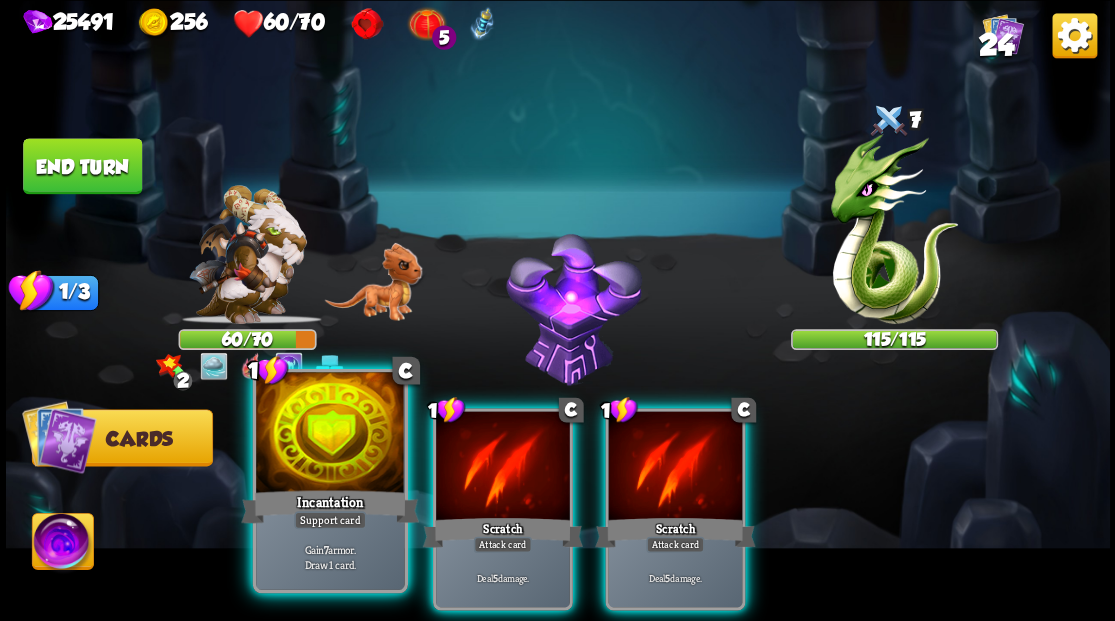 click at bounding box center [330, 434] 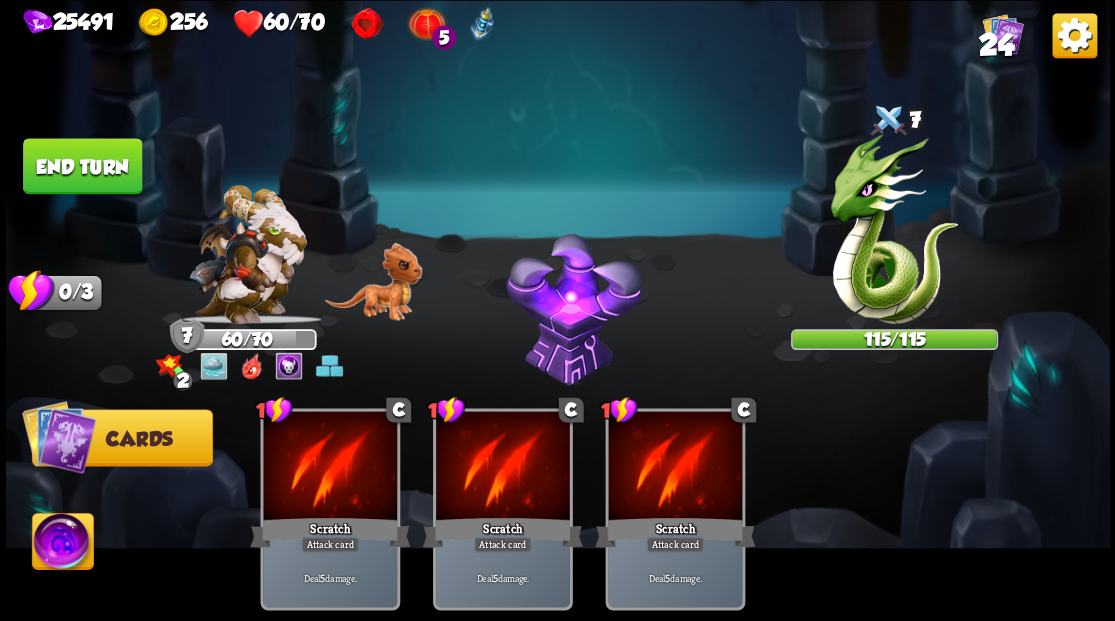 click at bounding box center (62, 544) 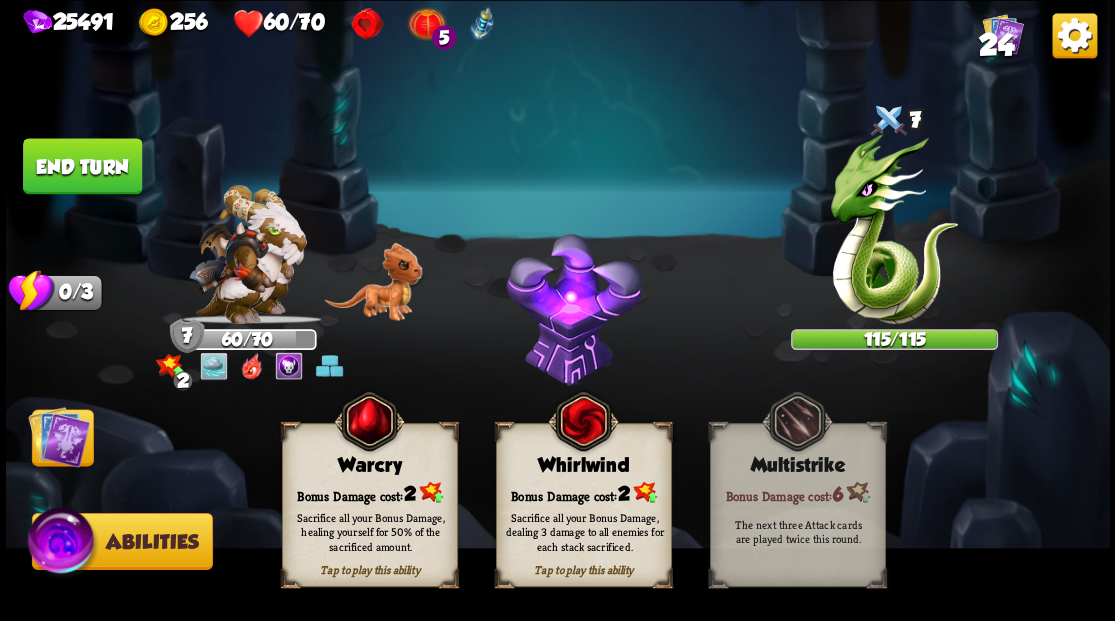 click on "Bonus Damage cost:  2" at bounding box center (369, 492) 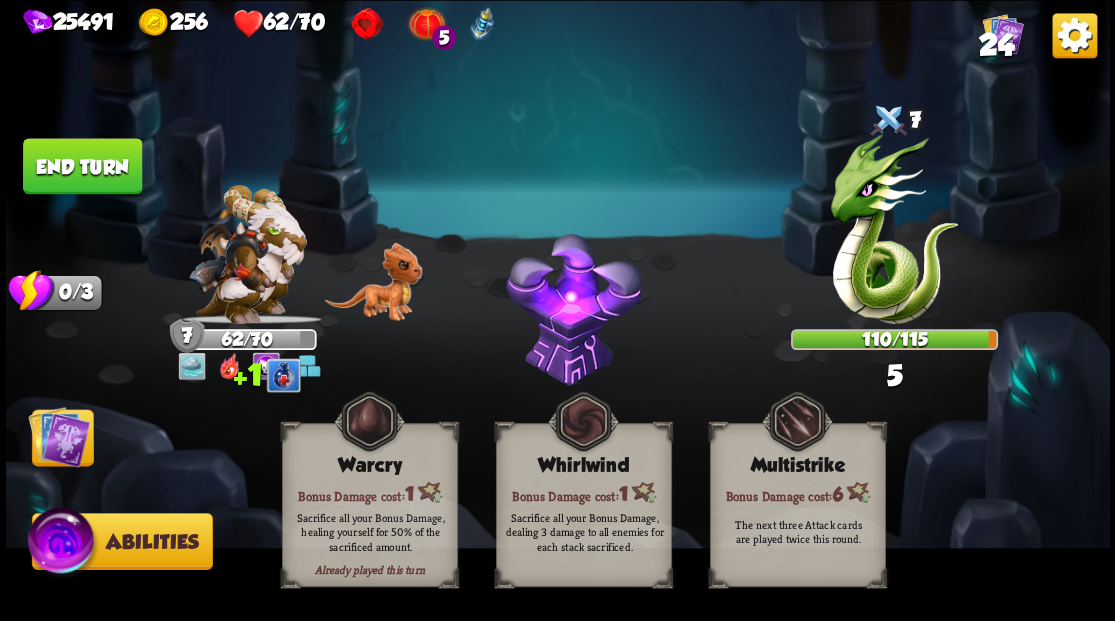 click at bounding box center (59, 436) 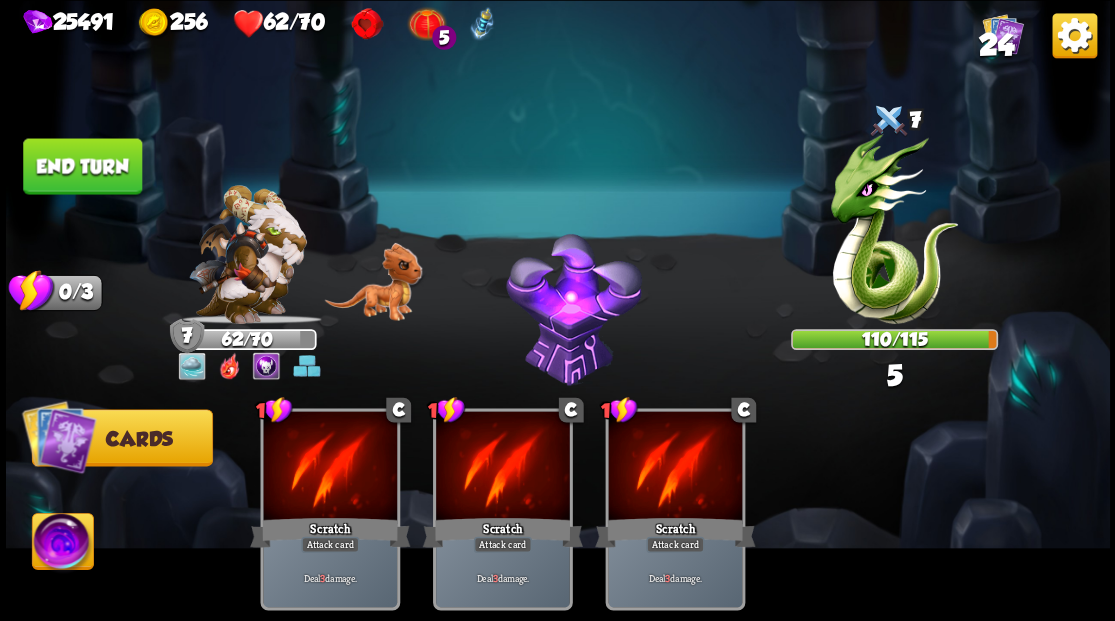 click on "End turn" at bounding box center (82, 166) 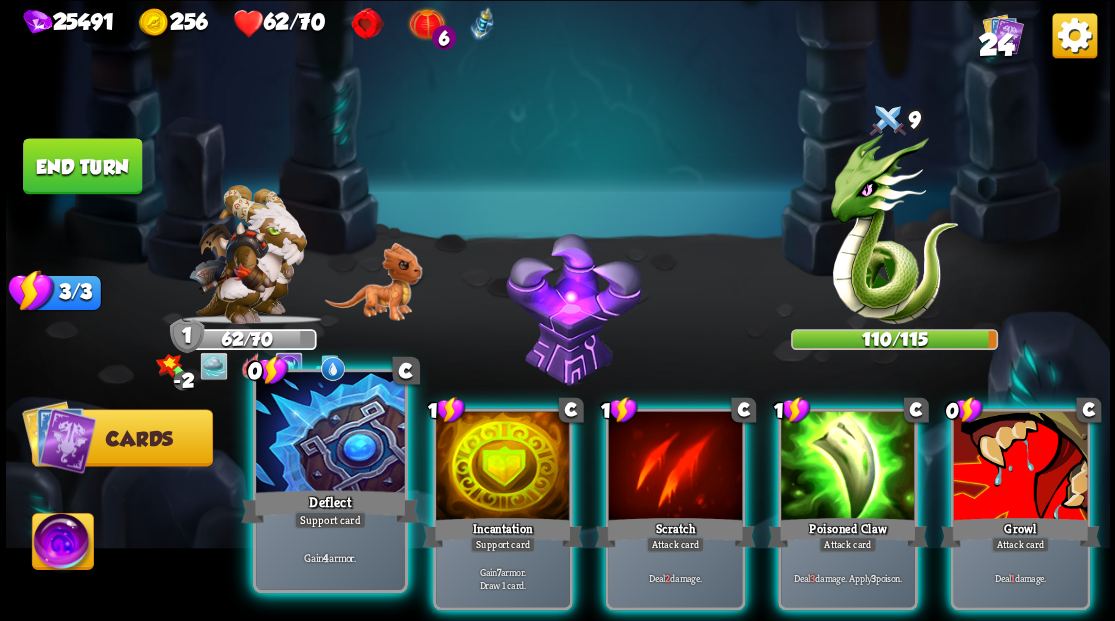 click at bounding box center (330, 434) 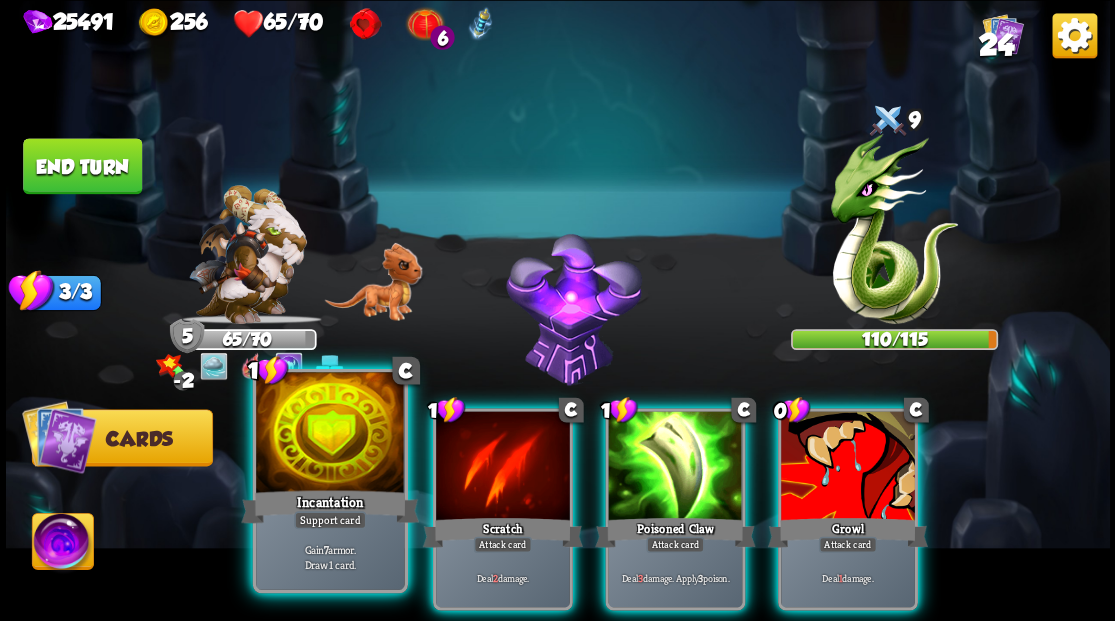 click at bounding box center [330, 434] 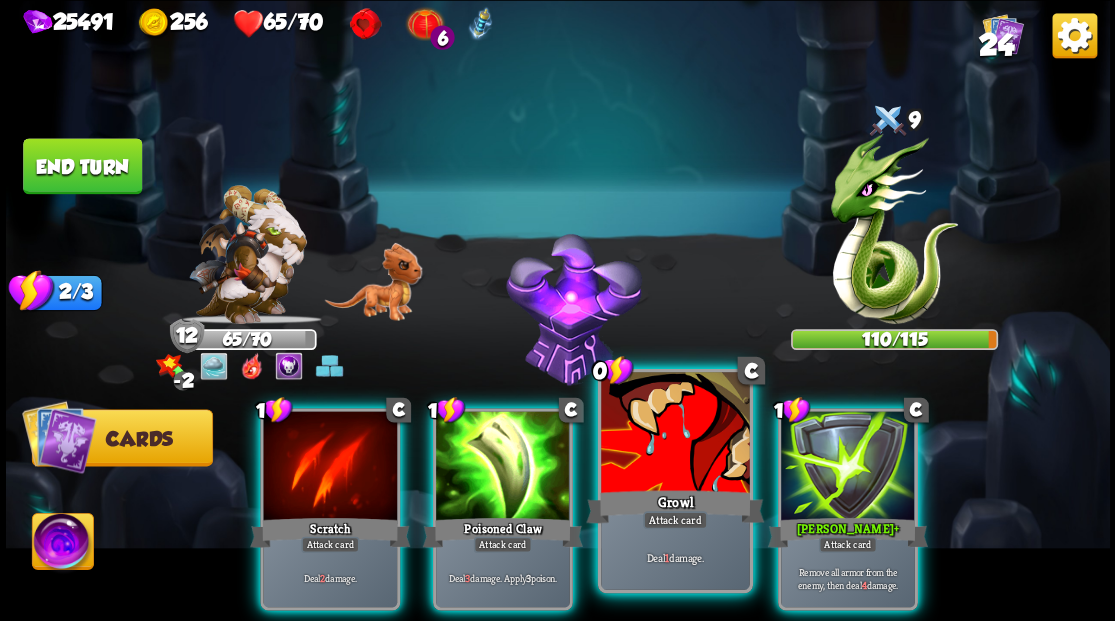 click at bounding box center [675, 434] 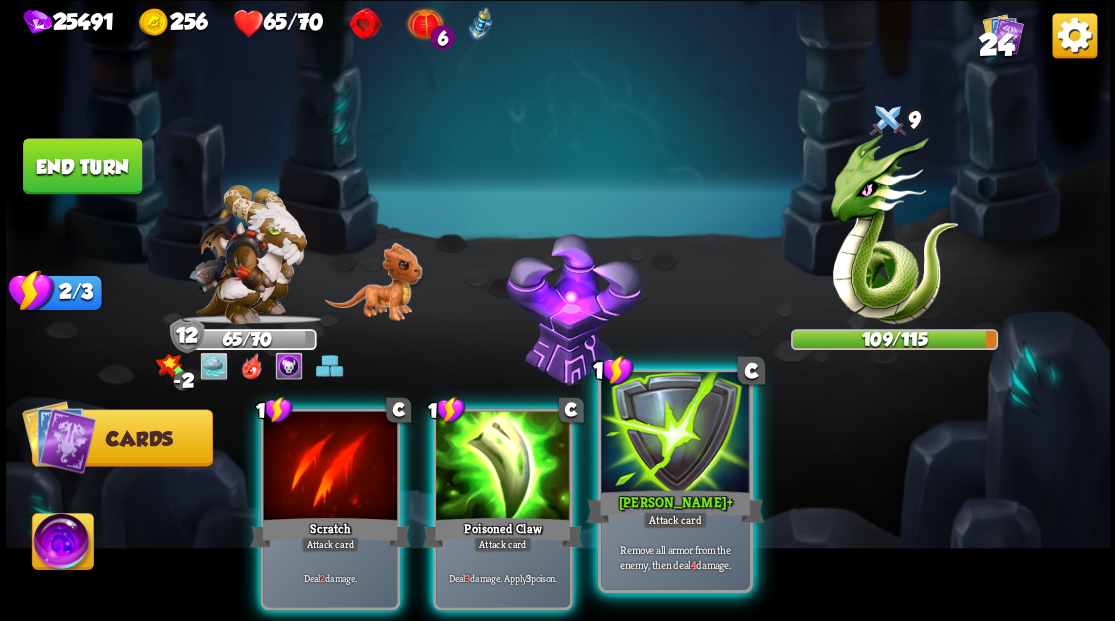 click at bounding box center [675, 434] 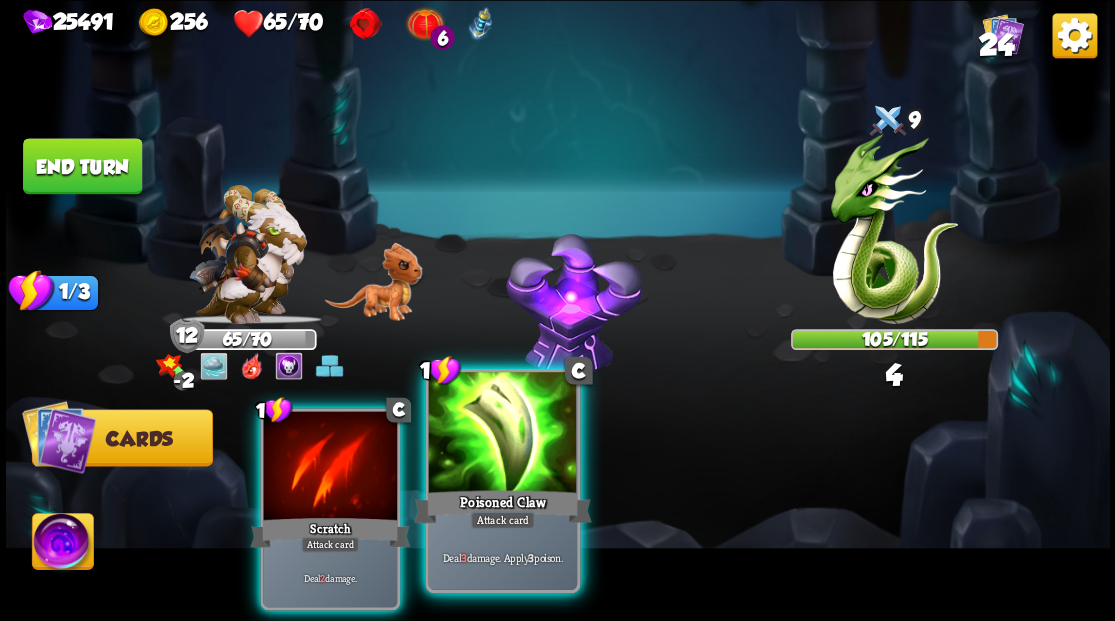 click at bounding box center (502, 434) 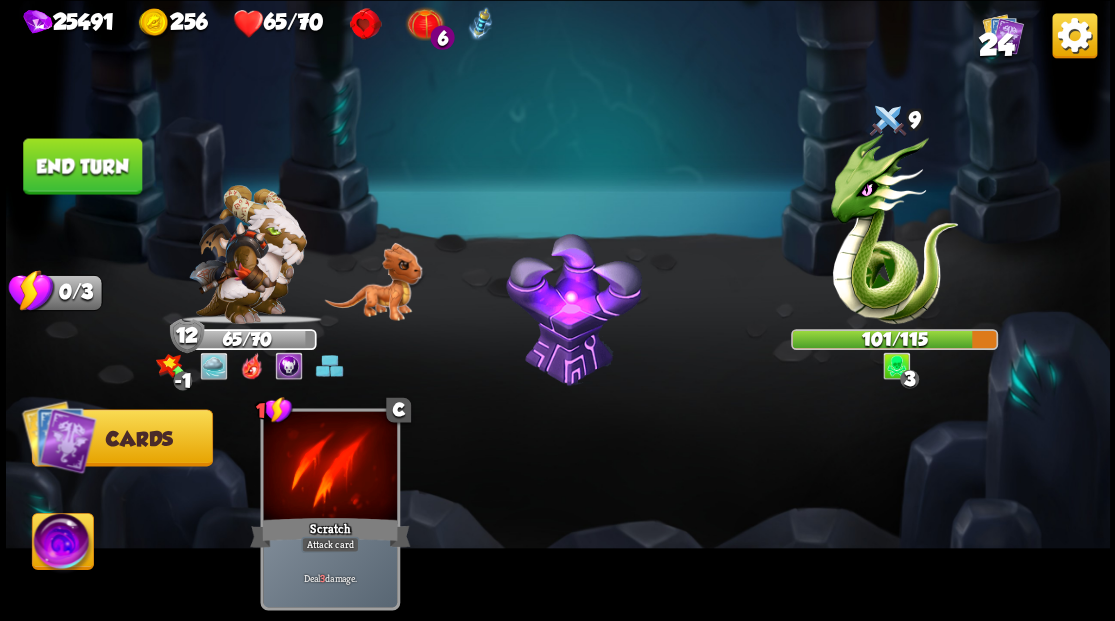 click on "End turn" at bounding box center [82, 166] 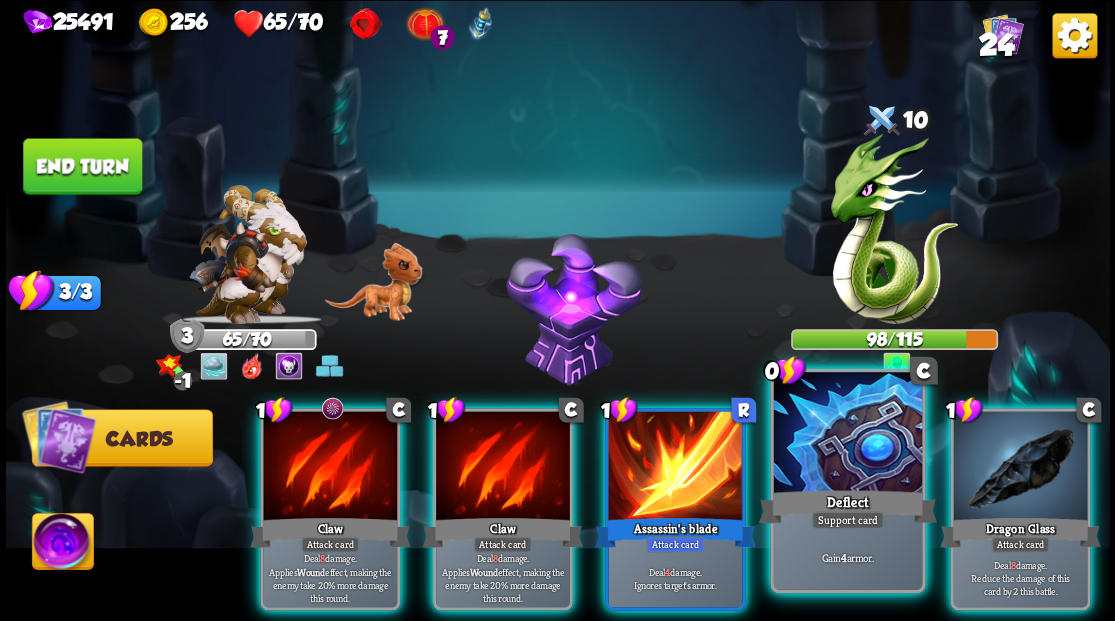 click at bounding box center [847, 434] 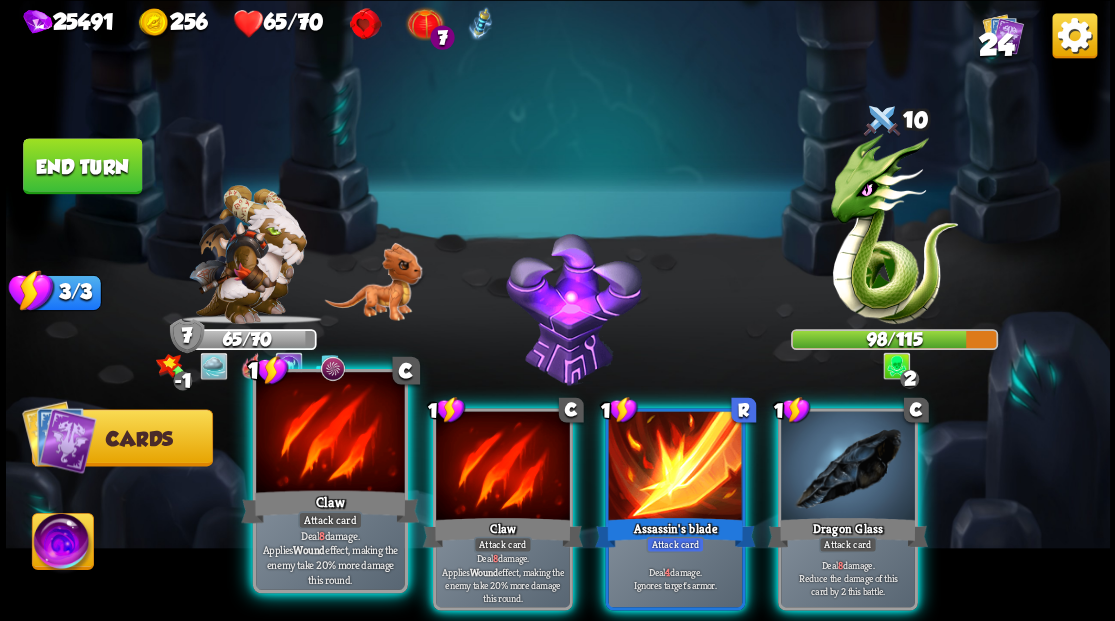 click at bounding box center (330, 434) 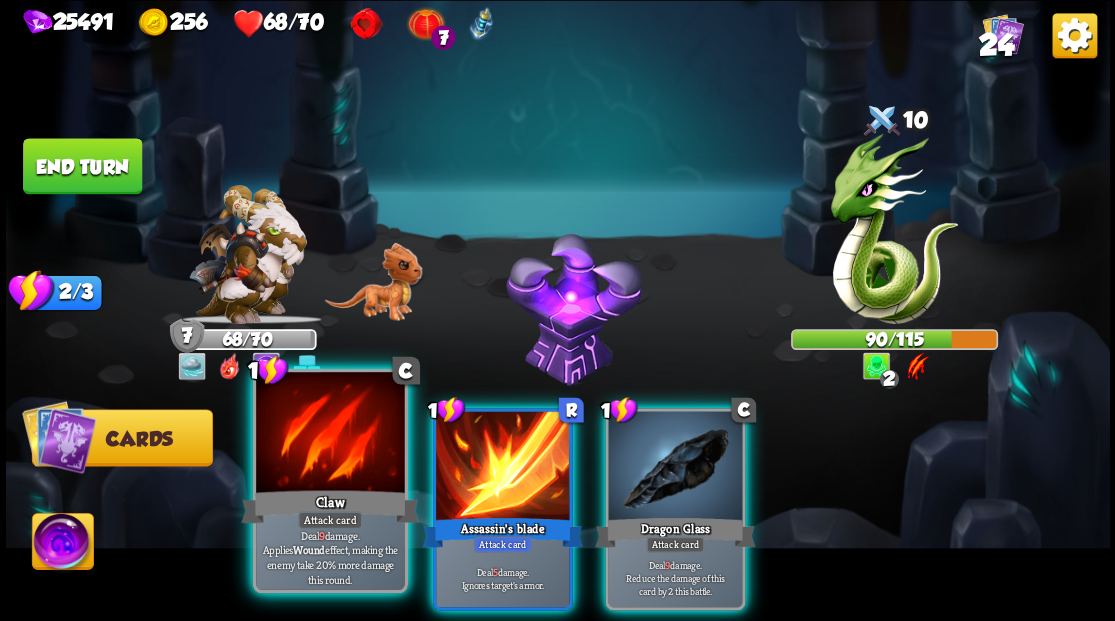 click at bounding box center (330, 434) 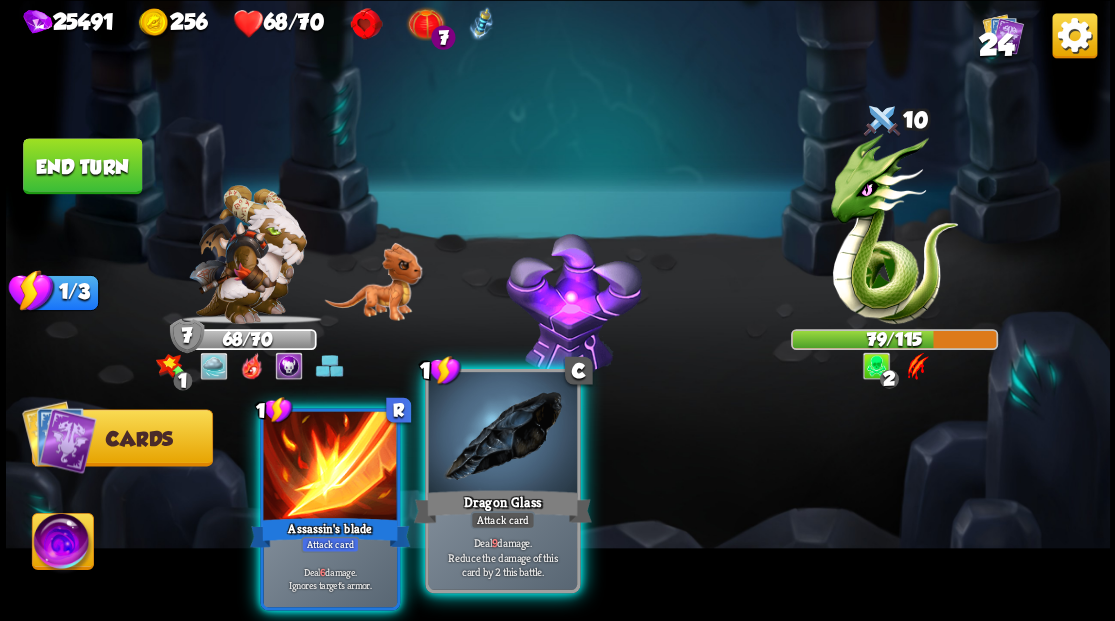 click at bounding box center [502, 434] 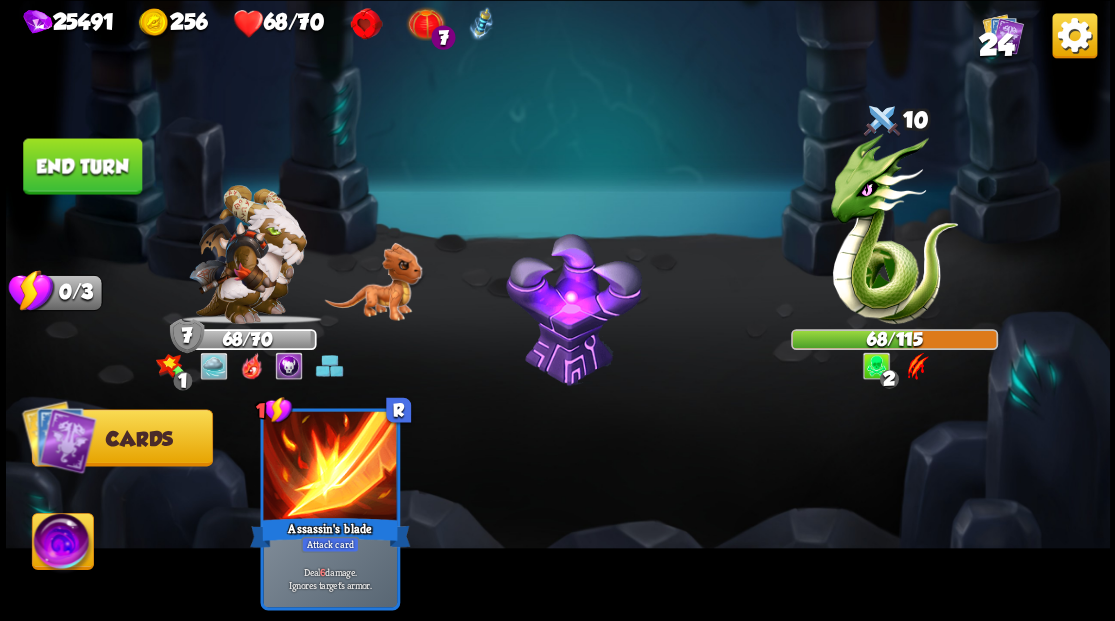 click at bounding box center [62, 544] 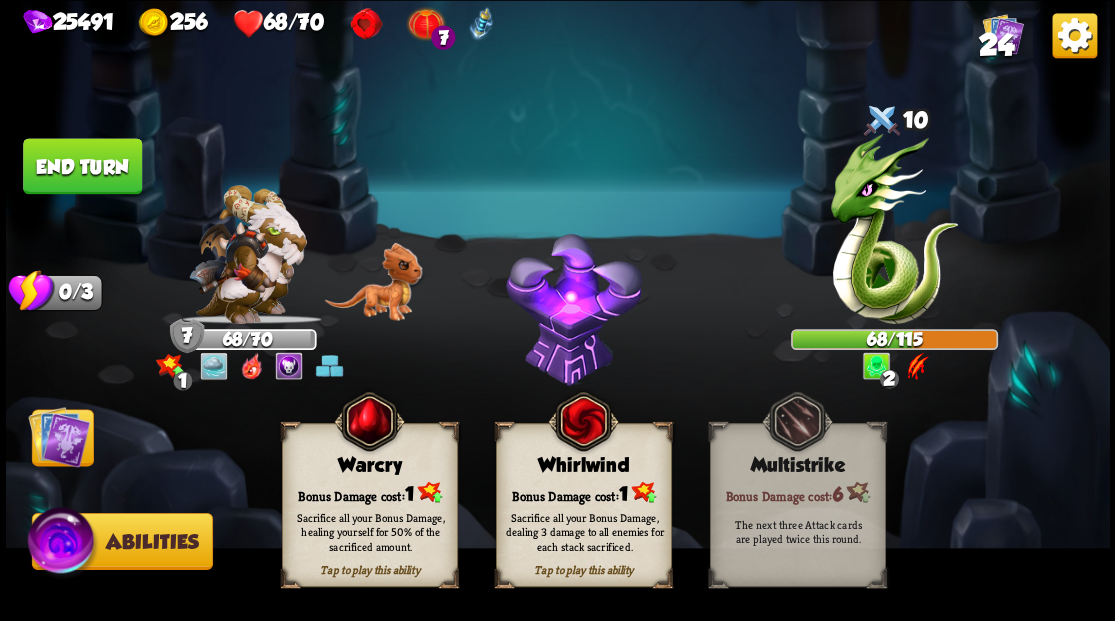 click on "Bonus Damage cost:  1" at bounding box center (583, 492) 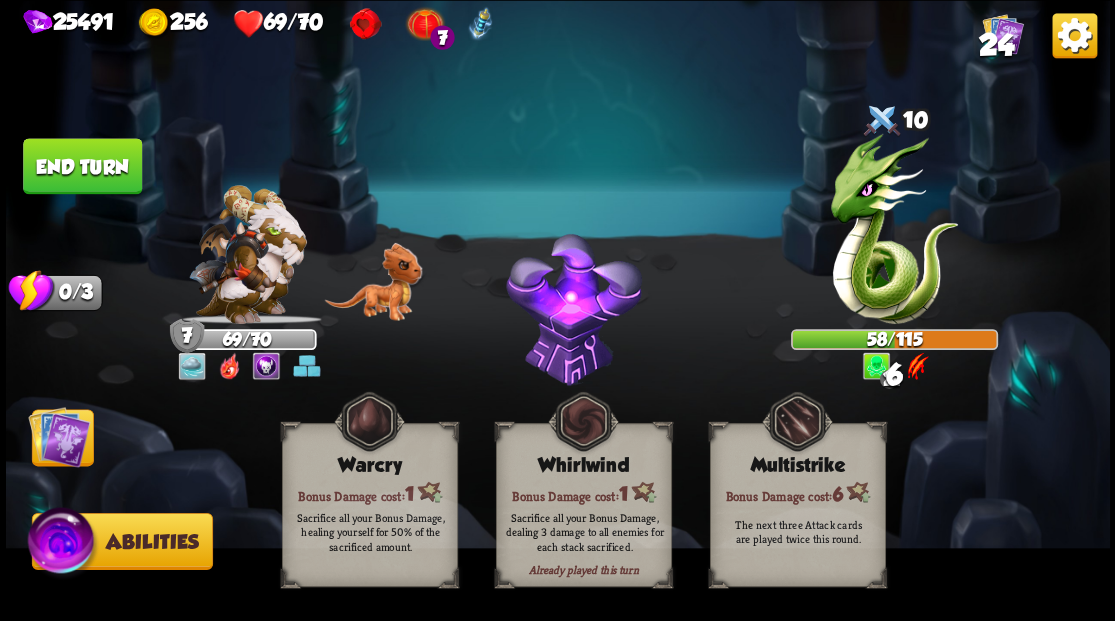 click at bounding box center (59, 436) 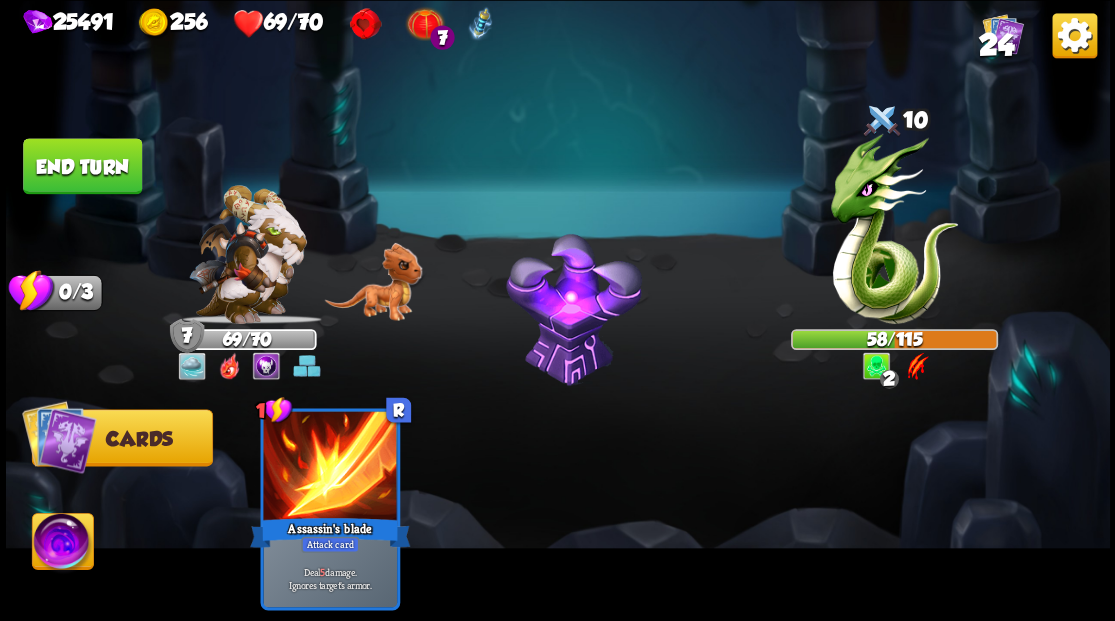 click on "End turn" at bounding box center (82, 166) 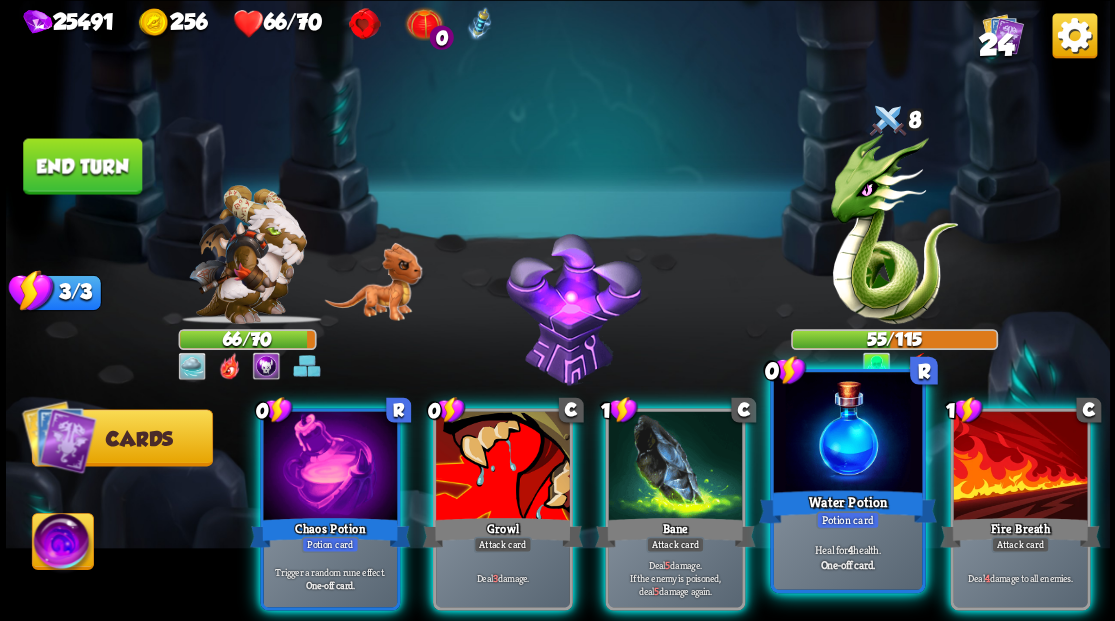 click at bounding box center (847, 434) 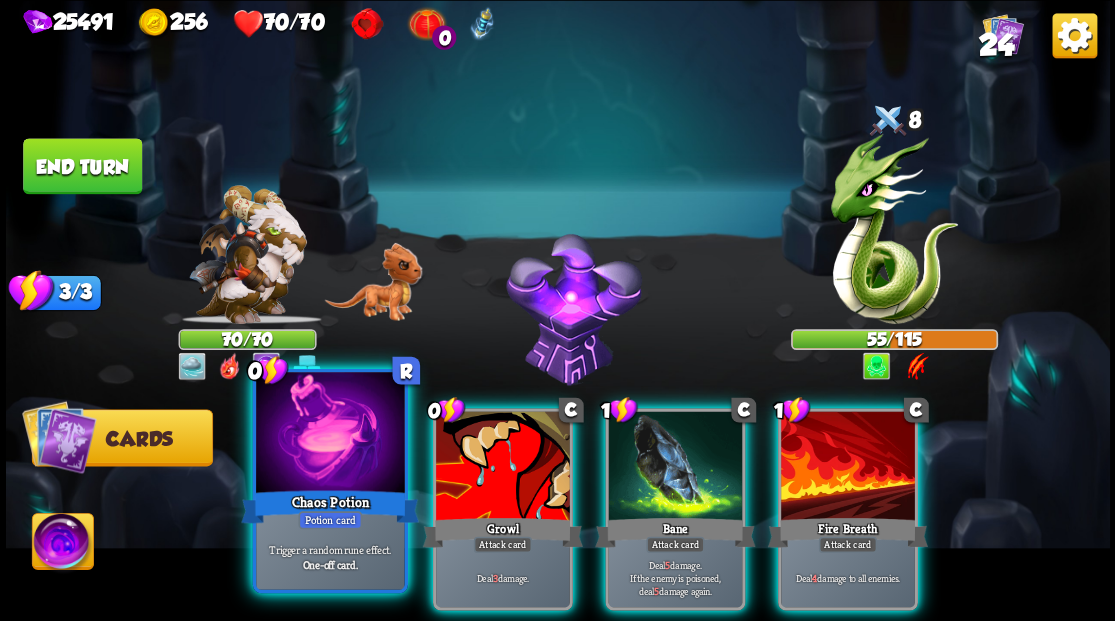 click at bounding box center (330, 434) 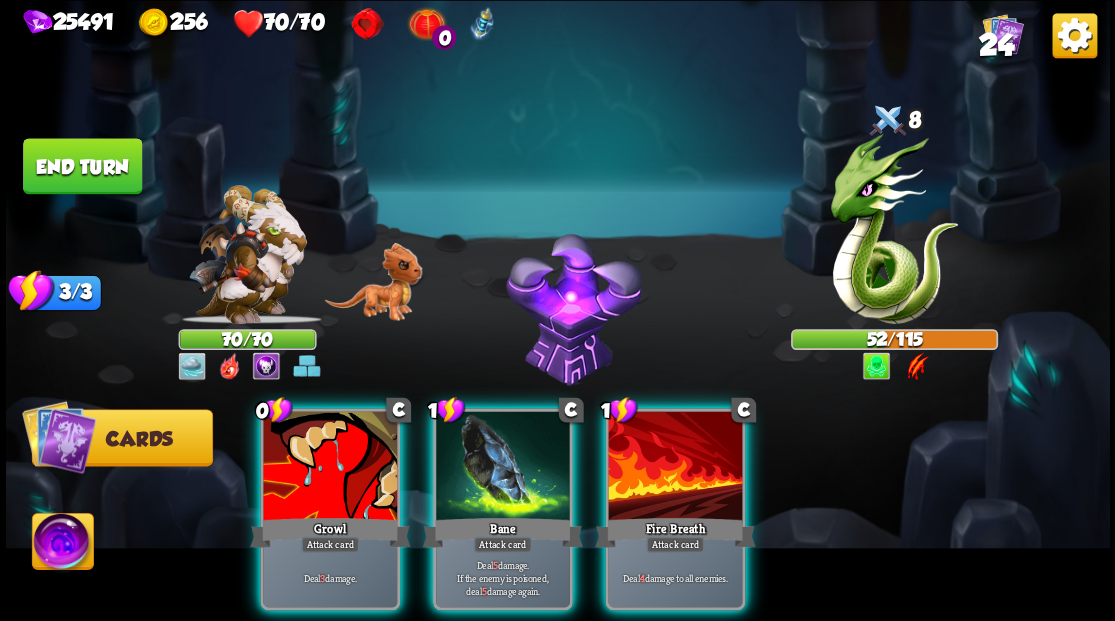drag, startPoint x: 325, startPoint y: 448, endPoint x: 430, endPoint y: 379, distance: 125.64235 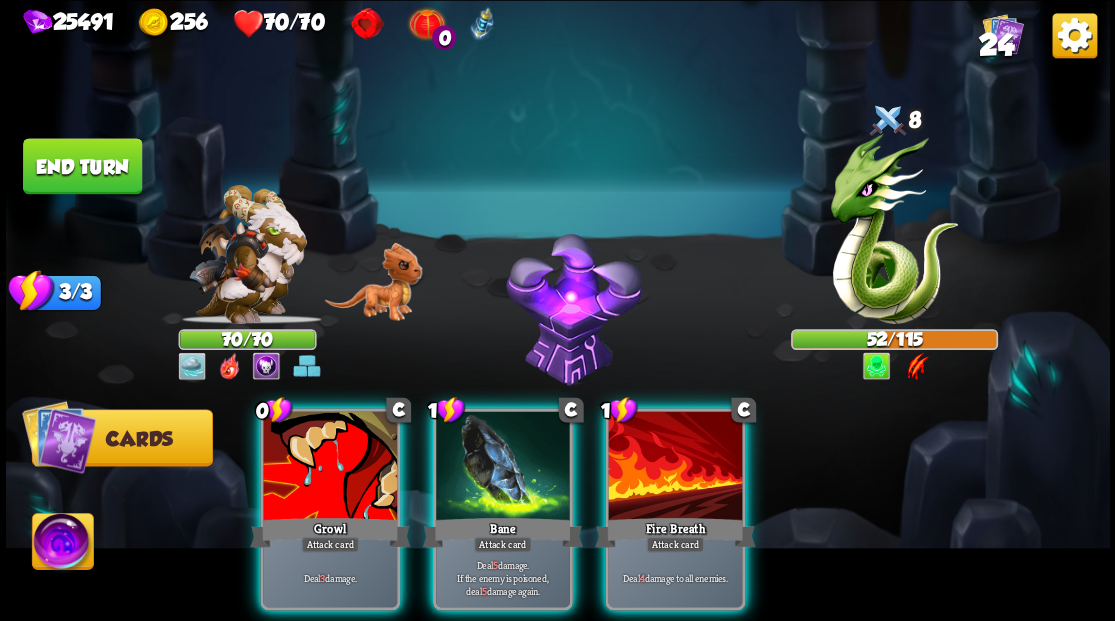 click at bounding box center [330, 467] 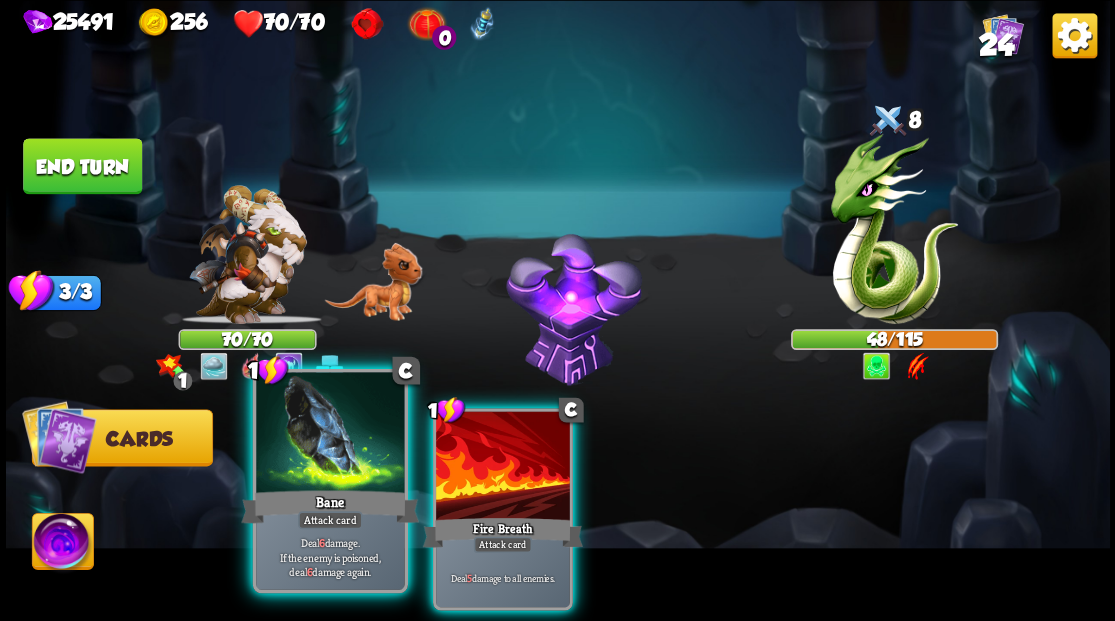 click at bounding box center [330, 434] 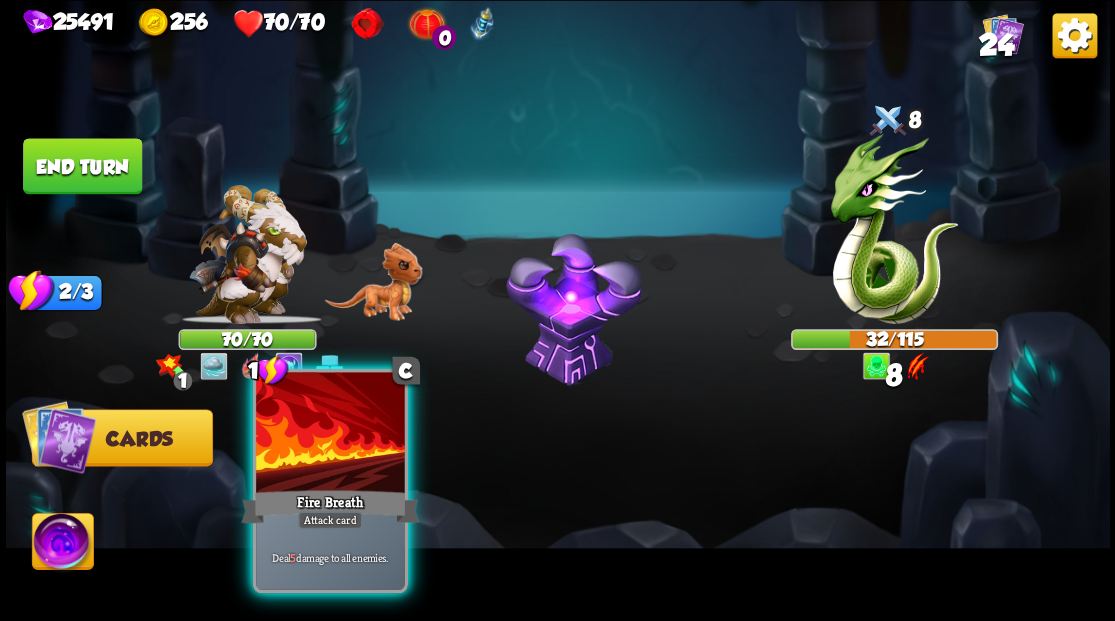 click at bounding box center (330, 434) 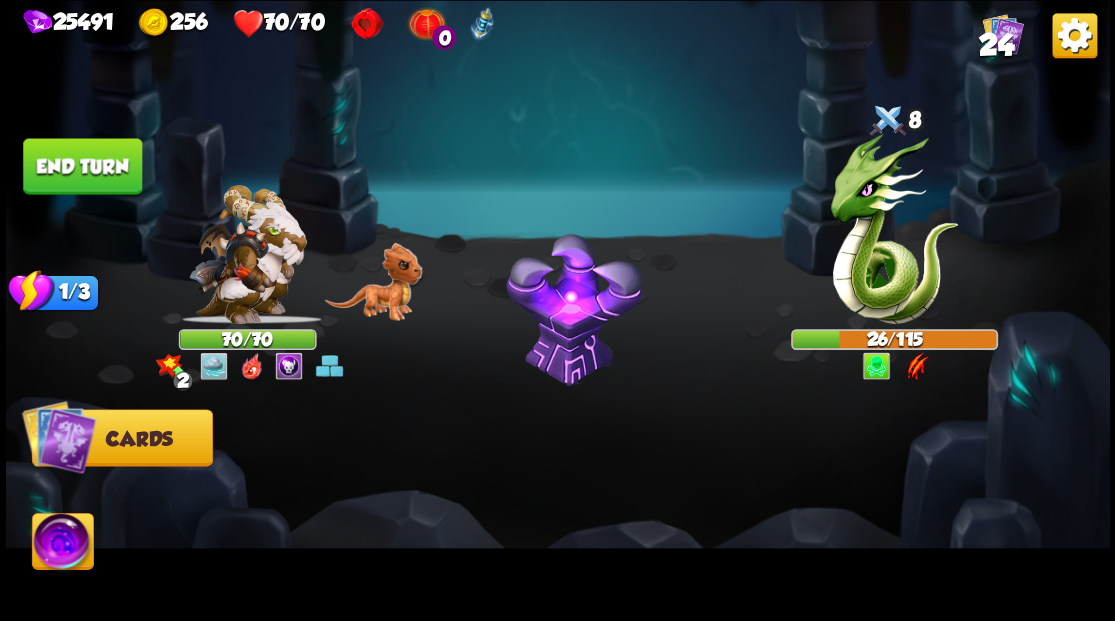 click on "End turn" at bounding box center [82, 166] 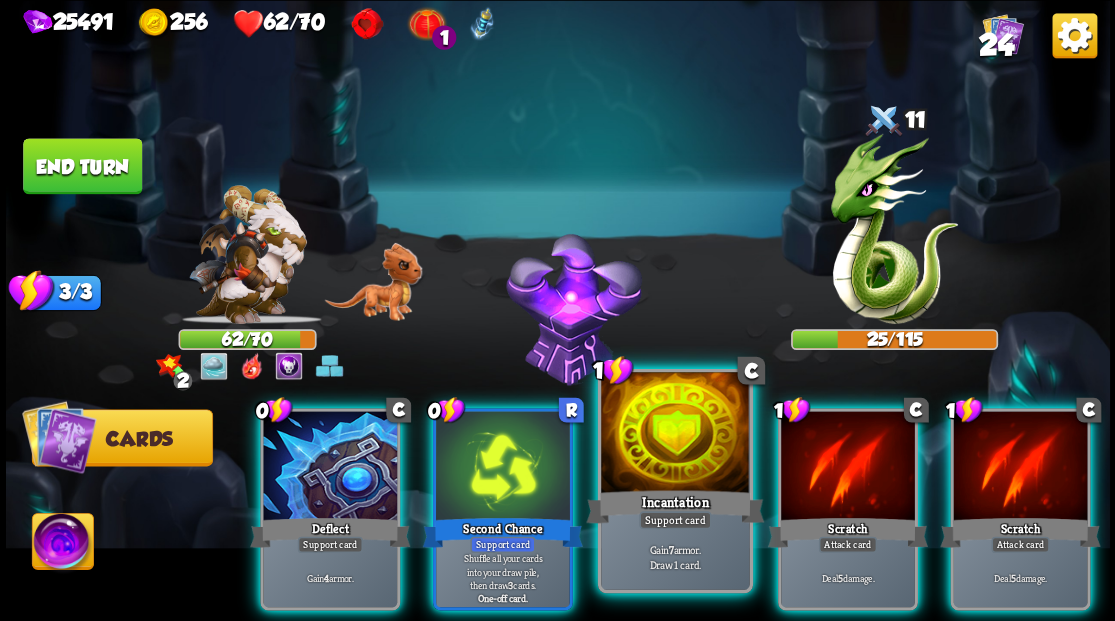 click at bounding box center [675, 434] 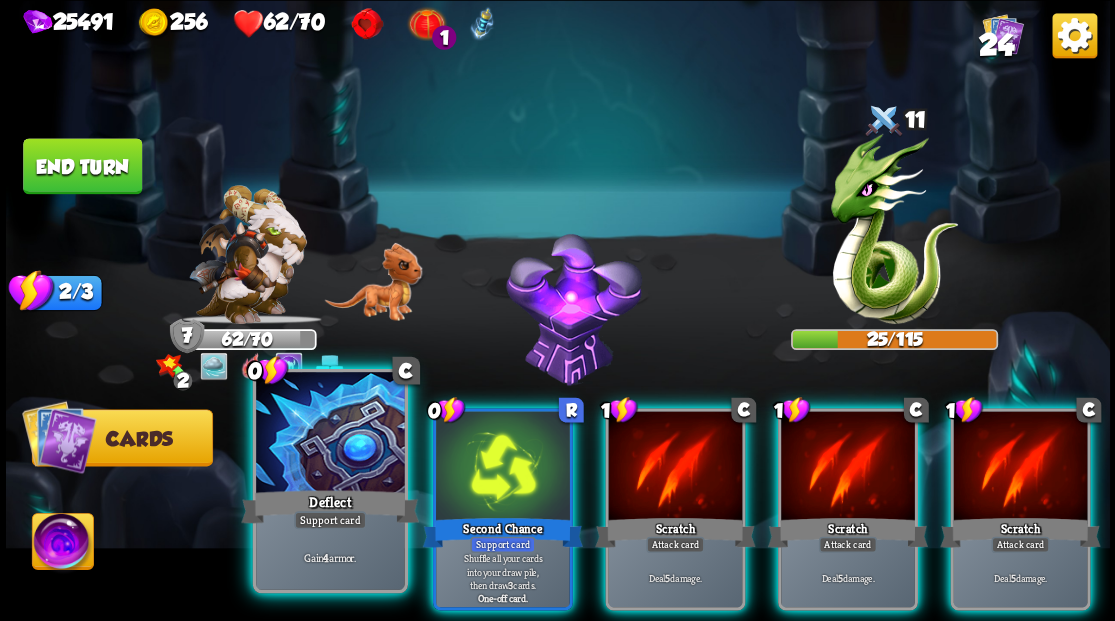 click at bounding box center [330, 434] 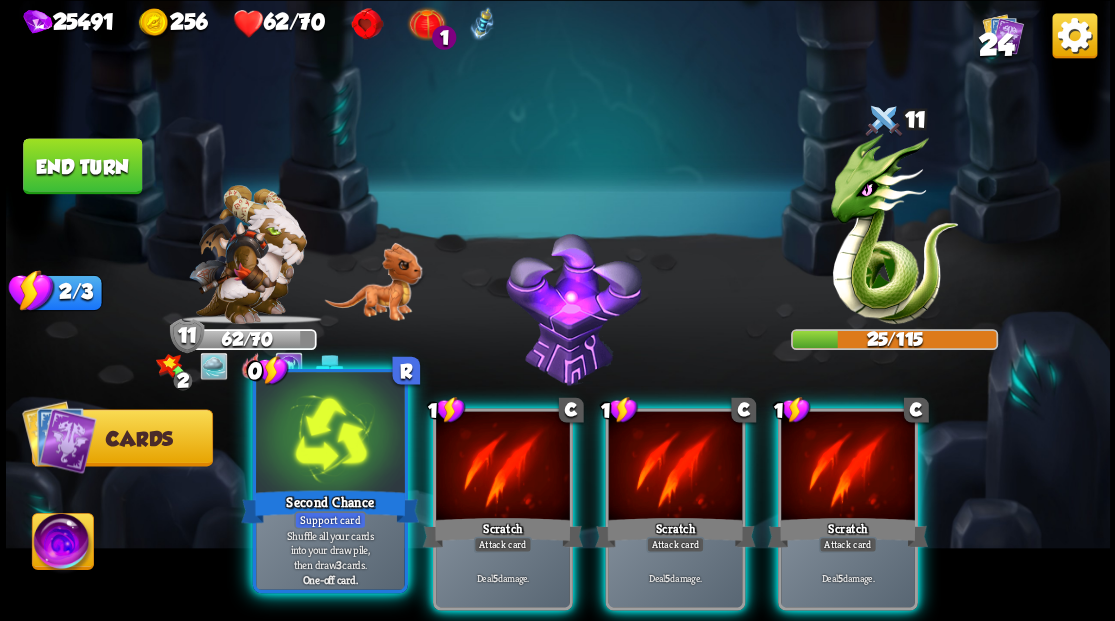 click at bounding box center (330, 434) 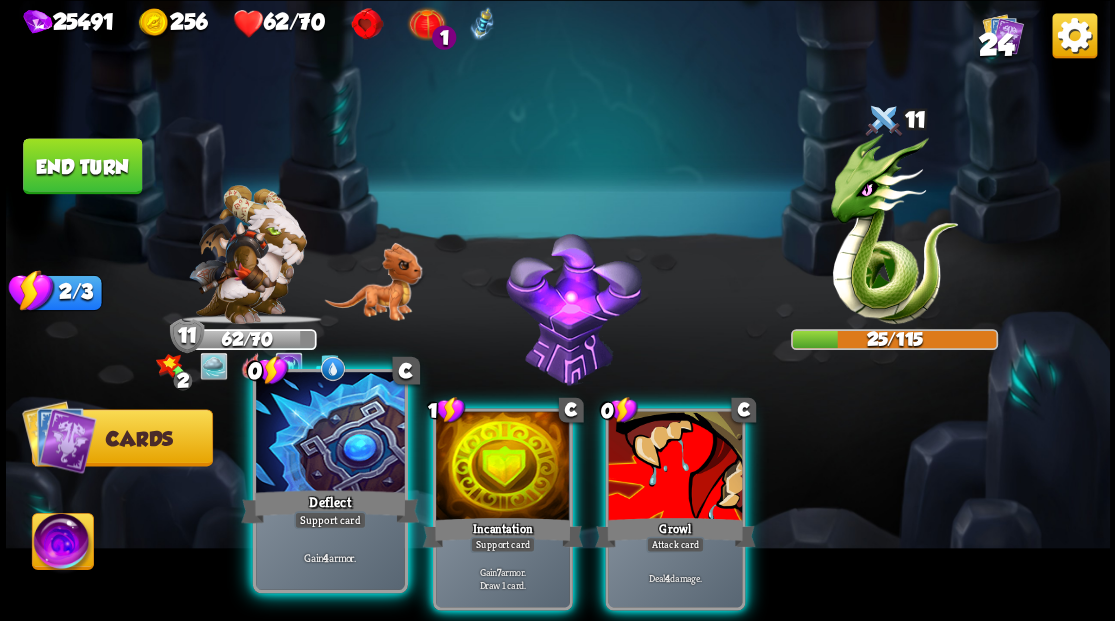 click at bounding box center [330, 434] 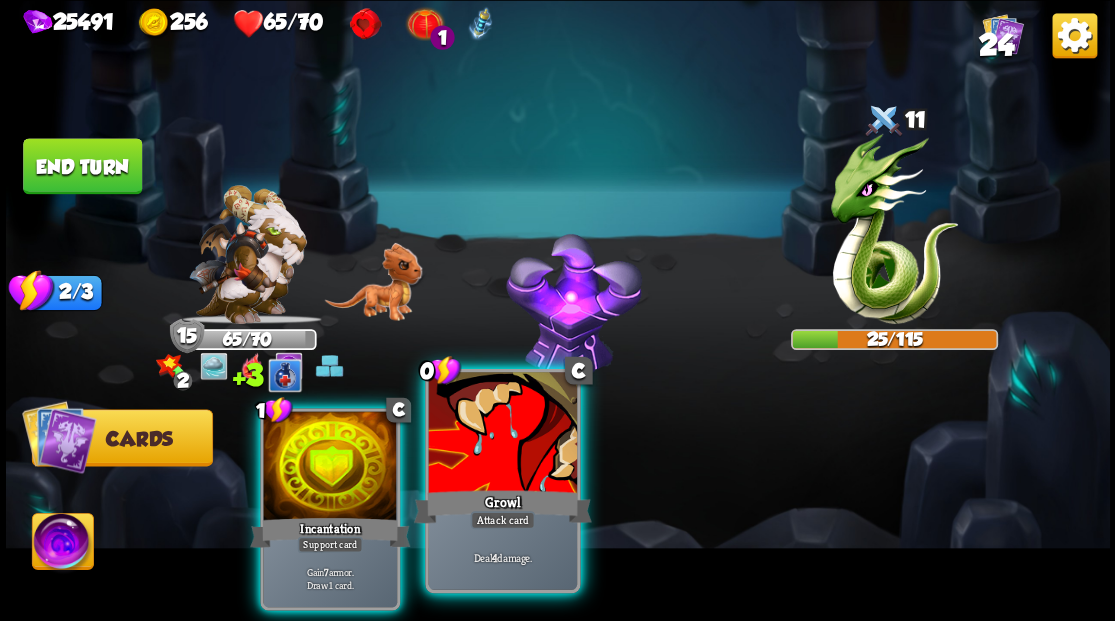 click at bounding box center (502, 434) 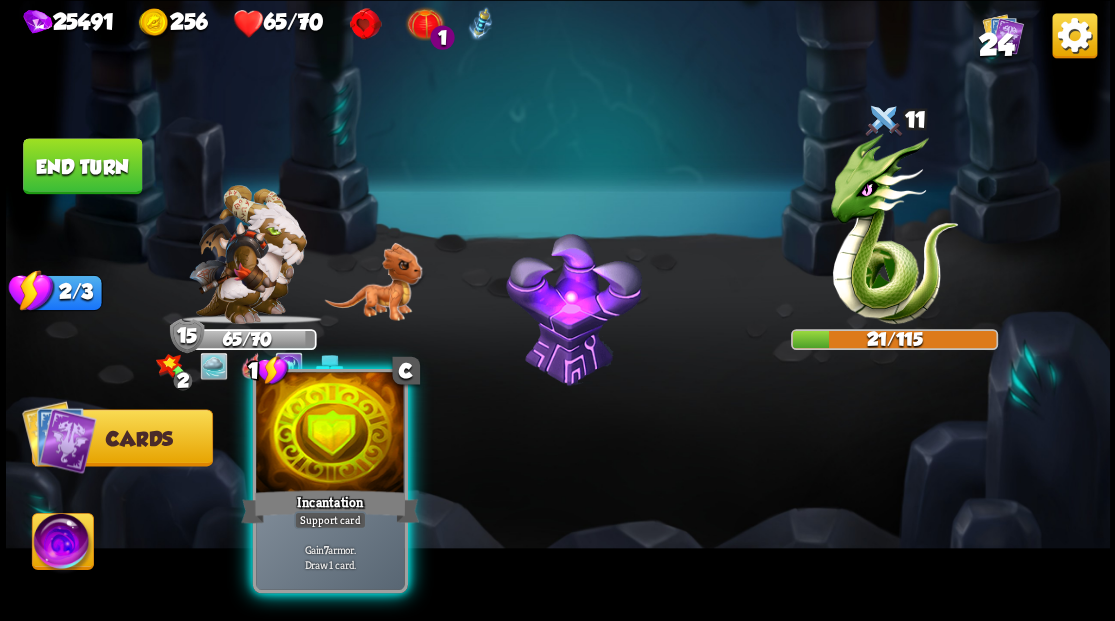 click at bounding box center [330, 434] 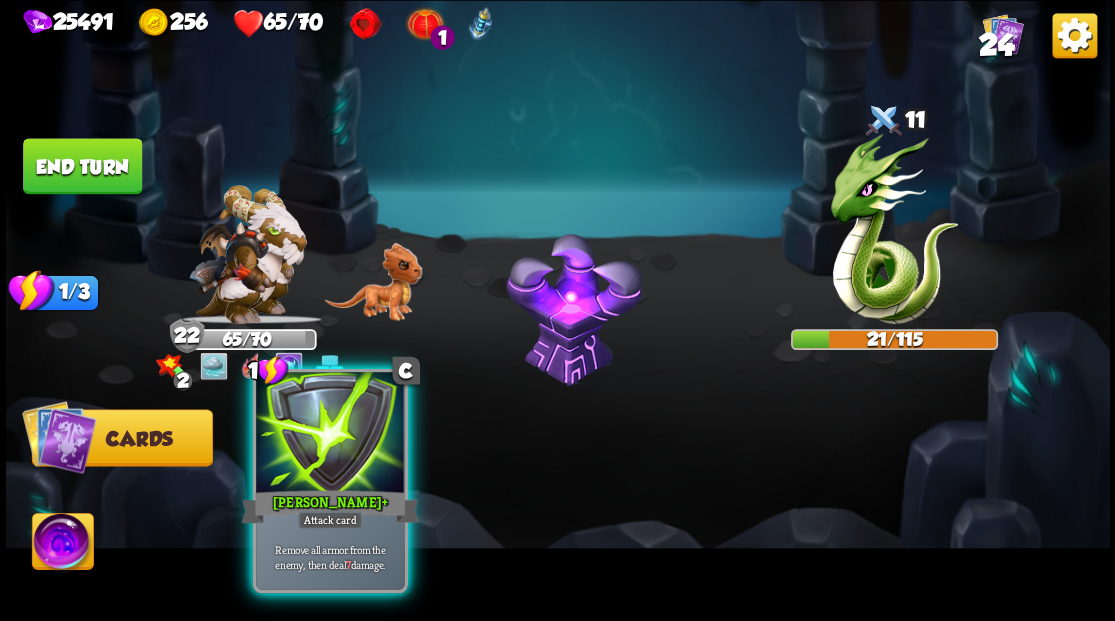 click at bounding box center (330, 434) 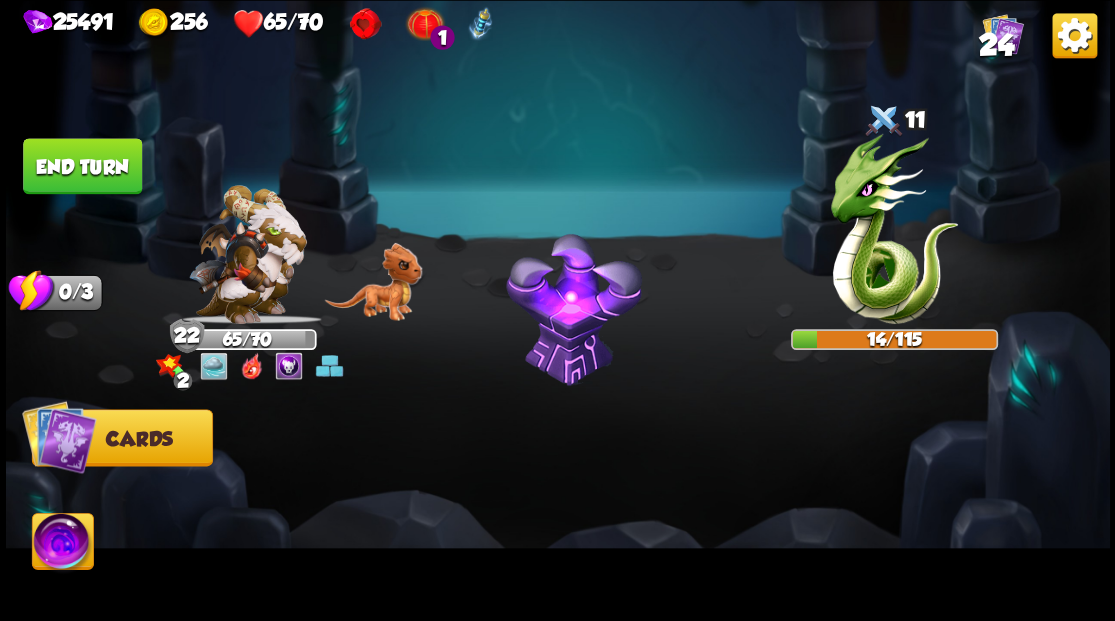 click at bounding box center (62, 544) 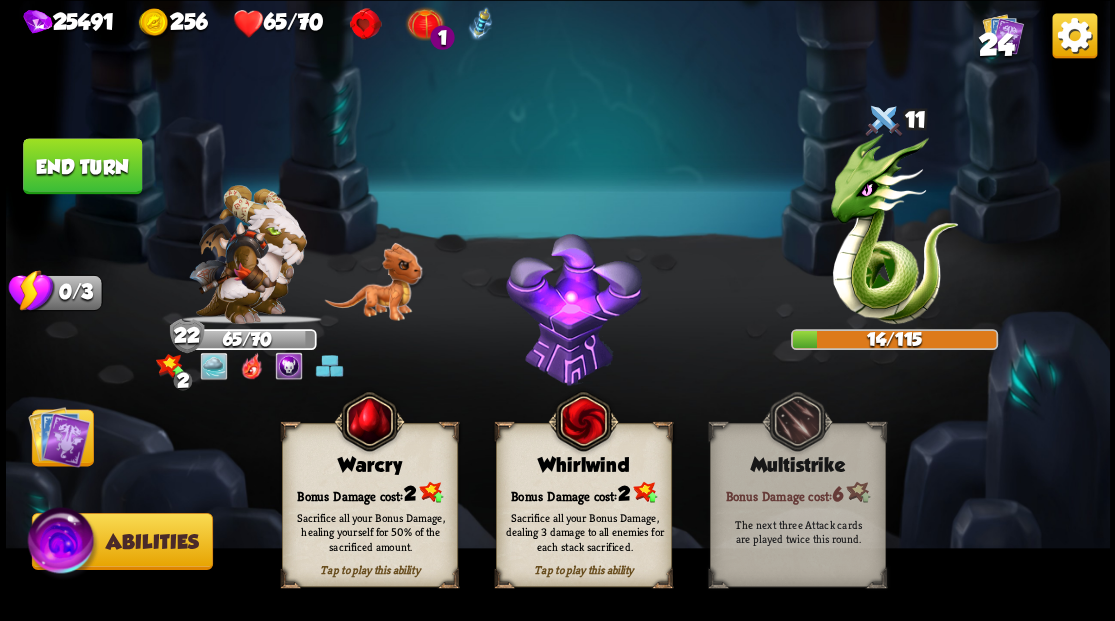 click on "Bonus Damage cost:  2" at bounding box center (369, 492) 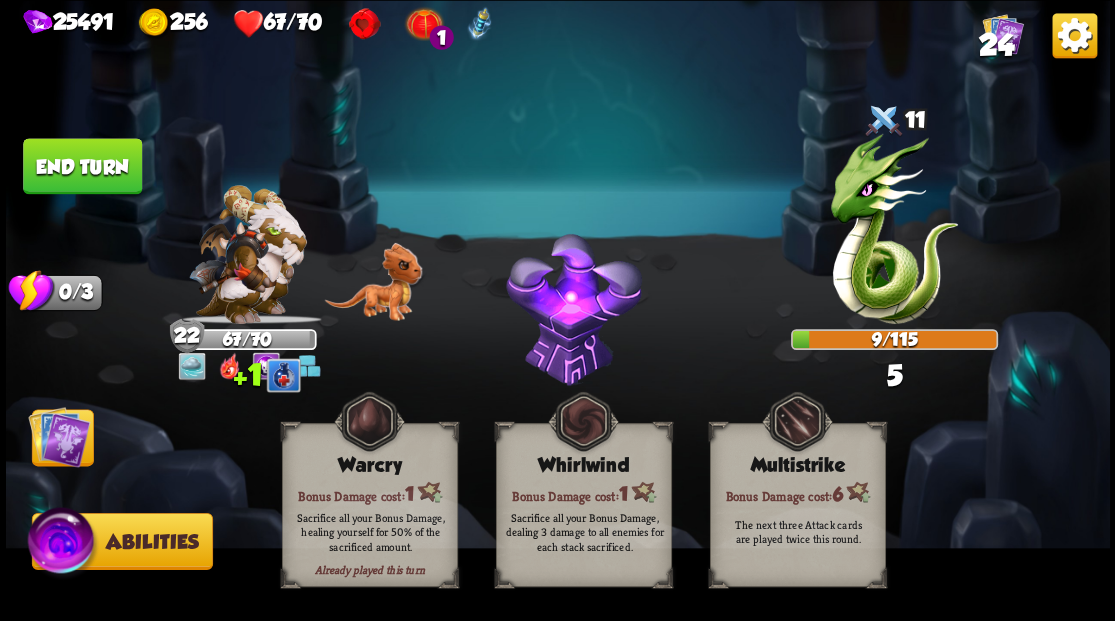 click at bounding box center (59, 436) 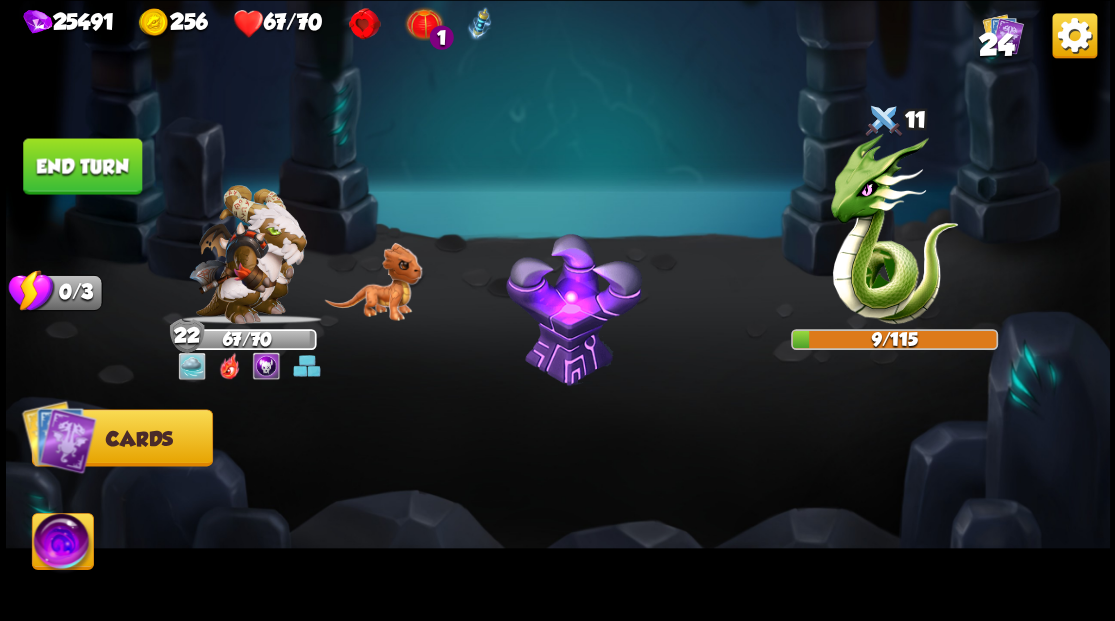 click on "End turn" at bounding box center [82, 166] 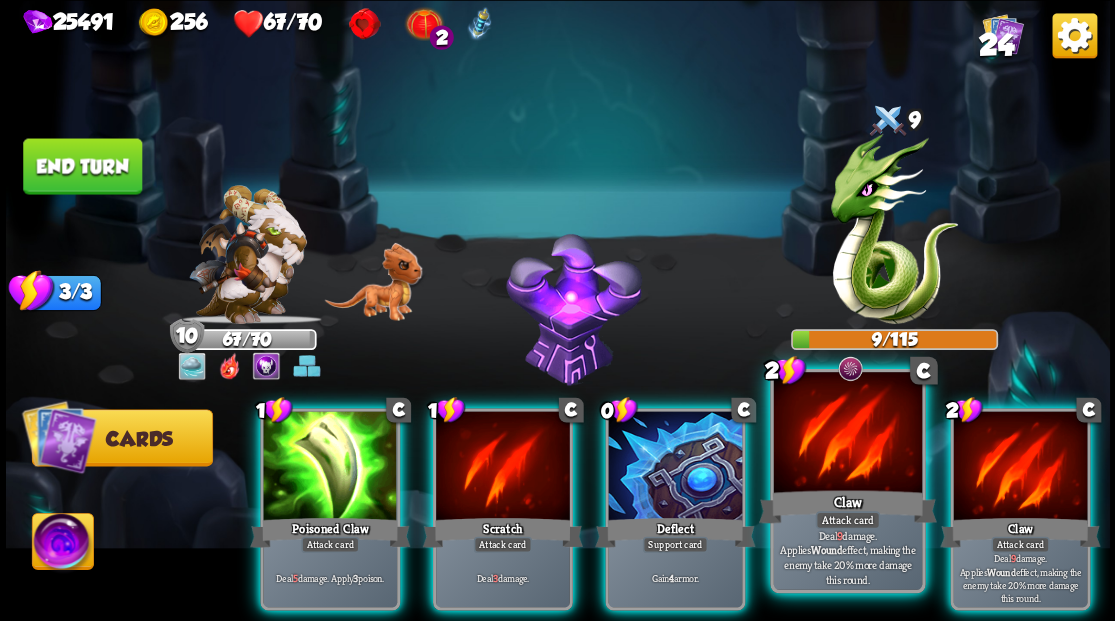 click at bounding box center [847, 434] 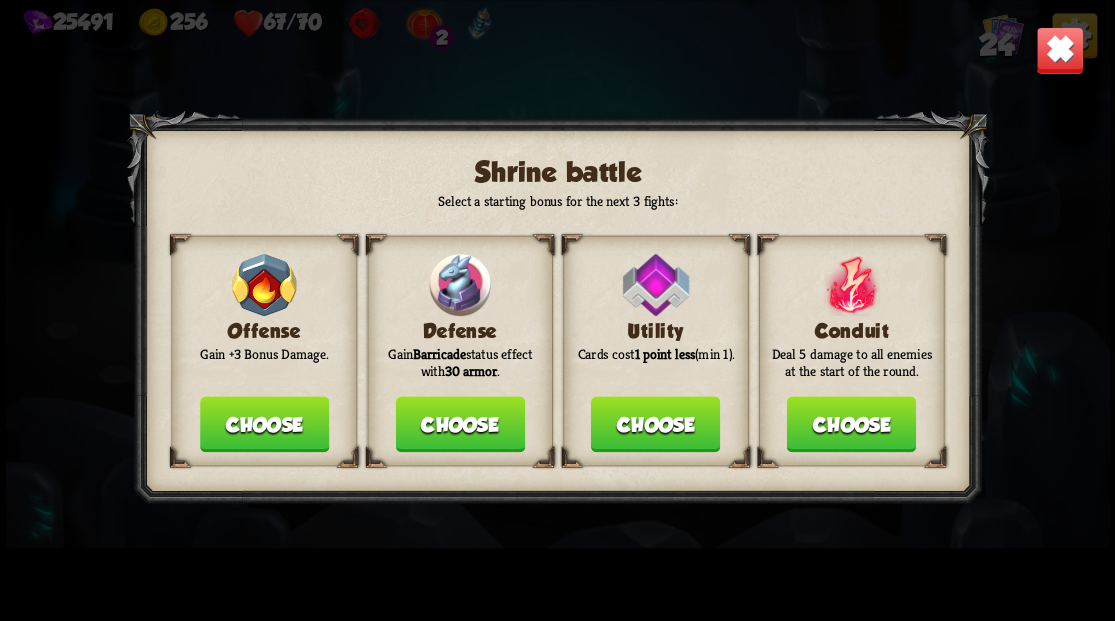 click on "Choose" at bounding box center [459, 424] 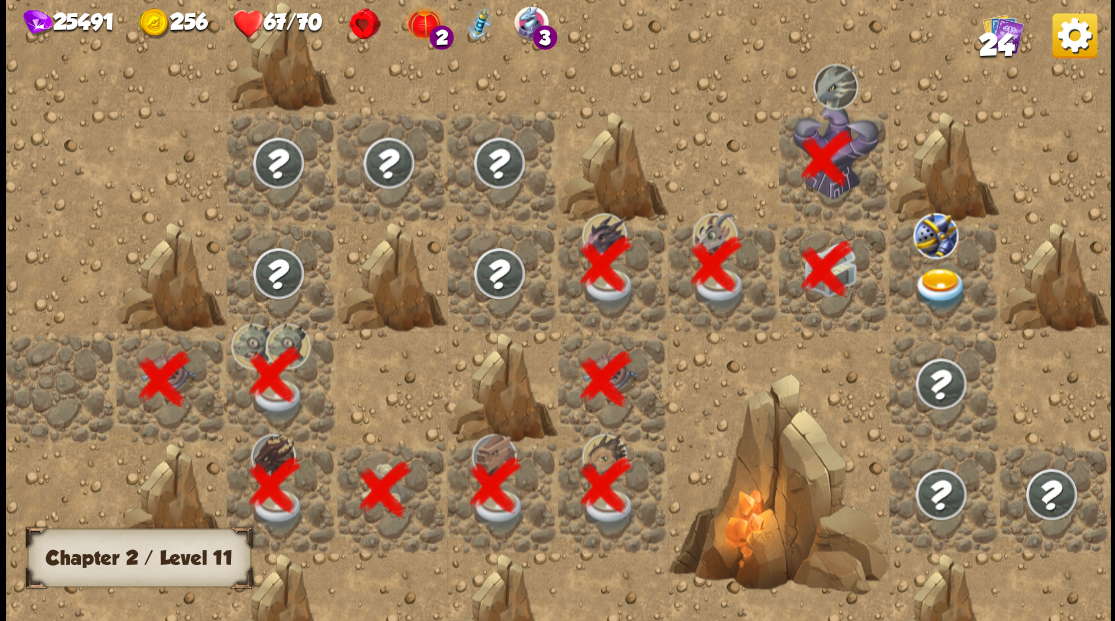 scroll, scrollTop: 0, scrollLeft: 384, axis: horizontal 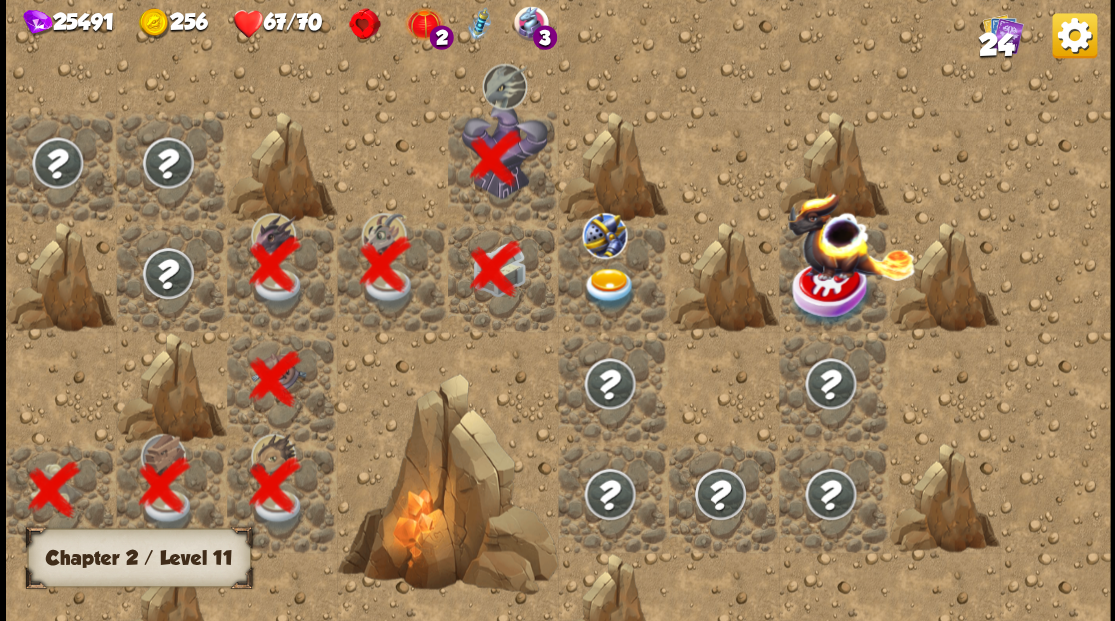 click at bounding box center (609, 288) 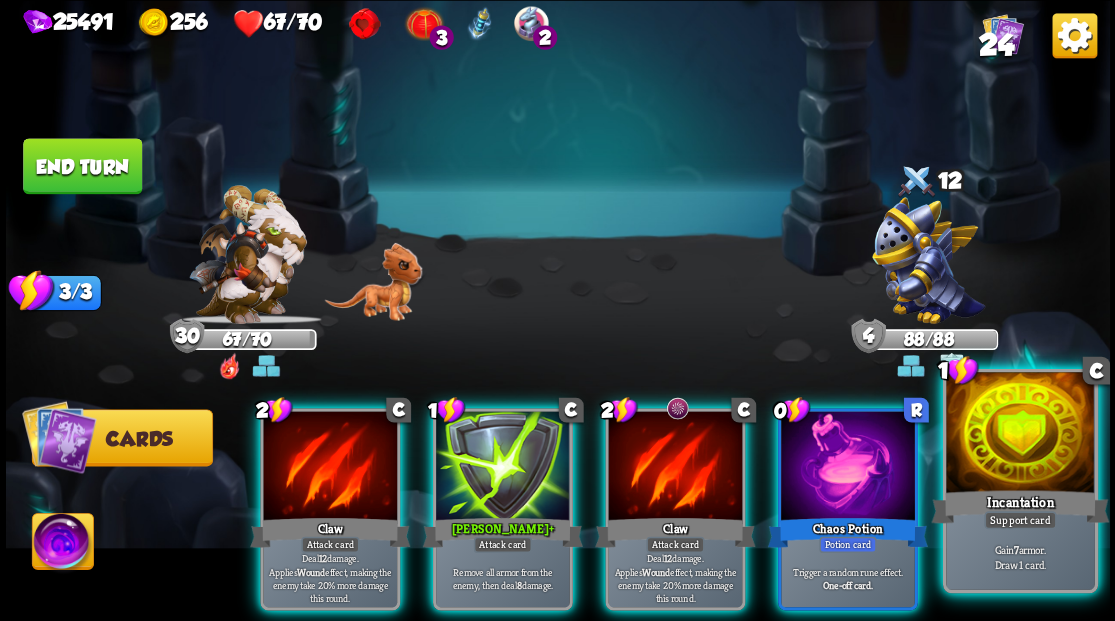 click at bounding box center [1020, 434] 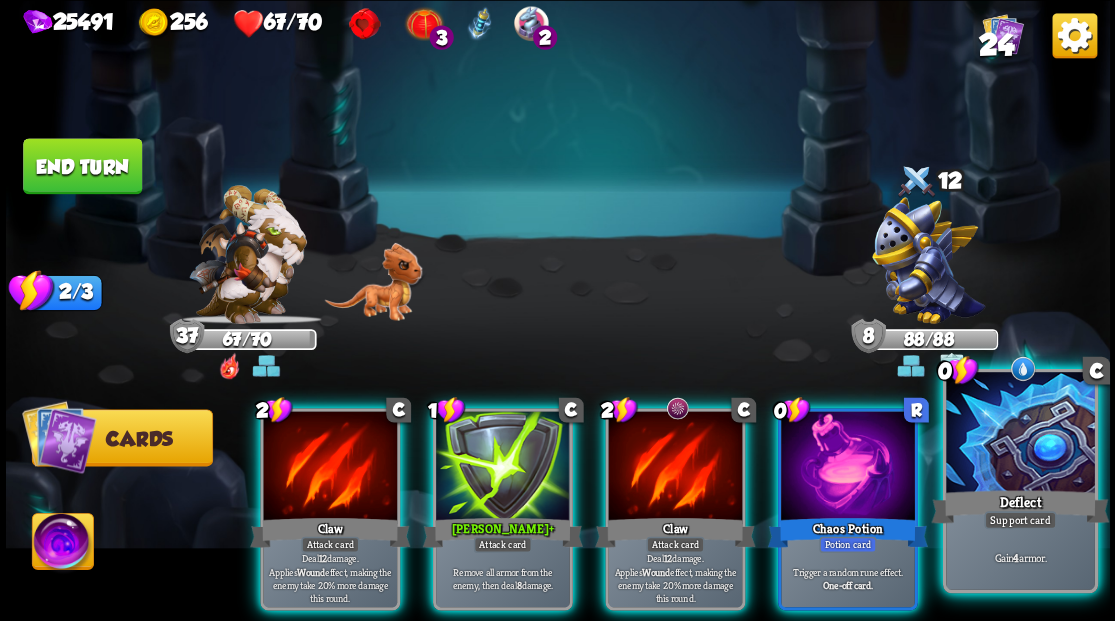 click at bounding box center [1020, 434] 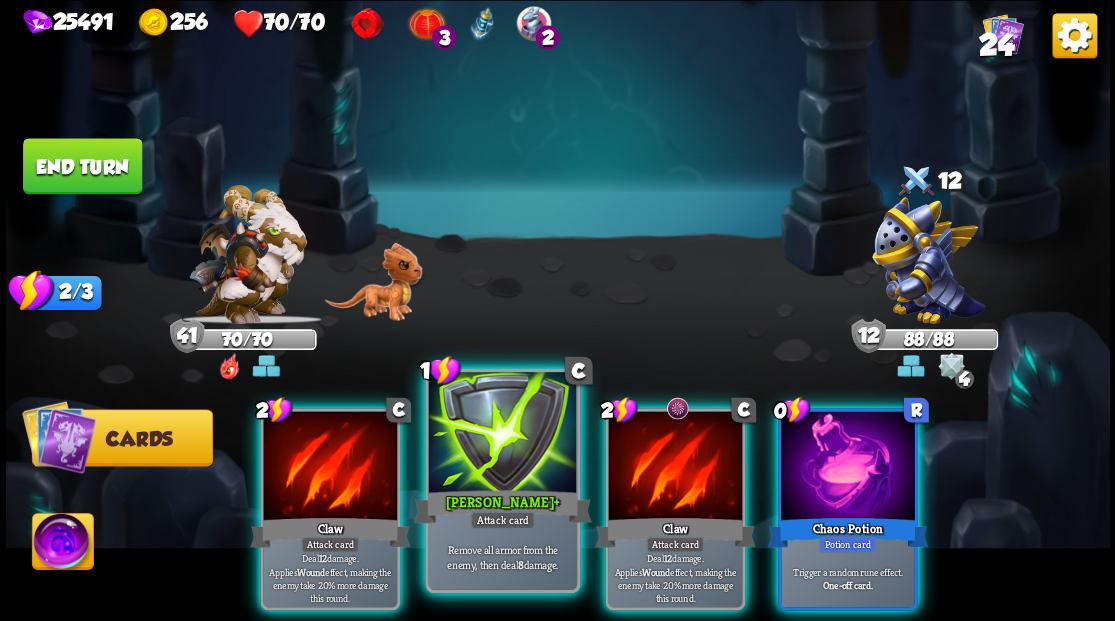 click at bounding box center [502, 434] 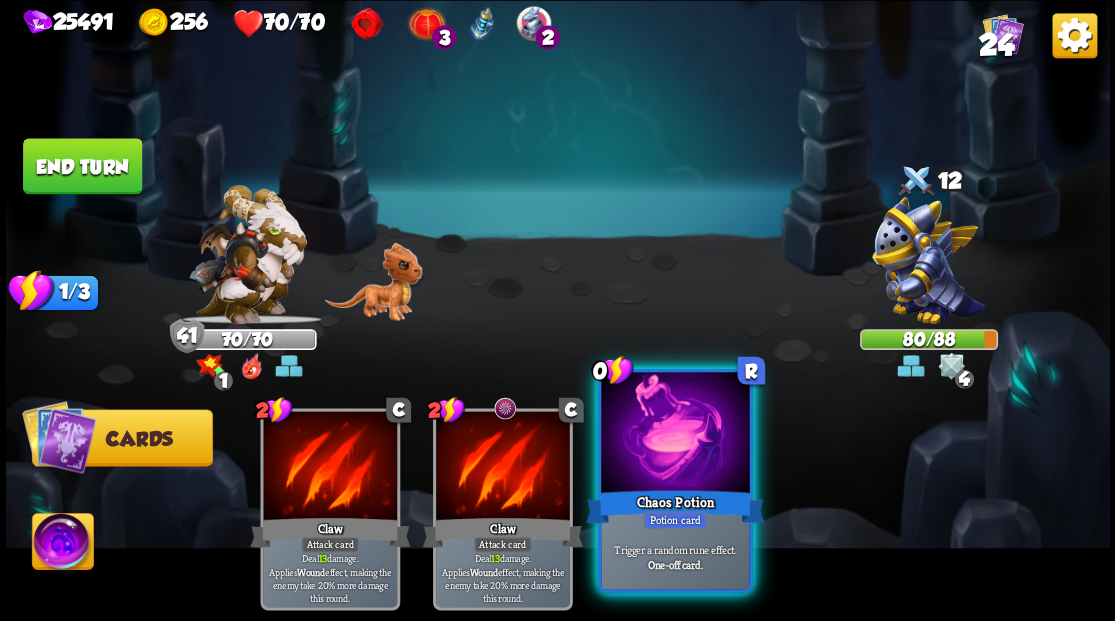 click at bounding box center (675, 434) 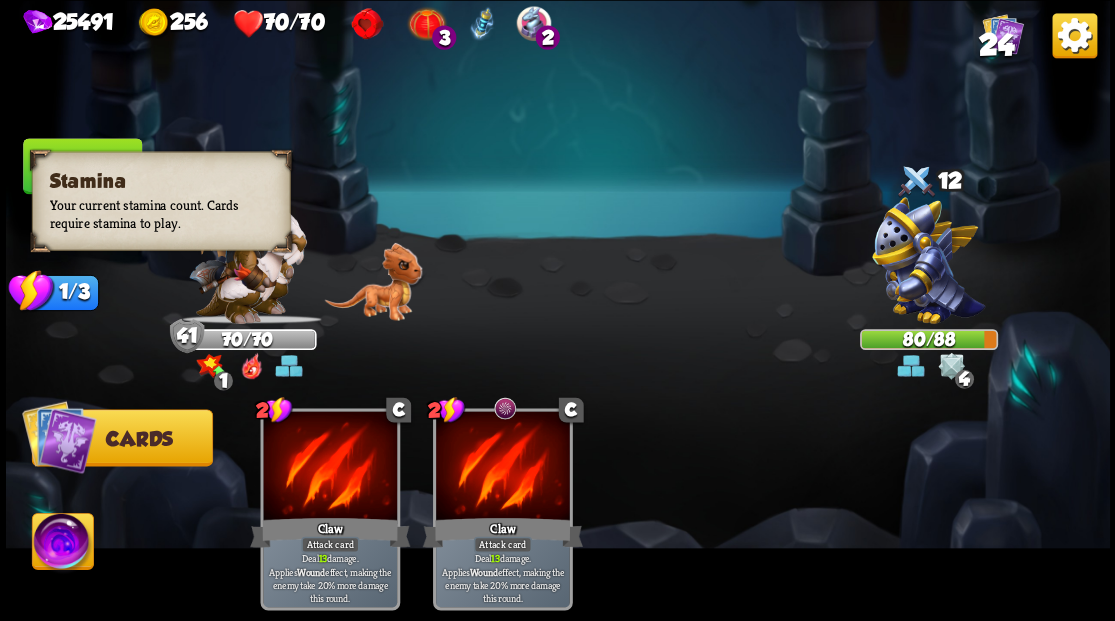 click on "Stamina   Your current stamina count. Cards require stamina to play." at bounding box center (160, 200) 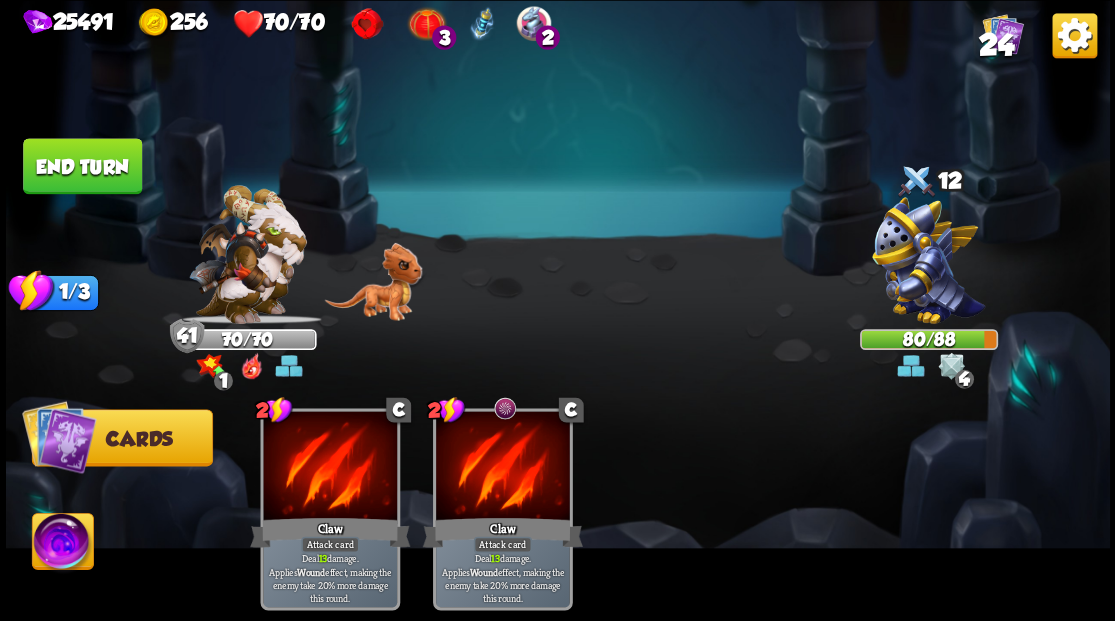 click on "End turn" at bounding box center [82, 166] 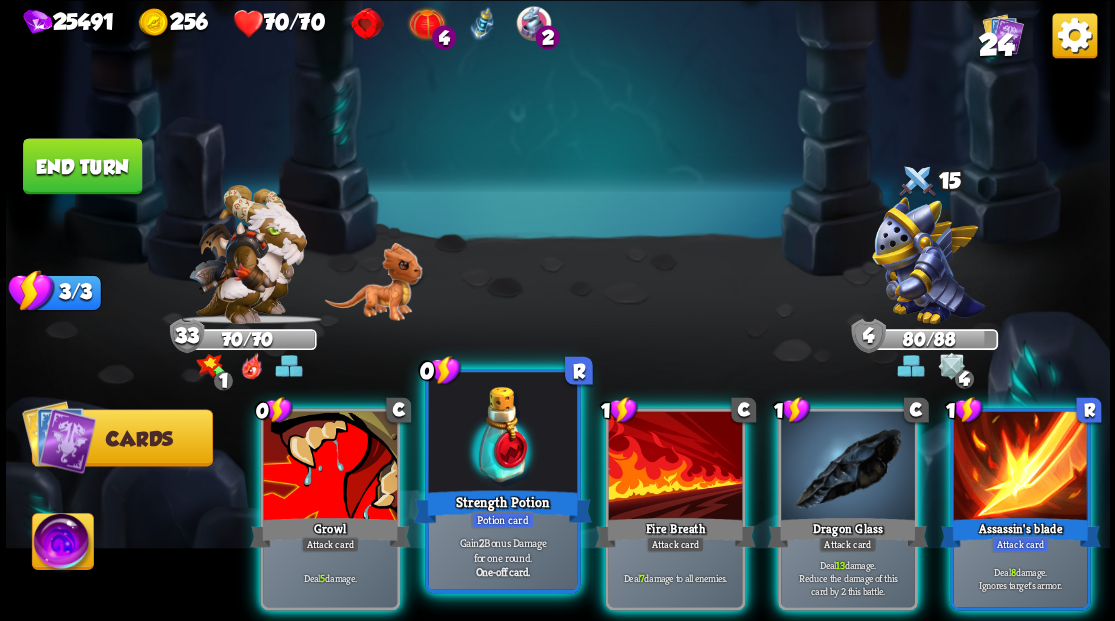 click at bounding box center [502, 434] 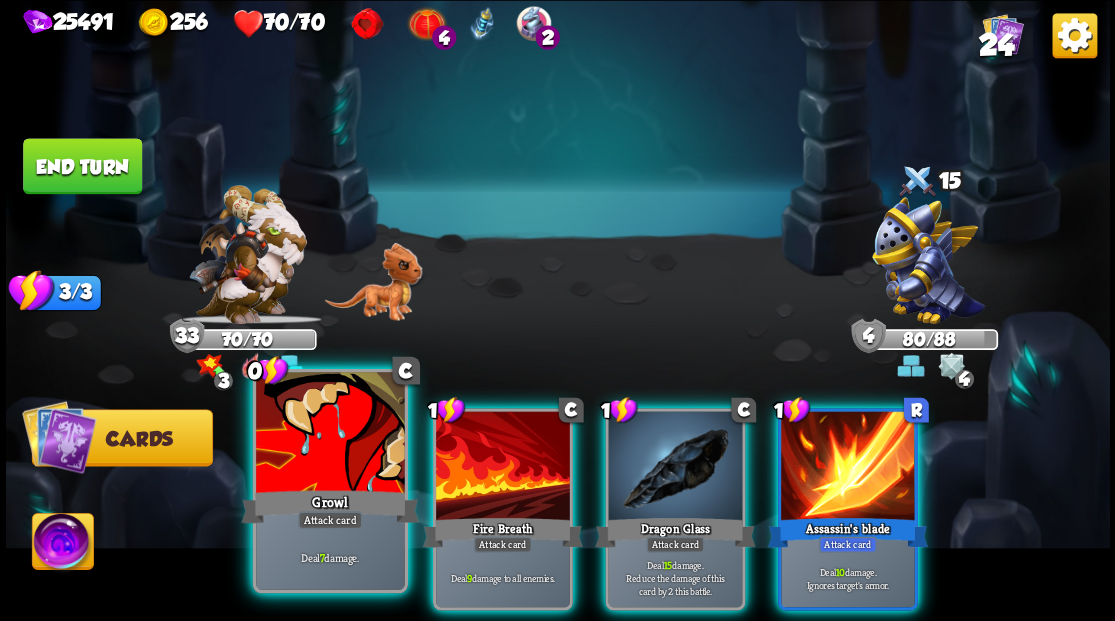 click at bounding box center (330, 434) 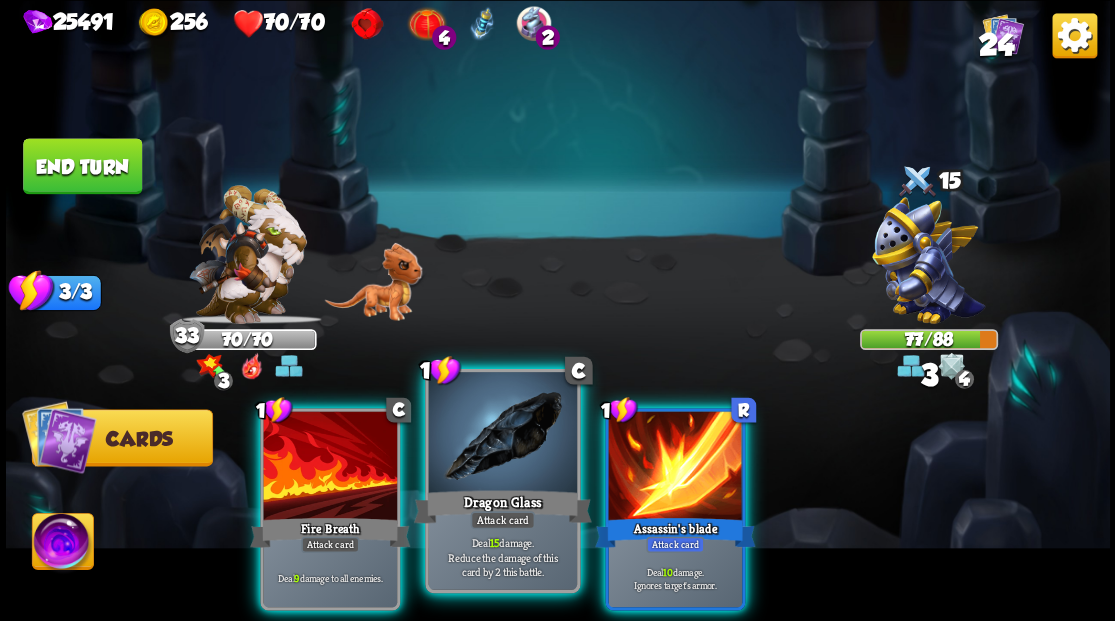 click at bounding box center (502, 434) 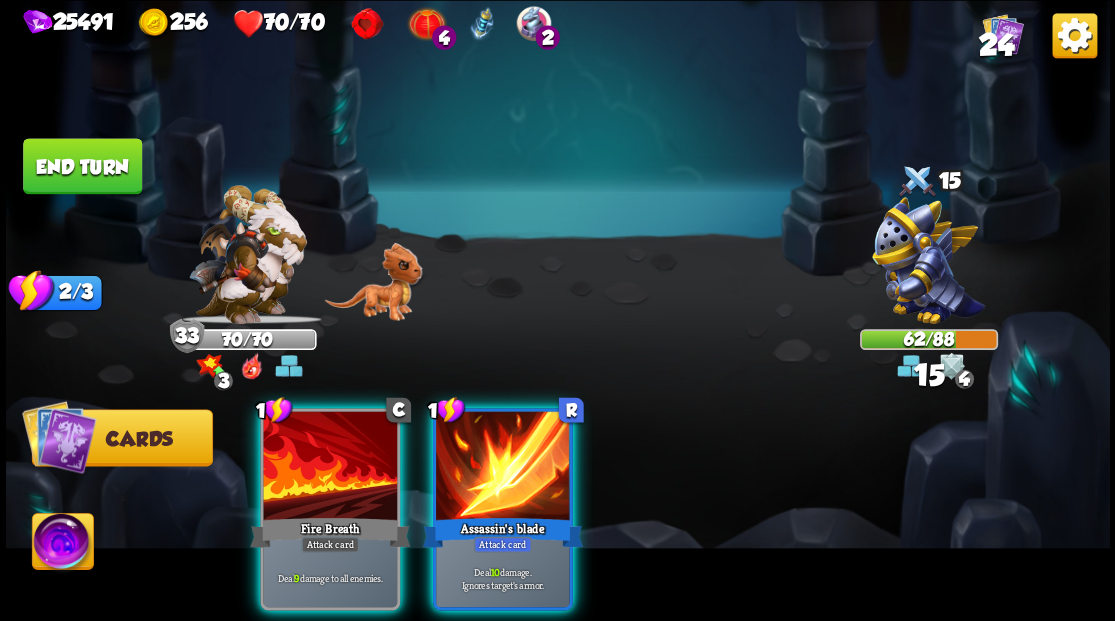 drag, startPoint x: 499, startPoint y: 456, endPoint x: 435, endPoint y: 456, distance: 64 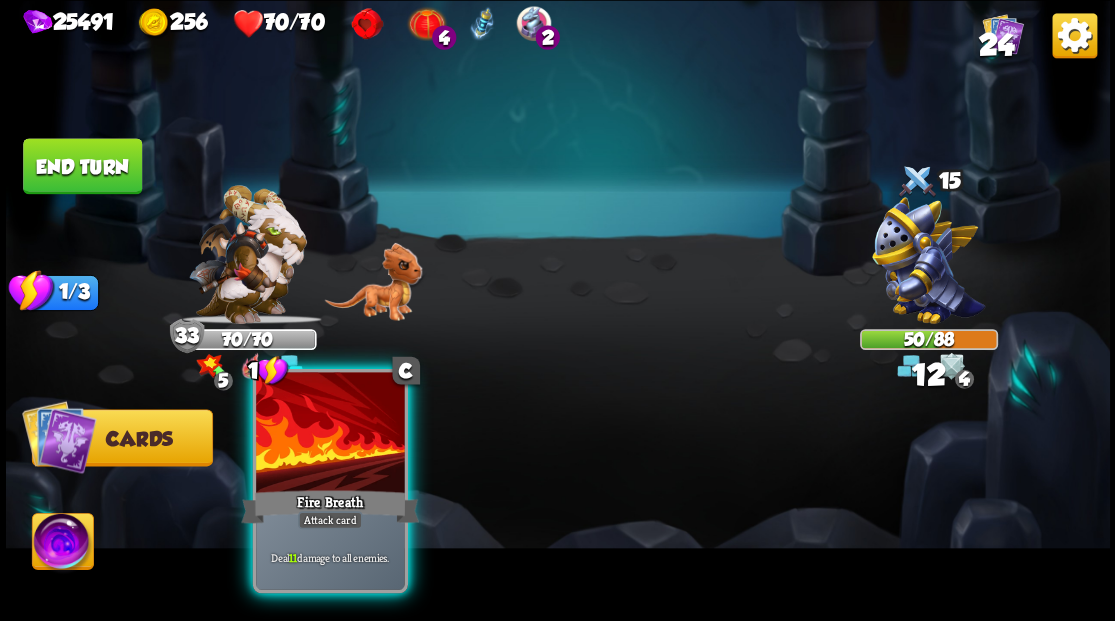 click at bounding box center [330, 434] 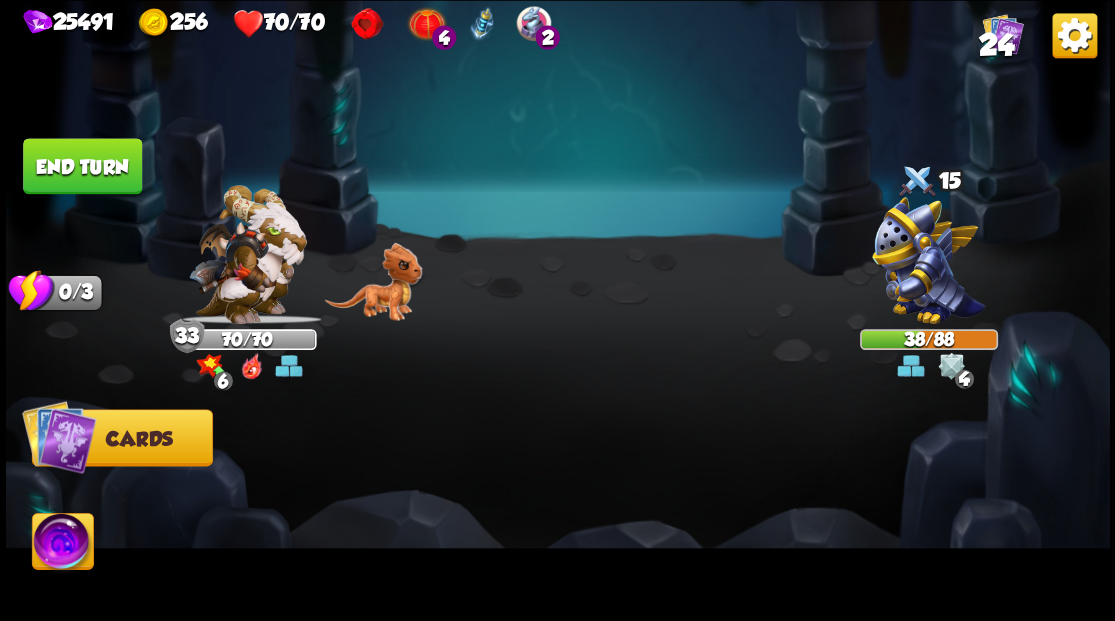 click at bounding box center [62, 544] 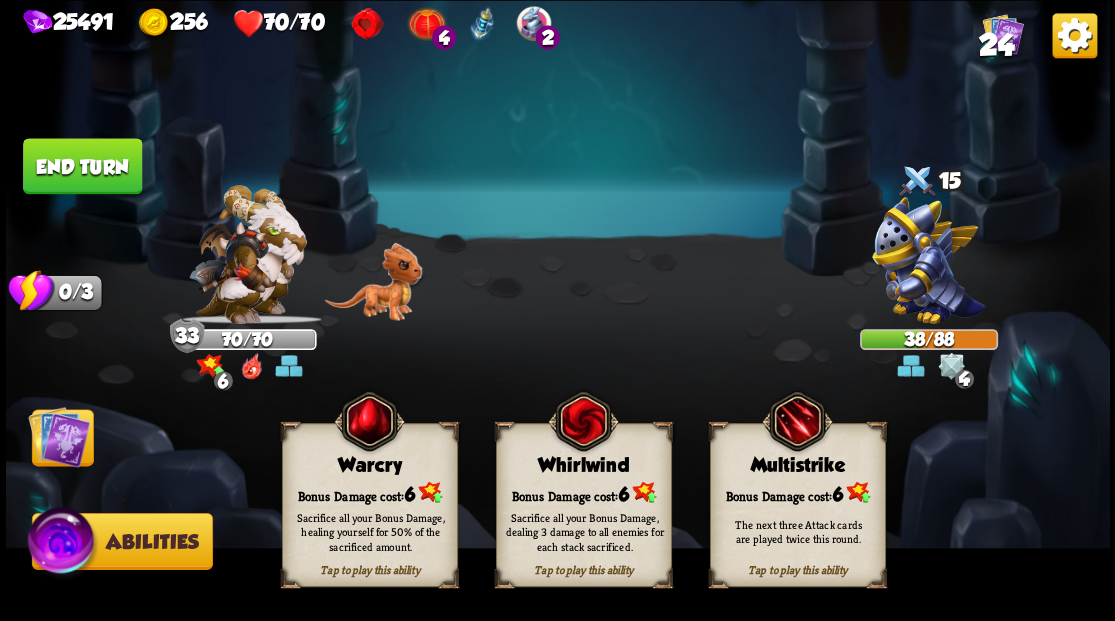 click on "Sacrifice all your Bonus Damage, dealing 3 damage to all enemies for each stack sacrificed." at bounding box center (584, 531) 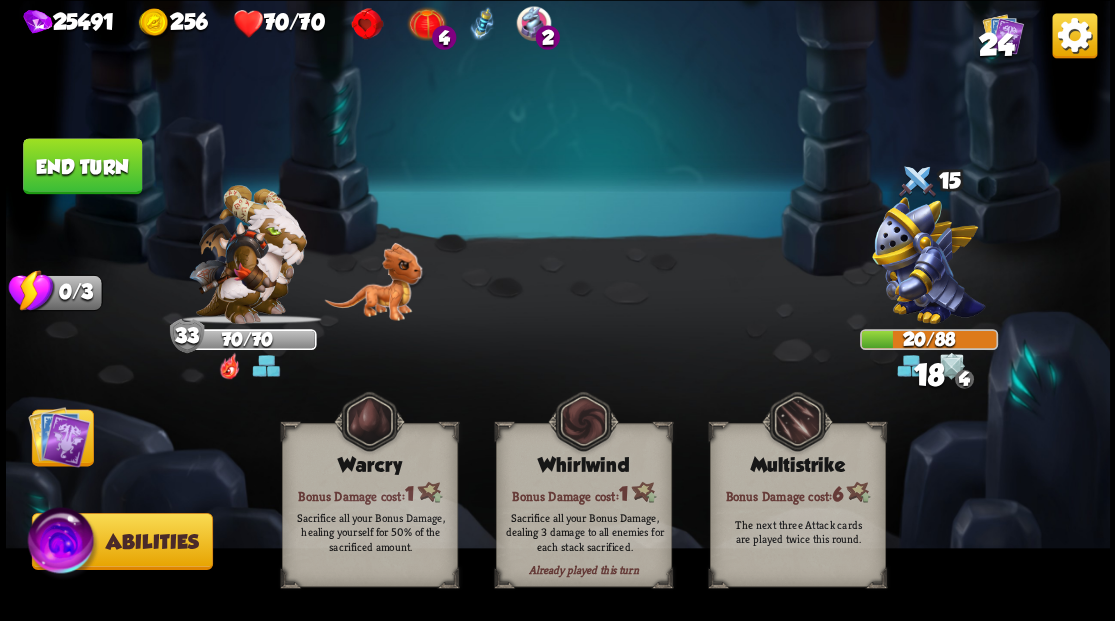 click at bounding box center (59, 436) 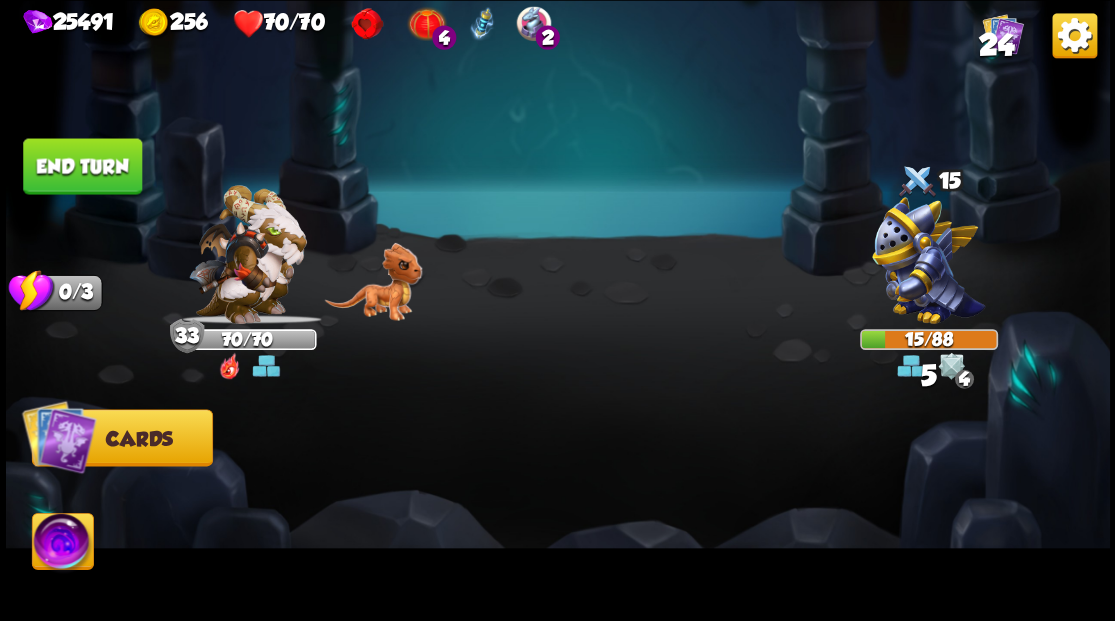 click on "End turn" at bounding box center (82, 166) 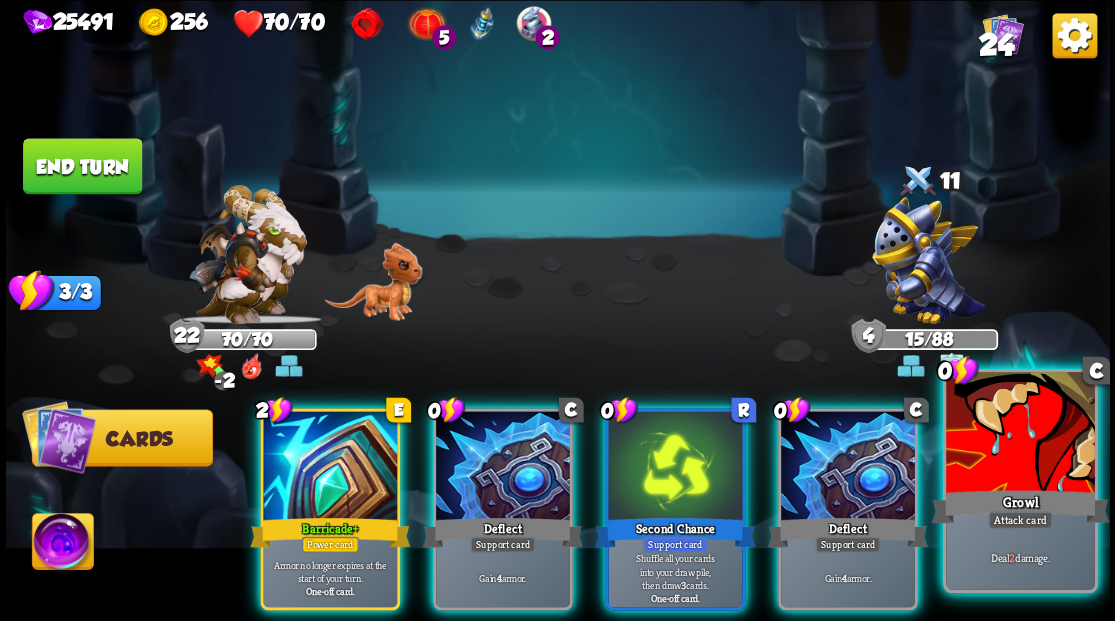 click at bounding box center [1020, 434] 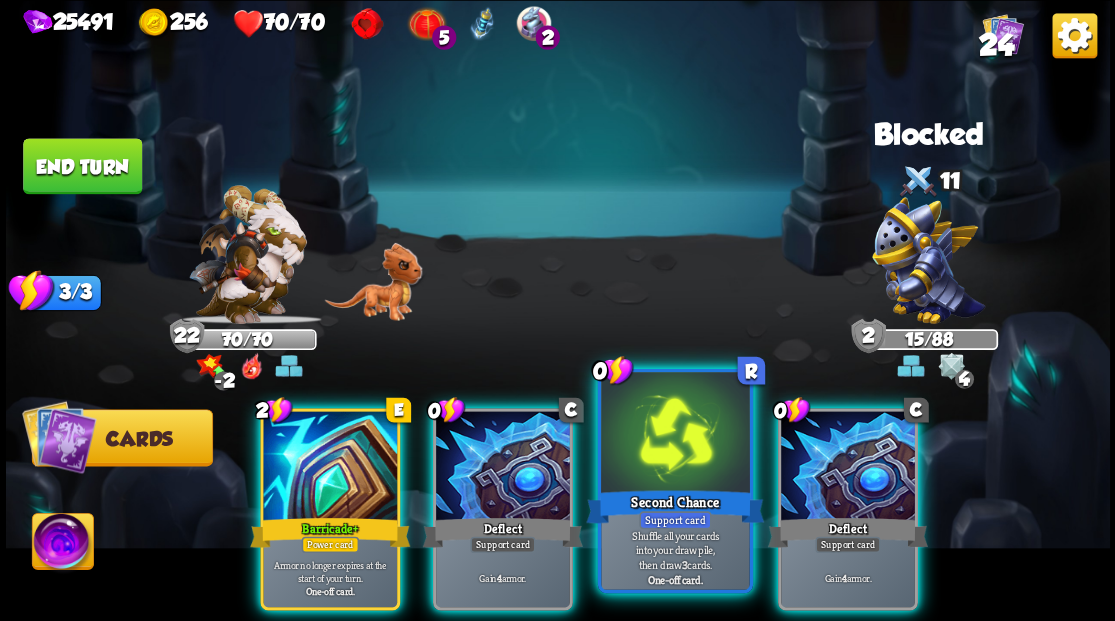 click at bounding box center [675, 434] 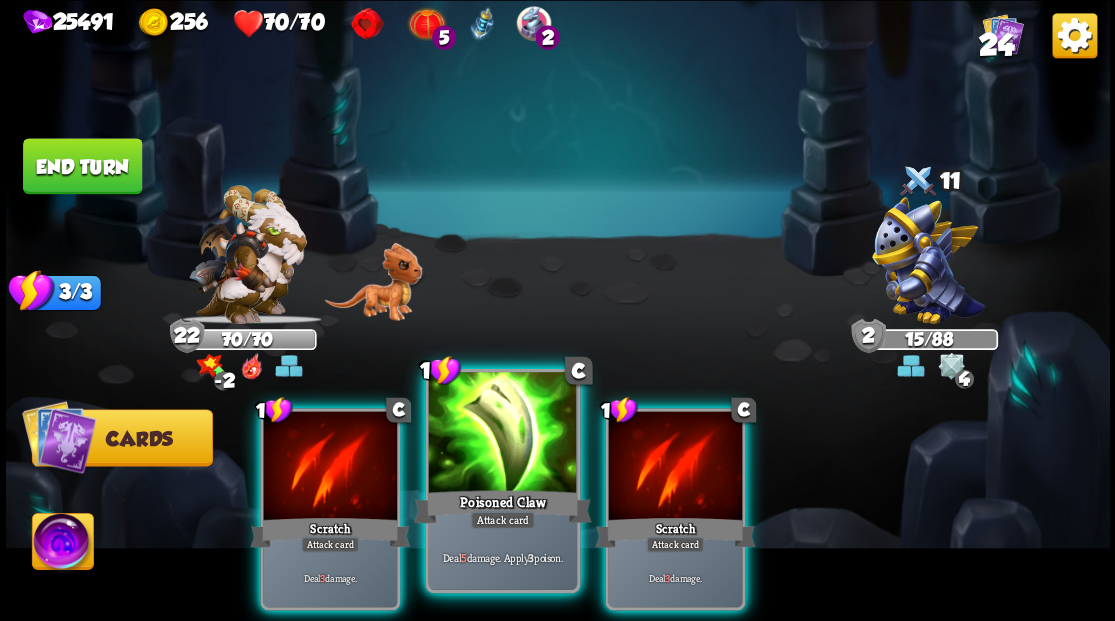 click at bounding box center (502, 434) 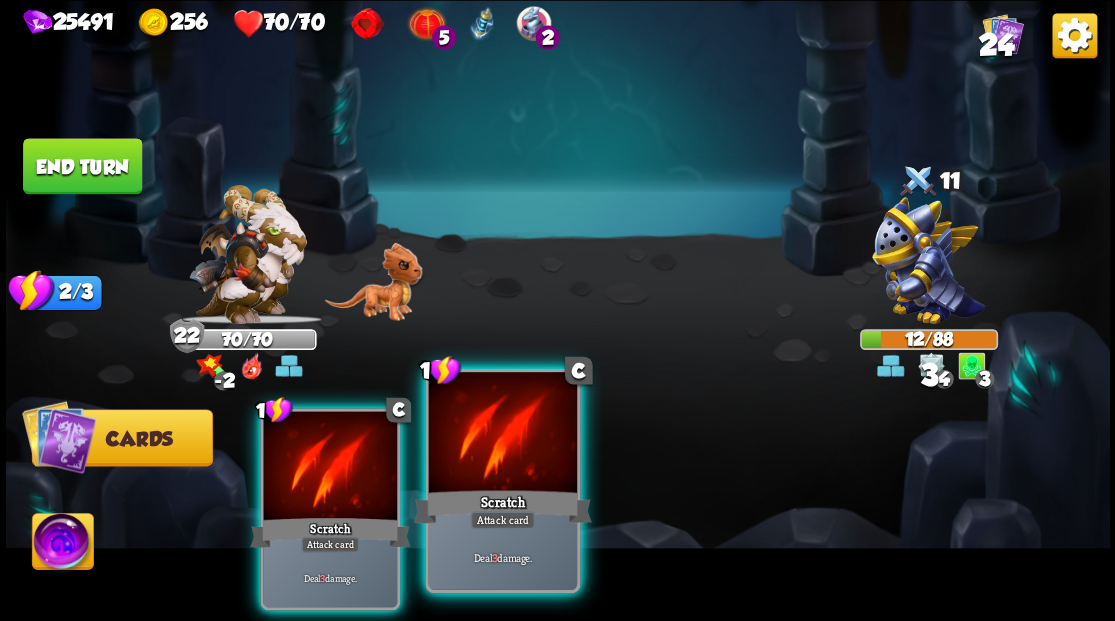 click at bounding box center (502, 434) 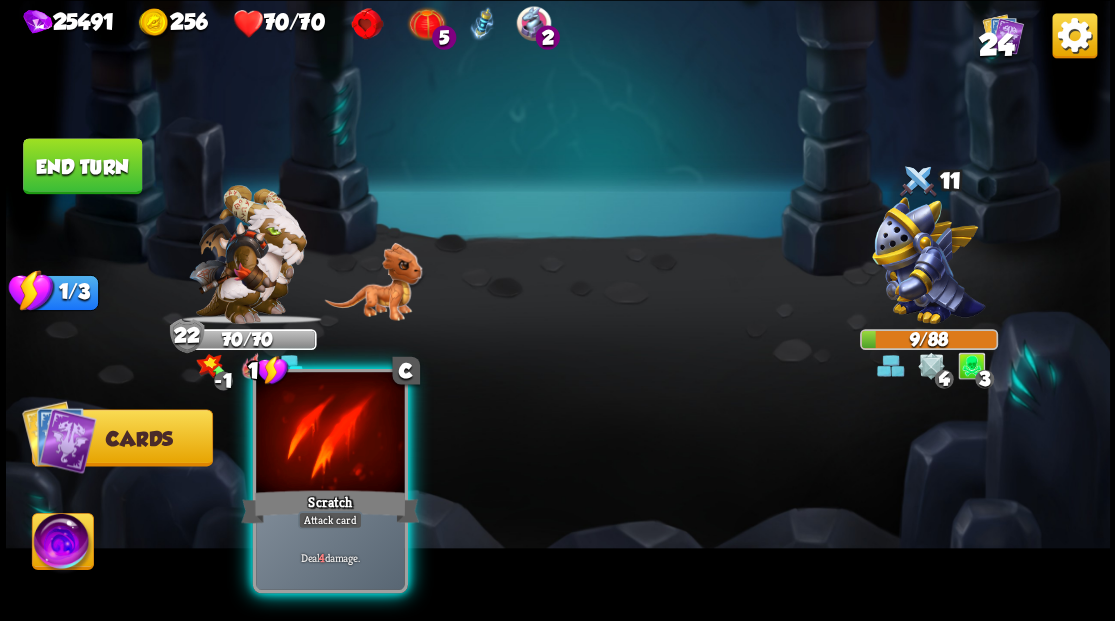 click on "Scratch" at bounding box center [330, 506] 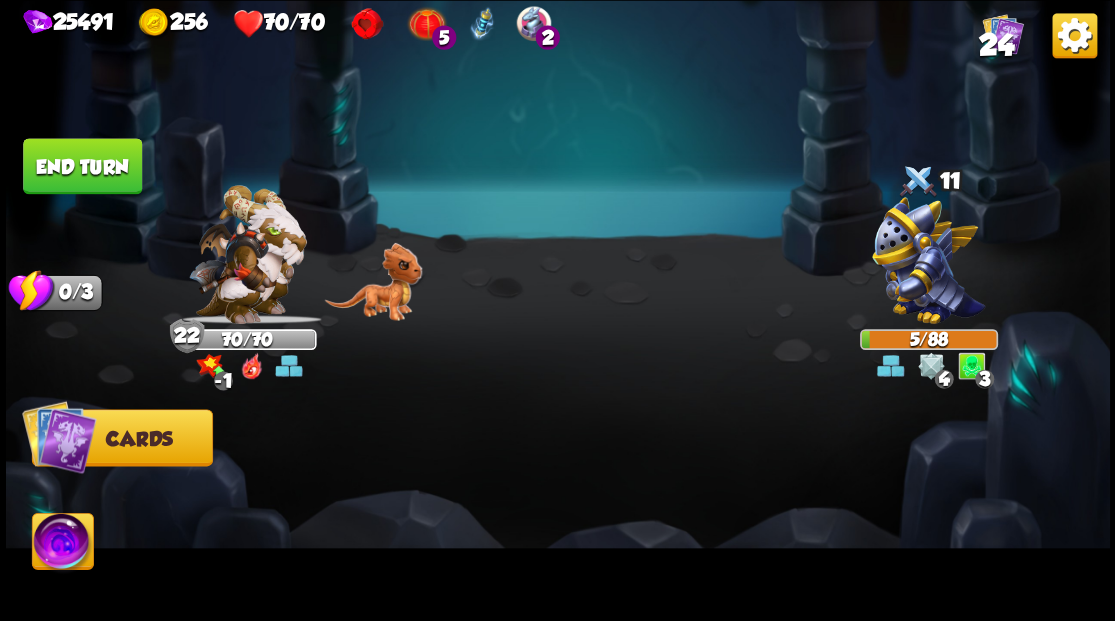 click on "End turn" at bounding box center [82, 166] 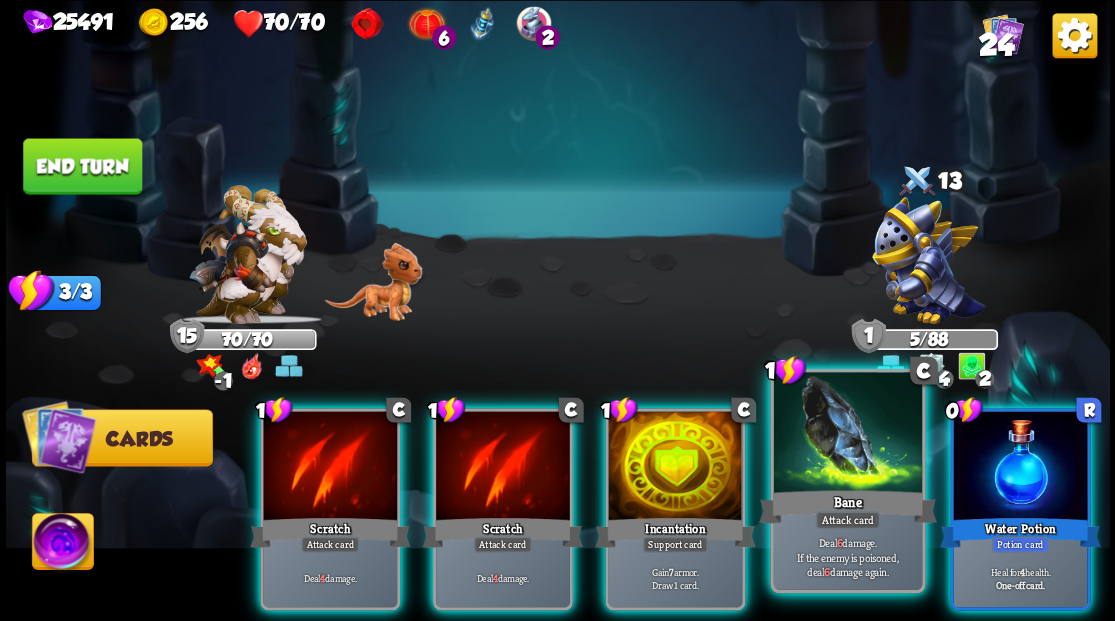 click on "Bane" at bounding box center (847, 506) 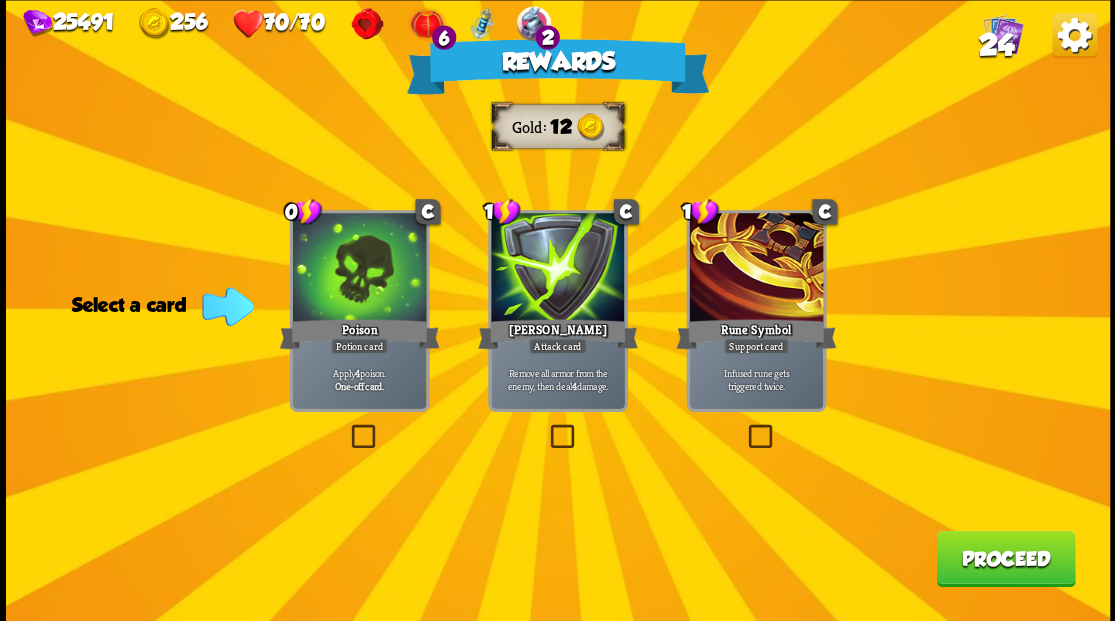 click on "24" at bounding box center (995, 45) 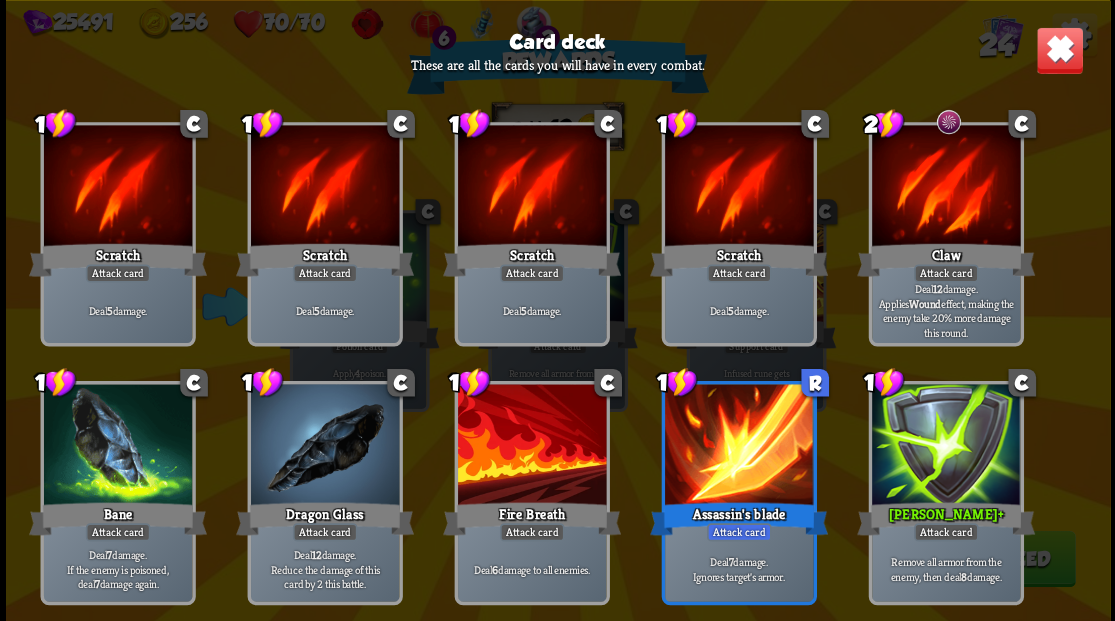 scroll, scrollTop: 0, scrollLeft: 0, axis: both 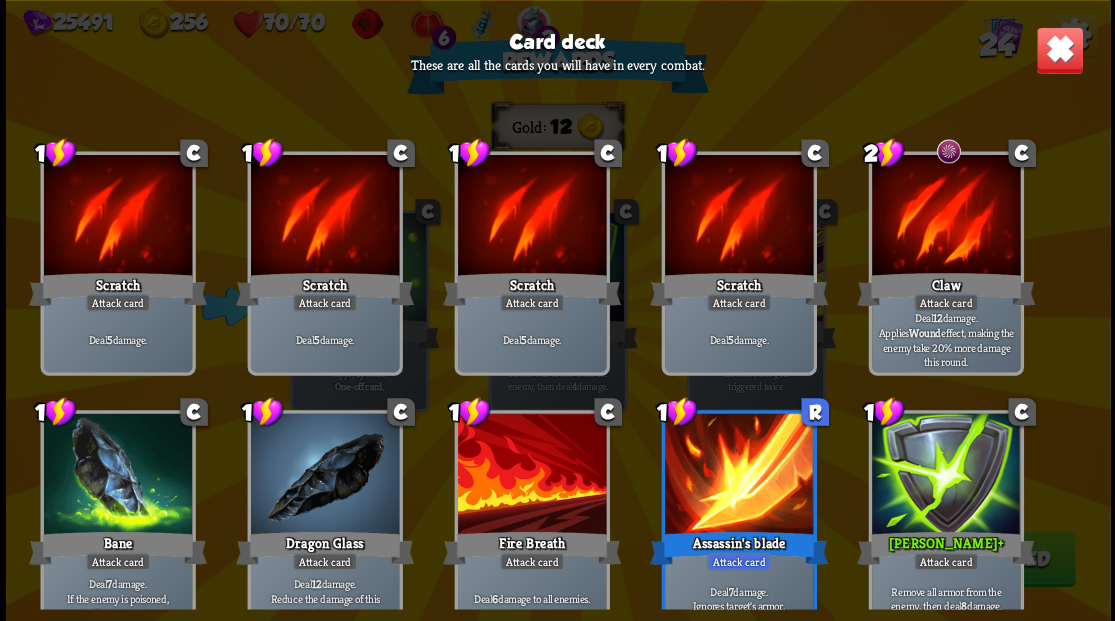 click at bounding box center (1059, 50) 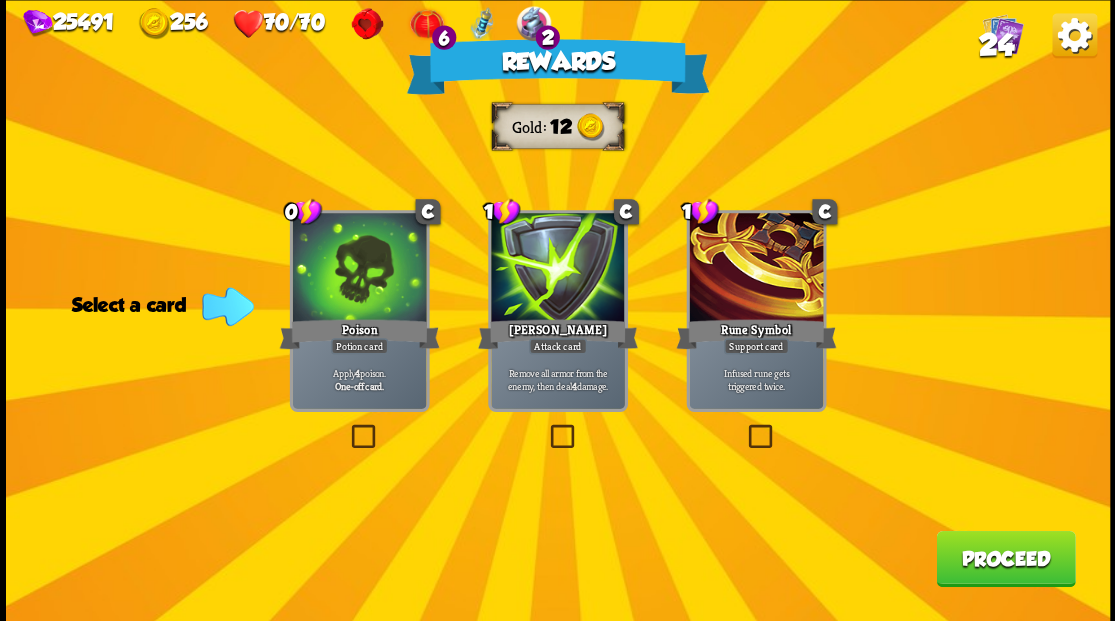 click at bounding box center [546, 427] 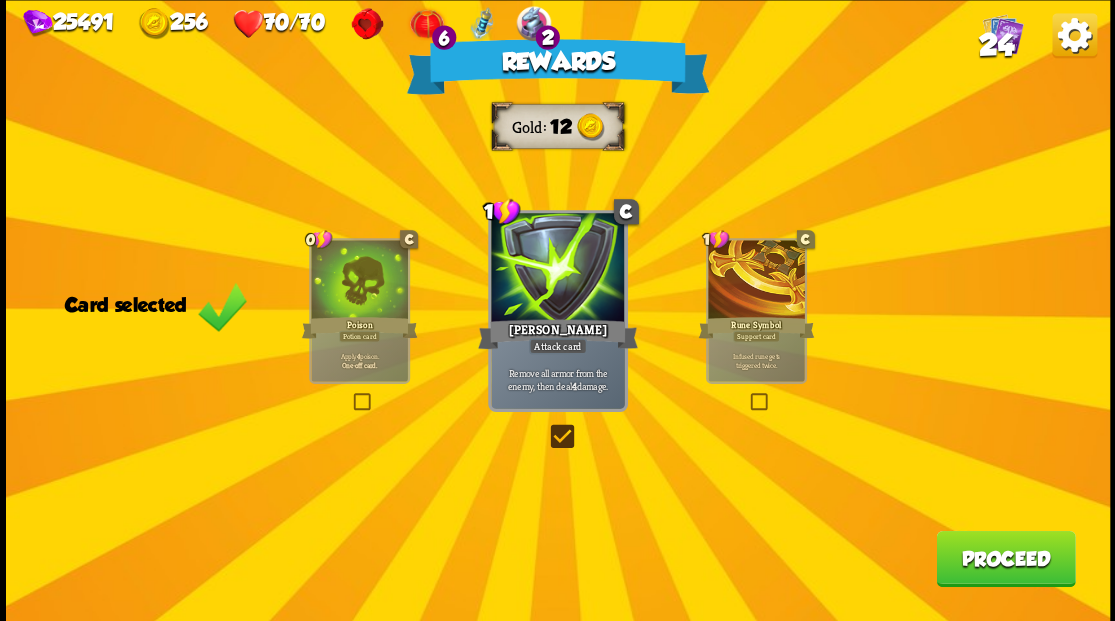 click on "Proceed" at bounding box center (1005, 558) 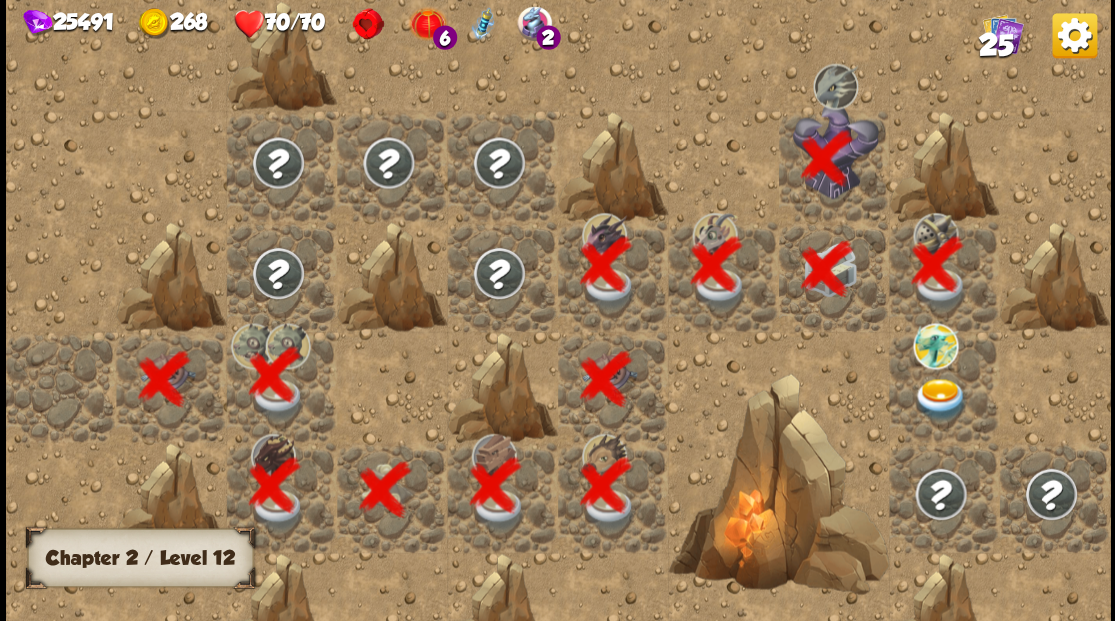 scroll, scrollTop: 0, scrollLeft: 384, axis: horizontal 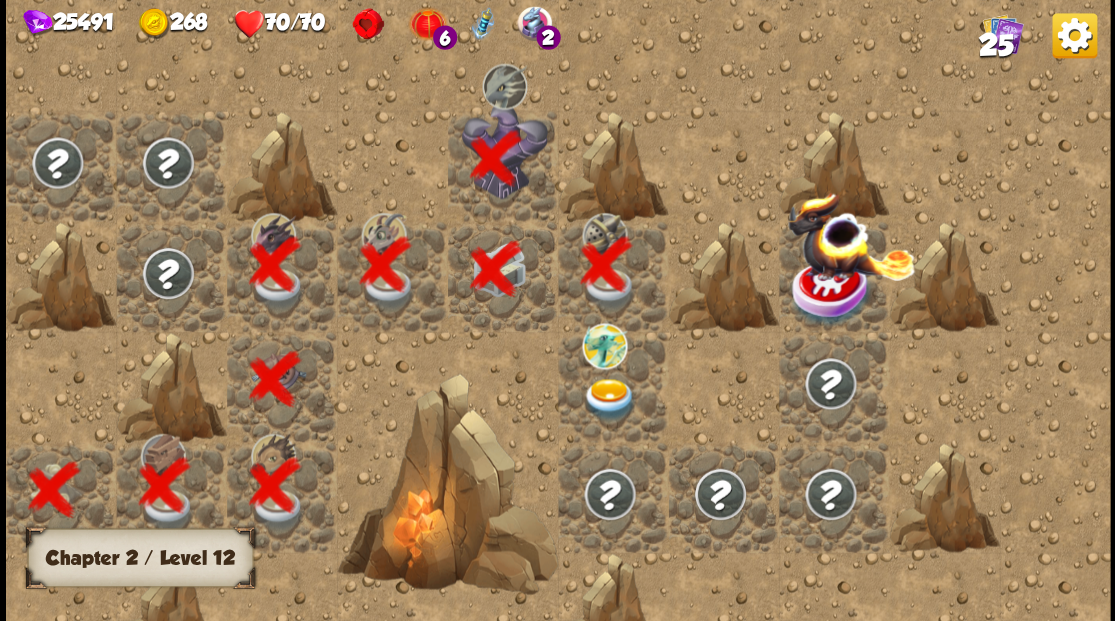 click at bounding box center [609, 399] 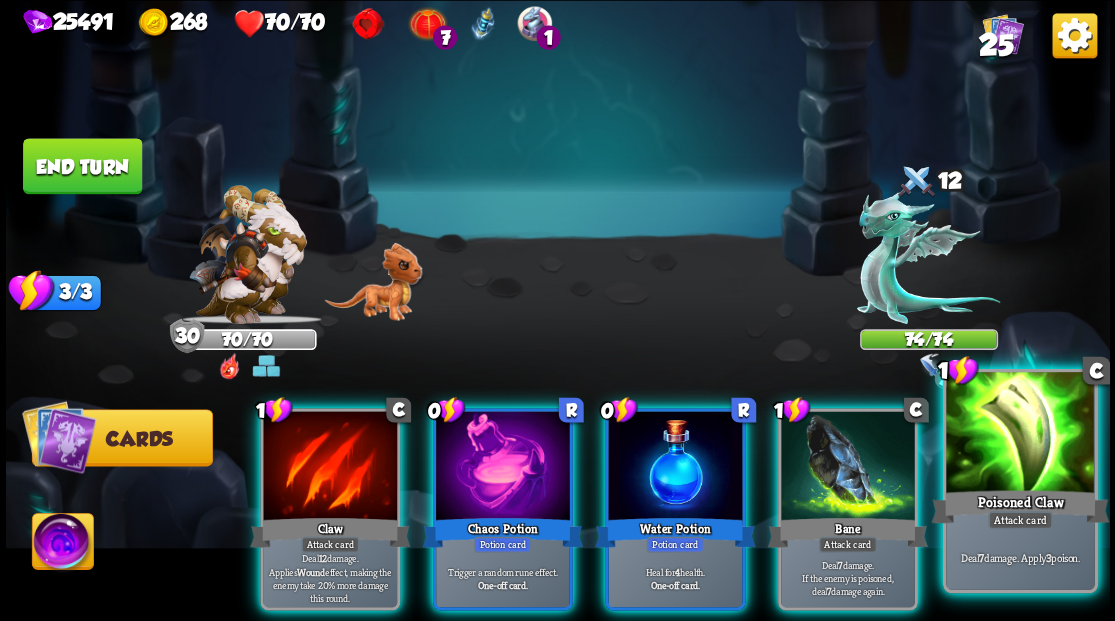 click at bounding box center (1020, 434) 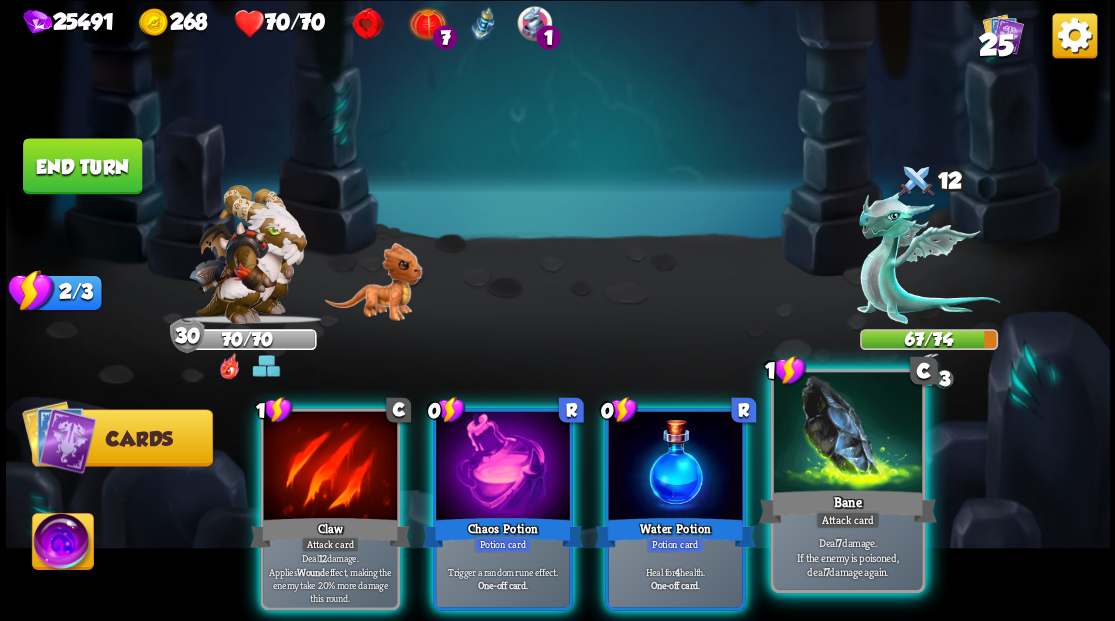 click at bounding box center [847, 434] 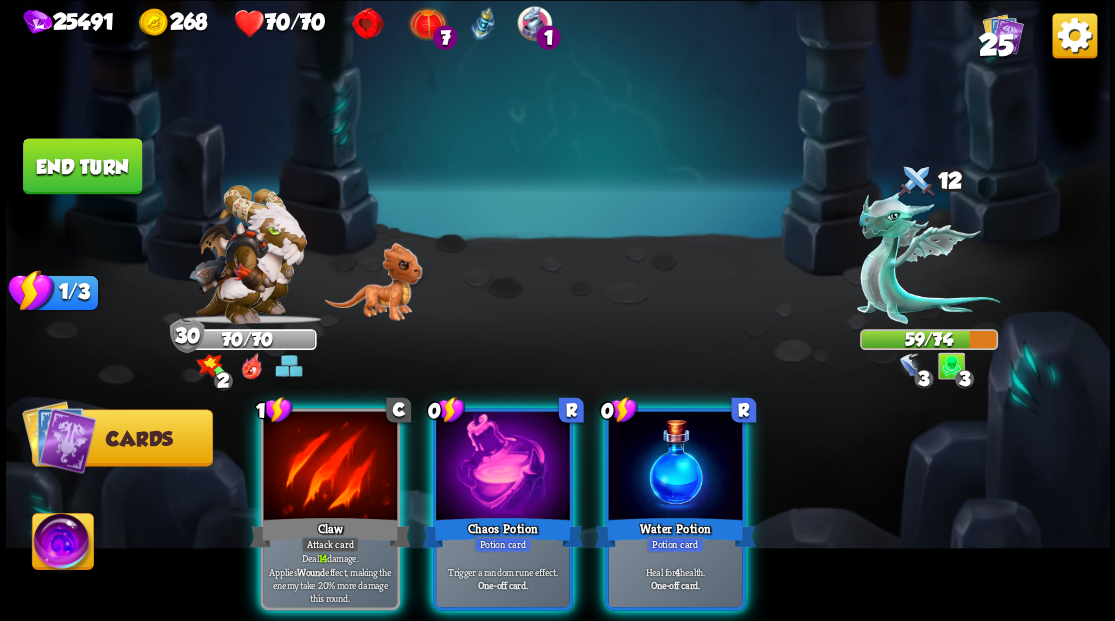 click at bounding box center (928, 257) 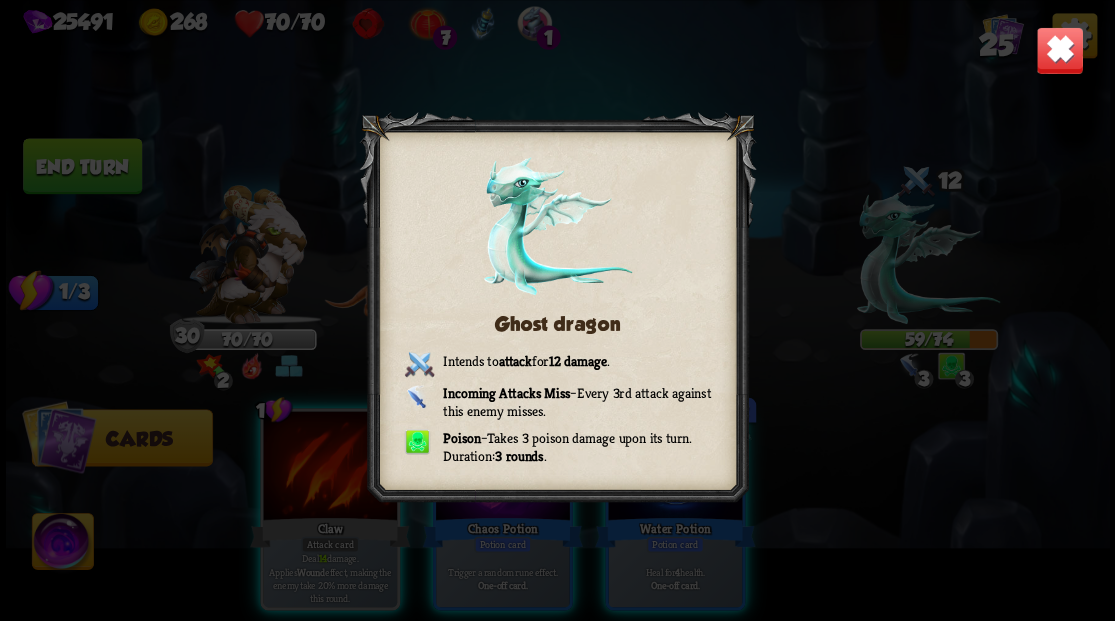 click at bounding box center [1059, 50] 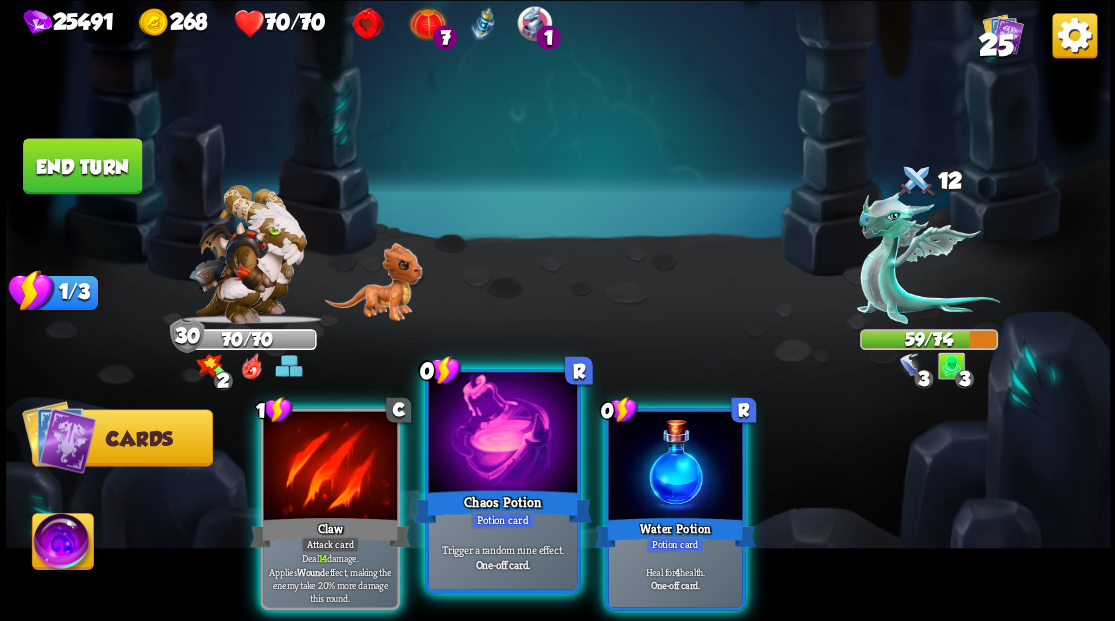 click at bounding box center (502, 434) 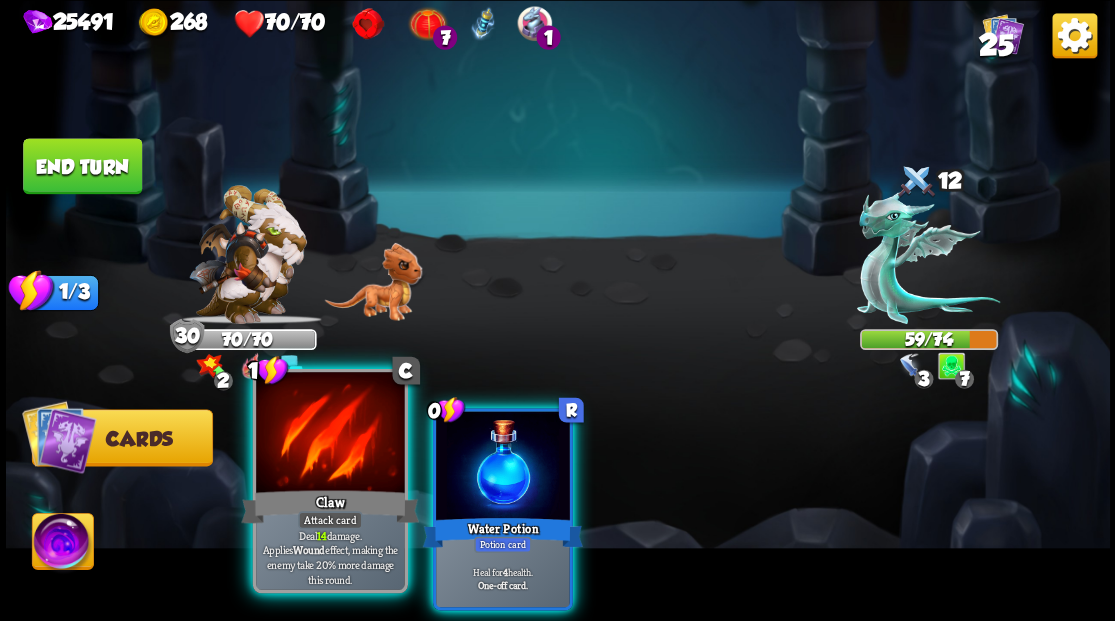 click at bounding box center (330, 434) 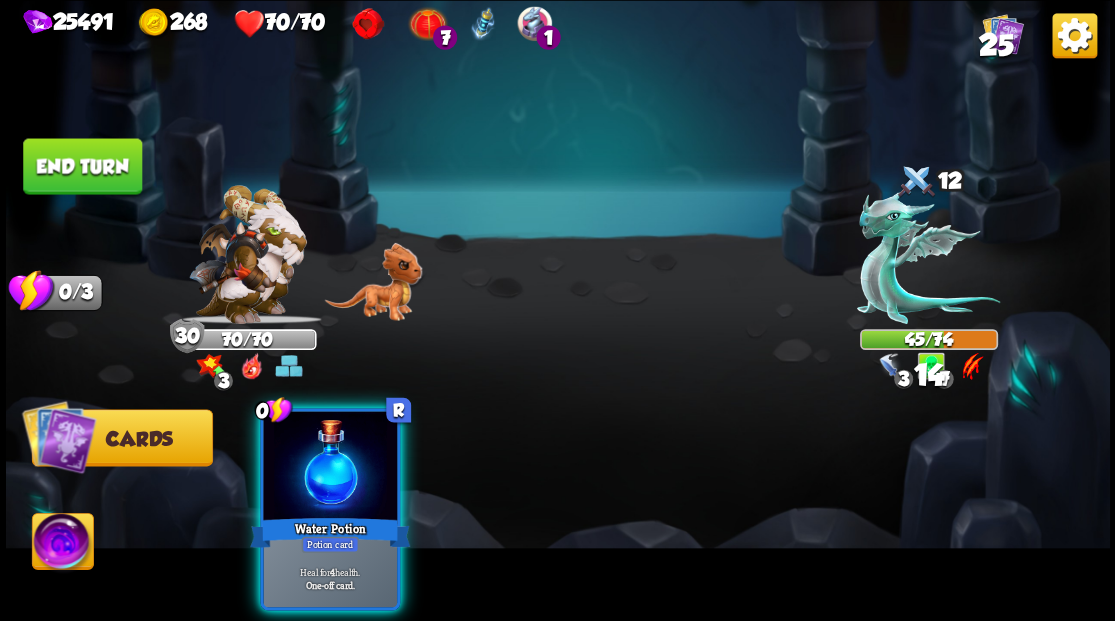 click at bounding box center [330, 467] 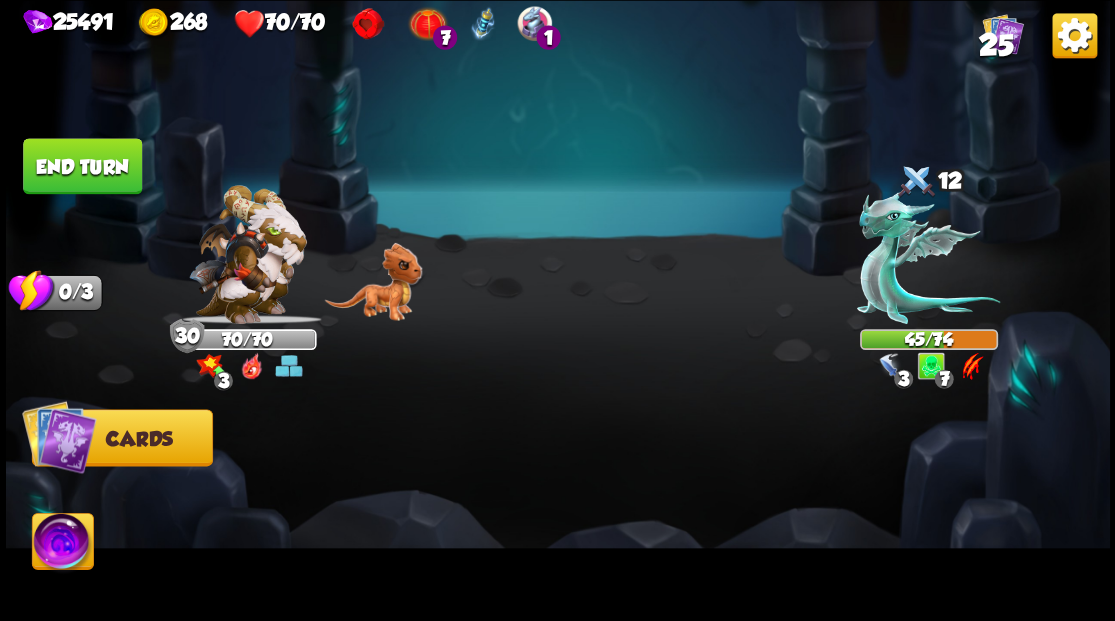 click at bounding box center (62, 544) 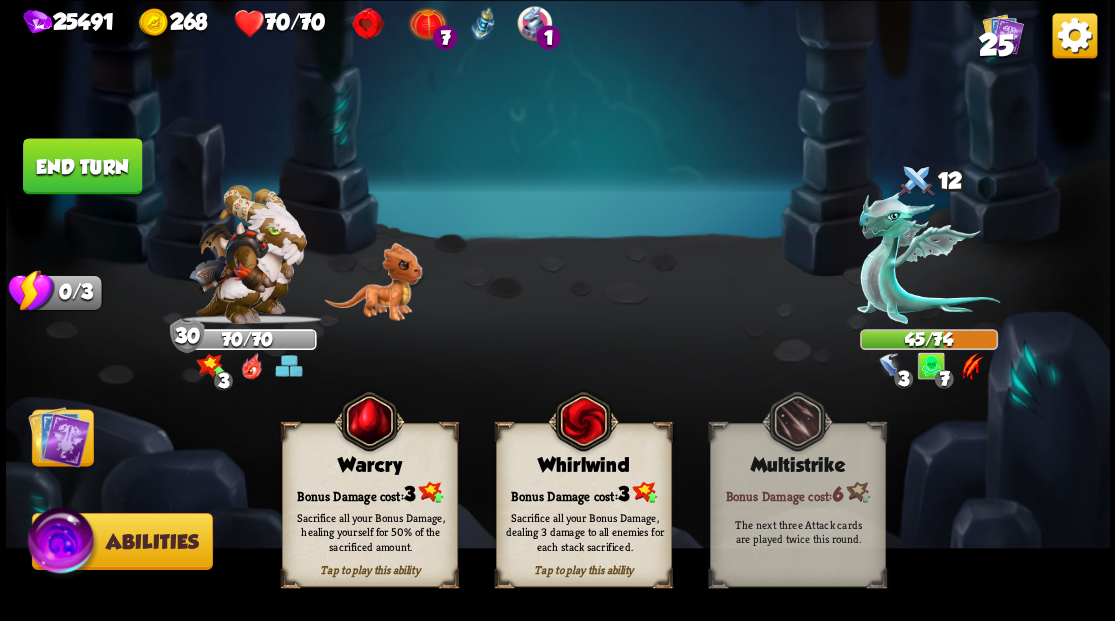click on "Bonus Damage cost:  3" at bounding box center (583, 492) 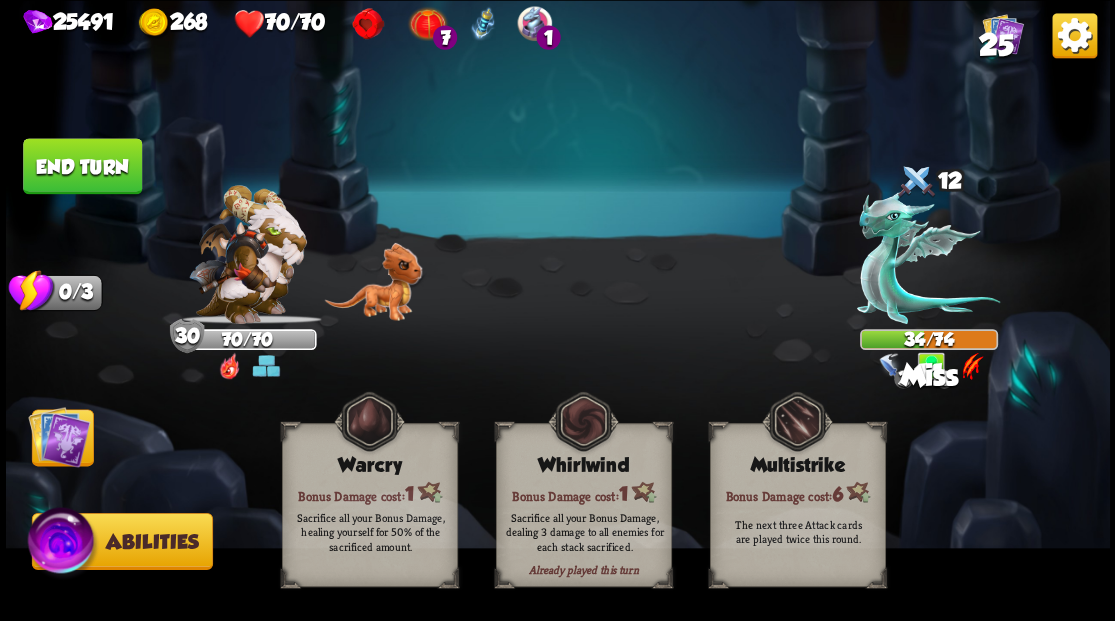 click at bounding box center [59, 436] 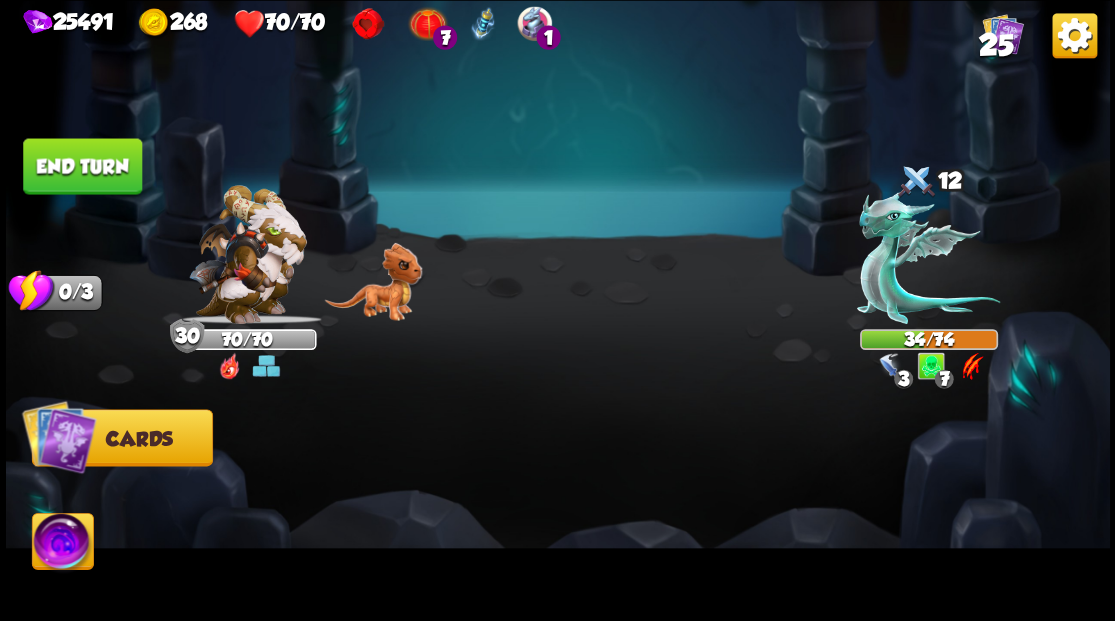 click on "End turn" at bounding box center [82, 166] 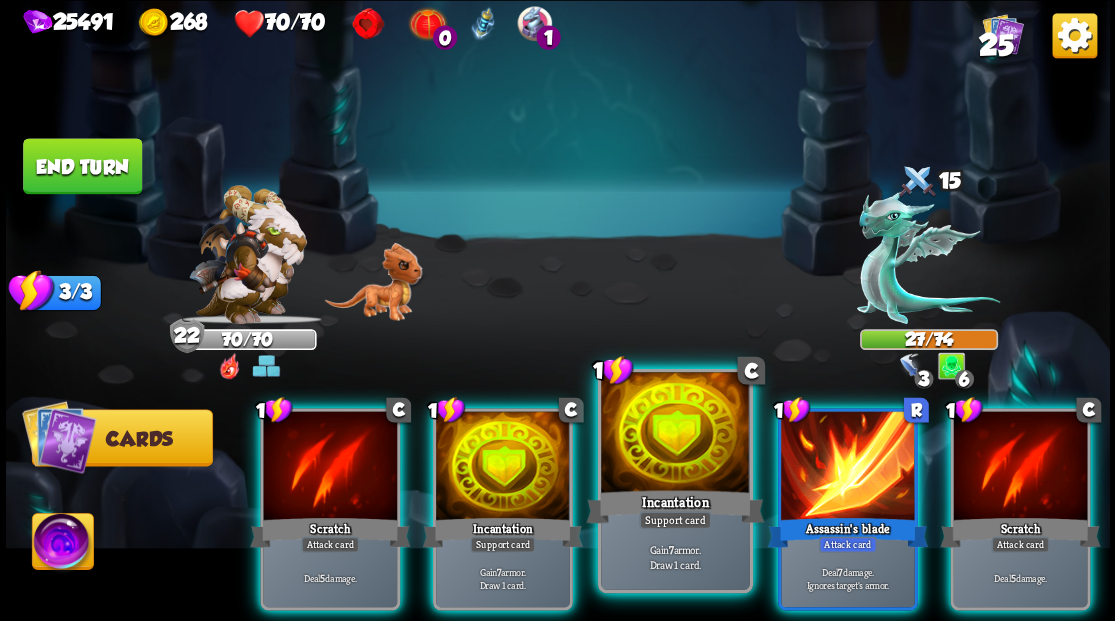 click at bounding box center (675, 434) 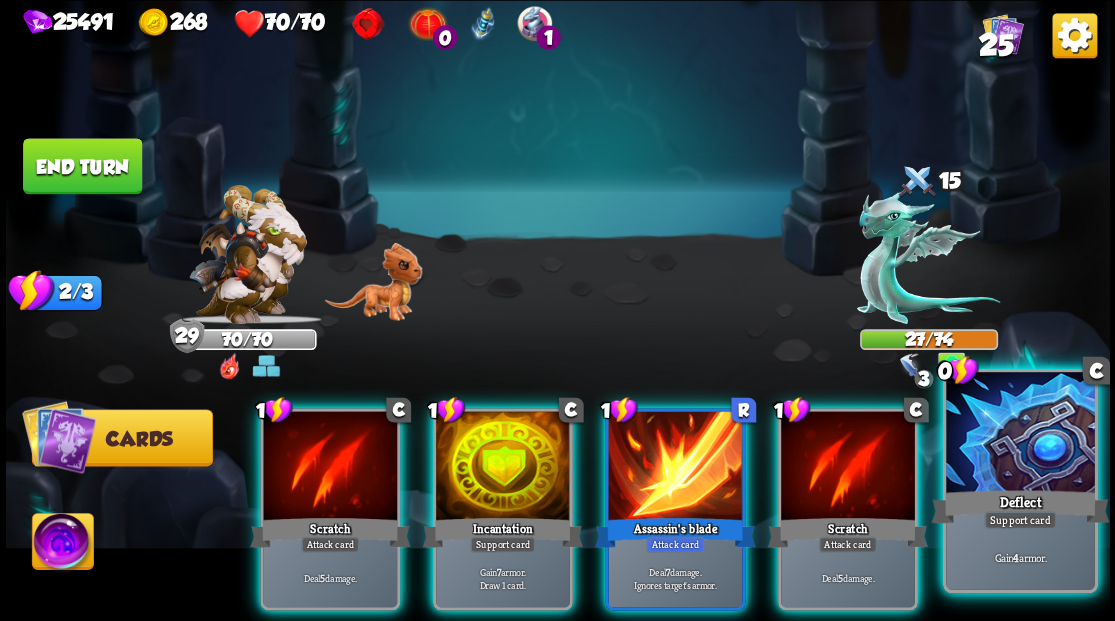 click at bounding box center (1020, 434) 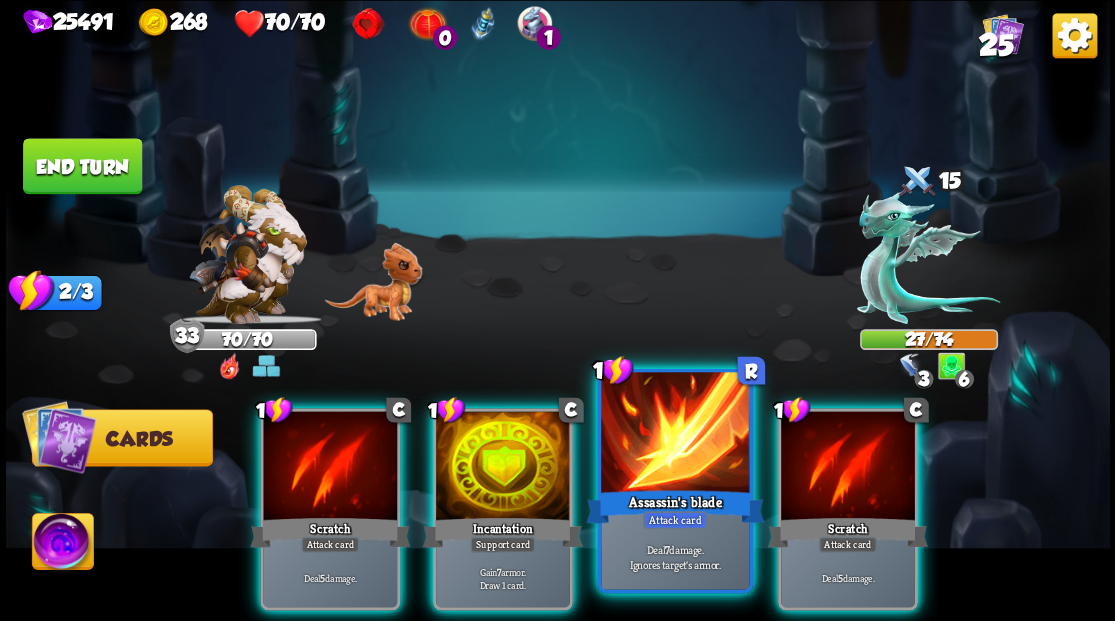 click at bounding box center (675, 434) 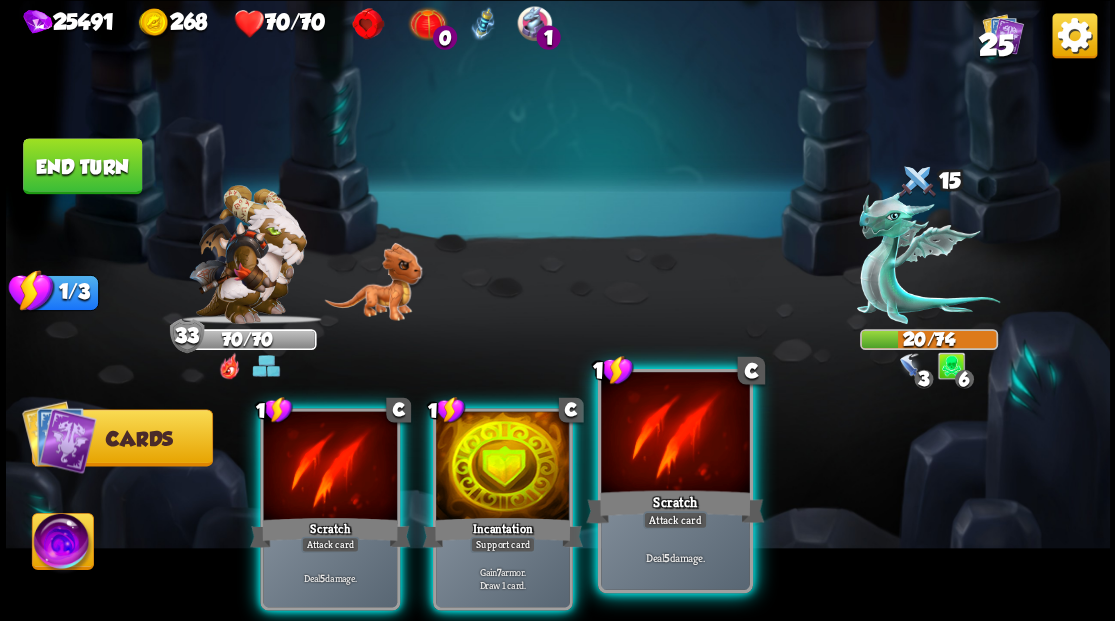 click at bounding box center (675, 434) 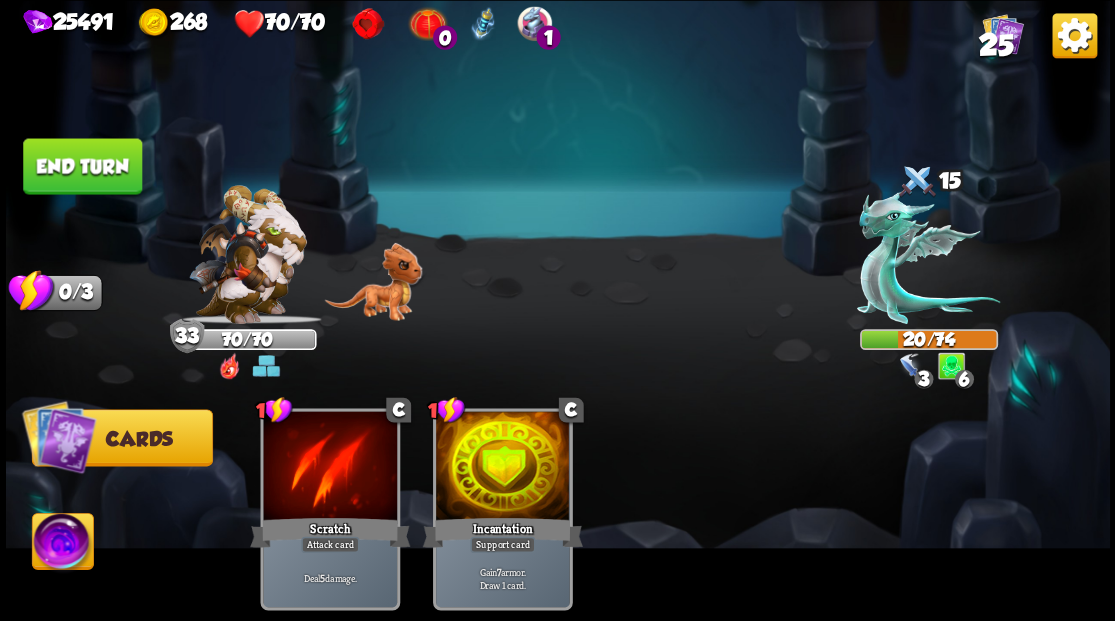 click on "End turn" at bounding box center (82, 166) 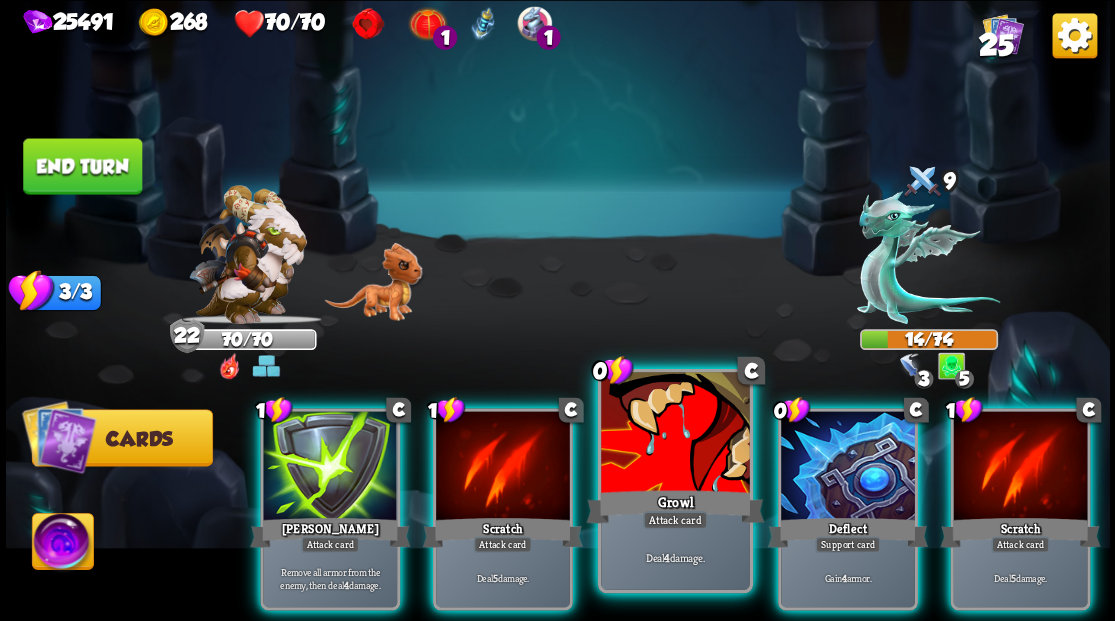 click at bounding box center (675, 434) 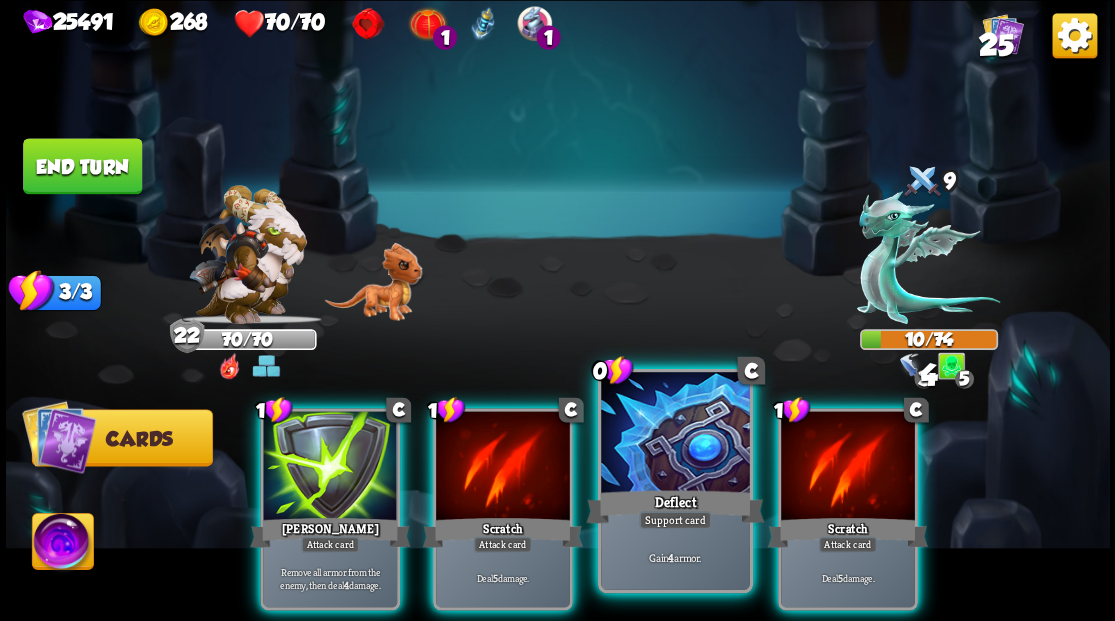 click at bounding box center (675, 434) 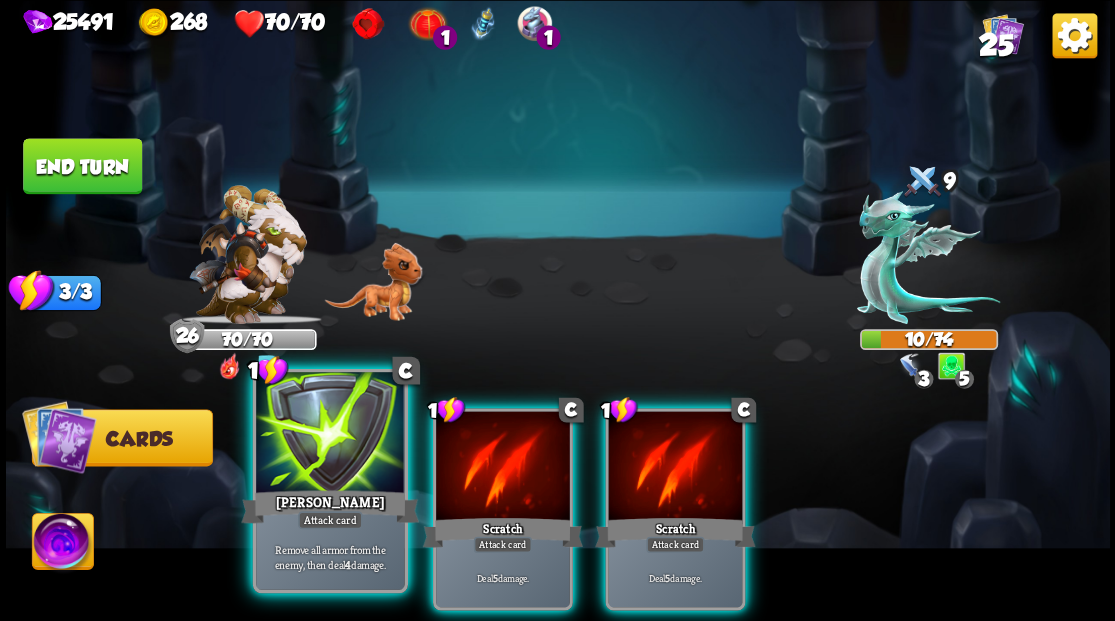 click at bounding box center [330, 434] 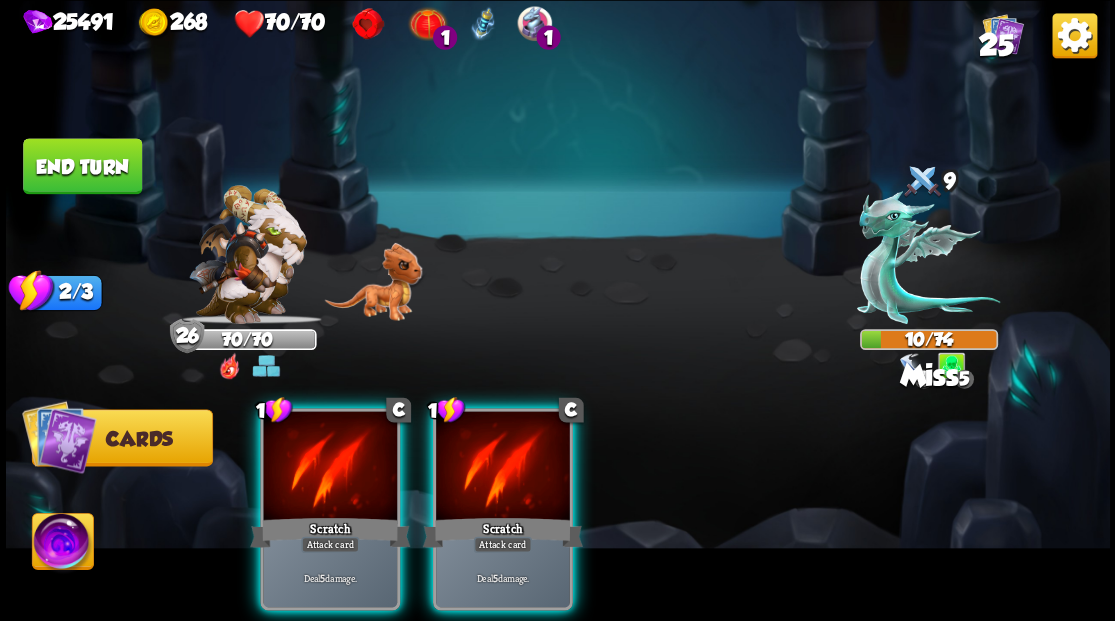 click at bounding box center (330, 467) 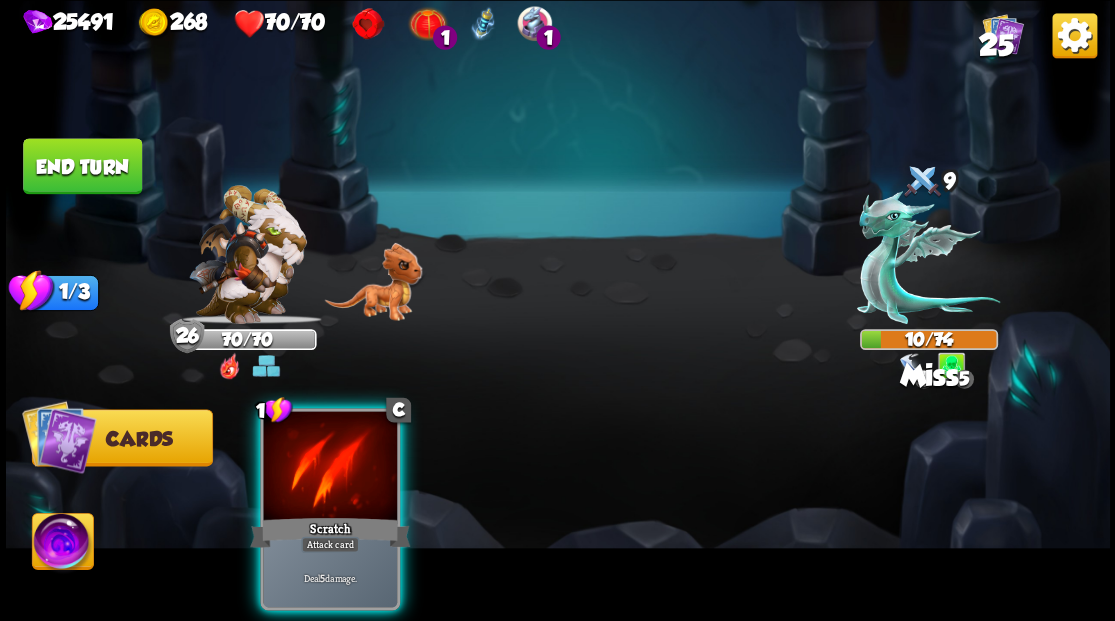 click at bounding box center [330, 467] 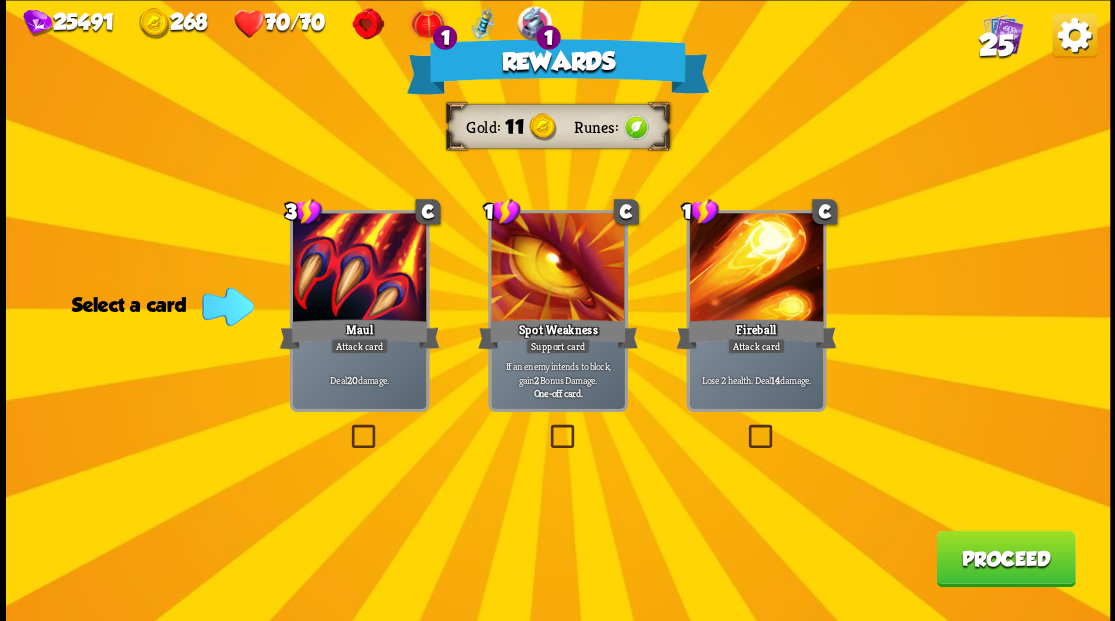 click at bounding box center (347, 427) 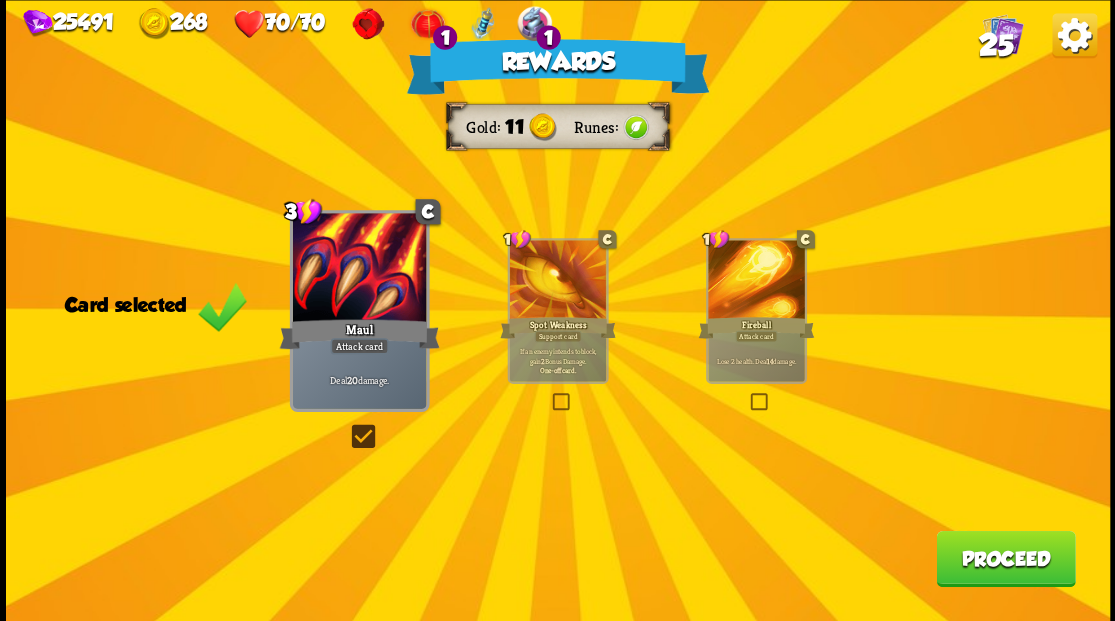 click on "Proceed" at bounding box center [1005, 558] 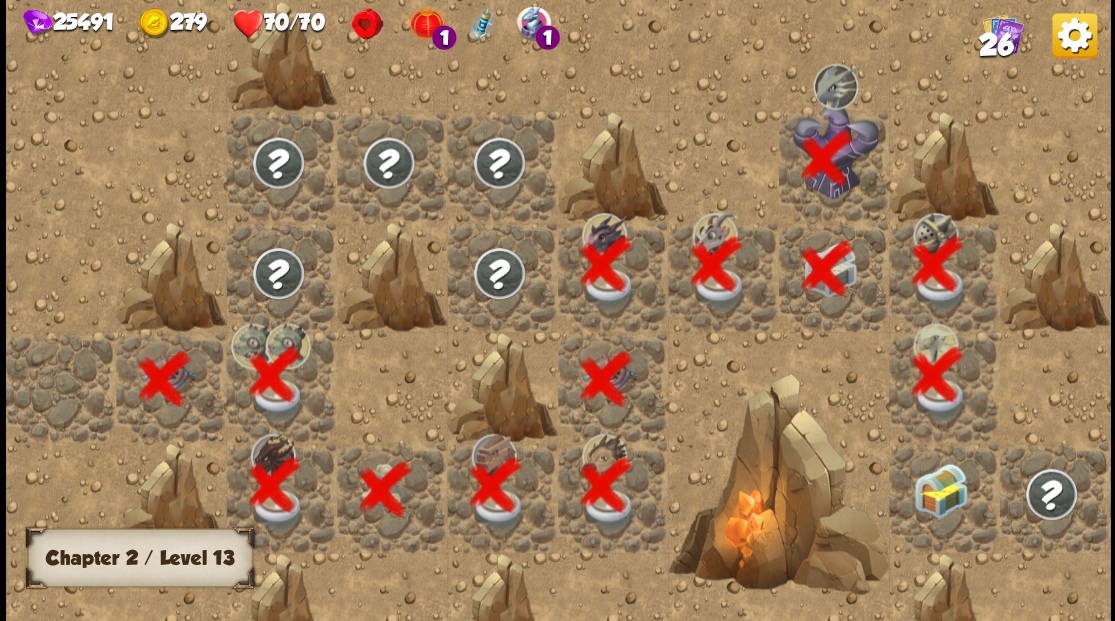 scroll, scrollTop: 0, scrollLeft: 384, axis: horizontal 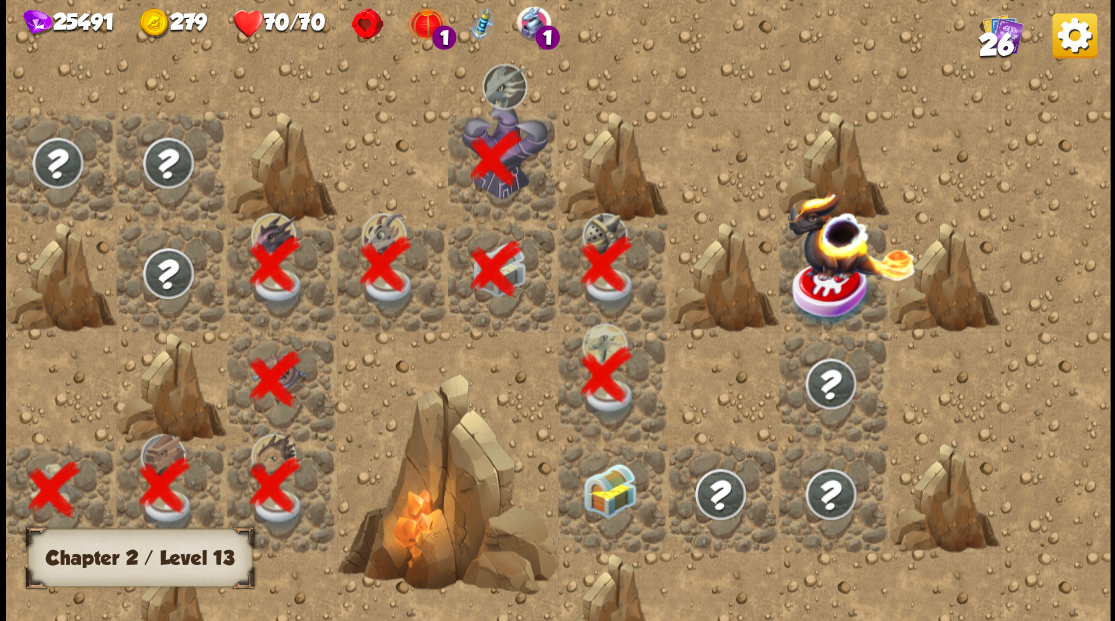 click at bounding box center (609, 489) 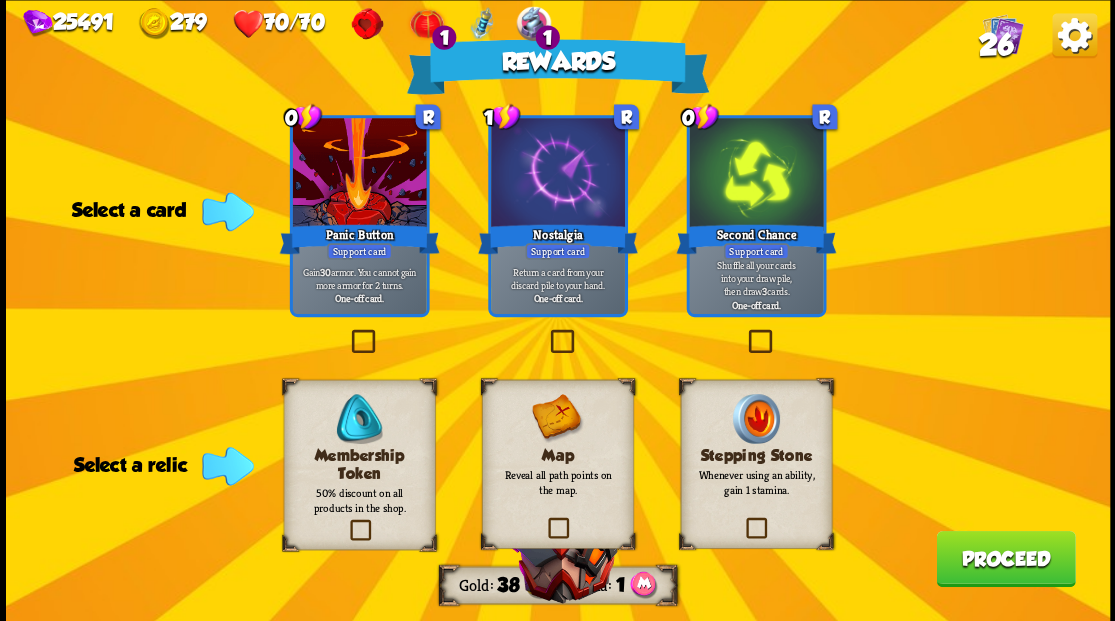 click at bounding box center [346, 521] 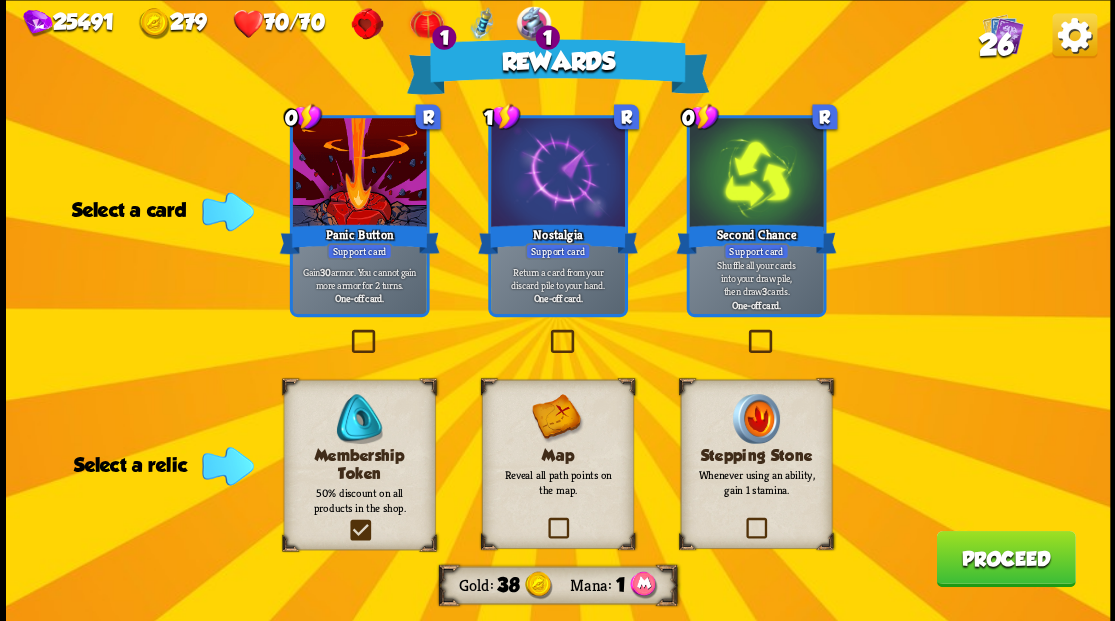 click at bounding box center [0, 0] 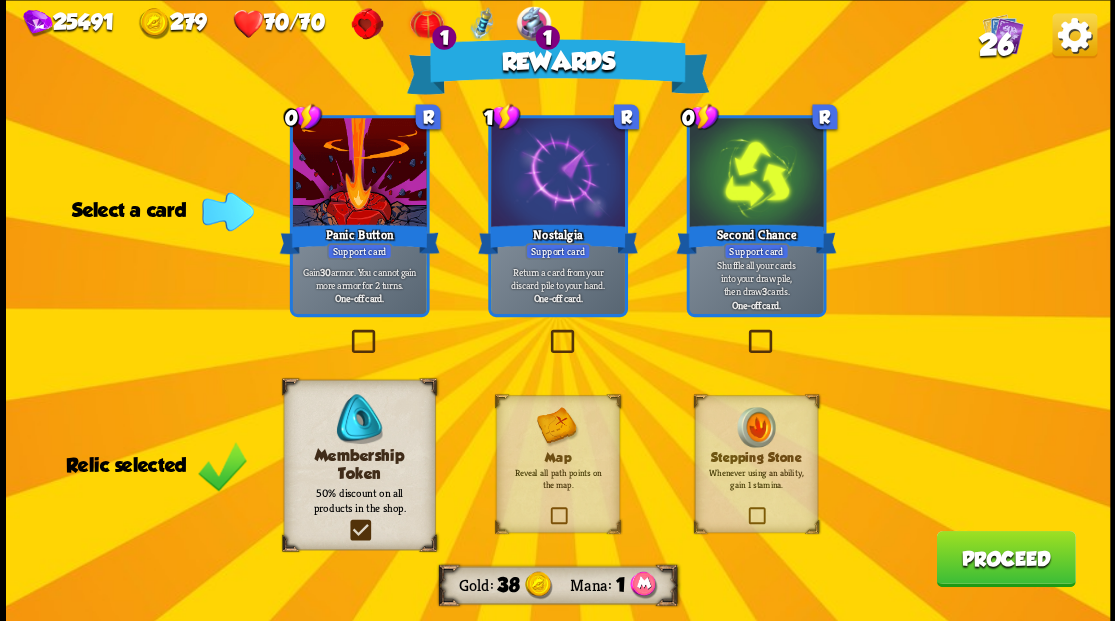 click at bounding box center [744, 332] 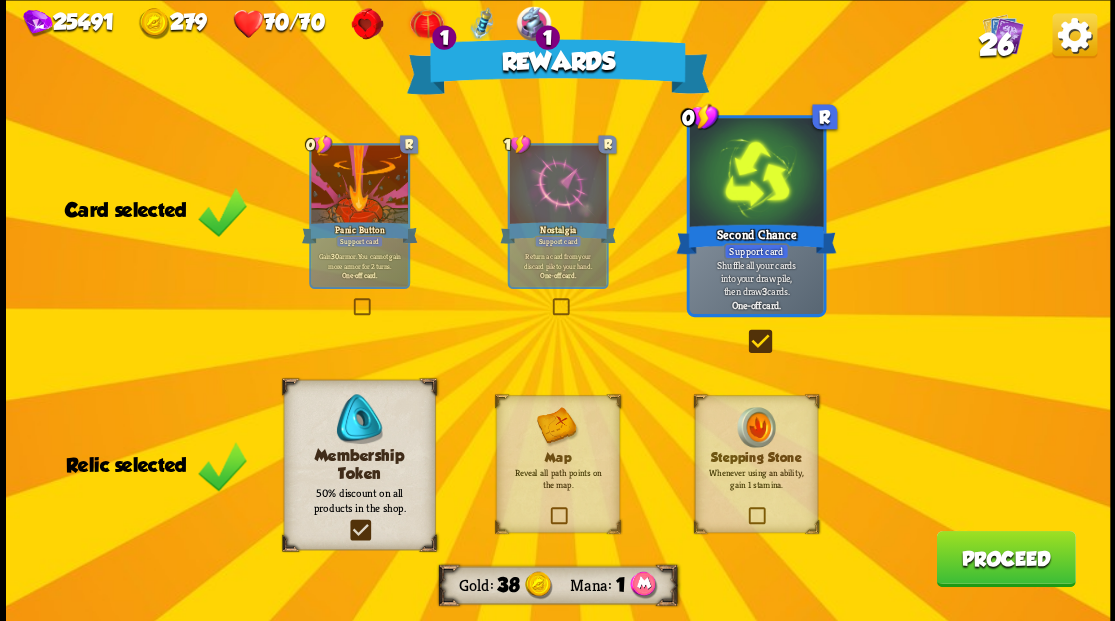 click on "Proceed" at bounding box center (1005, 558) 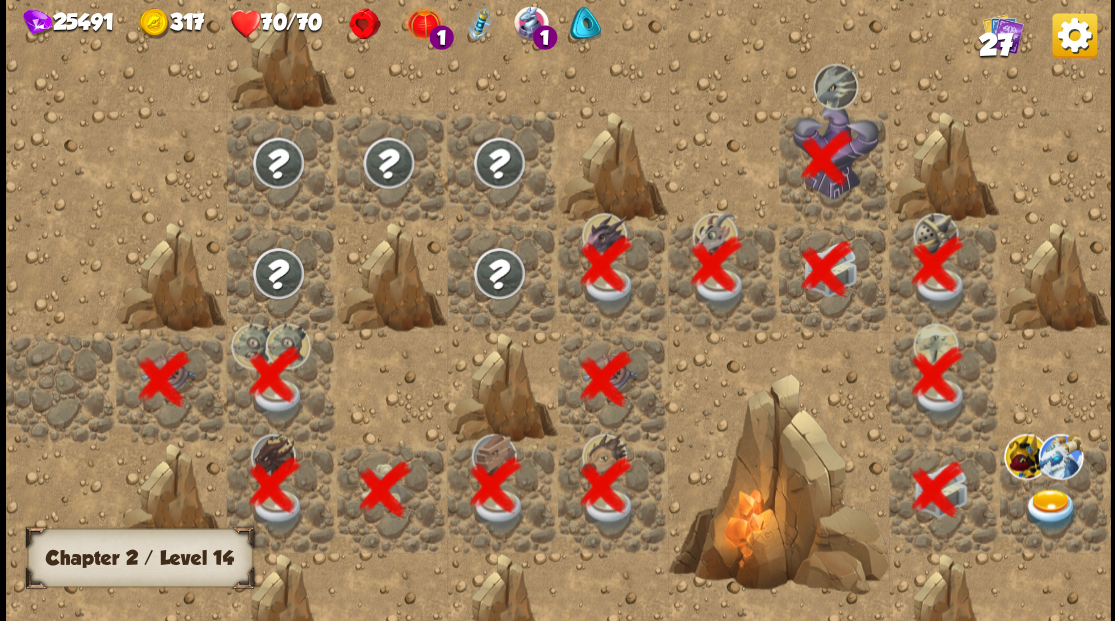 scroll, scrollTop: 0, scrollLeft: 384, axis: horizontal 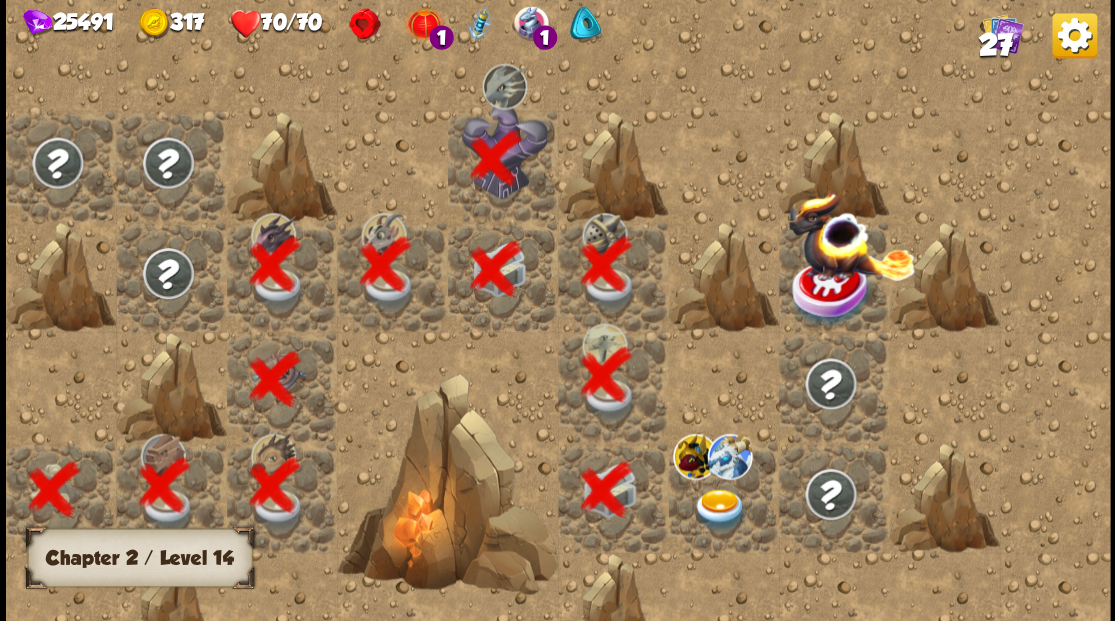 click at bounding box center (719, 509) 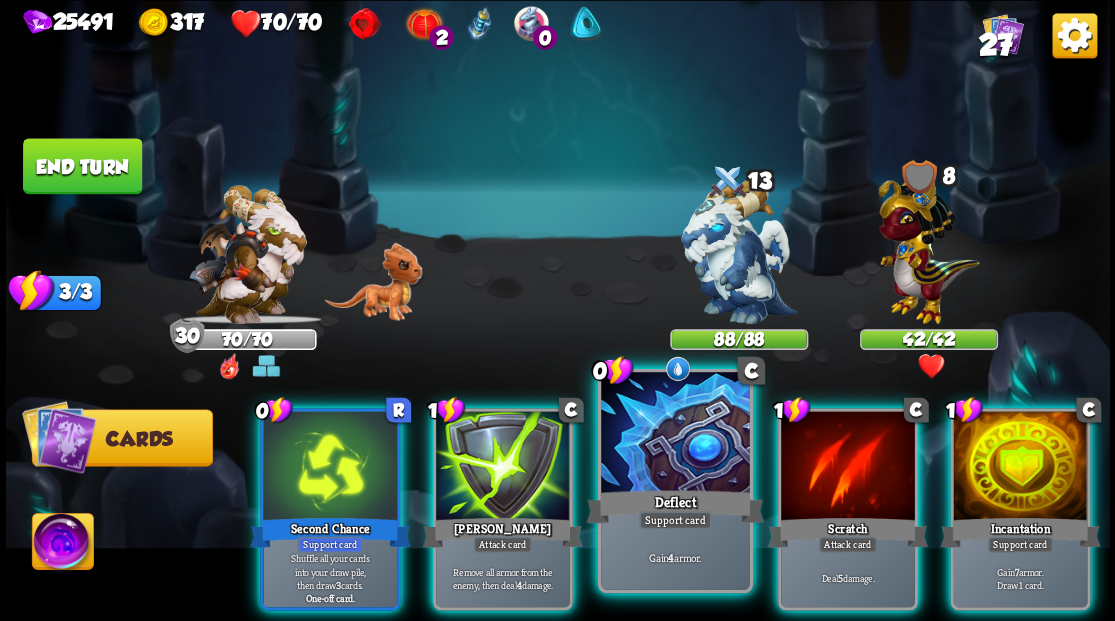 click at bounding box center (675, 434) 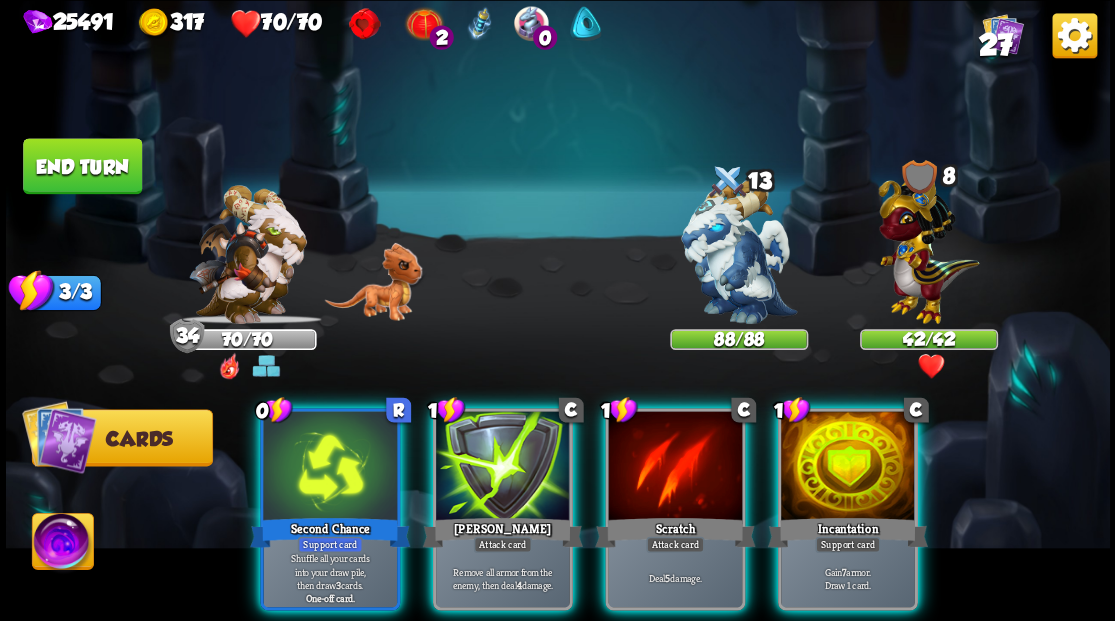 click at bounding box center [848, 467] 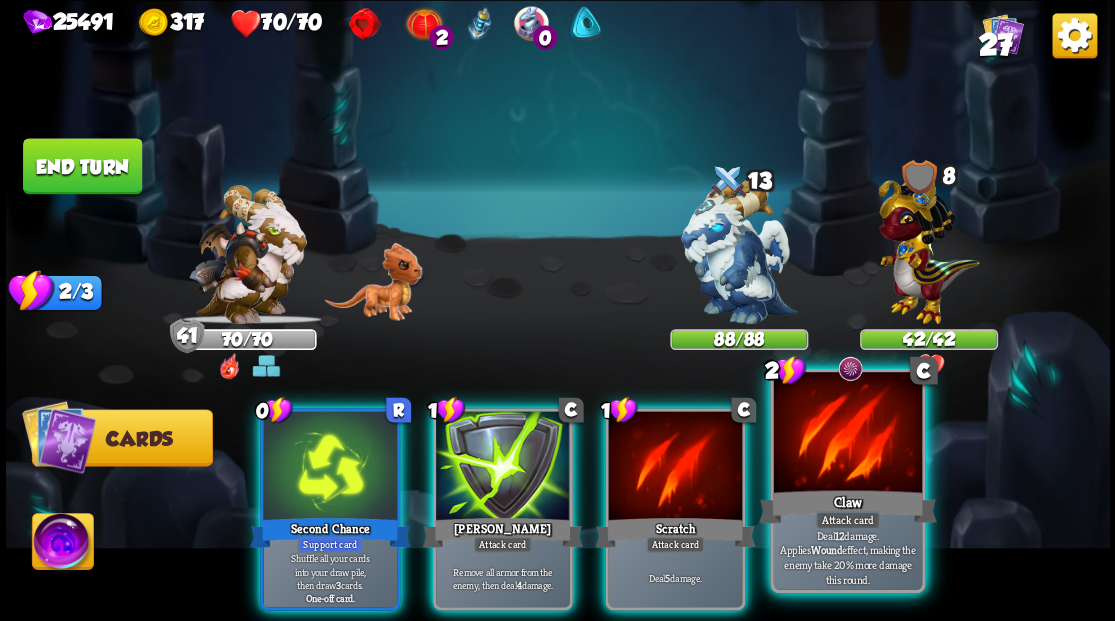 drag, startPoint x: 828, startPoint y: 471, endPoint x: 814, endPoint y: 400, distance: 72.36712 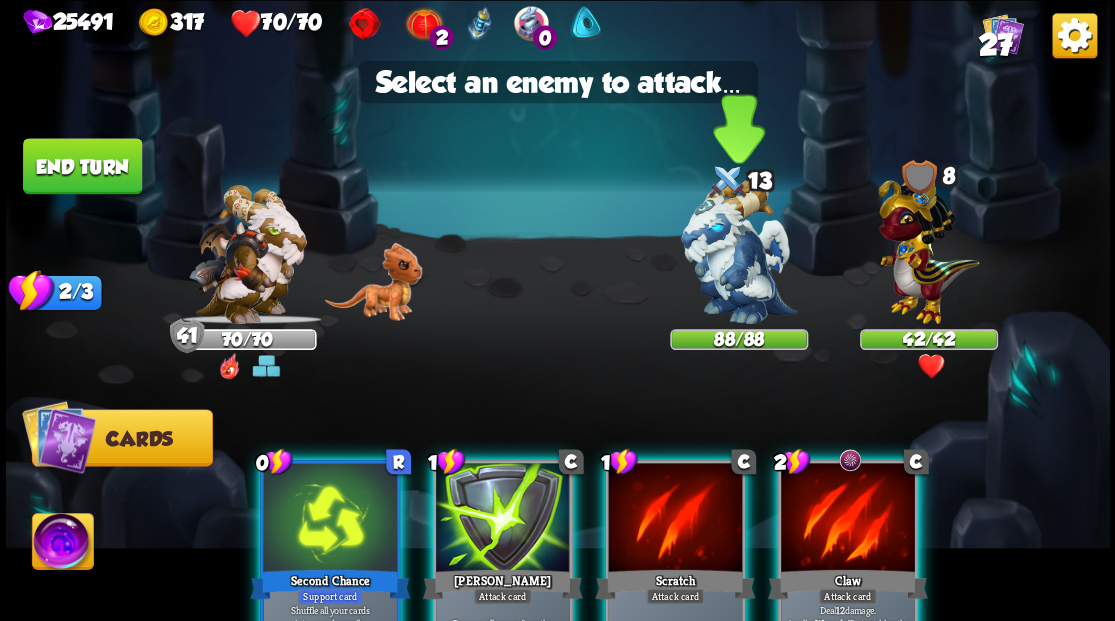 click at bounding box center [739, 251] 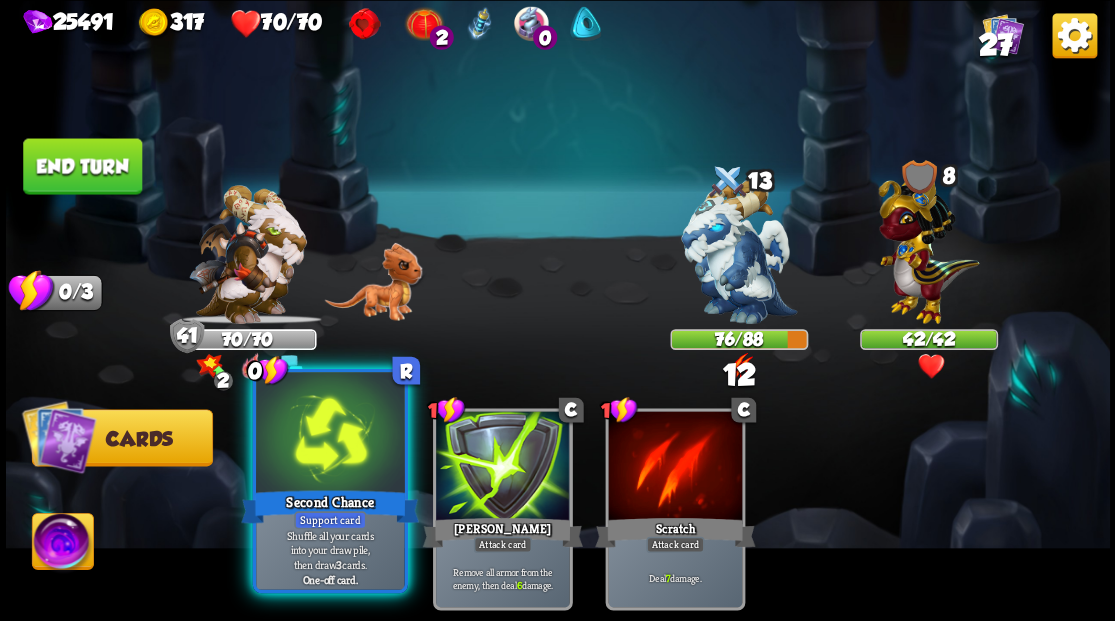 click at bounding box center (330, 434) 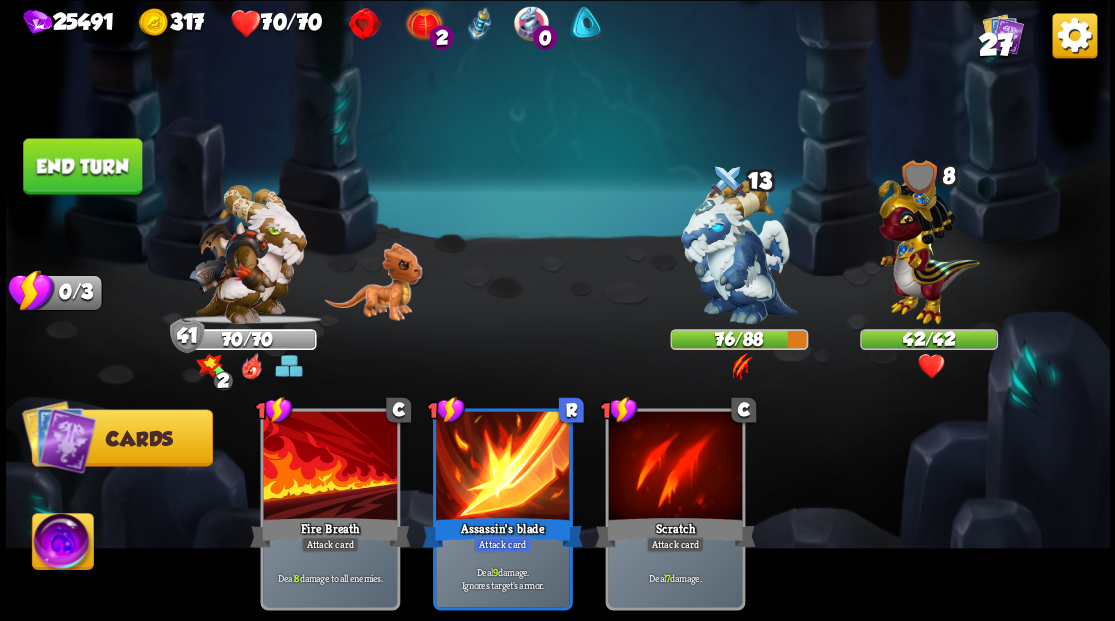 click at bounding box center [62, 544] 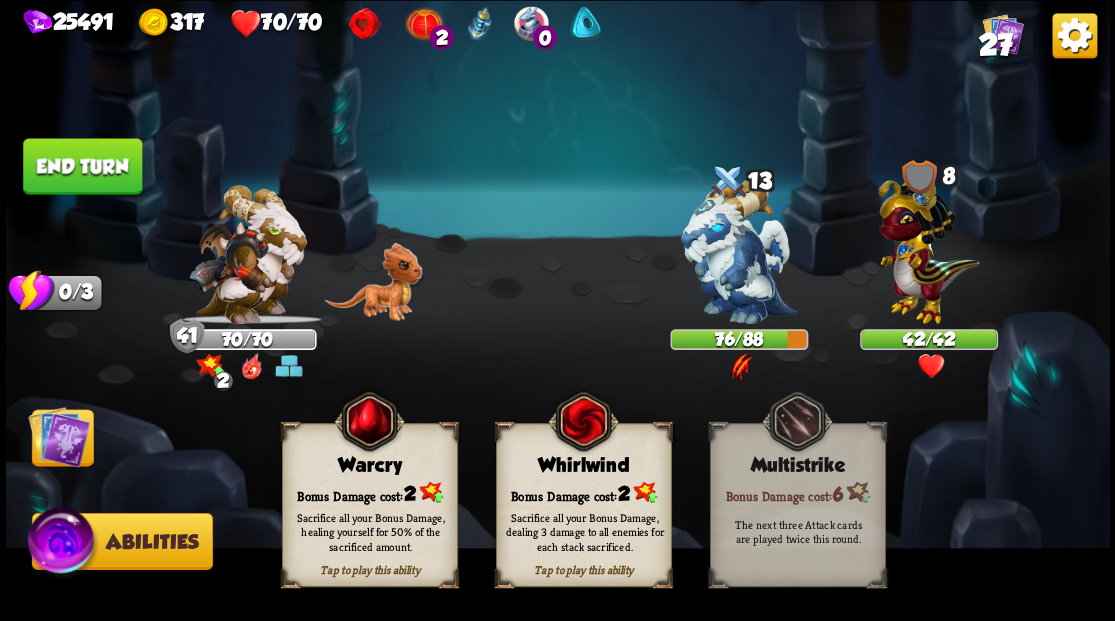 click on "Sacrifice all your Bonus Damage, dealing 3 damage to all enemies for each stack sacrificed." at bounding box center [584, 531] 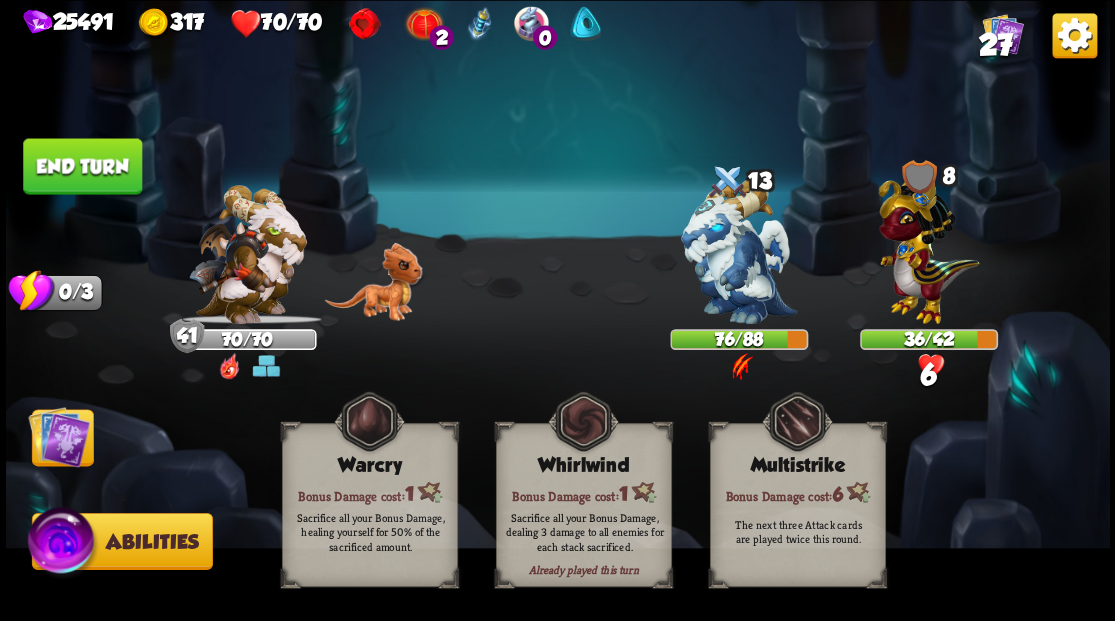 click at bounding box center [59, 436] 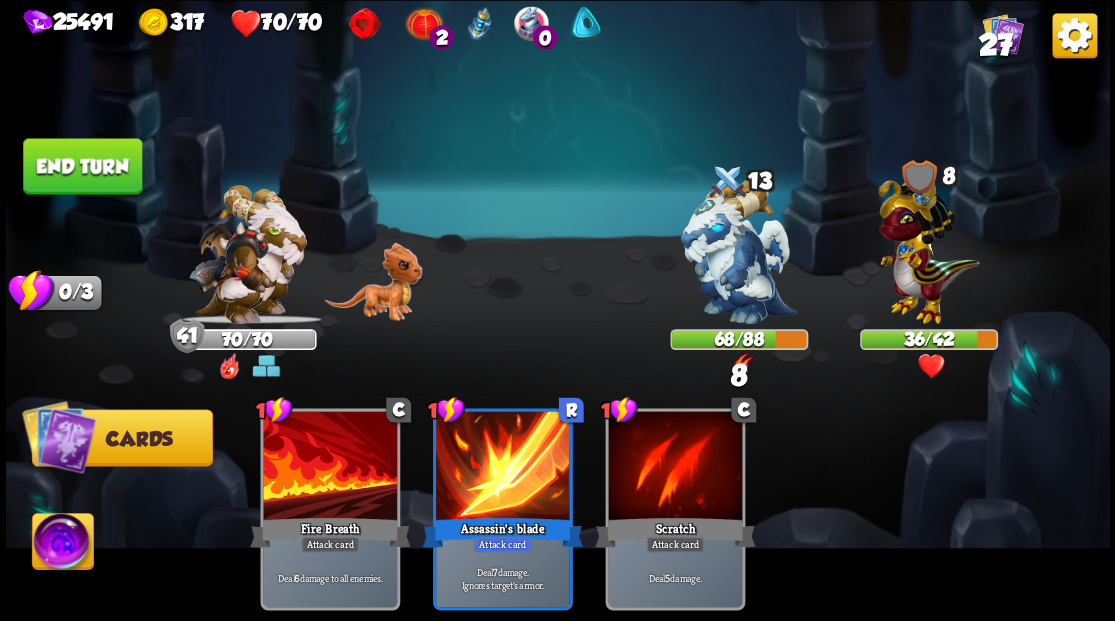 click on "End turn" at bounding box center (82, 166) 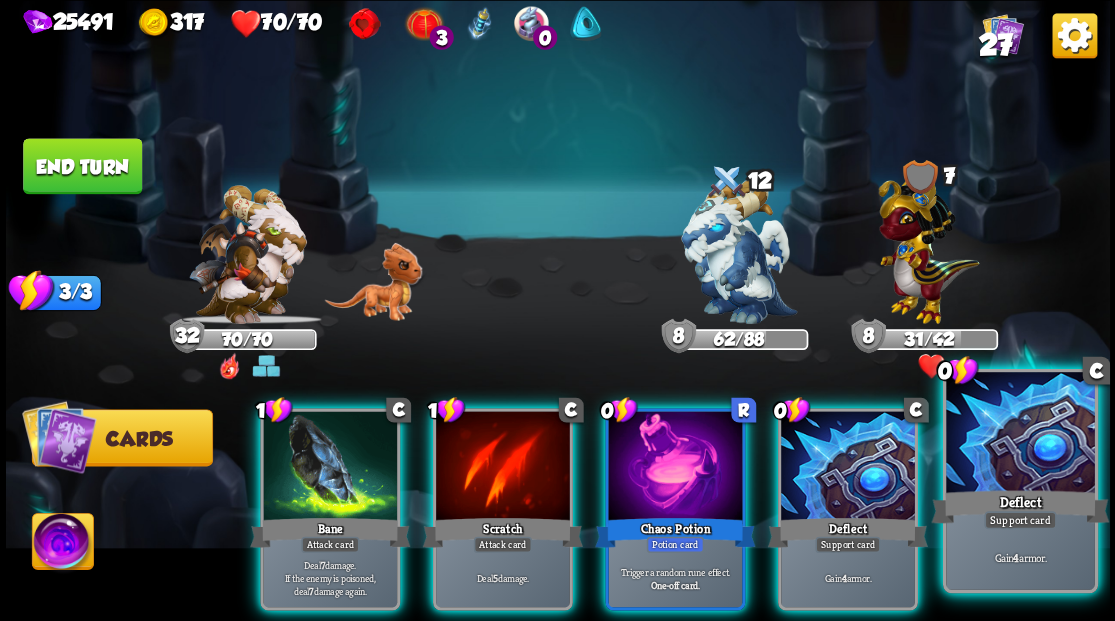 click at bounding box center [1020, 434] 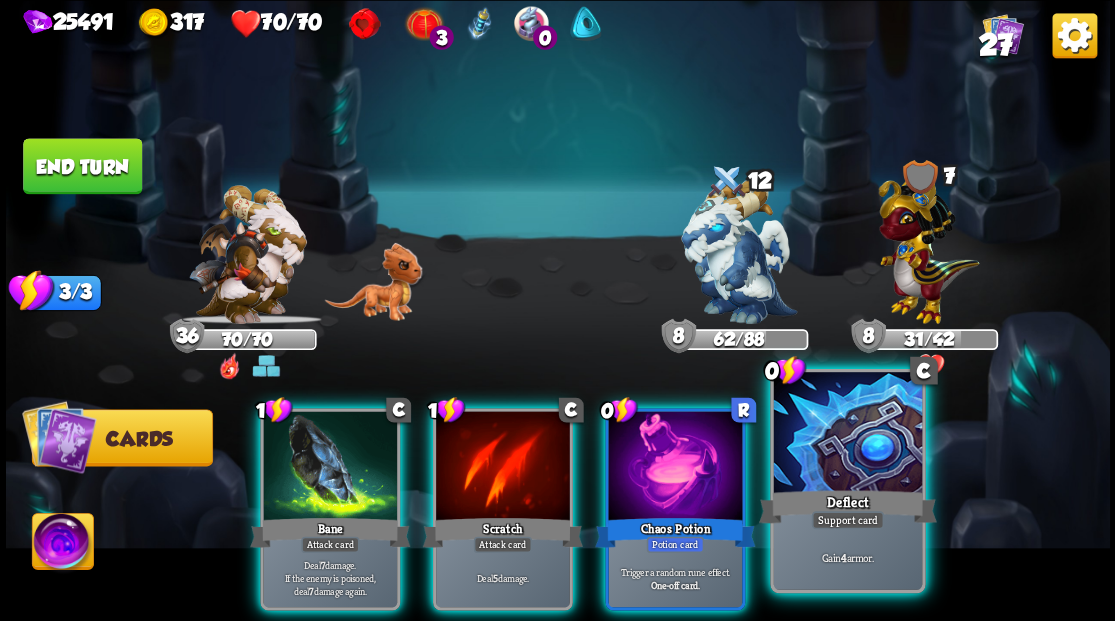 click at bounding box center (847, 434) 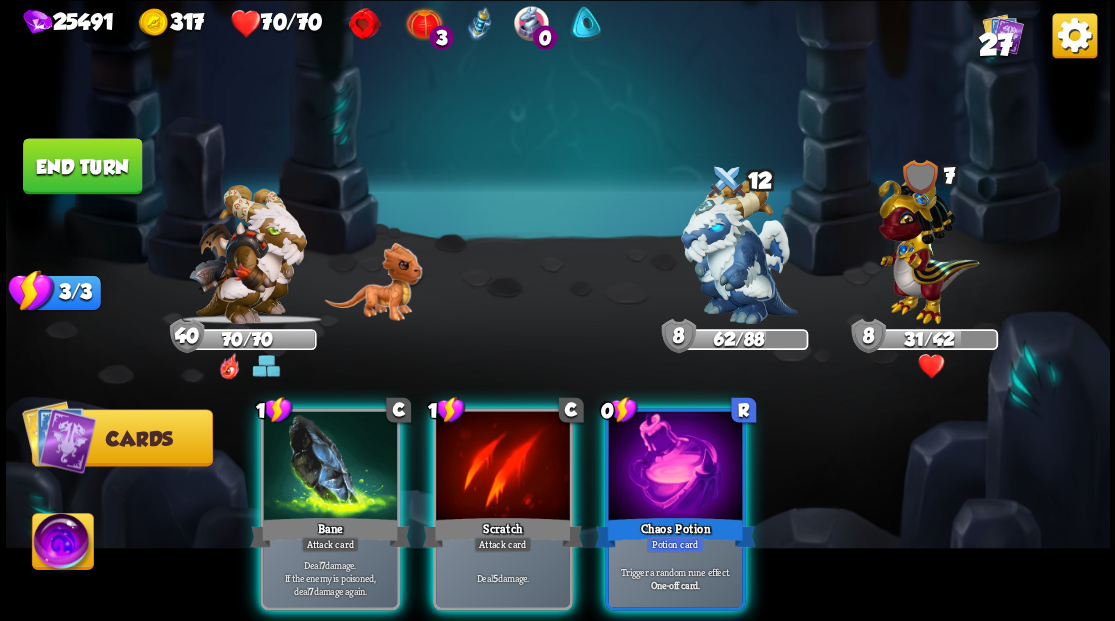 drag, startPoint x: 678, startPoint y: 492, endPoint x: 729, endPoint y: 440, distance: 72.835434 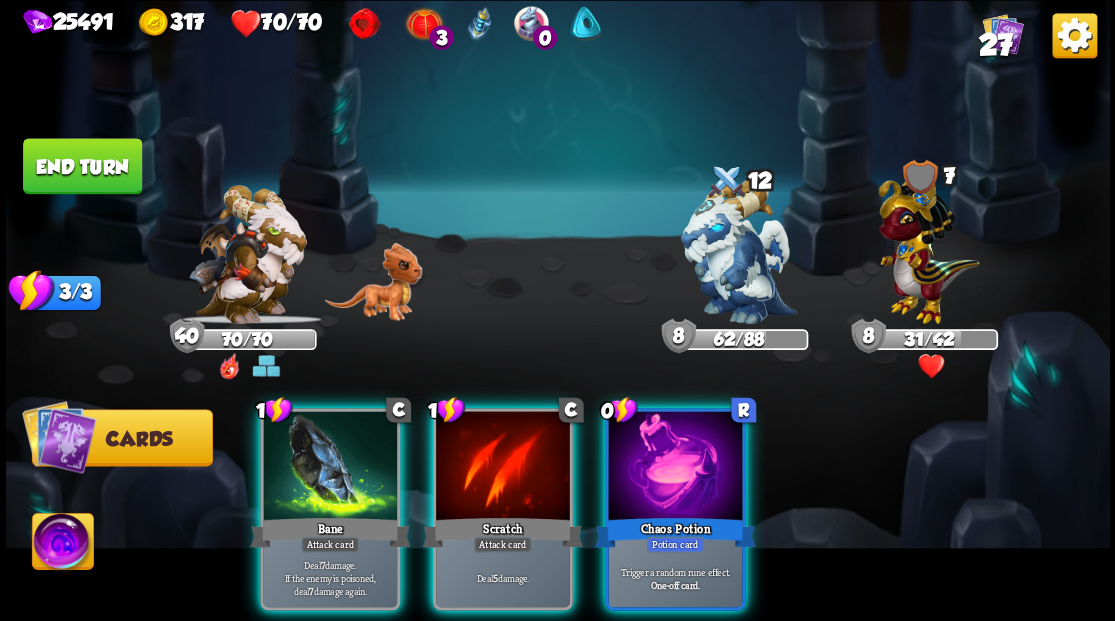 click on "Chaos Potion" at bounding box center [675, 532] 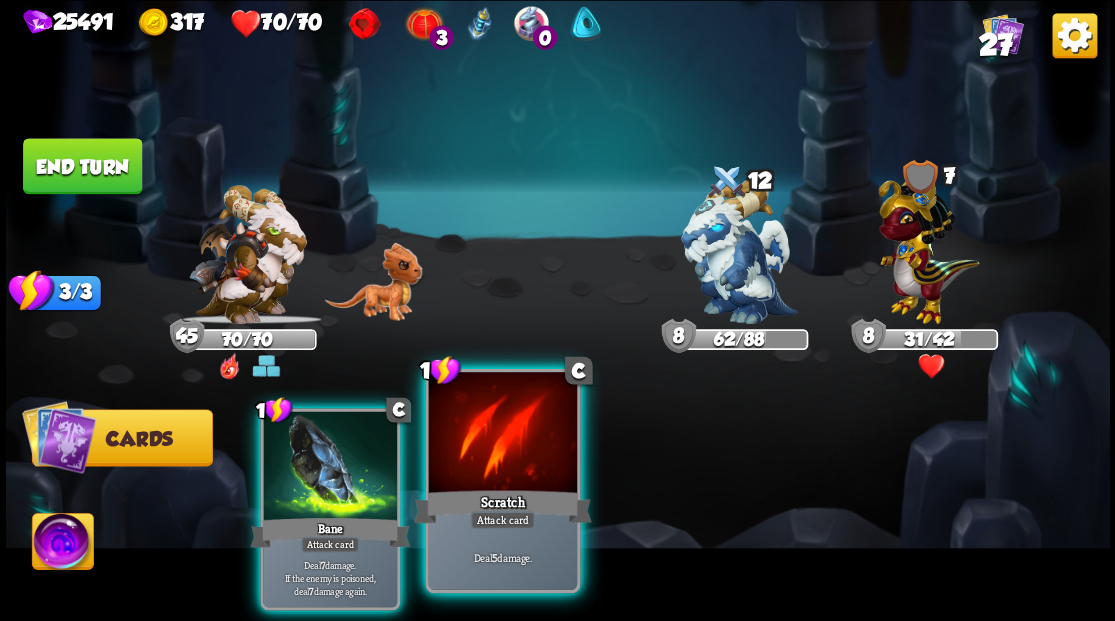click at bounding box center (502, 434) 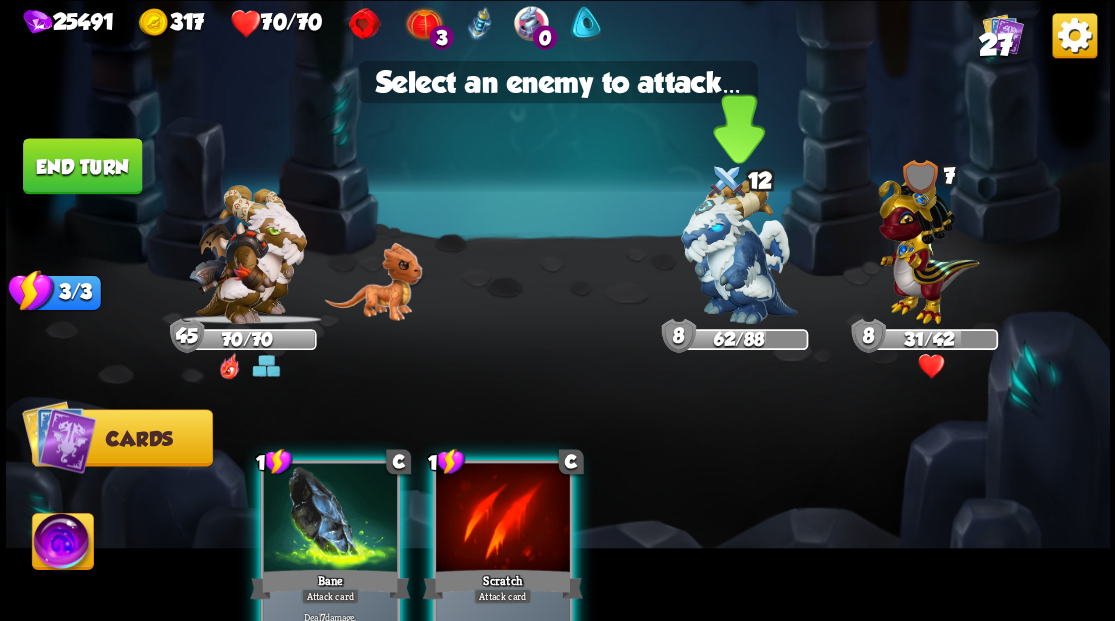 click at bounding box center [739, 251] 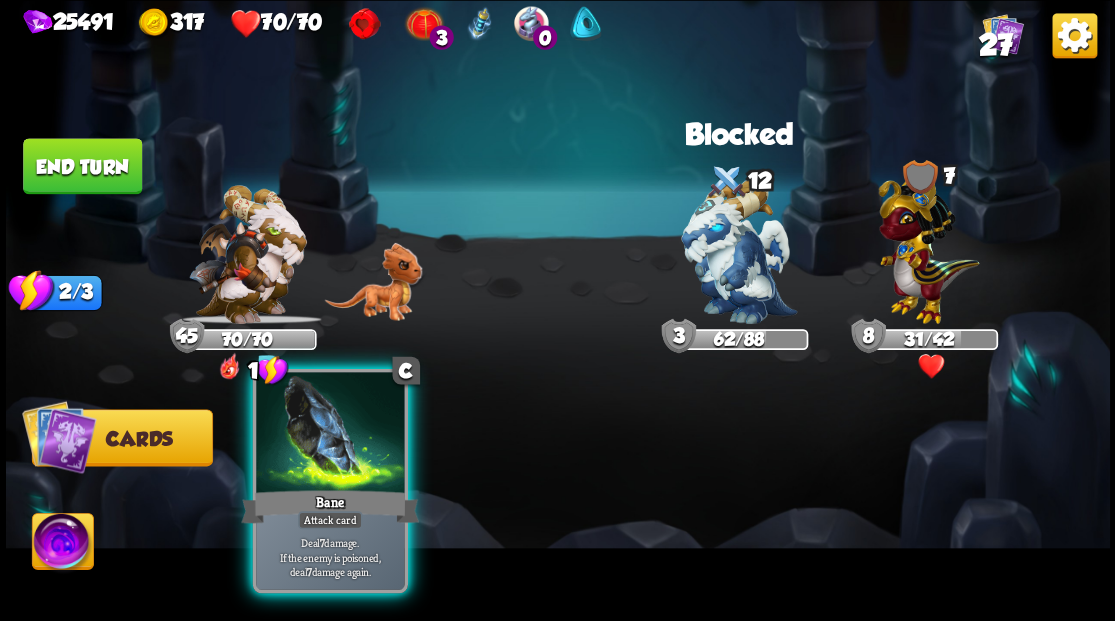 click at bounding box center [330, 434] 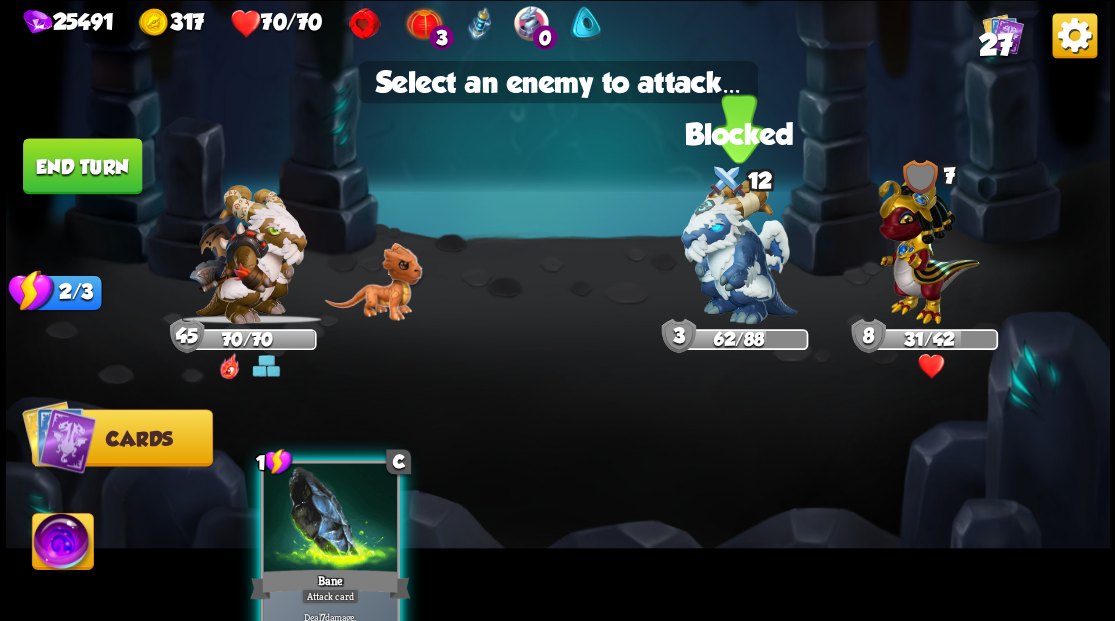 click at bounding box center (739, 251) 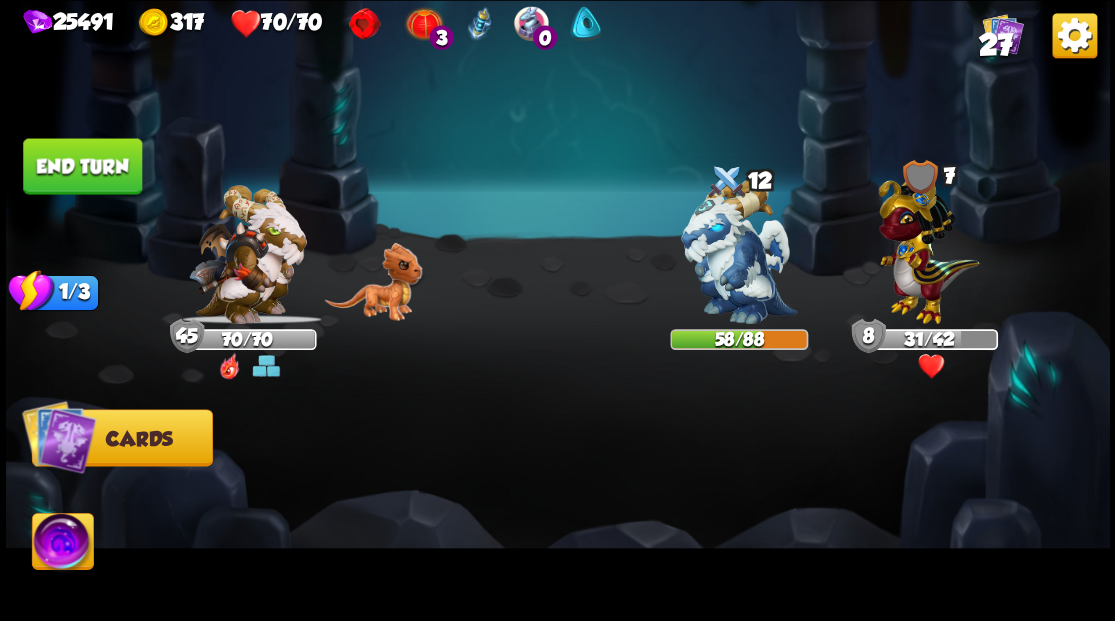 click on "End turn" at bounding box center (82, 166) 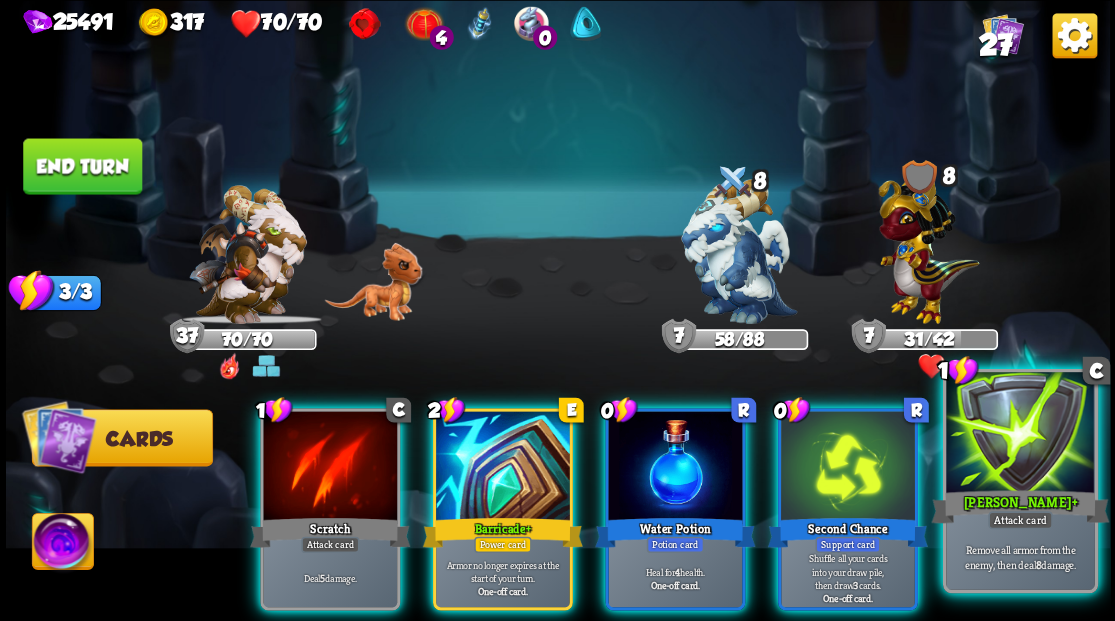 click at bounding box center (1020, 434) 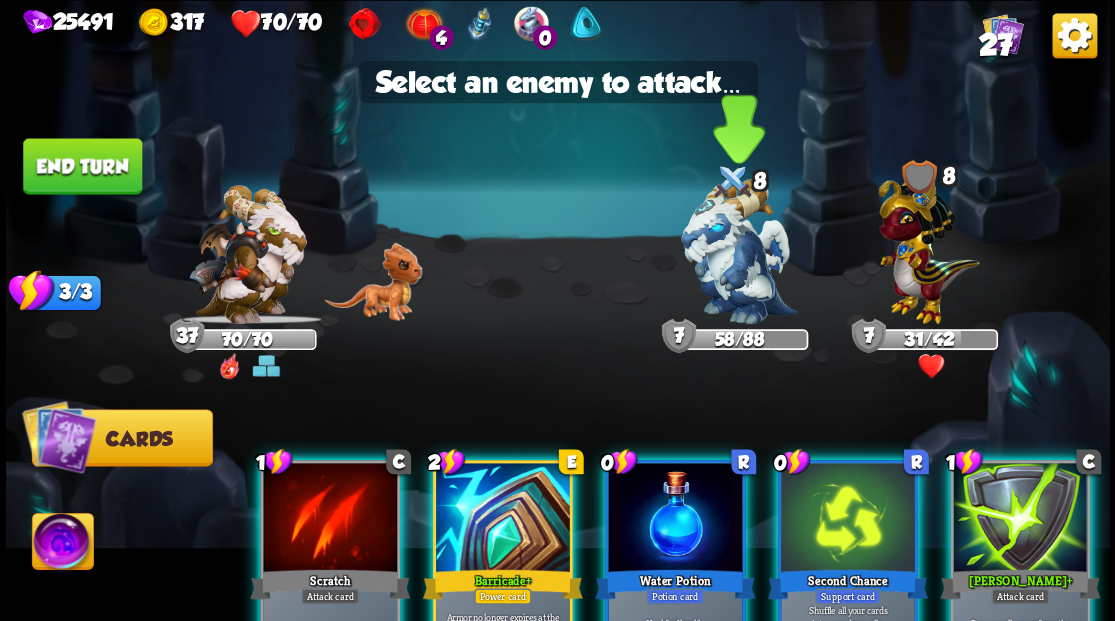 click at bounding box center (739, 251) 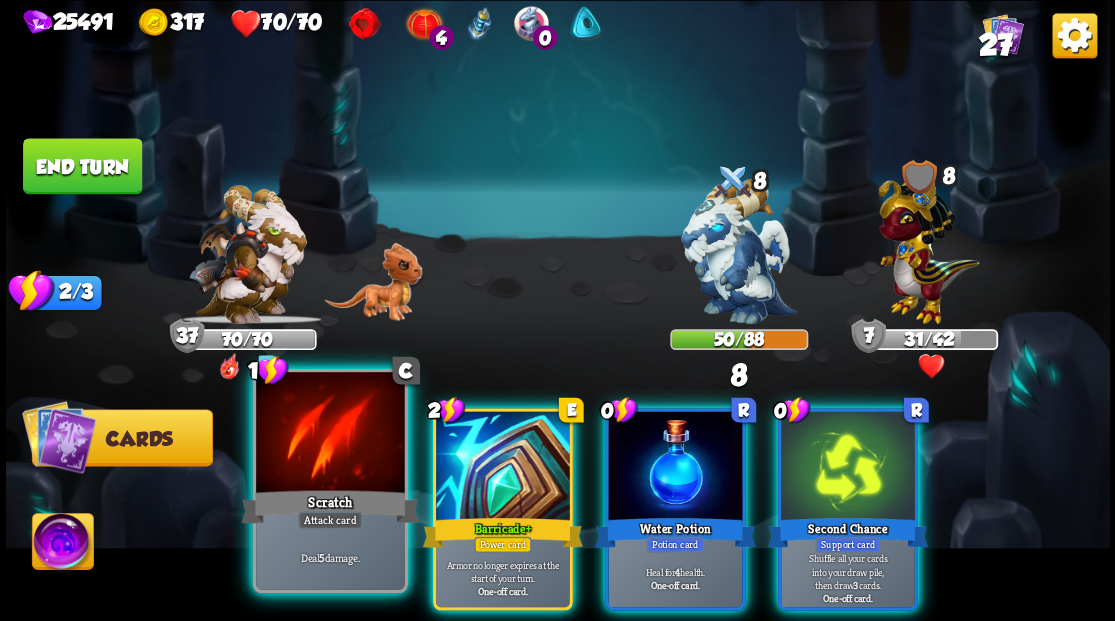 click at bounding box center (330, 434) 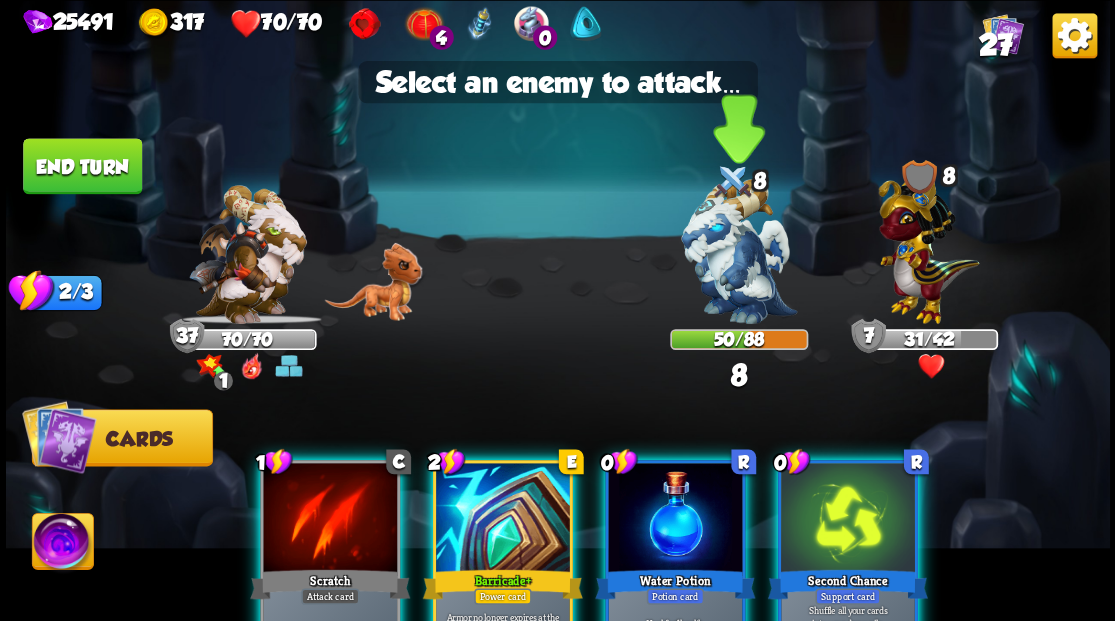 click at bounding box center (739, 251) 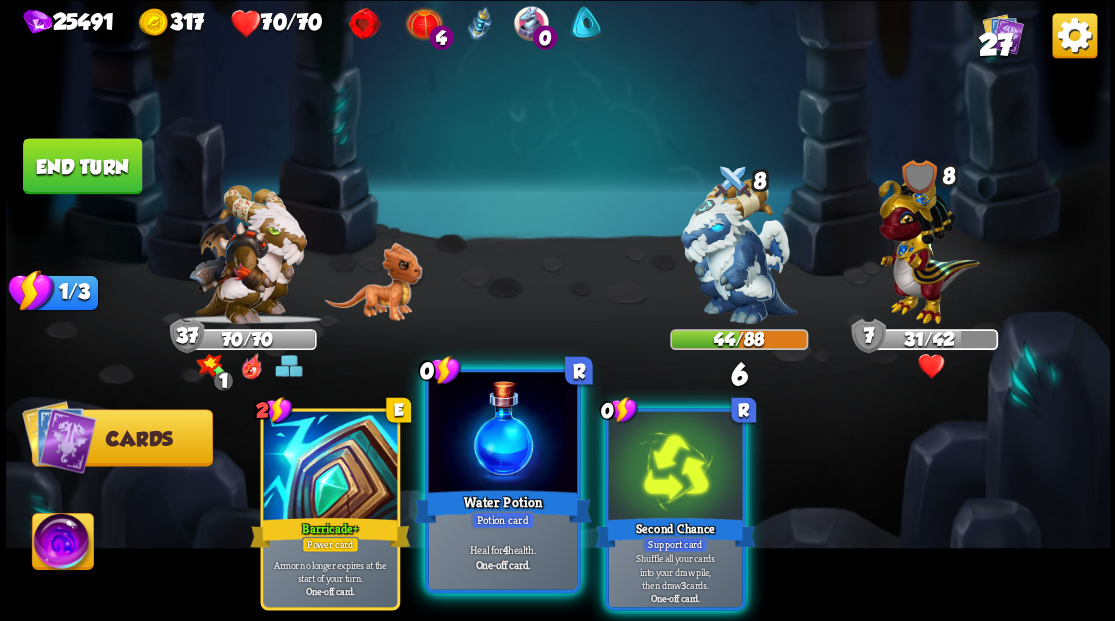 click at bounding box center (502, 434) 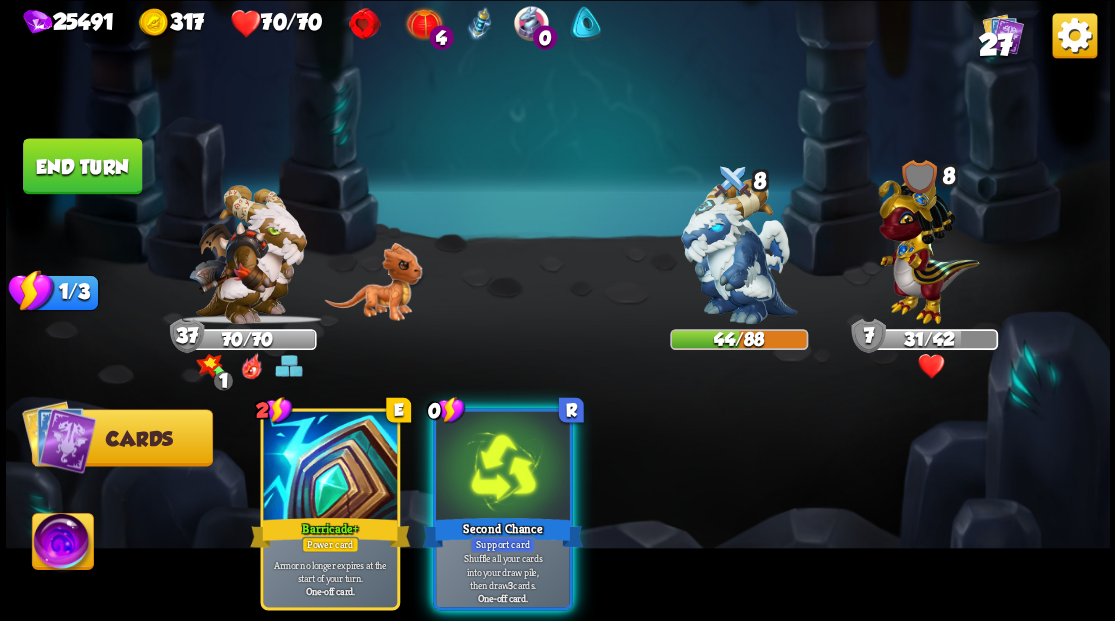 click at bounding box center [503, 467] 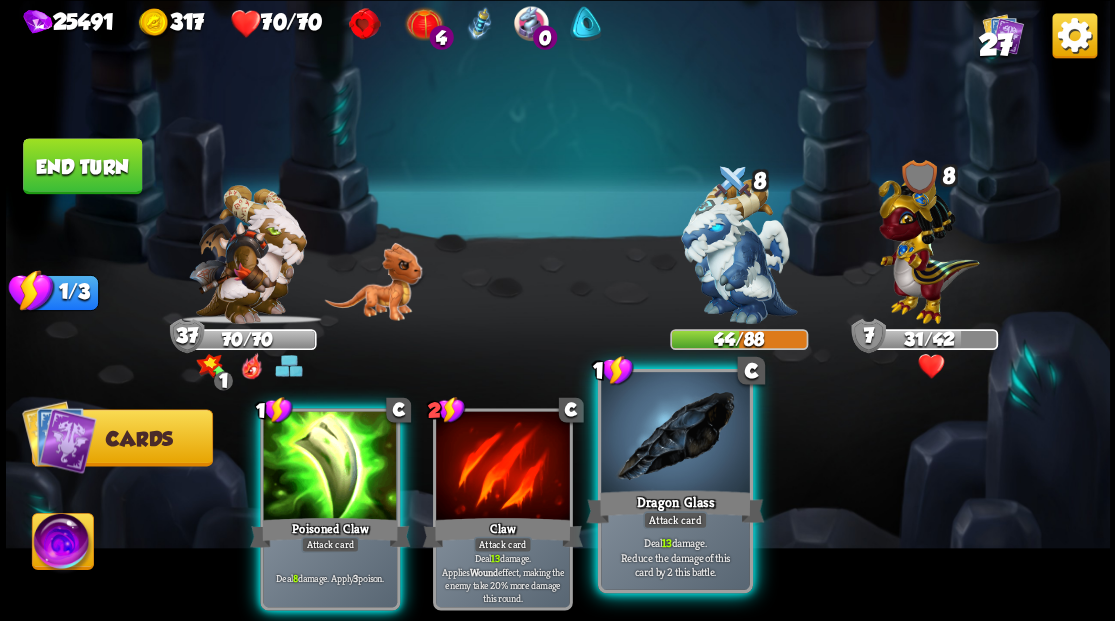 drag, startPoint x: 676, startPoint y: 482, endPoint x: 676, endPoint y: 442, distance: 40 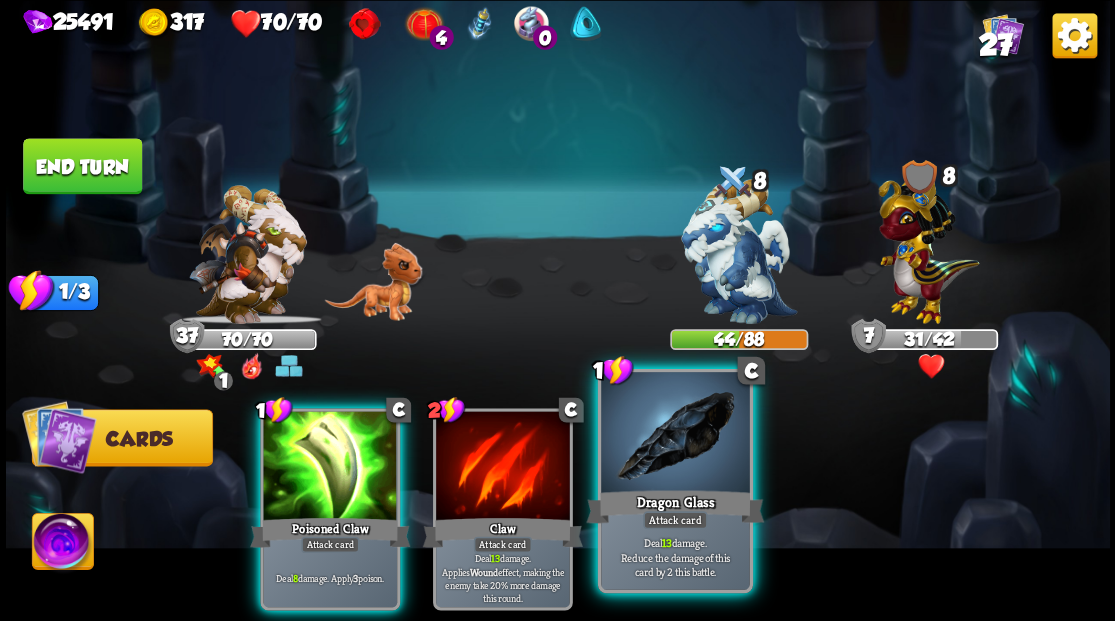 click at bounding box center (675, 434) 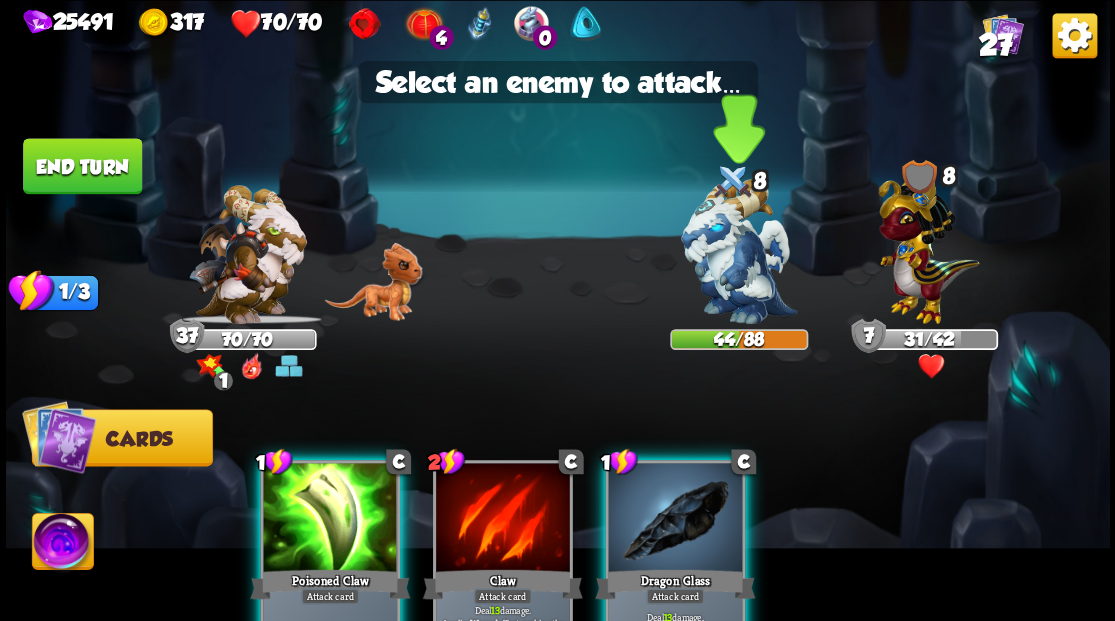 click at bounding box center (739, 251) 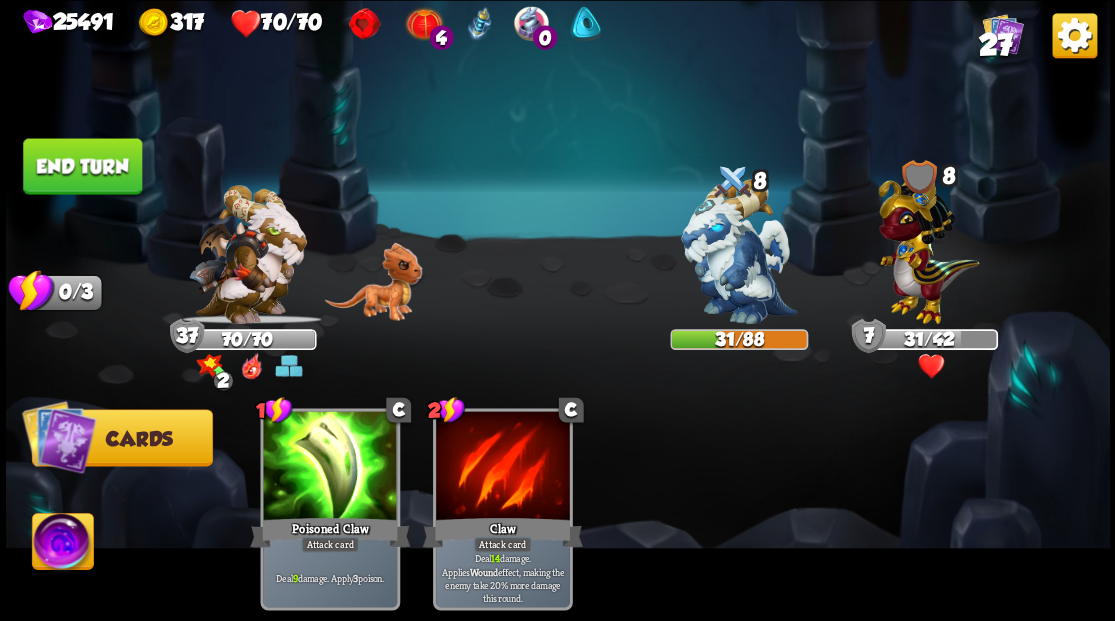 click at bounding box center [62, 544] 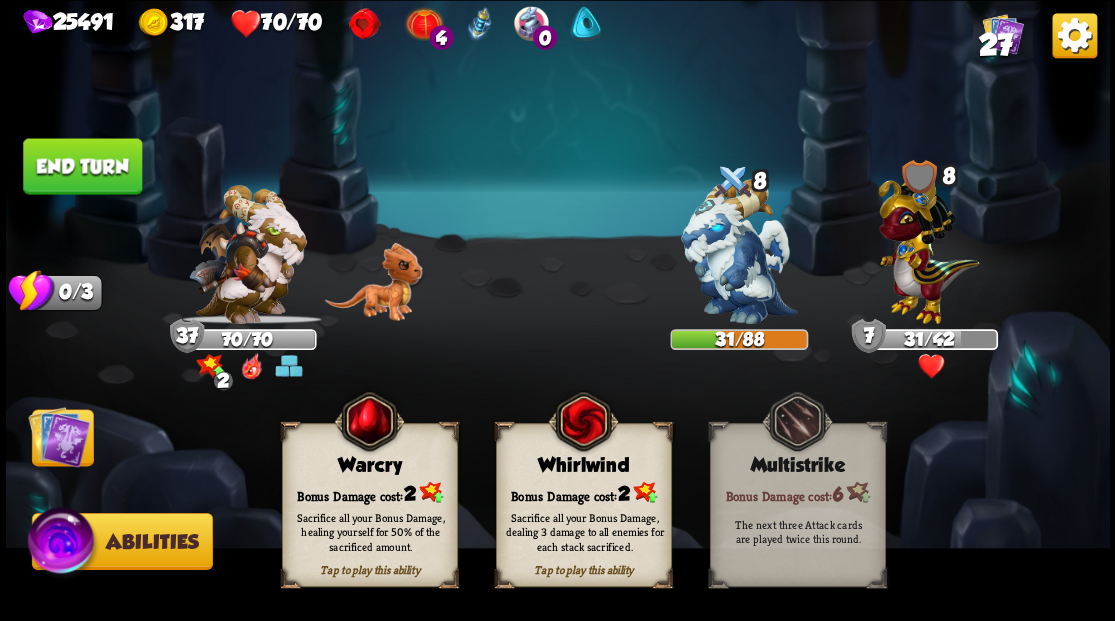 click on "Bonus Damage cost:  2" at bounding box center (583, 492) 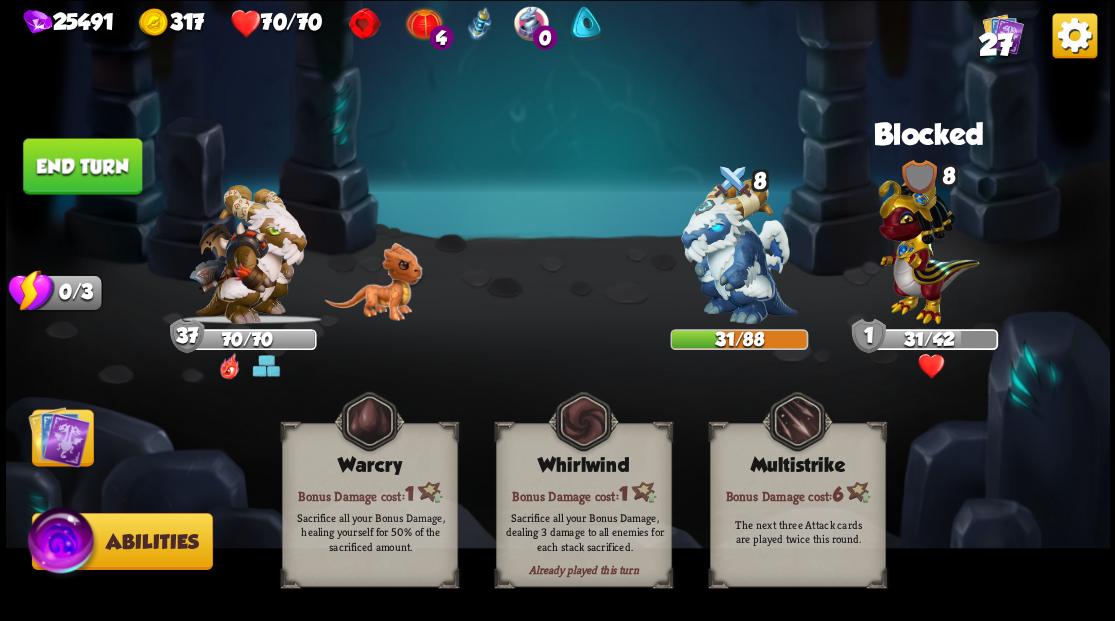 click at bounding box center (59, 436) 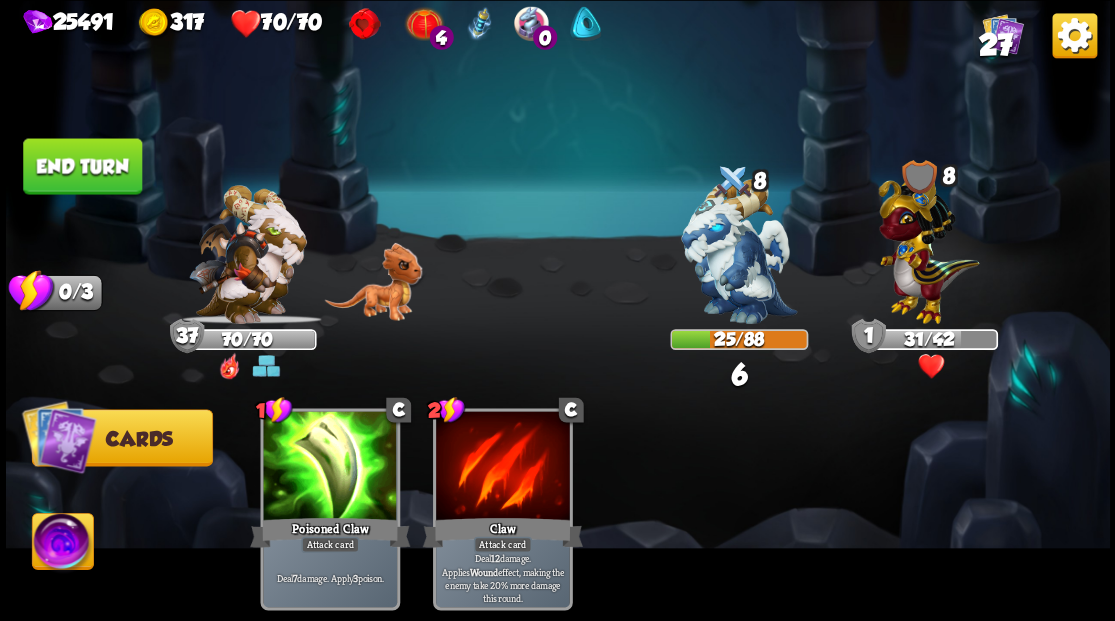 click on "End turn" at bounding box center (82, 166) 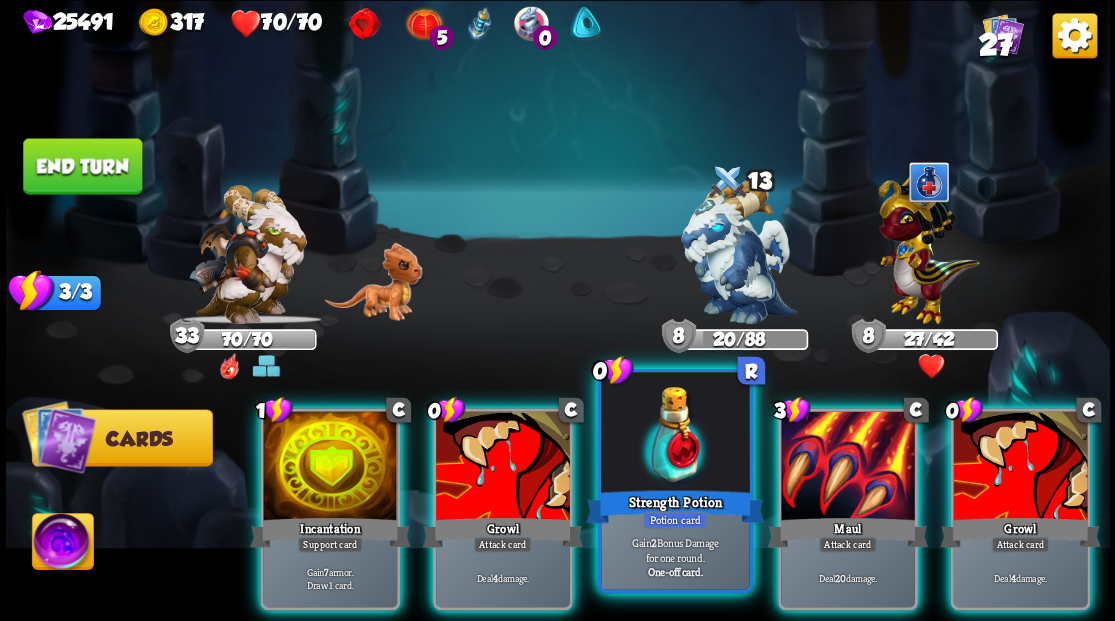 click at bounding box center [675, 434] 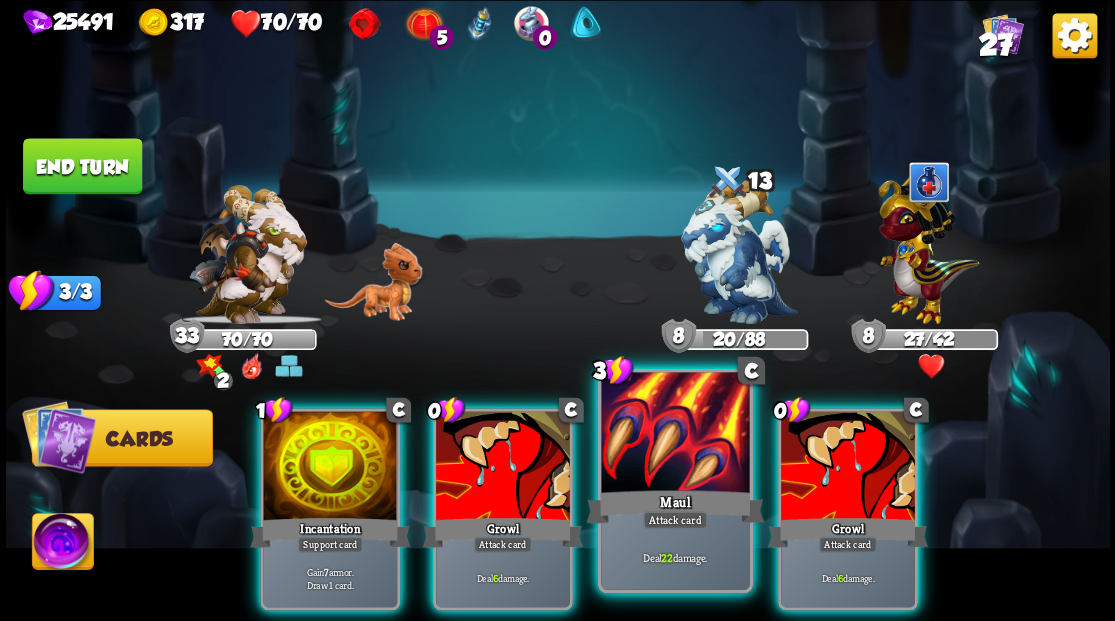click on "Maul" at bounding box center (675, 506) 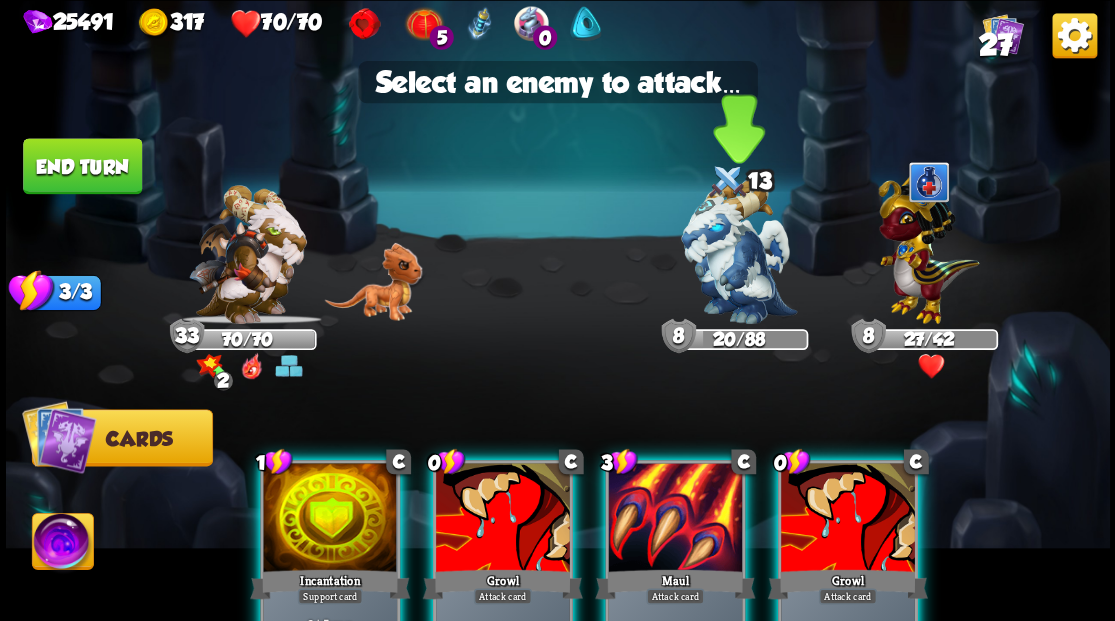 click at bounding box center (739, 251) 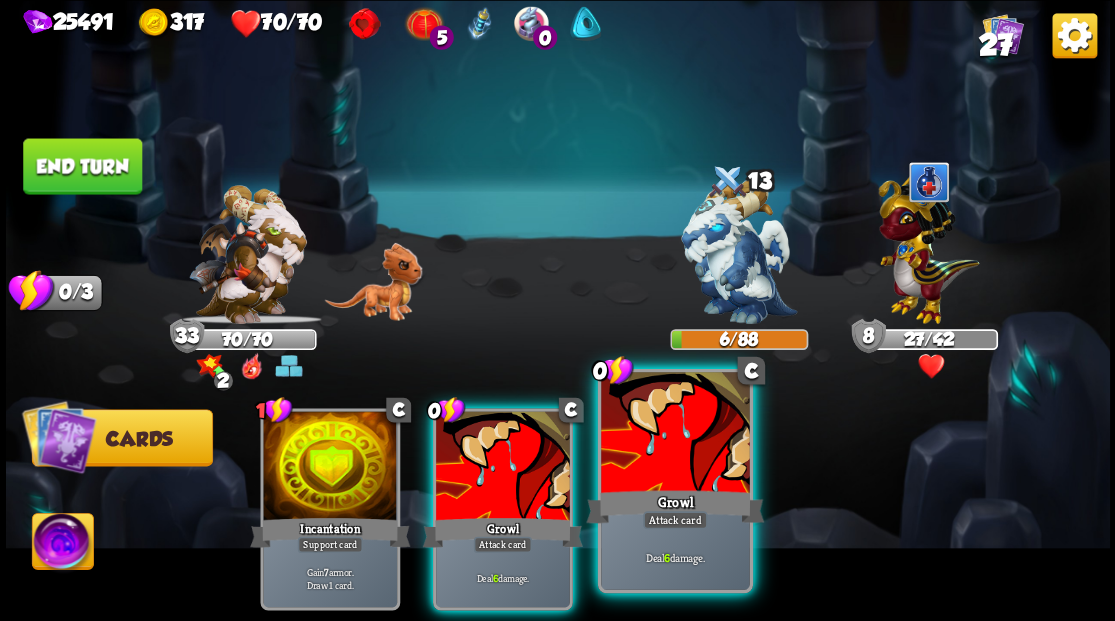 click on "Growl" at bounding box center [675, 506] 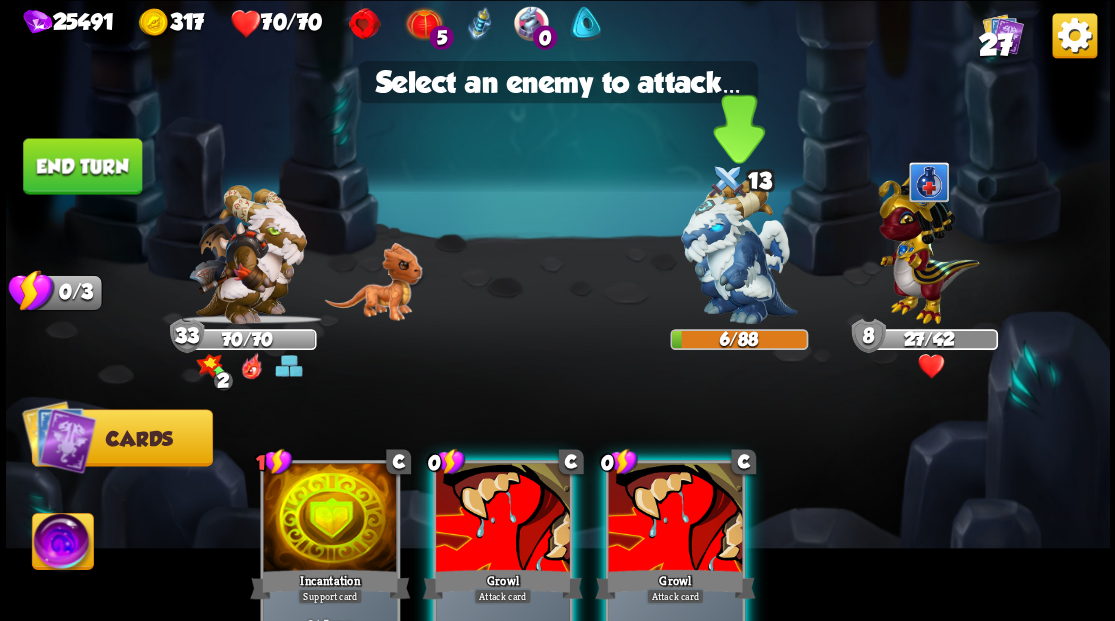 drag, startPoint x: 729, startPoint y: 255, endPoint x: 706, endPoint y: 279, distance: 33.24154 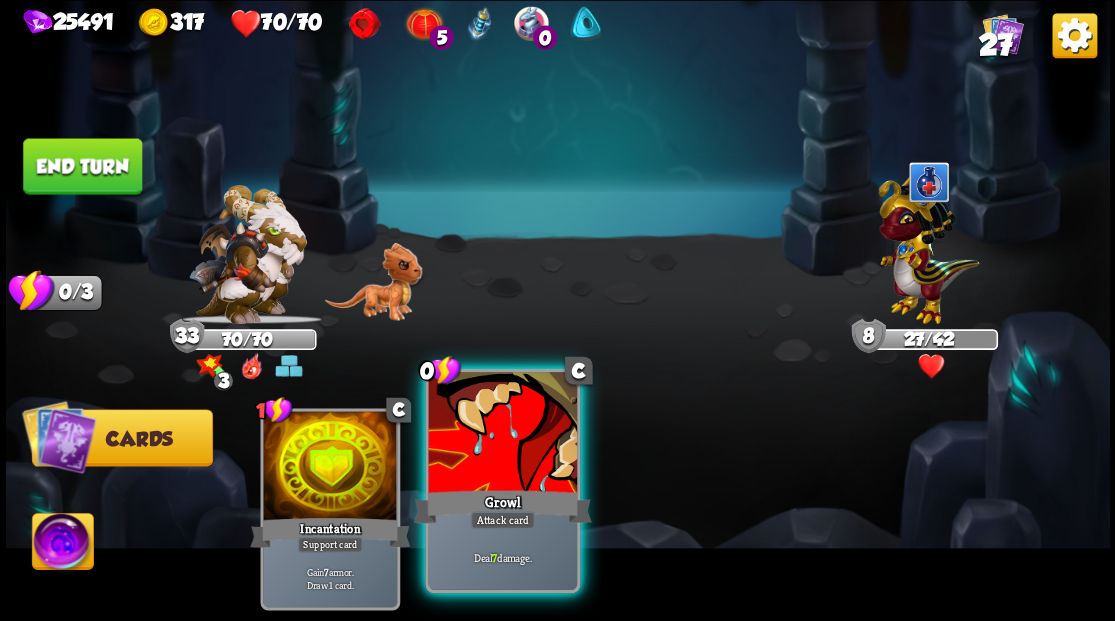 click at bounding box center [502, 434] 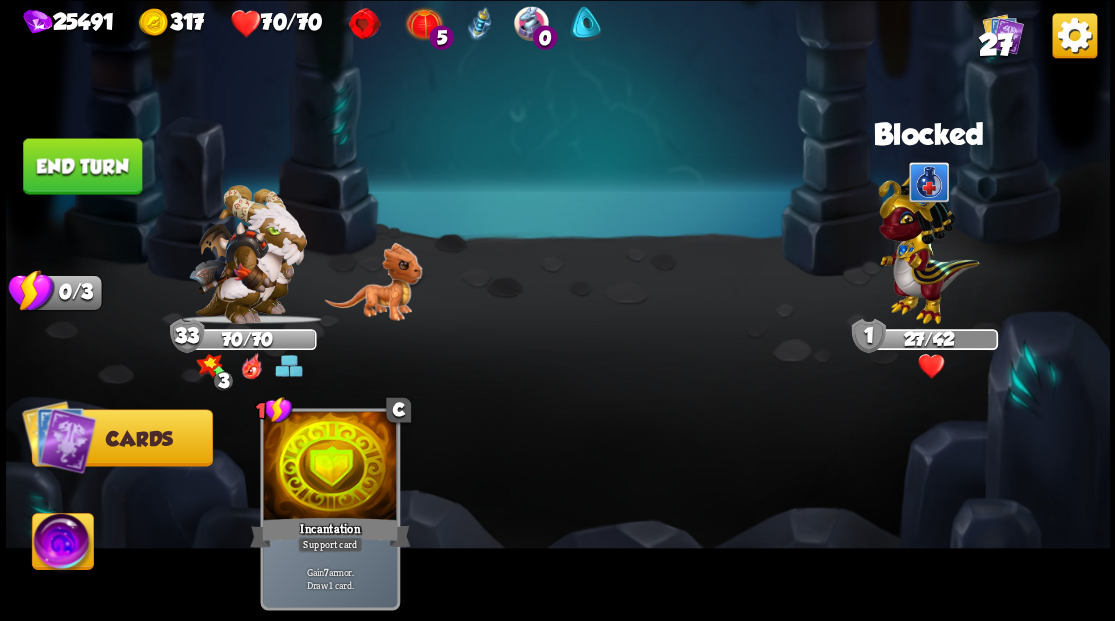 click at bounding box center (928, 244) 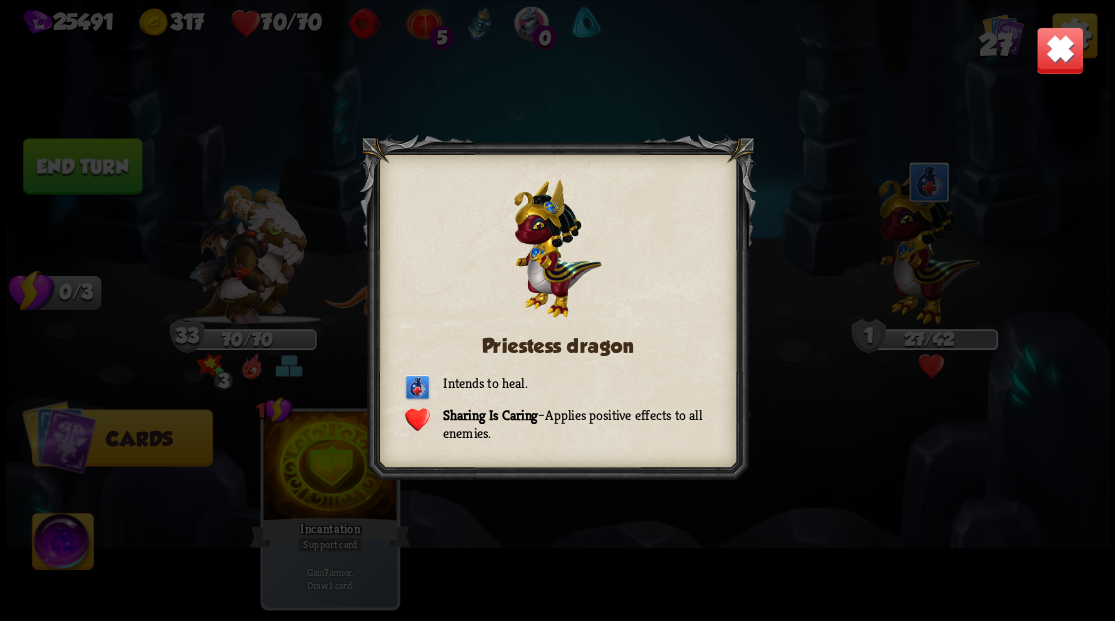 click at bounding box center [1059, 50] 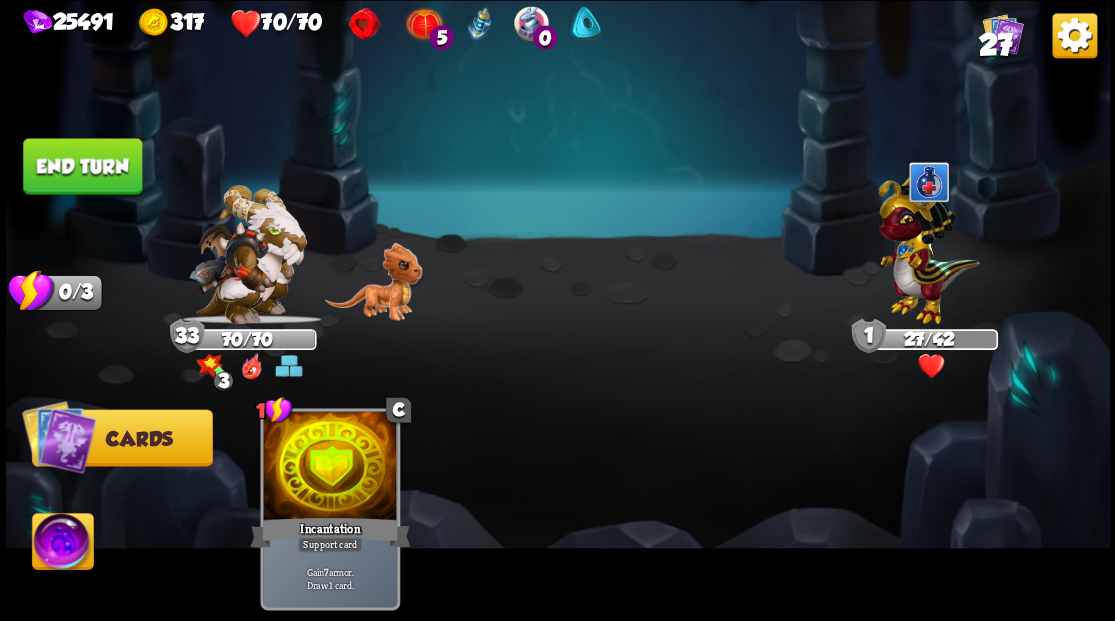 click at bounding box center [62, 544] 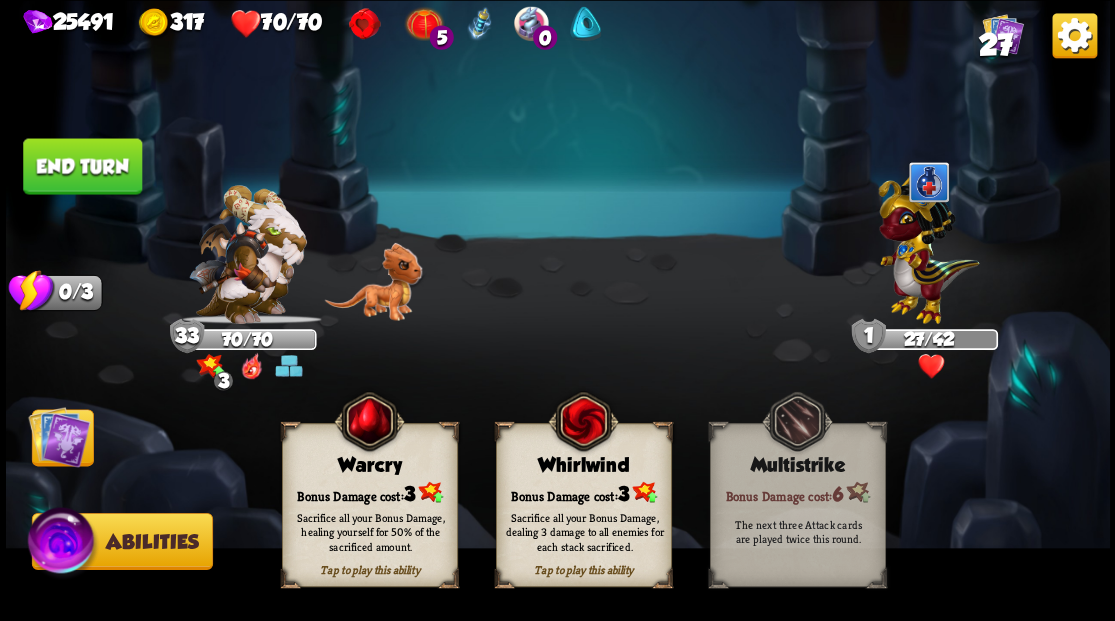 click on "Sacrifice all your Bonus Damage, dealing 3 damage to all enemies for each stack sacrificed." at bounding box center (584, 531) 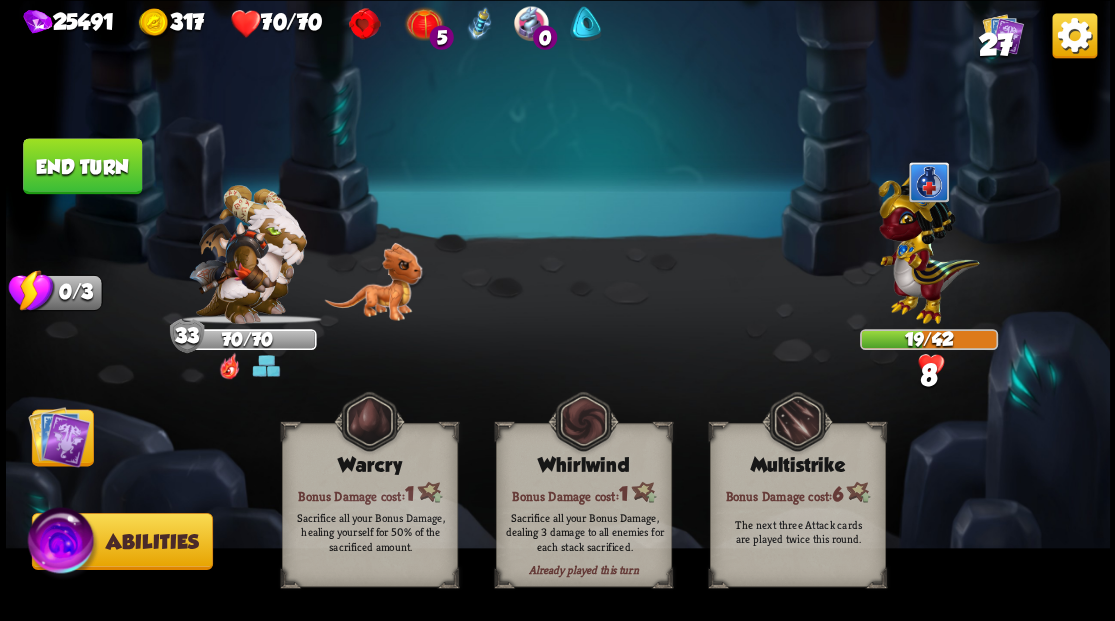 click at bounding box center (59, 436) 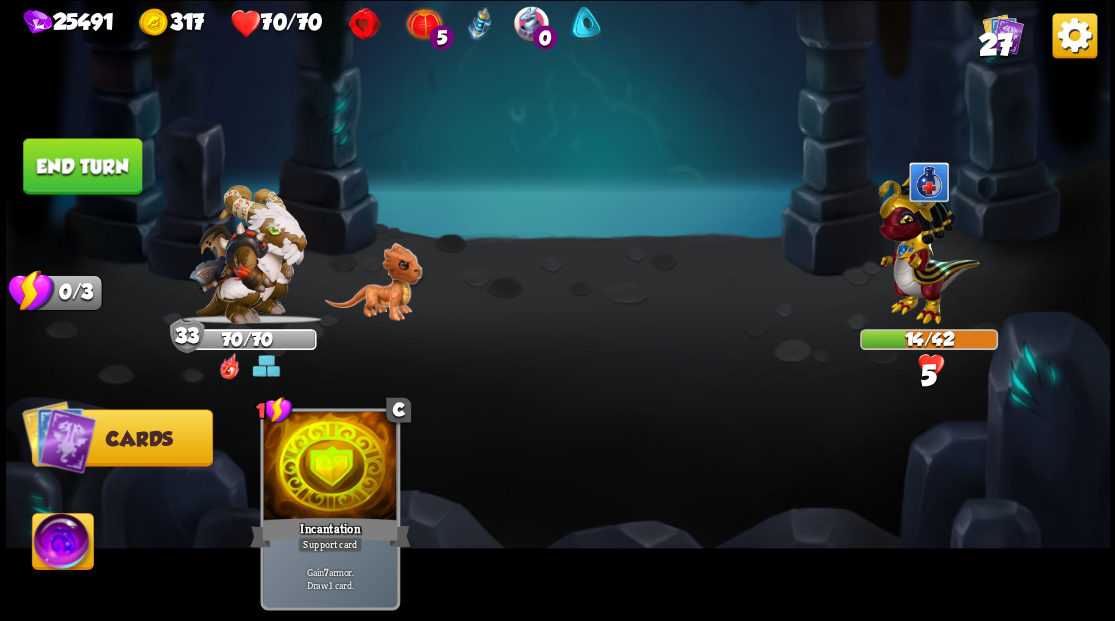 click on "End turn" at bounding box center [82, 166] 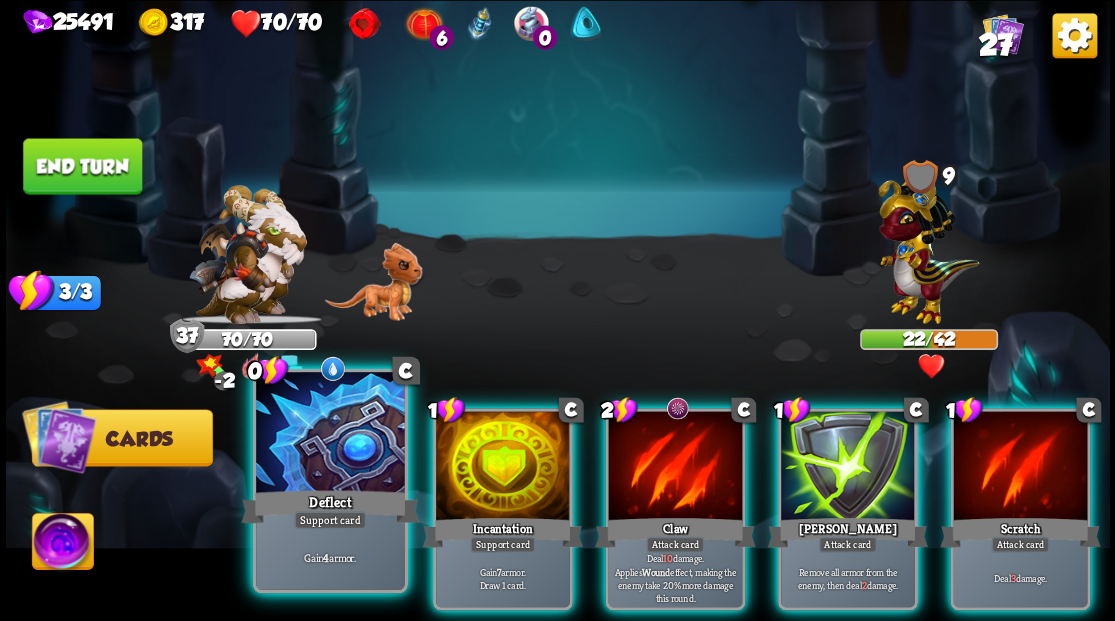 click at bounding box center [330, 434] 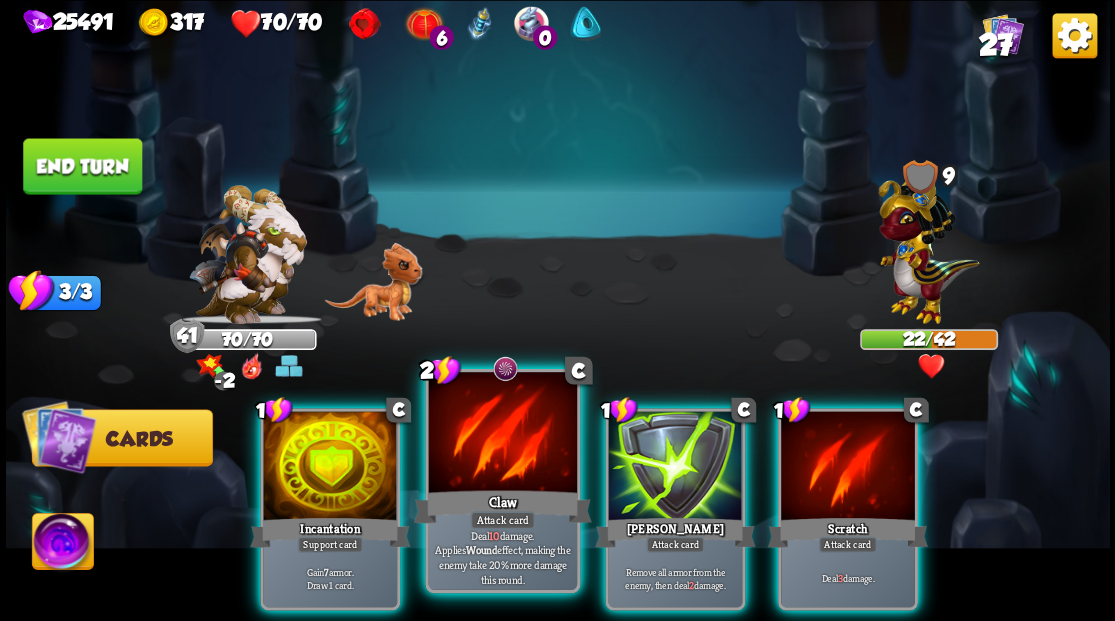 click at bounding box center [502, 434] 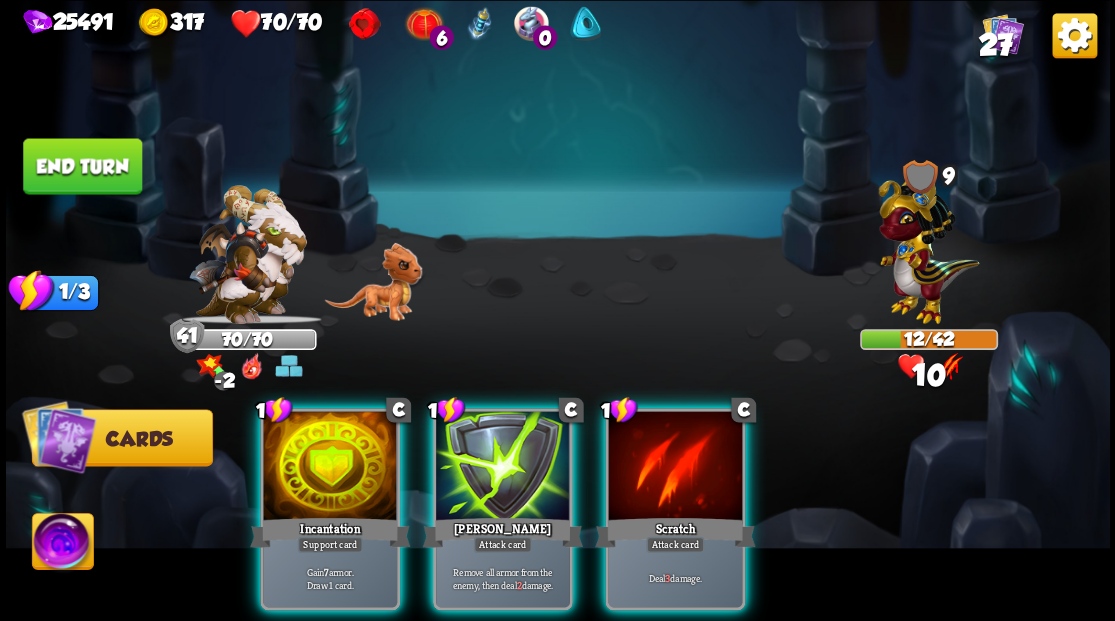 click at bounding box center [503, 467] 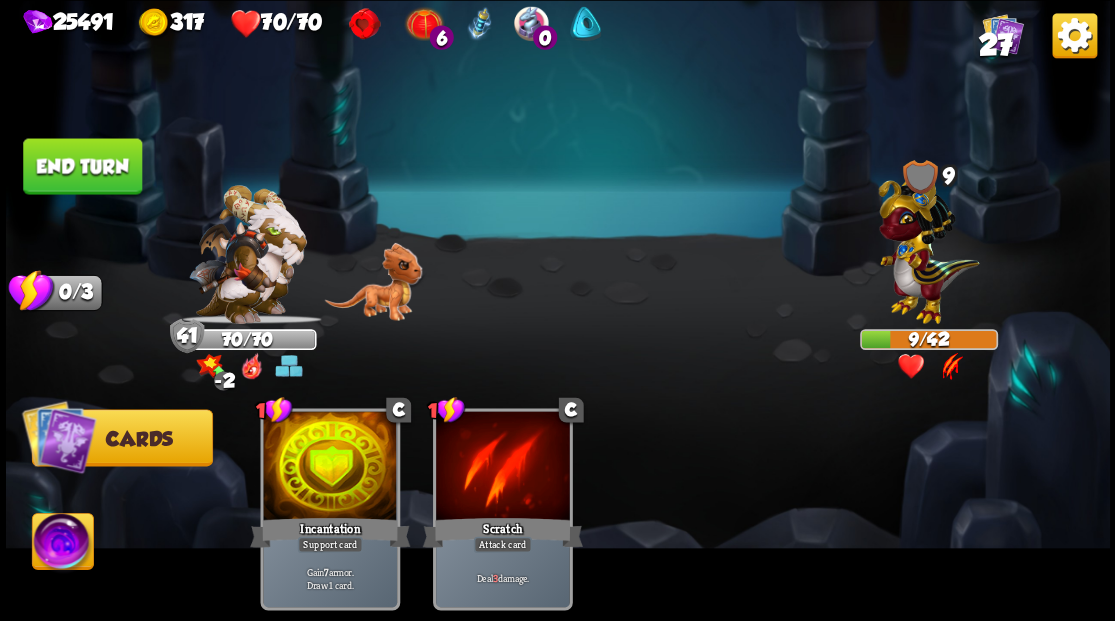 click on "End turn" at bounding box center (82, 166) 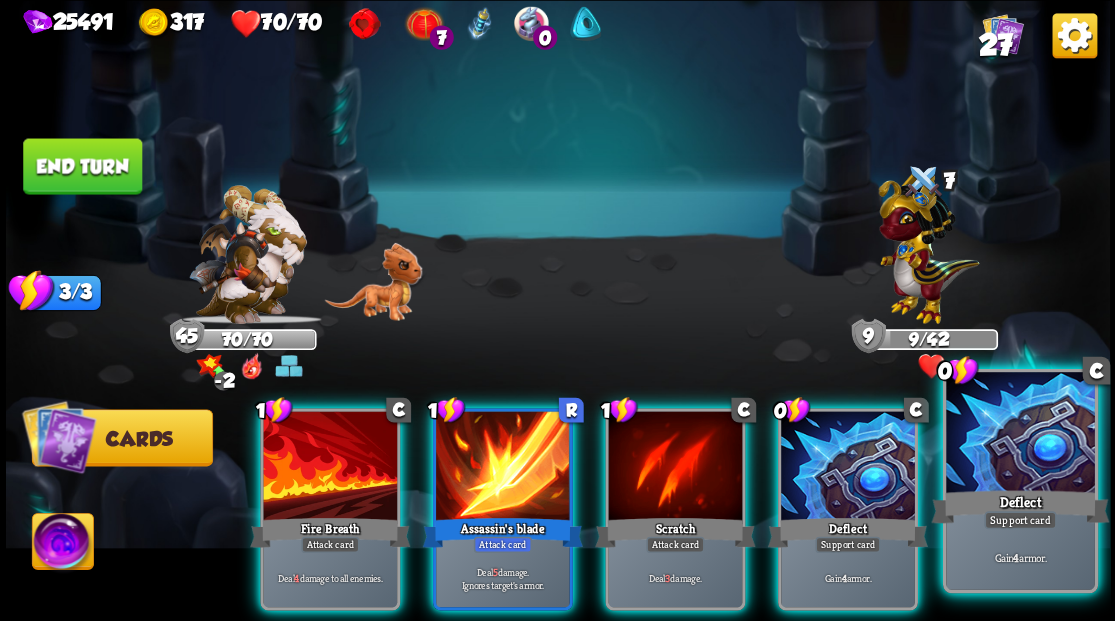 click on "Deflect" at bounding box center (1020, 506) 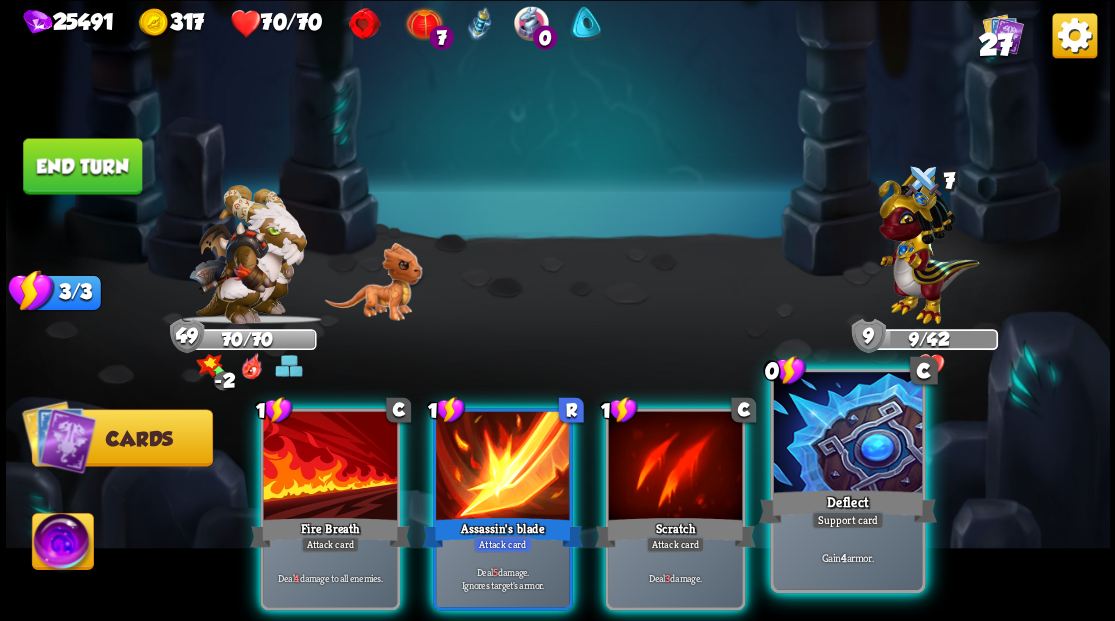 click at bounding box center [847, 434] 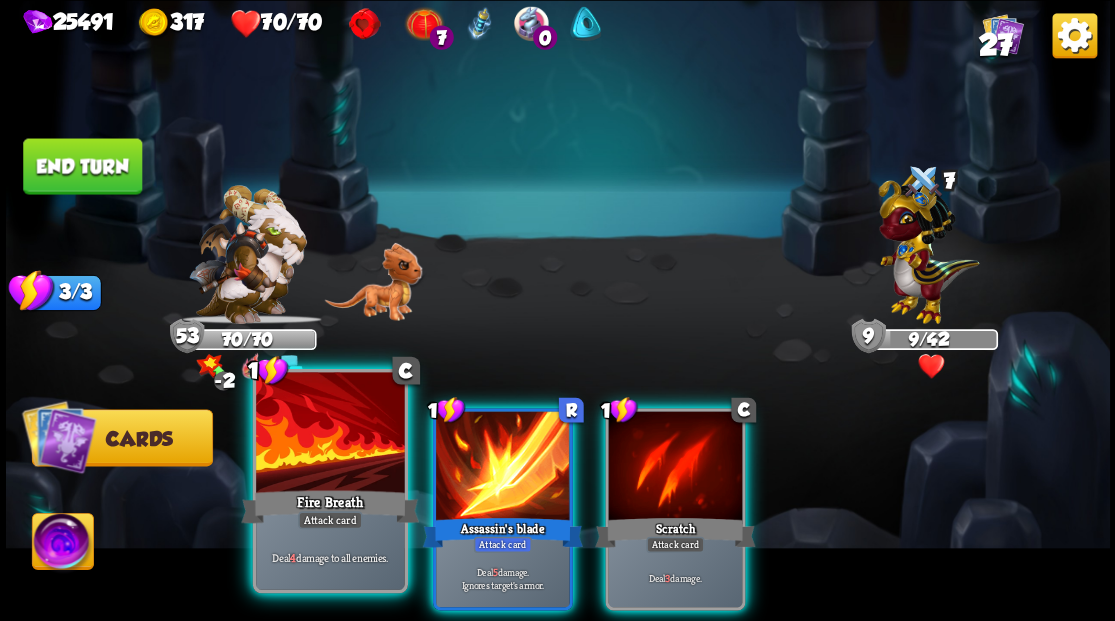 click at bounding box center [330, 434] 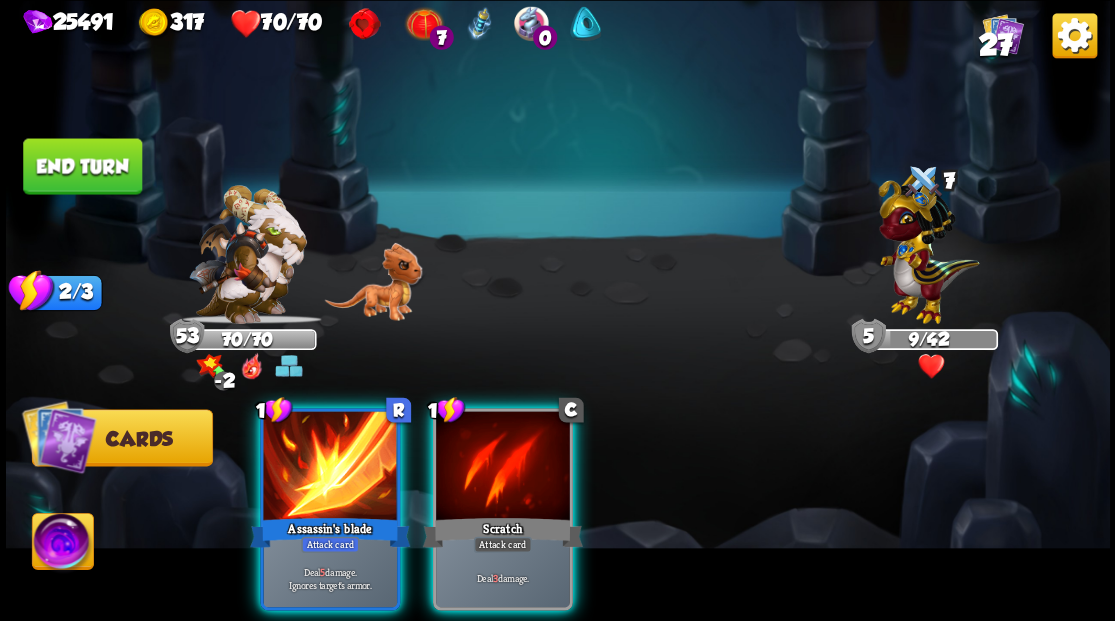 click at bounding box center [330, 467] 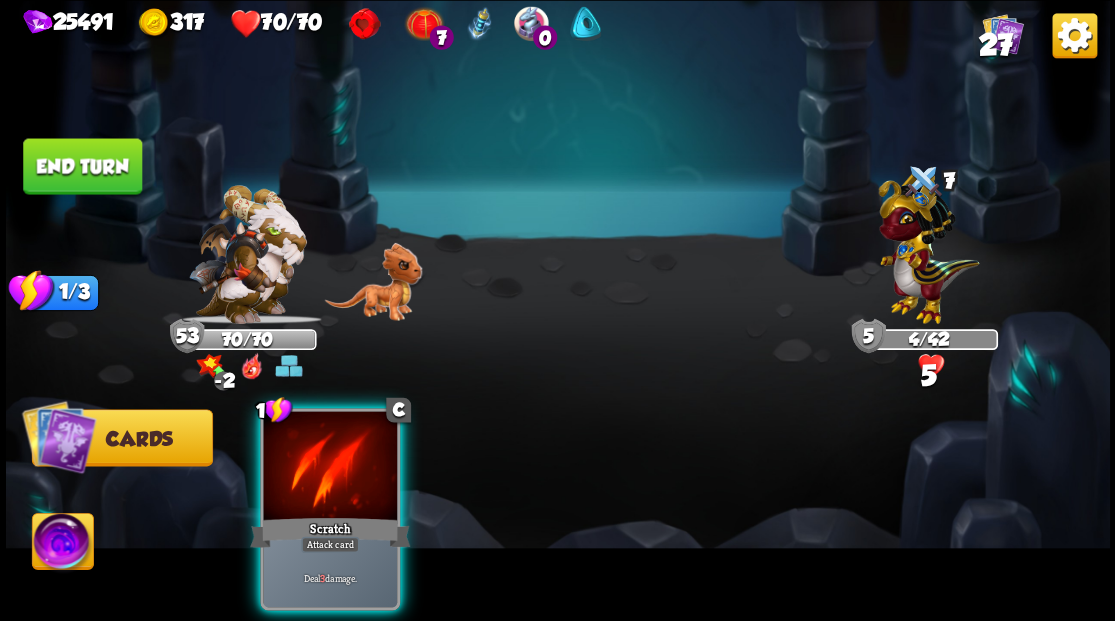 click at bounding box center (330, 467) 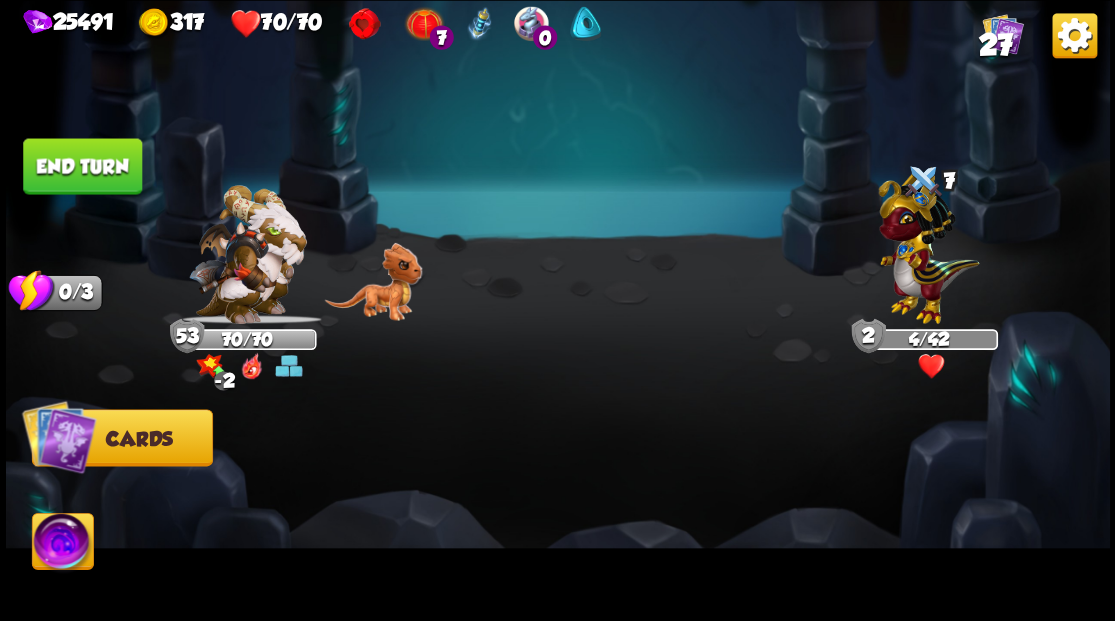click on "End turn" at bounding box center [82, 166] 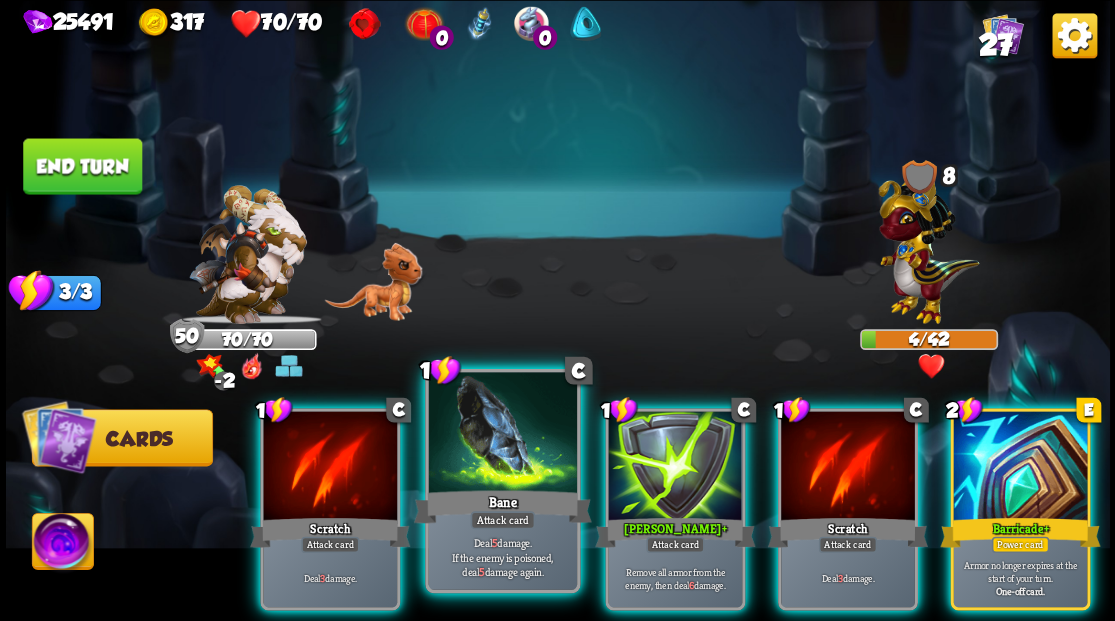 click at bounding box center (502, 434) 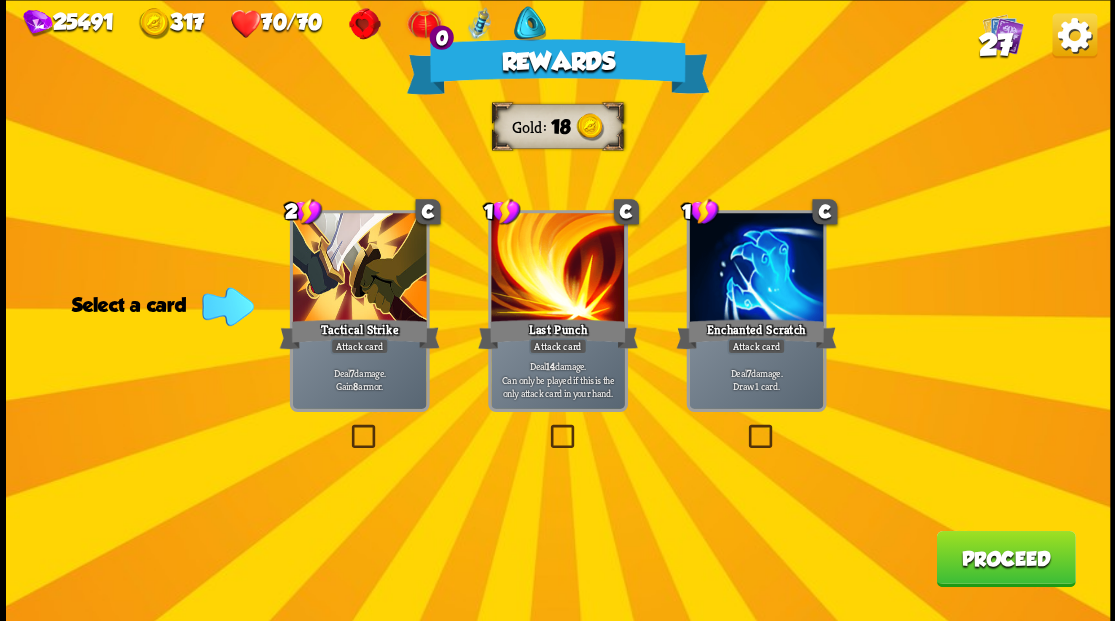 click on "Proceed" at bounding box center [1005, 558] 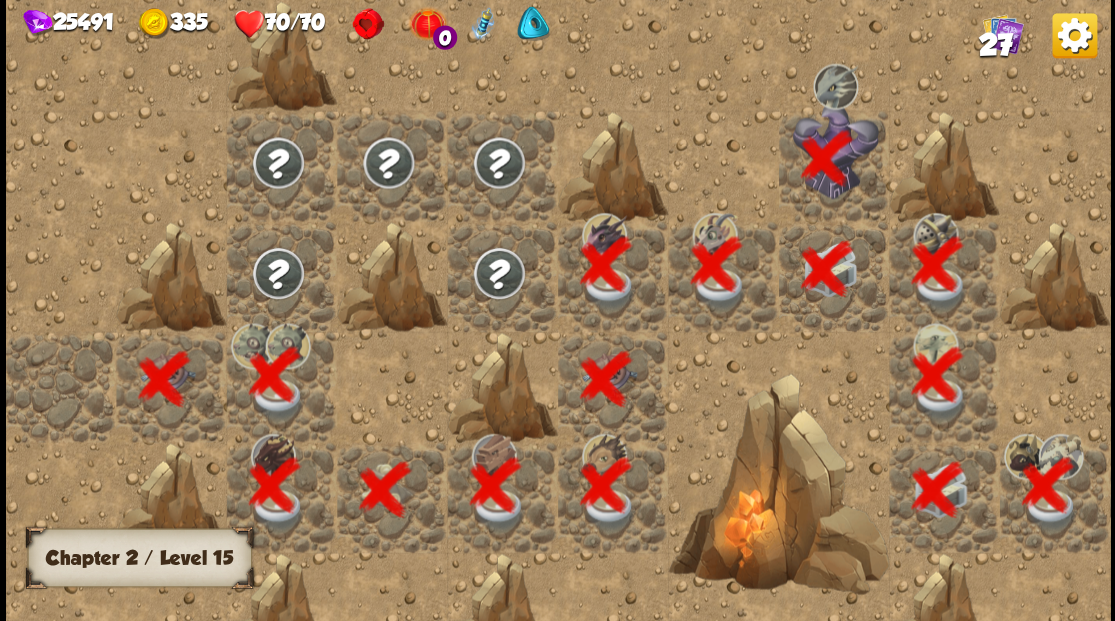 scroll, scrollTop: 0, scrollLeft: 384, axis: horizontal 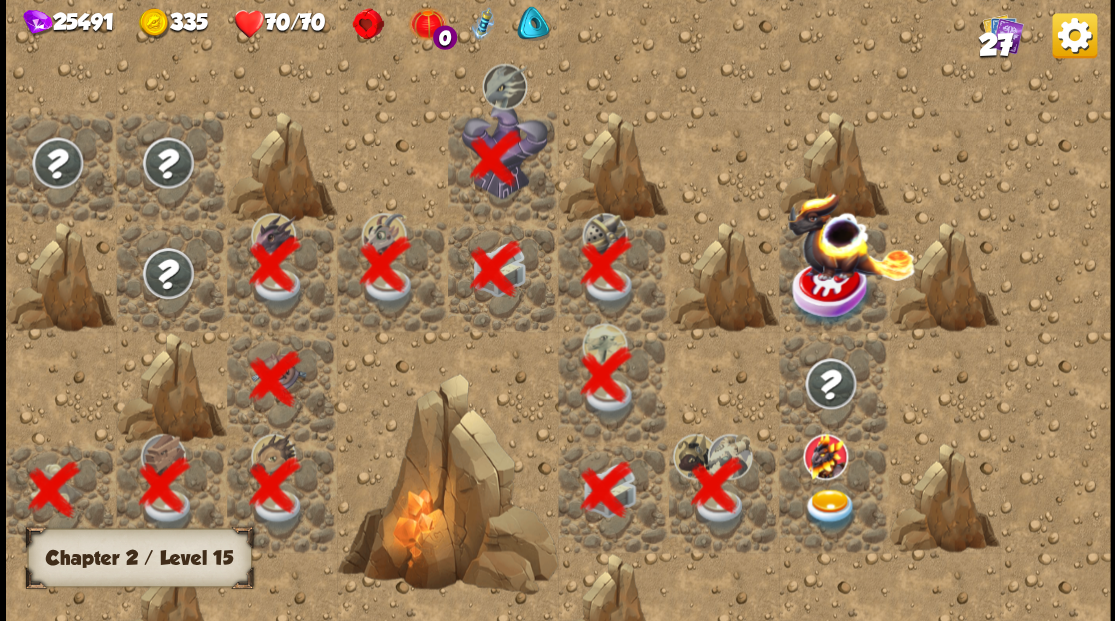 click at bounding box center [829, 509] 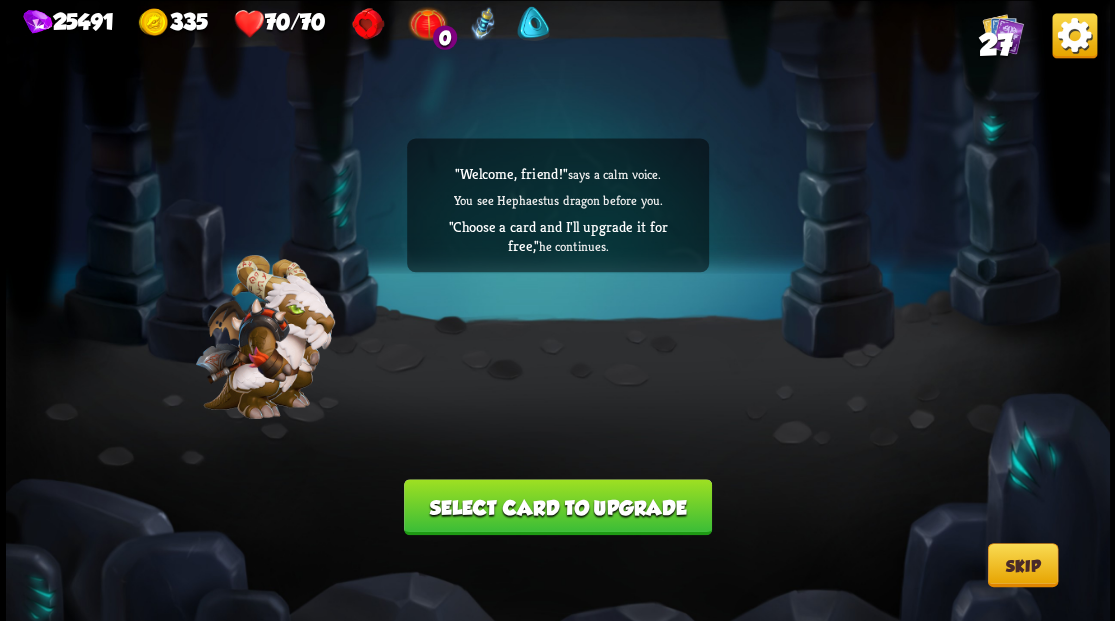 click on "Select card to upgrade" at bounding box center [558, 507] 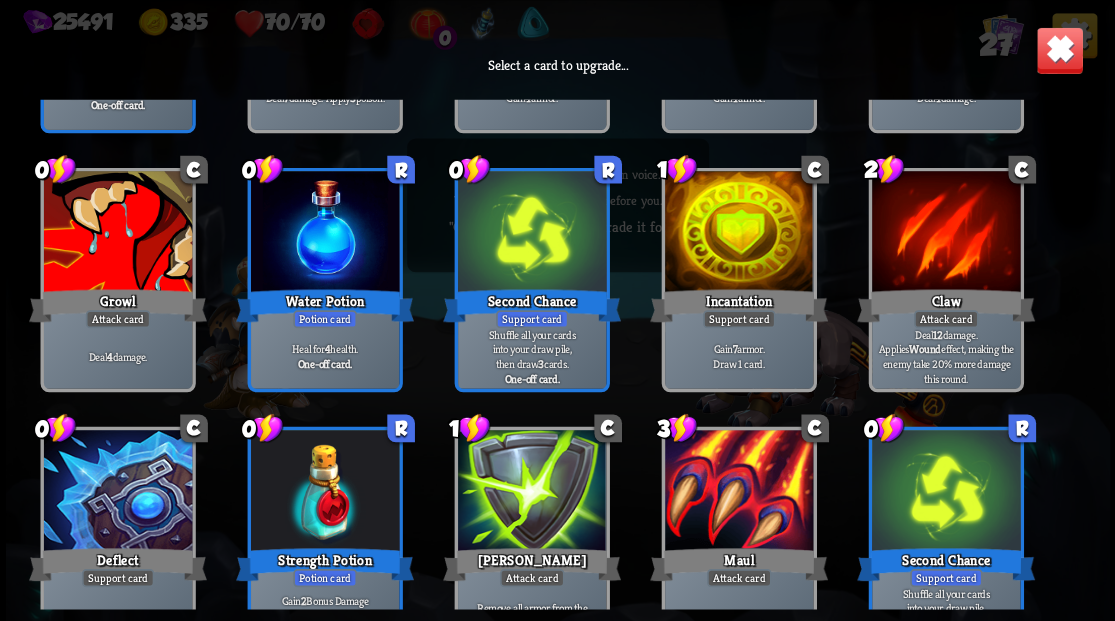 scroll, scrollTop: 929, scrollLeft: 0, axis: vertical 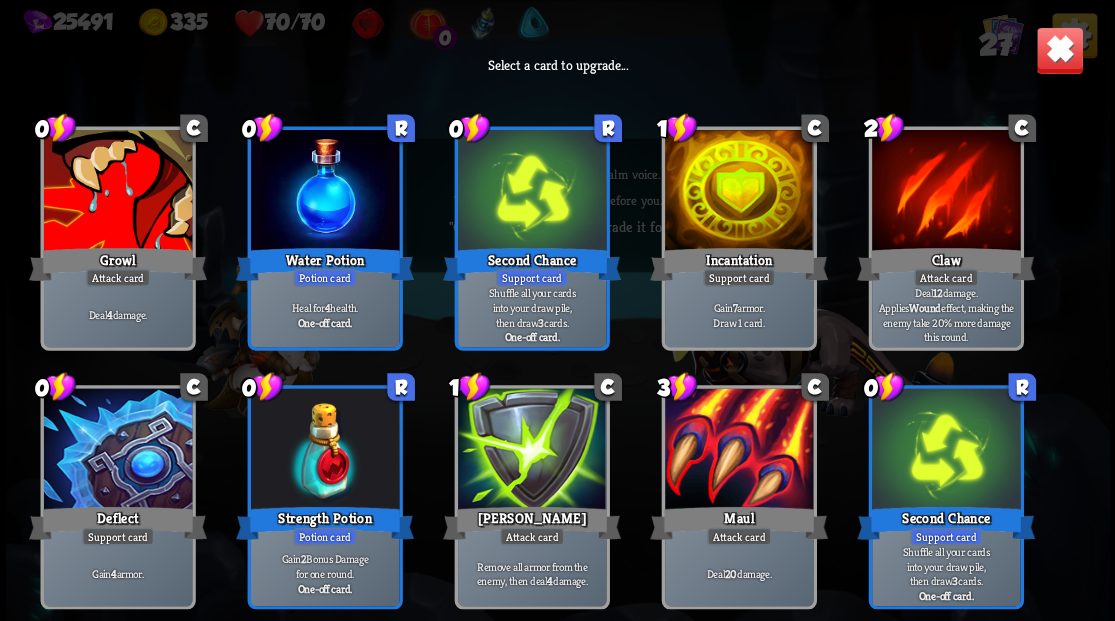 click at bounding box center [531, 450] 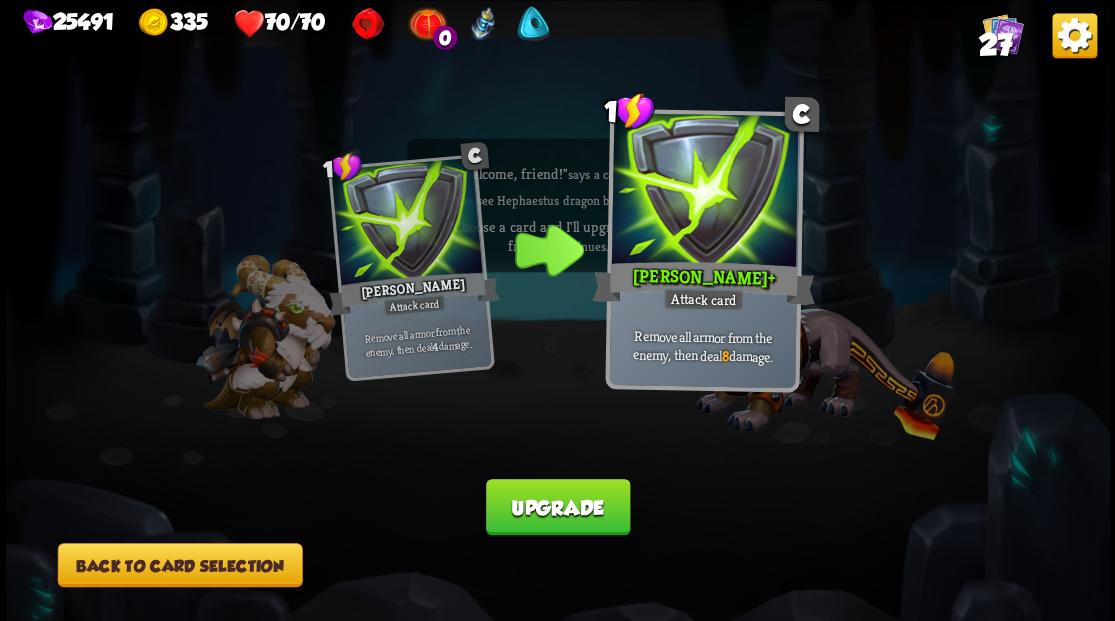click on "Back to card selection" at bounding box center [179, 565] 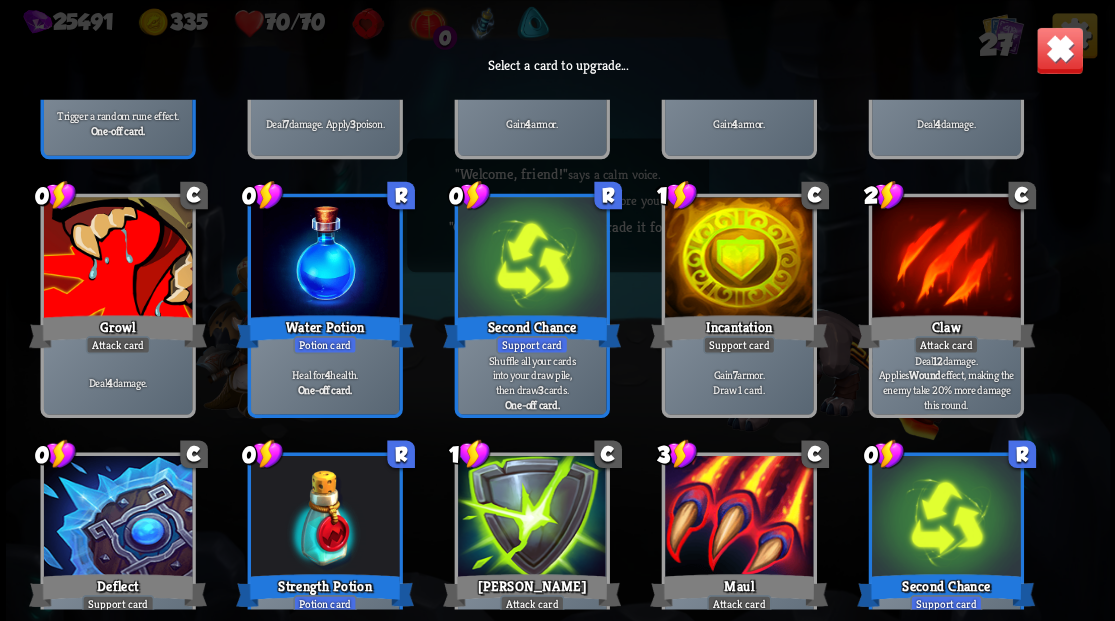 scroll, scrollTop: 929, scrollLeft: 0, axis: vertical 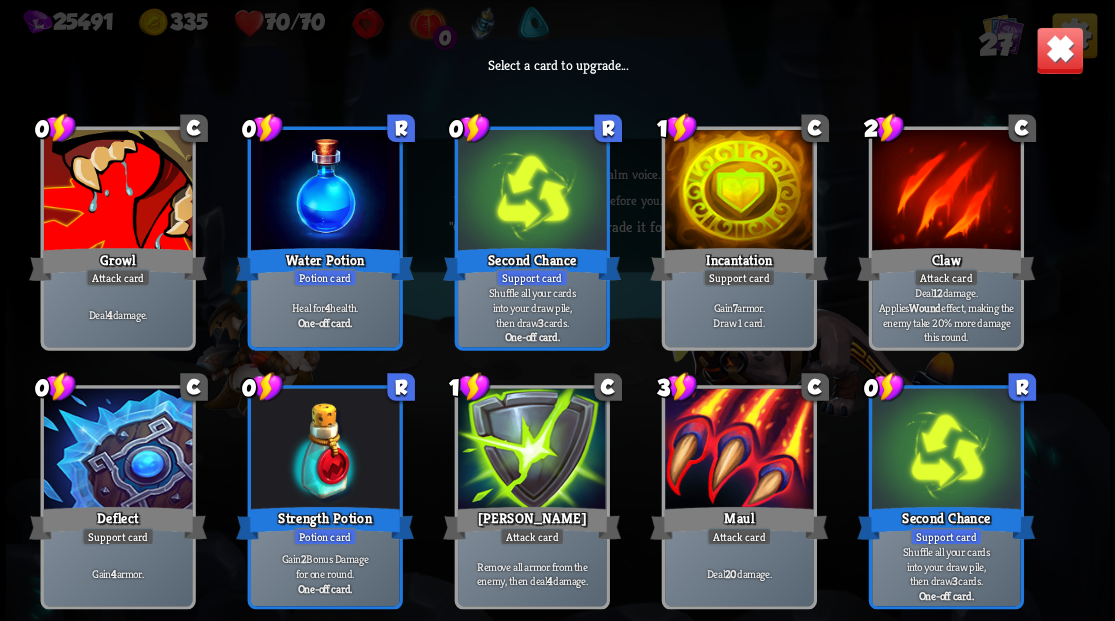 click at bounding box center (738, 450) 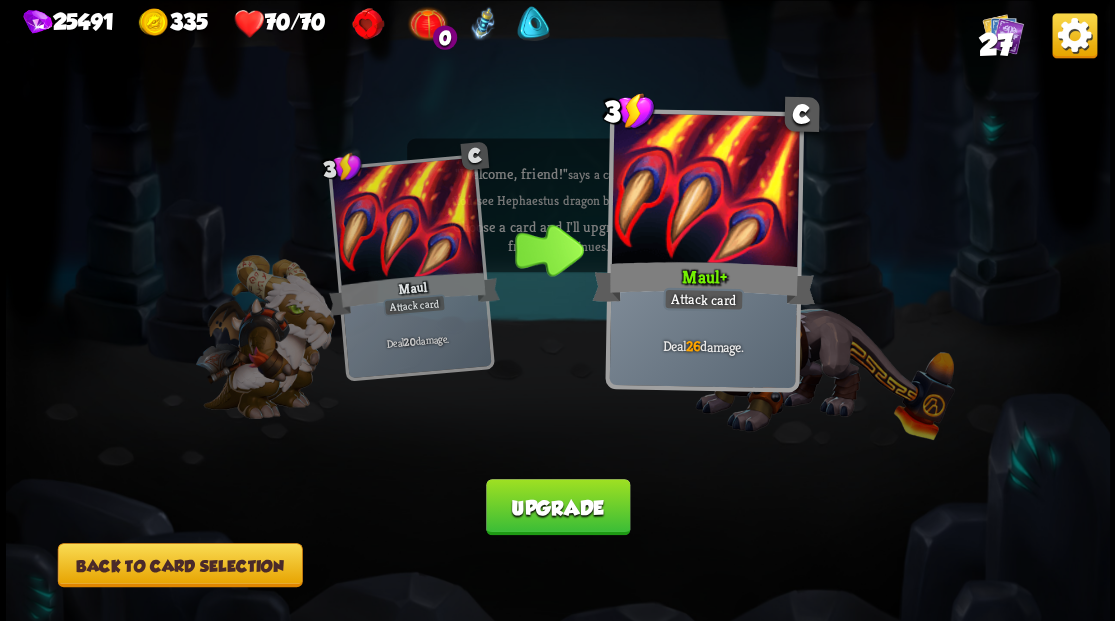 click on "Back to card selection" at bounding box center (179, 565) 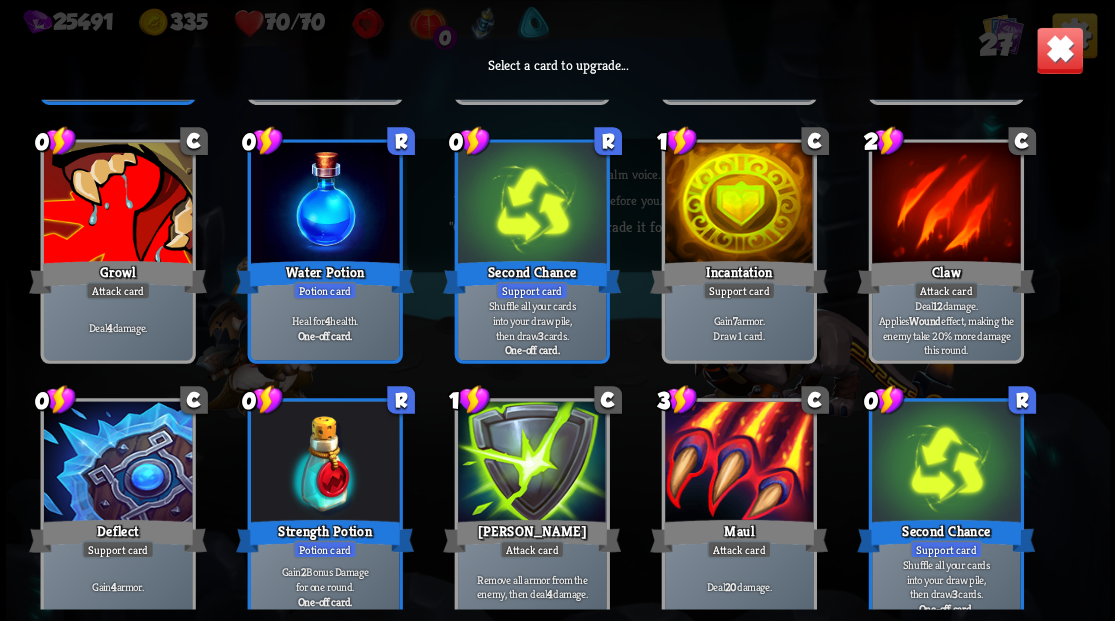 scroll, scrollTop: 929, scrollLeft: 0, axis: vertical 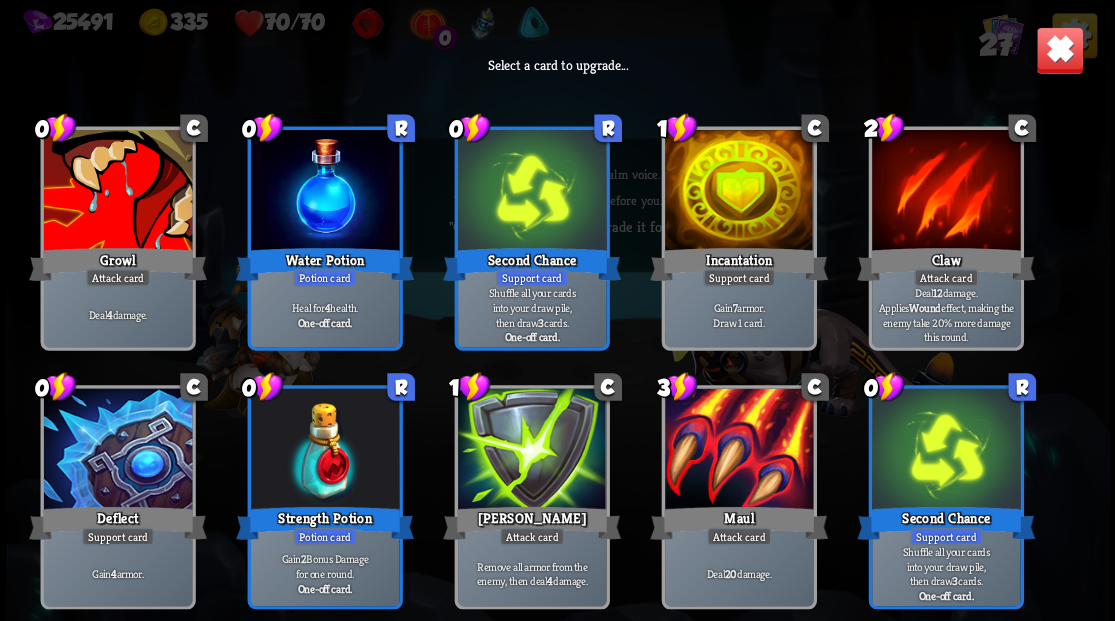 click at bounding box center [531, 450] 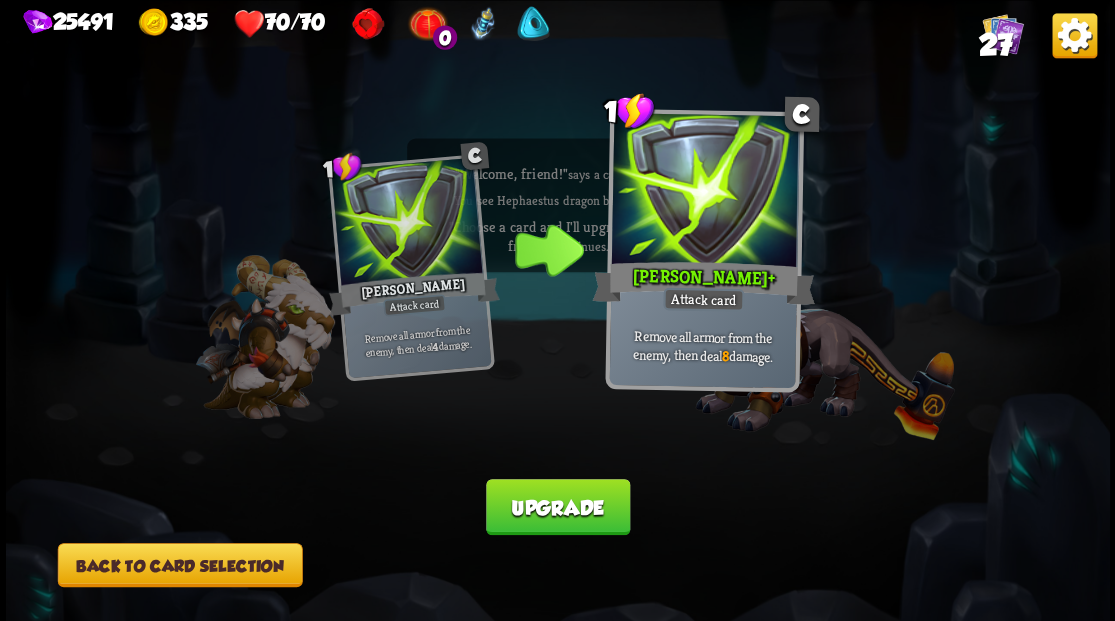 click on "Upgrade" at bounding box center (558, 507) 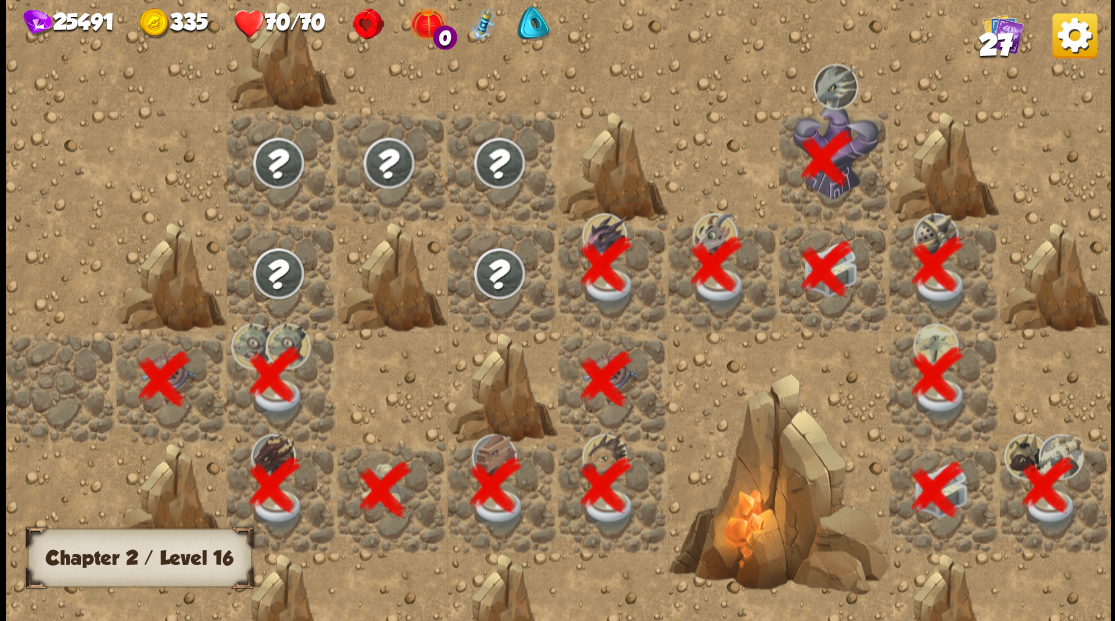 scroll, scrollTop: 0, scrollLeft: 384, axis: horizontal 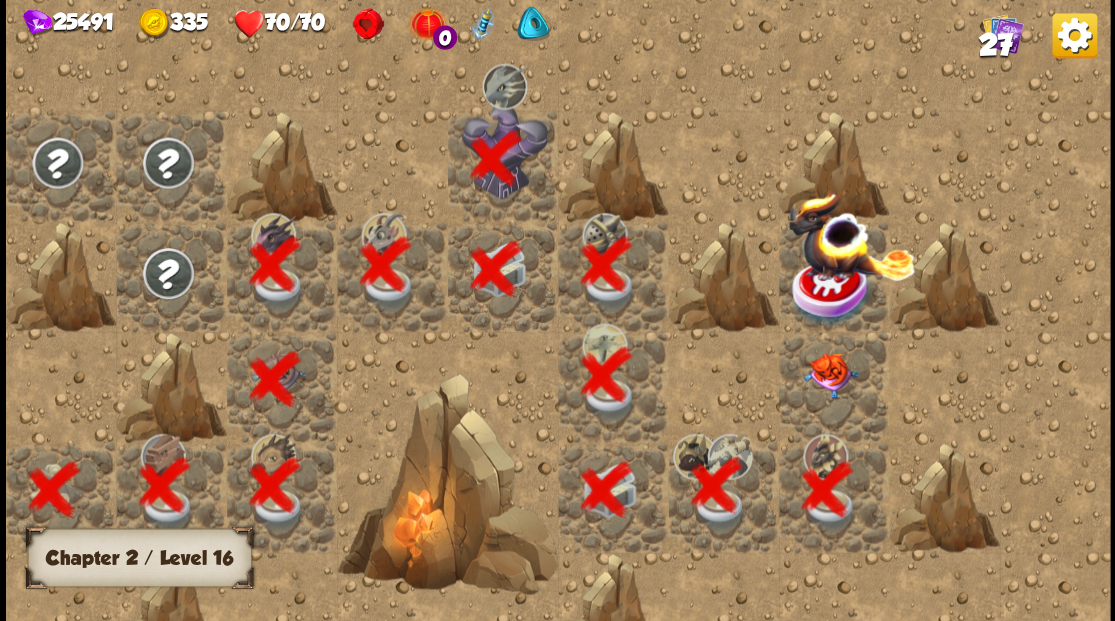 click at bounding box center (829, 375) 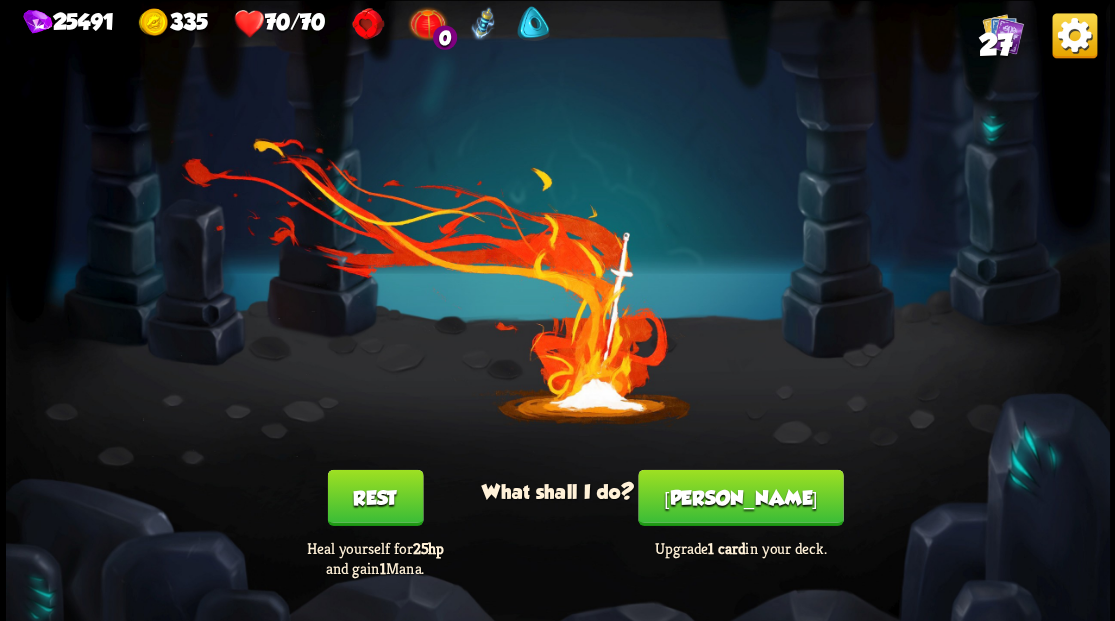 click on "[PERSON_NAME]" at bounding box center (740, 497) 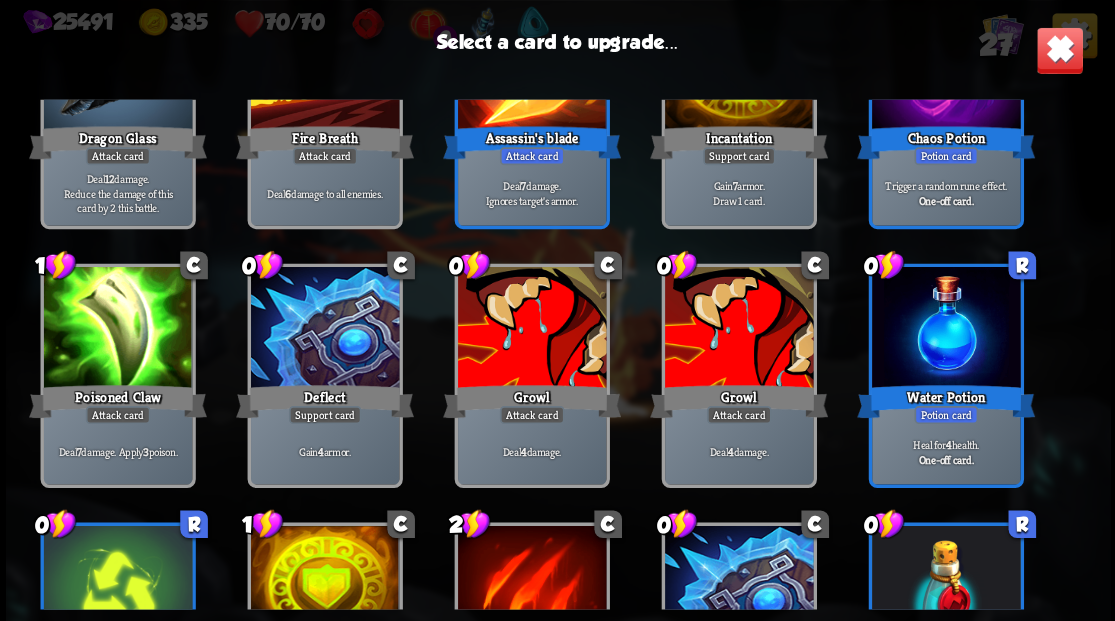 scroll, scrollTop: 533, scrollLeft: 0, axis: vertical 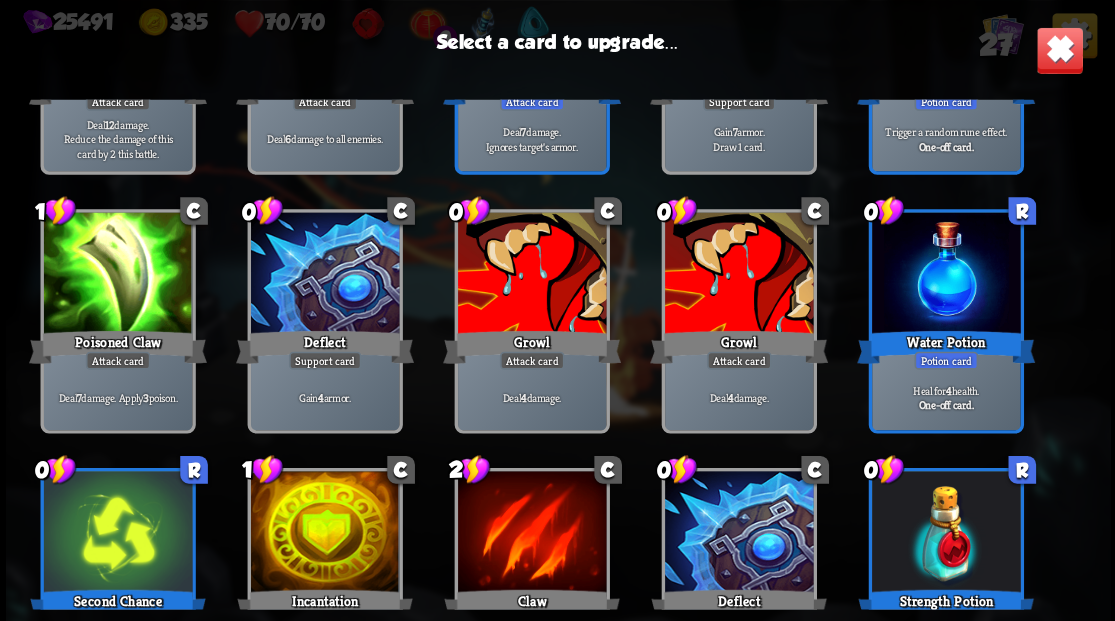 click at bounding box center (531, 274) 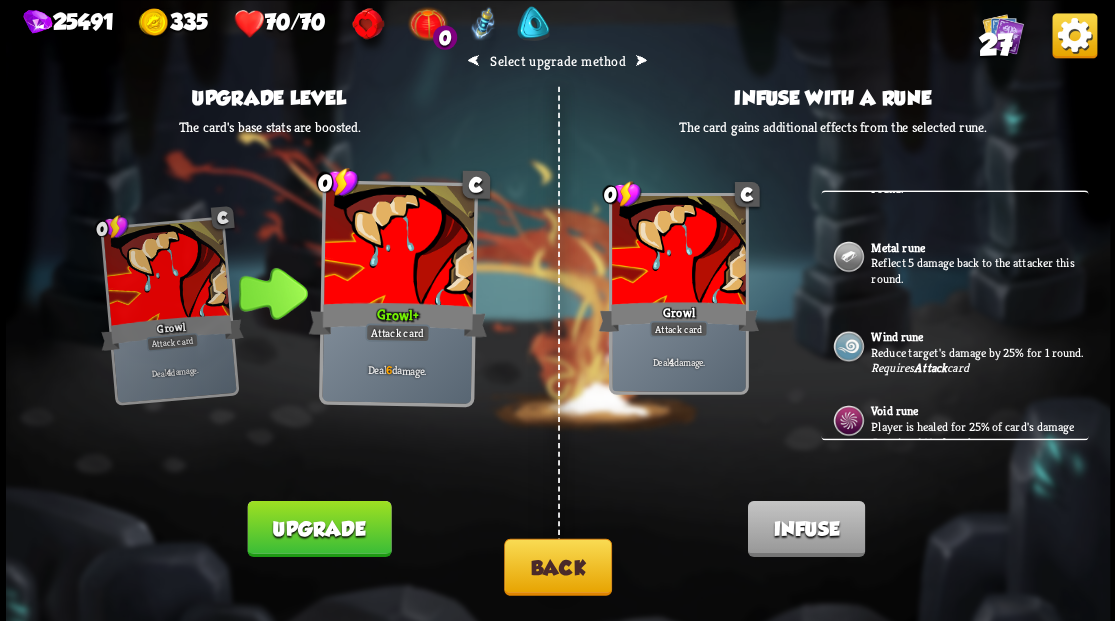 scroll, scrollTop: 126, scrollLeft: 0, axis: vertical 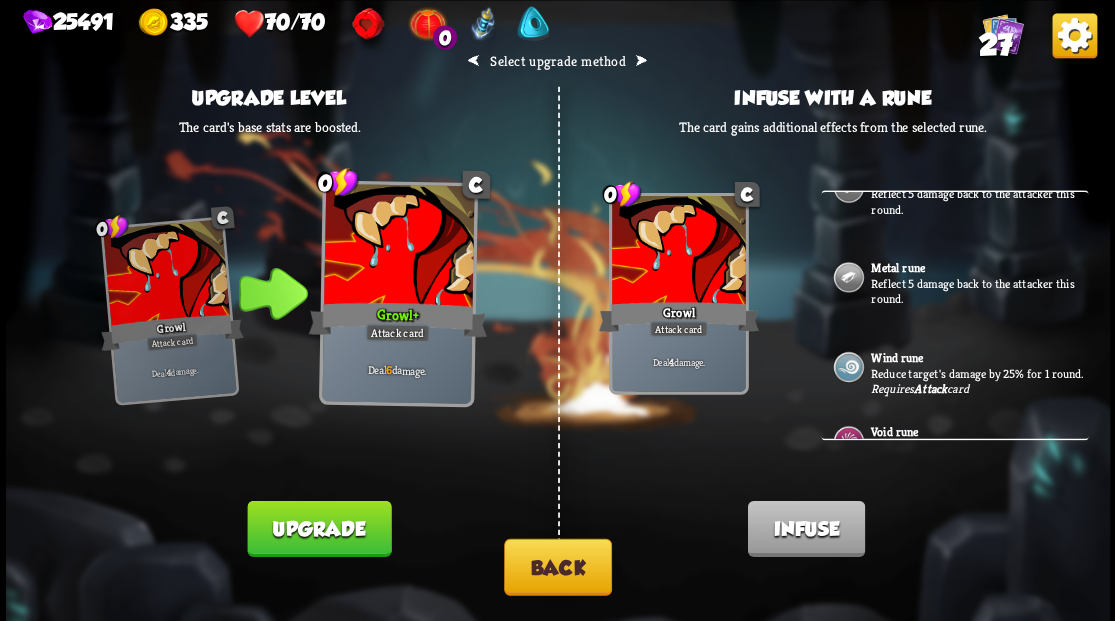 click on "Metal rune" at bounding box center [897, 268] 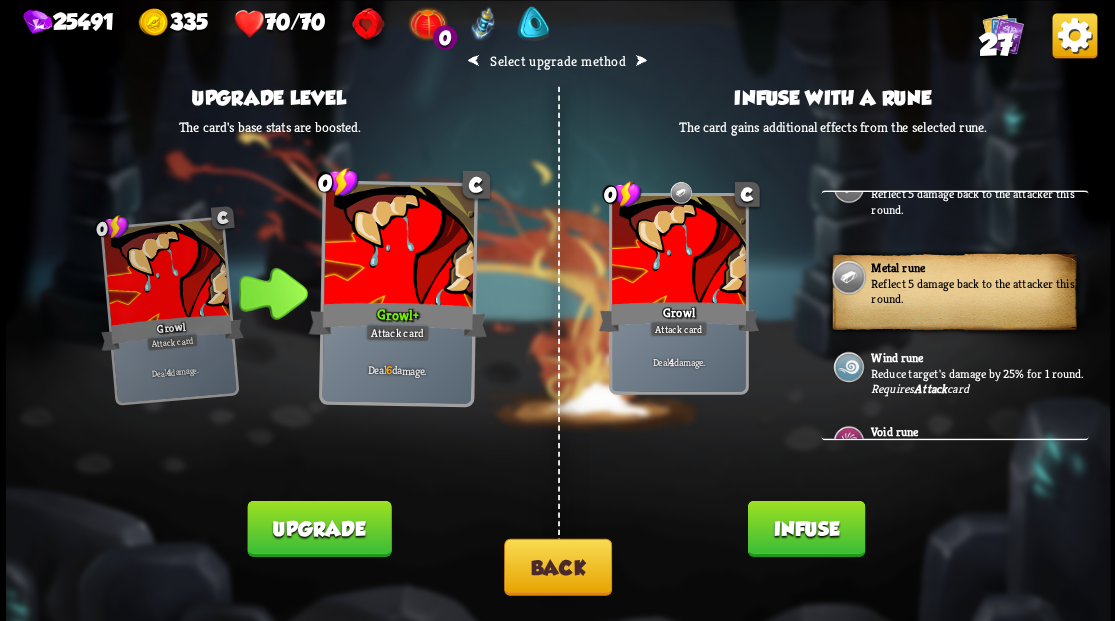 click on "Infuse" at bounding box center [805, 528] 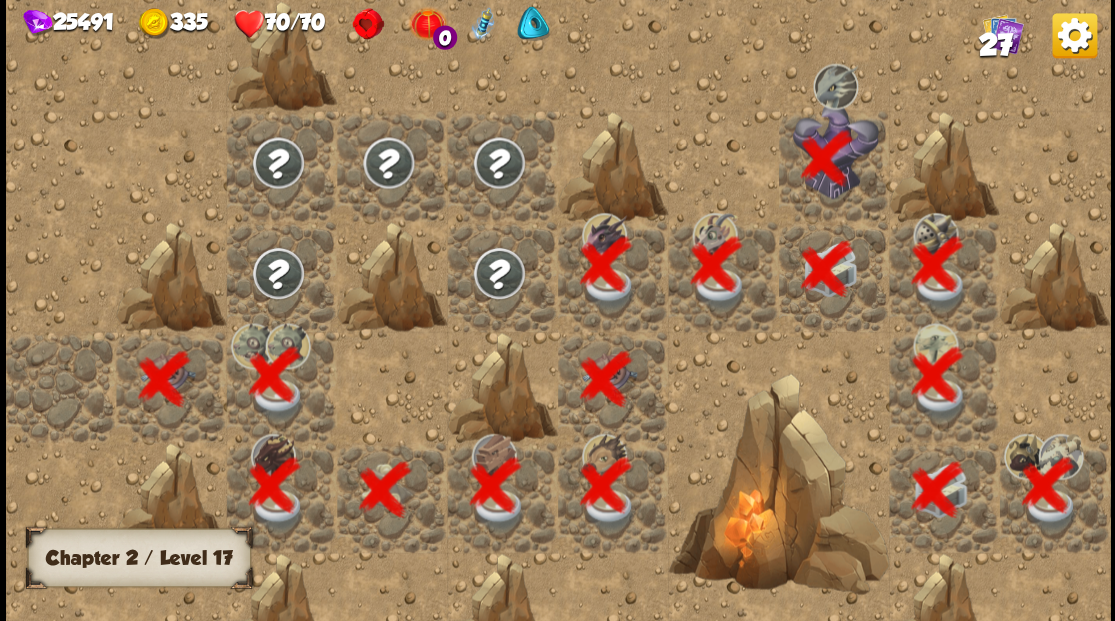 scroll, scrollTop: 0, scrollLeft: 384, axis: horizontal 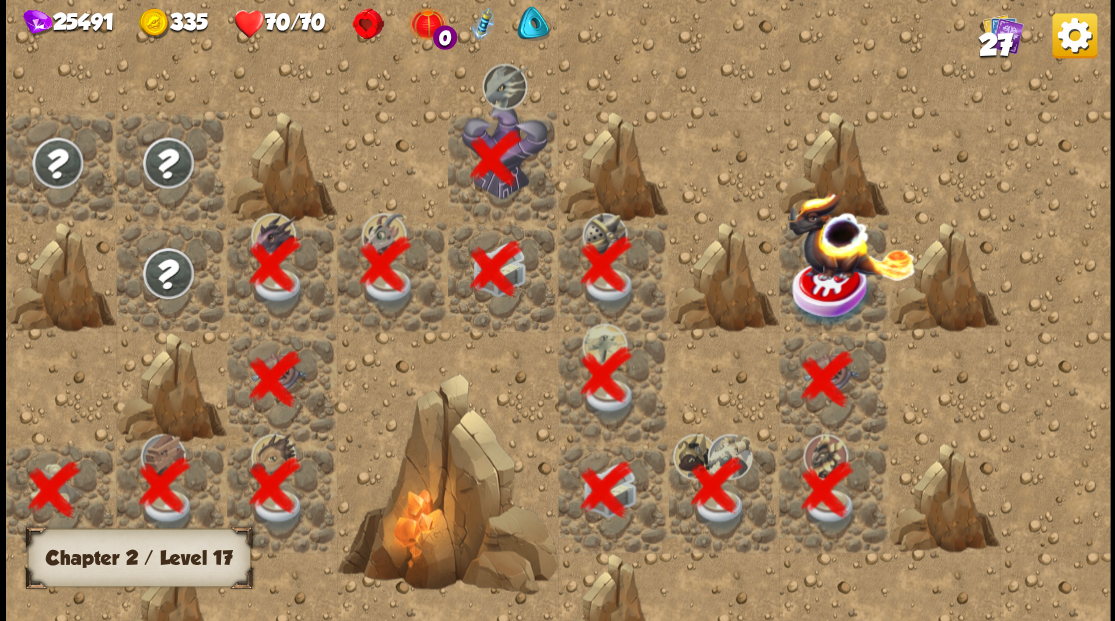 click at bounding box center (851, 235) 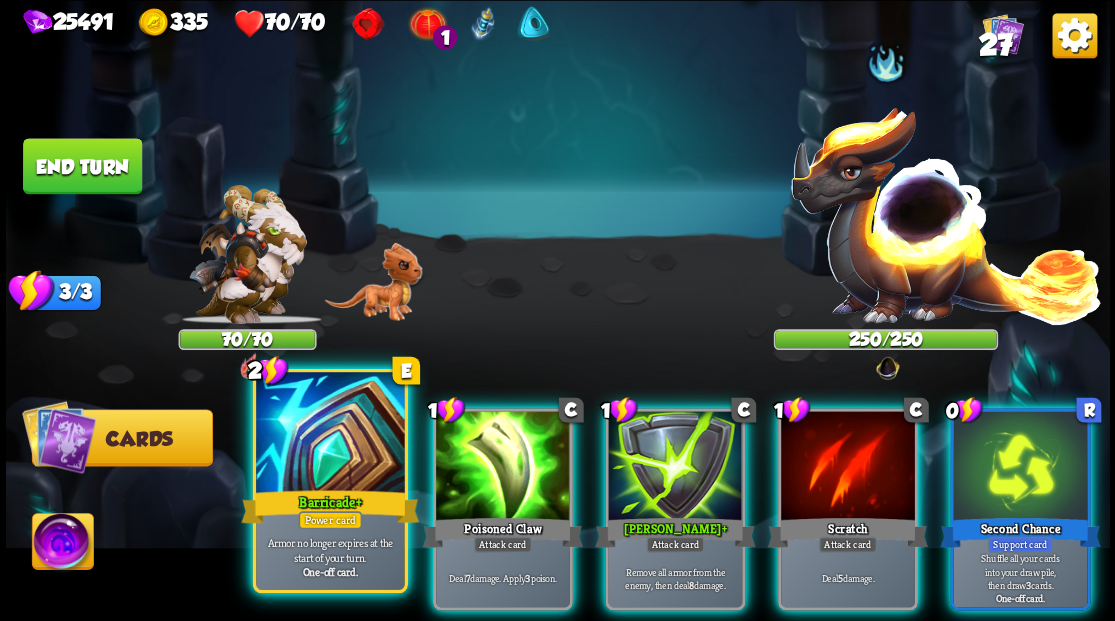 click at bounding box center (330, 434) 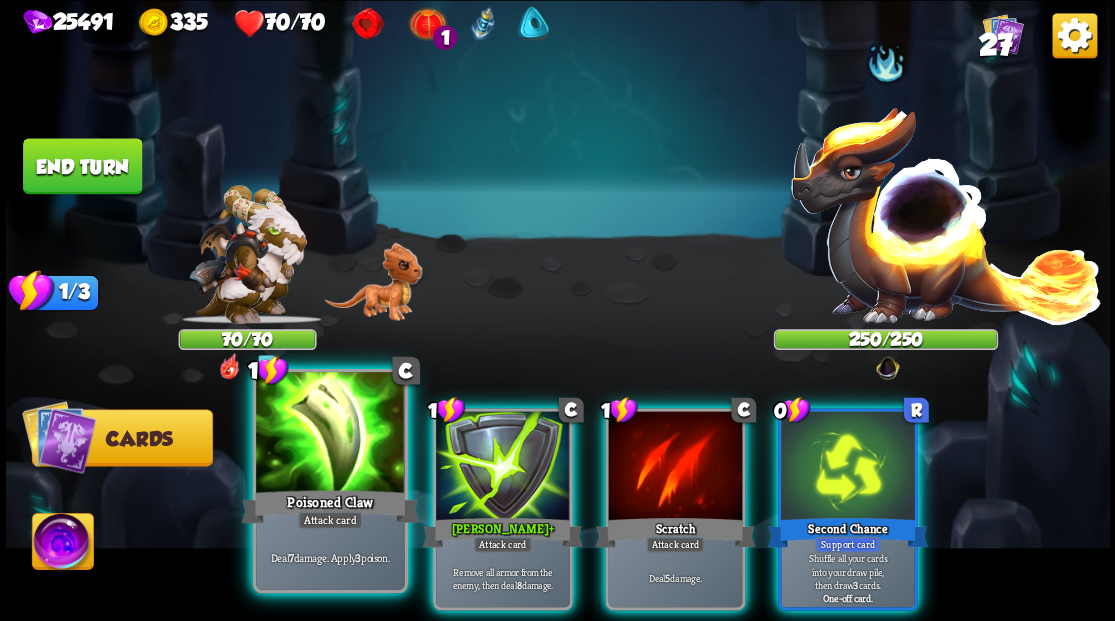 click at bounding box center [330, 434] 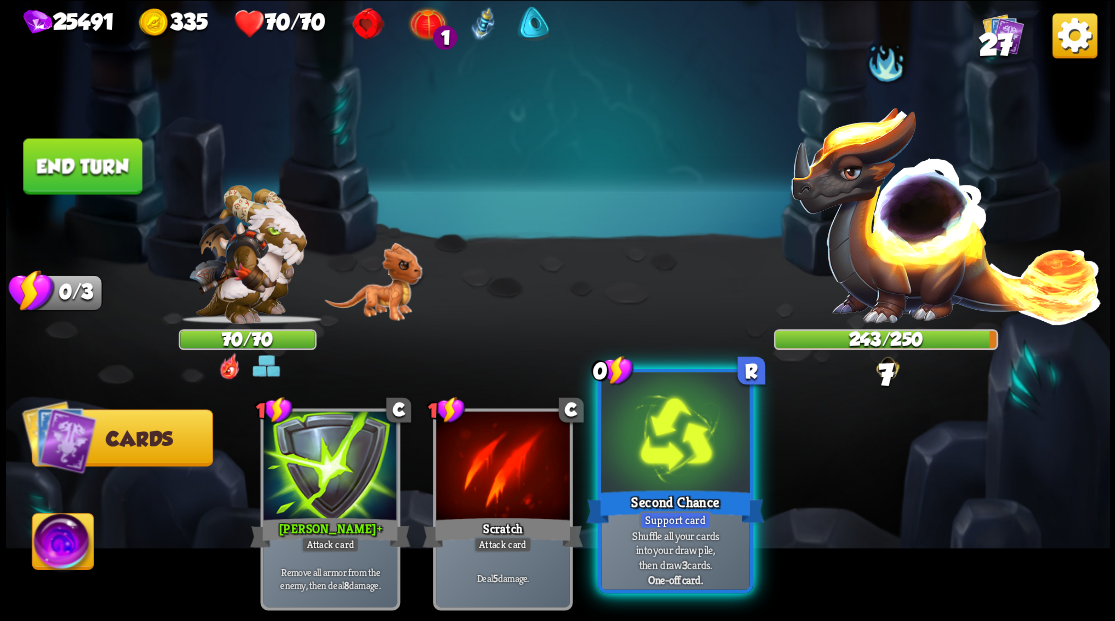 click at bounding box center (675, 434) 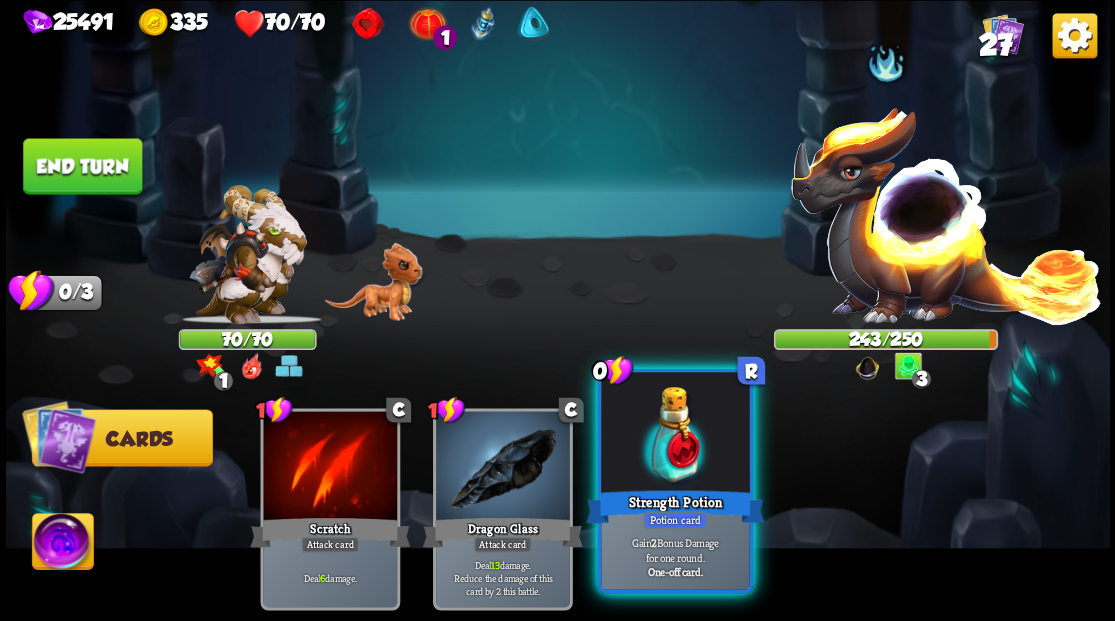 click at bounding box center (675, 434) 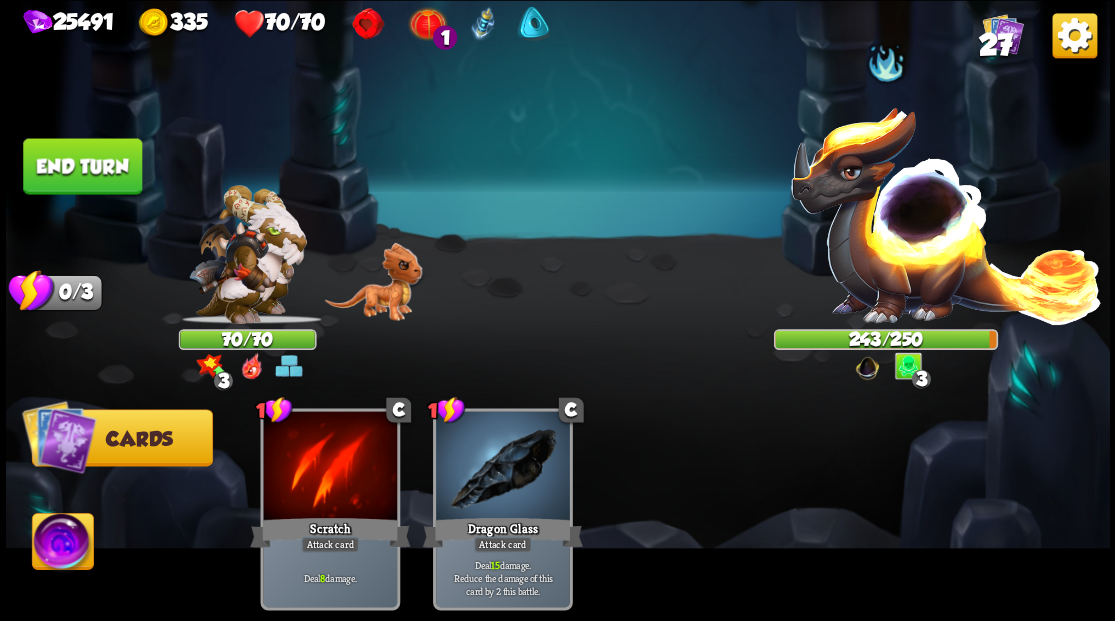 click on "End turn" at bounding box center [82, 166] 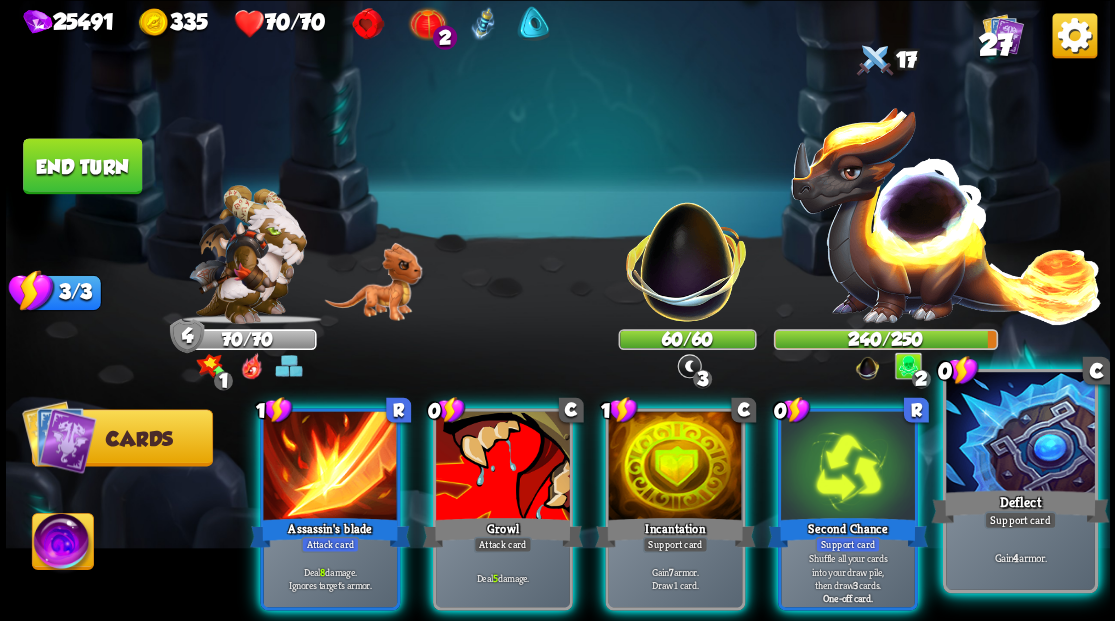 click on "Deflect" at bounding box center [1020, 506] 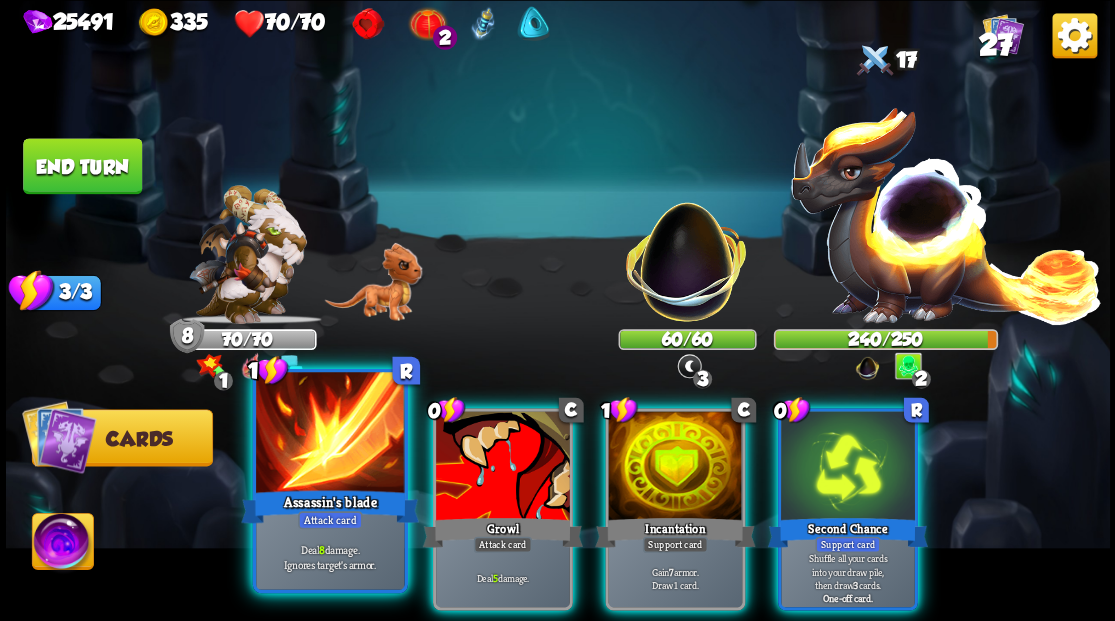 click at bounding box center (330, 434) 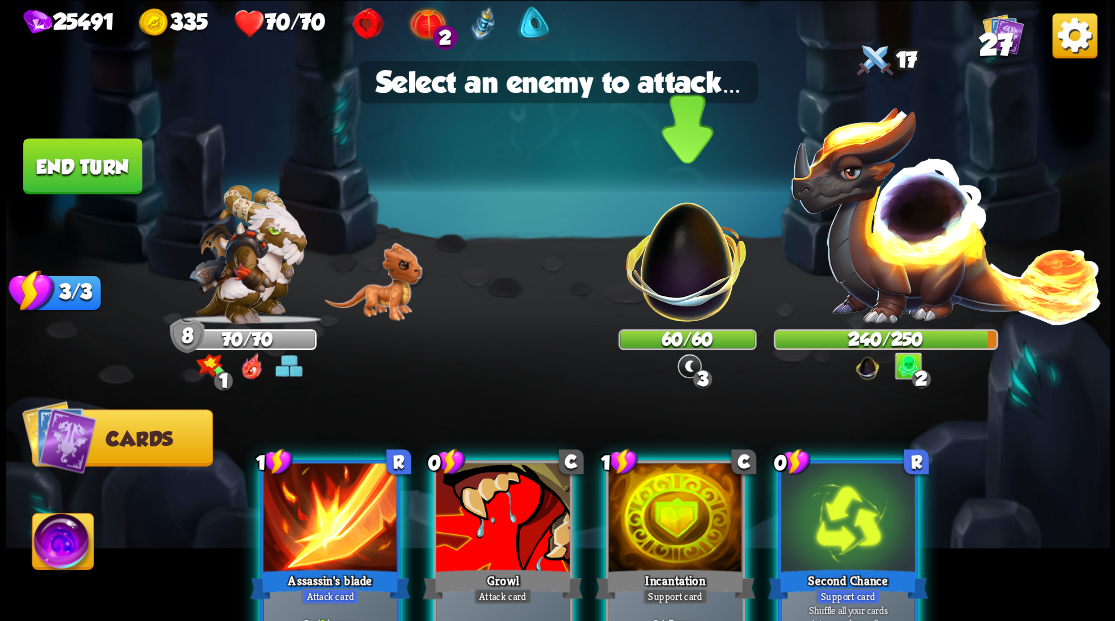 click at bounding box center [686, 251] 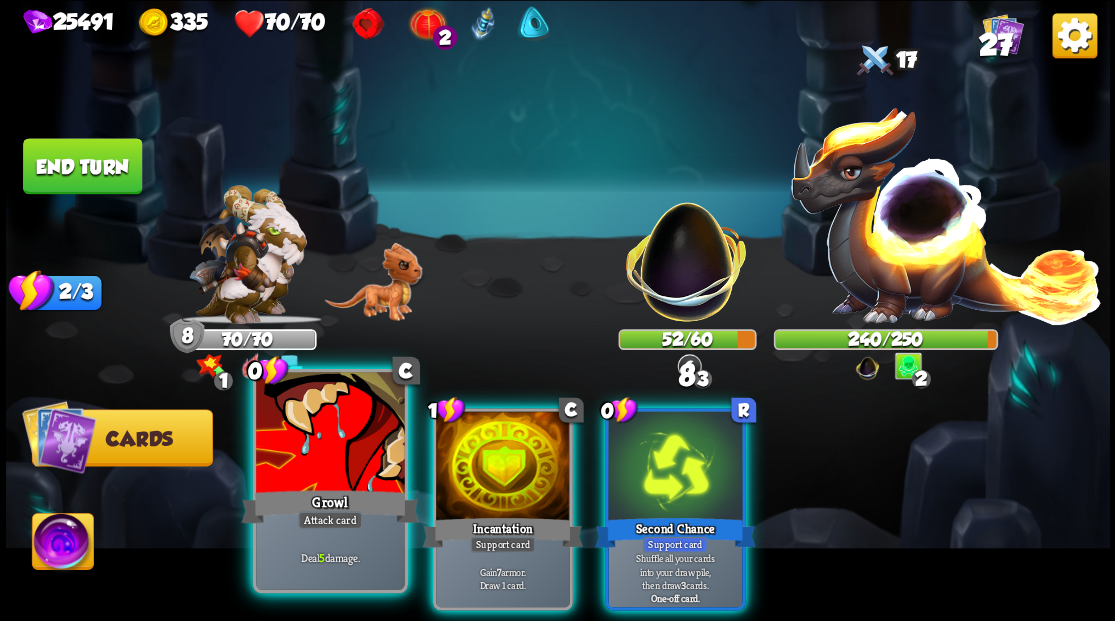 click at bounding box center [330, 434] 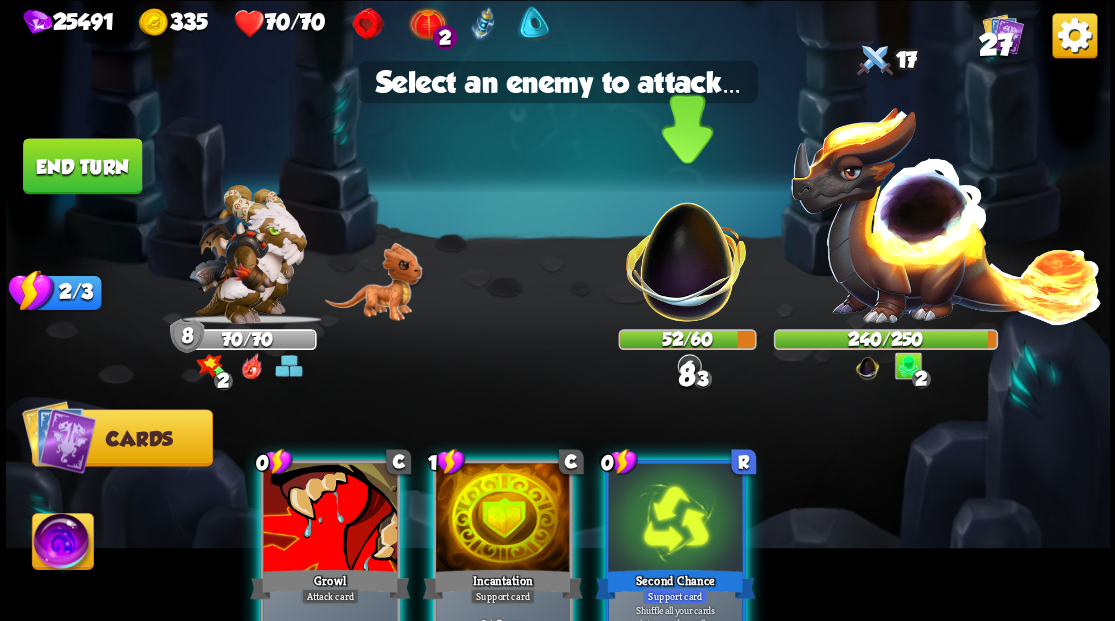 click at bounding box center [686, 251] 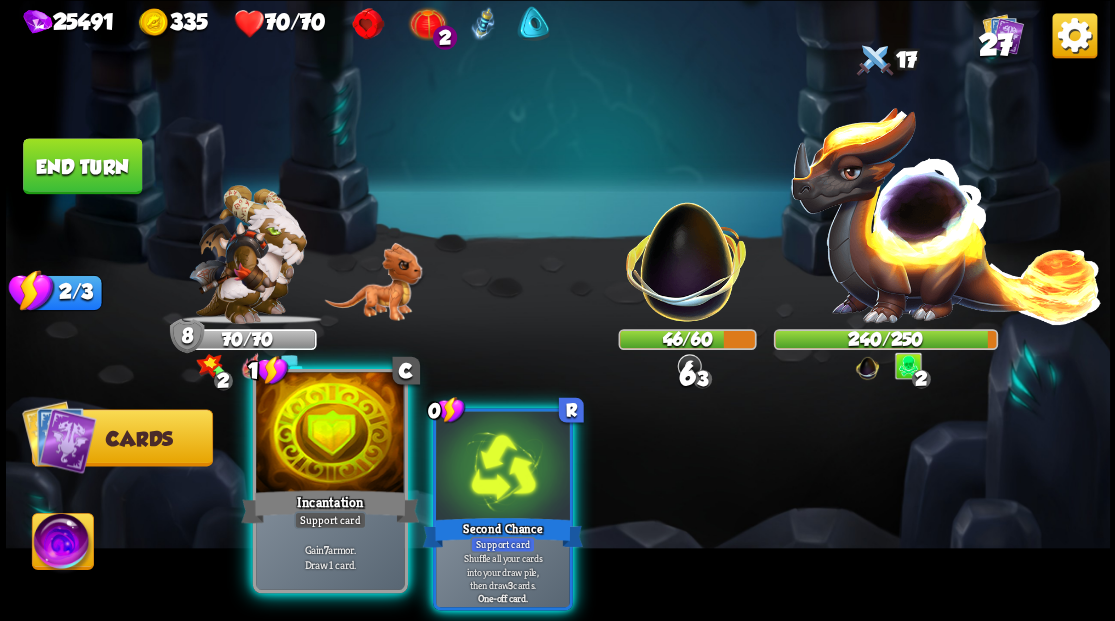 click at bounding box center (330, 434) 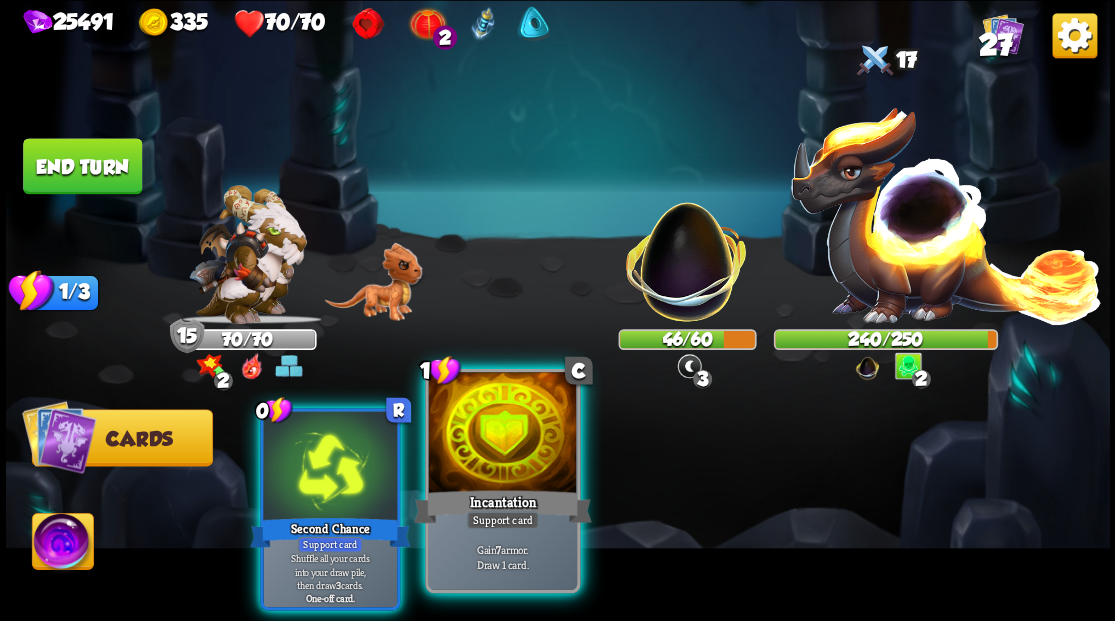 click at bounding box center [502, 434] 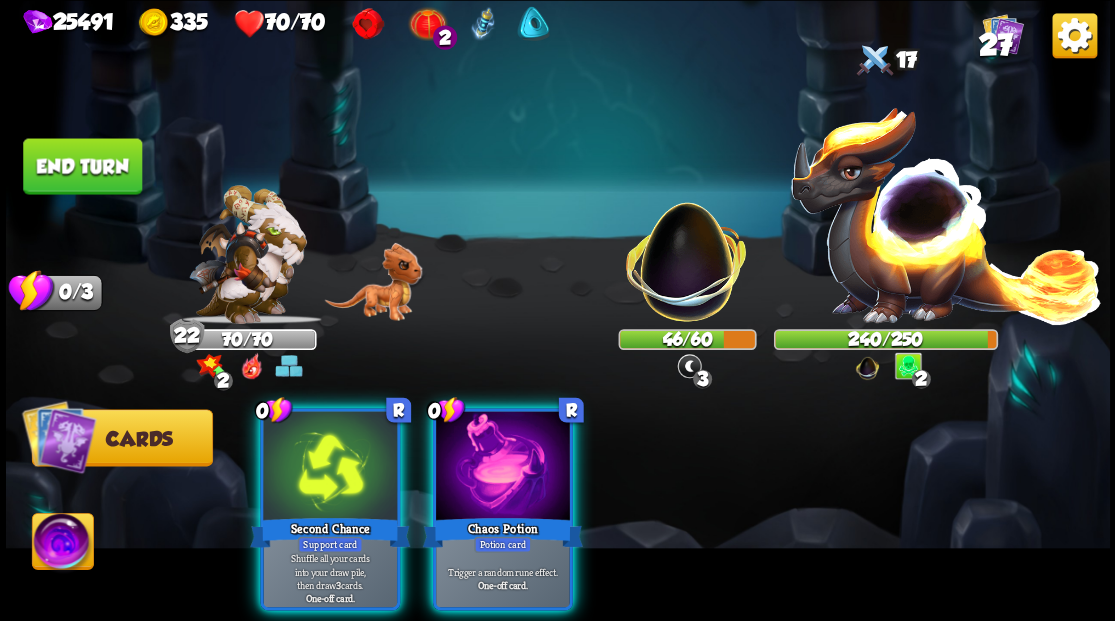 click at bounding box center (503, 467) 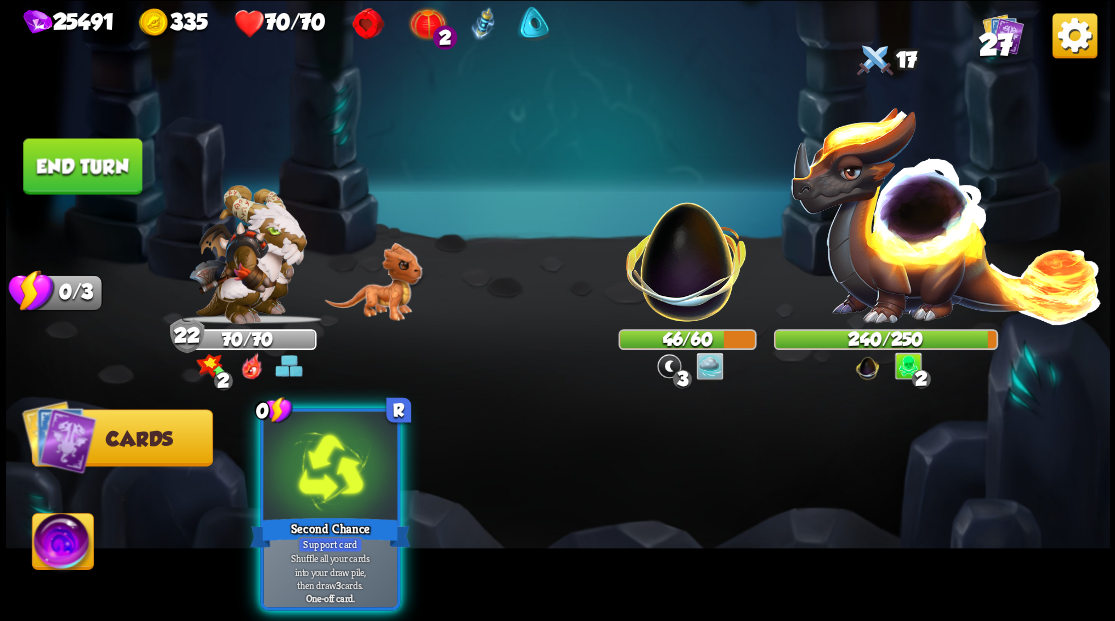 drag, startPoint x: 344, startPoint y: 438, endPoint x: 468, endPoint y: 323, distance: 169.1183 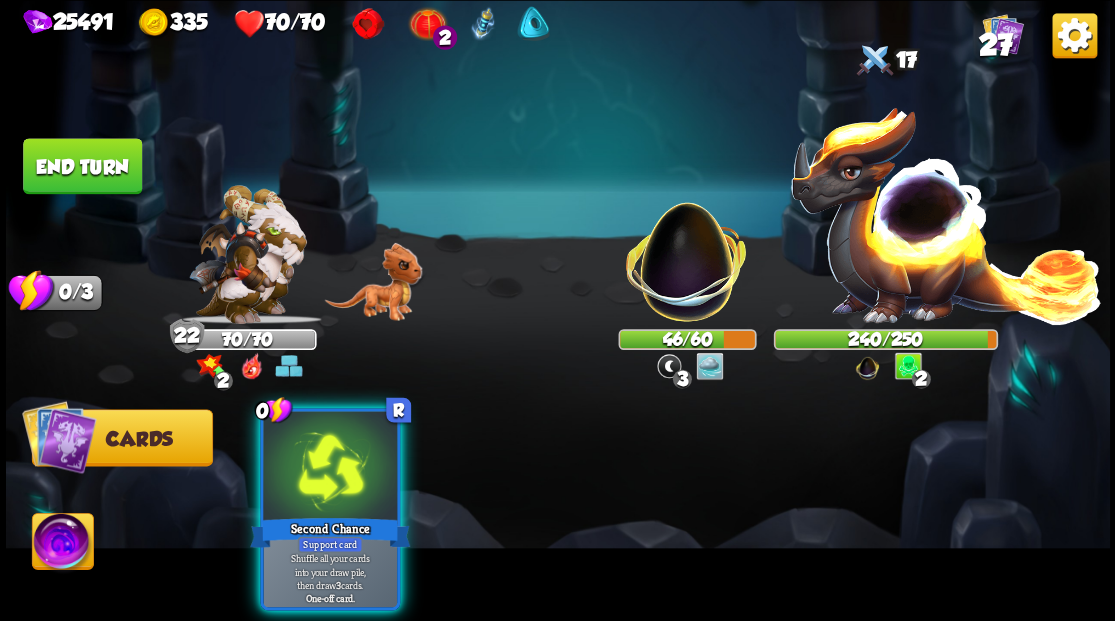 click at bounding box center [330, 467] 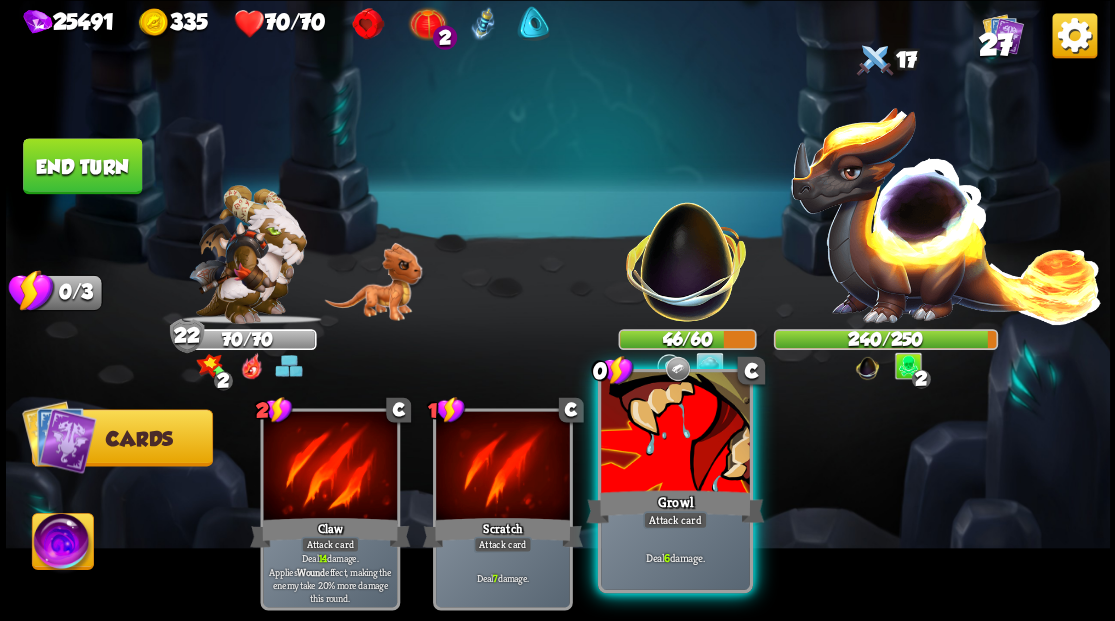 click on "Growl" at bounding box center (675, 506) 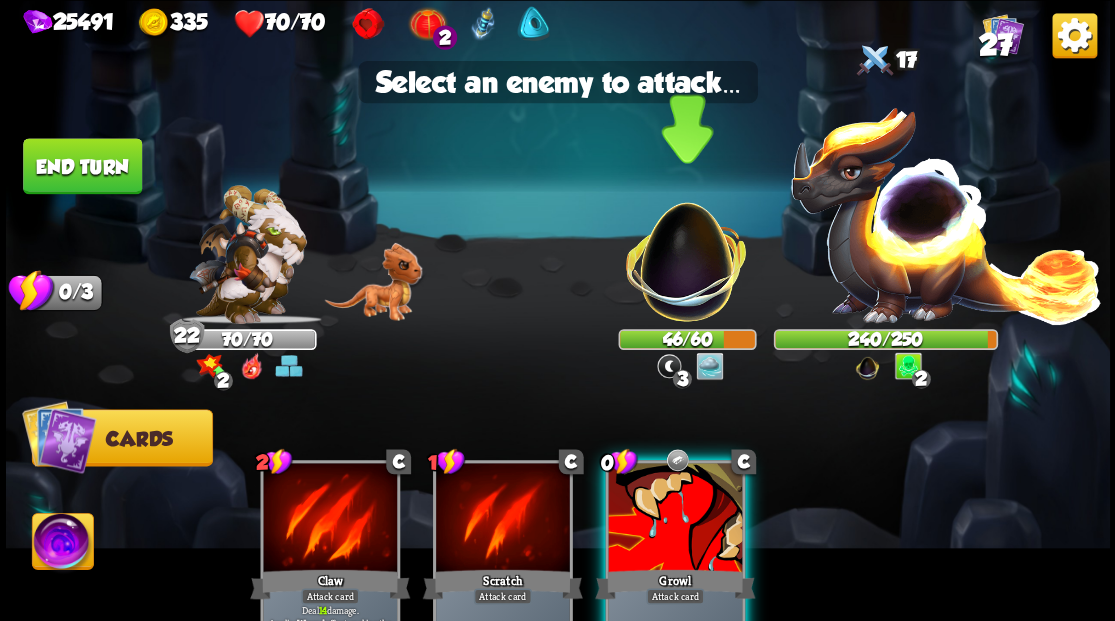 click at bounding box center [686, 251] 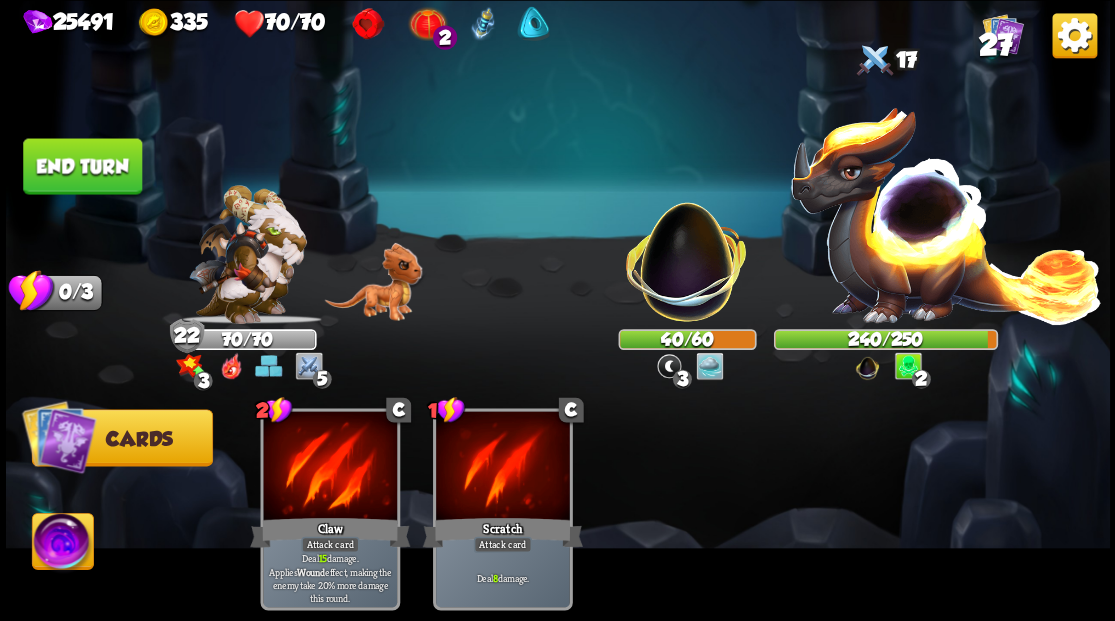 click on "End turn" at bounding box center (82, 166) 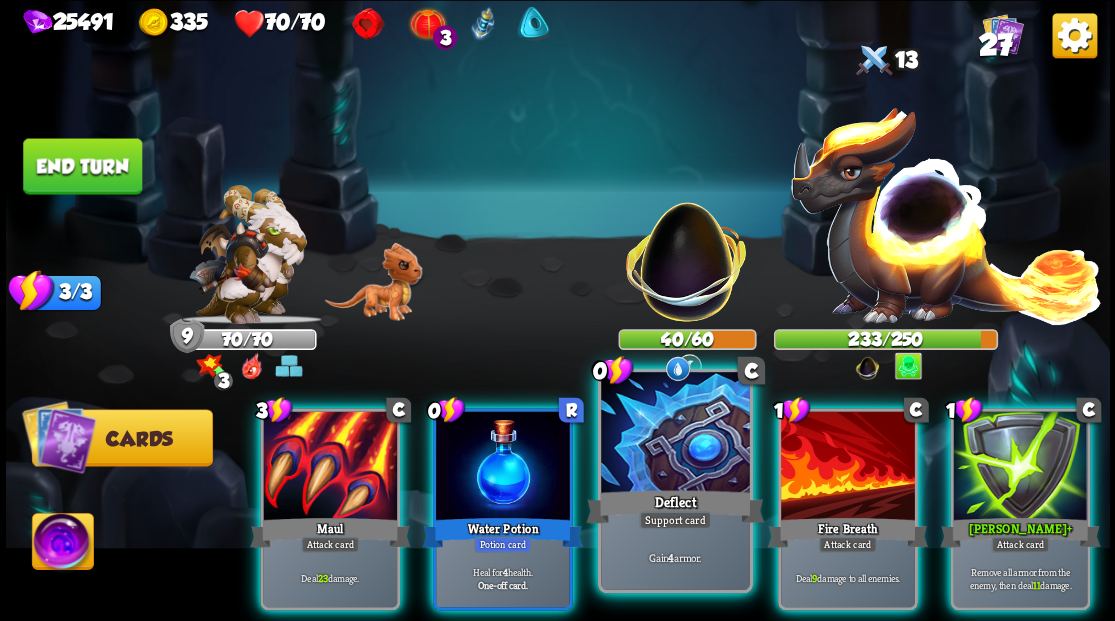 click at bounding box center [675, 434] 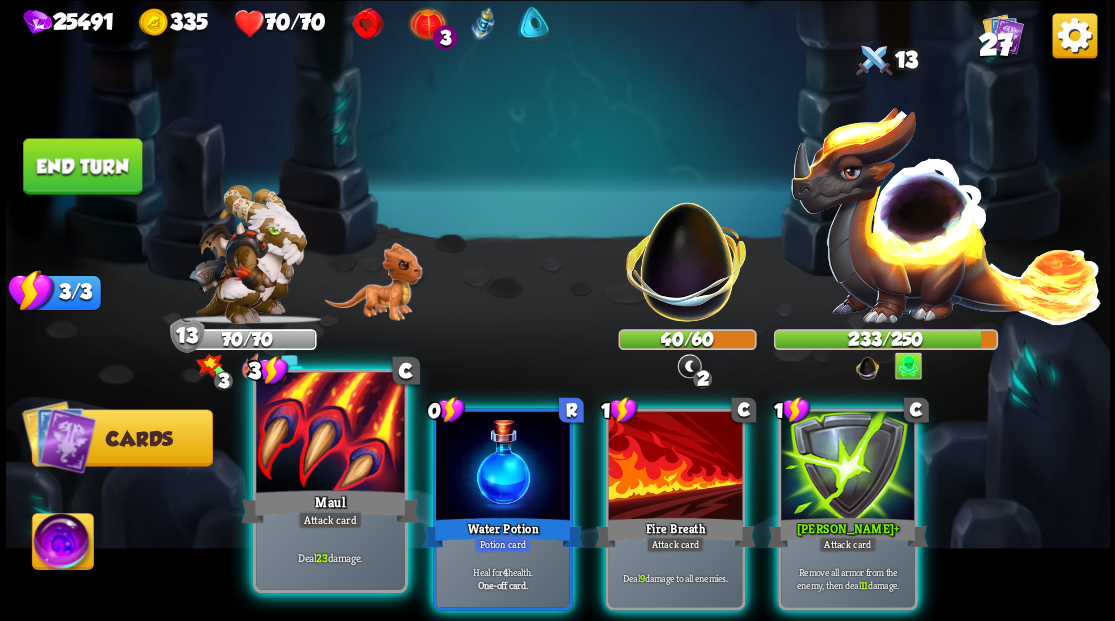 click at bounding box center [330, 434] 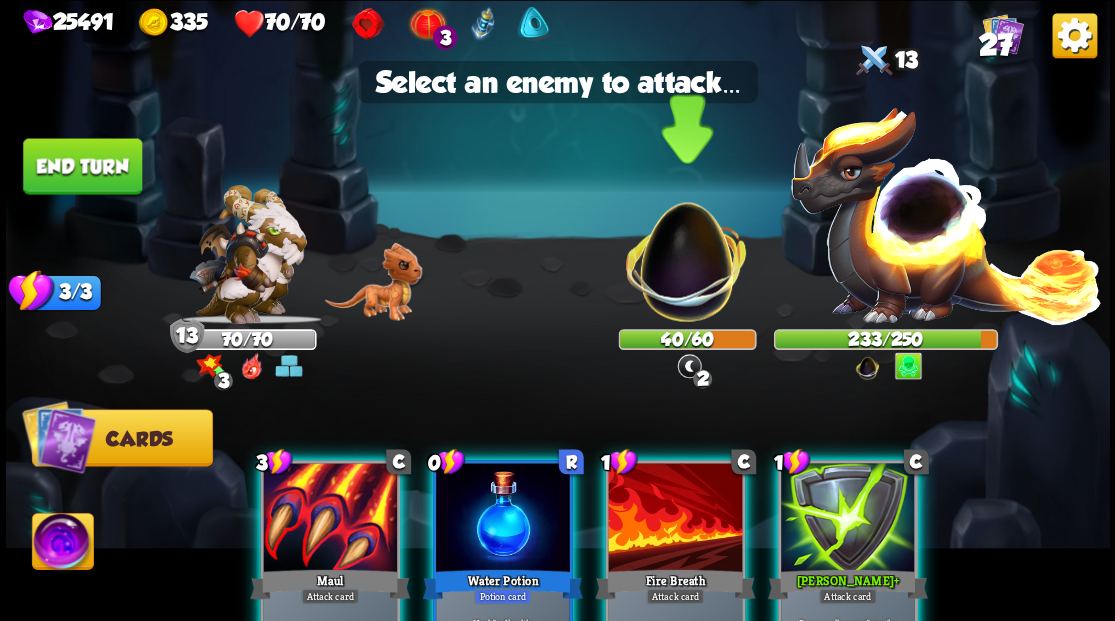 click at bounding box center (686, 251) 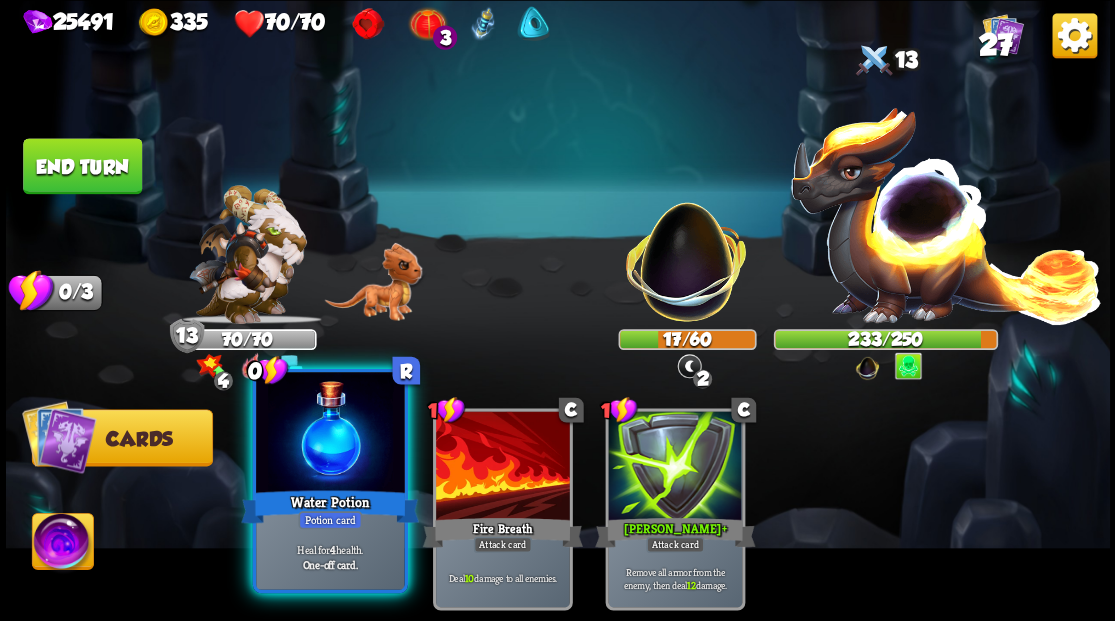 click at bounding box center [330, 434] 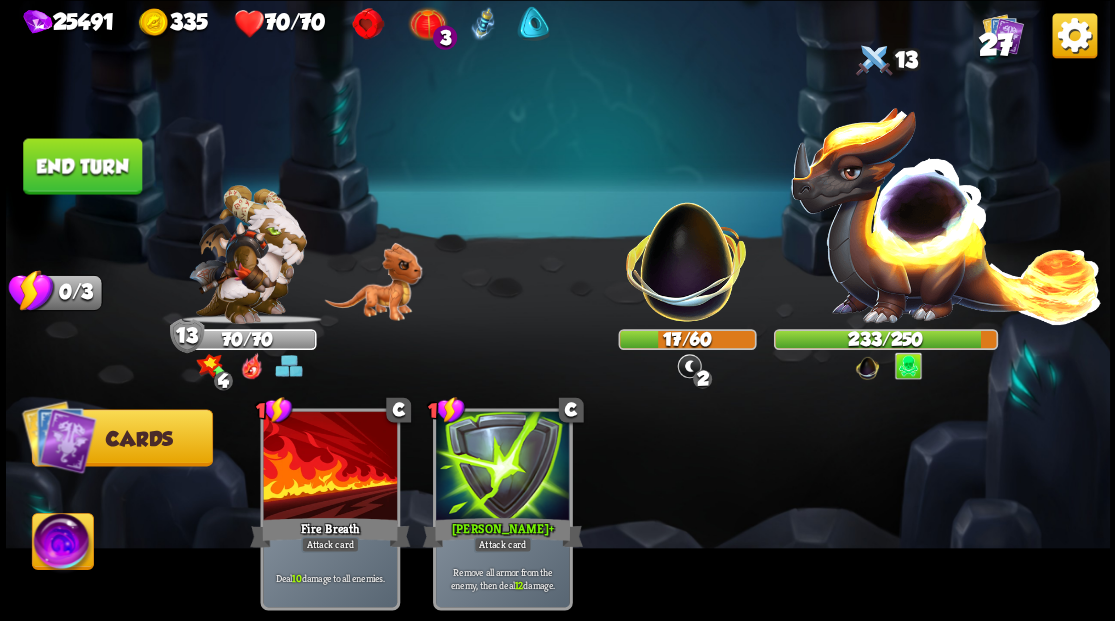 click on "End turn" at bounding box center (82, 166) 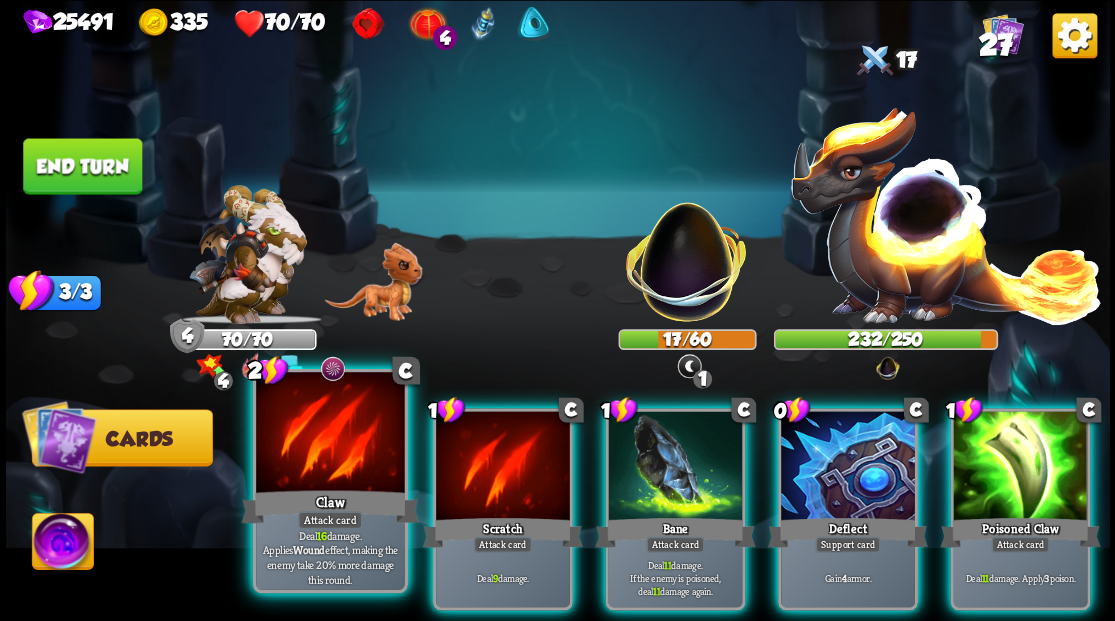 click at bounding box center (330, 434) 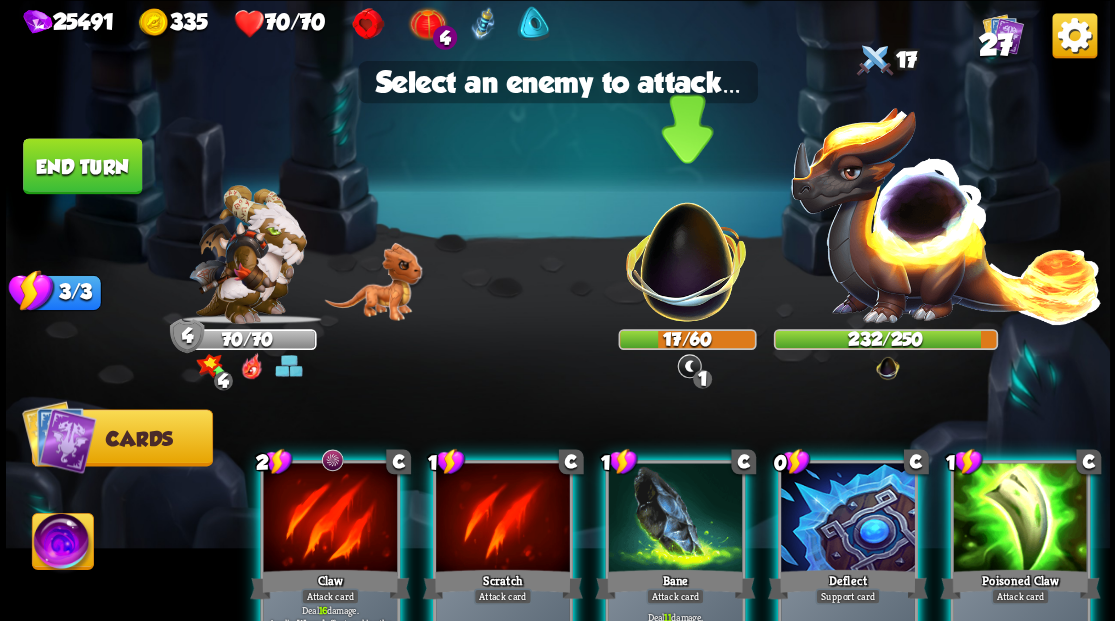 click at bounding box center [686, 251] 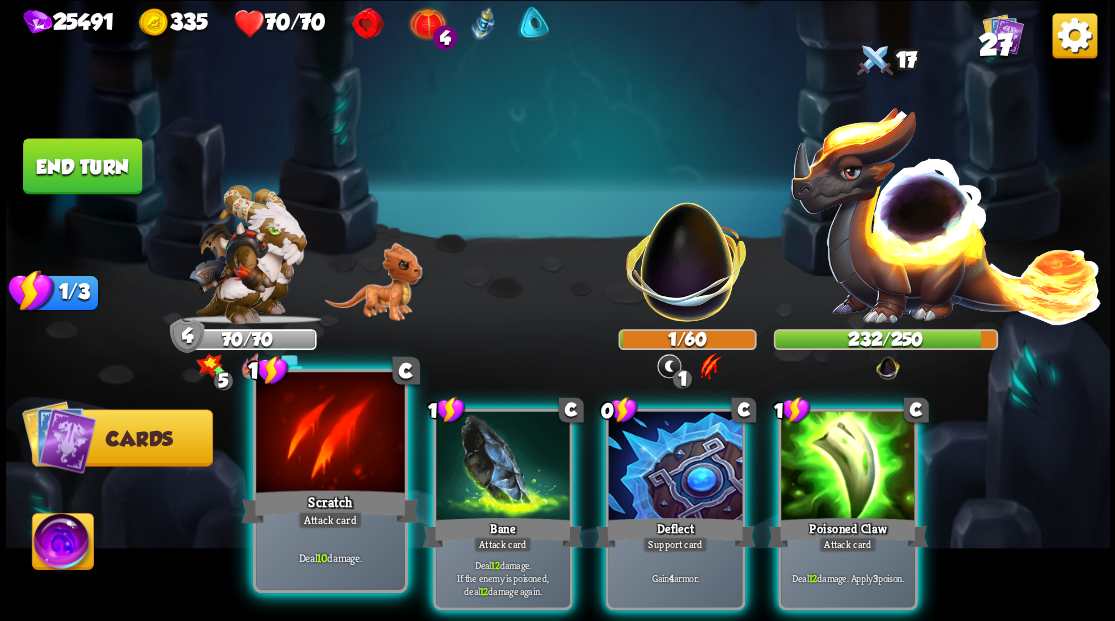 click at bounding box center (330, 434) 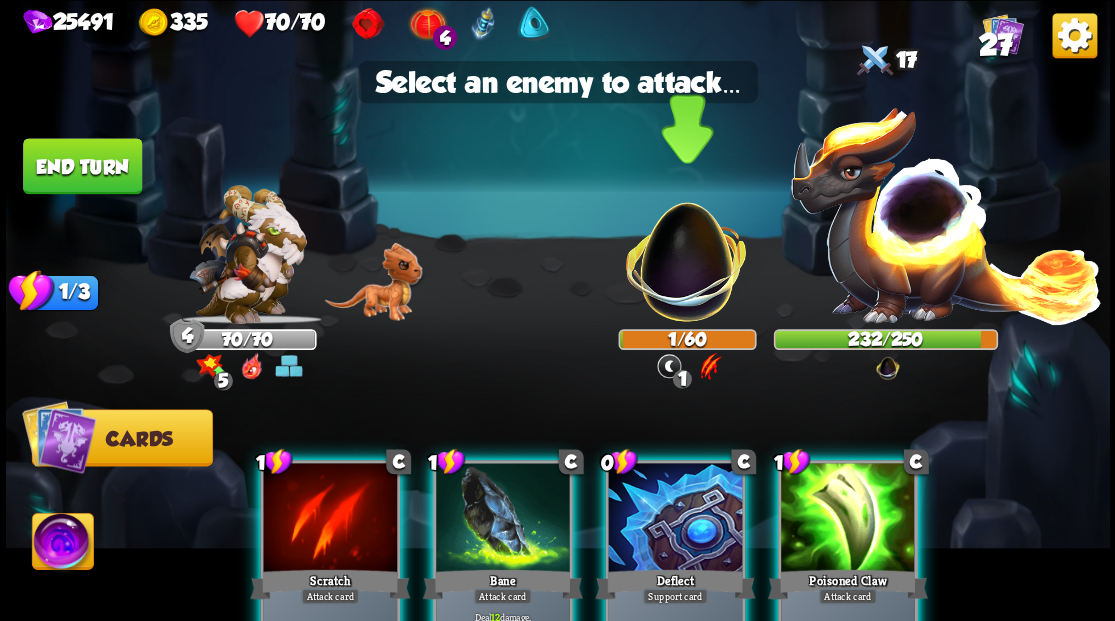 drag, startPoint x: 698, startPoint y: 286, endPoint x: 671, endPoint y: 293, distance: 27.89265 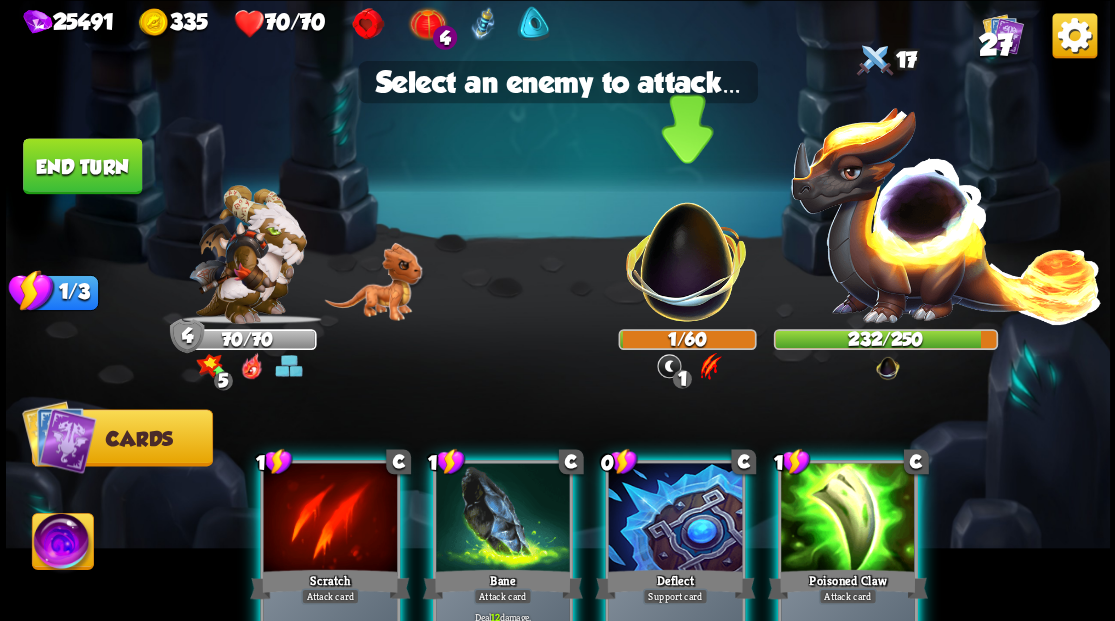 click at bounding box center [686, 251] 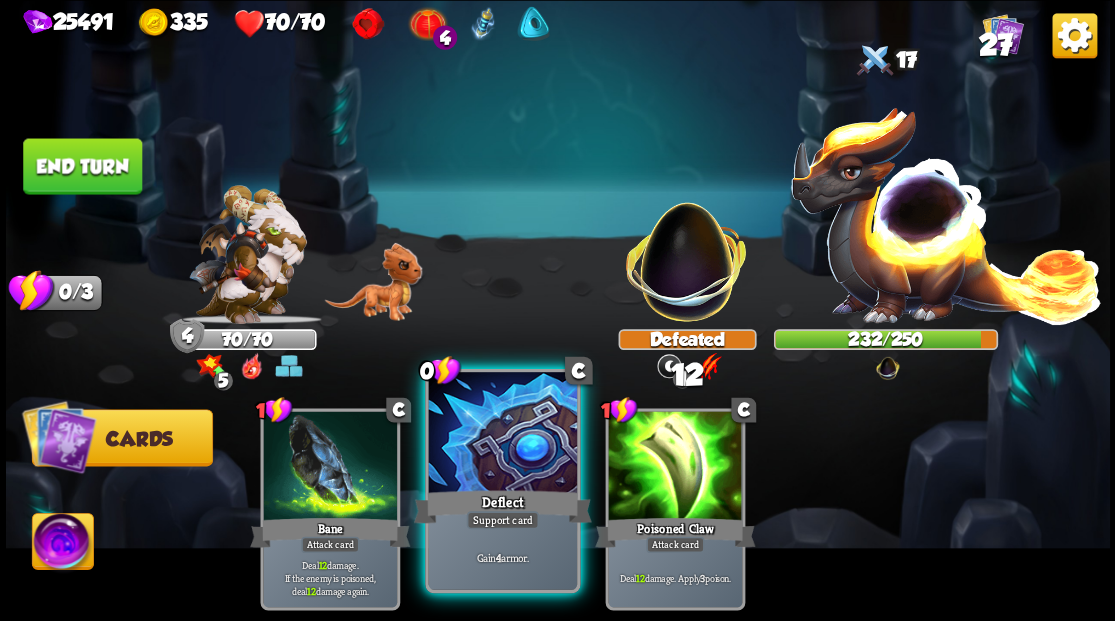 click at bounding box center (502, 434) 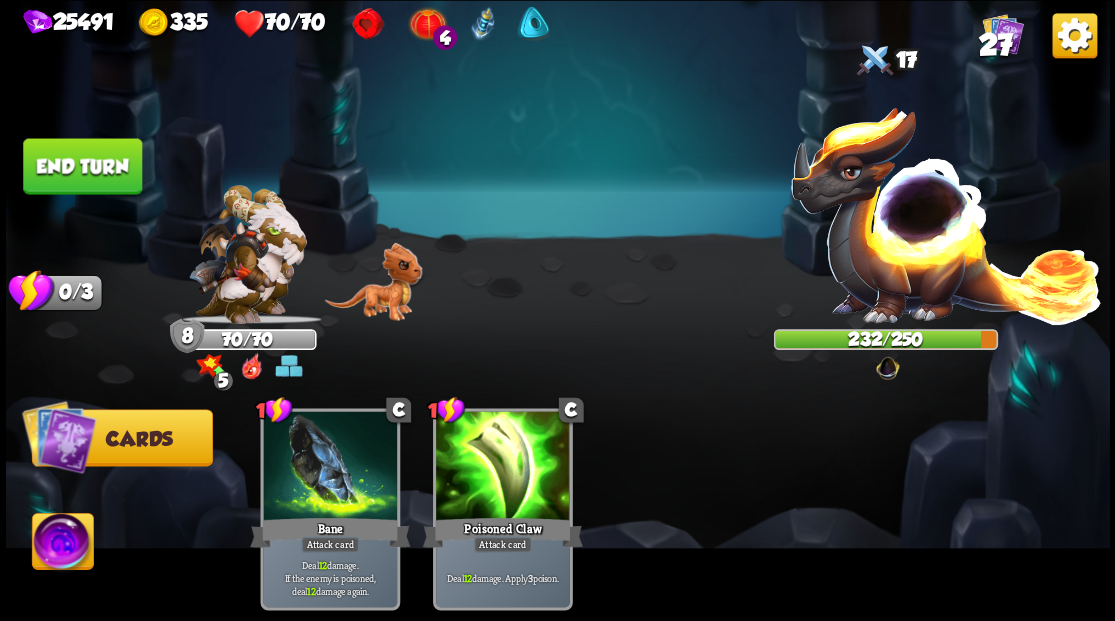 click at bounding box center (62, 544) 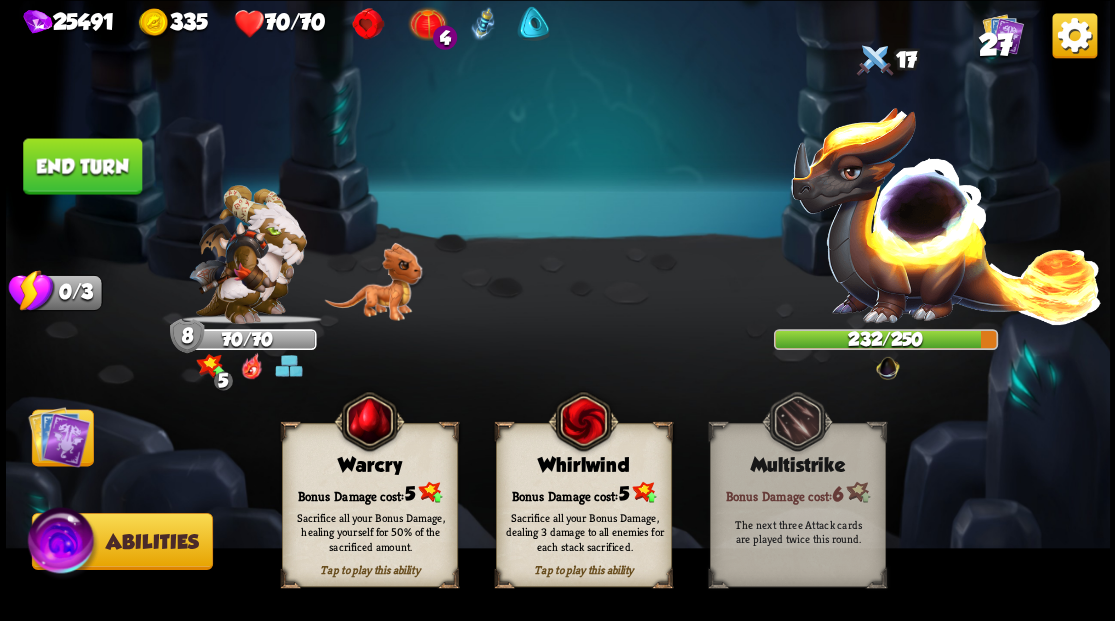 click at bounding box center (59, 436) 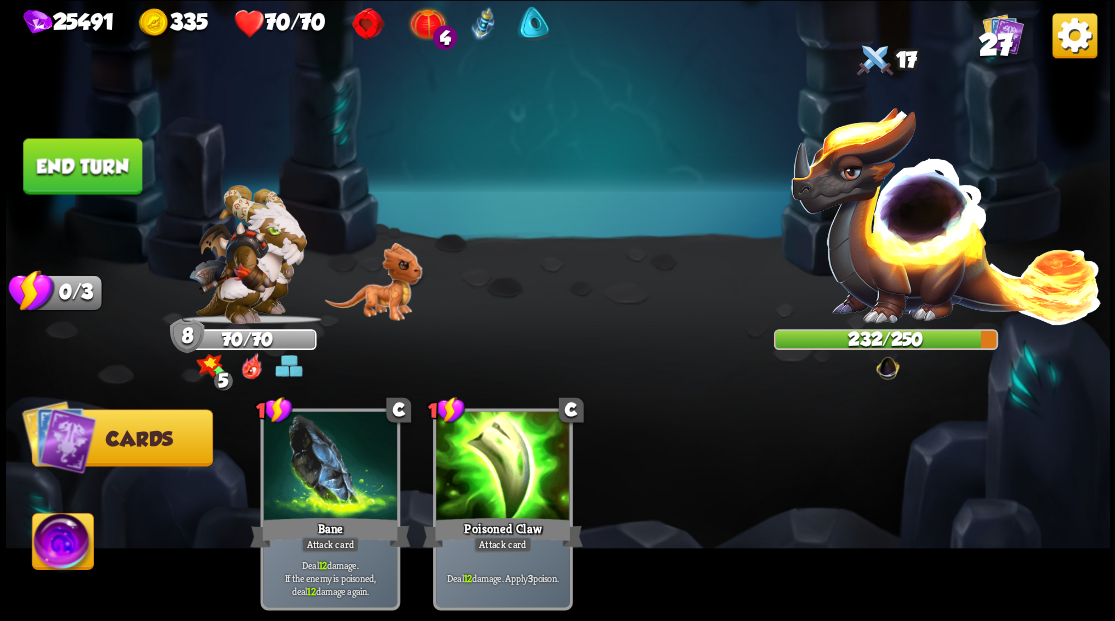click on "End turn" at bounding box center (82, 166) 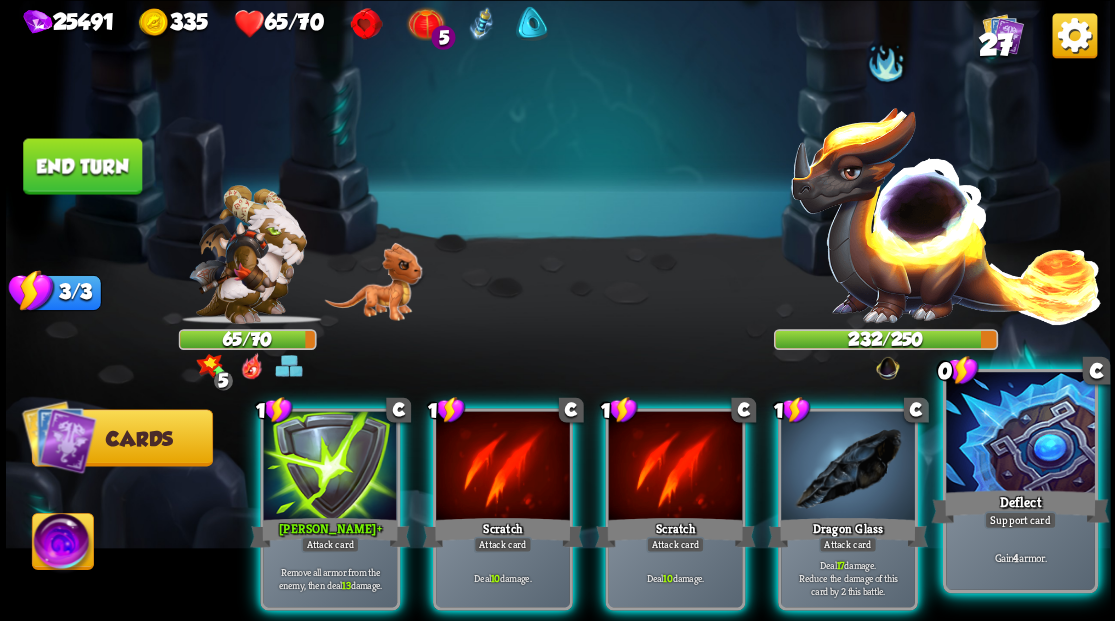 click at bounding box center (1020, 434) 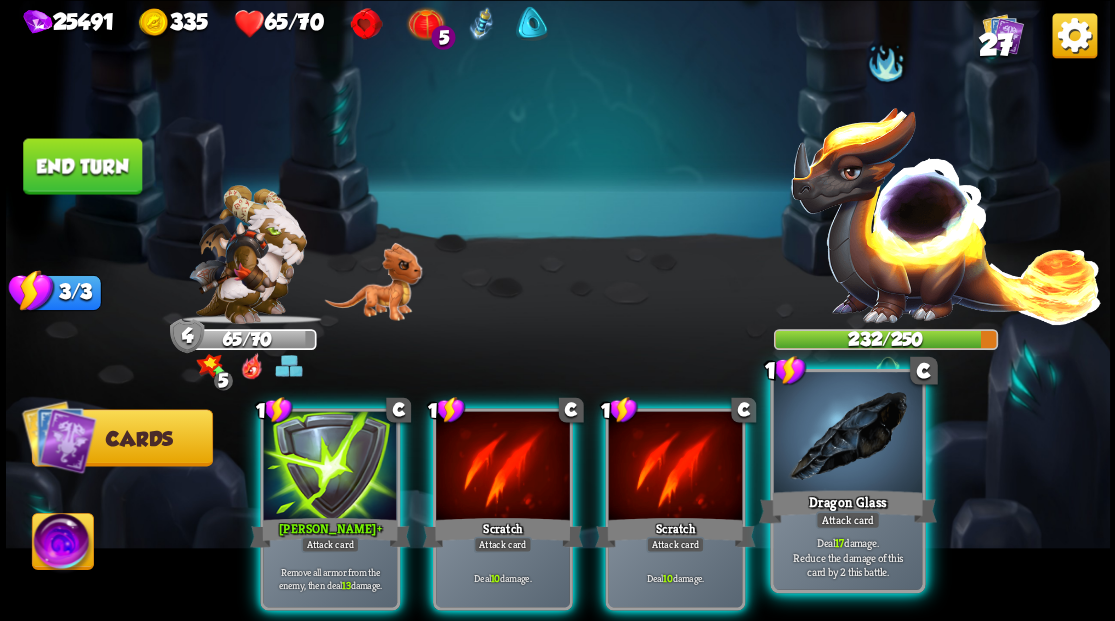 click at bounding box center [847, 434] 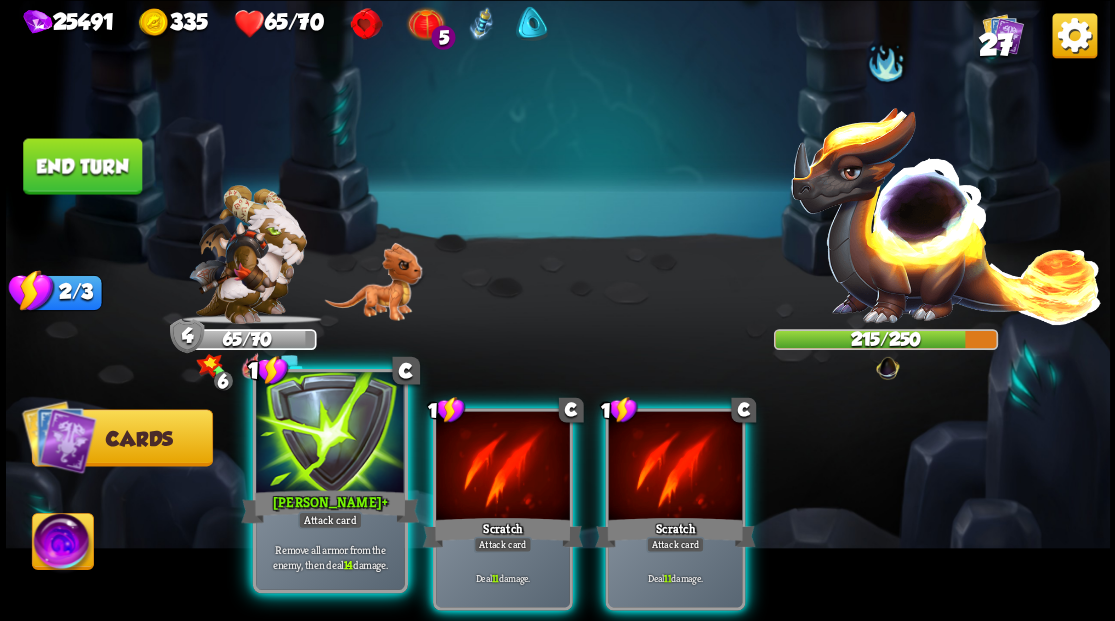 click on "[PERSON_NAME] +" at bounding box center (330, 506) 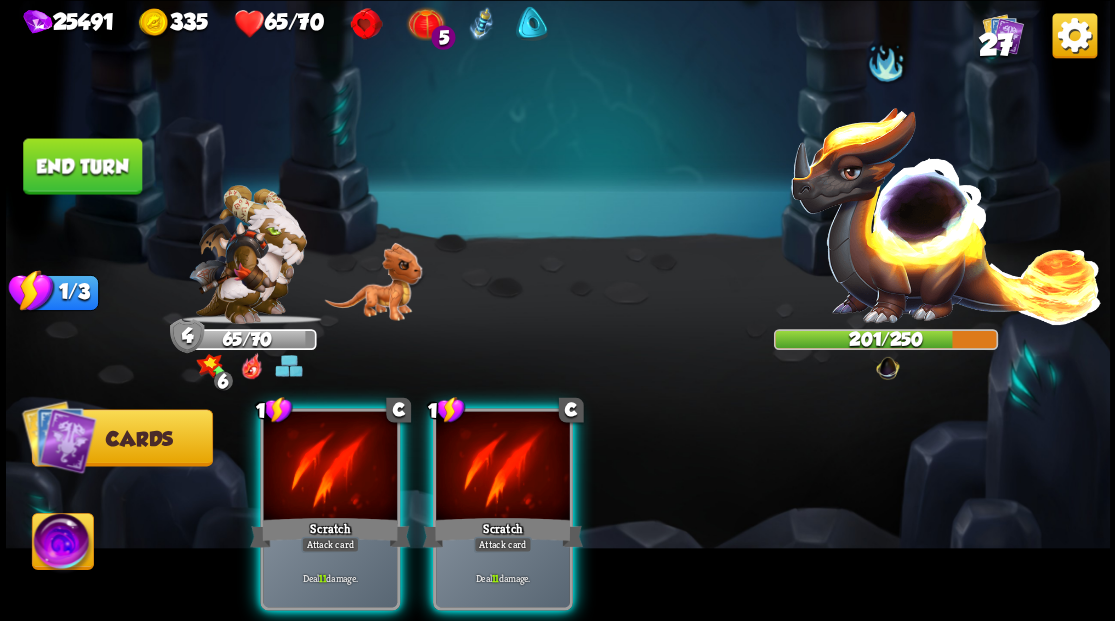 click on "Scratch" at bounding box center (330, 532) 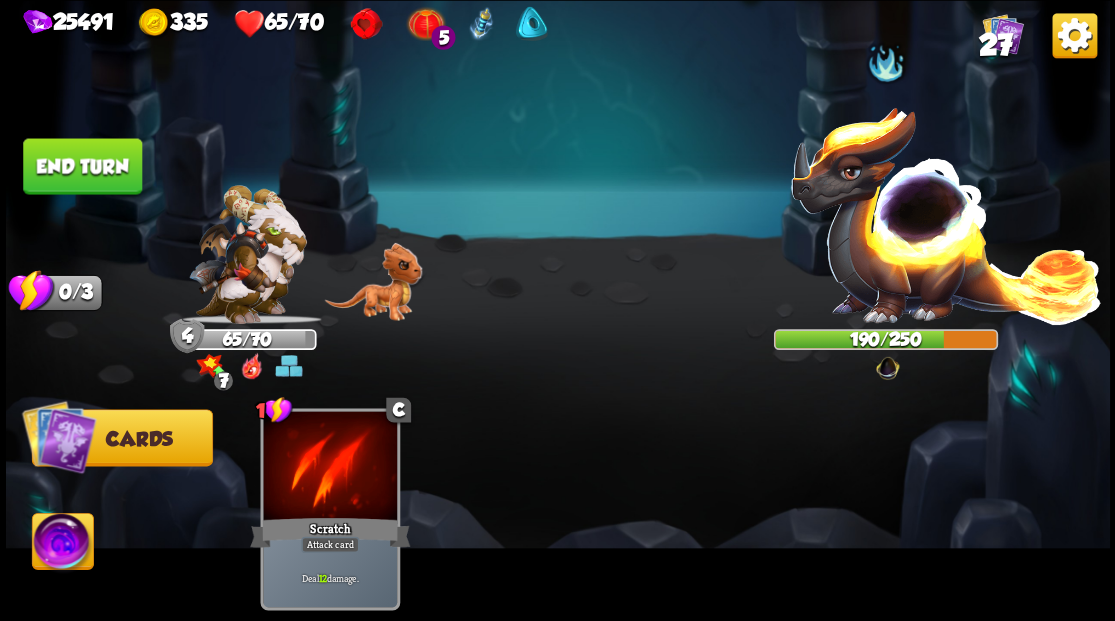 click on "End turn" at bounding box center (82, 166) 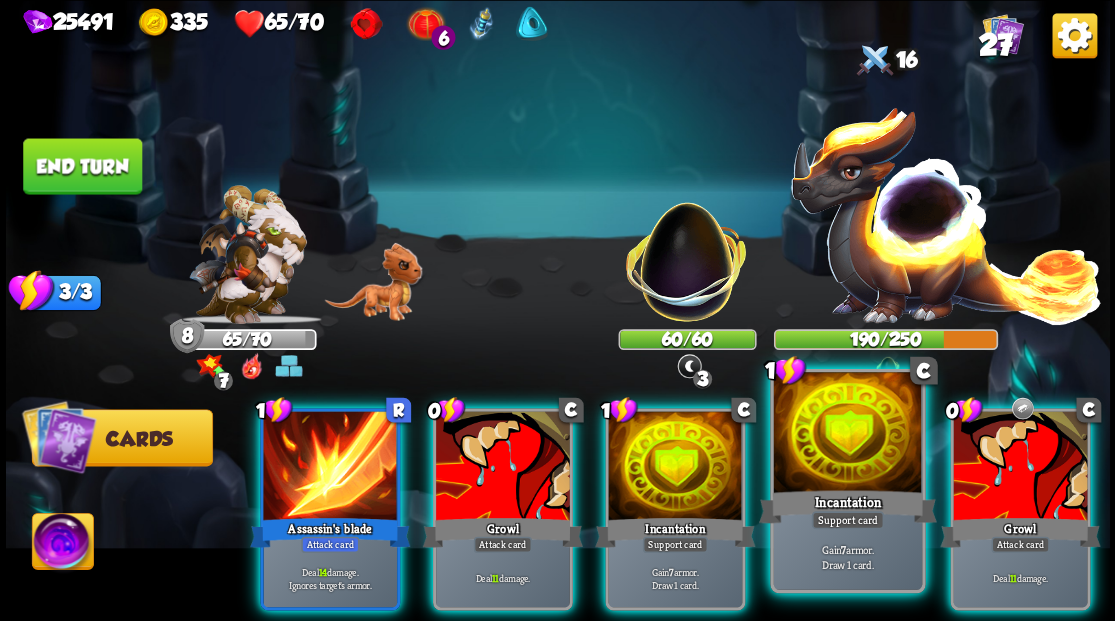 click at bounding box center [847, 434] 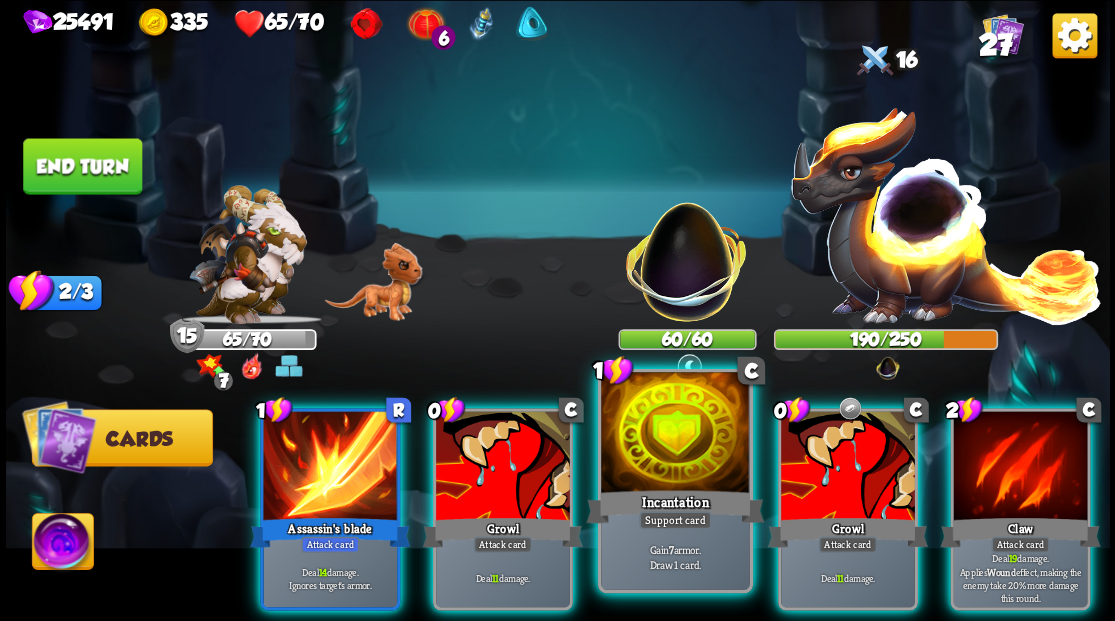 click at bounding box center [675, 434] 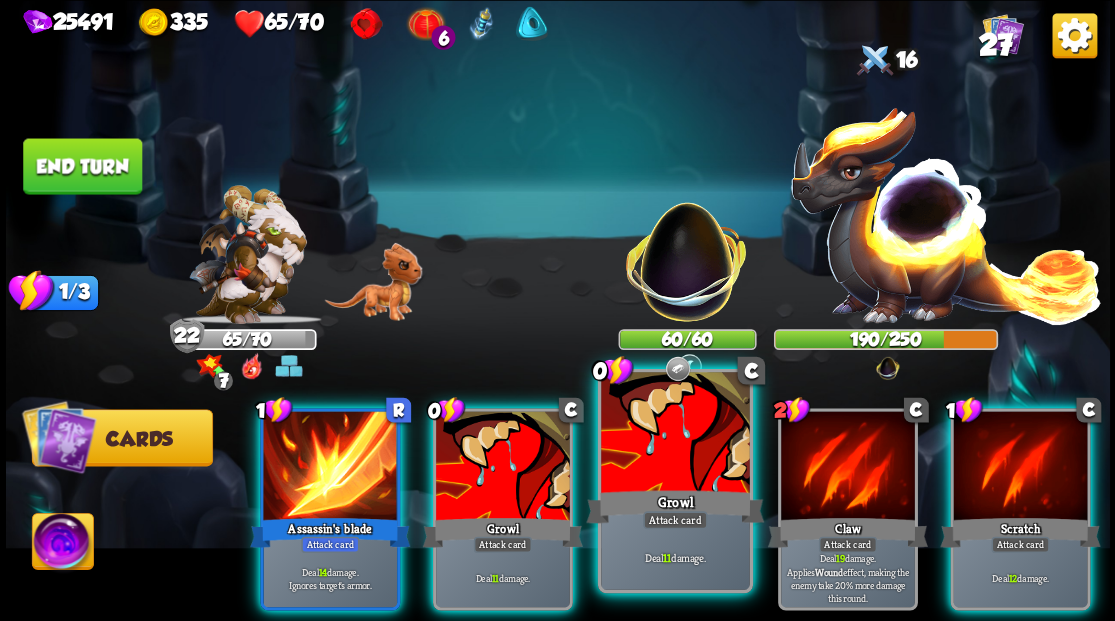 click at bounding box center [675, 434] 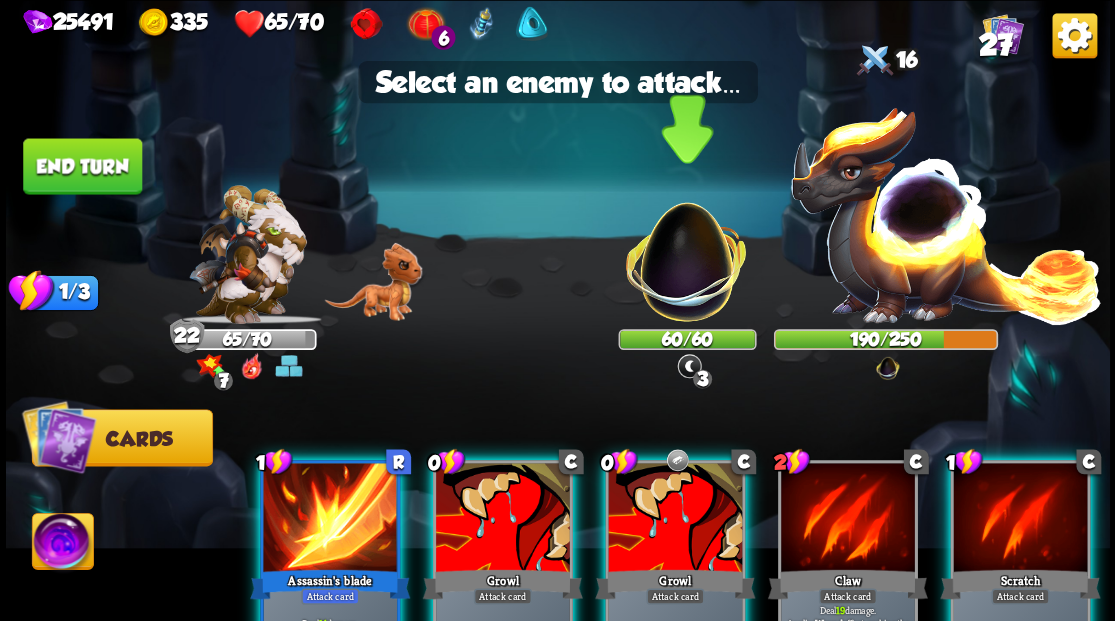 click at bounding box center [686, 251] 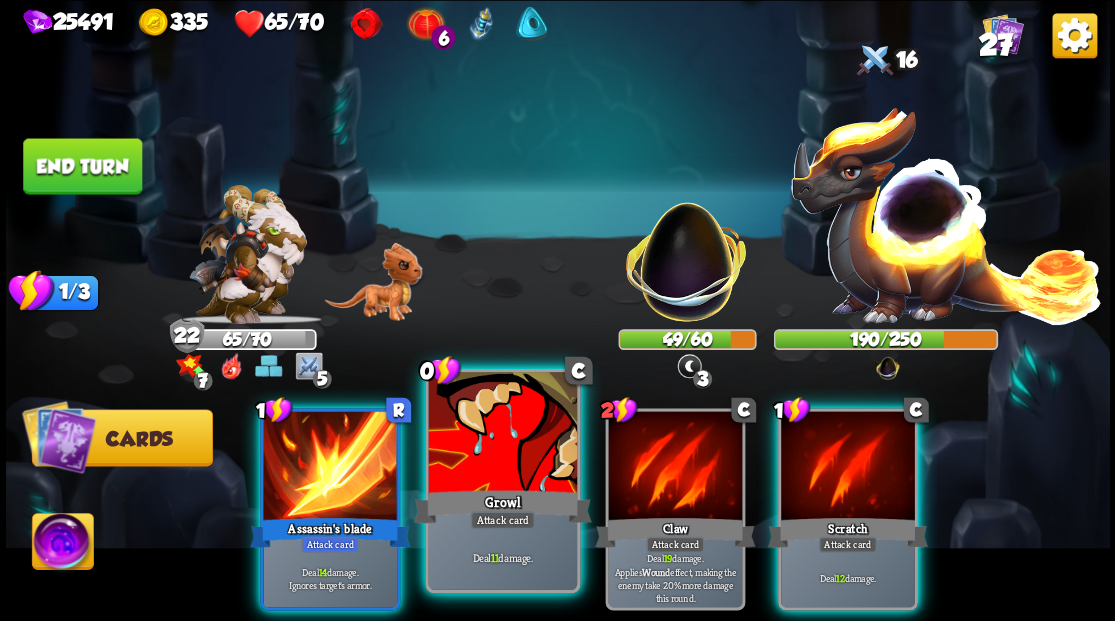 click at bounding box center (502, 434) 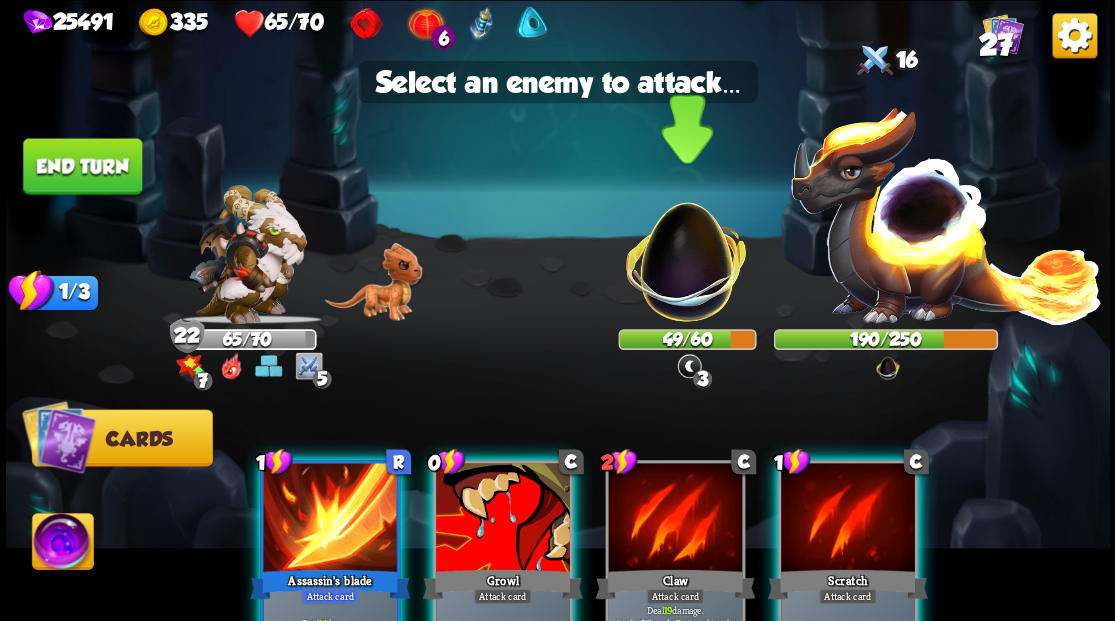 click at bounding box center [686, 251] 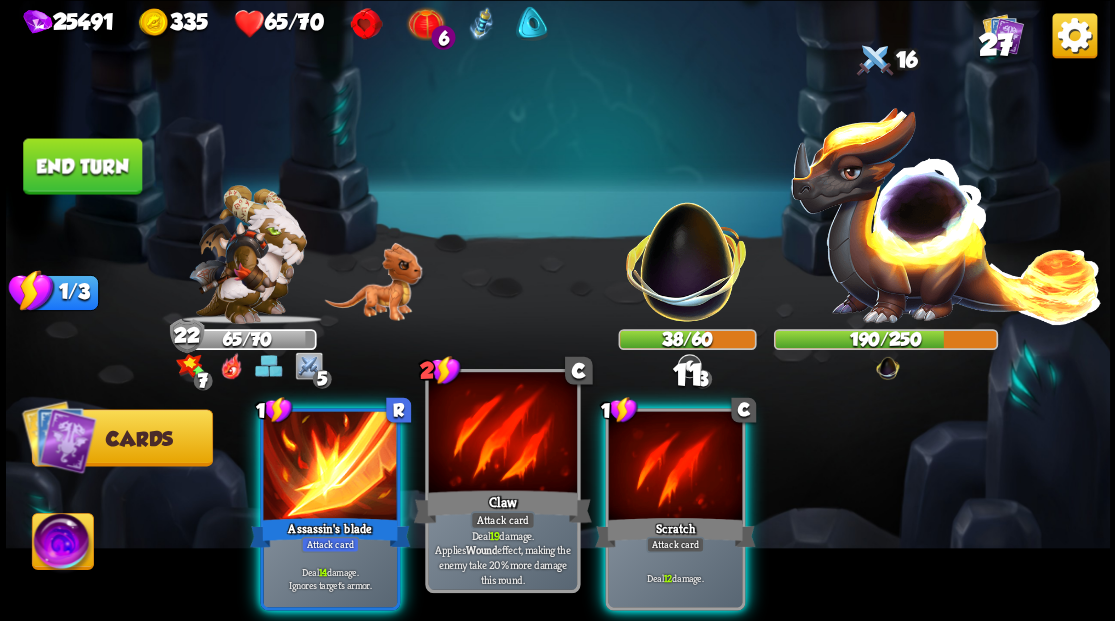 drag, startPoint x: 301, startPoint y: 472, endPoint x: 438, endPoint y: 416, distance: 148.00337 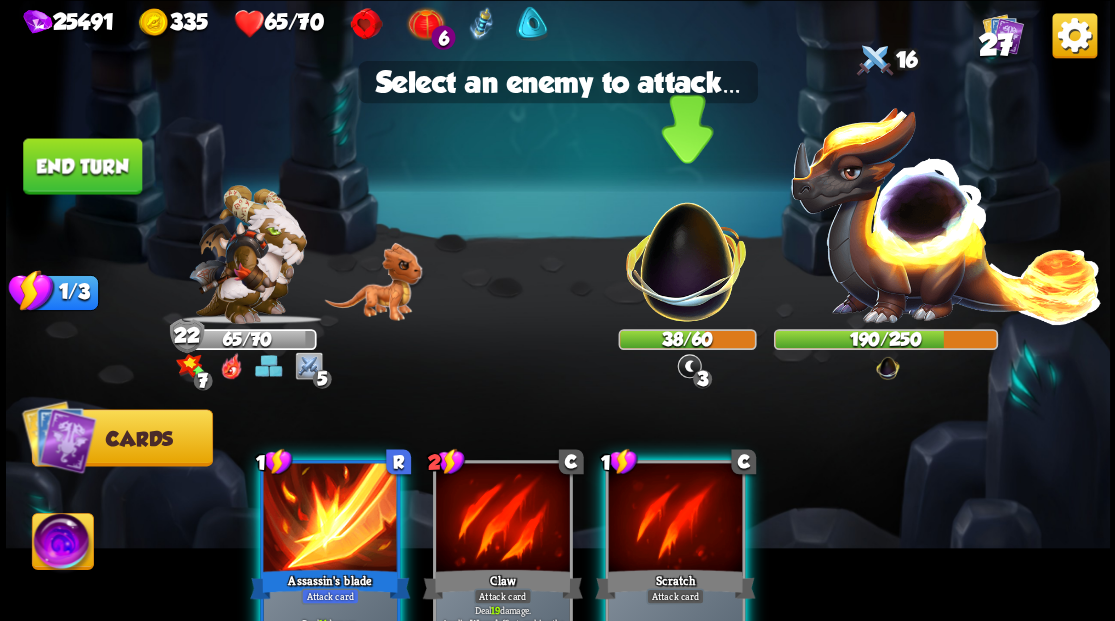 click at bounding box center (686, 251) 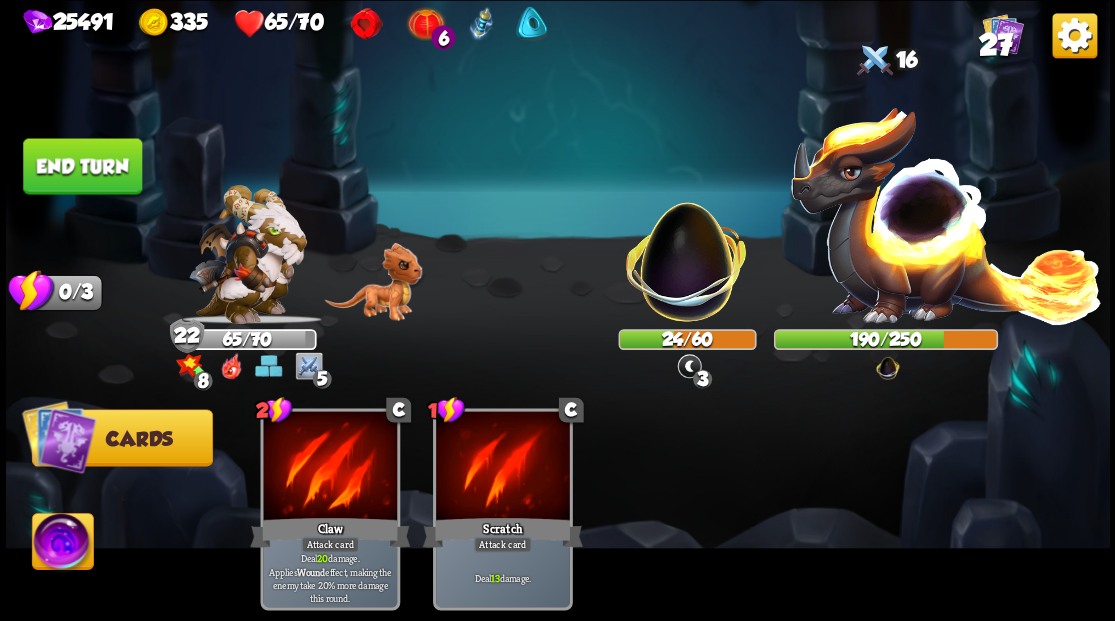 click at bounding box center [62, 544] 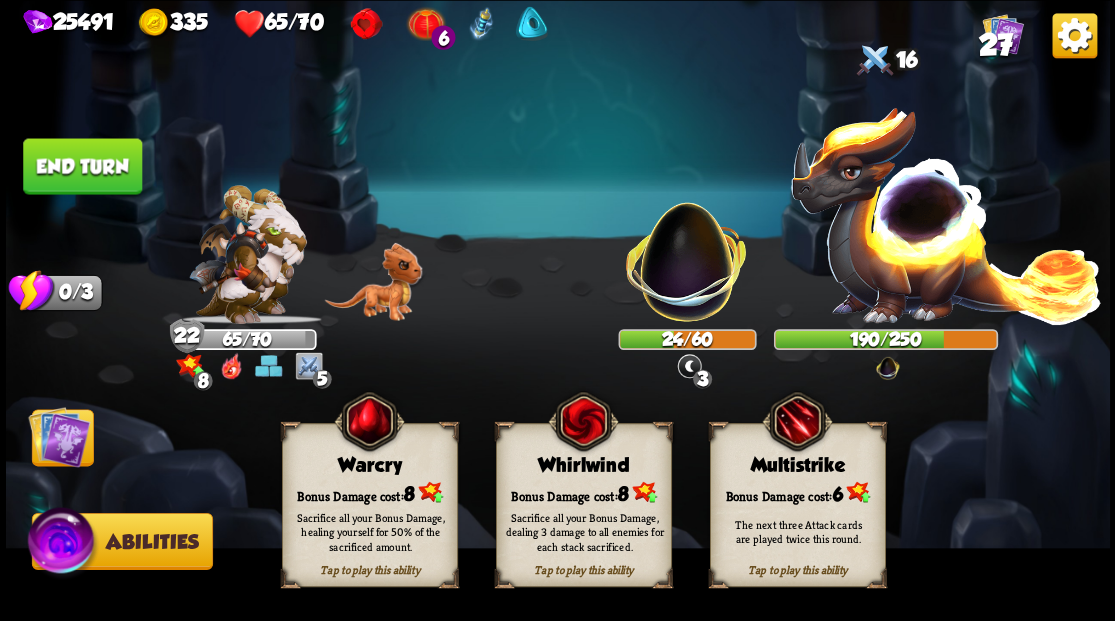 click on "Sacrifice all your Bonus Damage, dealing 3 damage to all enemies for each stack sacrificed." at bounding box center [584, 531] 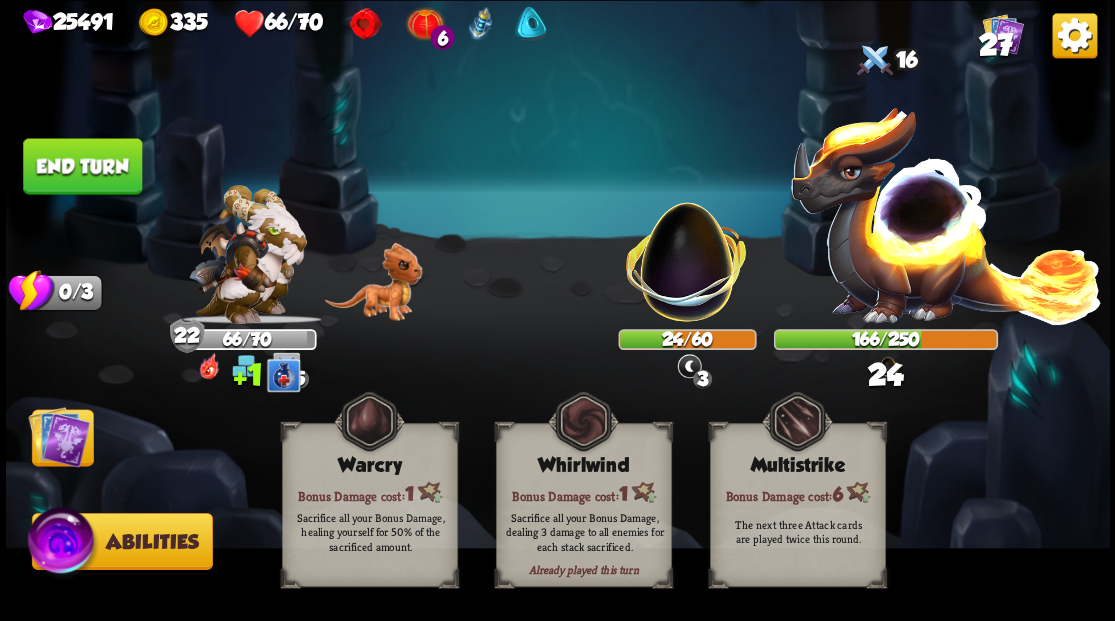 click at bounding box center [59, 436] 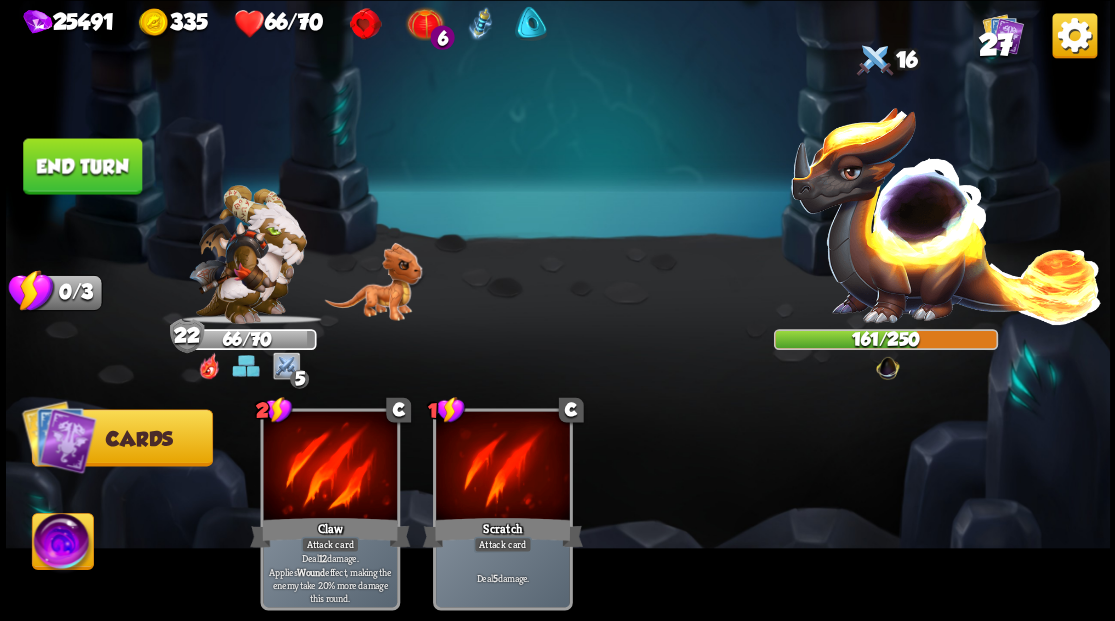 click on "End turn" at bounding box center [82, 166] 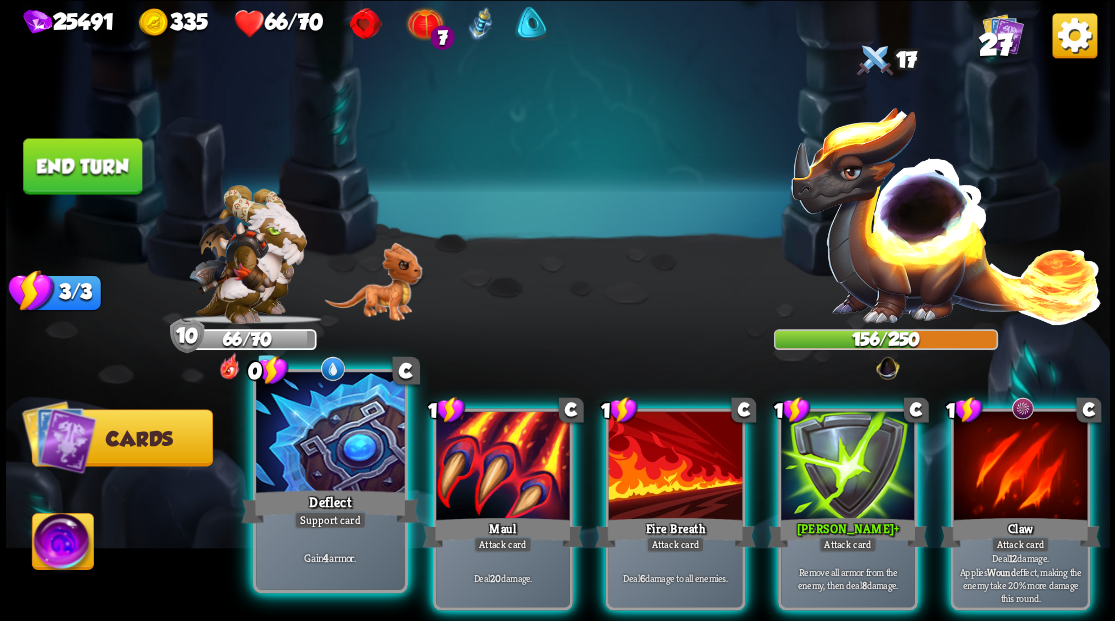 click at bounding box center [330, 434] 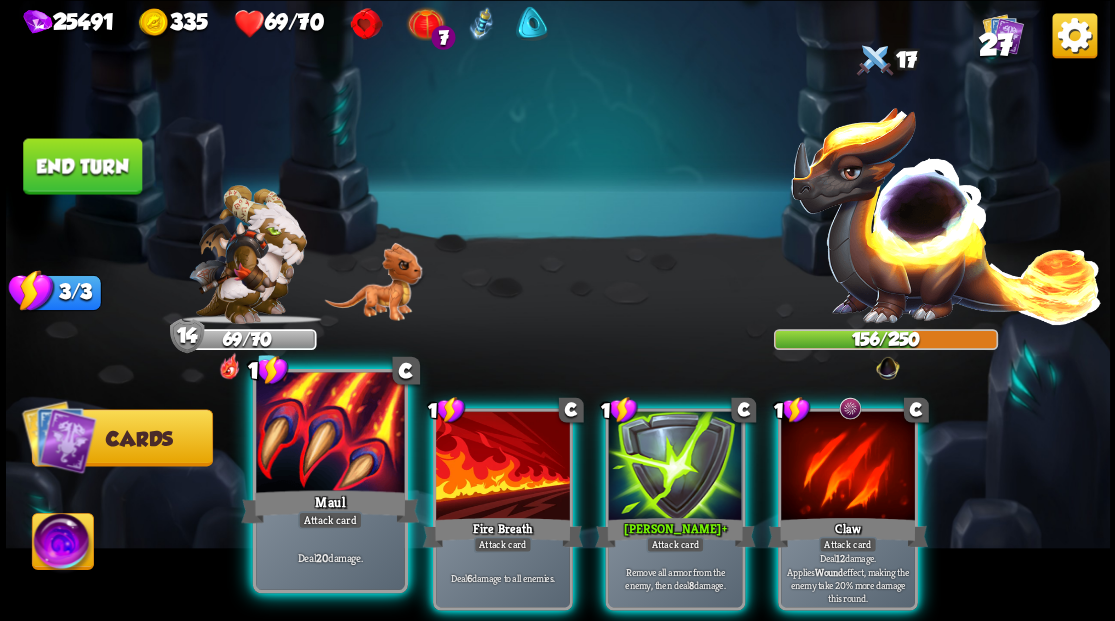 click at bounding box center [330, 434] 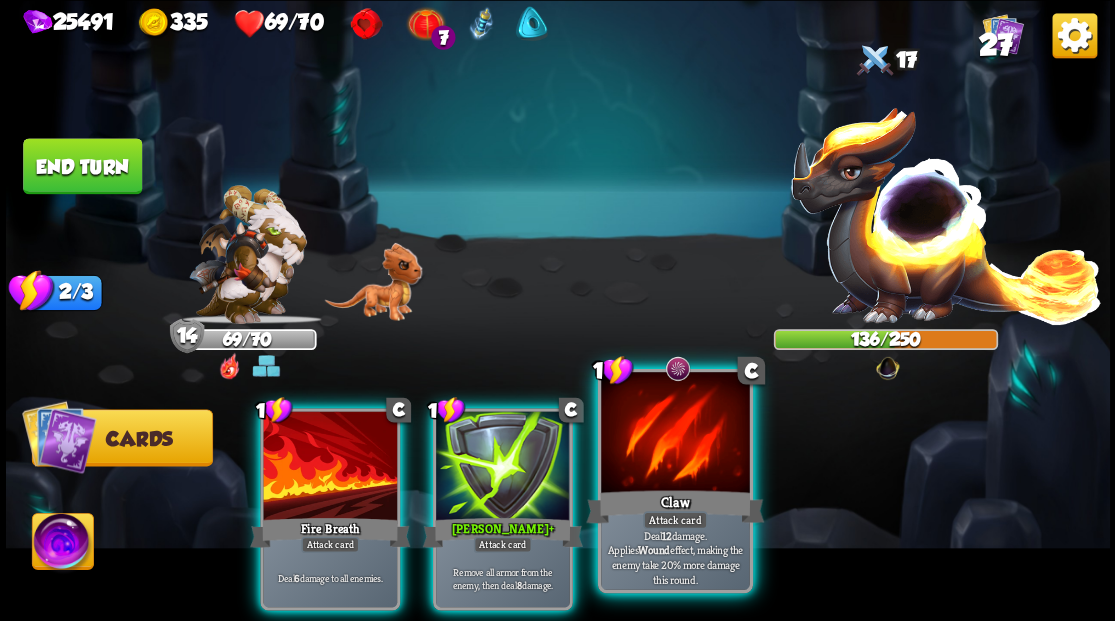 click at bounding box center [675, 434] 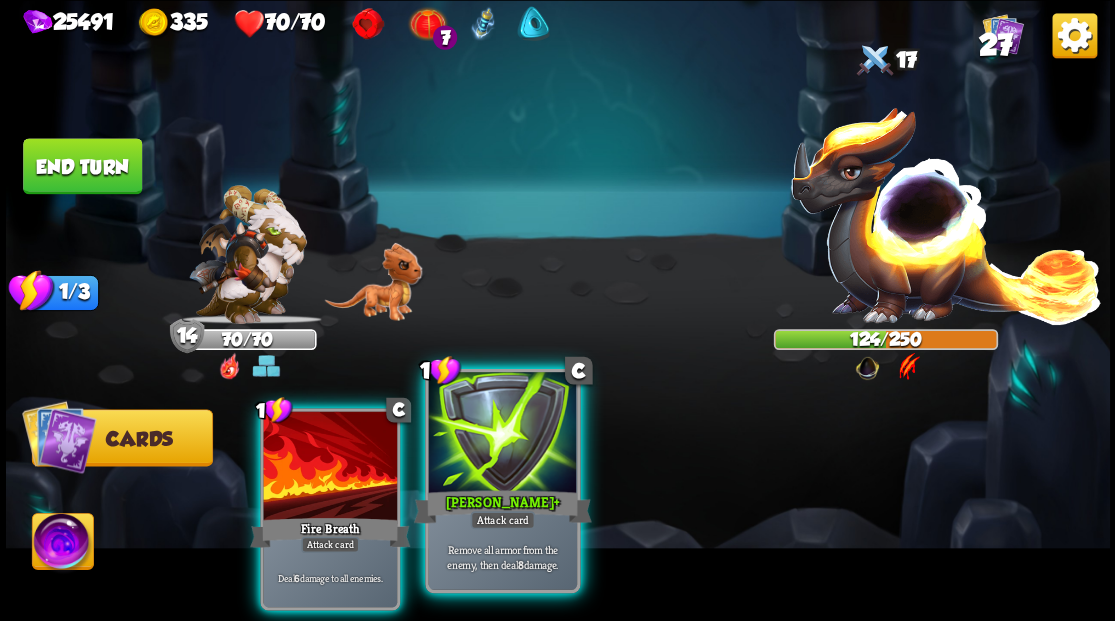 click at bounding box center (502, 434) 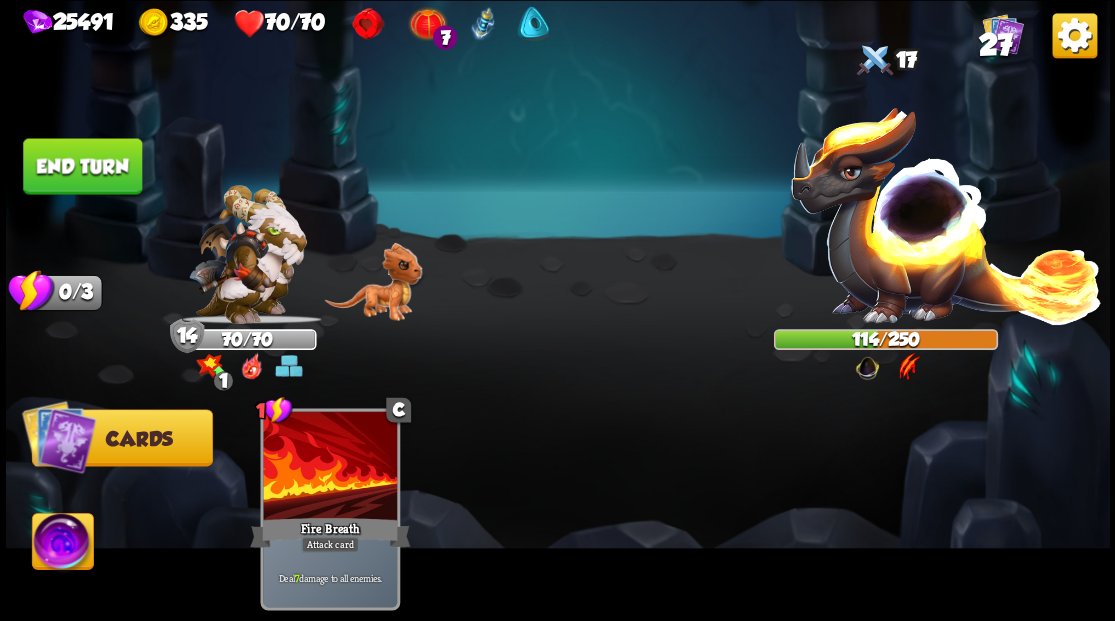 click on "End turn" at bounding box center [82, 166] 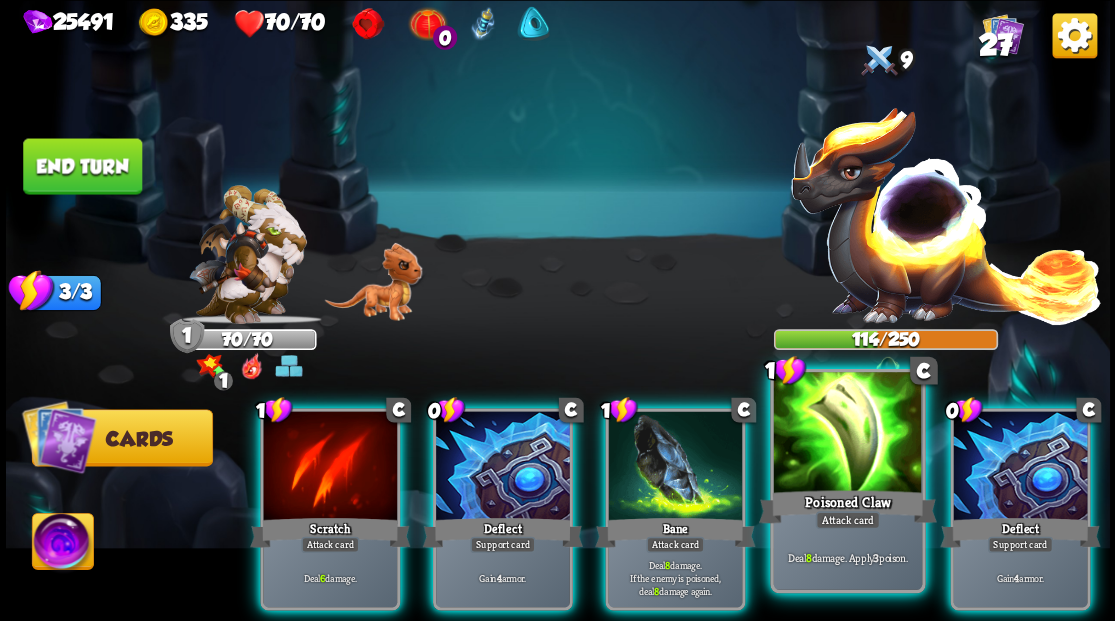 drag, startPoint x: 1011, startPoint y: 477, endPoint x: 864, endPoint y: 384, distance: 173.94827 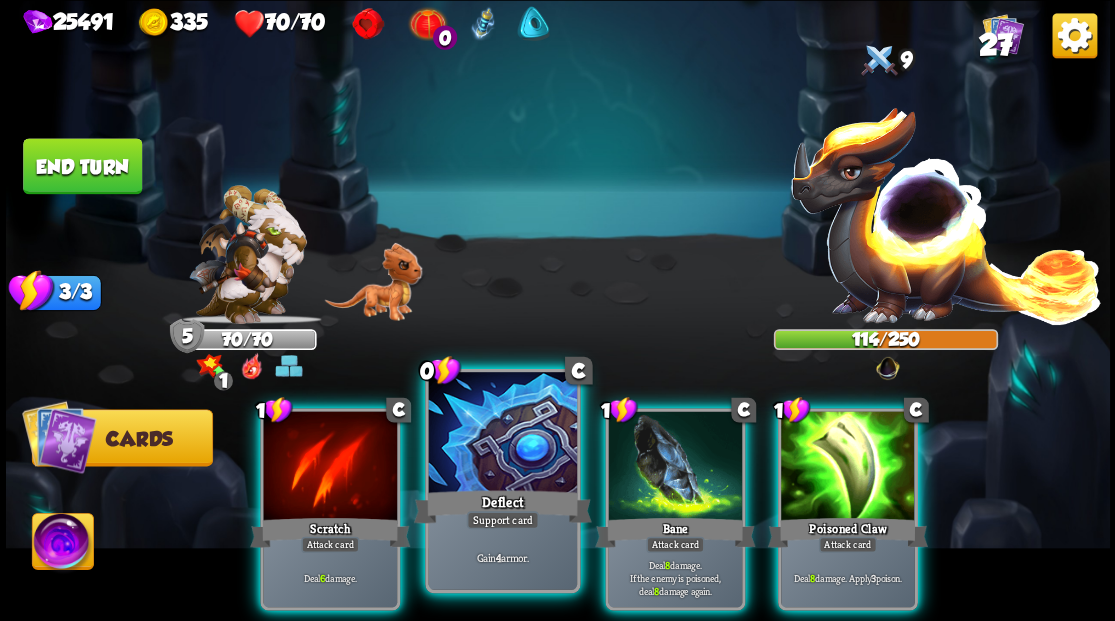 click at bounding box center [502, 434] 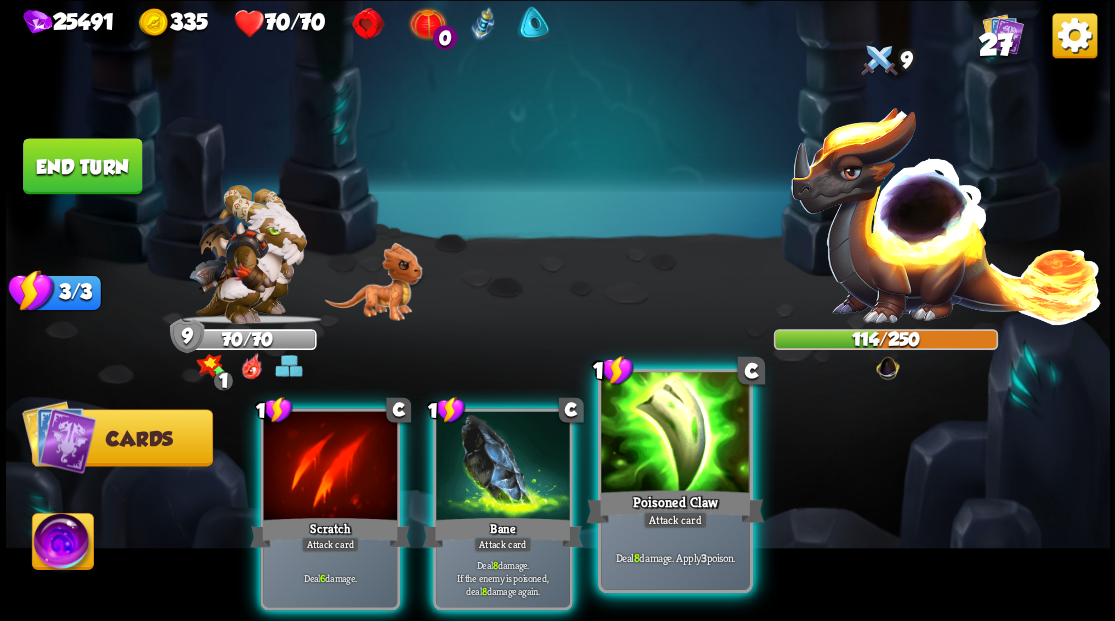 click on "Poisoned Claw" at bounding box center [675, 506] 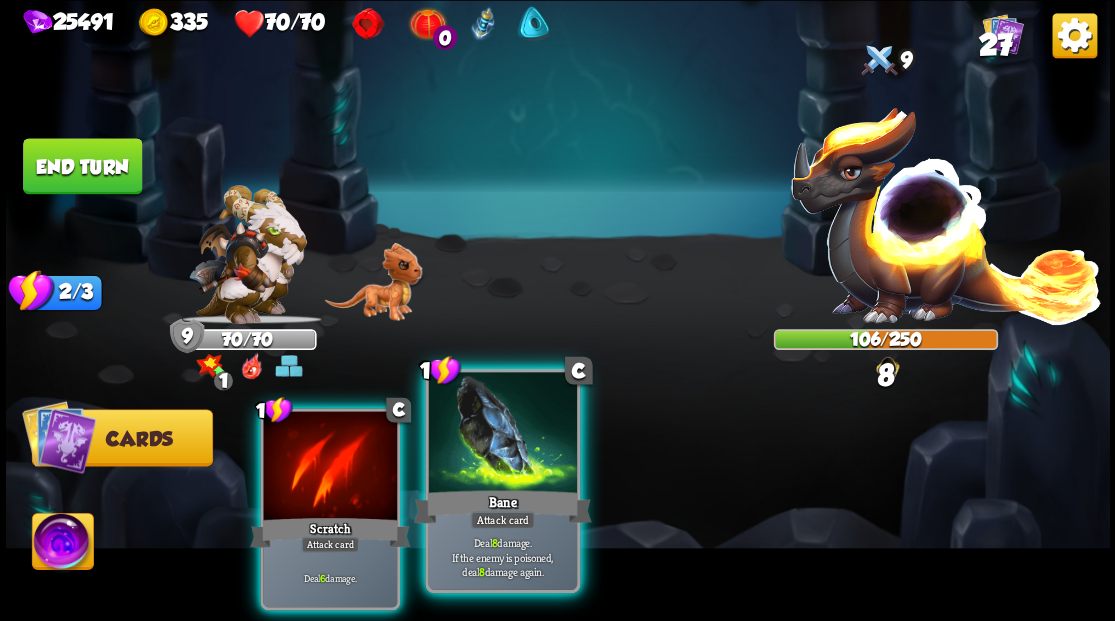 click at bounding box center [502, 434] 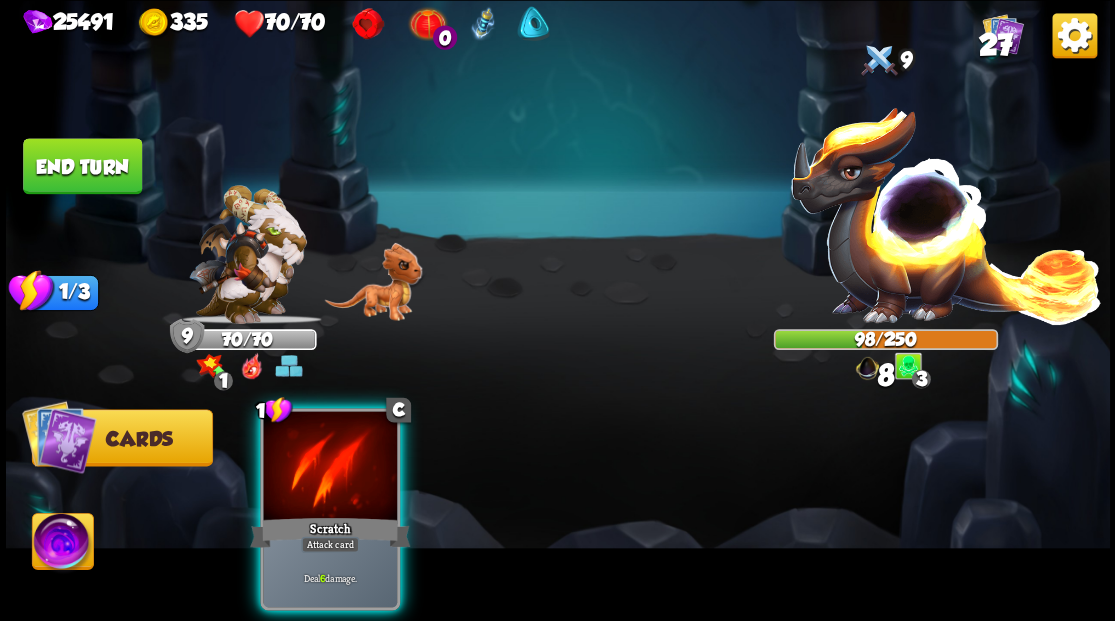 drag, startPoint x: 304, startPoint y: 439, endPoint x: 456, endPoint y: 291, distance: 212.1509 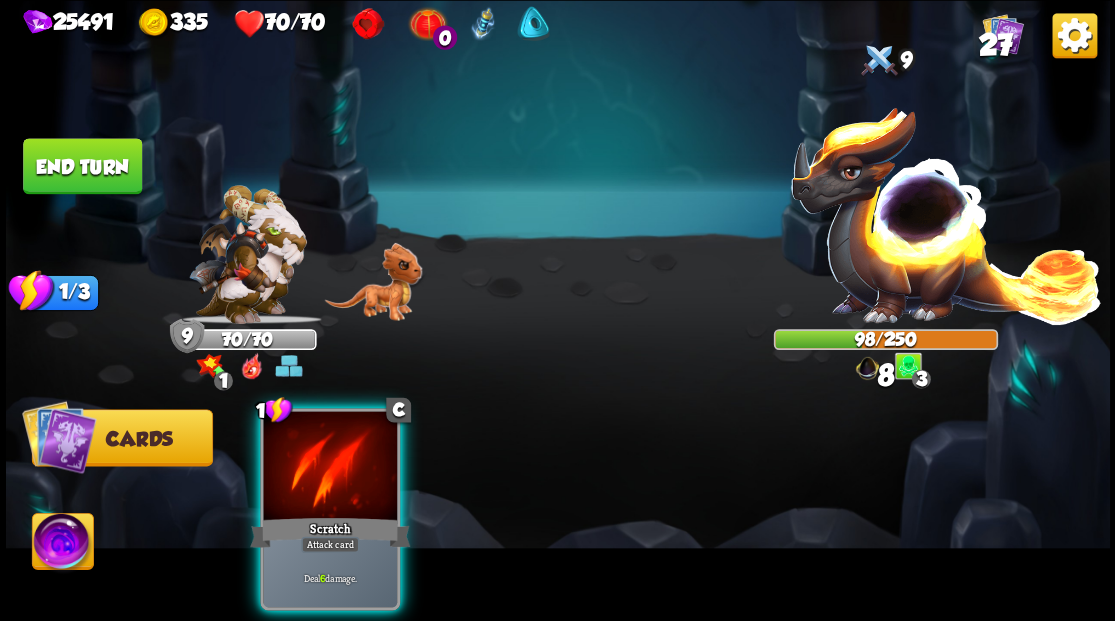 click at bounding box center [330, 467] 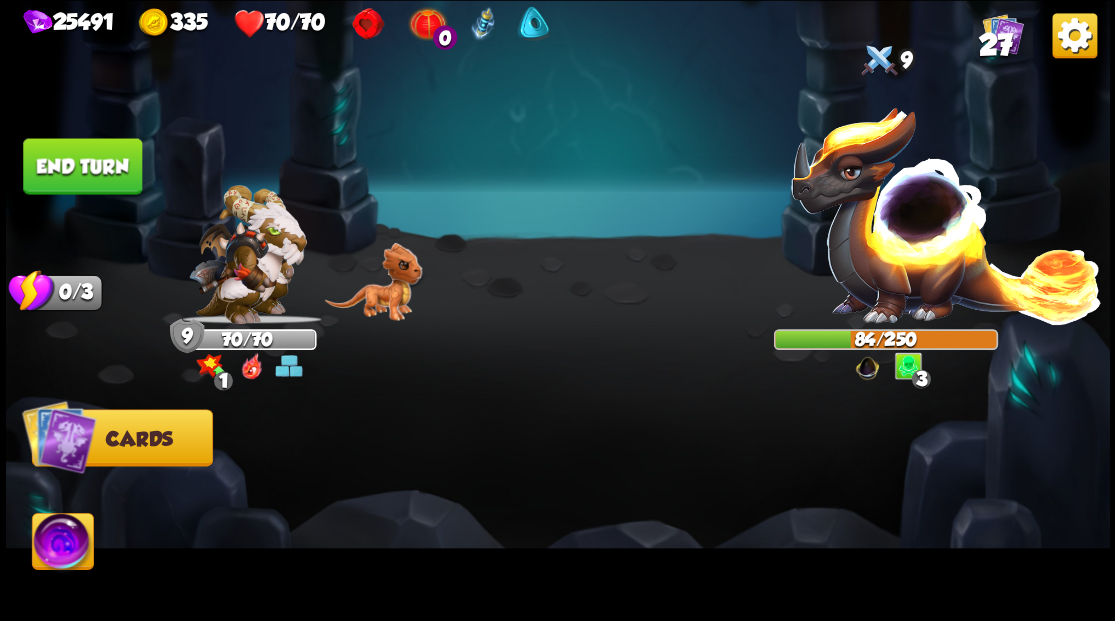 click on "End turn" at bounding box center [82, 166] 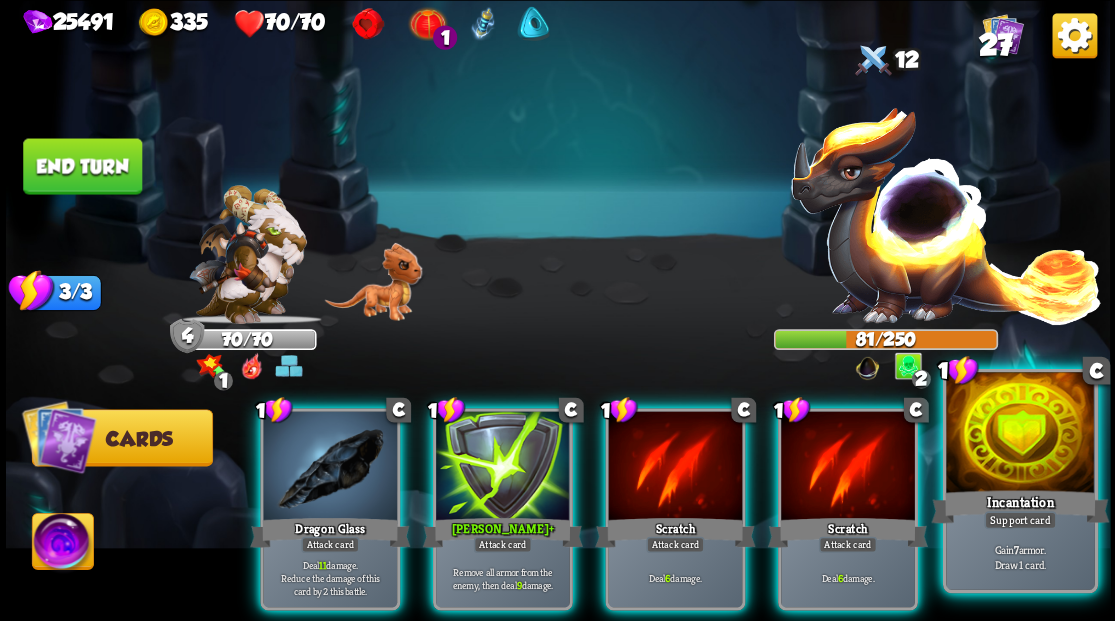 click at bounding box center (1020, 434) 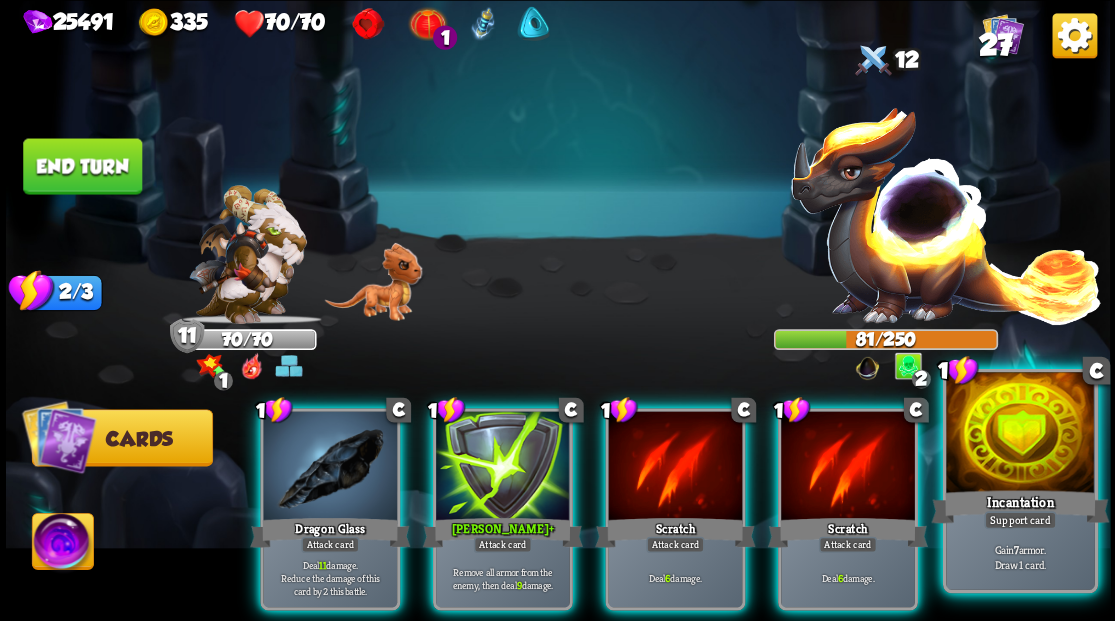 click at bounding box center [1020, 434] 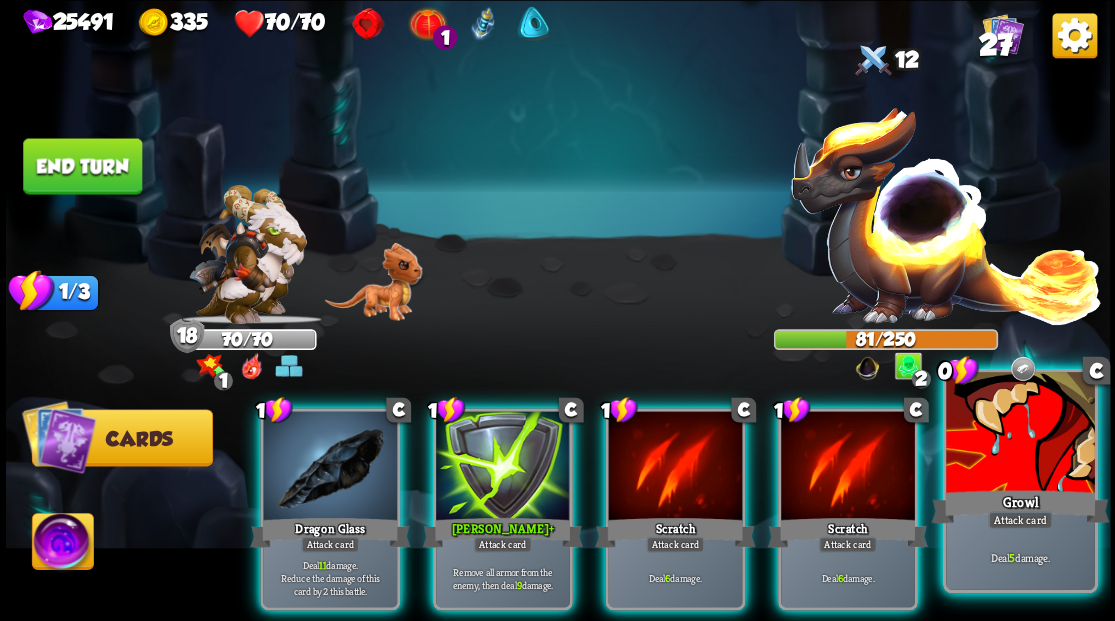 click at bounding box center (1020, 434) 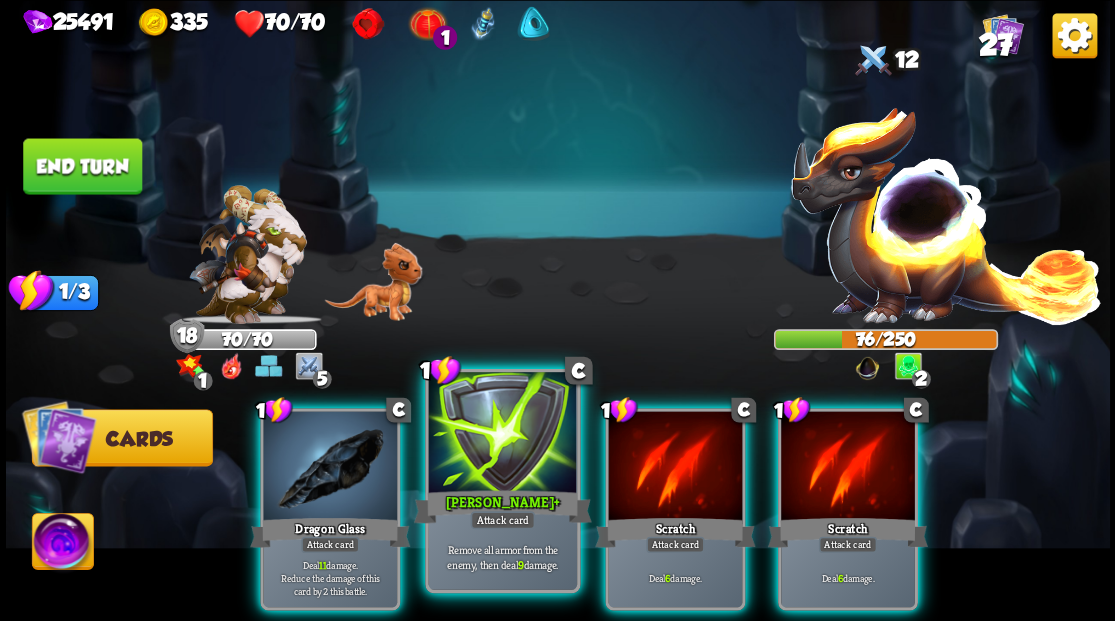 click at bounding box center [502, 434] 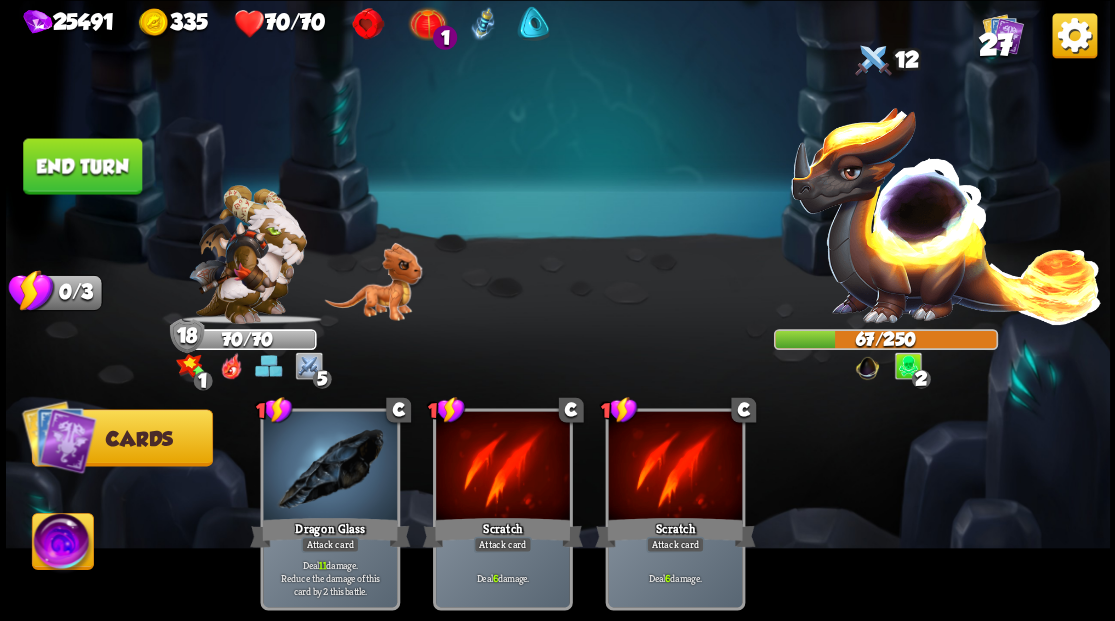 click on "End turn" at bounding box center [82, 166] 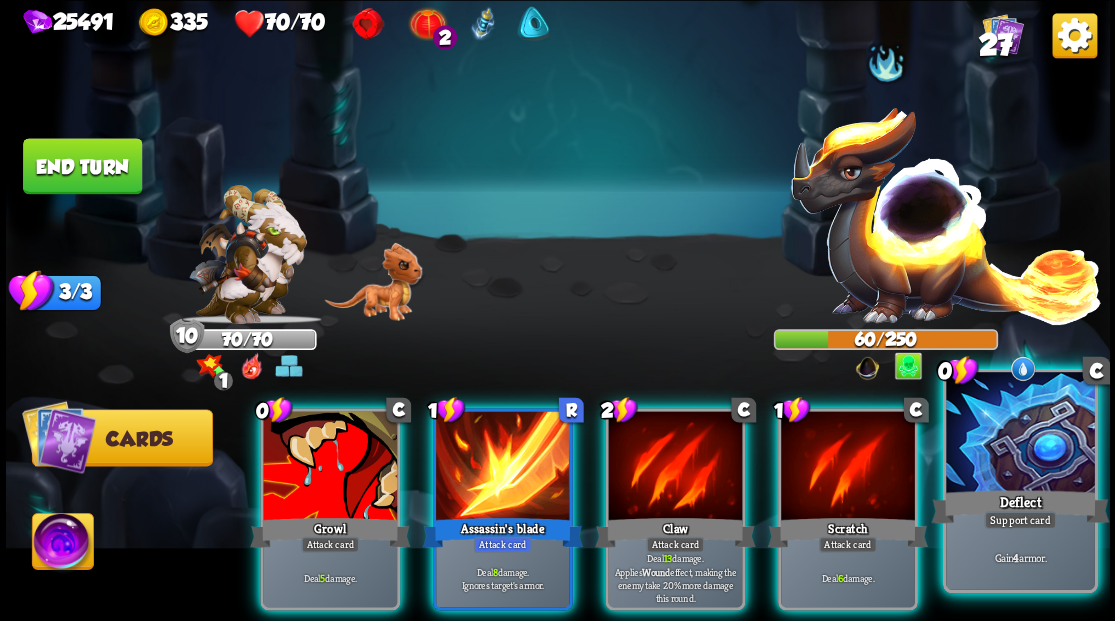 click at bounding box center (1020, 434) 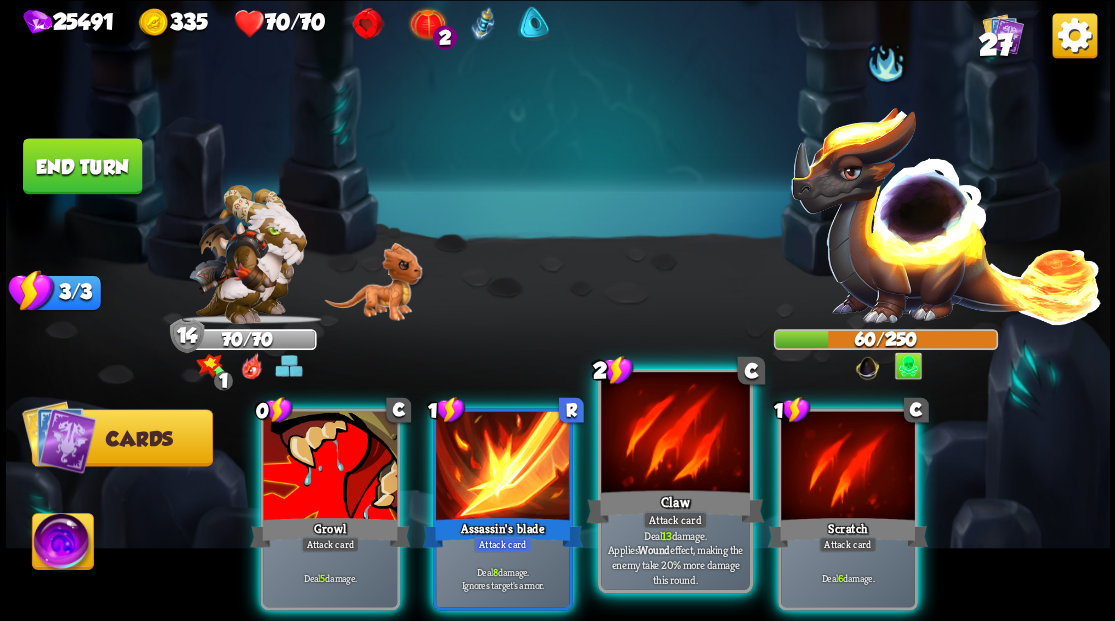 click at bounding box center (675, 434) 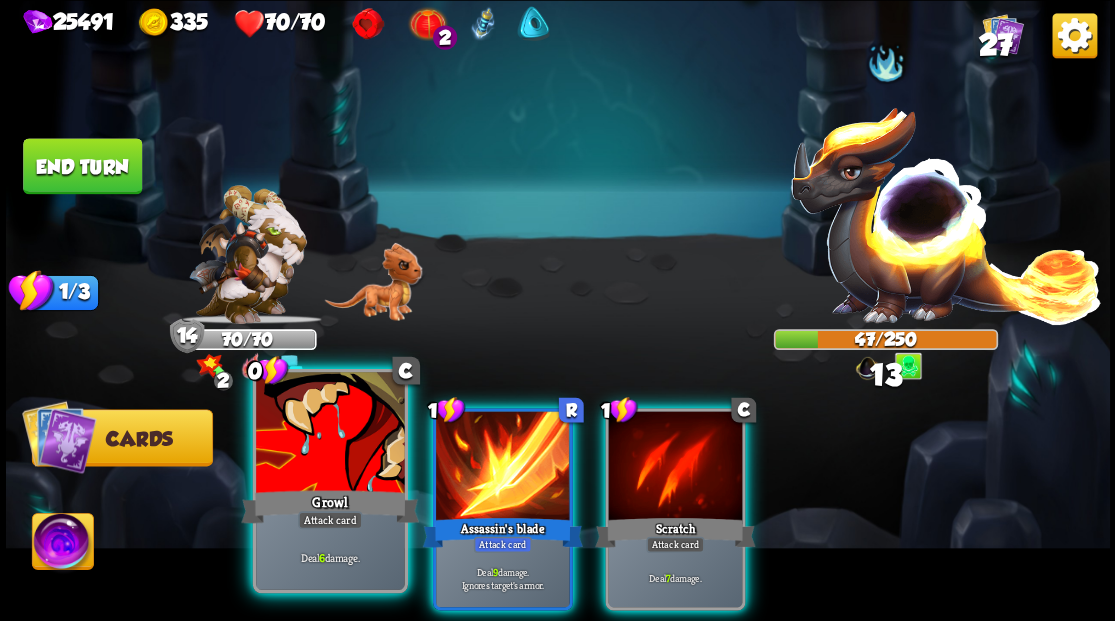 click at bounding box center [330, 434] 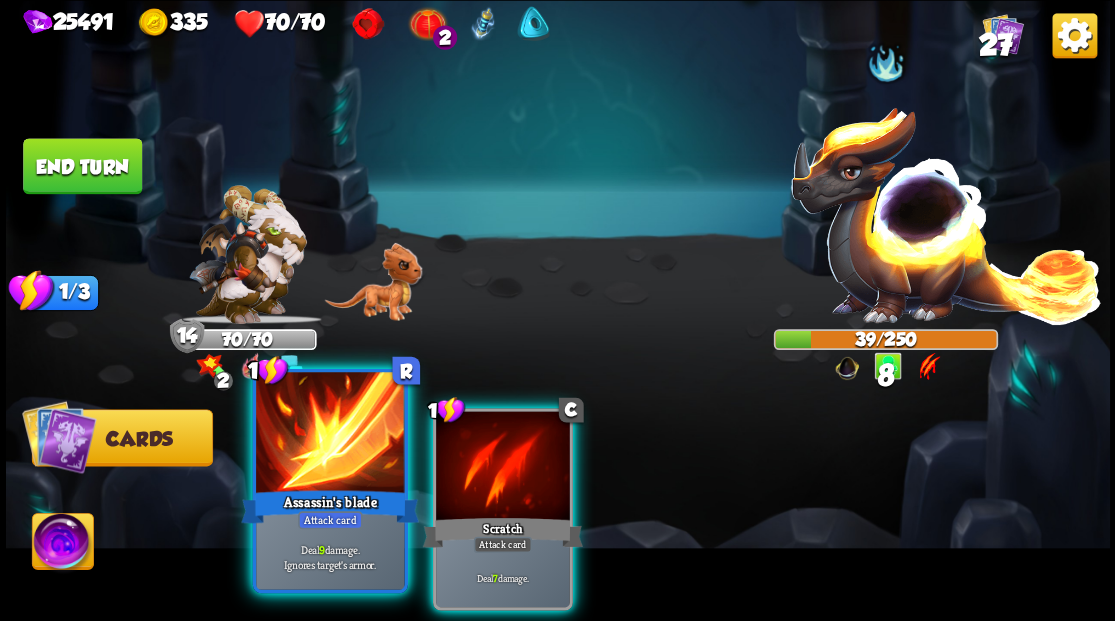 click at bounding box center [330, 434] 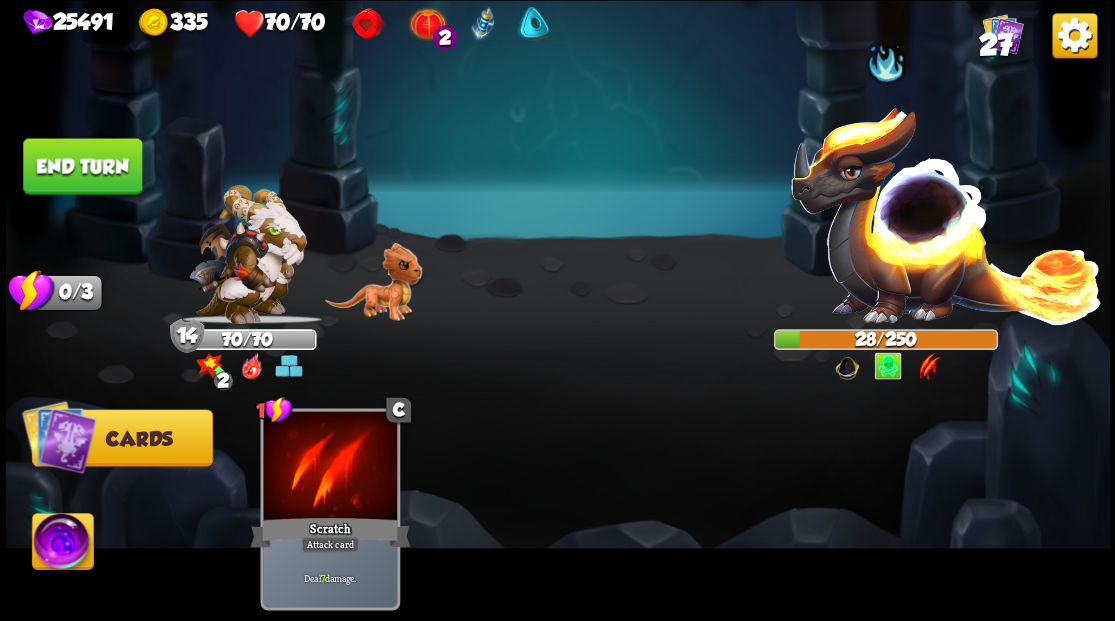 drag, startPoint x: 93, startPoint y: 161, endPoint x: 774, endPoint y: 109, distance: 682.9824 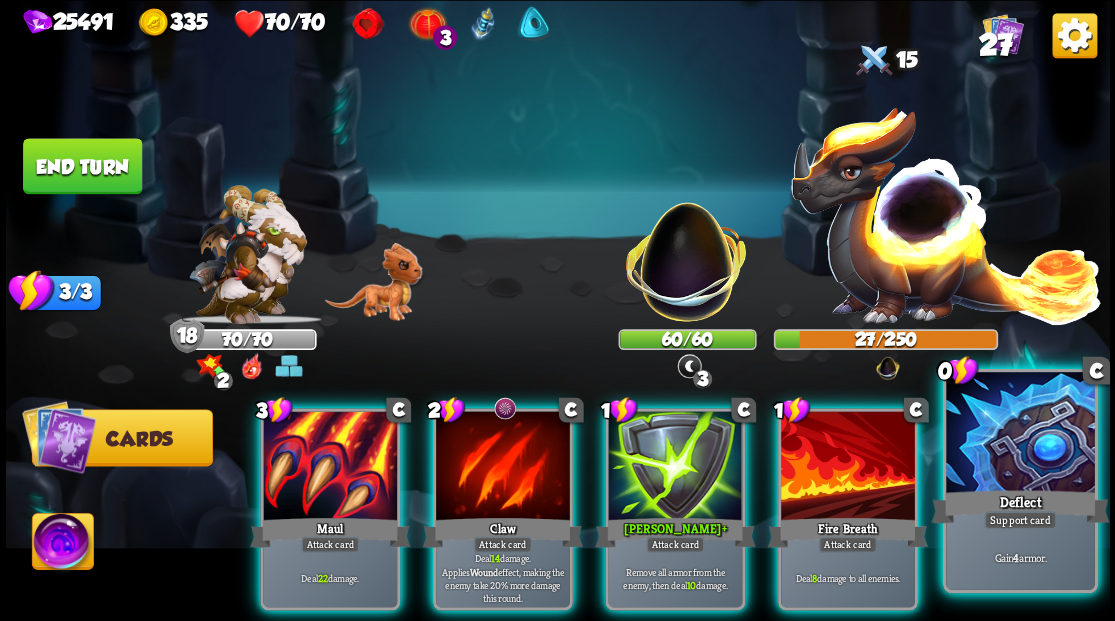 click at bounding box center [1020, 434] 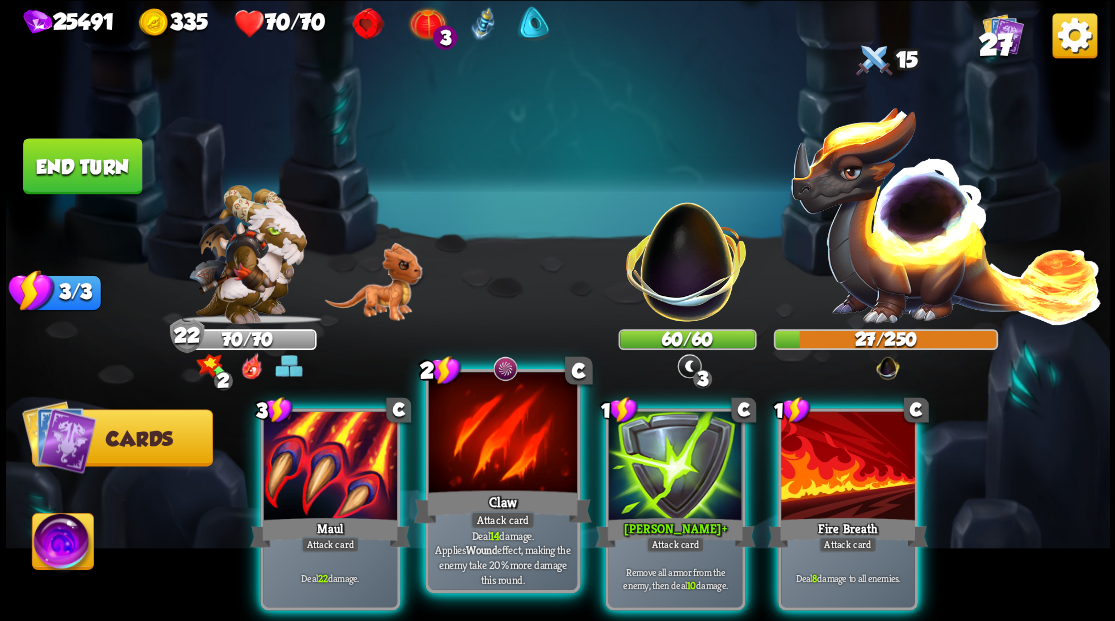 click at bounding box center [502, 434] 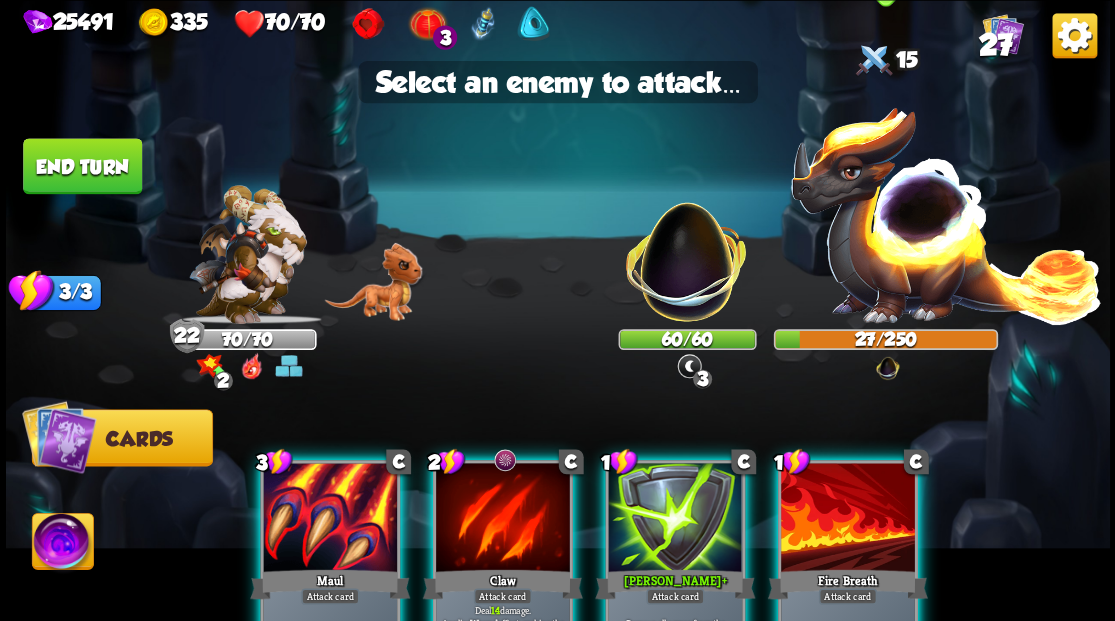 click at bounding box center (946, 213) 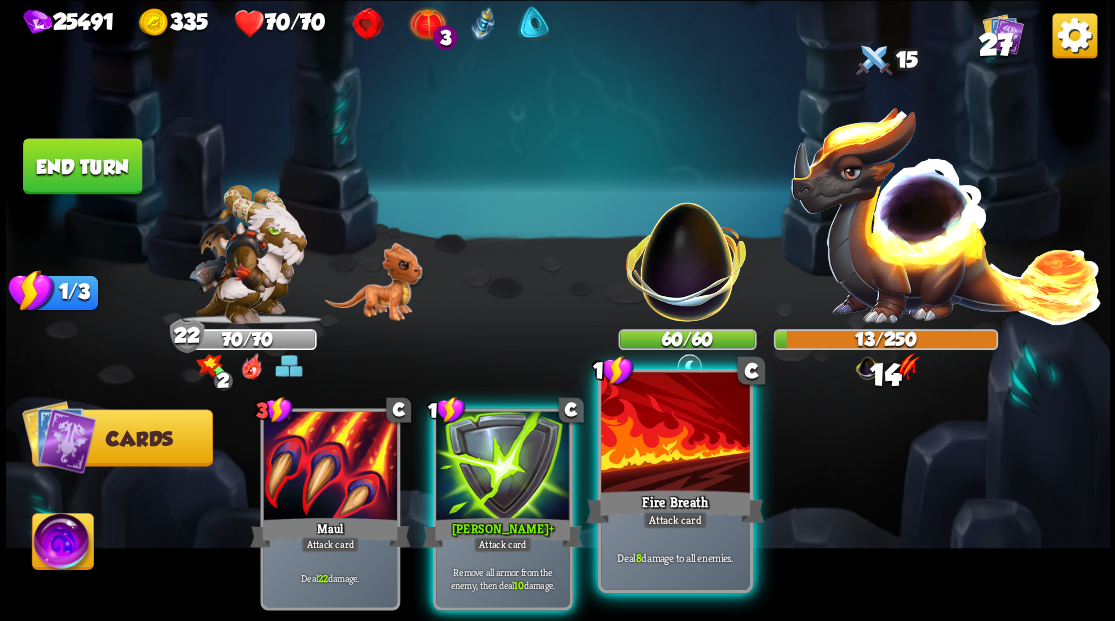 click on "Fire Breath" at bounding box center [675, 506] 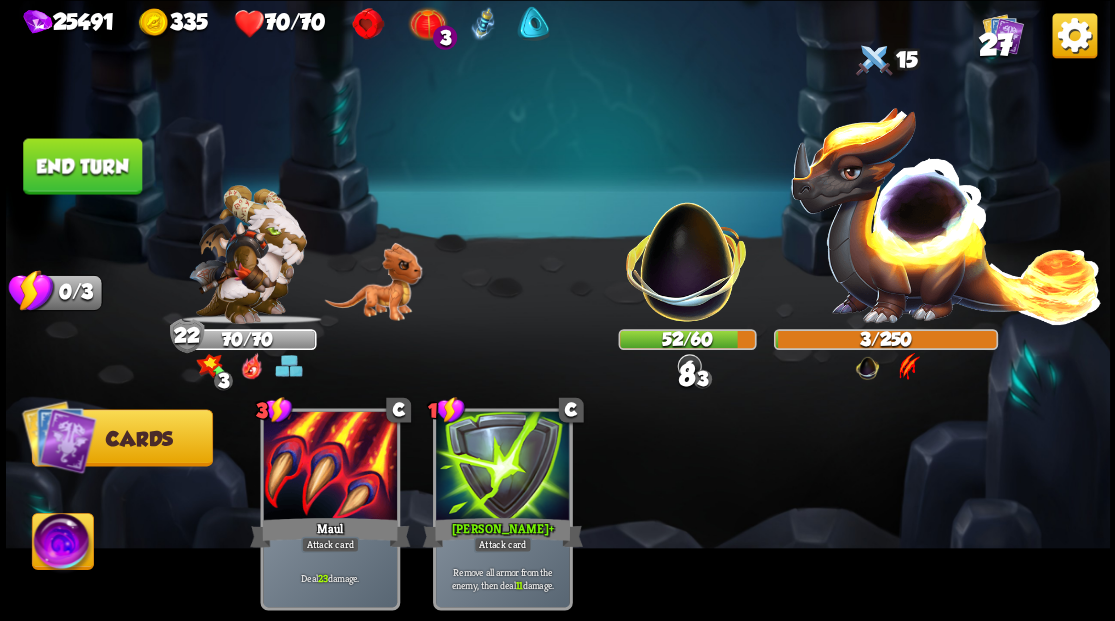 click on "End turn" at bounding box center [82, 166] 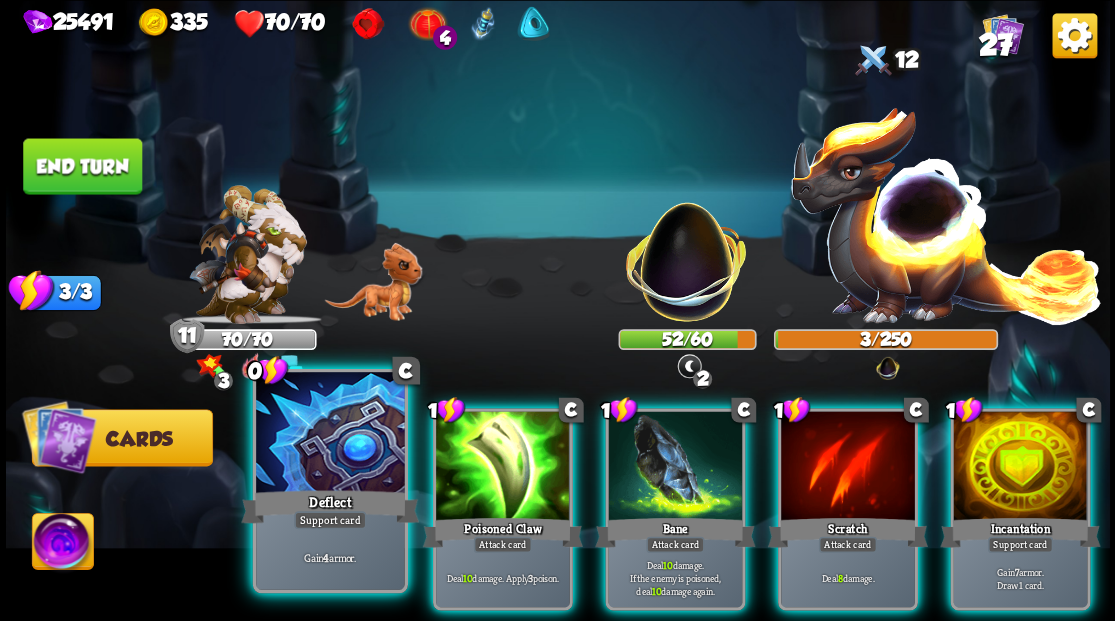 click at bounding box center [330, 434] 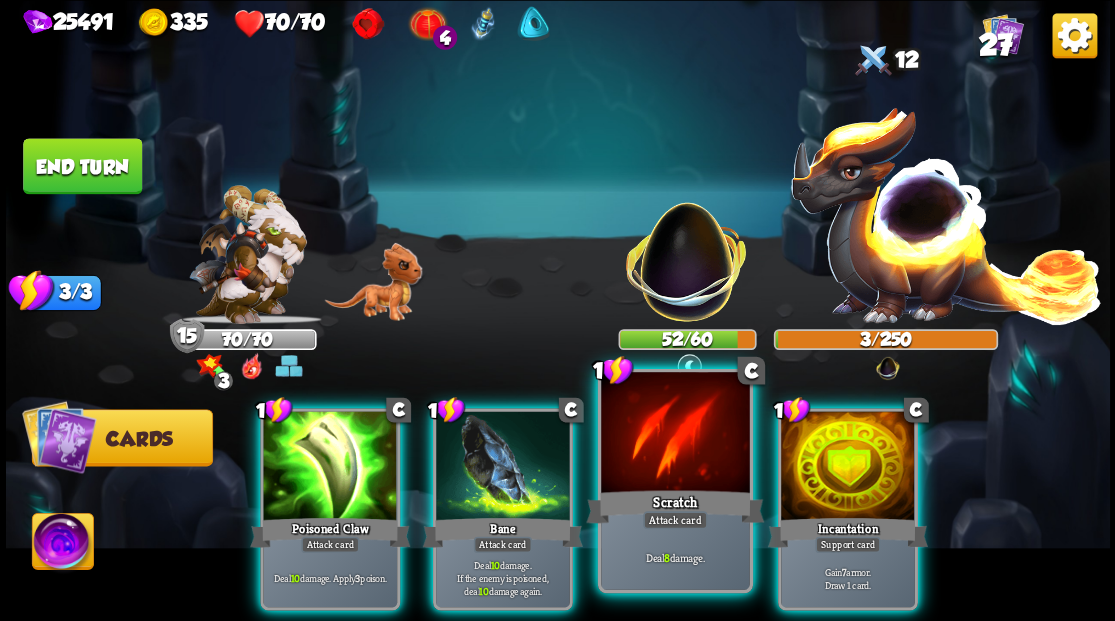 click at bounding box center (675, 434) 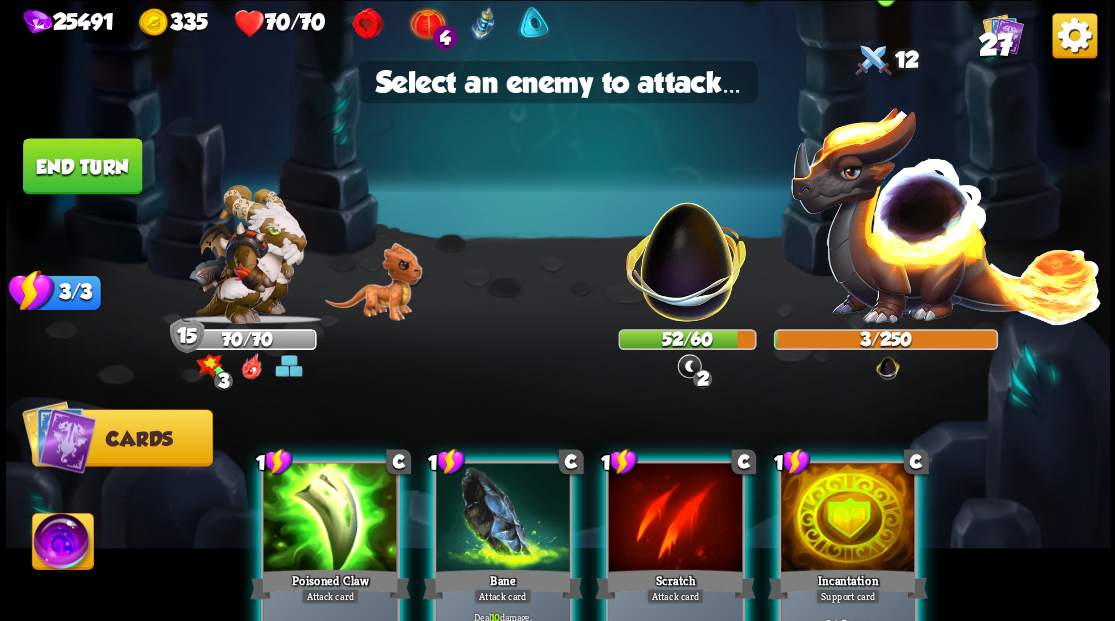 click at bounding box center (946, 213) 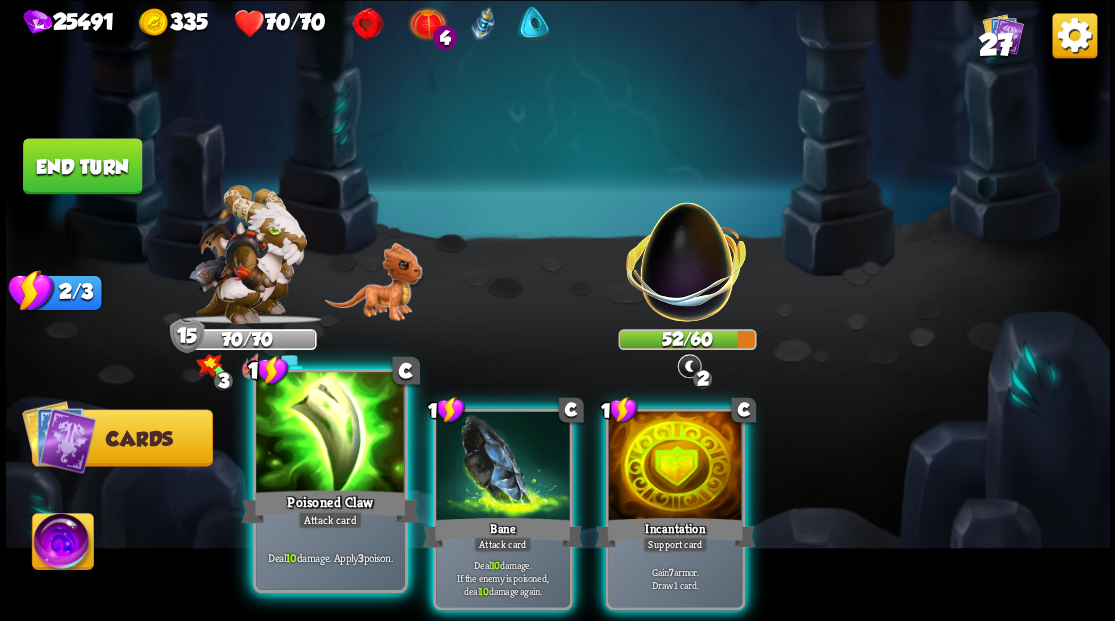 click at bounding box center [330, 434] 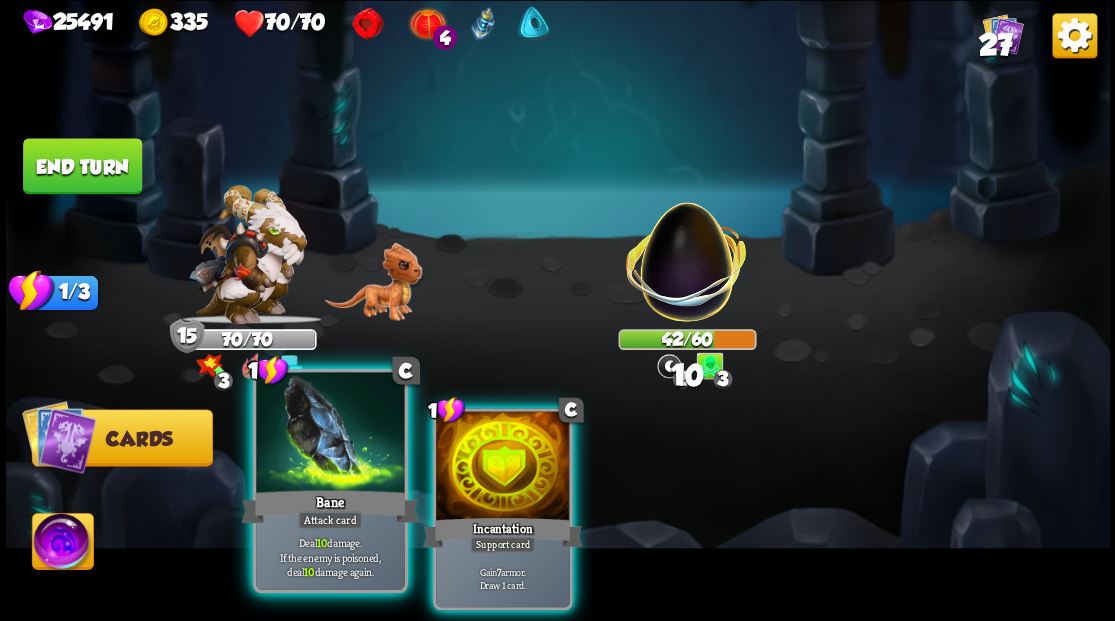 click at bounding box center [330, 434] 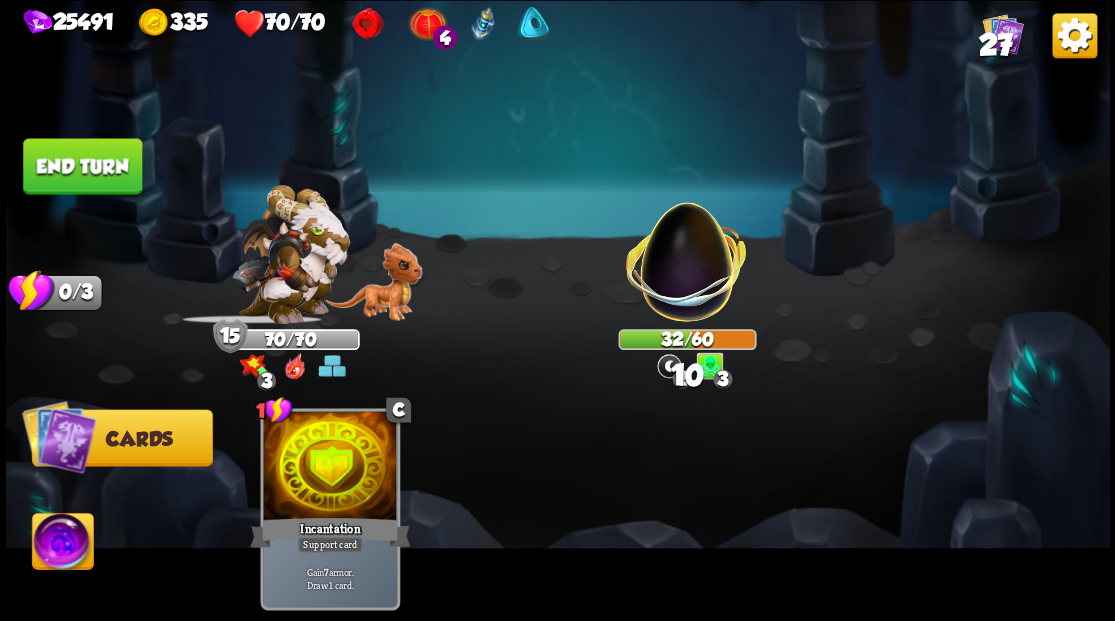 click on "End turn" at bounding box center [82, 166] 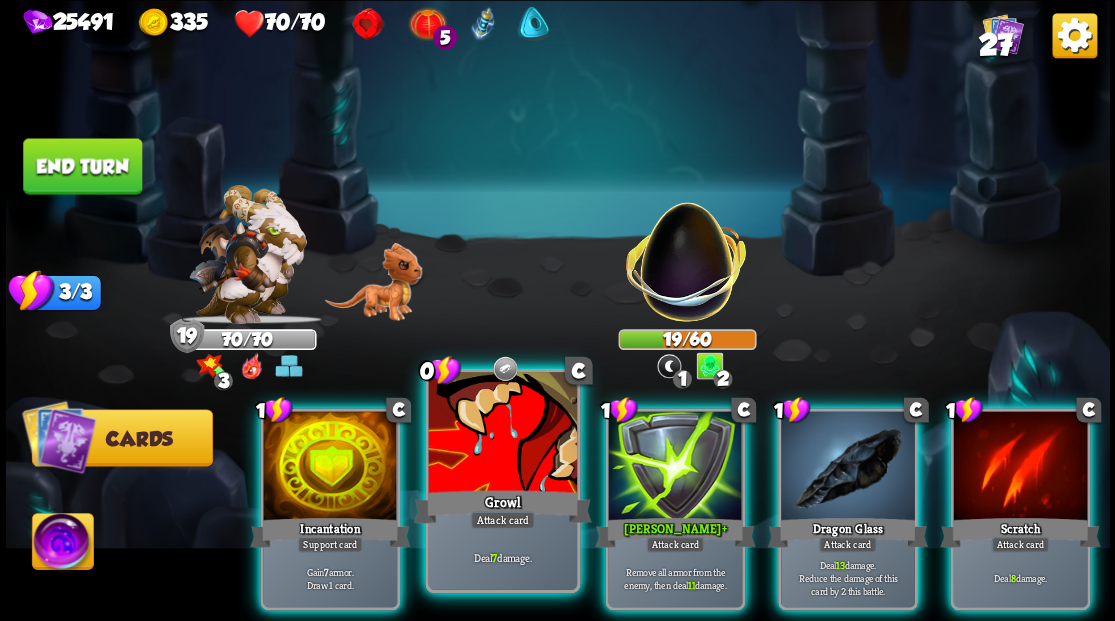 click at bounding box center (502, 434) 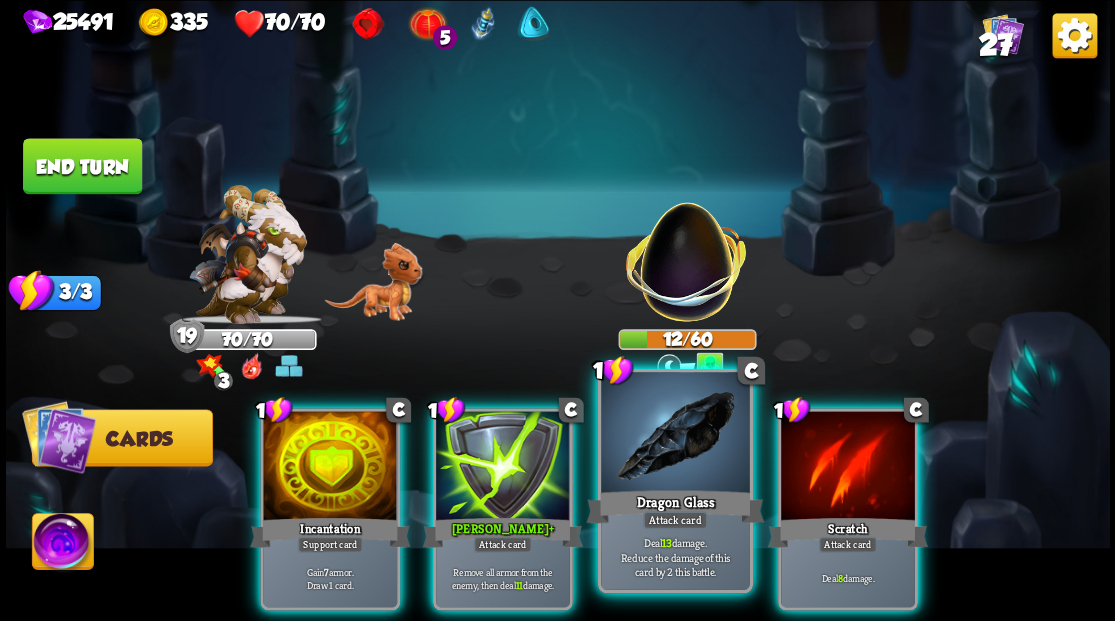 click at bounding box center (675, 434) 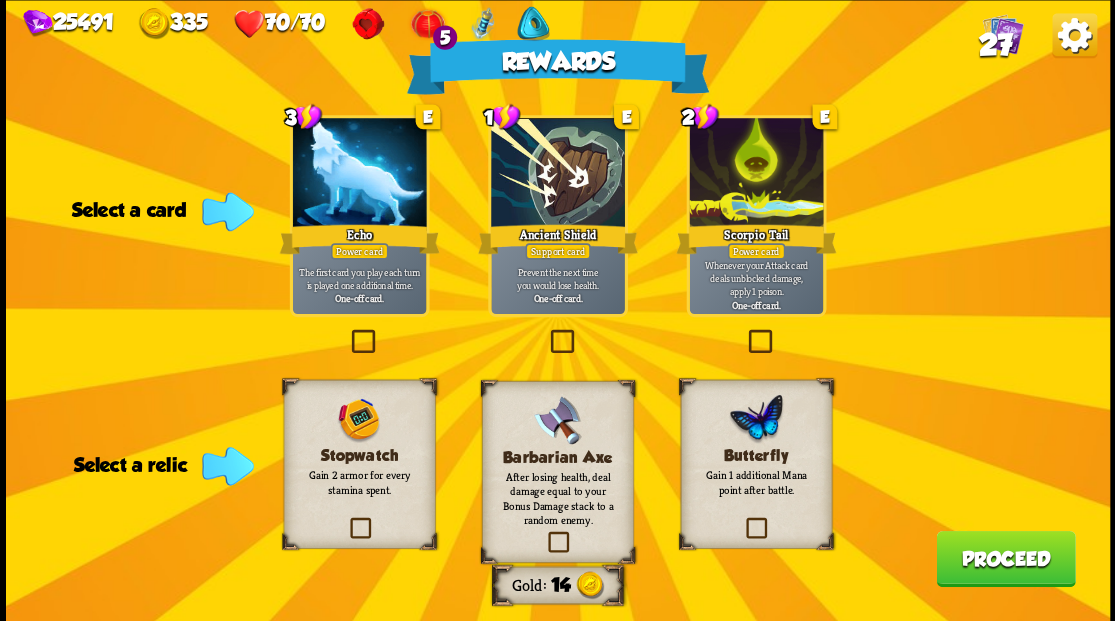click at bounding box center (544, 534) 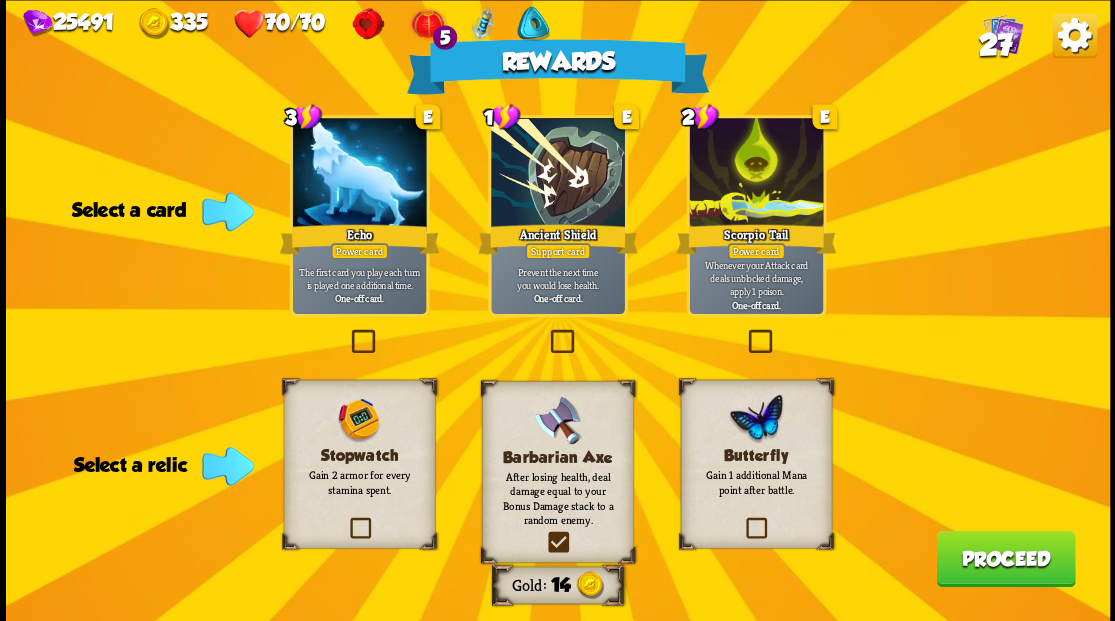 click at bounding box center [0, 0] 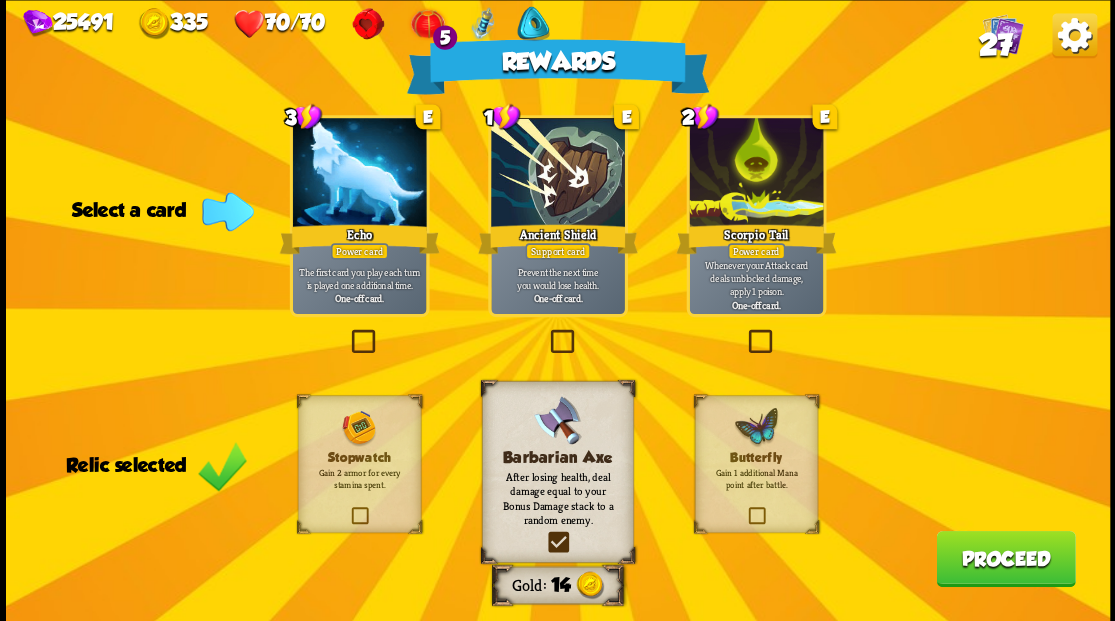 click on "Proceed" at bounding box center (1005, 558) 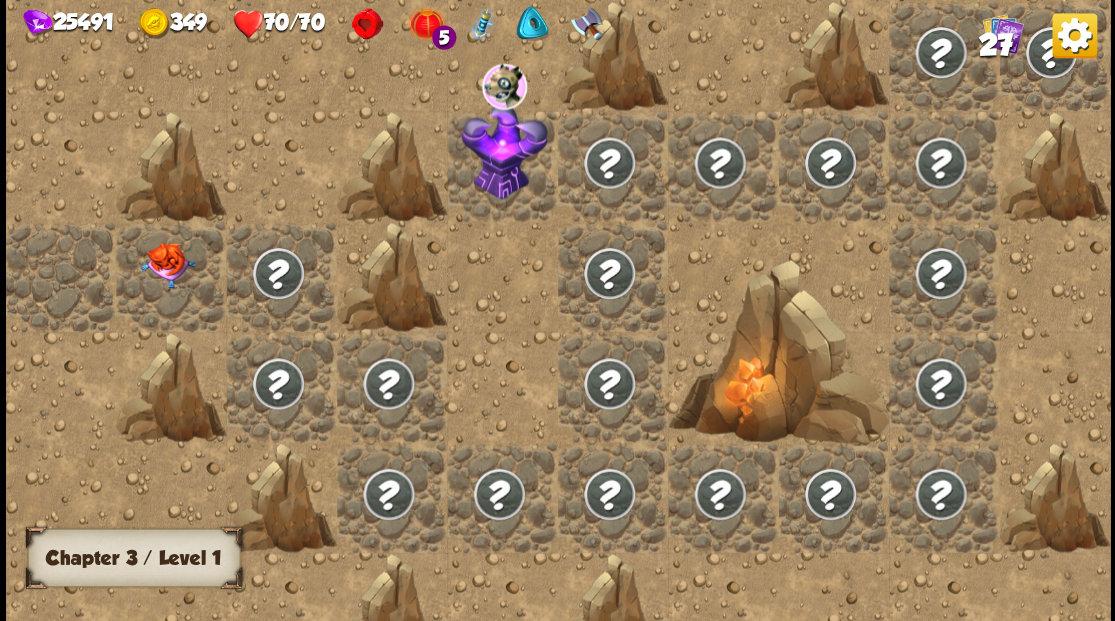 click at bounding box center (167, 265) 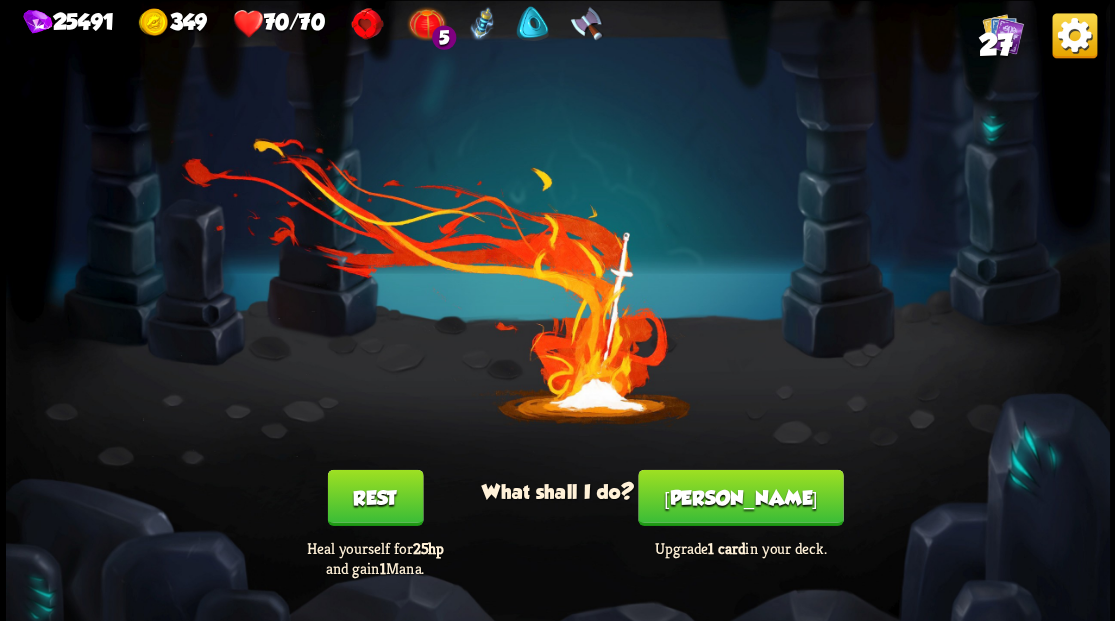 click on "[PERSON_NAME]" at bounding box center (740, 497) 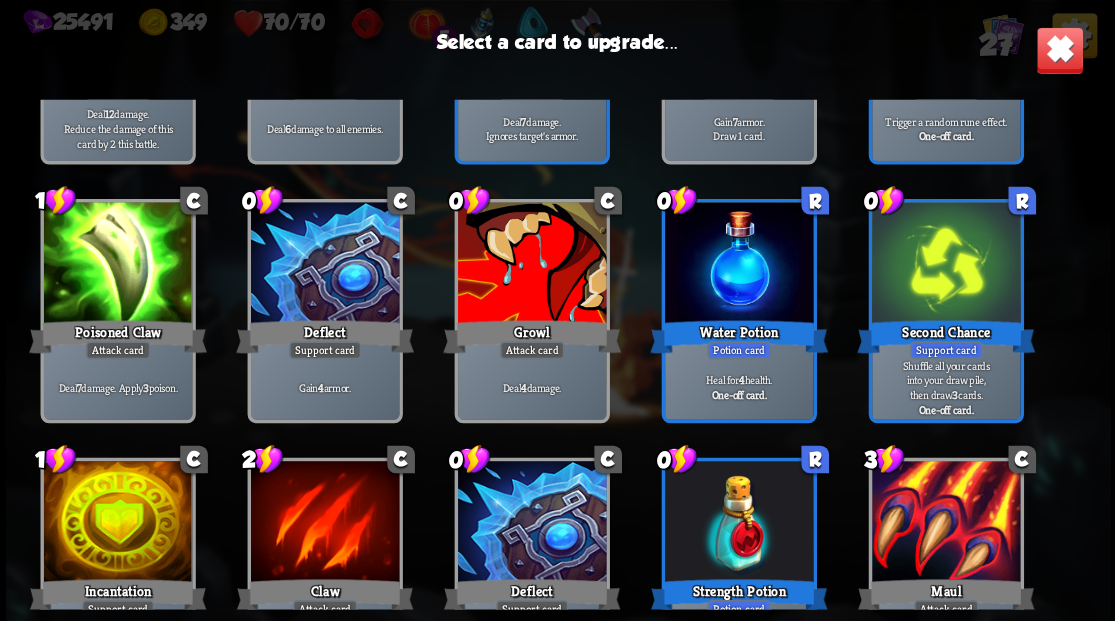 scroll, scrollTop: 596, scrollLeft: 0, axis: vertical 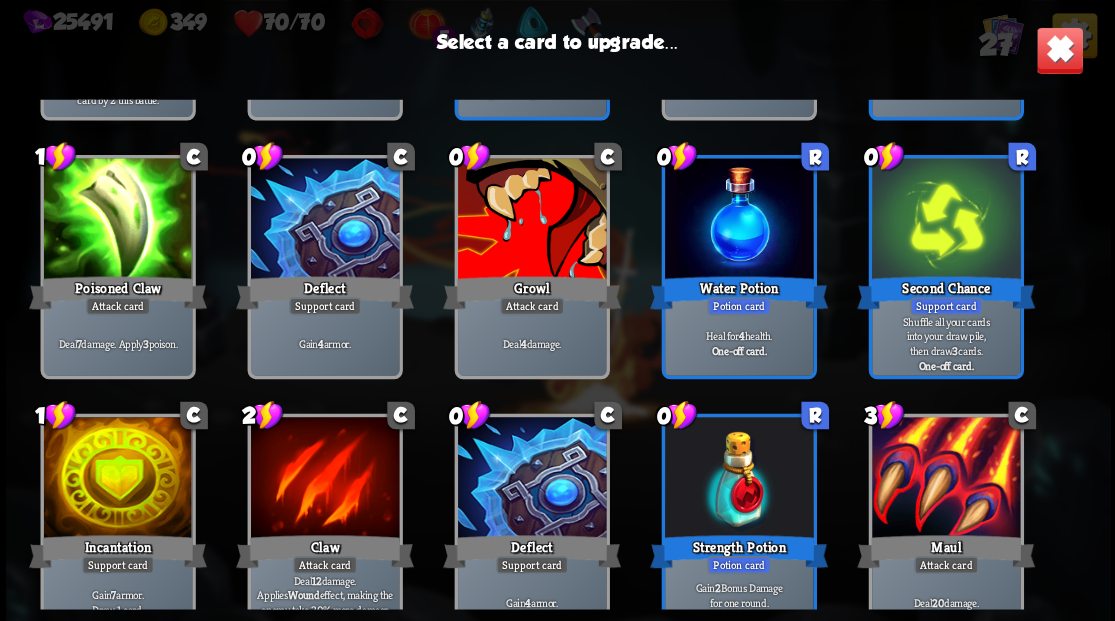 click at bounding box center [945, 479] 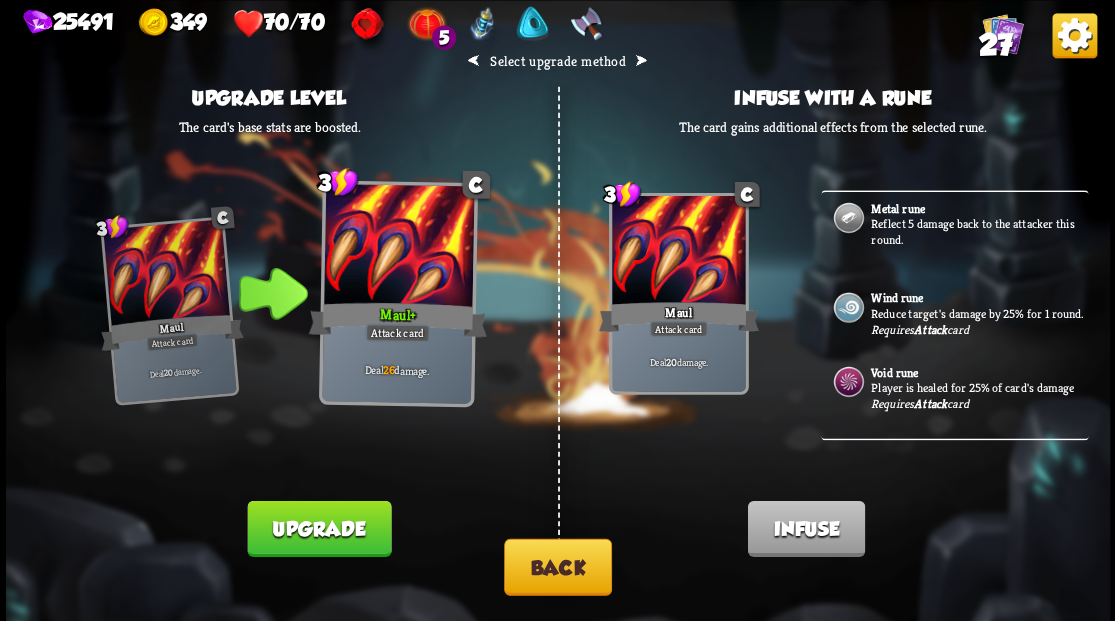 scroll, scrollTop: 158, scrollLeft: 0, axis: vertical 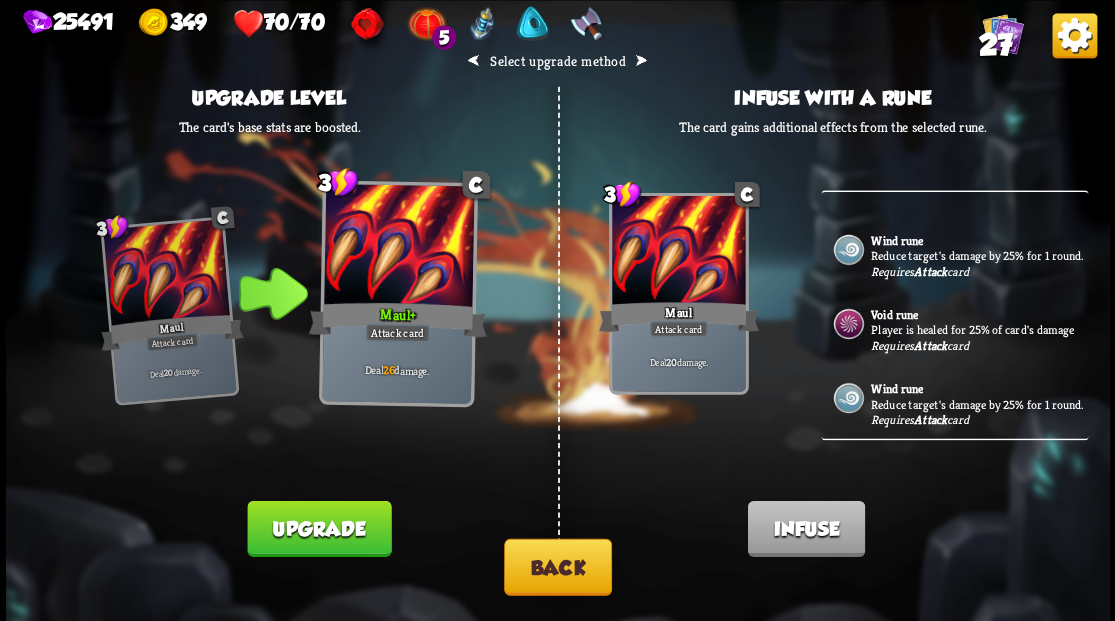 click on "Player is healed for 25% of card's damage" at bounding box center [977, 330] 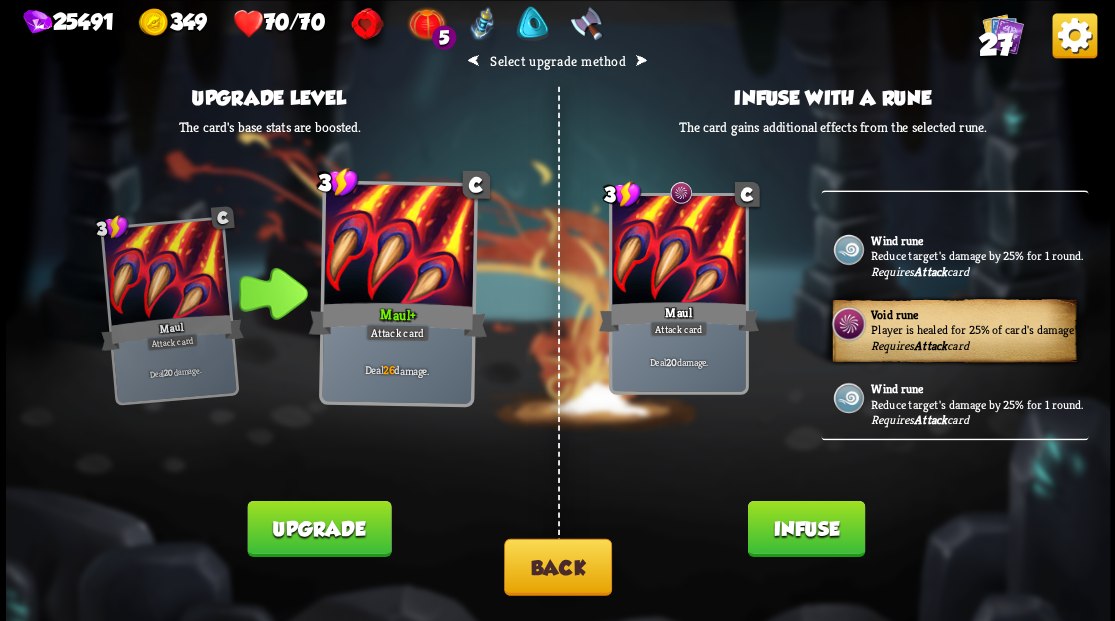 click on "Infuse" at bounding box center (805, 528) 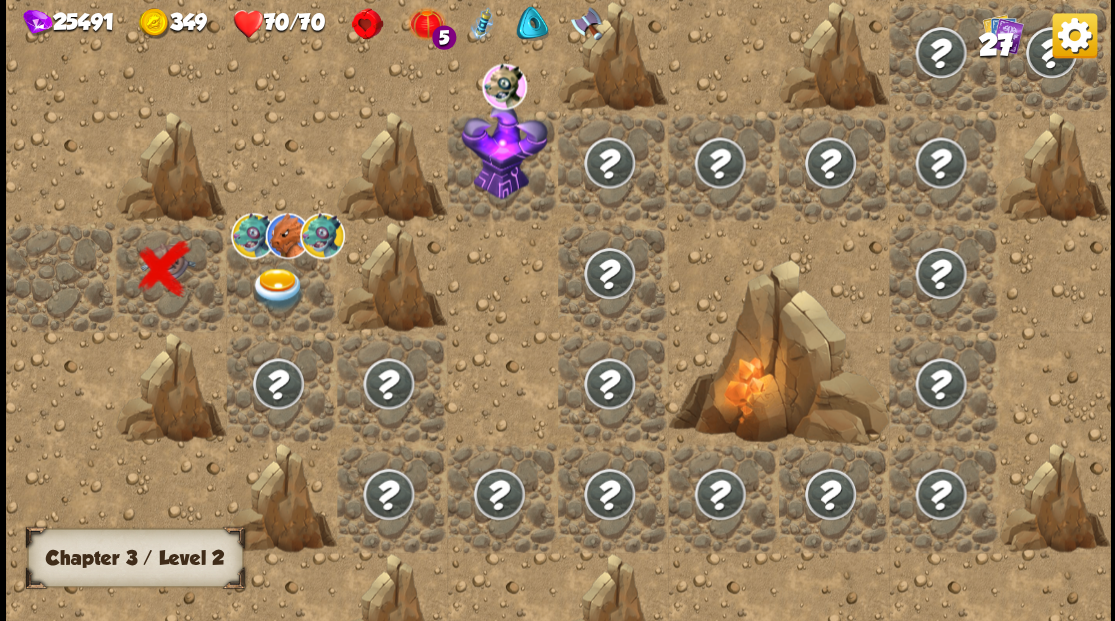 click at bounding box center (277, 288) 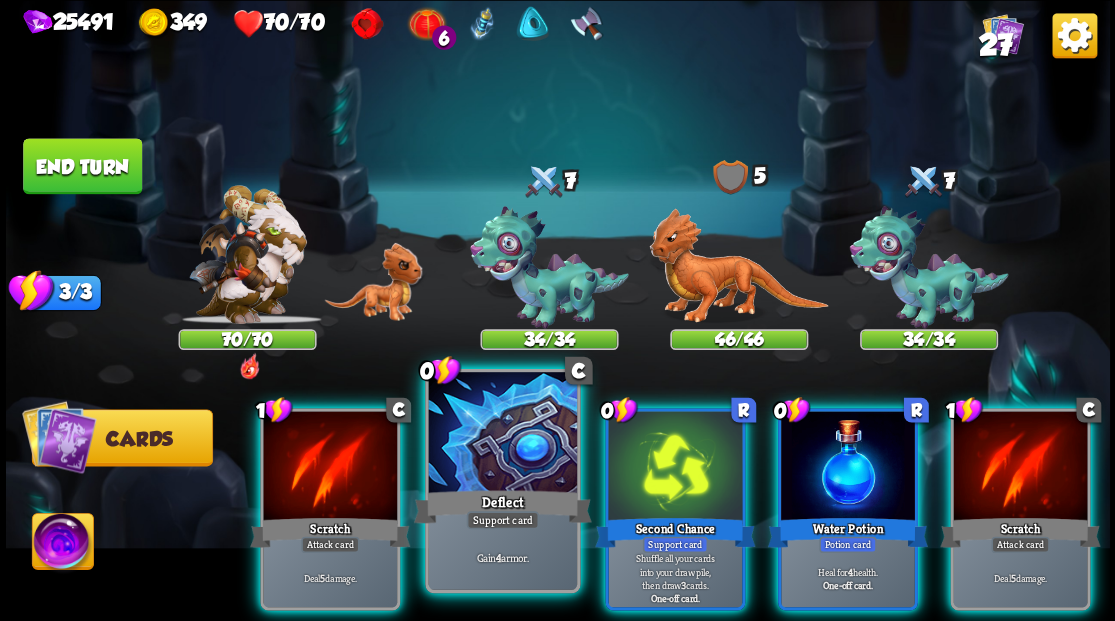 click at bounding box center [502, 434] 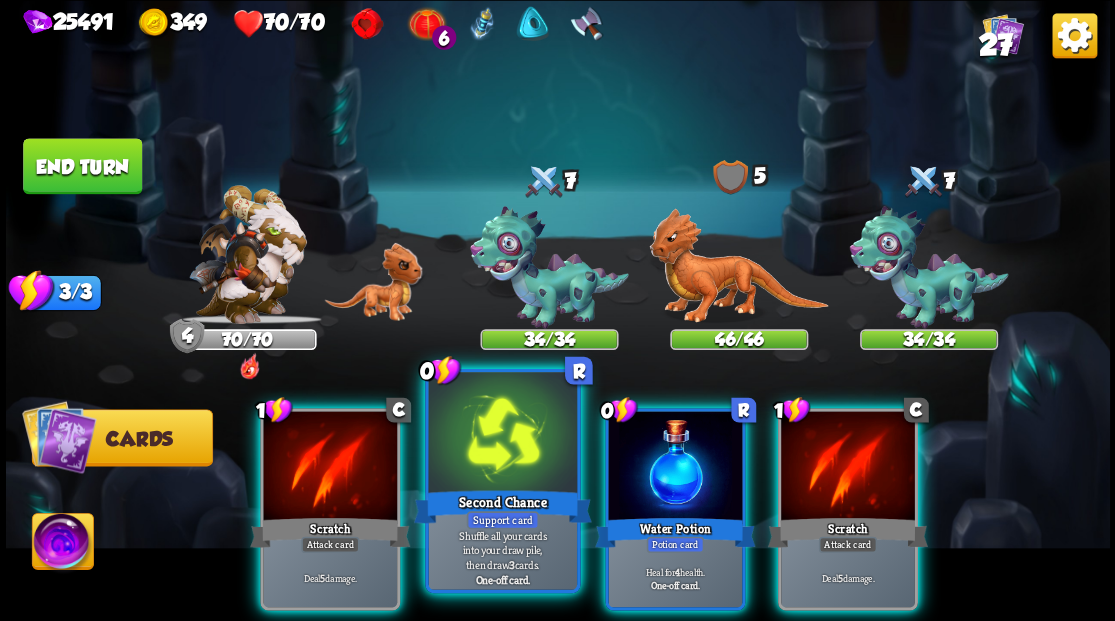 click at bounding box center [502, 434] 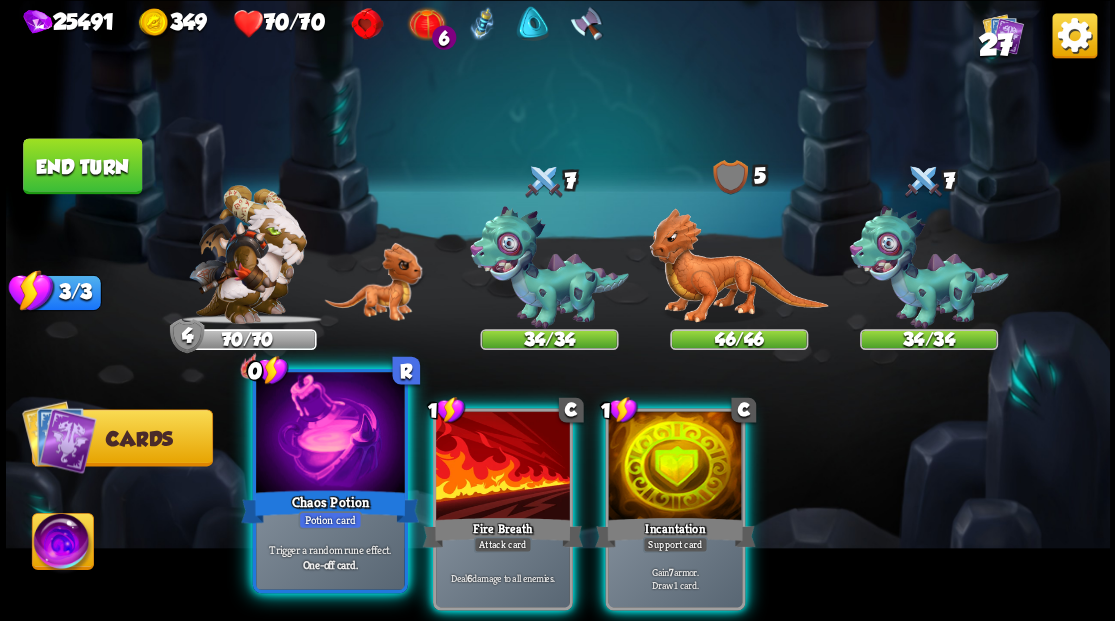 click at bounding box center (330, 434) 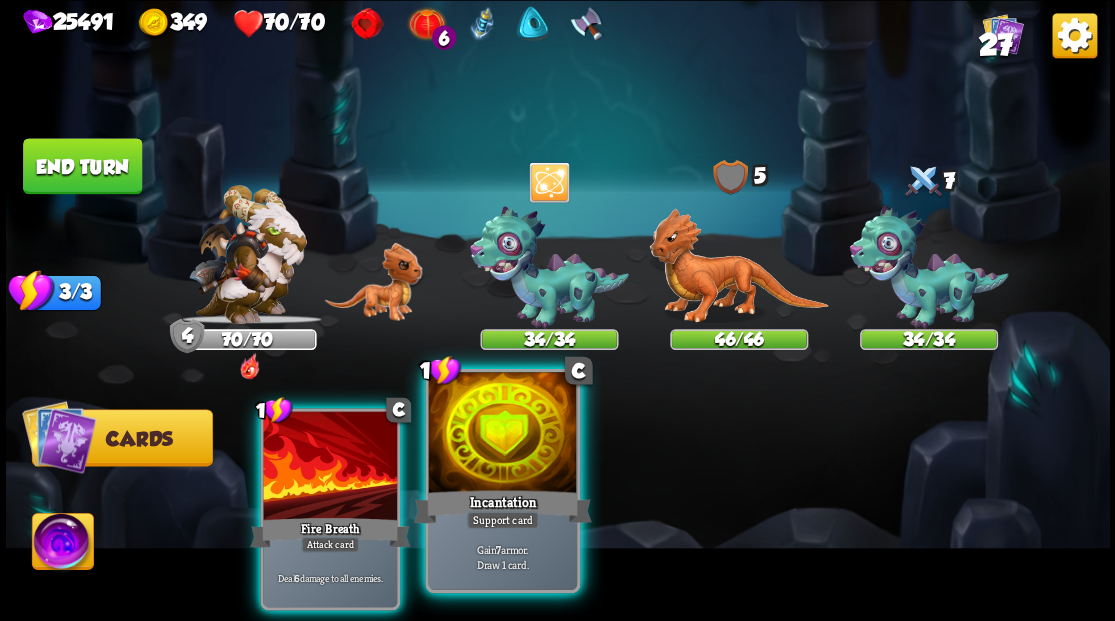 click on "Incantation" at bounding box center [502, 506] 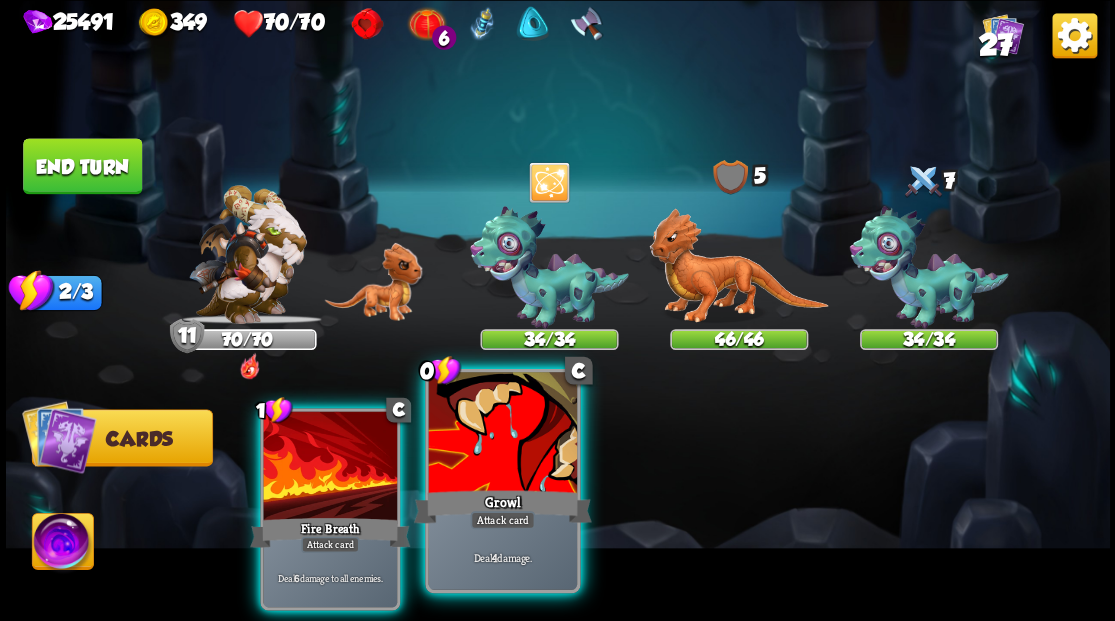 click at bounding box center (502, 434) 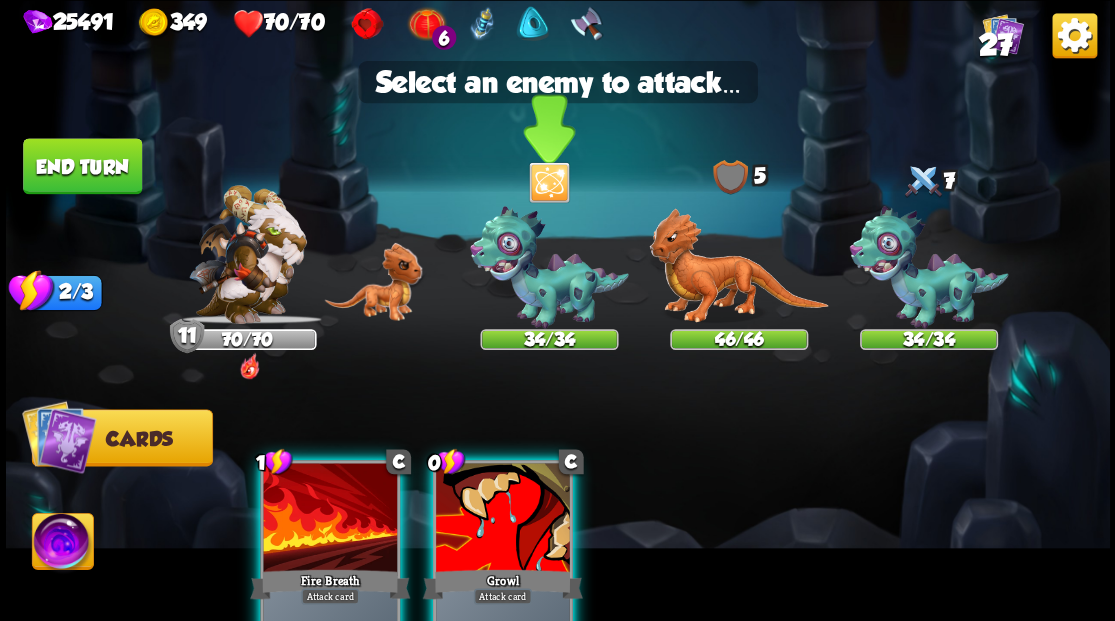 click at bounding box center [549, 267] 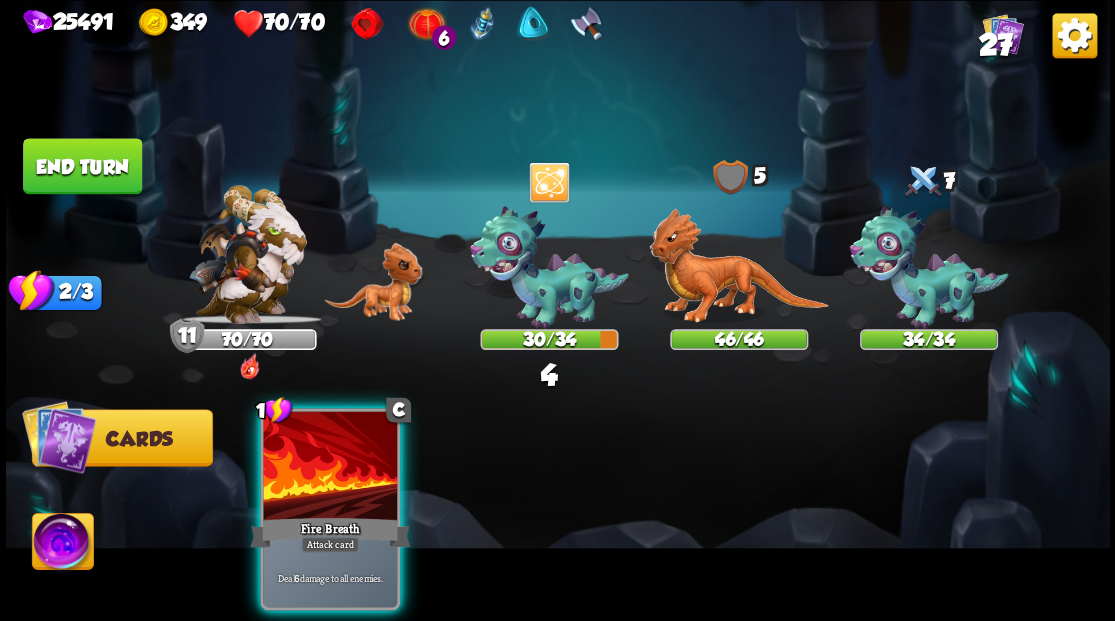 click at bounding box center (330, 467) 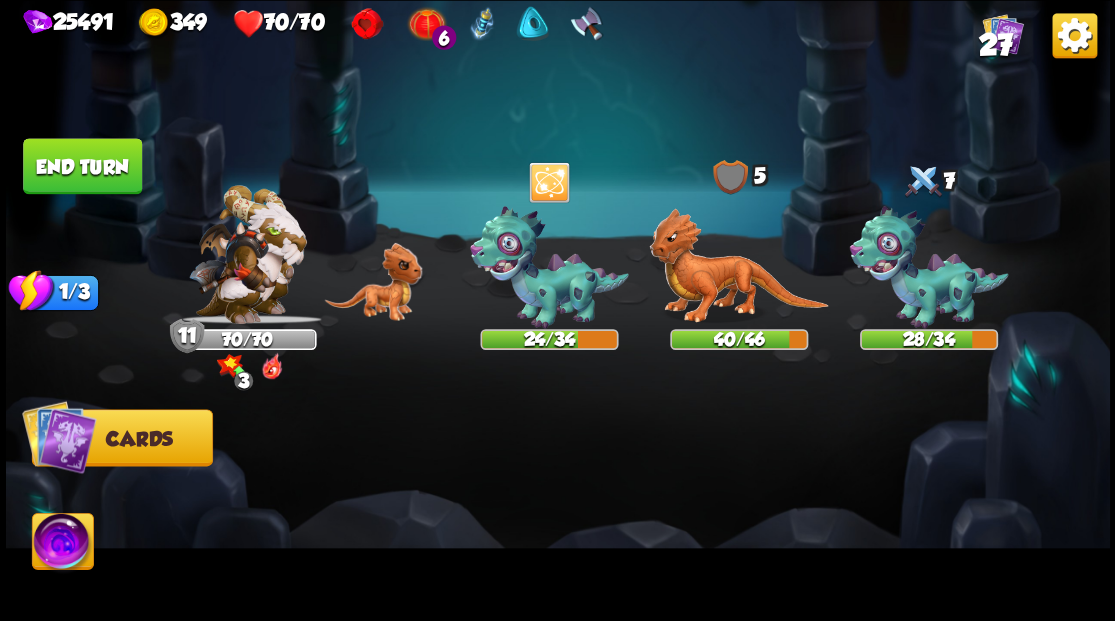 click at bounding box center [62, 544] 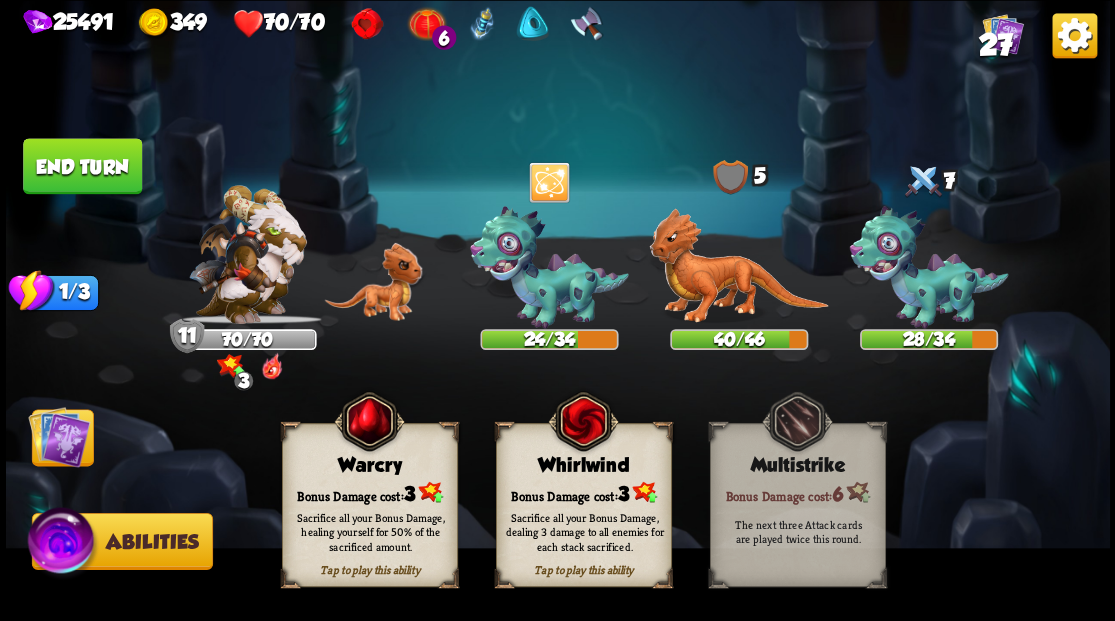 click on "Sacrifice all your Bonus Damage, dealing 3 damage to all enemies for each stack sacrificed." at bounding box center (584, 531) 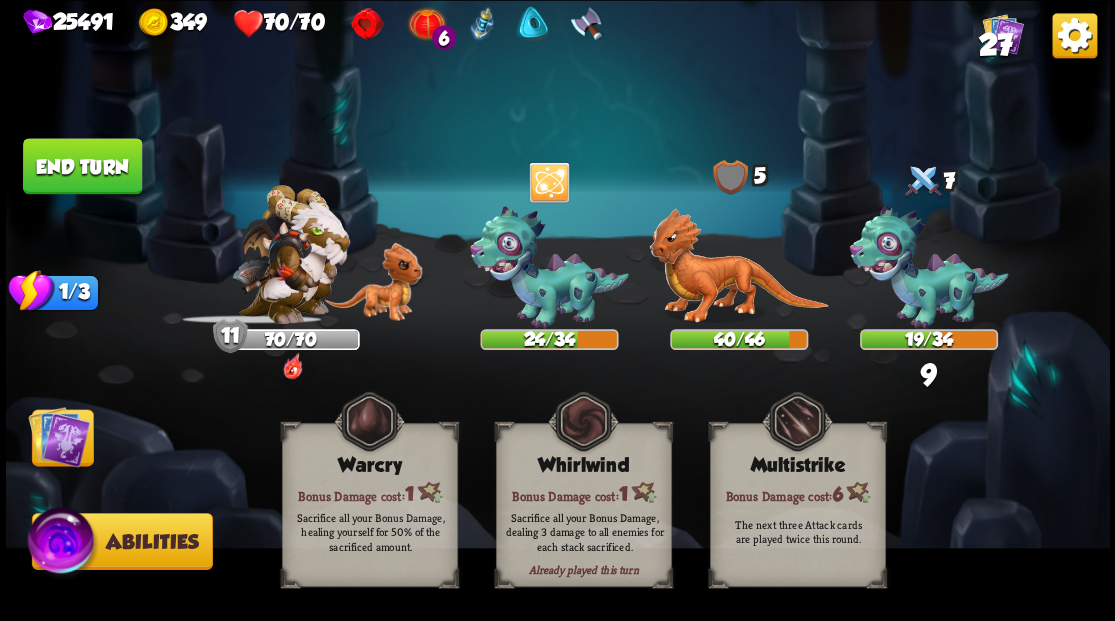 click at bounding box center [59, 436] 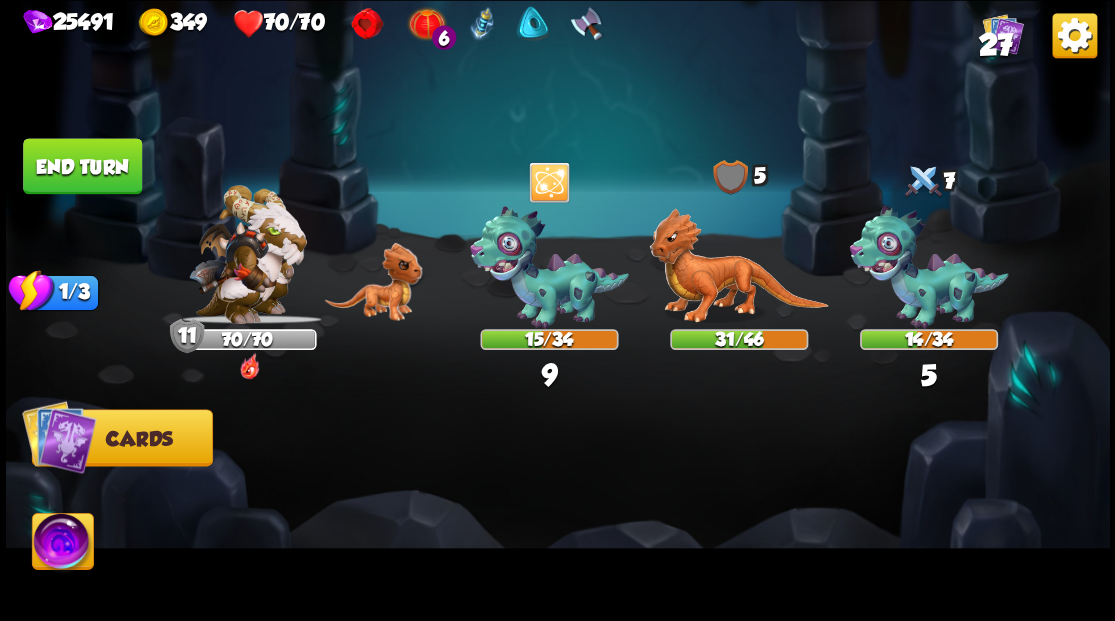 click on "End turn" at bounding box center [82, 166] 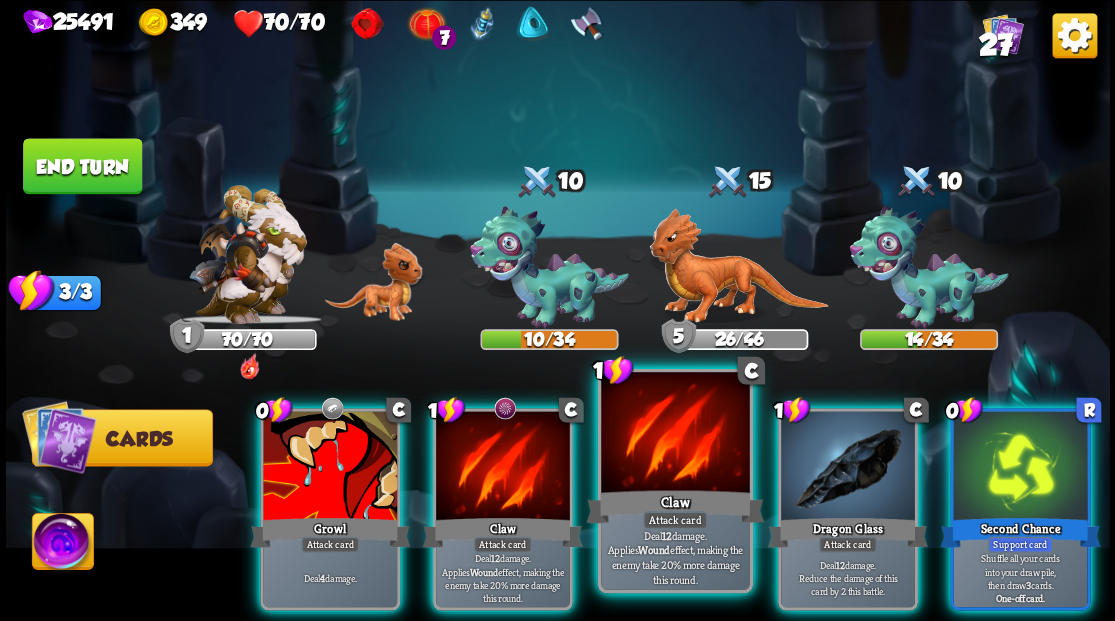 click at bounding box center [675, 434] 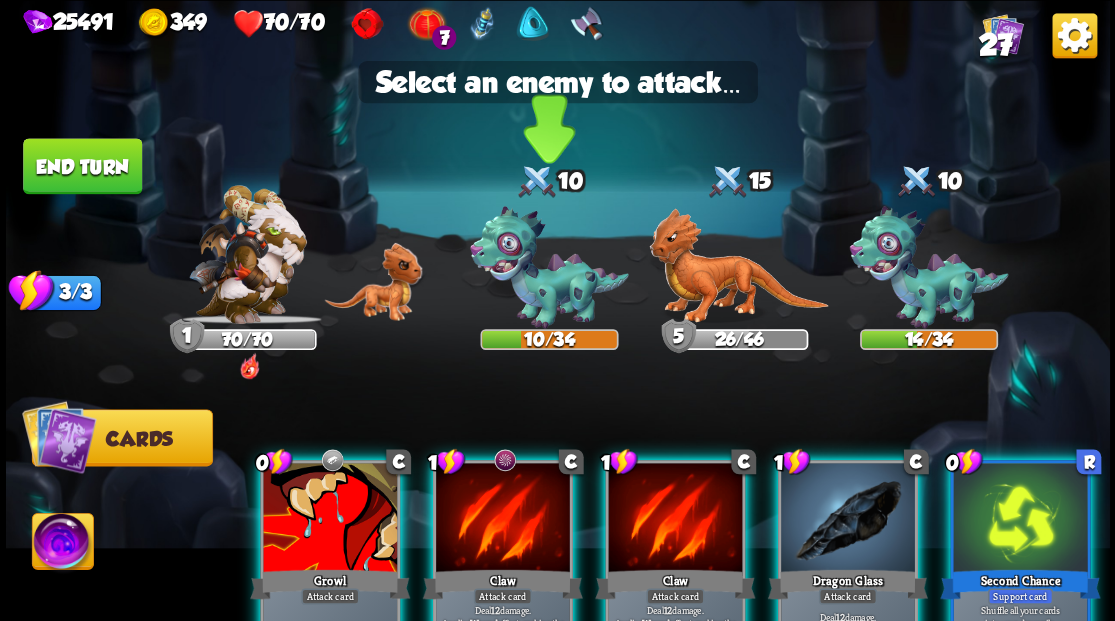click at bounding box center (549, 267) 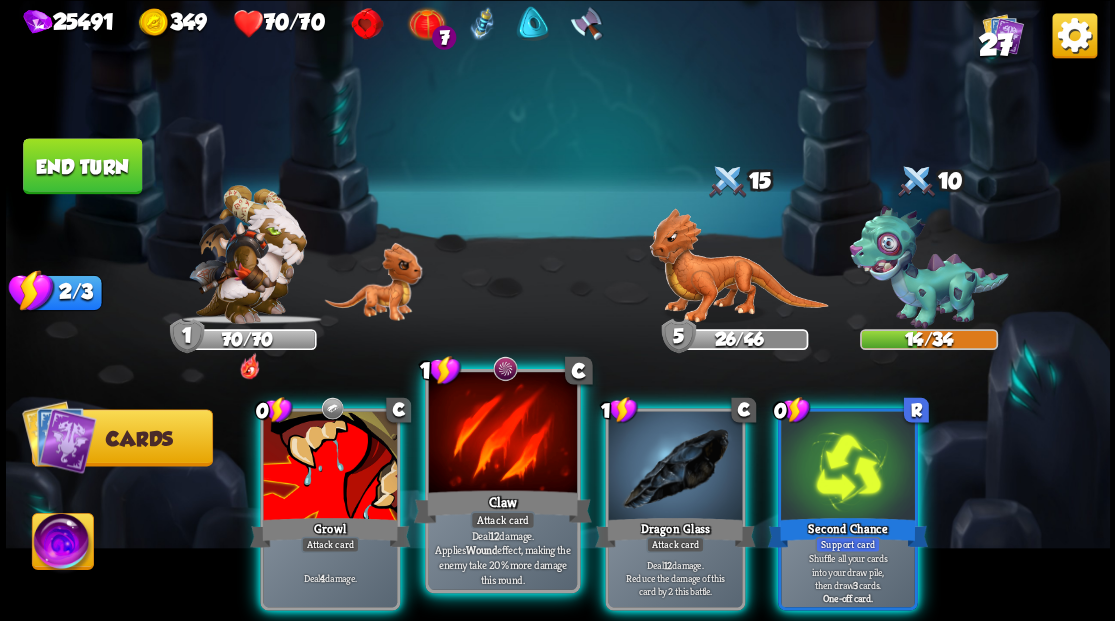 click at bounding box center [502, 434] 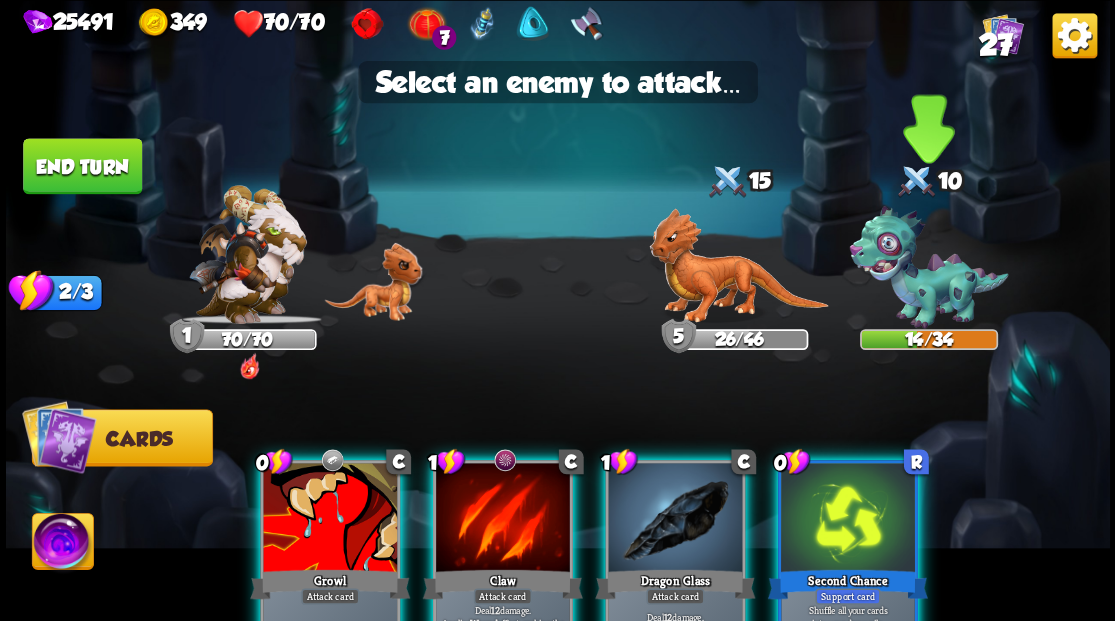 click at bounding box center [928, 267] 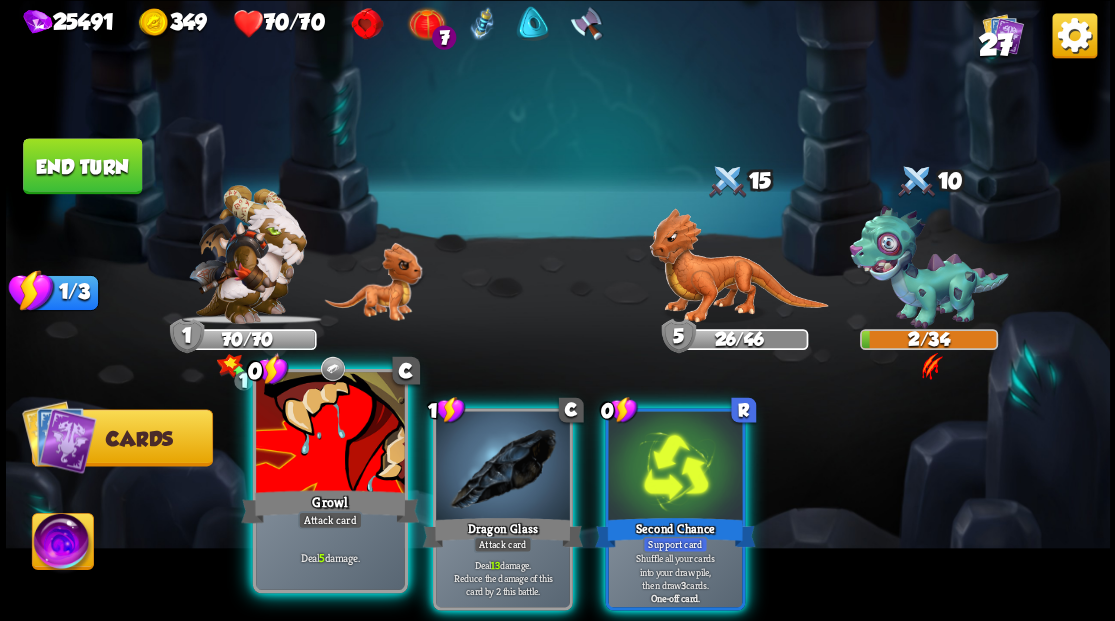 click at bounding box center (330, 434) 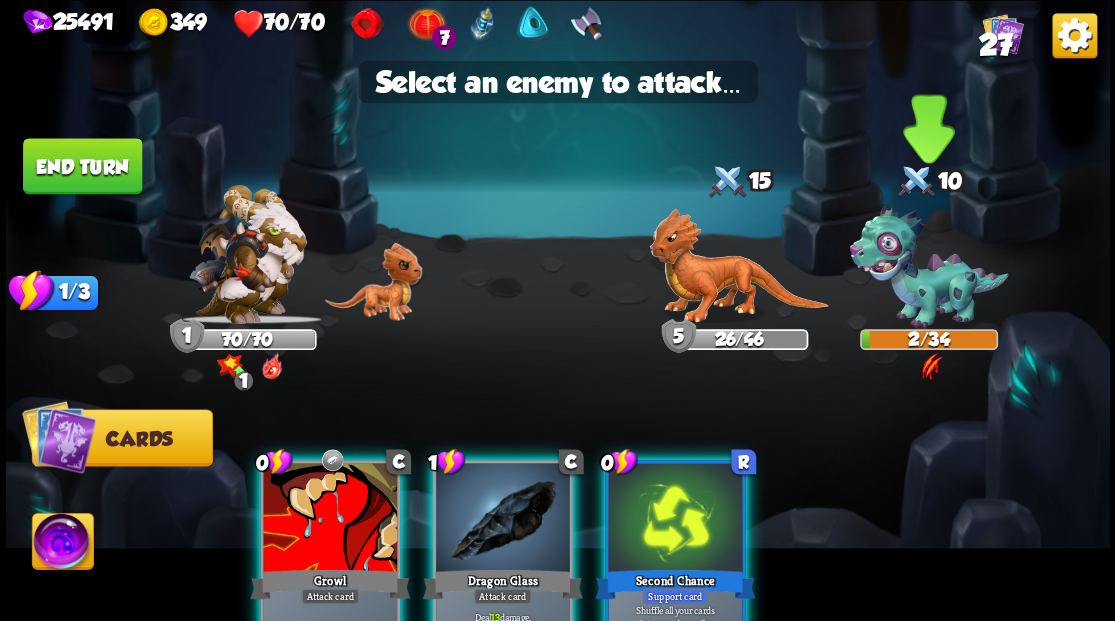 click at bounding box center (928, 267) 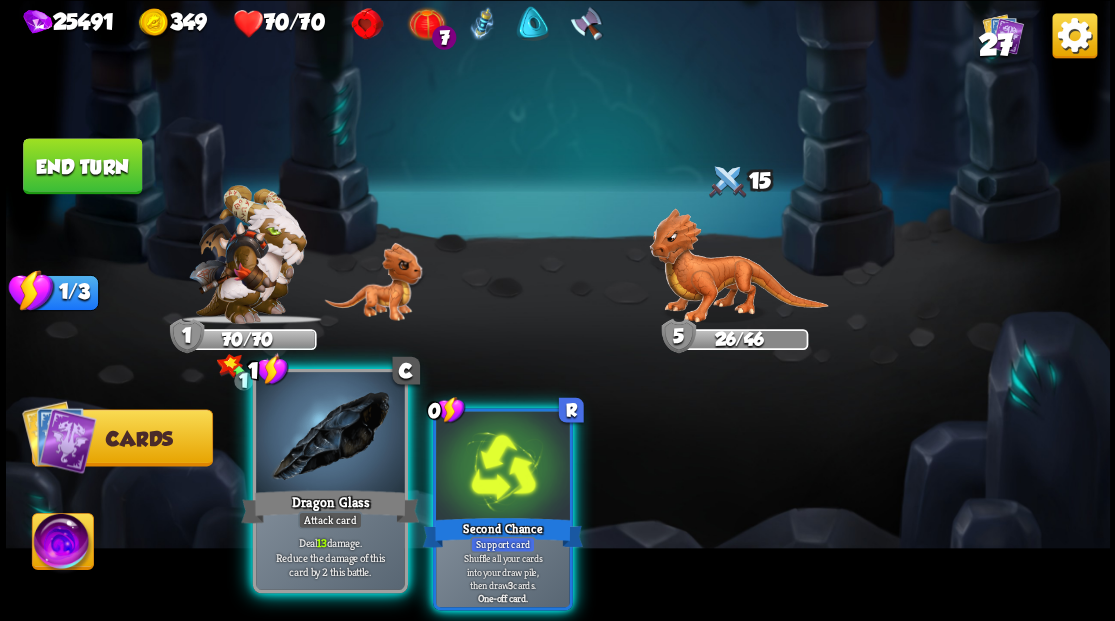 click at bounding box center (330, 434) 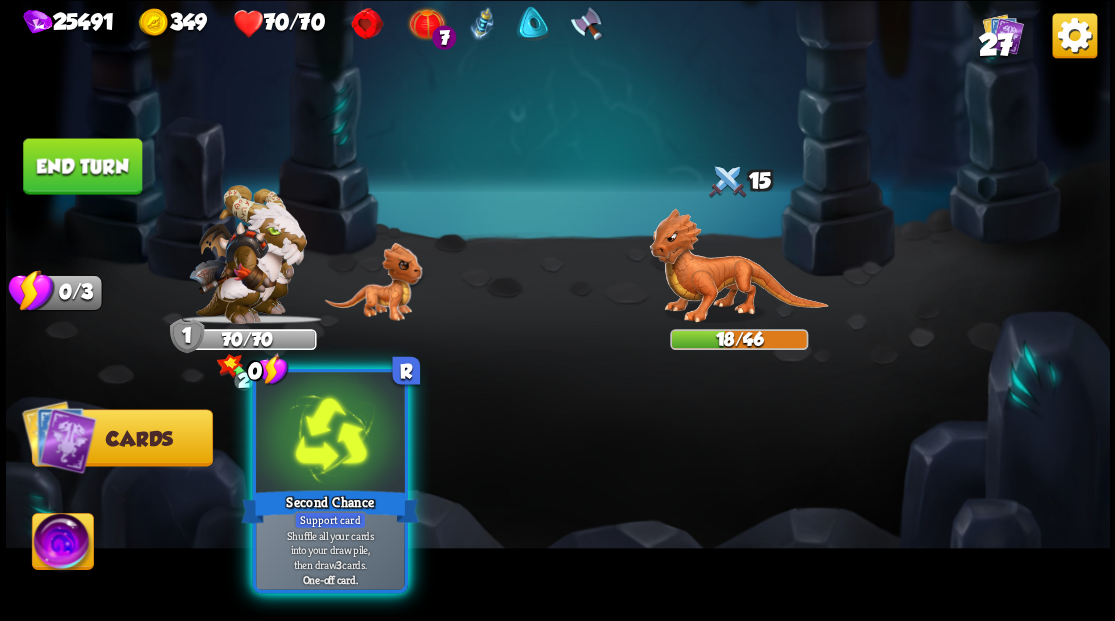 click at bounding box center (330, 434) 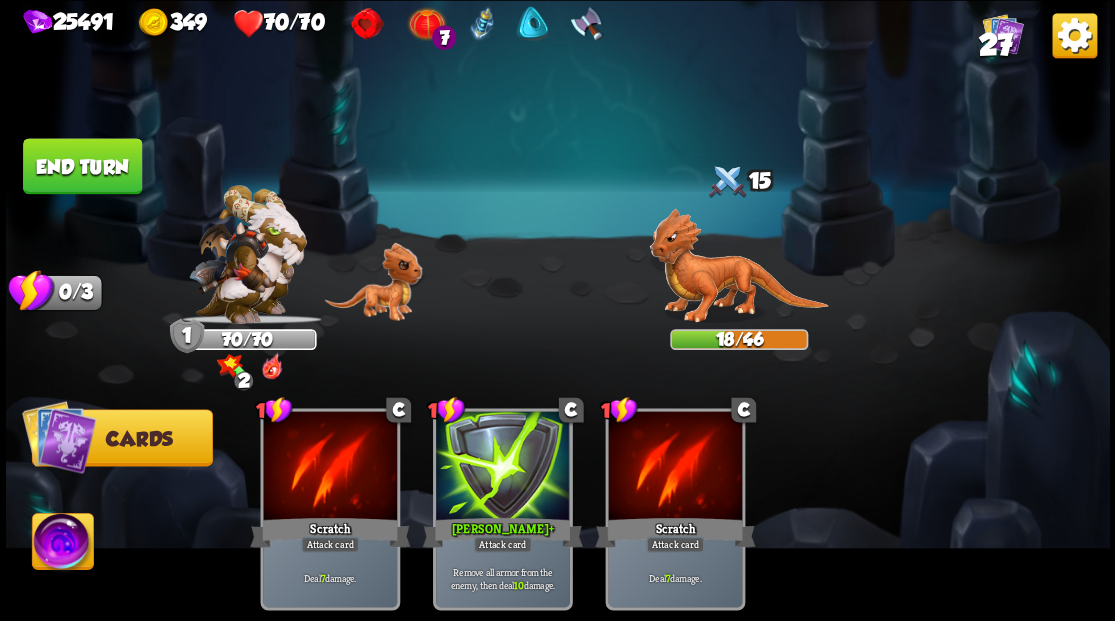 click at bounding box center [62, 544] 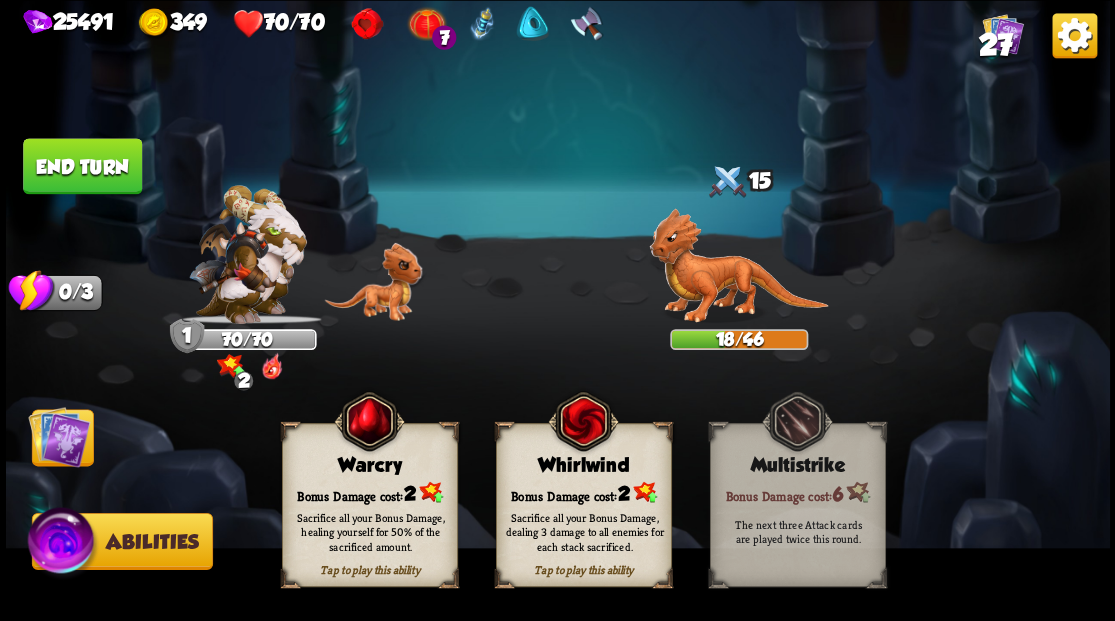 click on "Bonus Damage cost:  2" at bounding box center (583, 492) 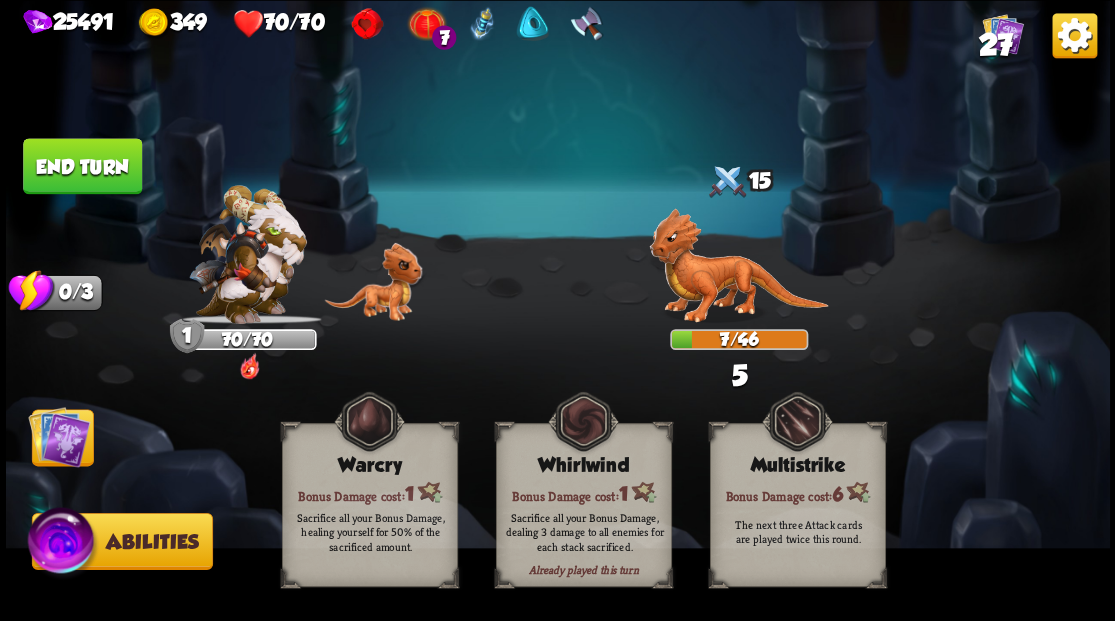 click at bounding box center [59, 436] 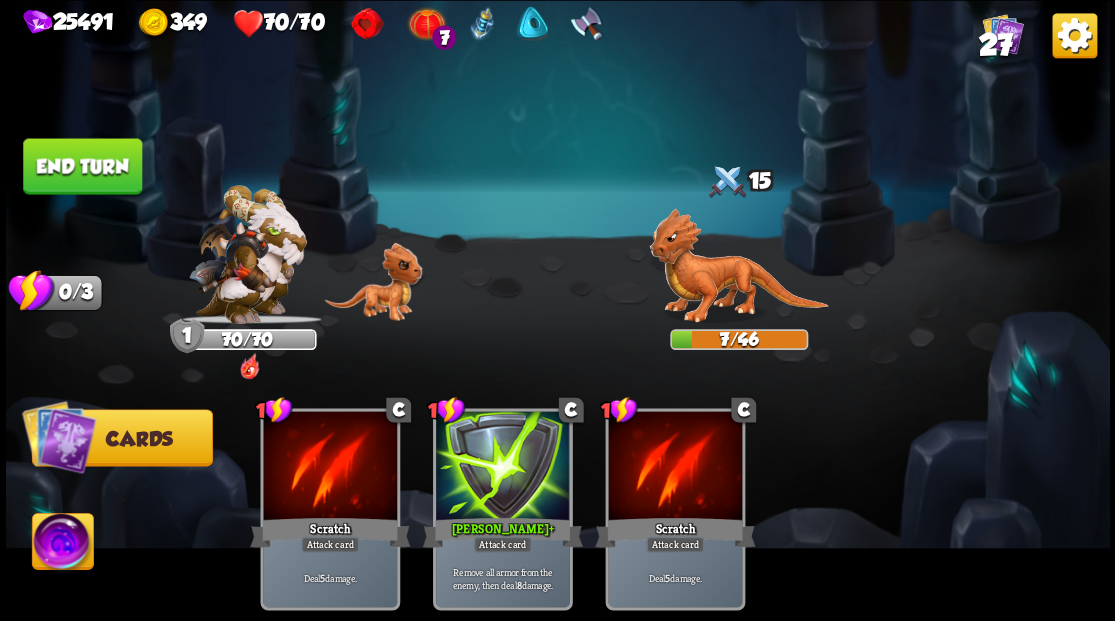 click on "End turn" at bounding box center [82, 166] 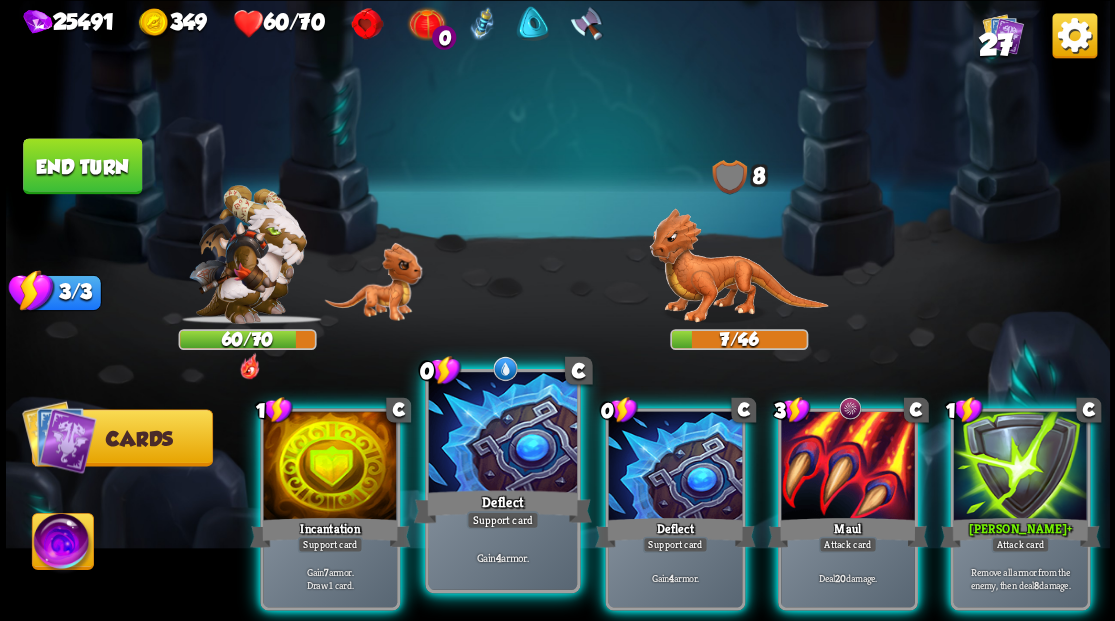 click at bounding box center (502, 434) 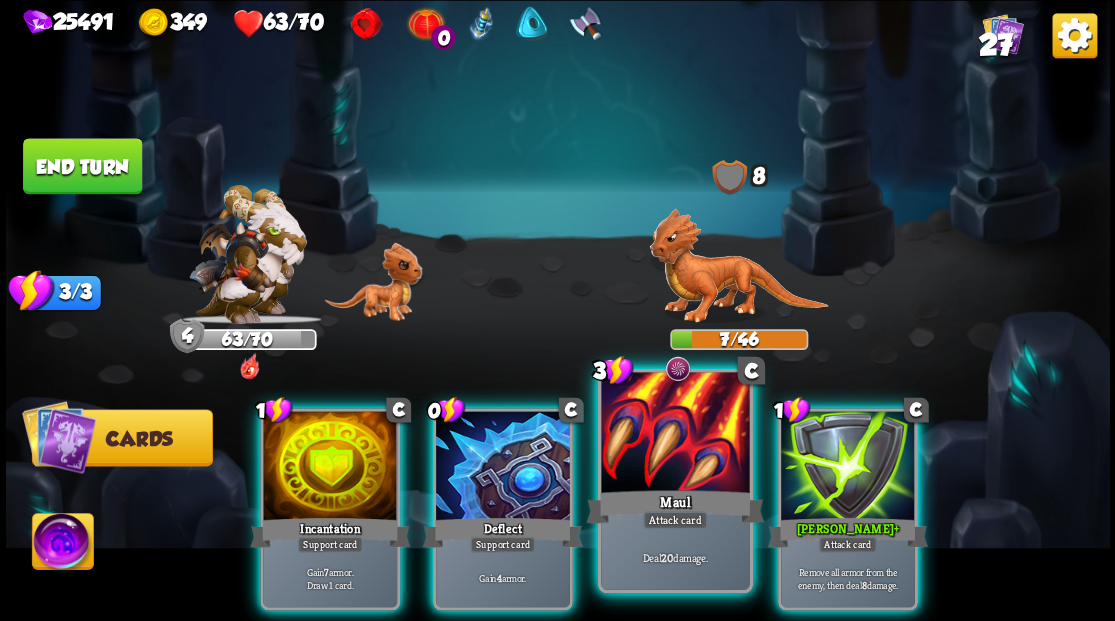 click at bounding box center (675, 434) 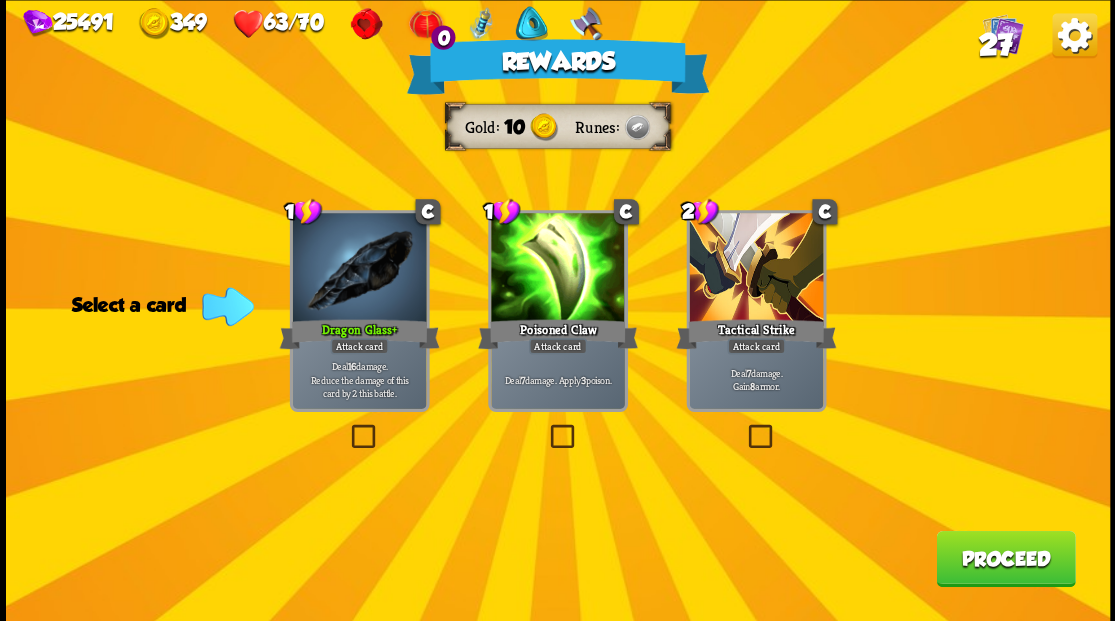click on "Proceed" at bounding box center [1005, 558] 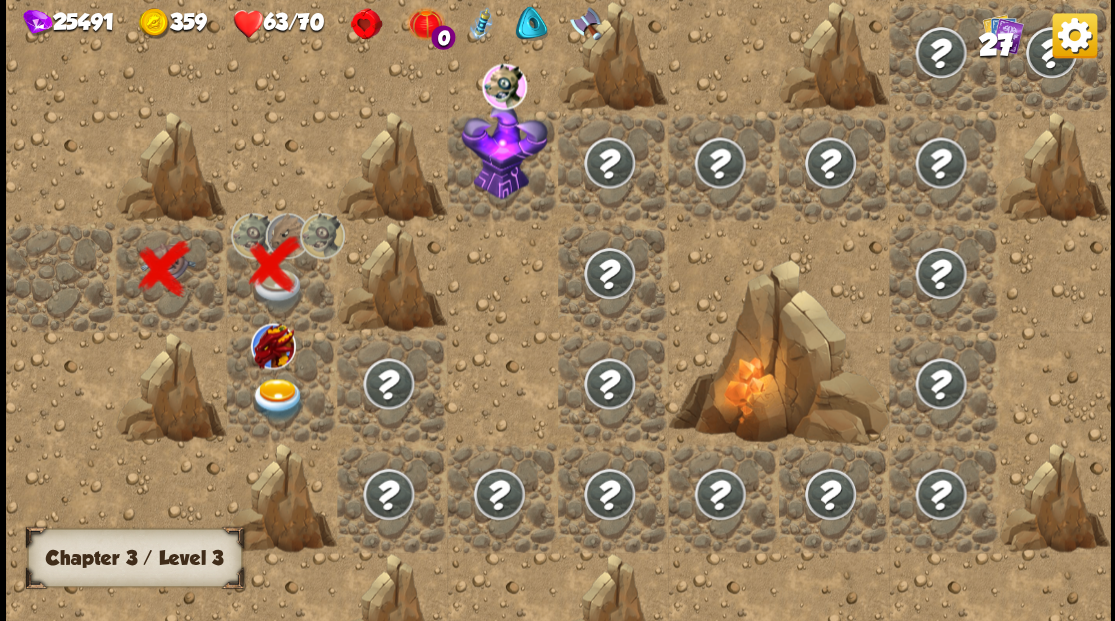 click at bounding box center [277, 399] 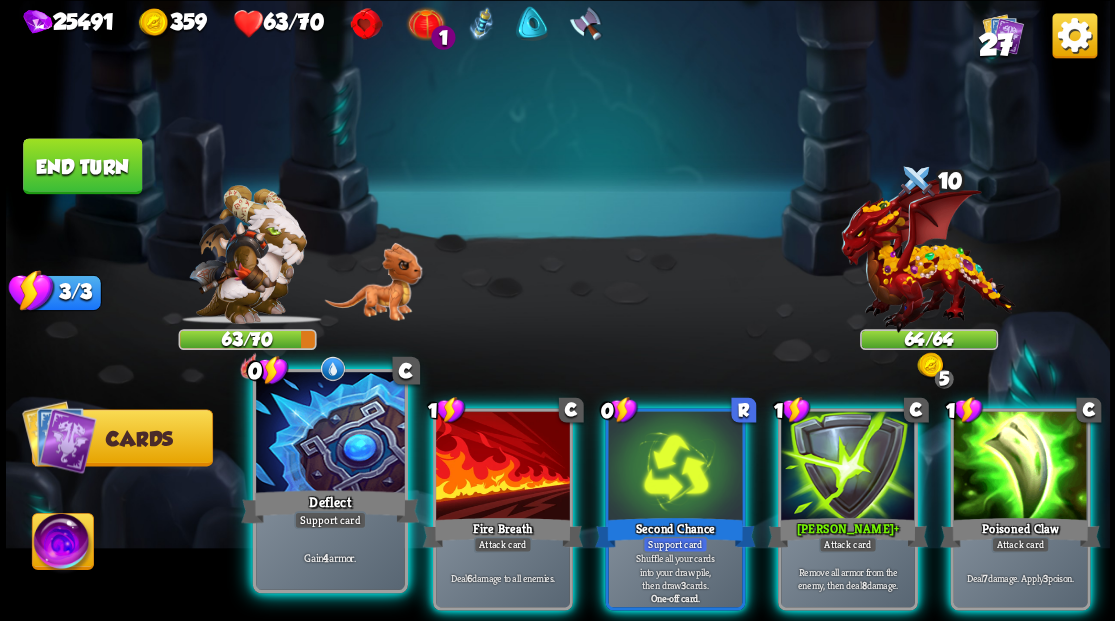 click at bounding box center (330, 434) 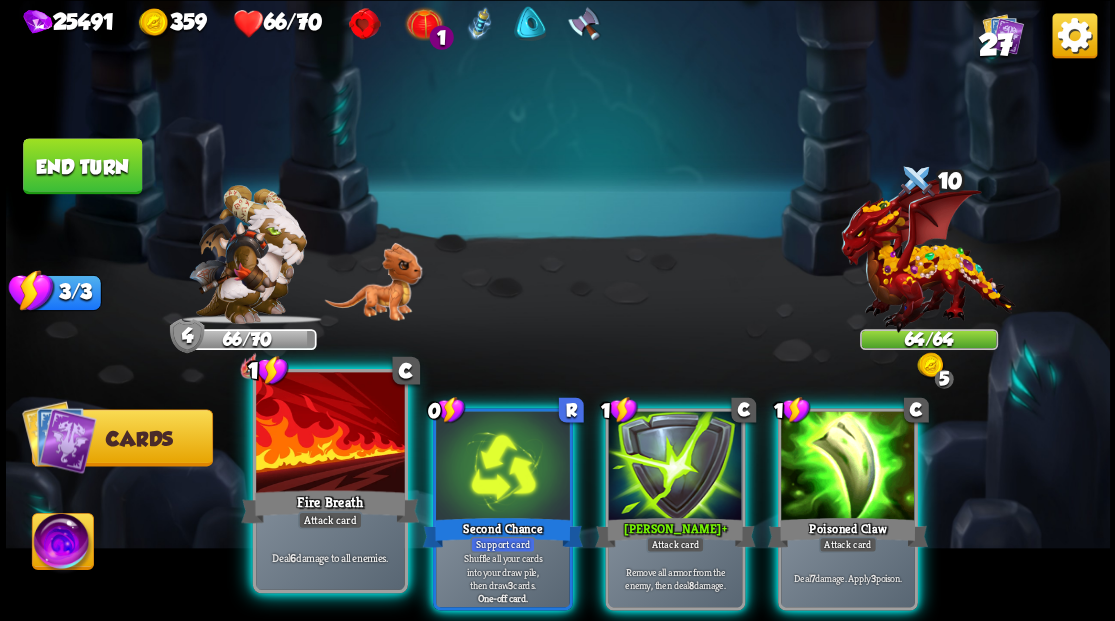 click at bounding box center [330, 434] 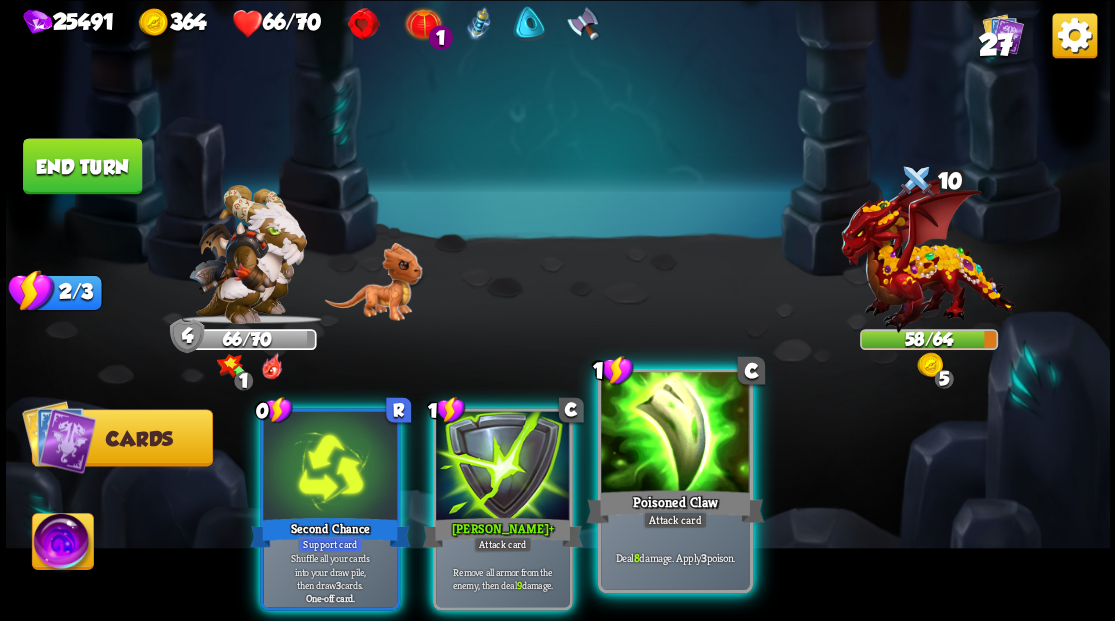 click at bounding box center (675, 434) 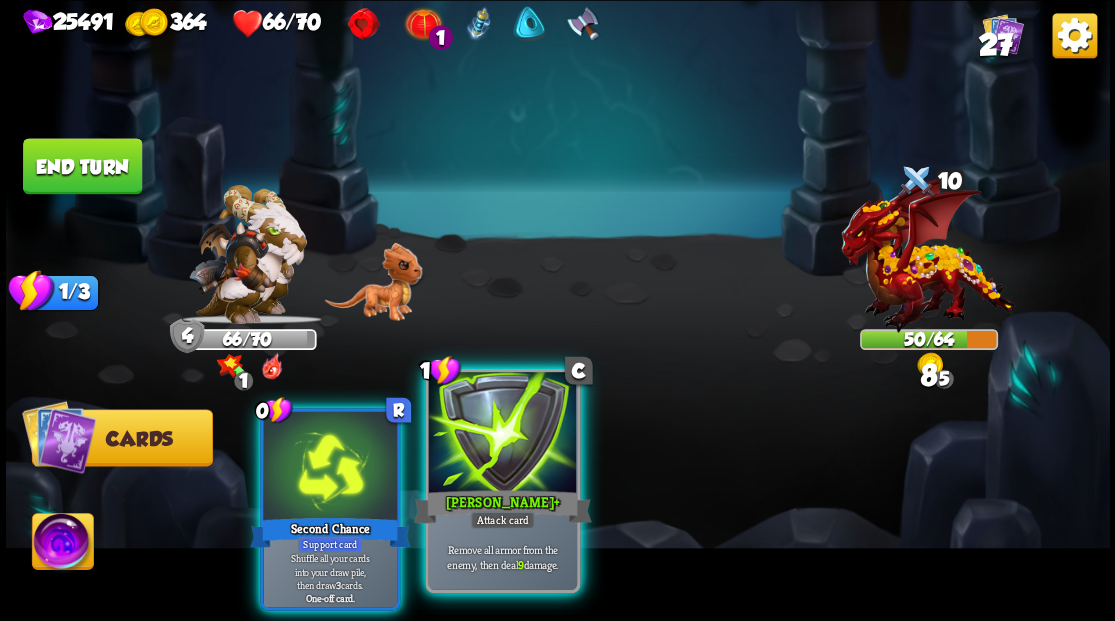 click at bounding box center [502, 434] 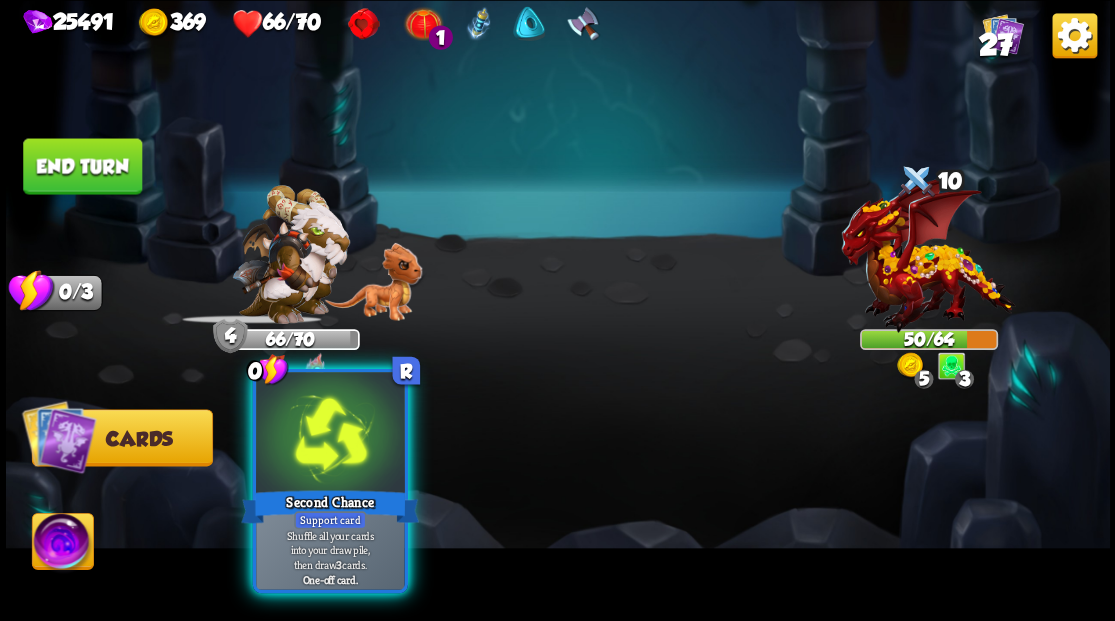 click at bounding box center (330, 434) 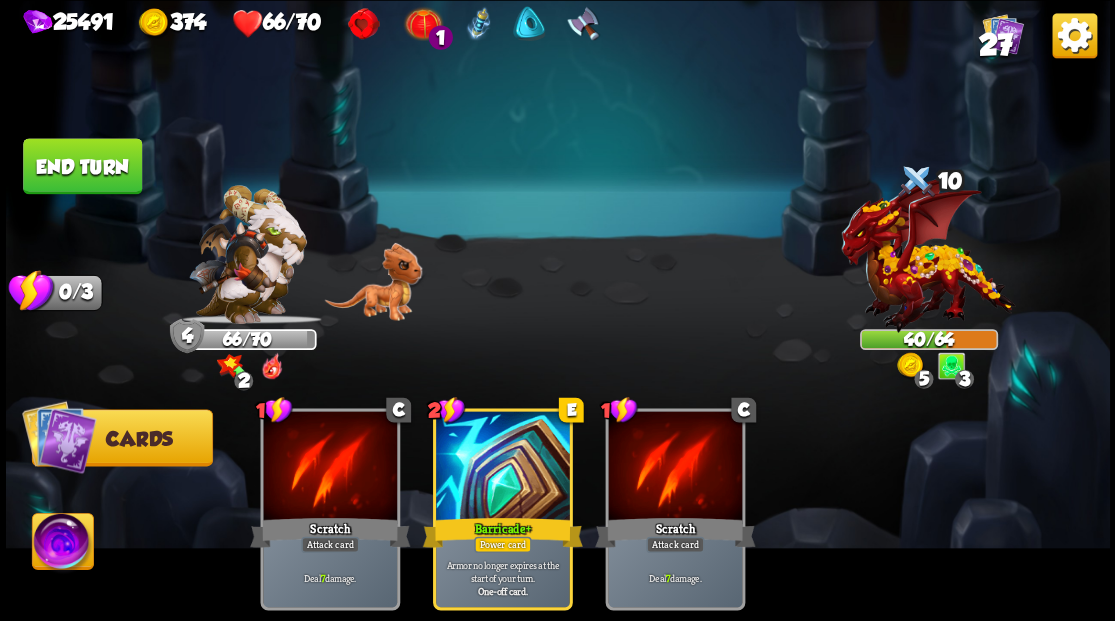 click at bounding box center [62, 544] 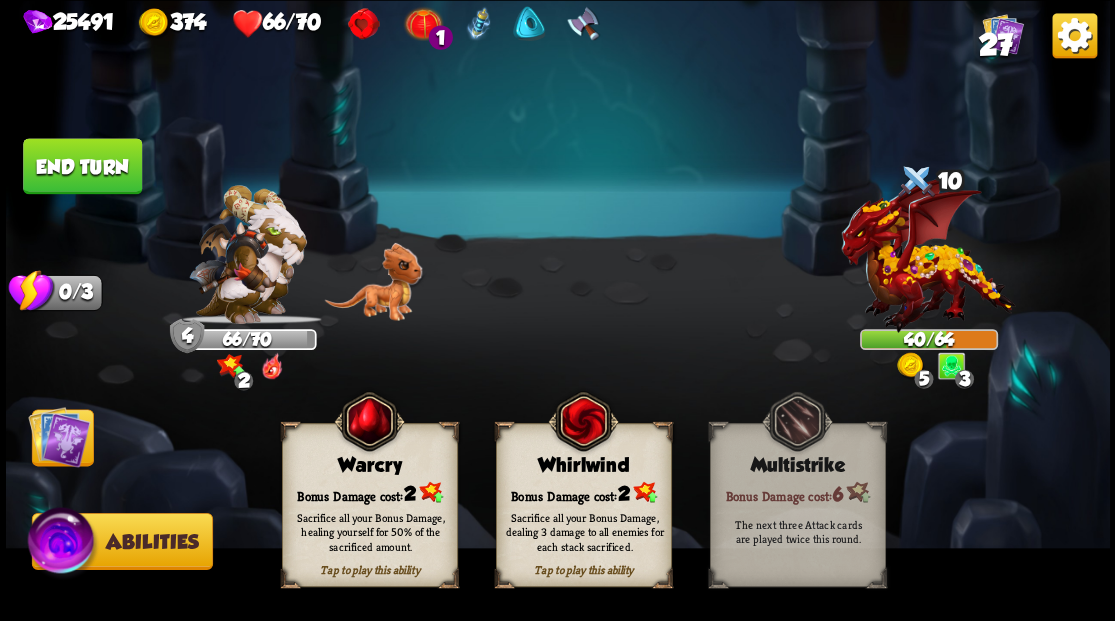 click on "Bonus Damage cost:  2" at bounding box center [369, 492] 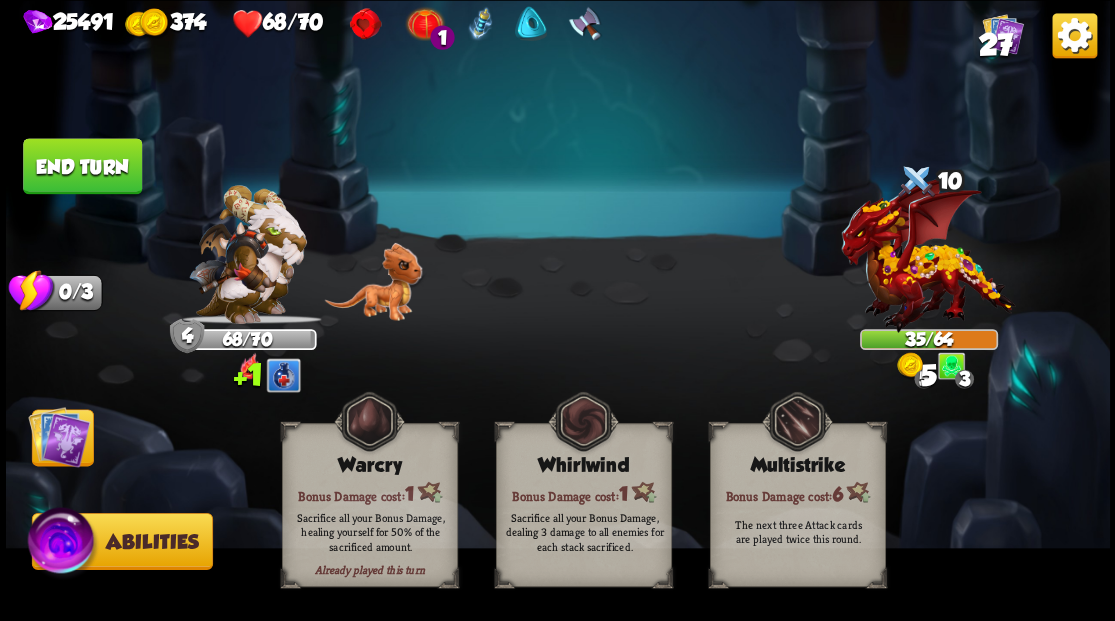 click at bounding box center (59, 436) 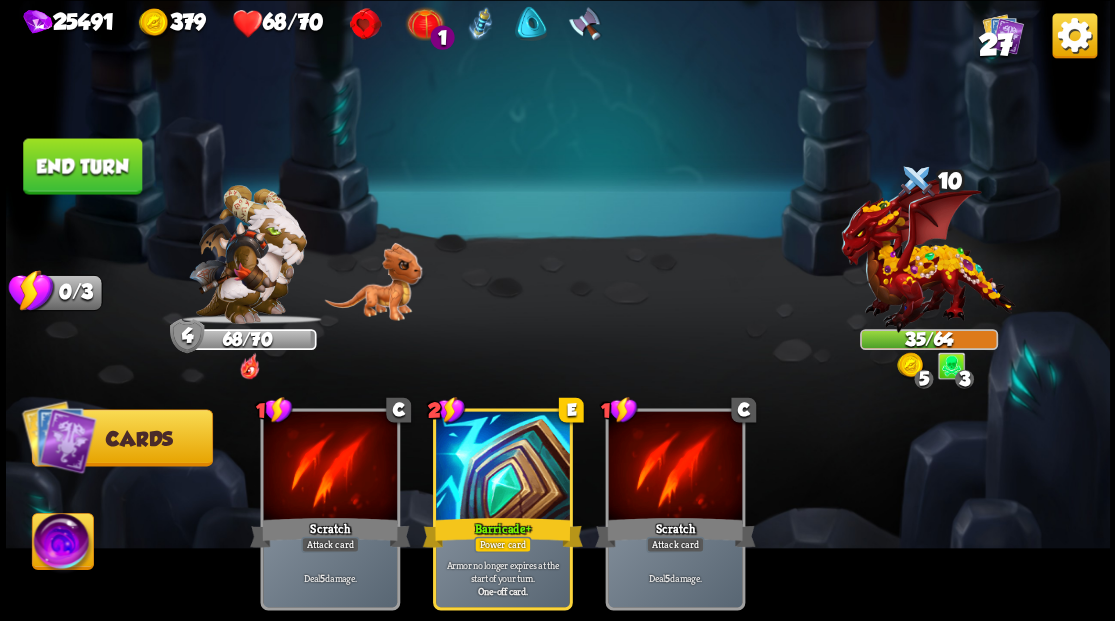 click on "End turn" at bounding box center (82, 166) 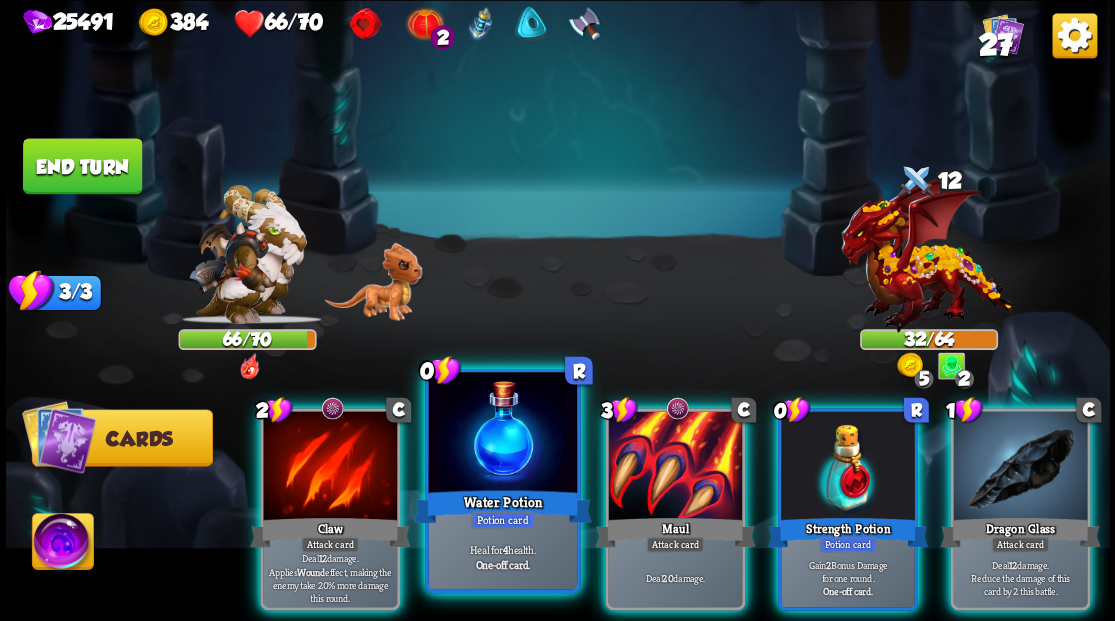 click at bounding box center (502, 434) 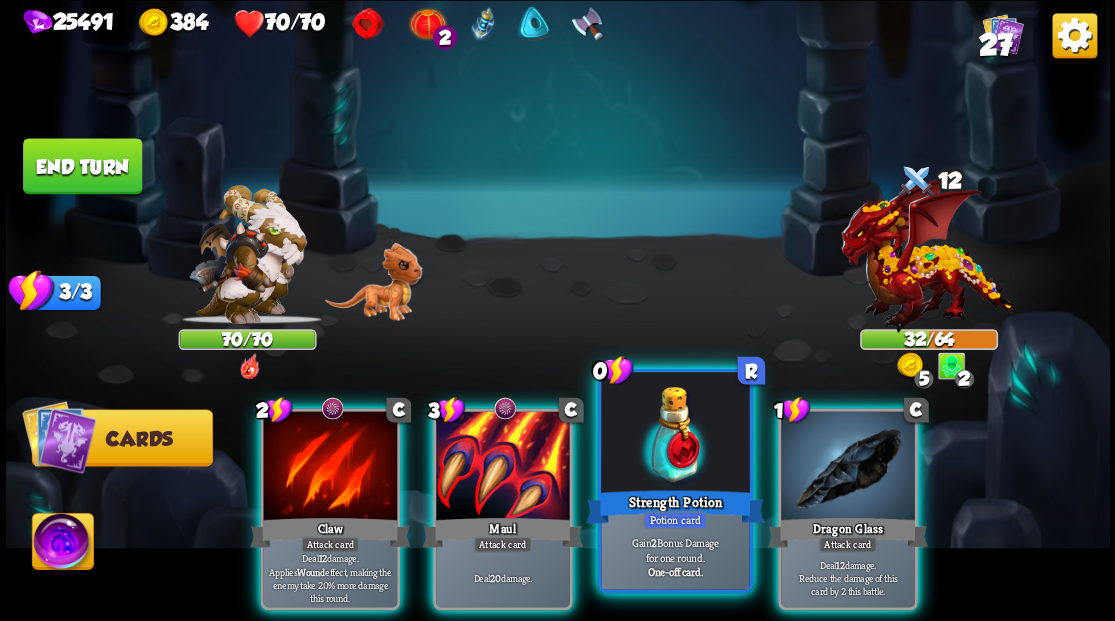 click at bounding box center (675, 434) 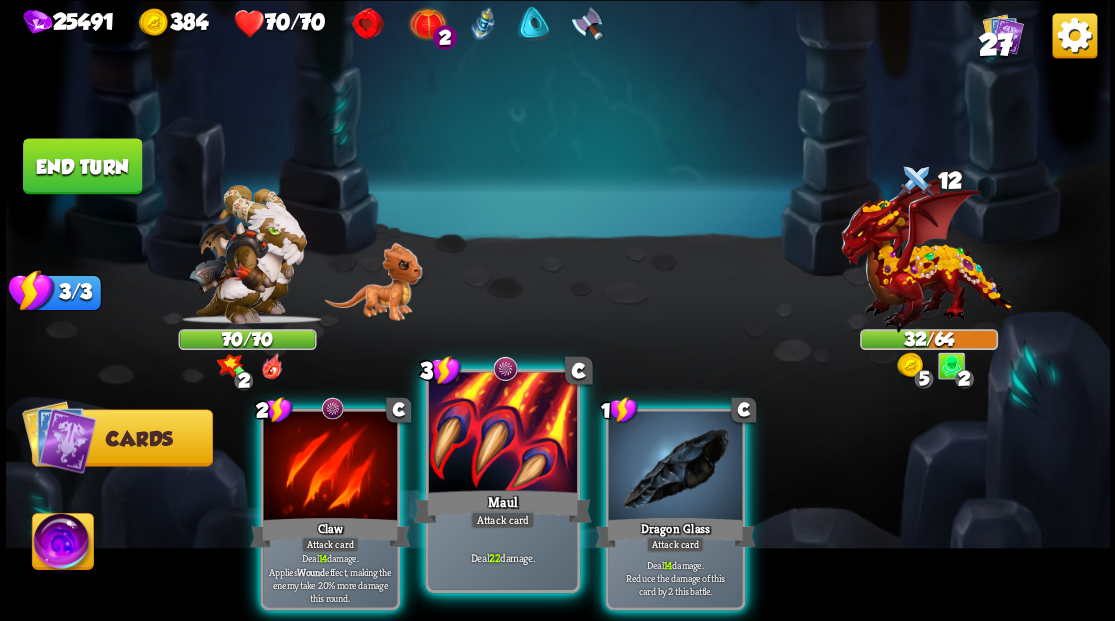 click at bounding box center (502, 434) 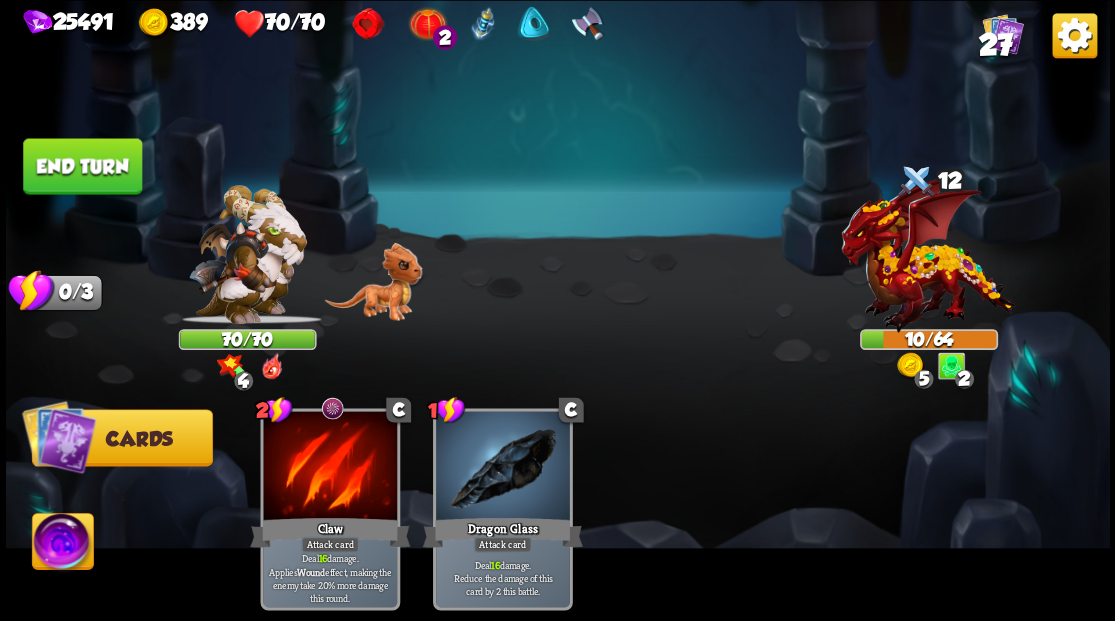 click at bounding box center (62, 544) 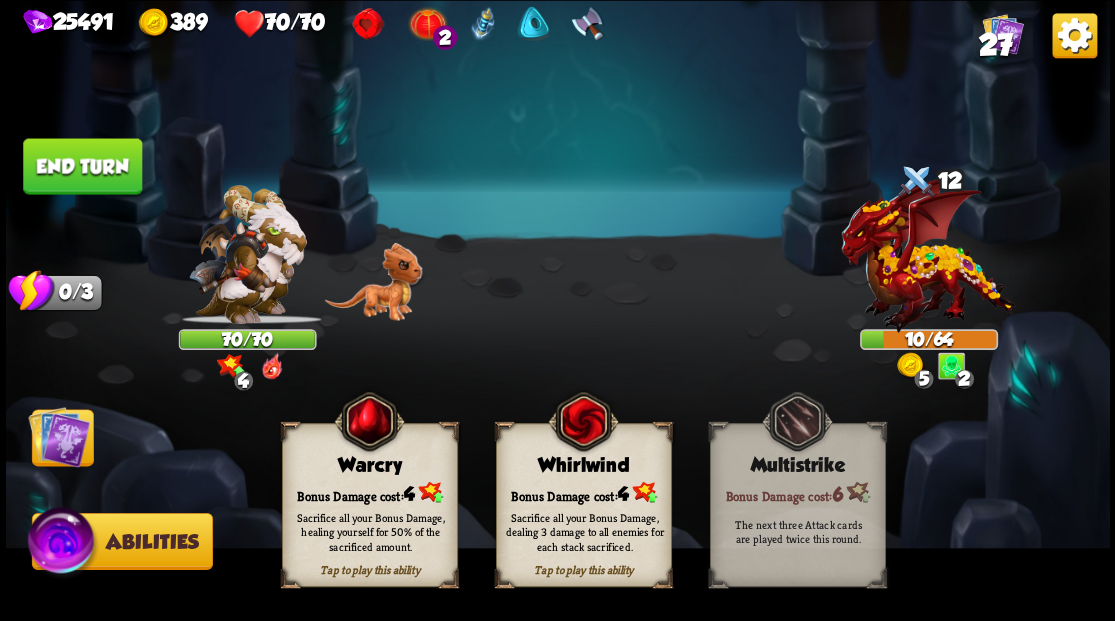click on "Sacrifice all your Bonus Damage, dealing 3 damage to all enemies for each stack sacrificed." at bounding box center (584, 531) 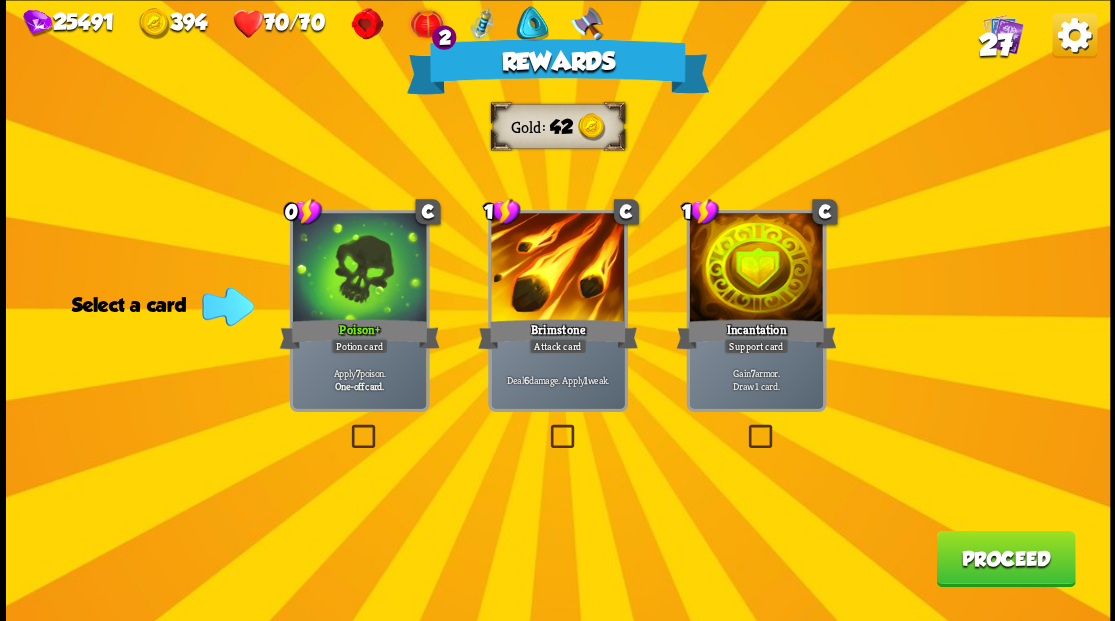 click at bounding box center [427, 23] 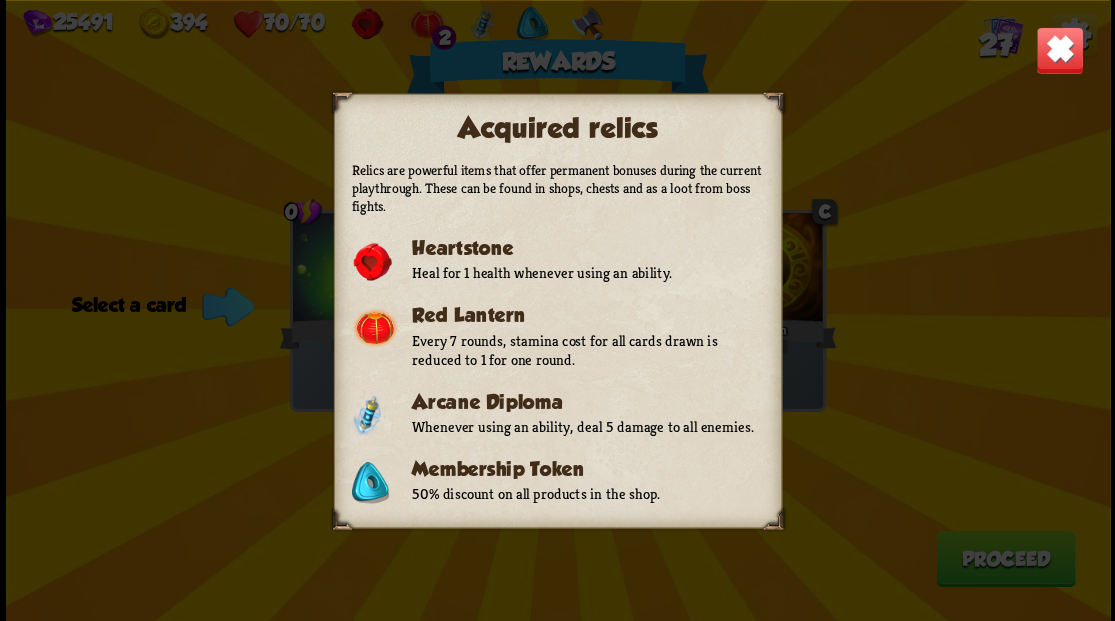click at bounding box center (1059, 50) 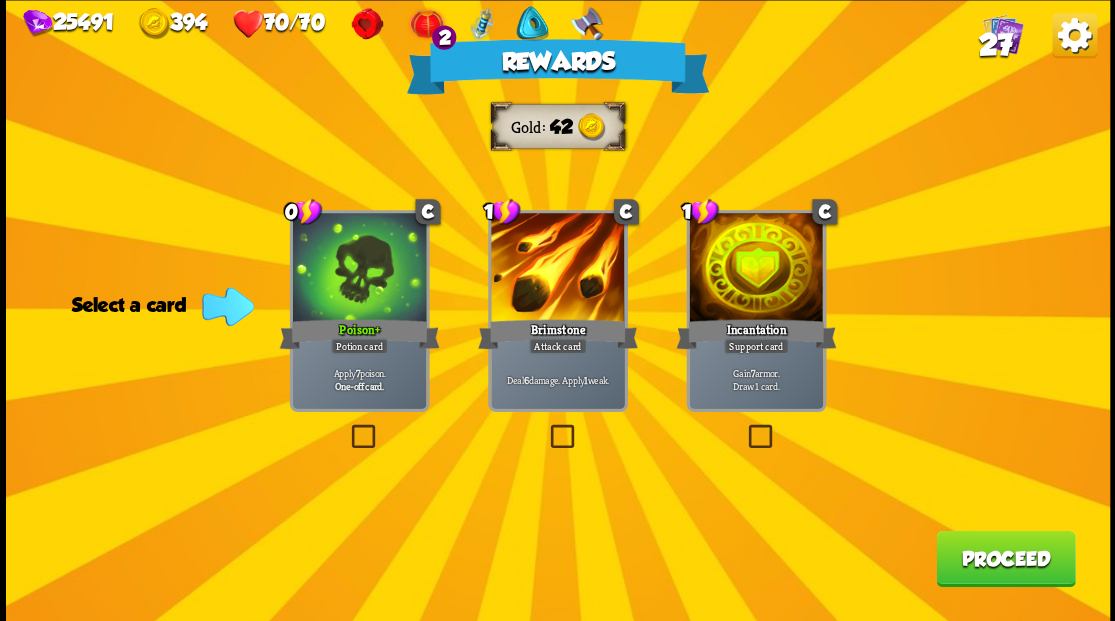 click on "27" at bounding box center [995, 45] 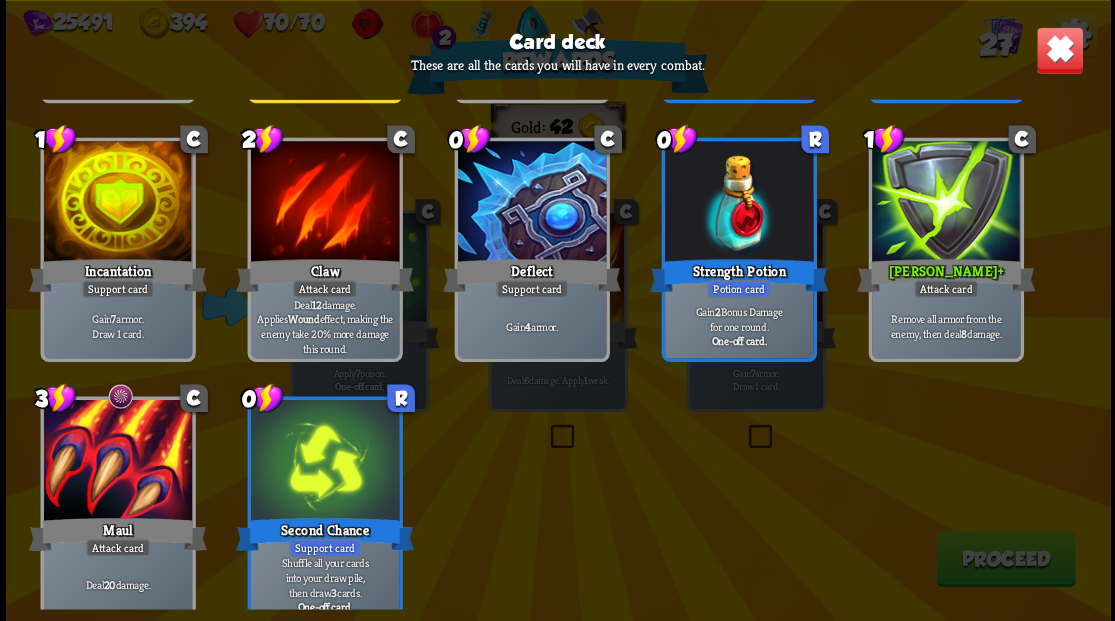 scroll, scrollTop: 1229, scrollLeft: 0, axis: vertical 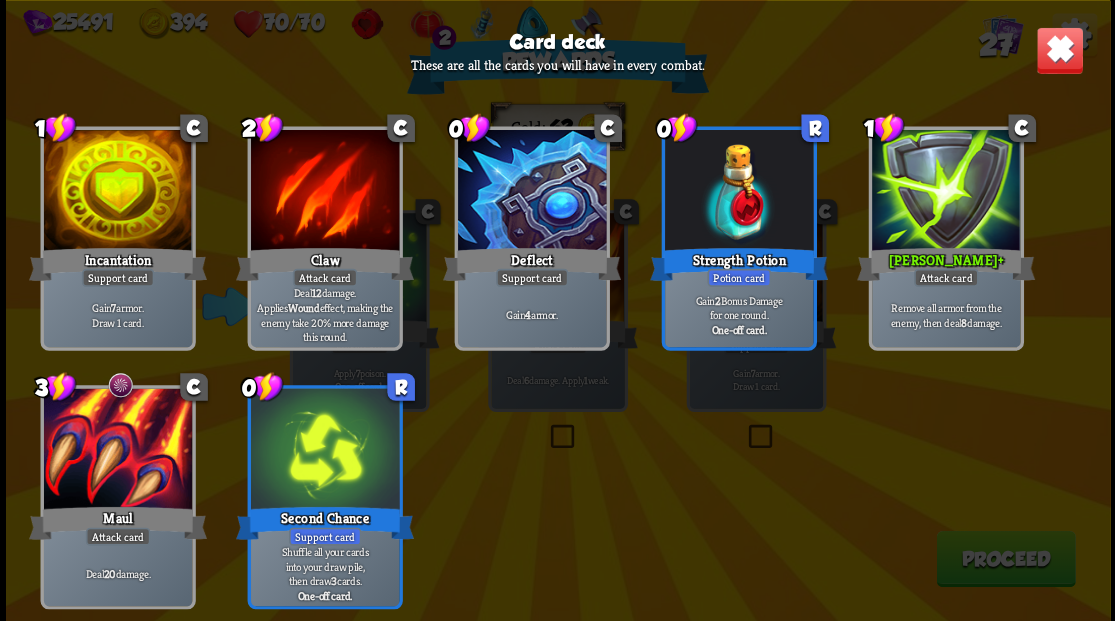 click at bounding box center [1059, 50] 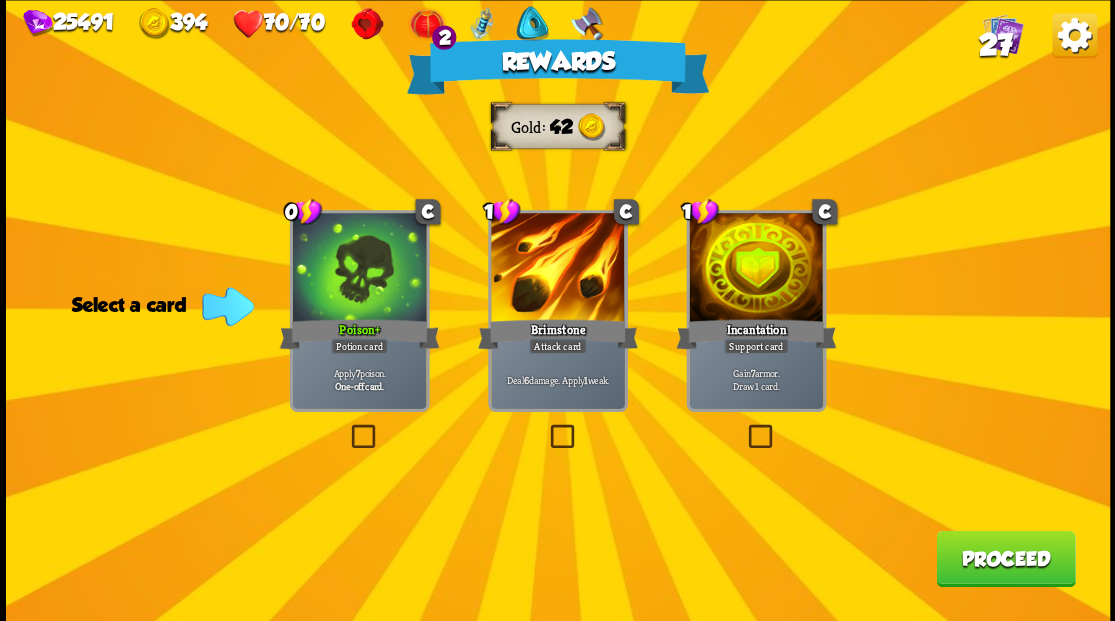 click on "27" at bounding box center [995, 45] 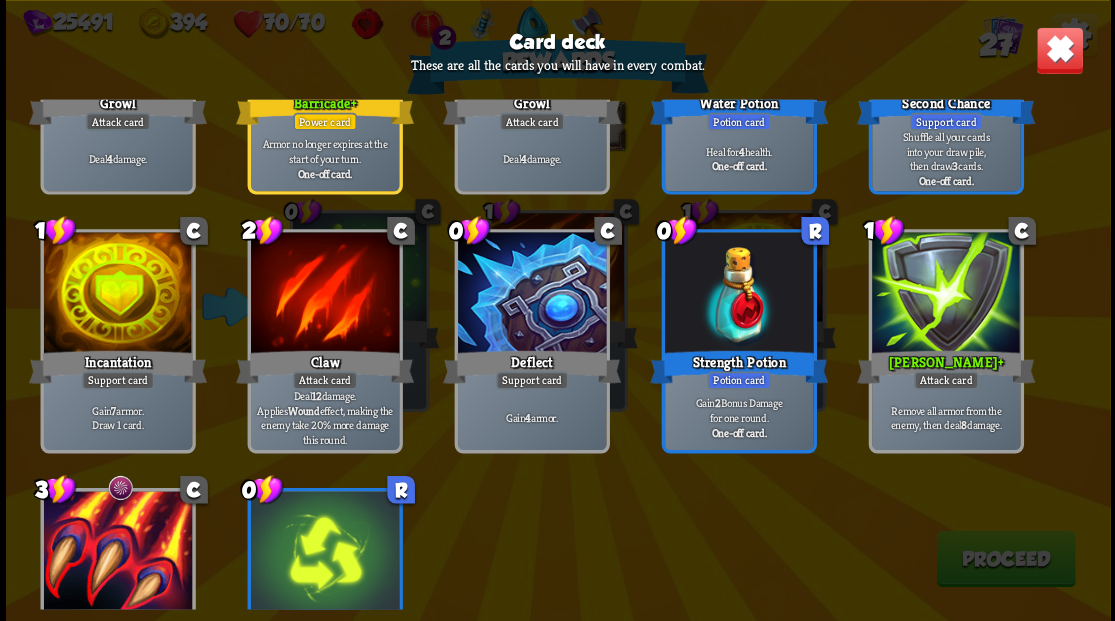 scroll, scrollTop: 1133, scrollLeft: 0, axis: vertical 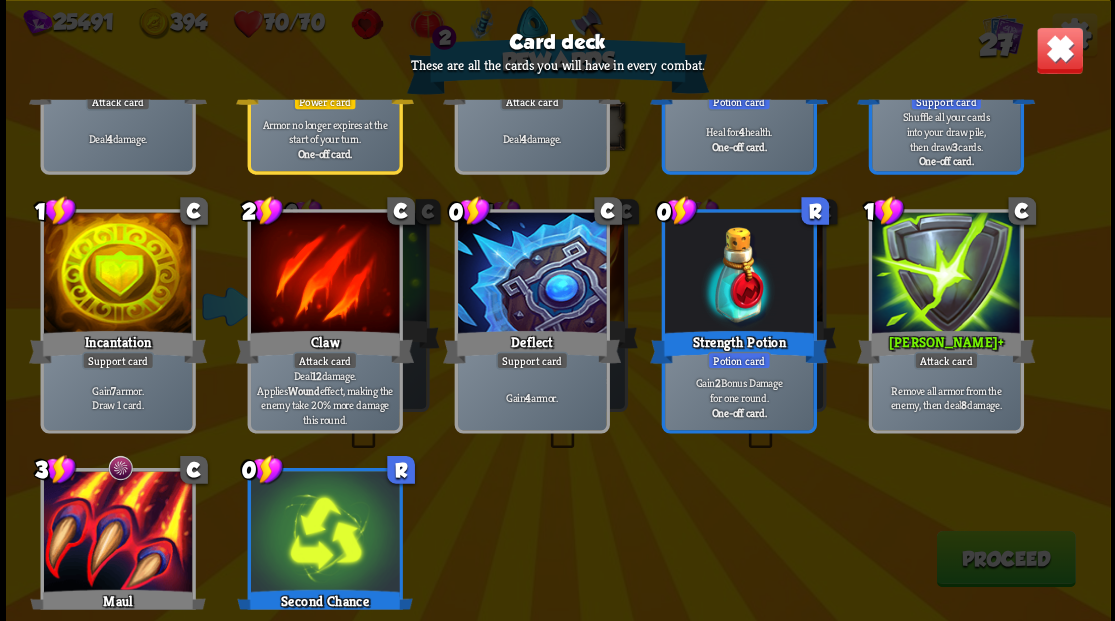 click at bounding box center (1059, 50) 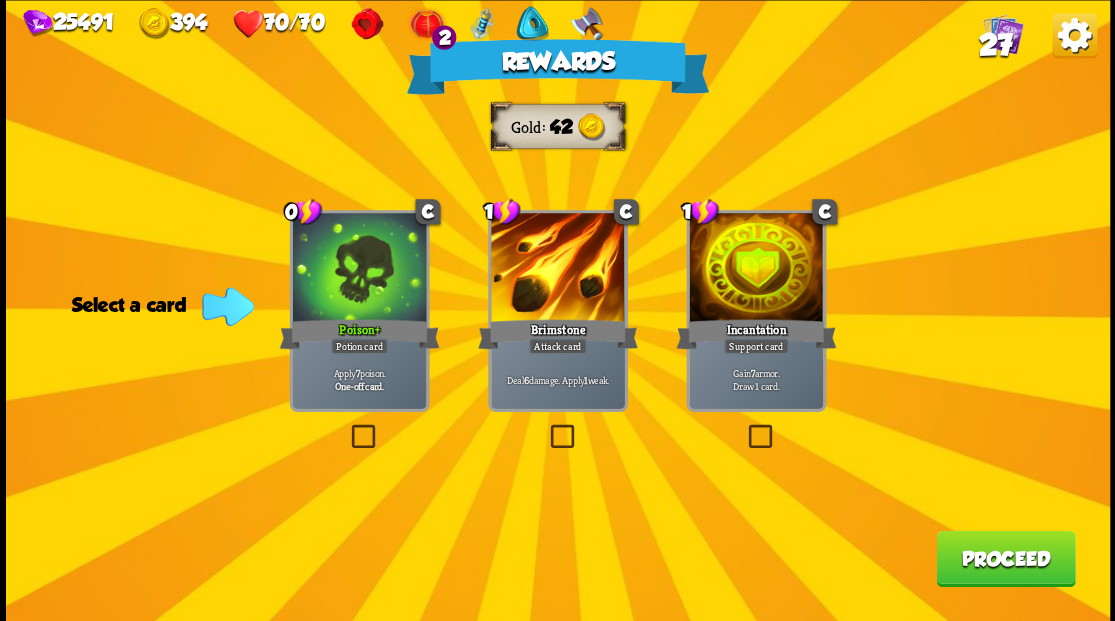 click at bounding box center [546, 427] 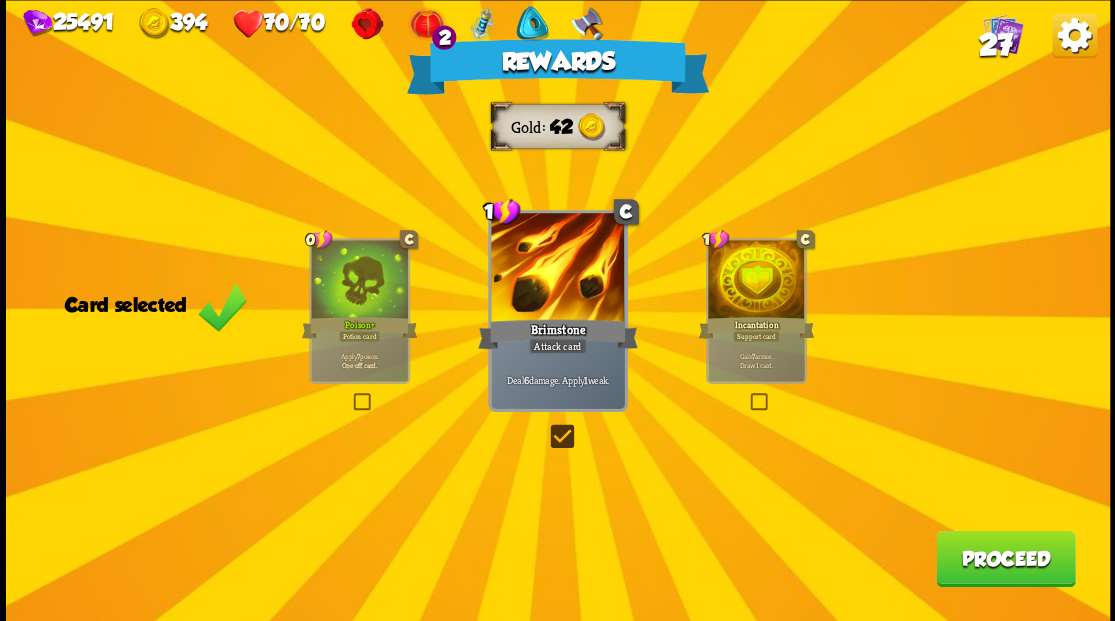 click on "Proceed" at bounding box center (1005, 558) 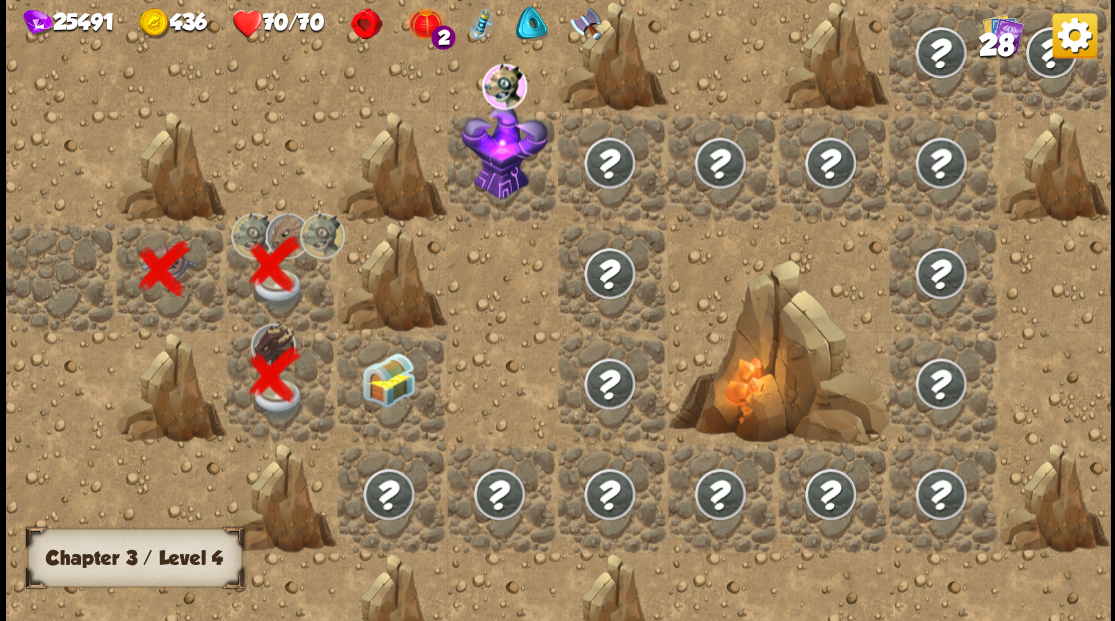 click at bounding box center (388, 379) 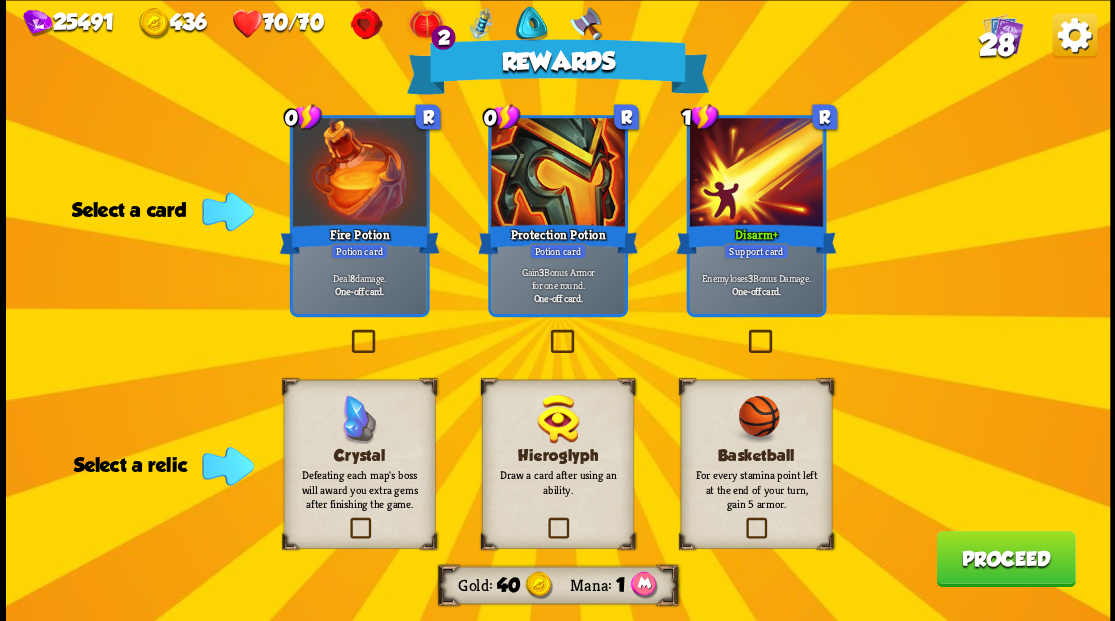 click at bounding box center [347, 332] 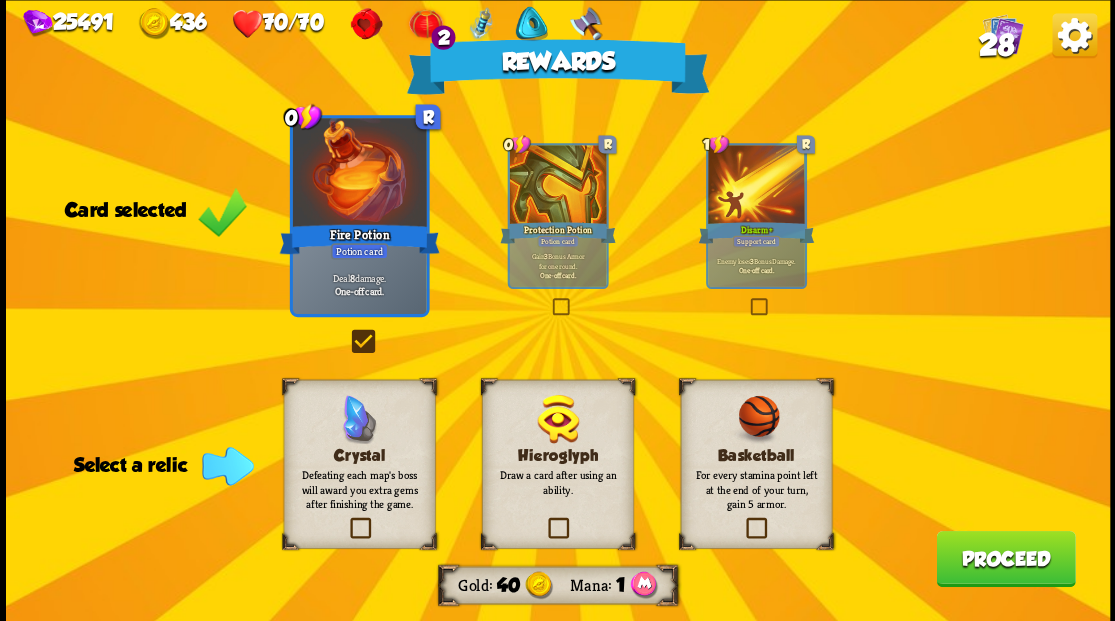 click at bounding box center (544, 520) 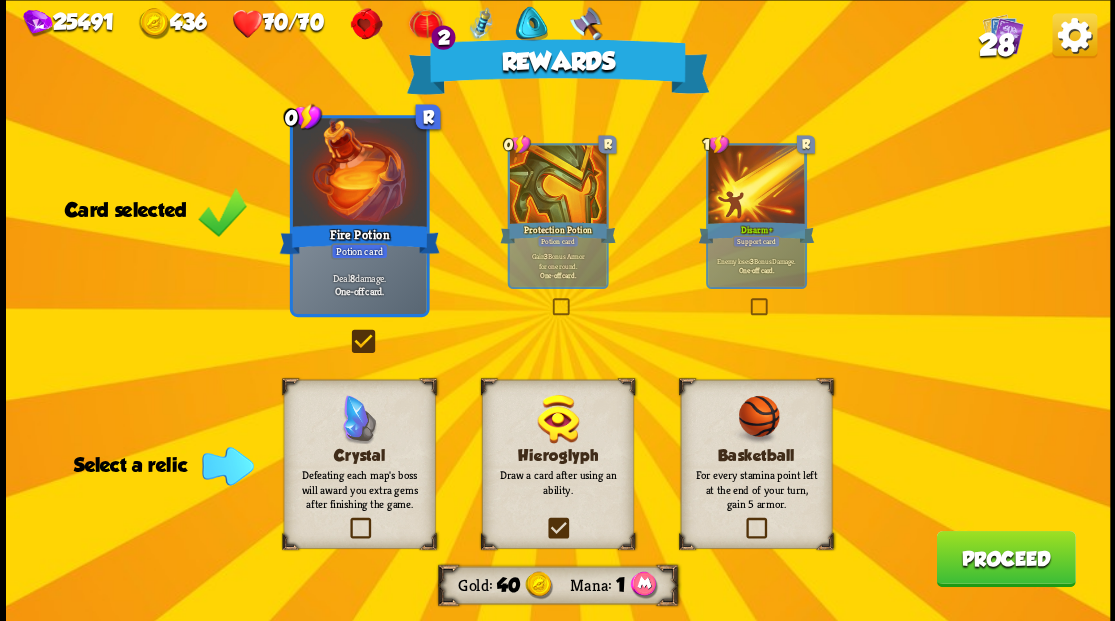 click at bounding box center [0, 0] 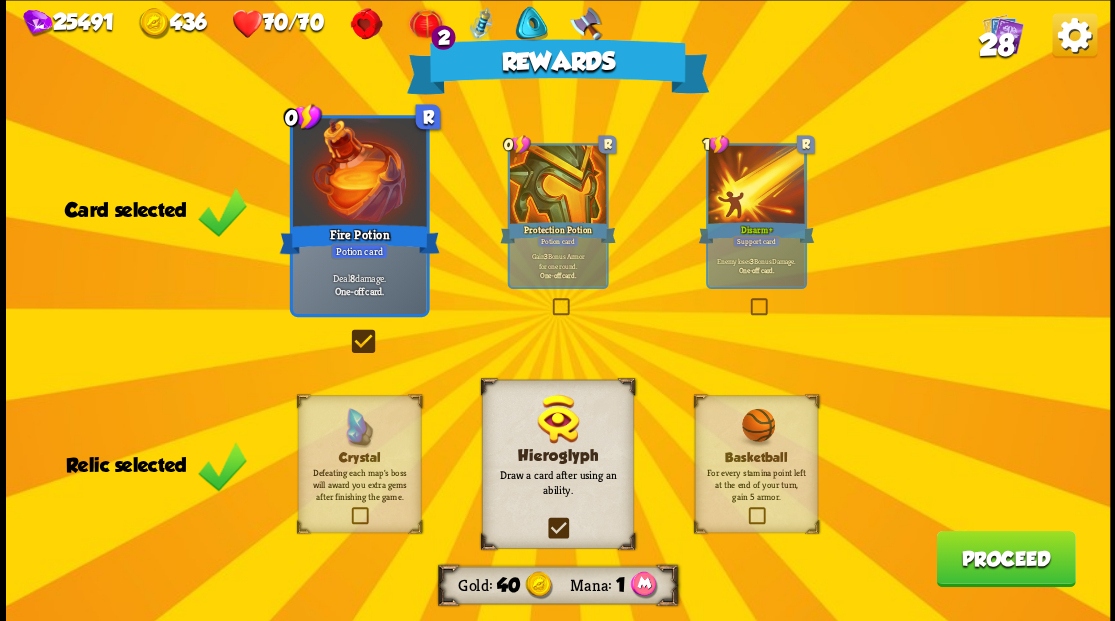 click on "Proceed" at bounding box center [1005, 558] 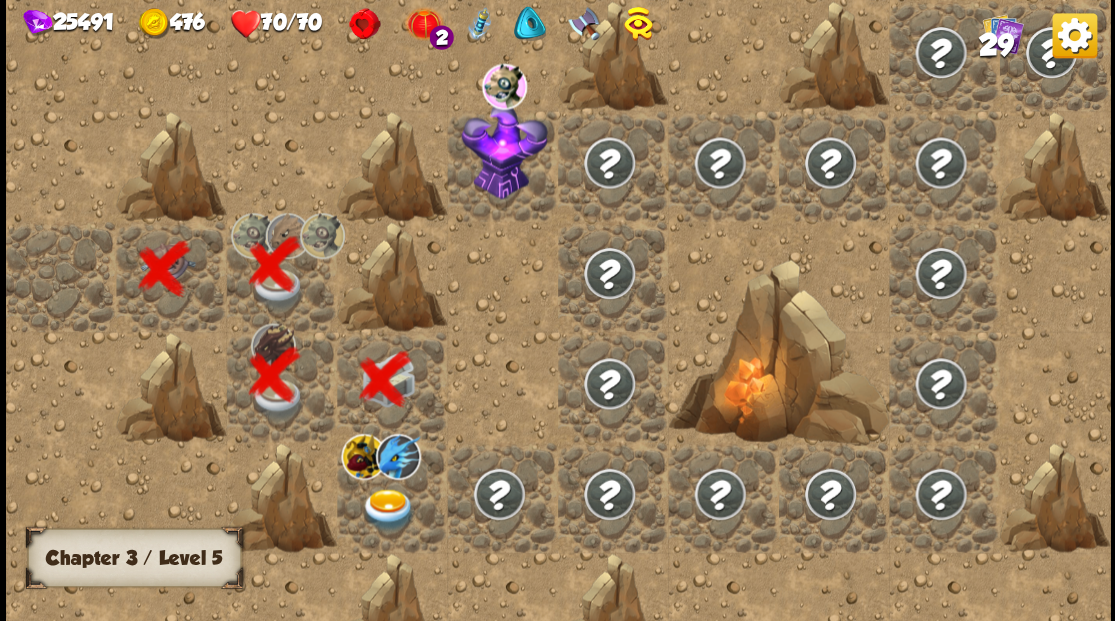 click at bounding box center [388, 509] 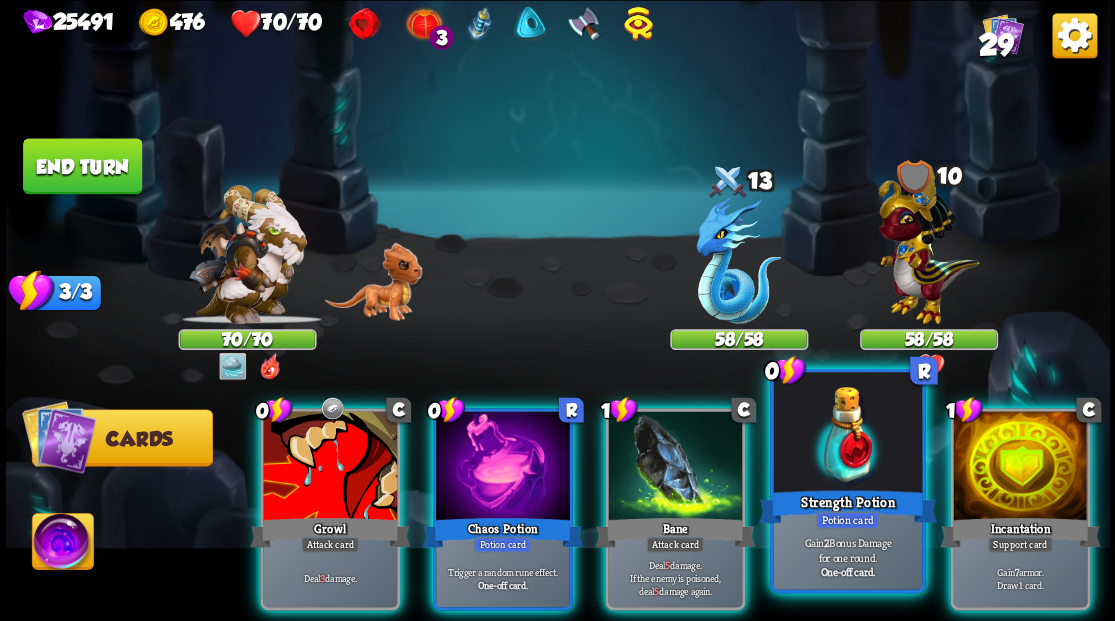 click at bounding box center [847, 434] 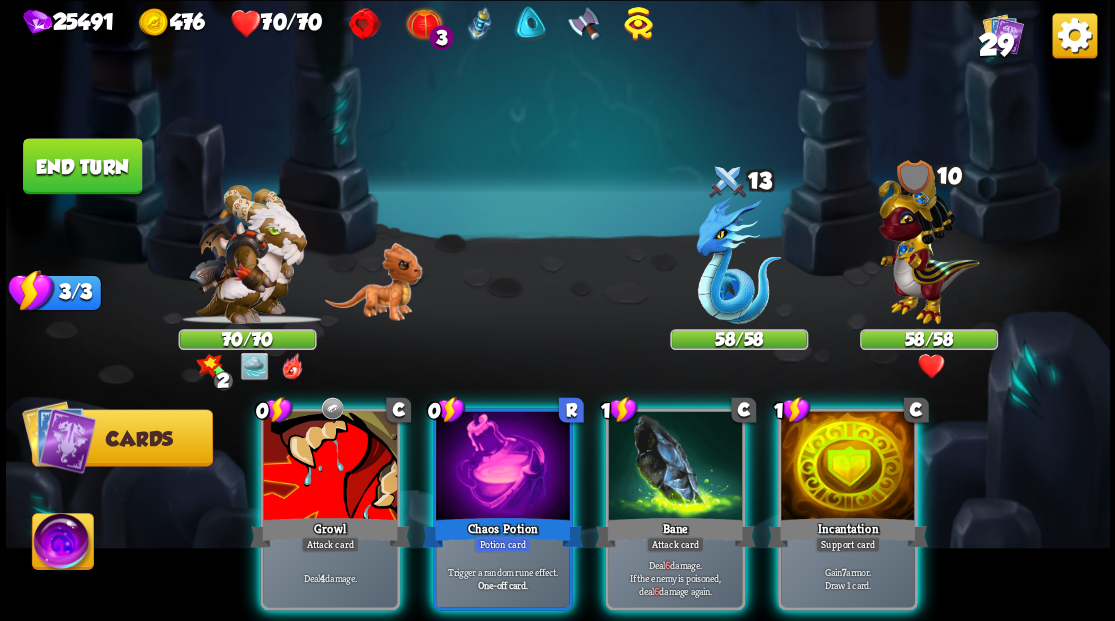 click at bounding box center [848, 467] 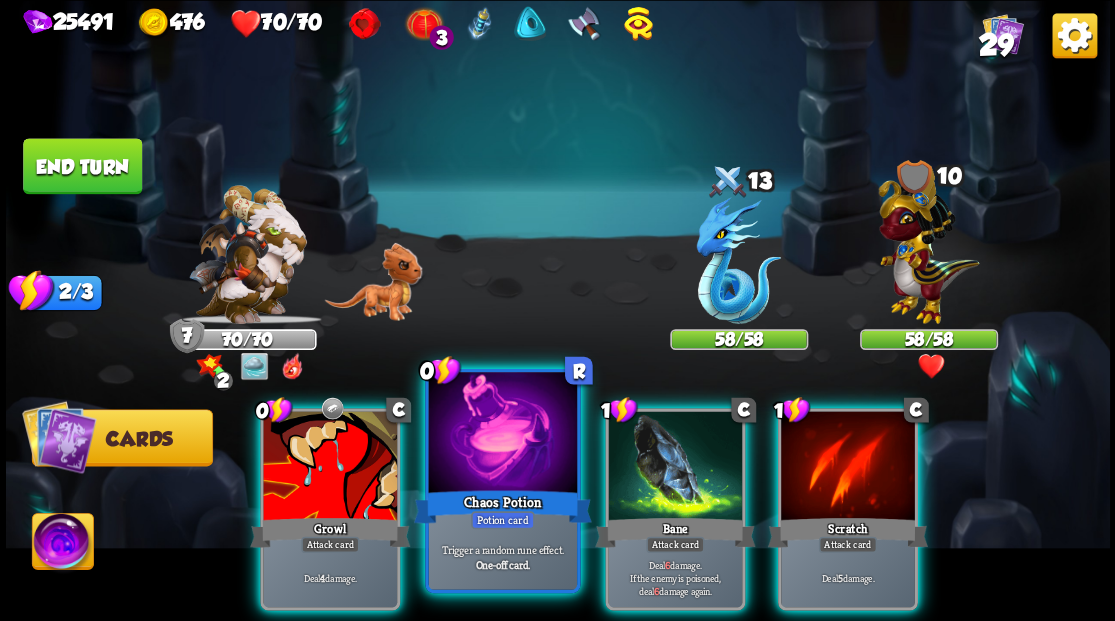 click at bounding box center (502, 434) 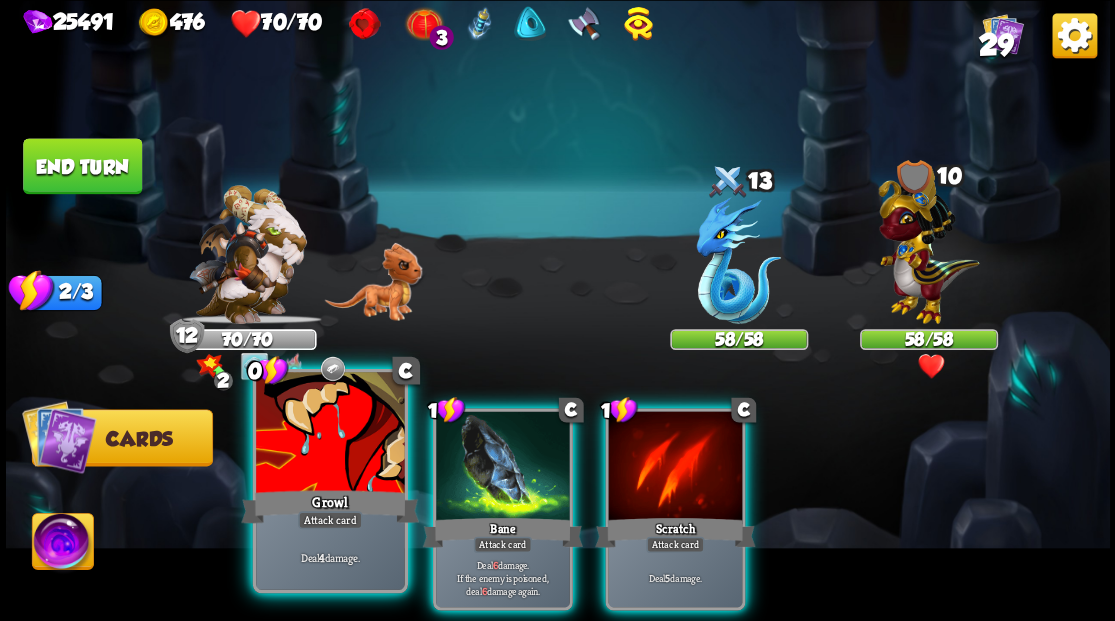 drag, startPoint x: 328, startPoint y: 452, endPoint x: 326, endPoint y: 422, distance: 30.066593 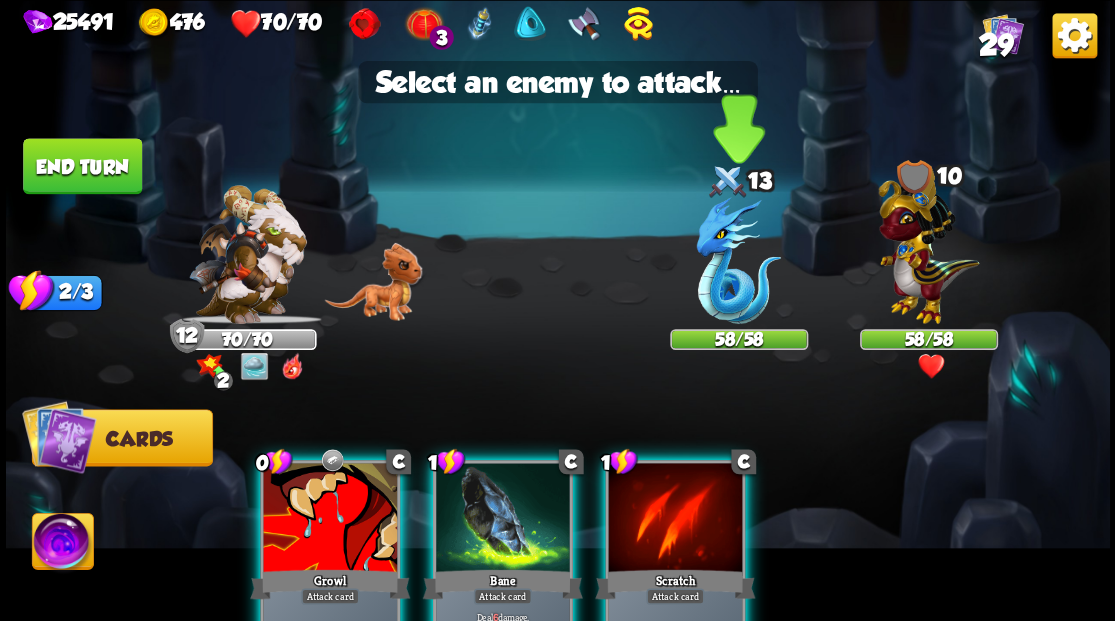 click at bounding box center (738, 260) 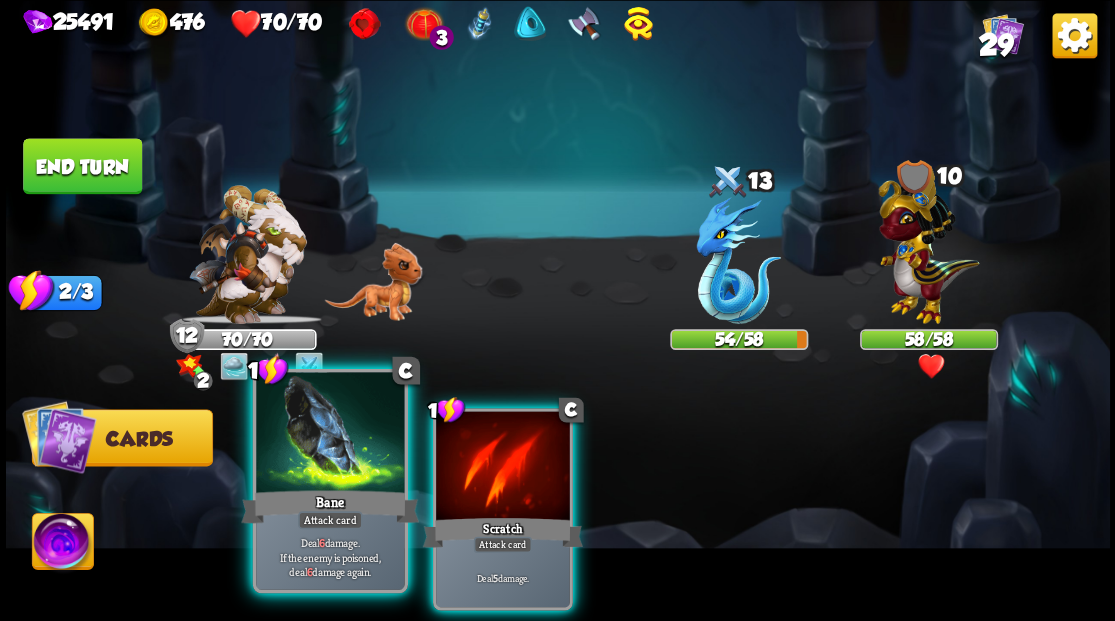 click at bounding box center (330, 434) 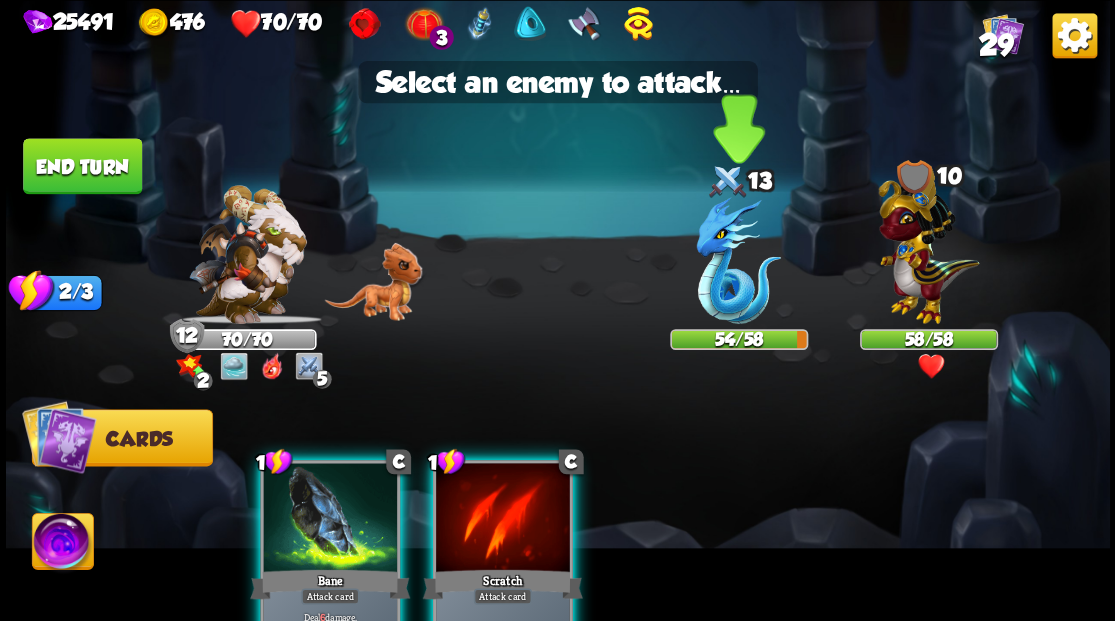 click at bounding box center (738, 260) 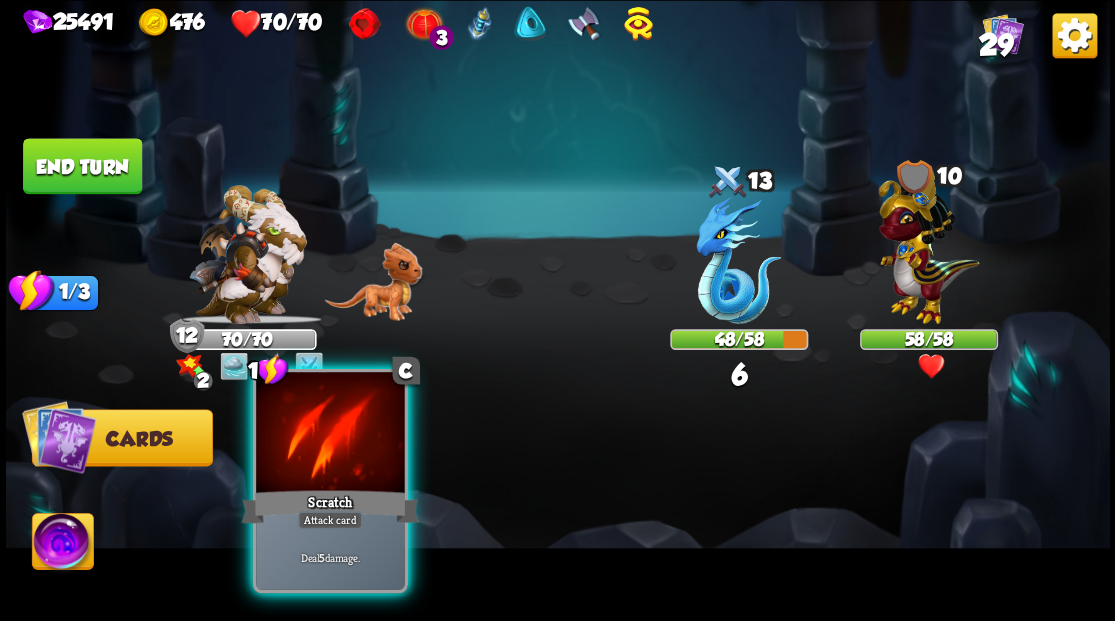 click at bounding box center (330, 434) 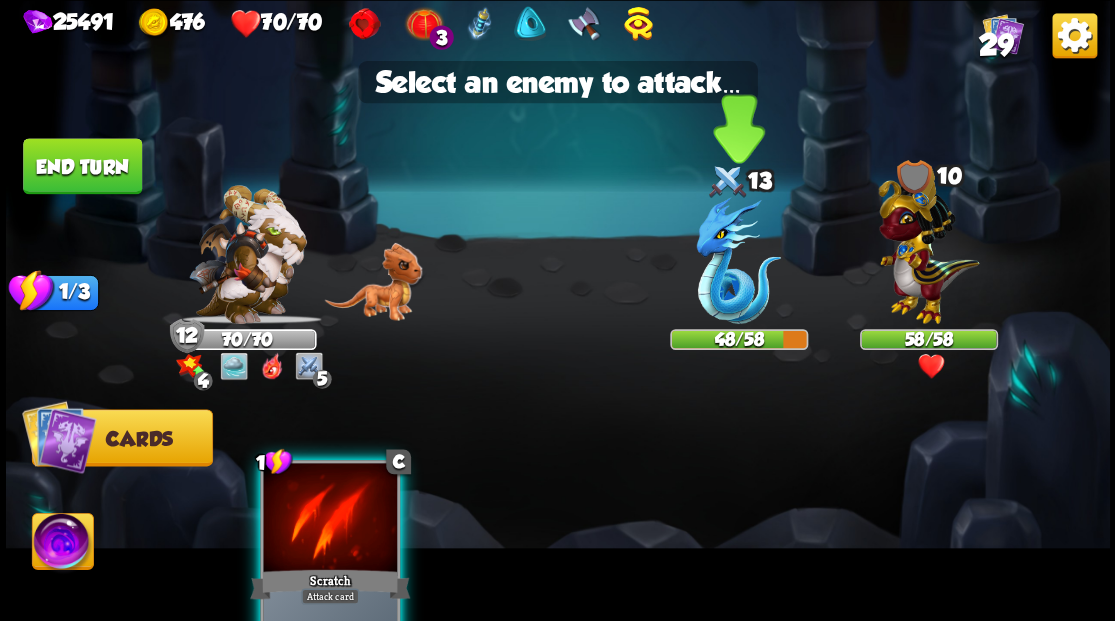 click at bounding box center [738, 260] 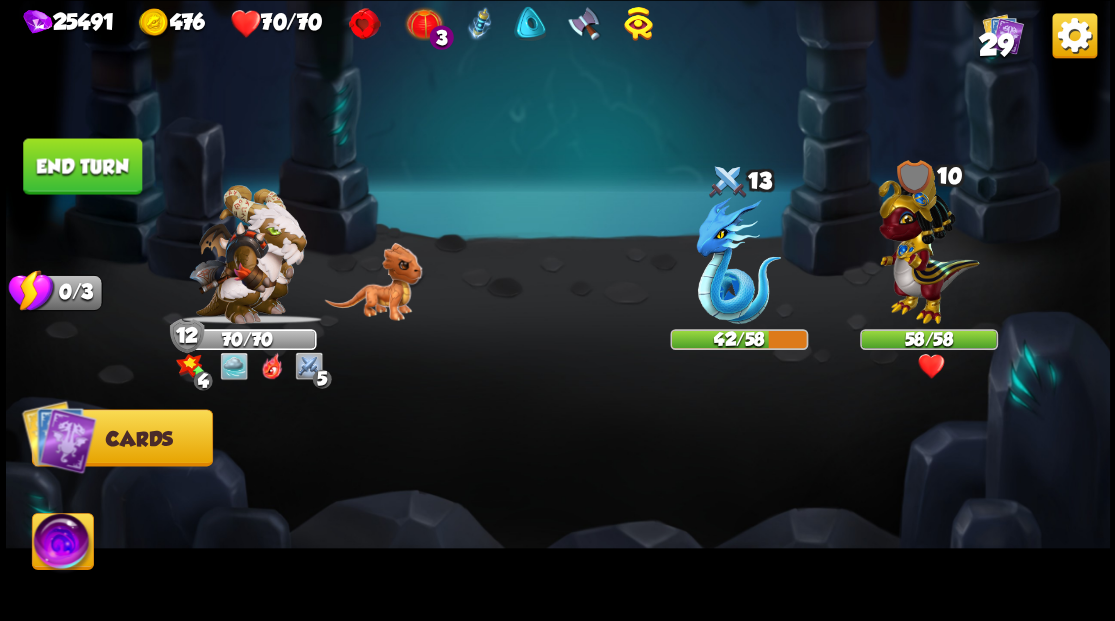 click at bounding box center [62, 544] 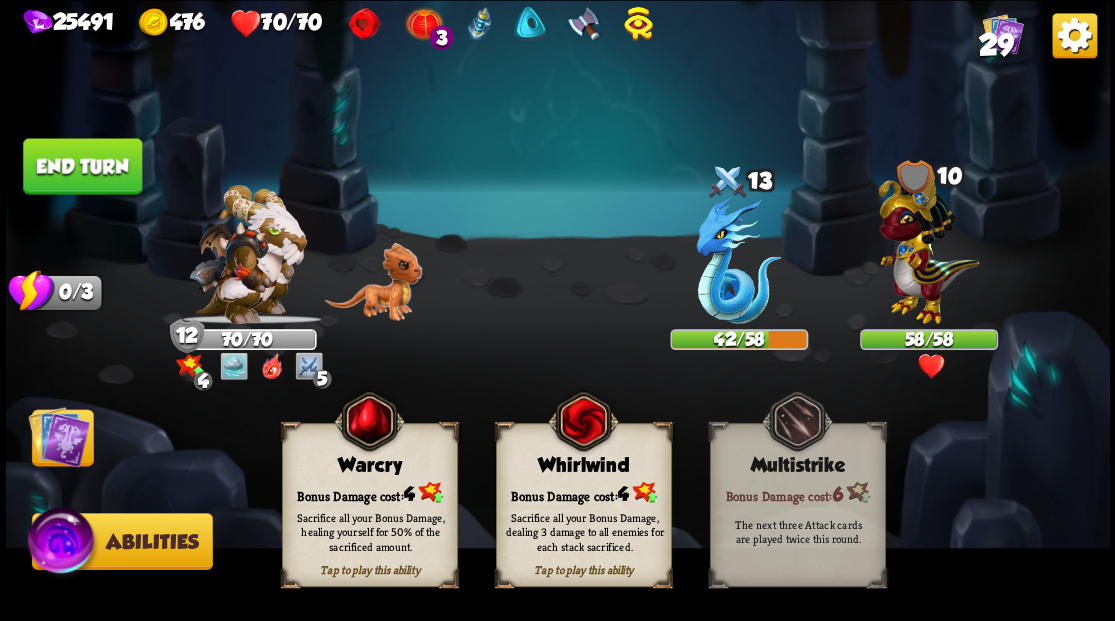 click on "Bonus Damage cost:  4" at bounding box center [583, 492] 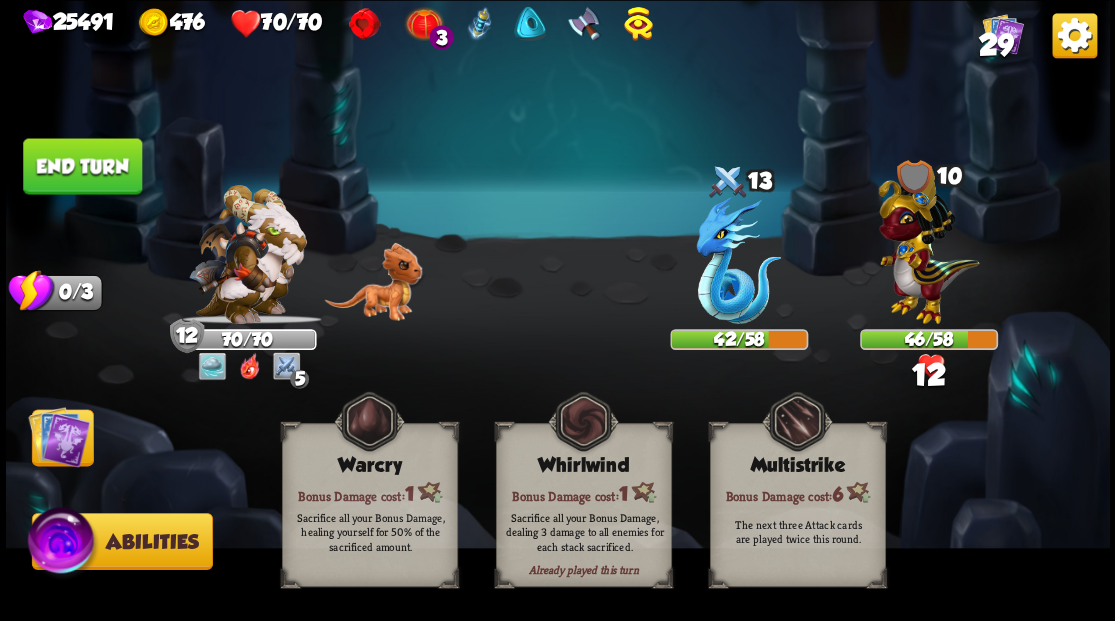 click at bounding box center [59, 436] 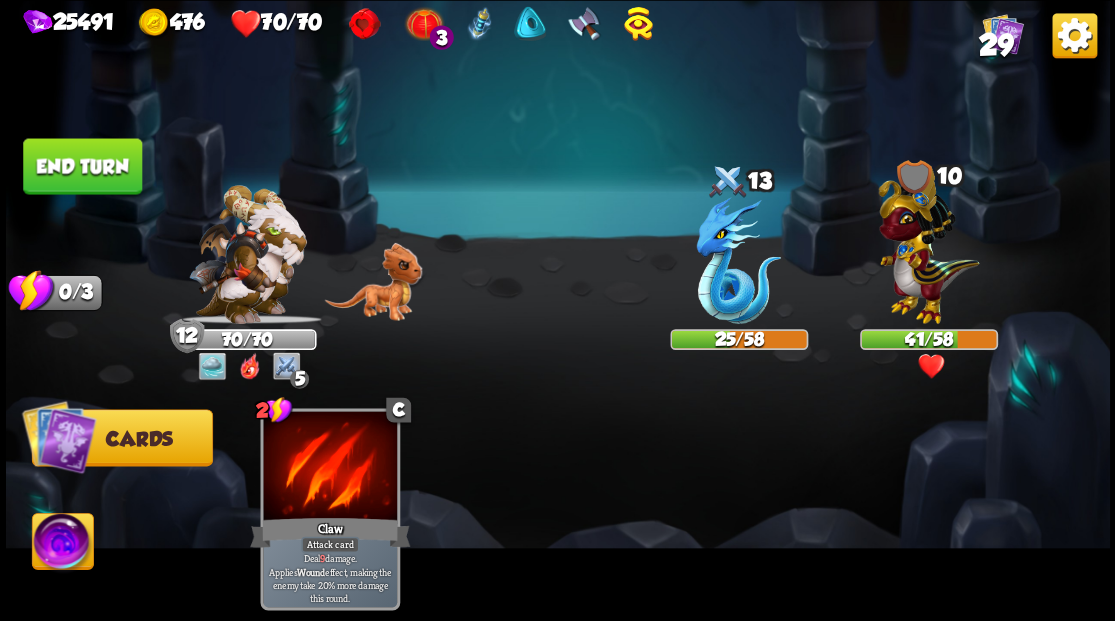 click on "End turn" at bounding box center [82, 166] 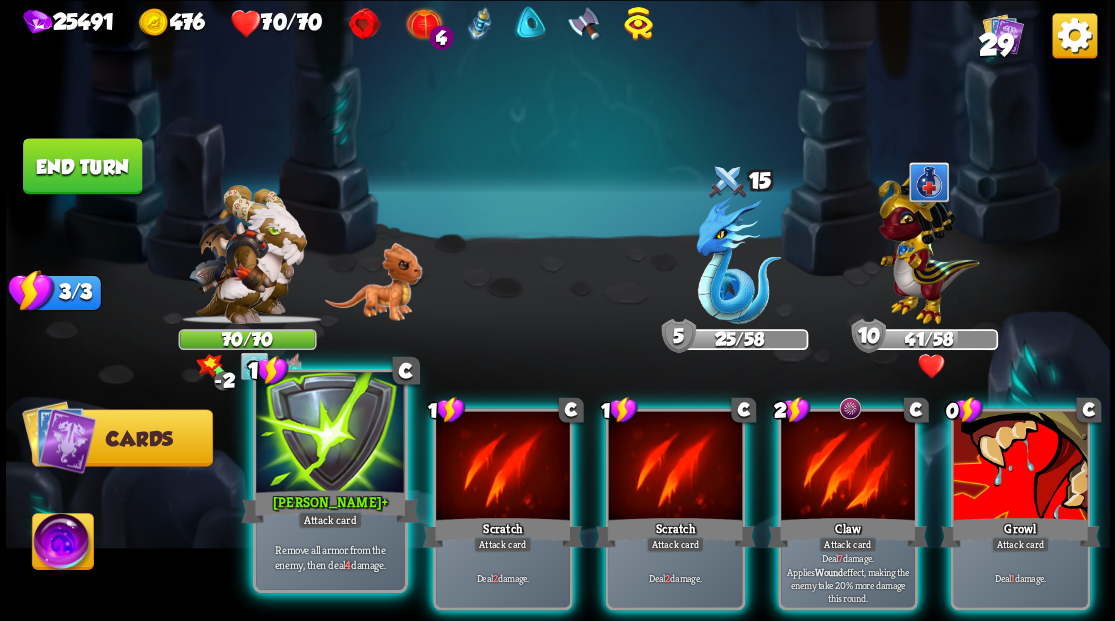 click at bounding box center (330, 434) 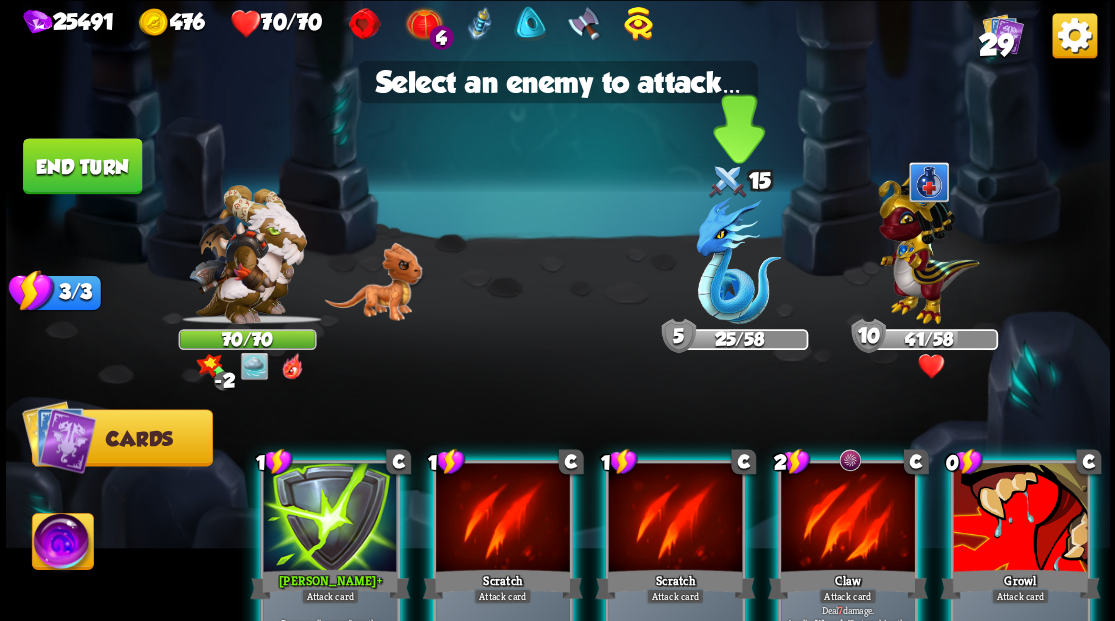 click at bounding box center [738, 260] 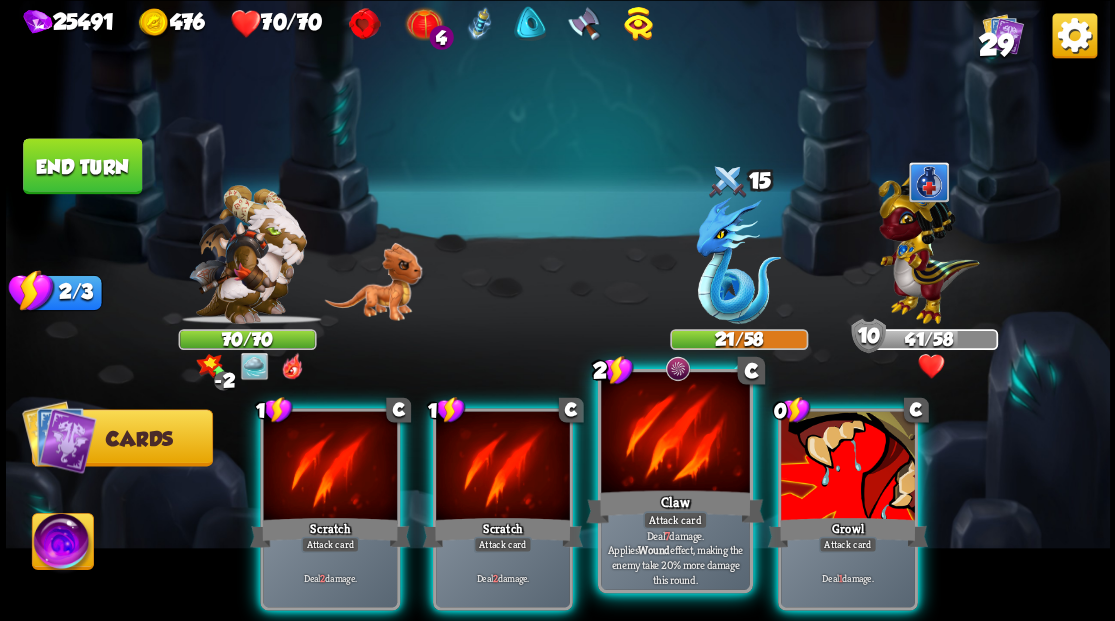 click at bounding box center [675, 434] 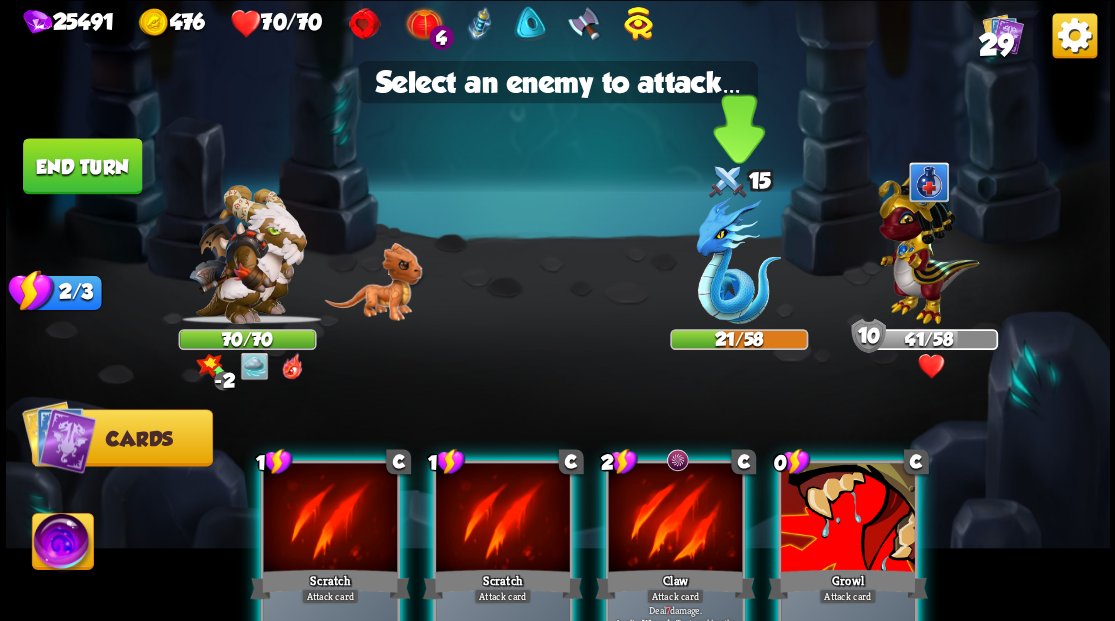 click at bounding box center [738, 260] 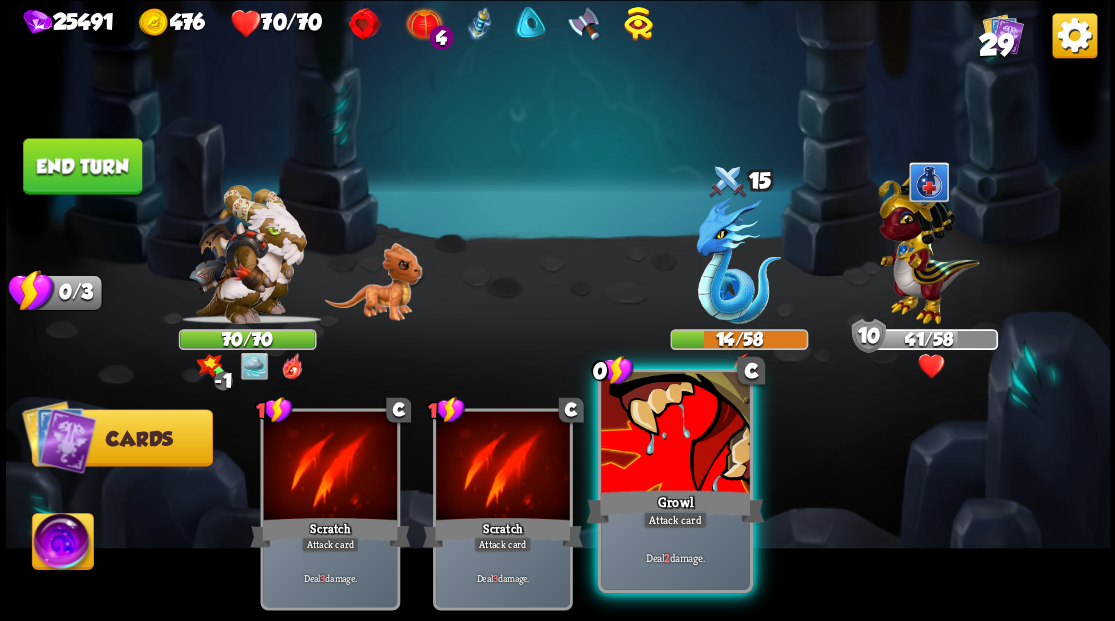 click on "Growl" at bounding box center (675, 506) 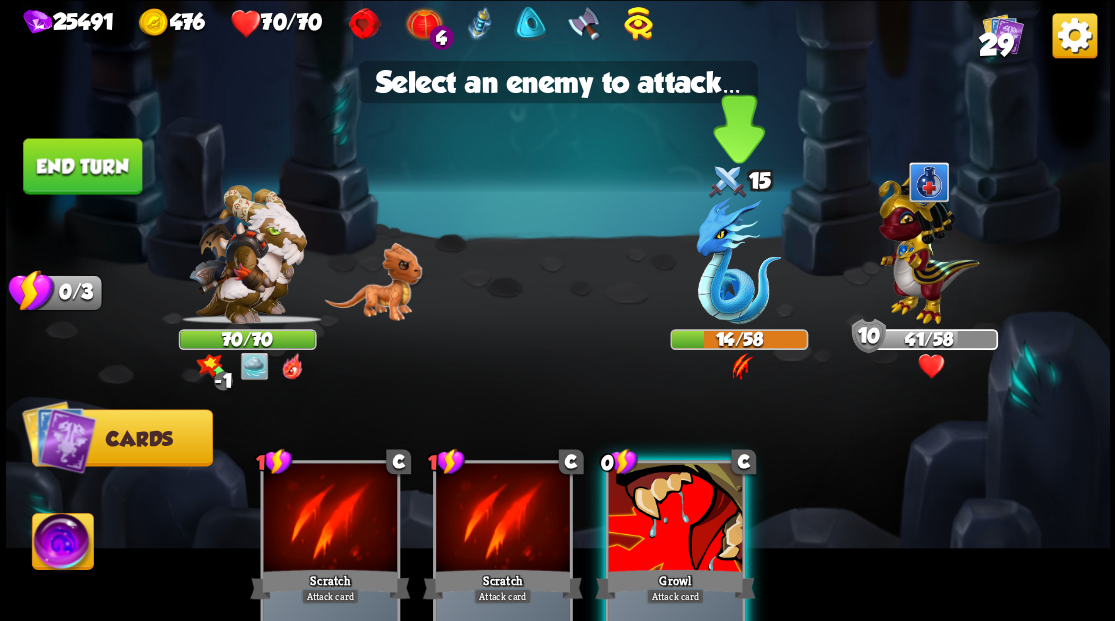 click at bounding box center [738, 260] 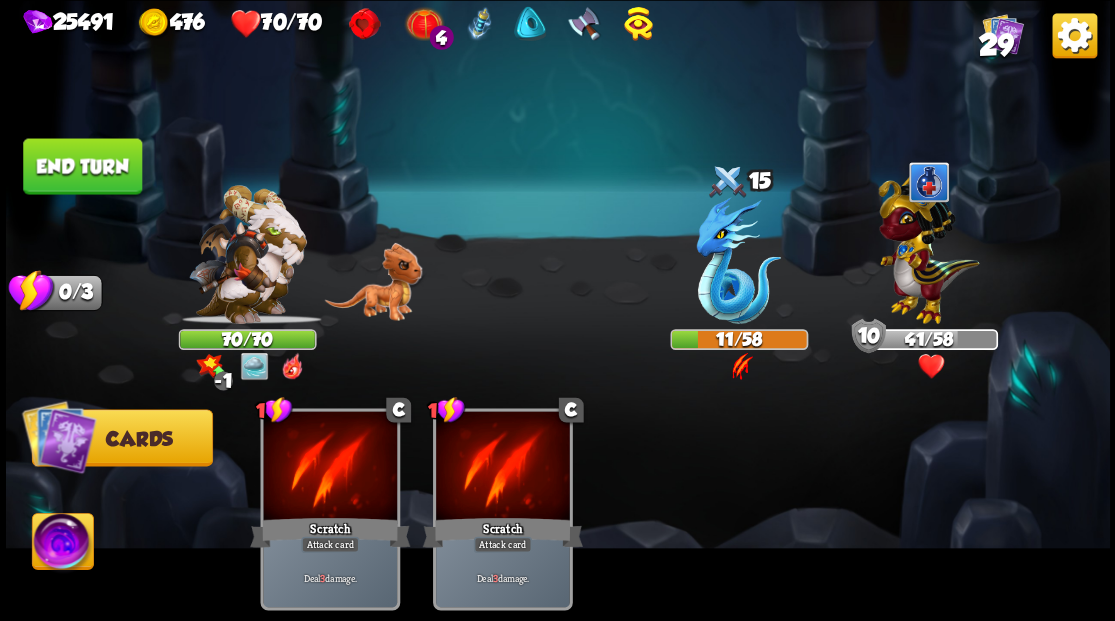 click on "End turn" at bounding box center (82, 166) 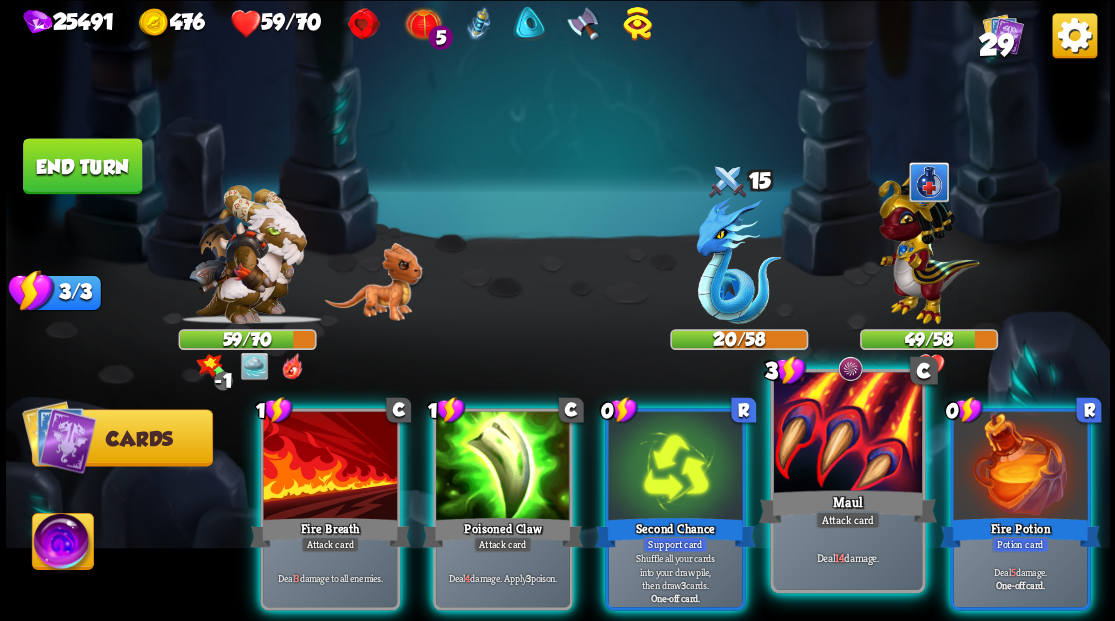 click at bounding box center (847, 434) 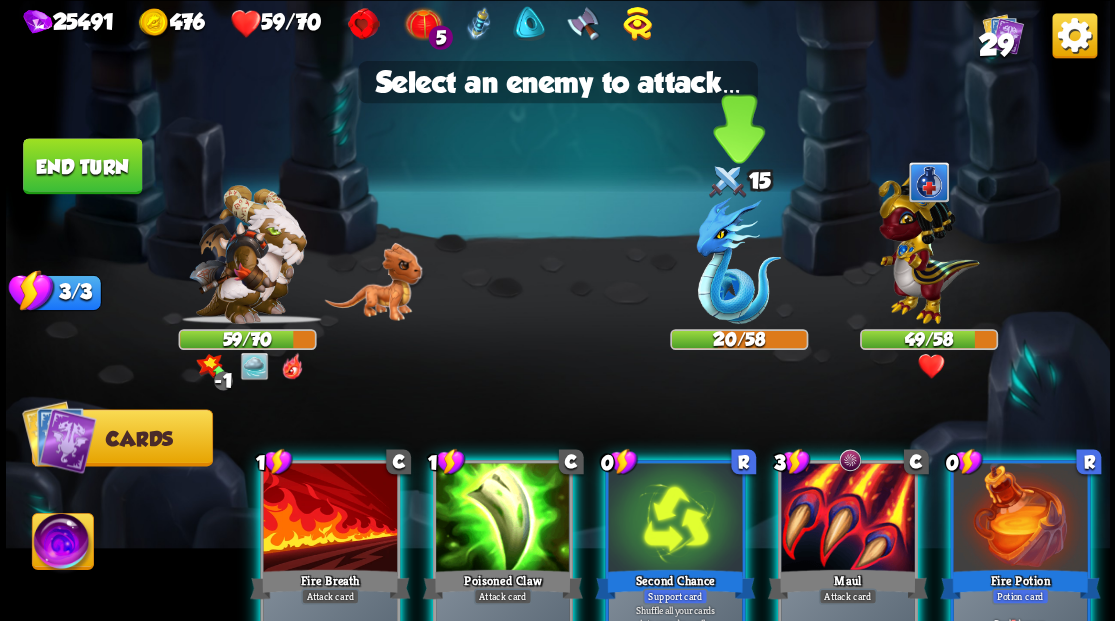 click at bounding box center [738, 260] 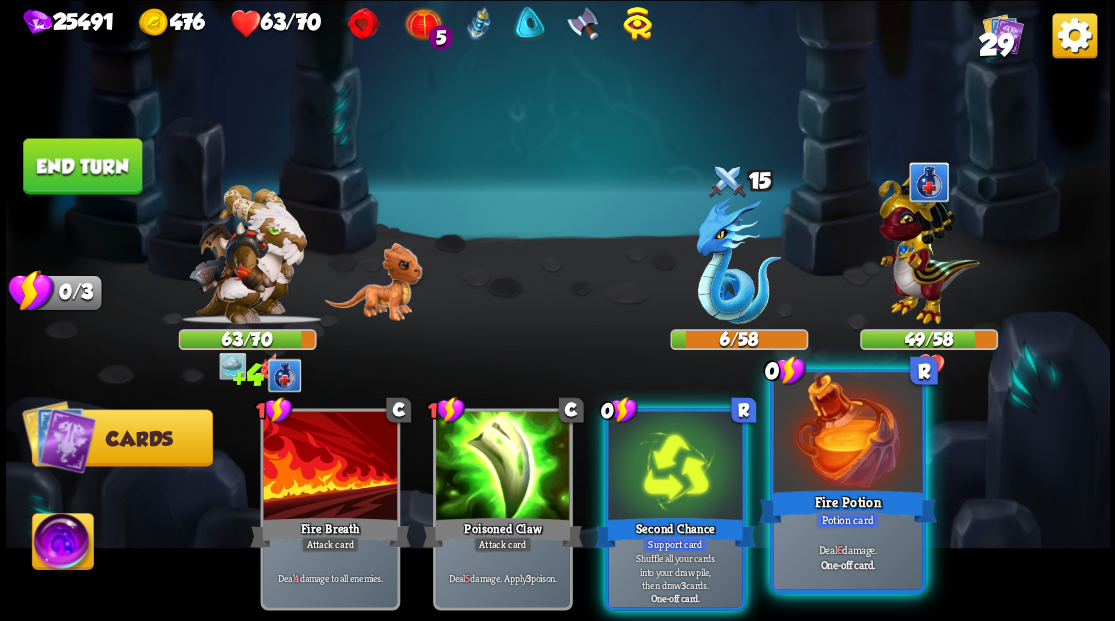 click on "Fire Potion" at bounding box center (847, 506) 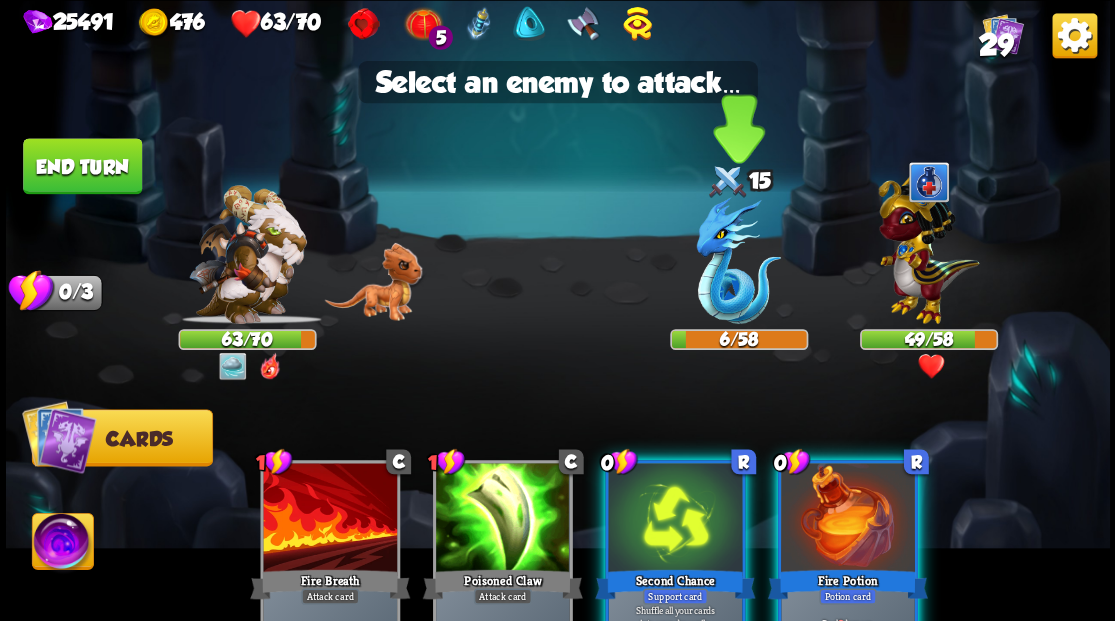 click at bounding box center [738, 260] 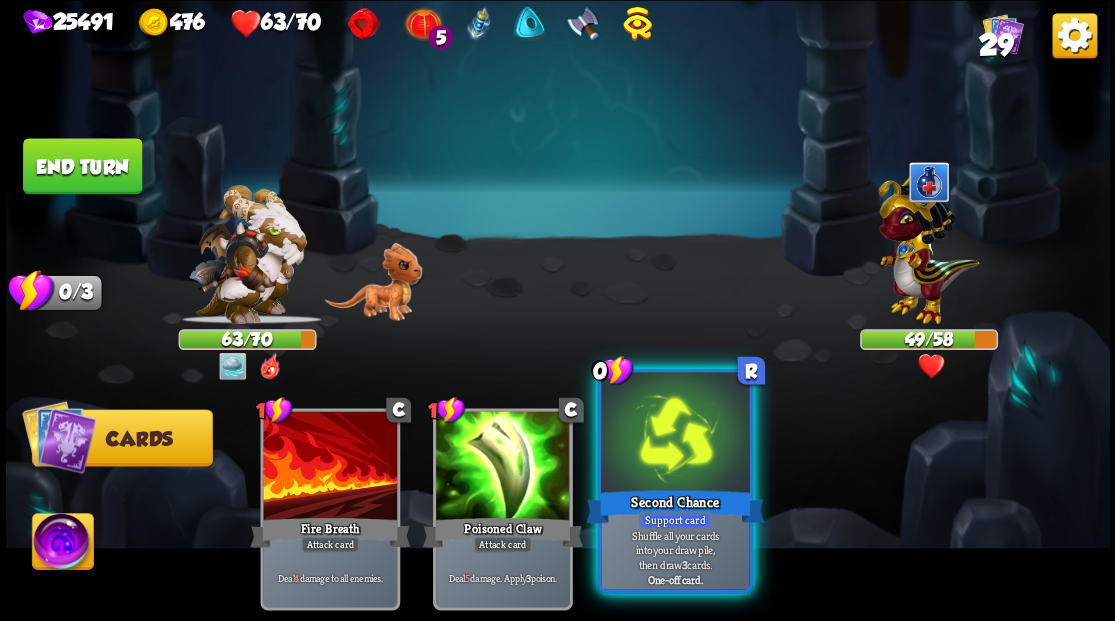 click at bounding box center (675, 434) 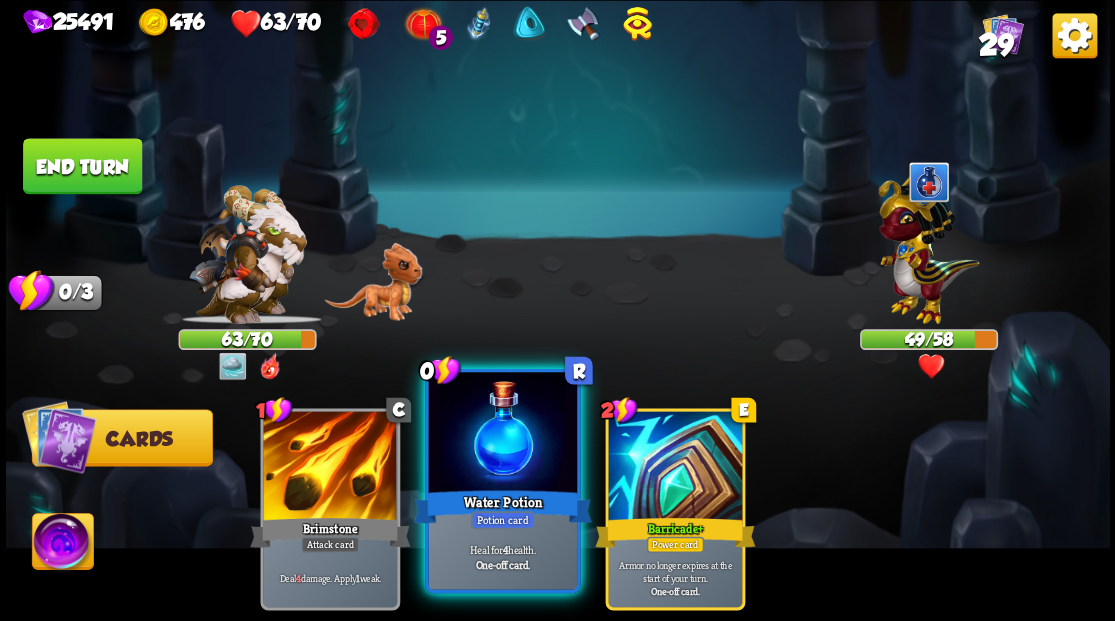 click at bounding box center (502, 434) 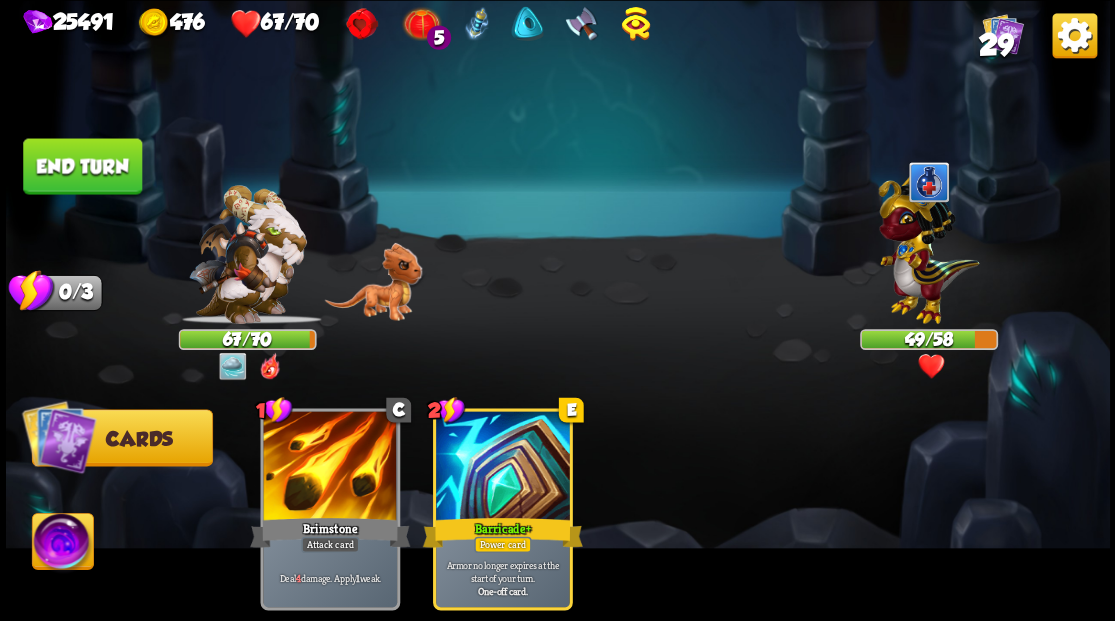 click on "End turn" at bounding box center (82, 166) 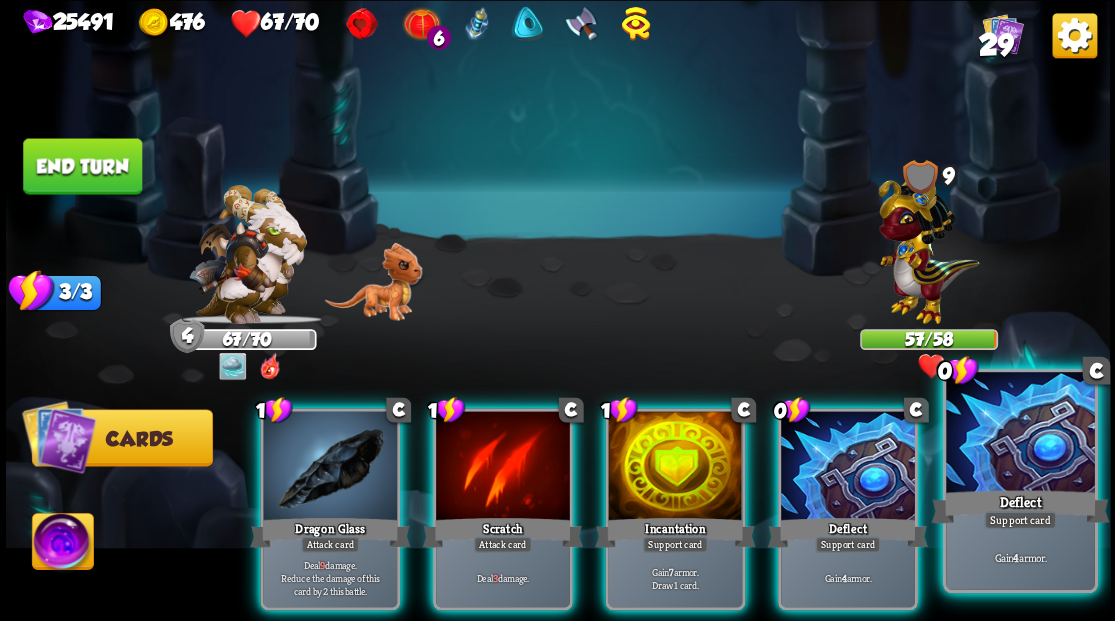 click at bounding box center [1020, 434] 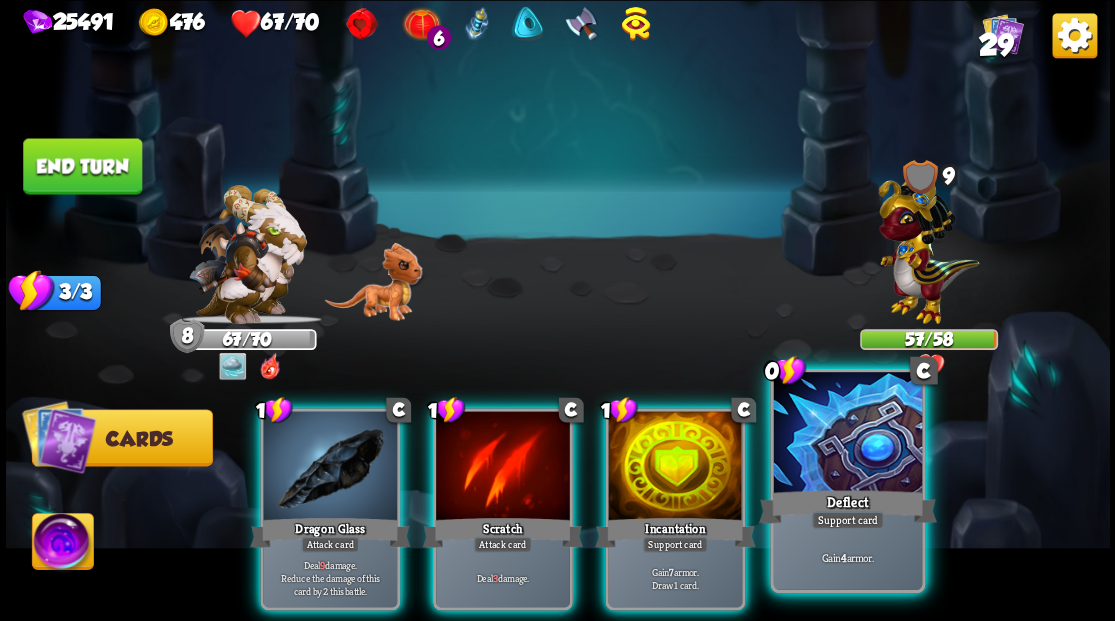 click at bounding box center (847, 434) 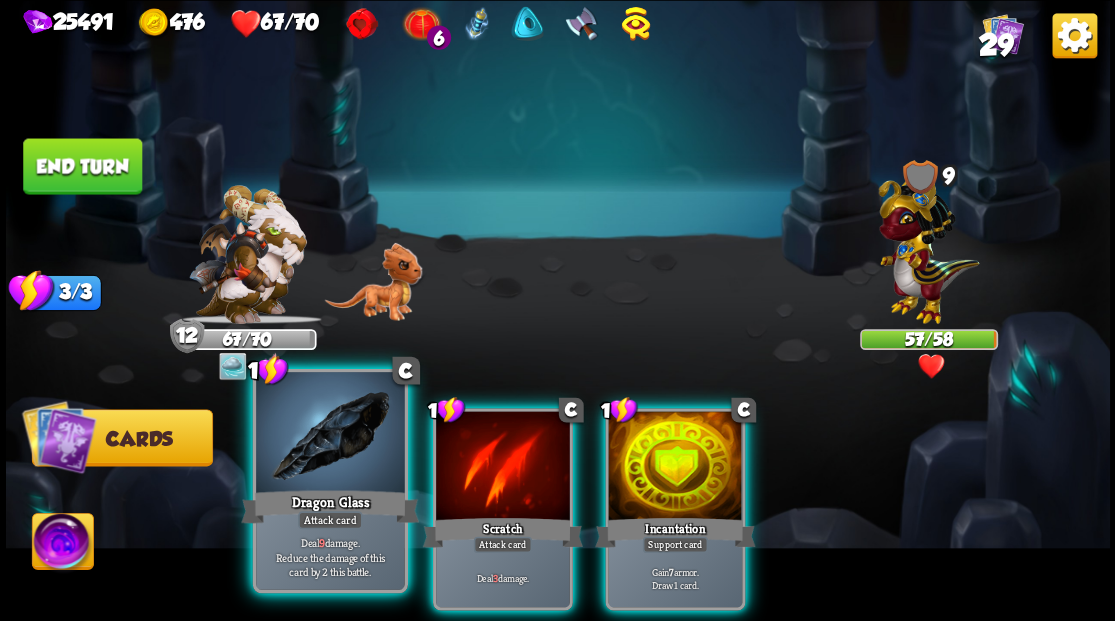 click at bounding box center (330, 434) 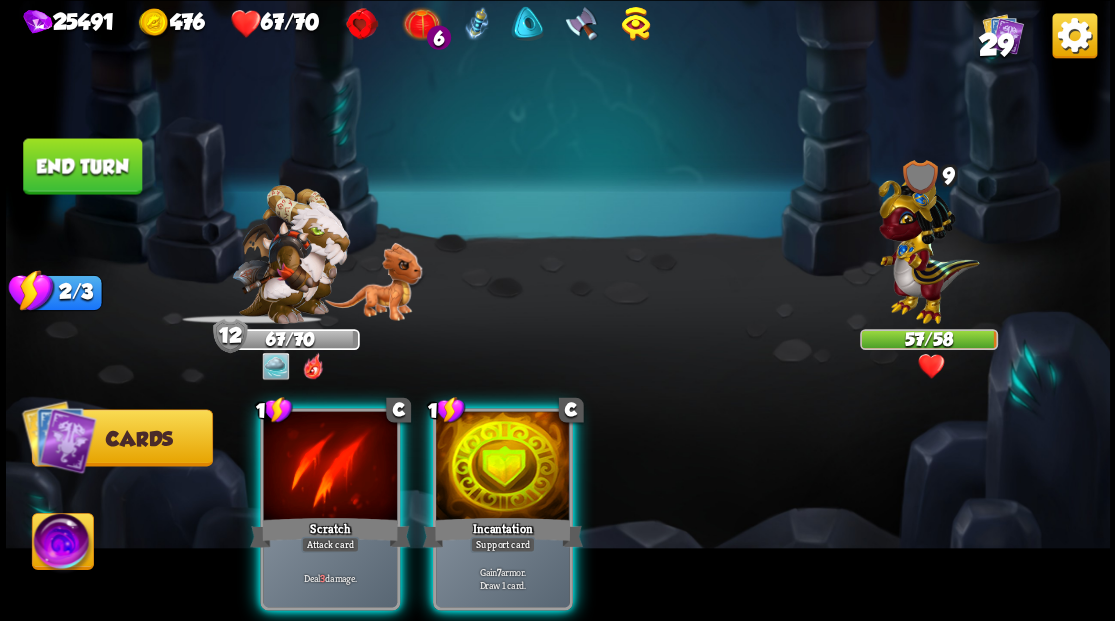 click at bounding box center [330, 467] 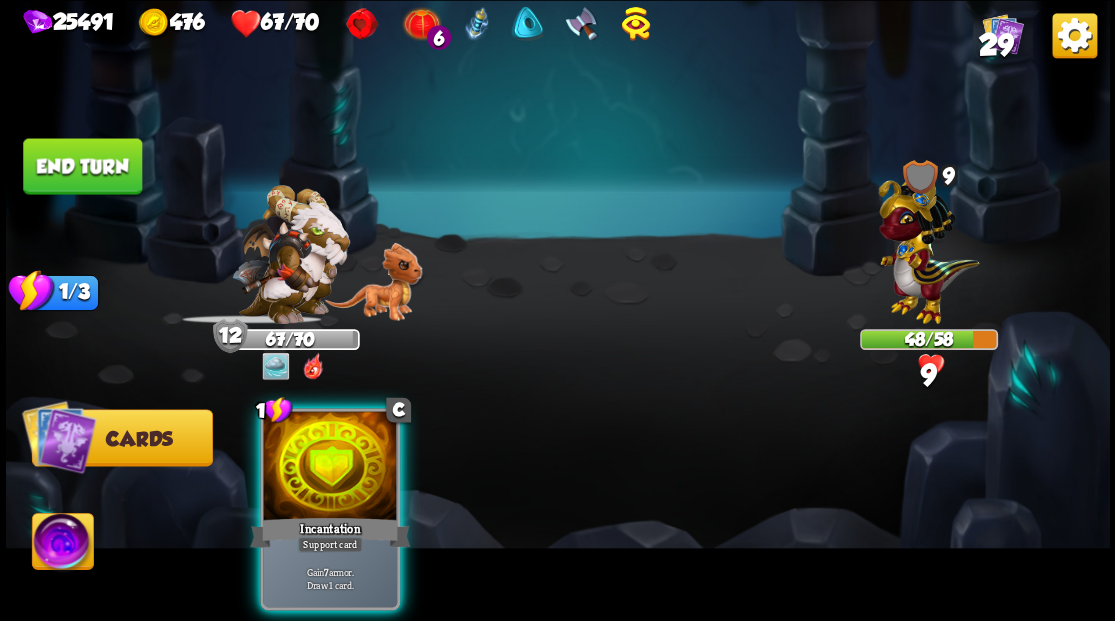 click at bounding box center (330, 467) 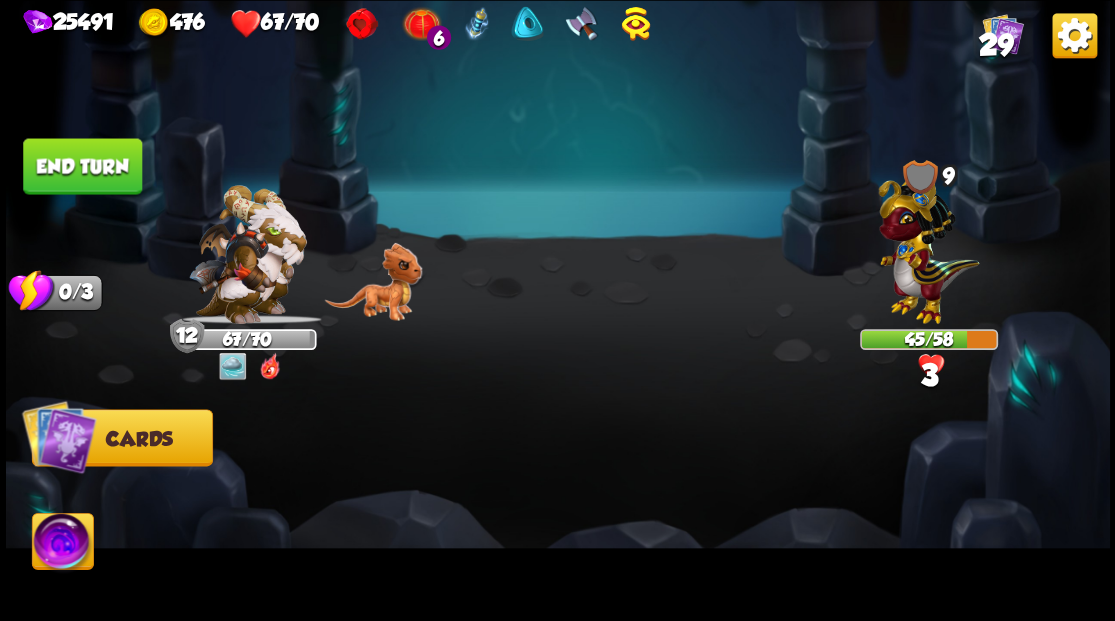 click on "End turn" at bounding box center [82, 166] 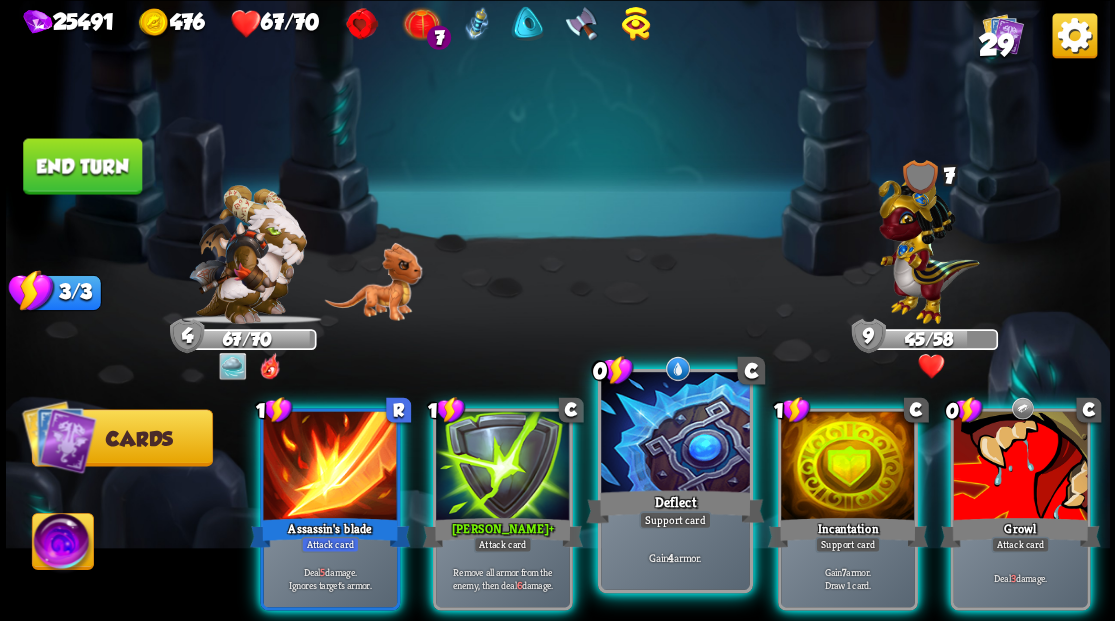 click at bounding box center [675, 434] 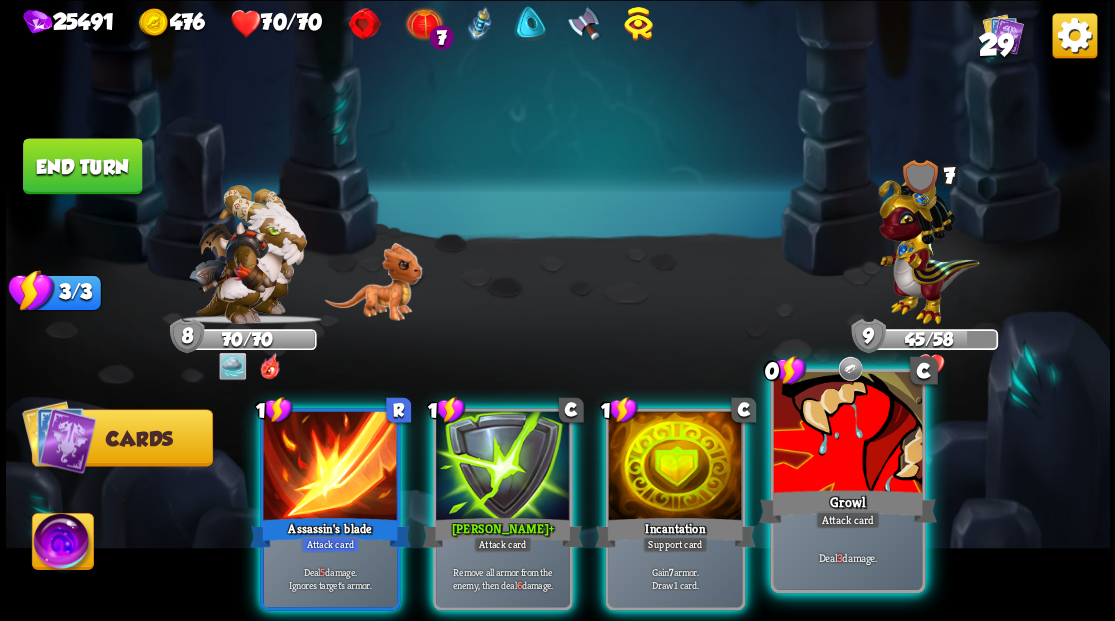 click at bounding box center (847, 434) 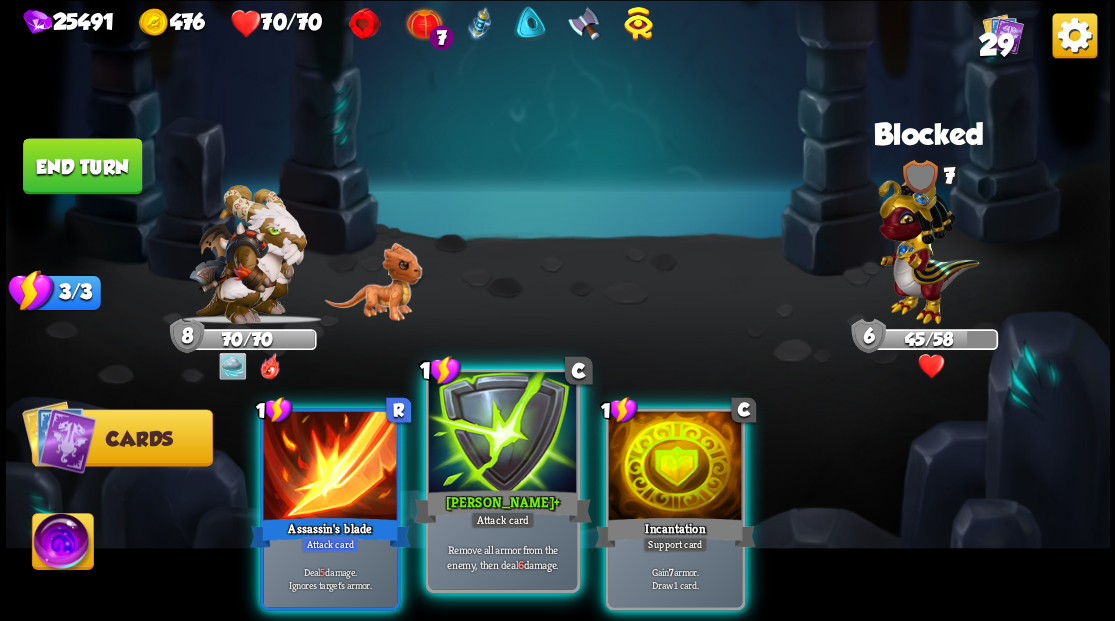 click at bounding box center (502, 434) 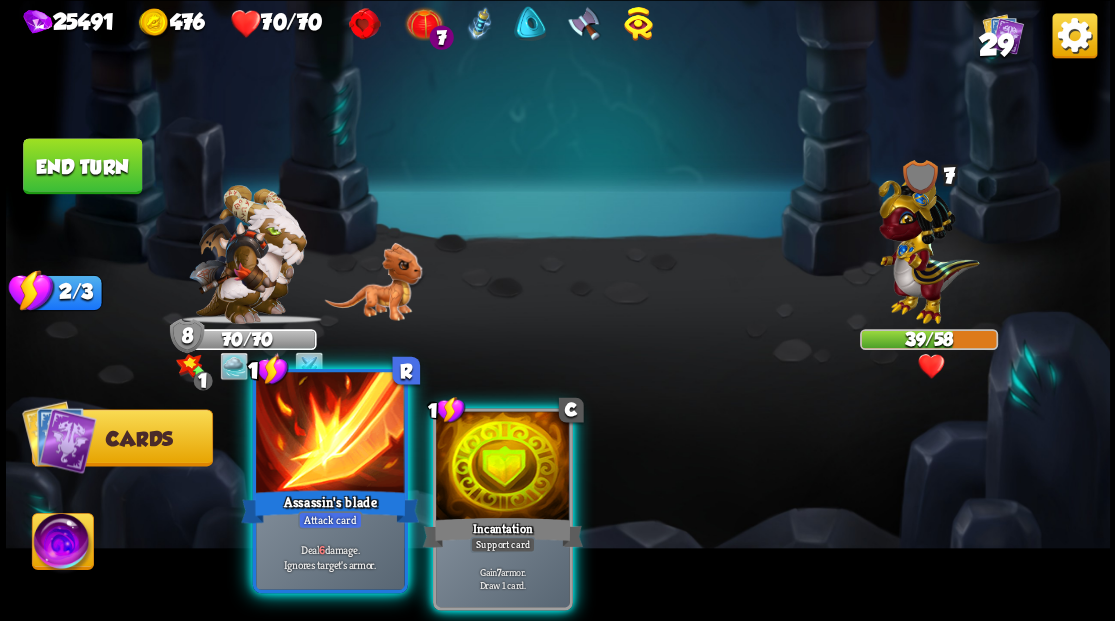 click at bounding box center (330, 434) 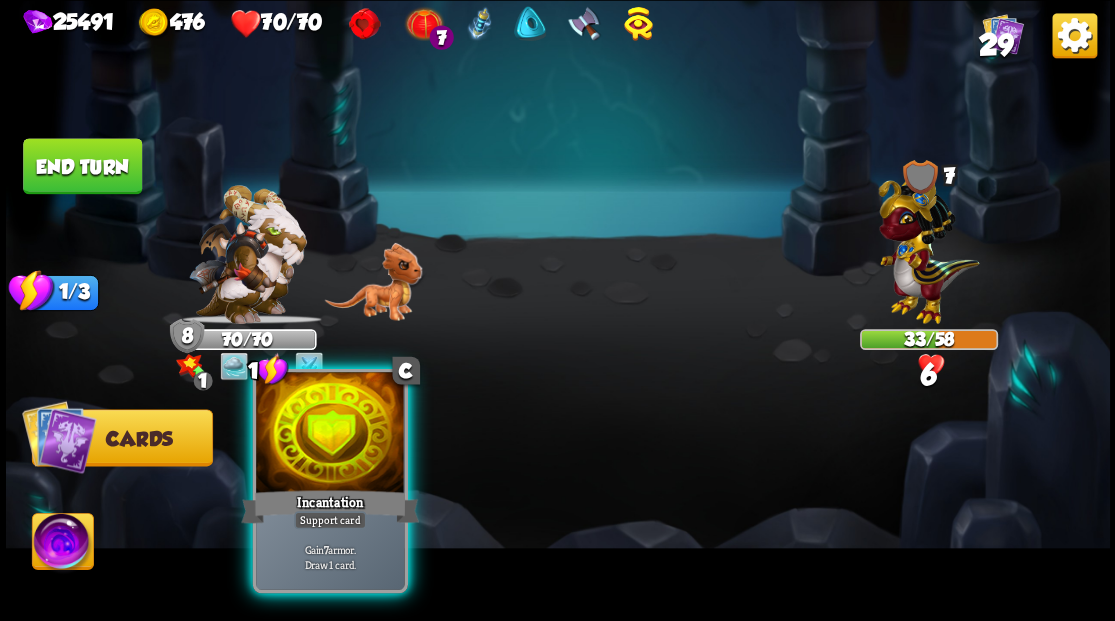 click at bounding box center [330, 434] 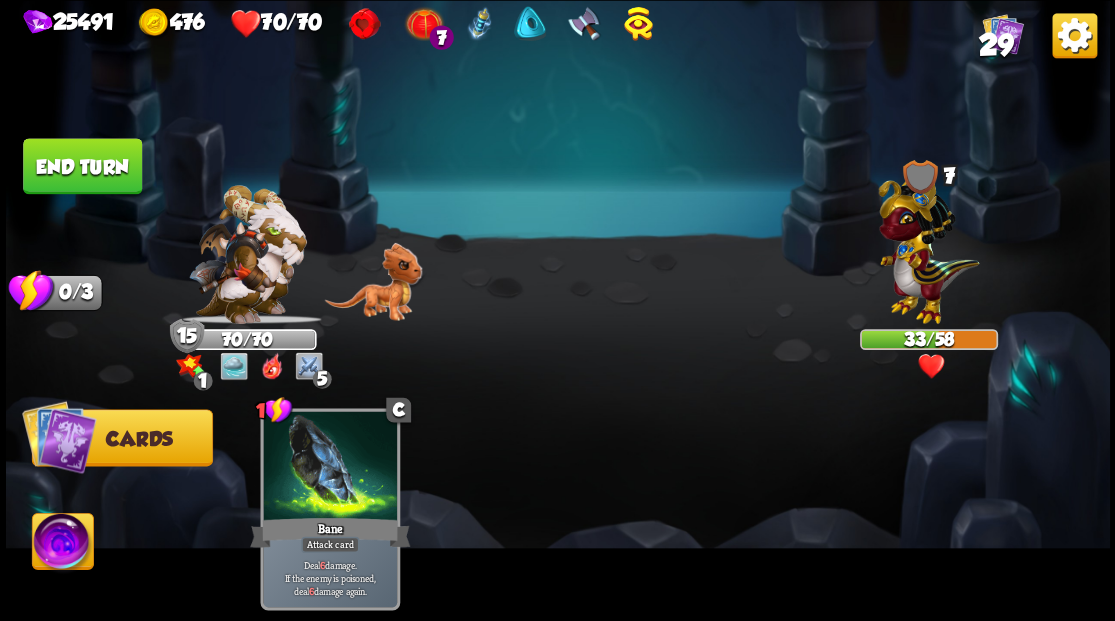 click at bounding box center [62, 544] 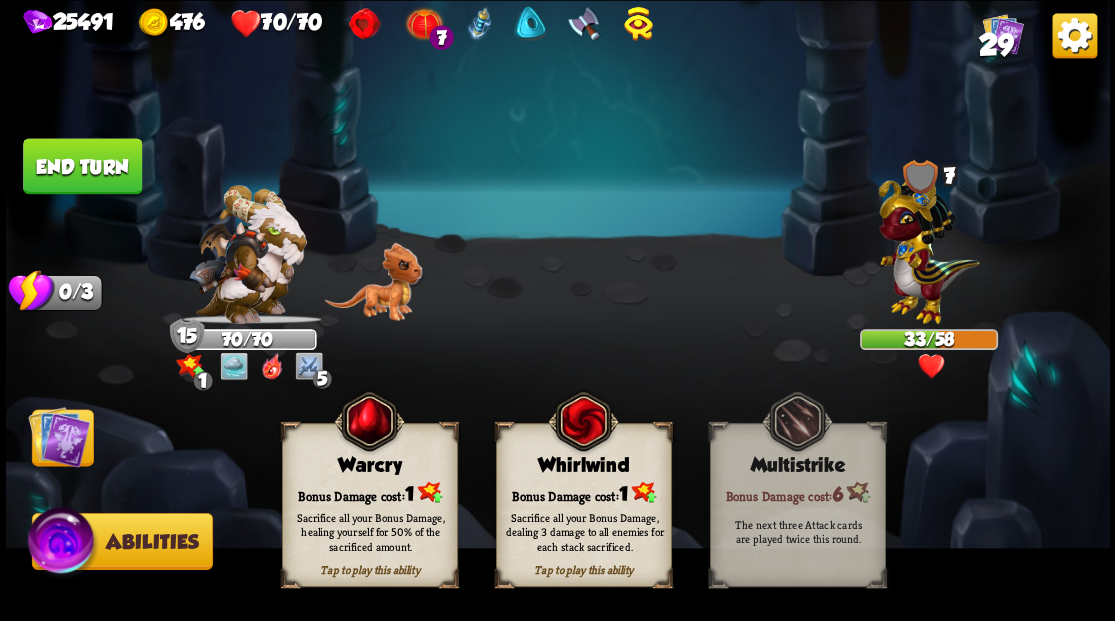 click on "Bonus Damage cost:  1" at bounding box center [583, 492] 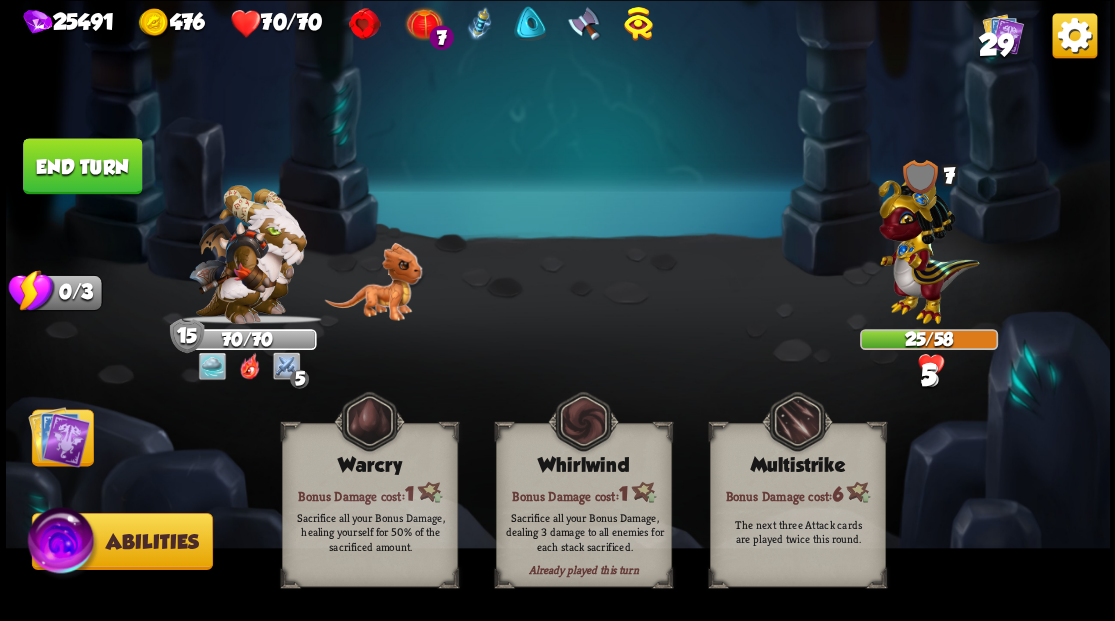 drag, startPoint x: 70, startPoint y: 437, endPoint x: 83, endPoint y: 270, distance: 167.50522 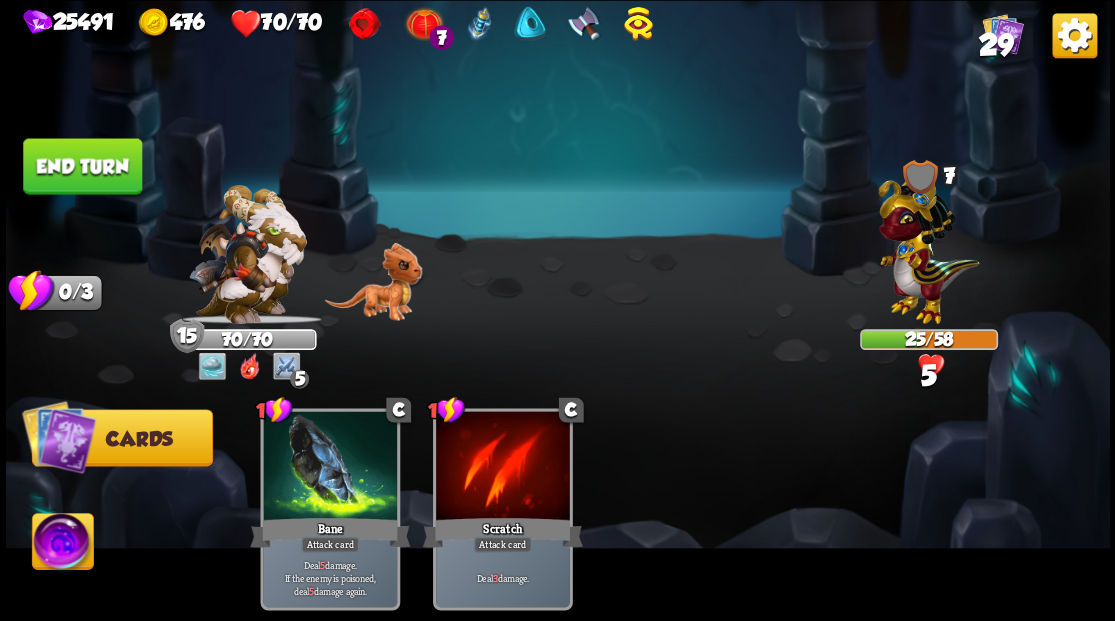 drag, startPoint x: 75, startPoint y: 175, endPoint x: 63, endPoint y: 186, distance: 16.27882 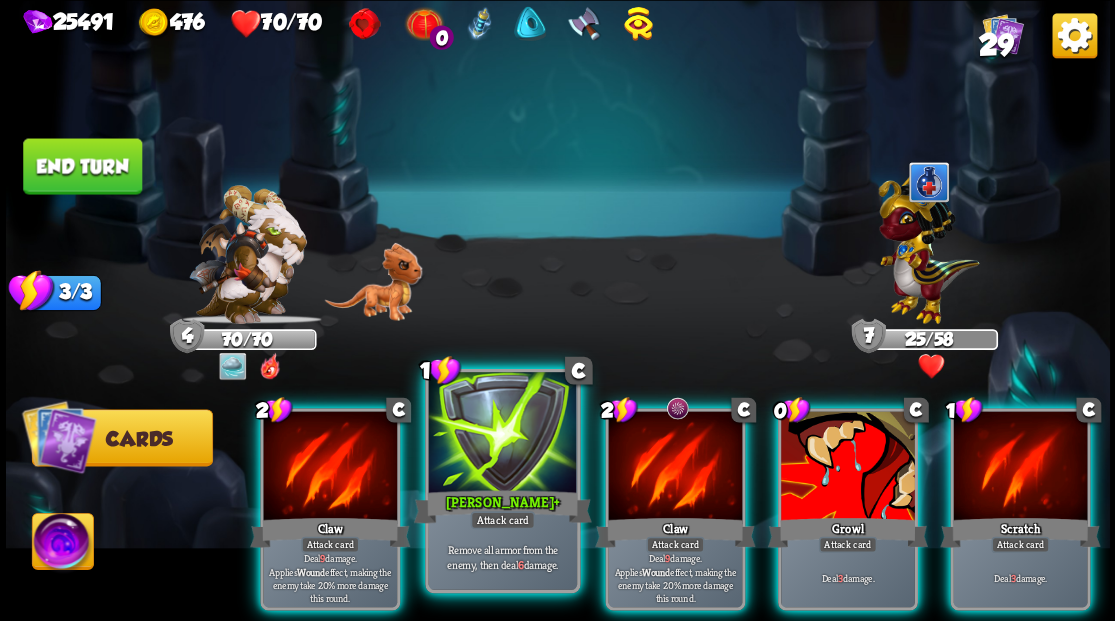 click at bounding box center [502, 434] 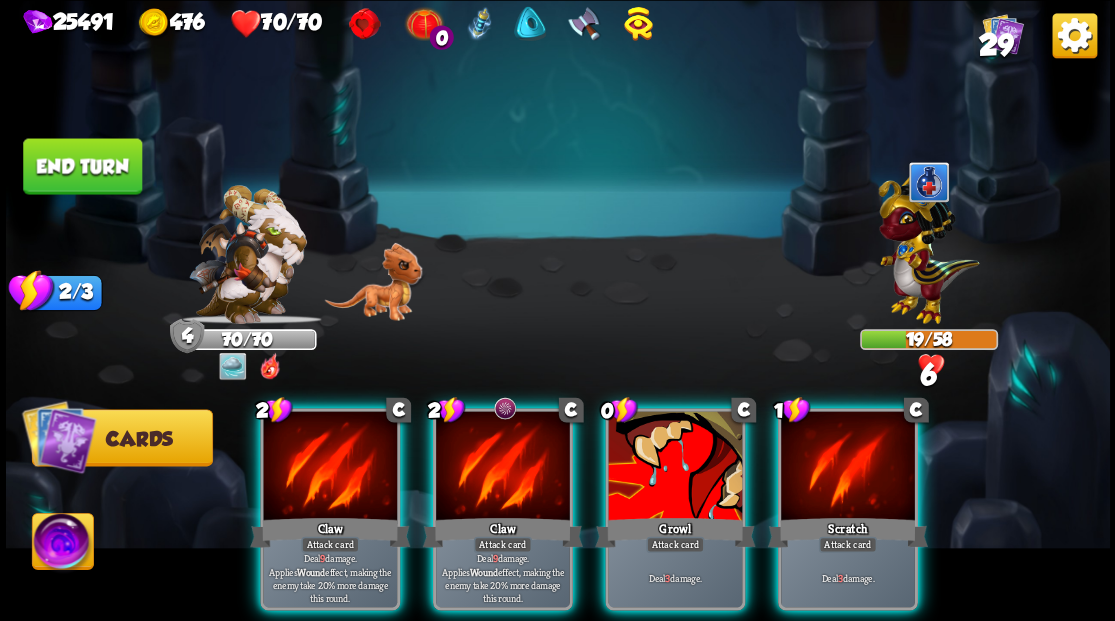 click at bounding box center (503, 467) 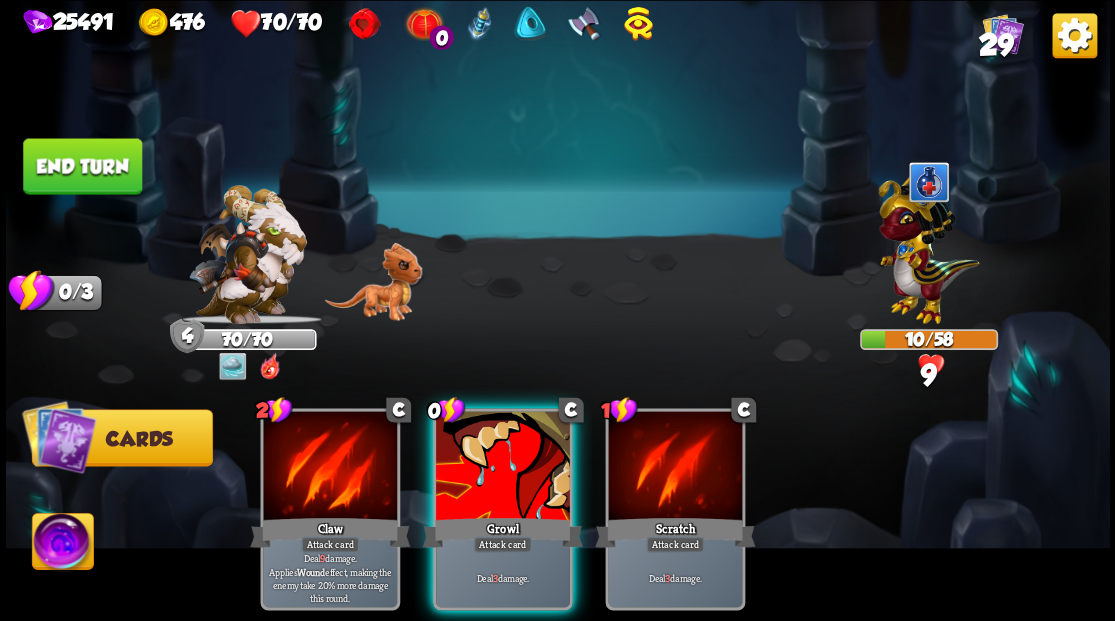 click at bounding box center (503, 467) 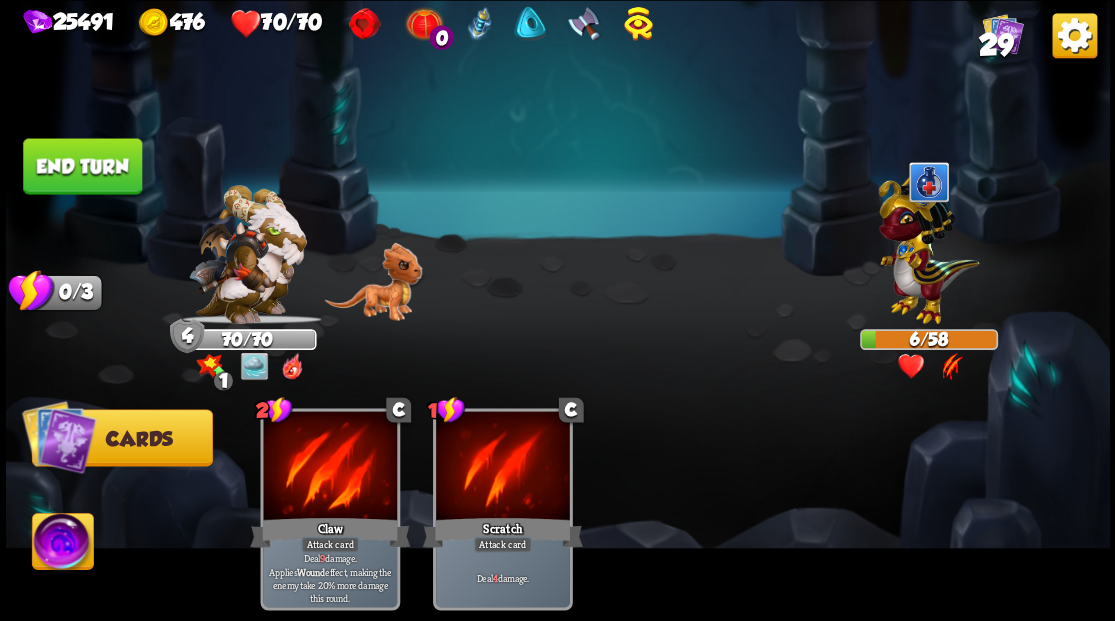 click at bounding box center [62, 544] 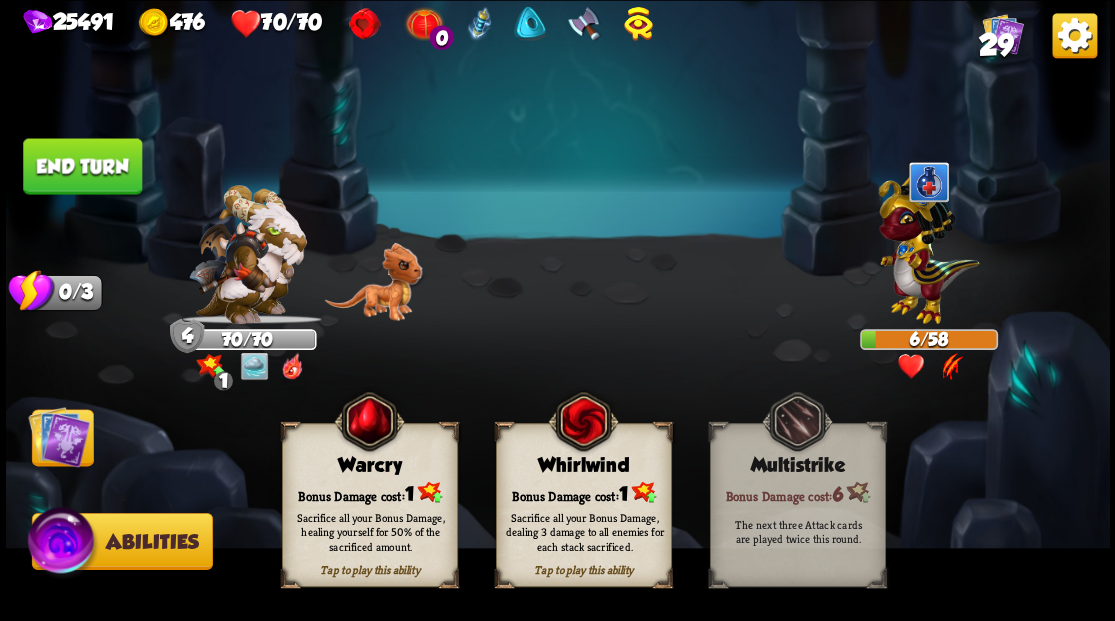 click on "Sacrifice all your Bonus Damage, dealing 3 damage to all enemies for each stack sacrificed." at bounding box center [584, 531] 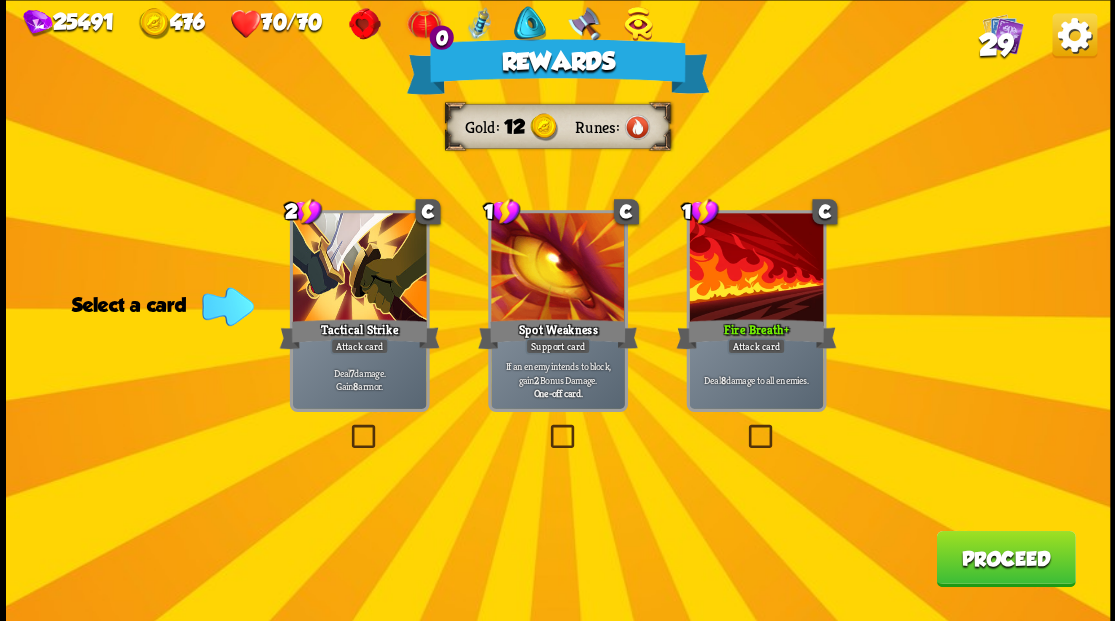 click on "Proceed" at bounding box center [1005, 558] 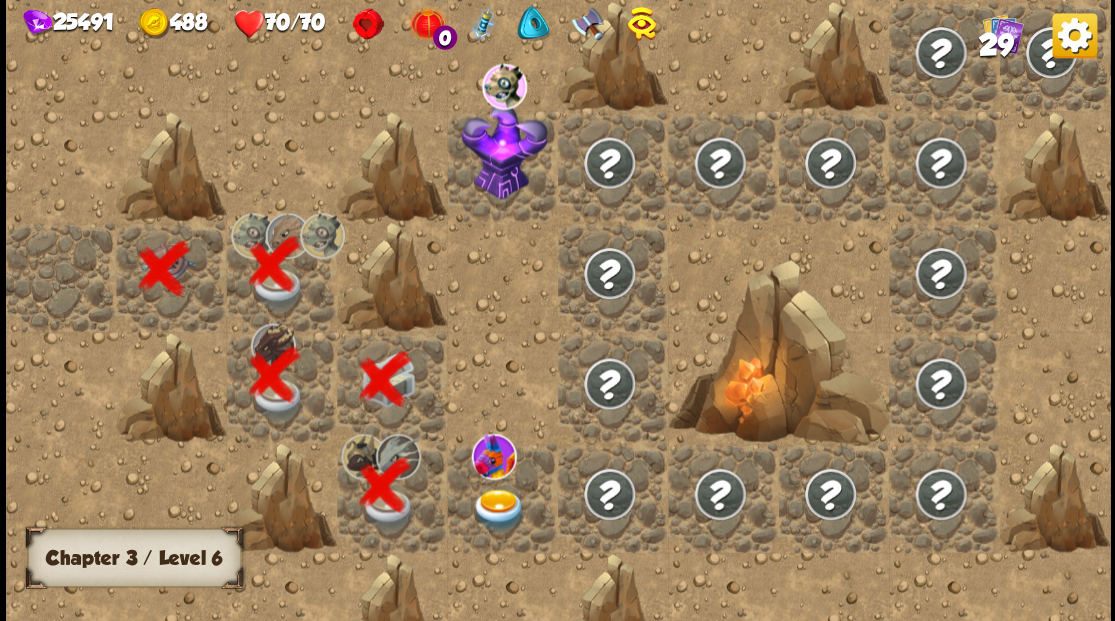 click at bounding box center [498, 509] 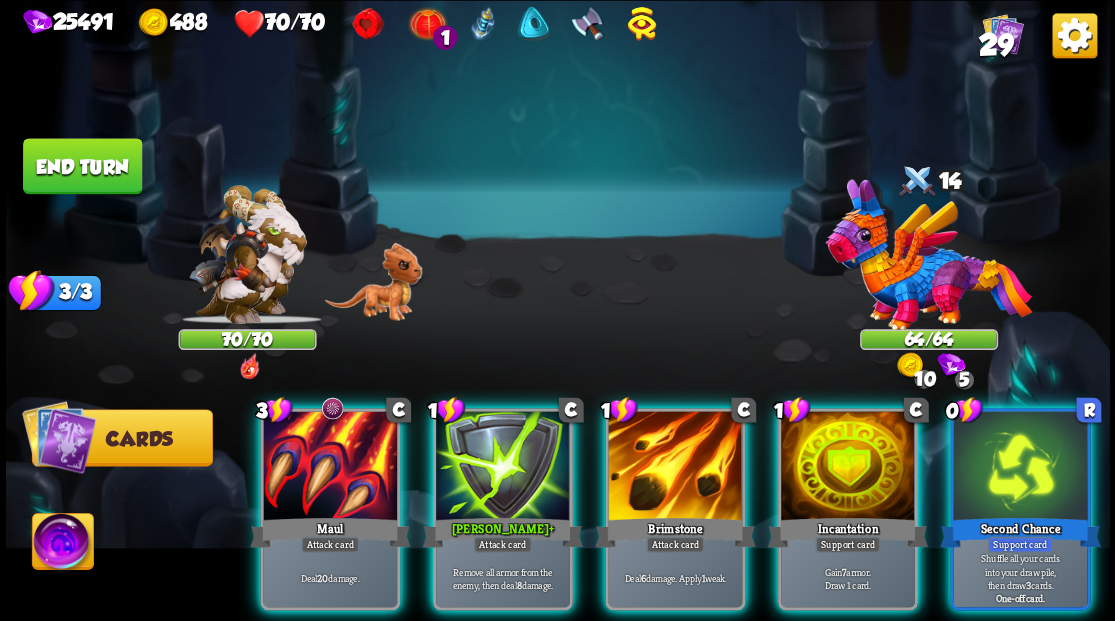 click at bounding box center [928, 254] 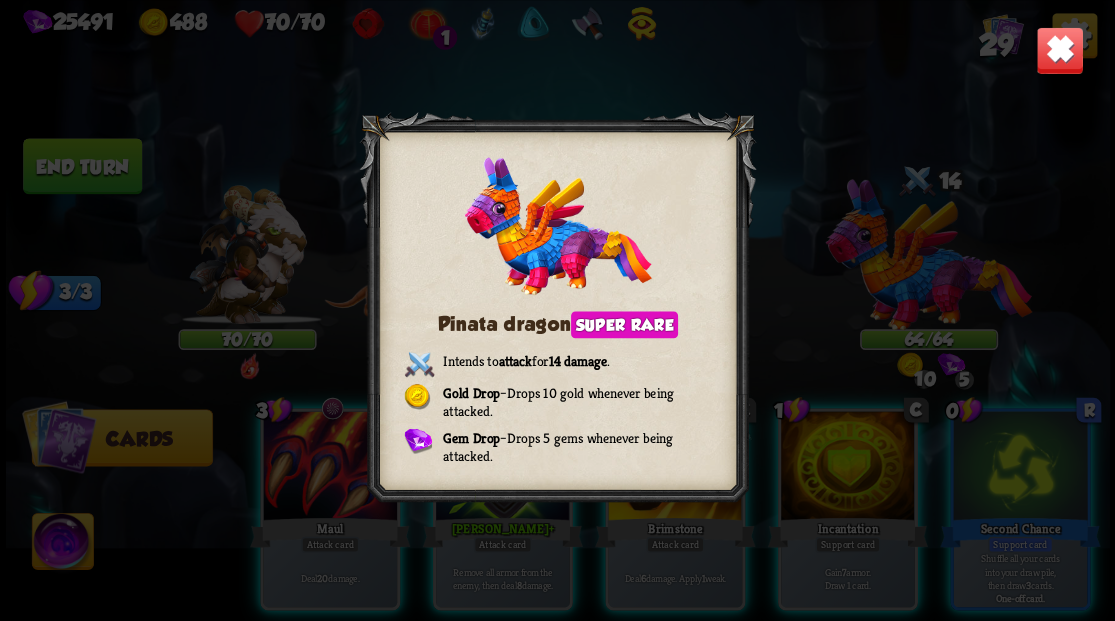 click at bounding box center [1059, 50] 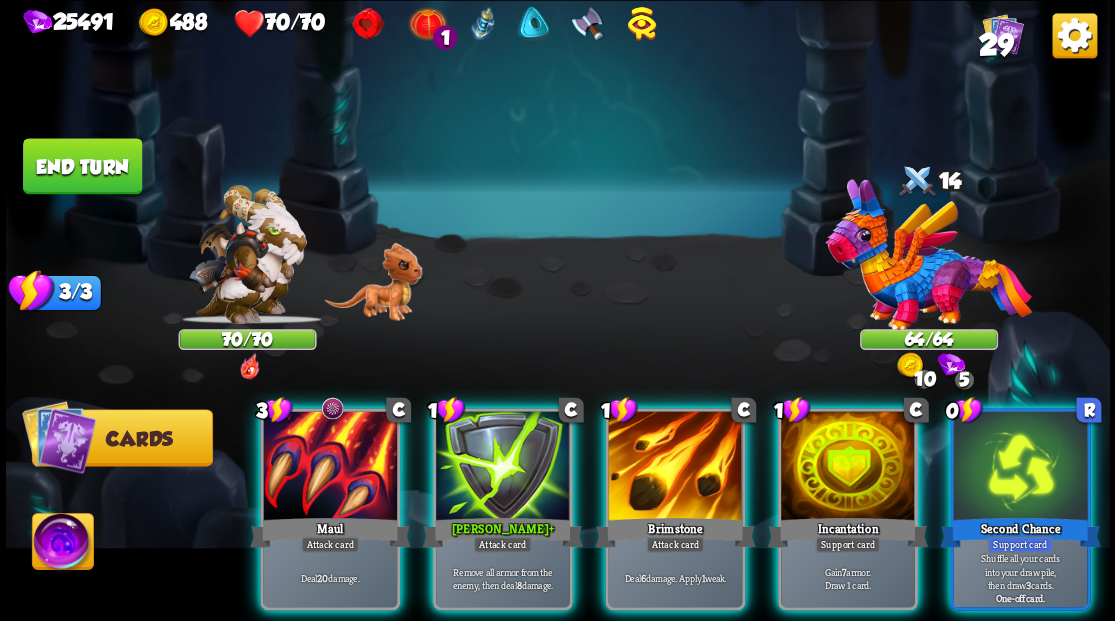 click at bounding box center [928, 254] 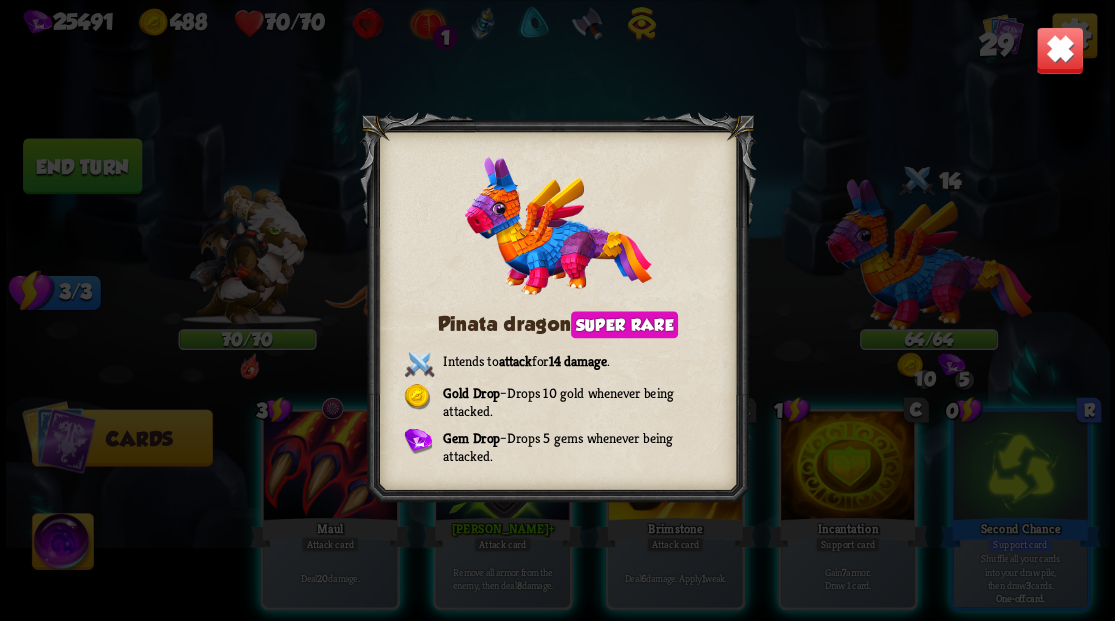 click at bounding box center (1059, 50) 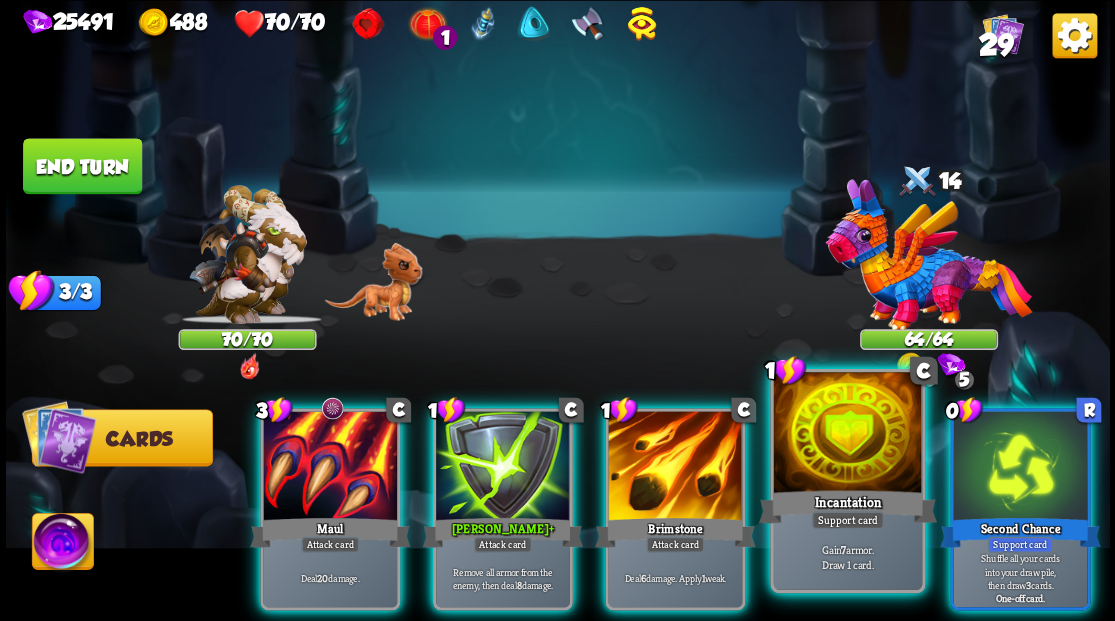 click at bounding box center (847, 434) 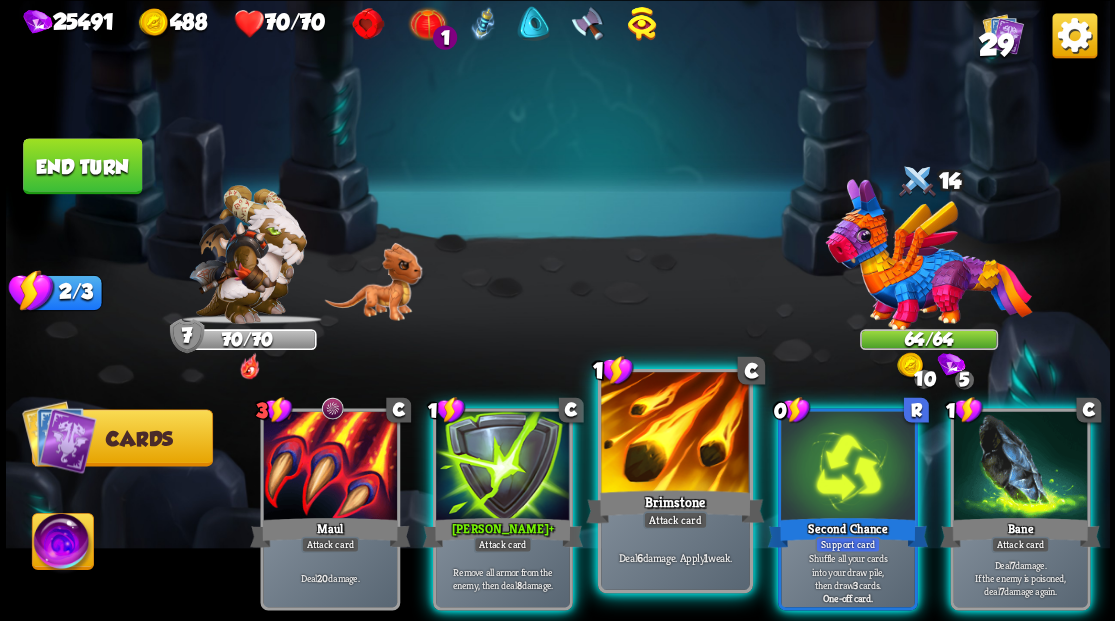 click at bounding box center (675, 434) 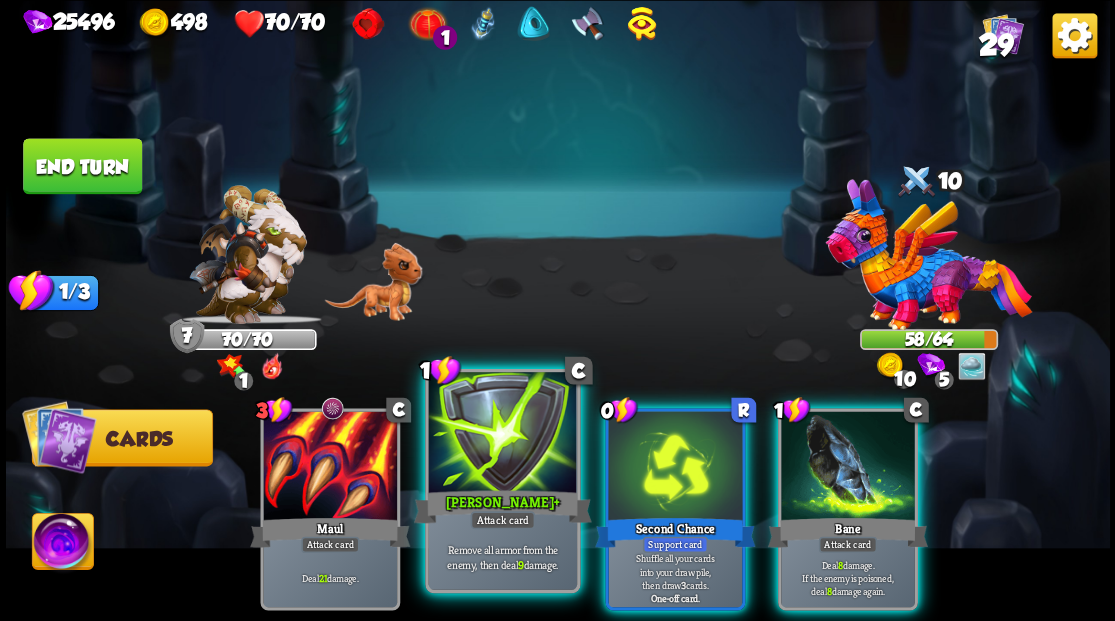 click at bounding box center (502, 434) 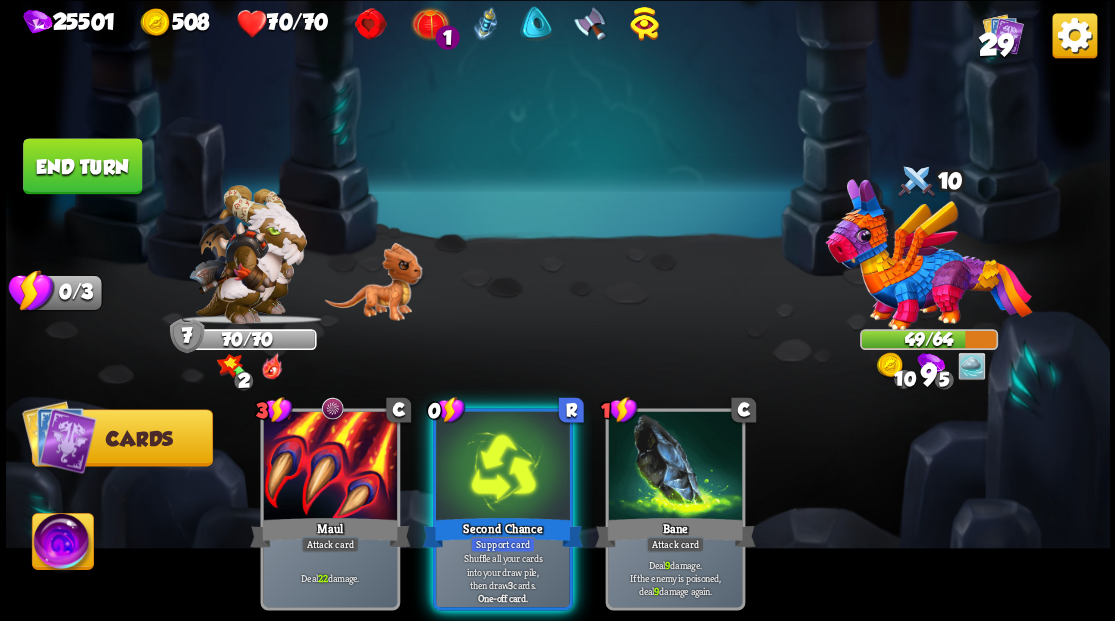 click at bounding box center [503, 467] 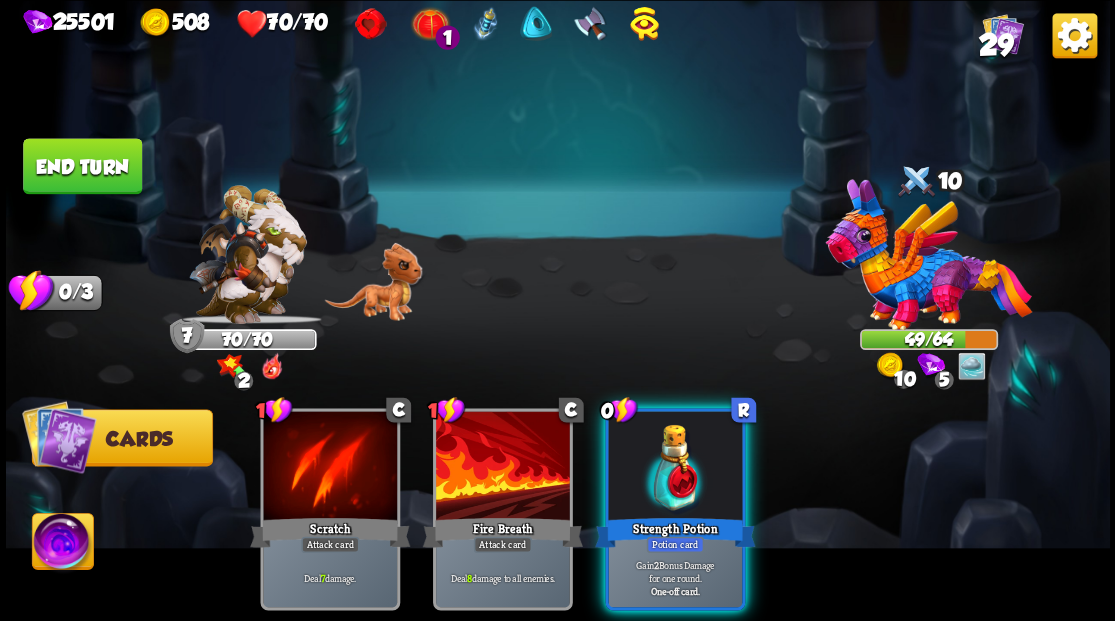 drag, startPoint x: 679, startPoint y: 484, endPoint x: 679, endPoint y: 472, distance: 12 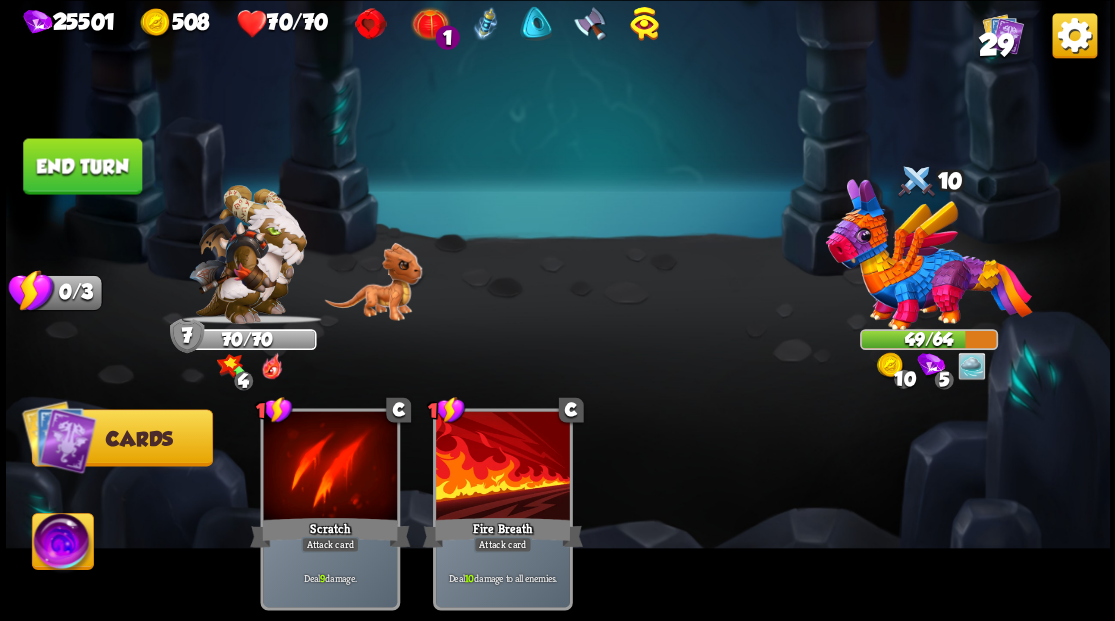 click on "End turn" at bounding box center [82, 166] 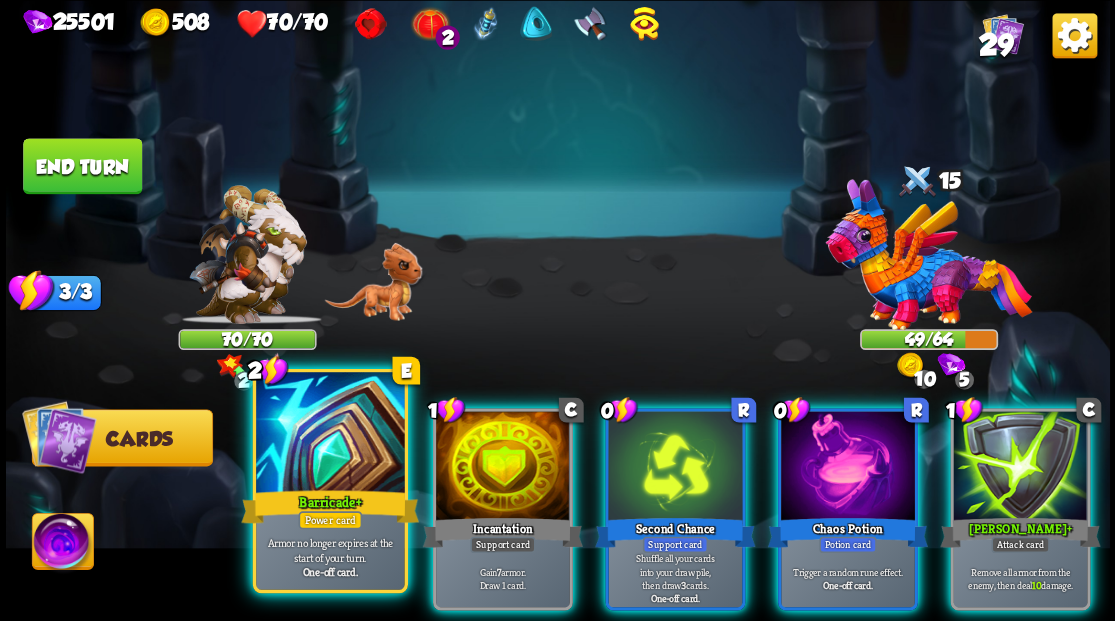 click at bounding box center [330, 434] 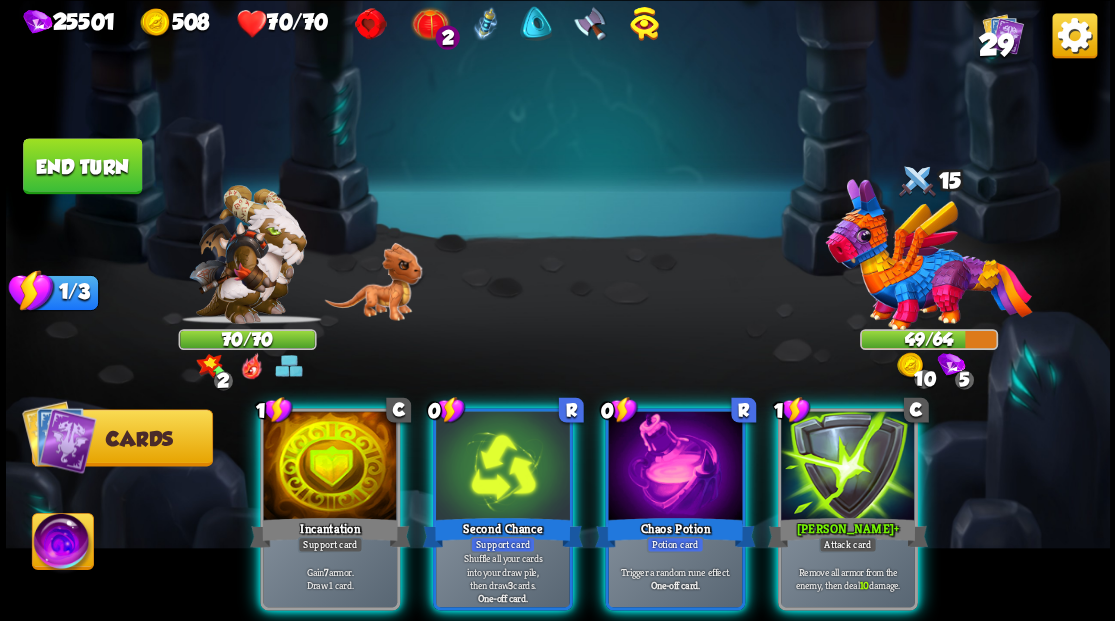 click at bounding box center (330, 467) 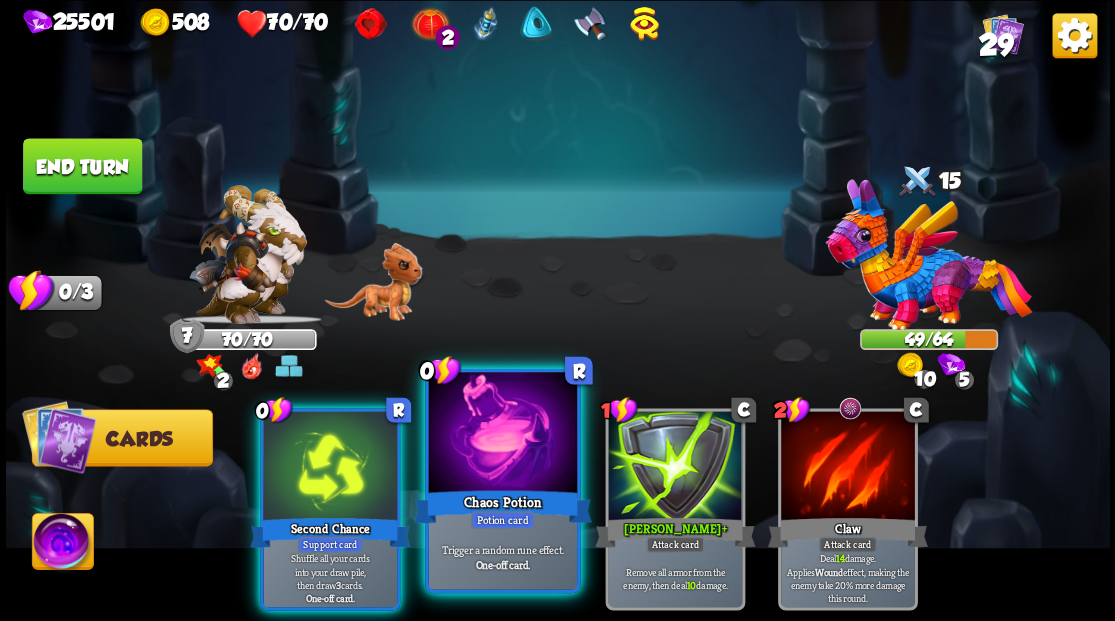 click at bounding box center [502, 434] 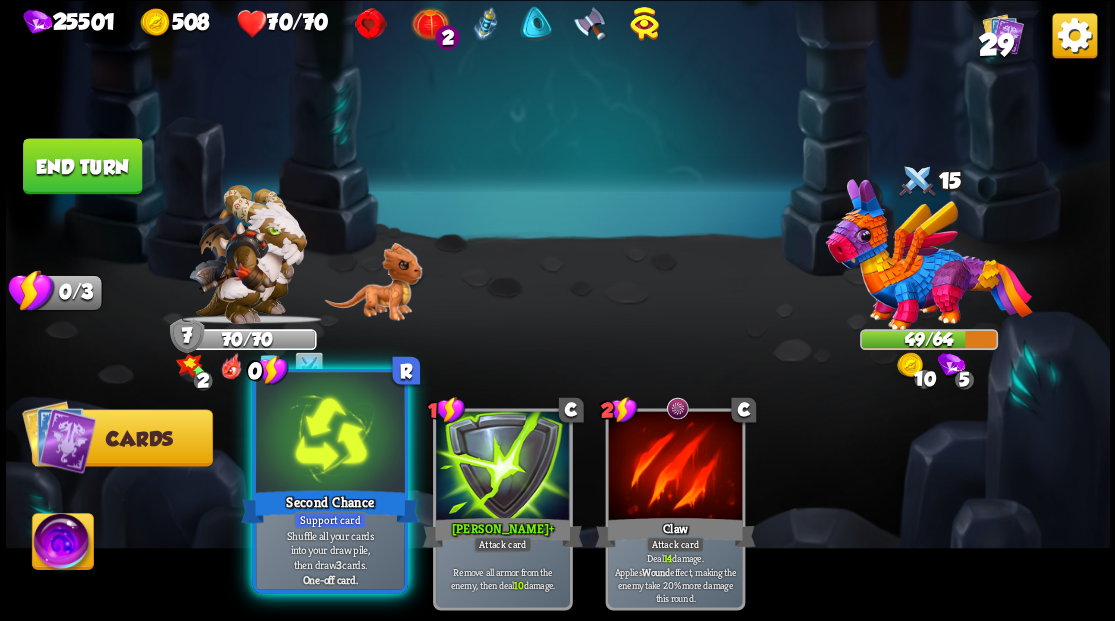 click at bounding box center (330, 434) 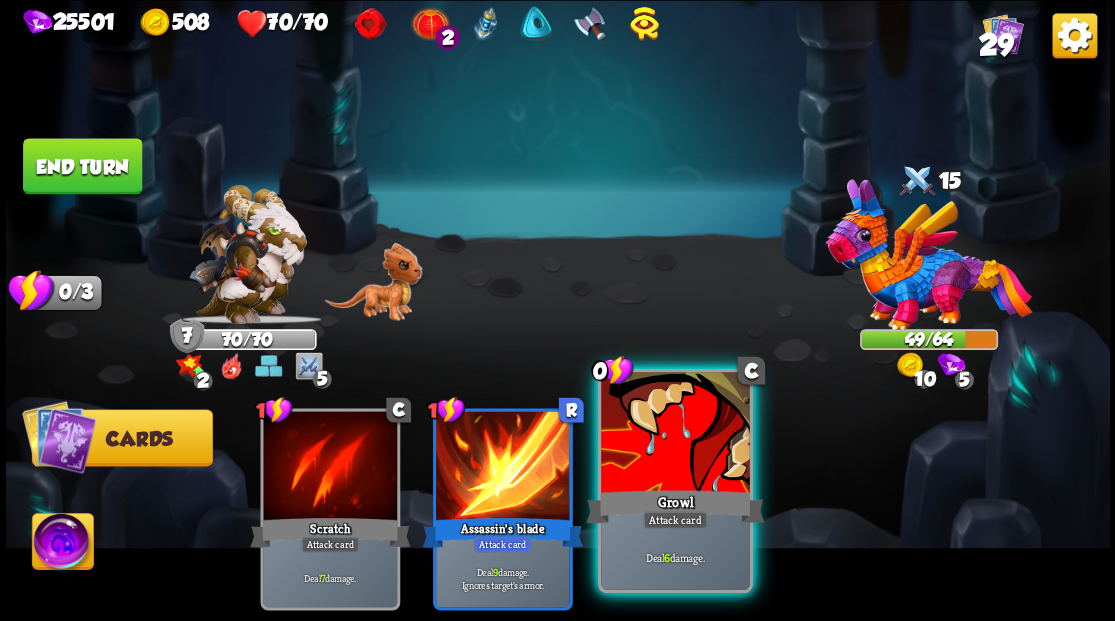 click at bounding box center (675, 434) 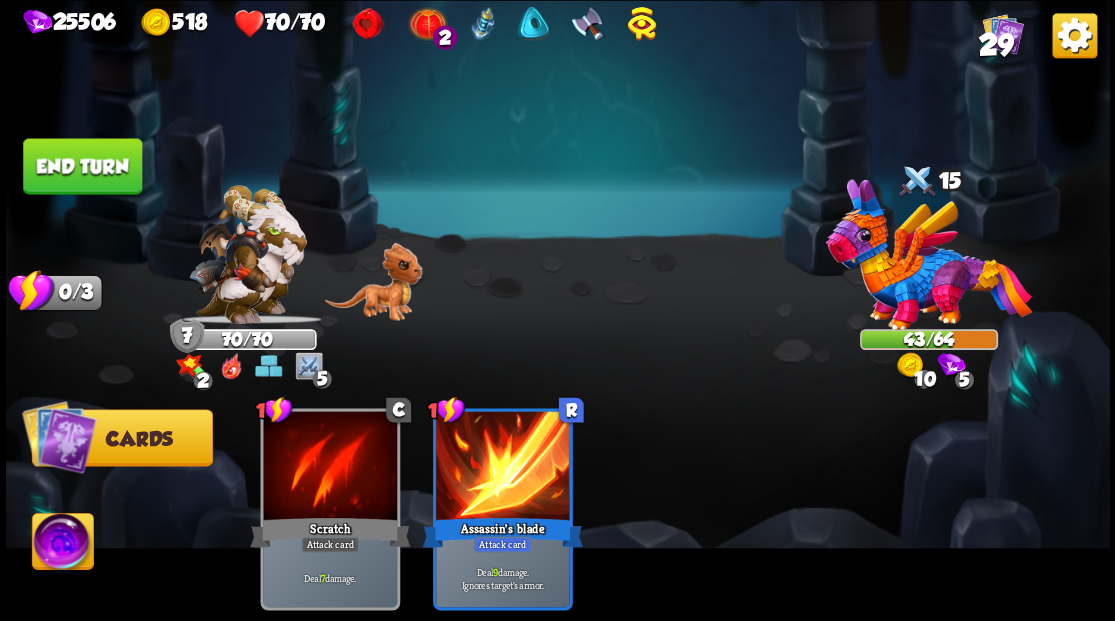 click on "End turn" at bounding box center (82, 166) 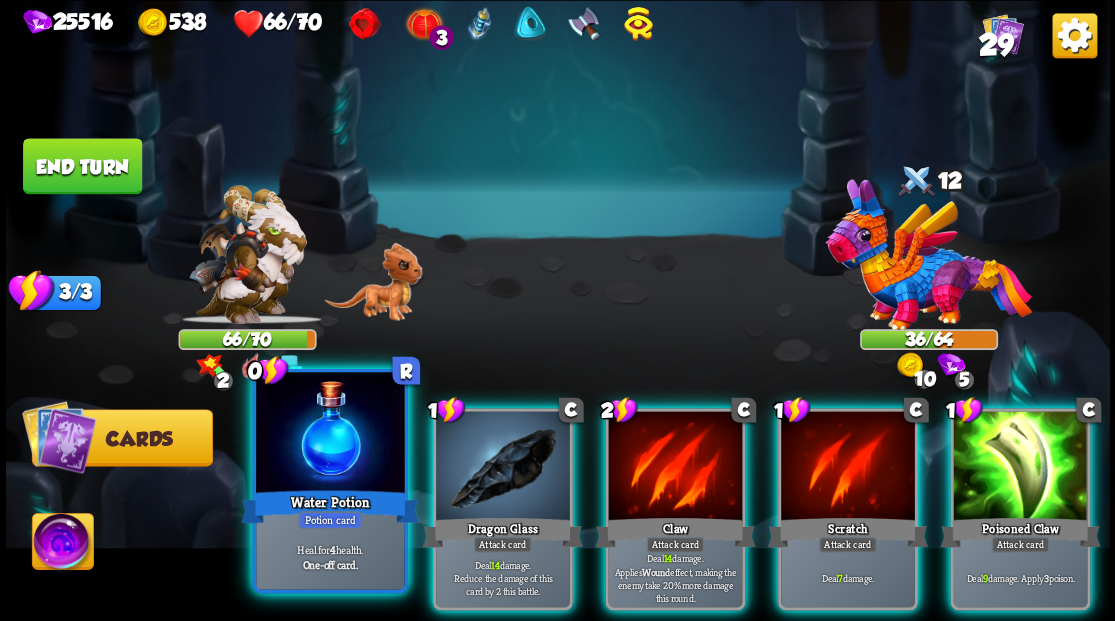 click at bounding box center (330, 434) 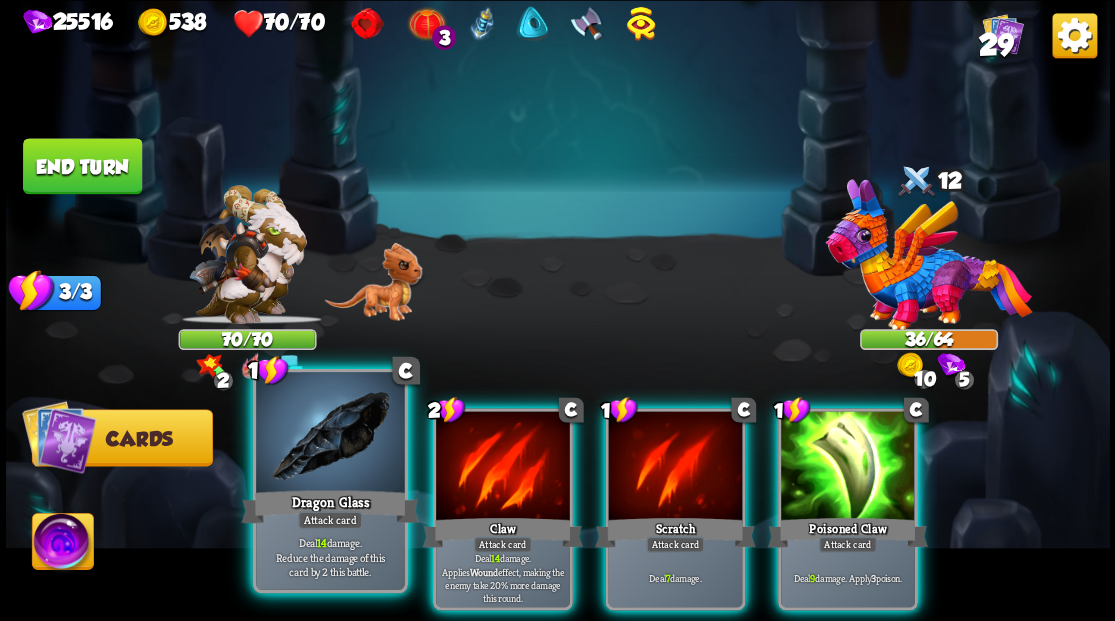 click at bounding box center (330, 434) 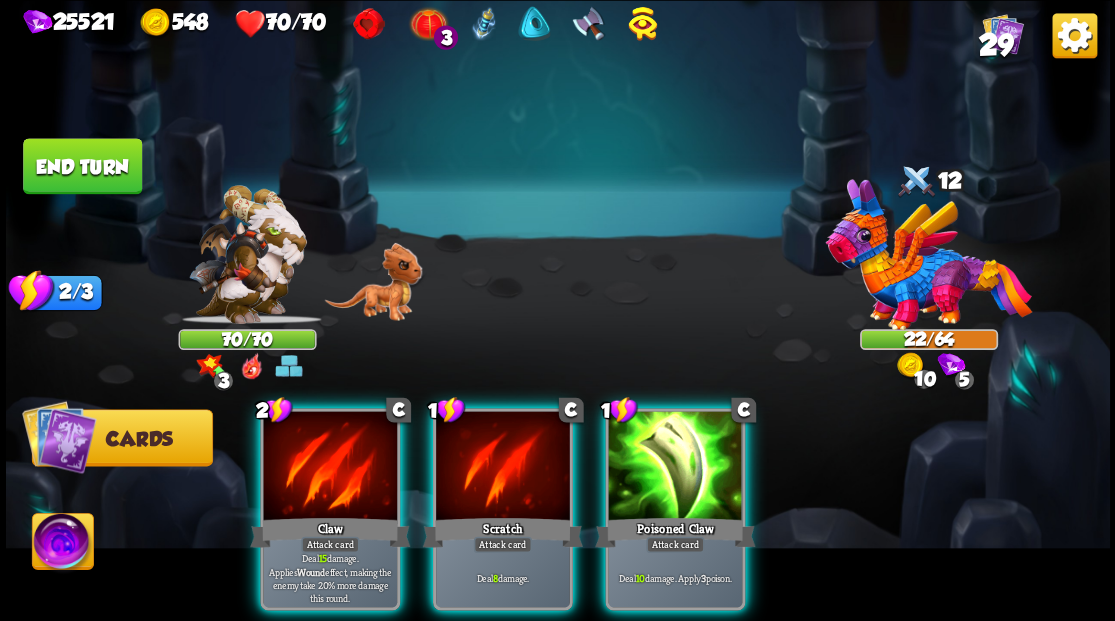 drag, startPoint x: 698, startPoint y: 479, endPoint x: 693, endPoint y: 400, distance: 79.15807 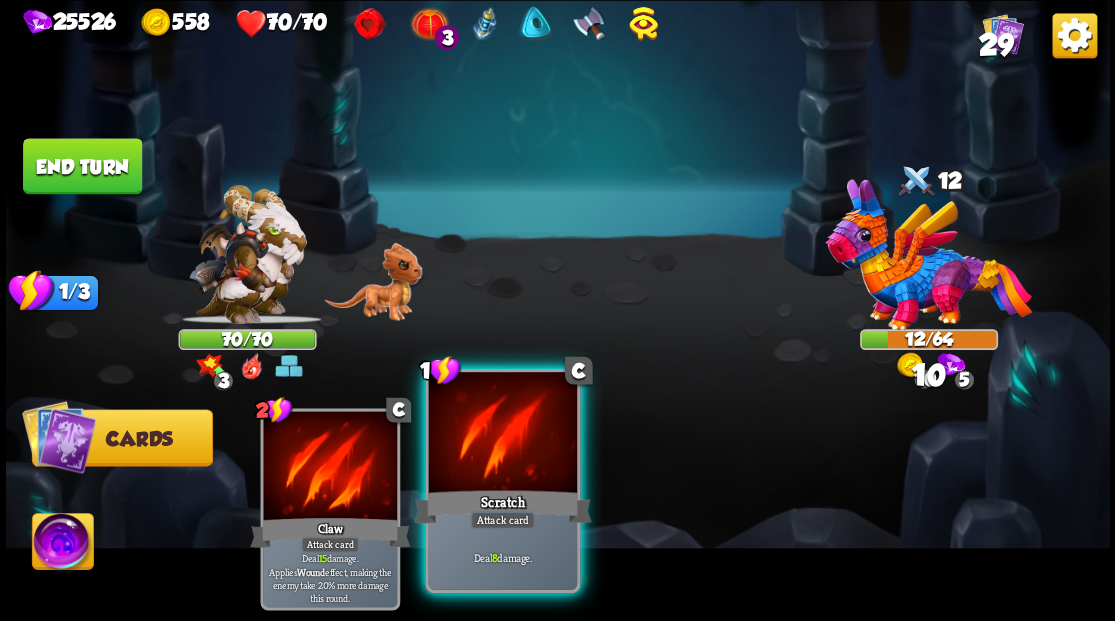 click at bounding box center [502, 434] 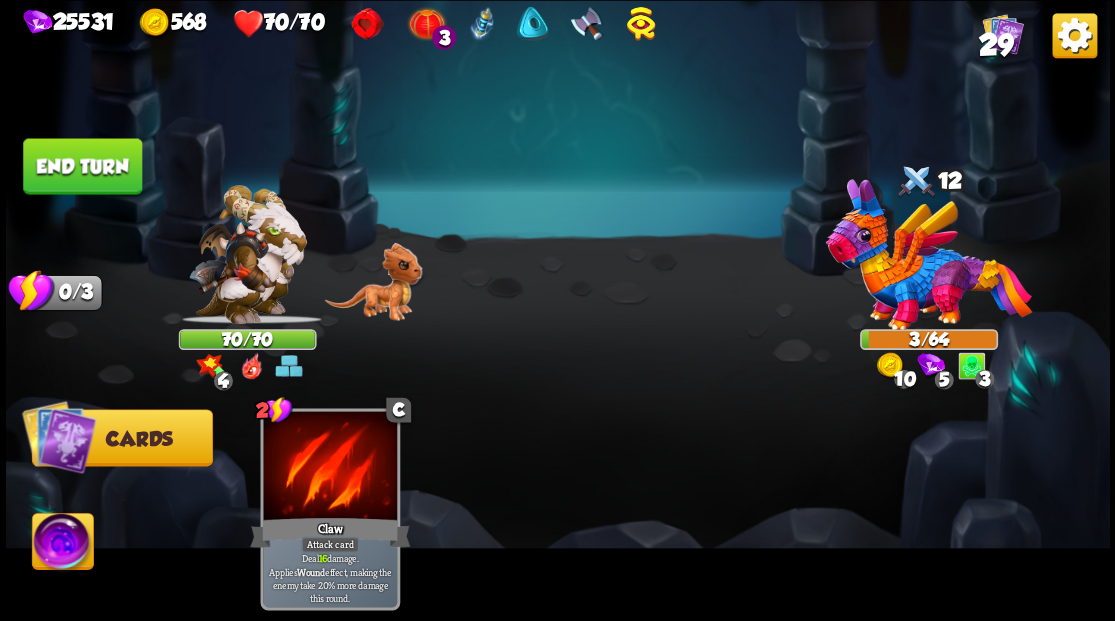 click on "End turn" at bounding box center [82, 166] 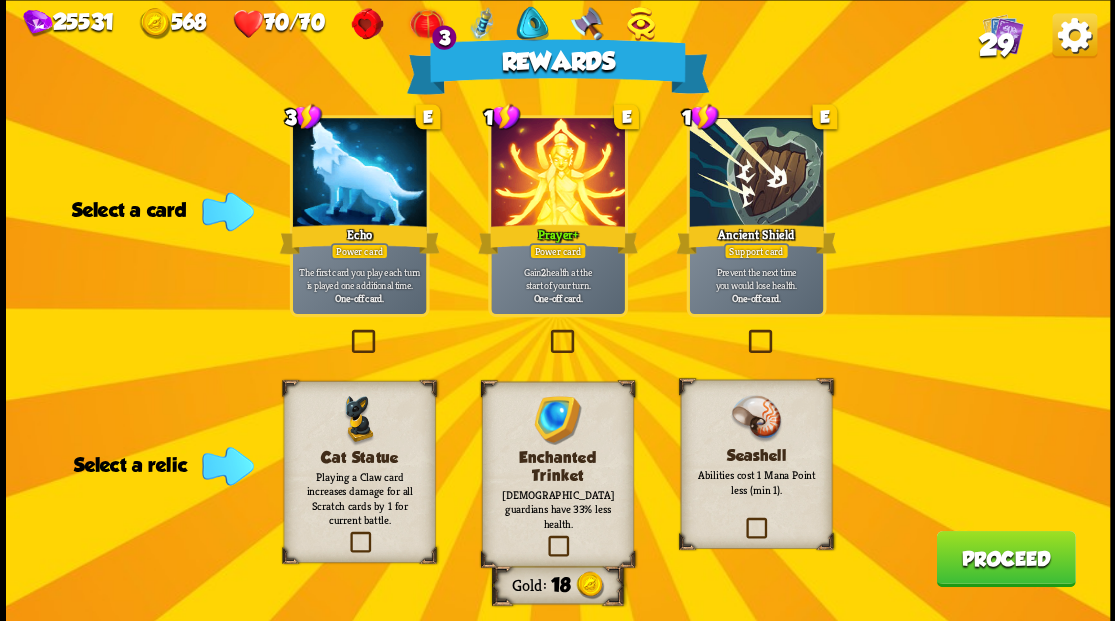 click at bounding box center [544, 538] 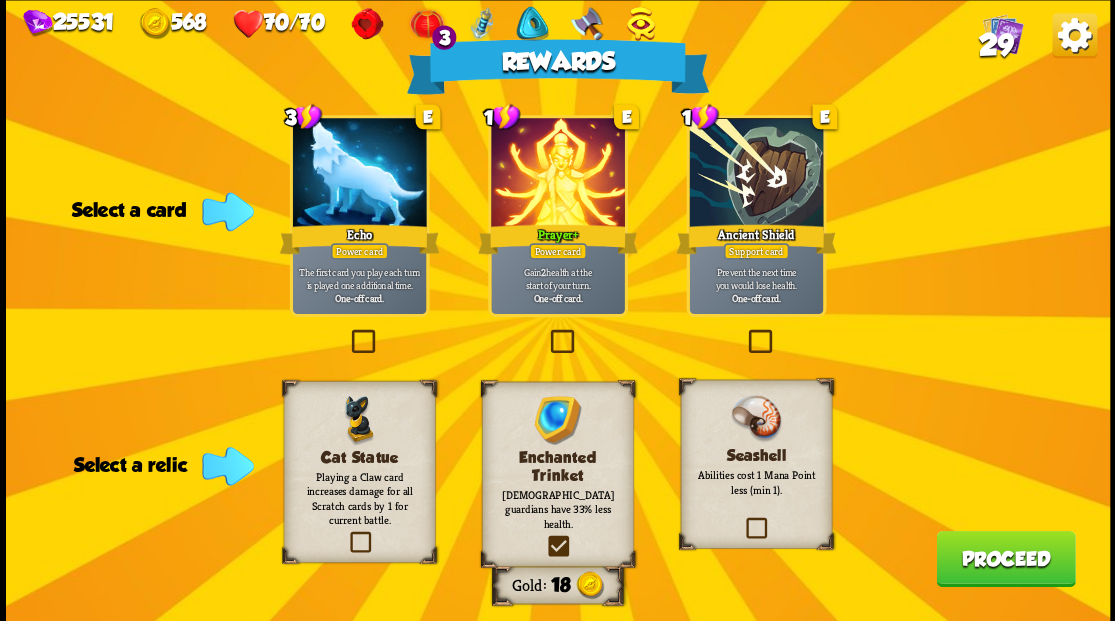 click at bounding box center [0, 0] 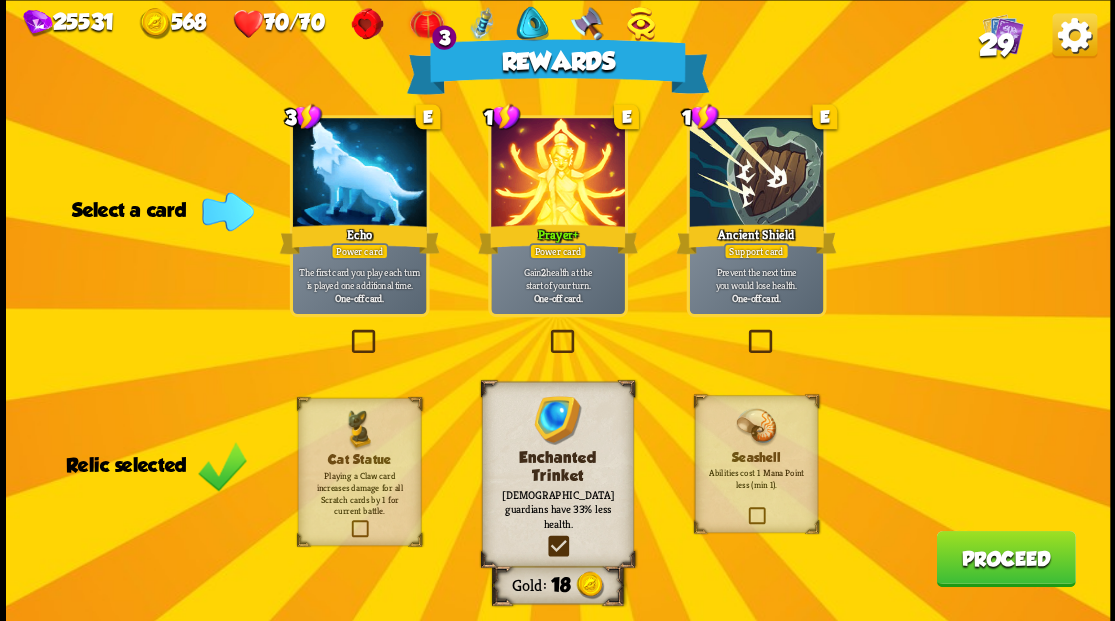 click on "Proceed" at bounding box center [1005, 558] 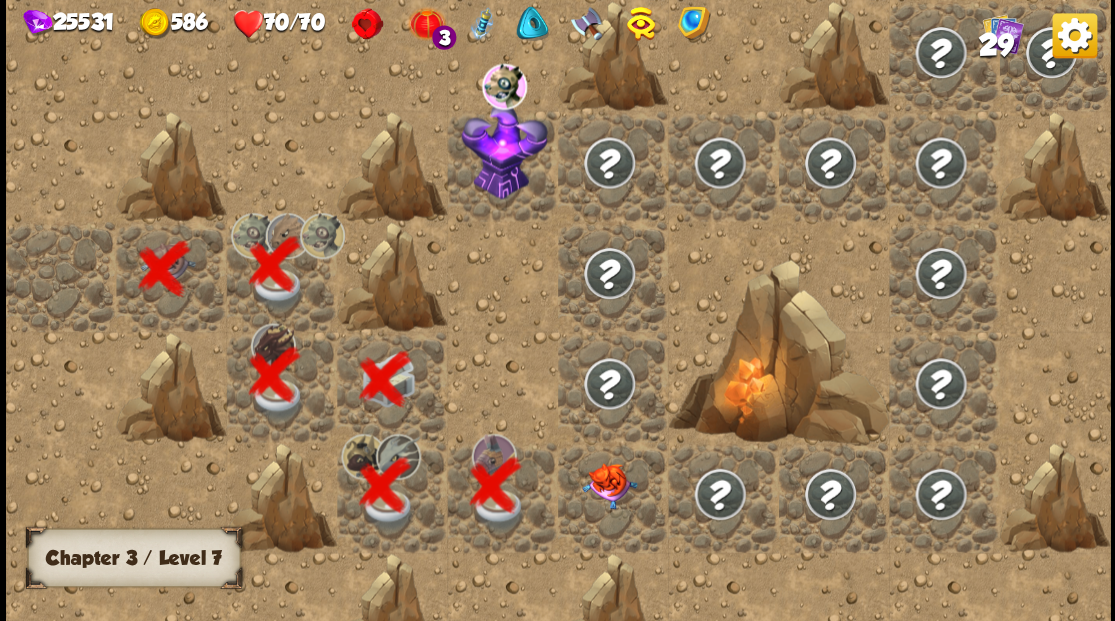 click at bounding box center [609, 485] 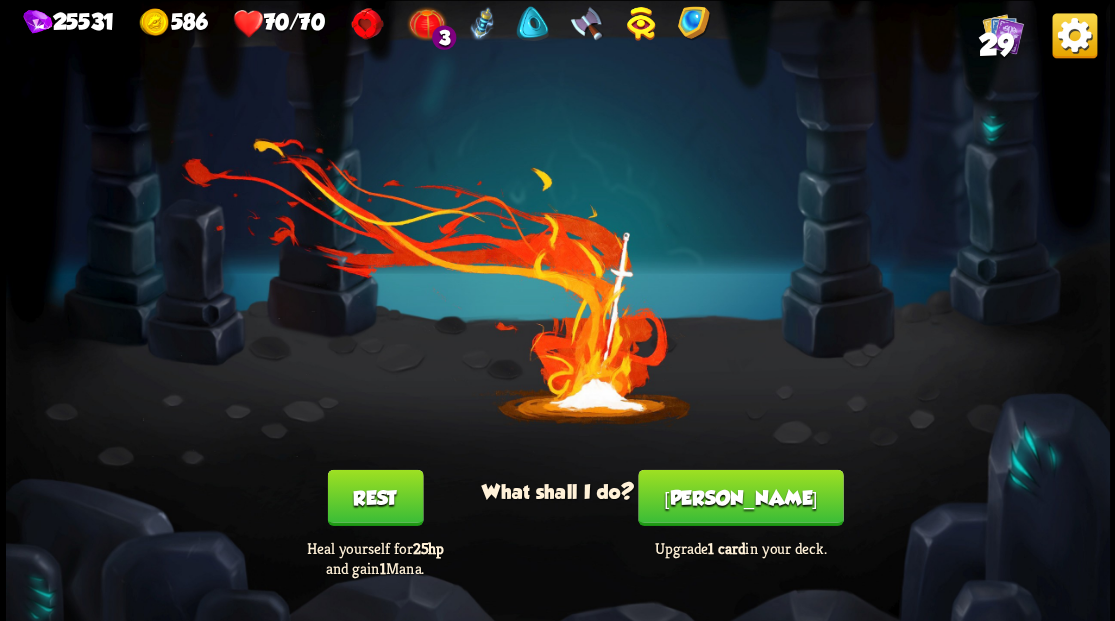 click on "[PERSON_NAME]" at bounding box center (740, 497) 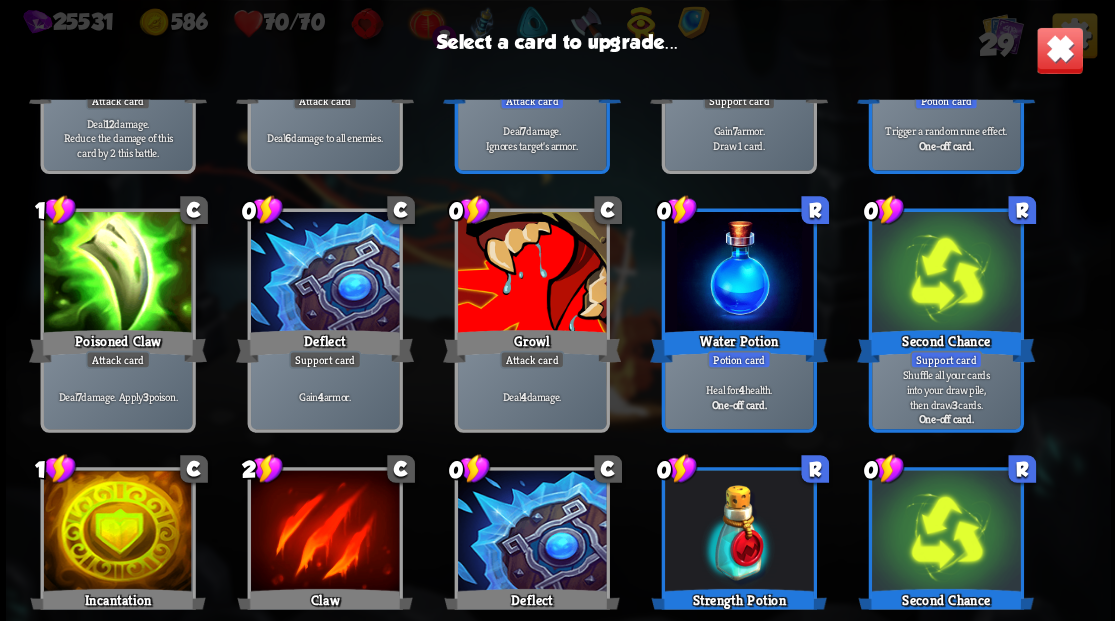scroll, scrollTop: 529, scrollLeft: 0, axis: vertical 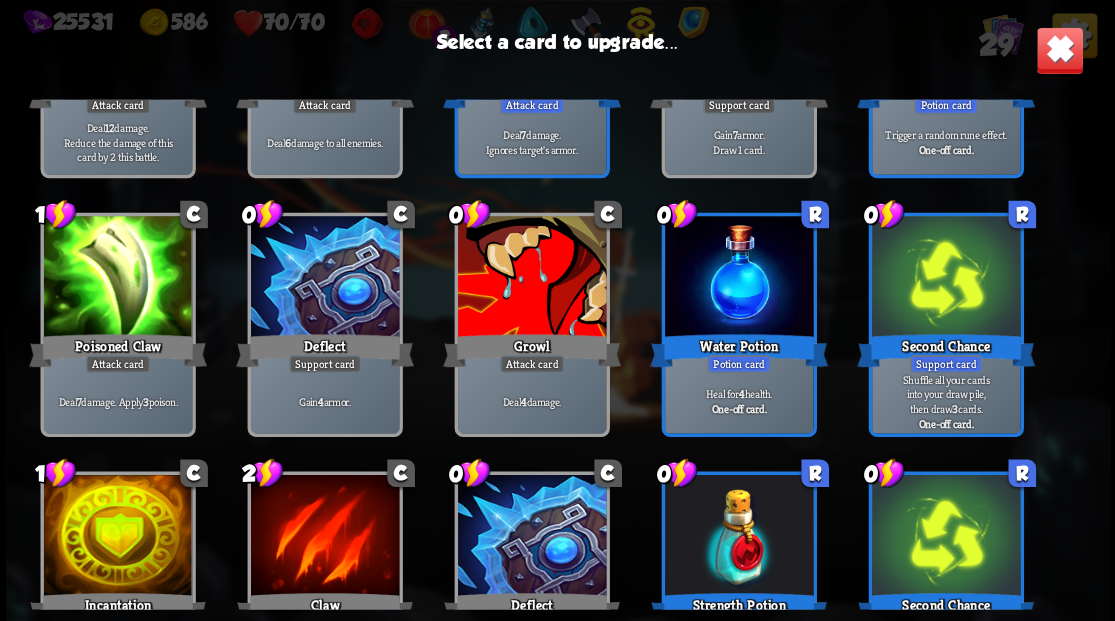 click at bounding box center [531, 278] 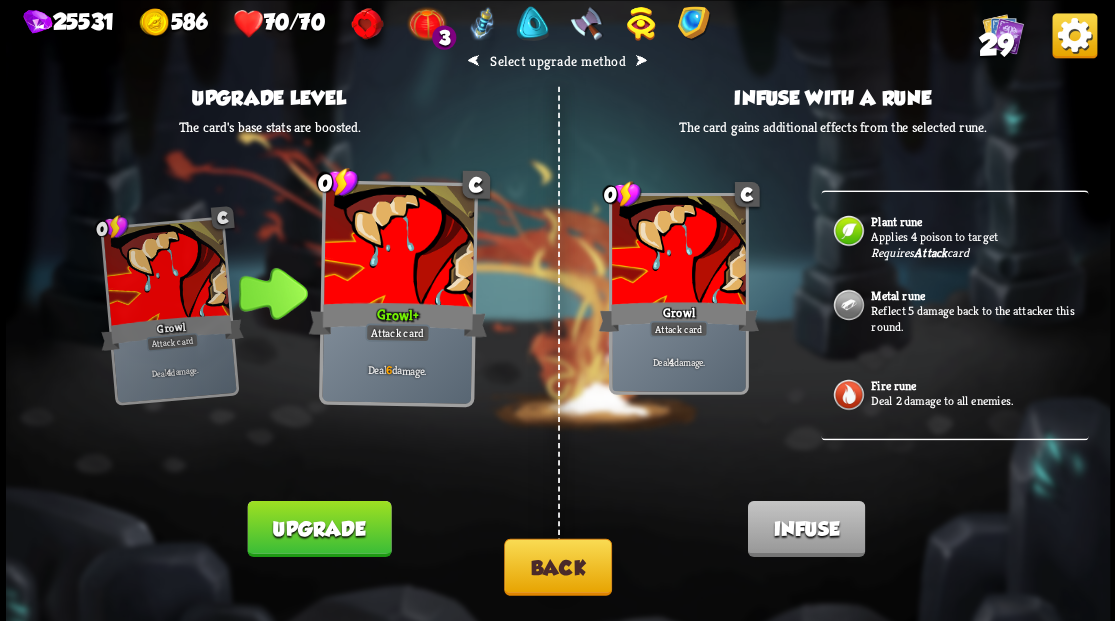 scroll, scrollTop: 376, scrollLeft: 0, axis: vertical 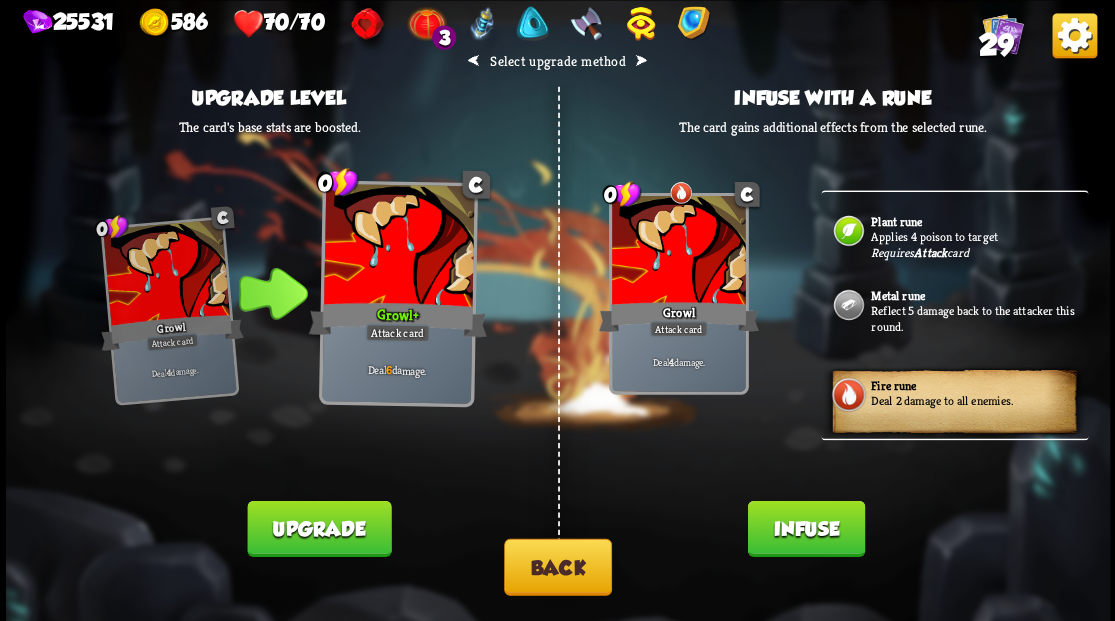 click on "Infuse" at bounding box center (805, 528) 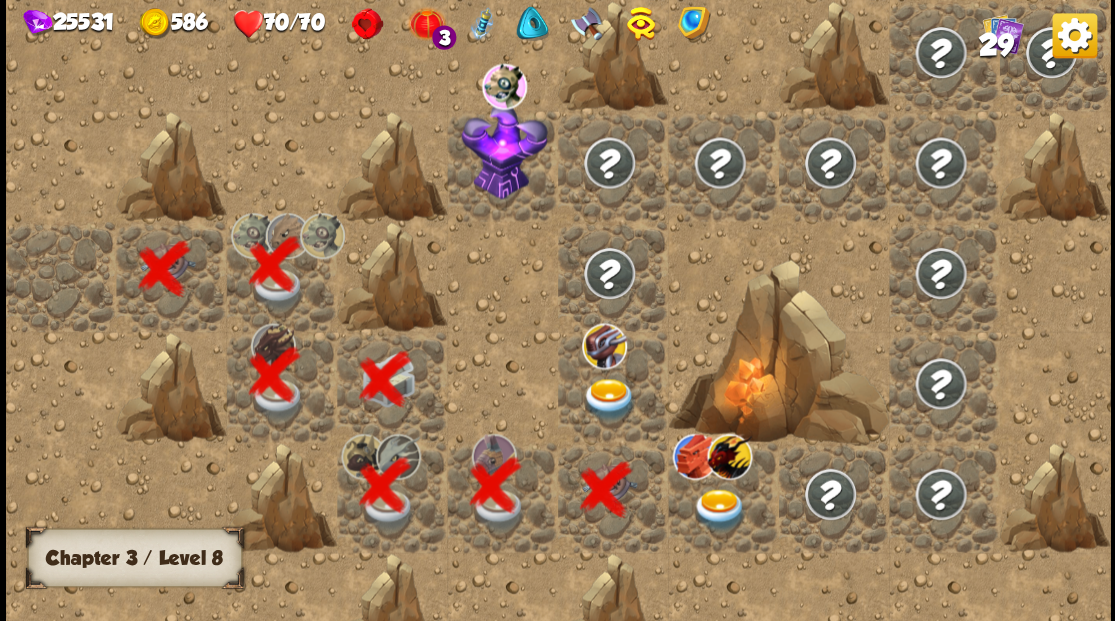 click at bounding box center (609, 399) 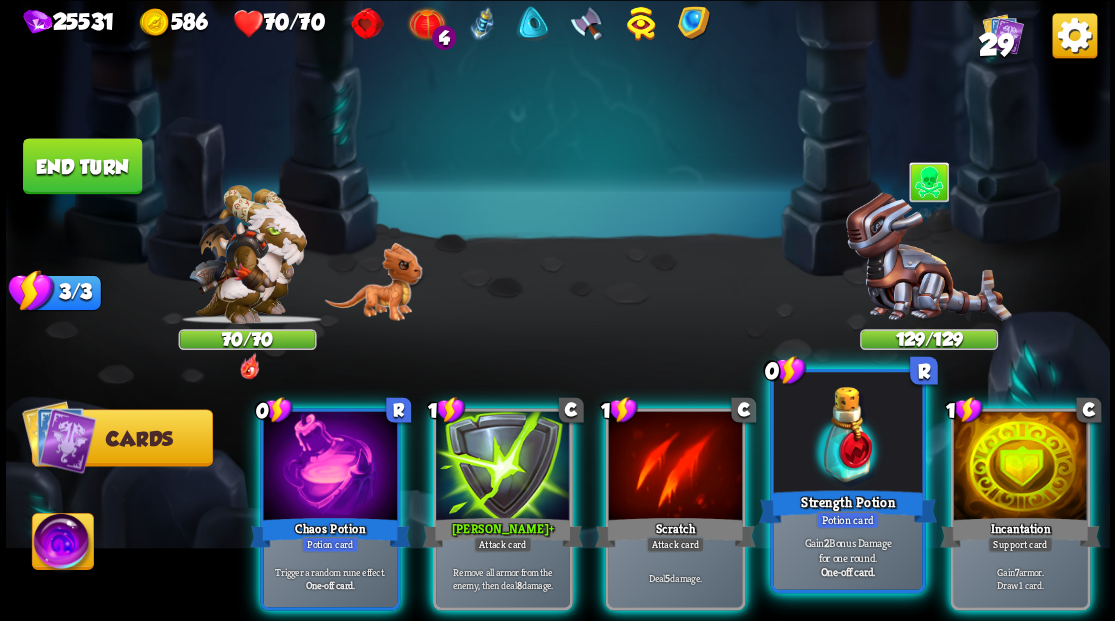 click at bounding box center (847, 434) 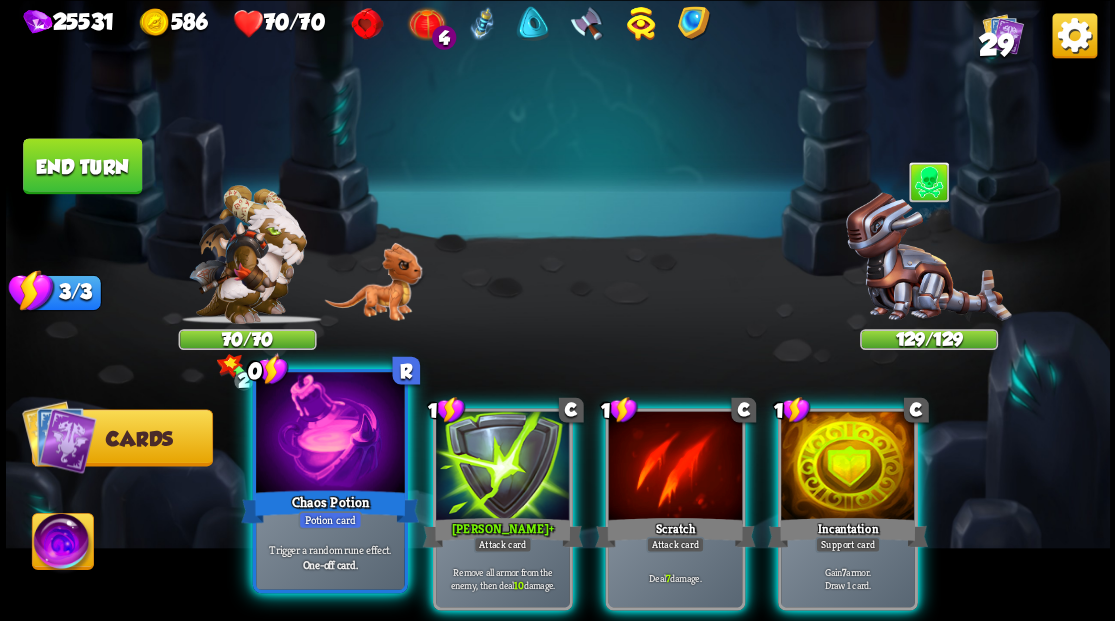click at bounding box center [330, 434] 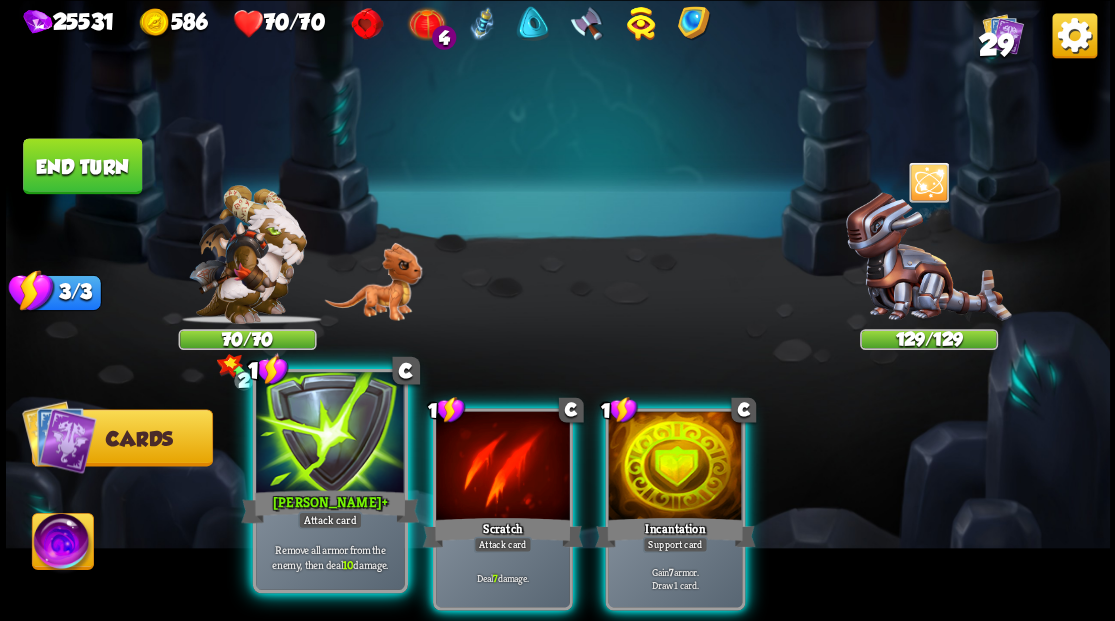 click at bounding box center (330, 434) 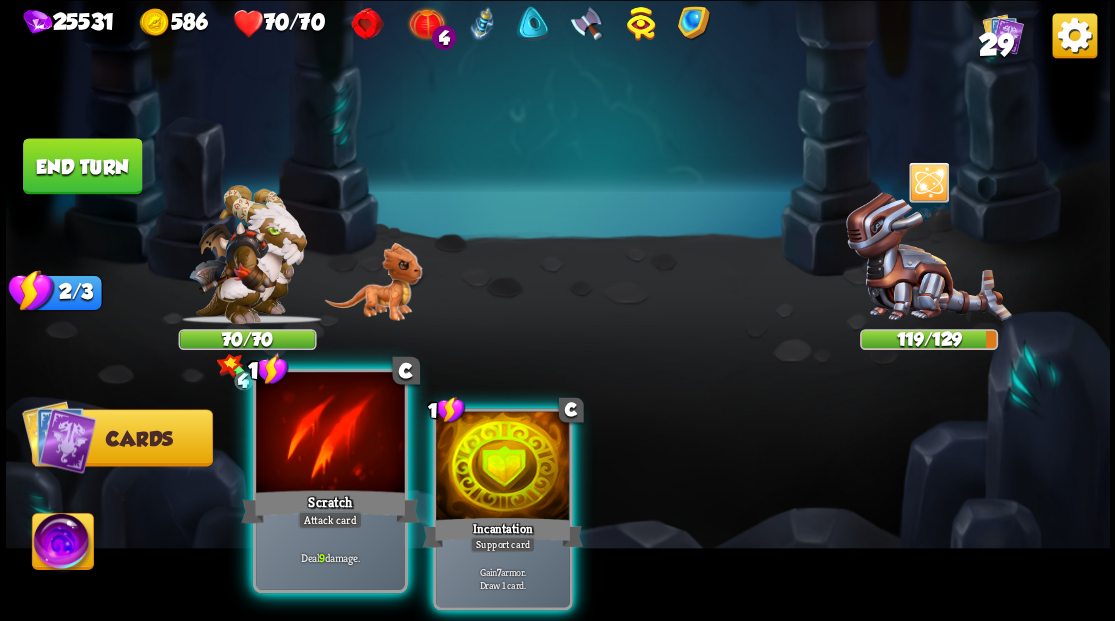 click at bounding box center (330, 434) 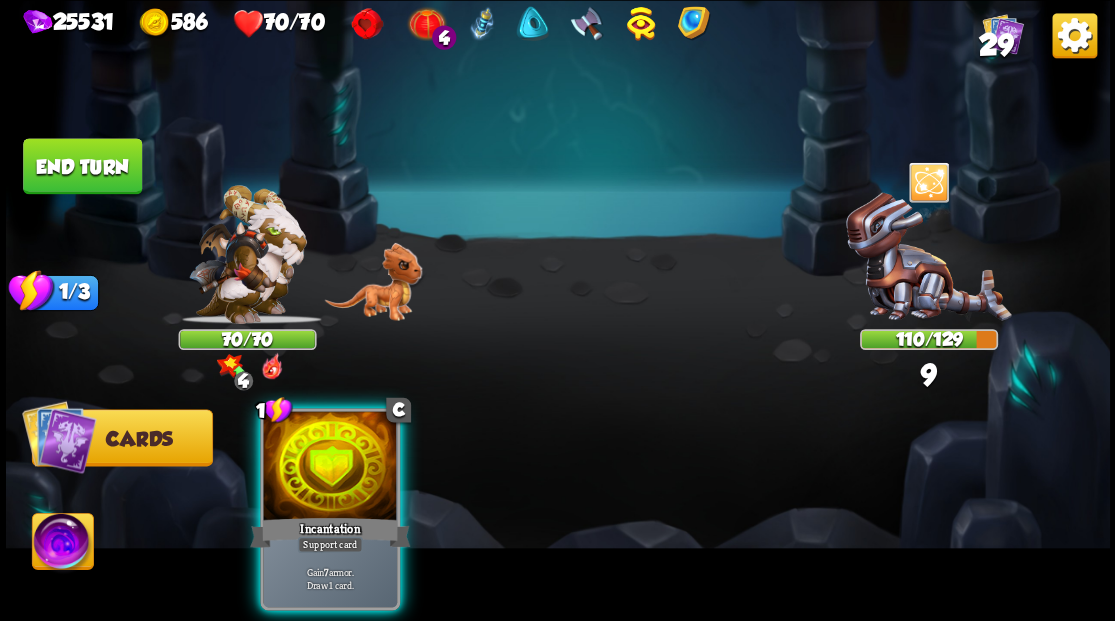 click at bounding box center (330, 467) 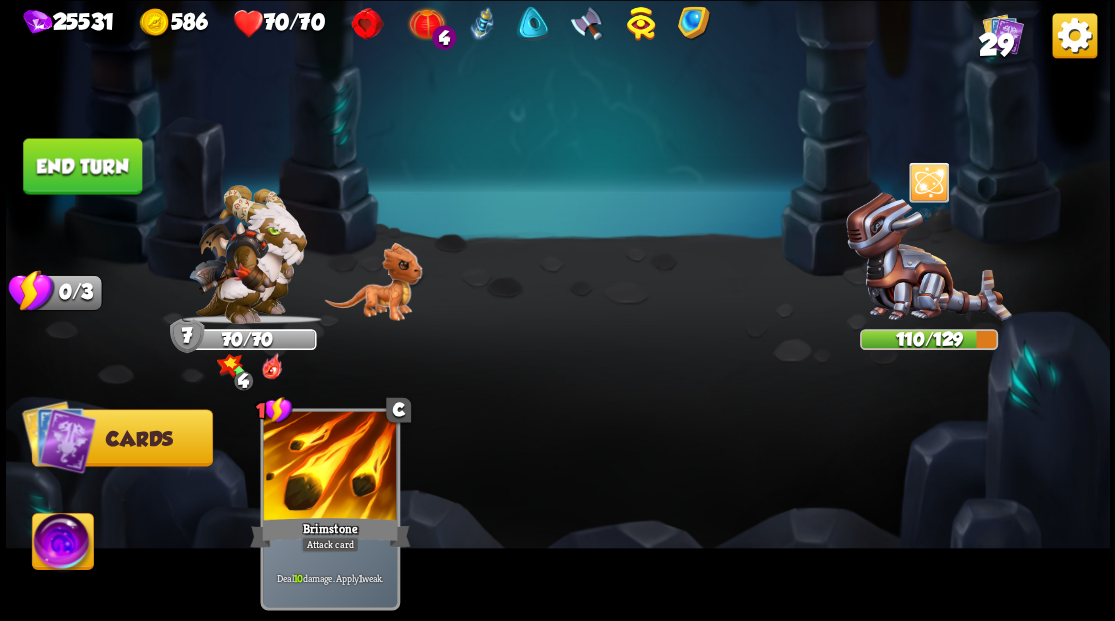 click on "End turn" at bounding box center [82, 166] 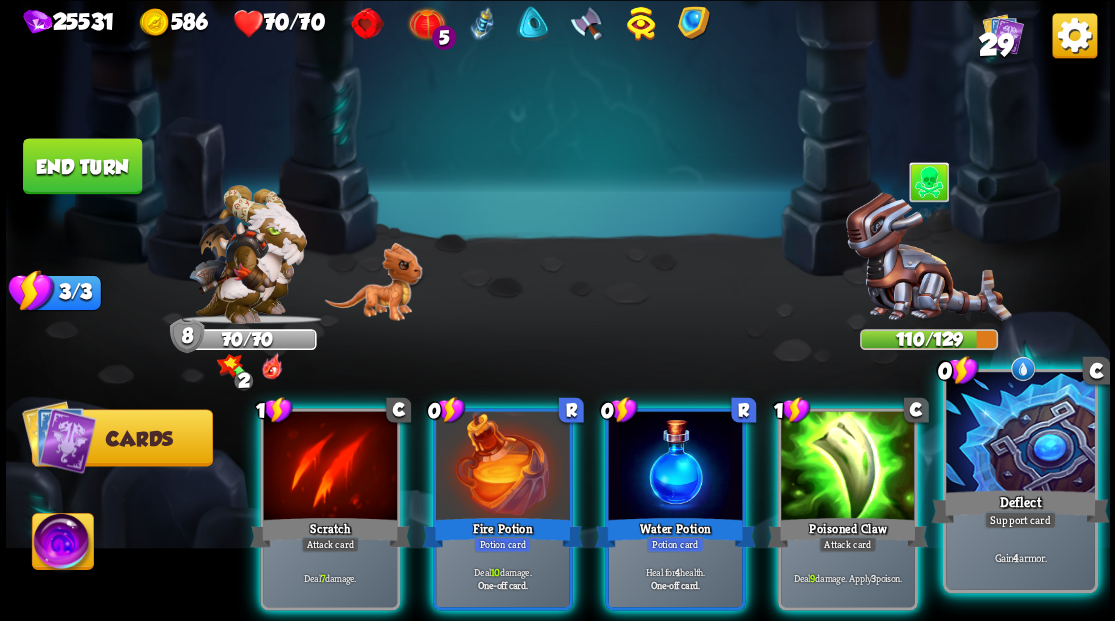 click at bounding box center [1020, 434] 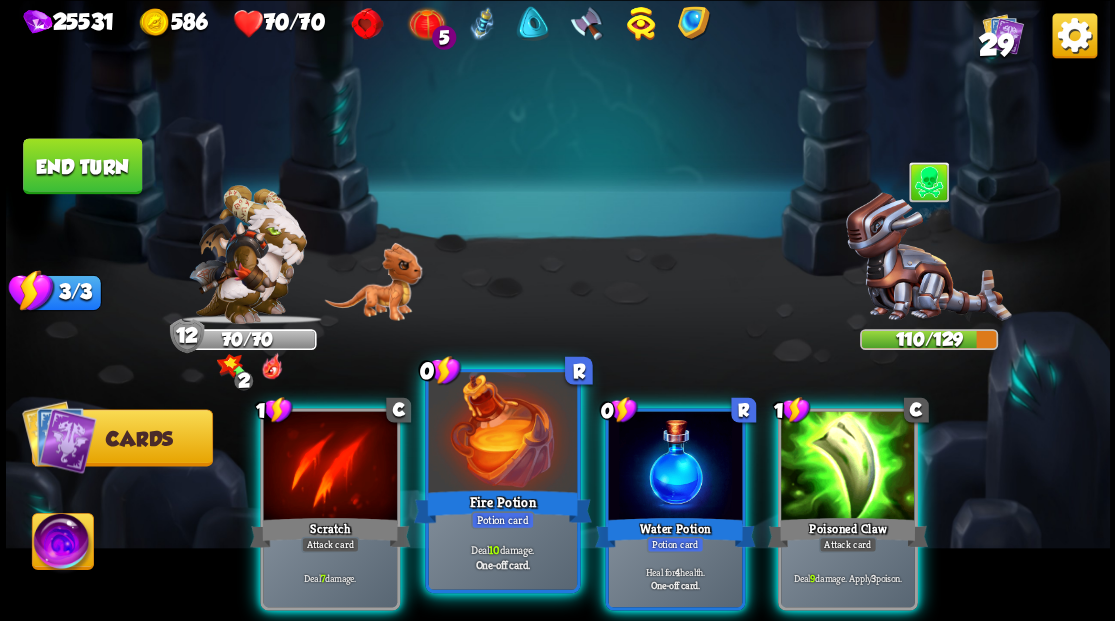 click at bounding box center [502, 434] 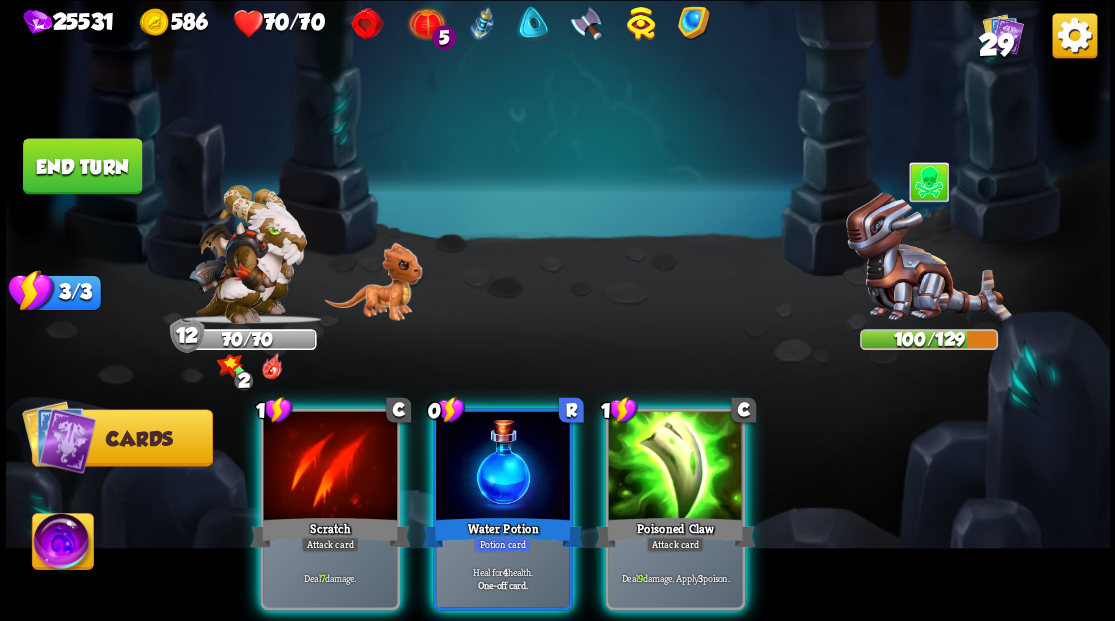 click at bounding box center [675, 467] 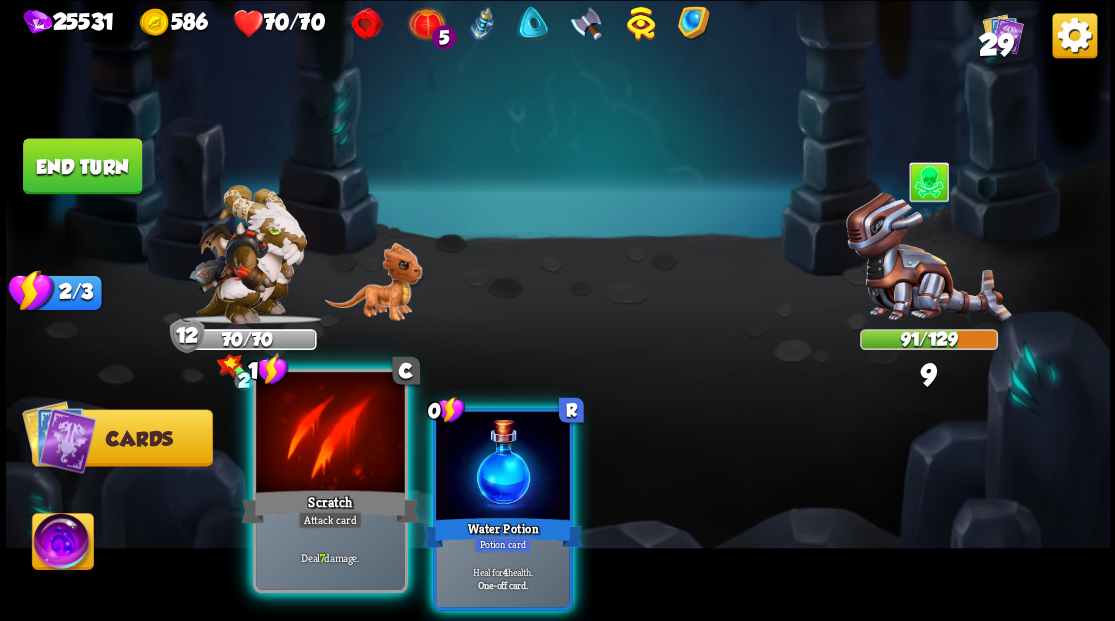 click at bounding box center [330, 434] 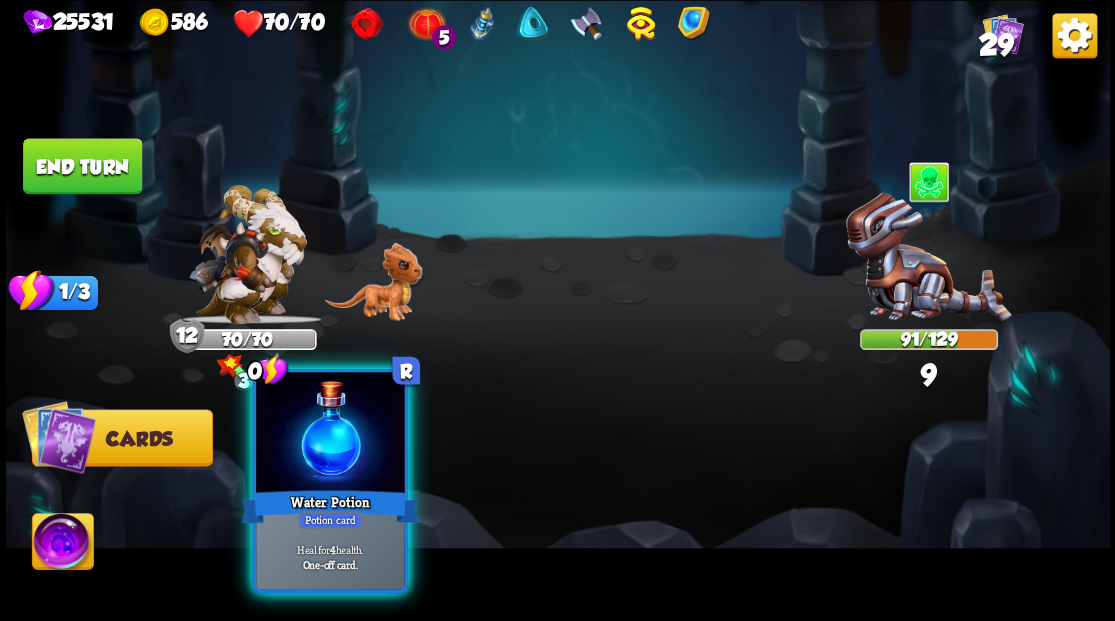 click at bounding box center (330, 434) 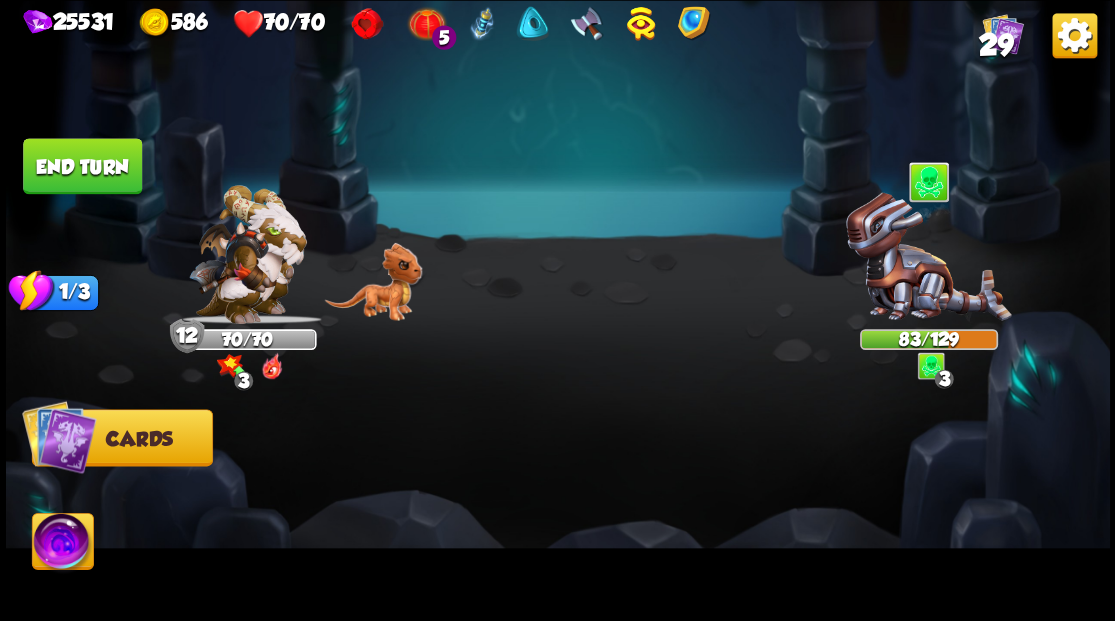 click at bounding box center (62, 544) 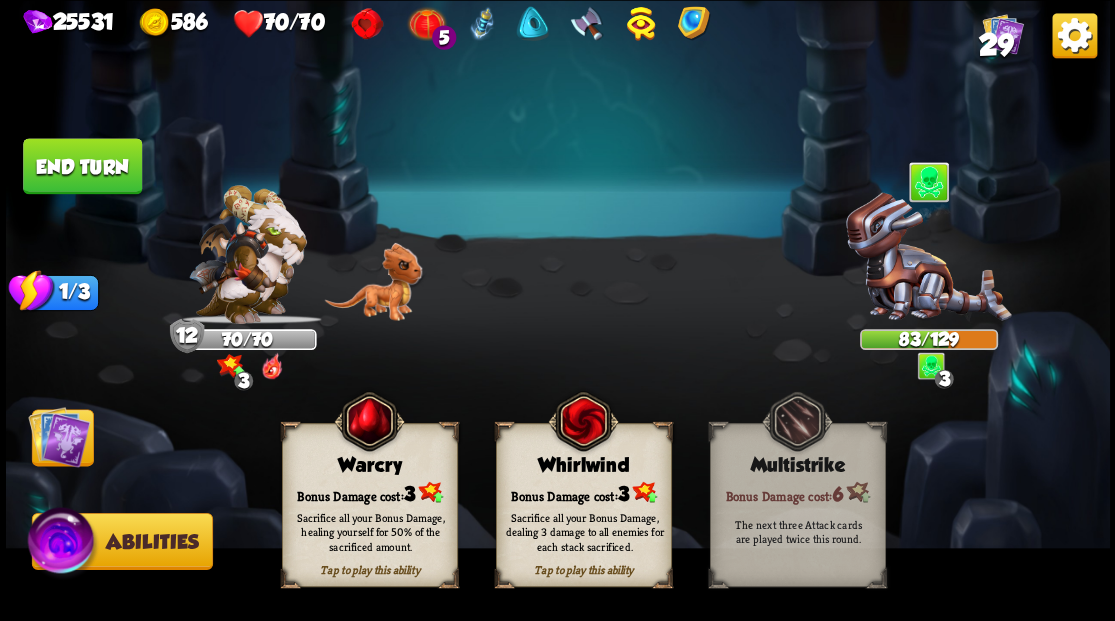 click on "Bonus Damage cost:  3" at bounding box center (583, 492) 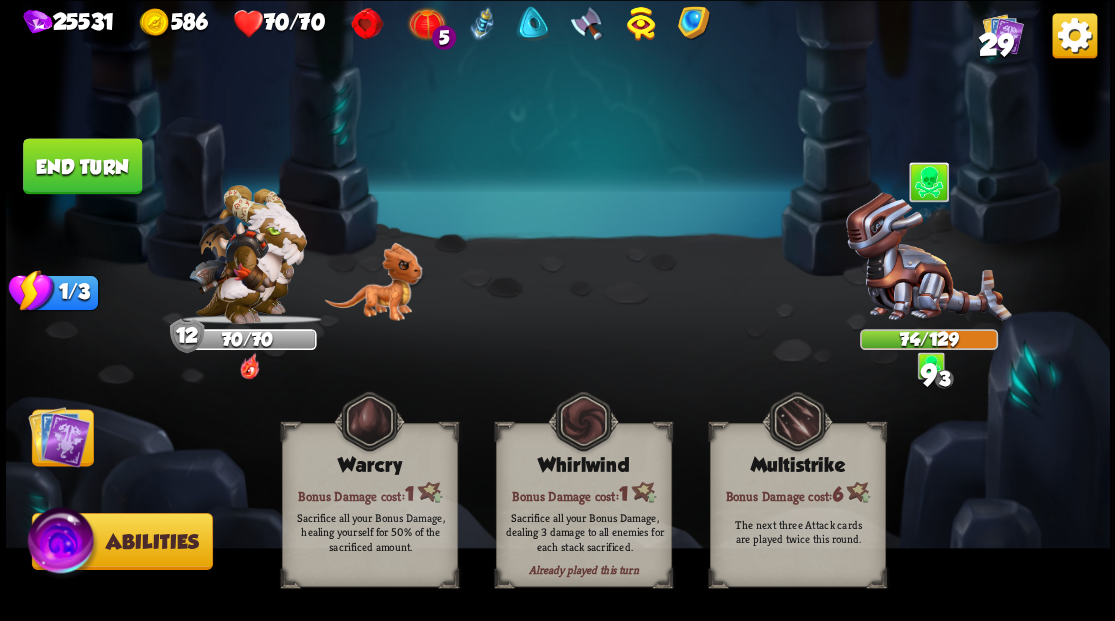 click at bounding box center (59, 436) 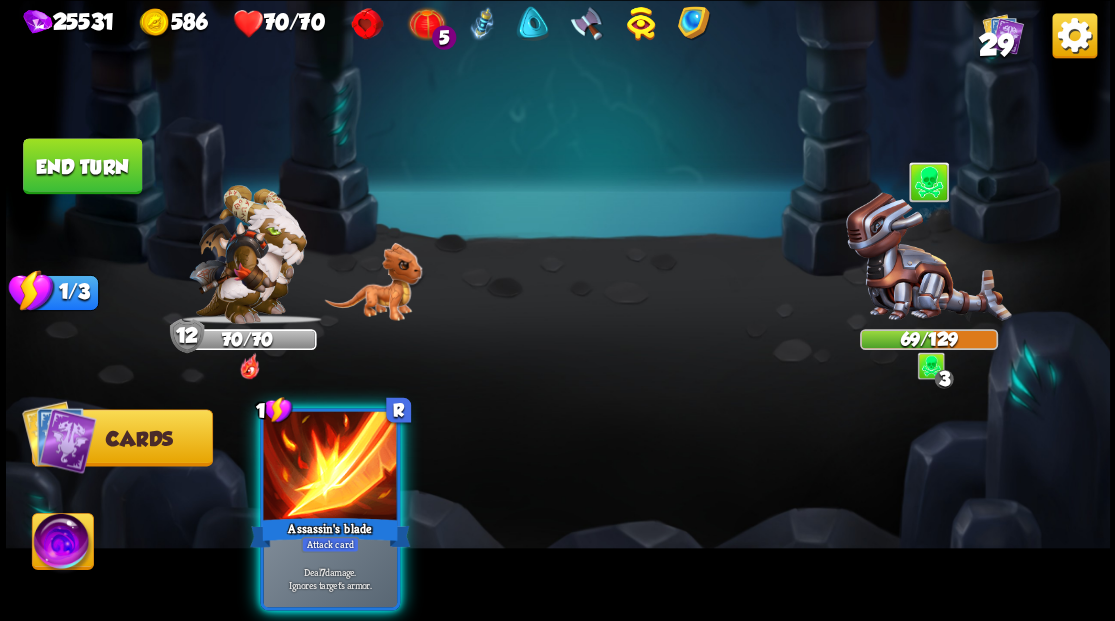 drag, startPoint x: 362, startPoint y: 572, endPoint x: 352, endPoint y: 547, distance: 26.925823 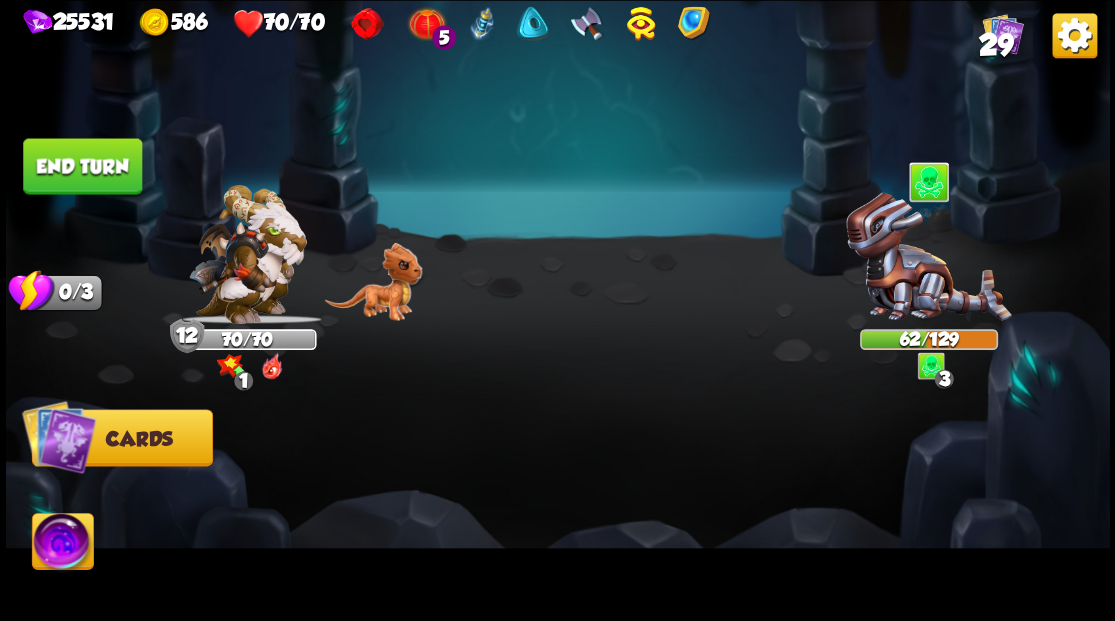 click on "End turn" at bounding box center [82, 166] 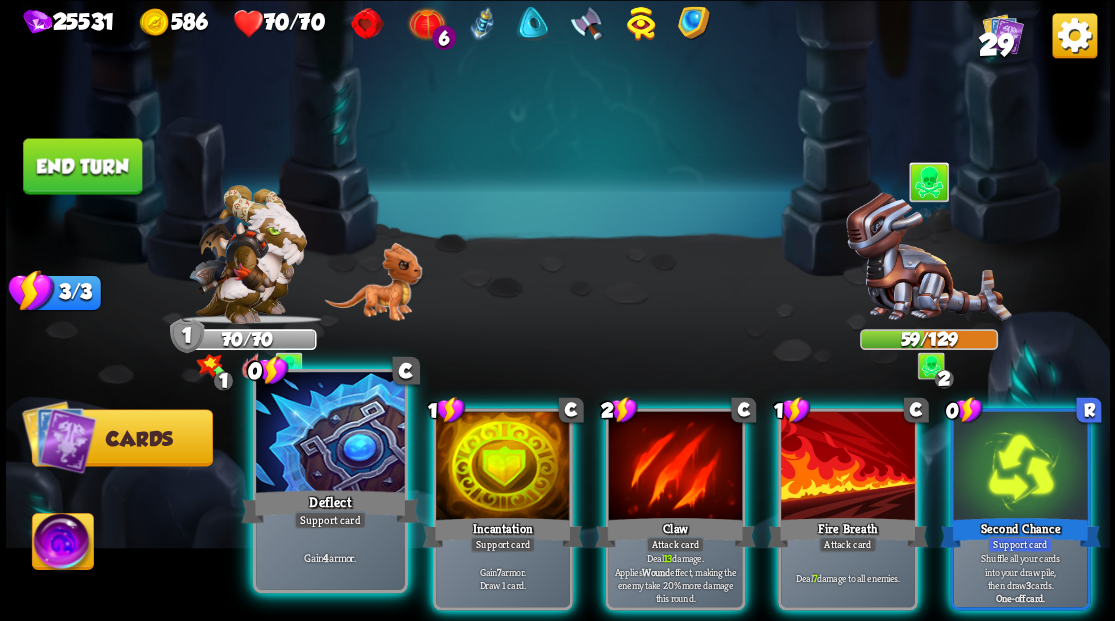 click at bounding box center [330, 434] 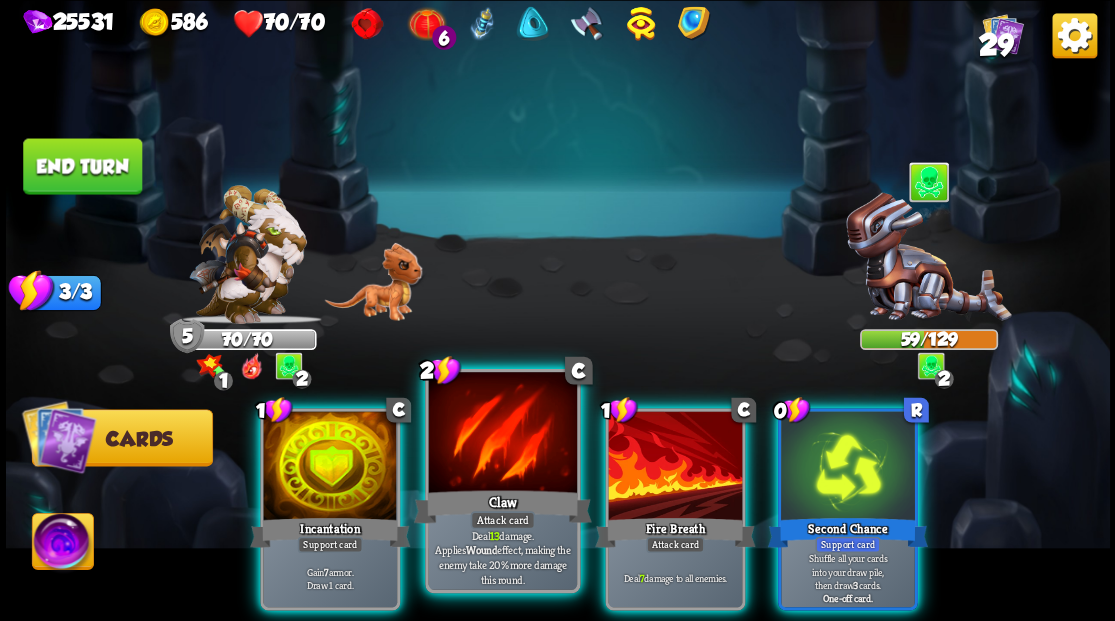 click at bounding box center [502, 434] 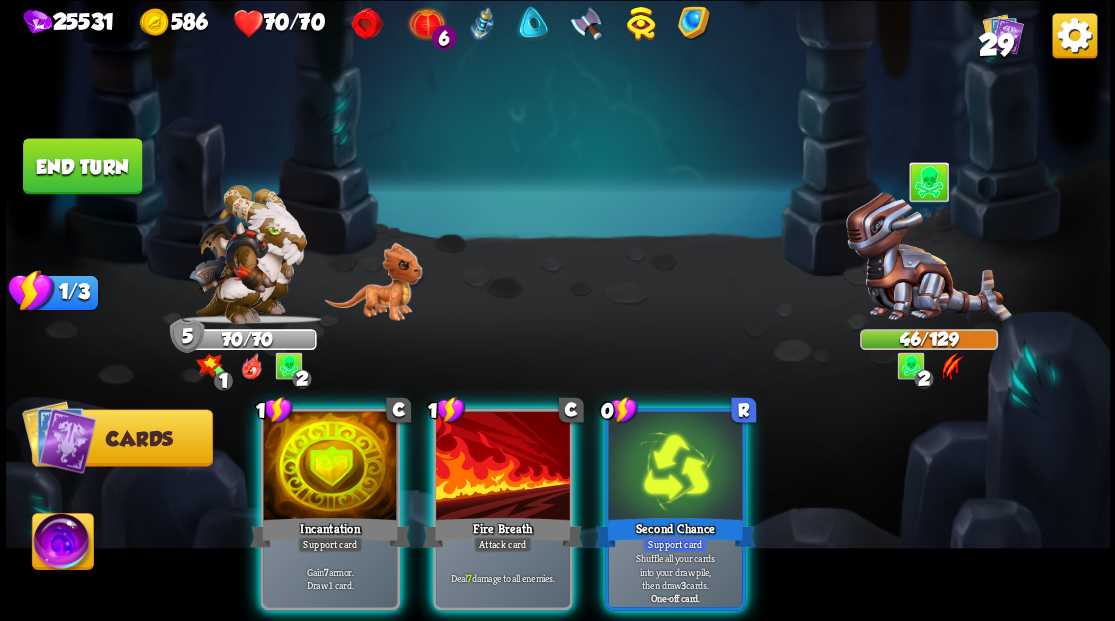 click at bounding box center (503, 467) 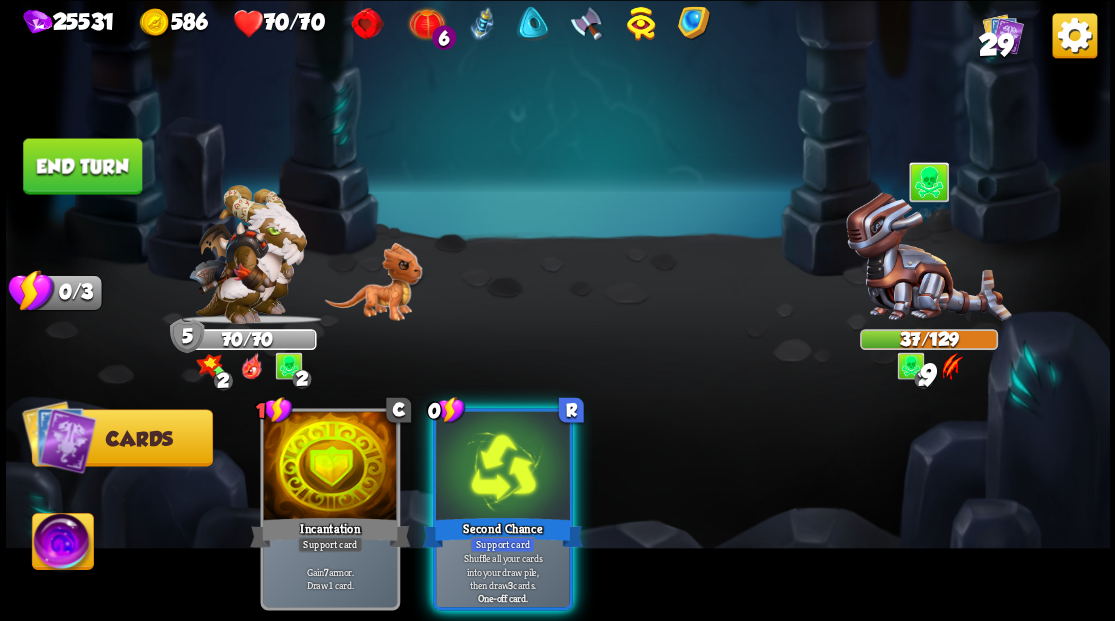 click at bounding box center (503, 467) 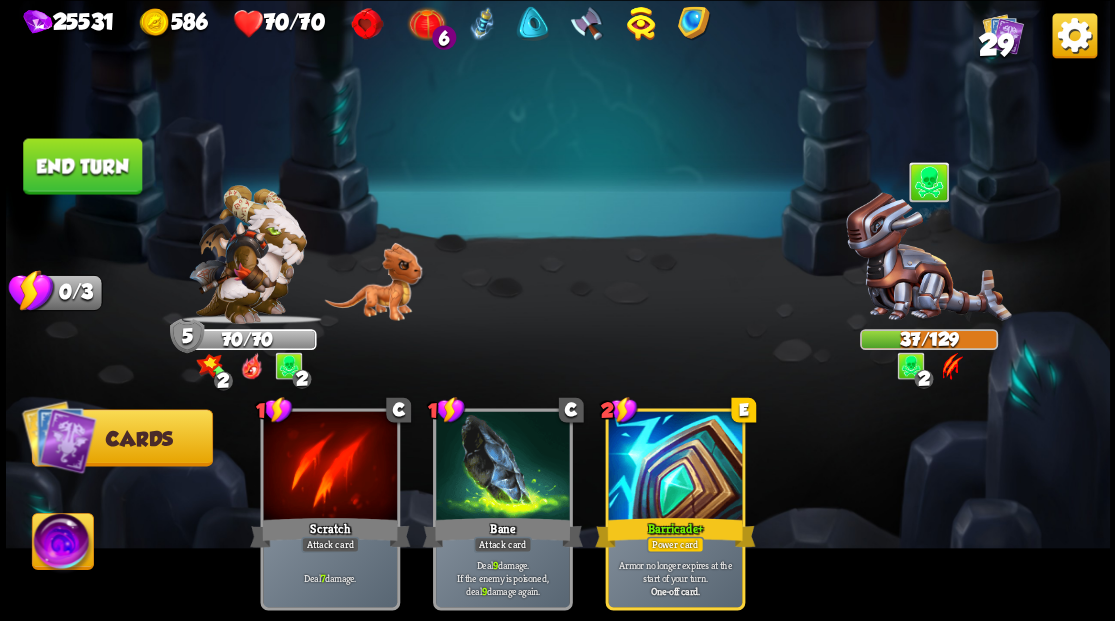 click on "End turn" at bounding box center [82, 166] 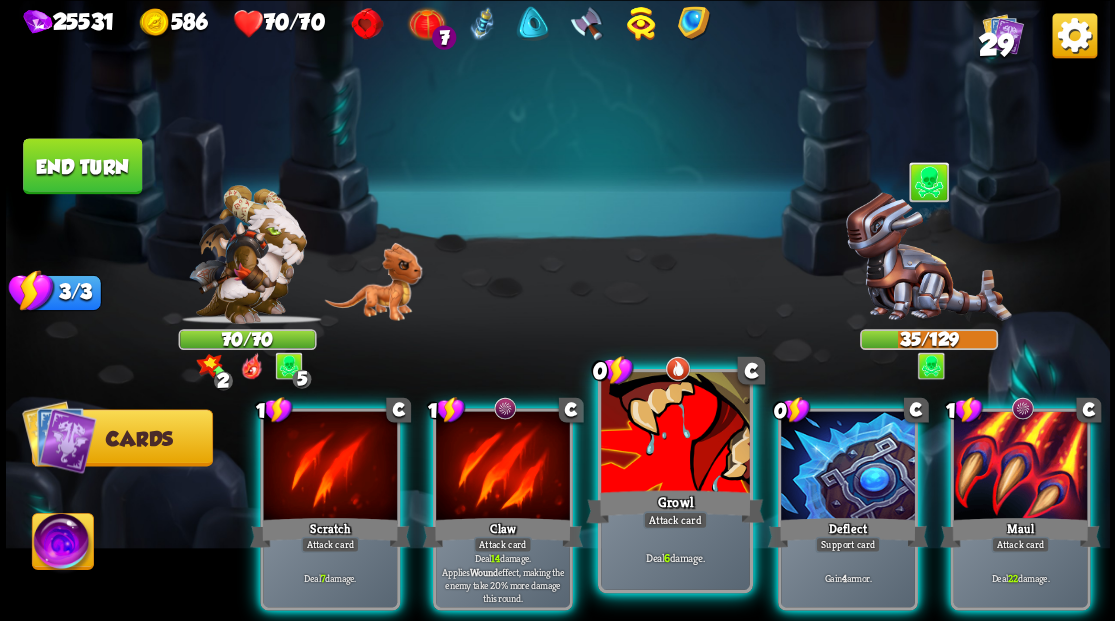 click at bounding box center [675, 434] 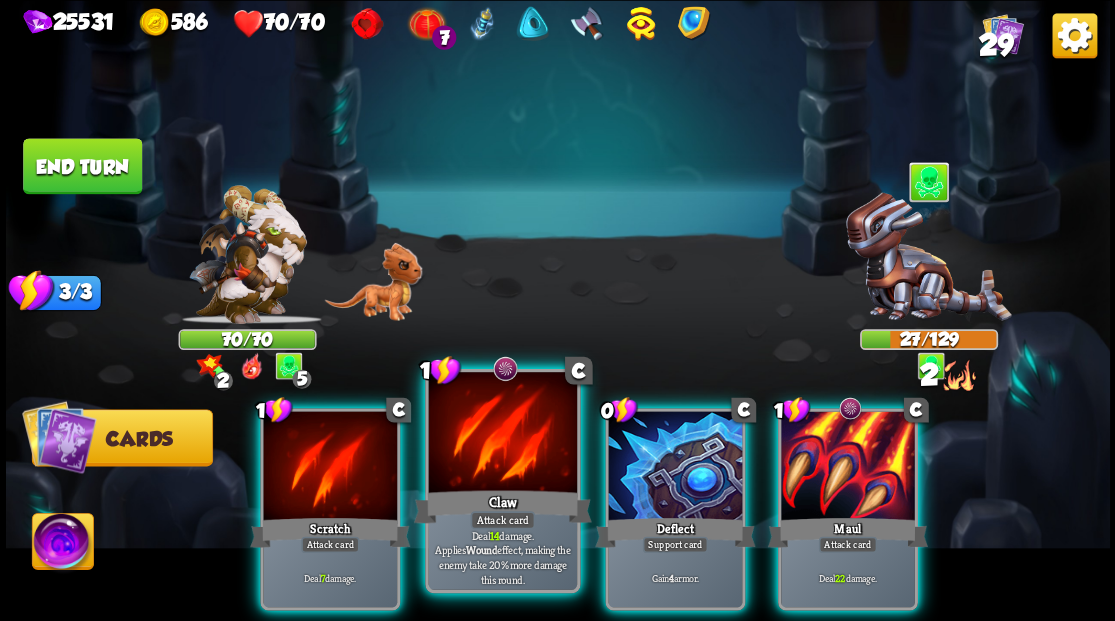 click at bounding box center [502, 434] 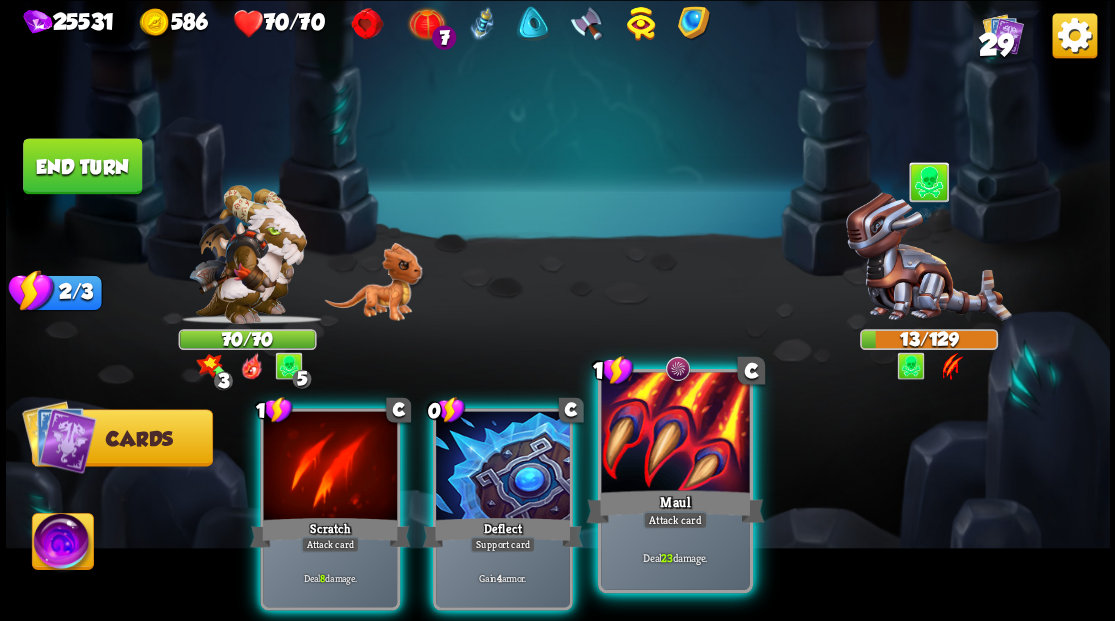 click at bounding box center [675, 434] 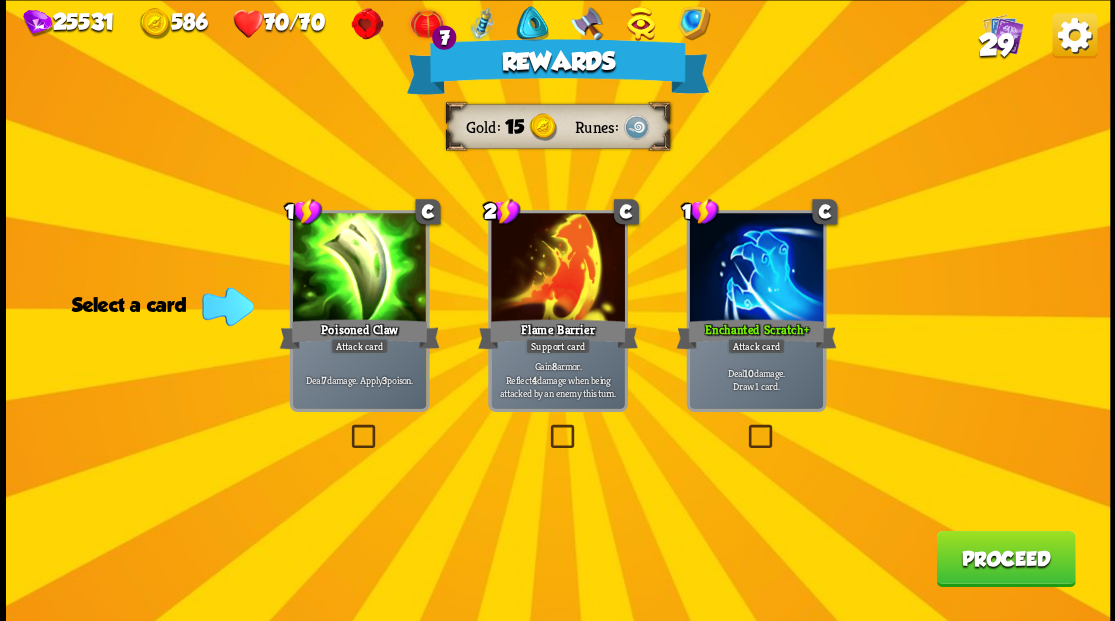 click on "Proceed" at bounding box center (1005, 558) 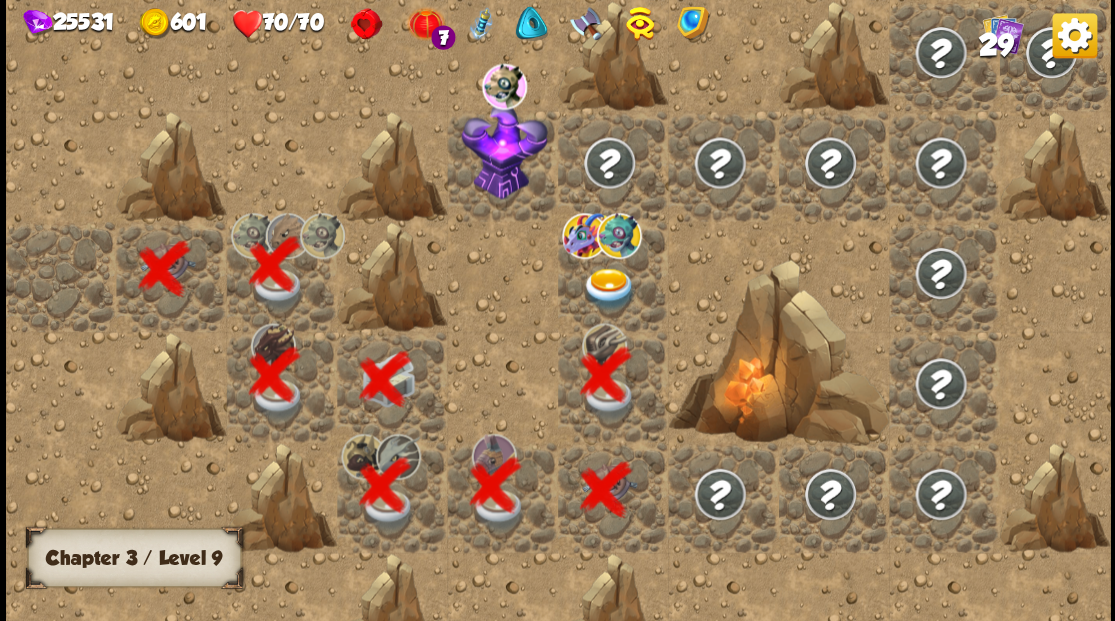 click at bounding box center (609, 288) 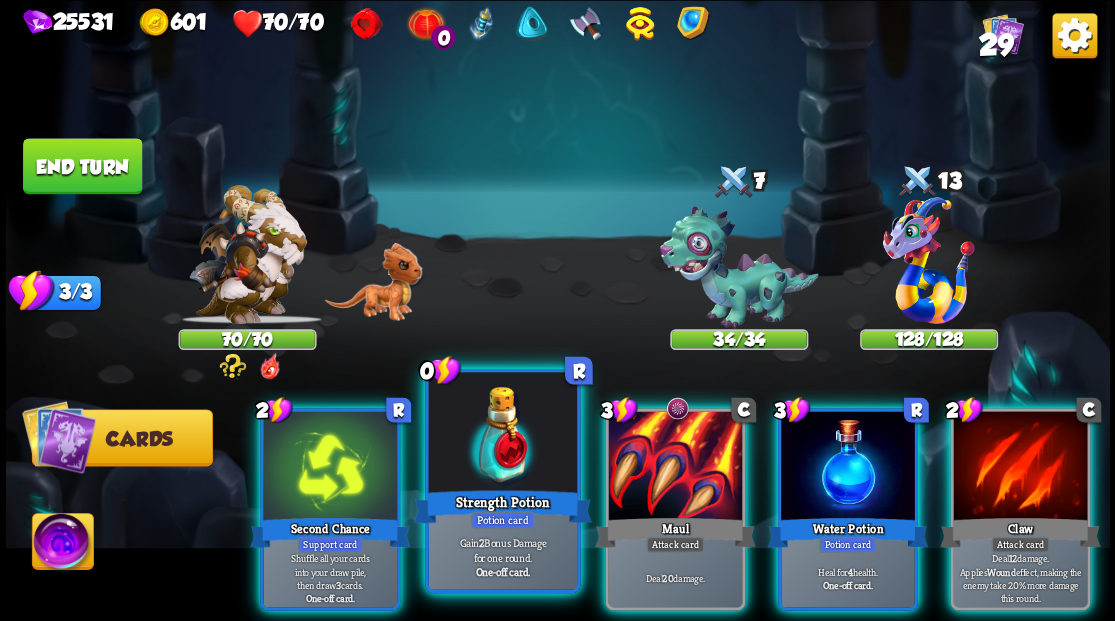 click at bounding box center (502, 434) 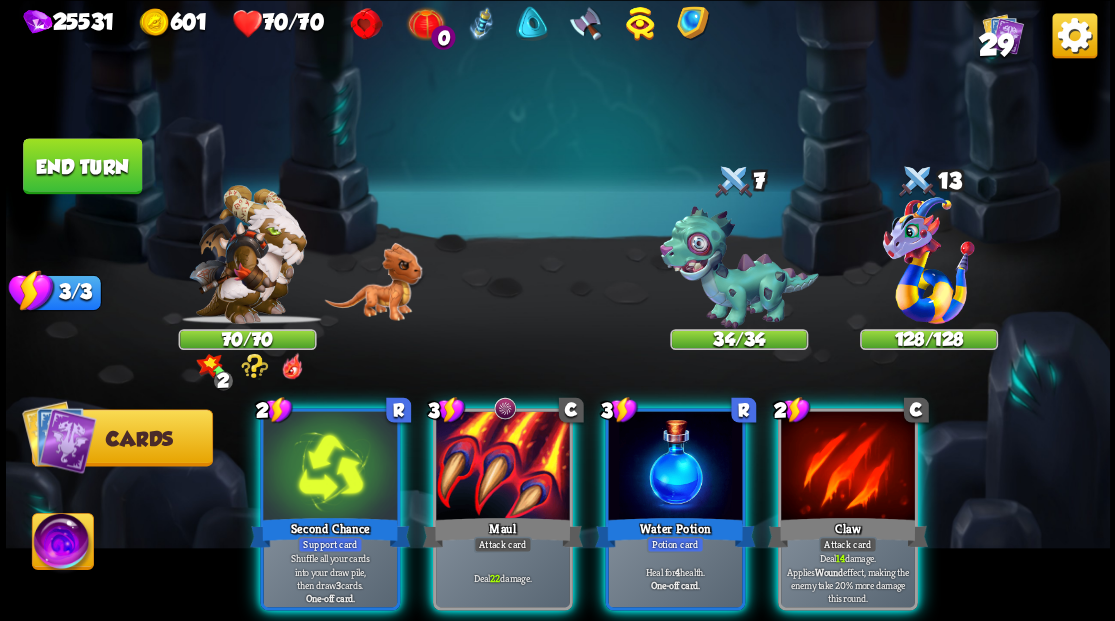 click at bounding box center [503, 467] 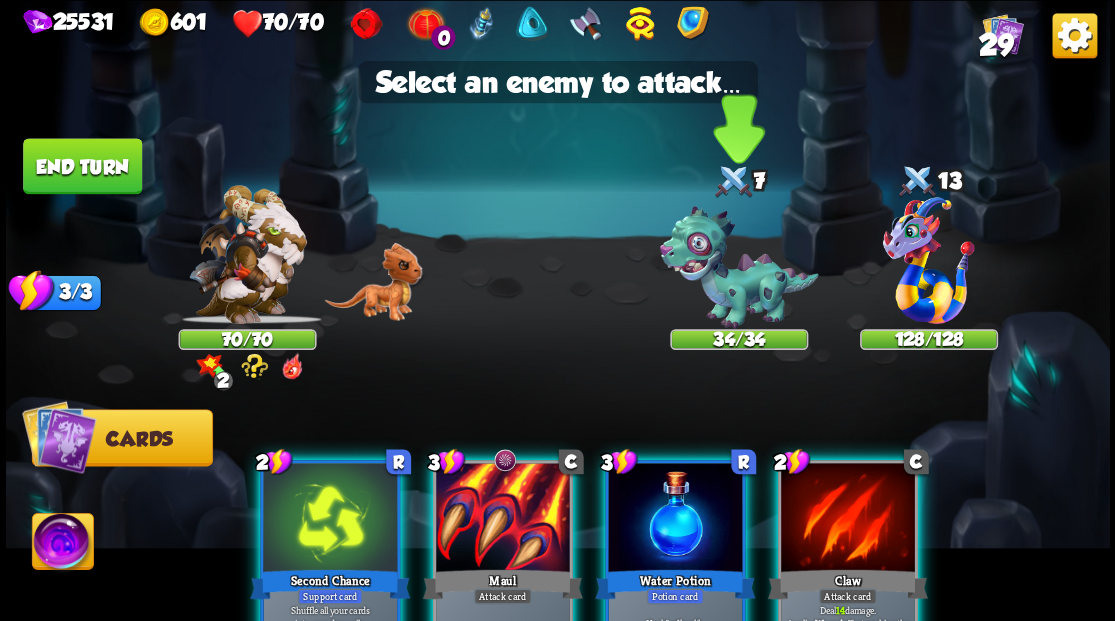 click at bounding box center [738, 267] 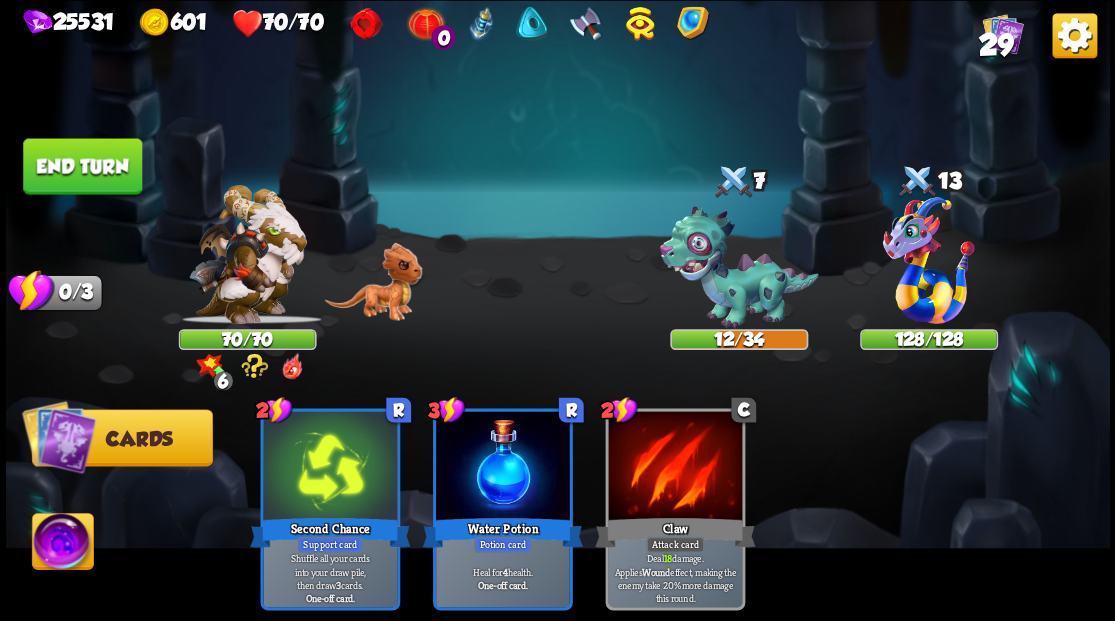 click at bounding box center (62, 544) 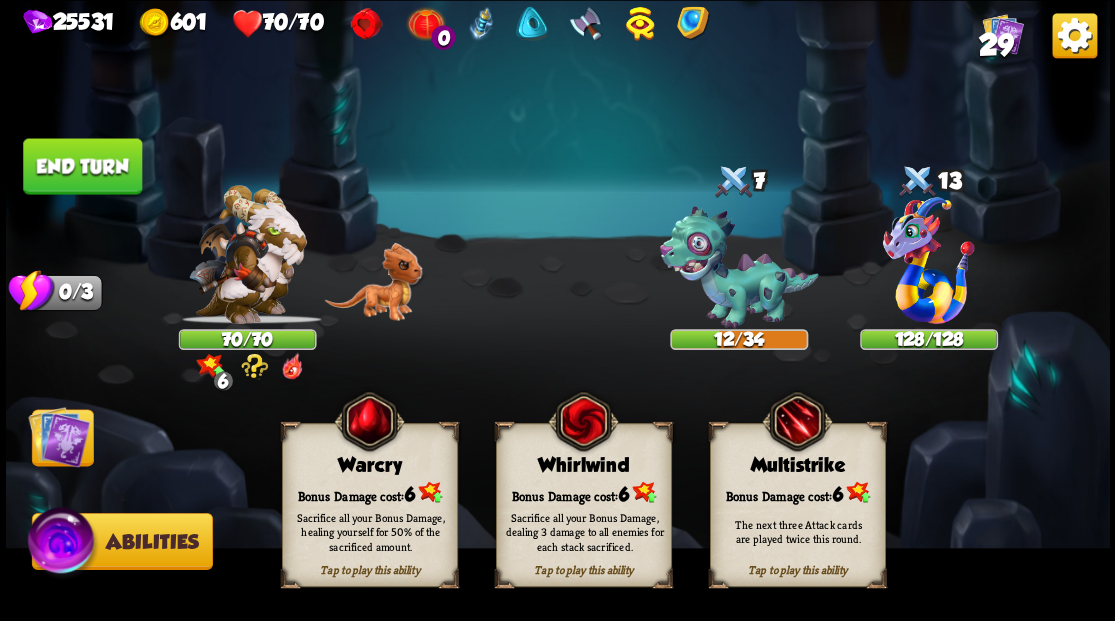 click on "Sacrifice all your Bonus Damage, dealing 3 damage to all enemies for each stack sacrificed." at bounding box center [584, 531] 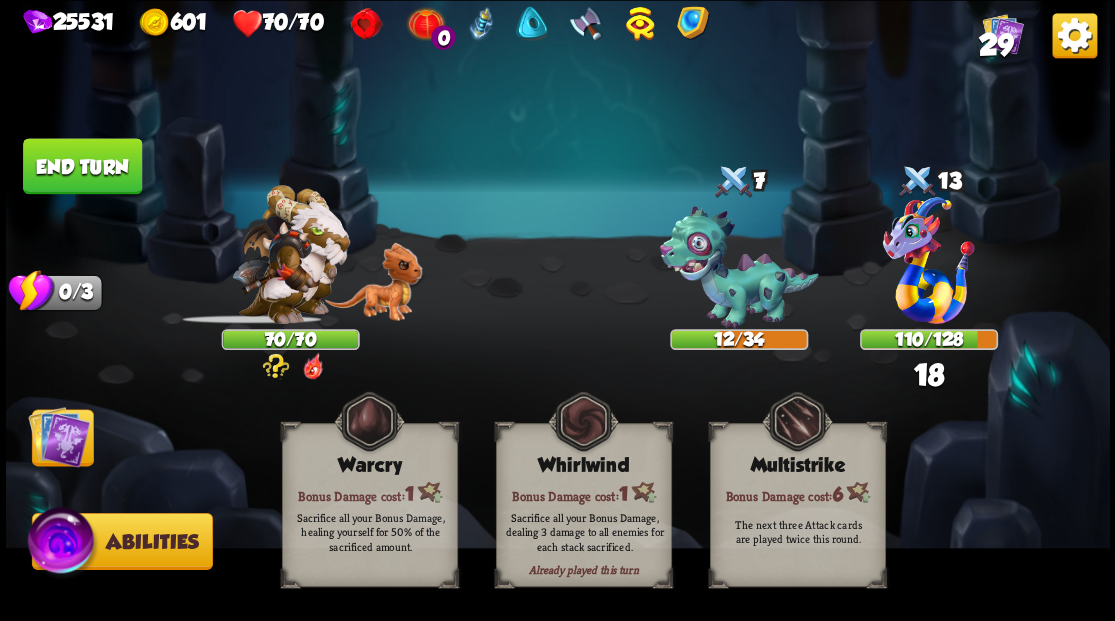 click at bounding box center (59, 436) 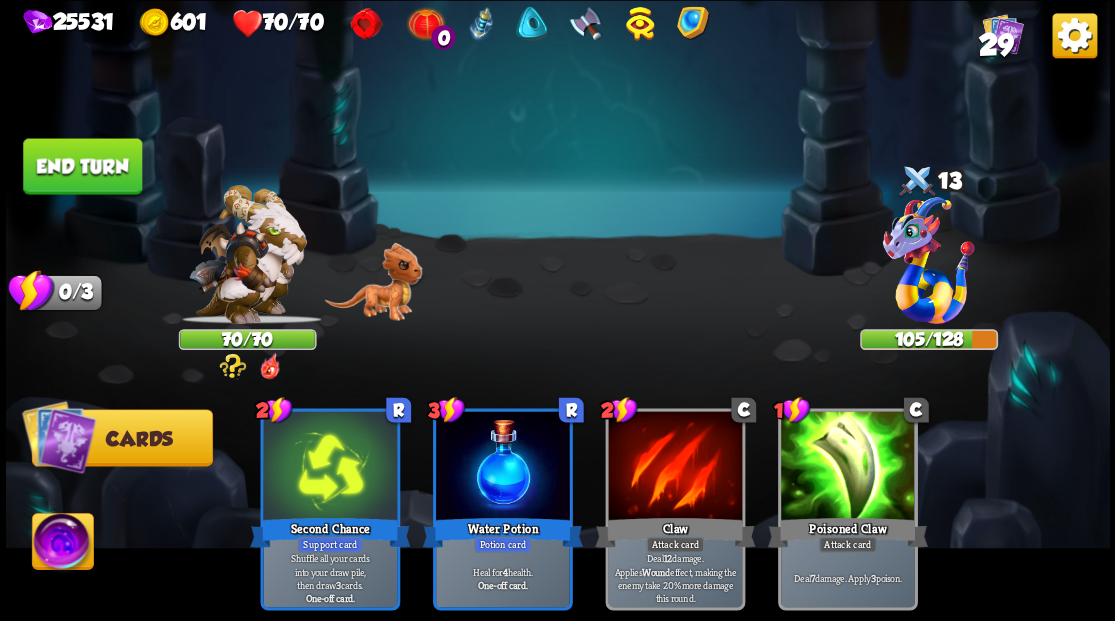 click on "End turn" at bounding box center [82, 166] 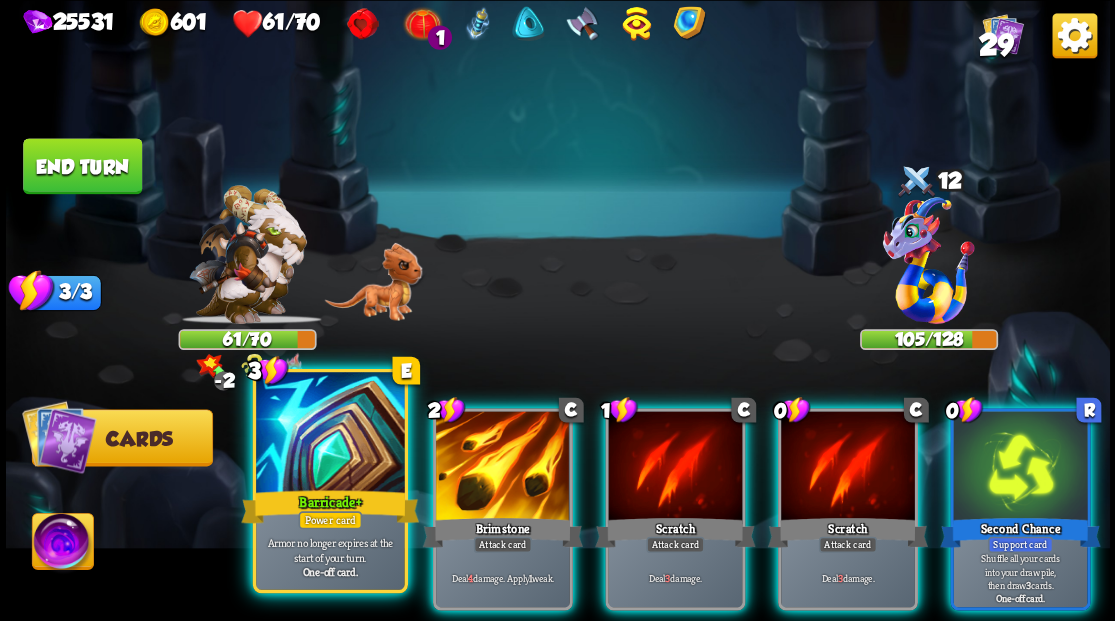 click at bounding box center [330, 434] 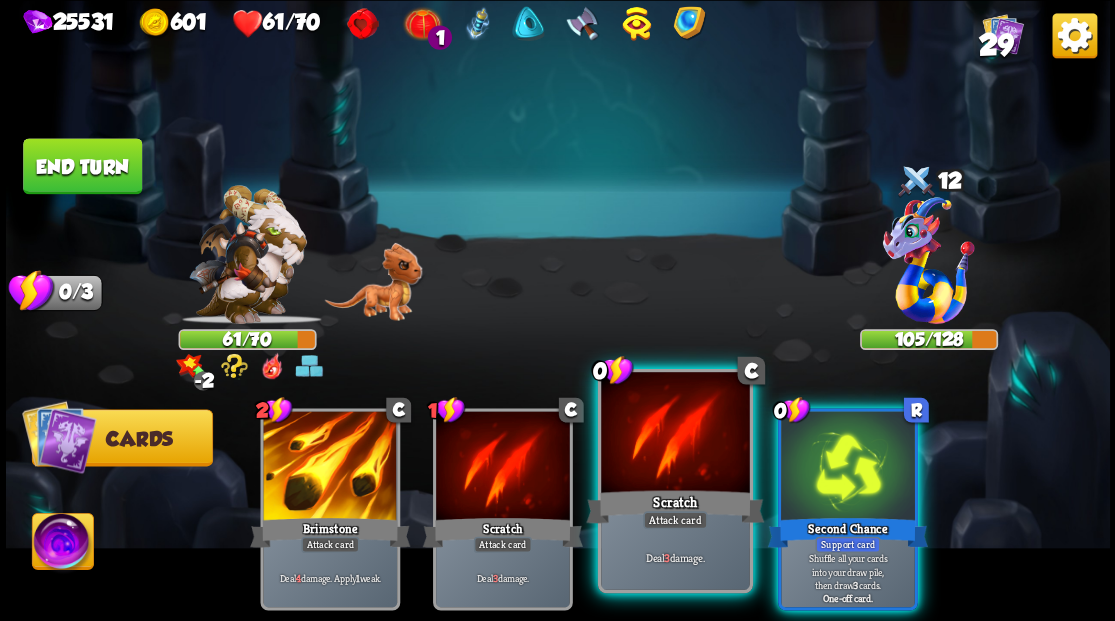 click at bounding box center [675, 434] 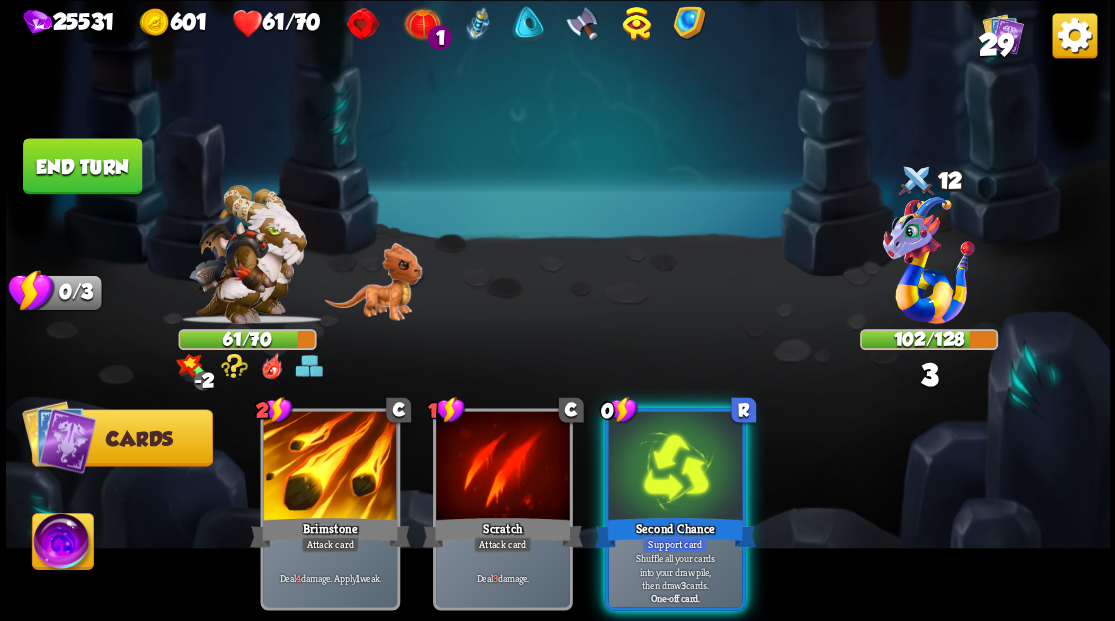 drag, startPoint x: 660, startPoint y: 455, endPoint x: 662, endPoint y: 430, distance: 25.079872 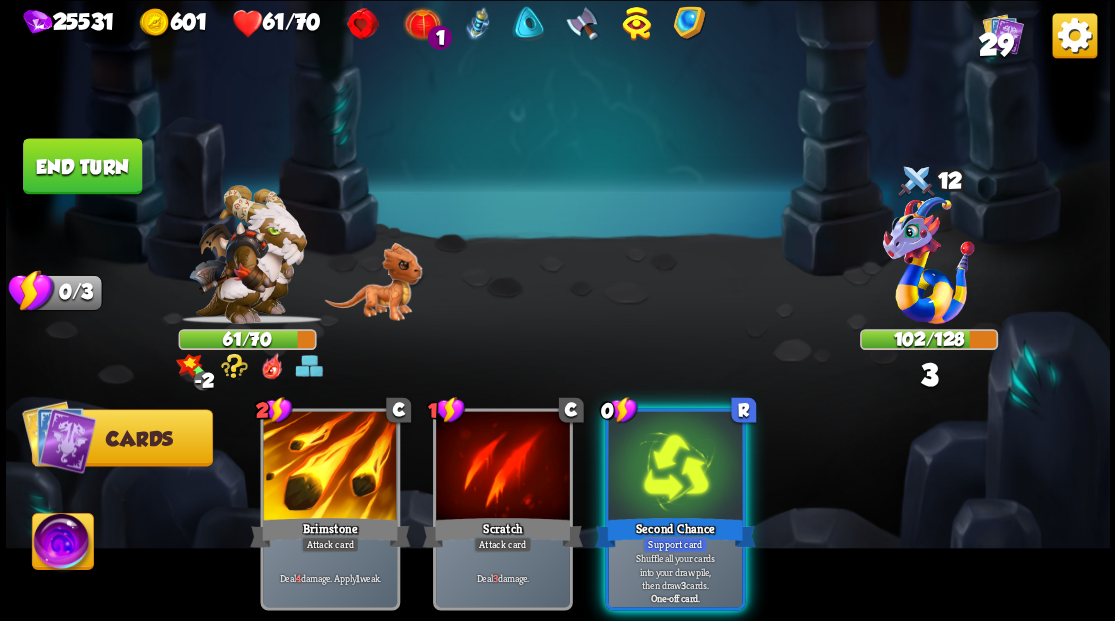 click at bounding box center (675, 467) 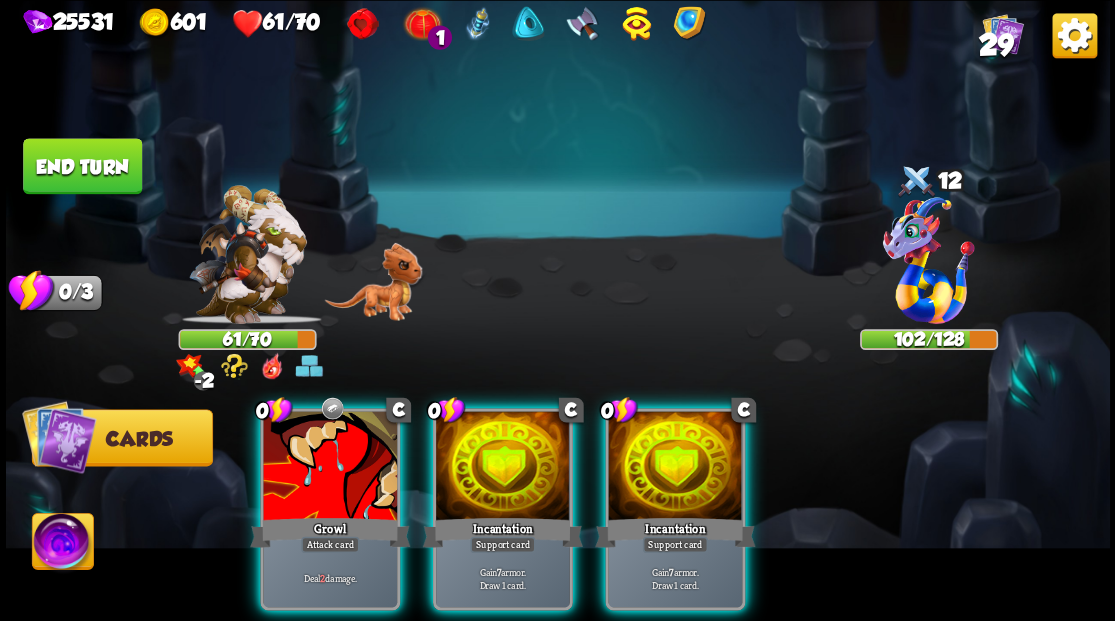 drag, startPoint x: 665, startPoint y: 444, endPoint x: 649, endPoint y: 445, distance: 16.03122 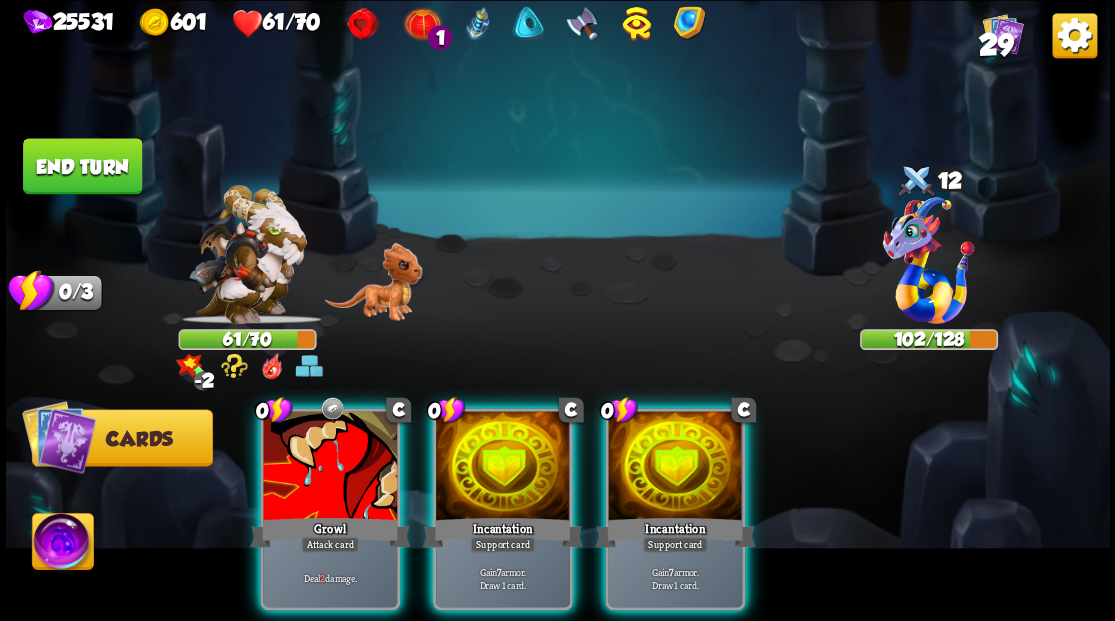 click at bounding box center (675, 467) 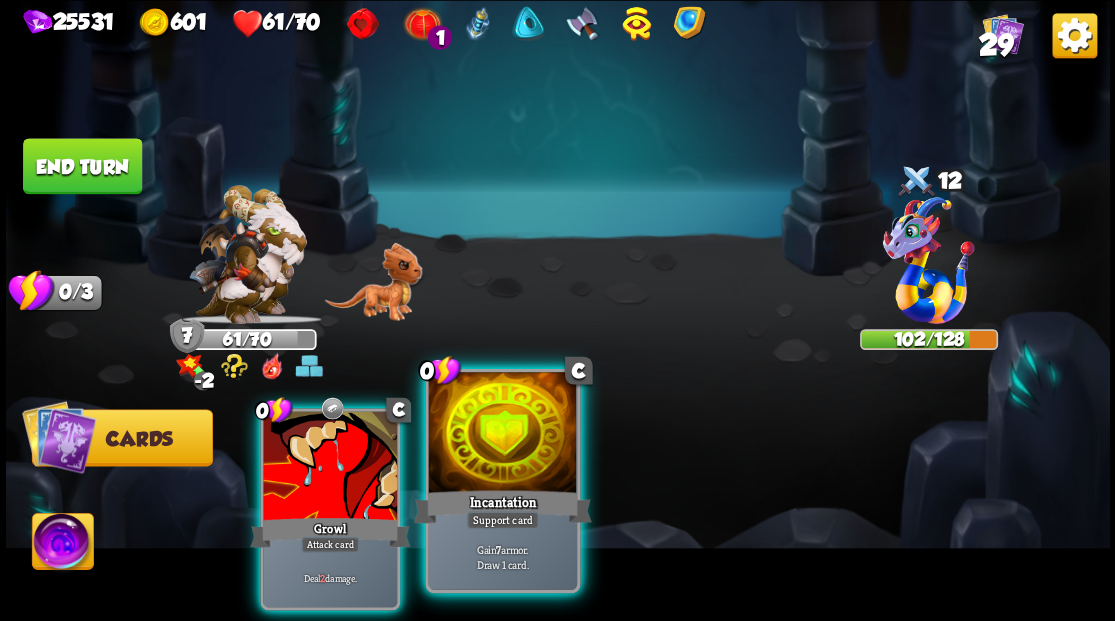 click at bounding box center (502, 434) 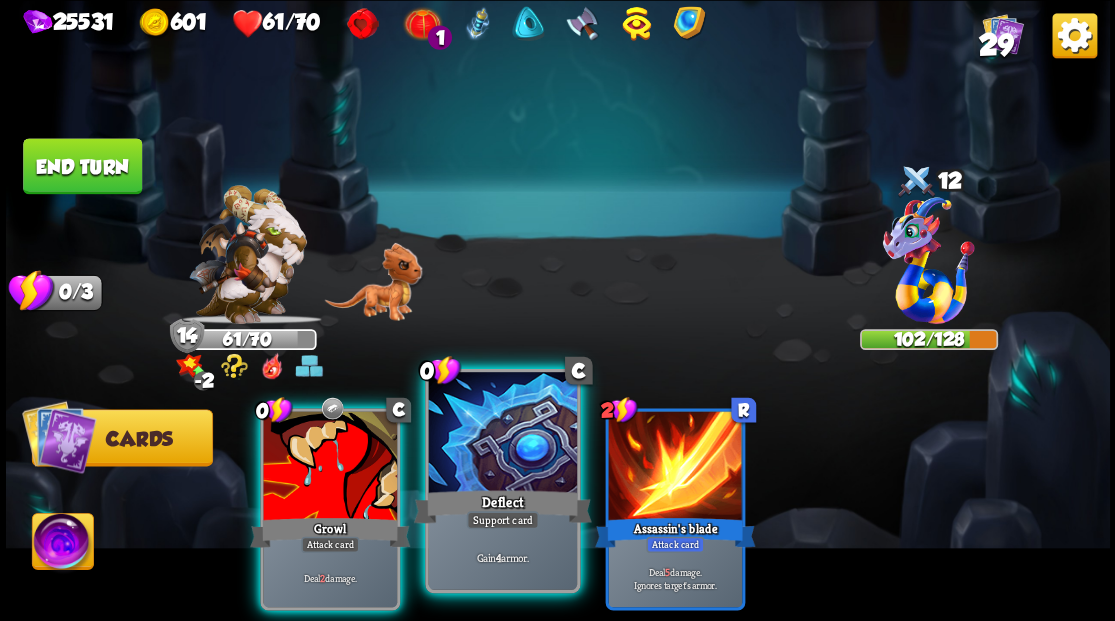 click on "Deflect" at bounding box center [502, 506] 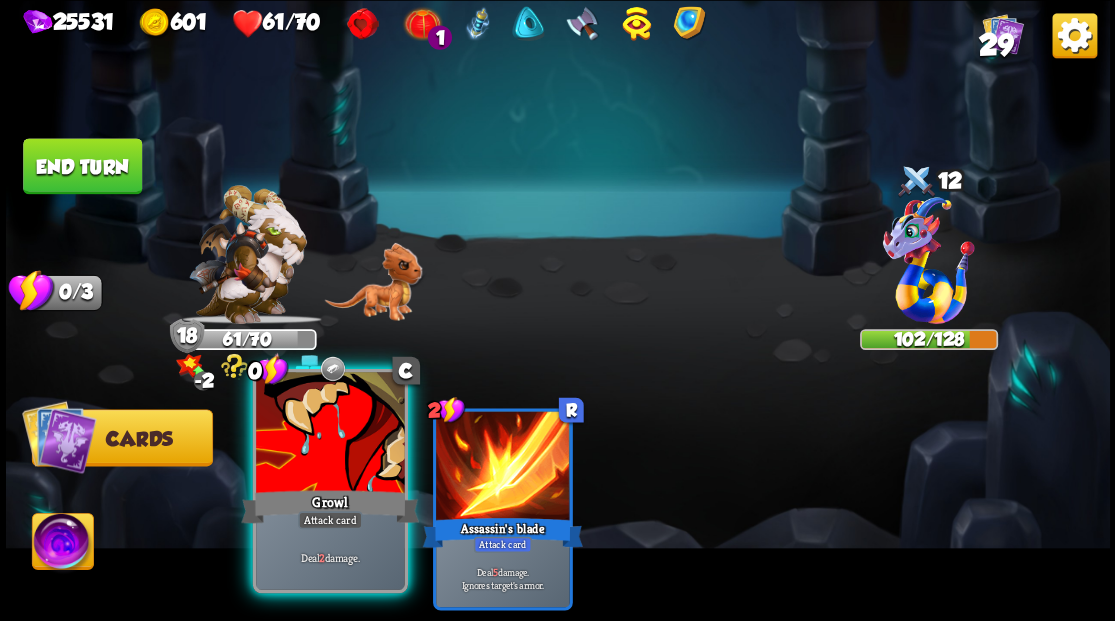 click at bounding box center (330, 434) 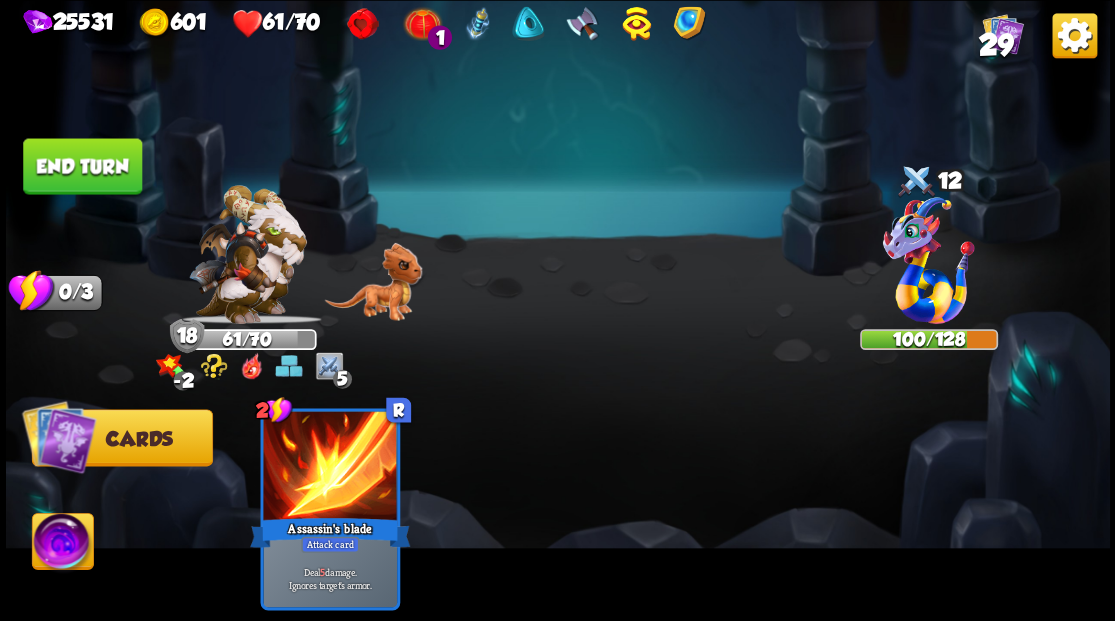 click on "End turn" at bounding box center [82, 166] 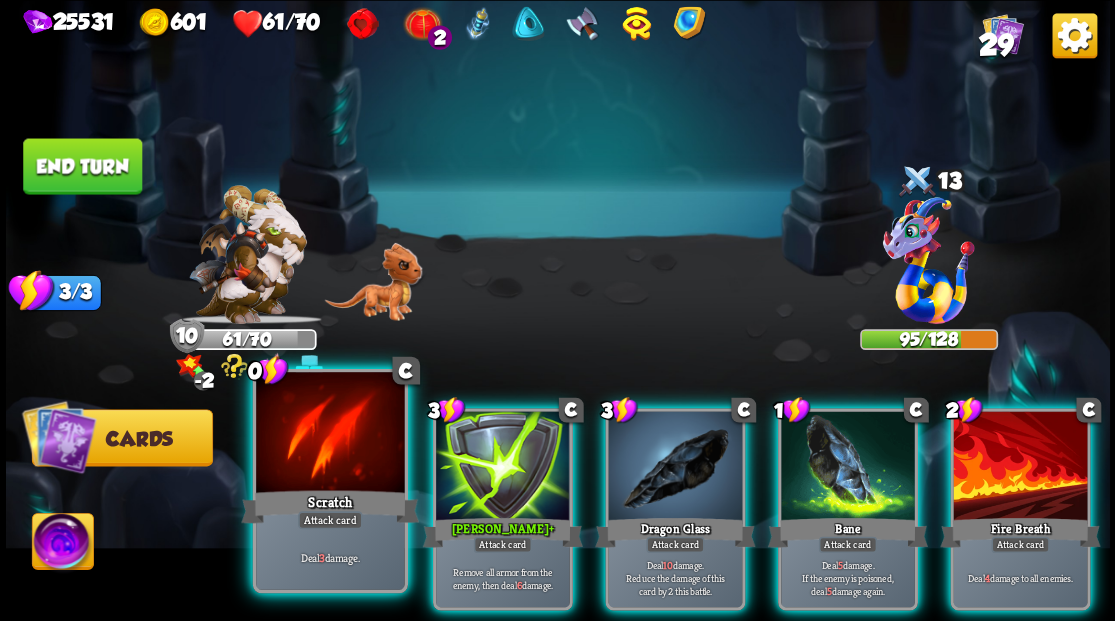 click at bounding box center [330, 434] 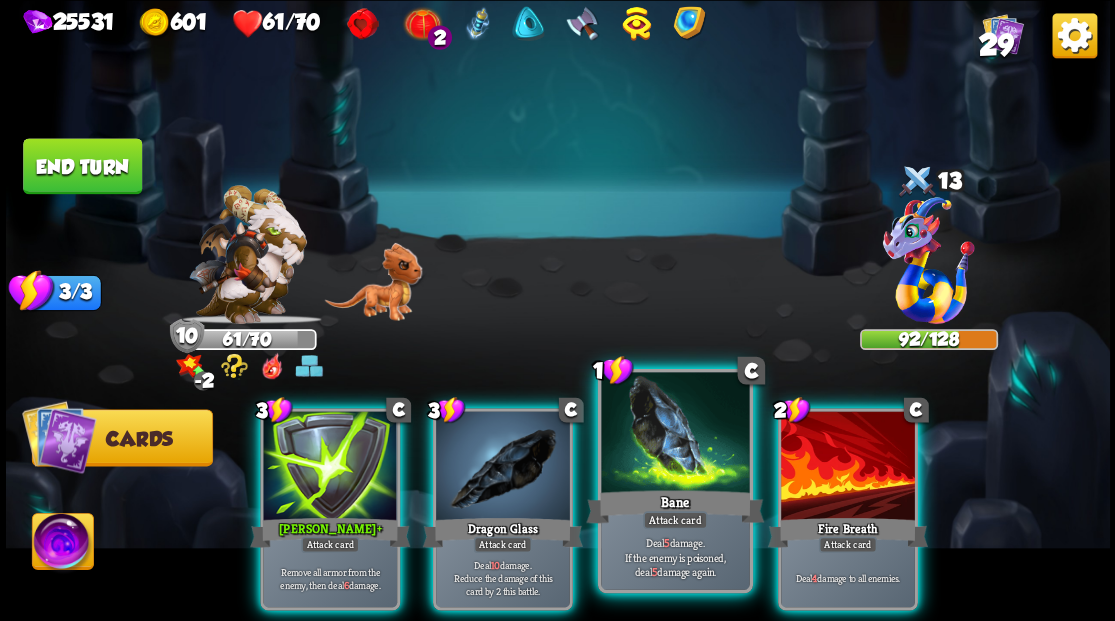 click at bounding box center (675, 434) 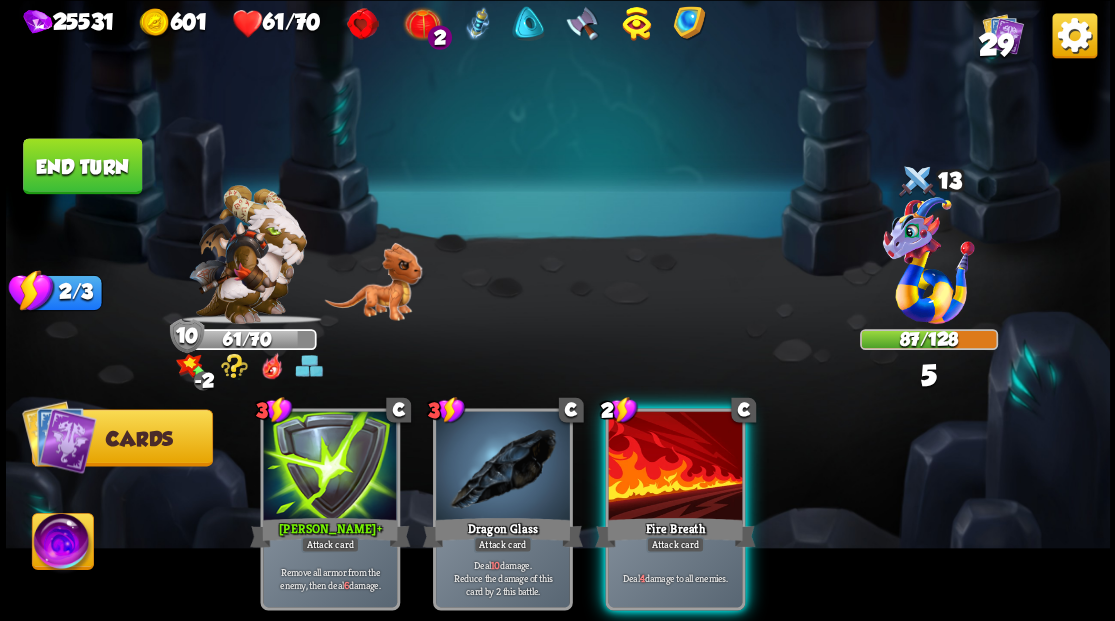click at bounding box center [675, 467] 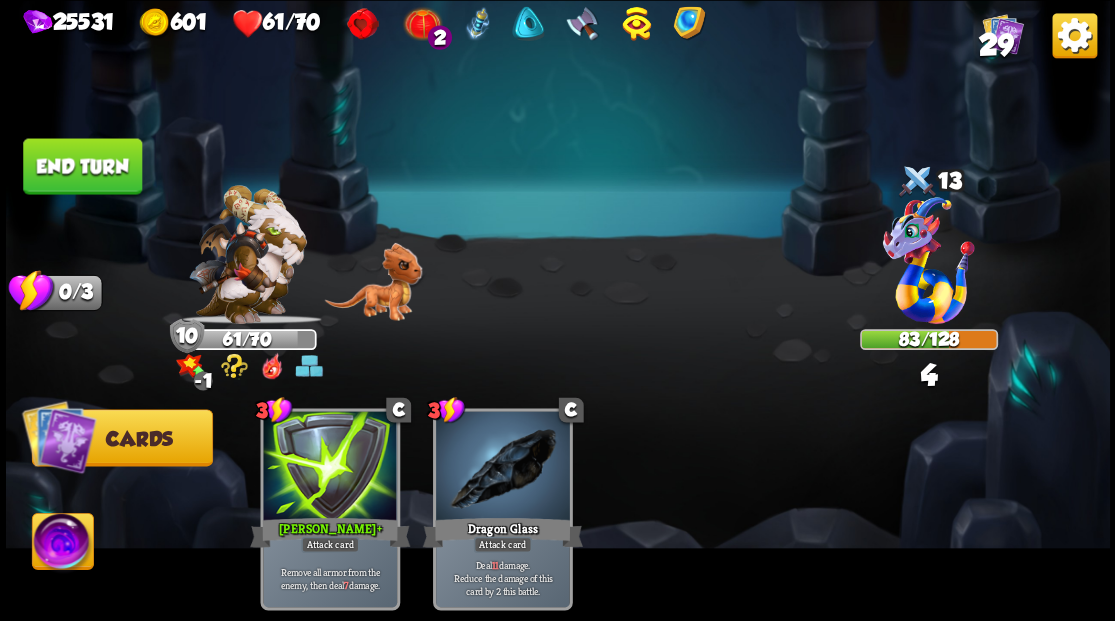 drag, startPoint x: 70, startPoint y: 162, endPoint x: 621, endPoint y: 120, distance: 552.5984 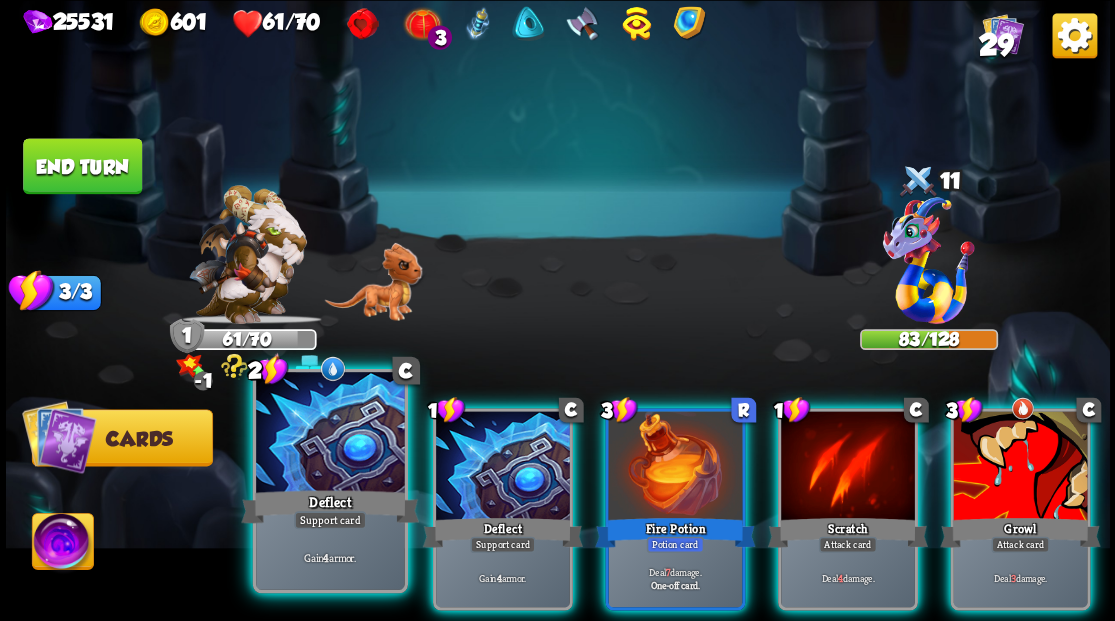 click on "Deflect" at bounding box center [330, 506] 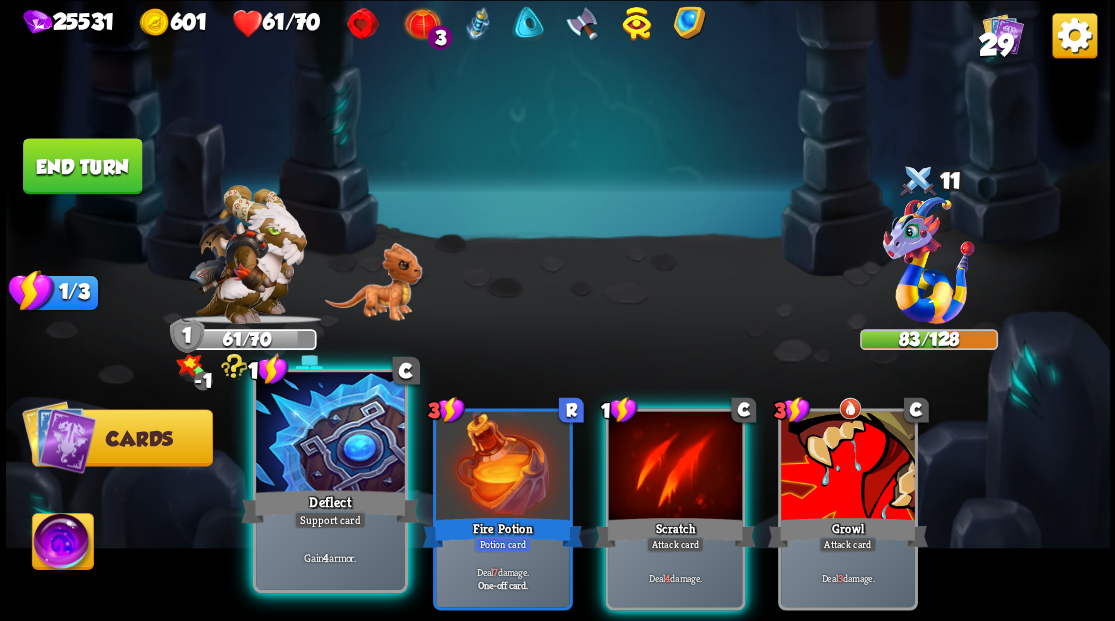 click on "Deflect" at bounding box center [330, 506] 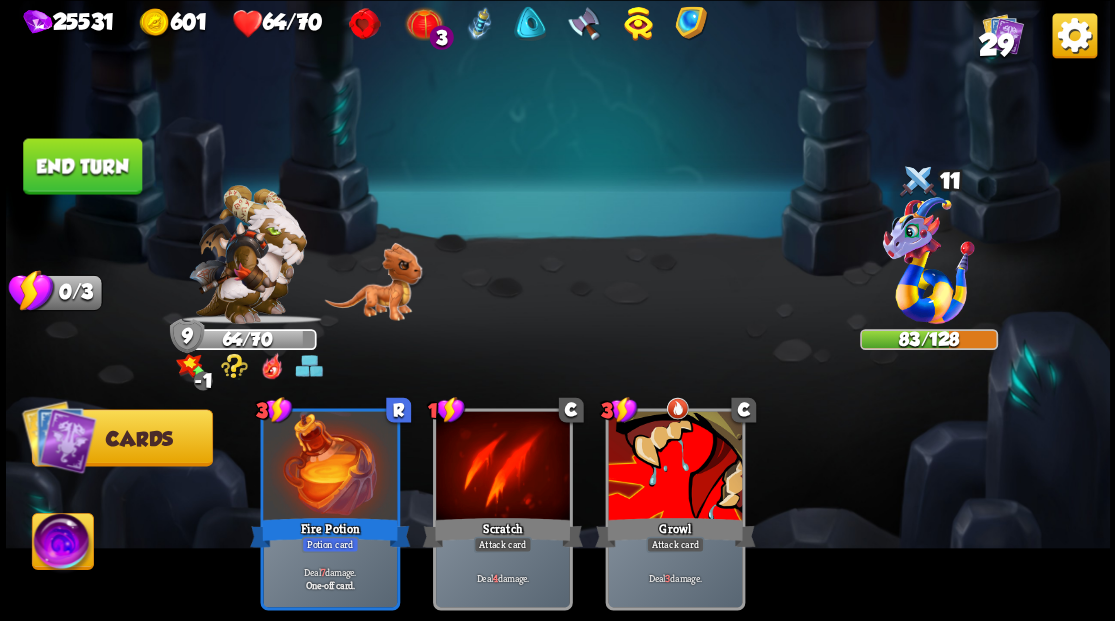 click on "End turn" at bounding box center [82, 166] 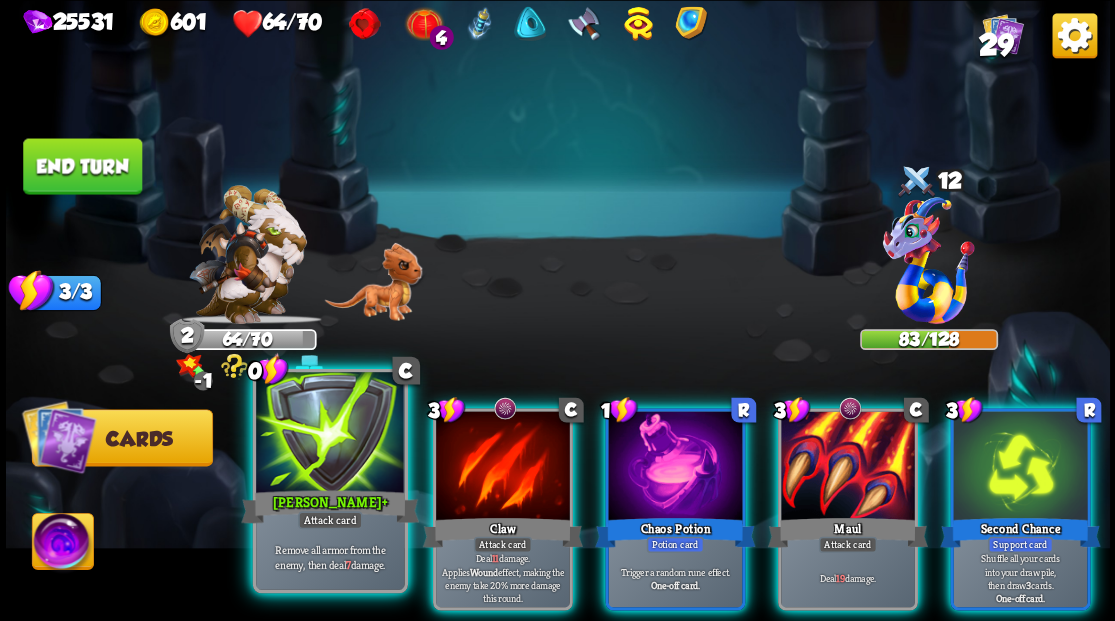 click at bounding box center (330, 434) 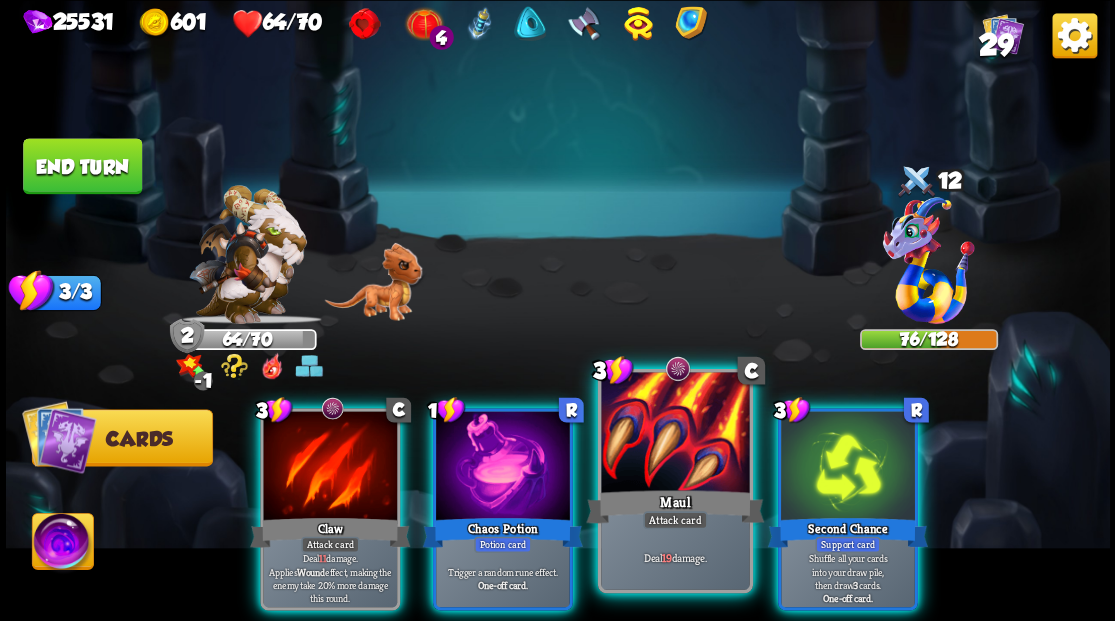click at bounding box center (675, 434) 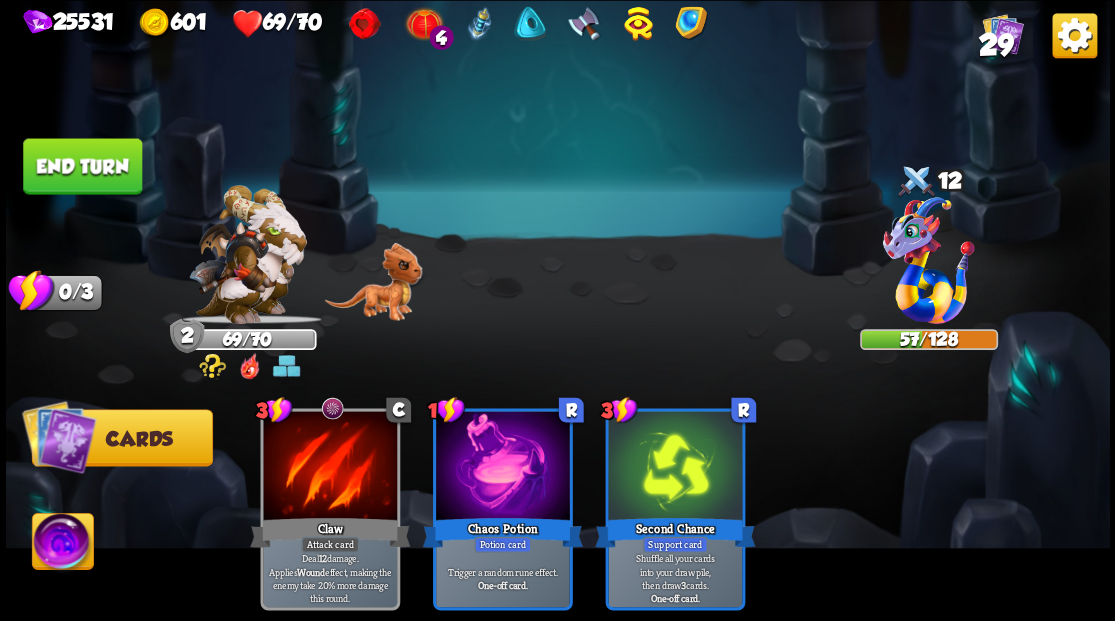 click on "End turn" at bounding box center [82, 166] 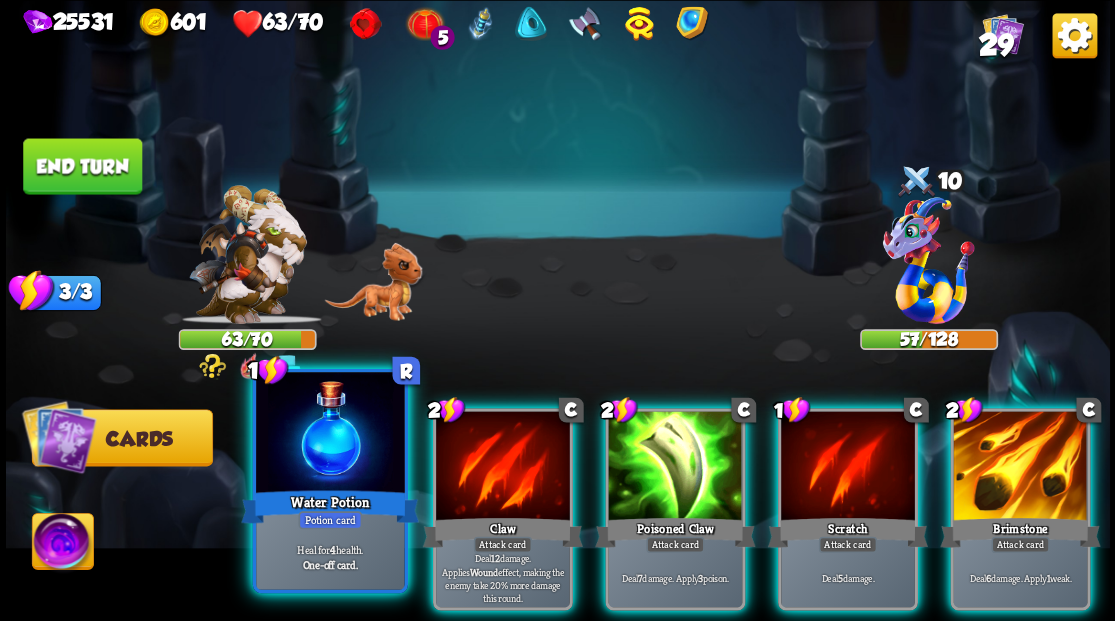 click at bounding box center (330, 434) 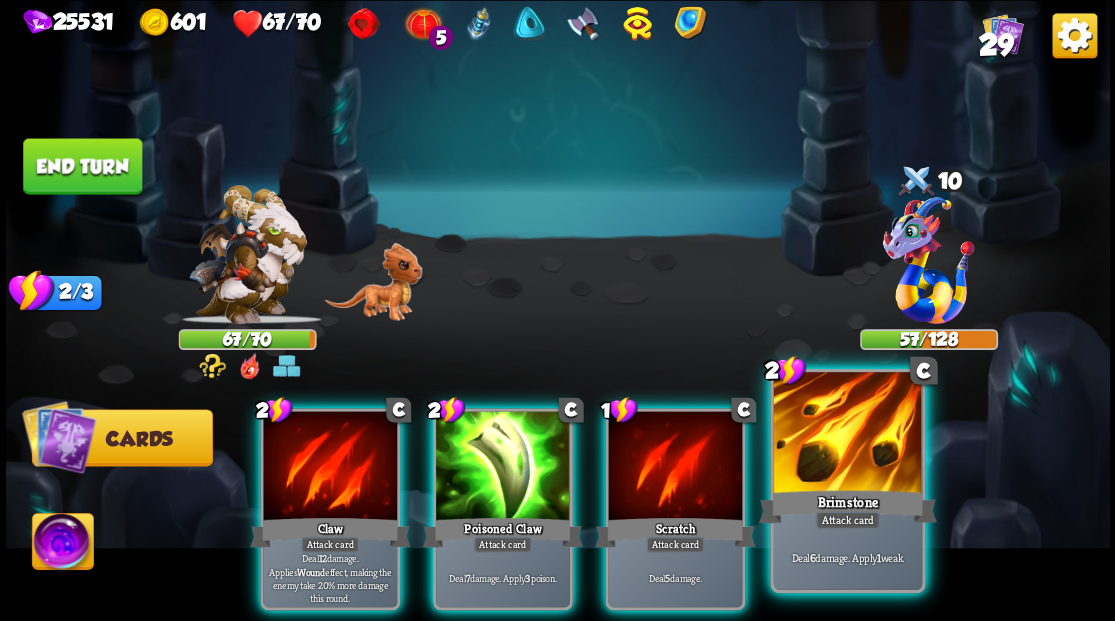 click at bounding box center [847, 434] 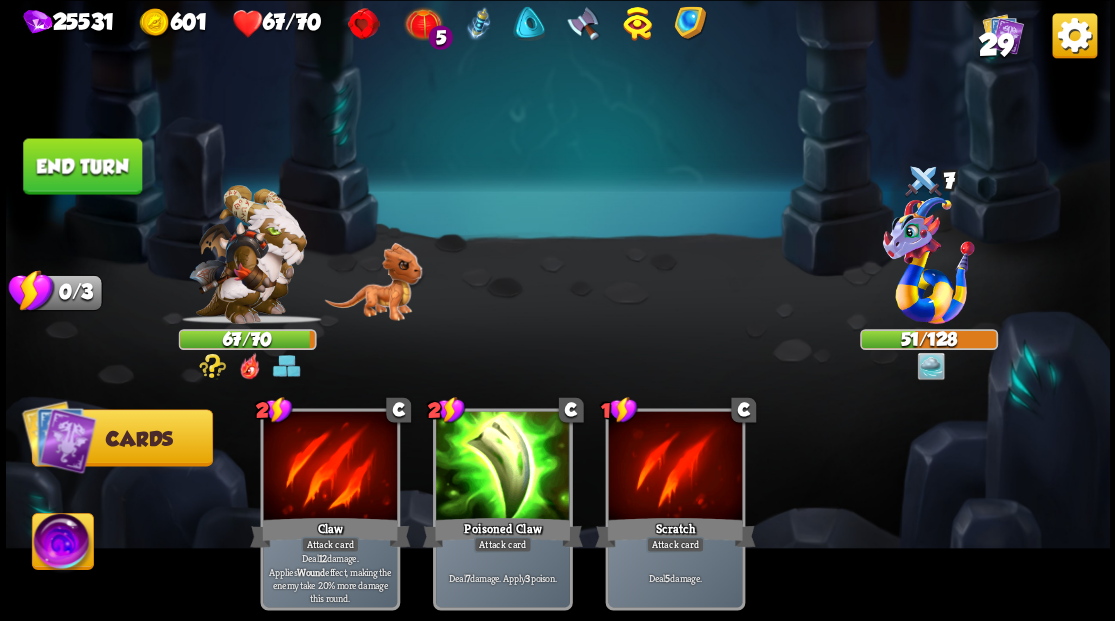 drag, startPoint x: 102, startPoint y: 172, endPoint x: 456, endPoint y: 242, distance: 360.85455 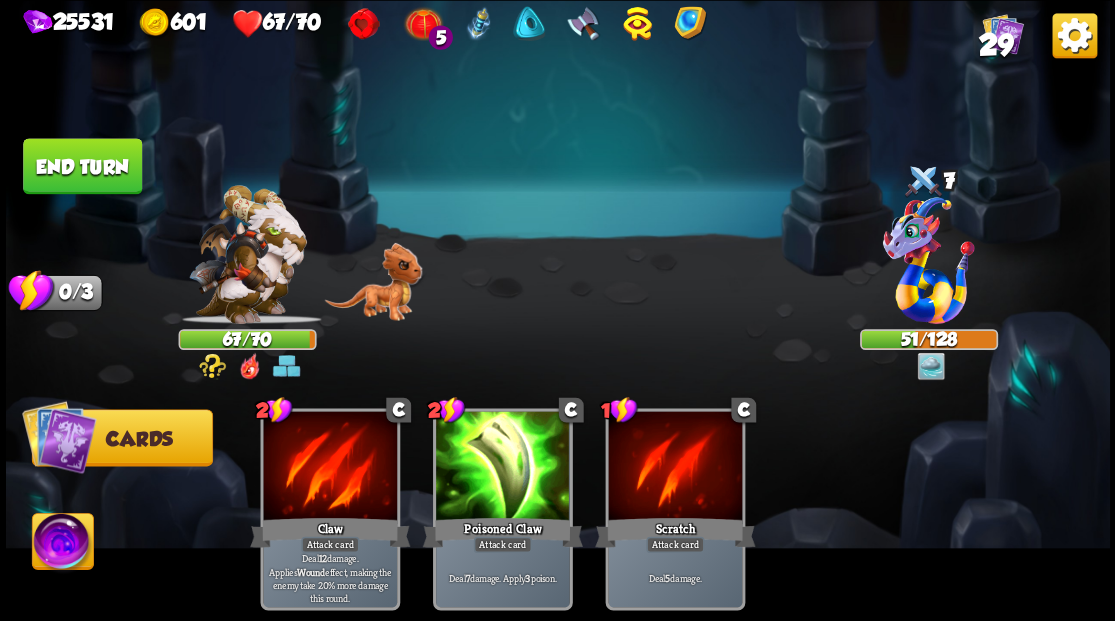 click on "End turn" at bounding box center (82, 166) 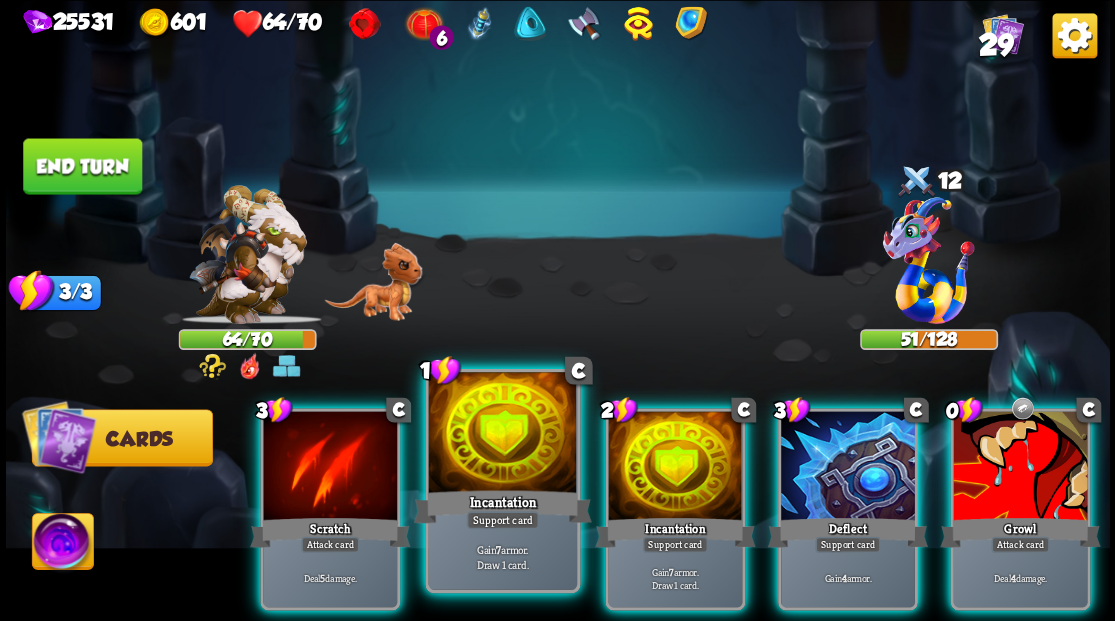 click at bounding box center (502, 434) 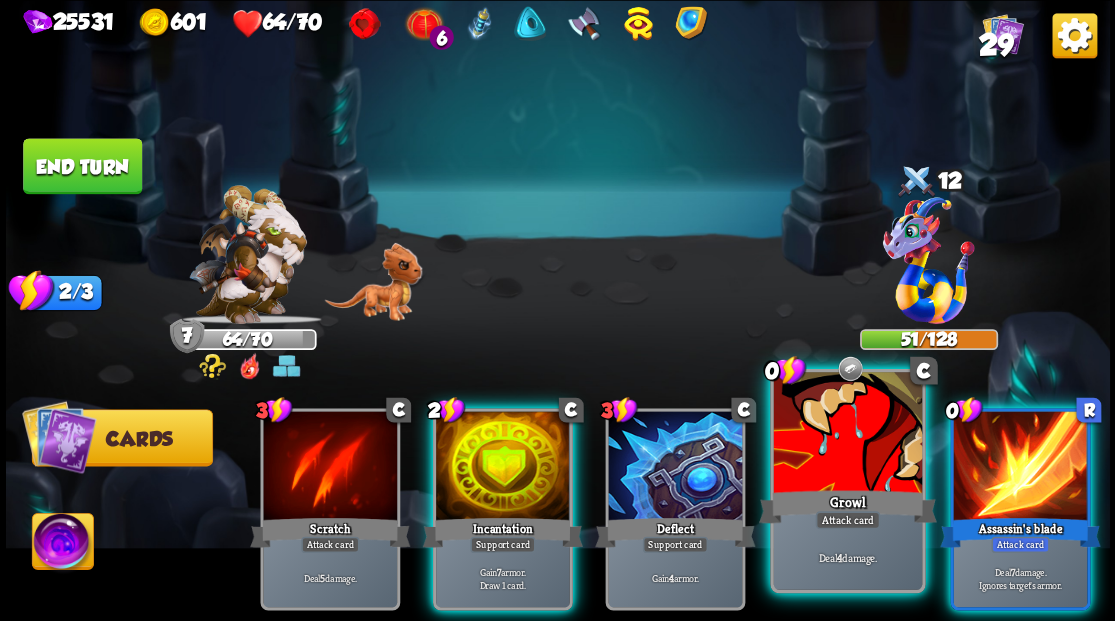 click at bounding box center [847, 434] 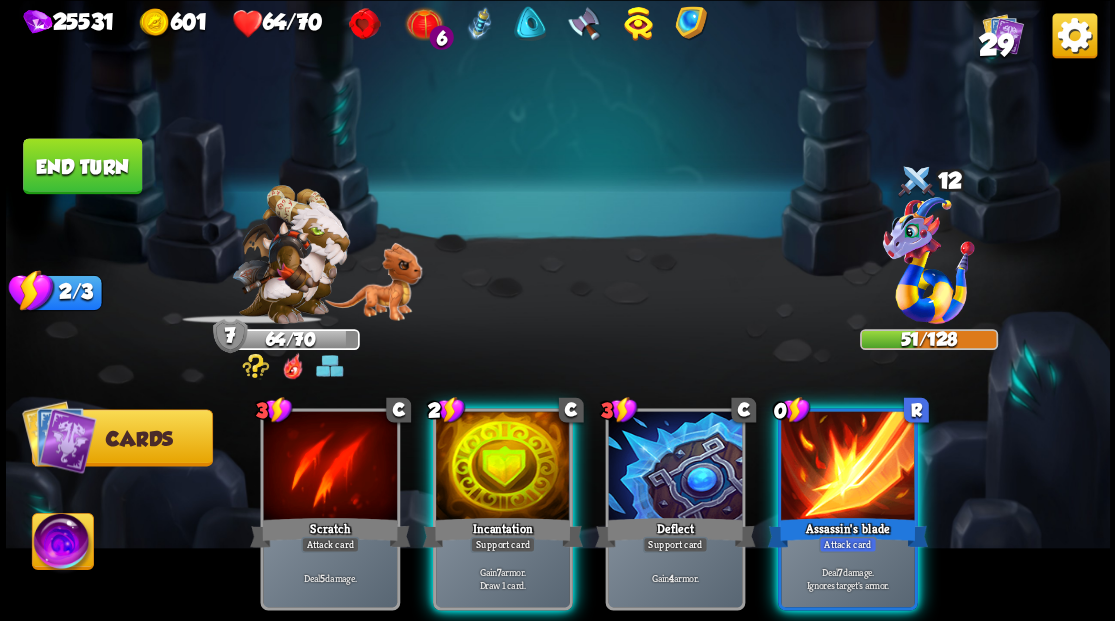 click at bounding box center (848, 467) 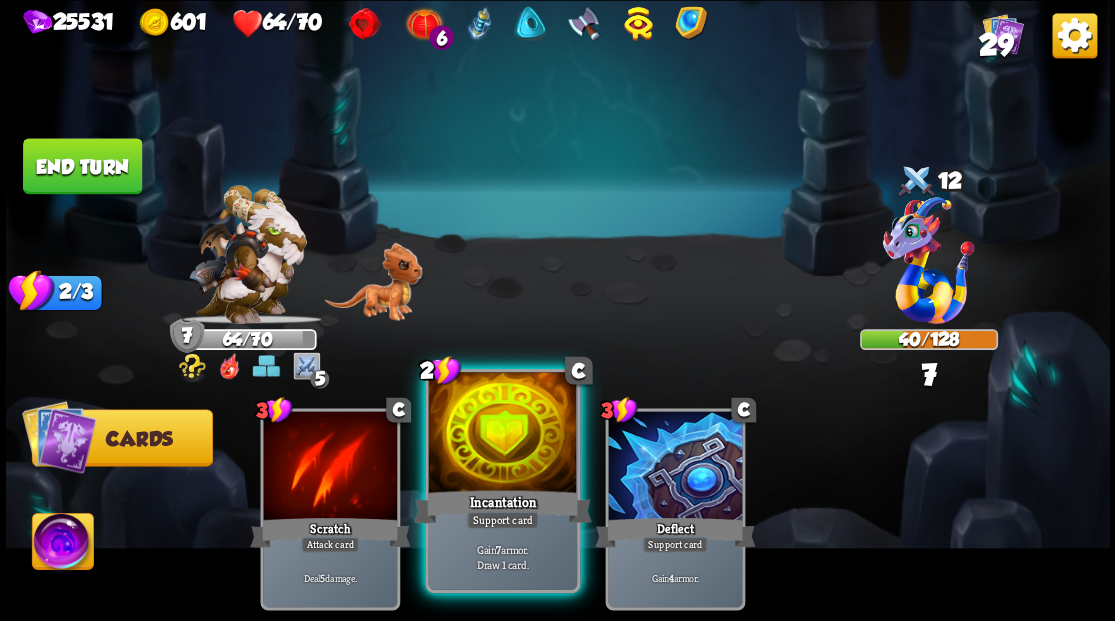 click at bounding box center (502, 434) 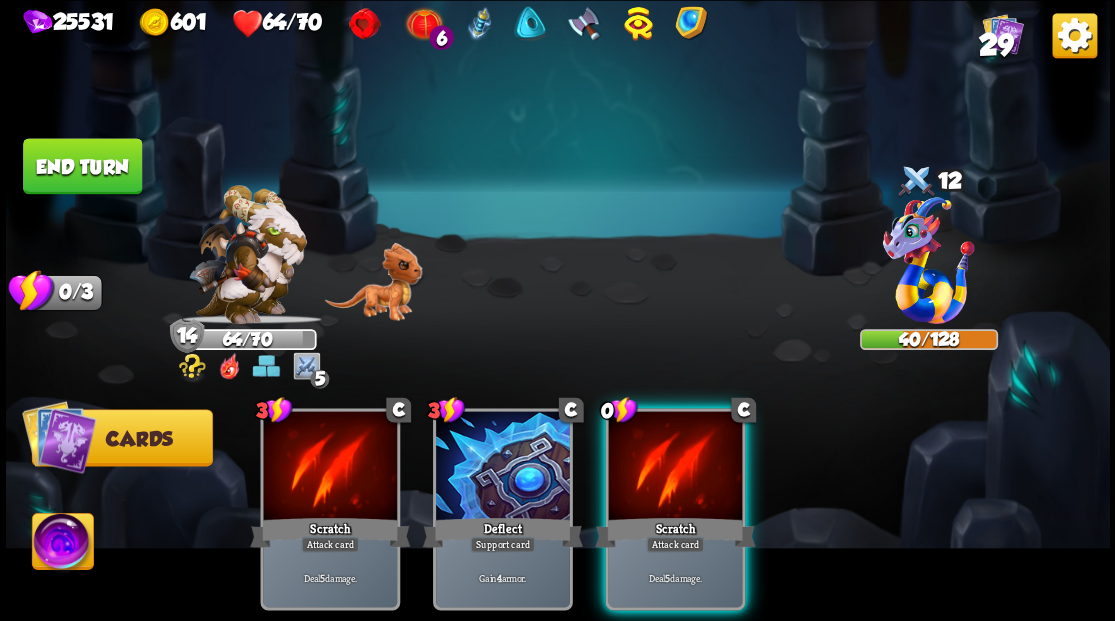 drag, startPoint x: 687, startPoint y: 484, endPoint x: 708, endPoint y: 409, distance: 77.88453 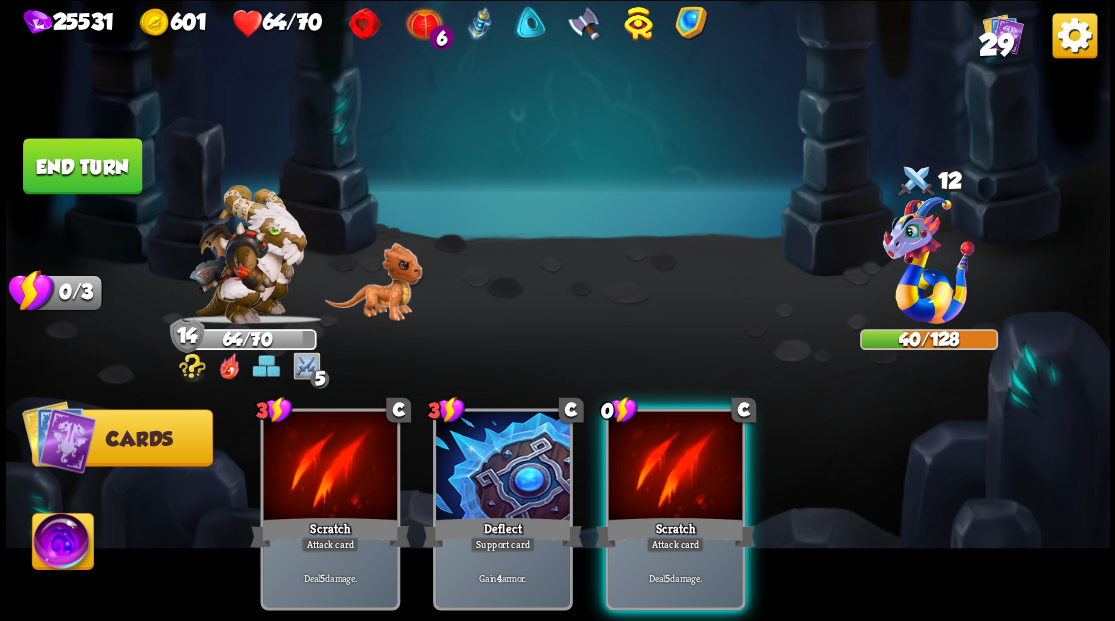 click at bounding box center (675, 467) 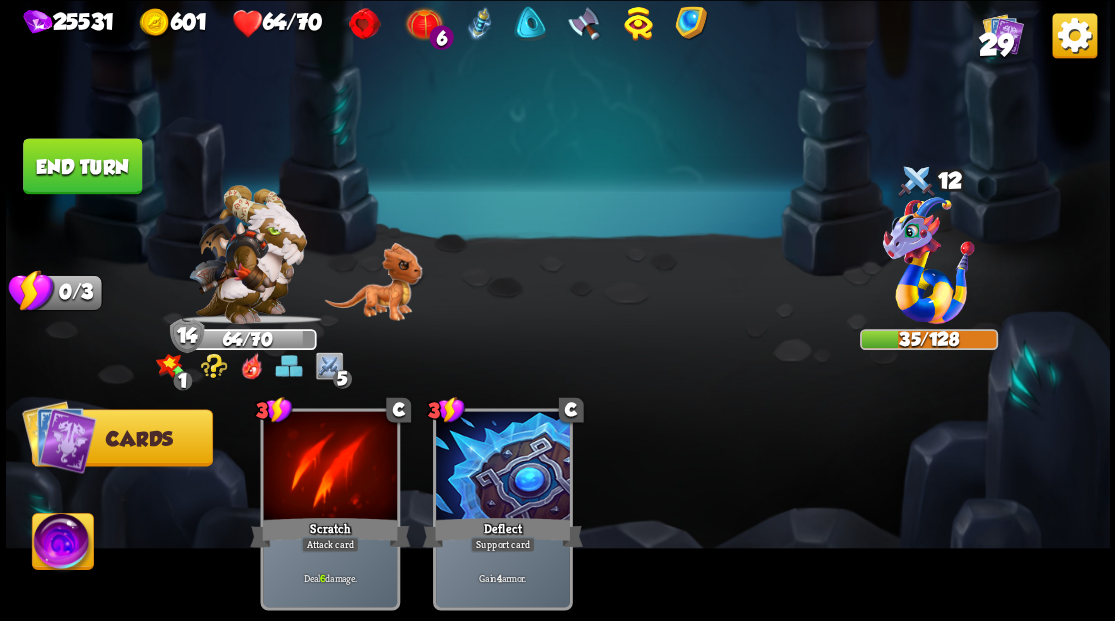 click at bounding box center (62, 544) 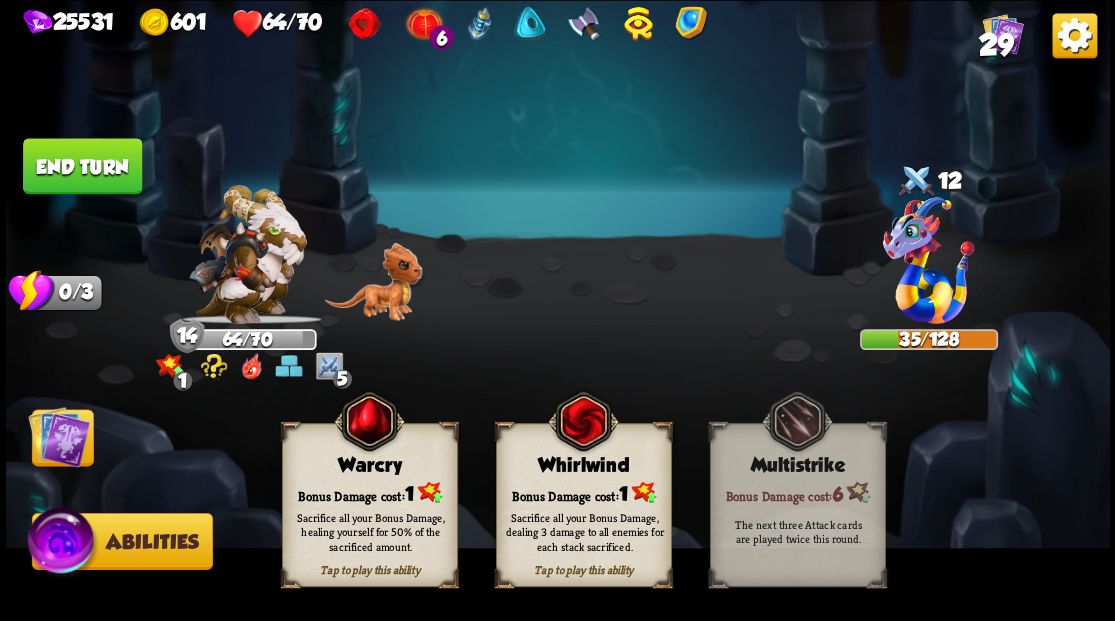 click on "Warcry" at bounding box center [369, 465] 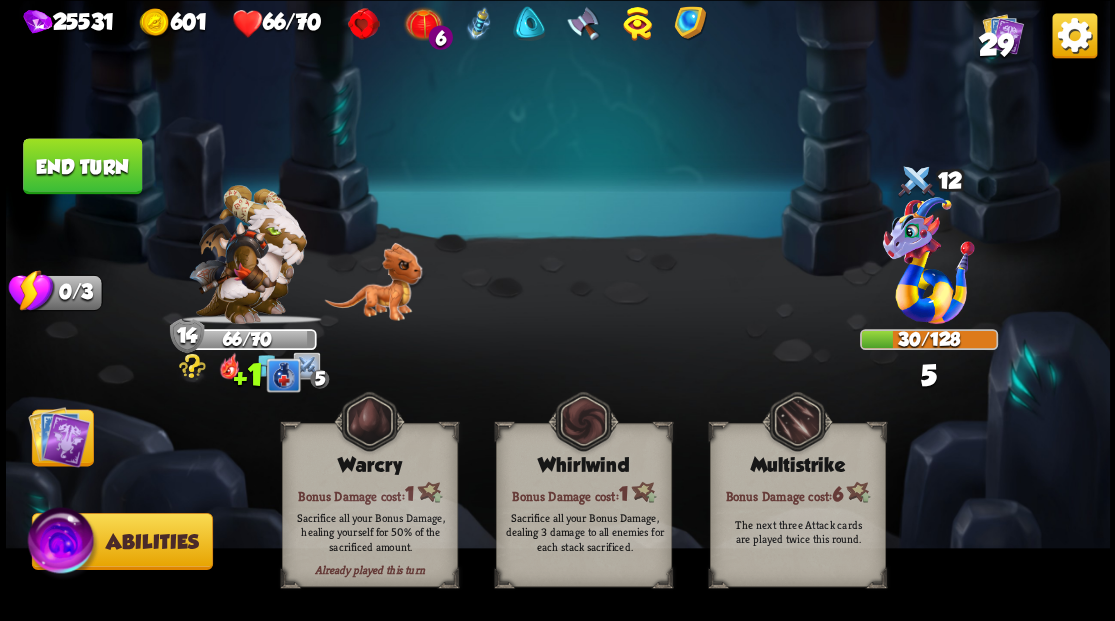 click at bounding box center (59, 436) 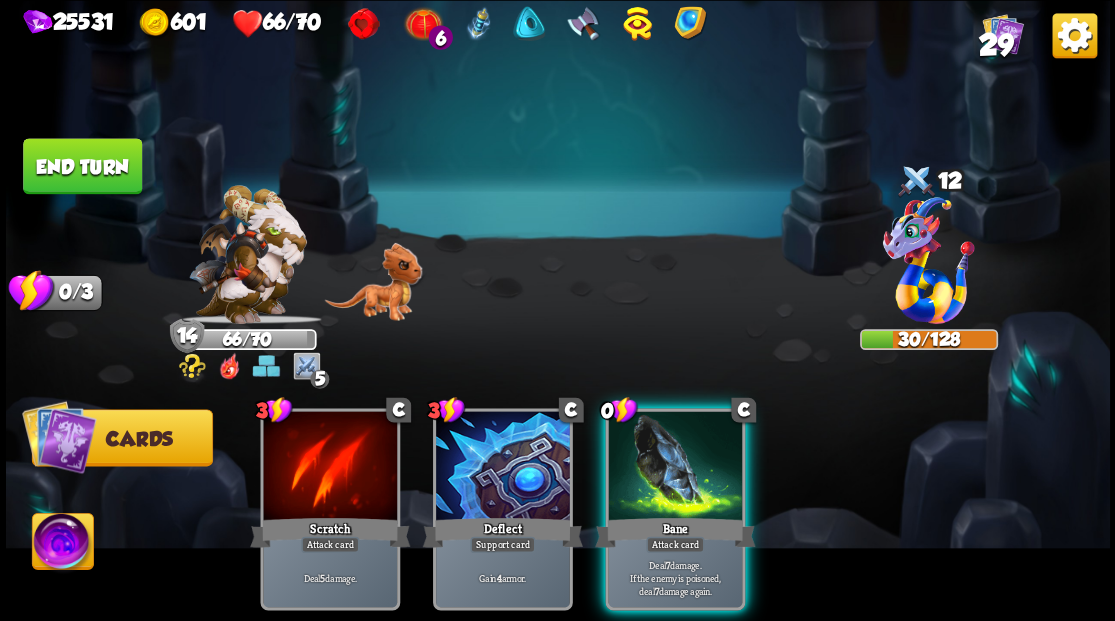 drag, startPoint x: 690, startPoint y: 508, endPoint x: 676, endPoint y: 351, distance: 157.62297 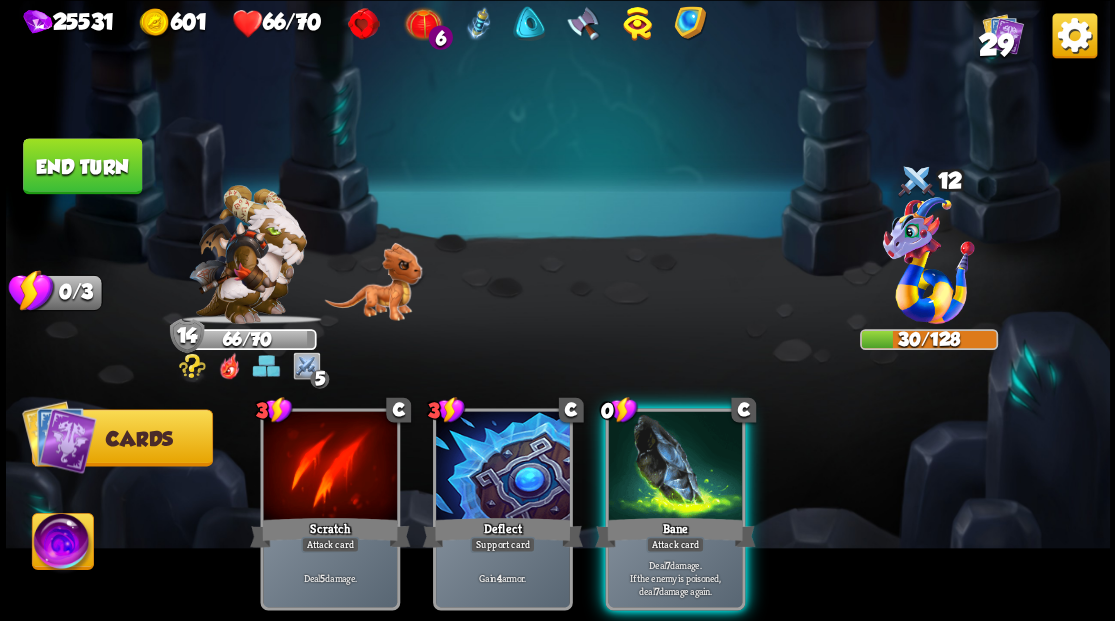 click on "Bane" at bounding box center [675, 532] 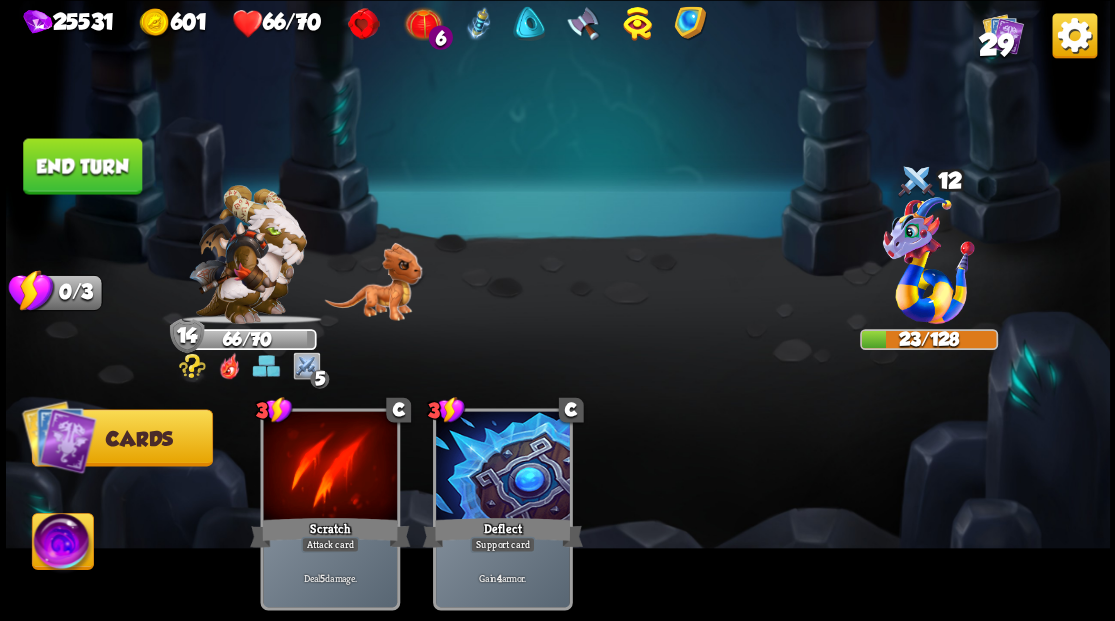 click on "End turn" at bounding box center [82, 166] 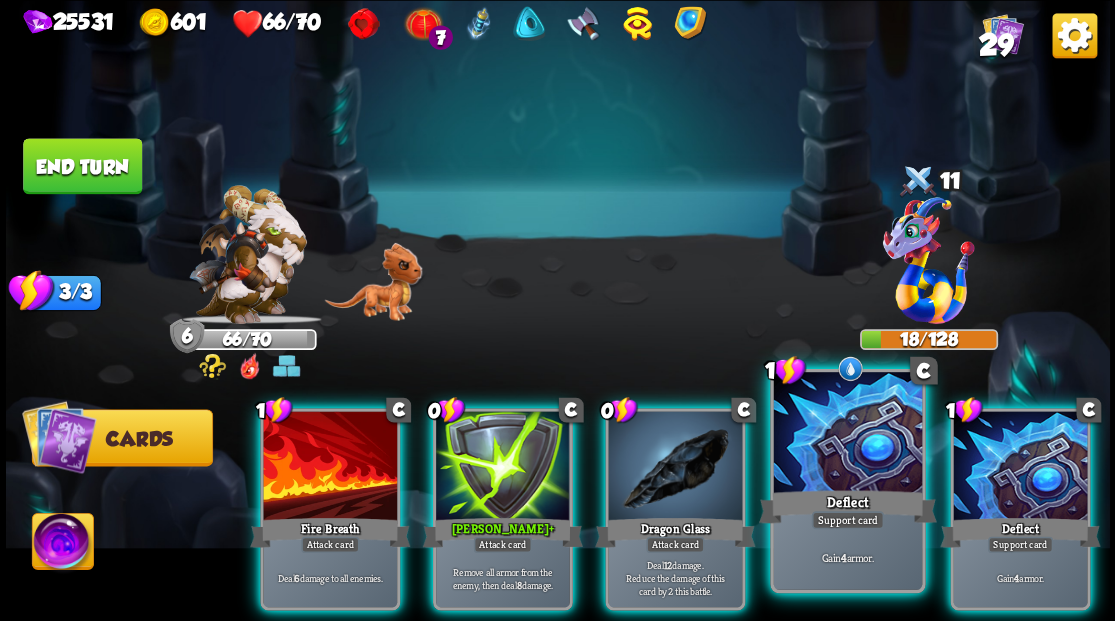click at bounding box center (847, 434) 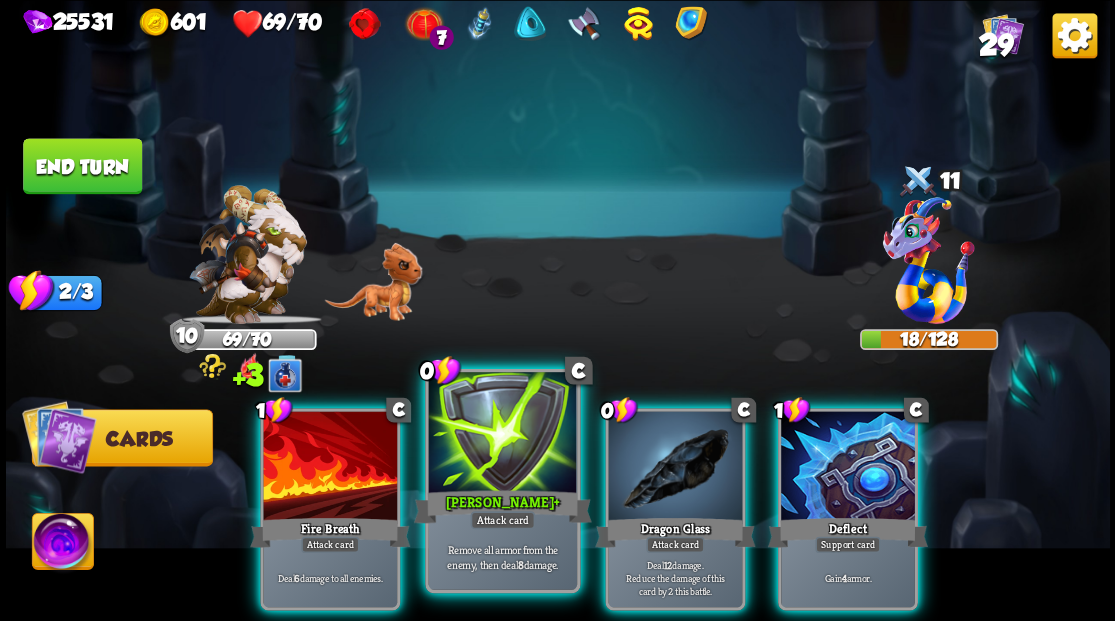 click at bounding box center [502, 434] 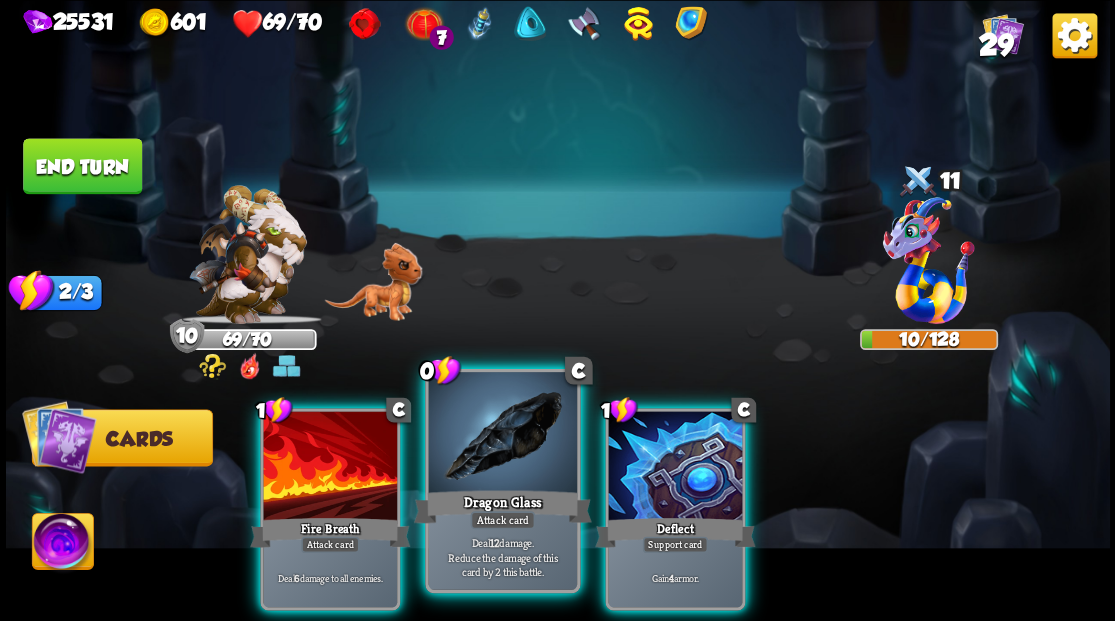 click at bounding box center (502, 434) 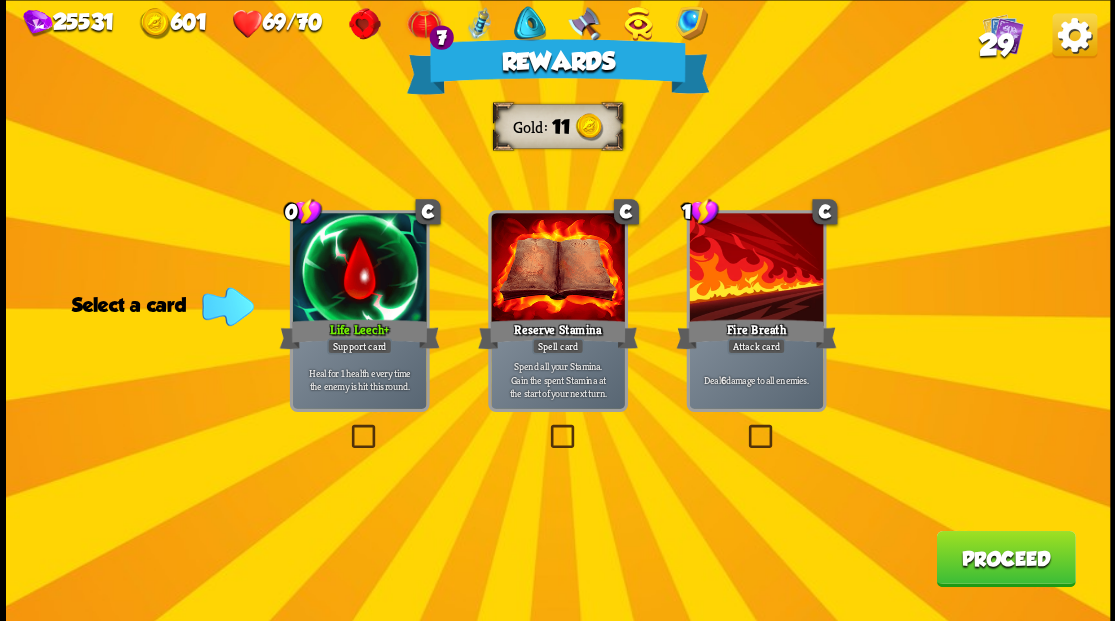 click on "29" at bounding box center (995, 45) 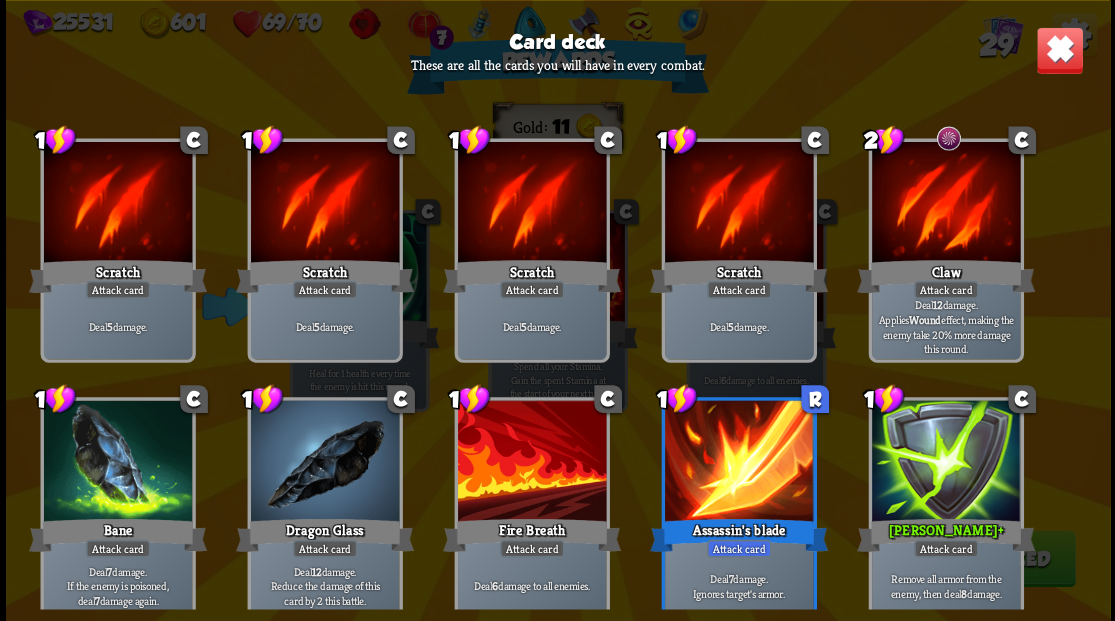 scroll, scrollTop: 0, scrollLeft: 0, axis: both 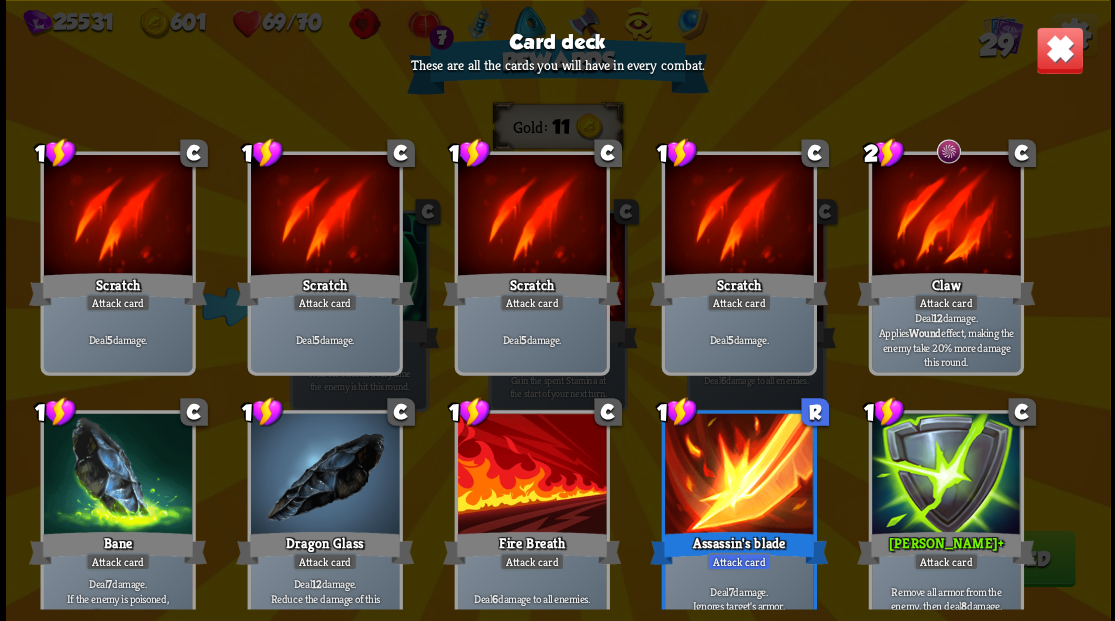click at bounding box center (1059, 50) 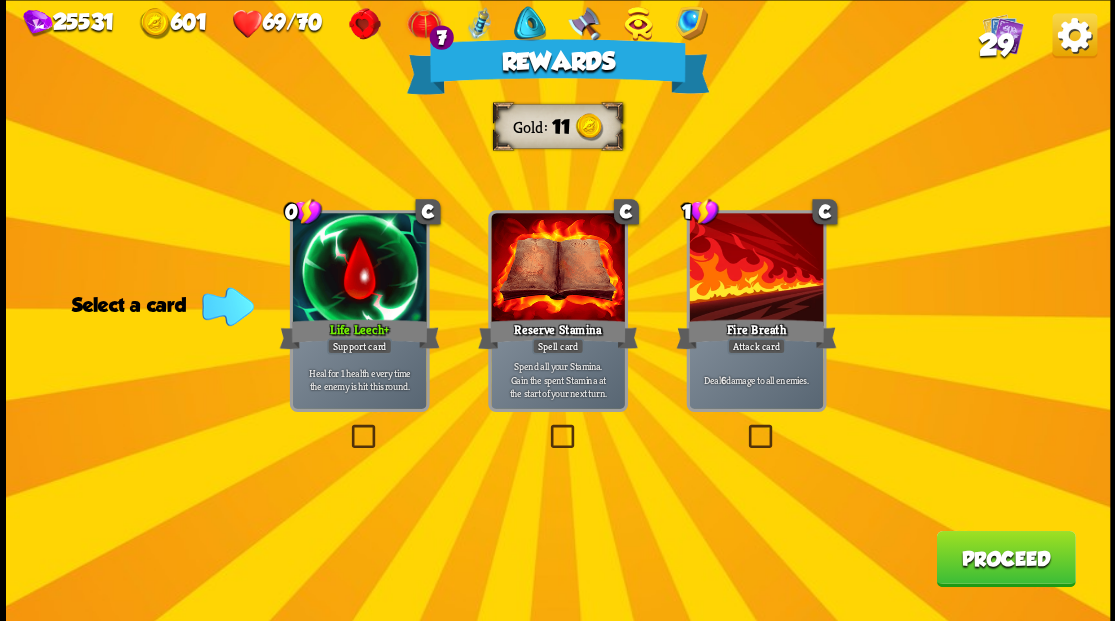 click at bounding box center [744, 427] 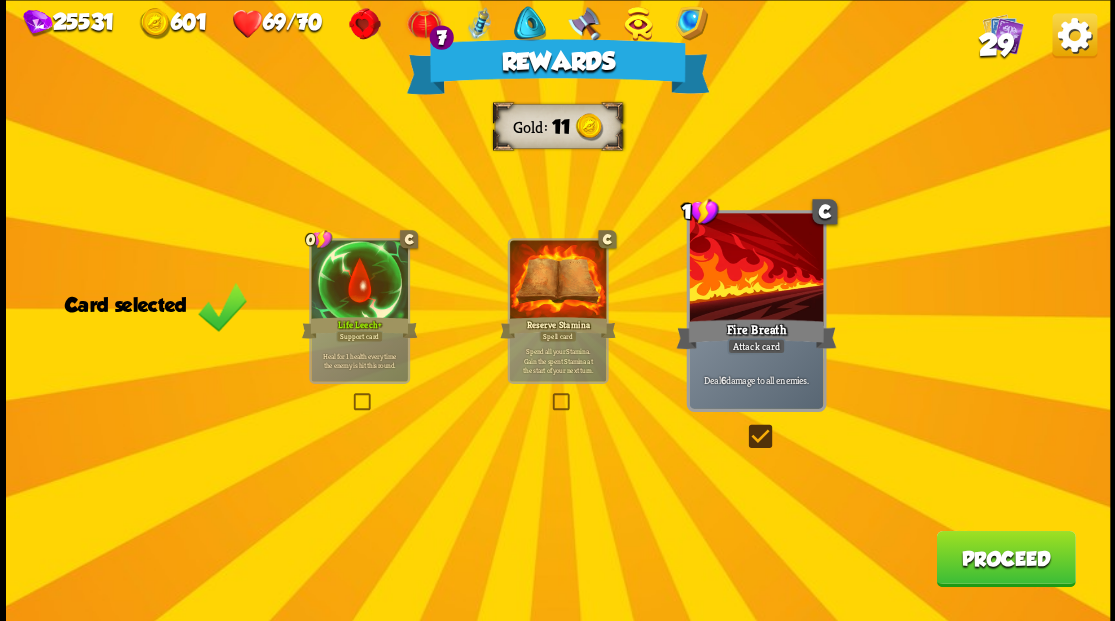 click on "Proceed" at bounding box center [1005, 558] 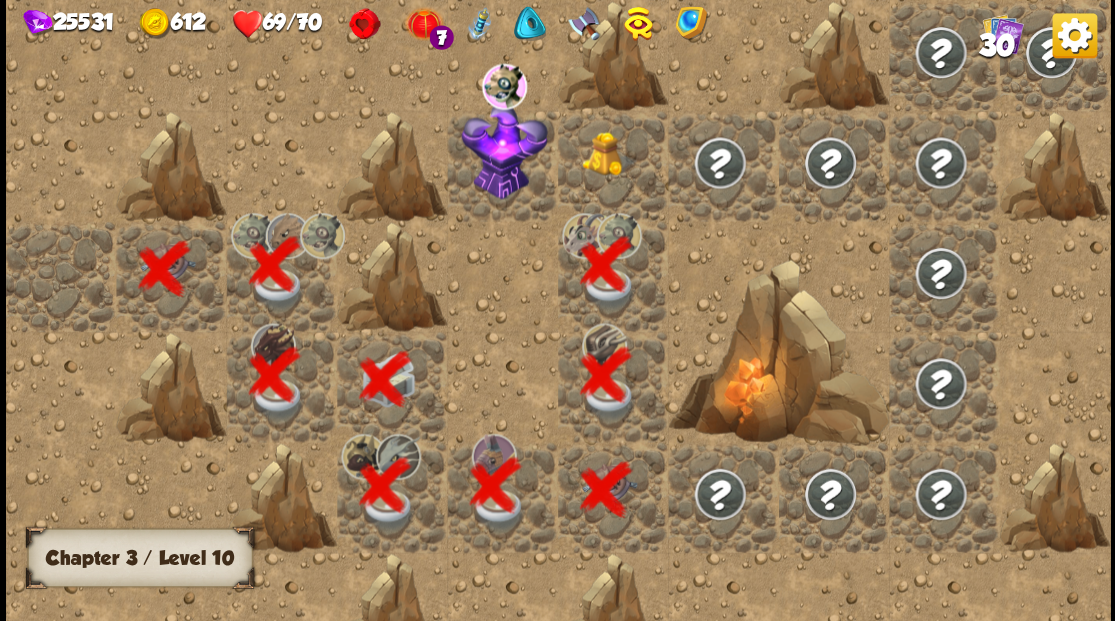 click at bounding box center (609, 153) 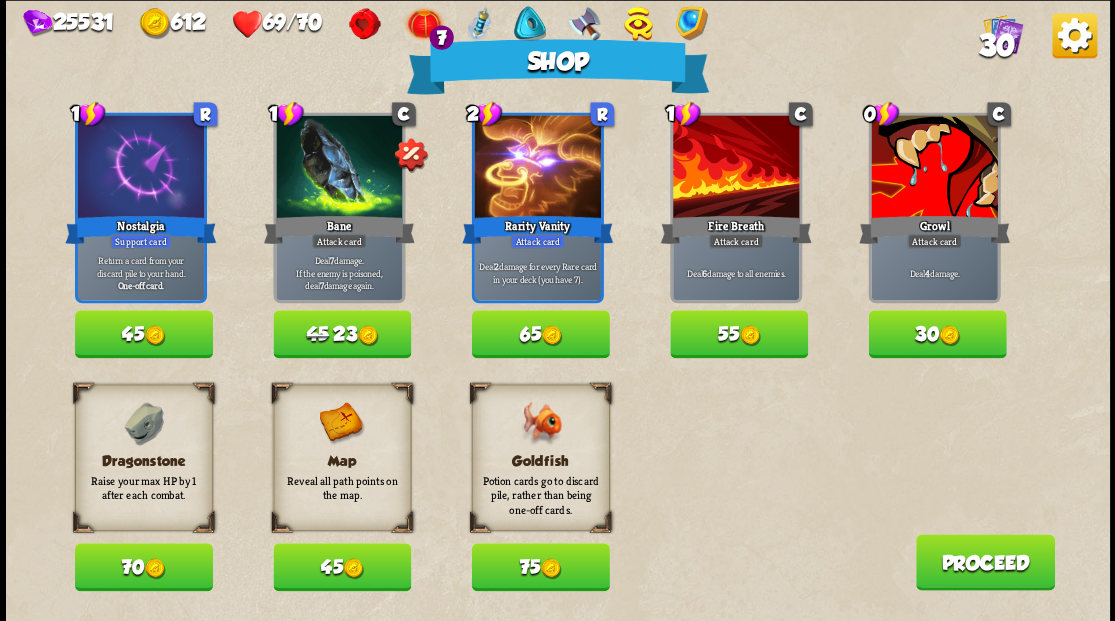 drag, startPoint x: 544, startPoint y: 568, endPoint x: 568, endPoint y: 562, distance: 24.738634 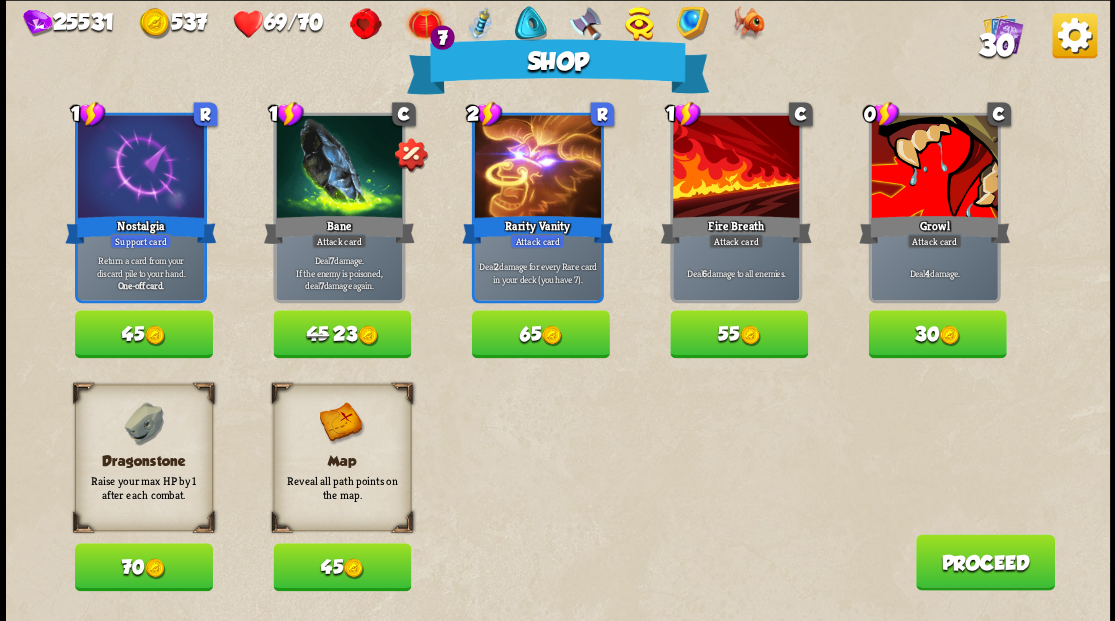 click on "70" at bounding box center (144, 567) 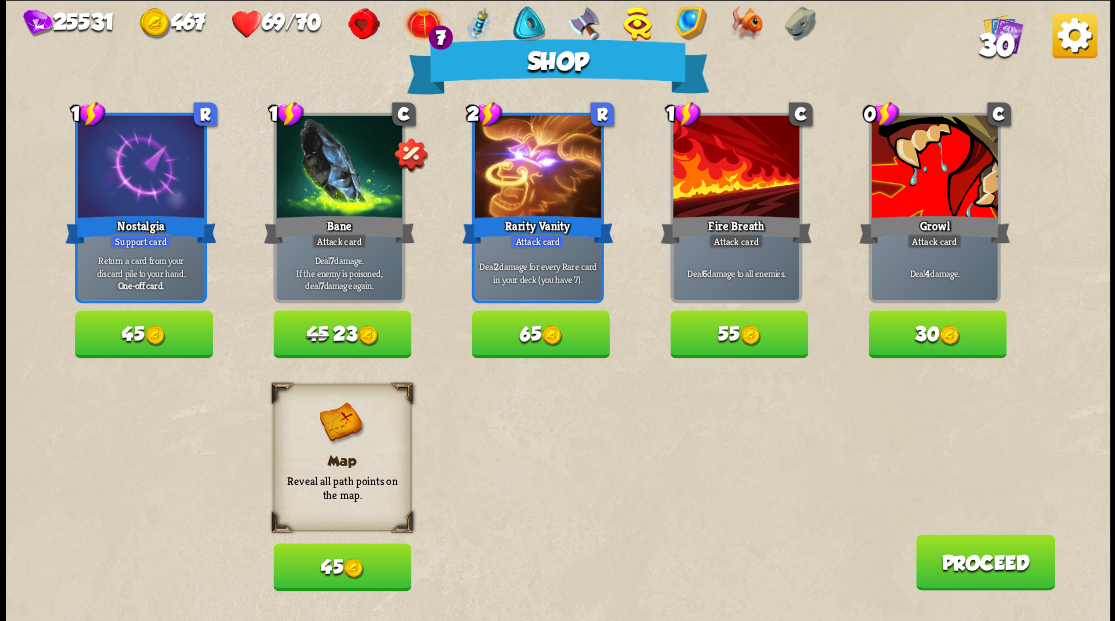click on "Proceed" at bounding box center (984, 562) 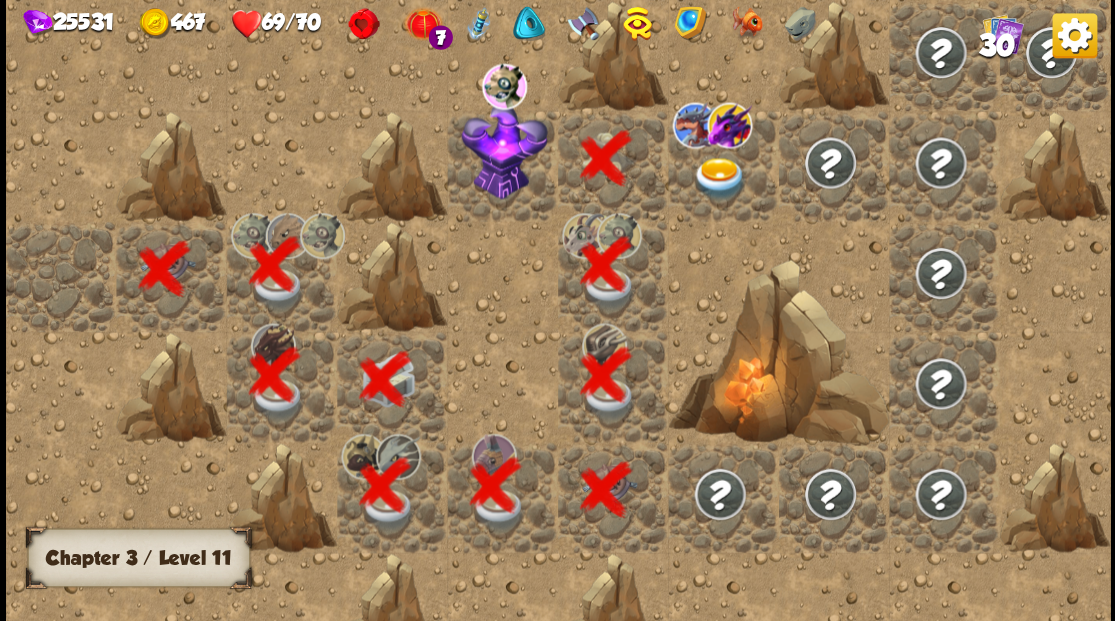 scroll, scrollTop: 0, scrollLeft: 384, axis: horizontal 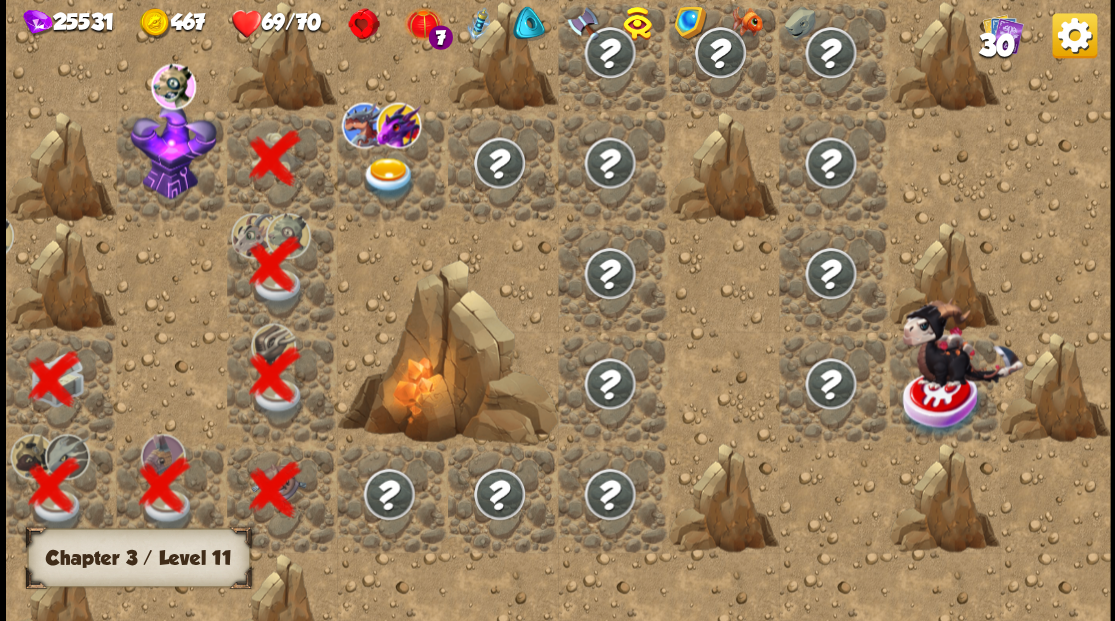 click at bounding box center (173, 150) 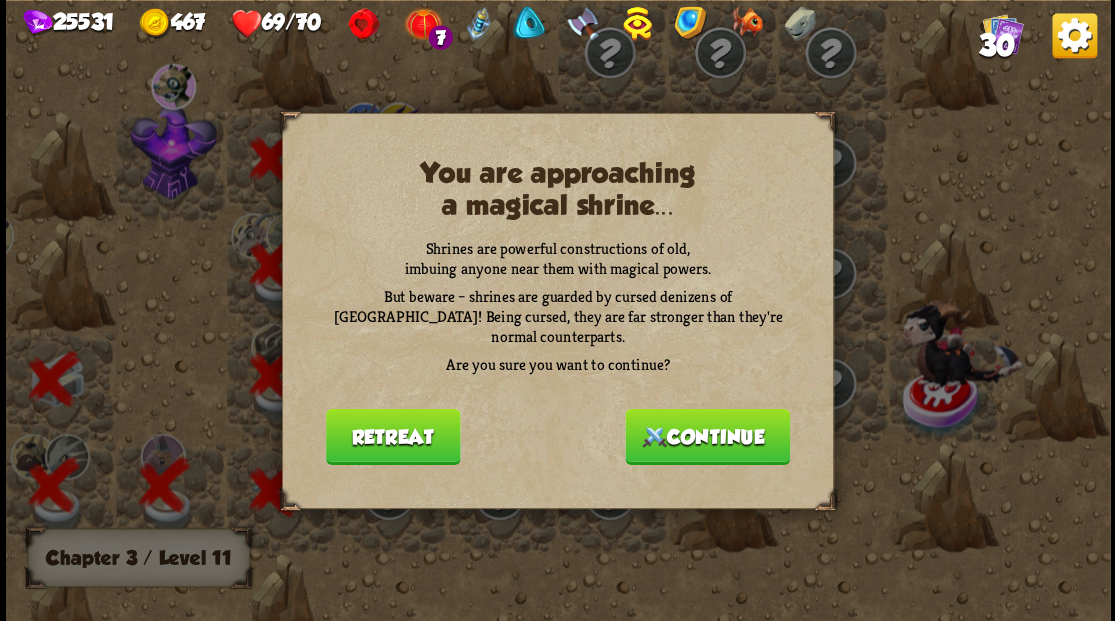 click on "Continue" at bounding box center [707, 436] 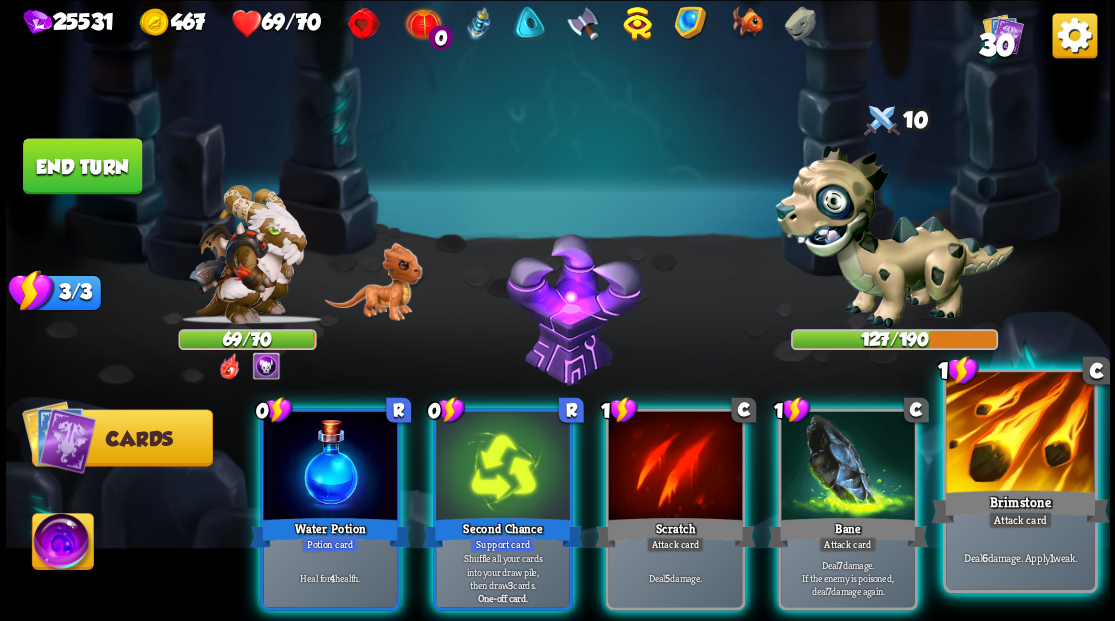 click at bounding box center (1020, 434) 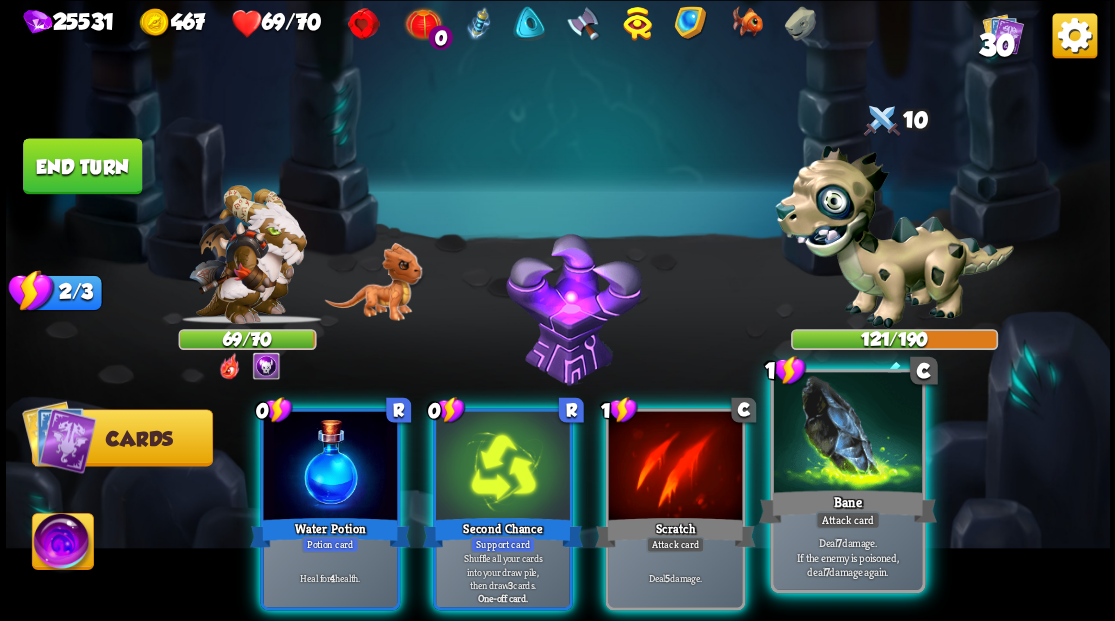 click at bounding box center [847, 434] 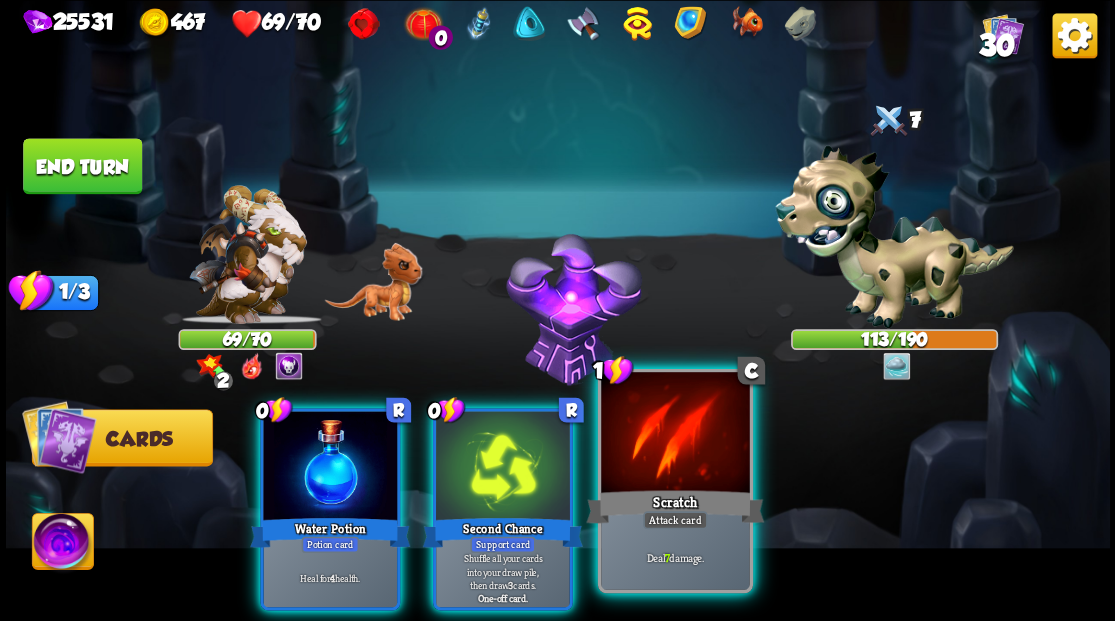 click at bounding box center (675, 434) 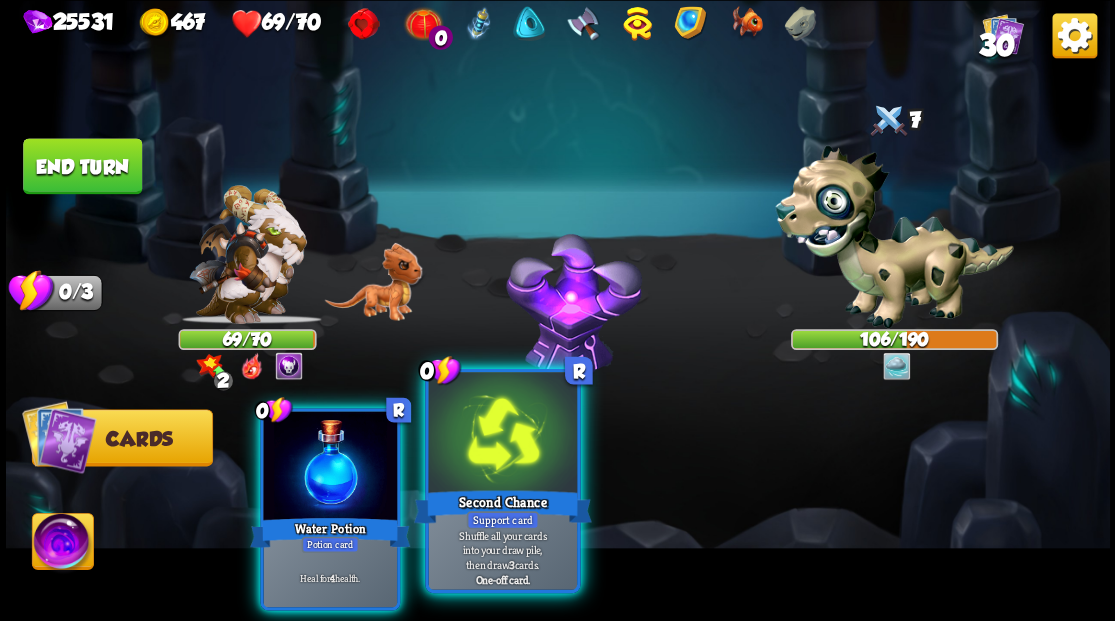 click at bounding box center [502, 434] 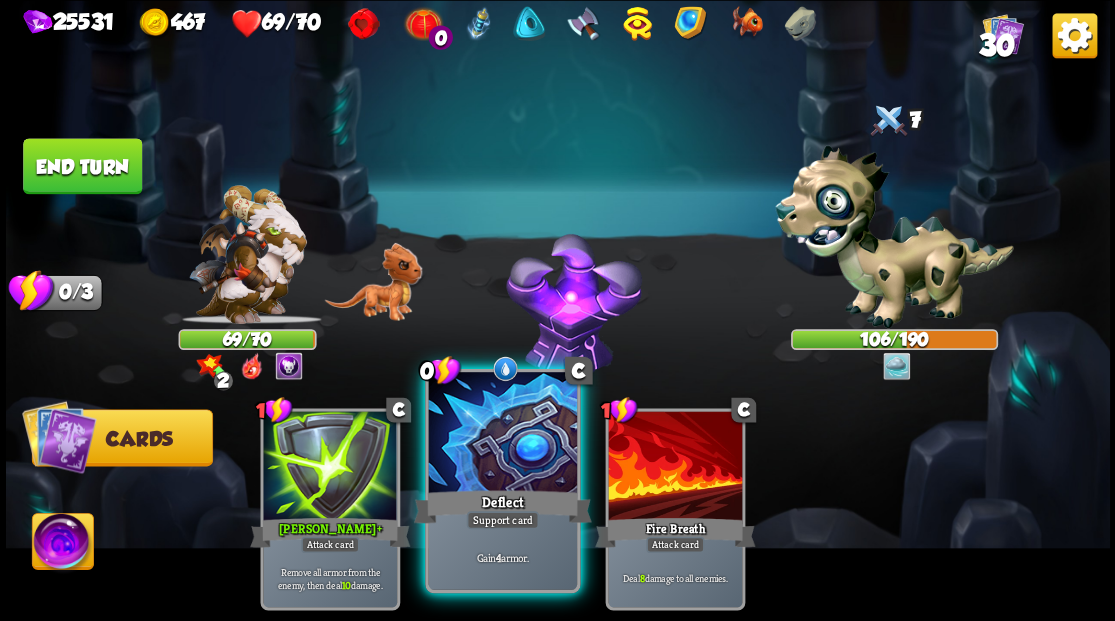 click at bounding box center (502, 434) 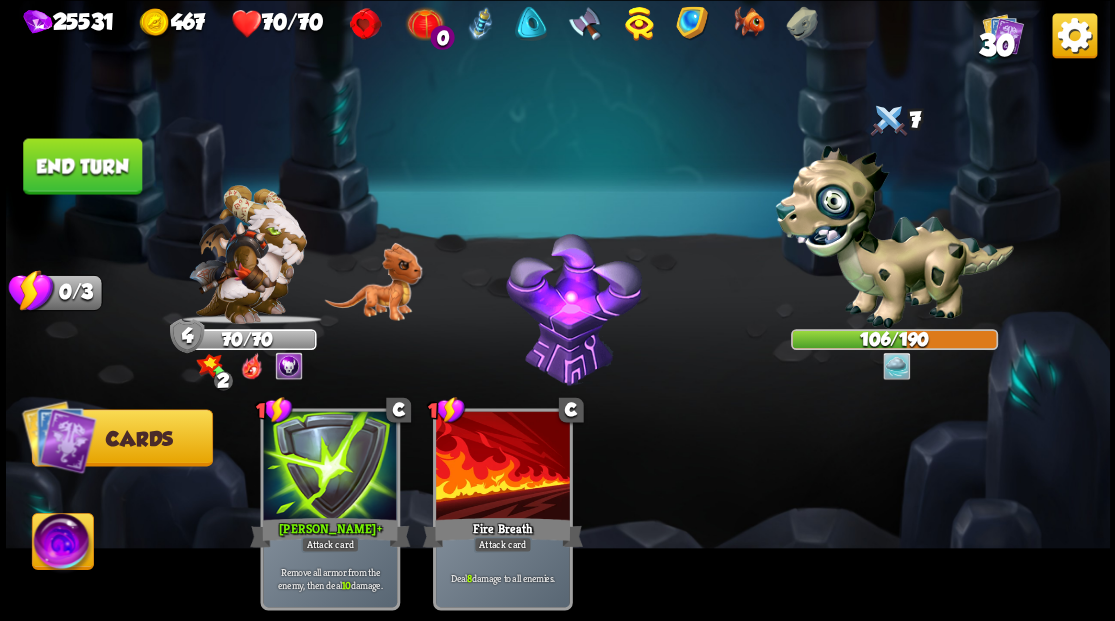 click on "End turn" at bounding box center (82, 166) 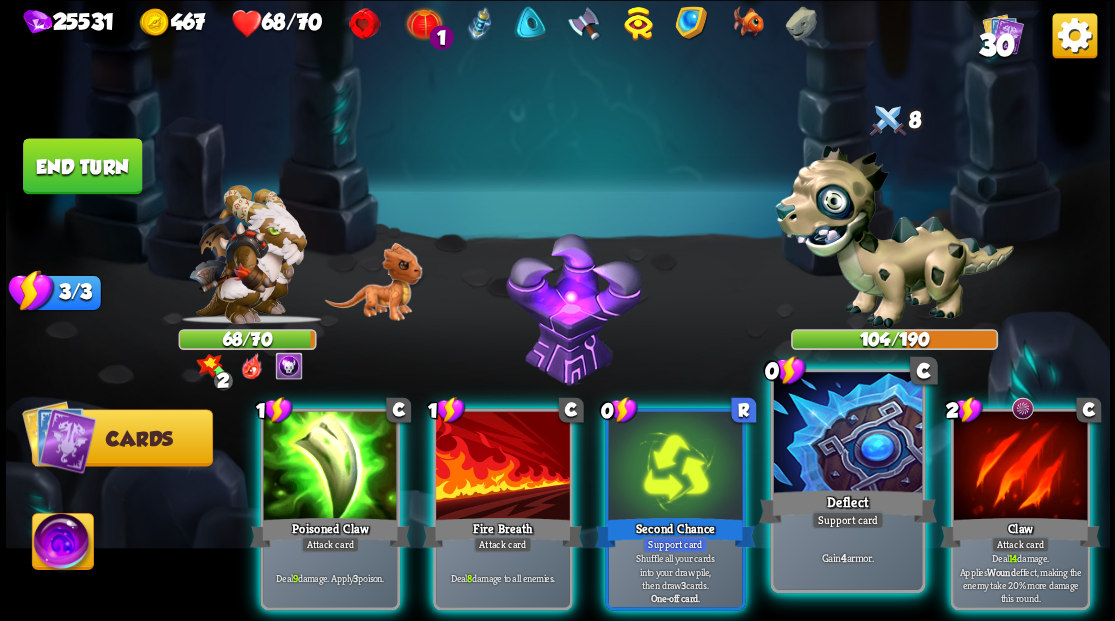 click at bounding box center [847, 434] 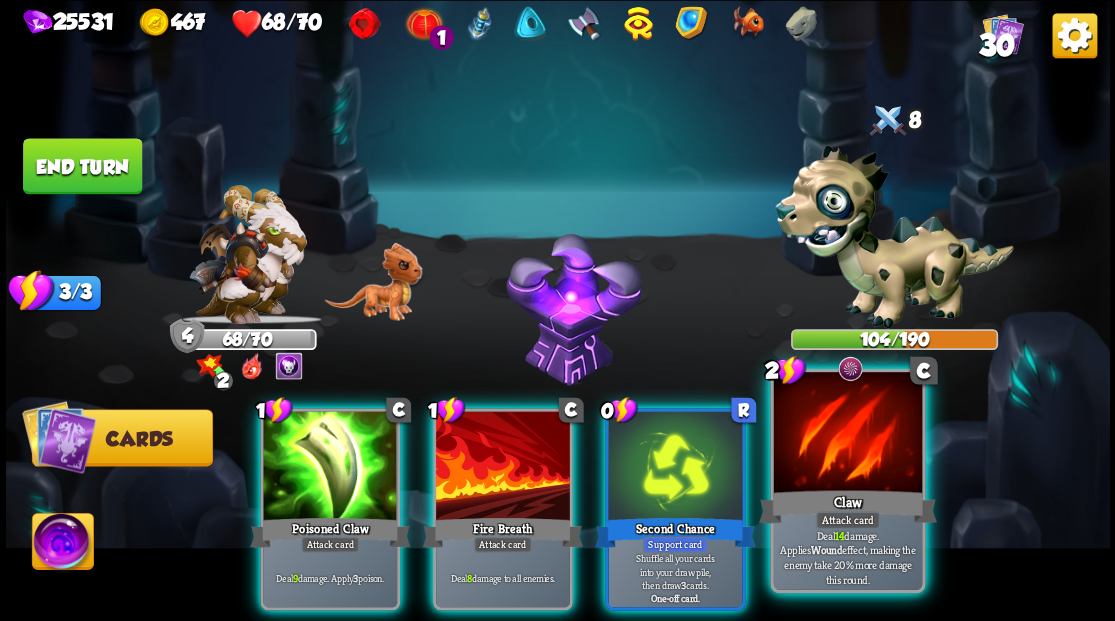 click at bounding box center (847, 434) 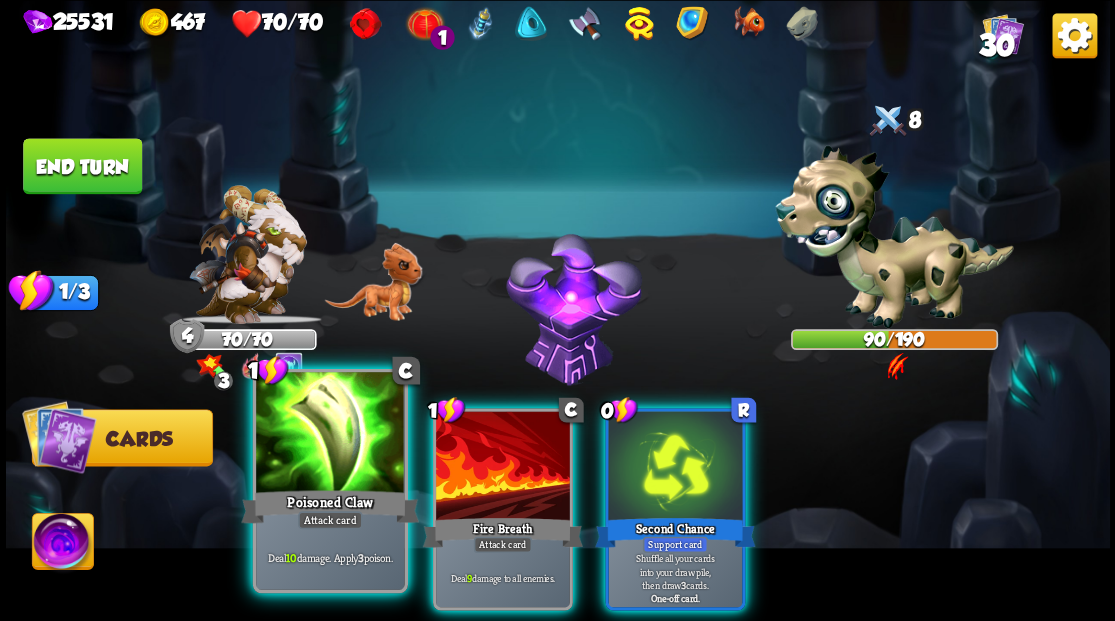click at bounding box center (330, 434) 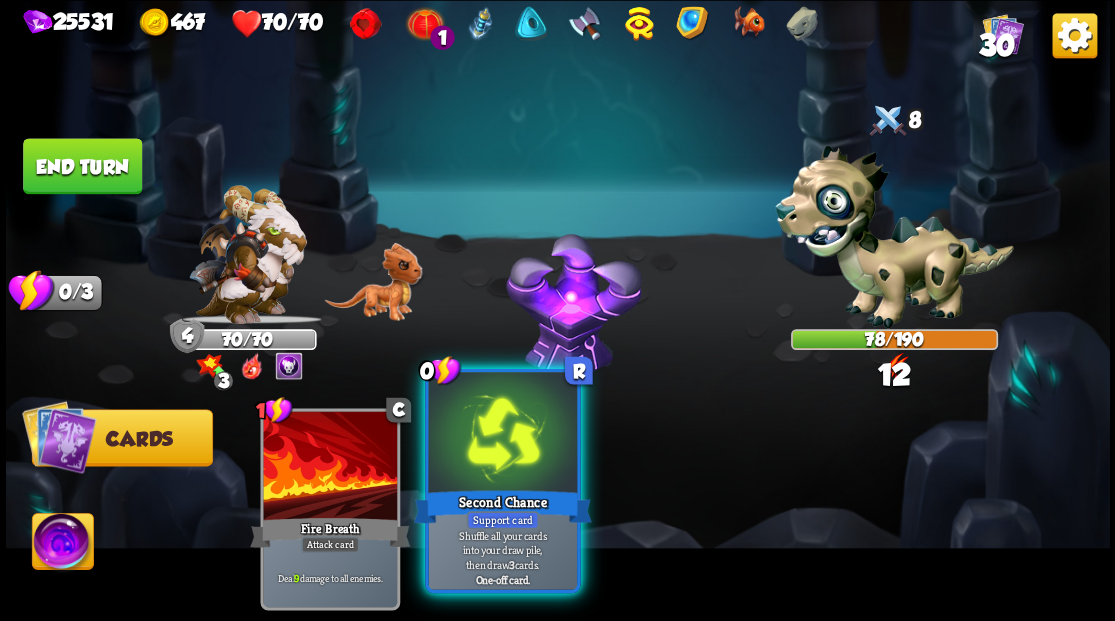 click at bounding box center [502, 434] 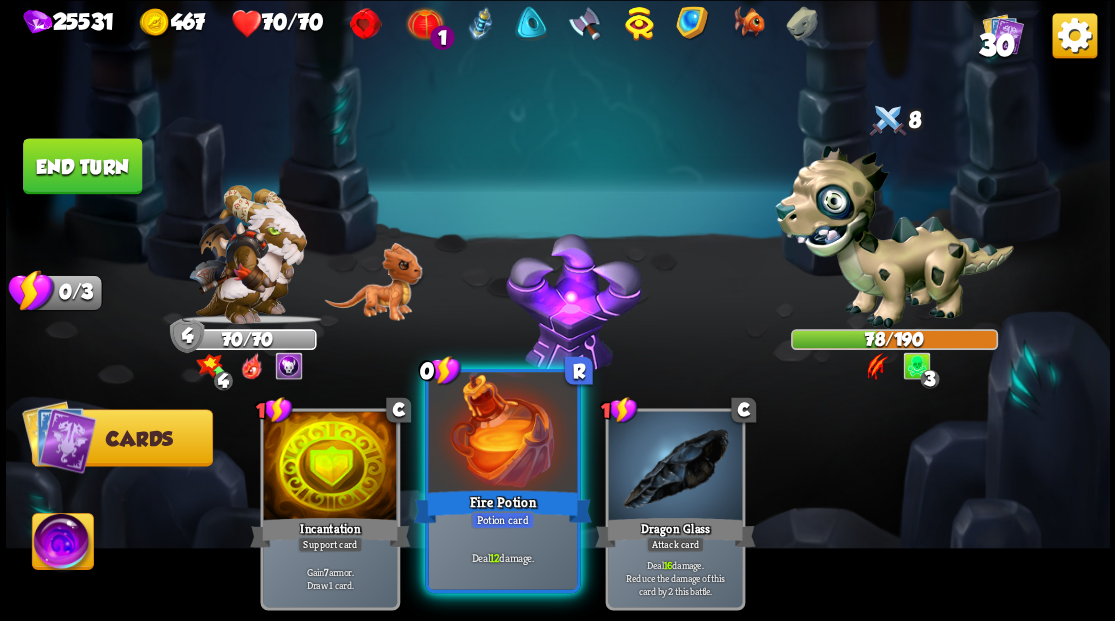 click at bounding box center (502, 434) 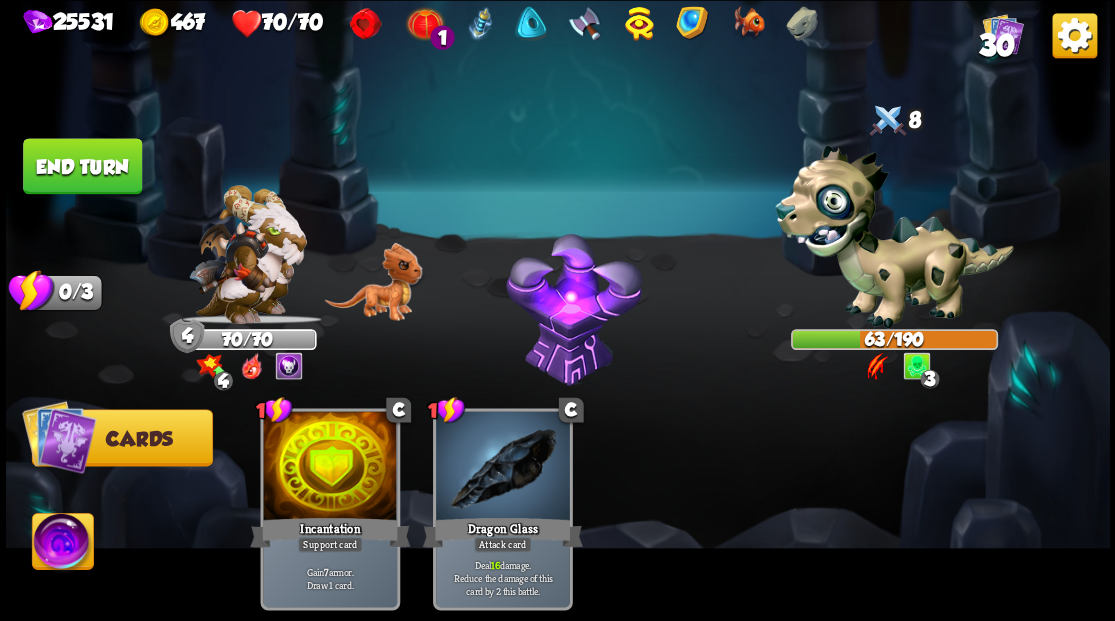 click on "Abilities" at bounding box center (62, 540) 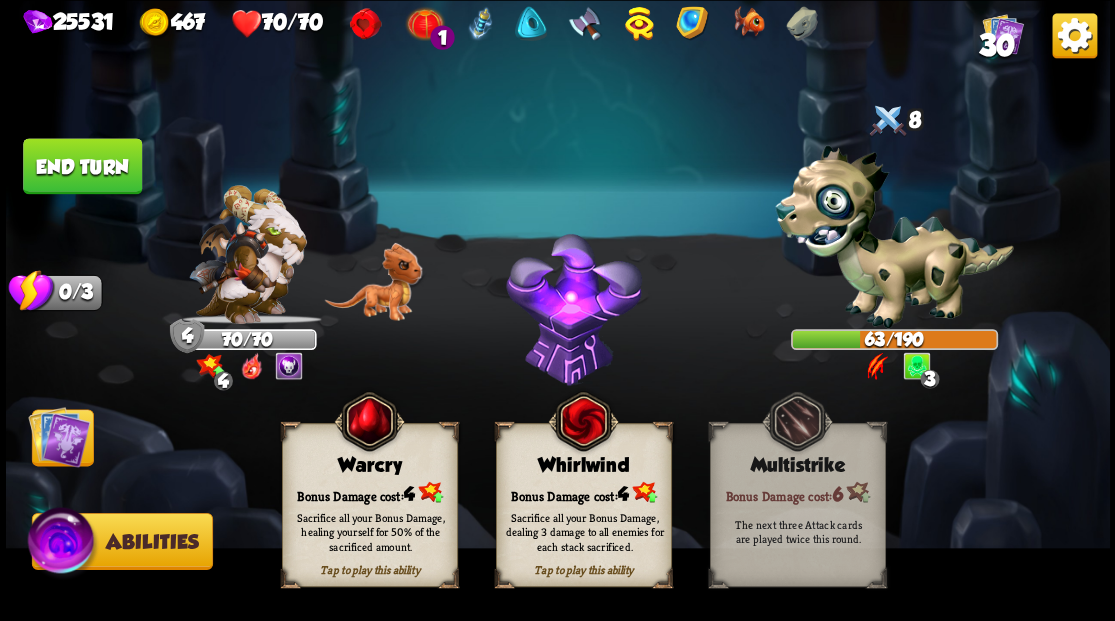 click on "Sacrifice all your Bonus Damage, dealing 3 damage to all enemies for each stack sacrificed." at bounding box center [584, 531] 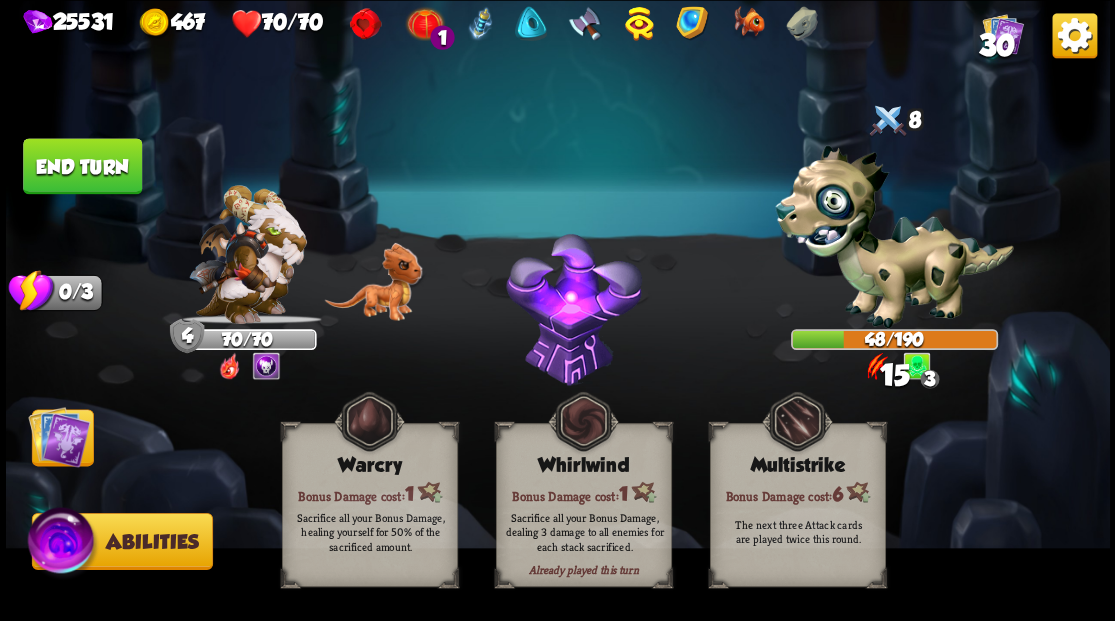 click at bounding box center (59, 436) 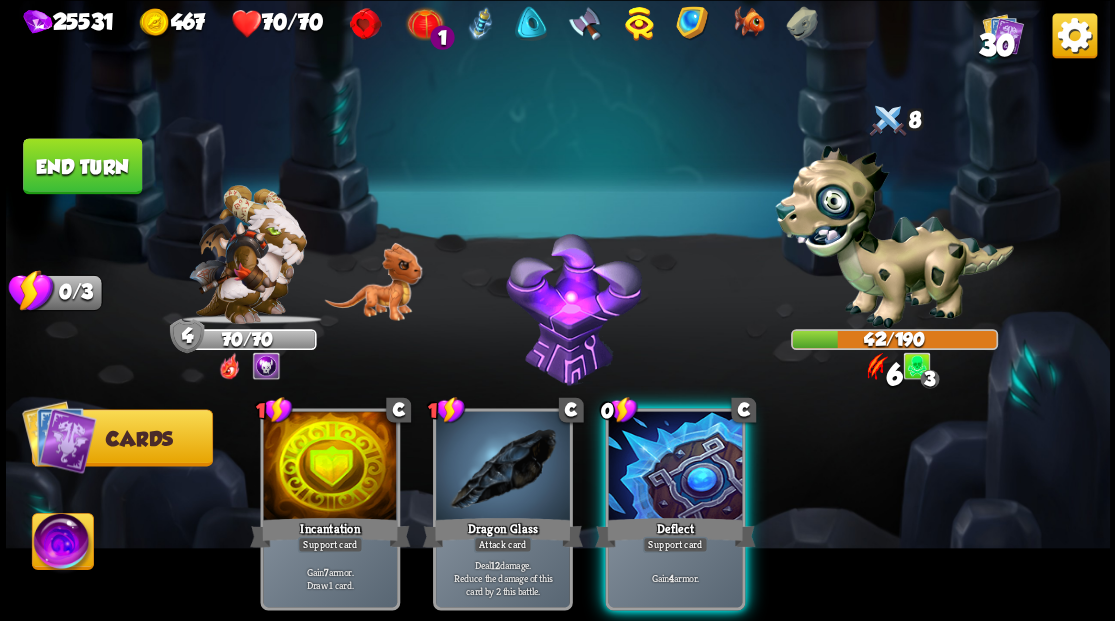 click on "End turn" at bounding box center (82, 166) 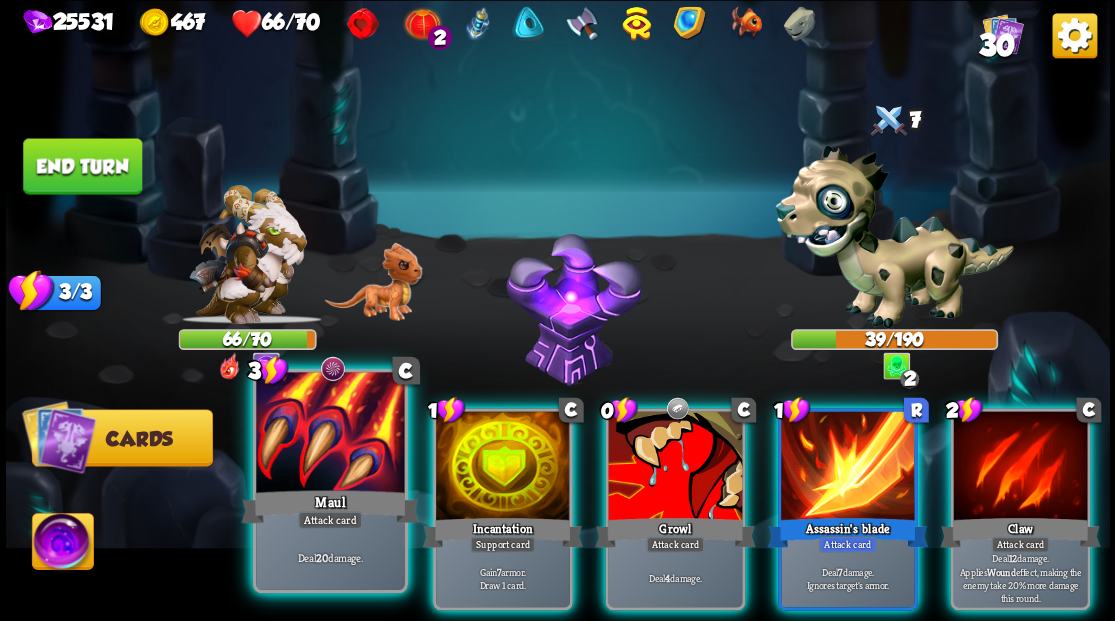 click at bounding box center [330, 434] 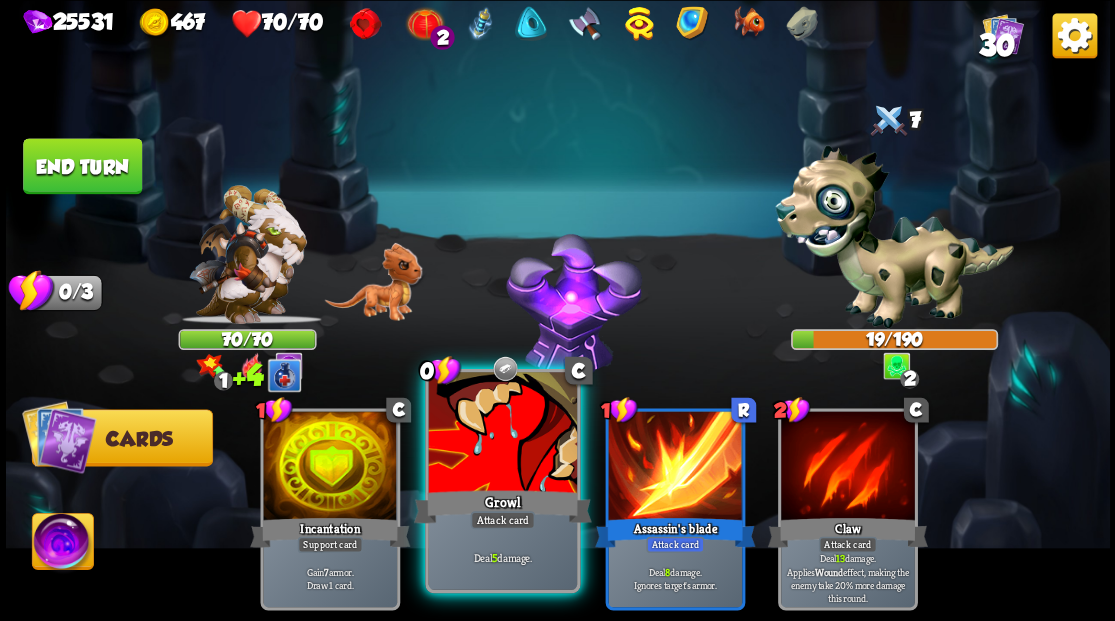 click at bounding box center (502, 434) 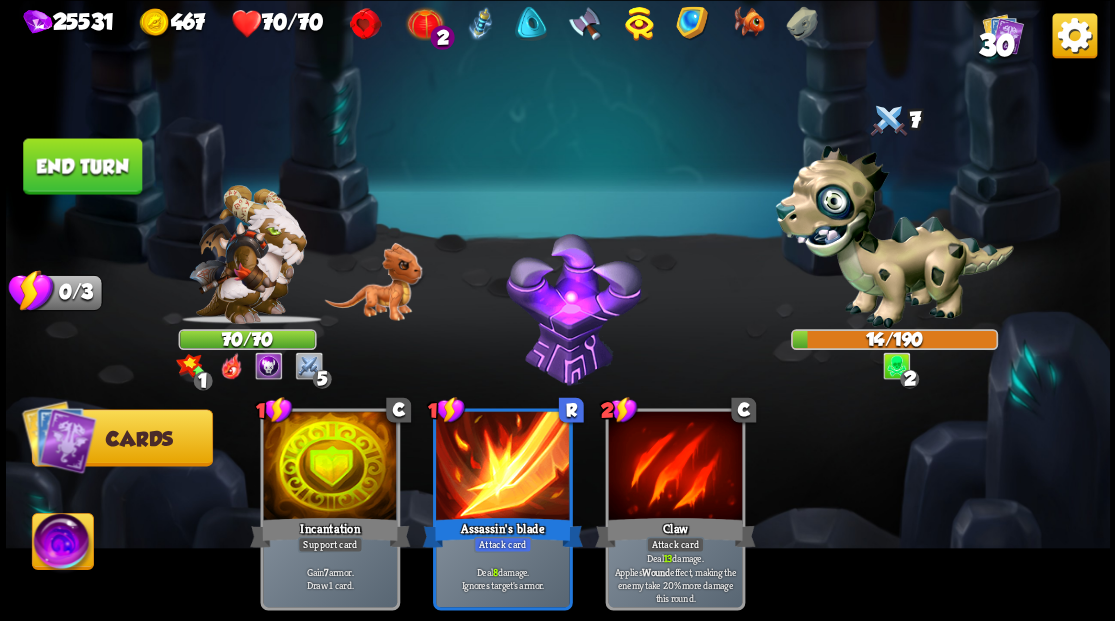click on "End turn" at bounding box center (82, 166) 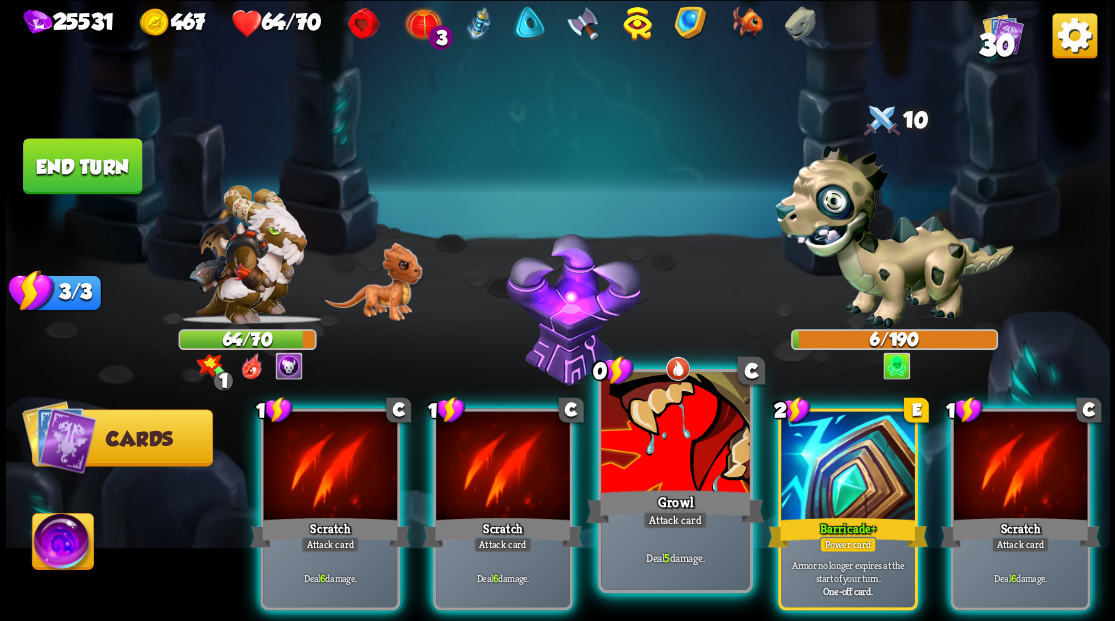 click at bounding box center (675, 434) 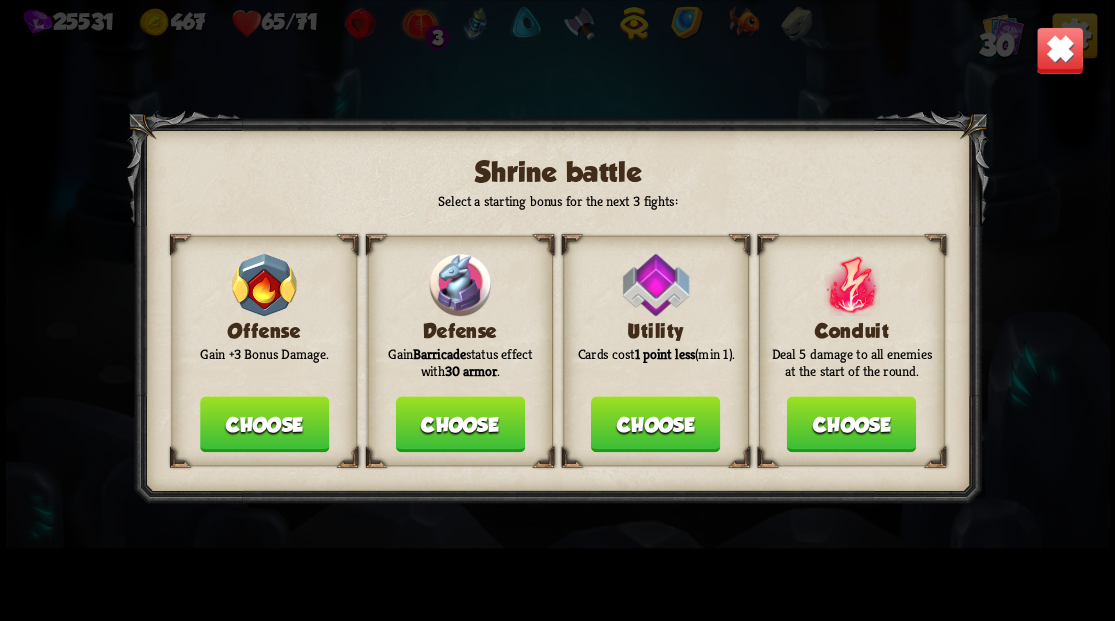 click on "Choose" at bounding box center [459, 424] 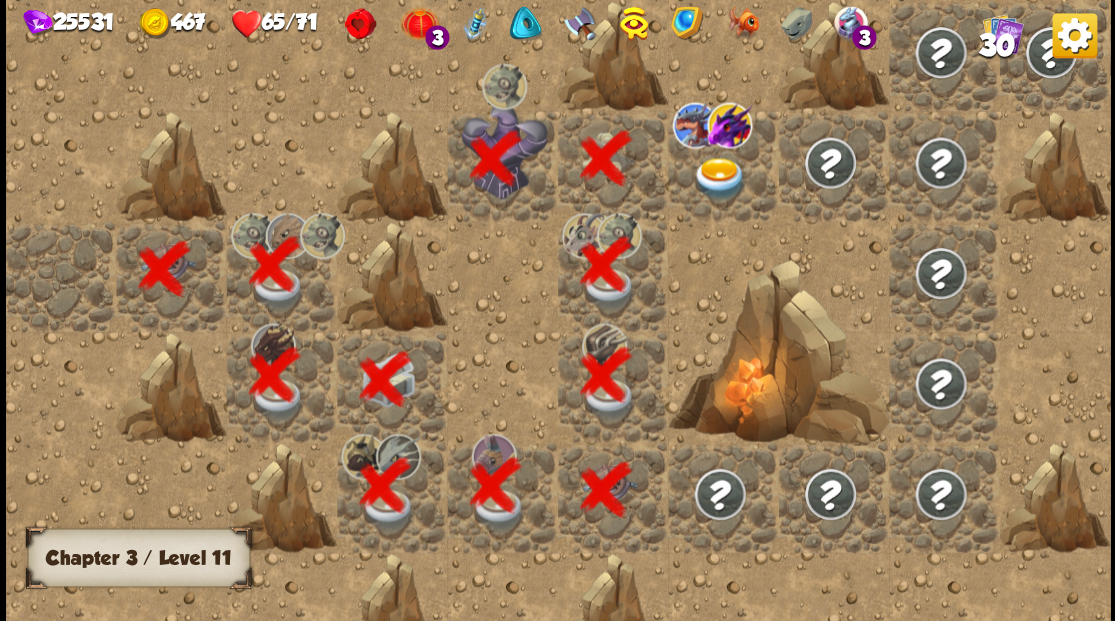 scroll, scrollTop: 0, scrollLeft: 384, axis: horizontal 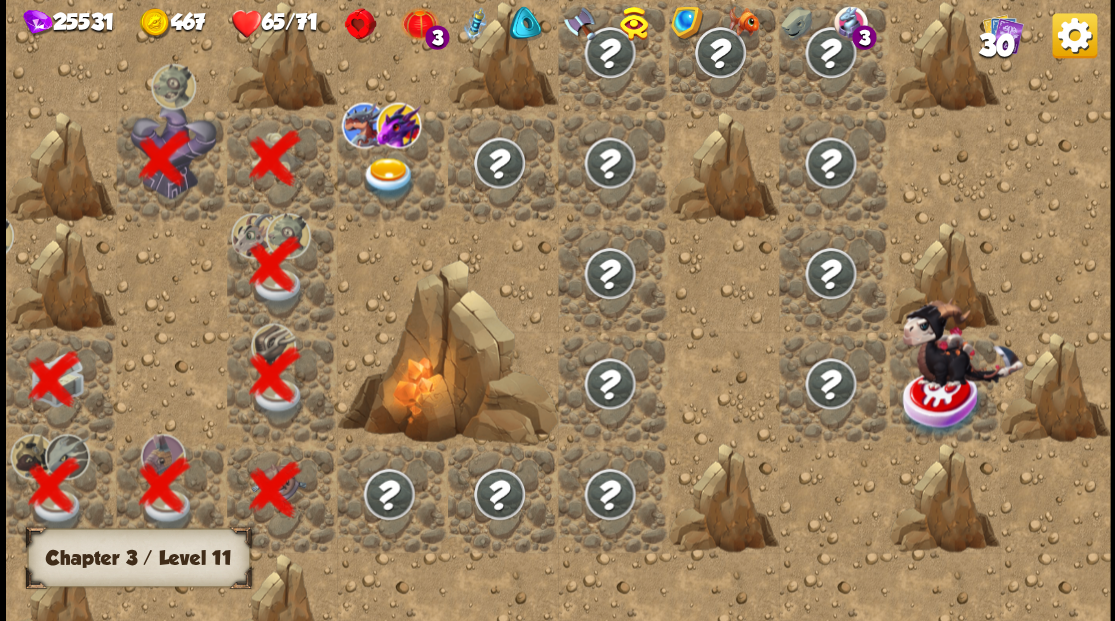 click at bounding box center (388, 178) 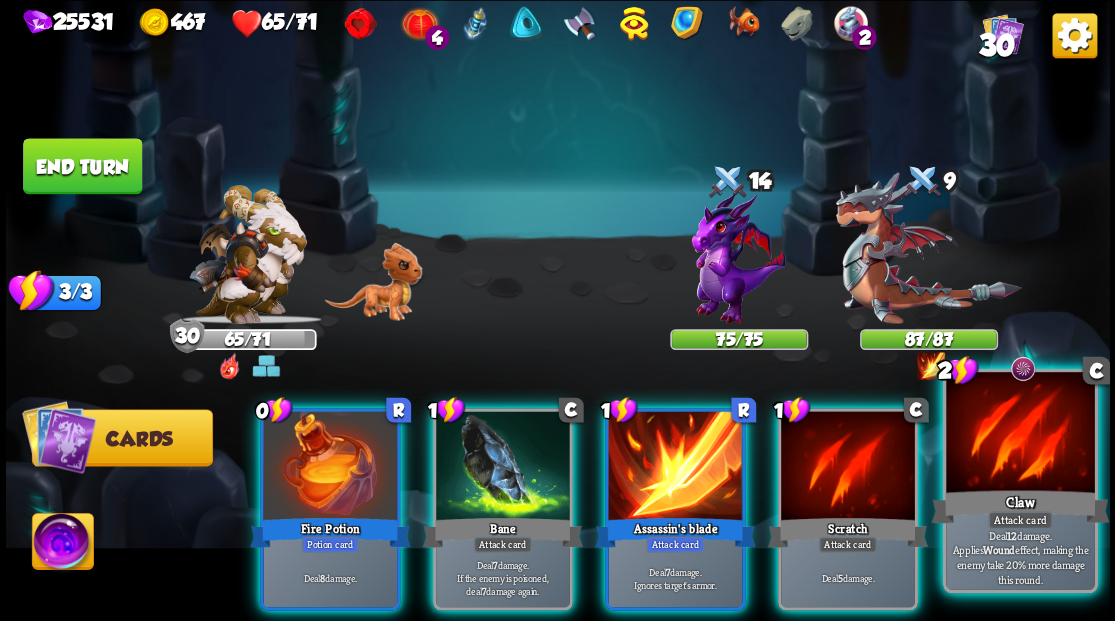 click at bounding box center (1020, 434) 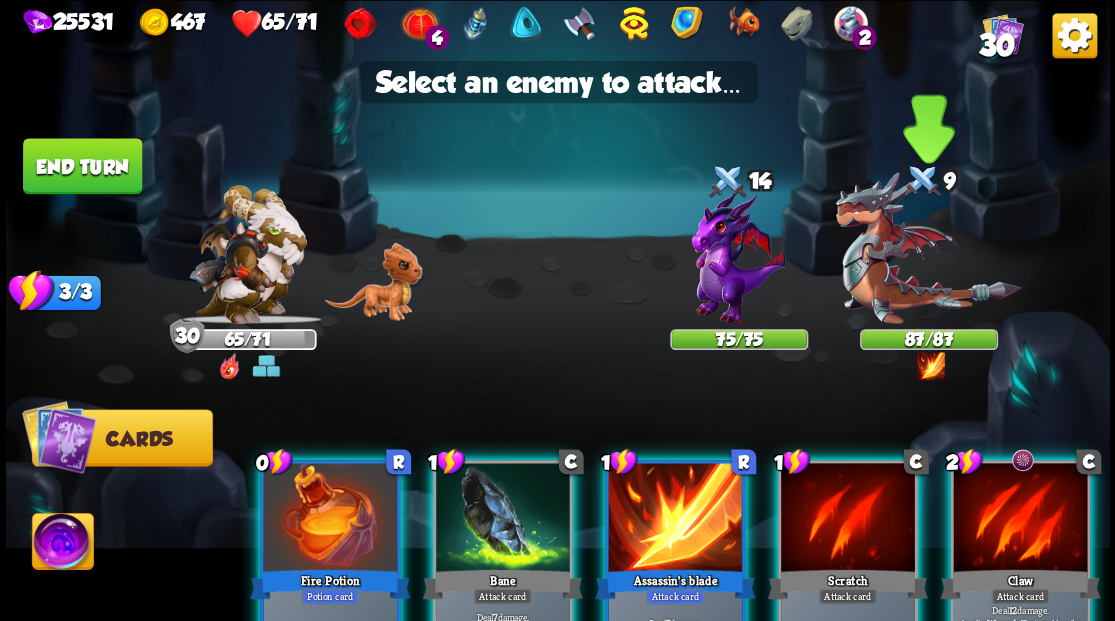 click at bounding box center (928, 248) 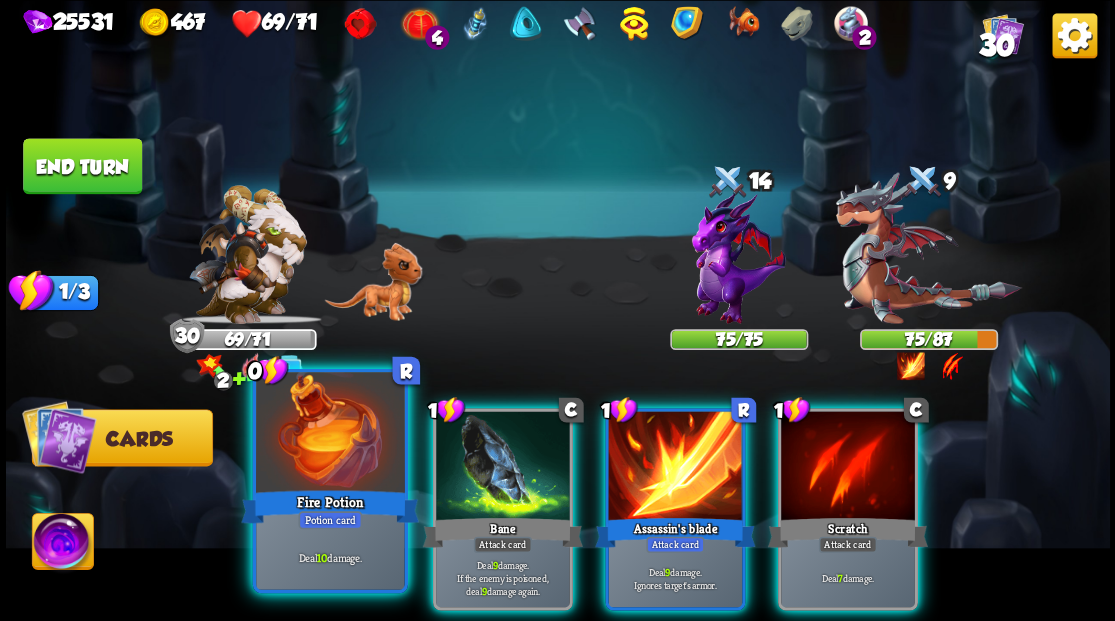 click at bounding box center (330, 434) 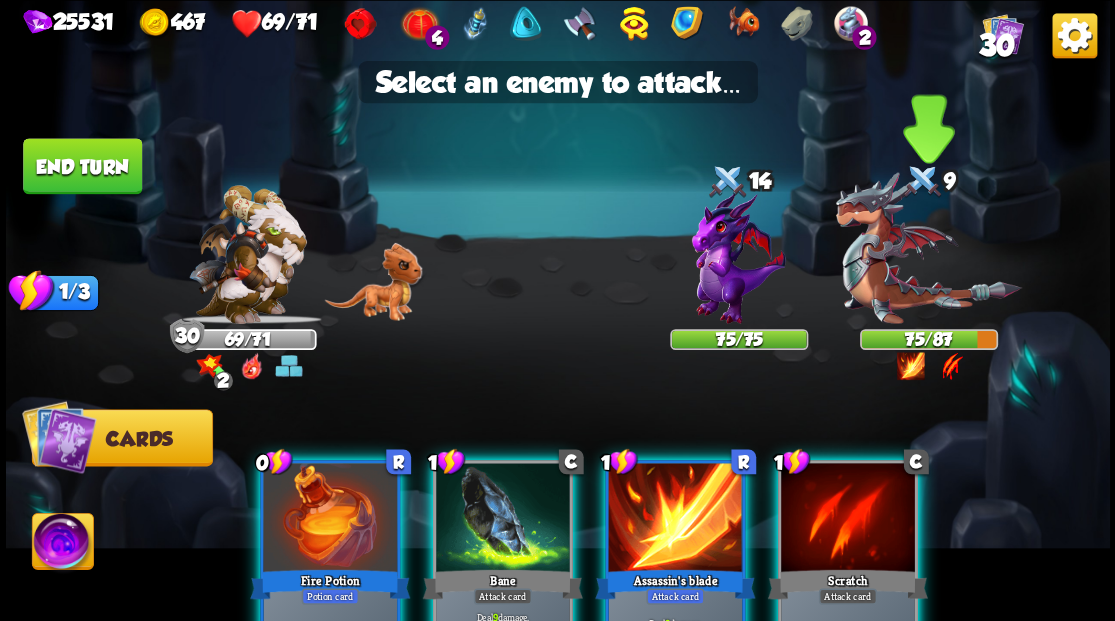 click at bounding box center [928, 248] 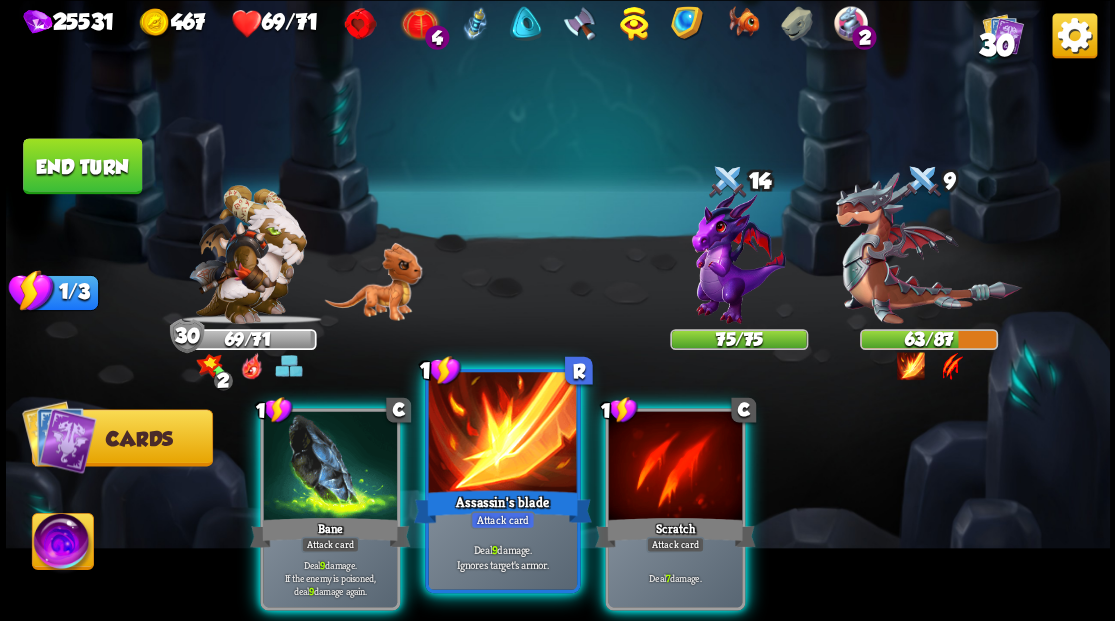 click at bounding box center (502, 434) 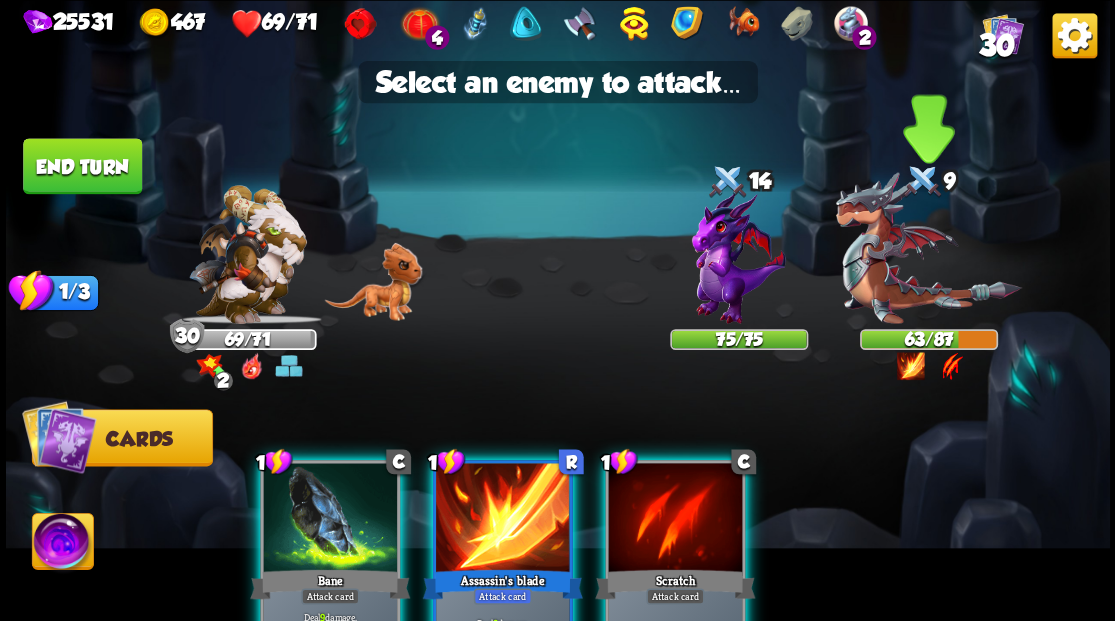 click at bounding box center (928, 248) 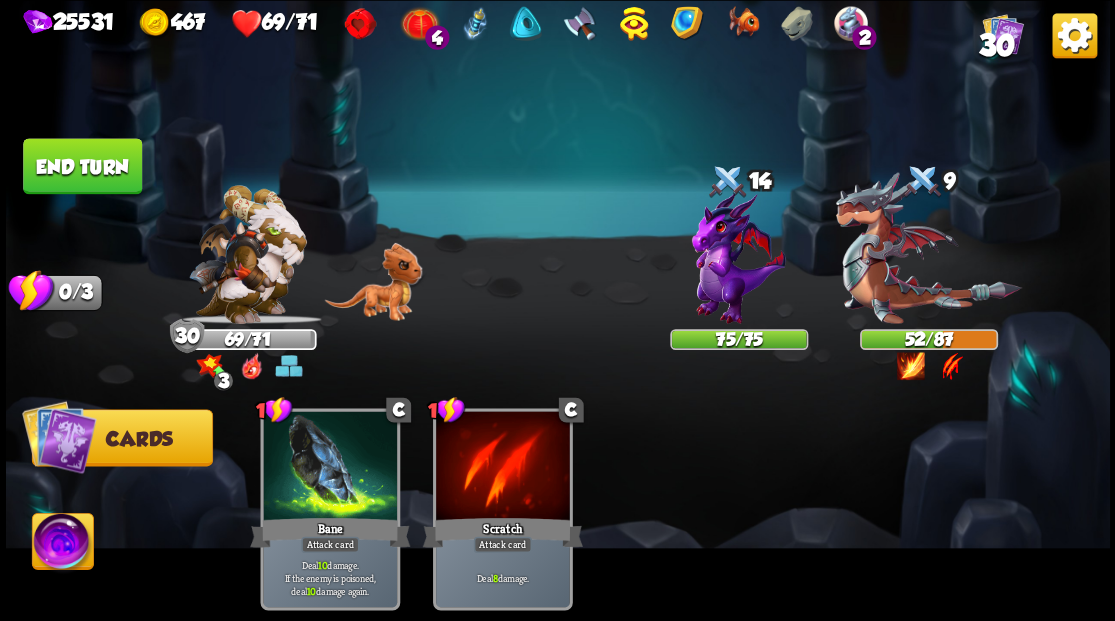 click at bounding box center [62, 544] 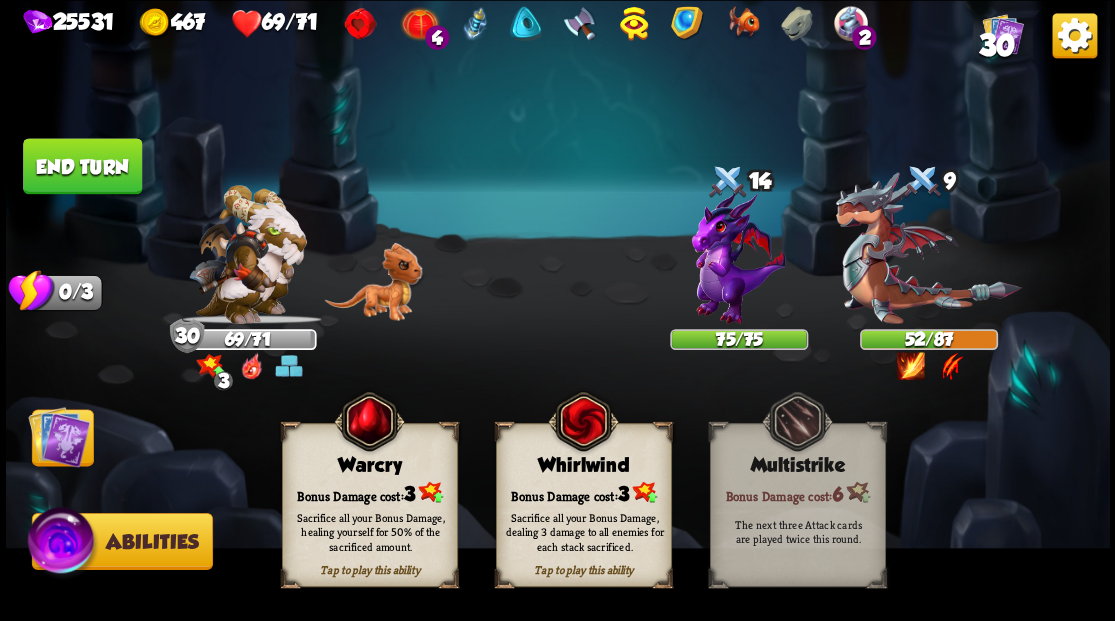 drag, startPoint x: 572, startPoint y: 522, endPoint x: 354, endPoint y: 462, distance: 226.10617 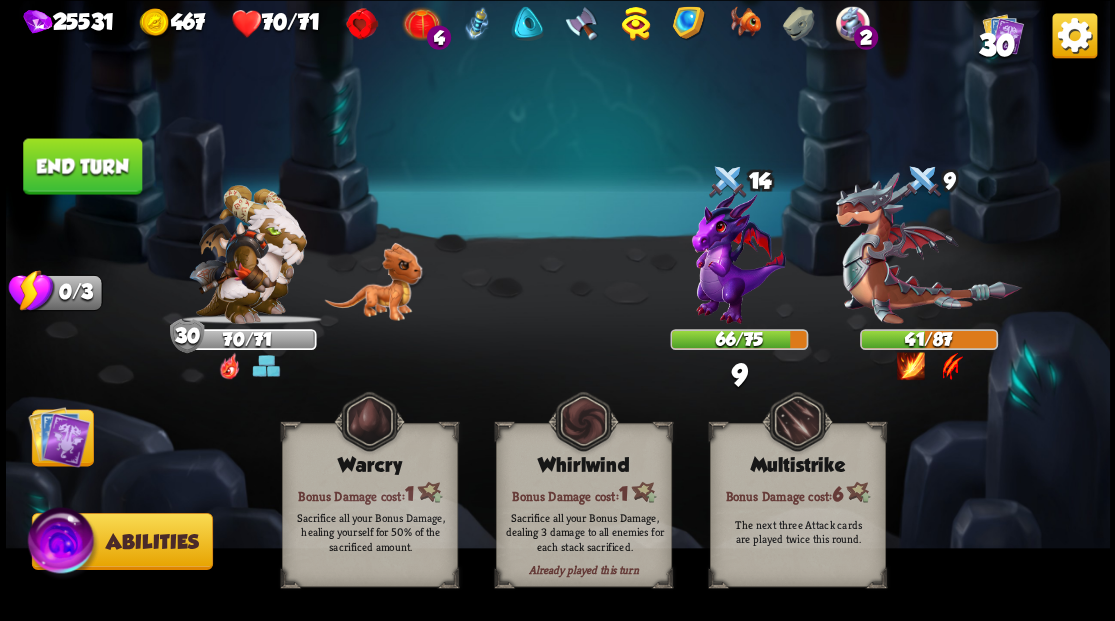 click on "End turn" at bounding box center (82, 166) 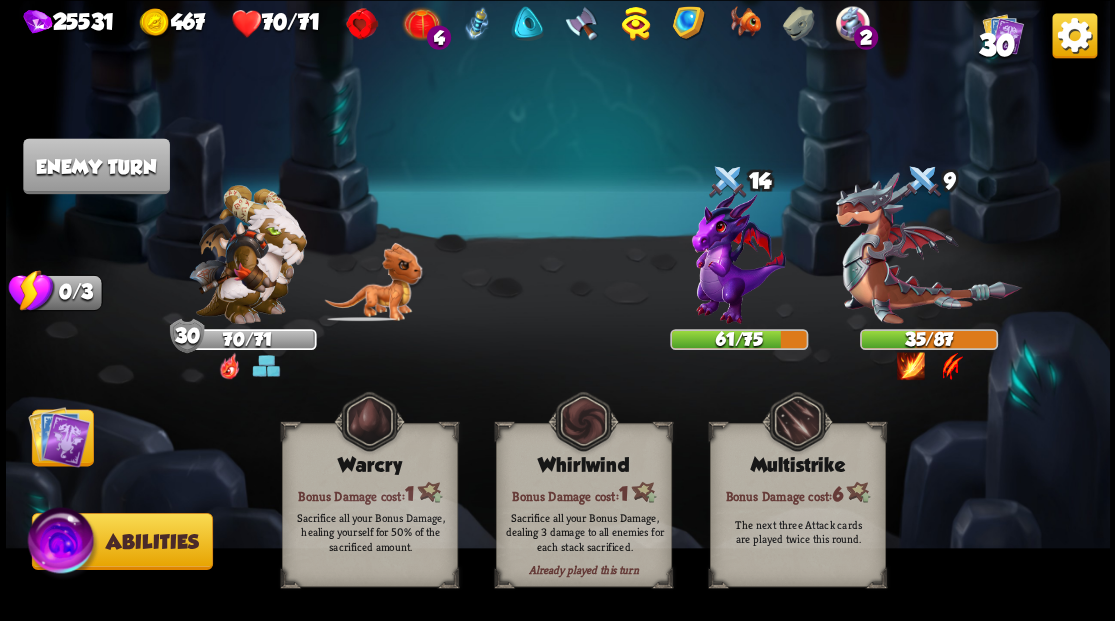 click at bounding box center [59, 436] 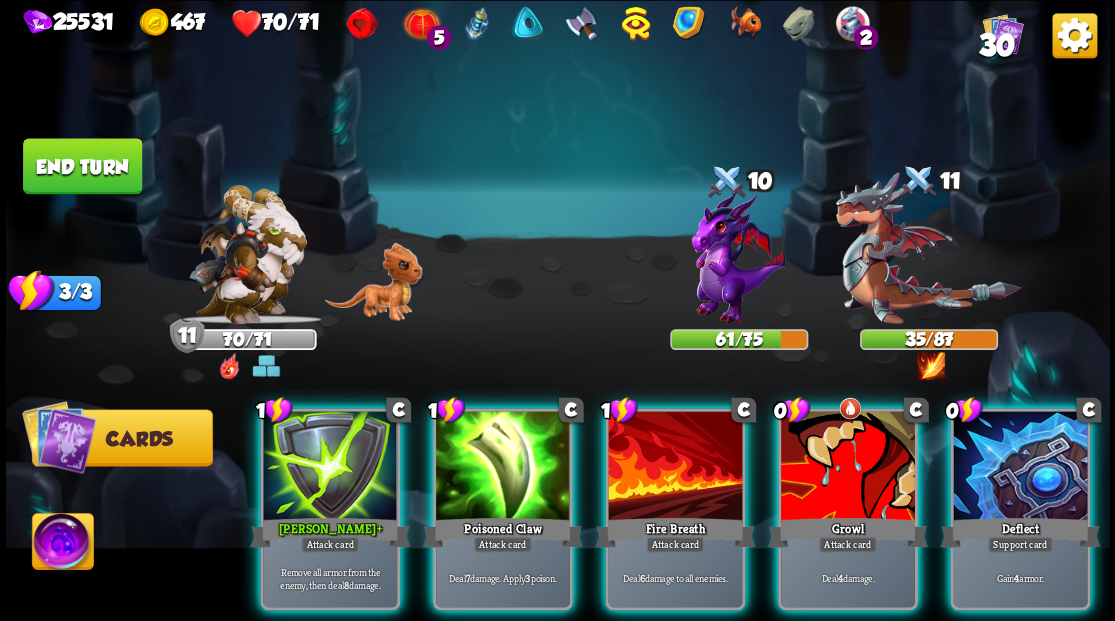 click at bounding box center [1020, 467] 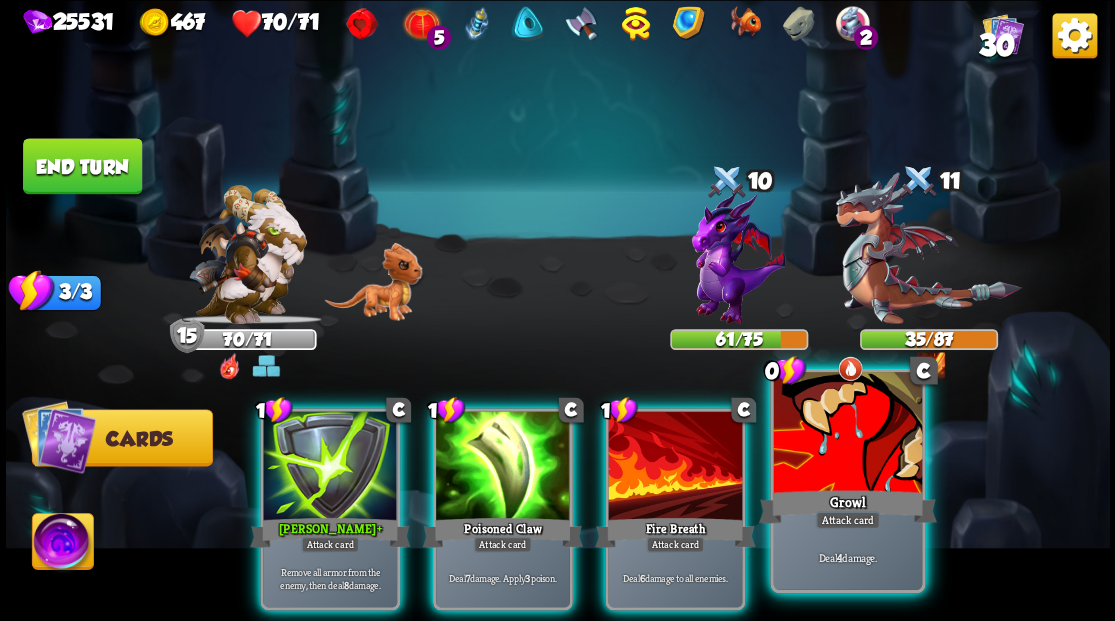 click at bounding box center (847, 434) 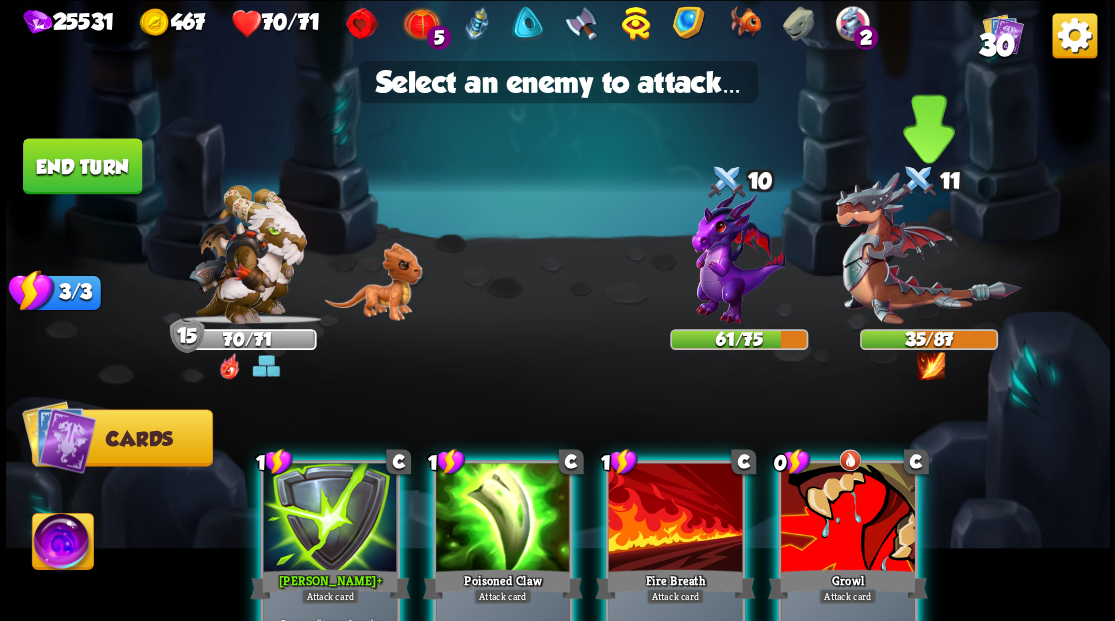 click at bounding box center (928, 248) 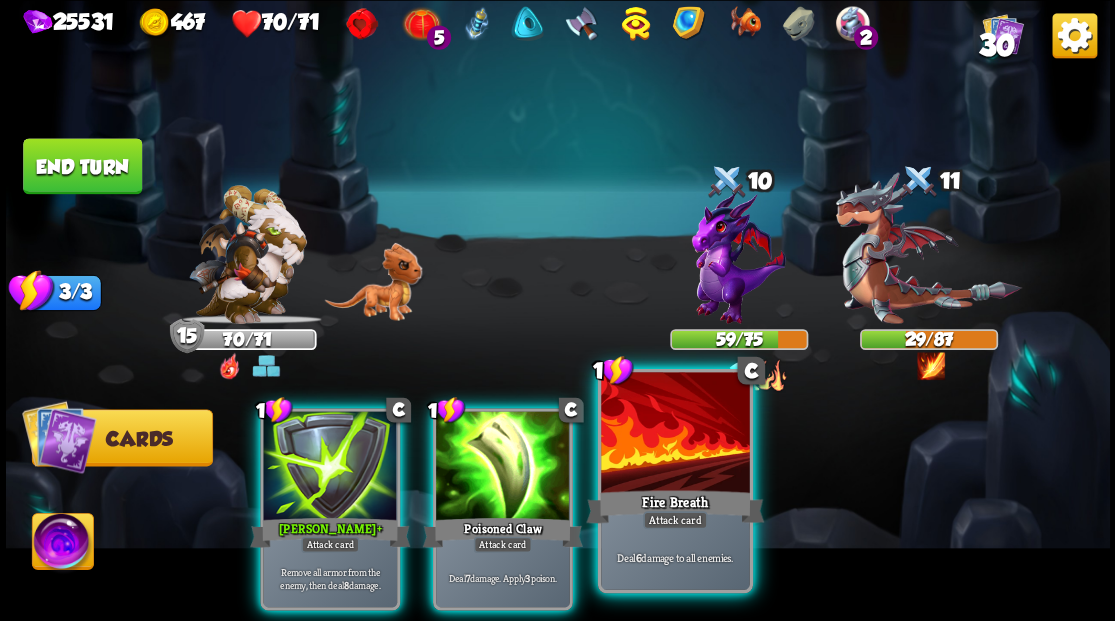 click at bounding box center [675, 434] 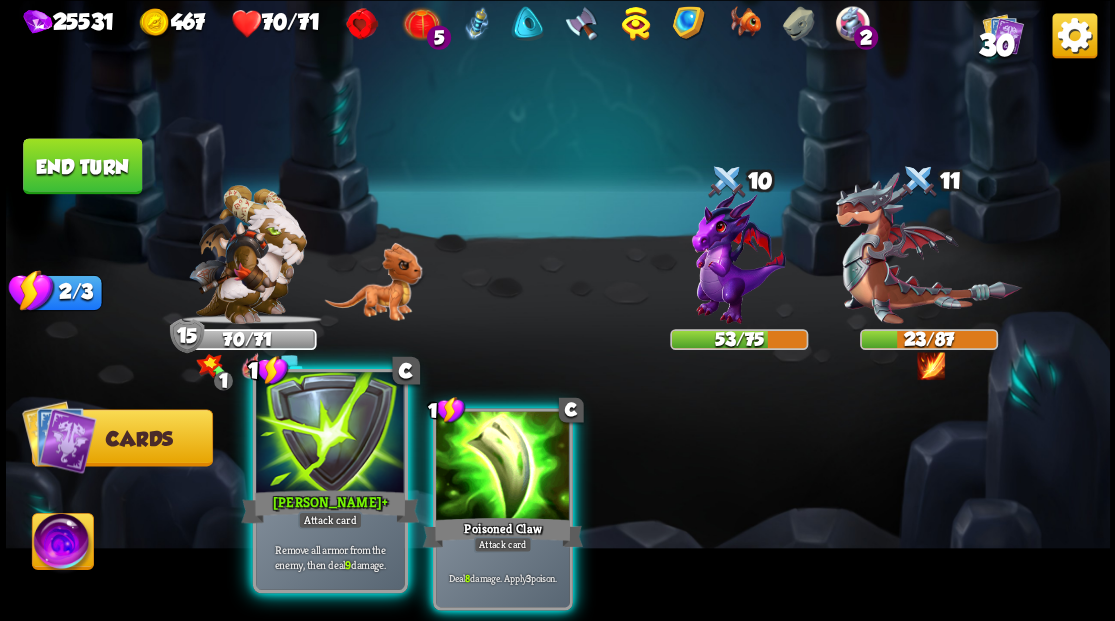 click at bounding box center [330, 434] 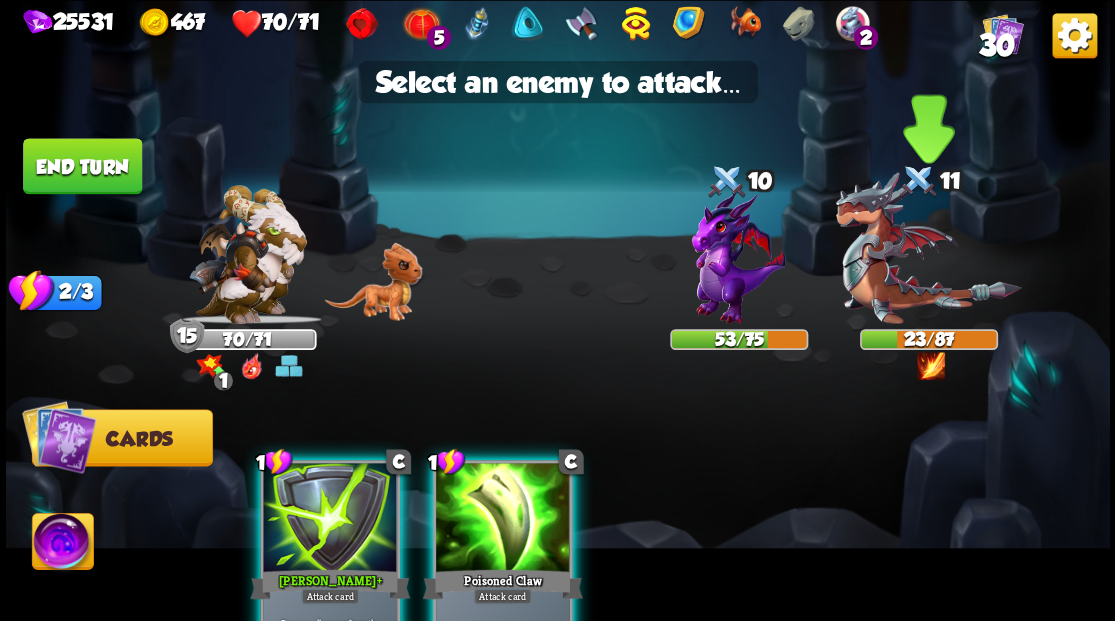 click at bounding box center (928, 248) 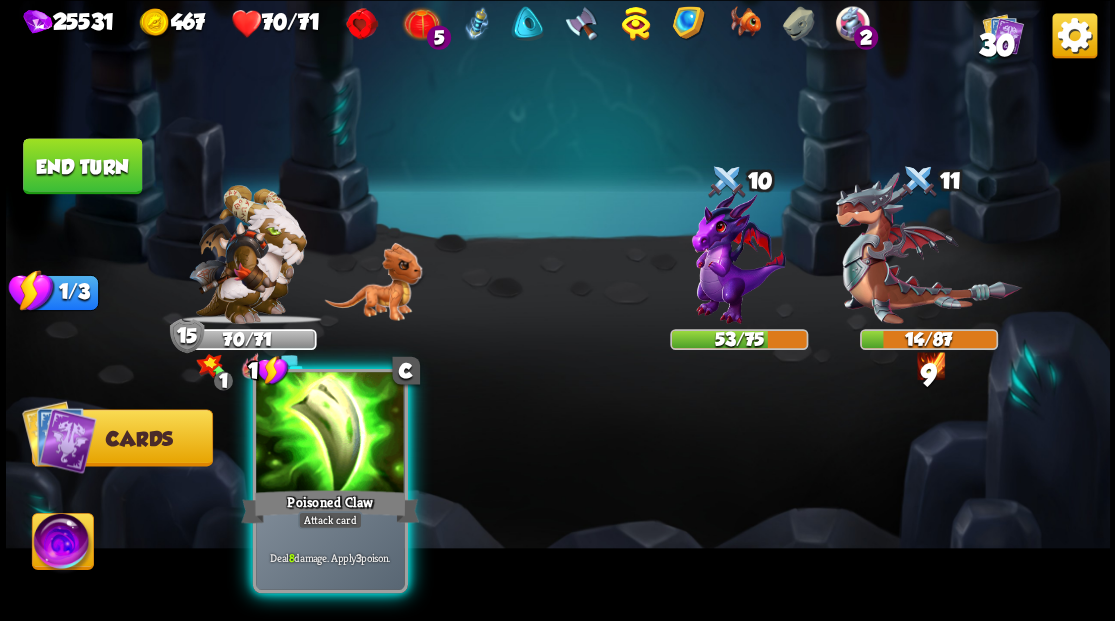 click at bounding box center [330, 434] 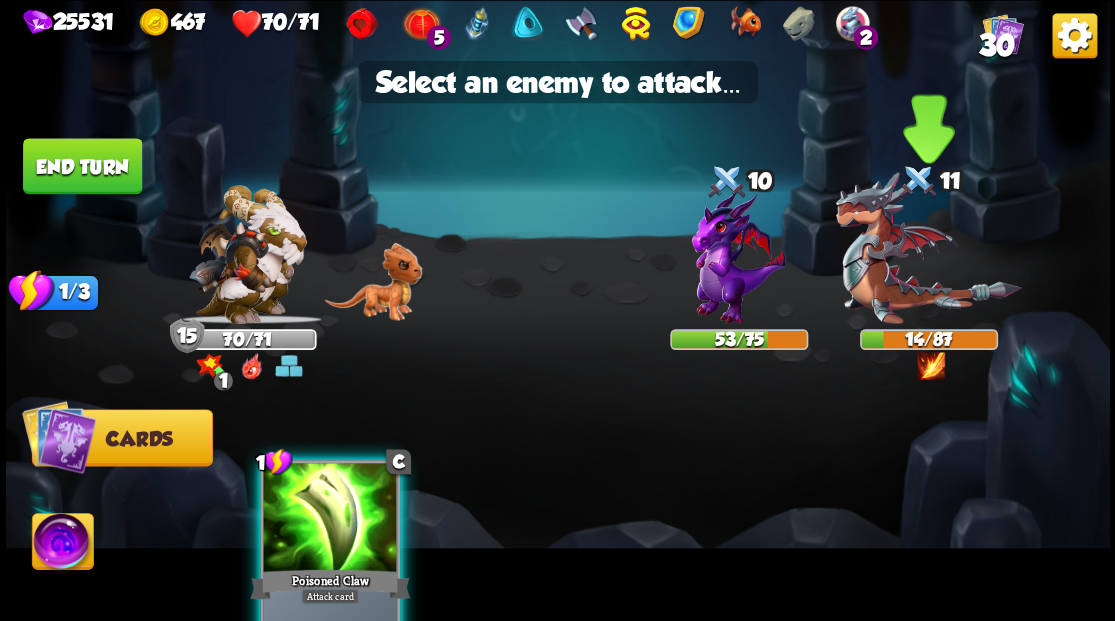 click at bounding box center [928, 248] 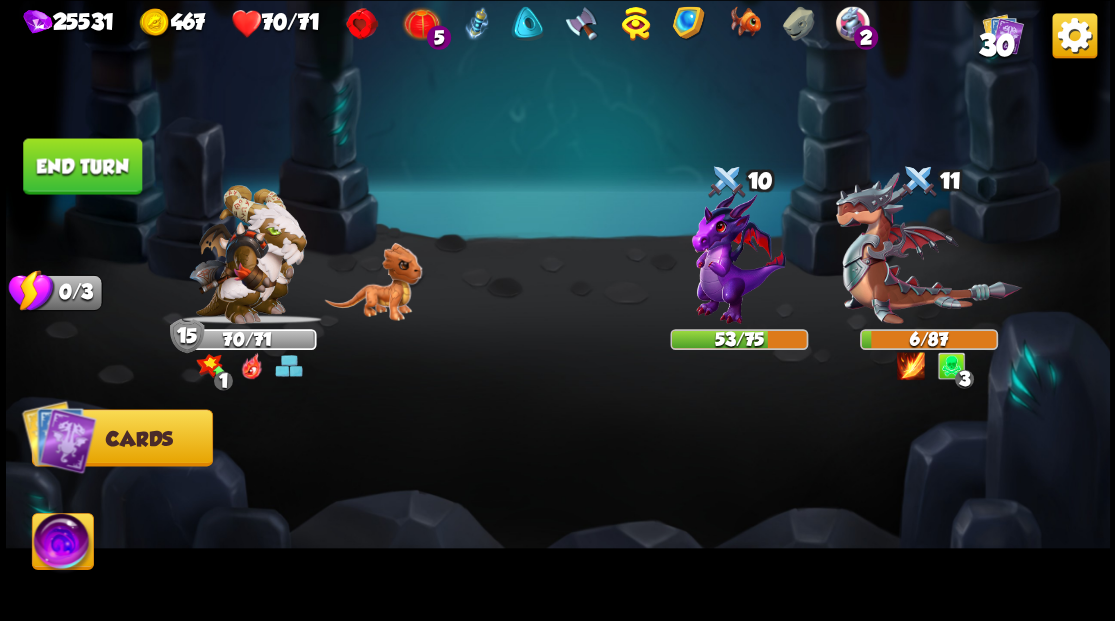 click at bounding box center [62, 544] 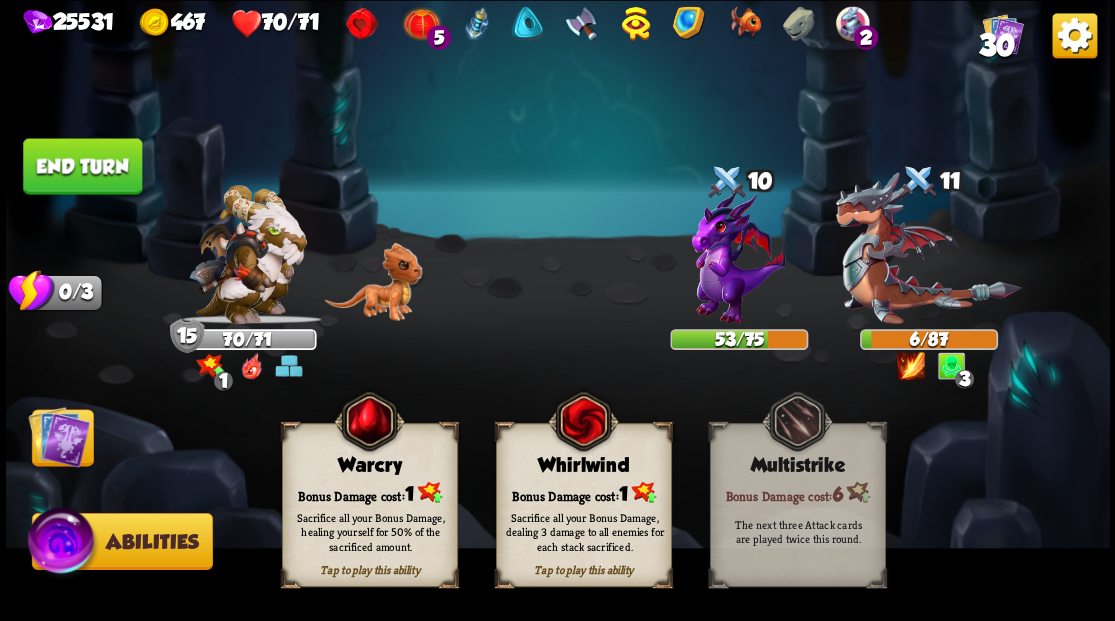 click on "Bonus Damage cost:  1" at bounding box center [583, 492] 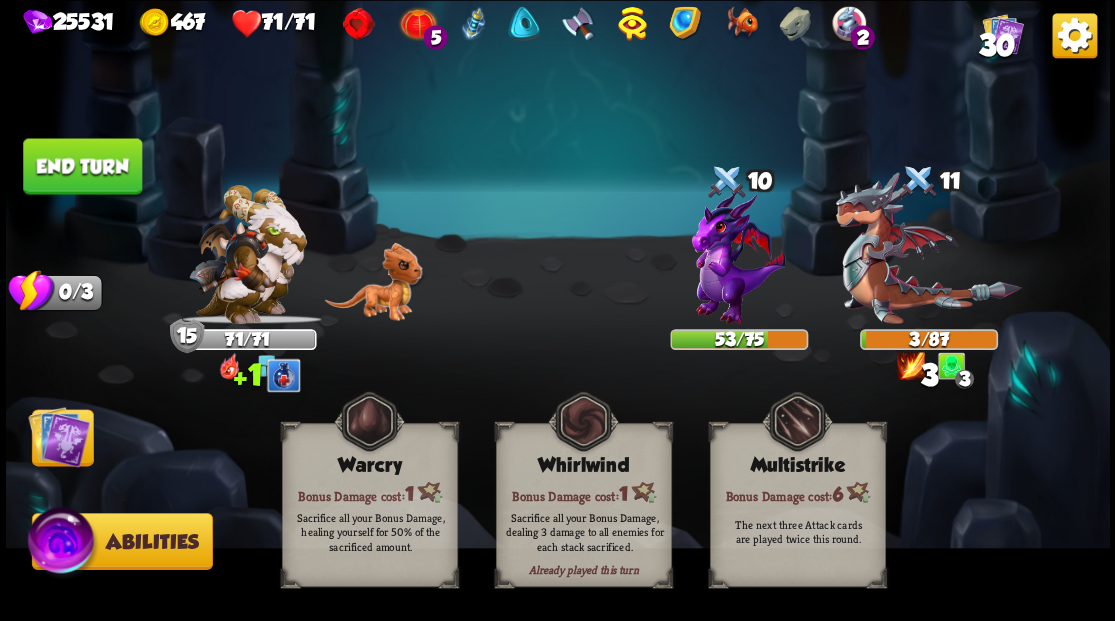 click at bounding box center (59, 436) 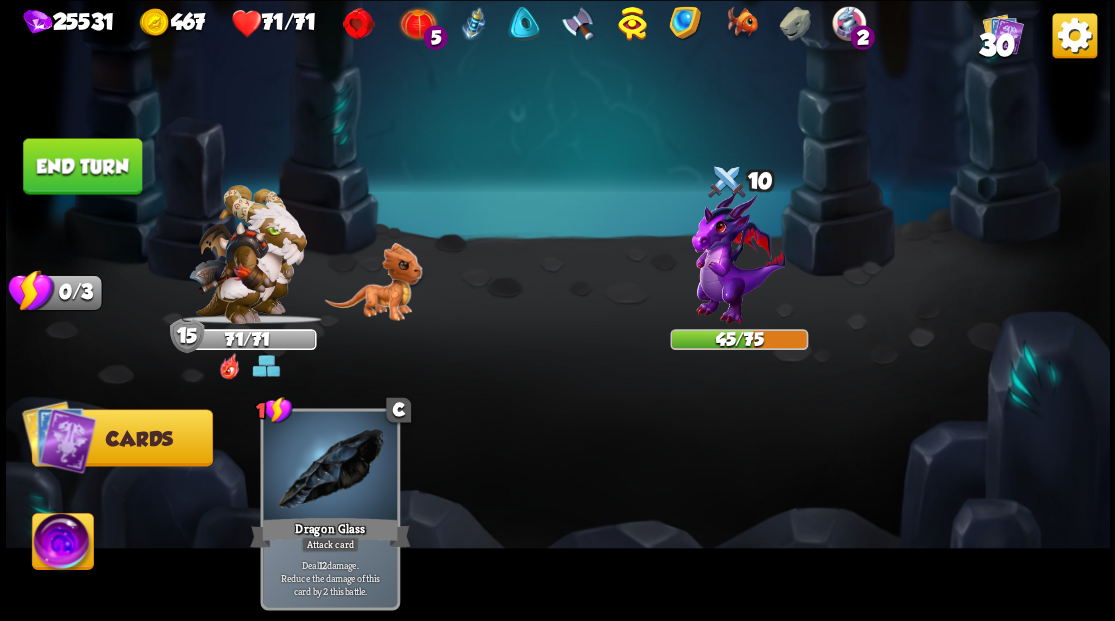 click on "End turn" at bounding box center (82, 166) 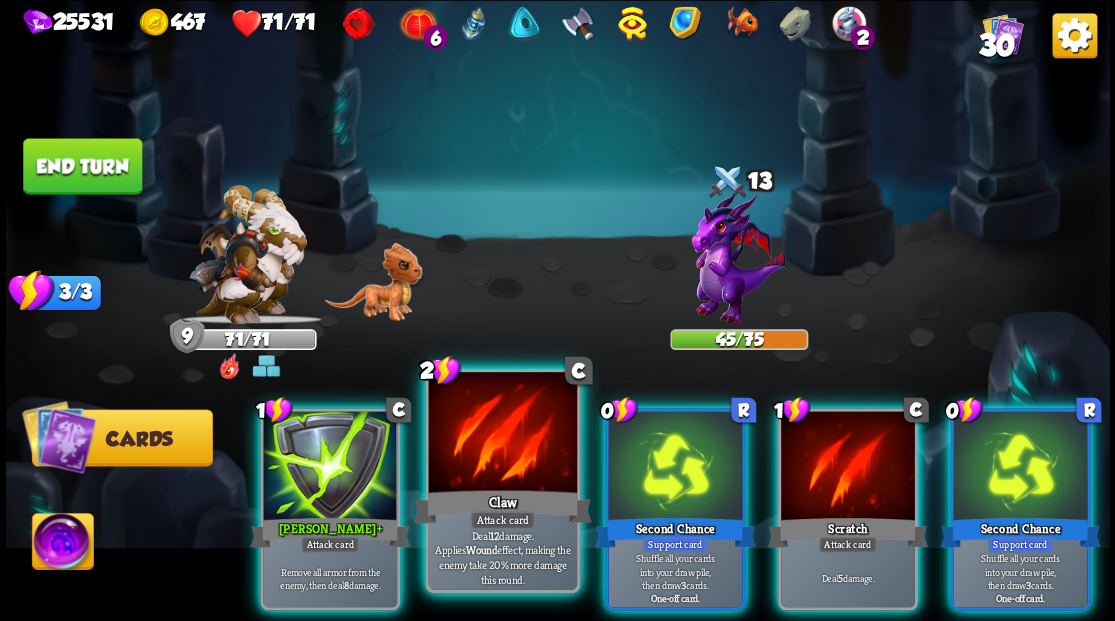 click at bounding box center [502, 434] 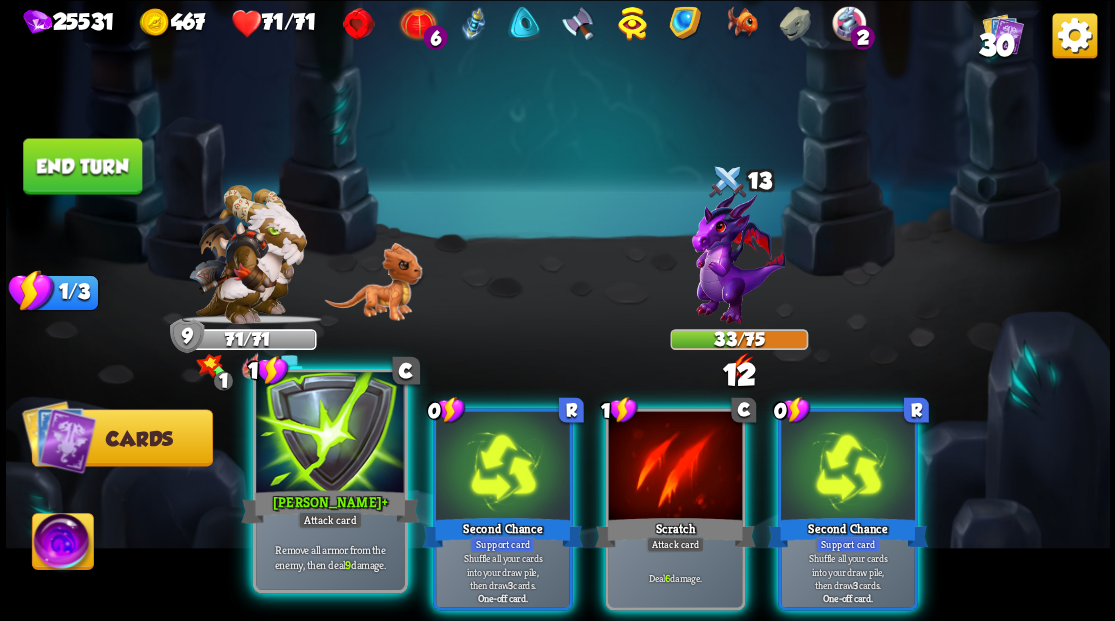 click on "[PERSON_NAME] +" at bounding box center (330, 506) 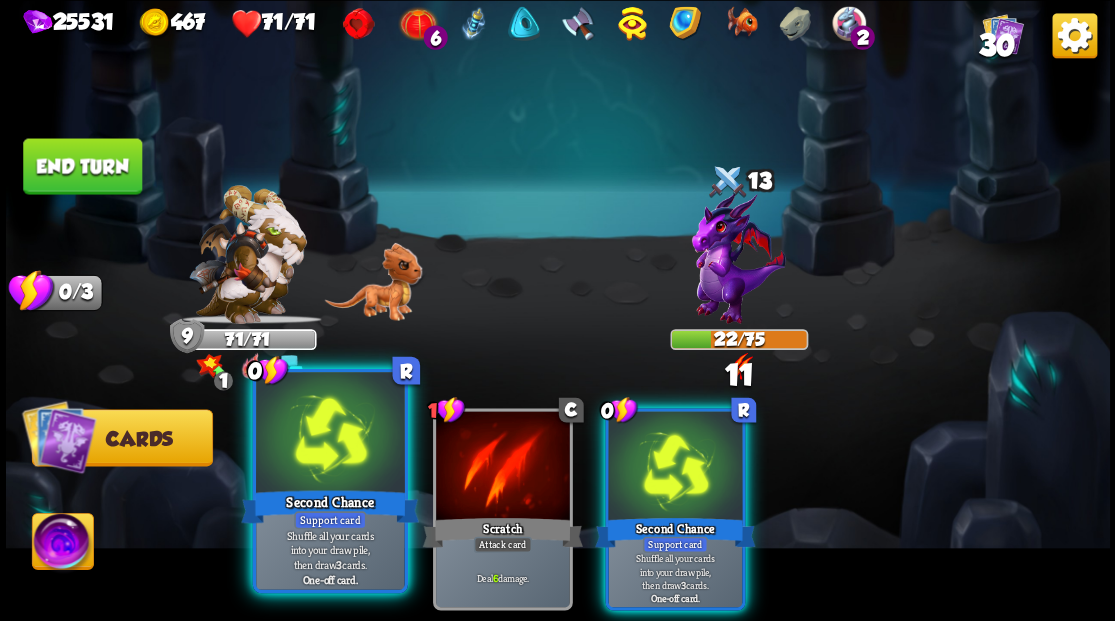 click at bounding box center [330, 434] 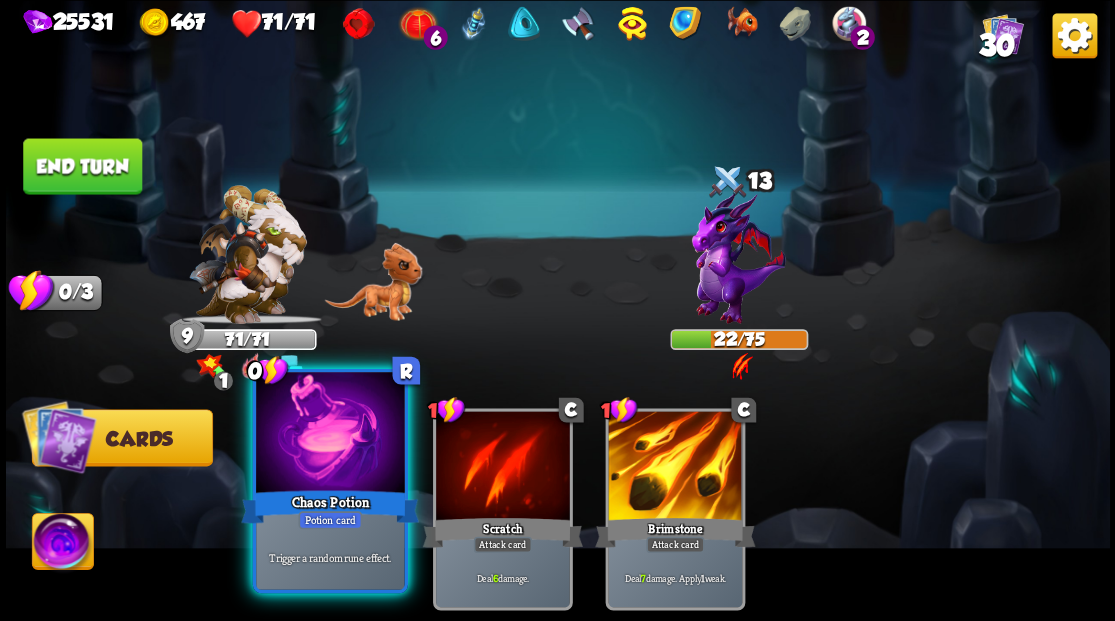 click at bounding box center [330, 434] 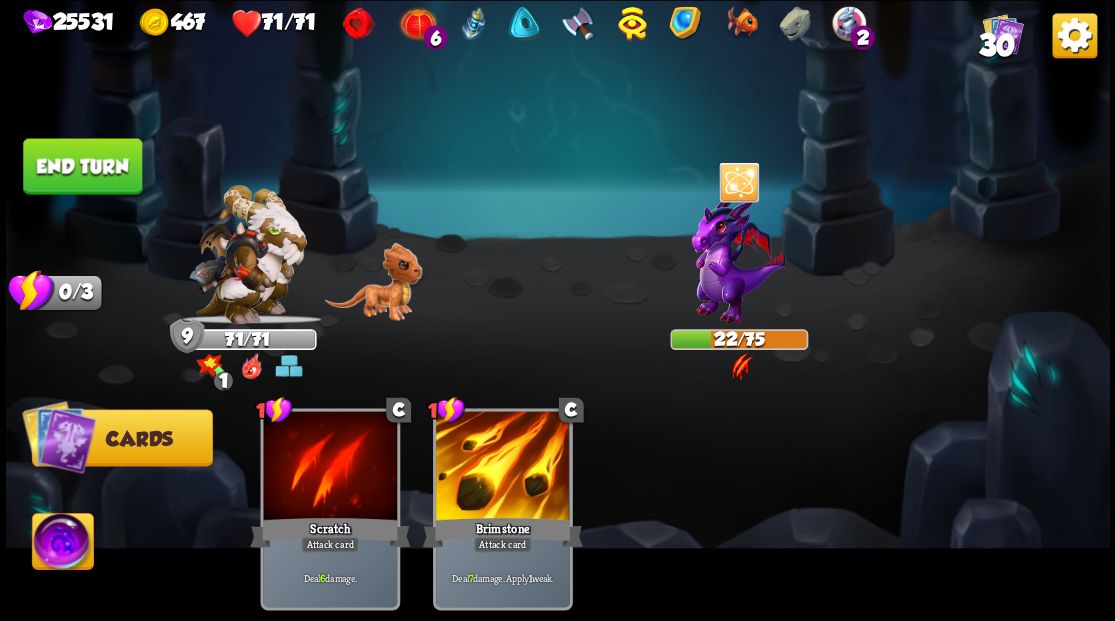 click at bounding box center [62, 544] 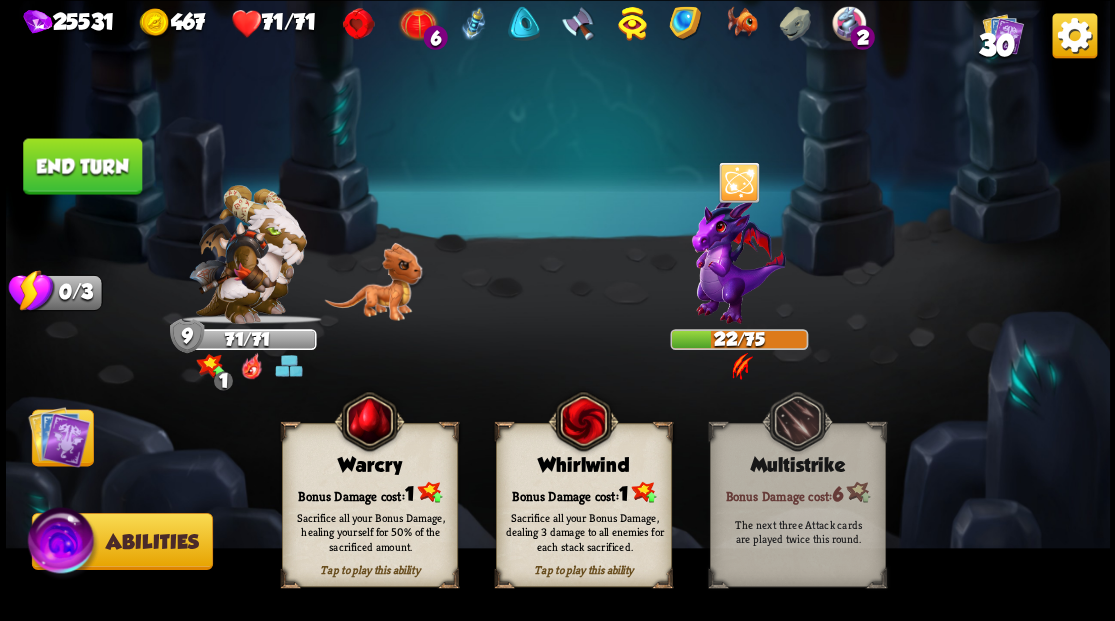 drag, startPoint x: 608, startPoint y: 493, endPoint x: 374, endPoint y: 492, distance: 234.00214 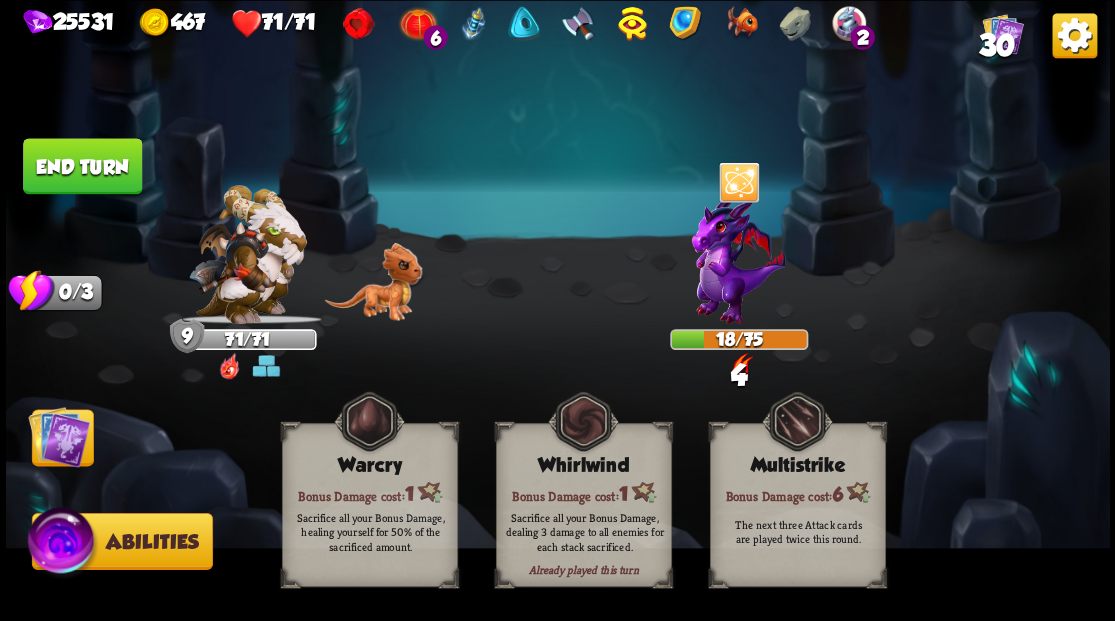 click at bounding box center [59, 436] 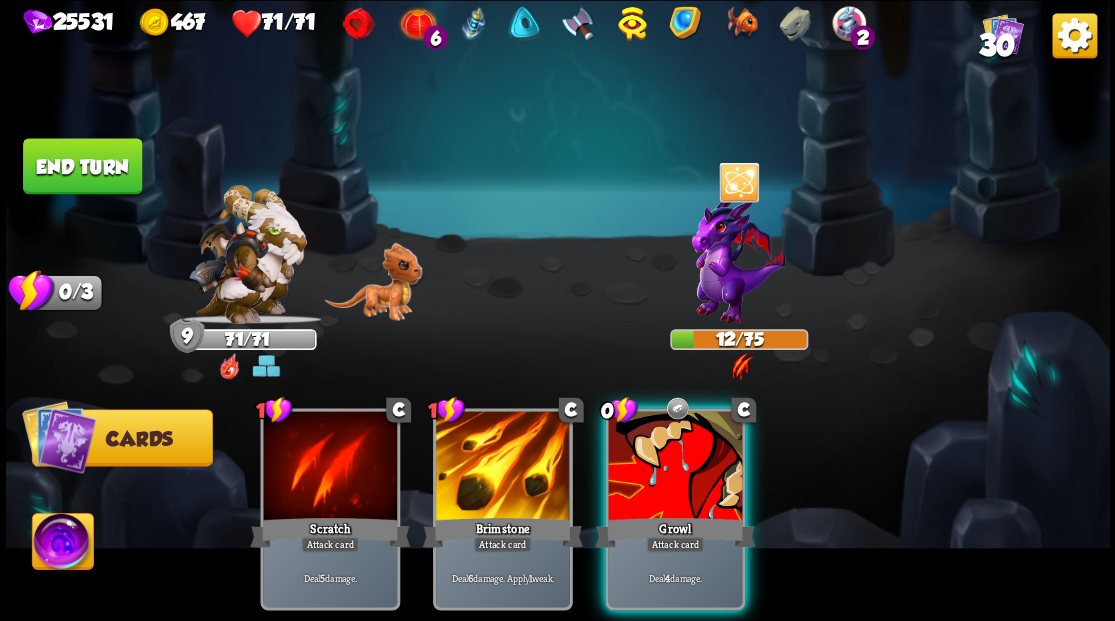click at bounding box center (675, 467) 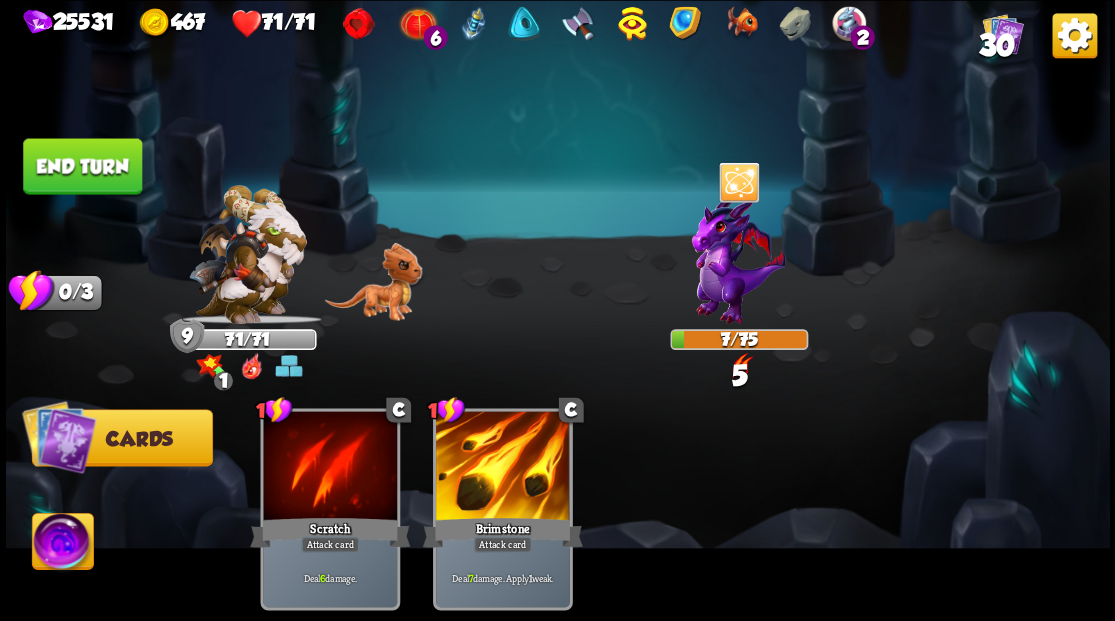 click on "End turn" at bounding box center (82, 166) 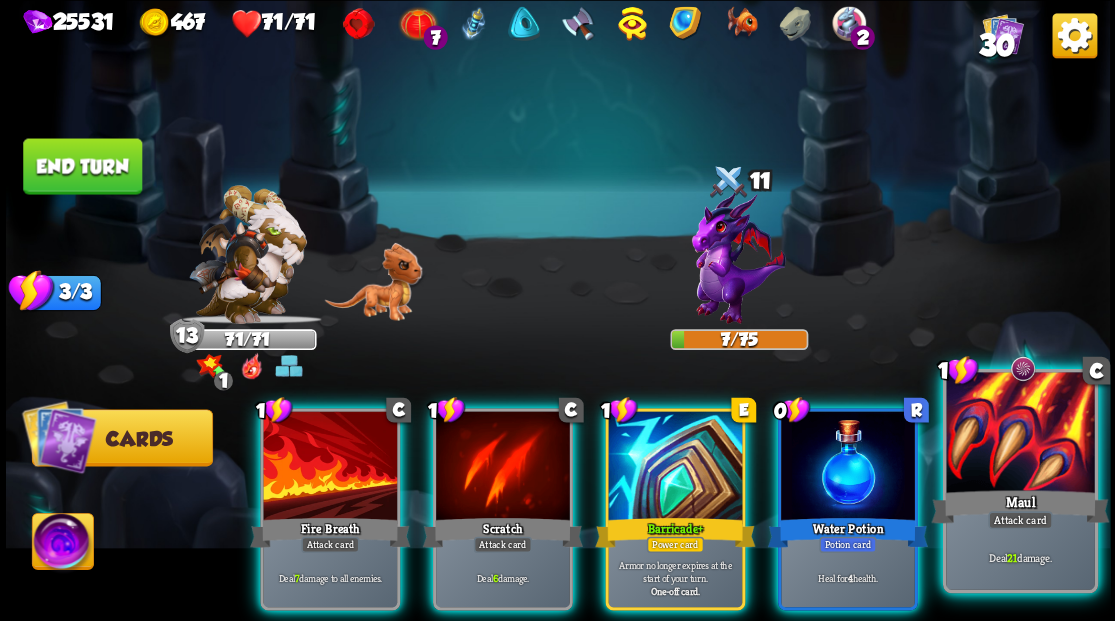 click at bounding box center (1020, 434) 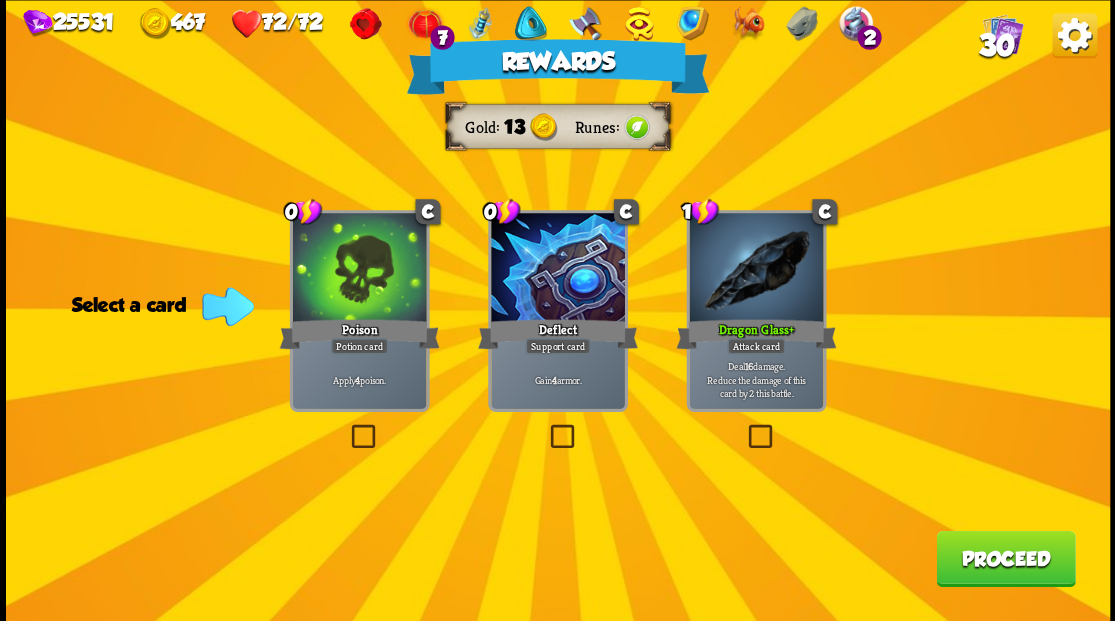 click on "Proceed" at bounding box center (1005, 558) 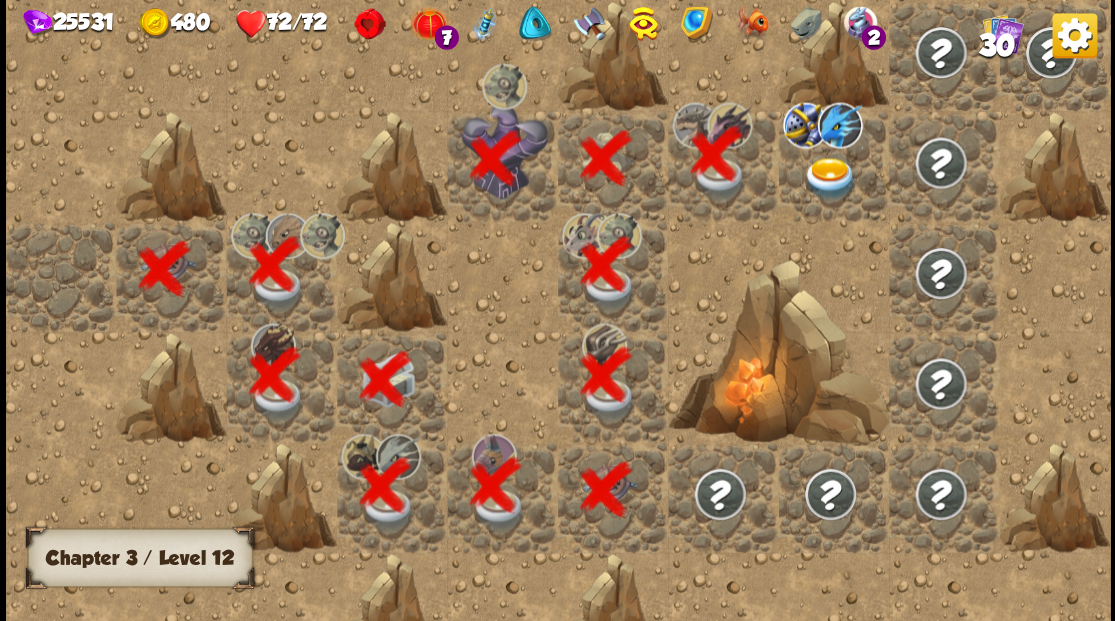scroll, scrollTop: 0, scrollLeft: 384, axis: horizontal 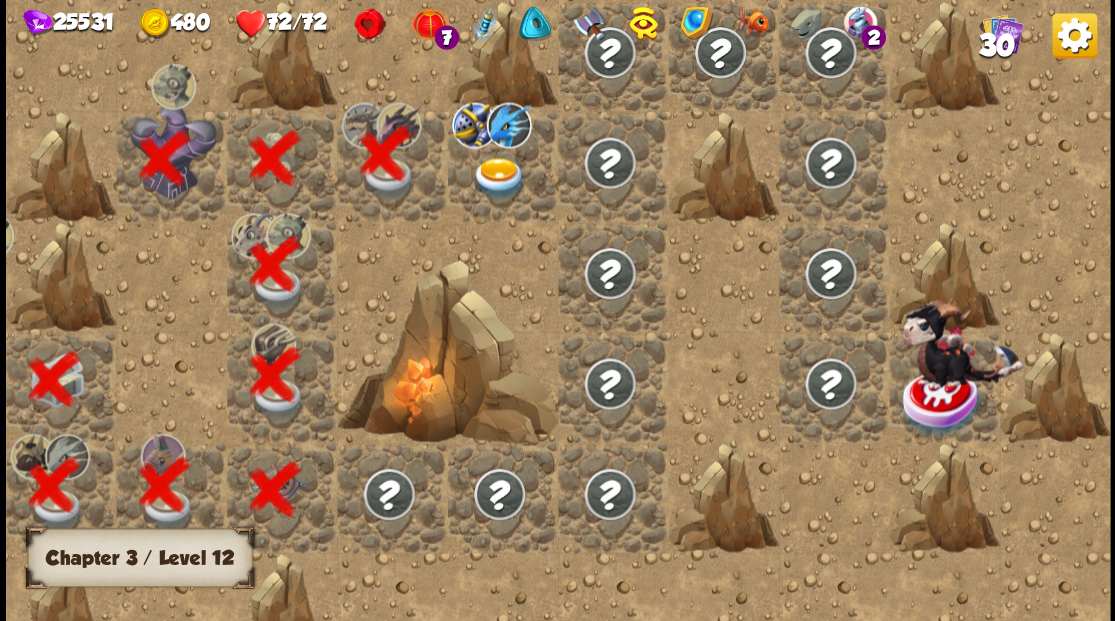 click at bounding box center [498, 178] 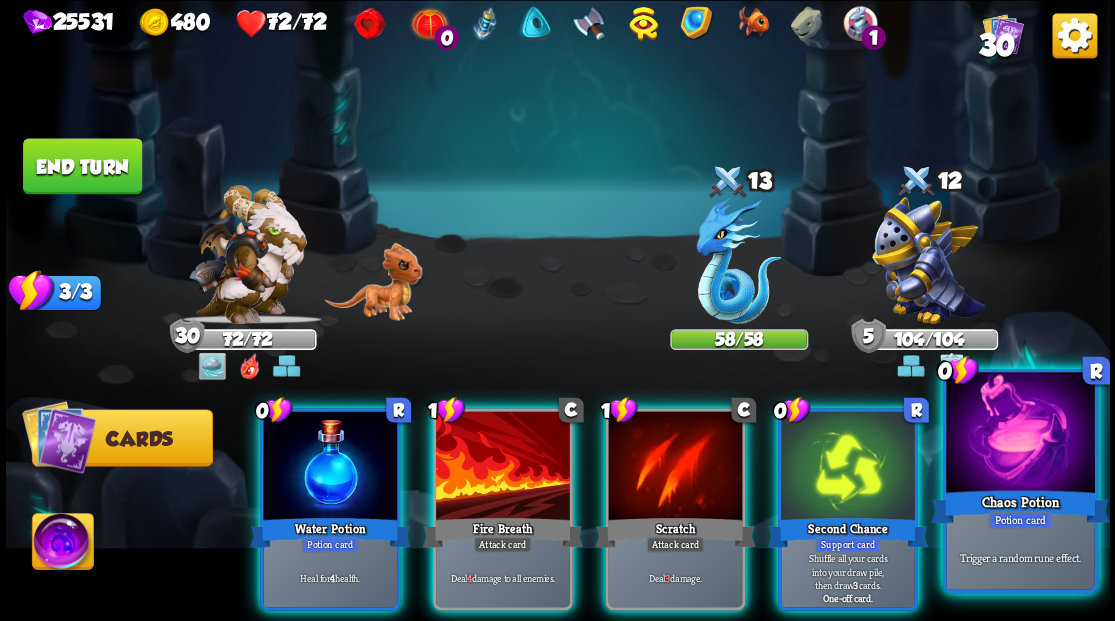click at bounding box center [1020, 434] 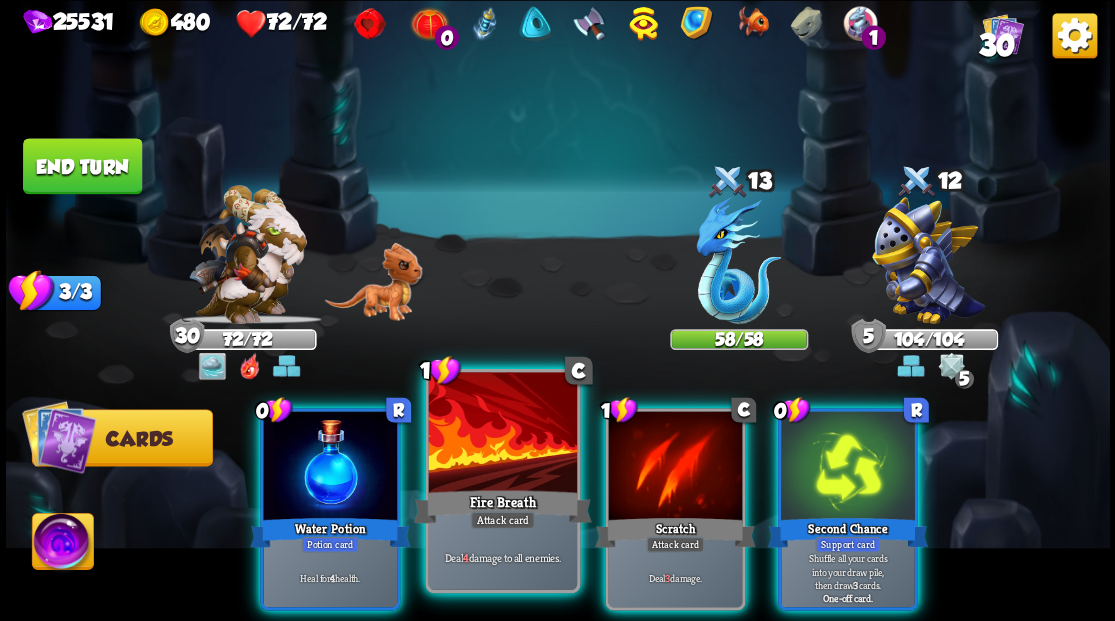 click at bounding box center (502, 434) 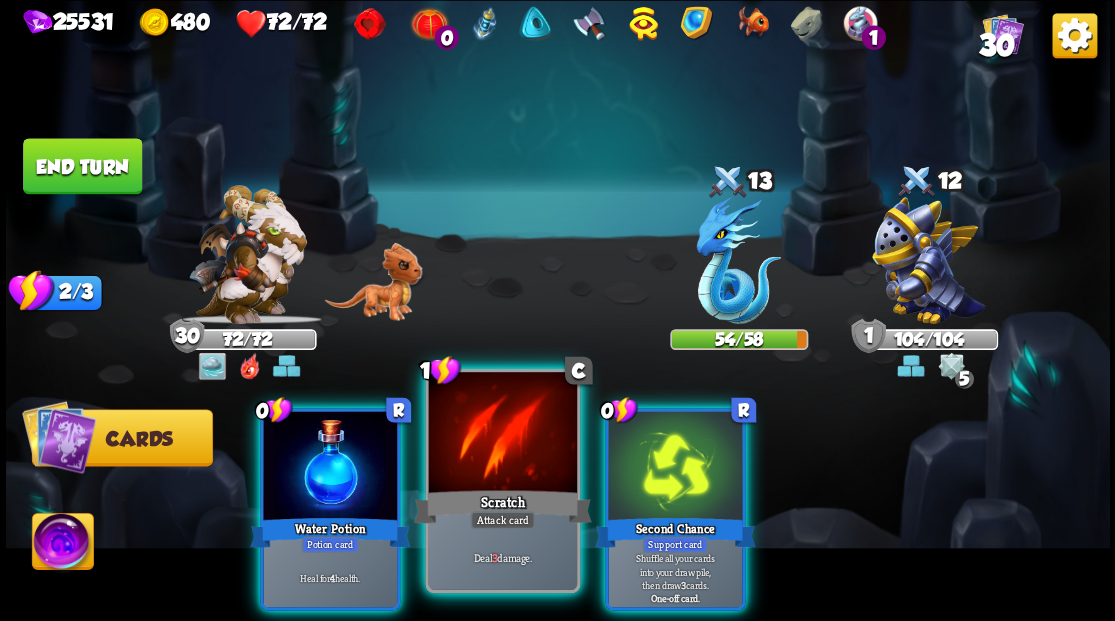 click at bounding box center [502, 434] 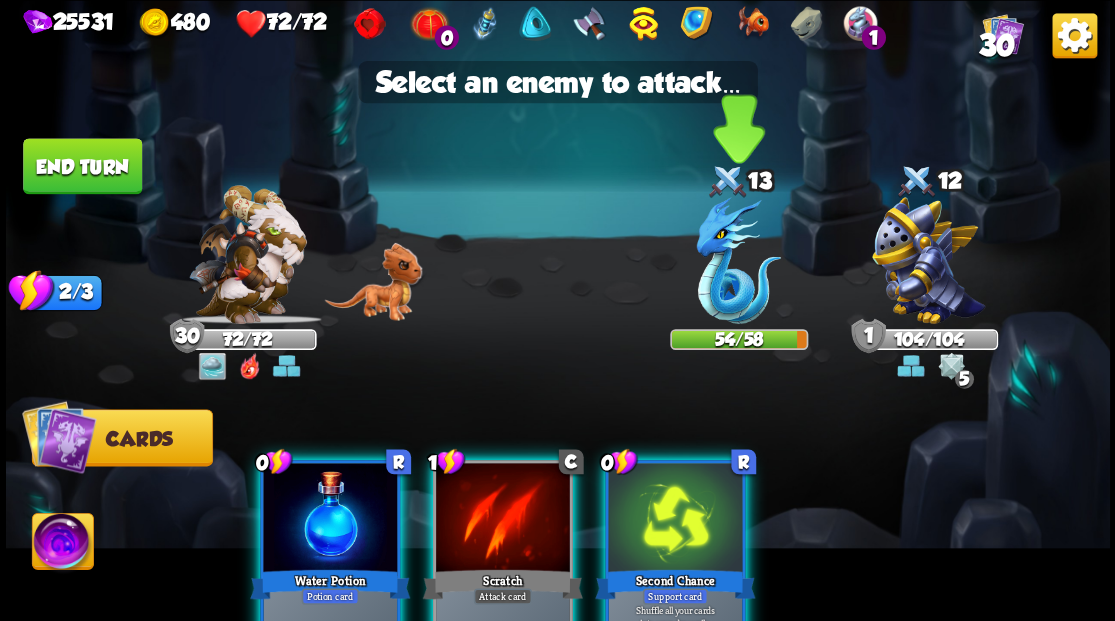 click at bounding box center [738, 260] 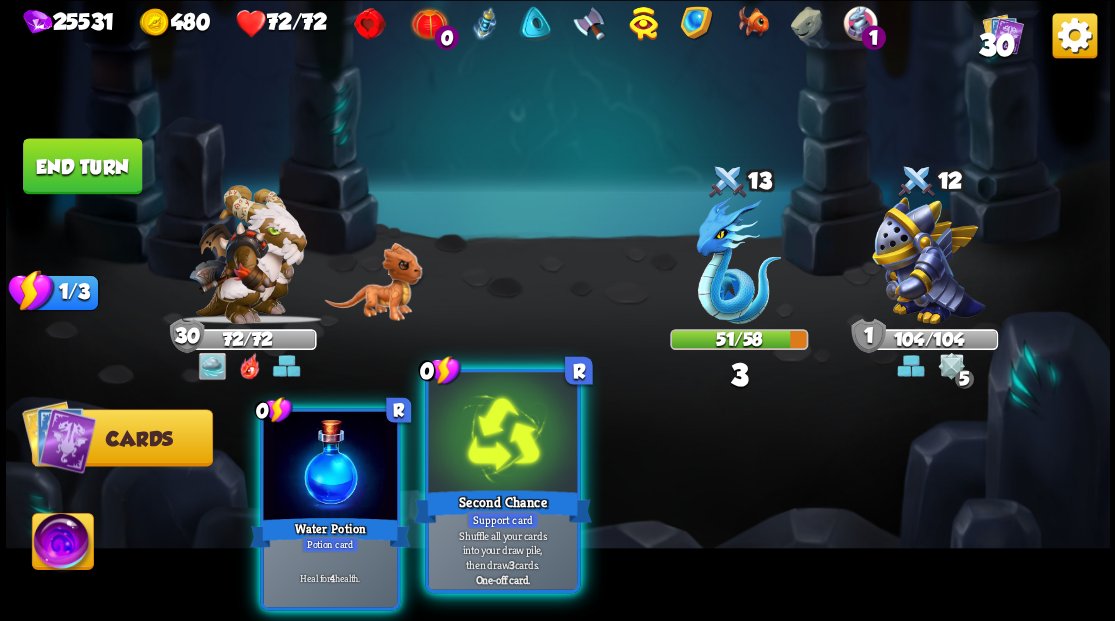 click at bounding box center (502, 434) 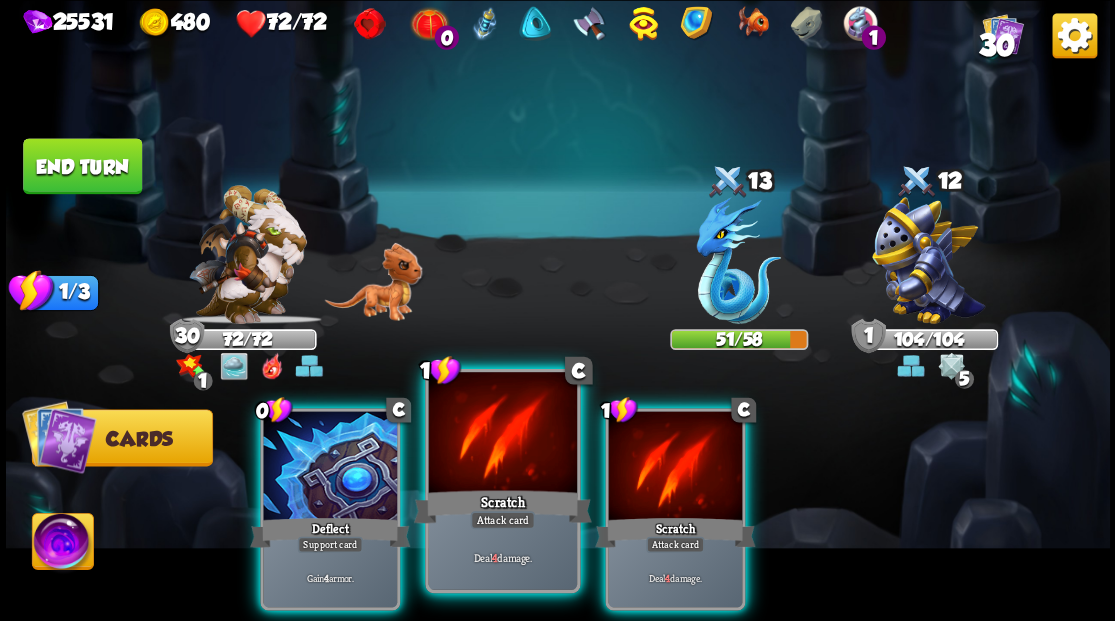 drag, startPoint x: 466, startPoint y: 470, endPoint x: 476, endPoint y: 460, distance: 14.142136 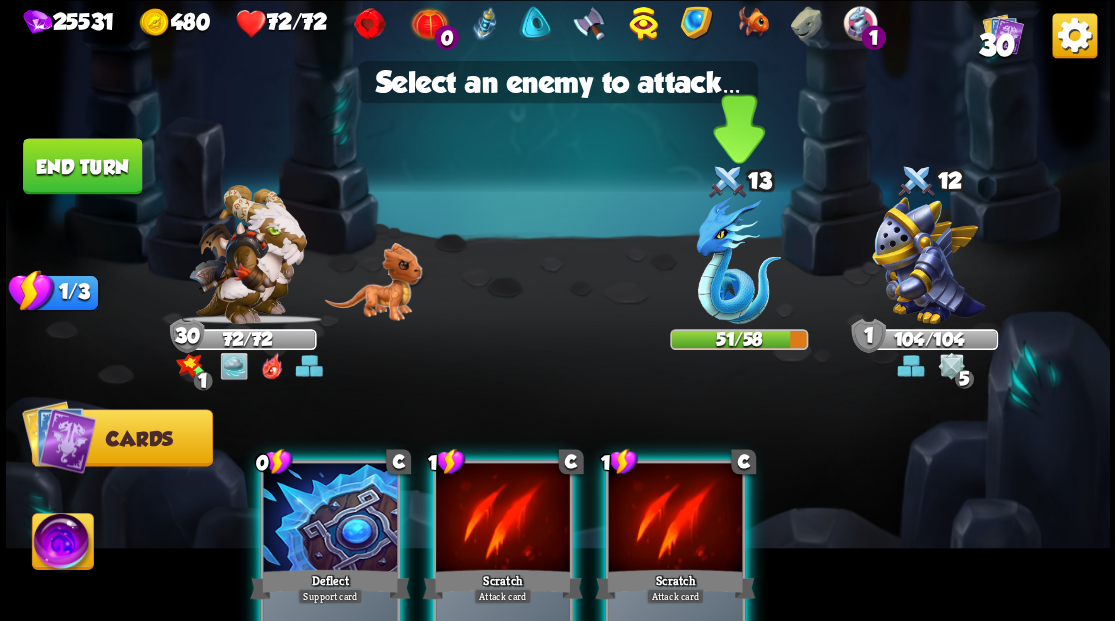 click at bounding box center (738, 260) 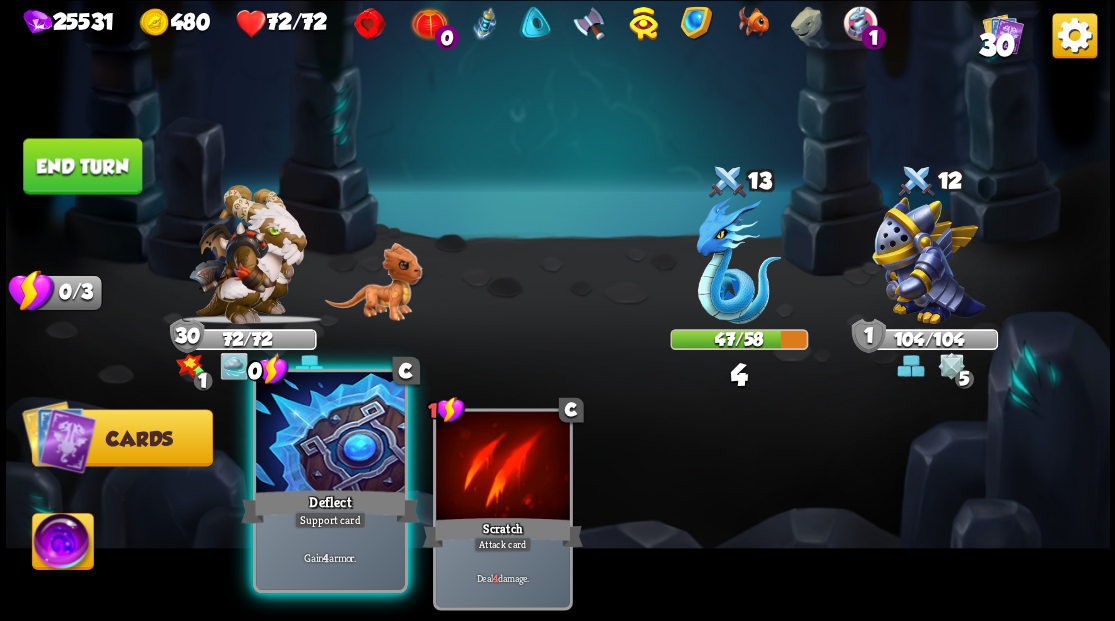 click at bounding box center (330, 434) 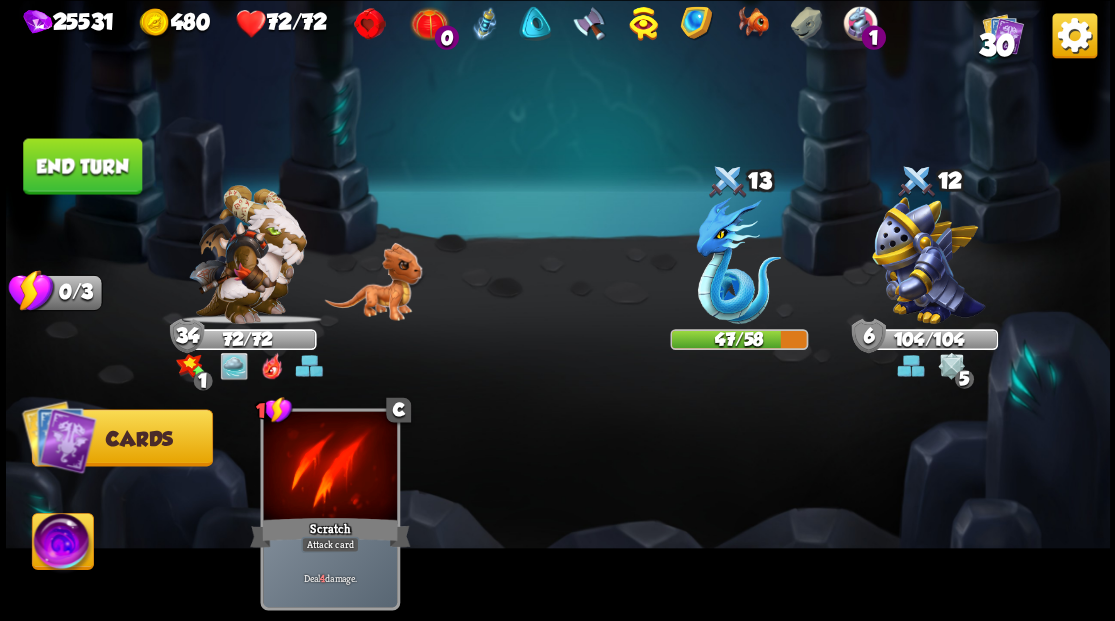 click on "End turn" at bounding box center (82, 166) 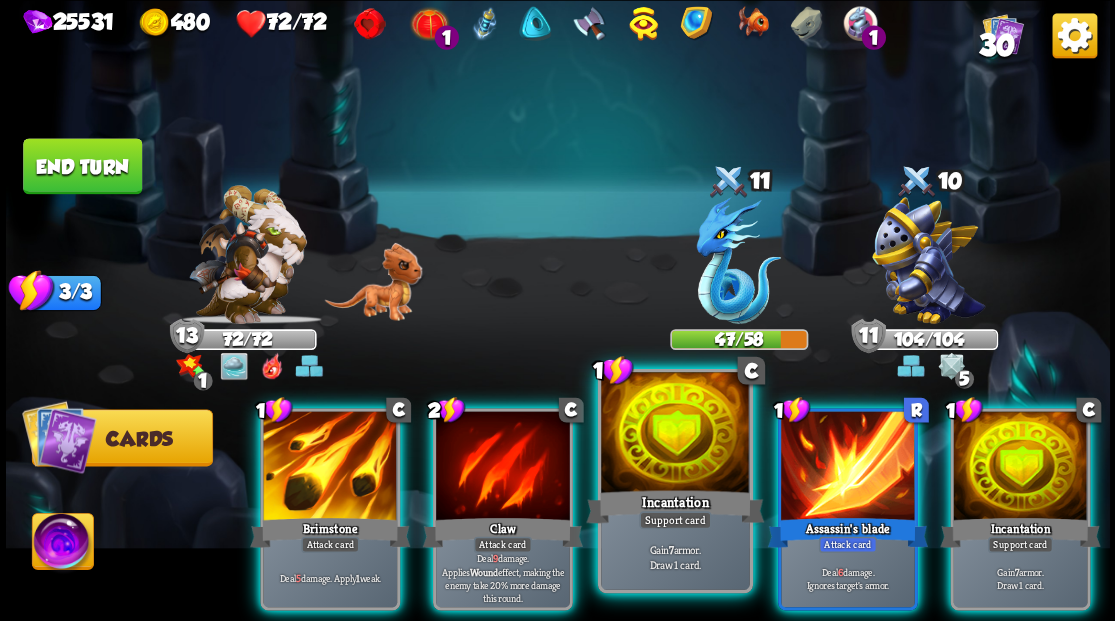 click at bounding box center [675, 434] 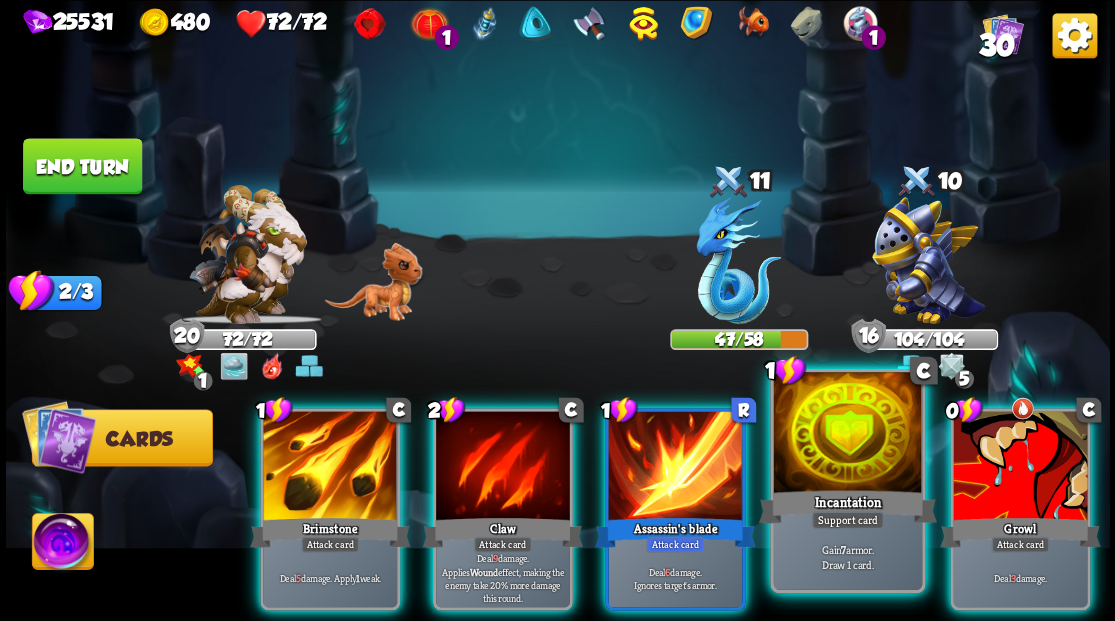 click at bounding box center (847, 434) 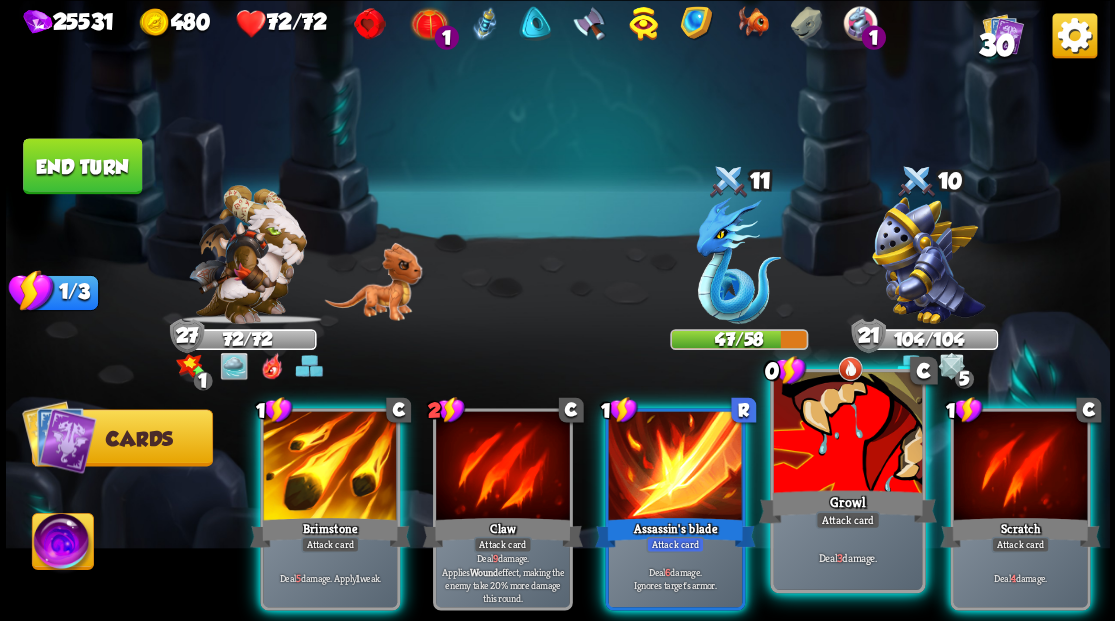 click at bounding box center (847, 434) 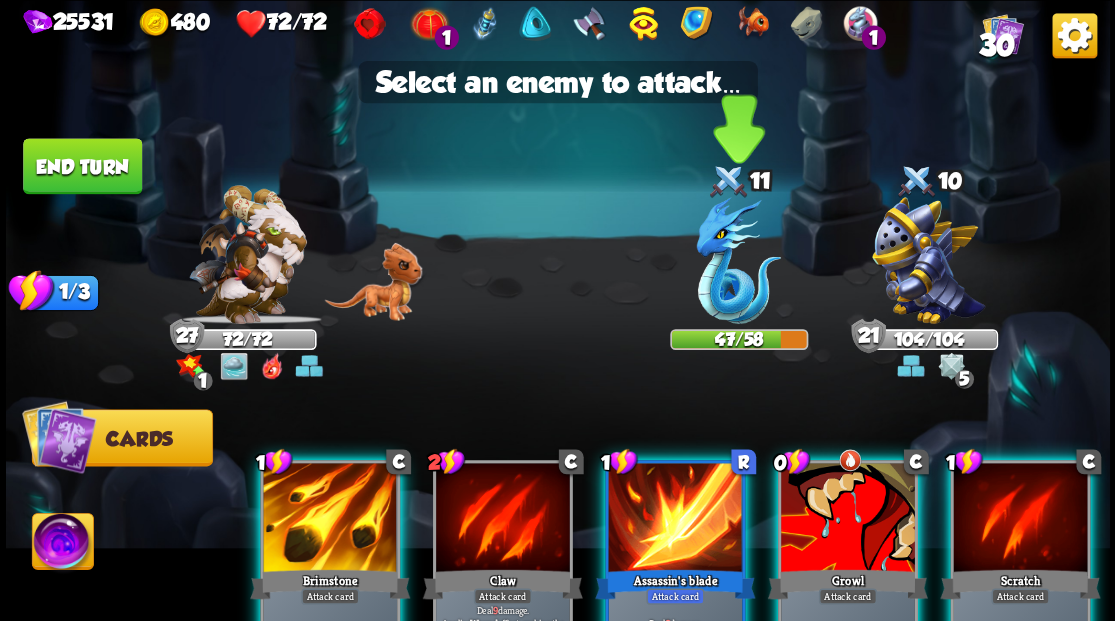 click at bounding box center [738, 260] 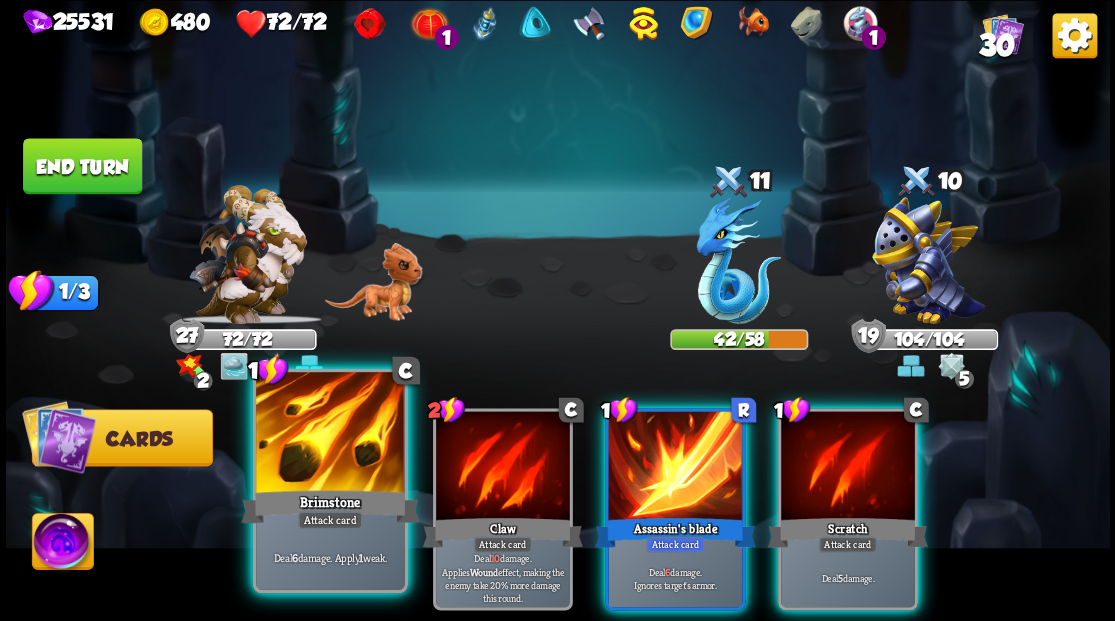 click at bounding box center [330, 434] 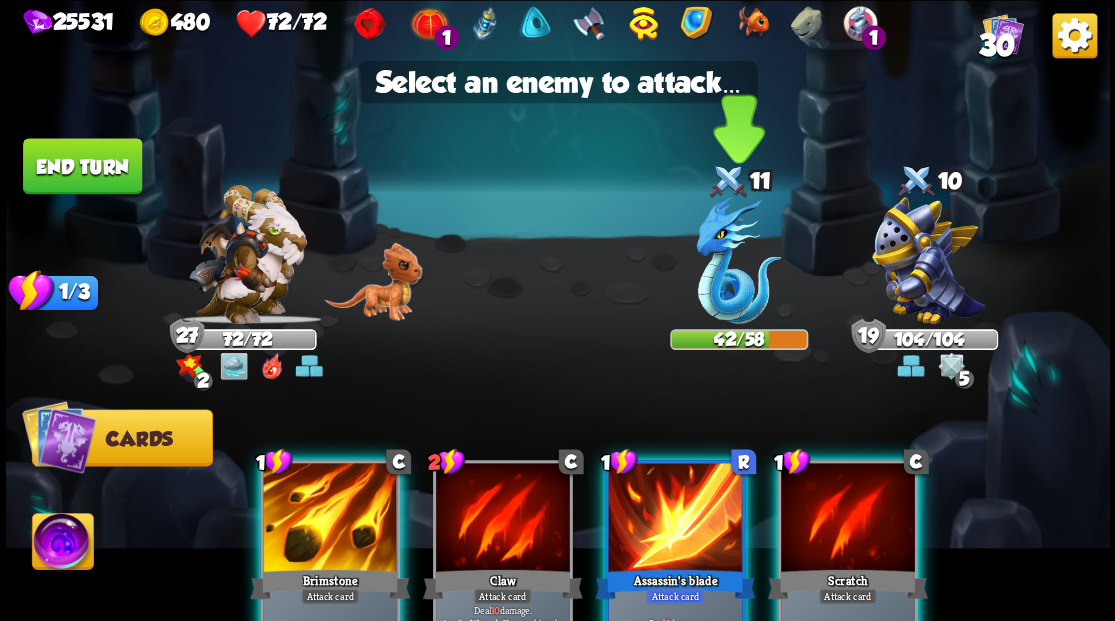 click at bounding box center [738, 260] 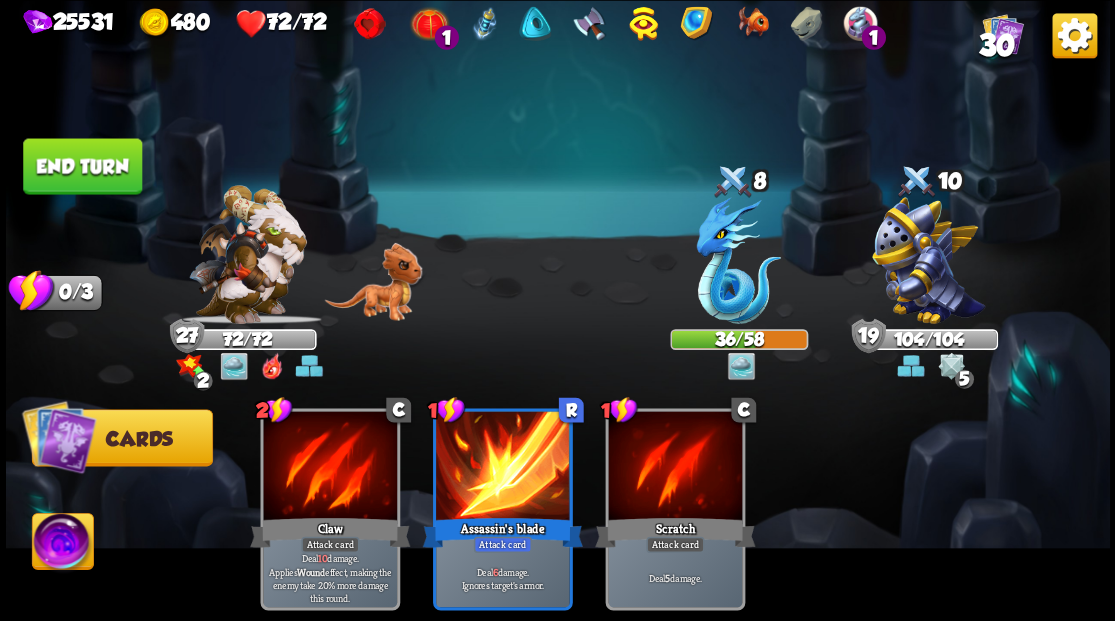 drag, startPoint x: 92, startPoint y: 156, endPoint x: 415, endPoint y: 203, distance: 326.40158 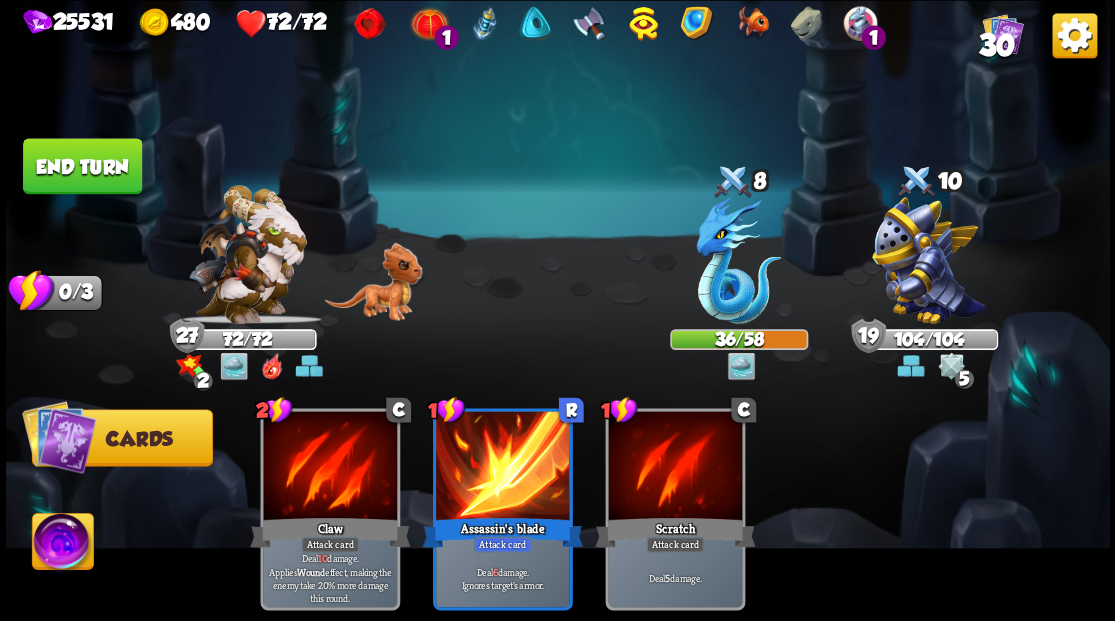 click on "End turn" at bounding box center (82, 166) 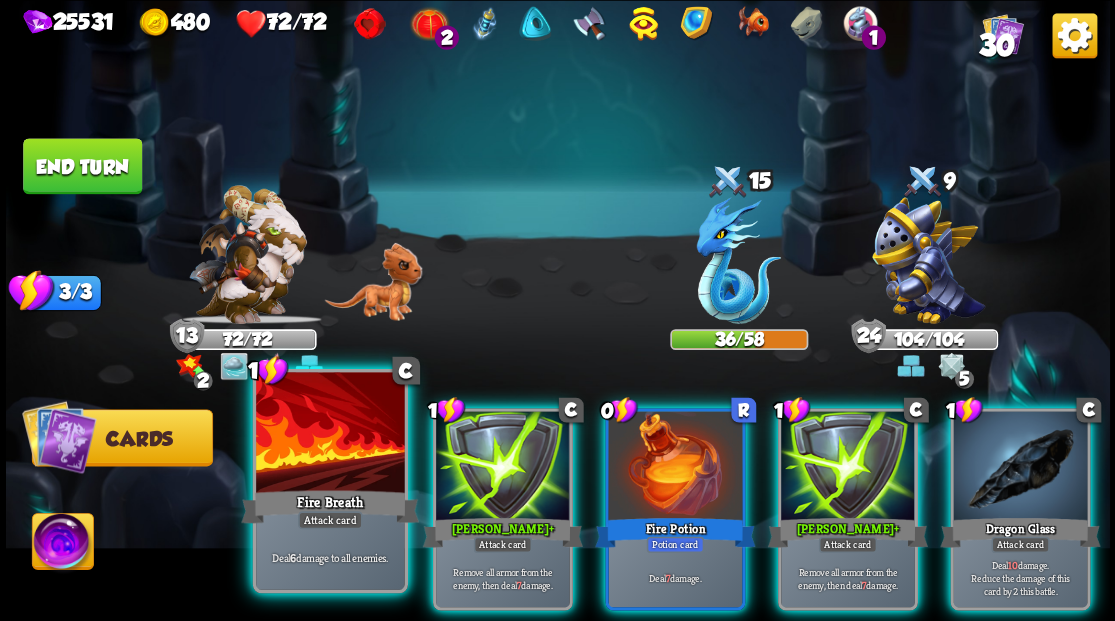 click at bounding box center (330, 434) 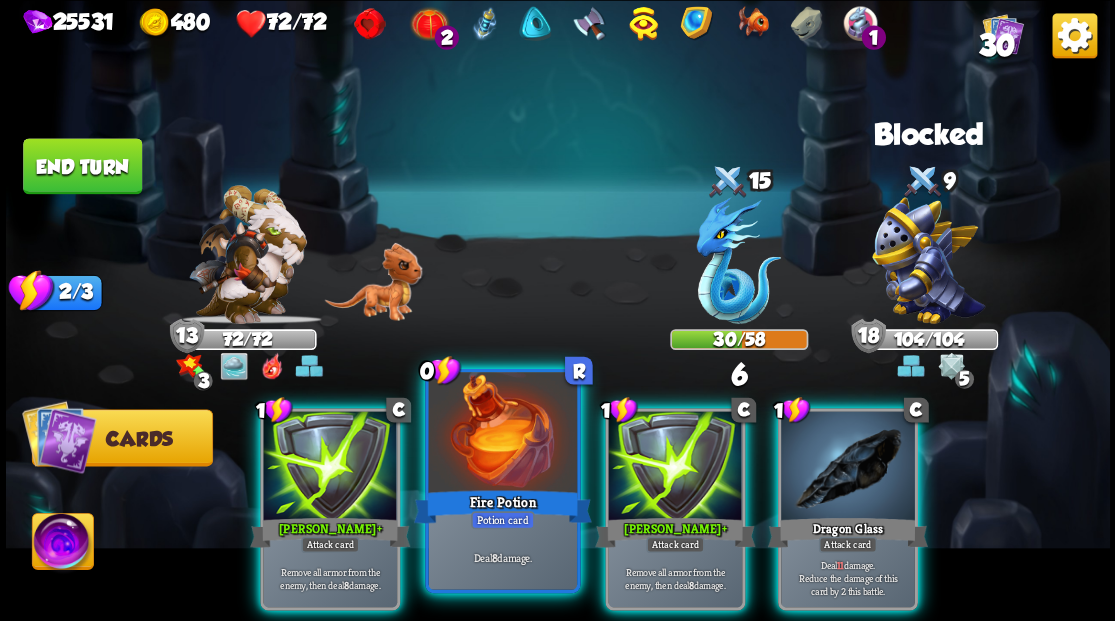 click at bounding box center [502, 434] 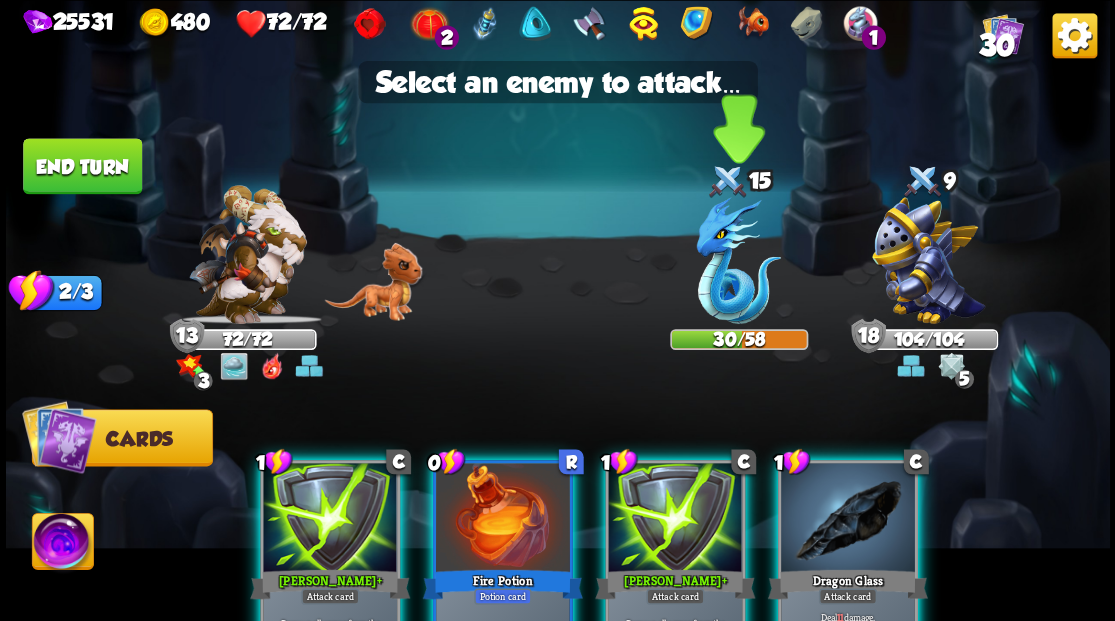 click at bounding box center [738, 260] 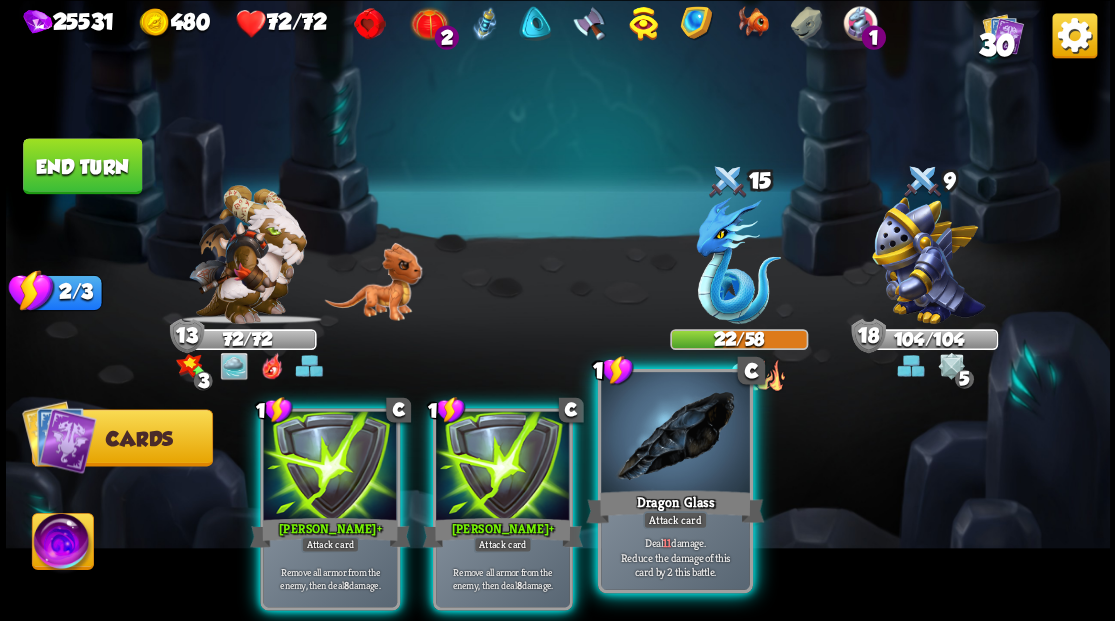 click at bounding box center [675, 434] 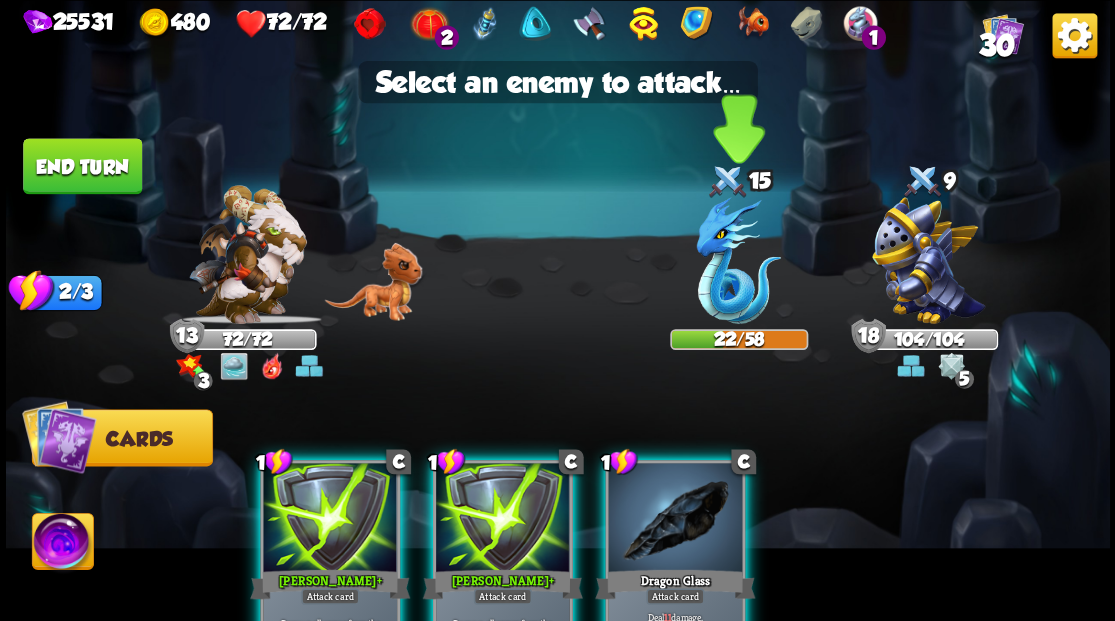 click at bounding box center (738, 260) 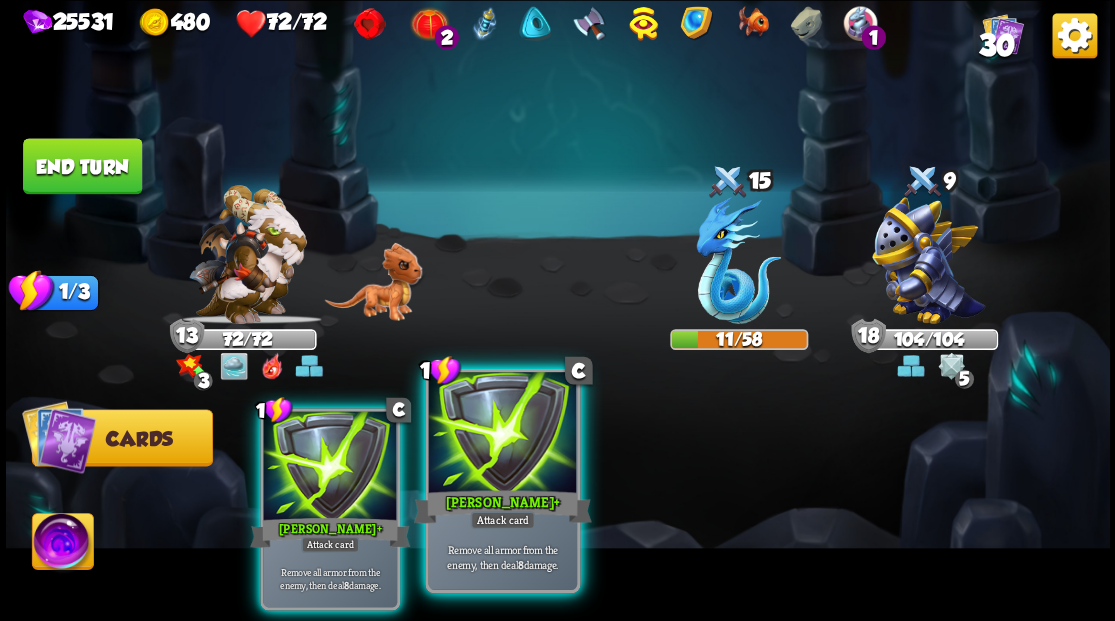 click at bounding box center [502, 434] 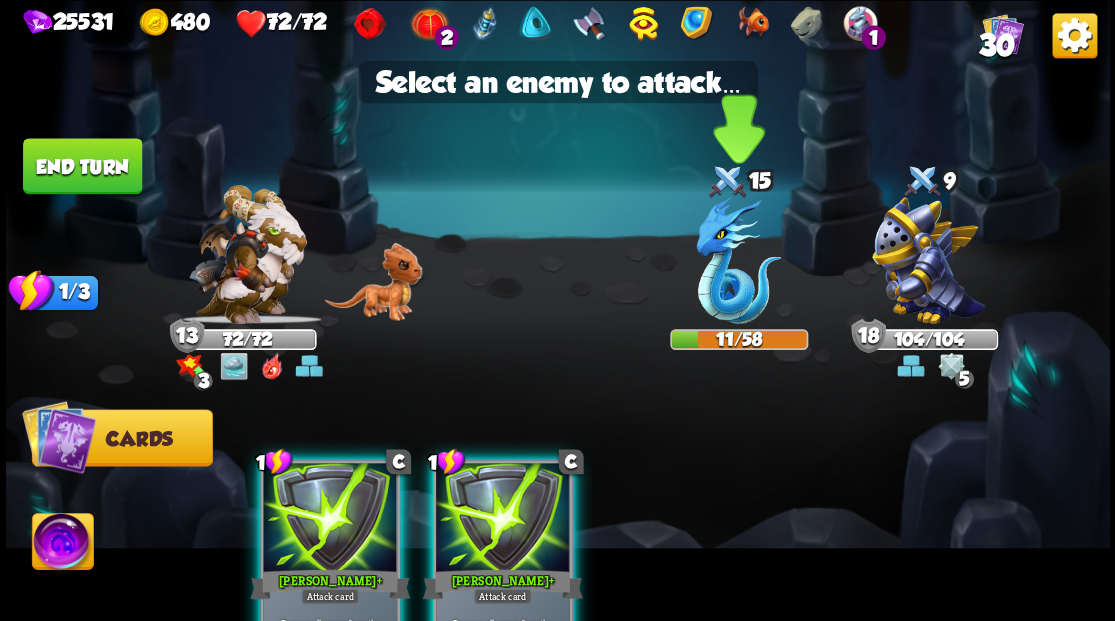 click at bounding box center (738, 260) 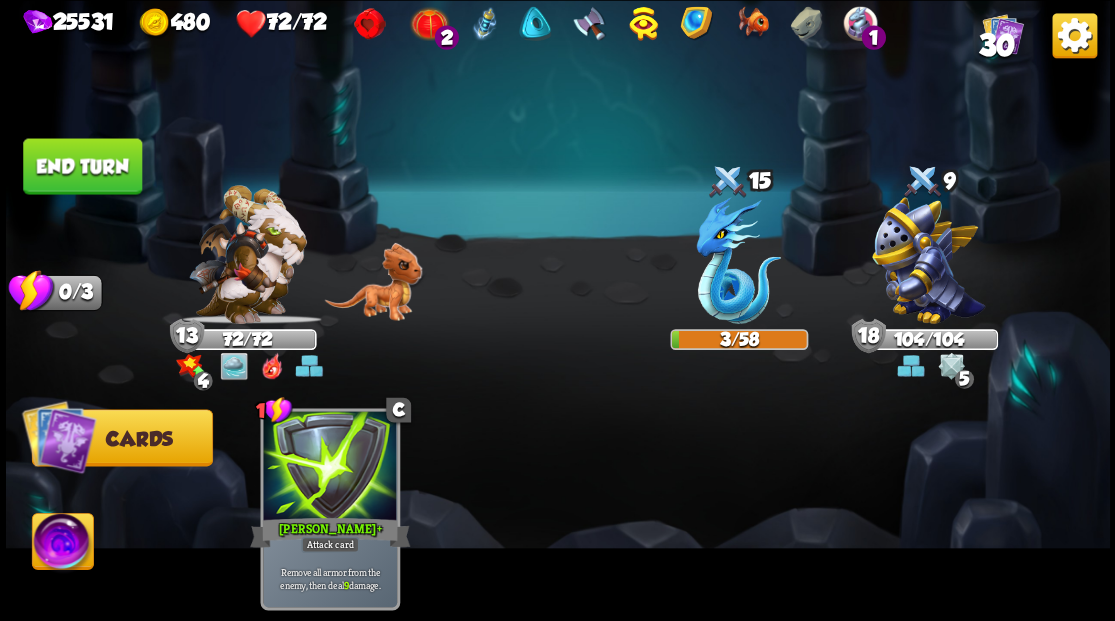 click at bounding box center (62, 544) 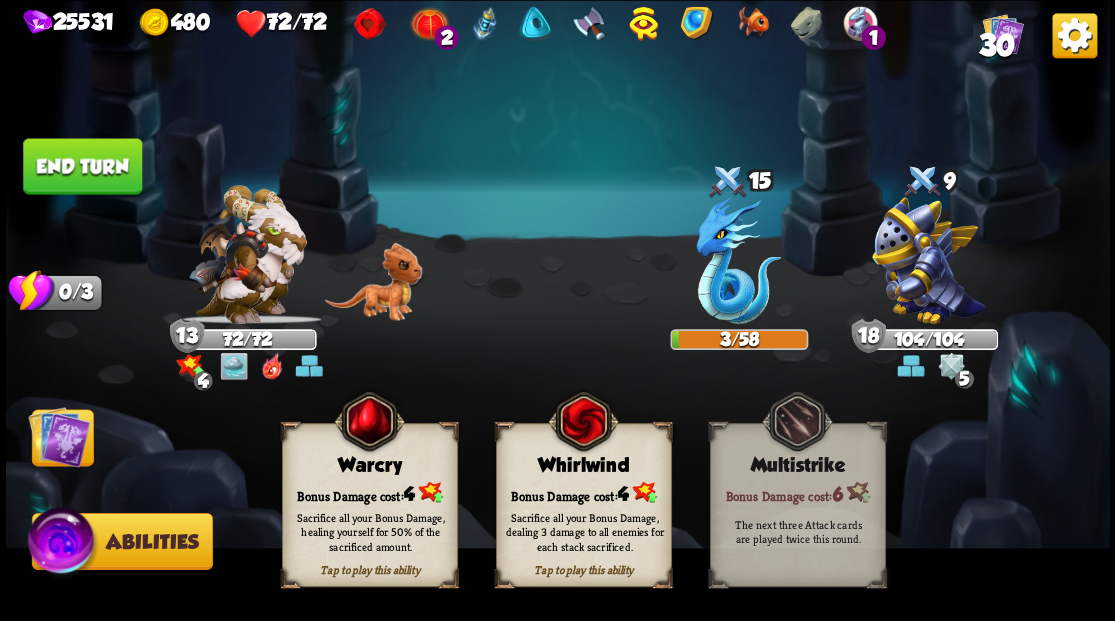 drag, startPoint x: 574, startPoint y: 512, endPoint x: 542, endPoint y: 485, distance: 41.868843 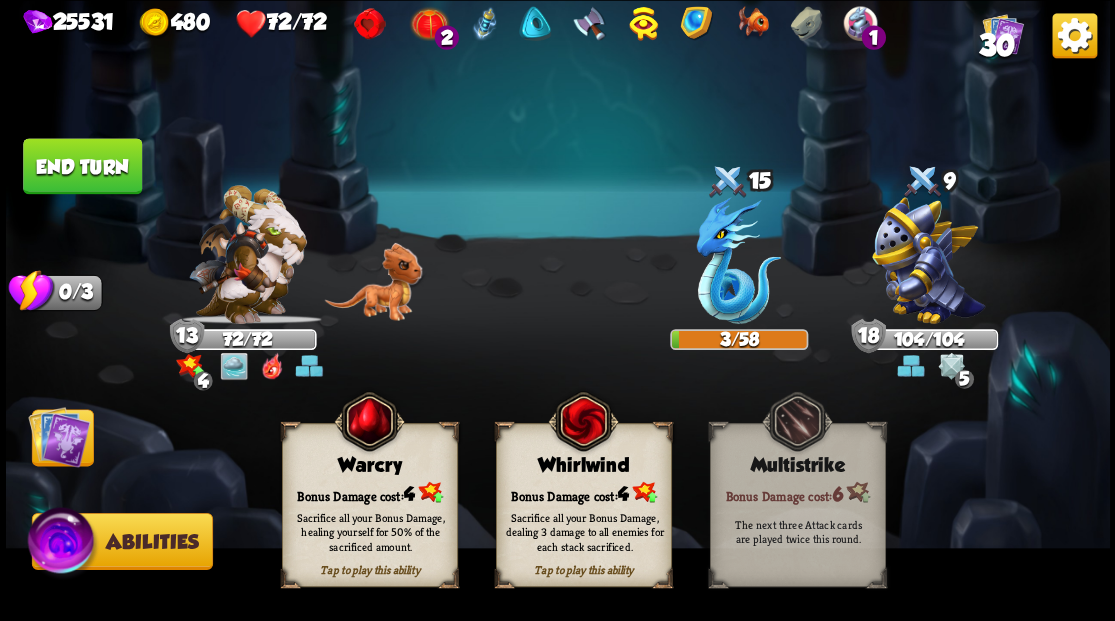 click on "Sacrifice all your Bonus Damage, dealing 3 damage to all enemies for each stack sacrificed." at bounding box center (584, 531) 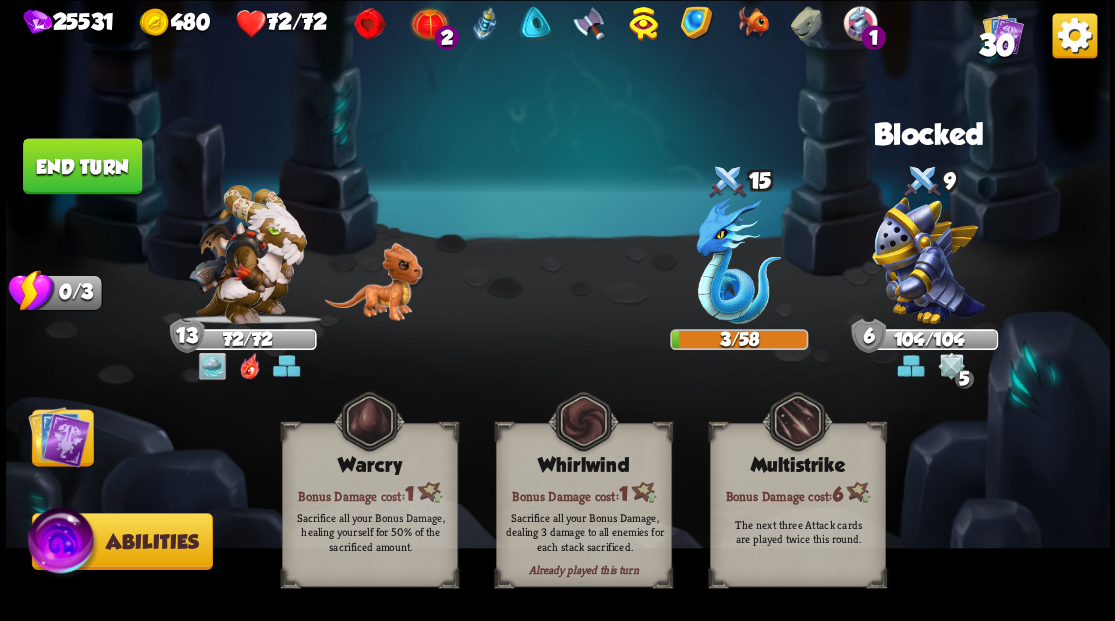 click at bounding box center (59, 436) 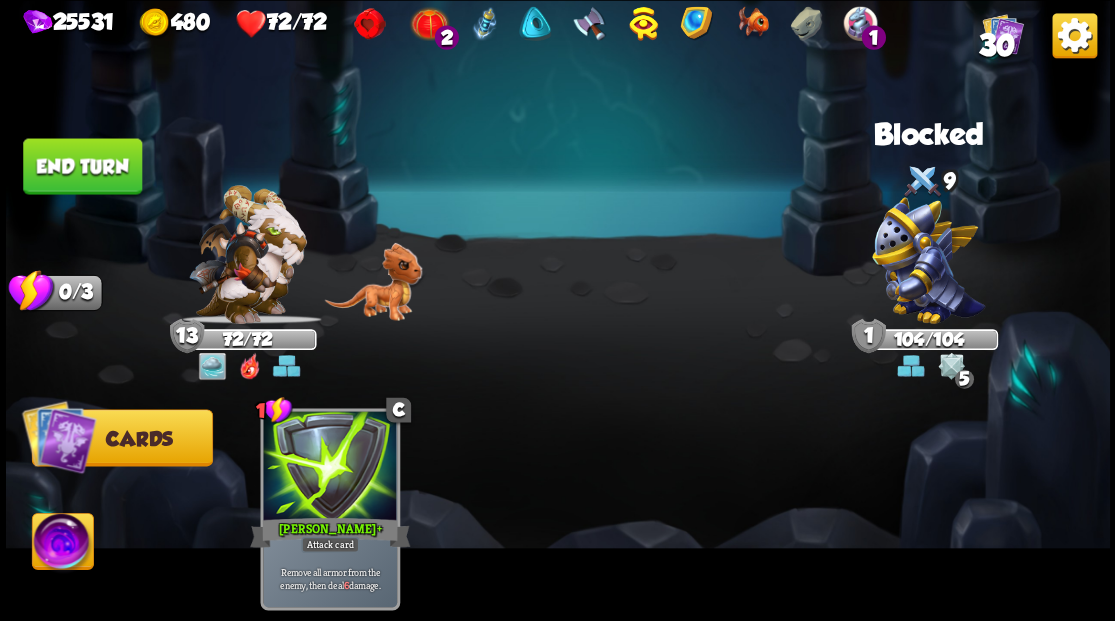 click on "End turn" at bounding box center (82, 166) 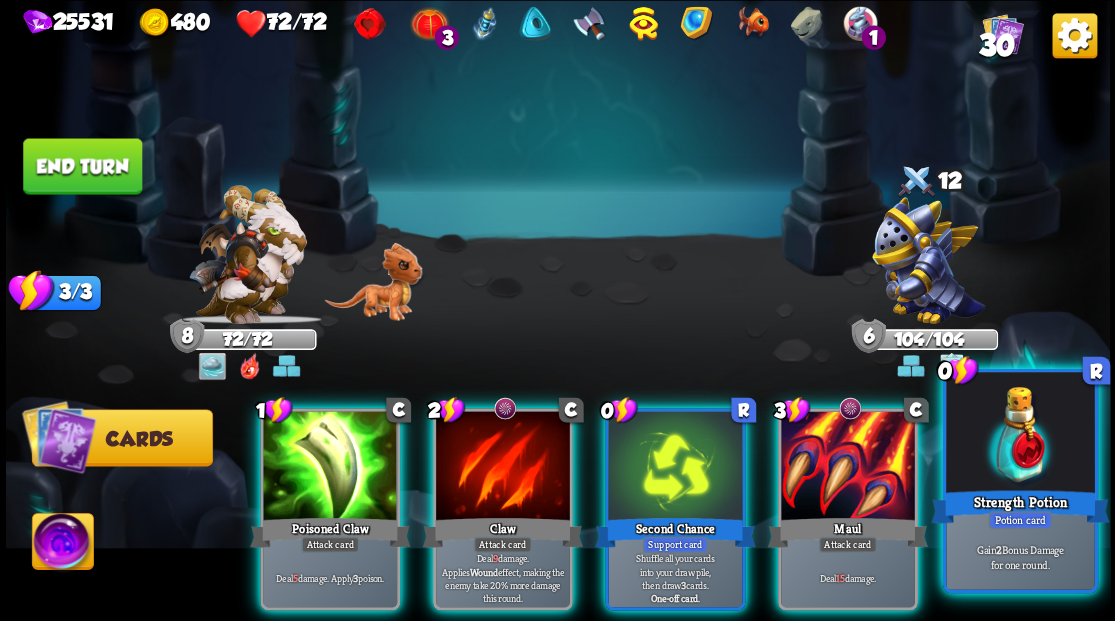 click at bounding box center [1020, 434] 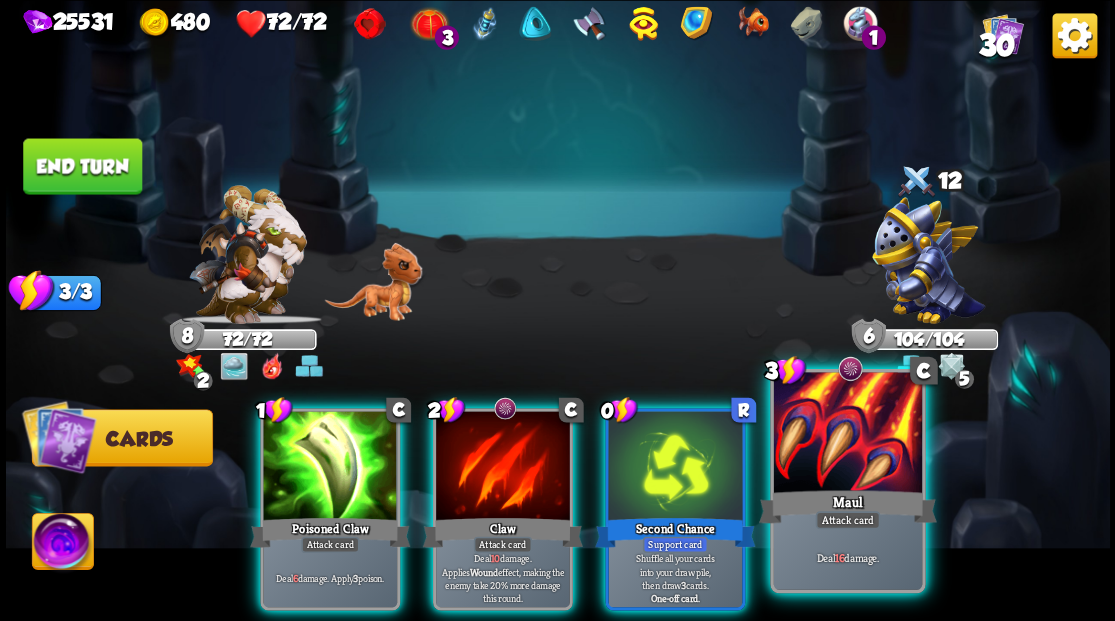 click at bounding box center (847, 434) 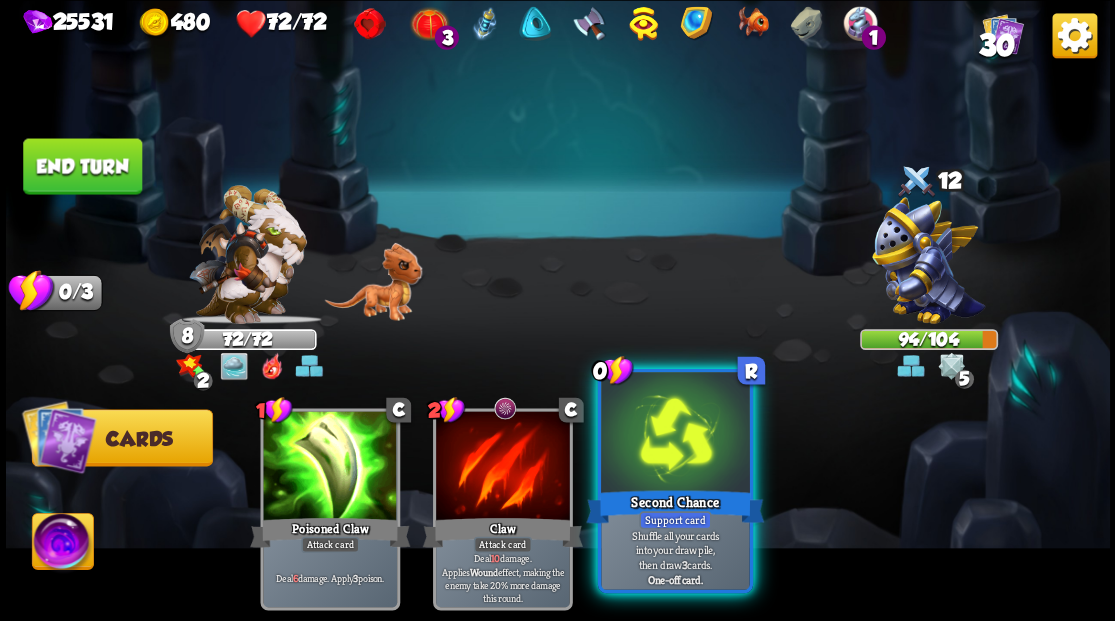 click at bounding box center (675, 434) 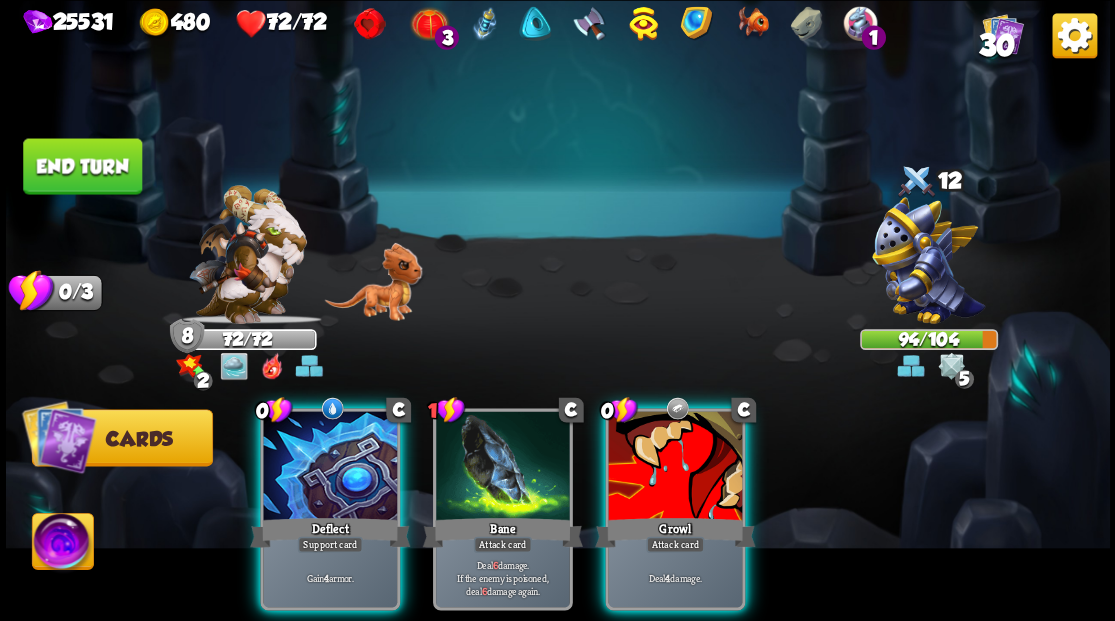 click at bounding box center [675, 467] 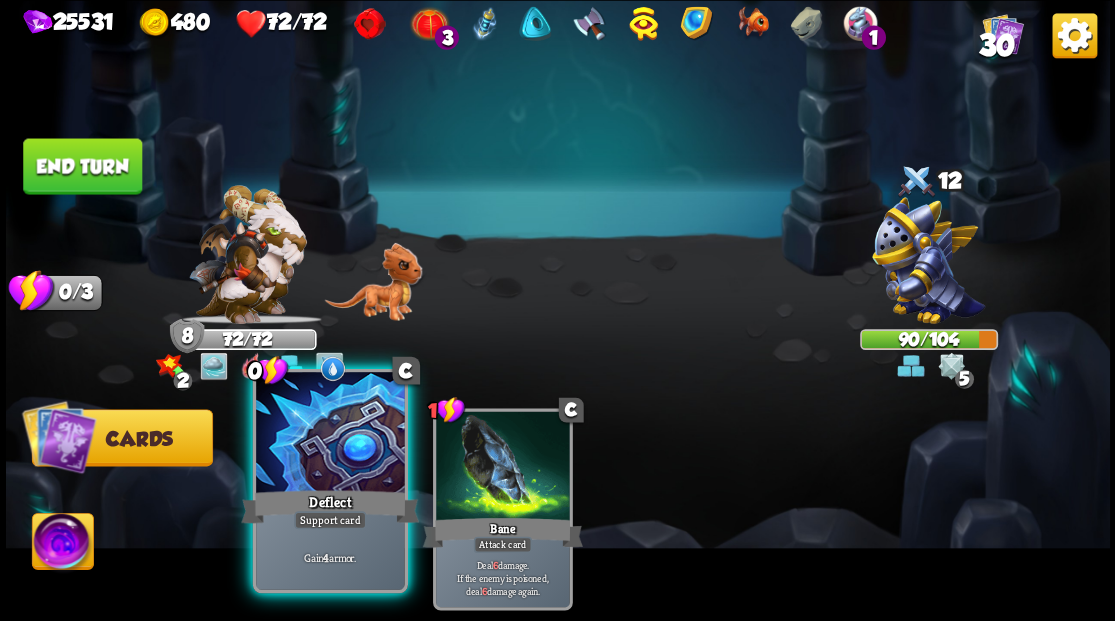 click at bounding box center [330, 434] 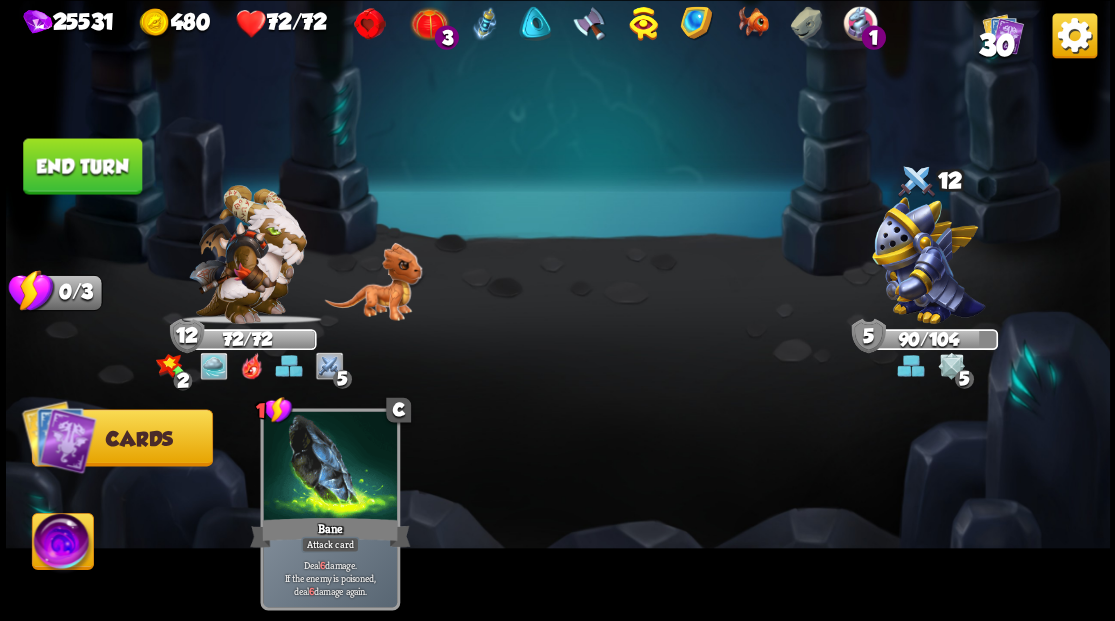 click on "End turn" at bounding box center [82, 166] 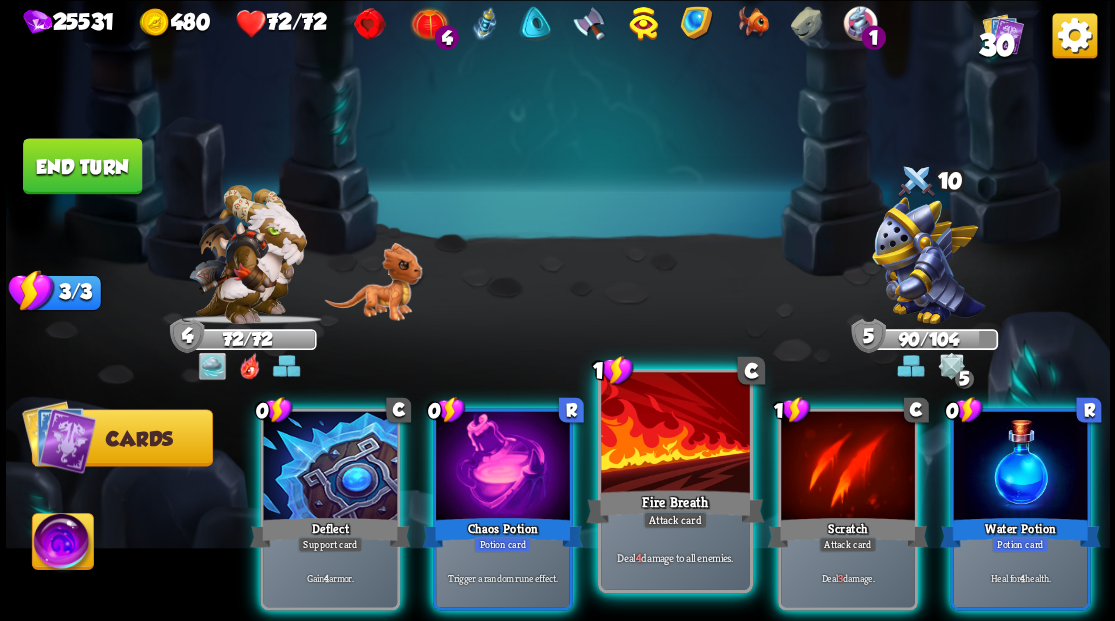 click at bounding box center [675, 434] 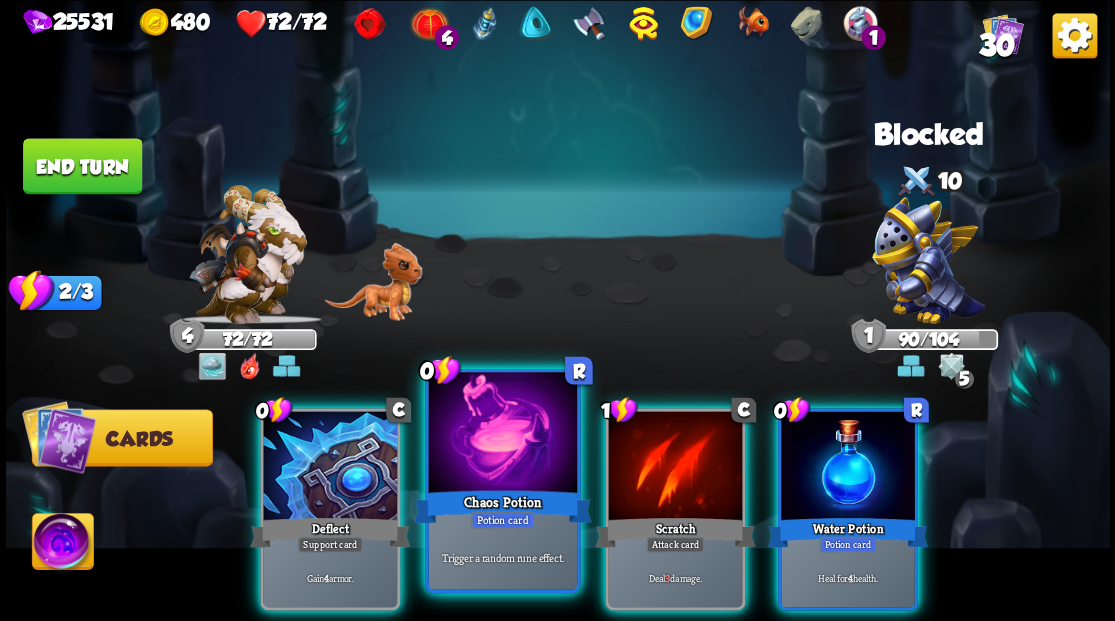 click at bounding box center [502, 434] 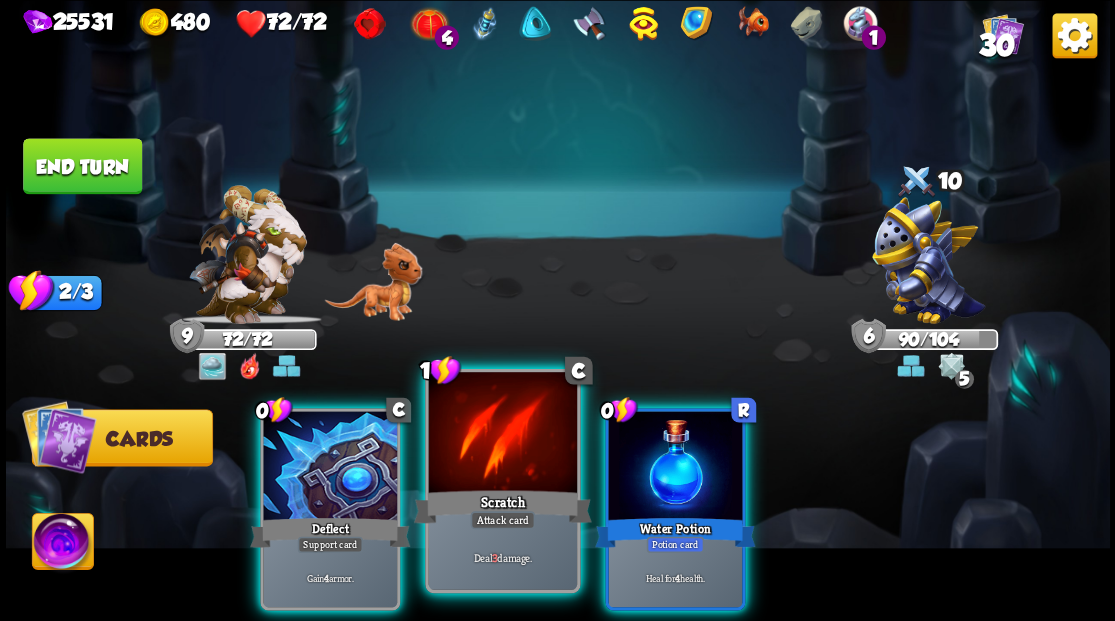 click at bounding box center (502, 434) 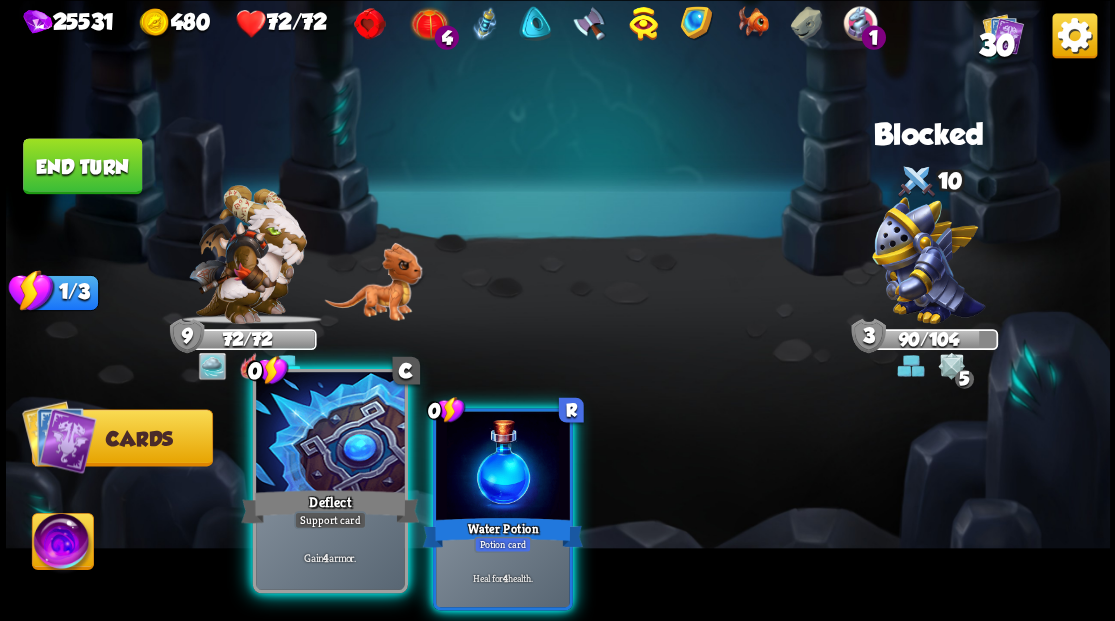 click at bounding box center (330, 434) 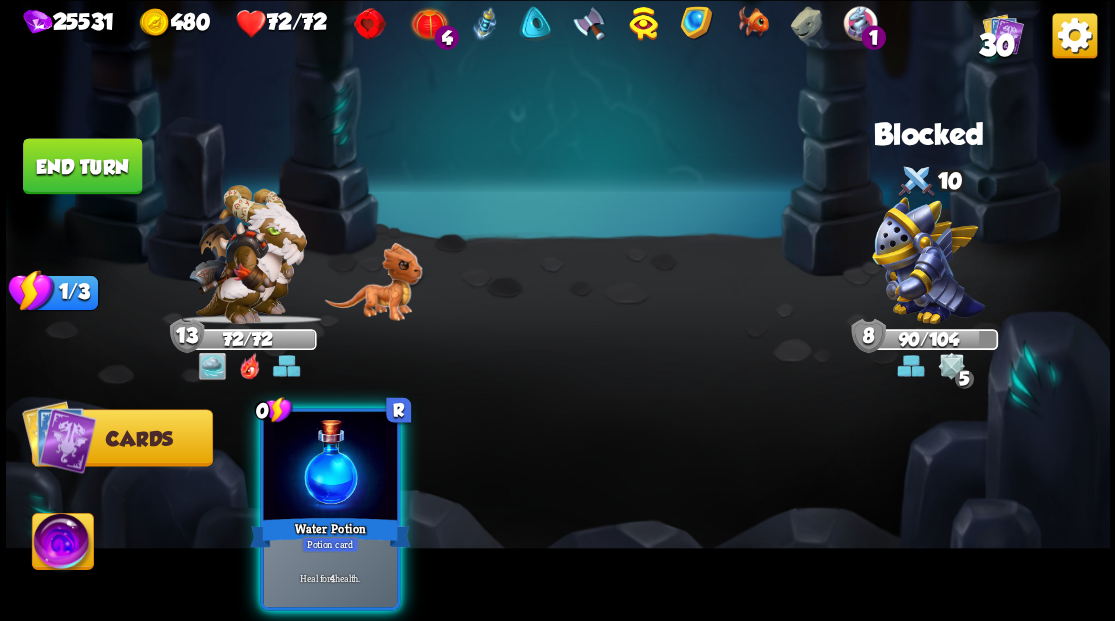 click at bounding box center (330, 467) 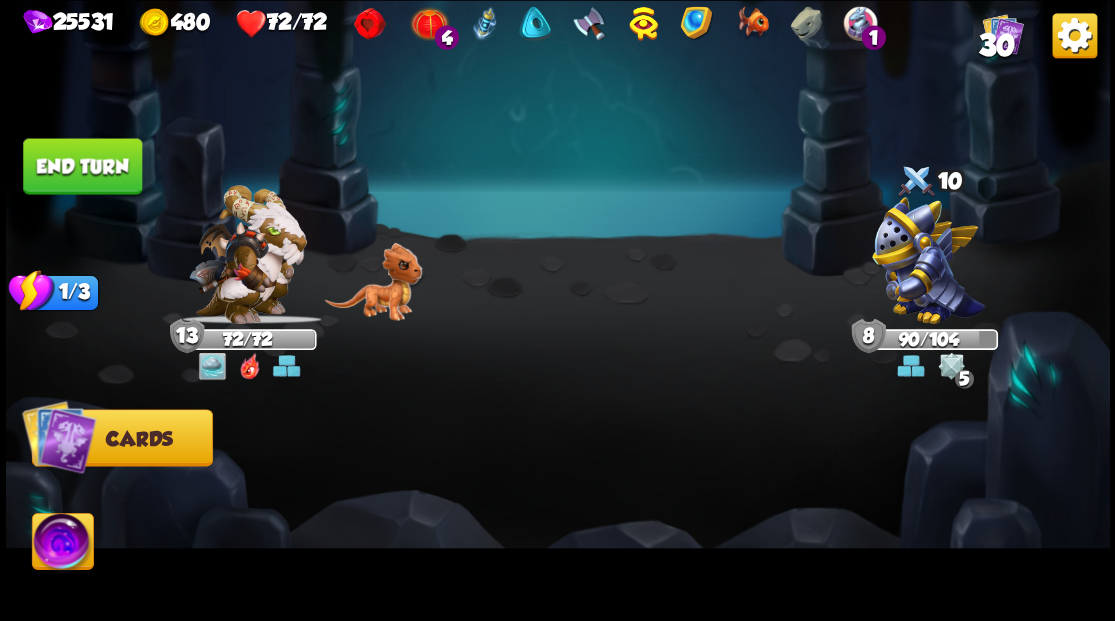 click on "End turn" at bounding box center [82, 166] 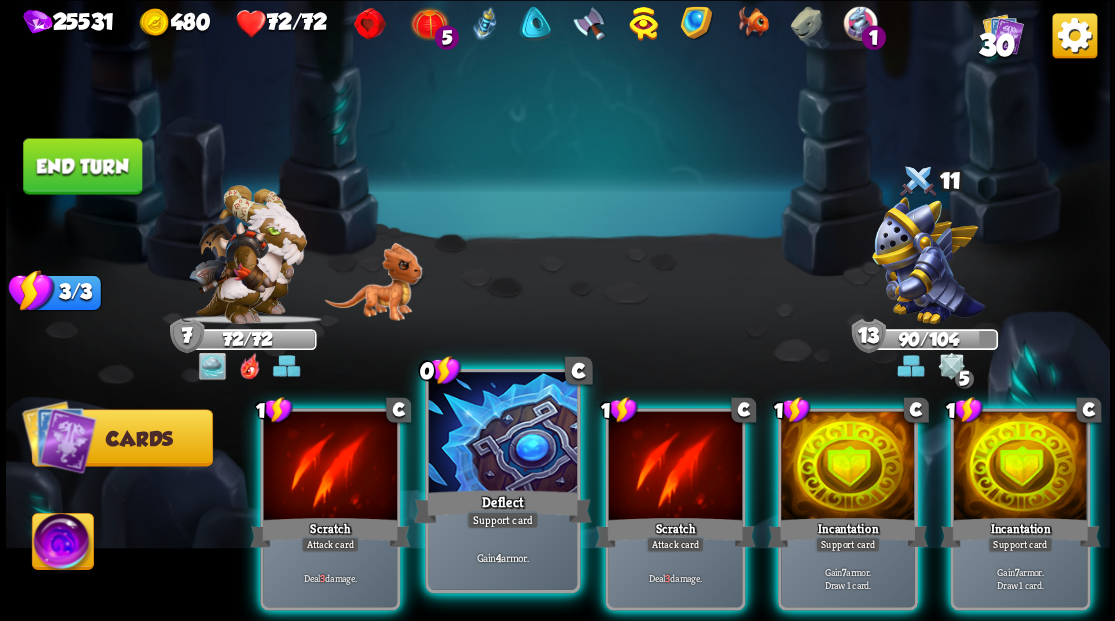 click at bounding box center [502, 434] 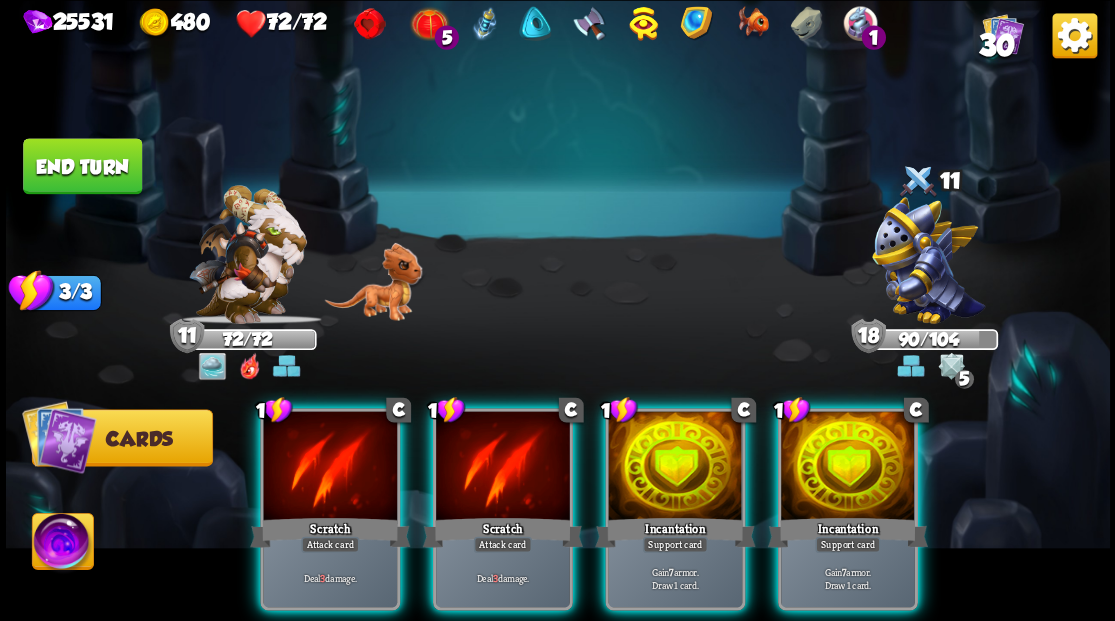 click at bounding box center (848, 467) 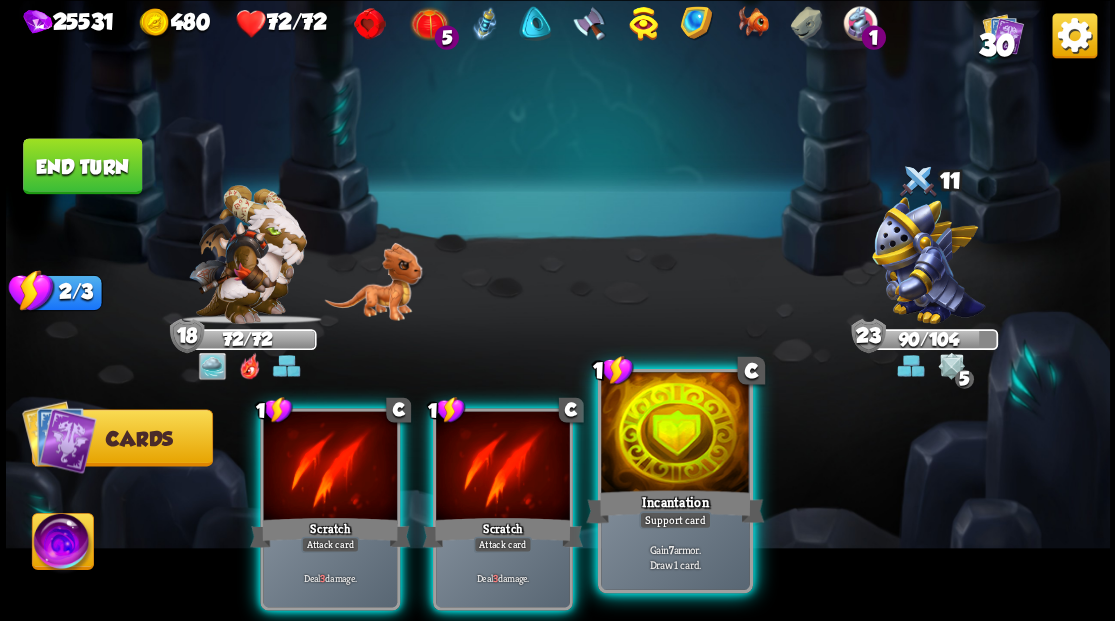 click at bounding box center (675, 434) 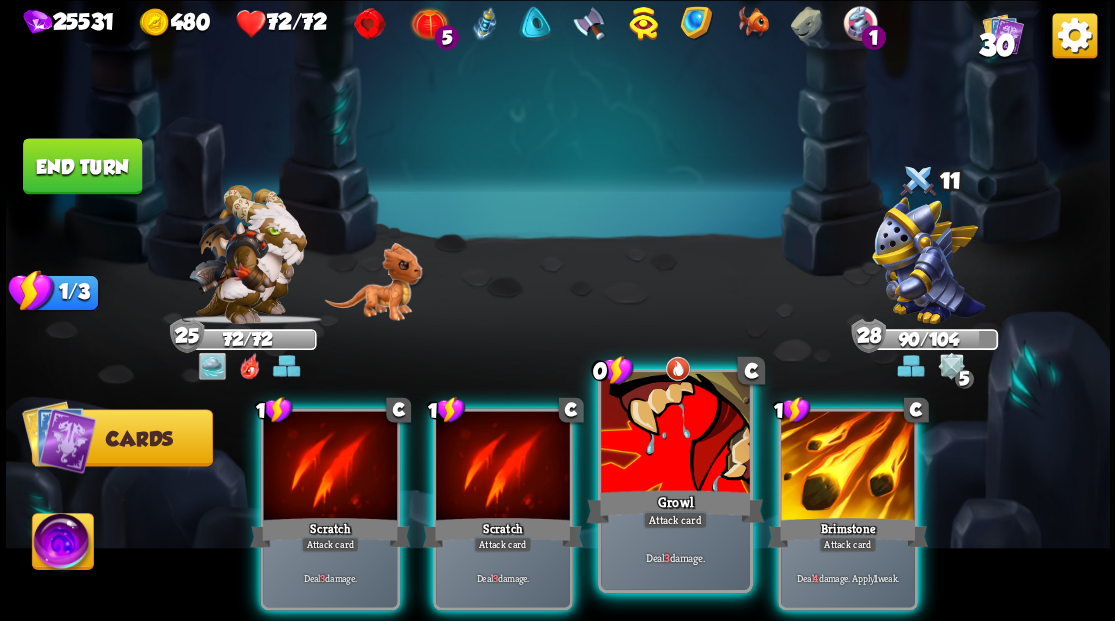 click at bounding box center [675, 434] 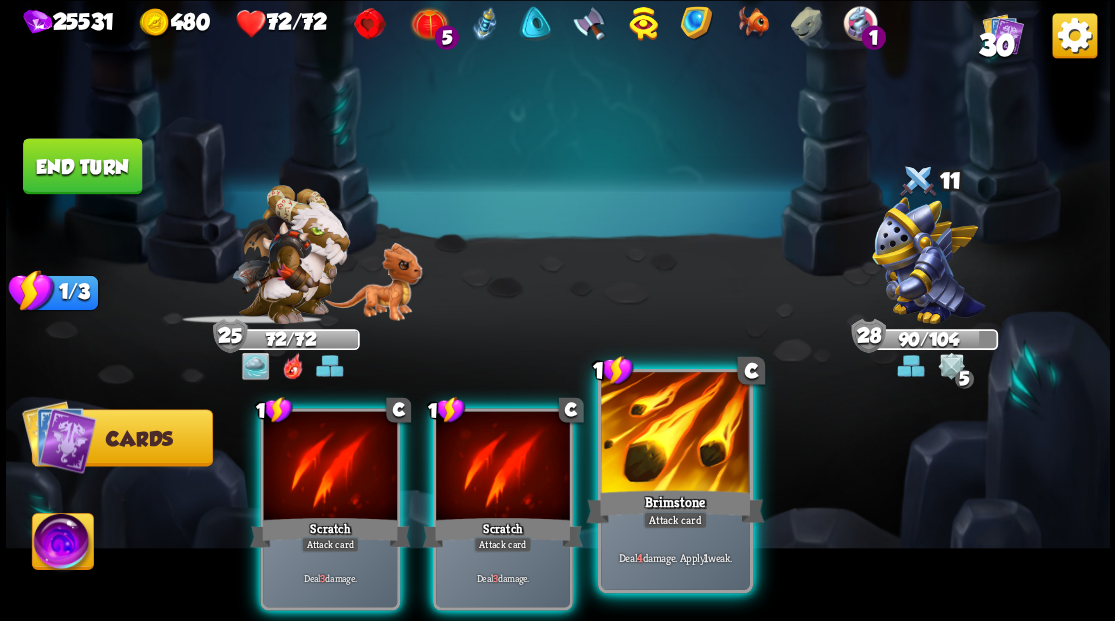 click at bounding box center [675, 434] 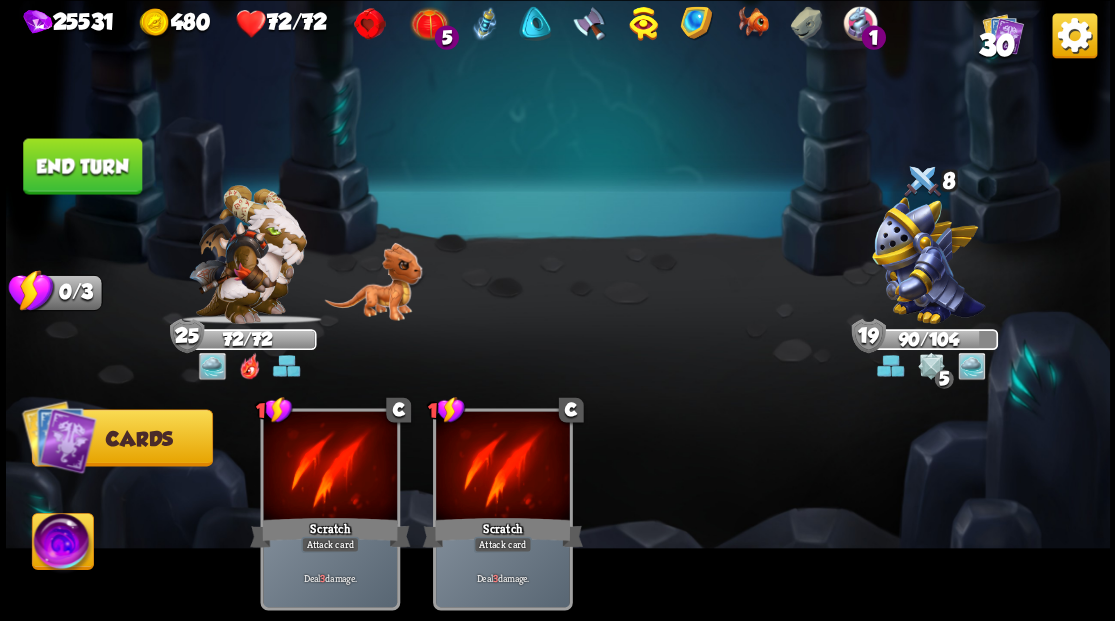 click on "End turn" at bounding box center (82, 166) 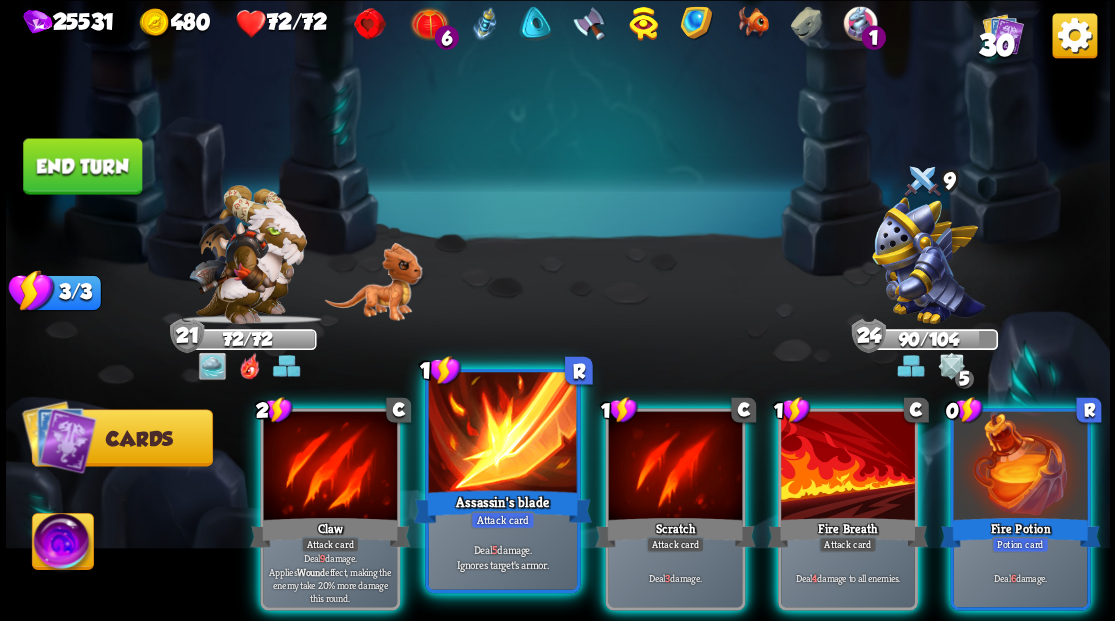 click at bounding box center [502, 434] 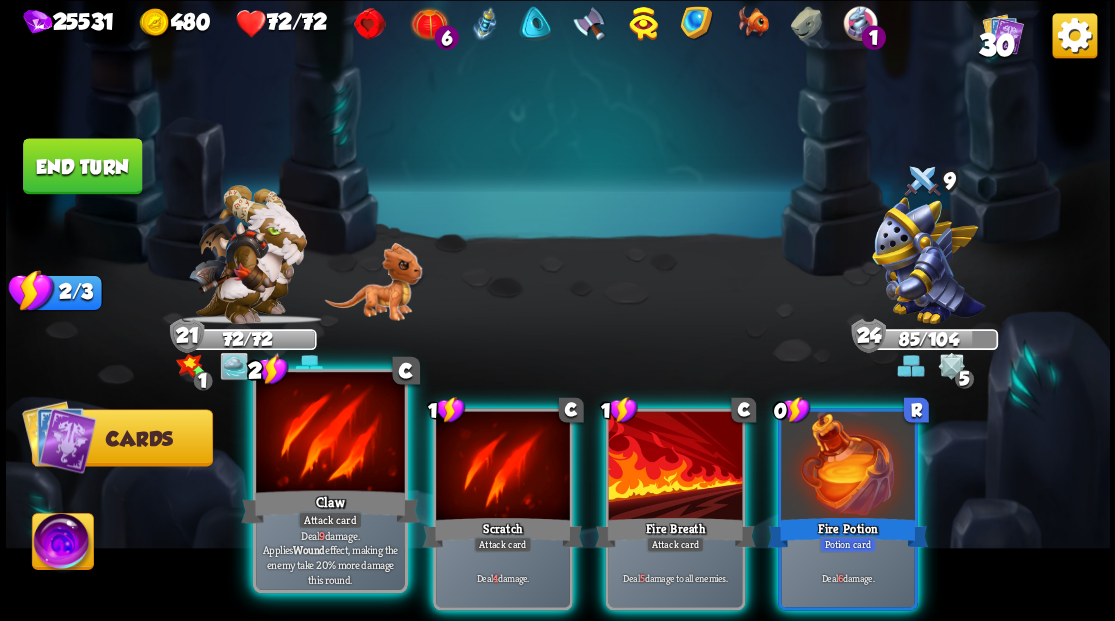 click at bounding box center (330, 434) 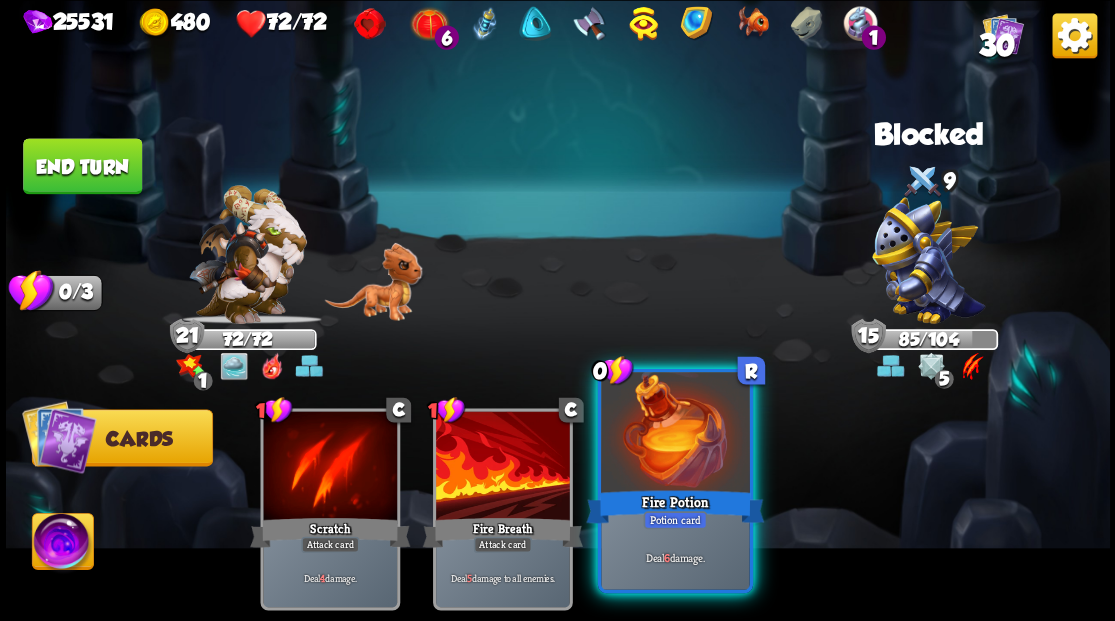 click at bounding box center [675, 434] 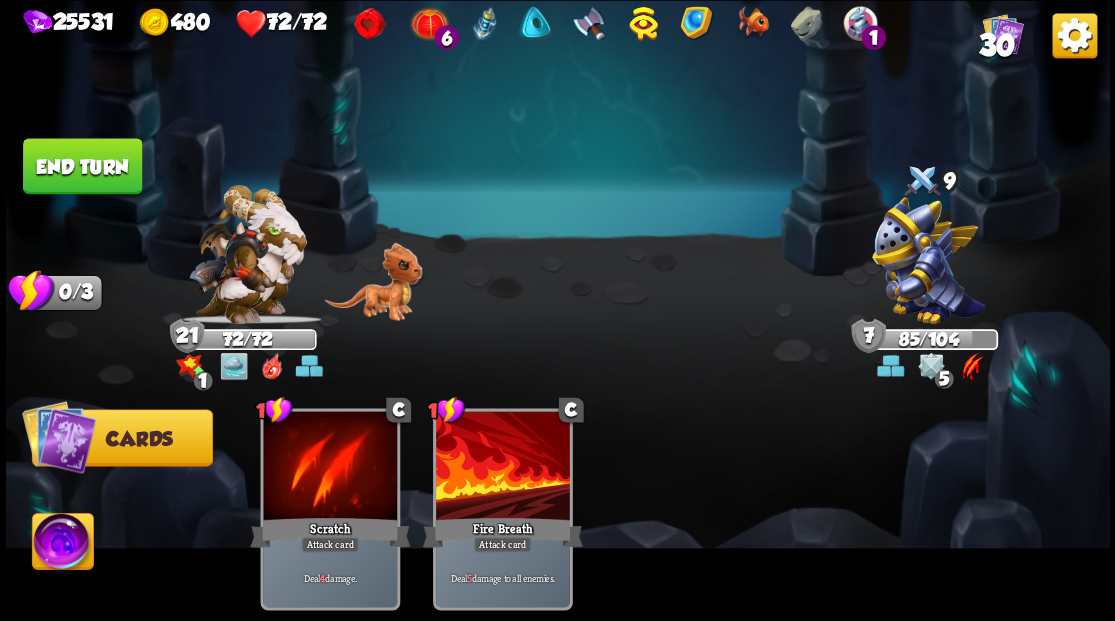click at bounding box center (62, 544) 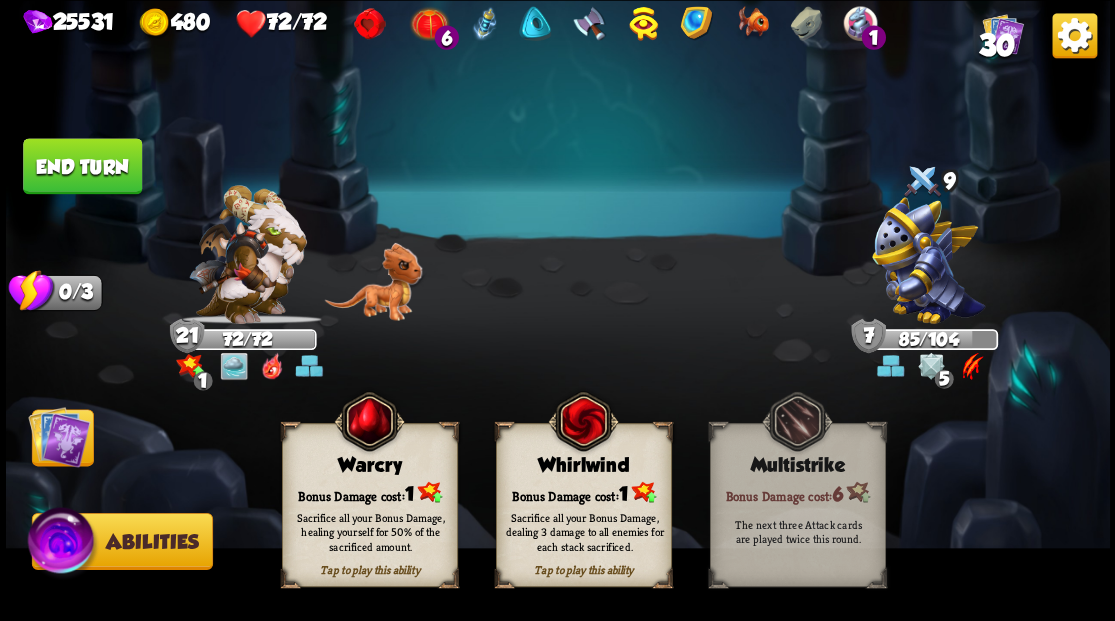 click on "Sacrifice all your Bonus Damage, dealing 3 damage to all enemies for each stack sacrificed." at bounding box center (584, 531) 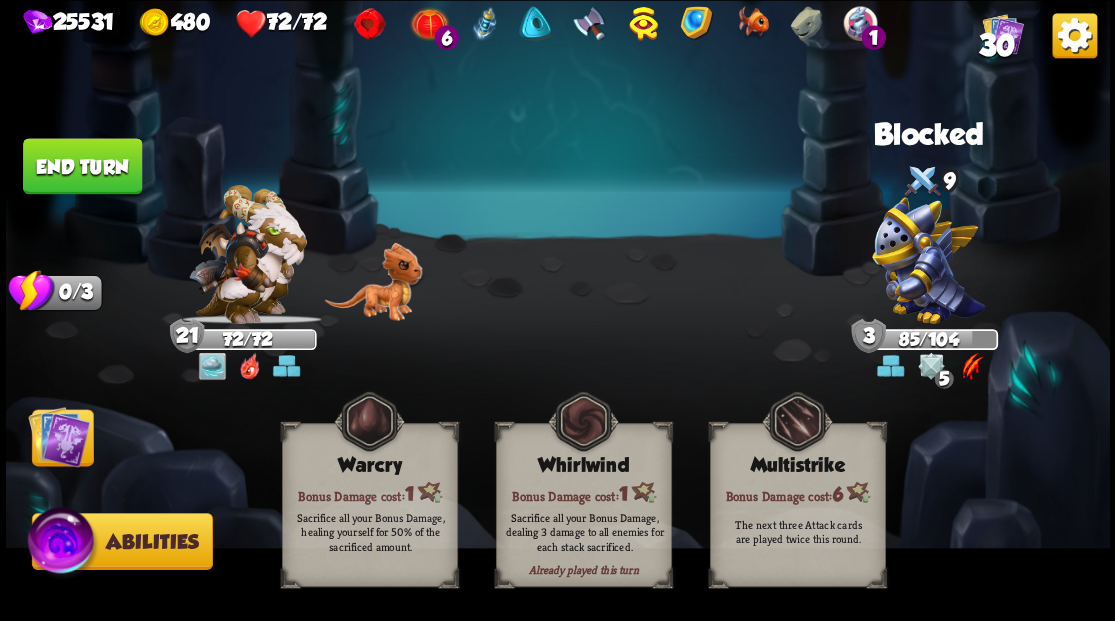 click at bounding box center (59, 436) 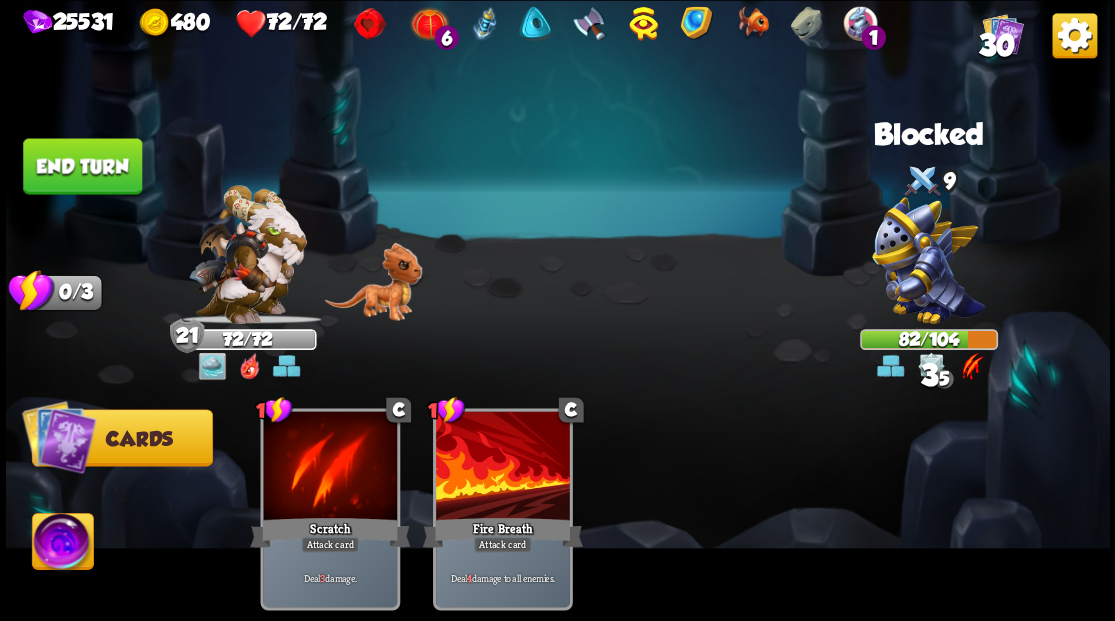 click on "End turn" at bounding box center [82, 166] 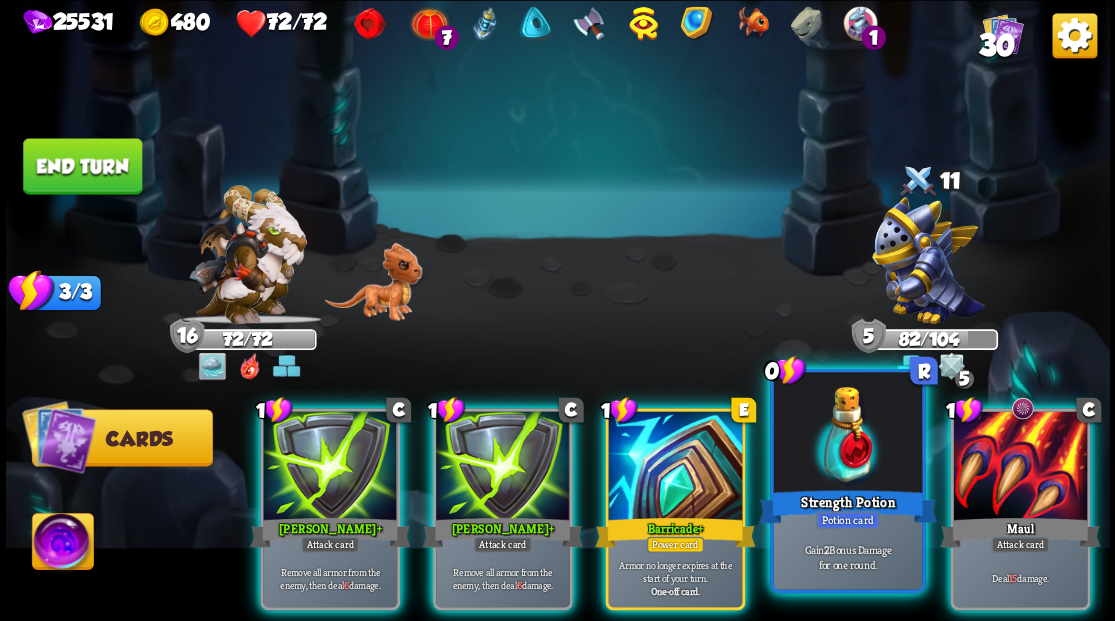 click at bounding box center [847, 434] 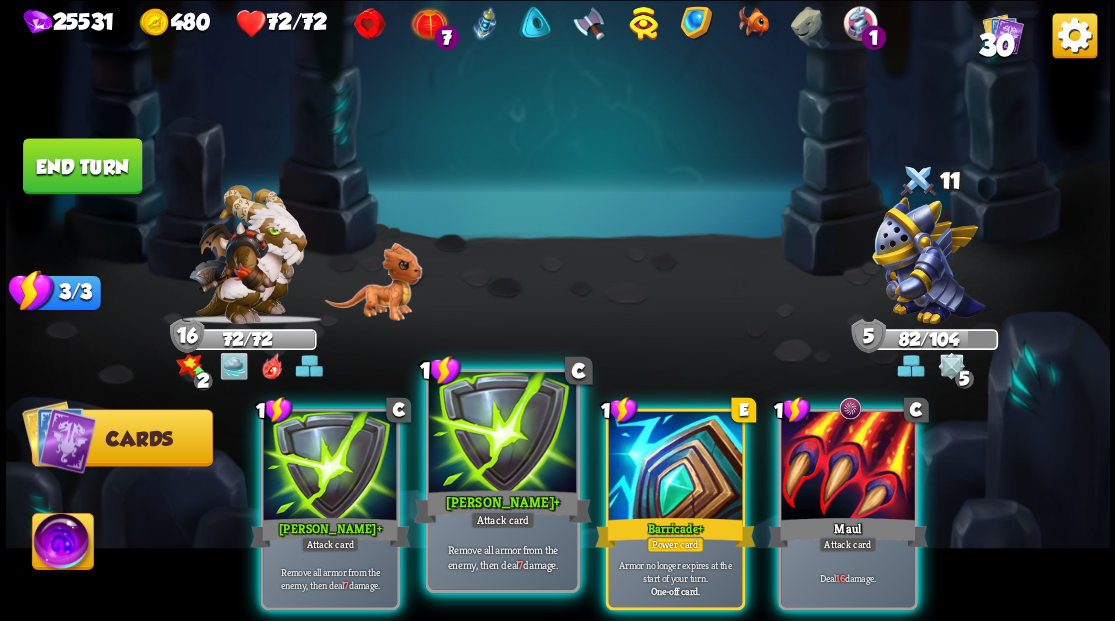click at bounding box center (502, 434) 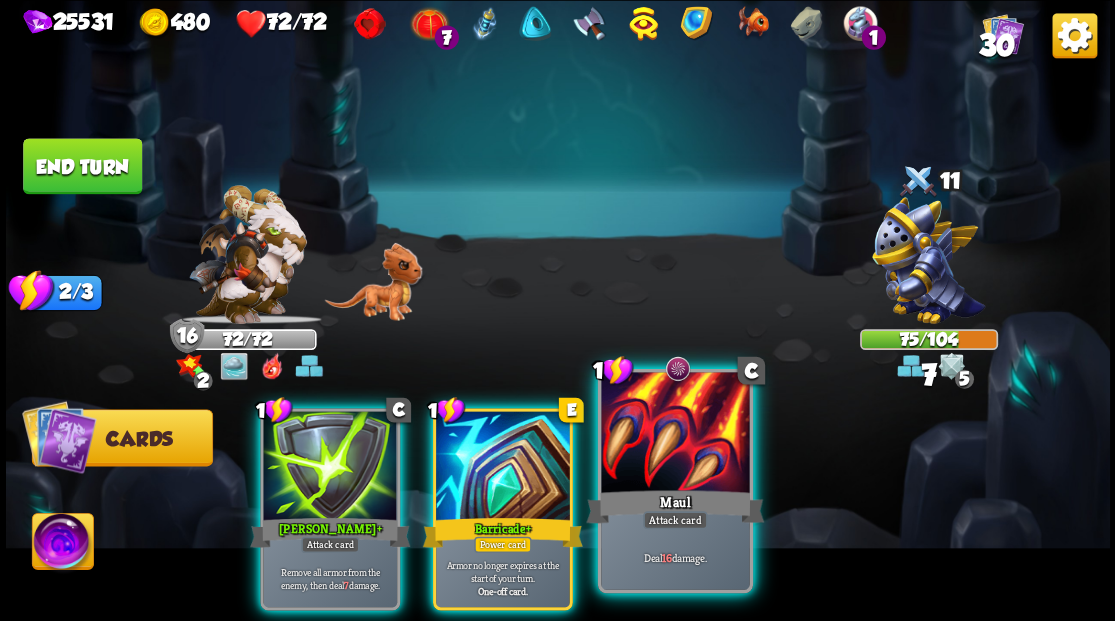 click at bounding box center (675, 434) 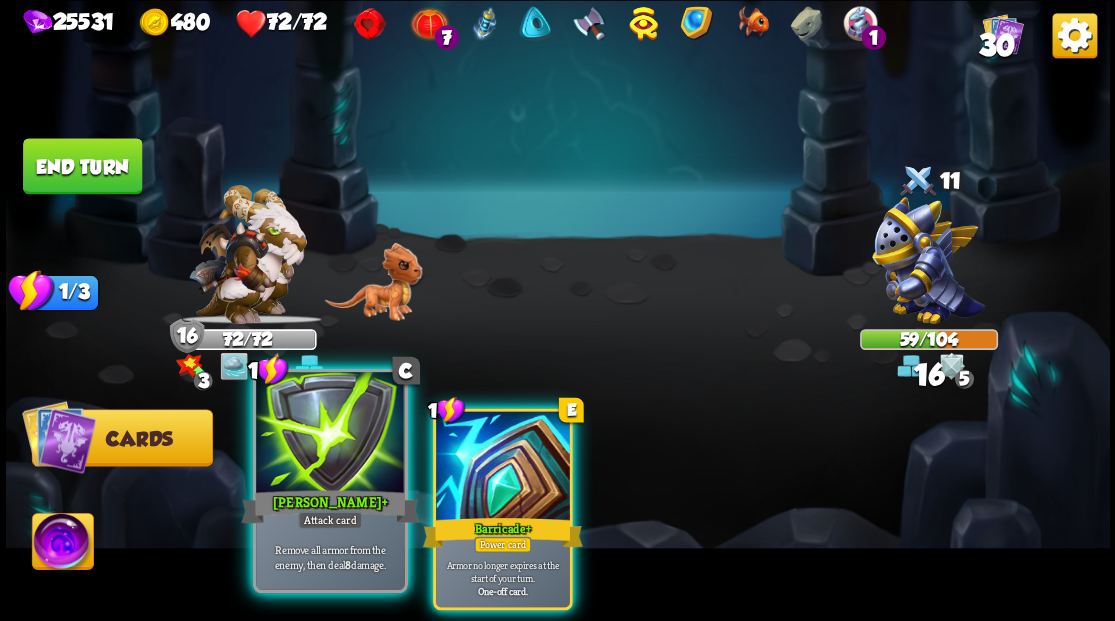 click at bounding box center (330, 434) 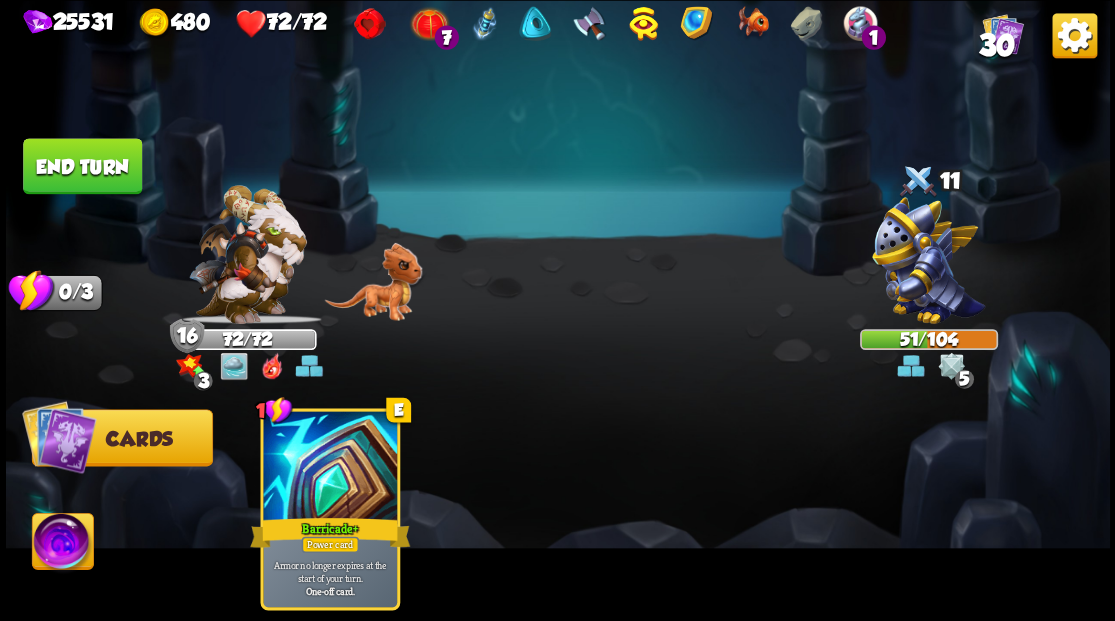 click at bounding box center [62, 544] 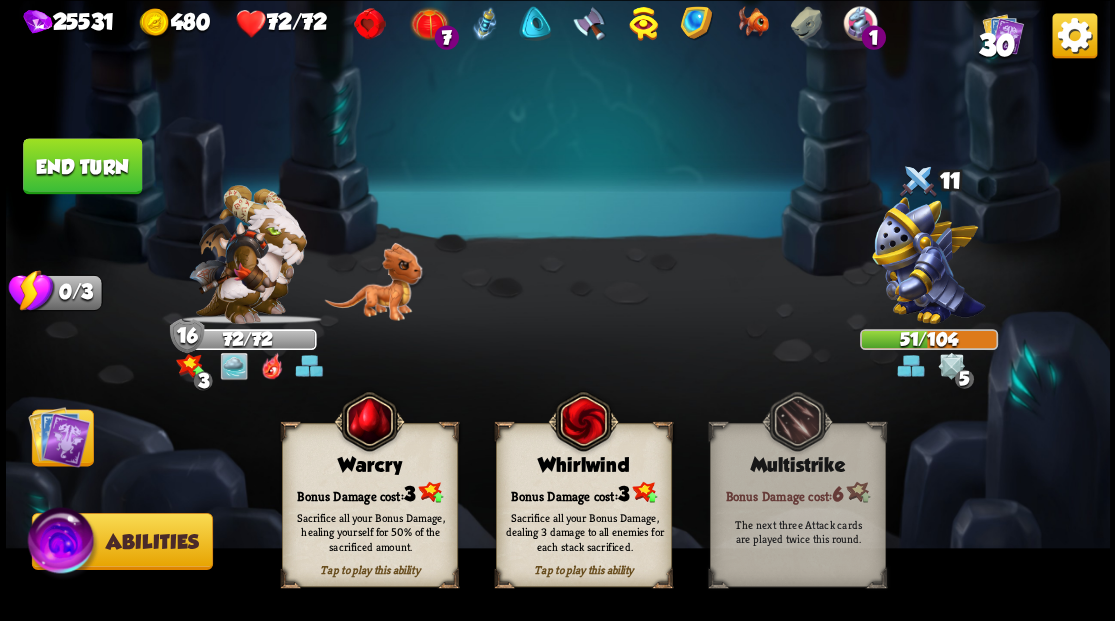click on "Tap to play this ability   Warcry
Bonus Damage cost:  3     Sacrifice all your Bonus Damage, healing yourself for 50% of the sacrificed amount.               Tap to play this ability   Whirlwind
Bonus Damage cost:  3     Sacrifice all your Bonus Damage, dealing 3 damage to all enemies for each stack sacrificed.                 Multistrike
Bonus Damage cost:  6     The next three Attack cards are played twice this round." at bounding box center [584, 505] 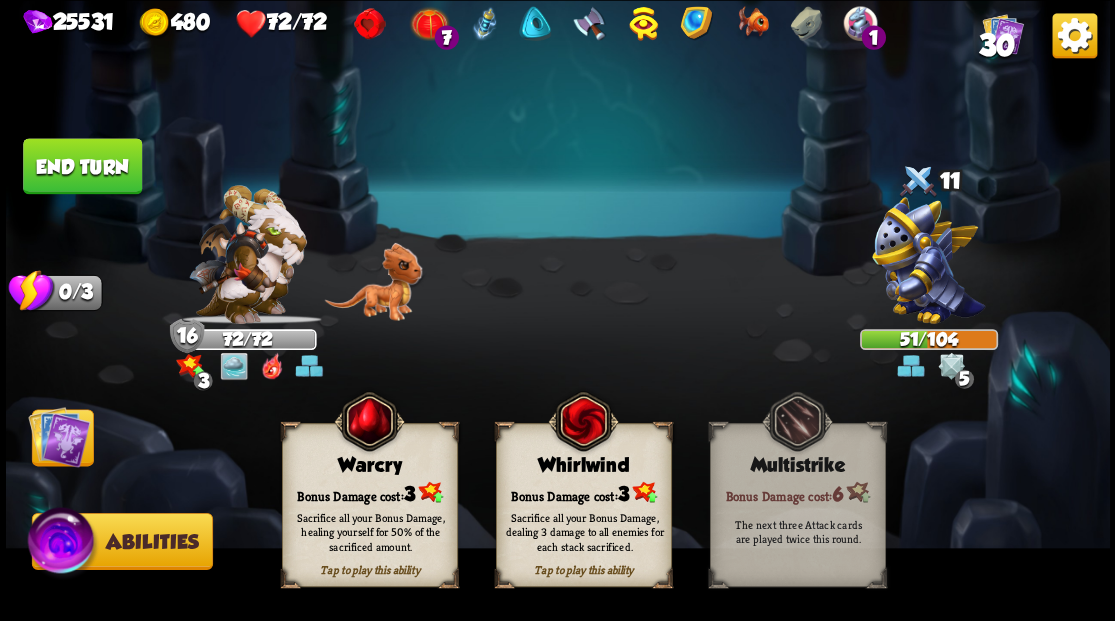 click on "Bonus Damage cost:  3" at bounding box center [583, 492] 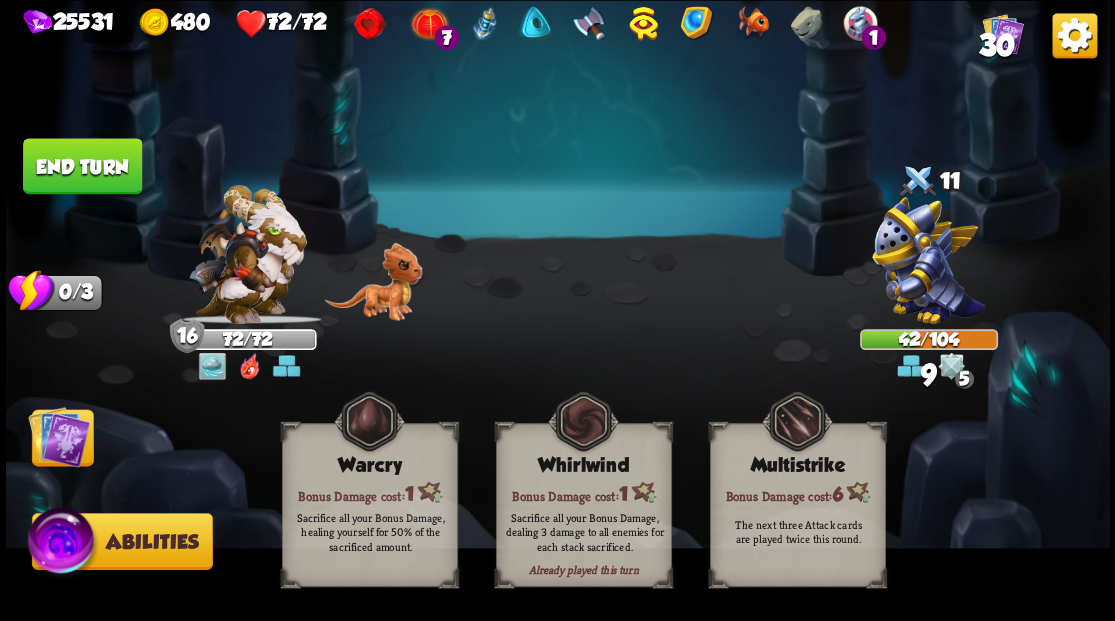 drag, startPoint x: 56, startPoint y: 430, endPoint x: 82, endPoint y: 408, distance: 34.058773 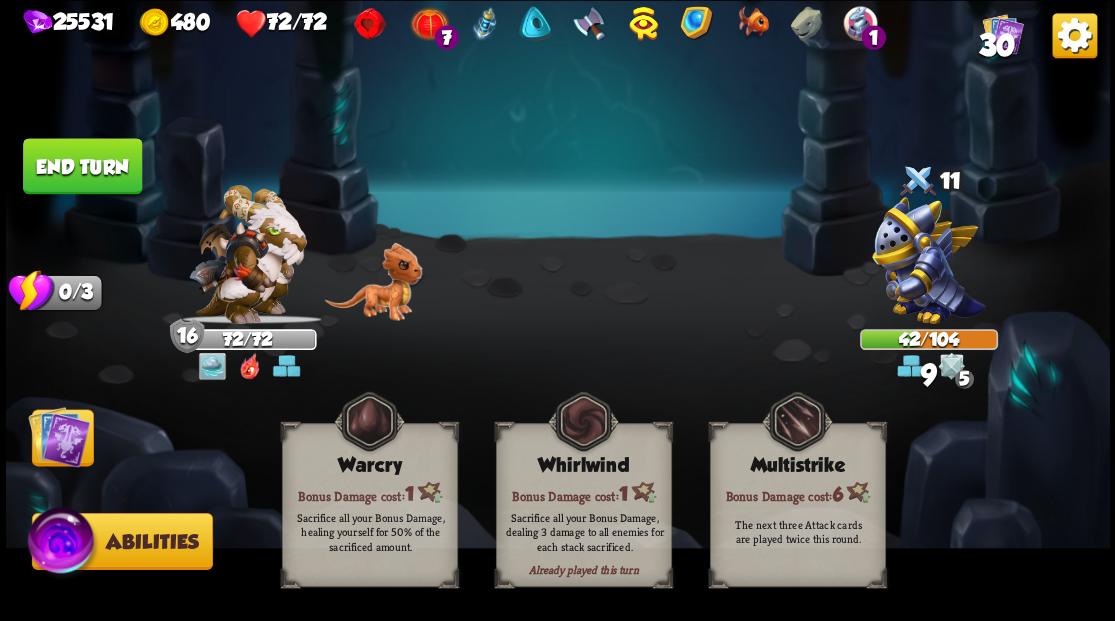 click at bounding box center [59, 436] 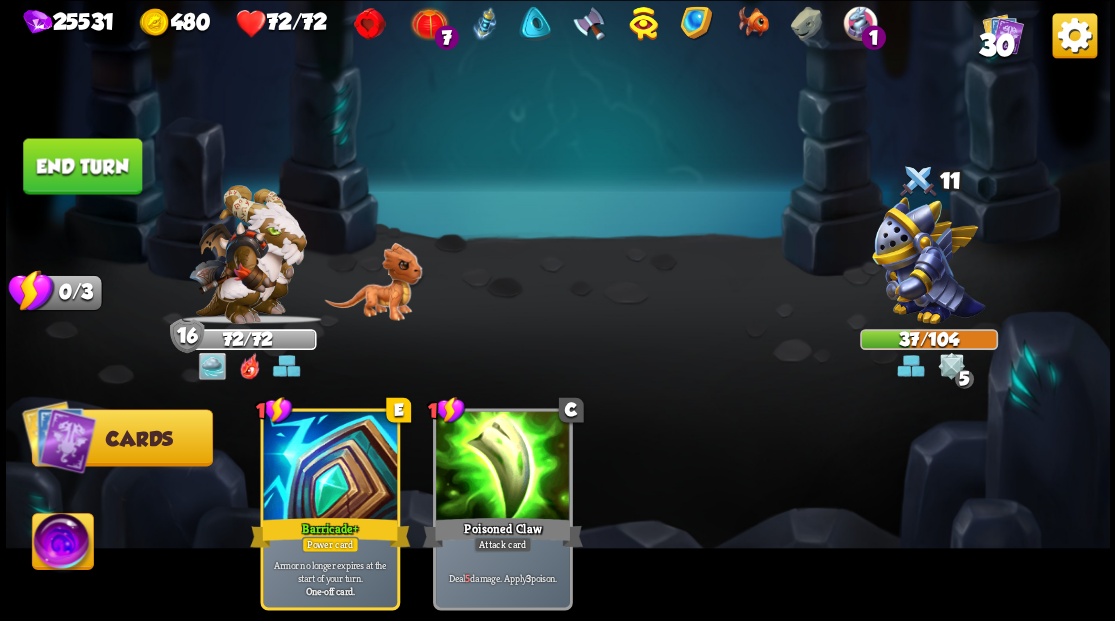 click on "End turn" at bounding box center [82, 166] 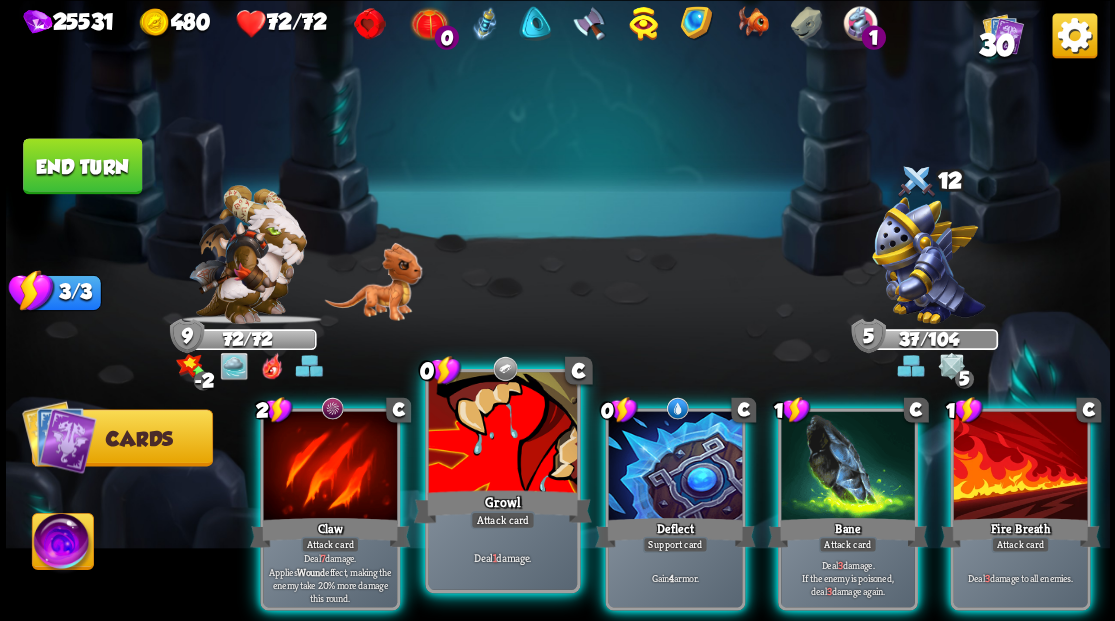 click at bounding box center [502, 434] 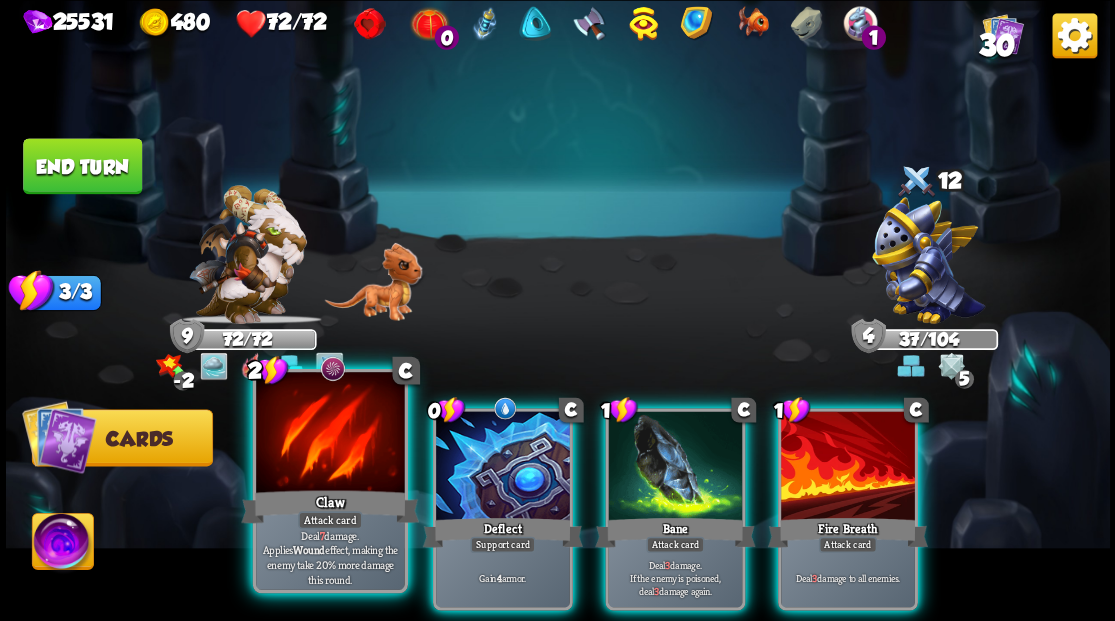click at bounding box center [330, 434] 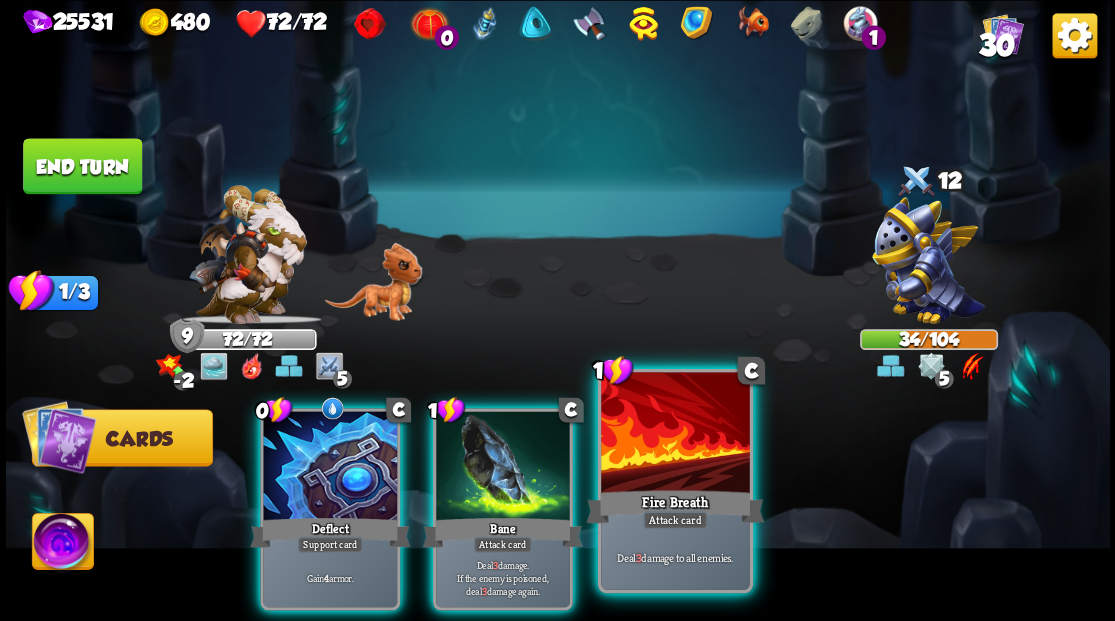 click at bounding box center (675, 434) 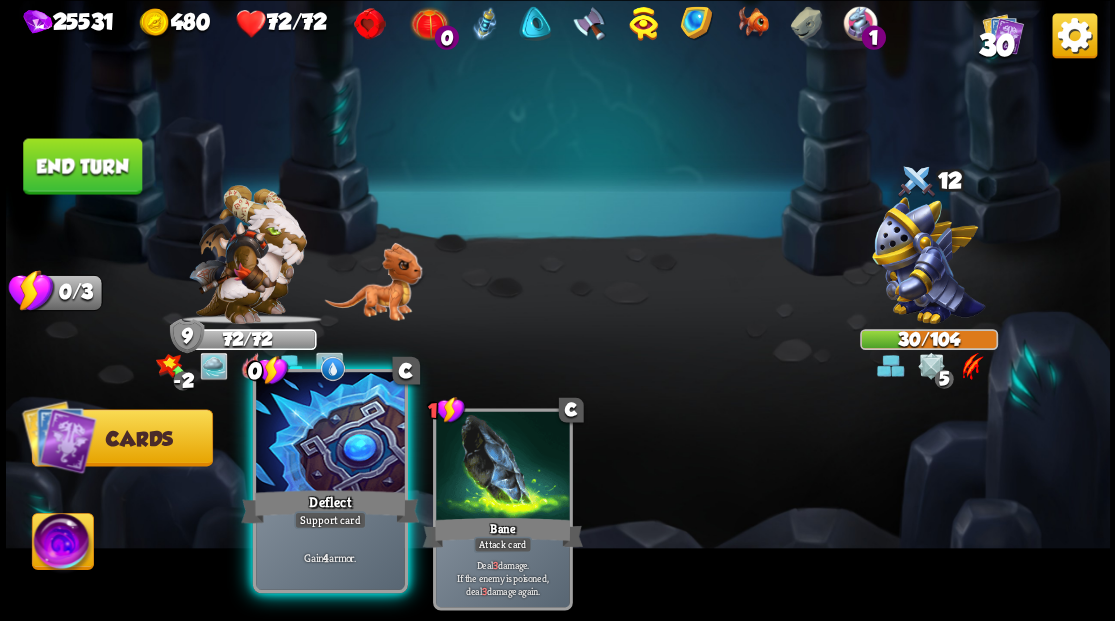 click at bounding box center [330, 434] 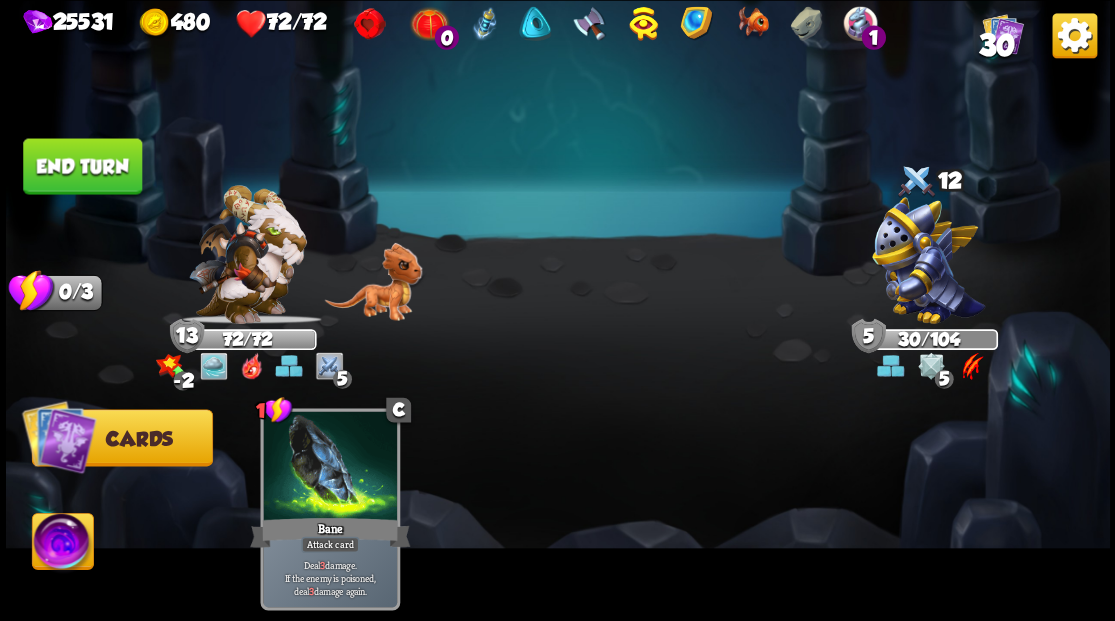 click on "End turn" at bounding box center [82, 166] 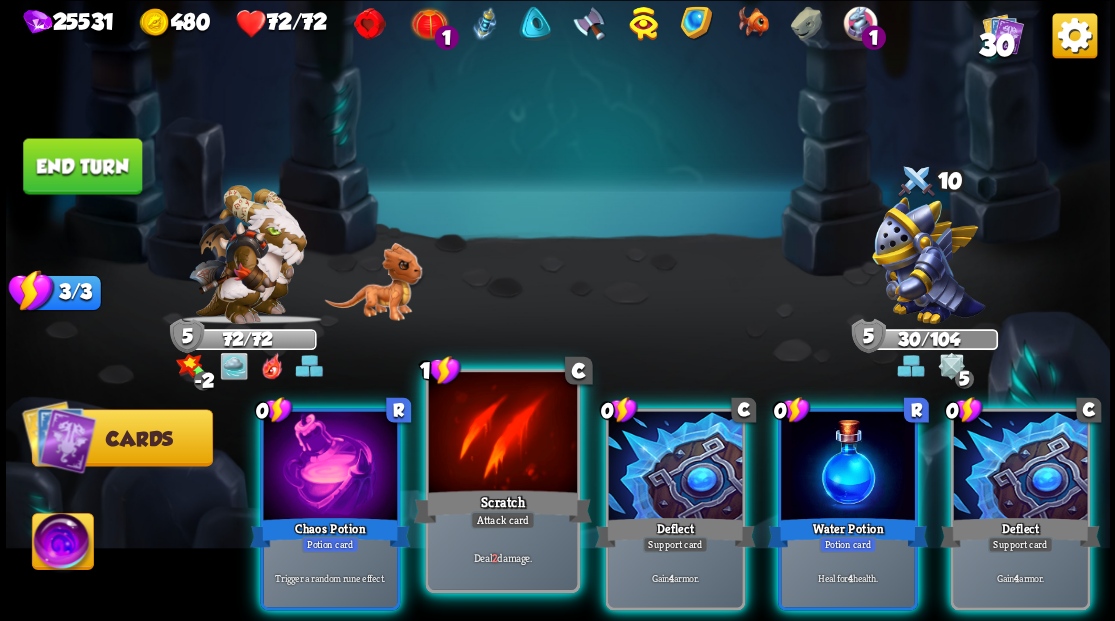 click at bounding box center [502, 434] 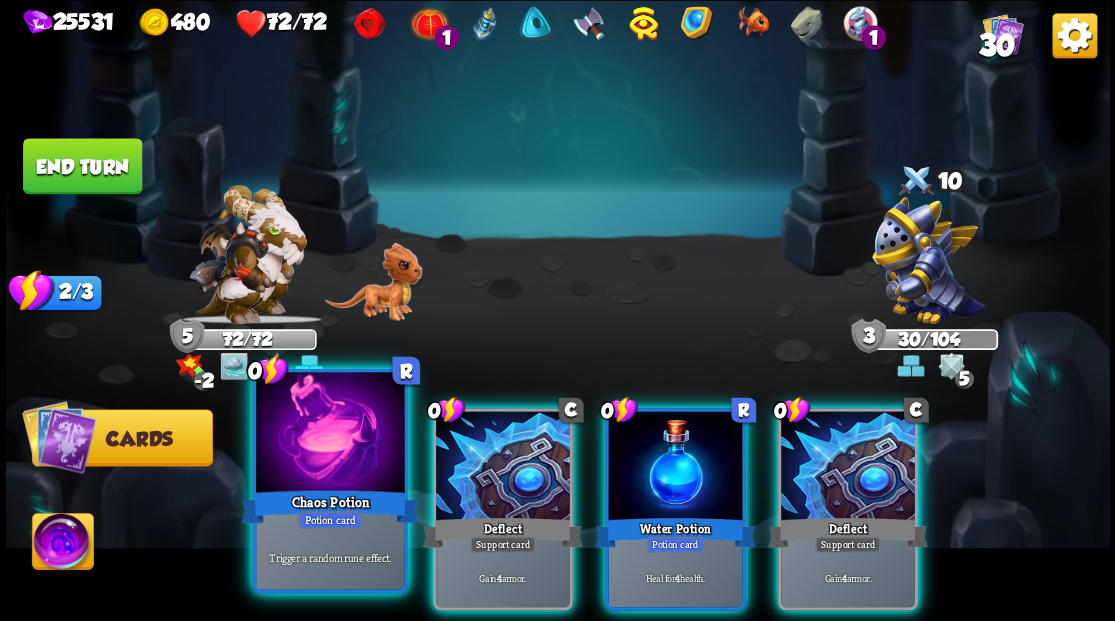 click at bounding box center [330, 434] 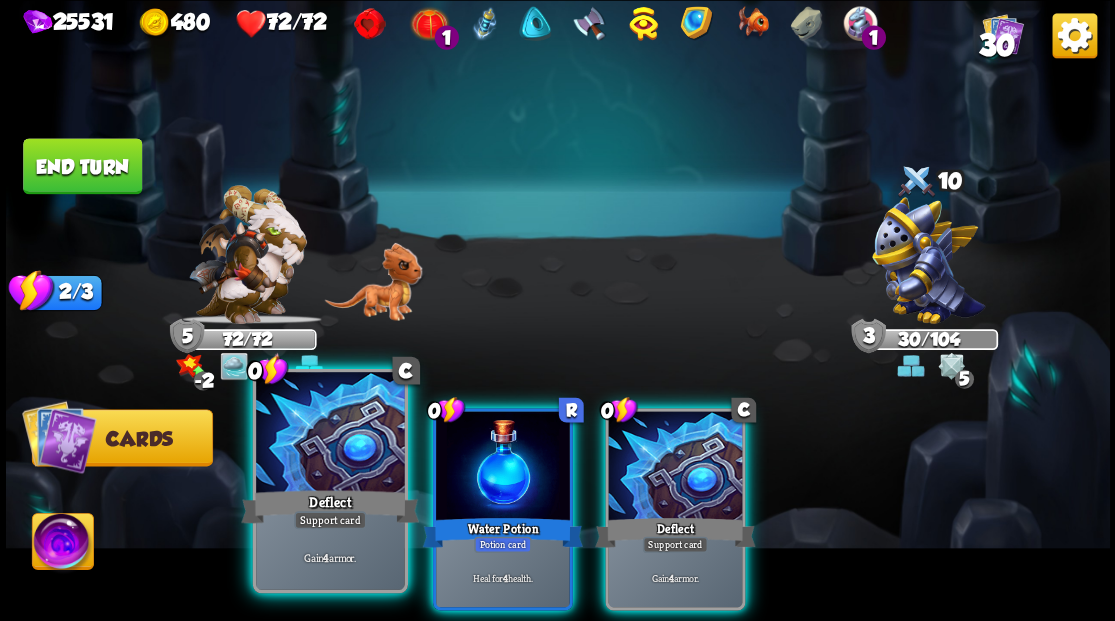 click at bounding box center (330, 434) 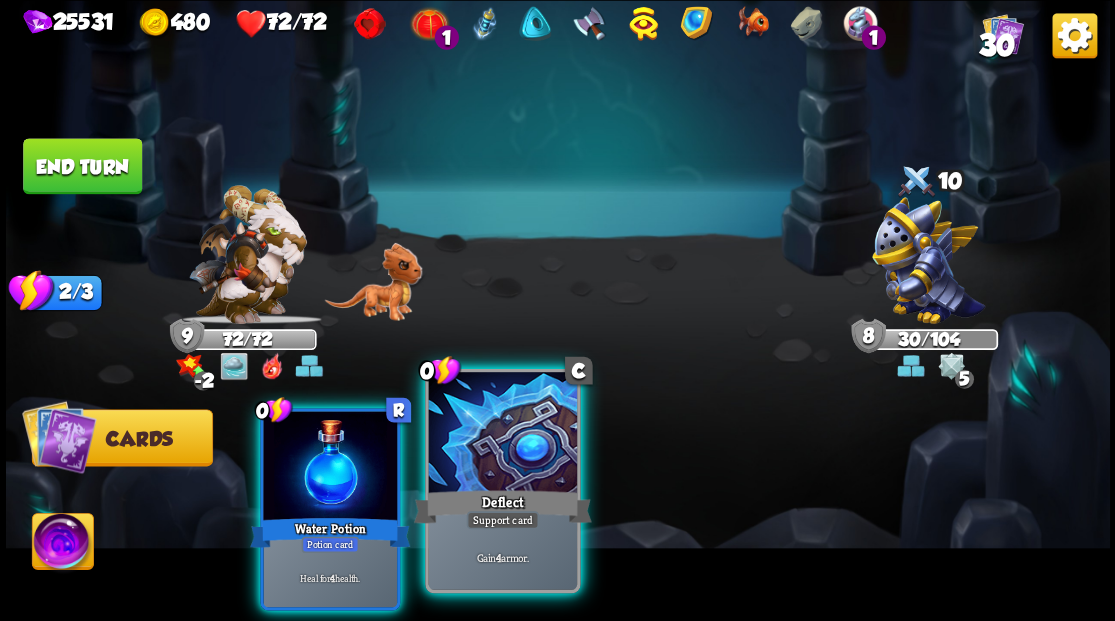 click at bounding box center (502, 434) 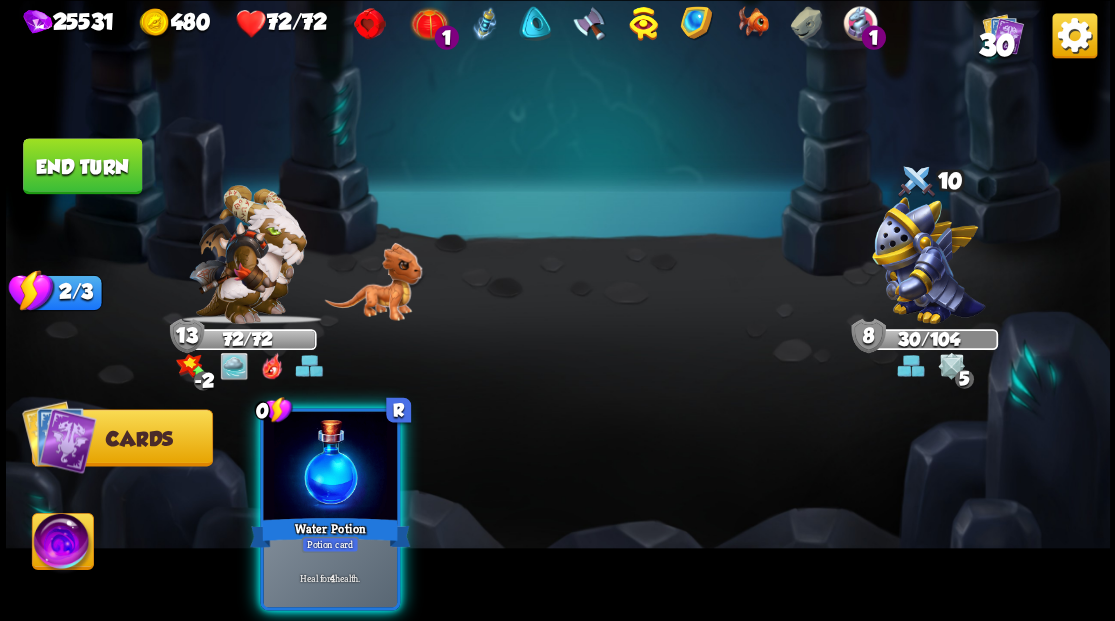 click at bounding box center (330, 467) 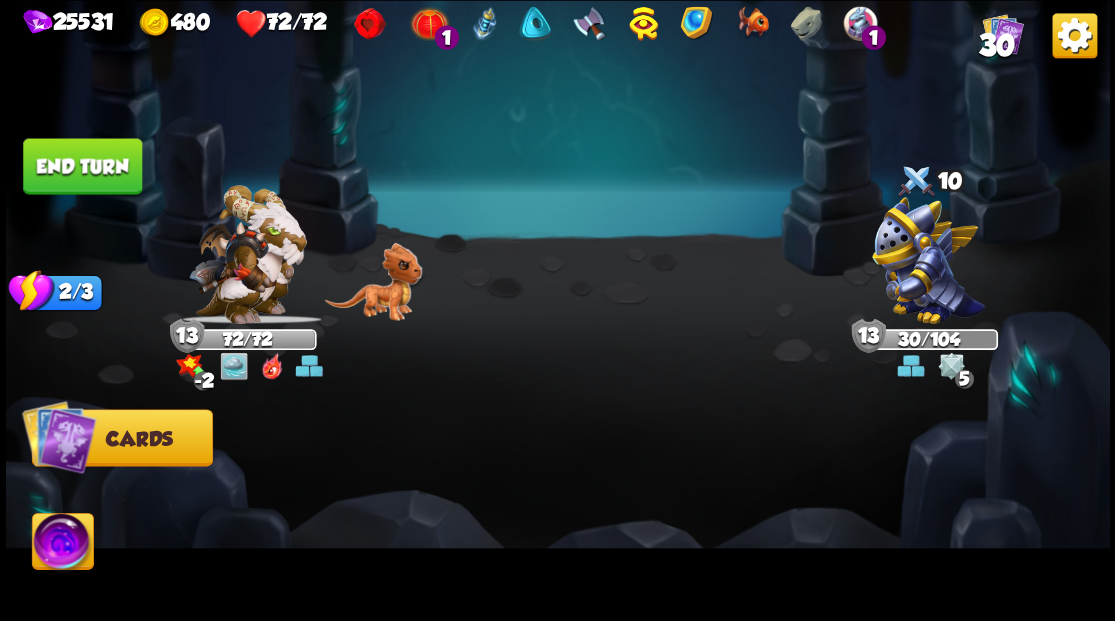 click on "End turn" at bounding box center [82, 166] 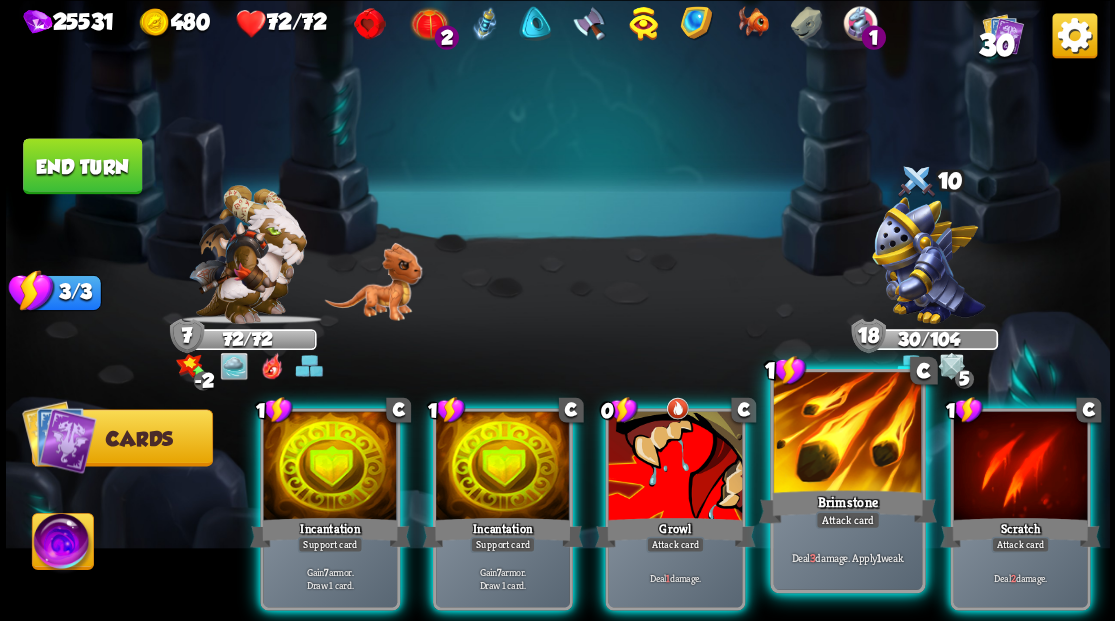 click at bounding box center (847, 434) 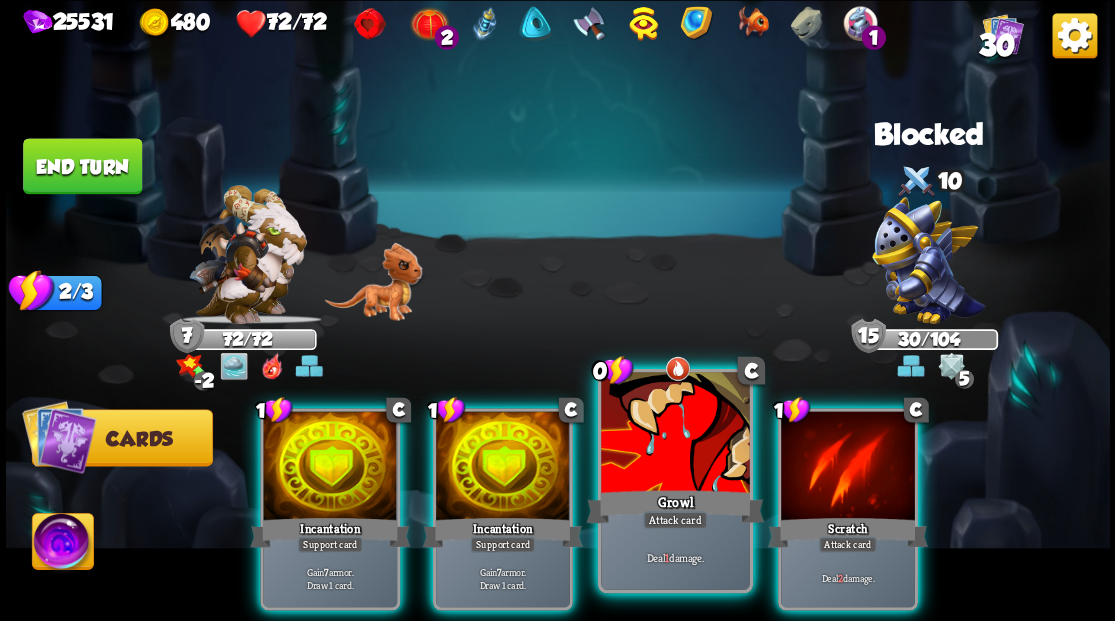 click at bounding box center [675, 434] 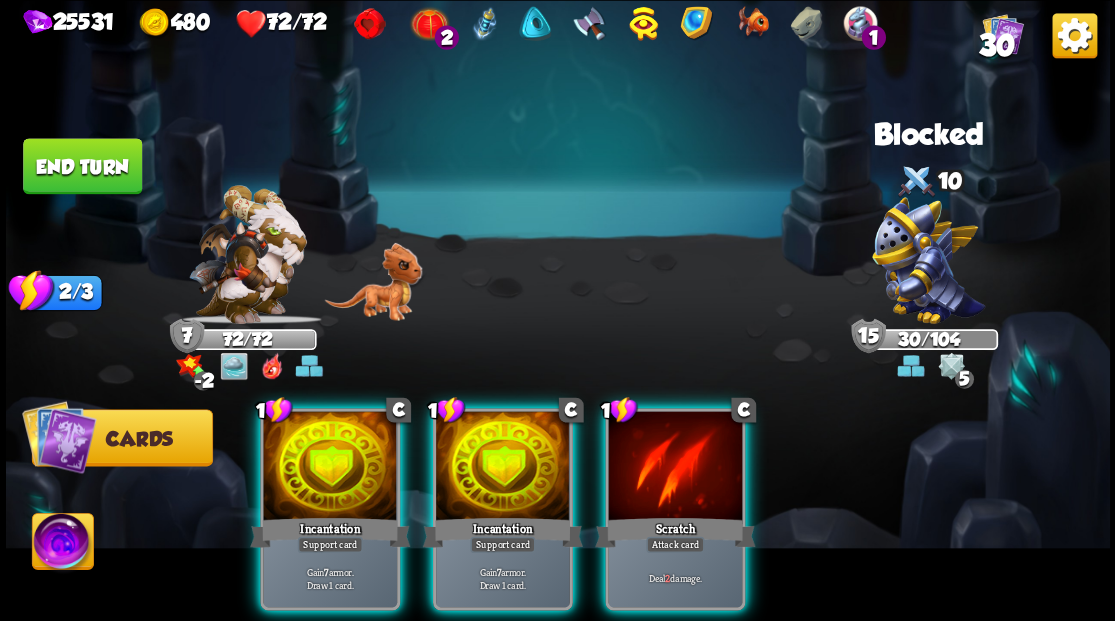 click at bounding box center (675, 467) 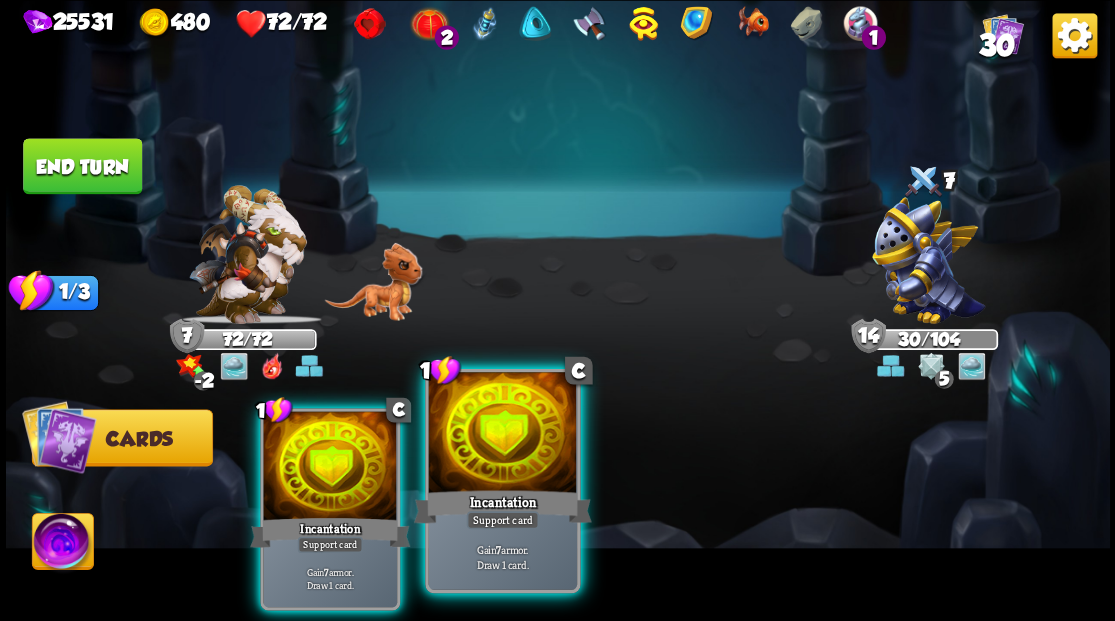 drag, startPoint x: 492, startPoint y: 452, endPoint x: 397, endPoint y: 448, distance: 95.084175 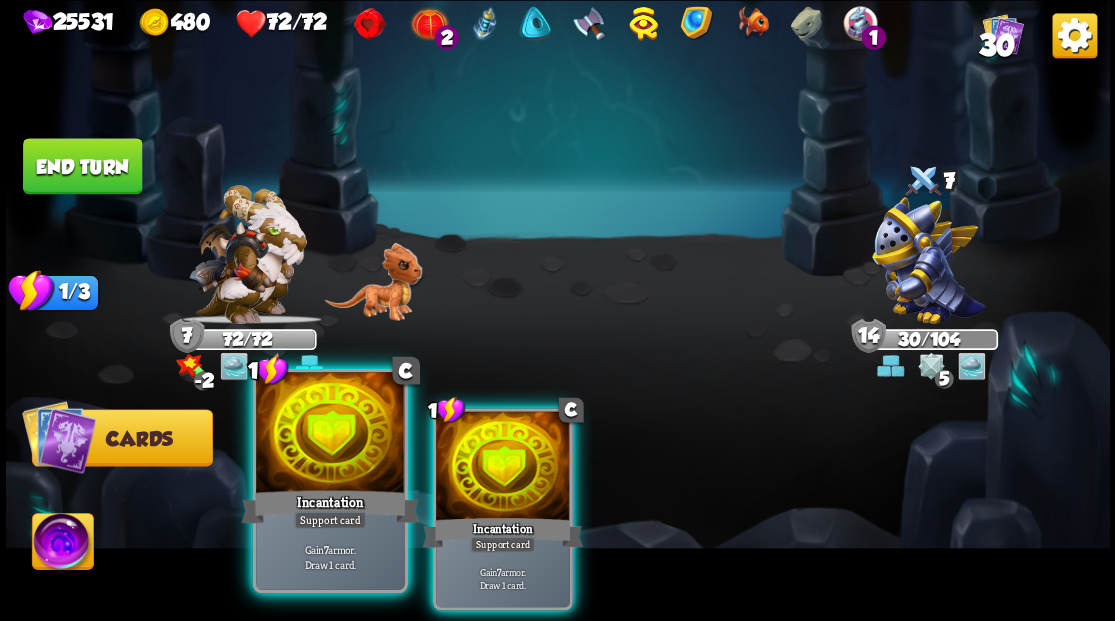 click at bounding box center (503, 467) 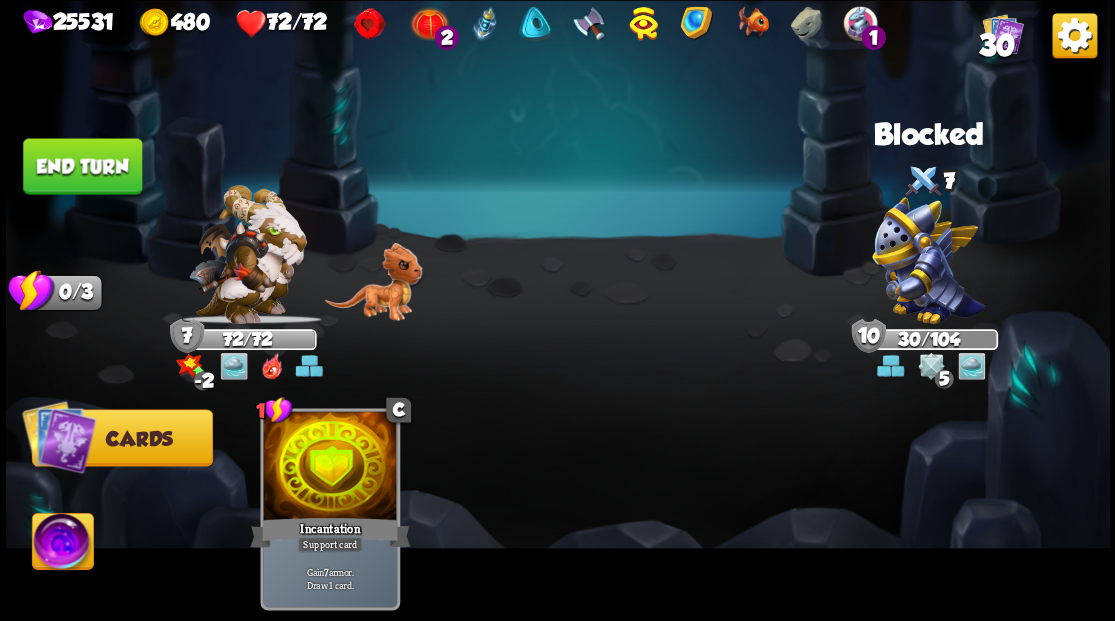 click on "End turn" at bounding box center (82, 166) 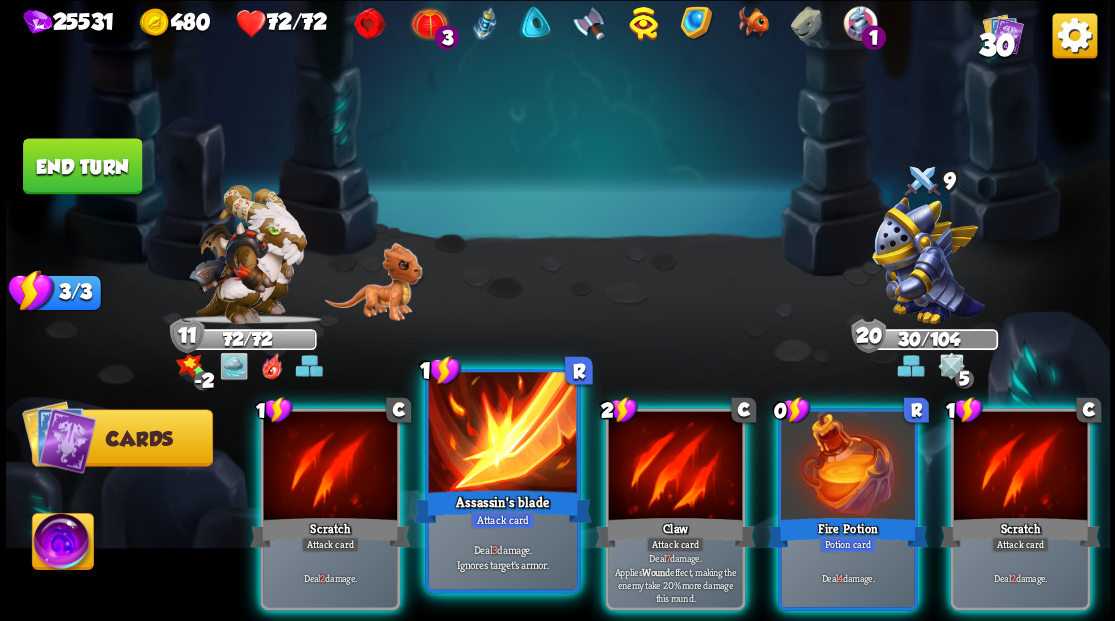 click at bounding box center [502, 434] 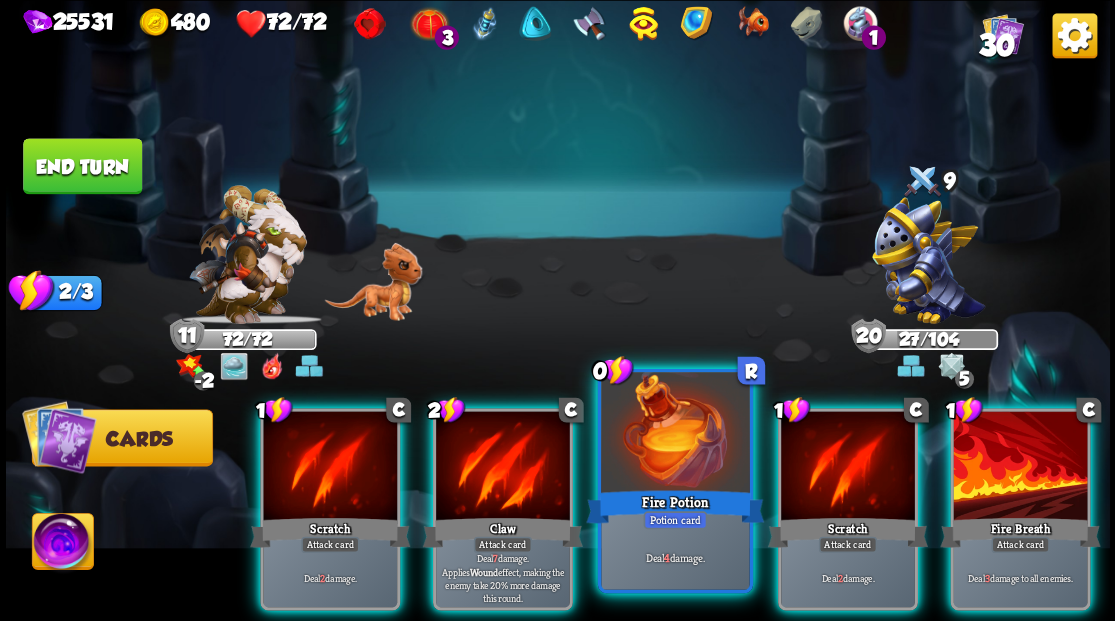 click at bounding box center (675, 434) 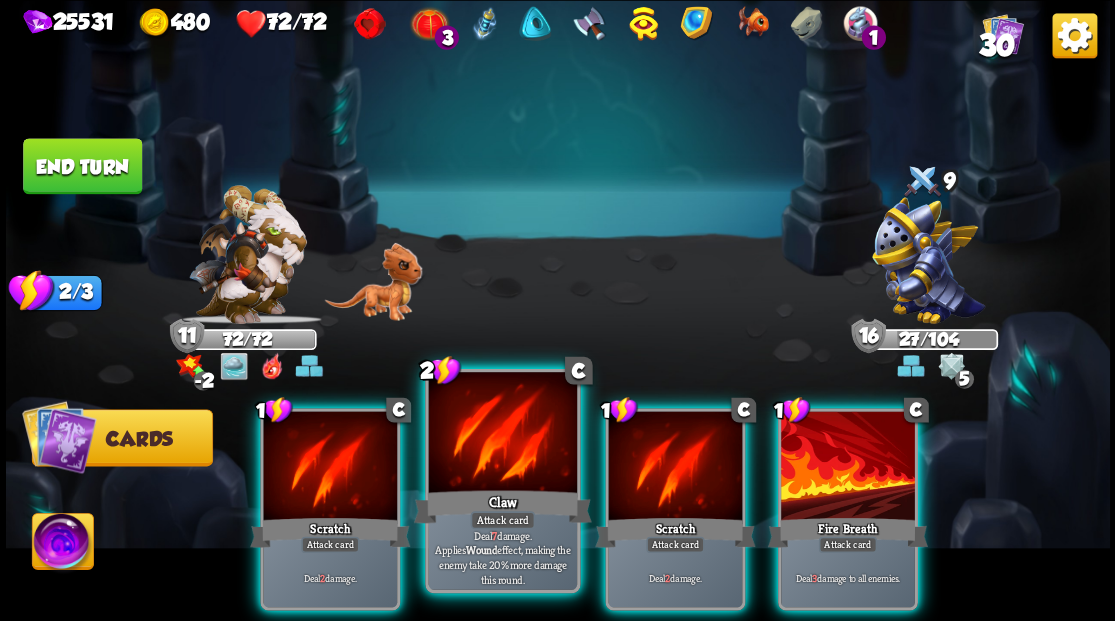click at bounding box center (502, 434) 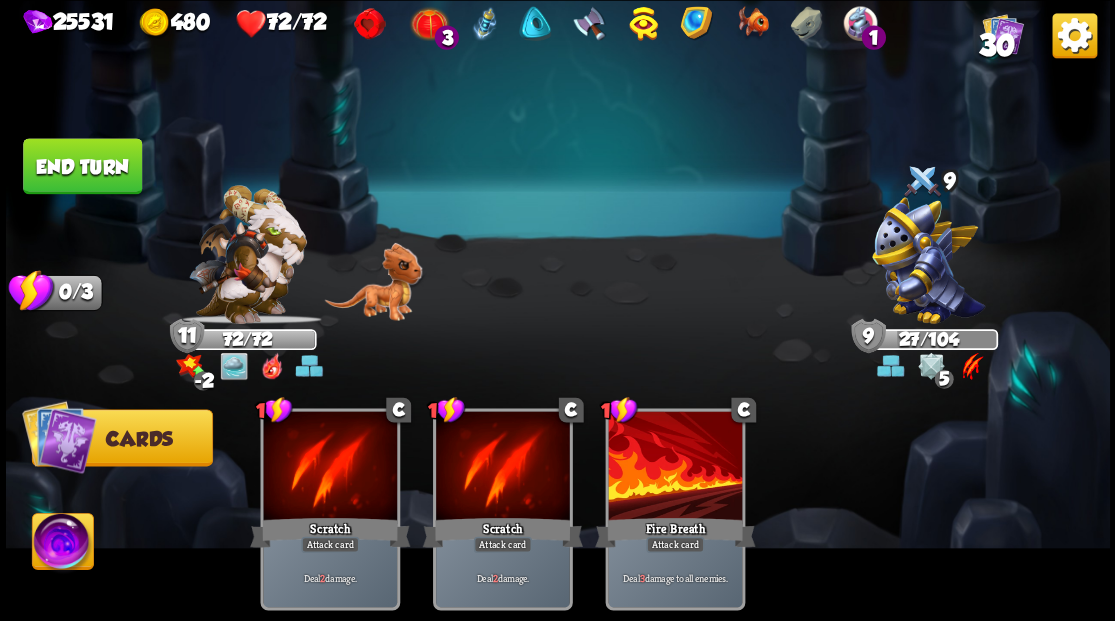click on "End turn" at bounding box center (82, 166) 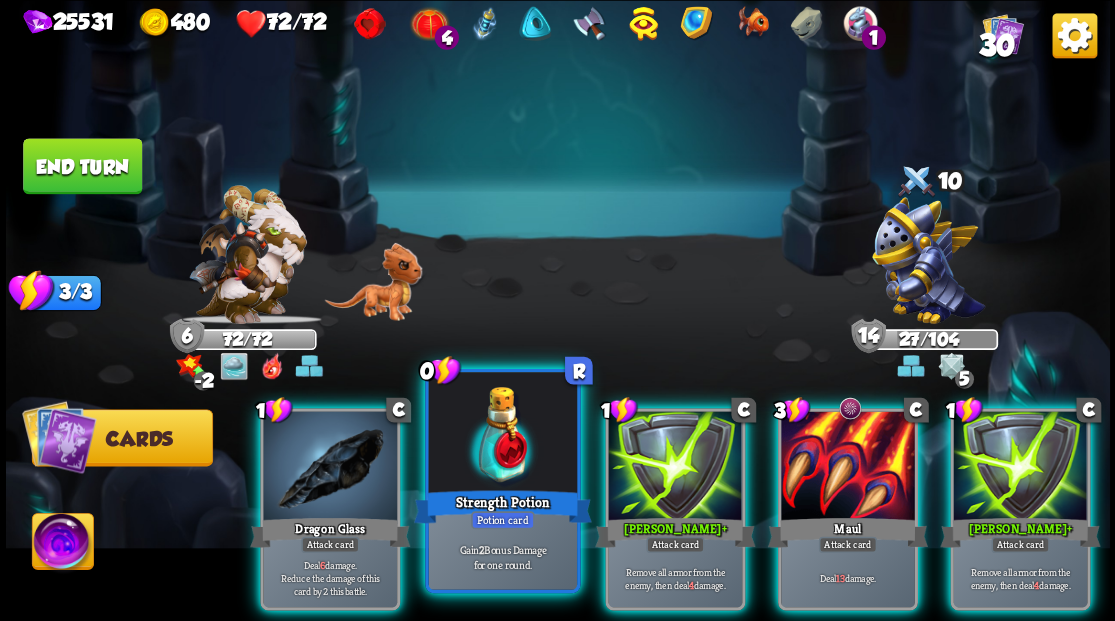 click at bounding box center [502, 434] 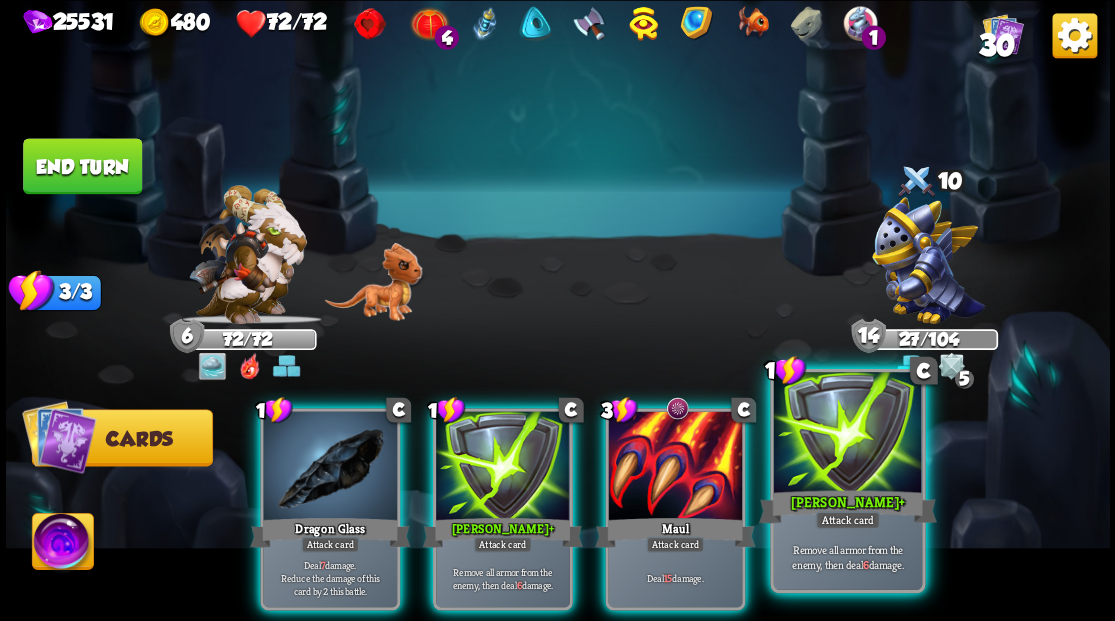 click at bounding box center (847, 434) 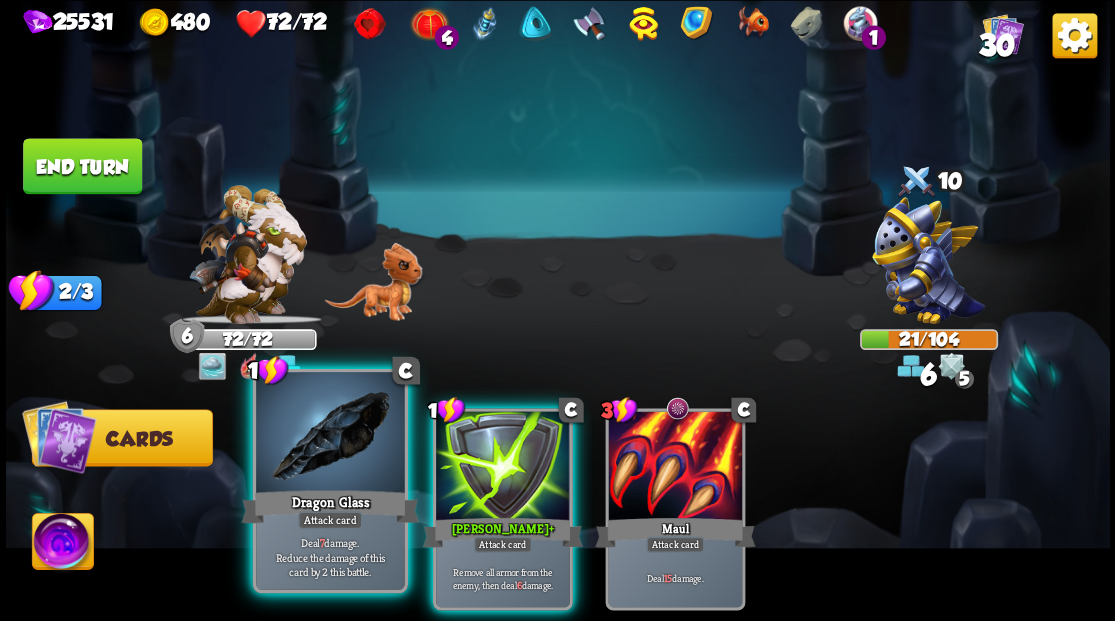 click at bounding box center [330, 434] 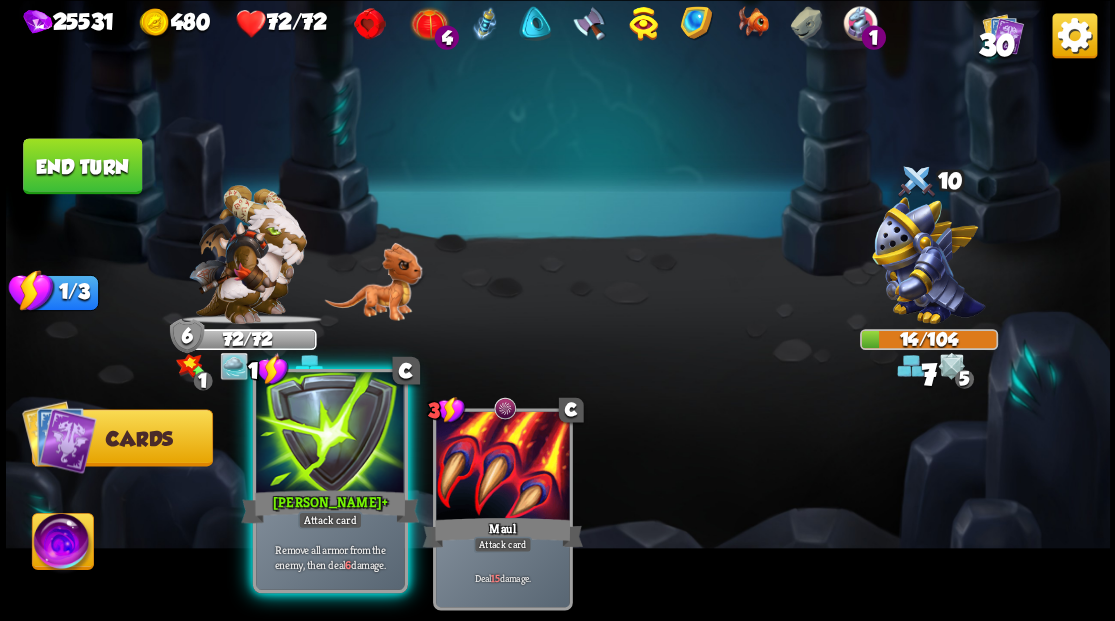 click at bounding box center (330, 434) 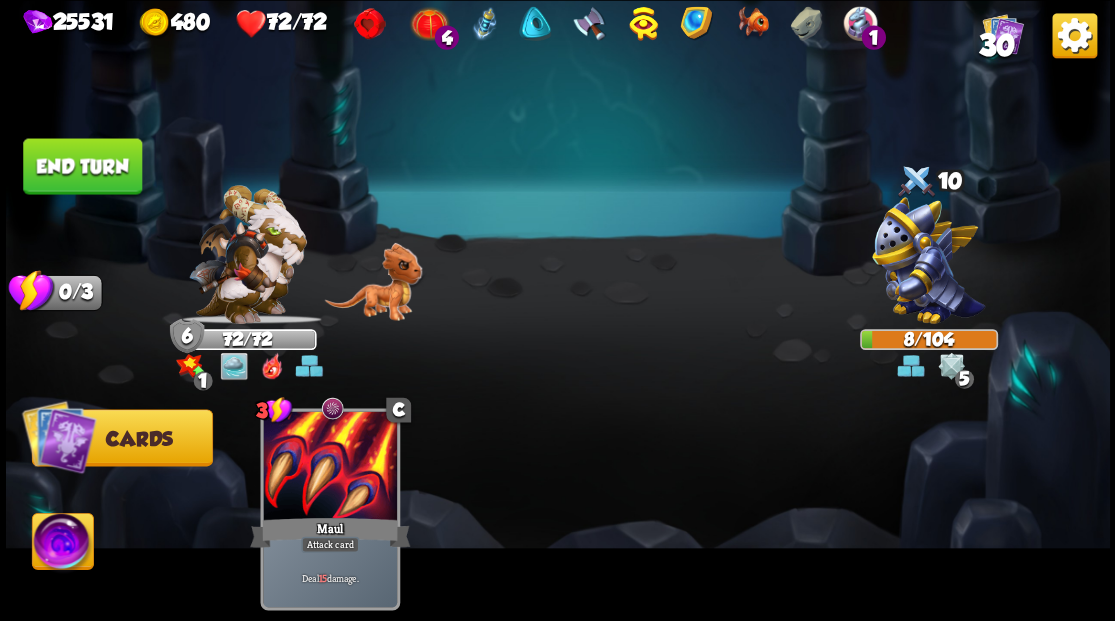 click on "End turn" at bounding box center [82, 166] 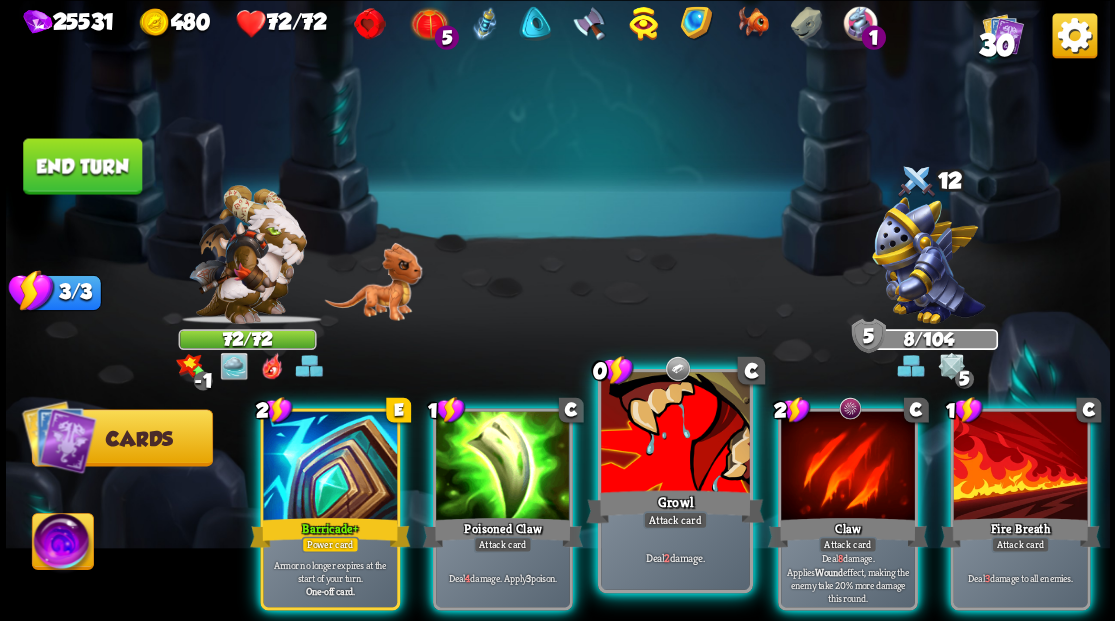 click on "Growl" at bounding box center (675, 506) 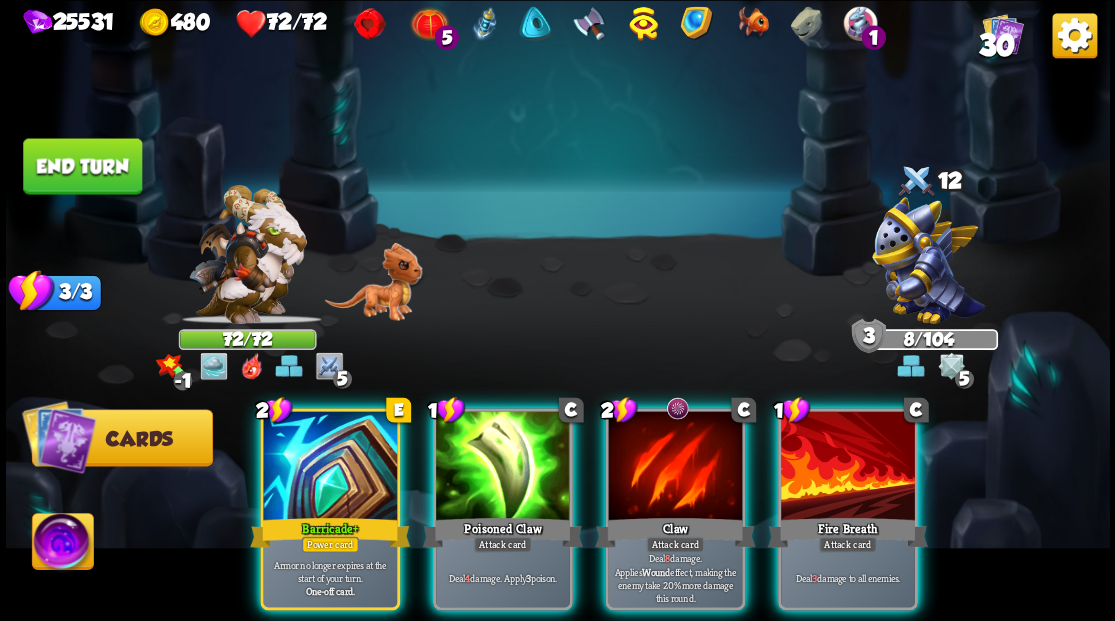 click at bounding box center [848, 467] 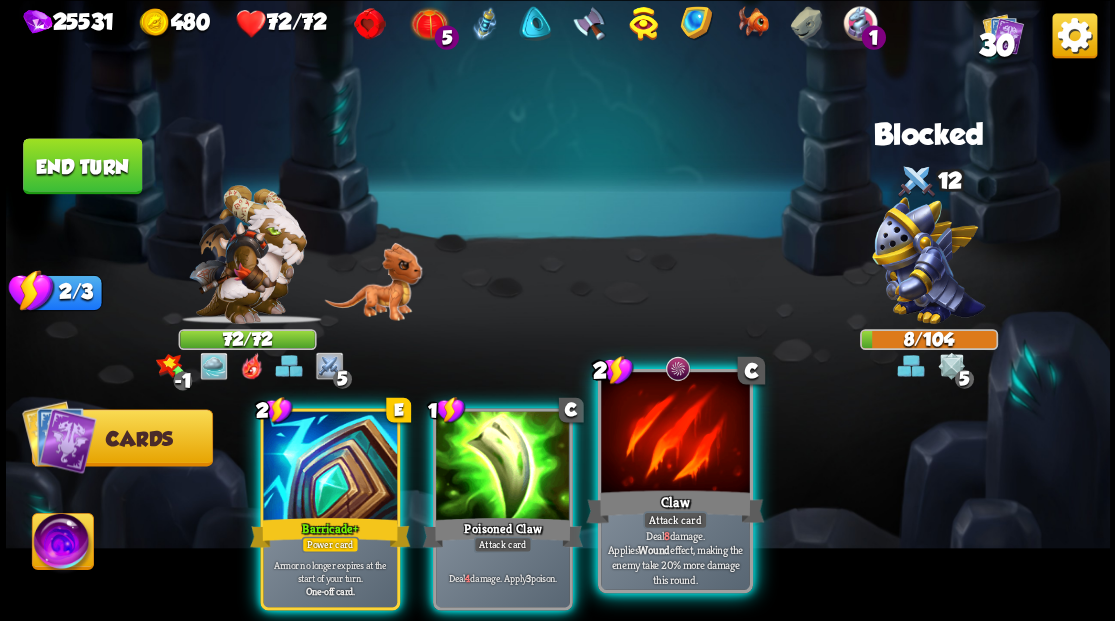click at bounding box center [675, 434] 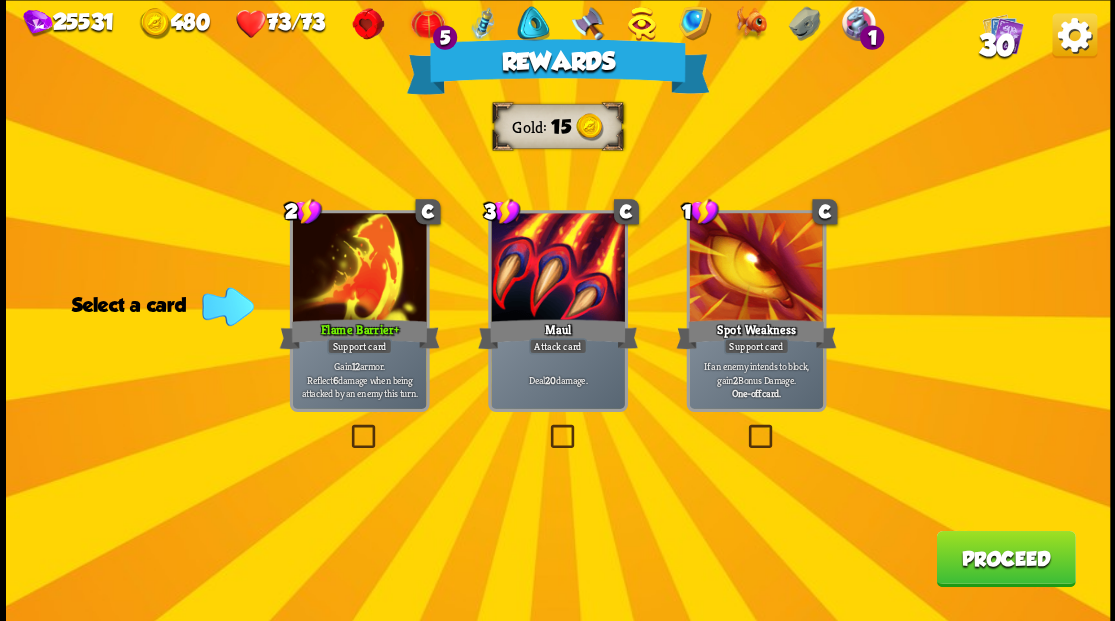 click on "Proceed" at bounding box center [1005, 558] 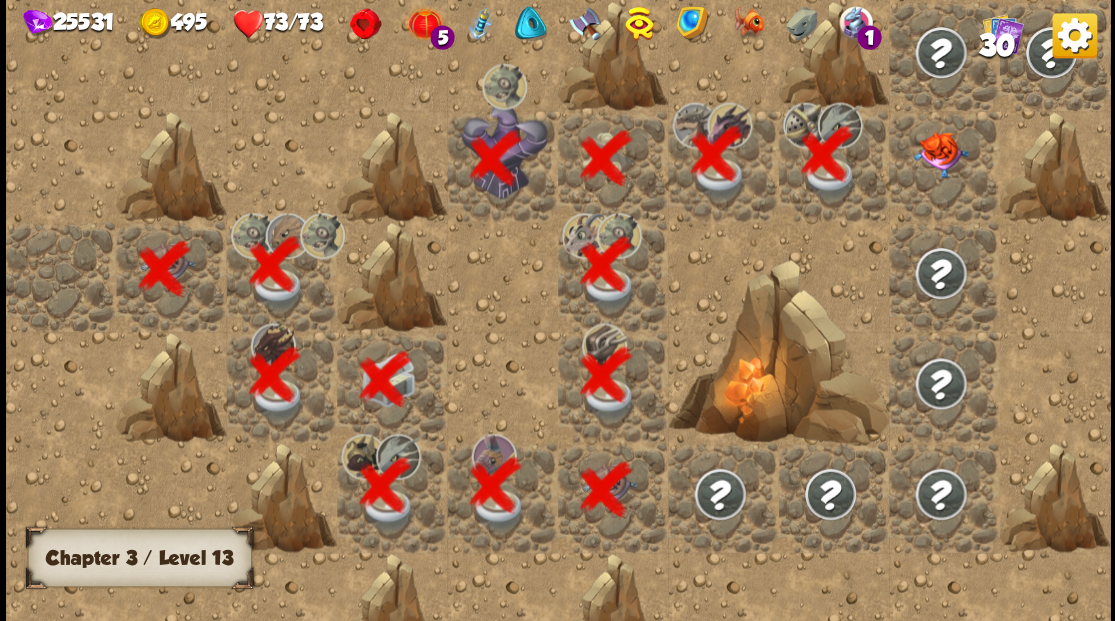 scroll, scrollTop: 0, scrollLeft: 384, axis: horizontal 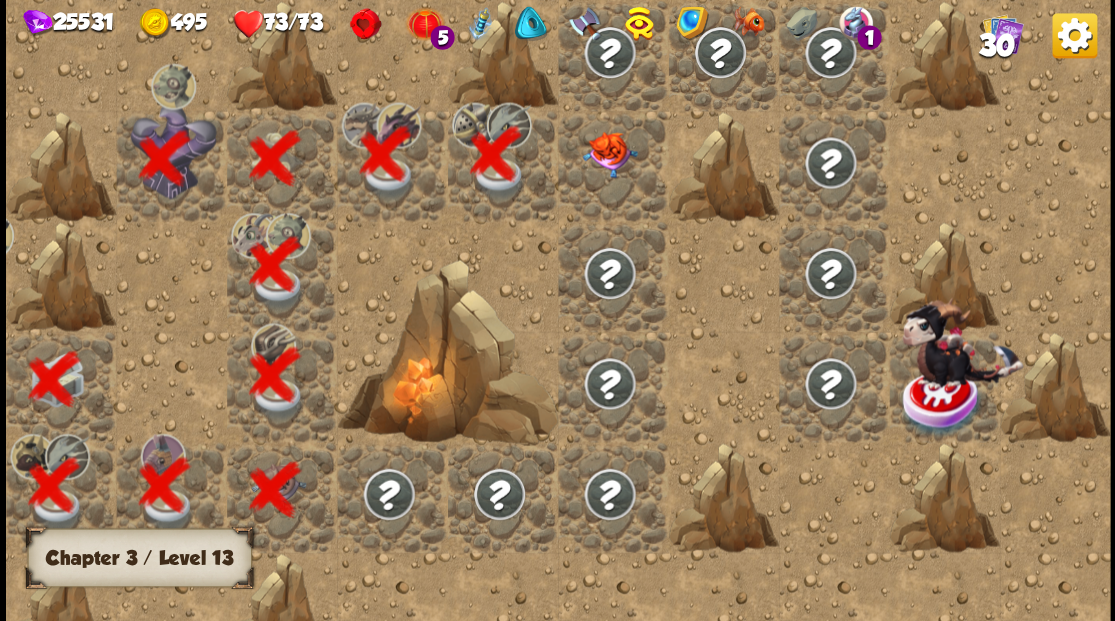 click at bounding box center (609, 154) 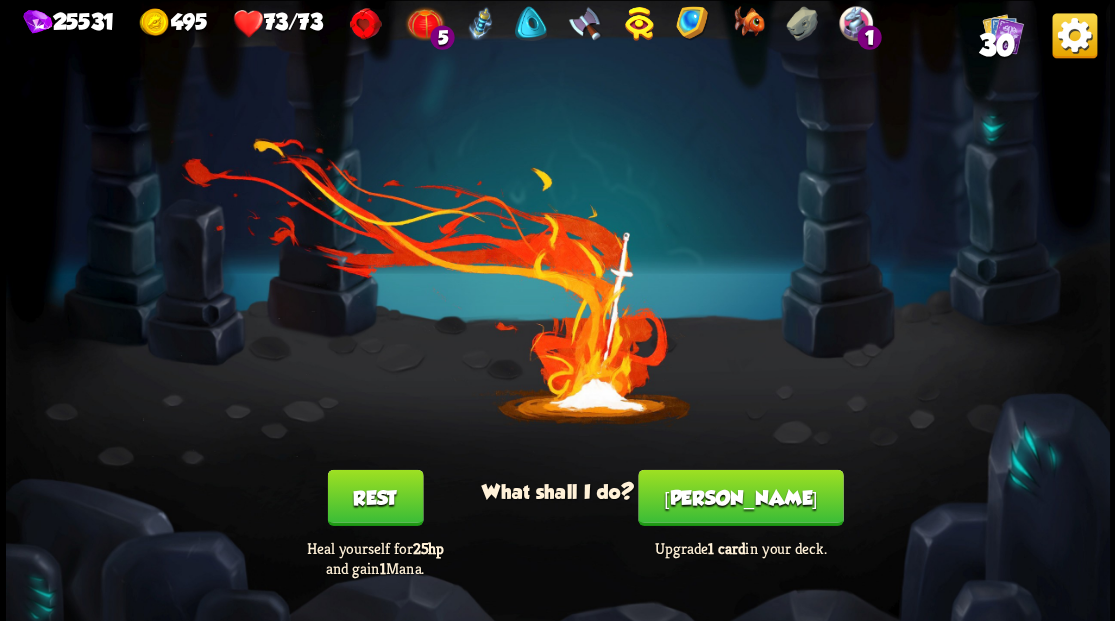 click on "[PERSON_NAME]" at bounding box center [740, 497] 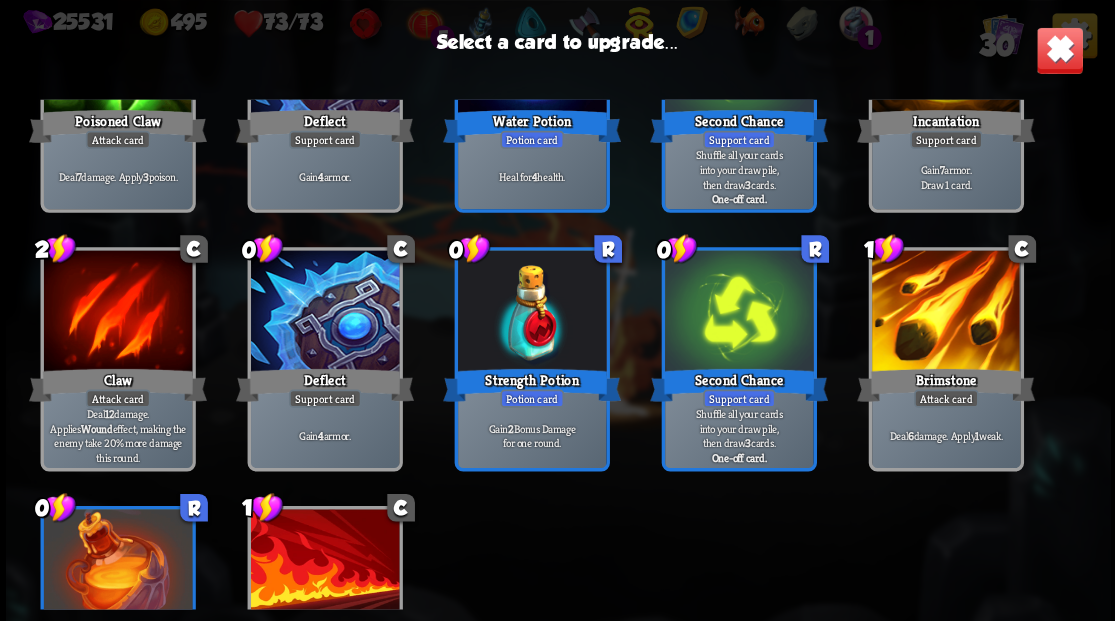 scroll, scrollTop: 730, scrollLeft: 0, axis: vertical 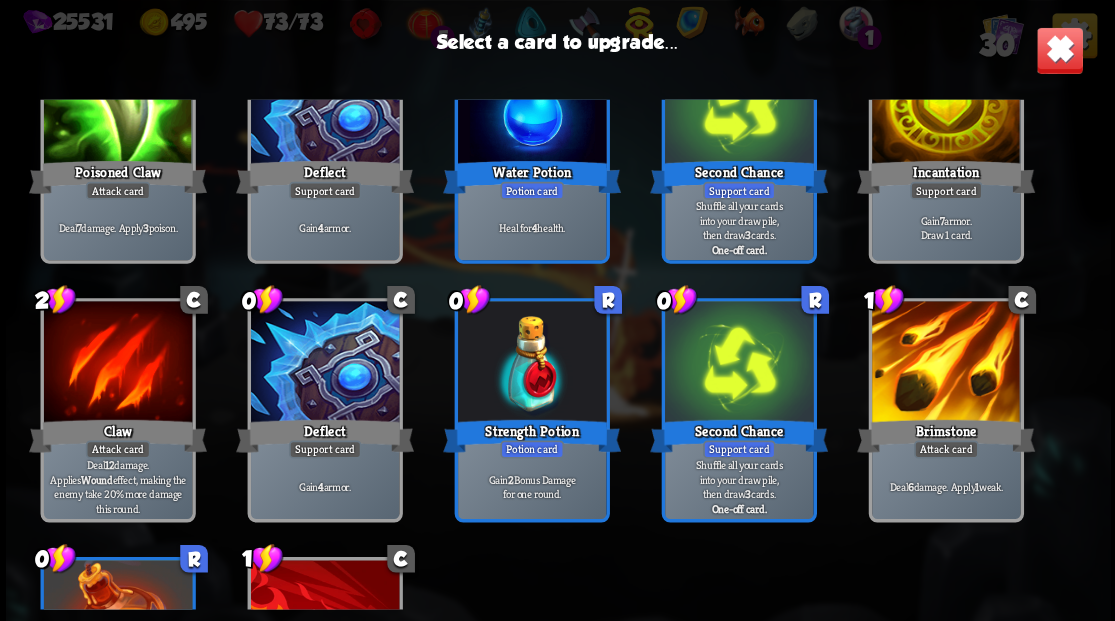 click at bounding box center [324, 363] 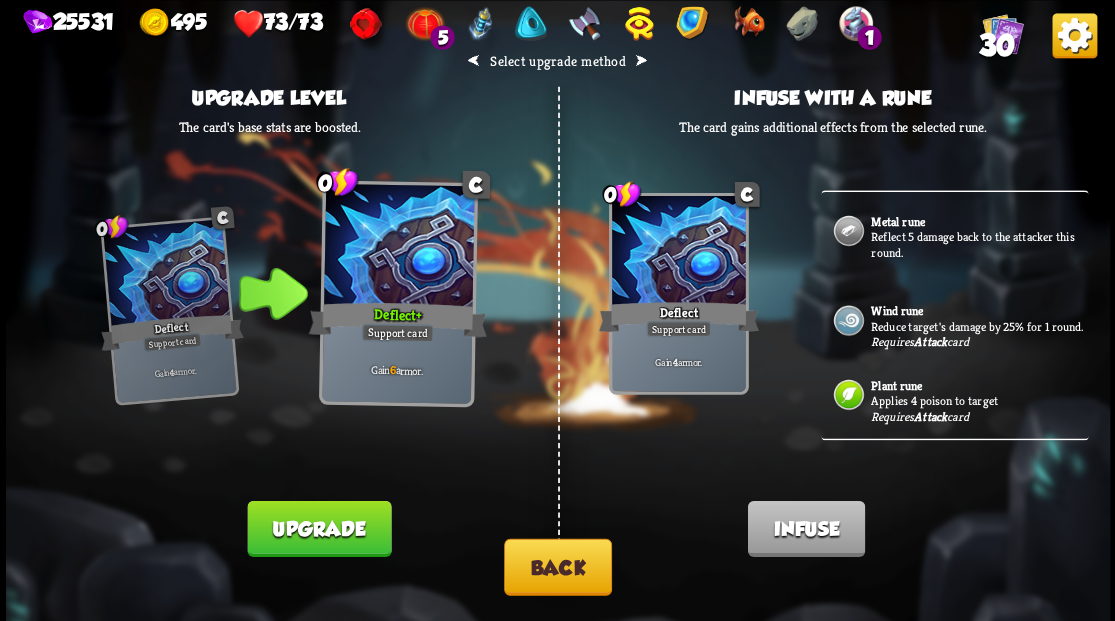 scroll, scrollTop: 478, scrollLeft: 0, axis: vertical 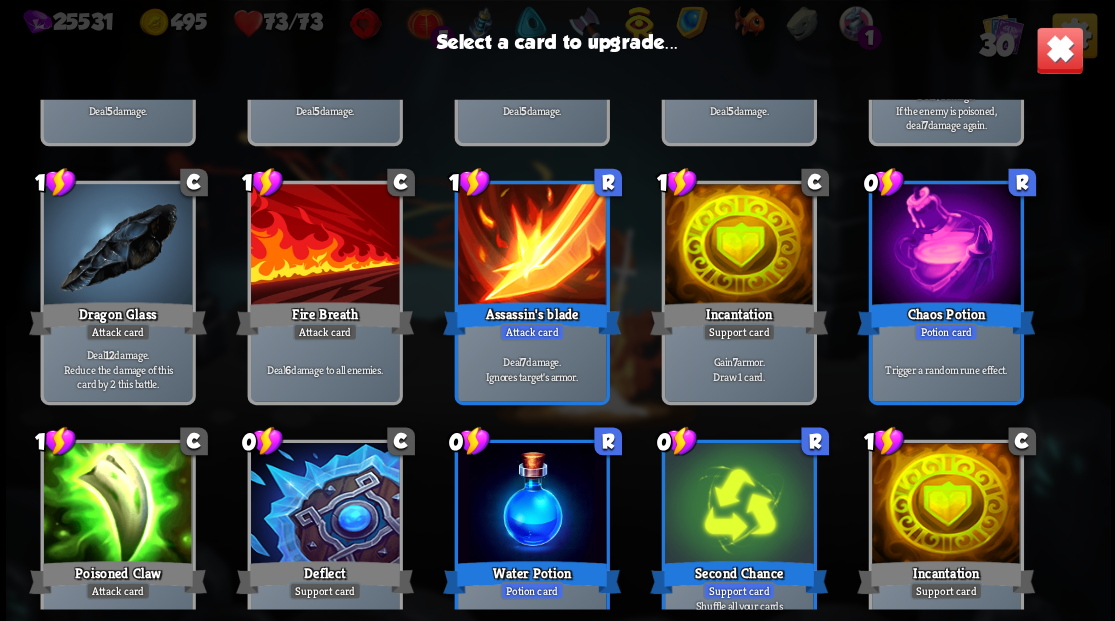 click at bounding box center (324, 246) 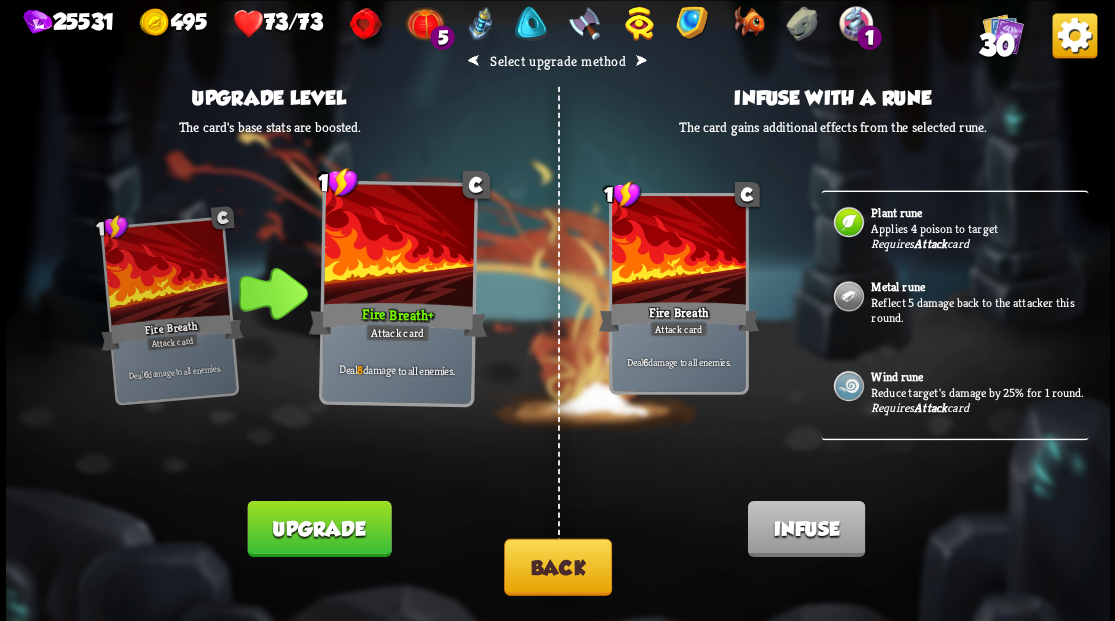 click on "Reflect 5 damage back to the attacker this round." at bounding box center [977, 309] 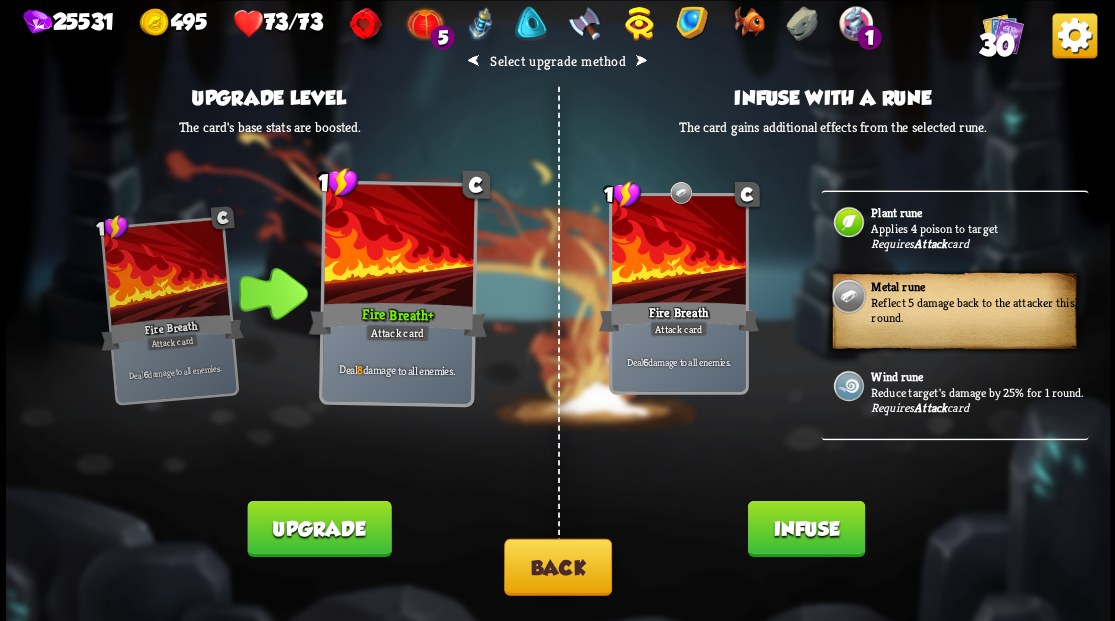 click on "Infuse" at bounding box center [805, 528] 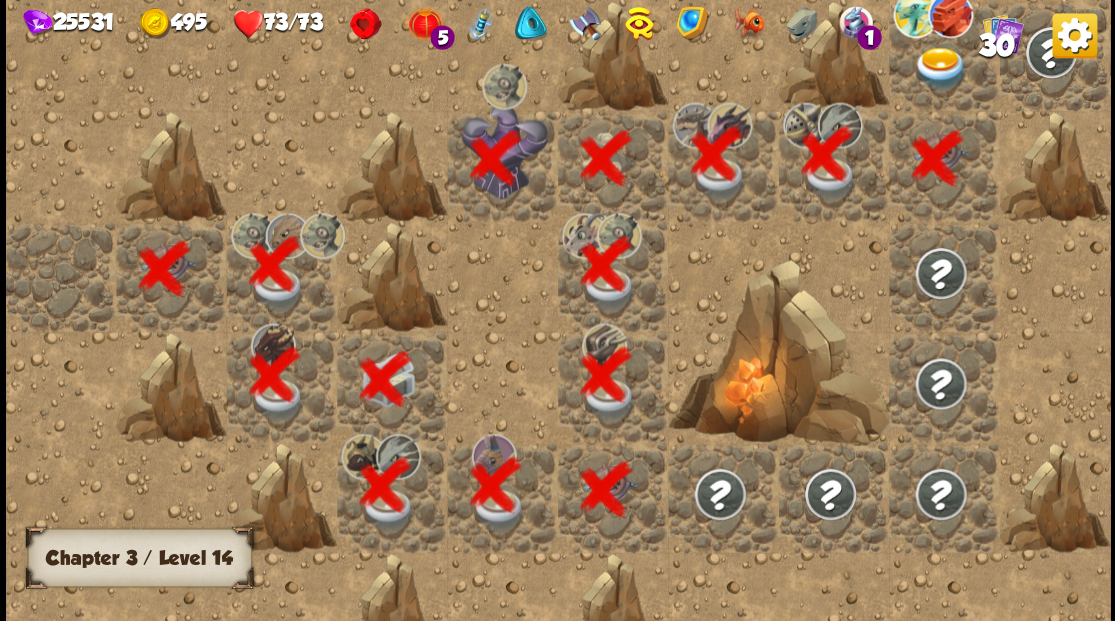 scroll, scrollTop: 0, scrollLeft: 384, axis: horizontal 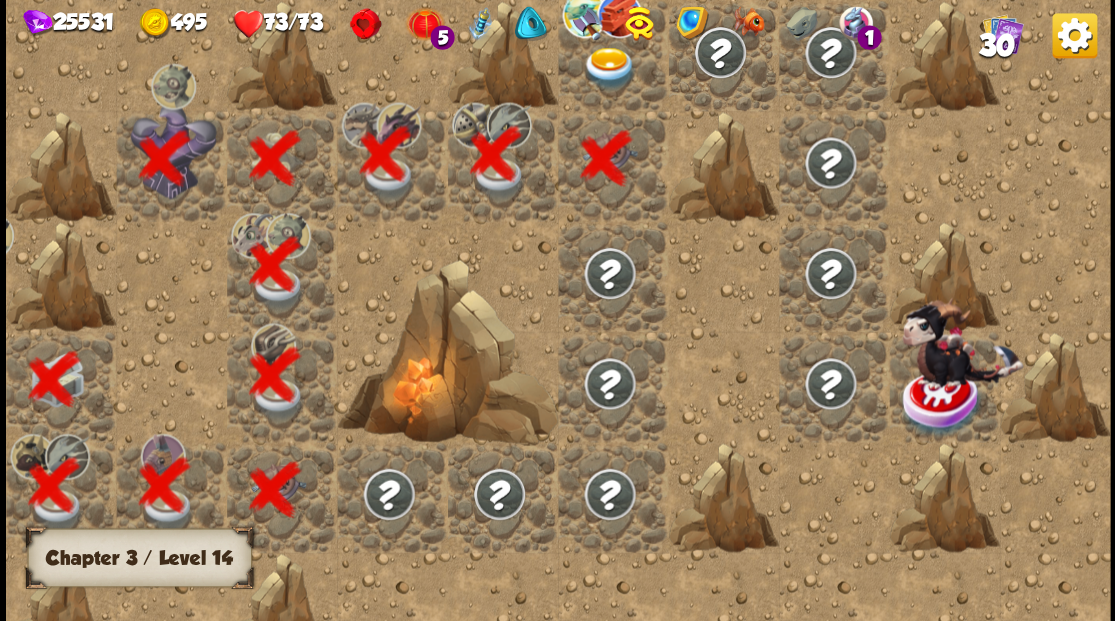 drag, startPoint x: 684, startPoint y: 230, endPoint x: 612, endPoint y: 408, distance: 192.01042 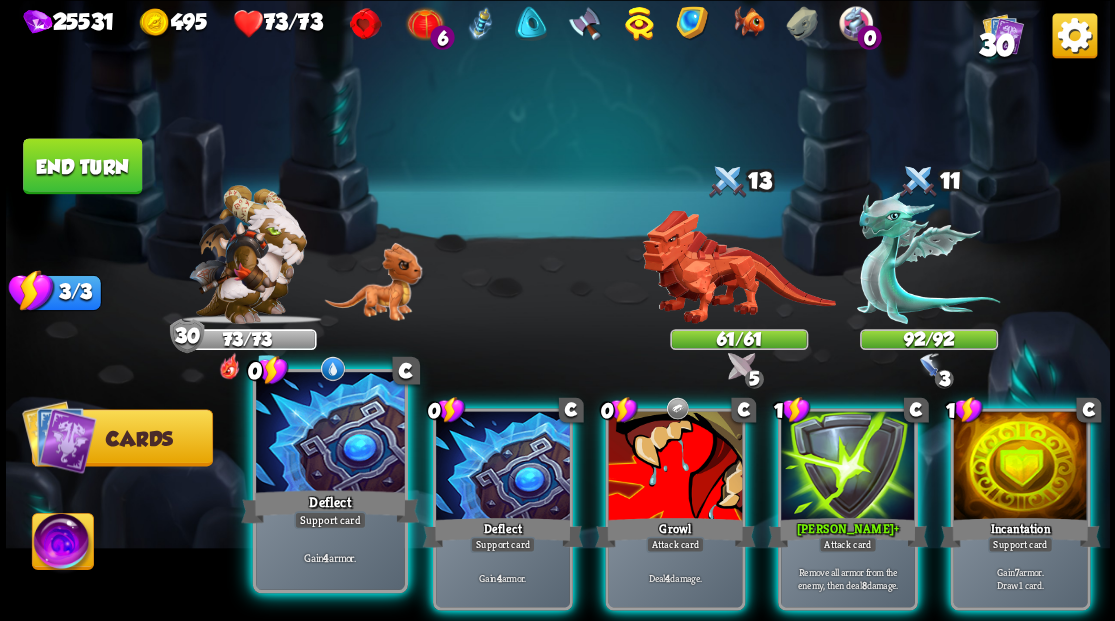 click at bounding box center (330, 434) 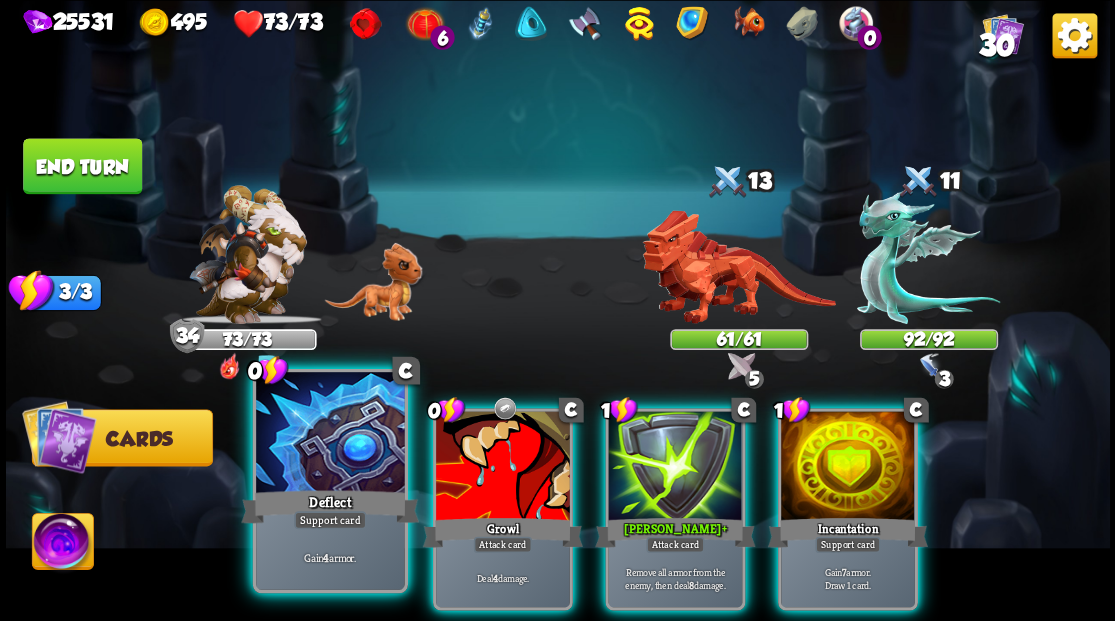 click at bounding box center [330, 434] 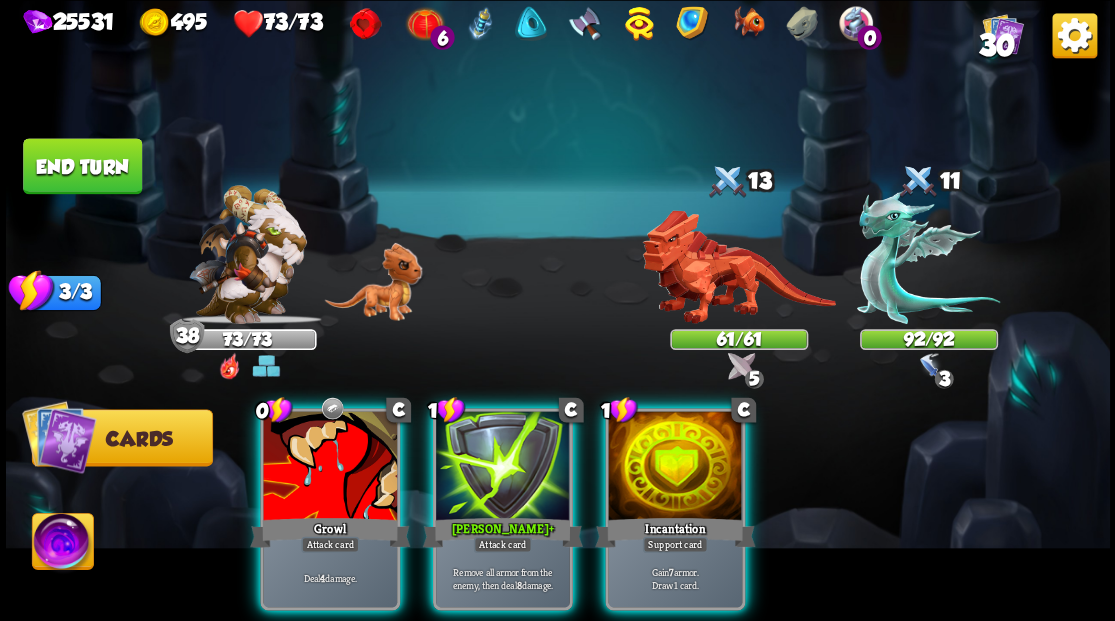 drag, startPoint x: 697, startPoint y: 462, endPoint x: 724, endPoint y: 432, distance: 40.36087 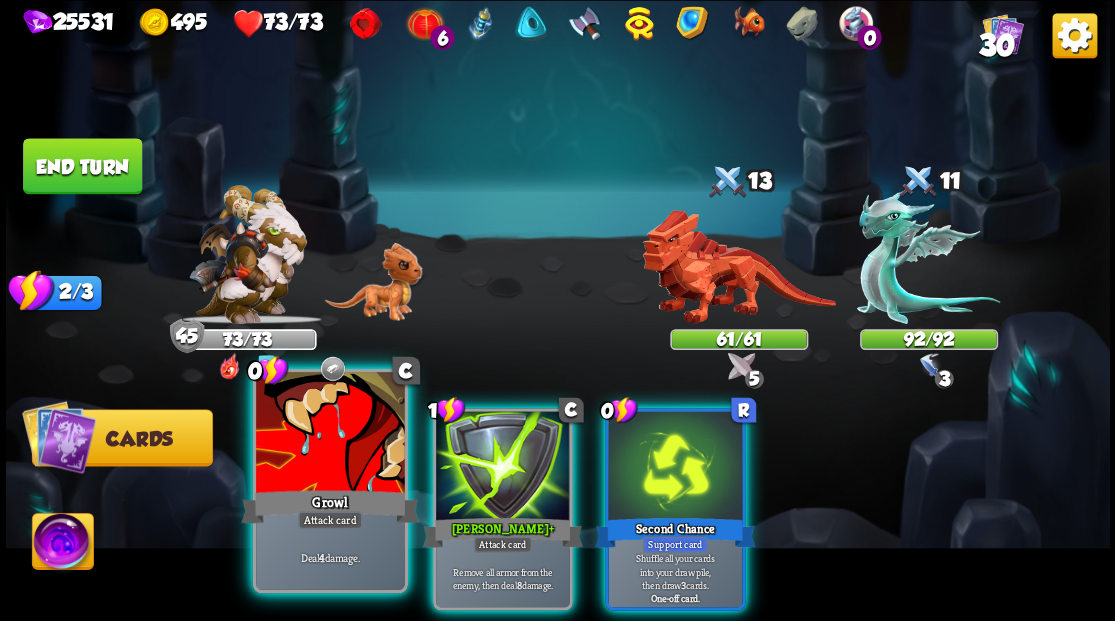 click on "Growl" at bounding box center [330, 506] 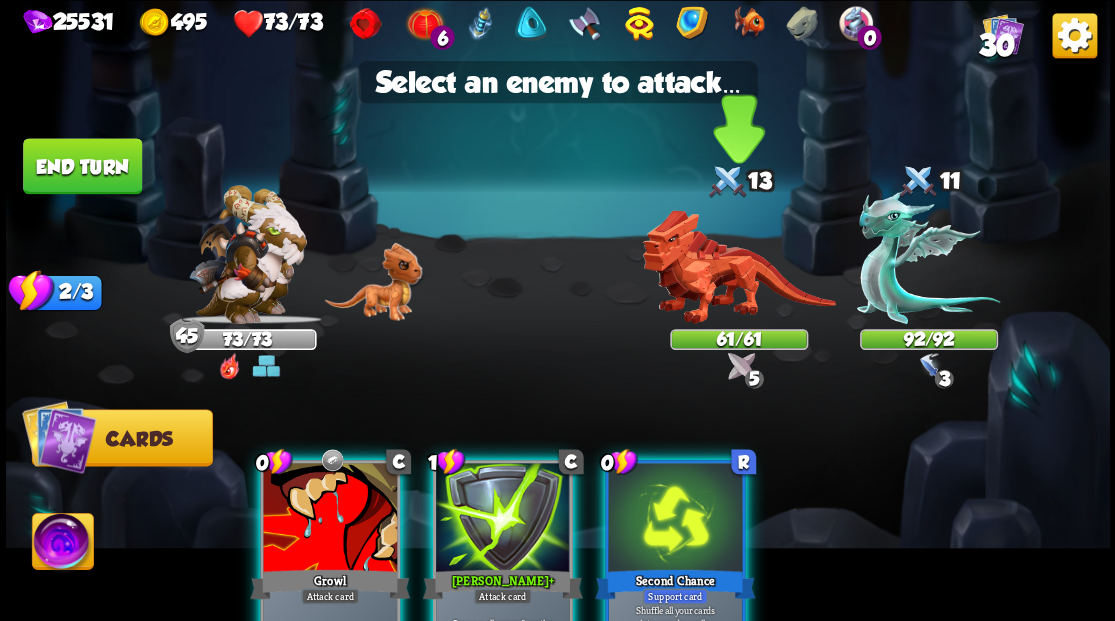 click at bounding box center (738, 267) 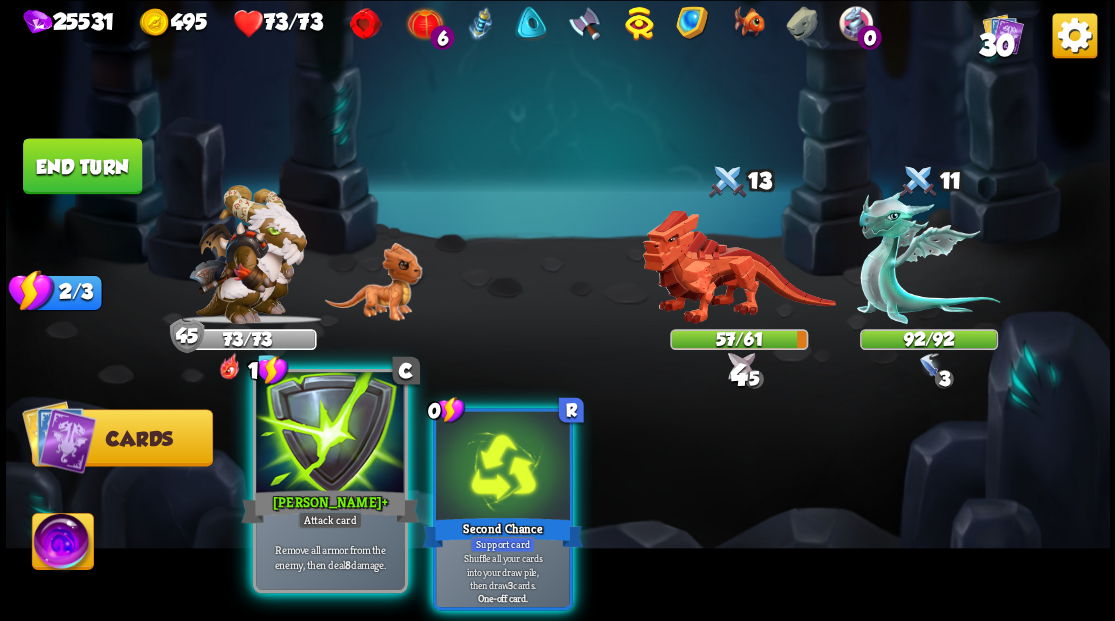 click on "[PERSON_NAME] +" at bounding box center [330, 506] 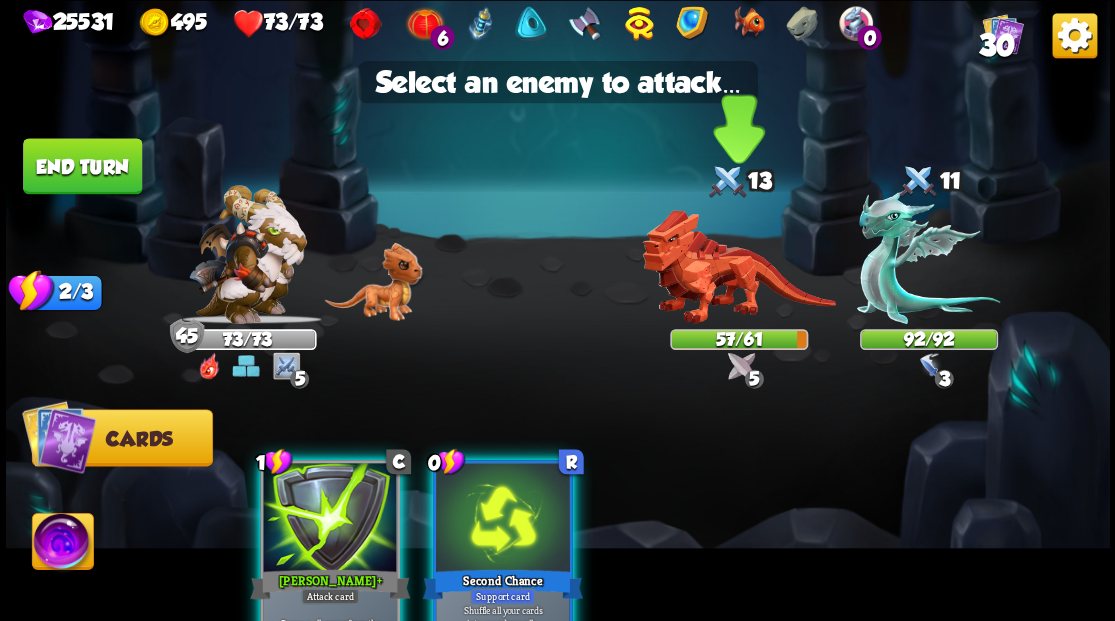 click at bounding box center (738, 267) 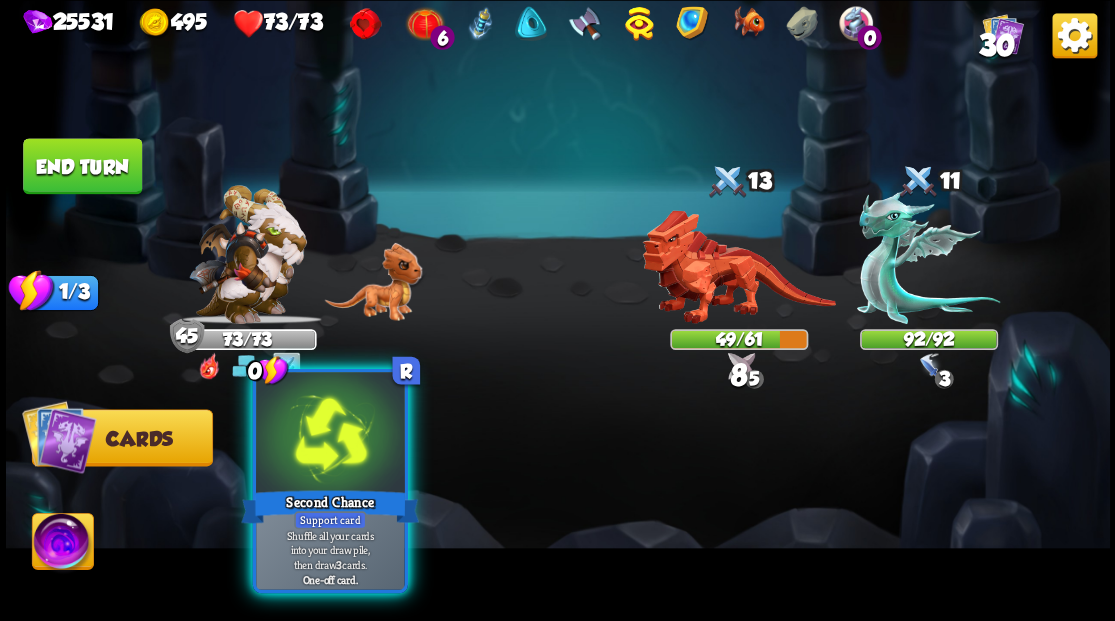 click on "Support card" at bounding box center [330, 520] 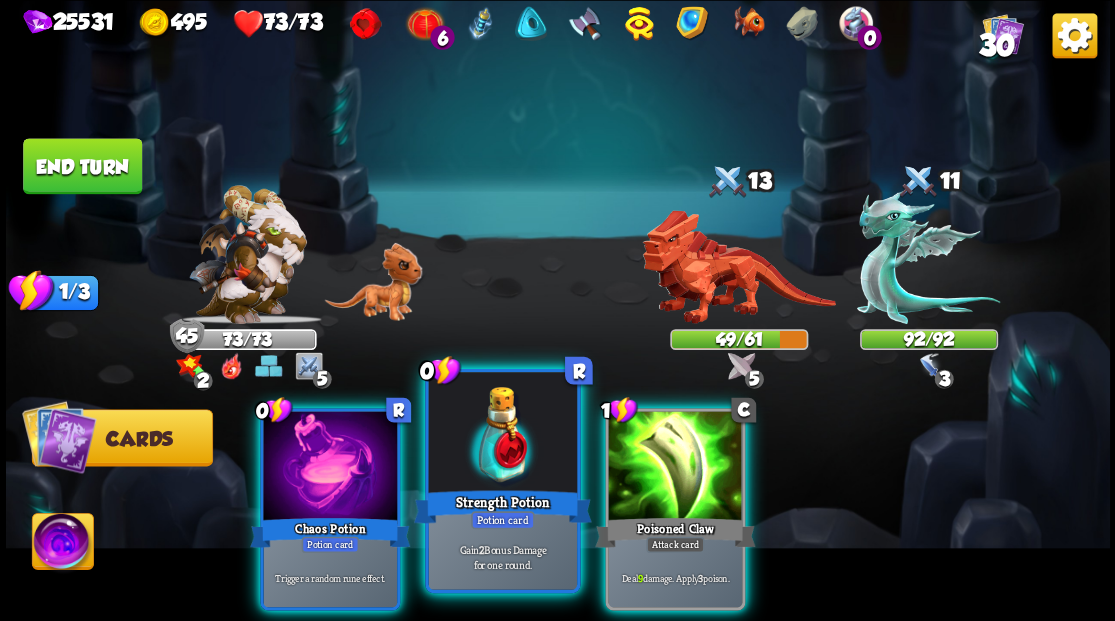 click at bounding box center [502, 434] 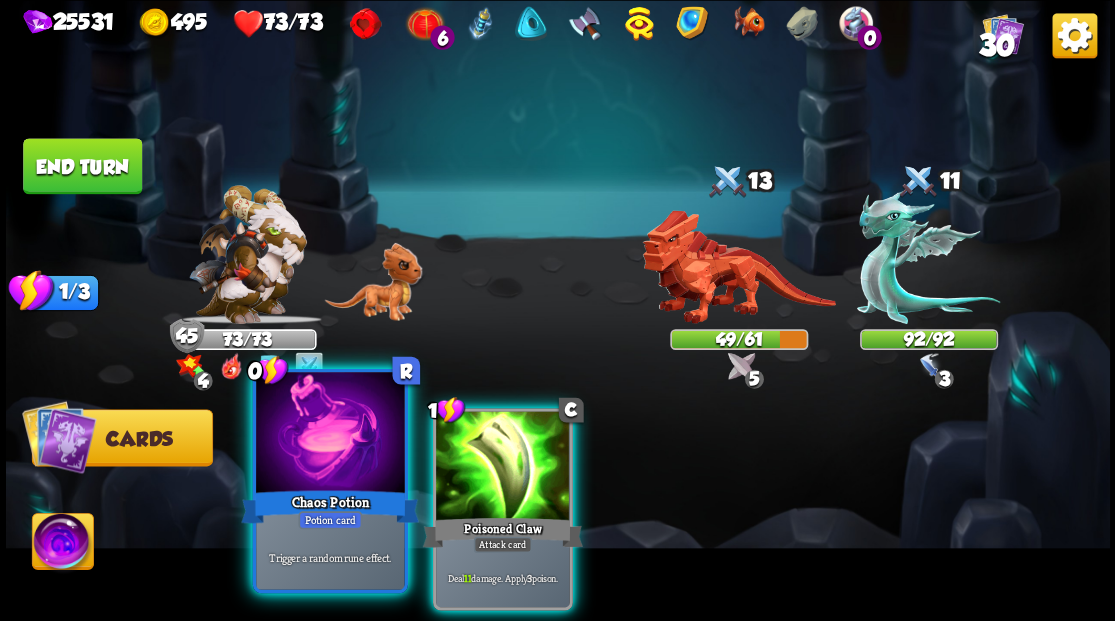 click at bounding box center [330, 434] 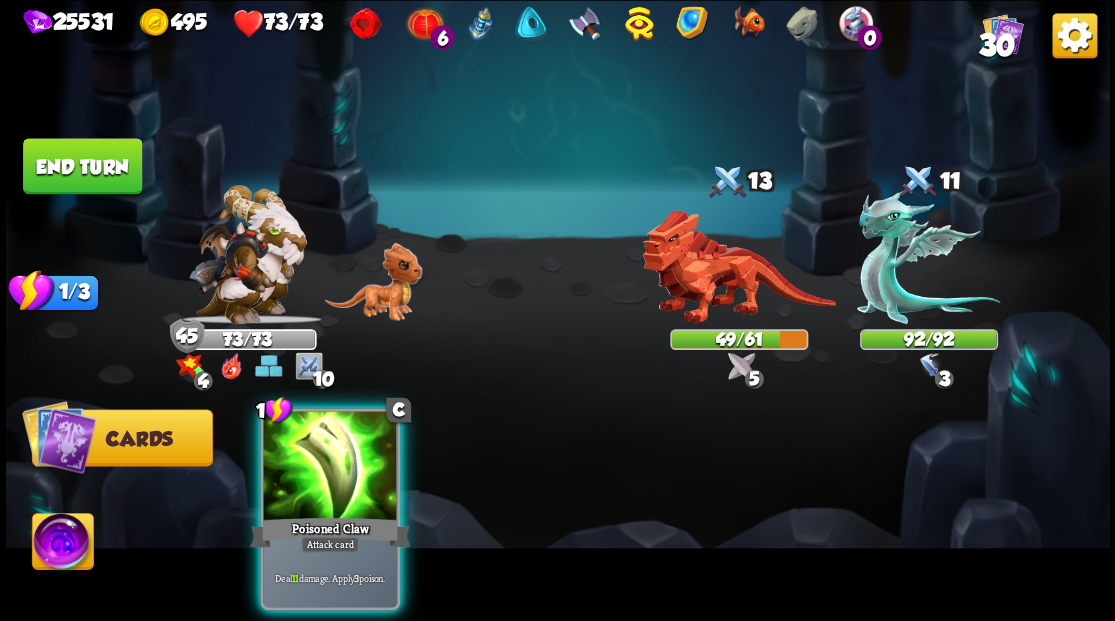 click at bounding box center [330, 467] 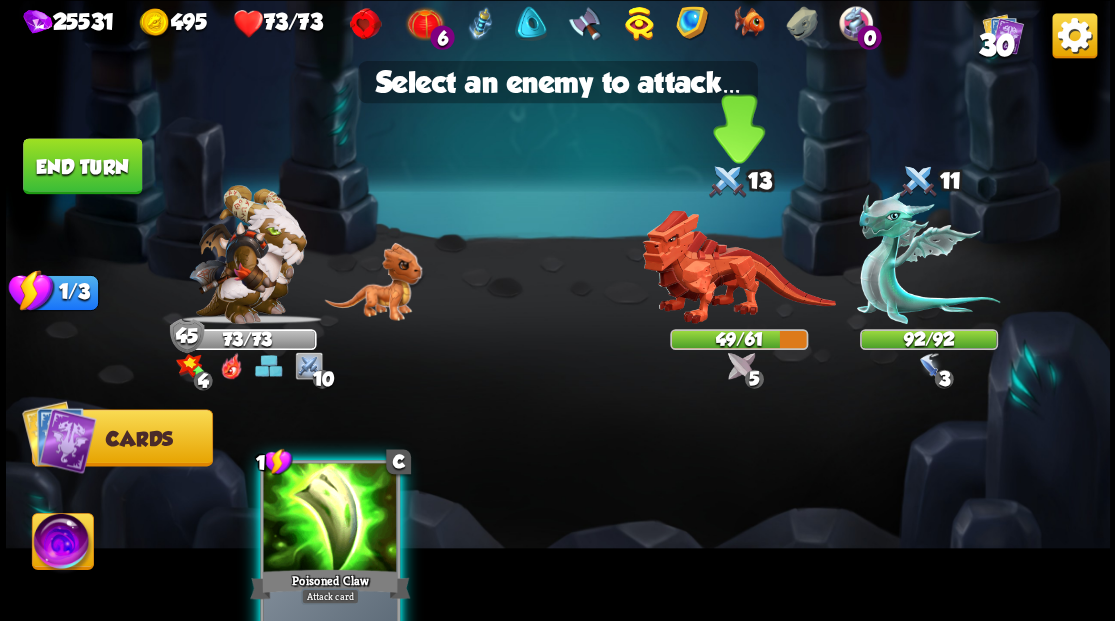 click at bounding box center [738, 267] 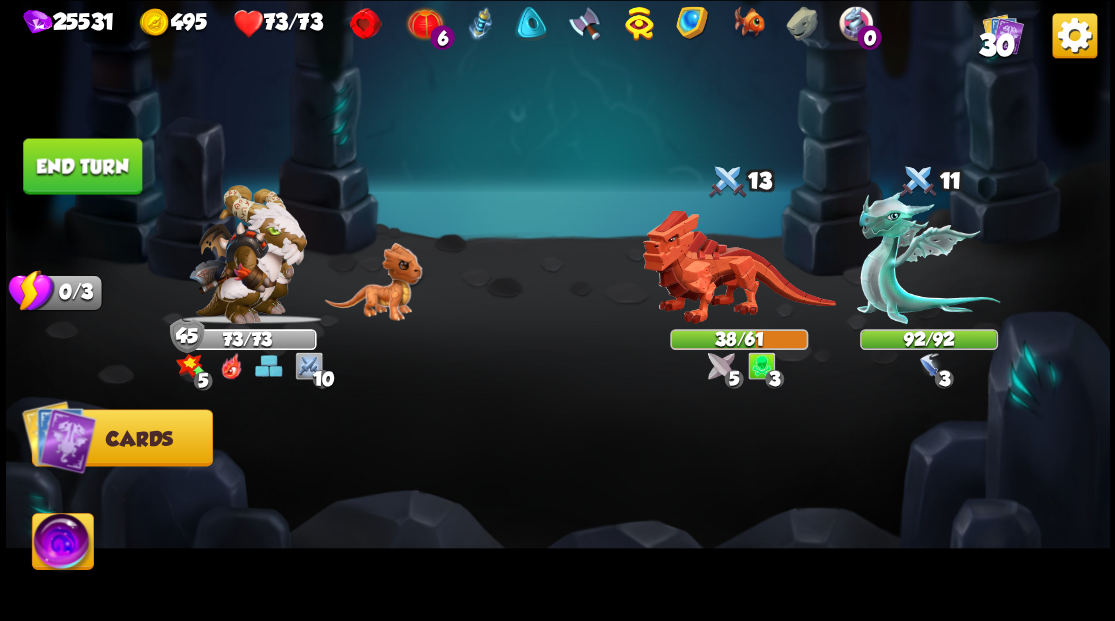 click at bounding box center (62, 544) 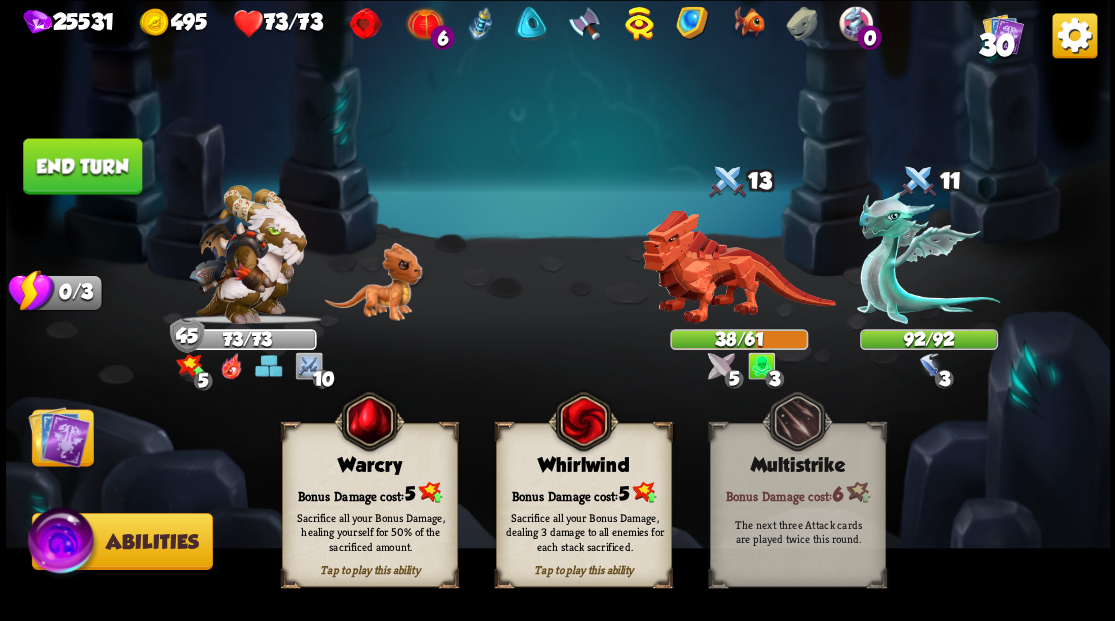 click on "Sacrifice all your Bonus Damage, dealing 3 damage to all enemies for each stack sacrificed." at bounding box center (584, 531) 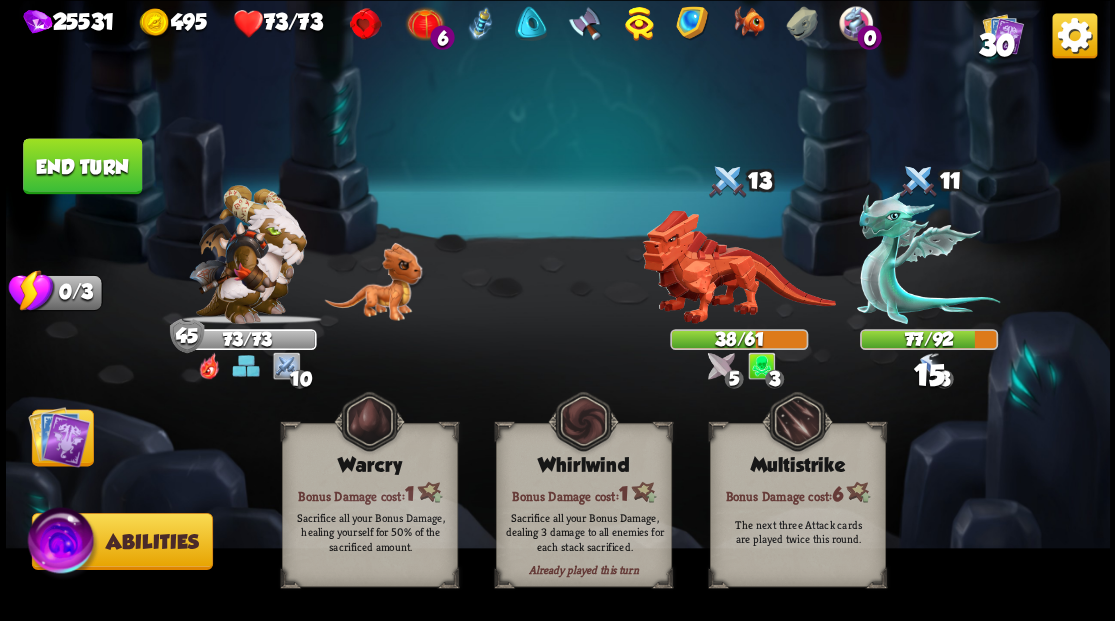 click at bounding box center [59, 436] 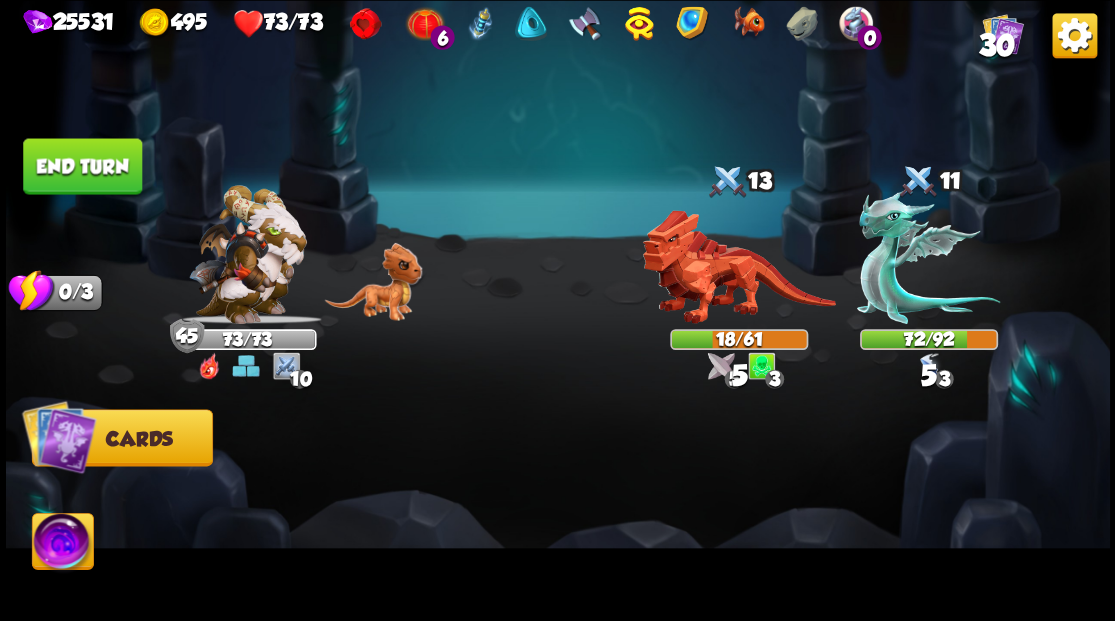 click on "End turn" at bounding box center (82, 166) 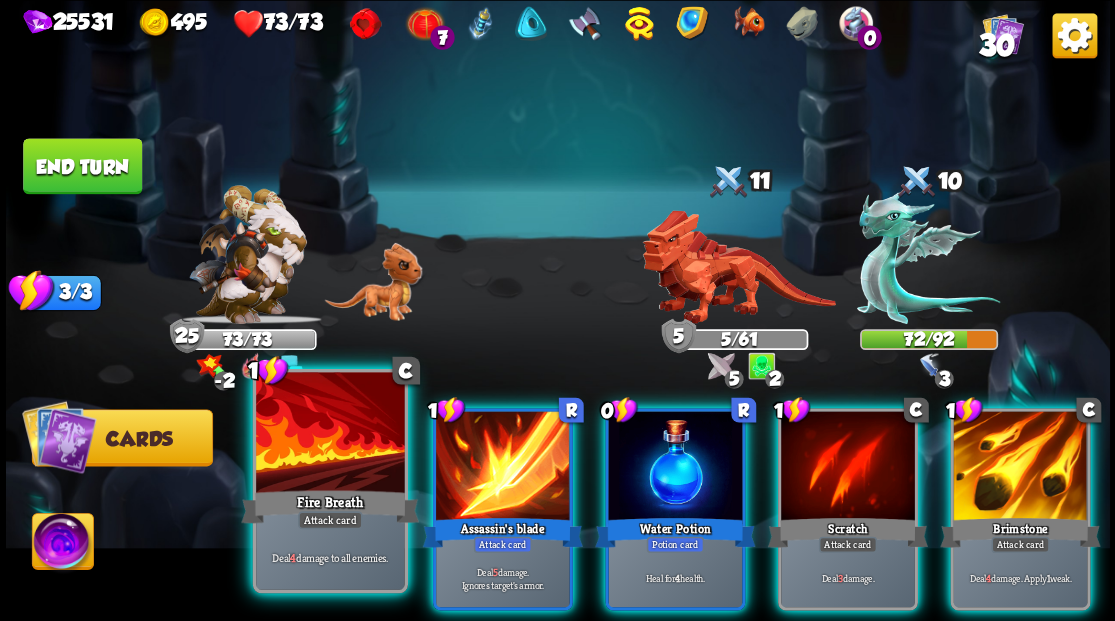 click on "Fire Breath" at bounding box center [330, 506] 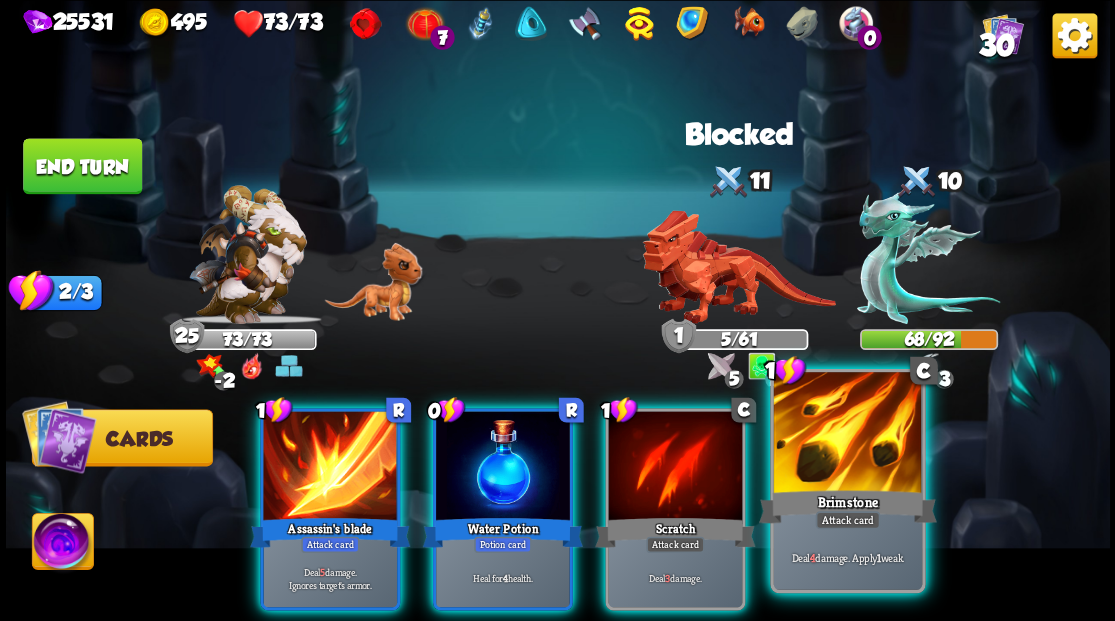 click at bounding box center [847, 434] 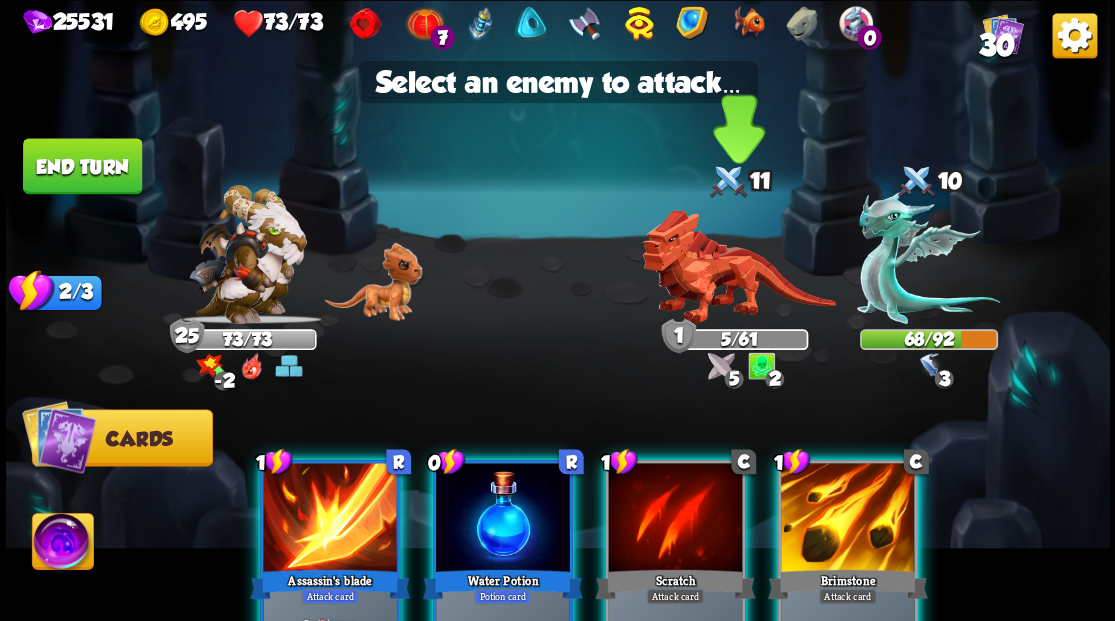 click at bounding box center [738, 267] 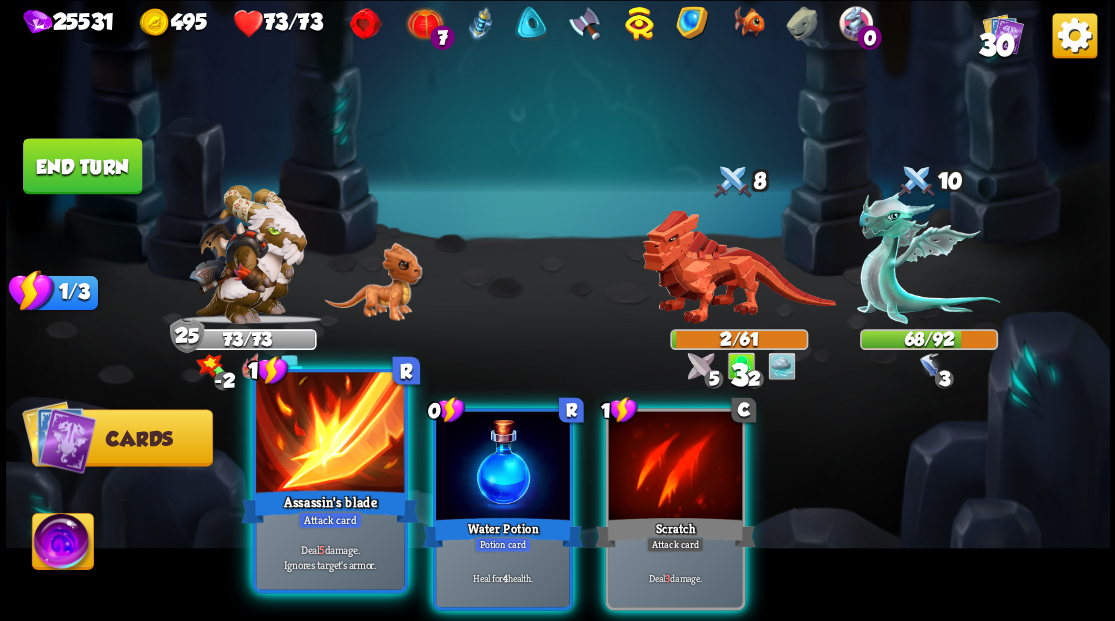 click at bounding box center [330, 434] 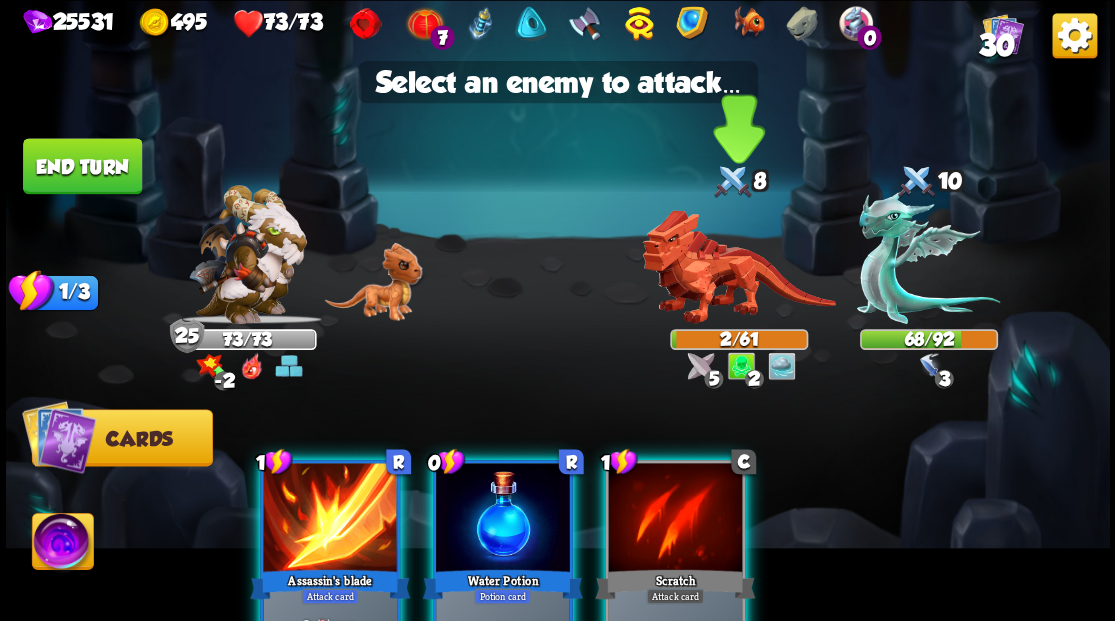 click at bounding box center [738, 267] 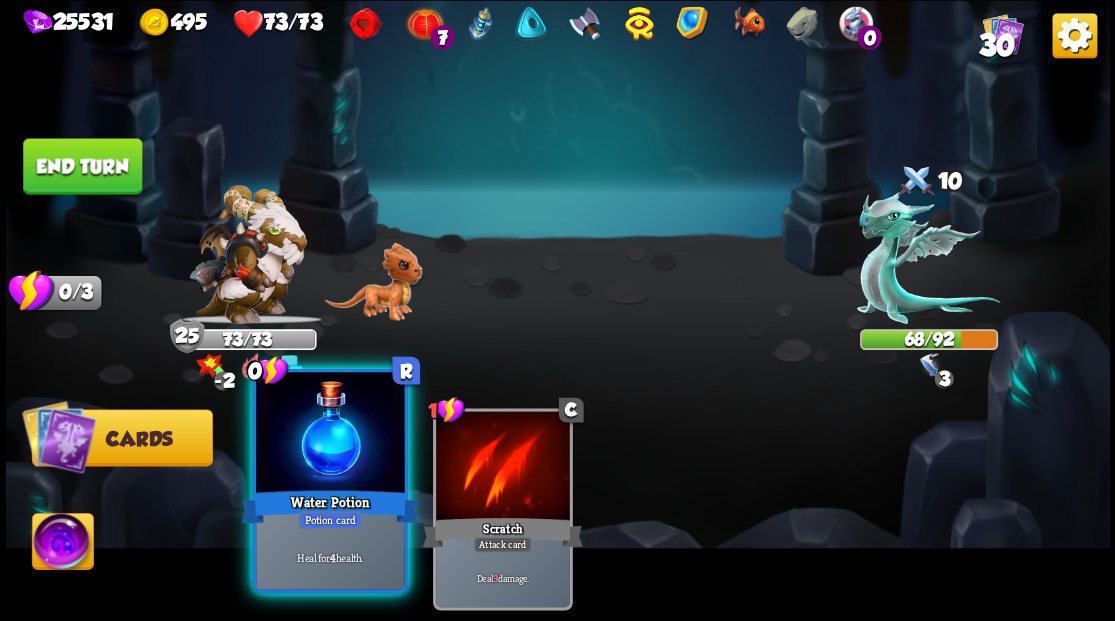 click at bounding box center (330, 434) 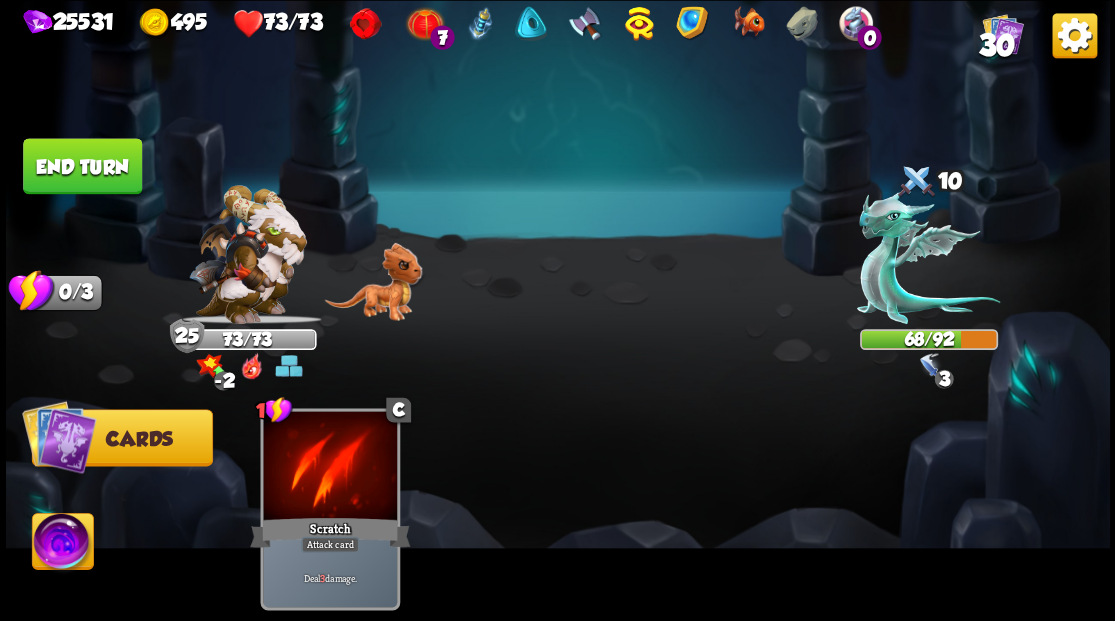 click on "End turn" at bounding box center [82, 166] 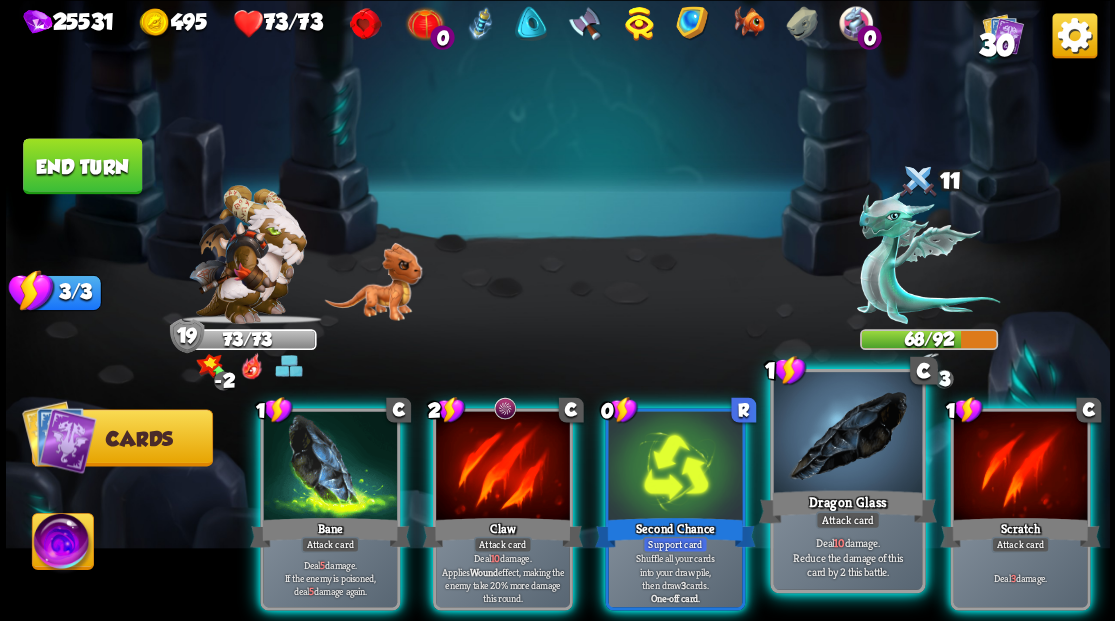 click at bounding box center [847, 434] 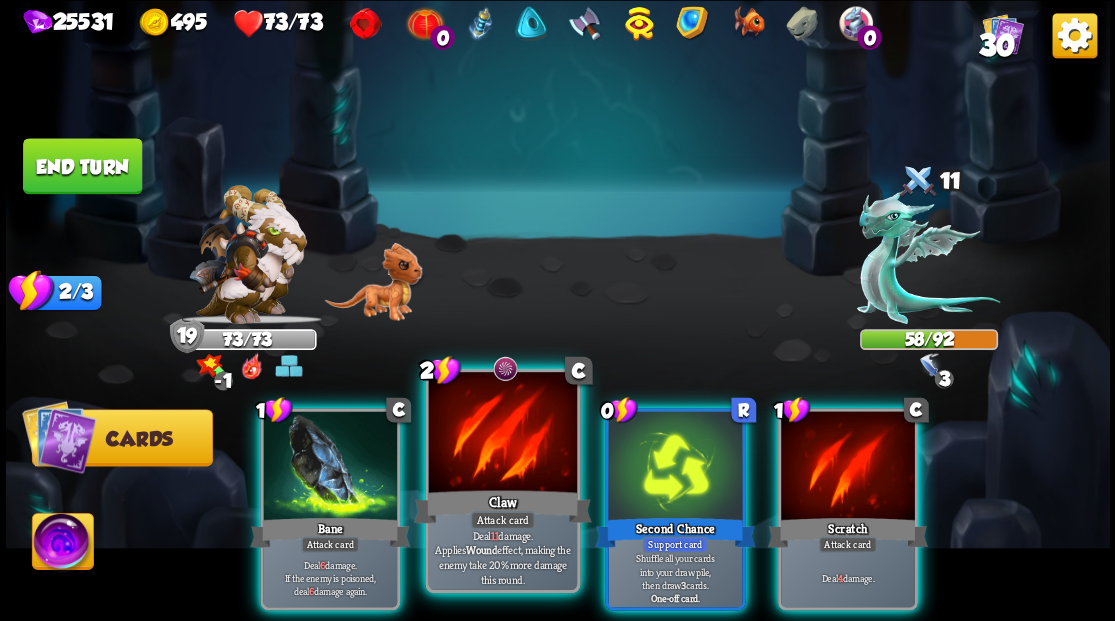 click at bounding box center [502, 434] 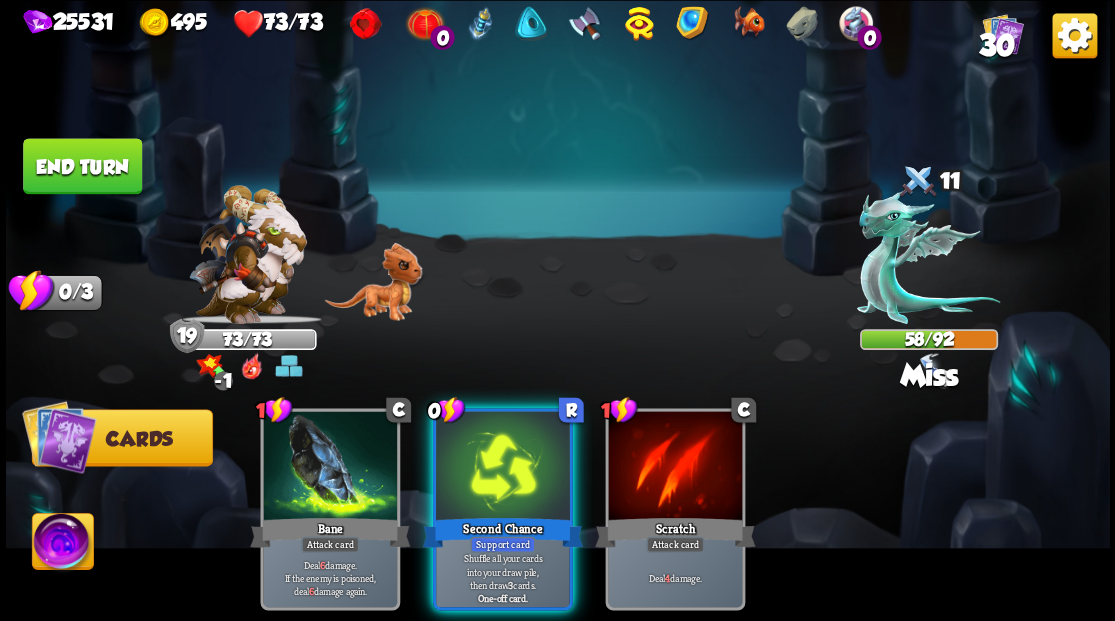click at bounding box center [503, 467] 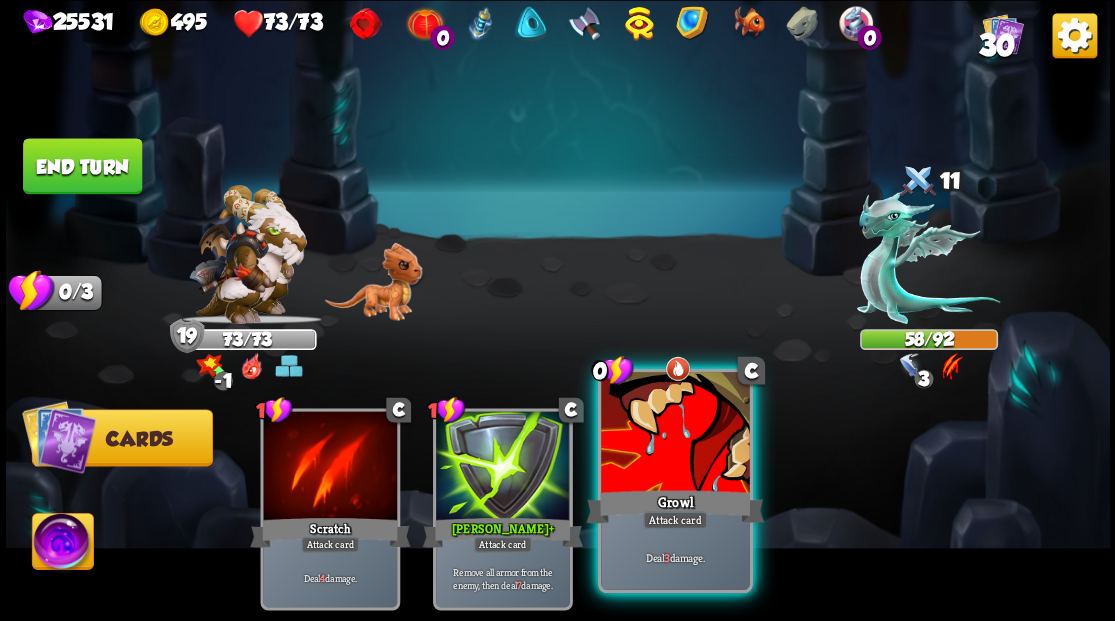 click on "Growl" at bounding box center [675, 506] 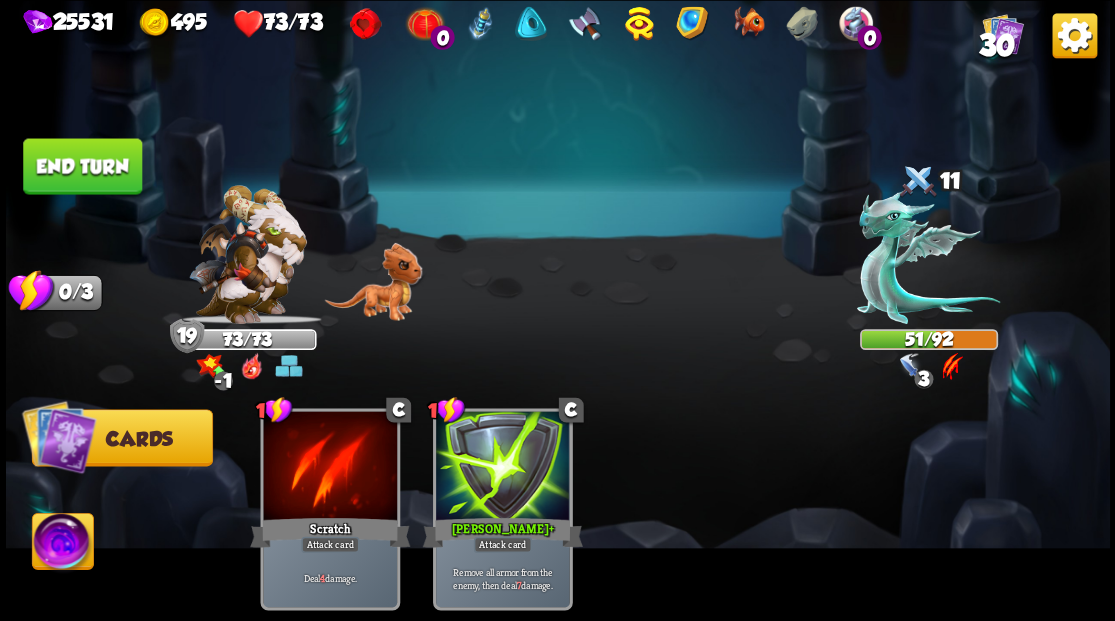 click on "End turn" at bounding box center (82, 166) 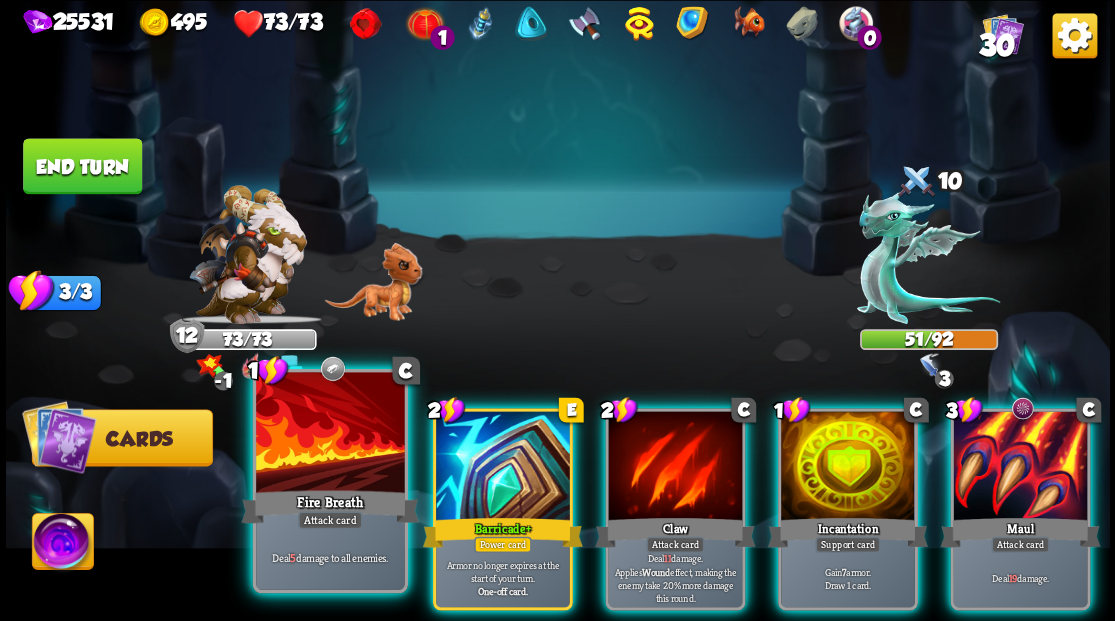 click at bounding box center (330, 434) 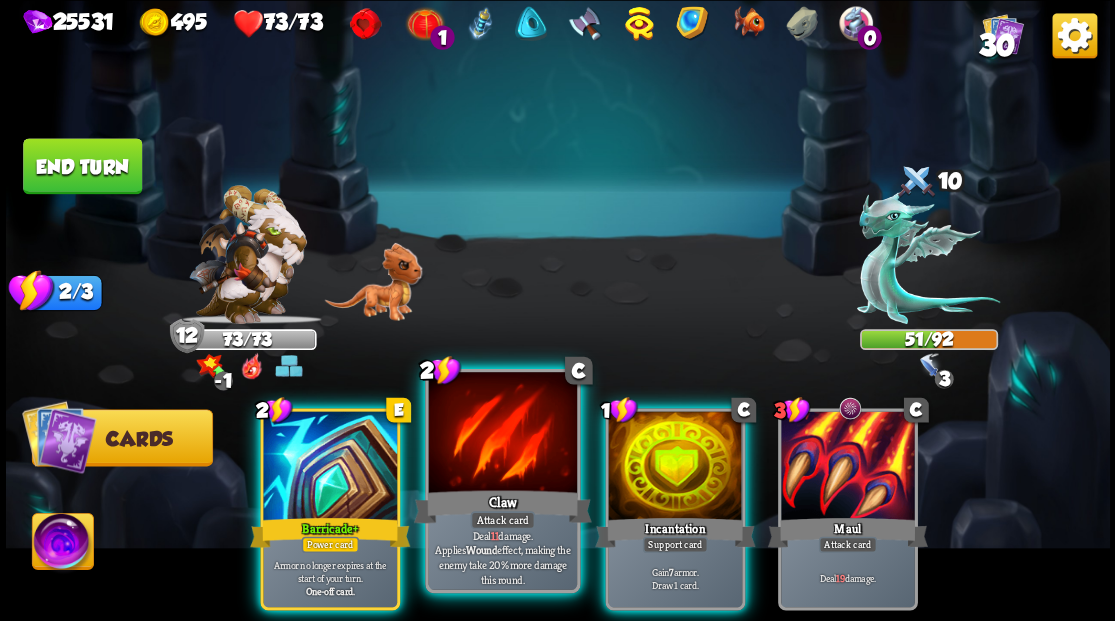 click at bounding box center [502, 434] 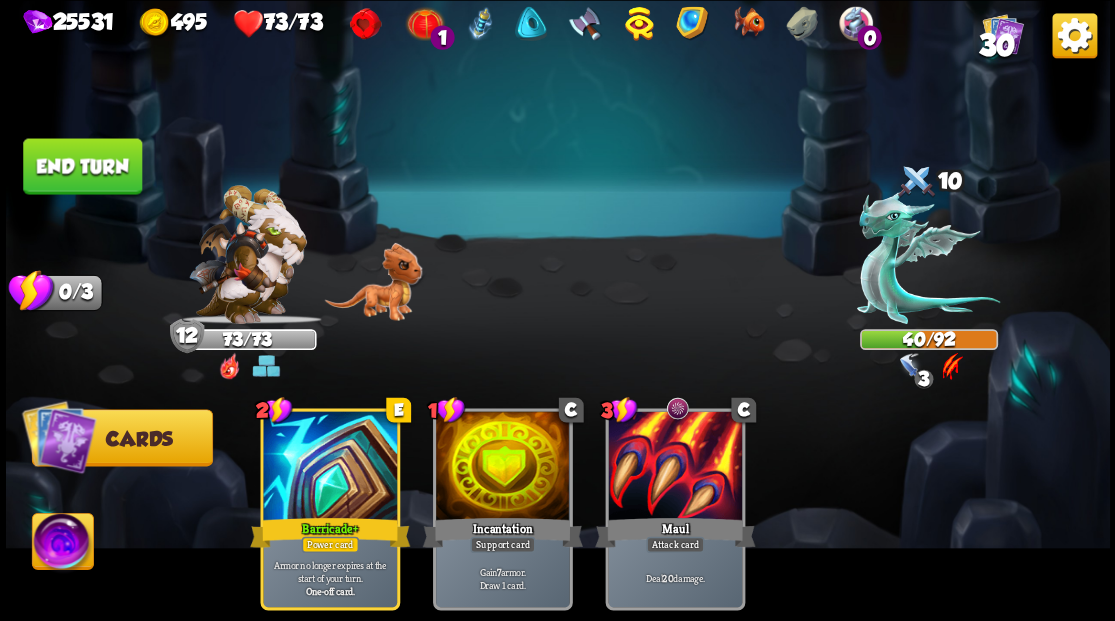 click on "End turn" at bounding box center [82, 166] 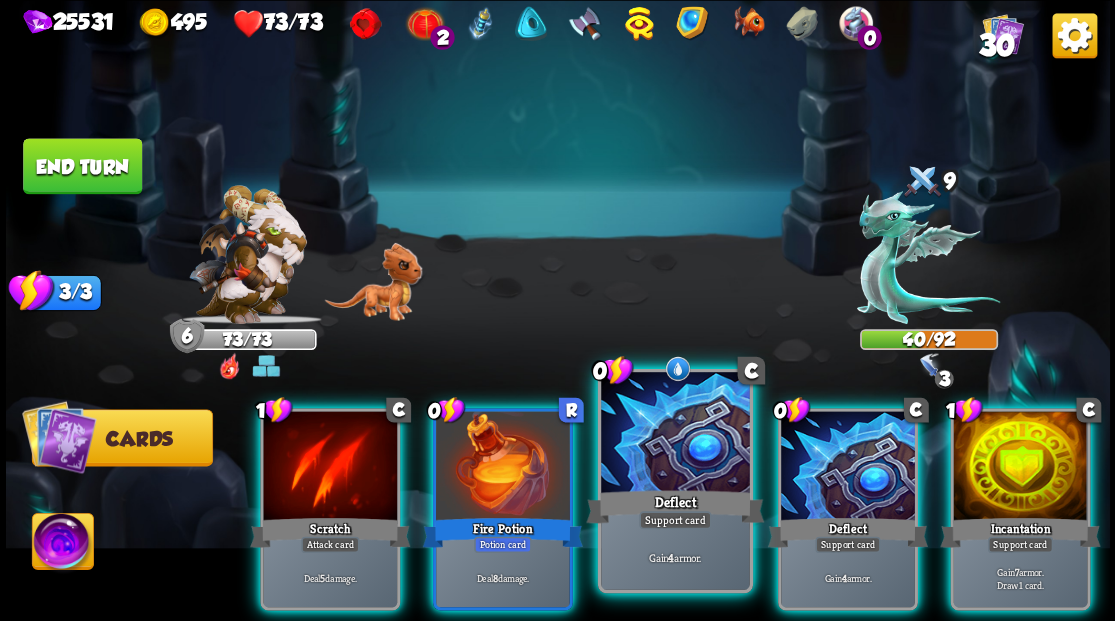 click at bounding box center [675, 434] 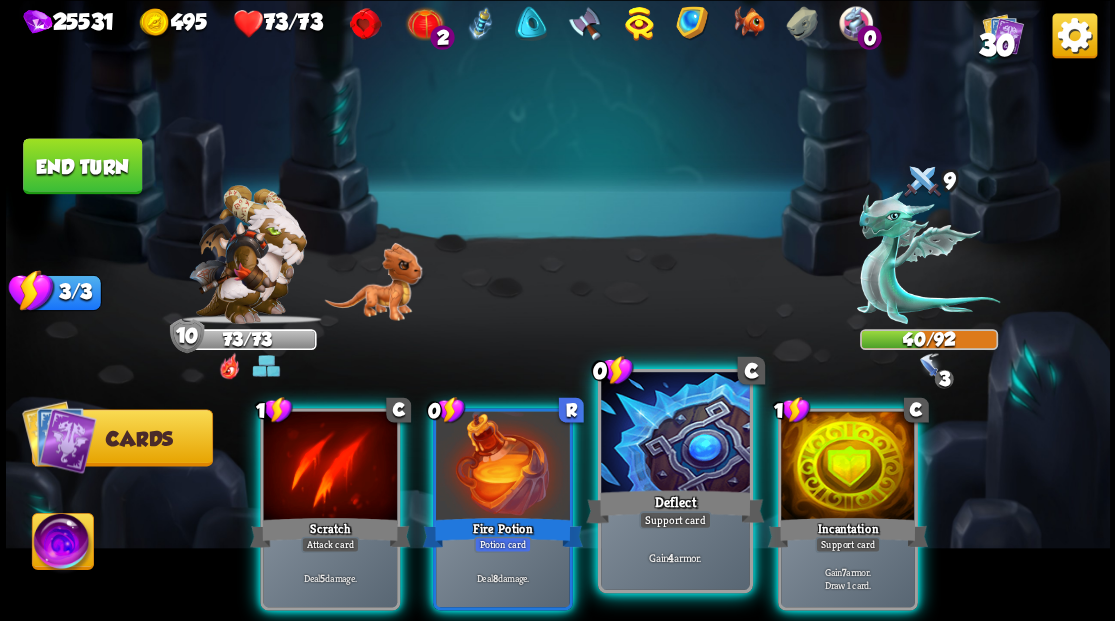 click at bounding box center (675, 434) 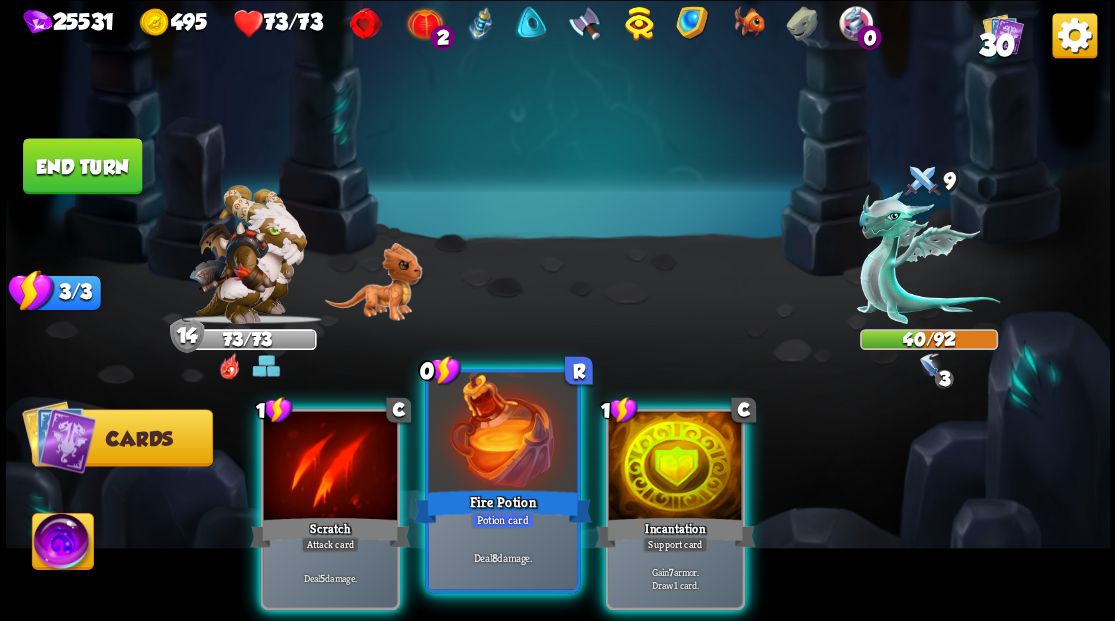 click on "Fire Potion" at bounding box center (502, 506) 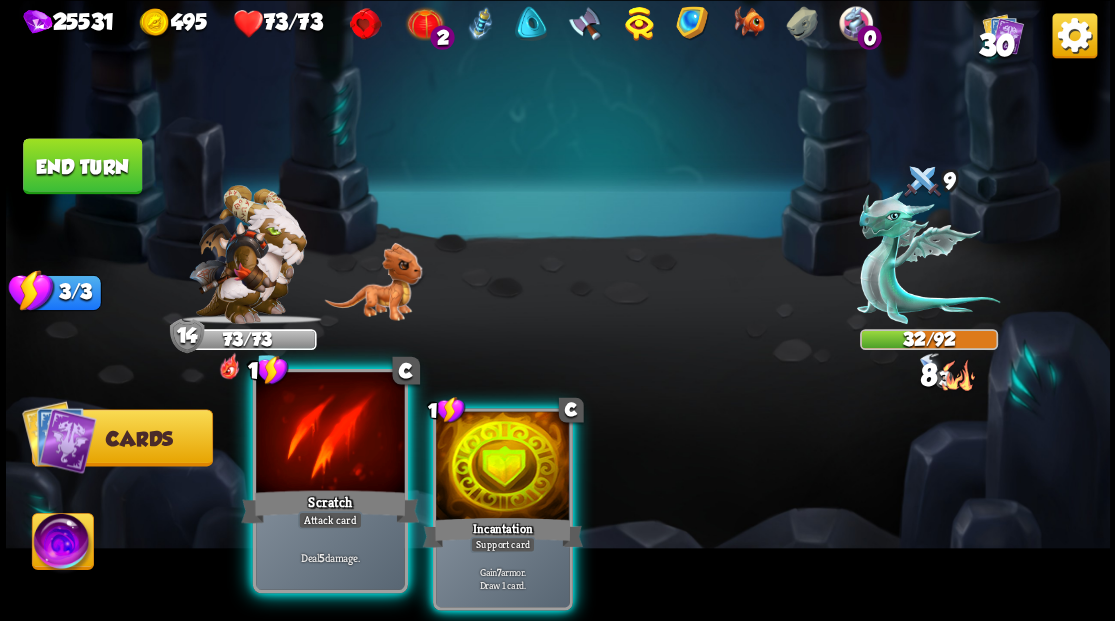click at bounding box center (330, 434) 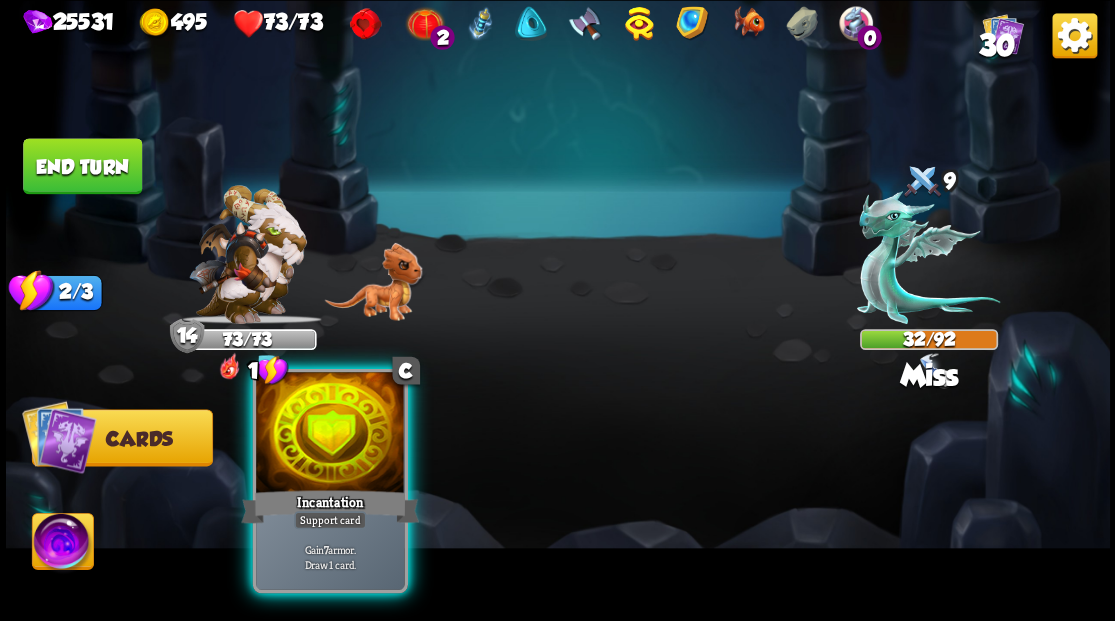click at bounding box center (330, 434) 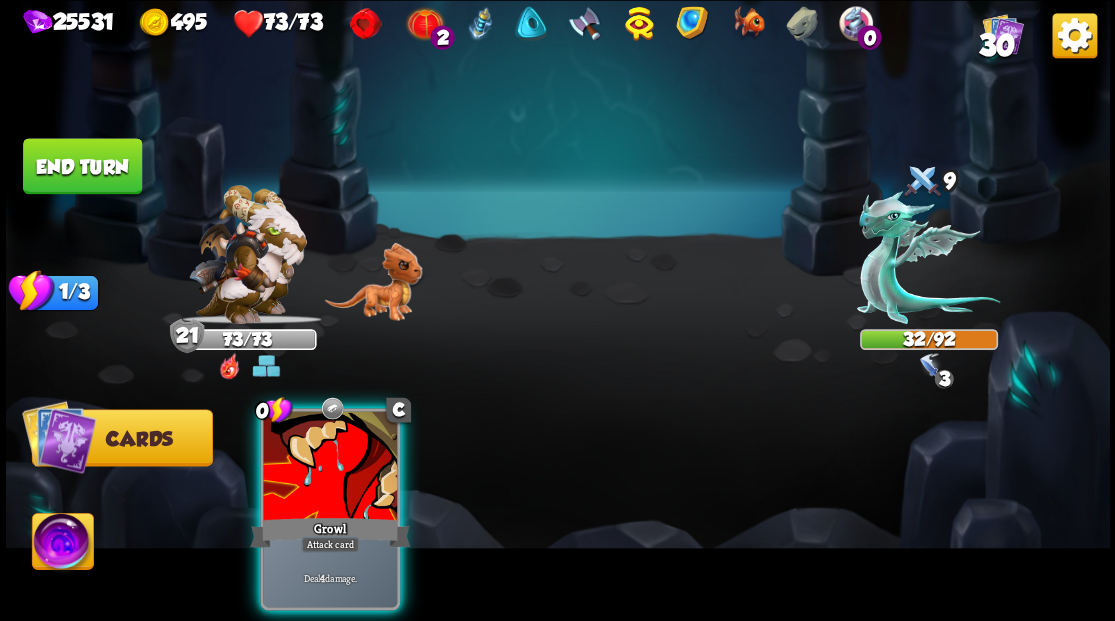 drag, startPoint x: 308, startPoint y: 505, endPoint x: 356, endPoint y: 426, distance: 92.43917 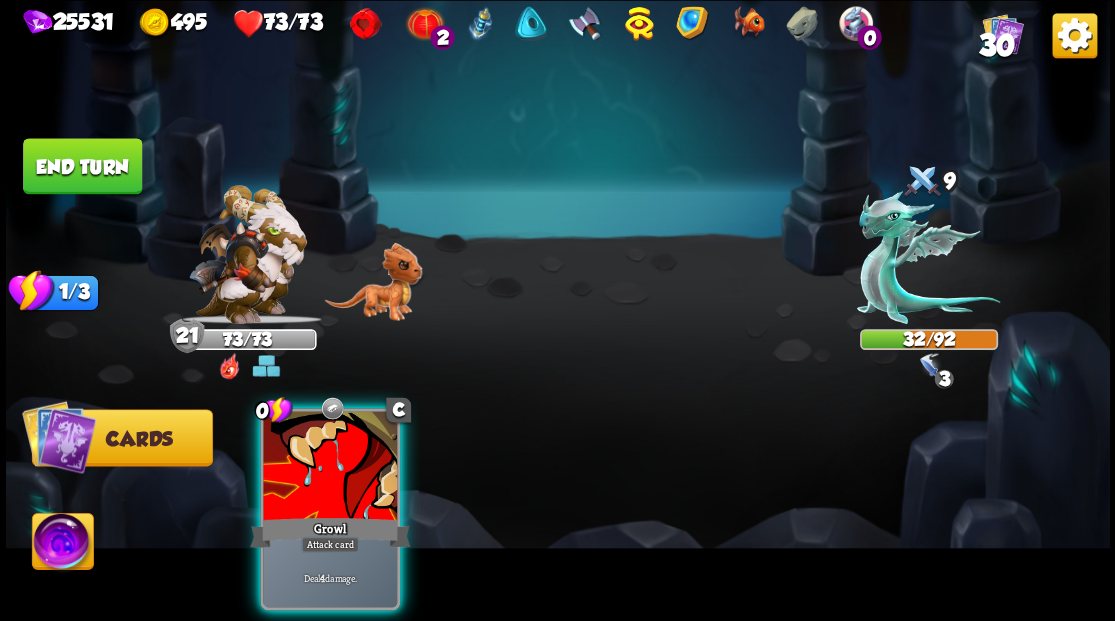 click on "Growl" at bounding box center (330, 532) 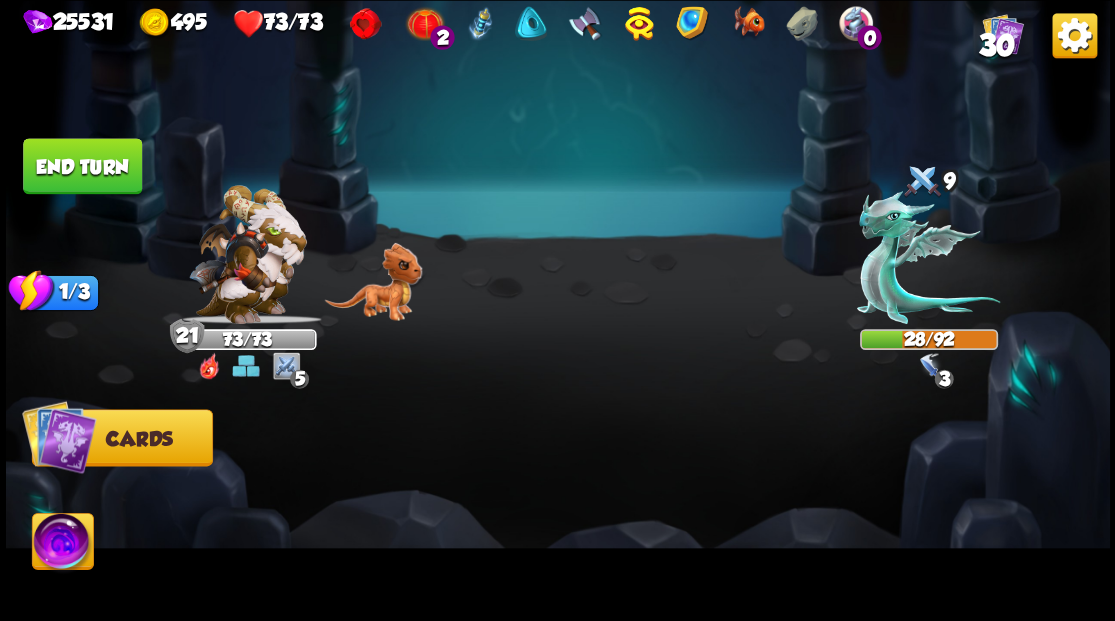 click on "End turn" at bounding box center [82, 166] 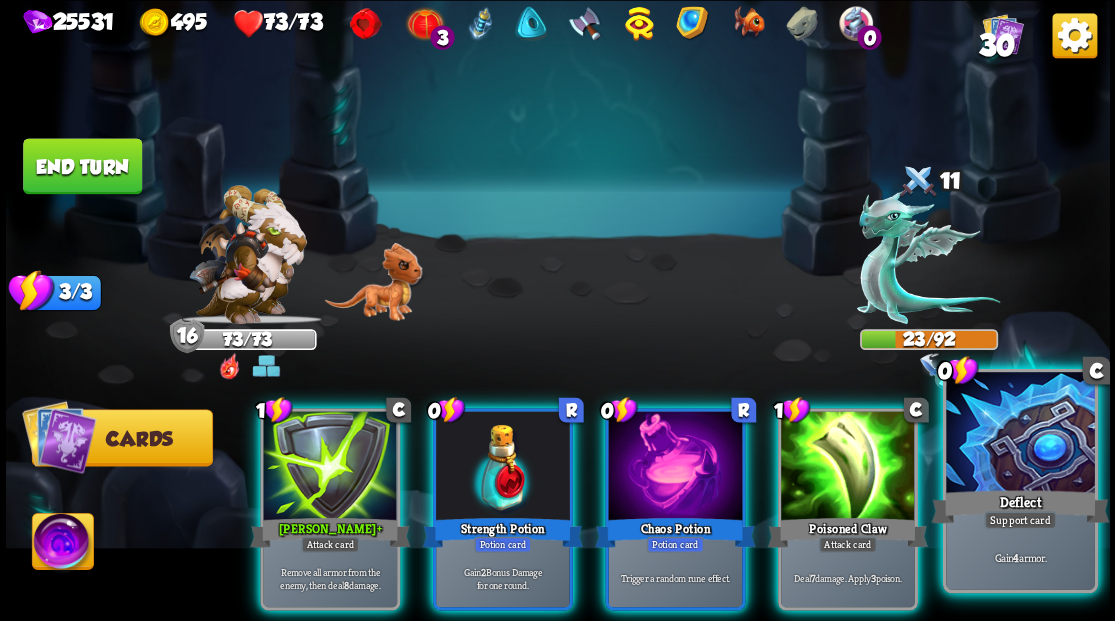 click at bounding box center [1020, 434] 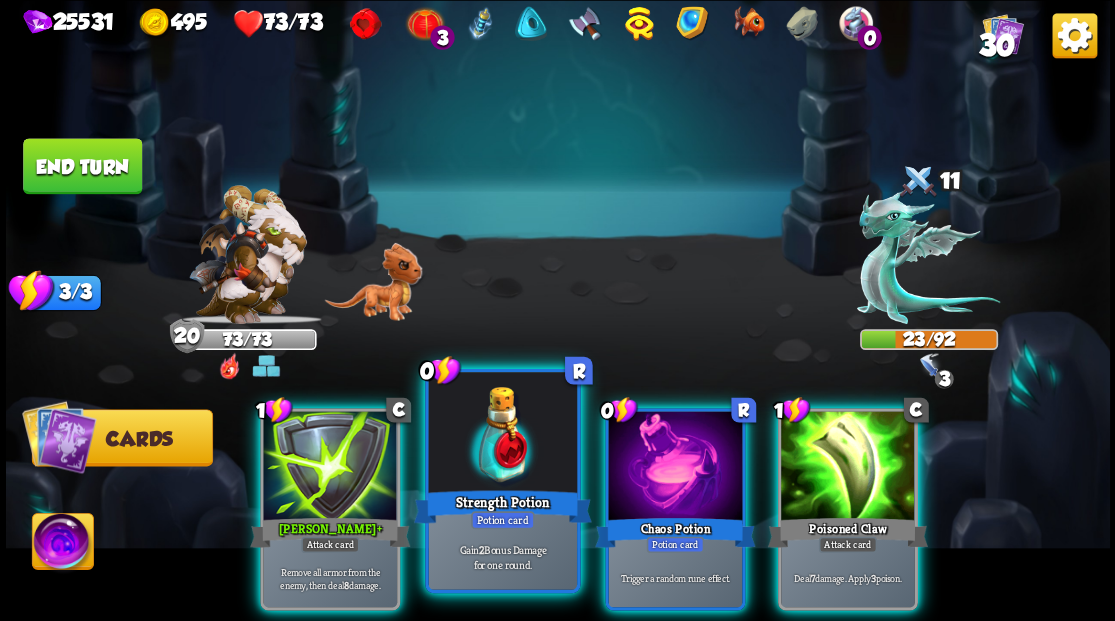 click at bounding box center [502, 434] 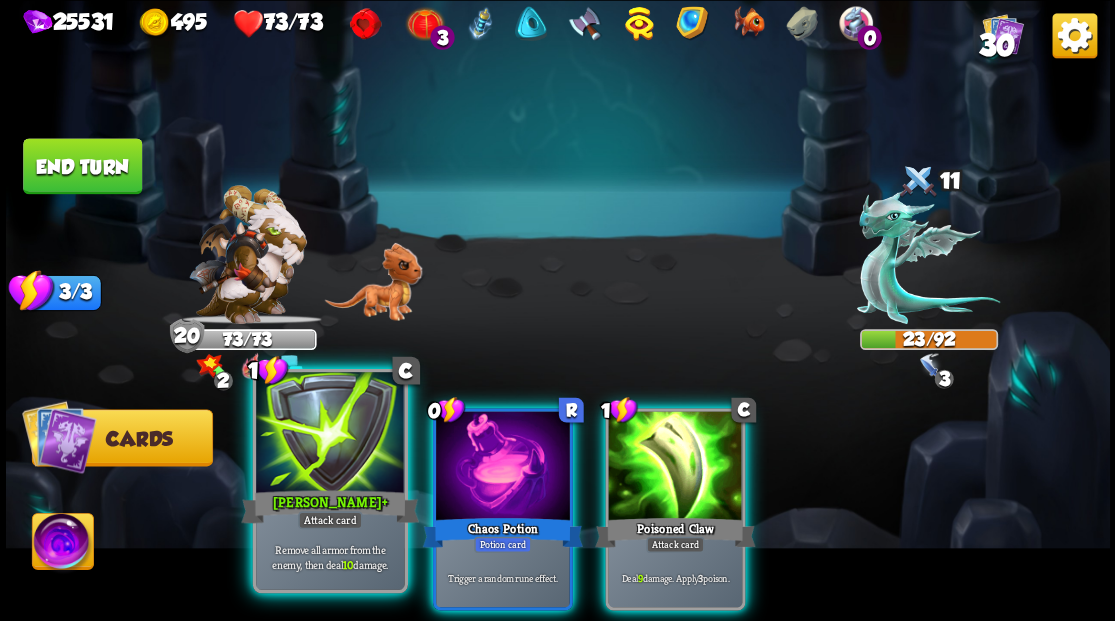 click at bounding box center (330, 434) 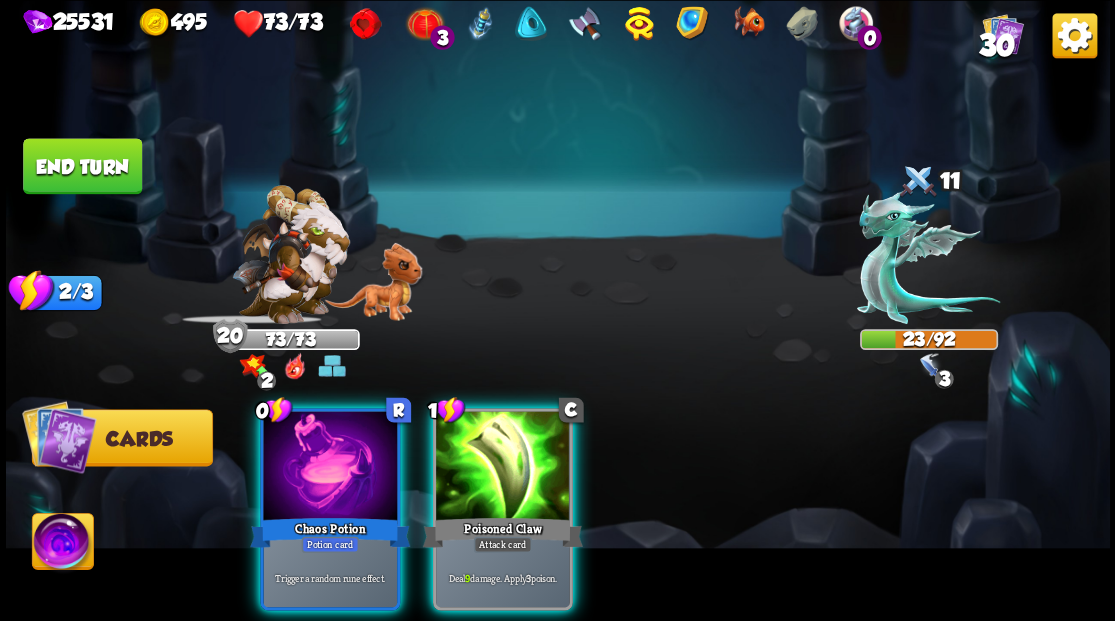 click at bounding box center [330, 467] 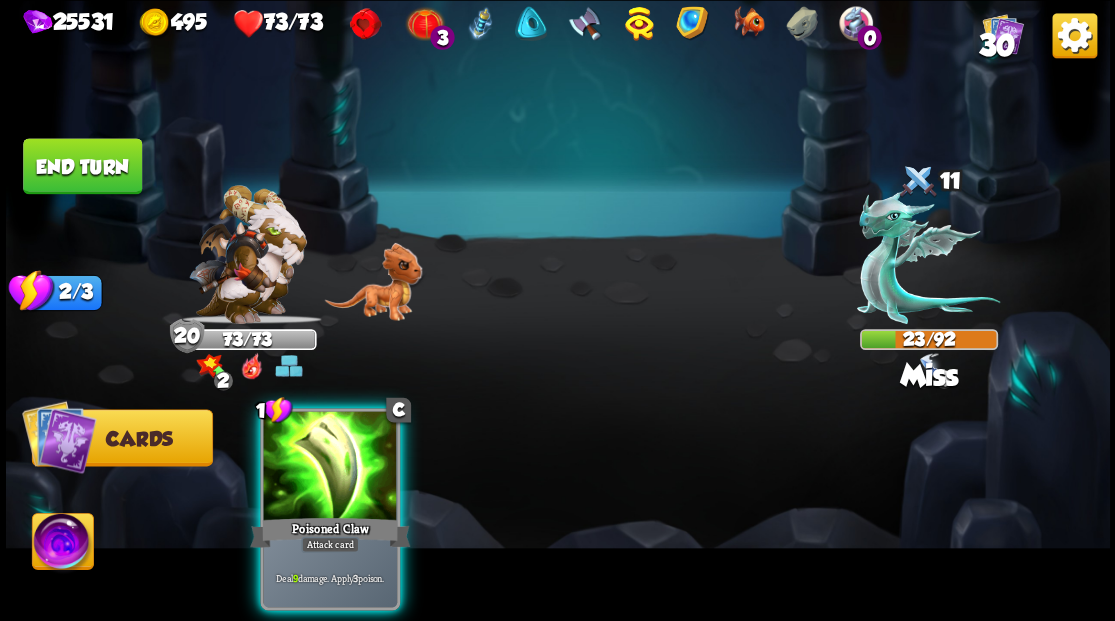 click at bounding box center (330, 467) 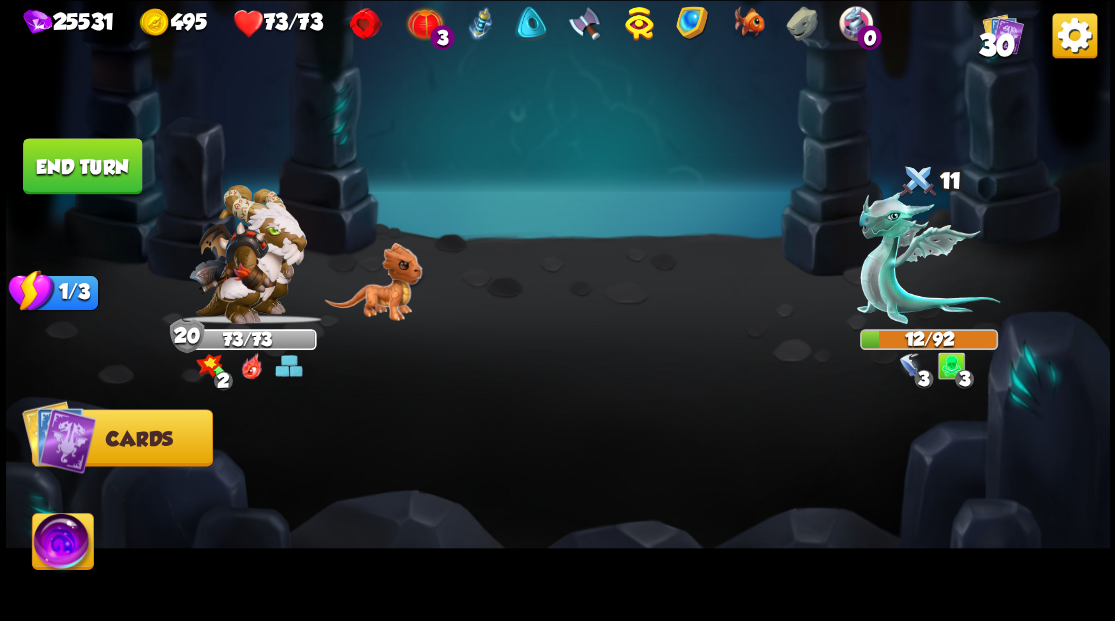 click at bounding box center [62, 544] 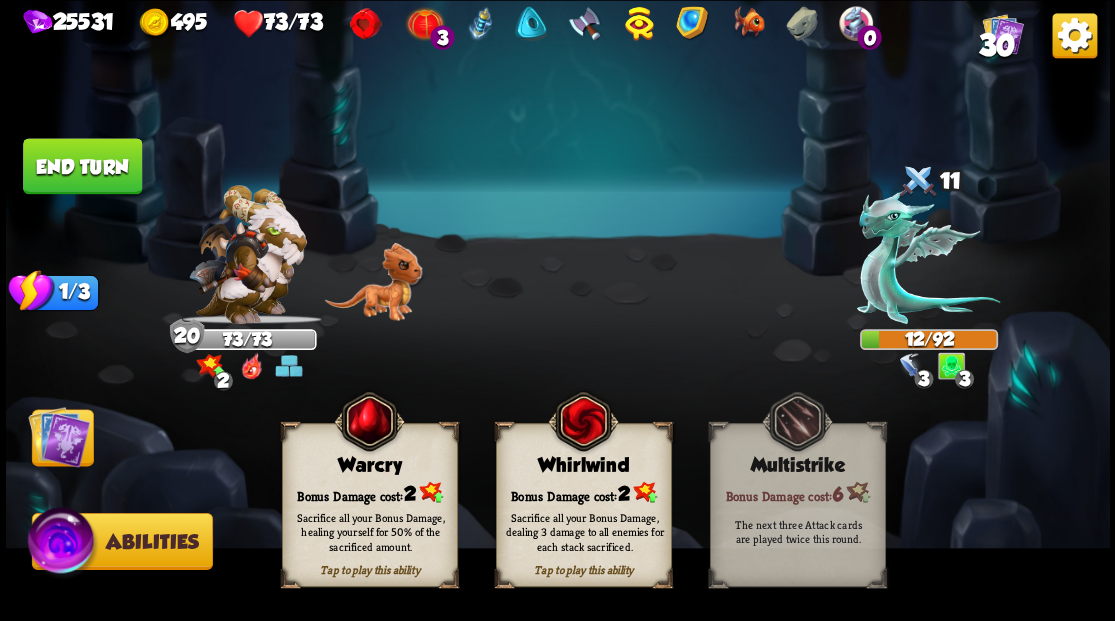 click on "Whirlwind" at bounding box center (583, 465) 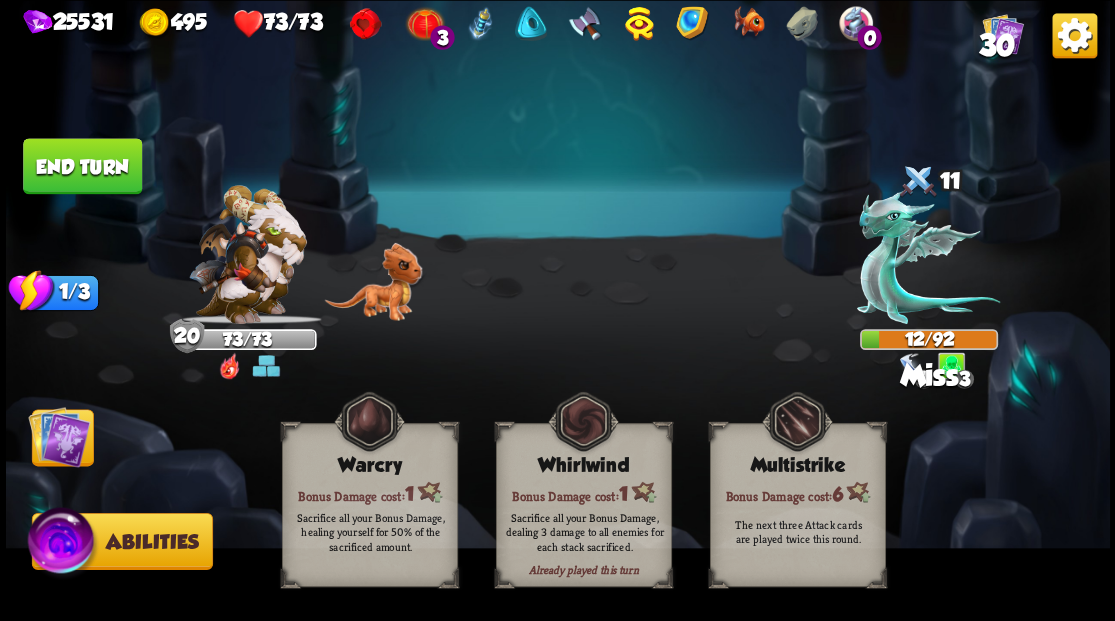 click at bounding box center (59, 436) 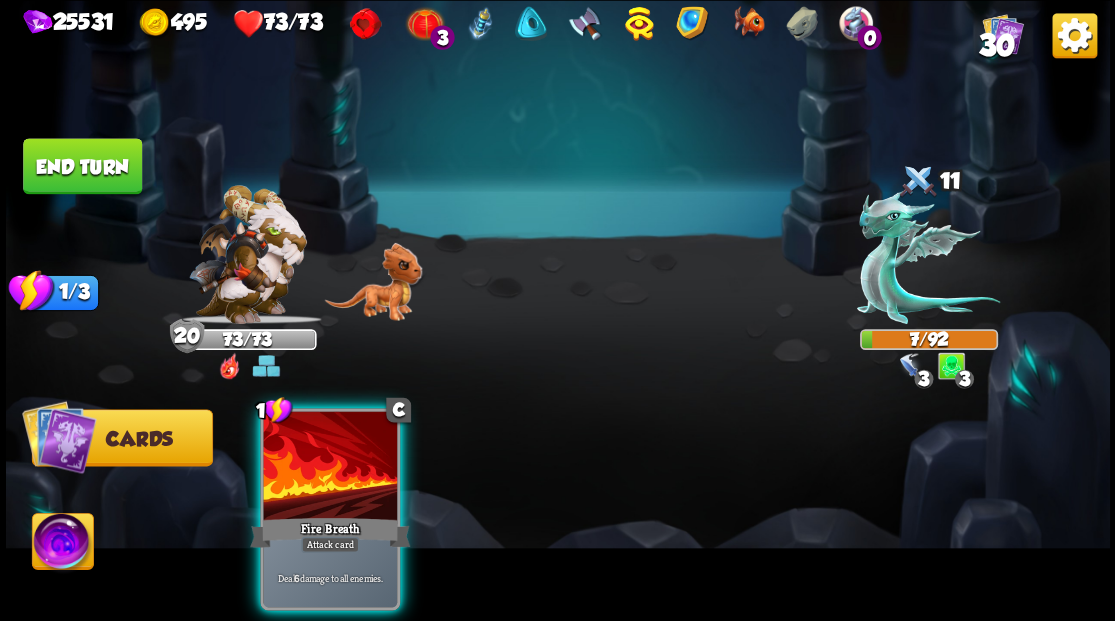 click at bounding box center [330, 467] 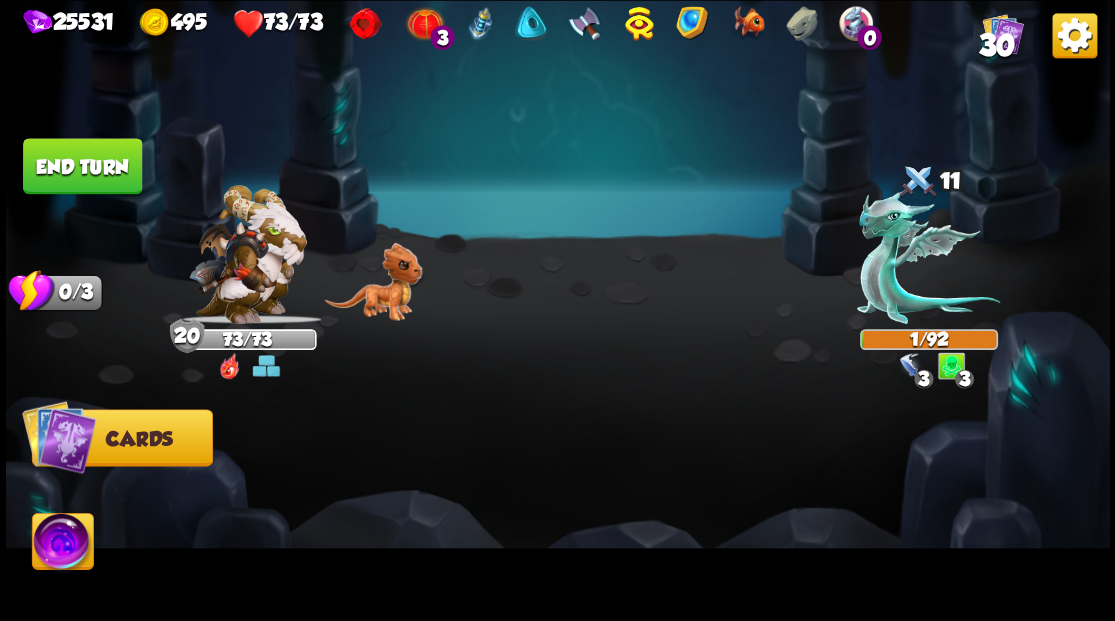 click on "End turn" at bounding box center (82, 166) 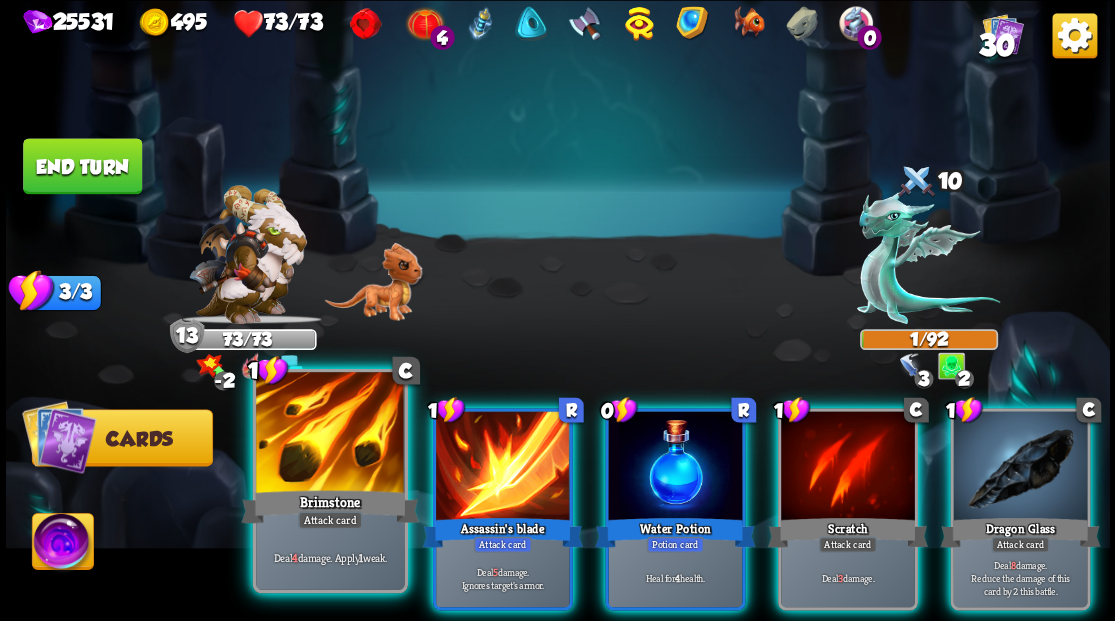 click at bounding box center [330, 434] 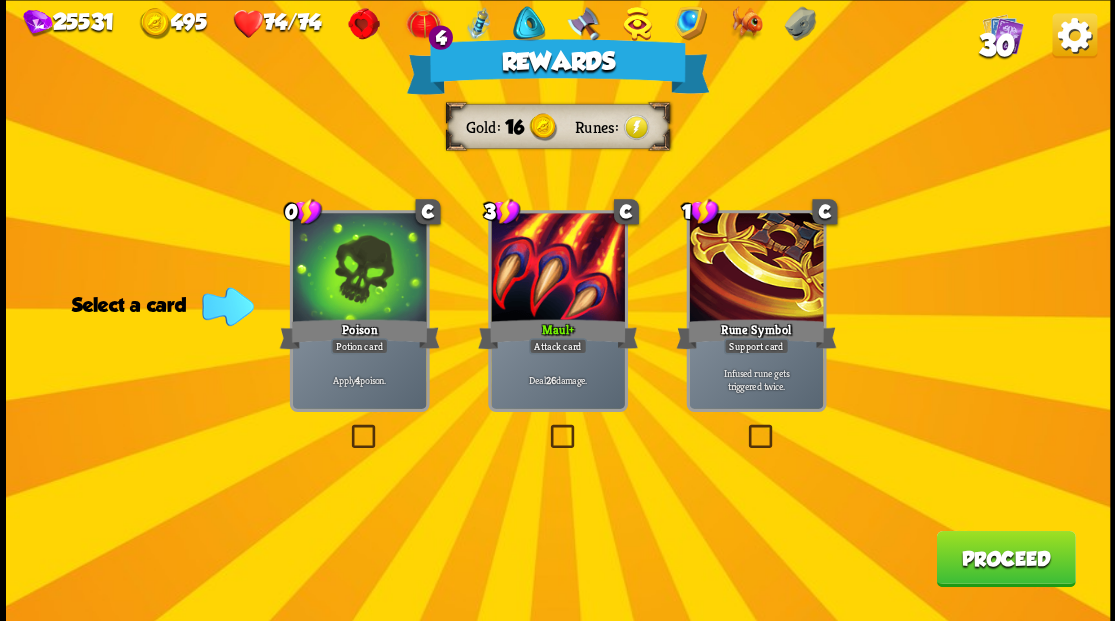 click on "Proceed" at bounding box center [1005, 558] 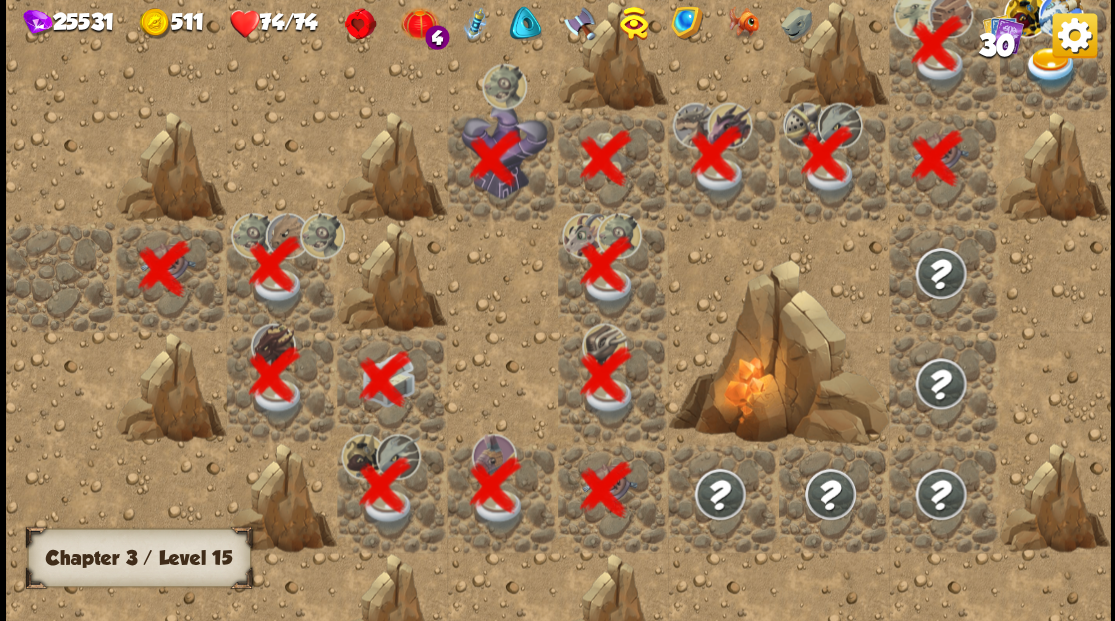 scroll, scrollTop: 0, scrollLeft: 384, axis: horizontal 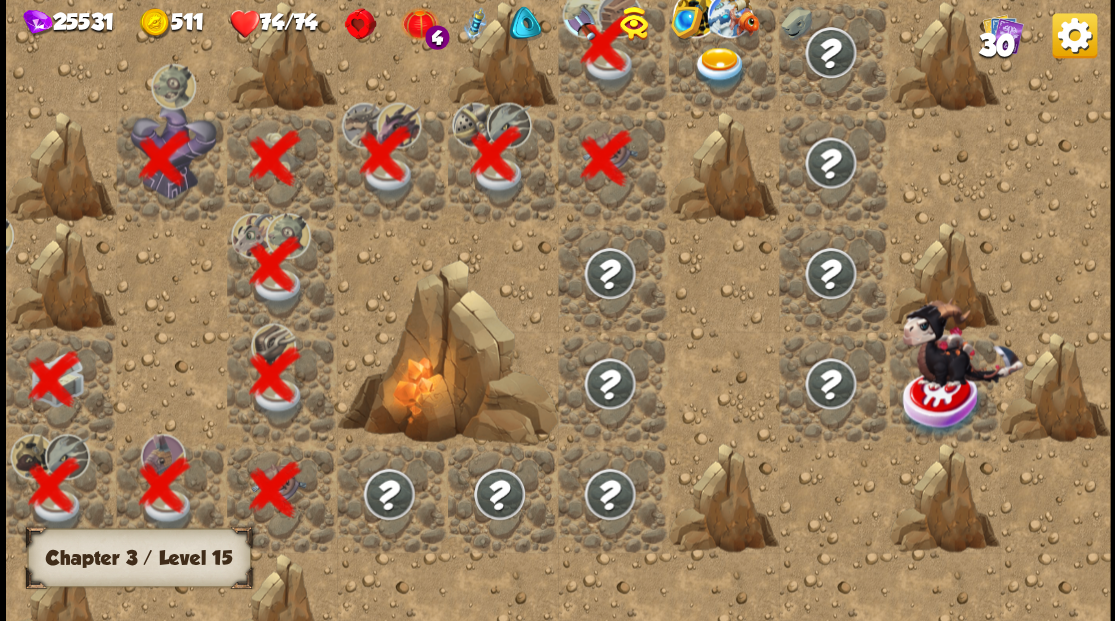 click at bounding box center [723, 55] 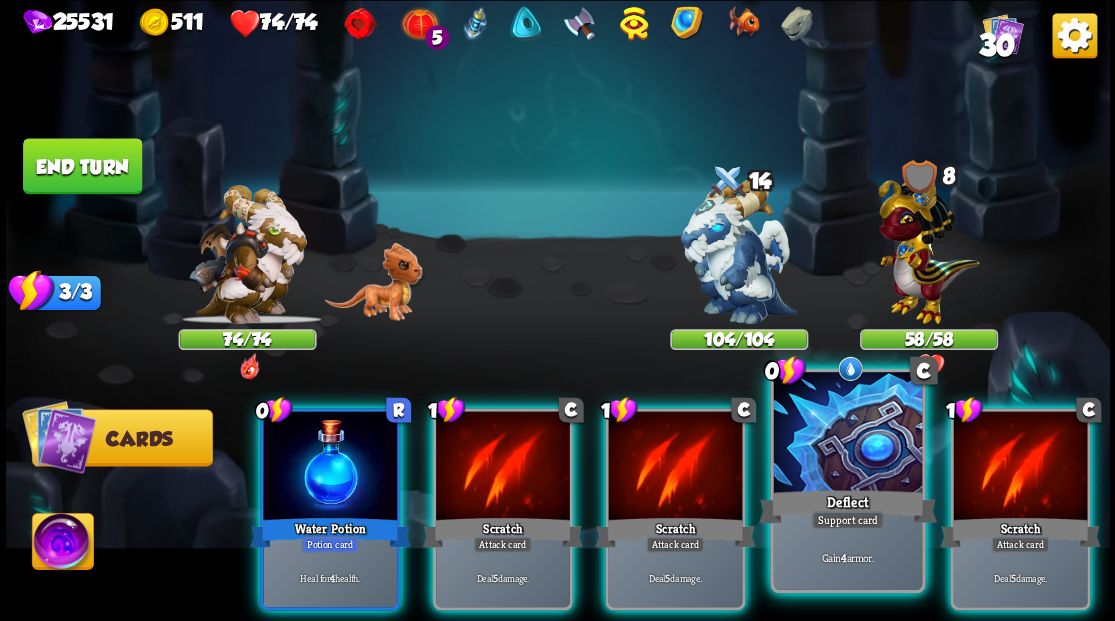 click on "Deflect" at bounding box center (847, 506) 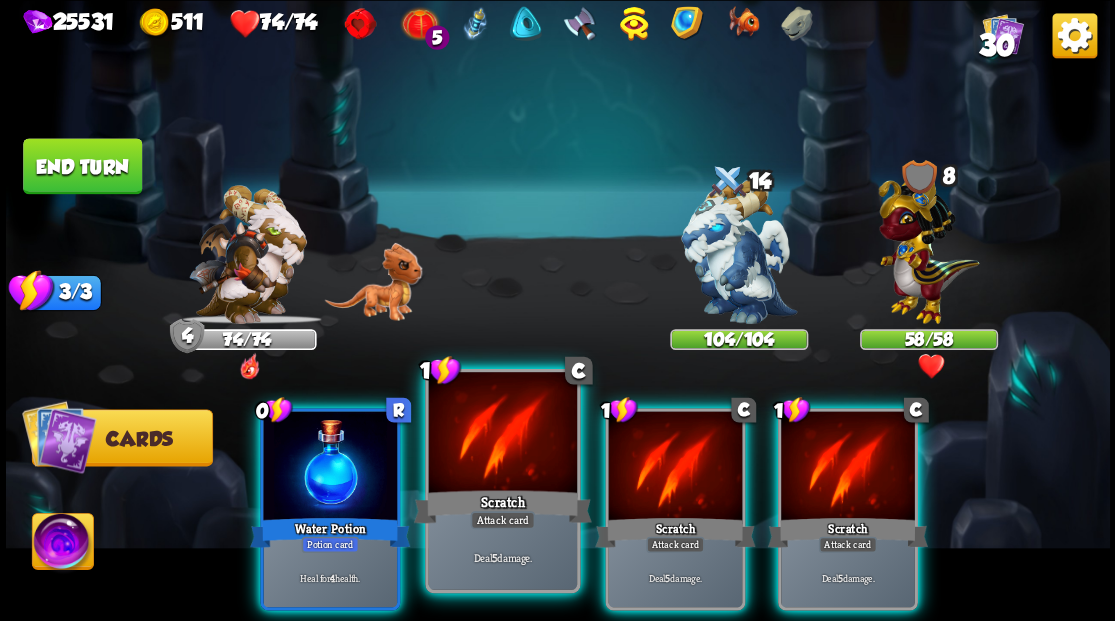 click at bounding box center (502, 434) 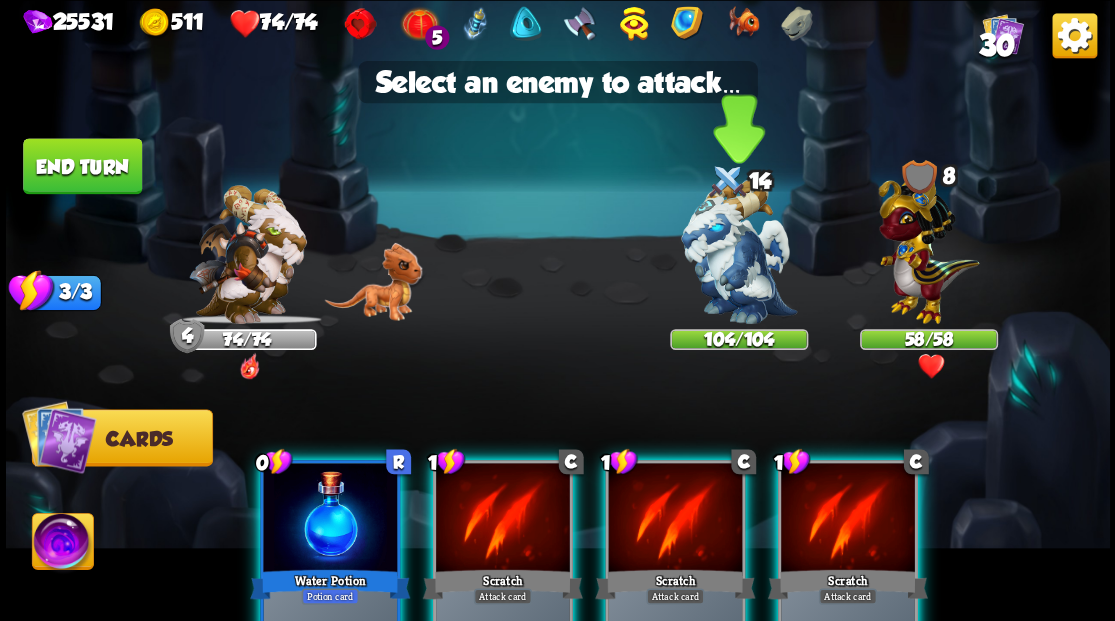 drag, startPoint x: 768, startPoint y: 272, endPoint x: 736, endPoint y: 320, distance: 57.68882 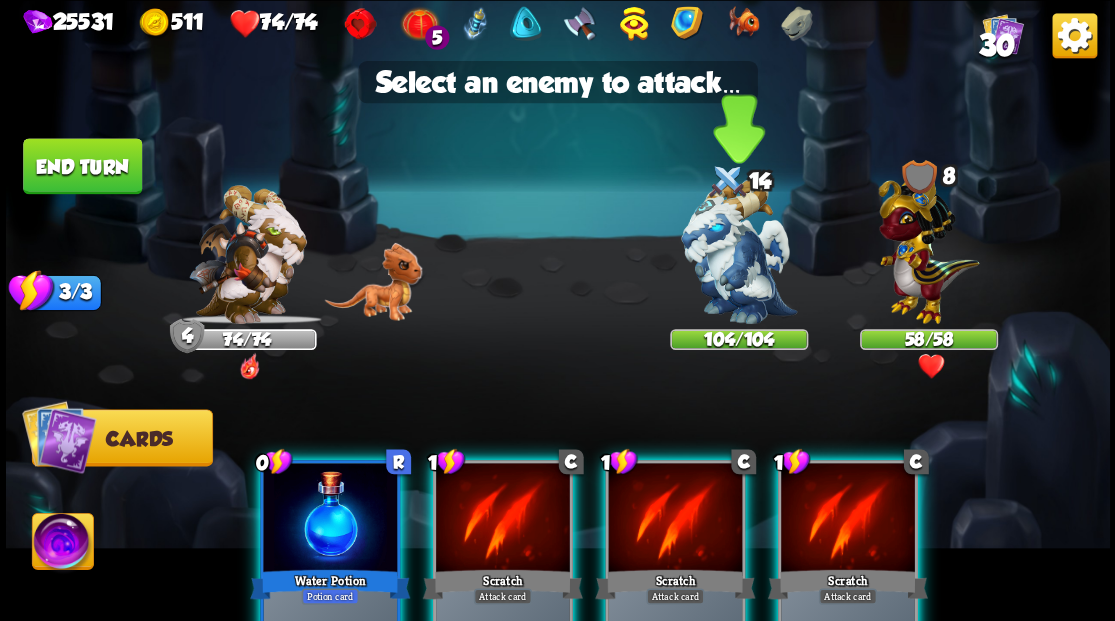 click at bounding box center (739, 251) 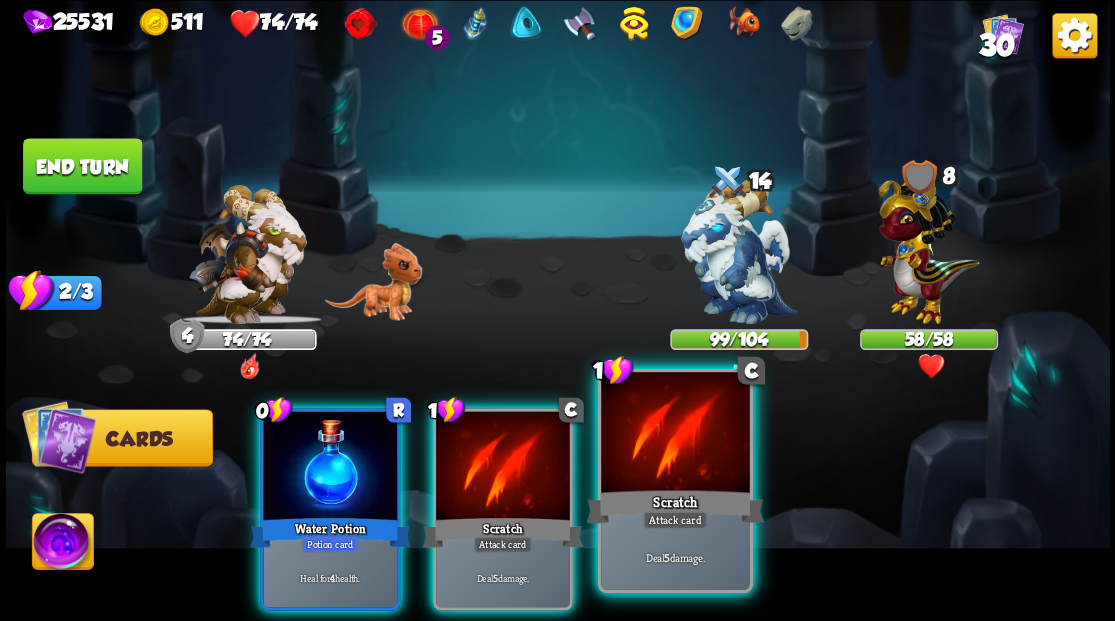 click at bounding box center (675, 434) 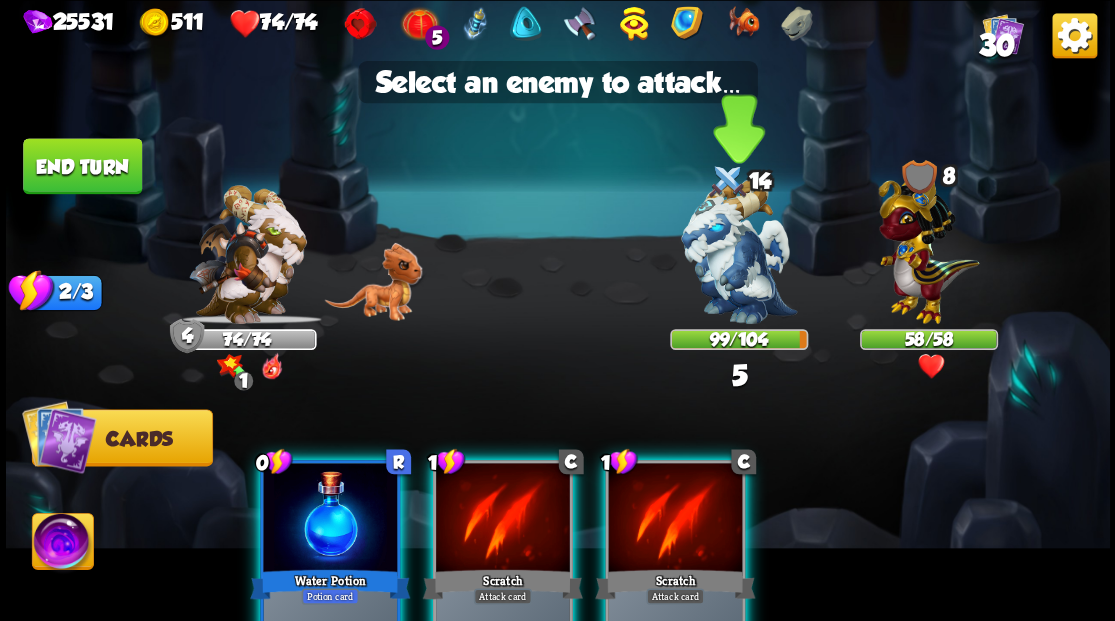 click at bounding box center [739, 251] 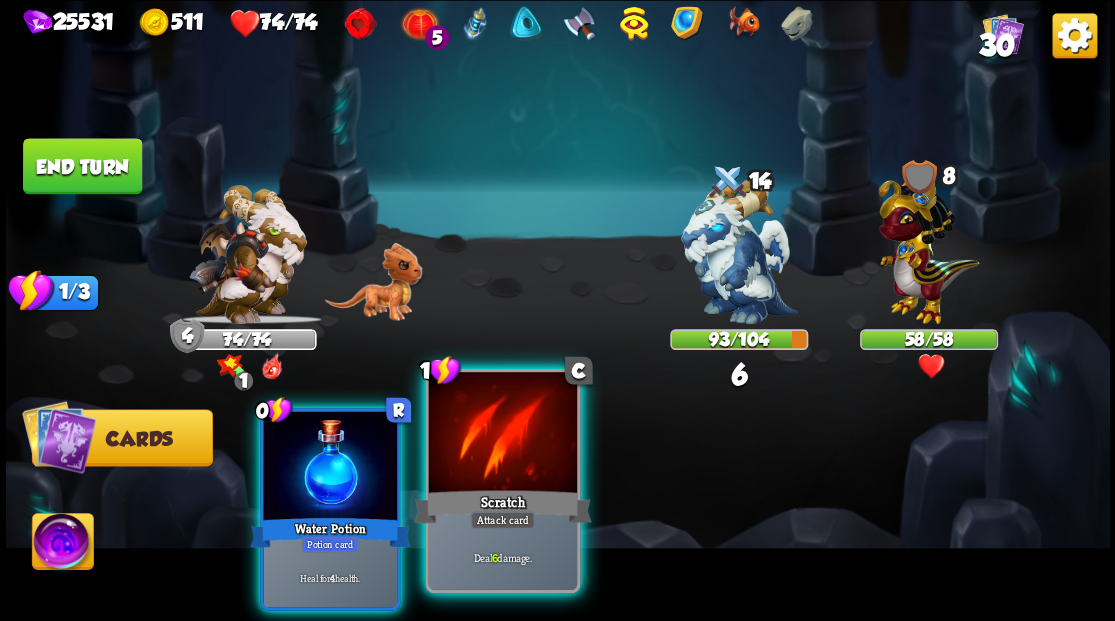 click at bounding box center (502, 434) 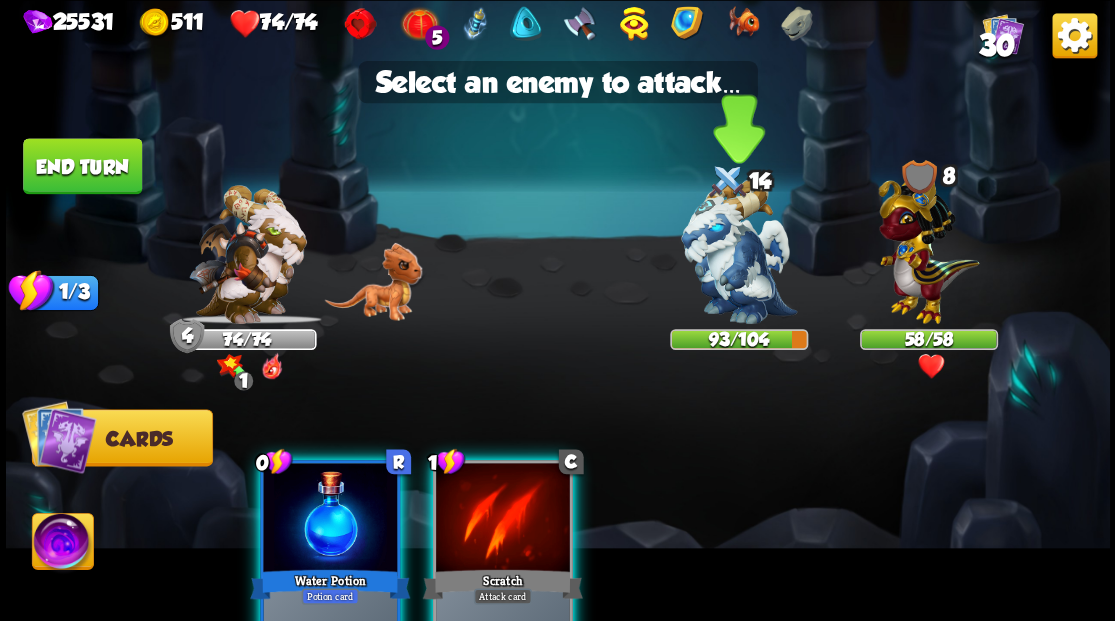 click at bounding box center (739, 251) 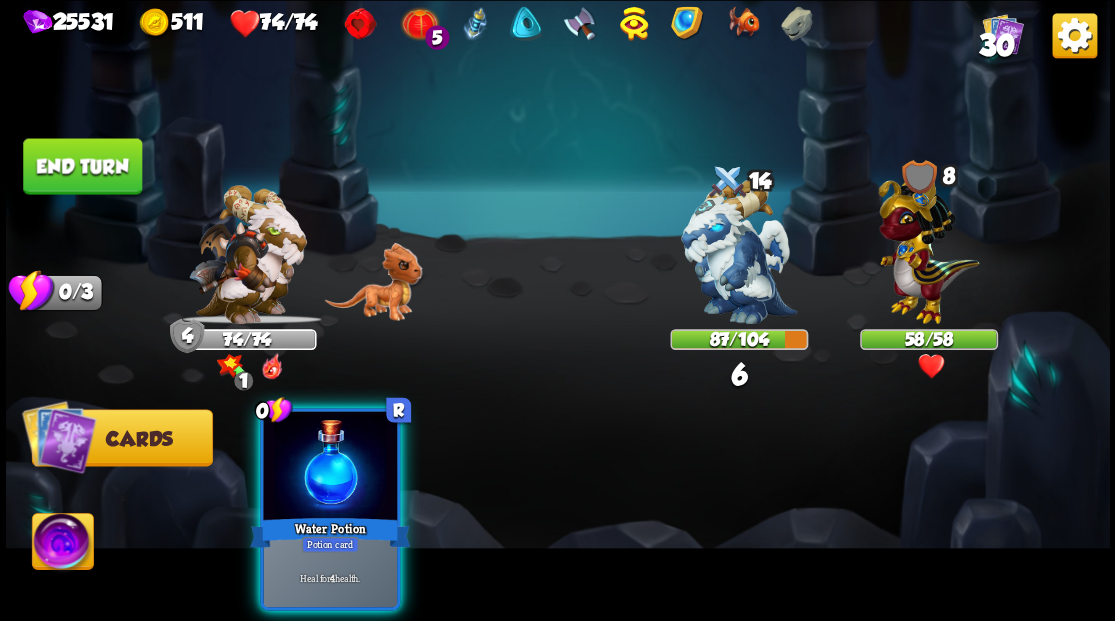 click at bounding box center (330, 467) 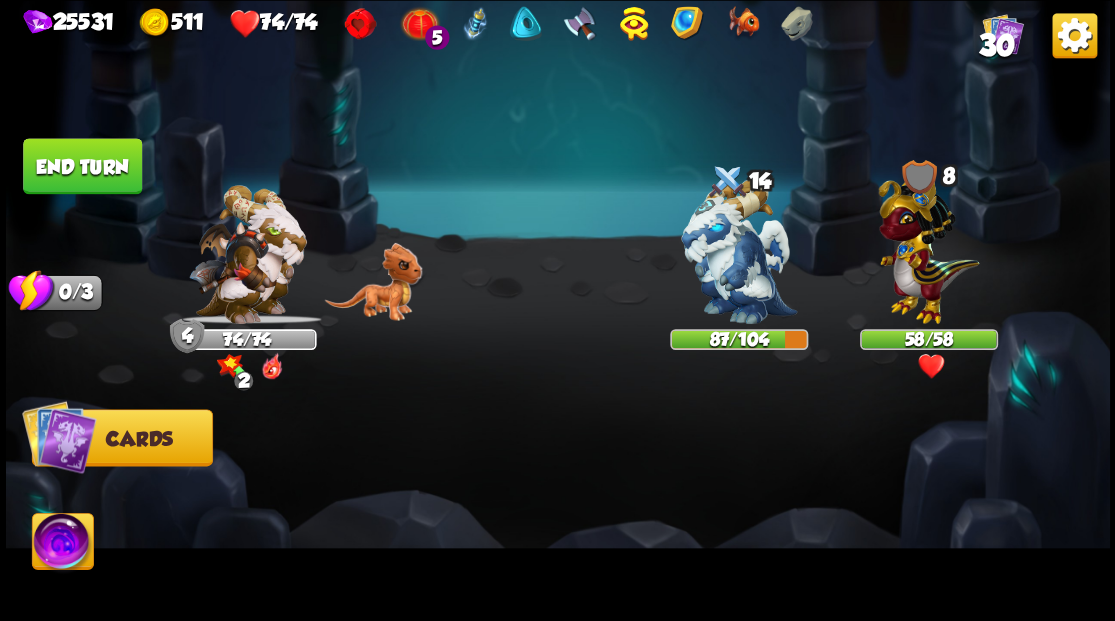 click on "End turn" at bounding box center (82, 166) 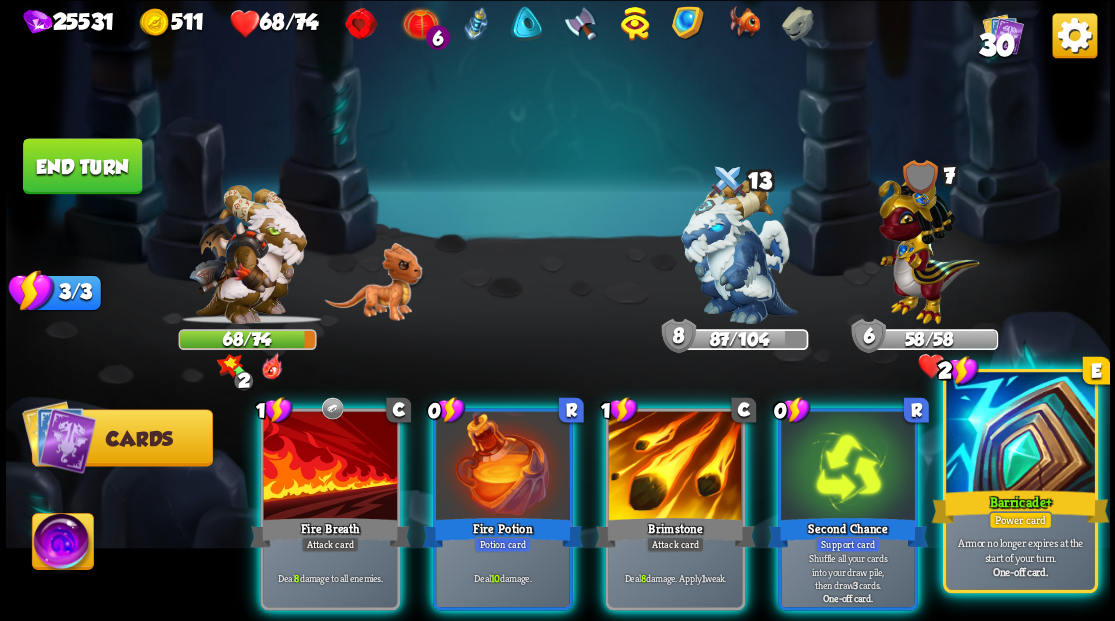 click at bounding box center [1020, 434] 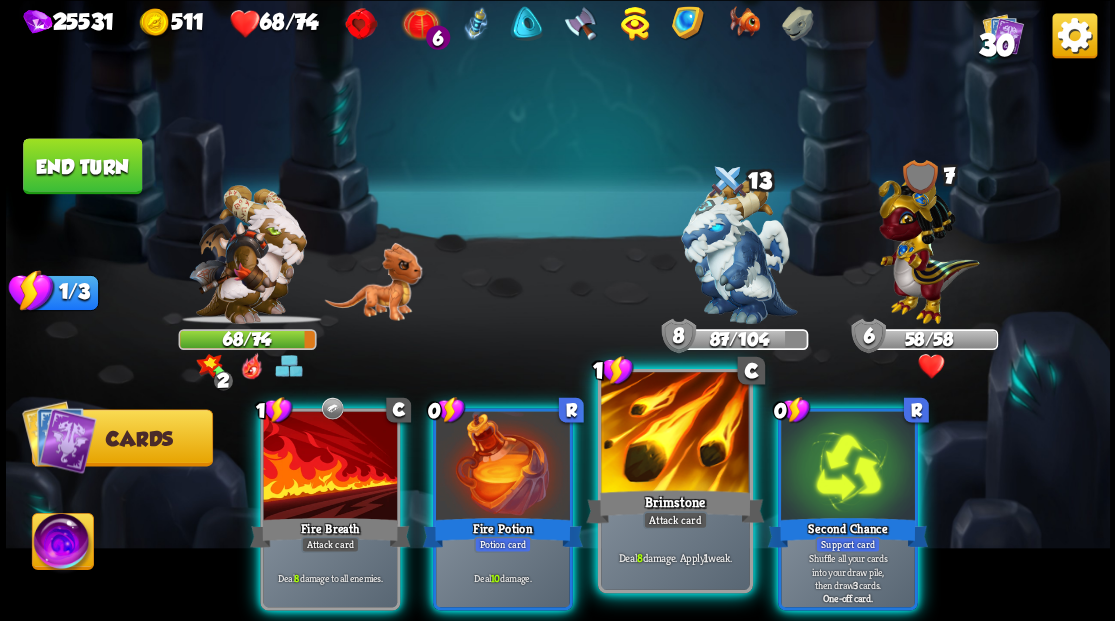 click at bounding box center [675, 434] 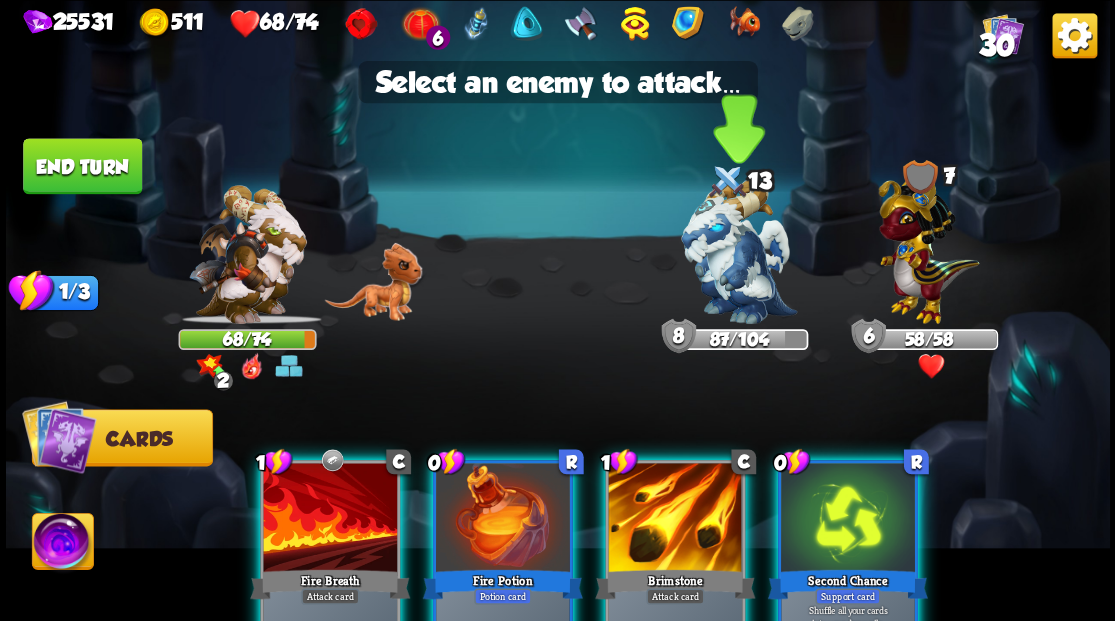click at bounding box center (739, 251) 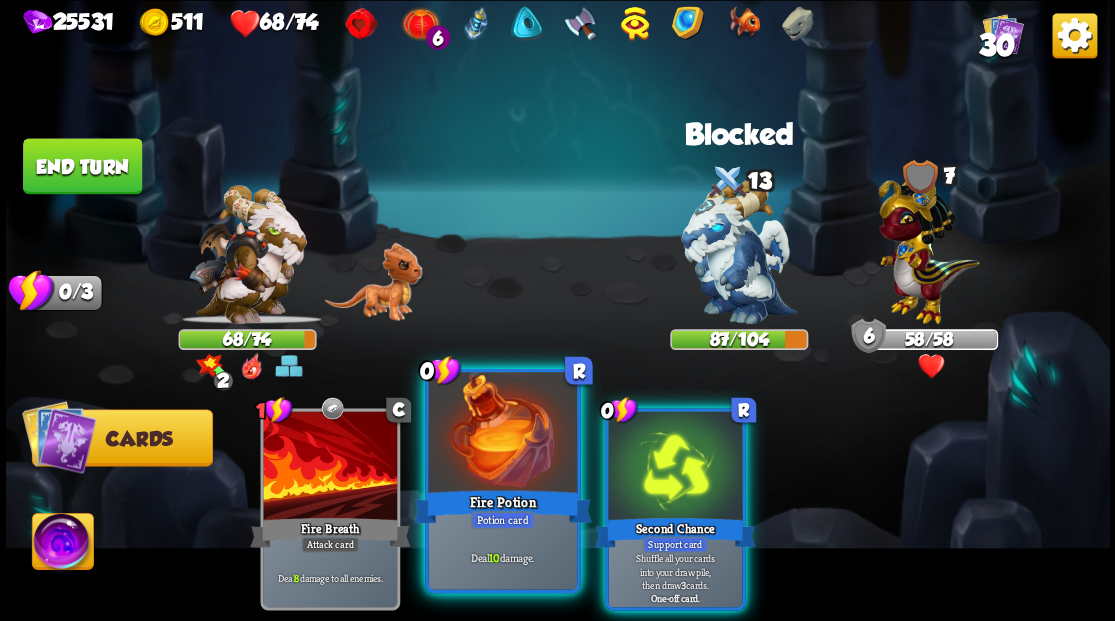 click at bounding box center [502, 434] 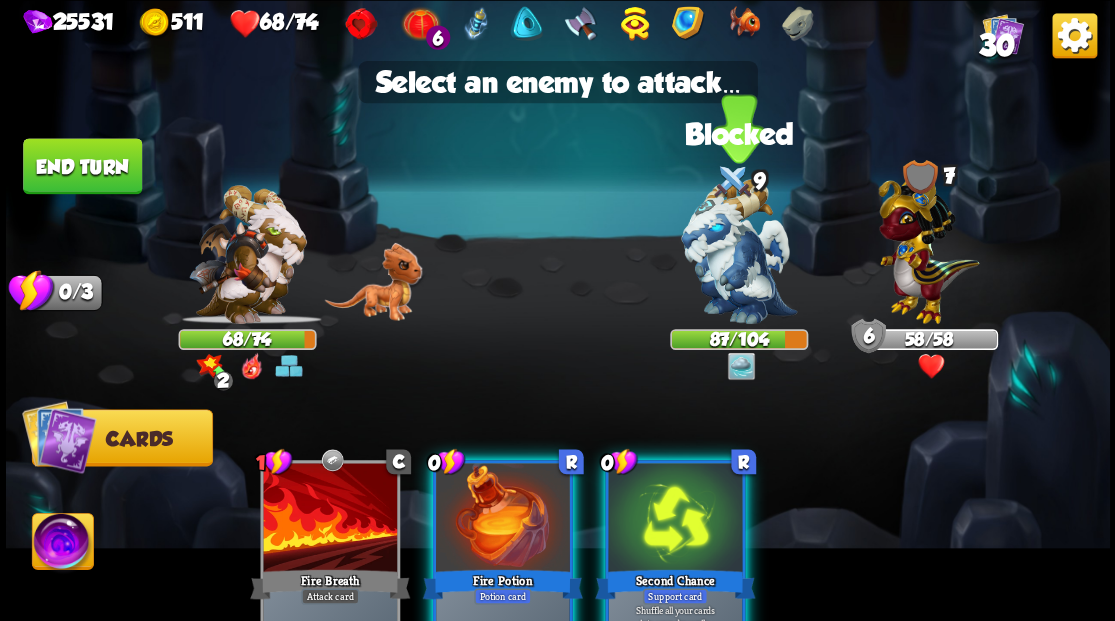 click at bounding box center (739, 251) 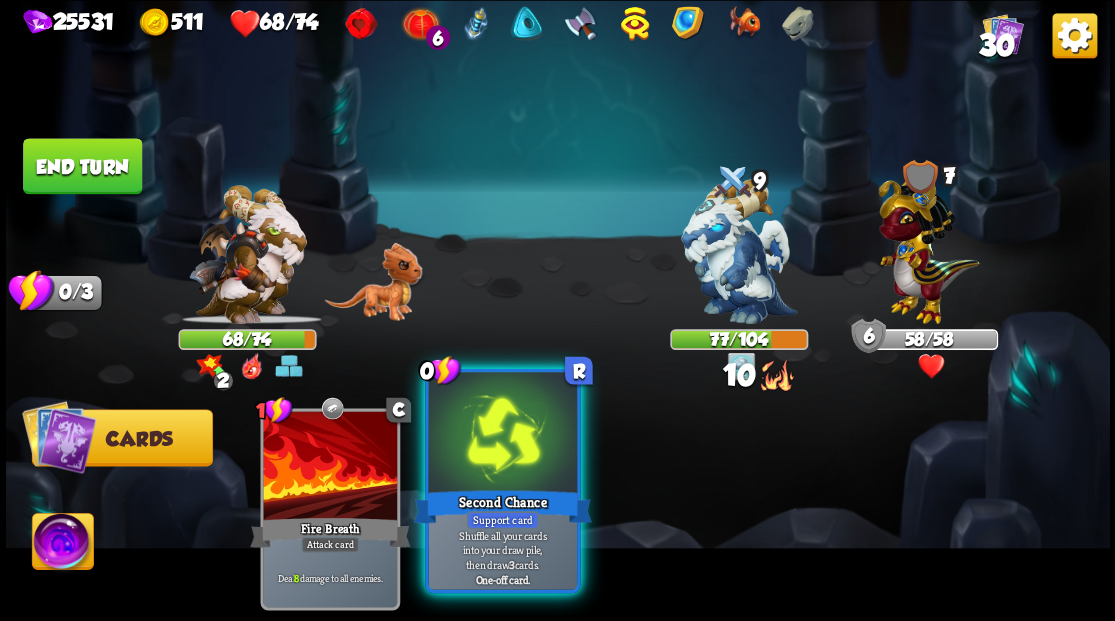 click at bounding box center [502, 434] 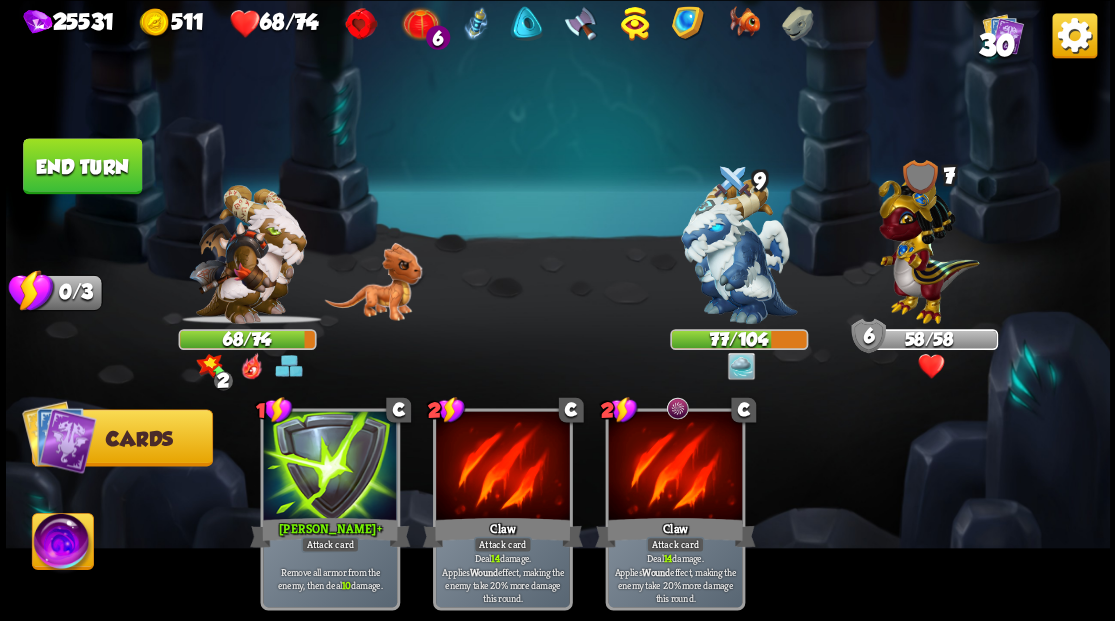 click at bounding box center [558, 310] 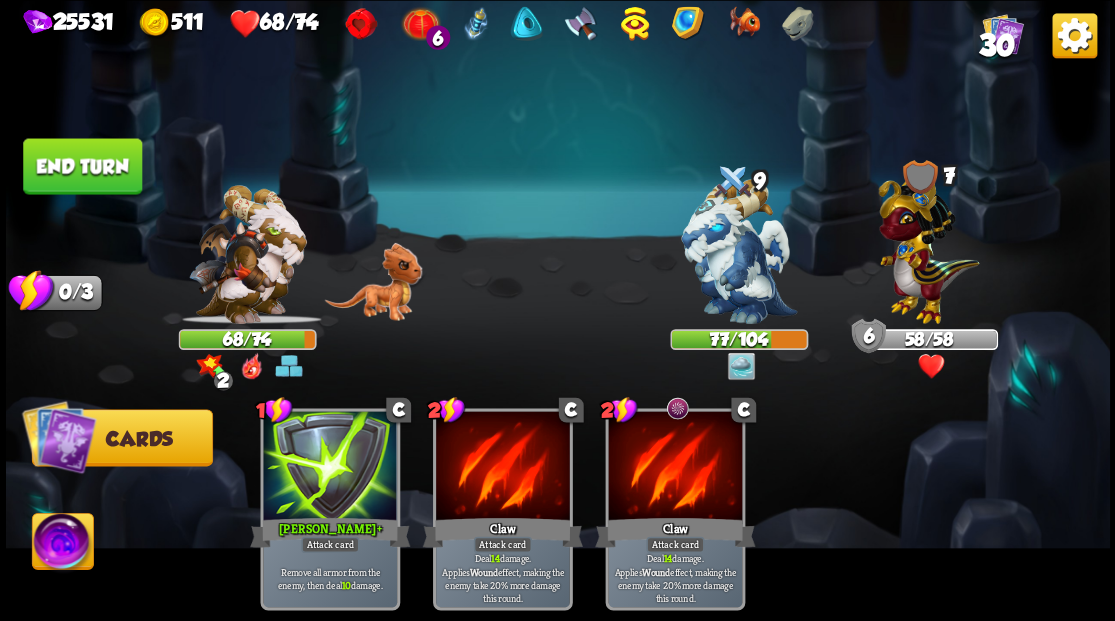 drag, startPoint x: 82, startPoint y: 162, endPoint x: 124, endPoint y: 169, distance: 42.579338 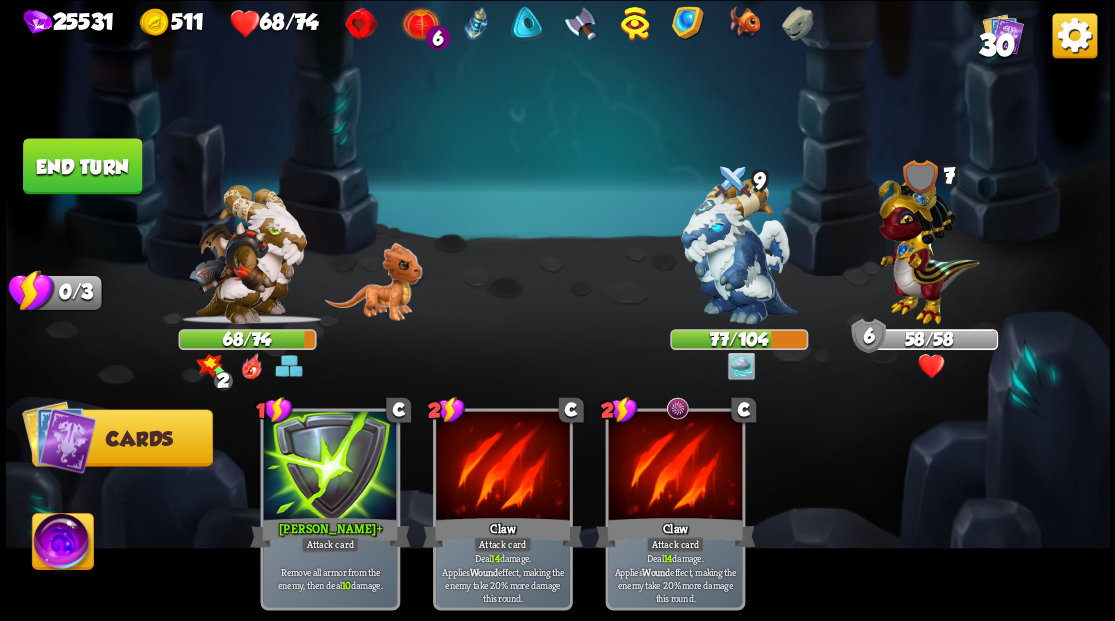 click on "End turn" at bounding box center [82, 166] 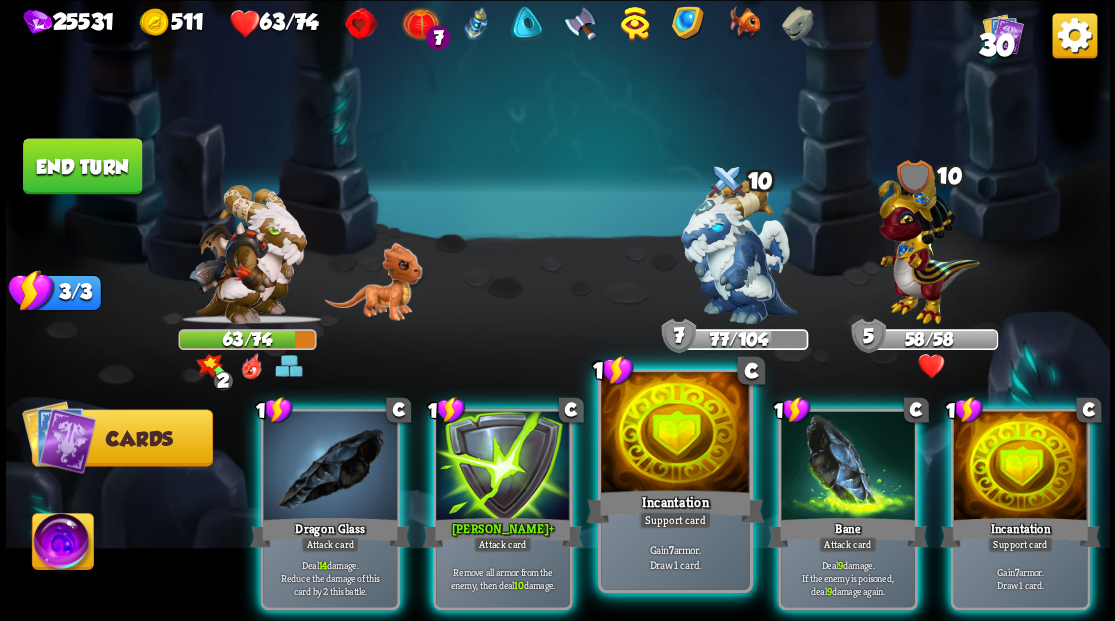 click at bounding box center [675, 434] 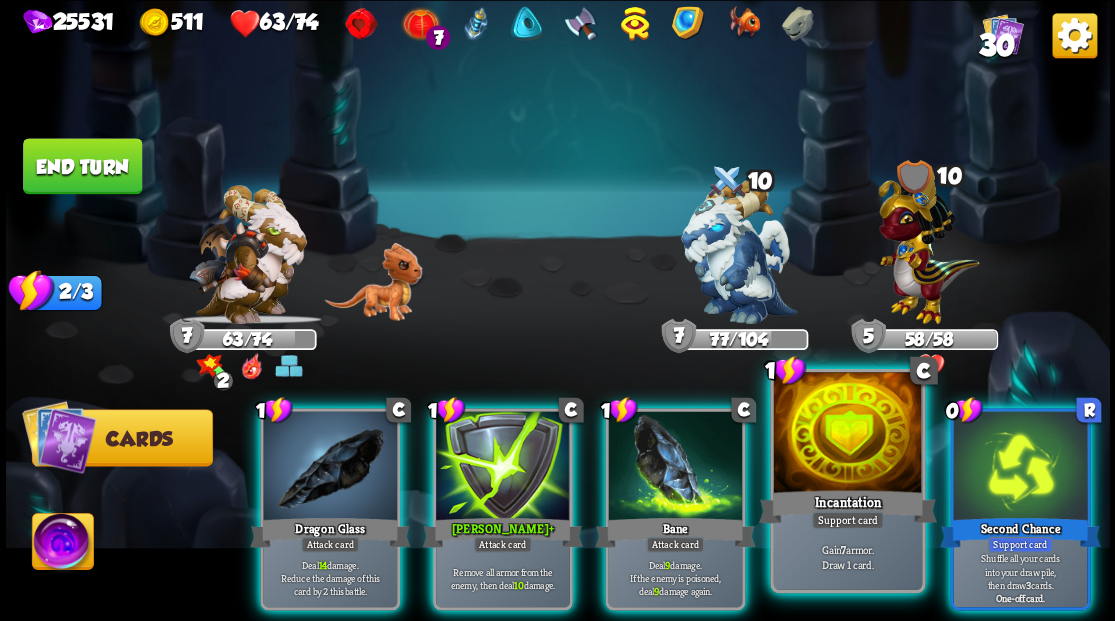 drag, startPoint x: 836, startPoint y: 495, endPoint x: 848, endPoint y: 488, distance: 13.892444 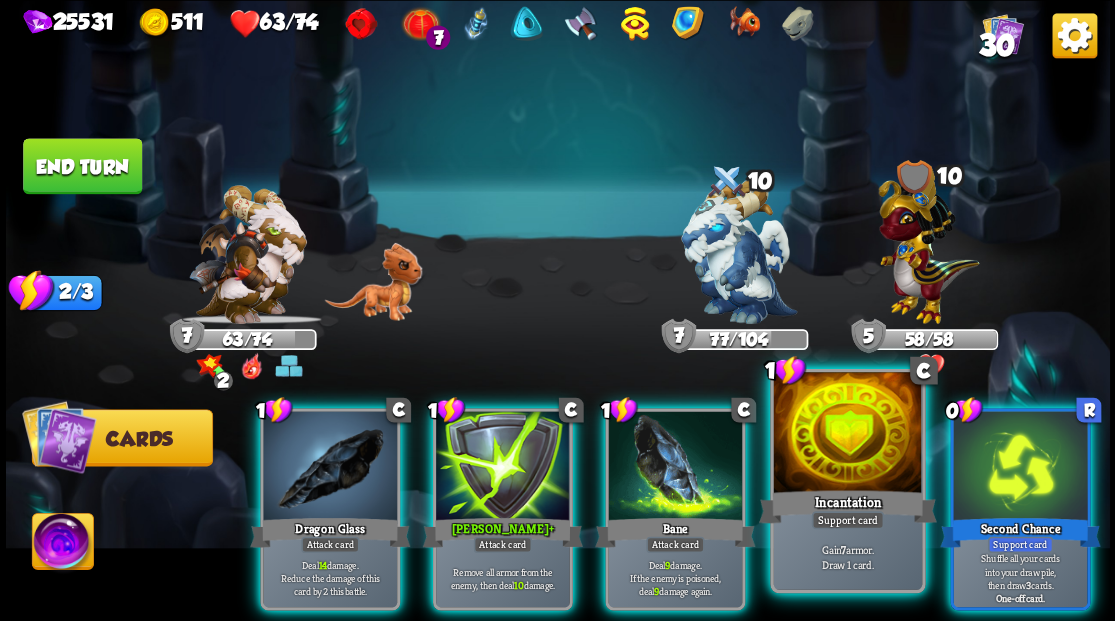 click on "Incantation" at bounding box center [847, 506] 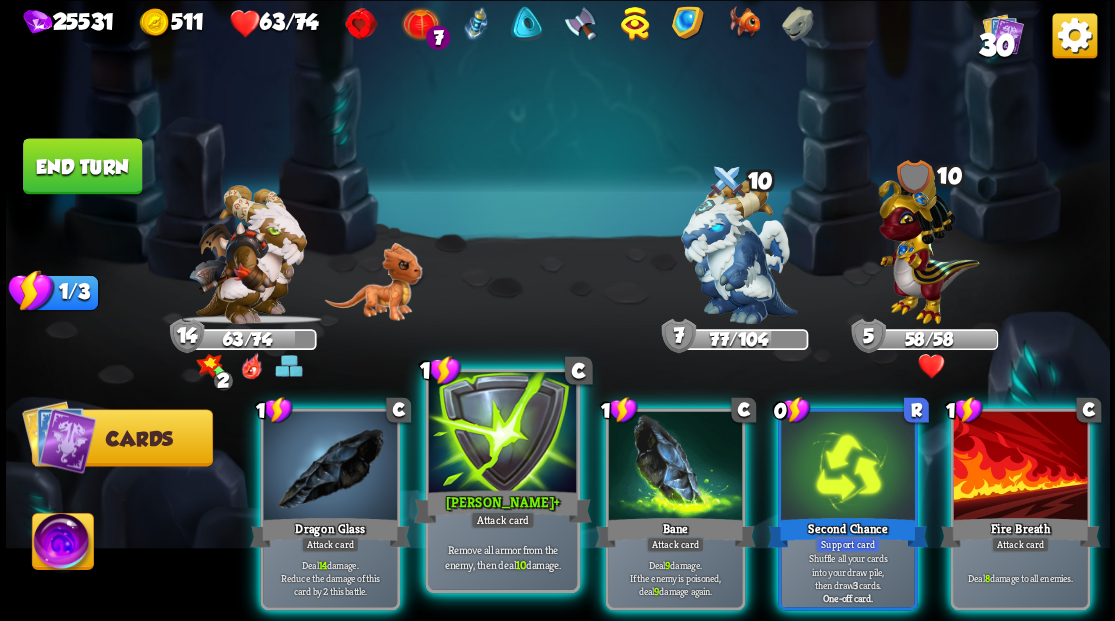 click at bounding box center (502, 434) 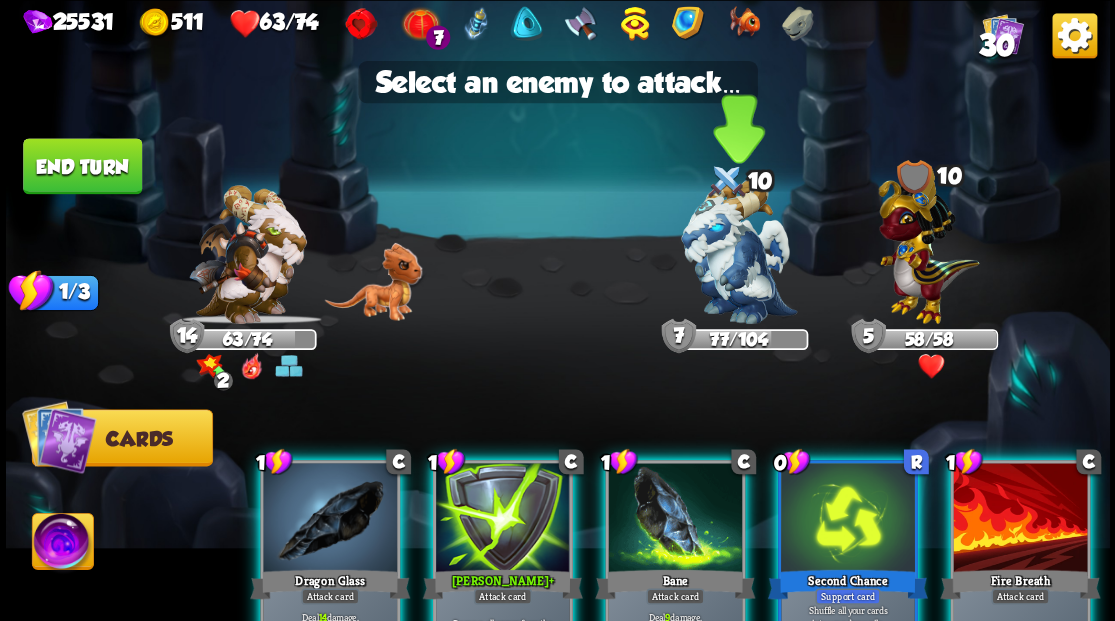 click at bounding box center [739, 251] 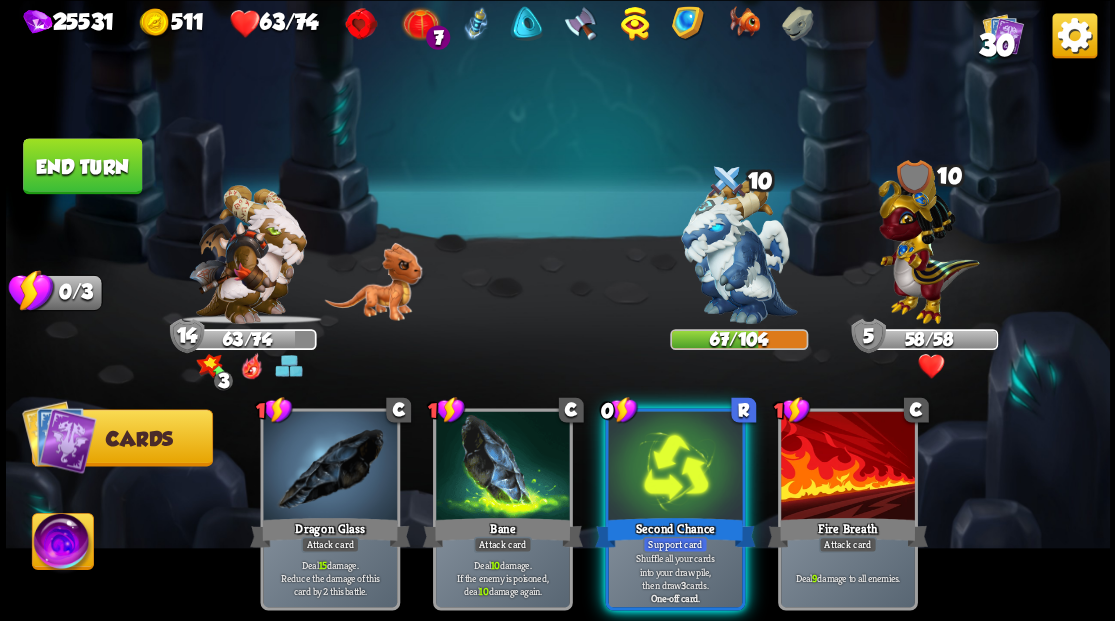 drag, startPoint x: 664, startPoint y: 494, endPoint x: 559, endPoint y: 358, distance: 171.81676 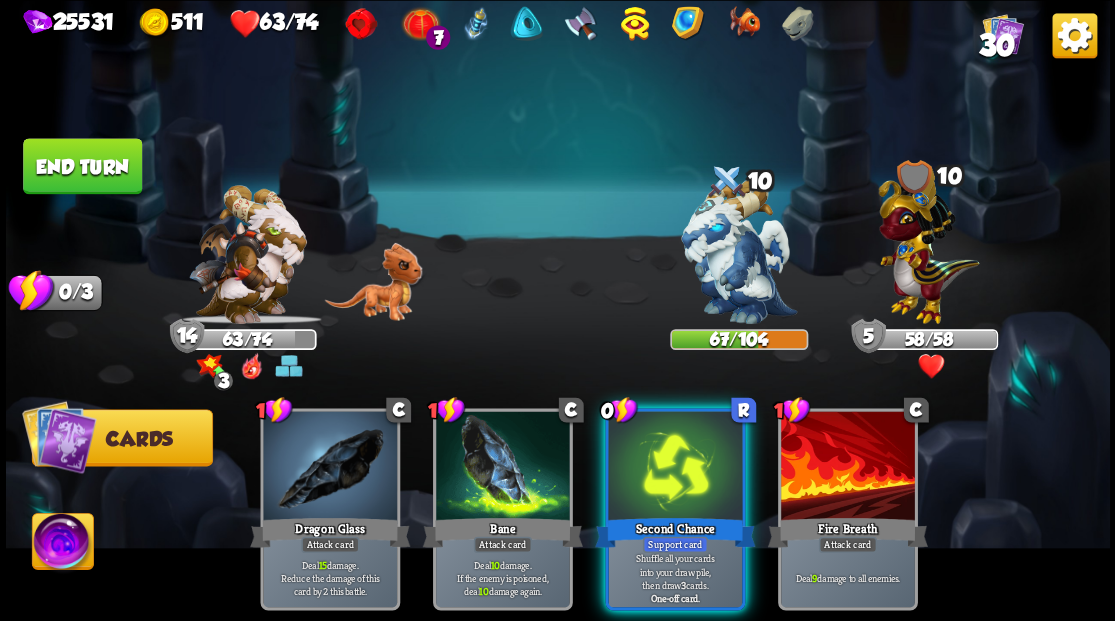 click on "Second Chance" at bounding box center [675, 532] 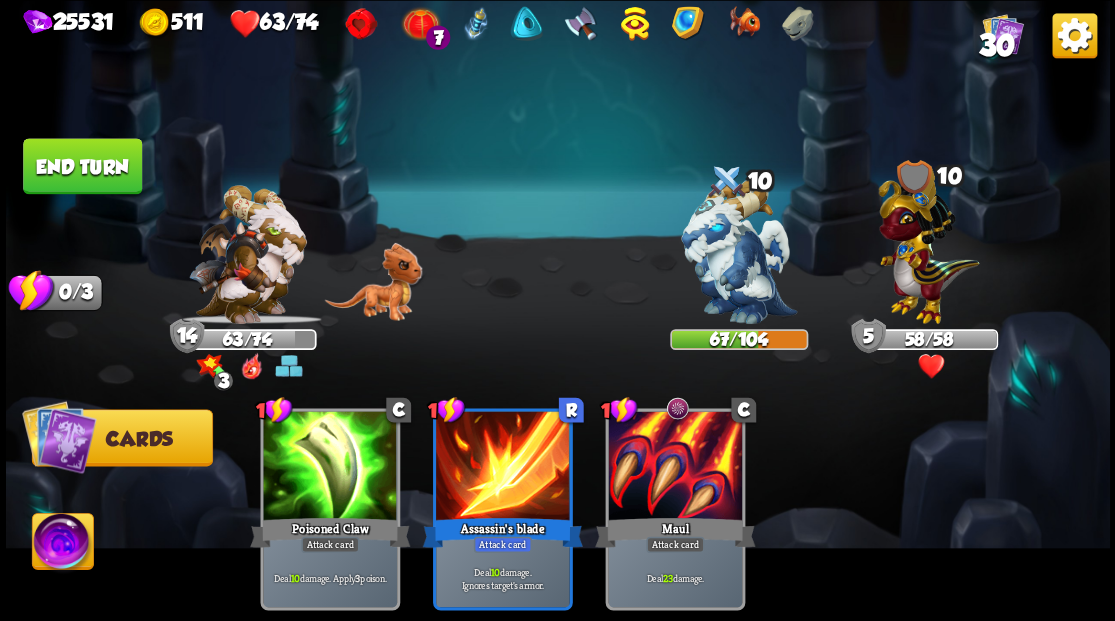 drag, startPoint x: 64, startPoint y: 550, endPoint x: 211, endPoint y: 442, distance: 182.40887 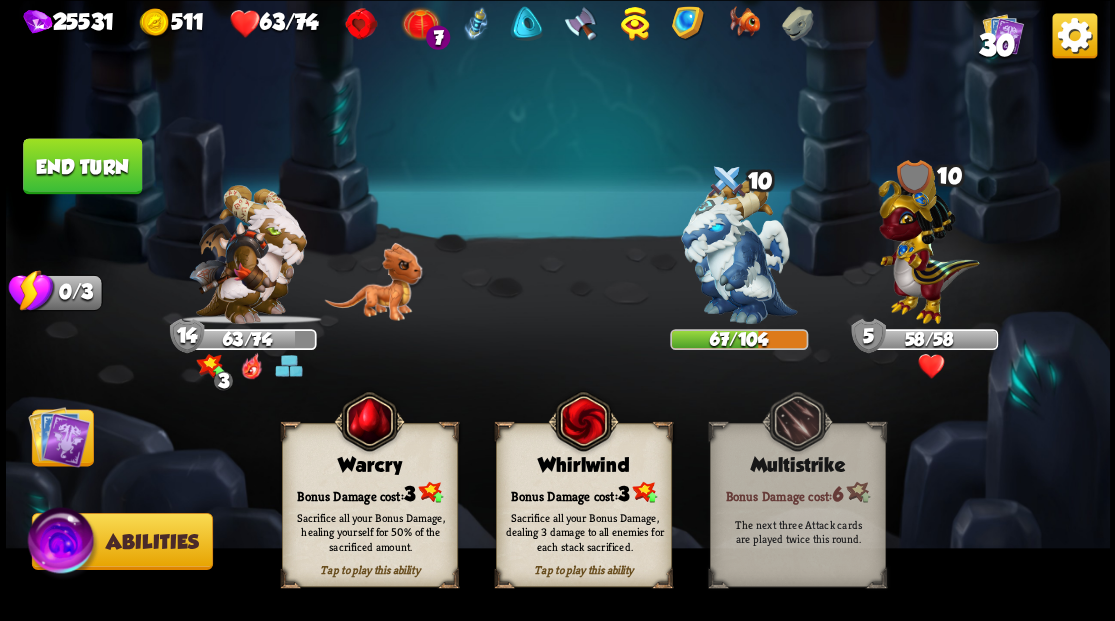 drag, startPoint x: 368, startPoint y: 490, endPoint x: 316, endPoint y: 490, distance: 52 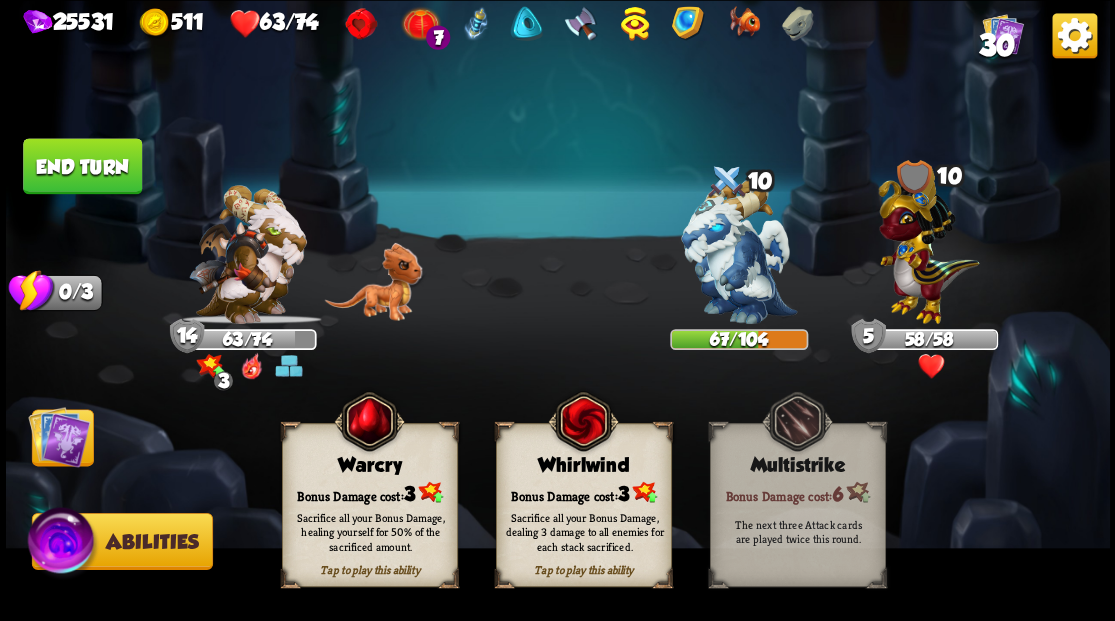 click on "Bonus Damage cost:  3" at bounding box center (369, 492) 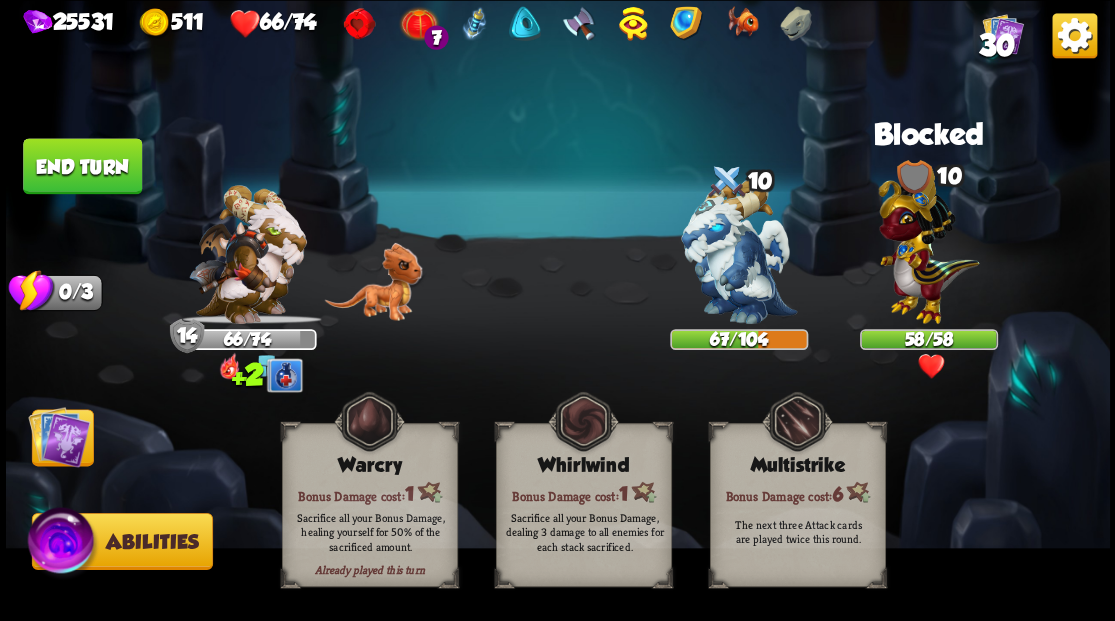 click at bounding box center [59, 436] 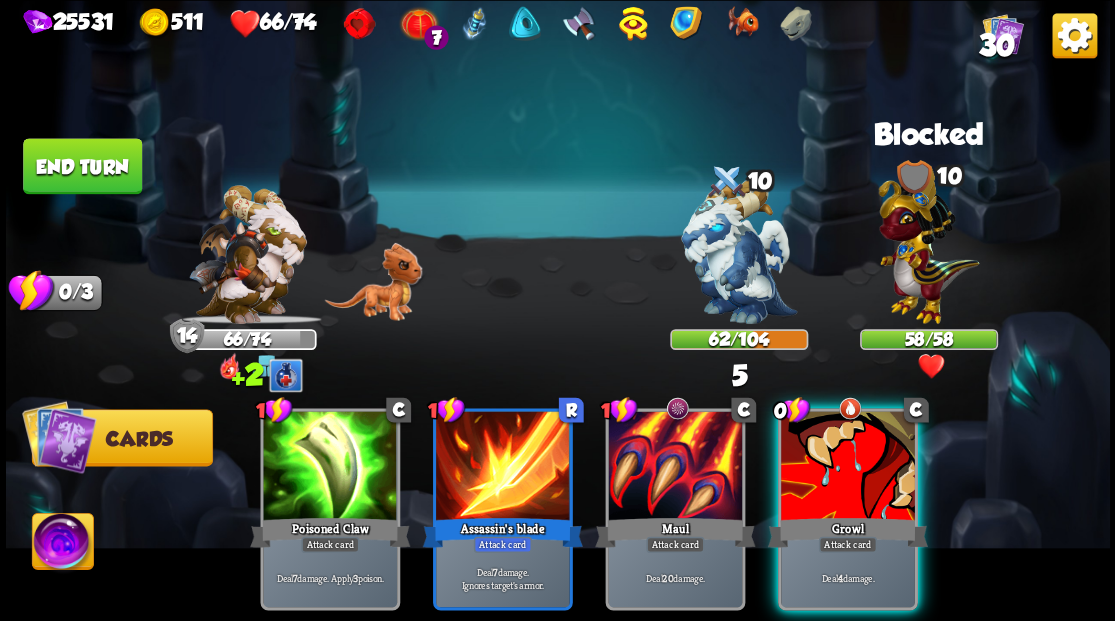click on "End turn" at bounding box center [82, 166] 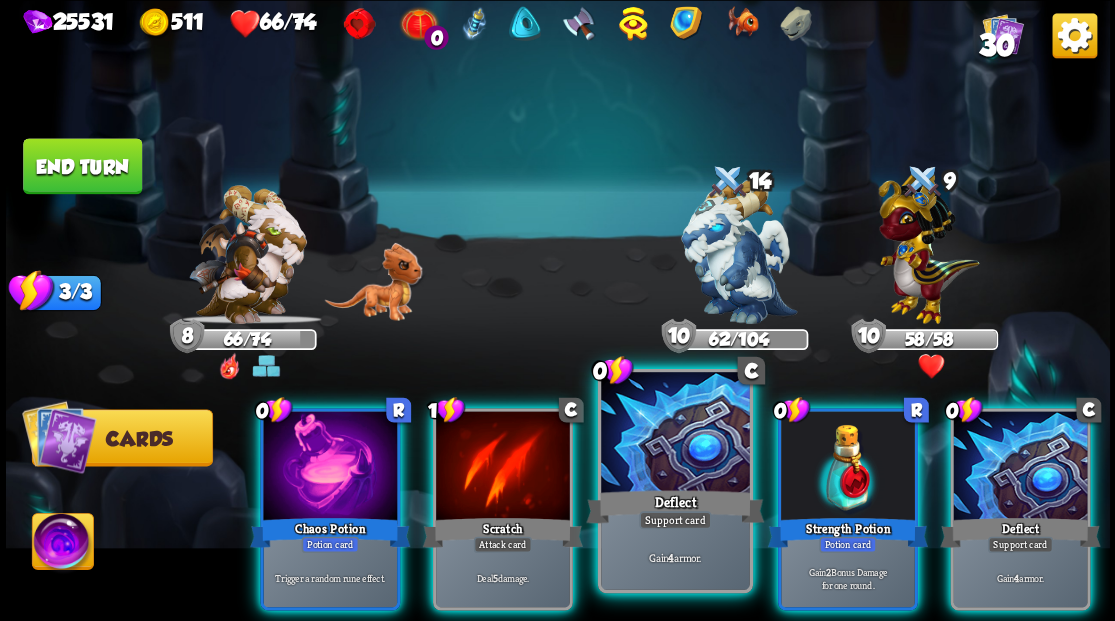 click at bounding box center [675, 434] 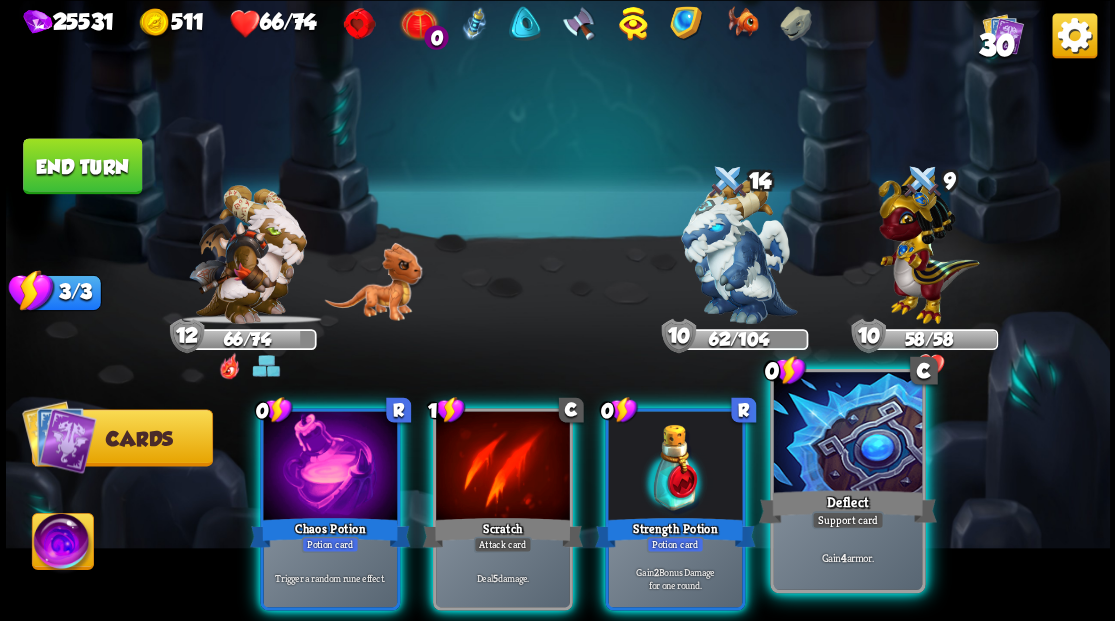 click at bounding box center [847, 434] 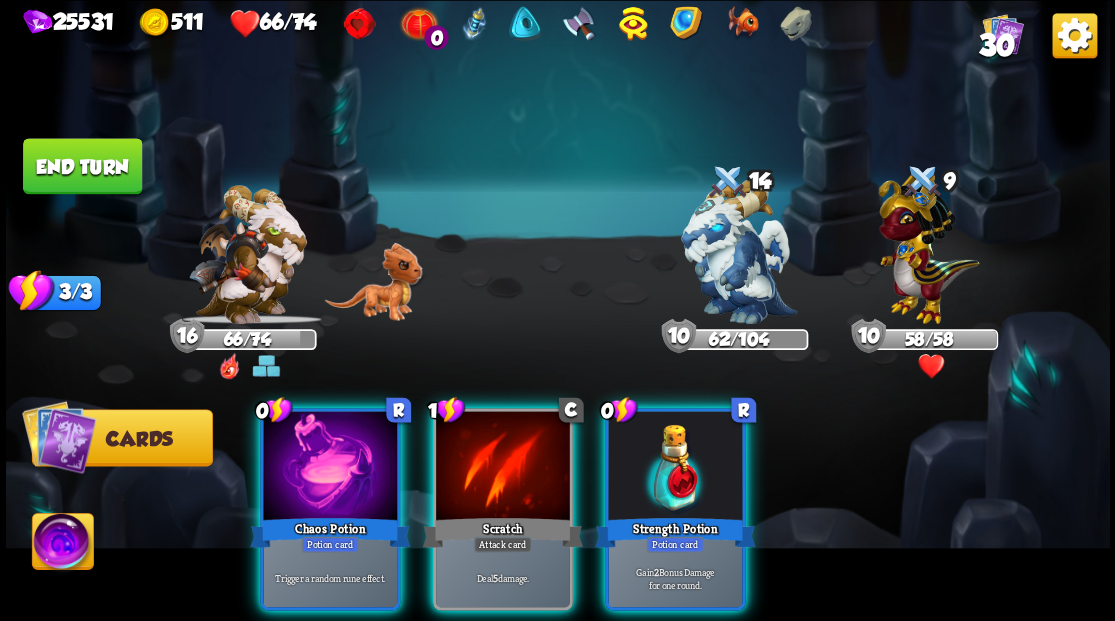 click at bounding box center (675, 467) 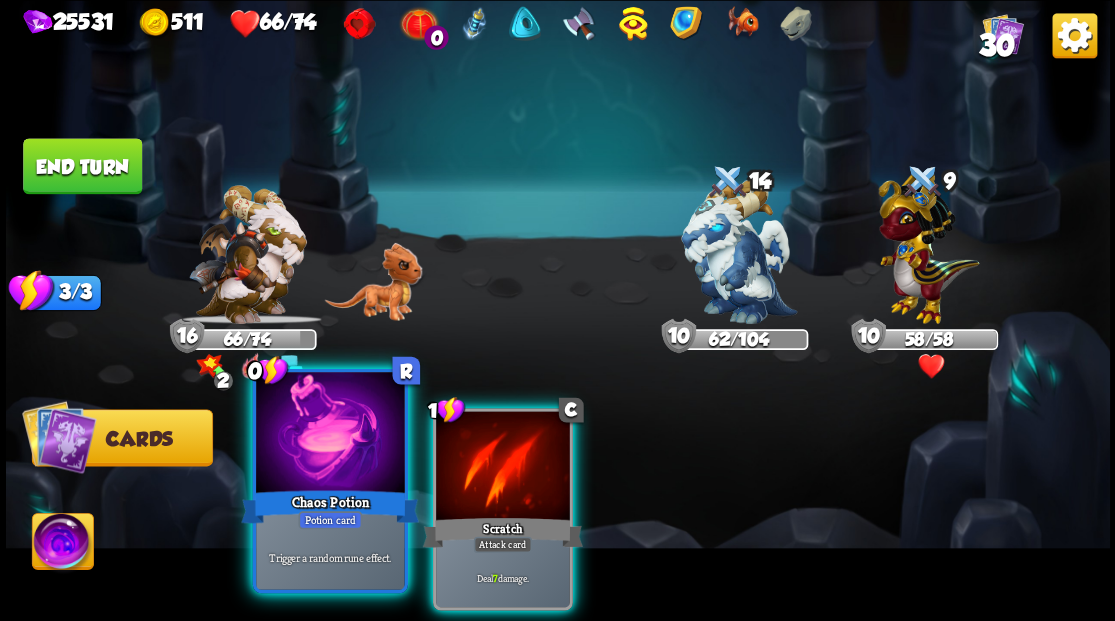 click at bounding box center (330, 434) 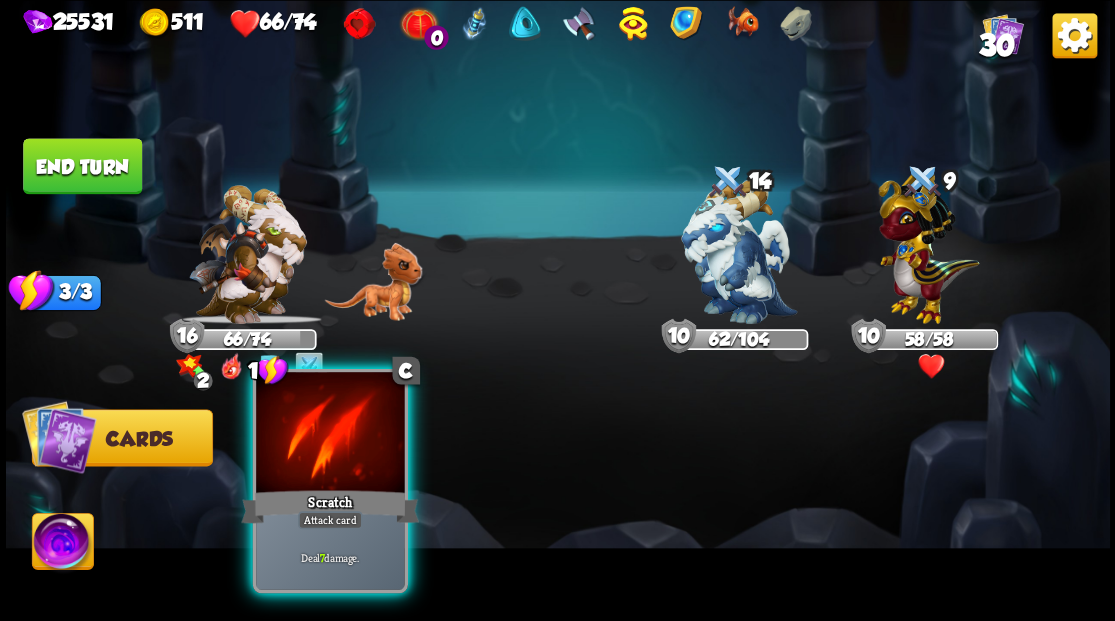 click at bounding box center [330, 434] 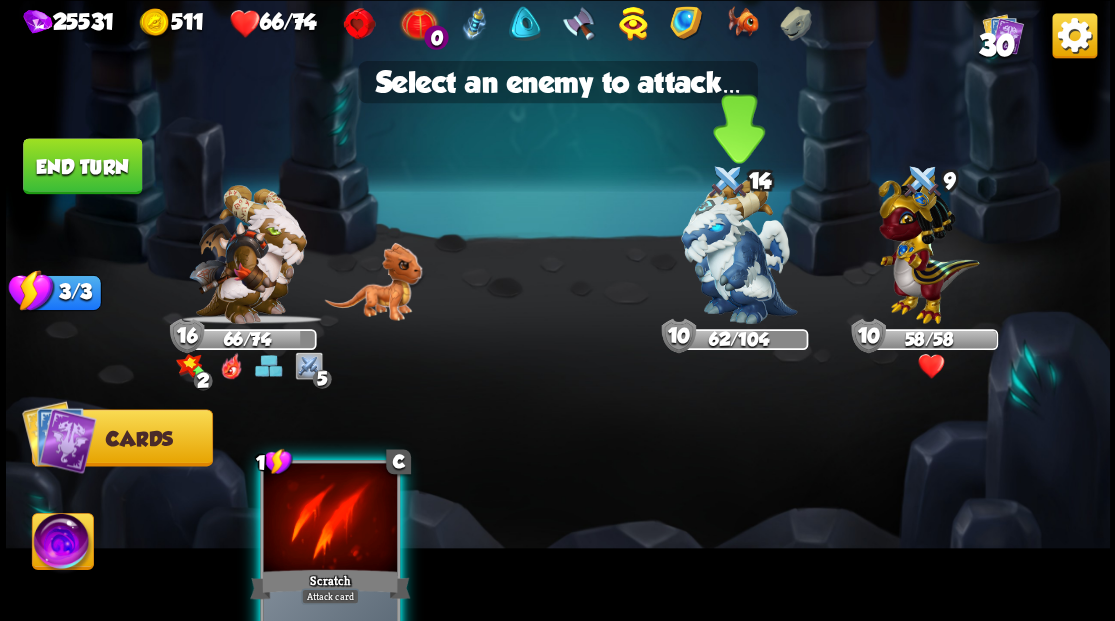 drag, startPoint x: 754, startPoint y: 280, endPoint x: 702, endPoint y: 284, distance: 52.153618 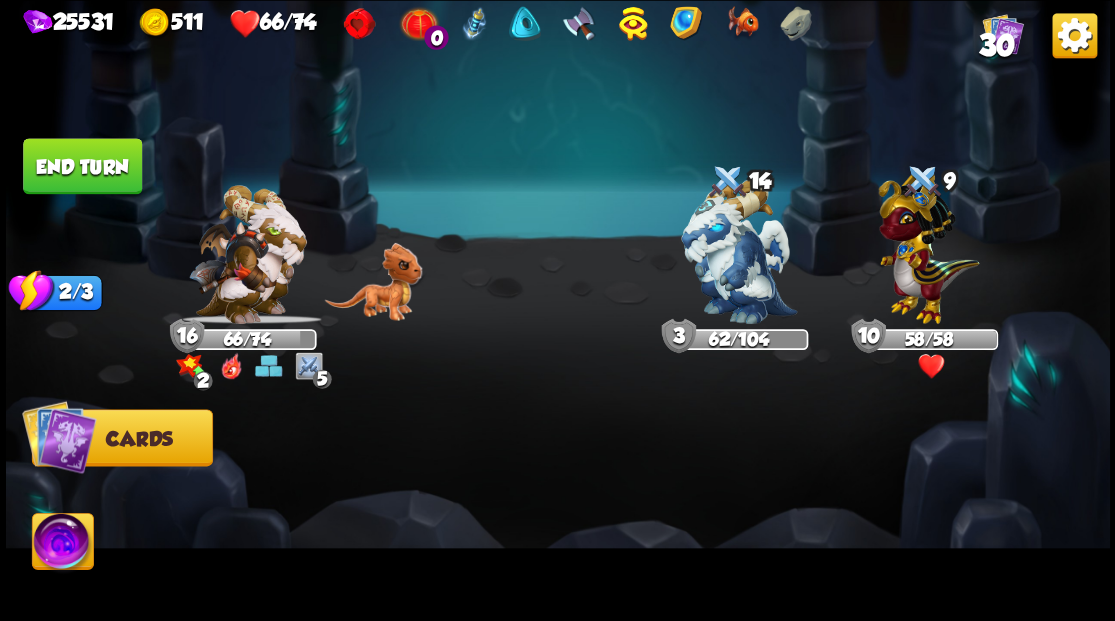click at bounding box center [62, 544] 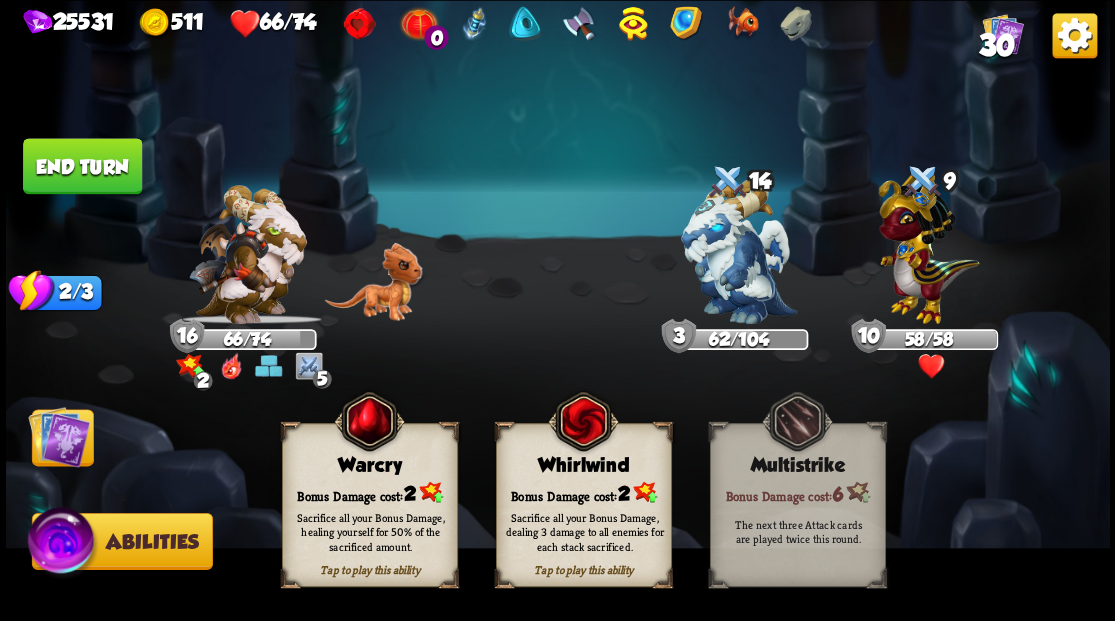 click on "Tap to play this ability   Warcry
Bonus Damage cost:  2     Sacrifice all your Bonus Damage, healing yourself for 50% of the sacrificed amount." at bounding box center (370, 505) 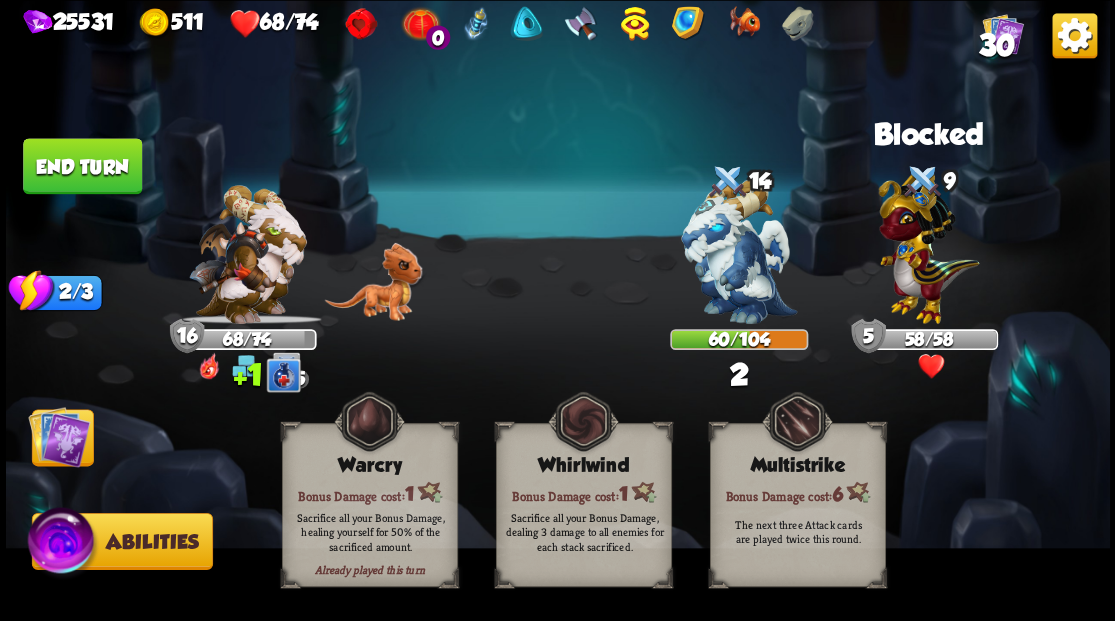 click at bounding box center [59, 436] 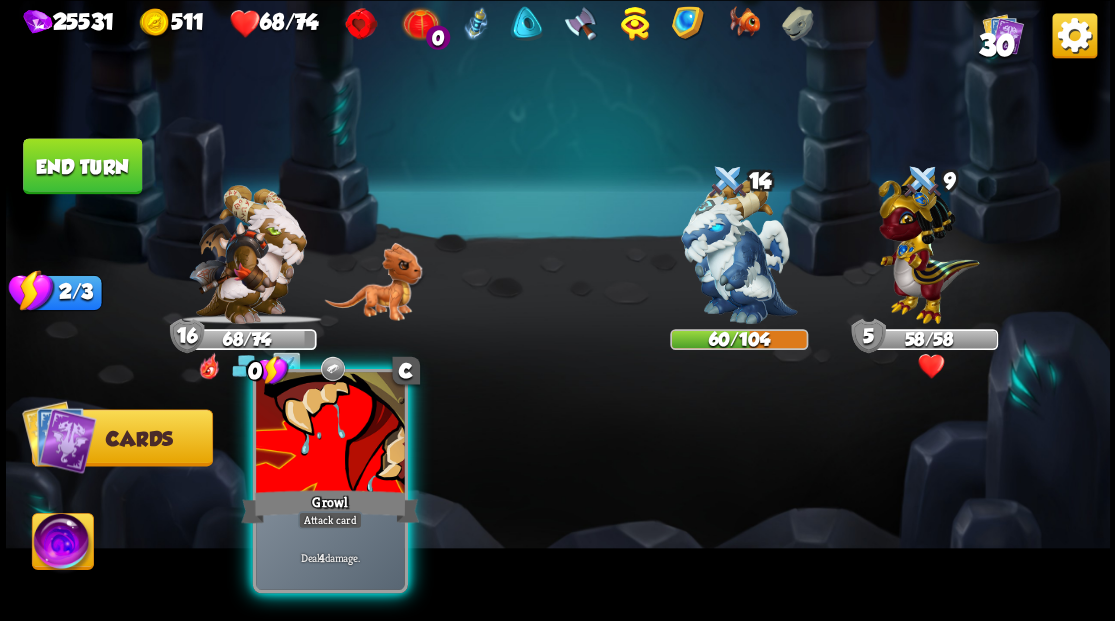 click at bounding box center (330, 434) 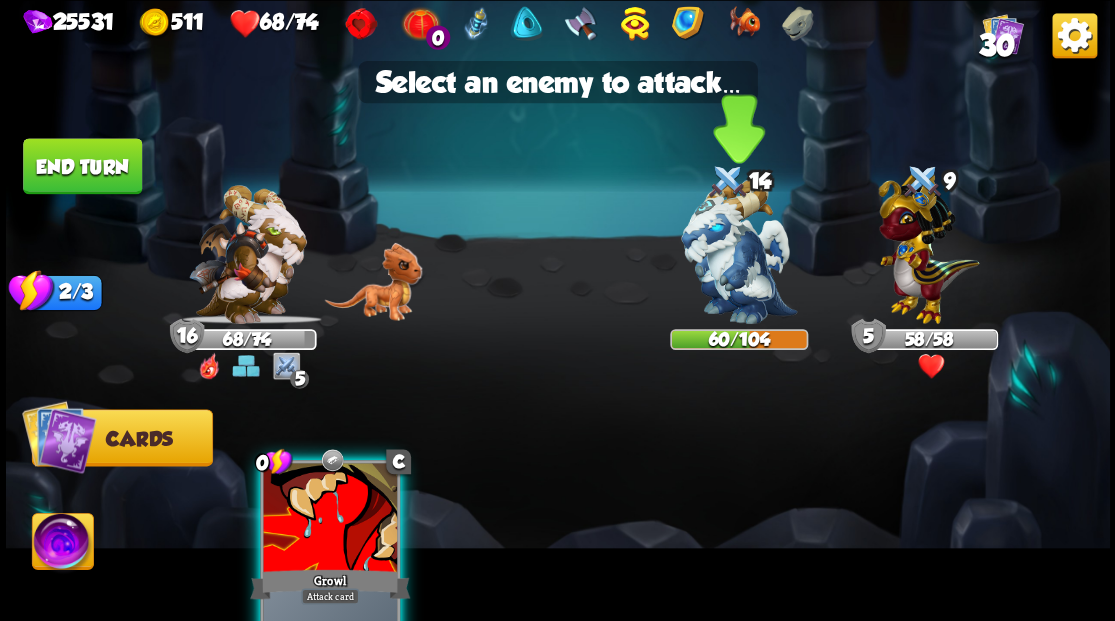 click at bounding box center (739, 251) 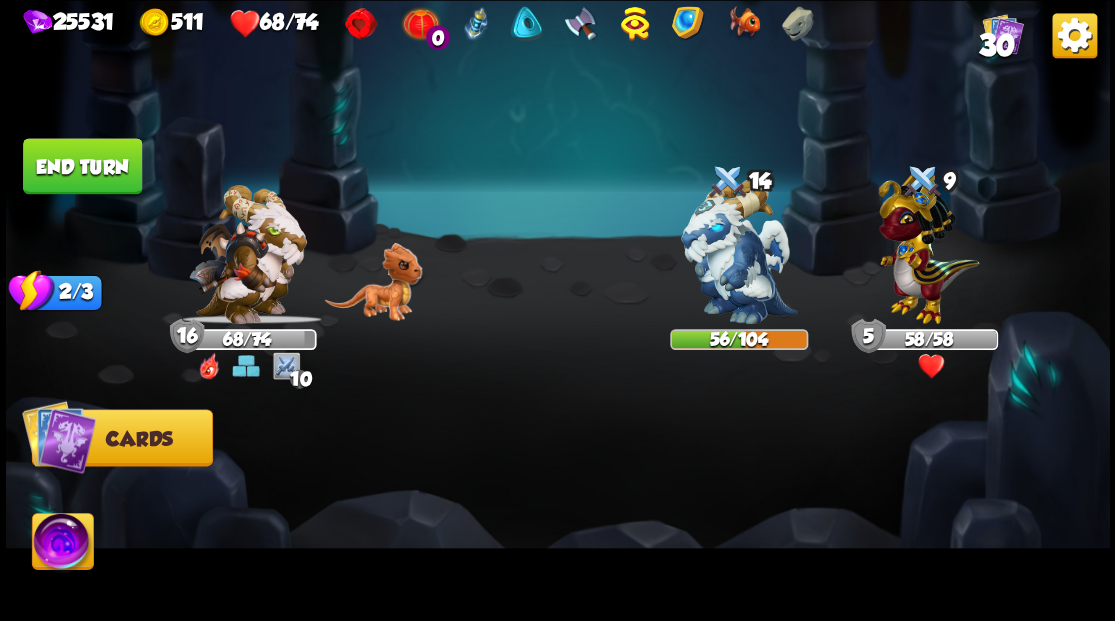 click on "End turn" at bounding box center [82, 166] 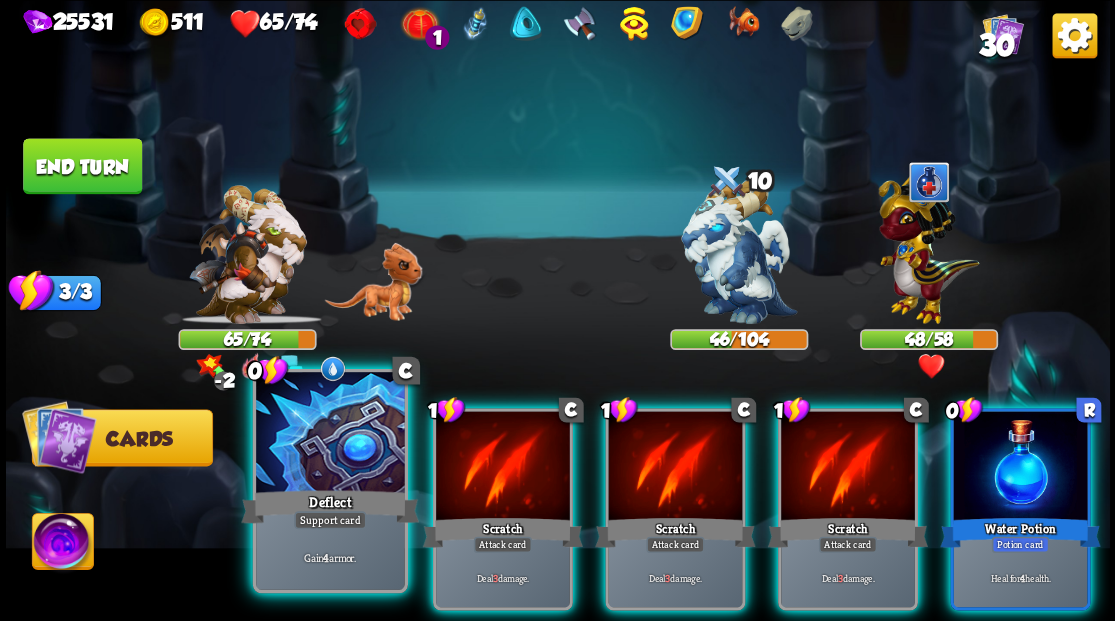 click at bounding box center [330, 434] 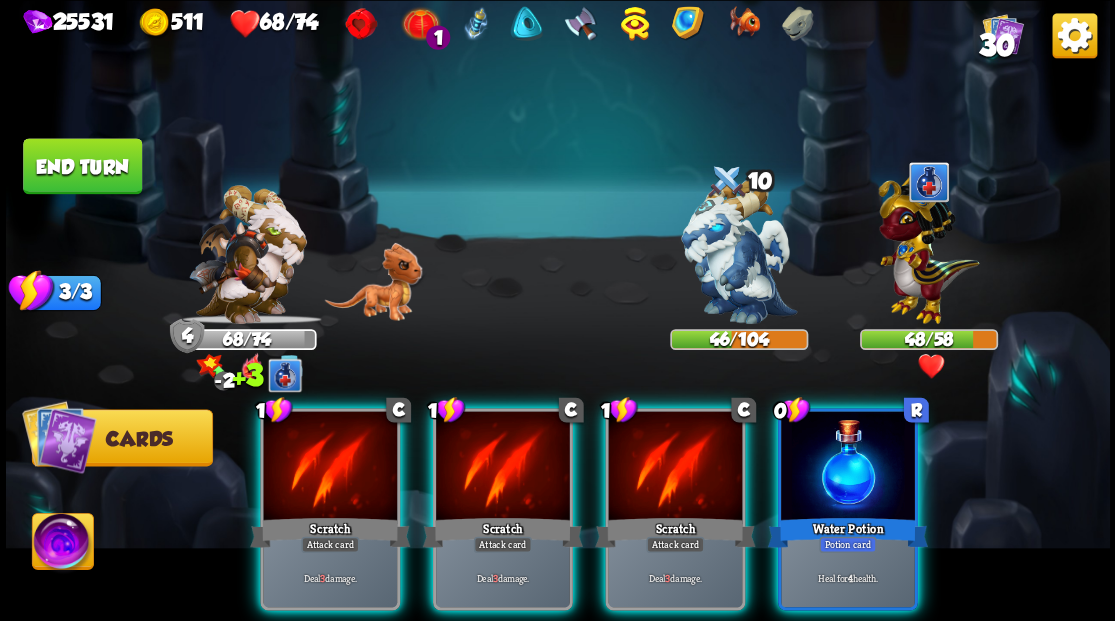 click at bounding box center [848, 467] 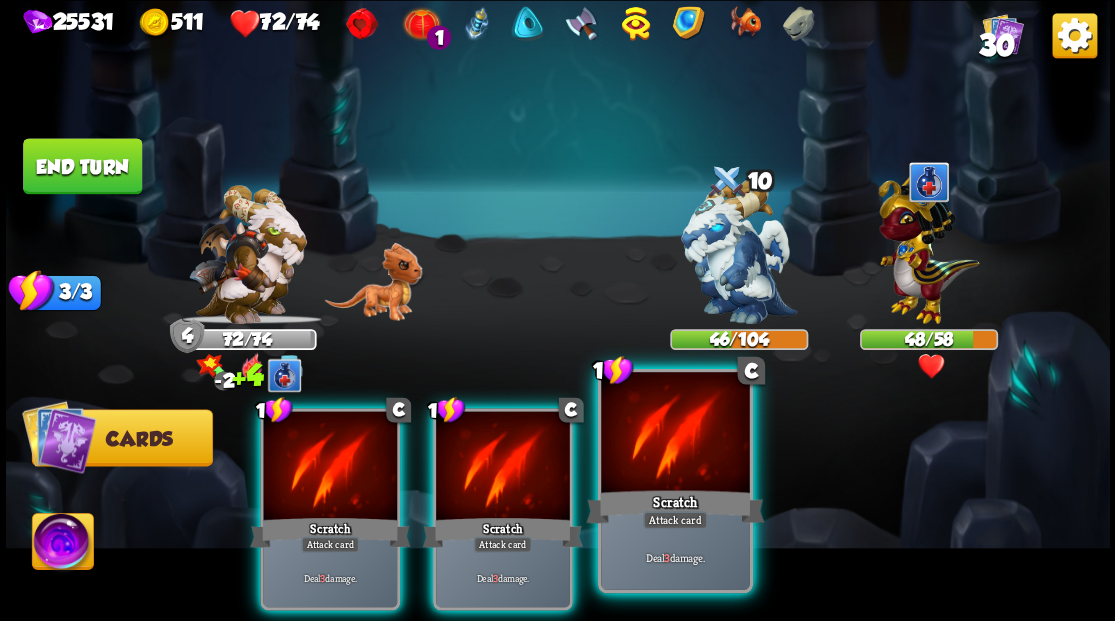 click at bounding box center [675, 434] 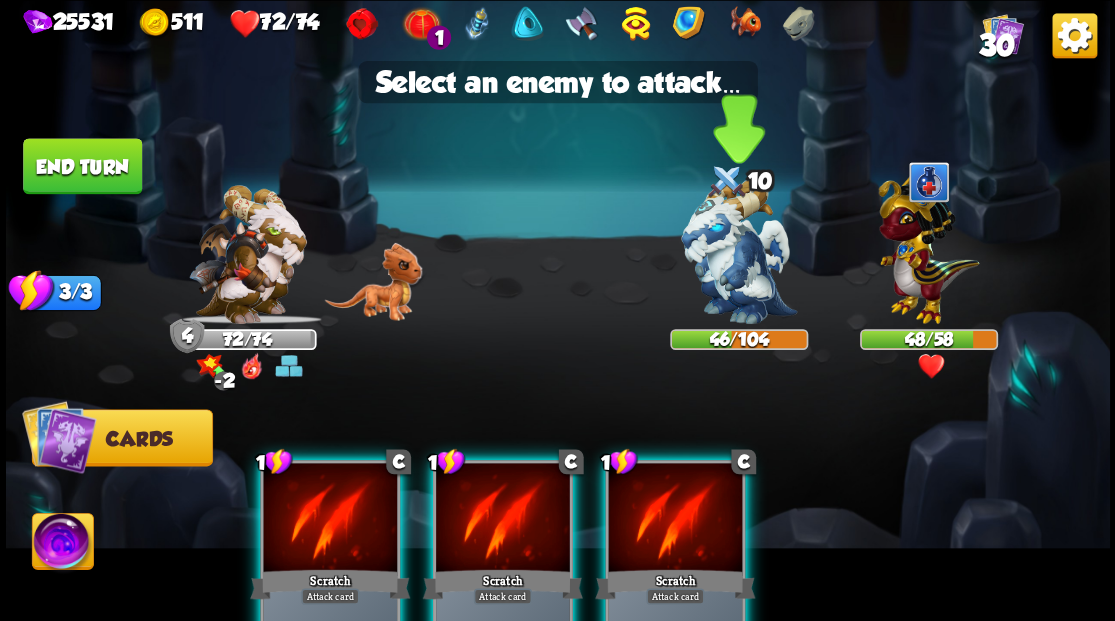 click at bounding box center (739, 251) 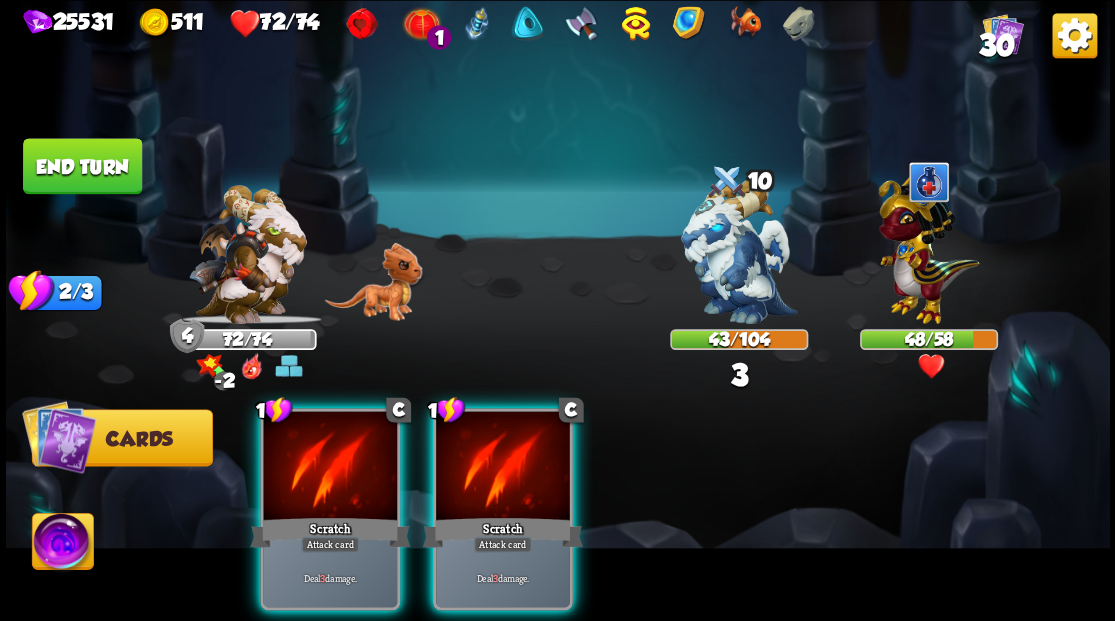 drag, startPoint x: 534, startPoint y: 438, endPoint x: 583, endPoint y: 402, distance: 60.80296 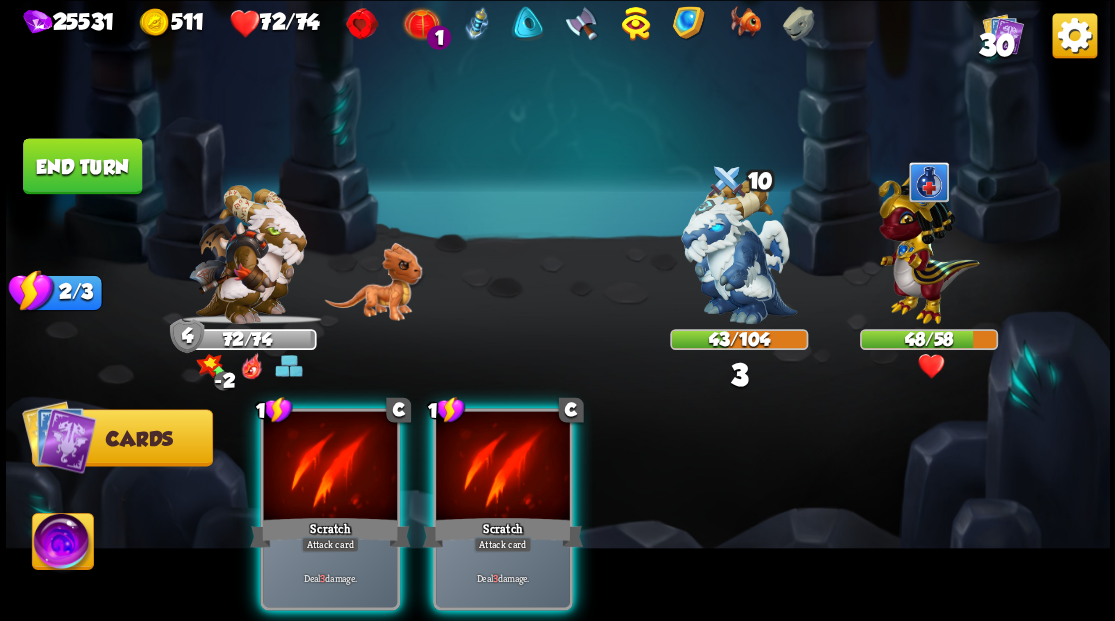 click at bounding box center [503, 467] 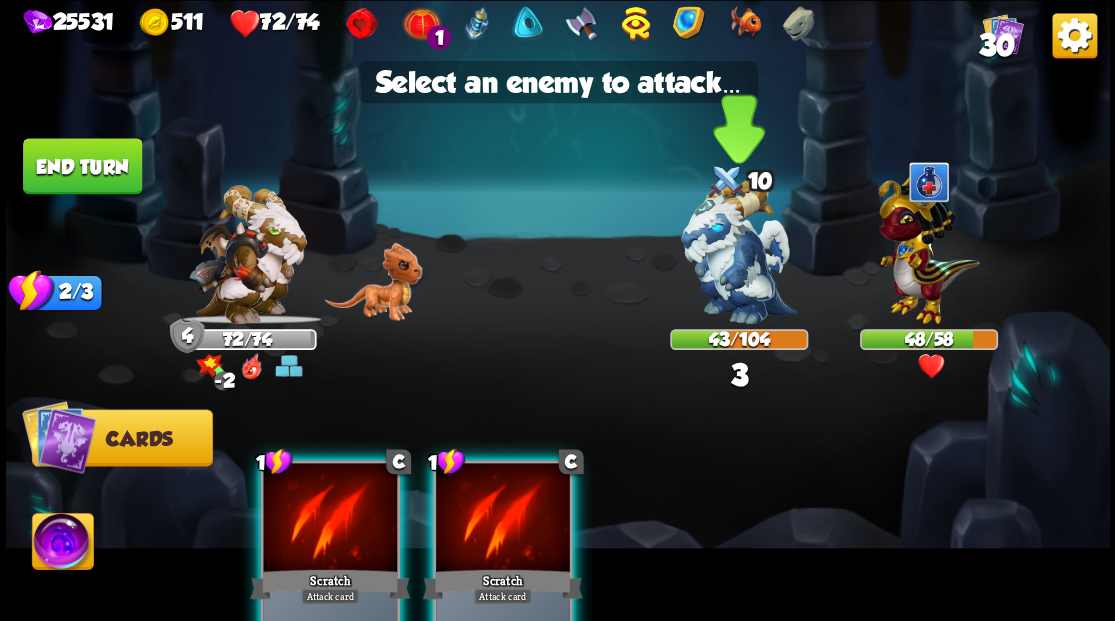 click at bounding box center (739, 251) 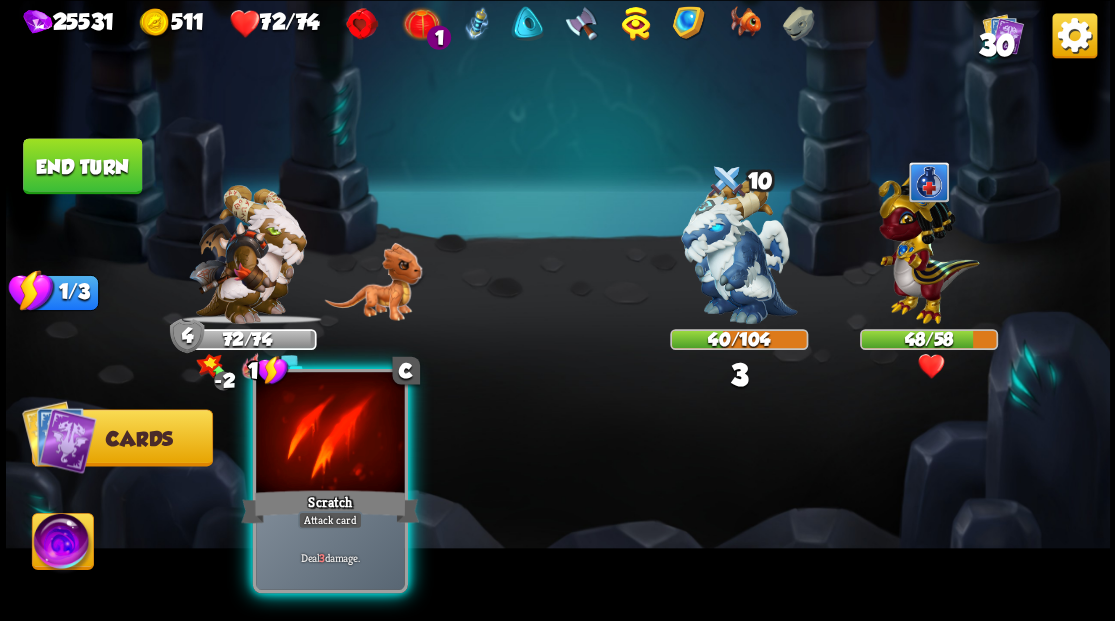 click at bounding box center (330, 434) 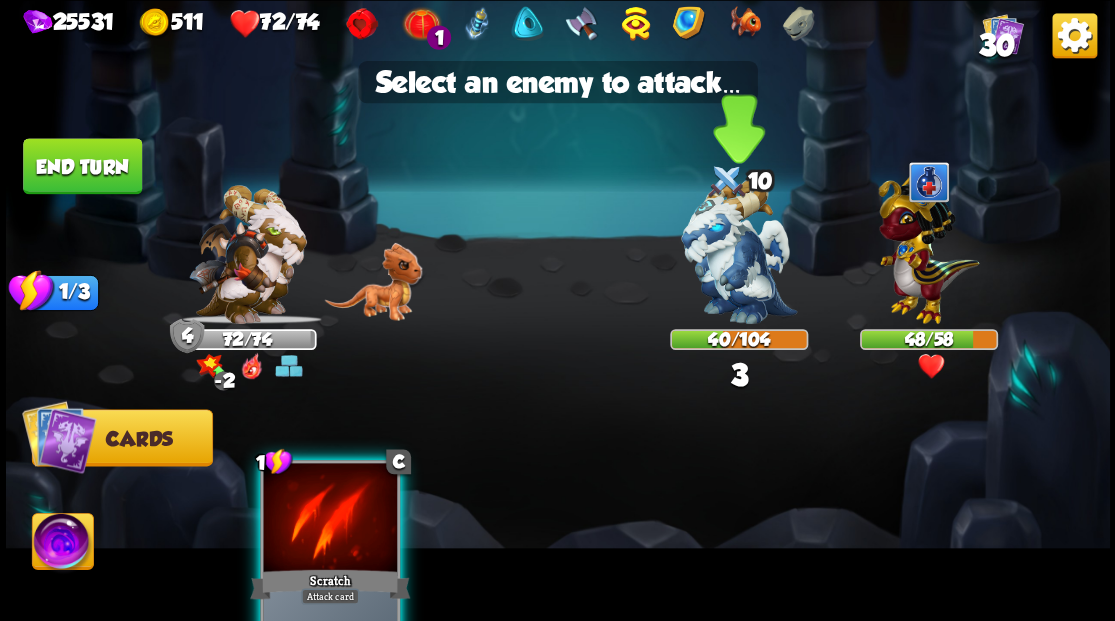click at bounding box center (739, 251) 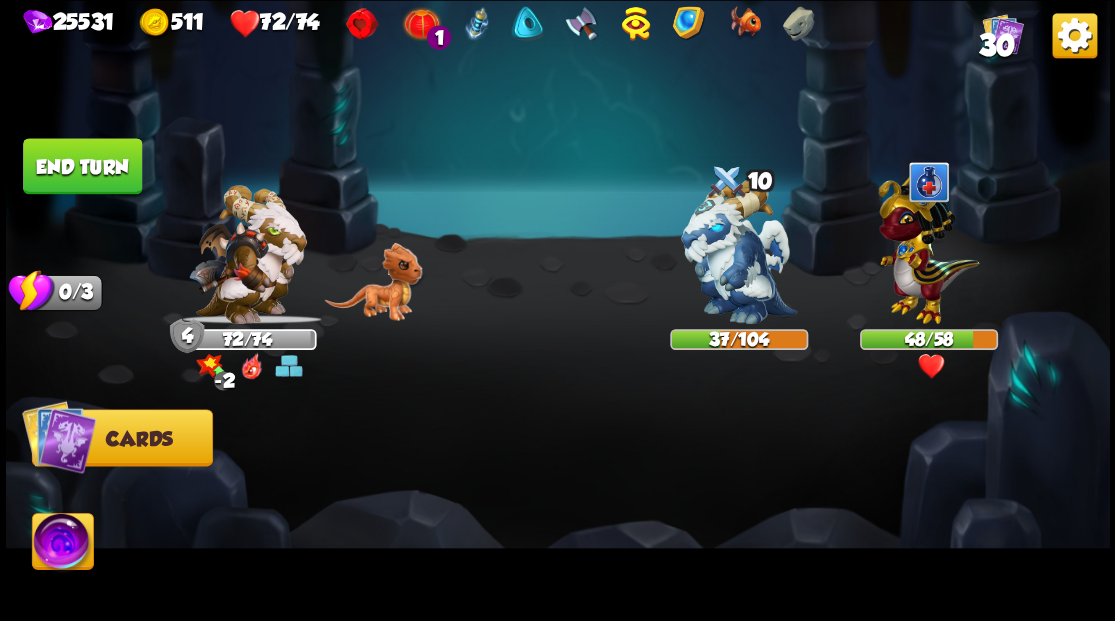 click on "End turn" at bounding box center [82, 166] 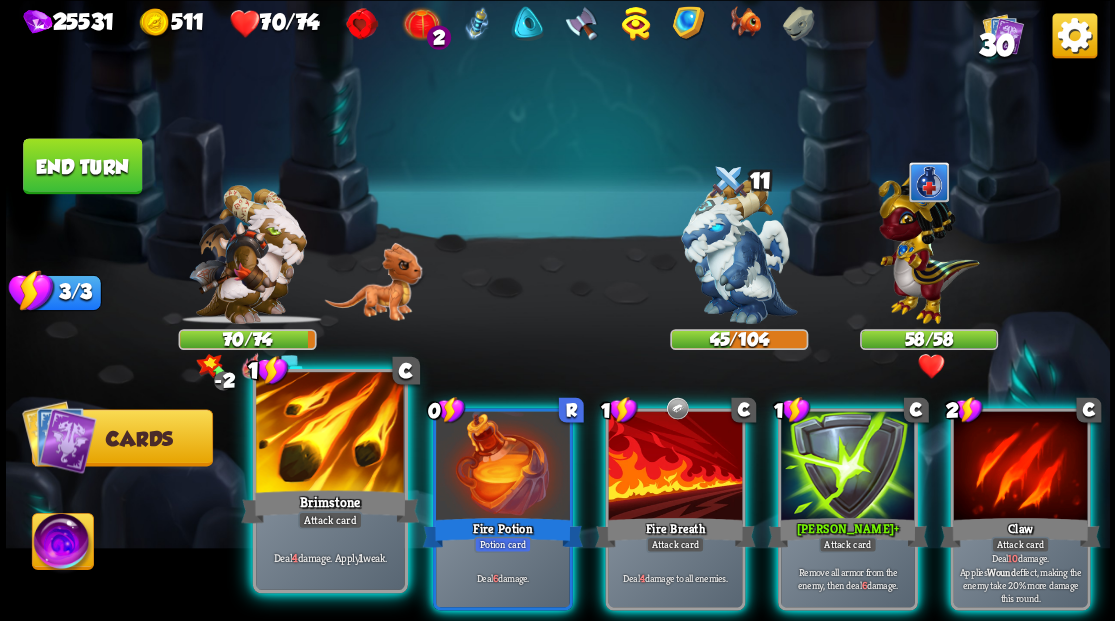 click at bounding box center (330, 434) 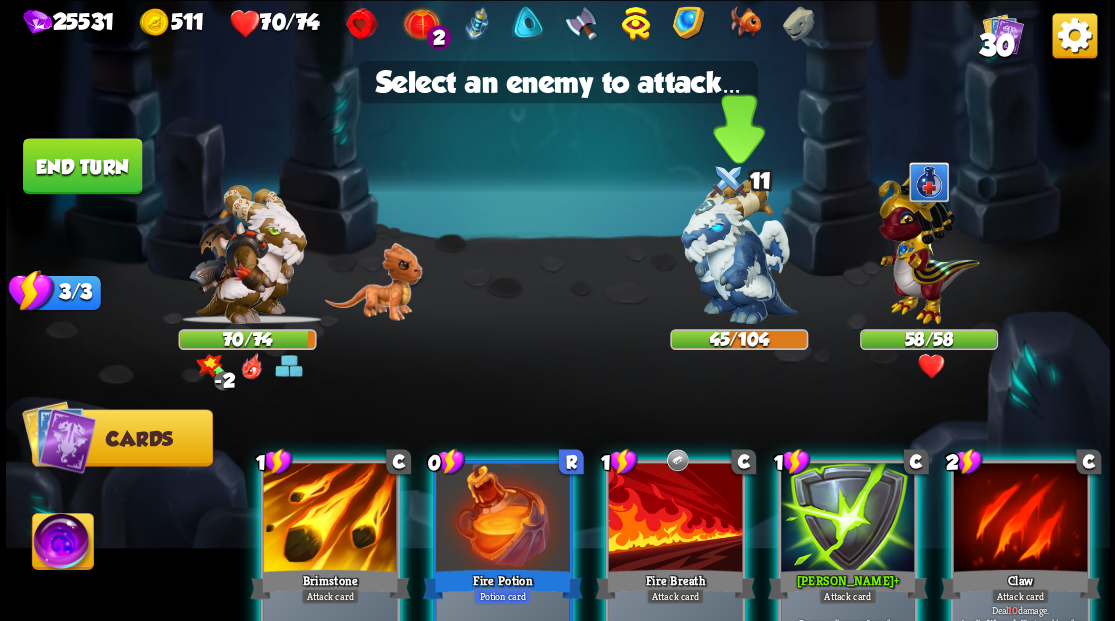 drag, startPoint x: 714, startPoint y: 263, endPoint x: 700, endPoint y: 265, distance: 14.142136 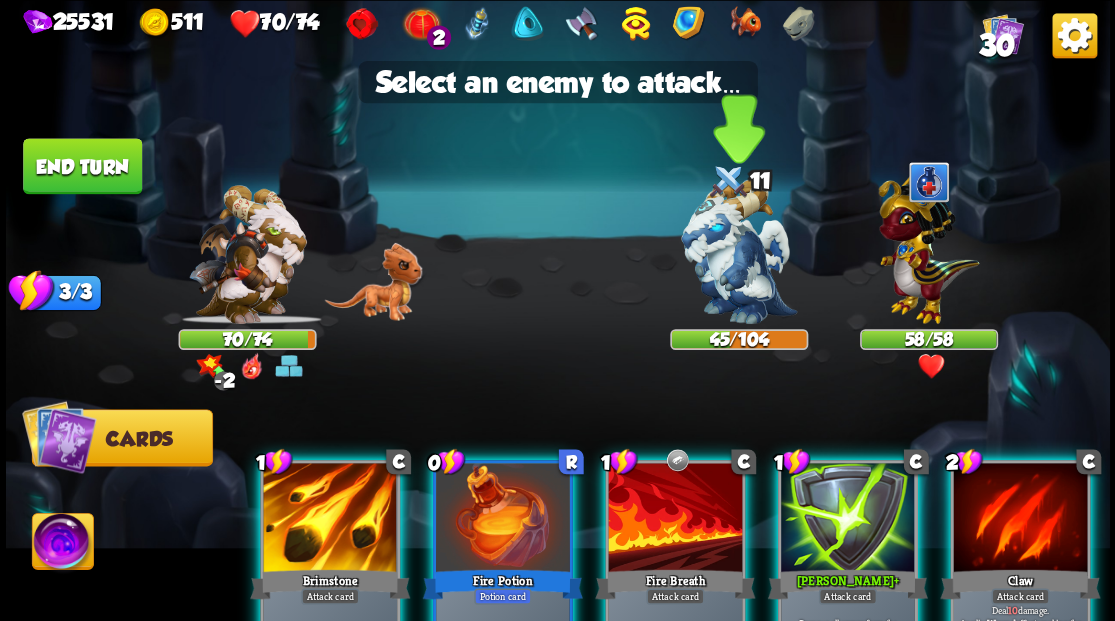 click at bounding box center (739, 251) 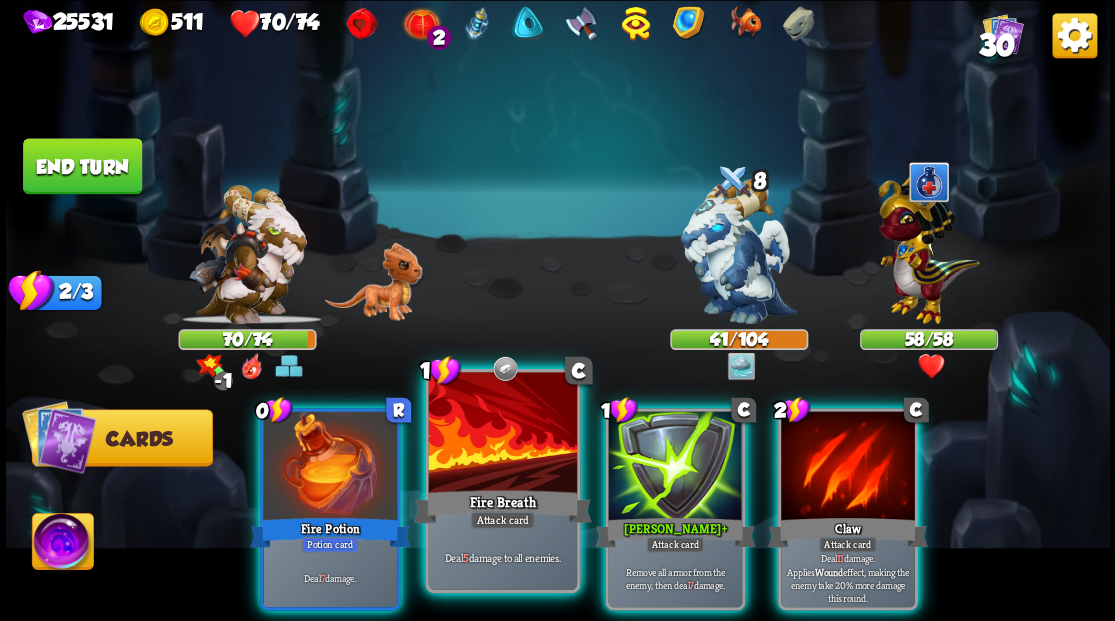 click at bounding box center [502, 434] 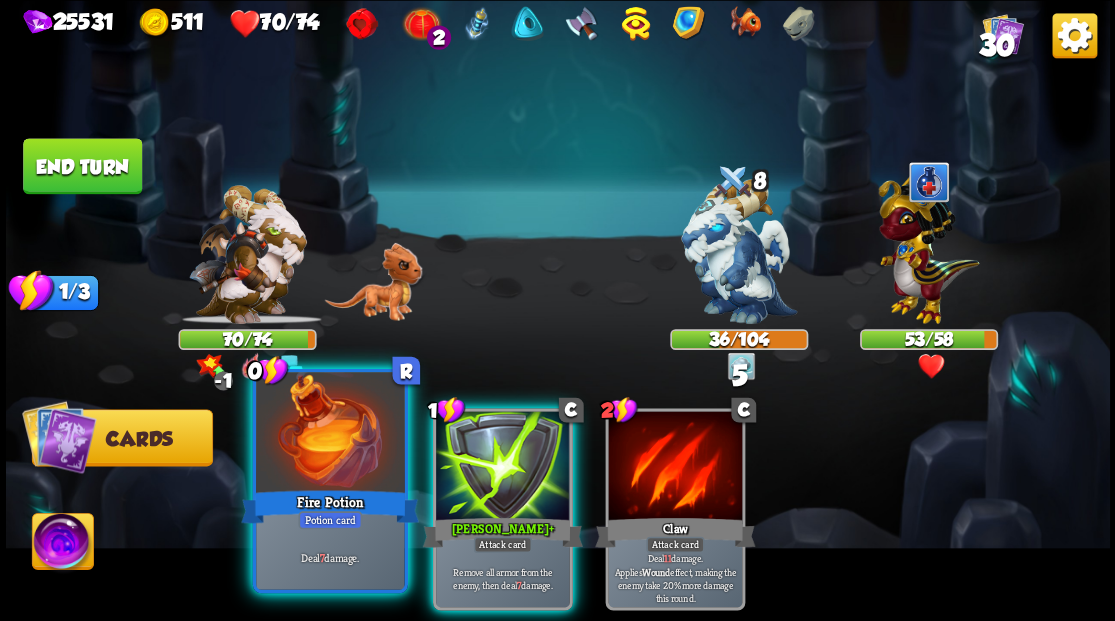 click at bounding box center [330, 434] 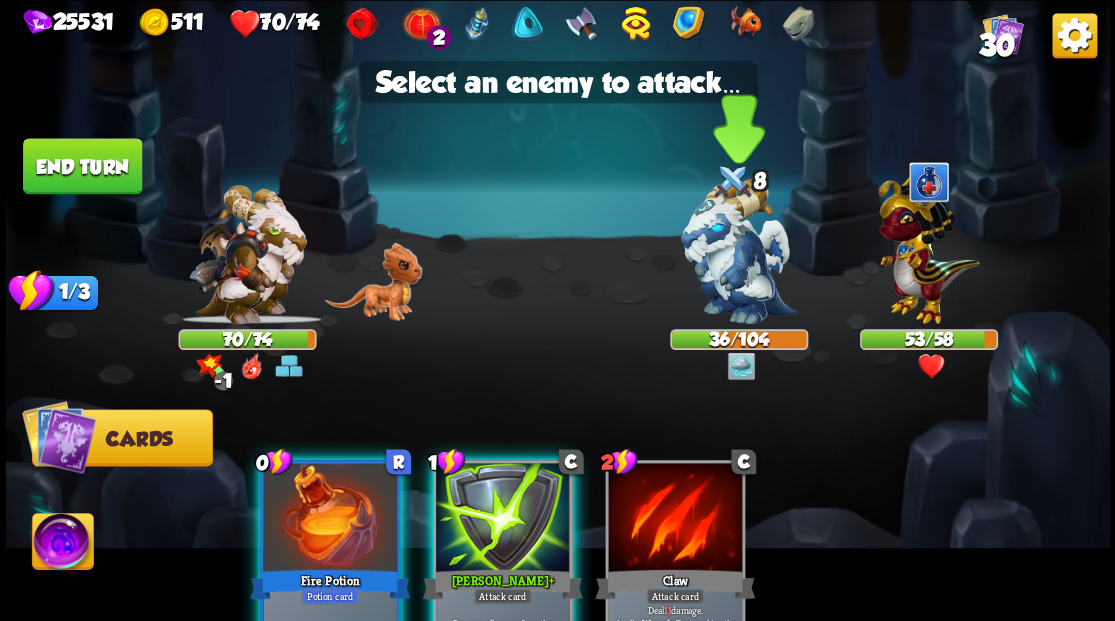click at bounding box center (739, 251) 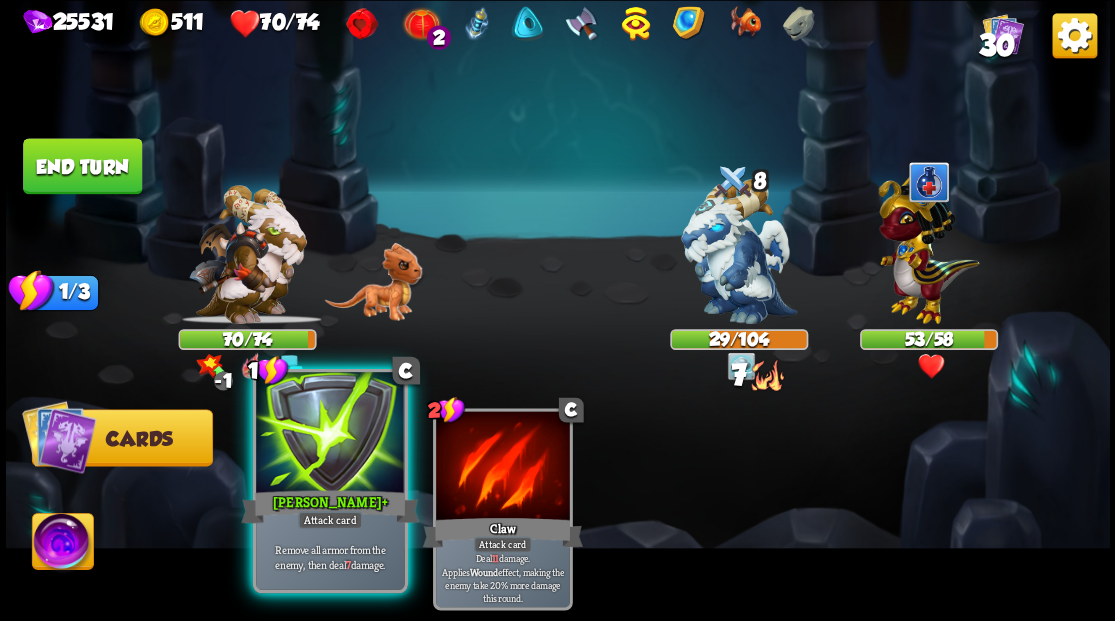 click at bounding box center (330, 434) 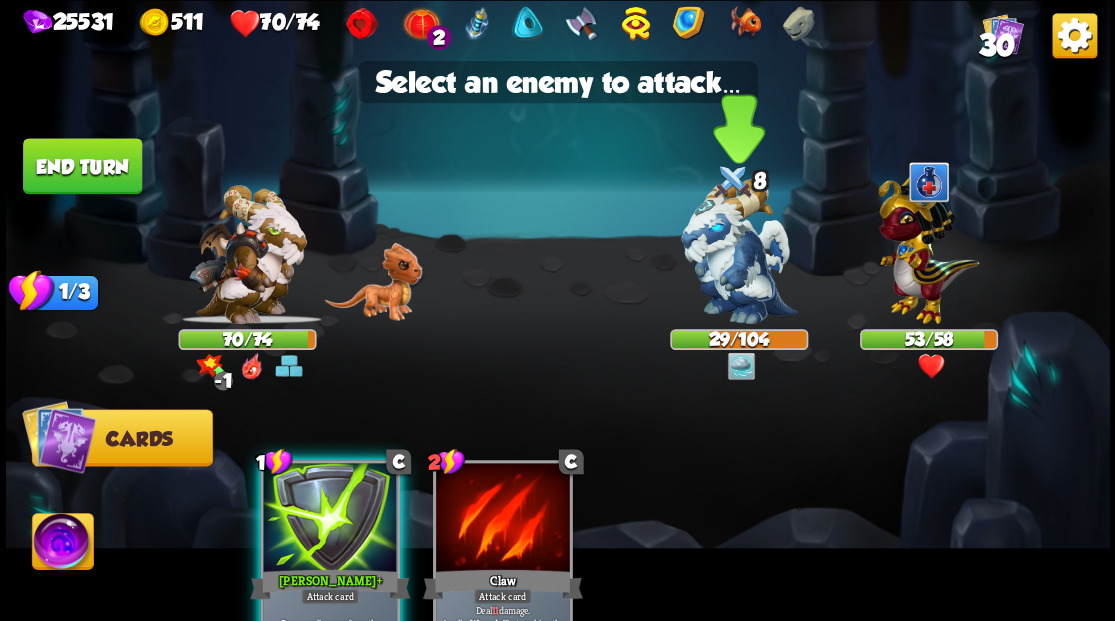 click at bounding box center (739, 251) 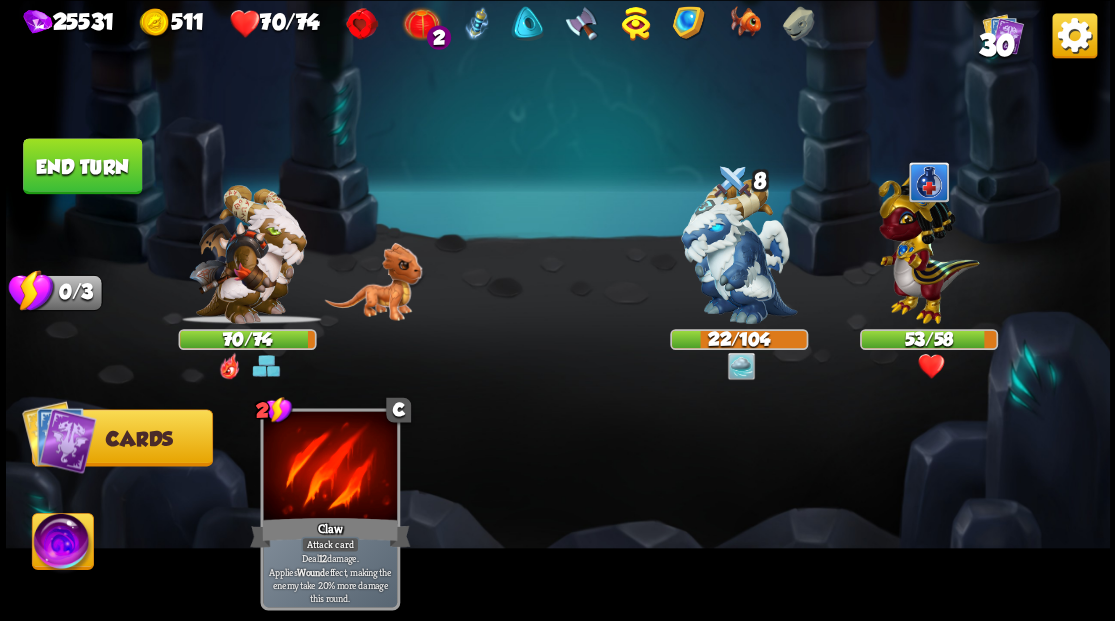 click on "End turn" at bounding box center (82, 166) 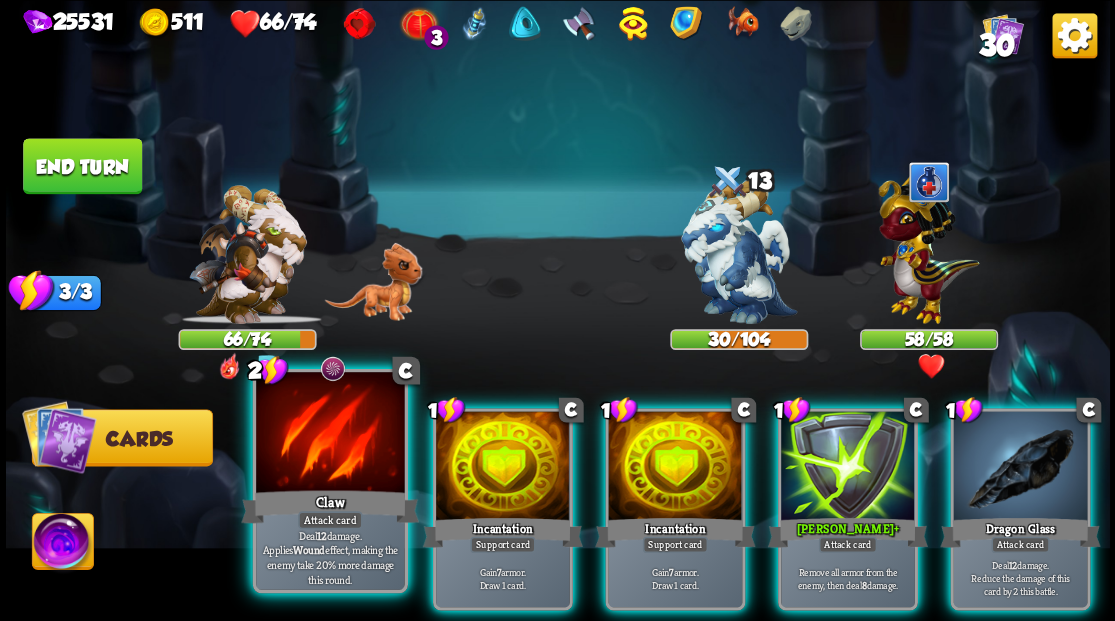 click at bounding box center (330, 434) 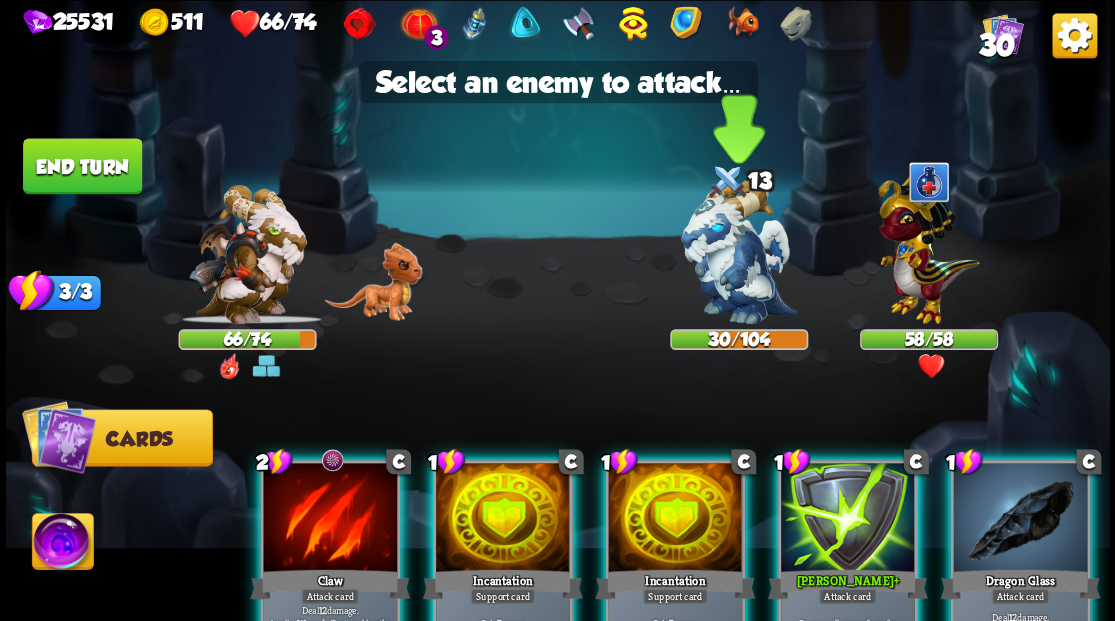 click at bounding box center [739, 251] 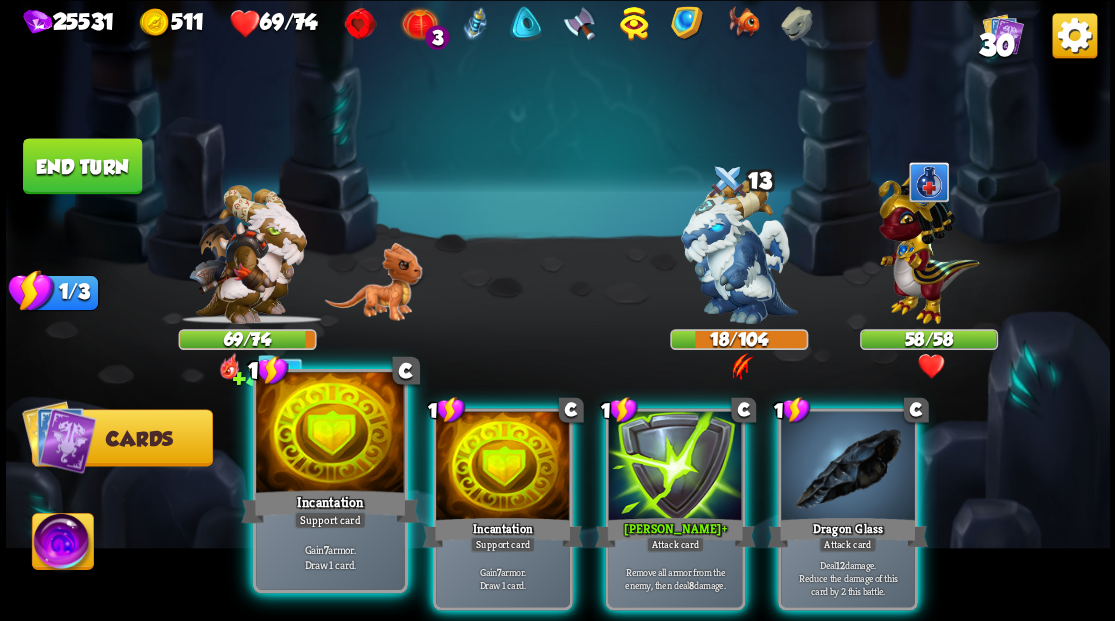 click at bounding box center (330, 434) 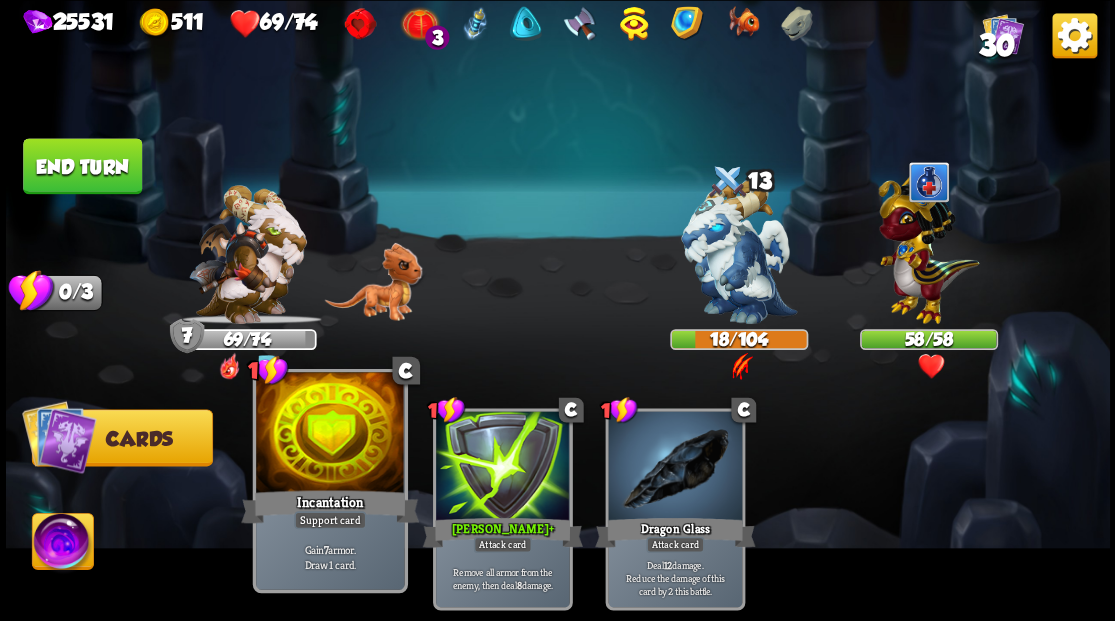 click at bounding box center [330, 434] 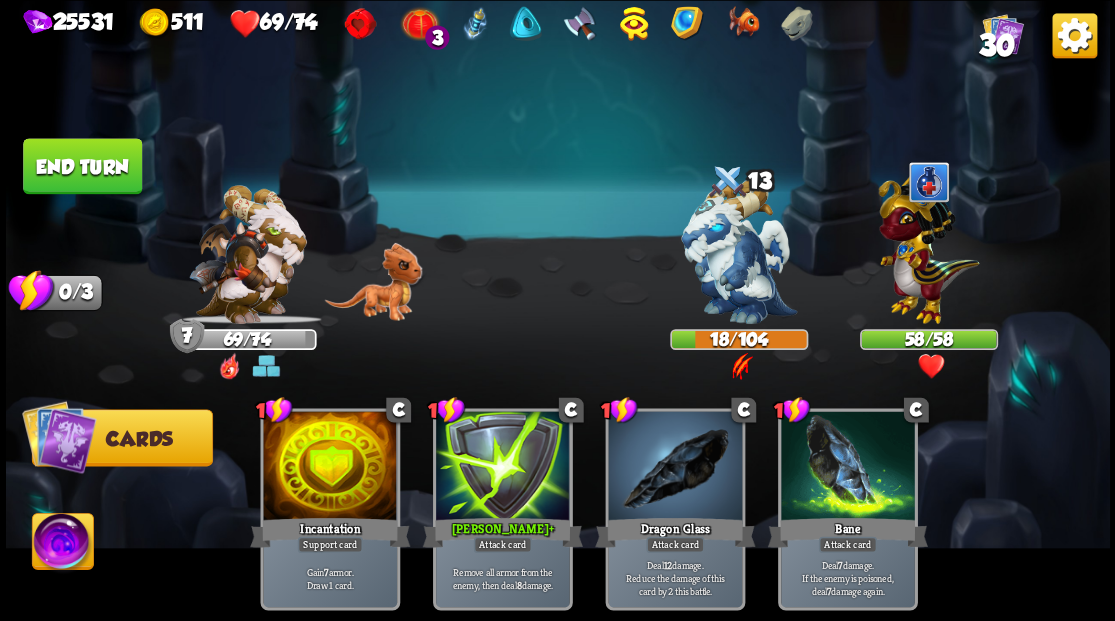 click on "End turn" at bounding box center [82, 166] 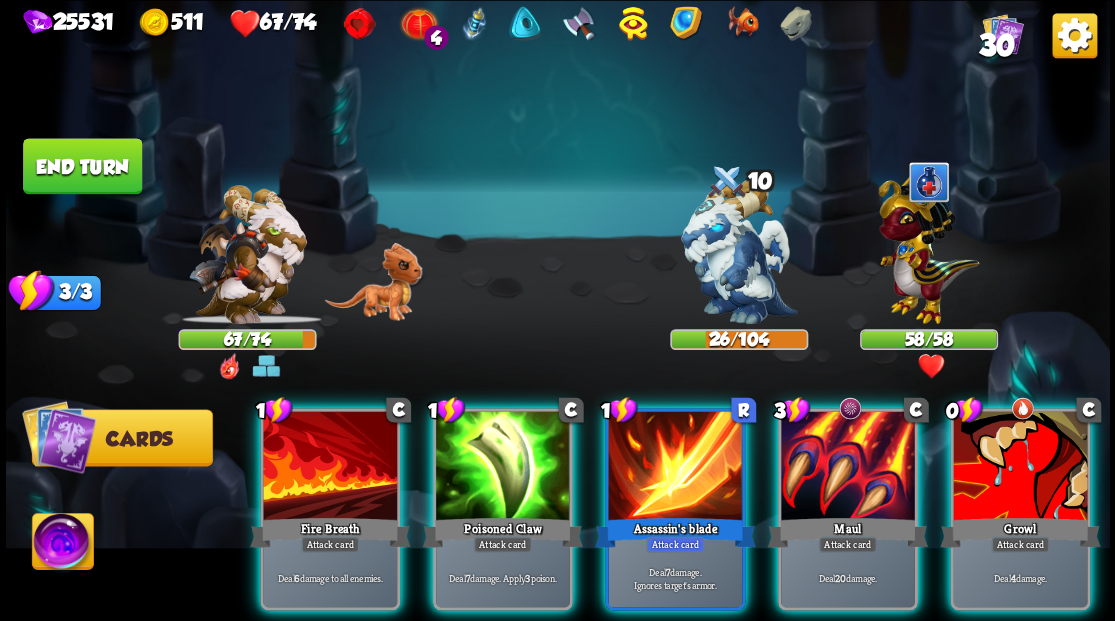drag, startPoint x: 834, startPoint y: 448, endPoint x: 807, endPoint y: 400, distance: 55.072678 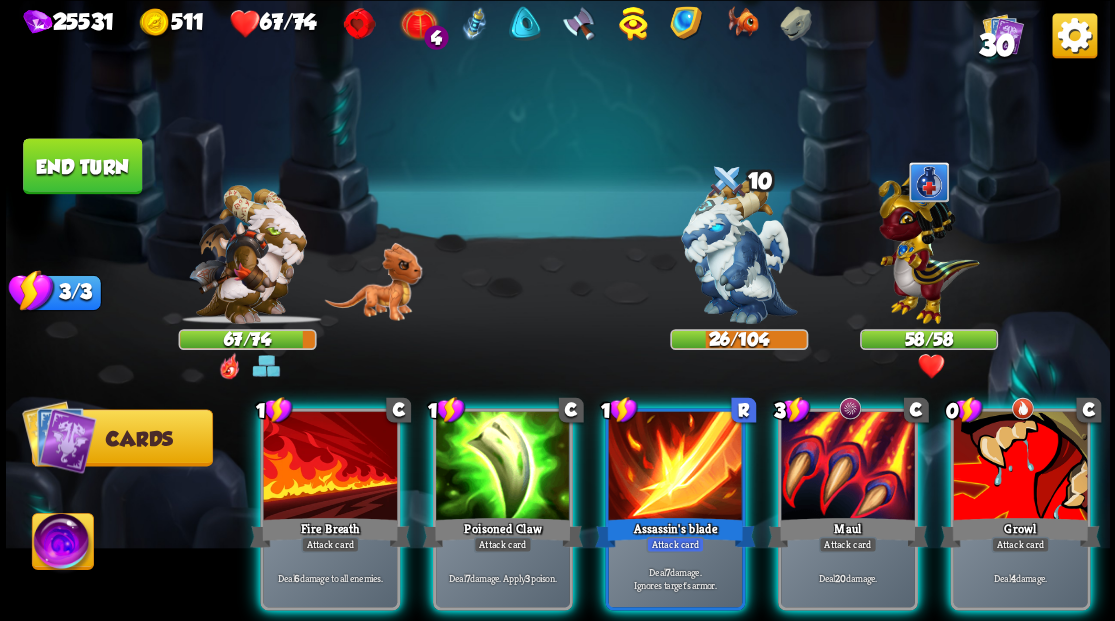click at bounding box center (848, 467) 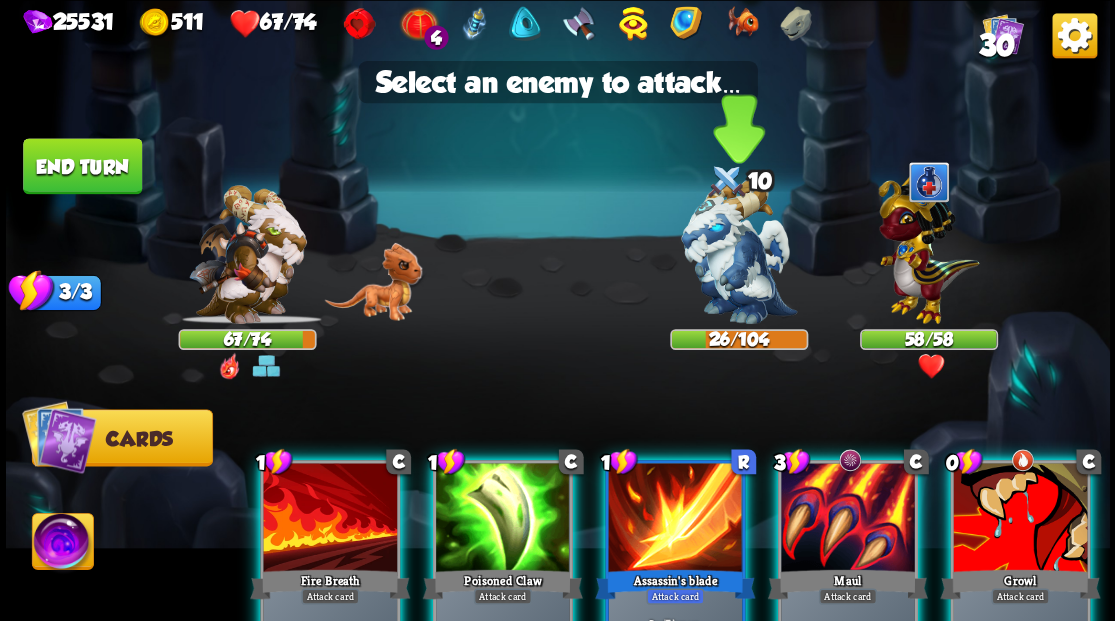 click at bounding box center (739, 251) 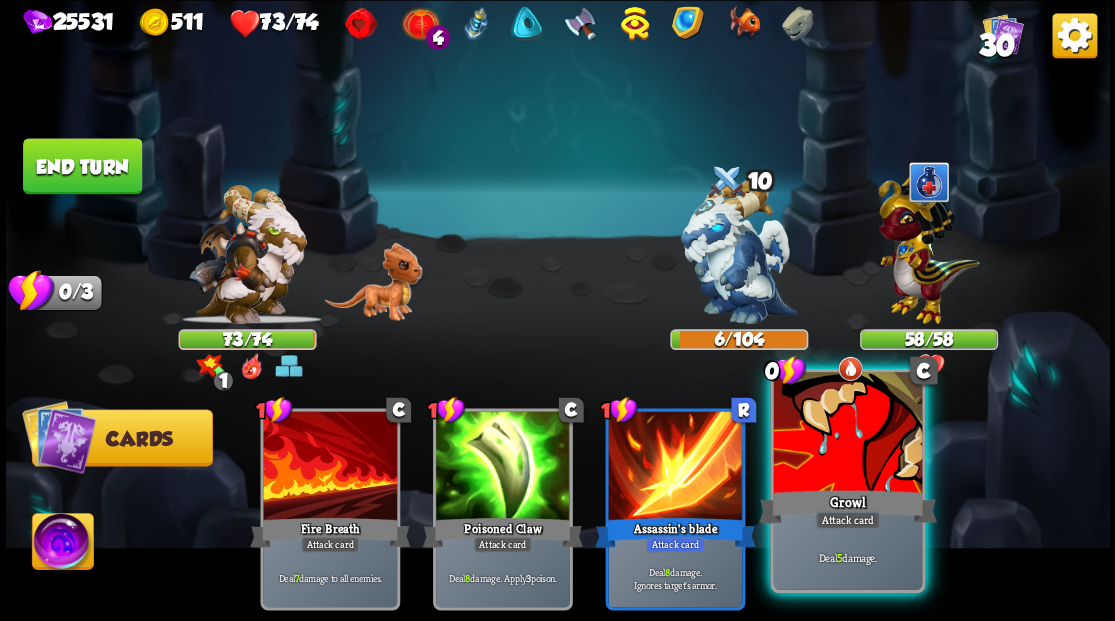 click at bounding box center (847, 434) 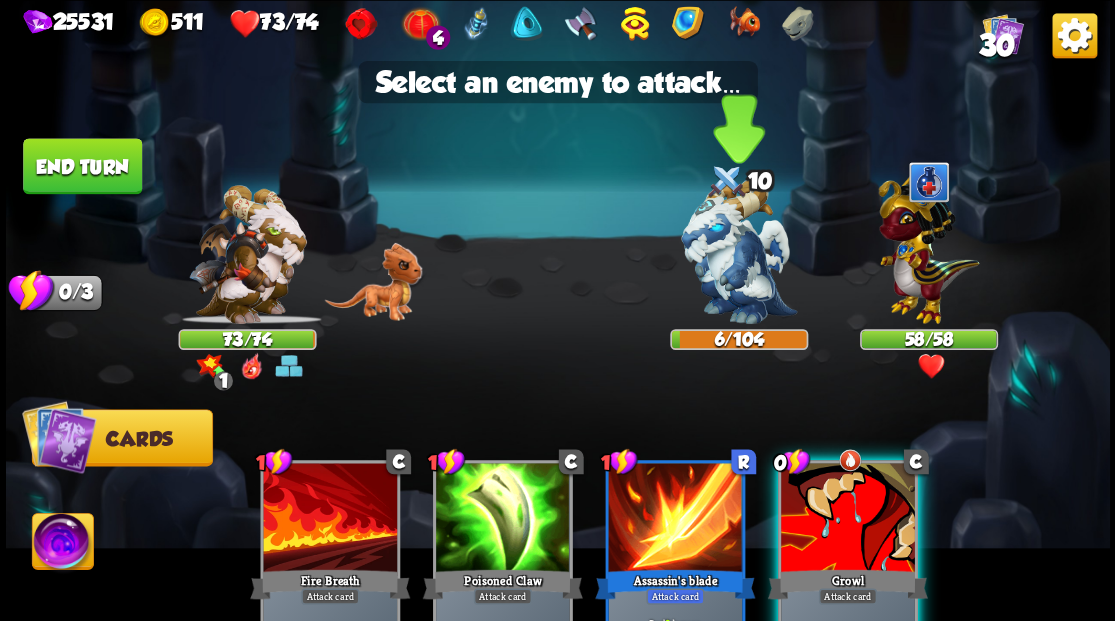 click at bounding box center [739, 251] 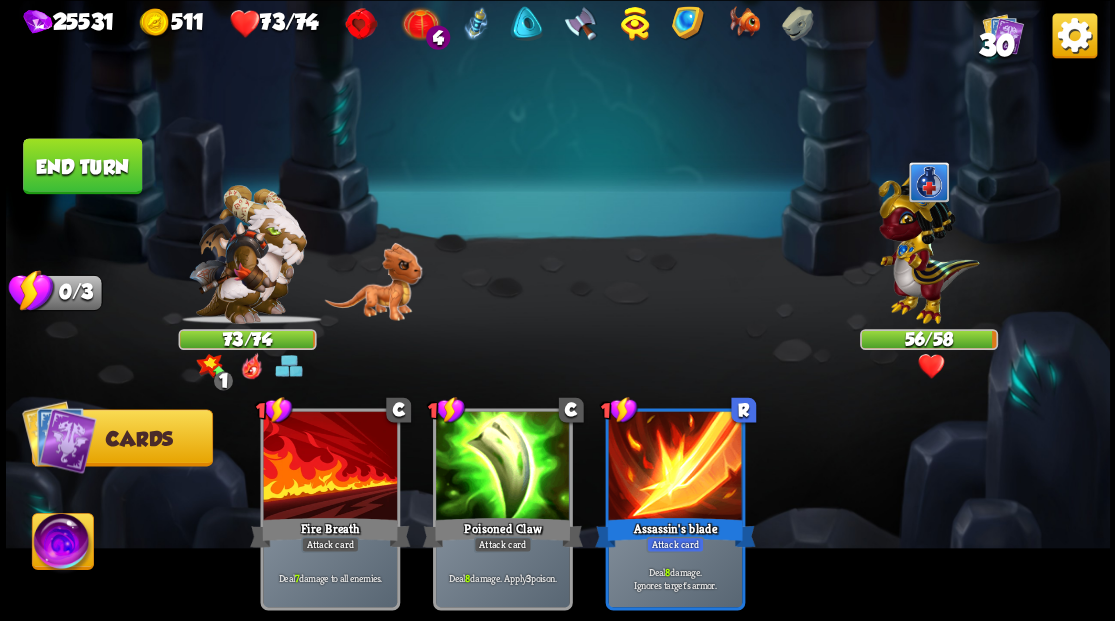 click on "End turn" at bounding box center [82, 166] 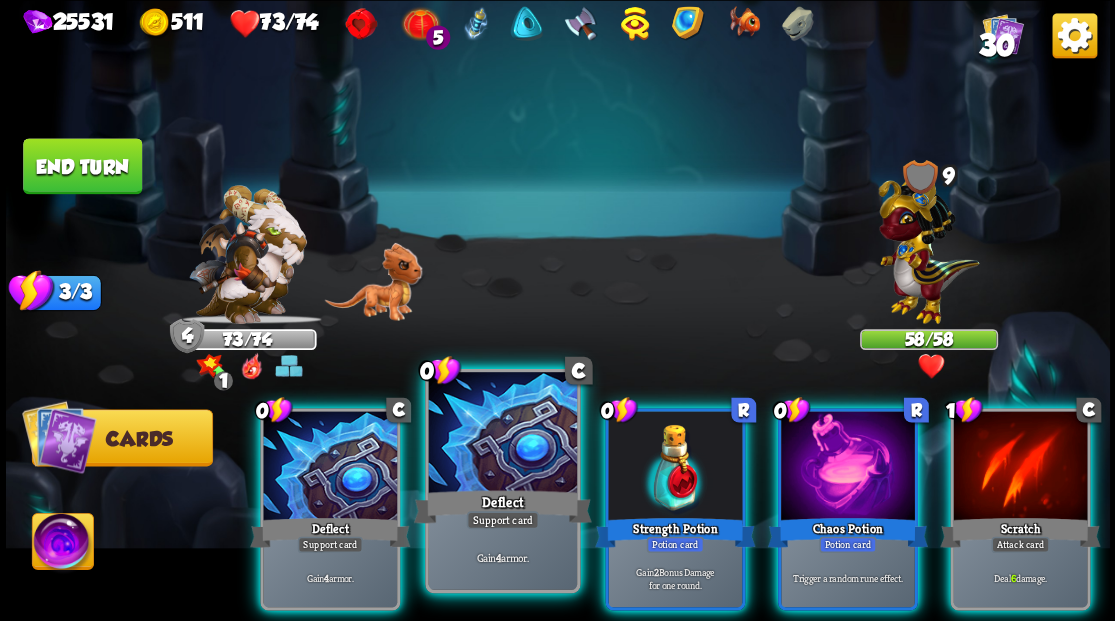 click at bounding box center (502, 434) 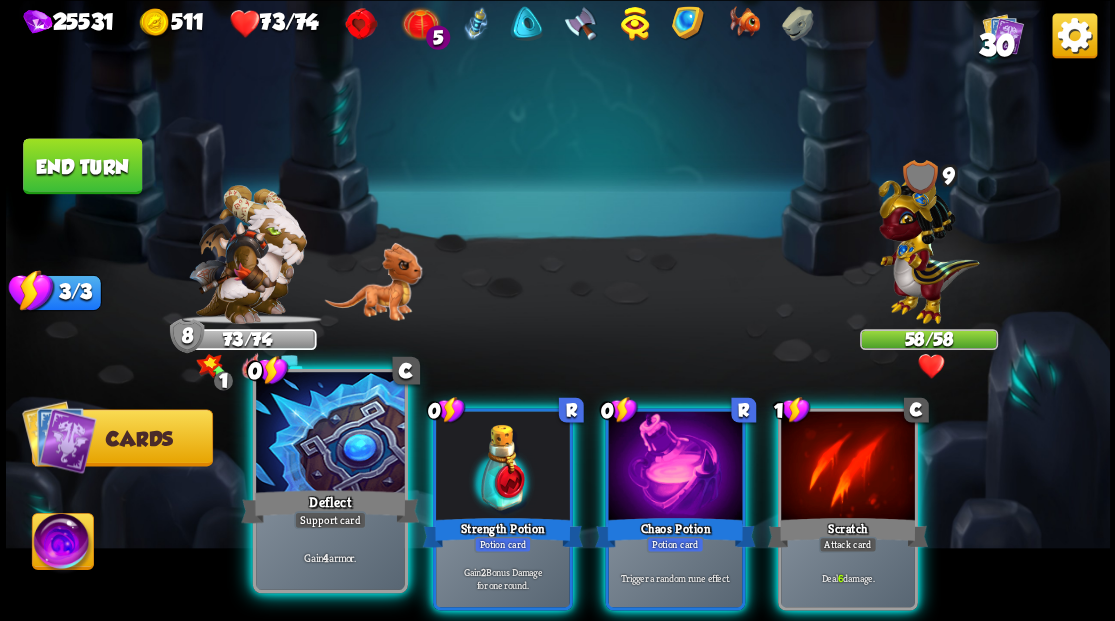 click at bounding box center [330, 434] 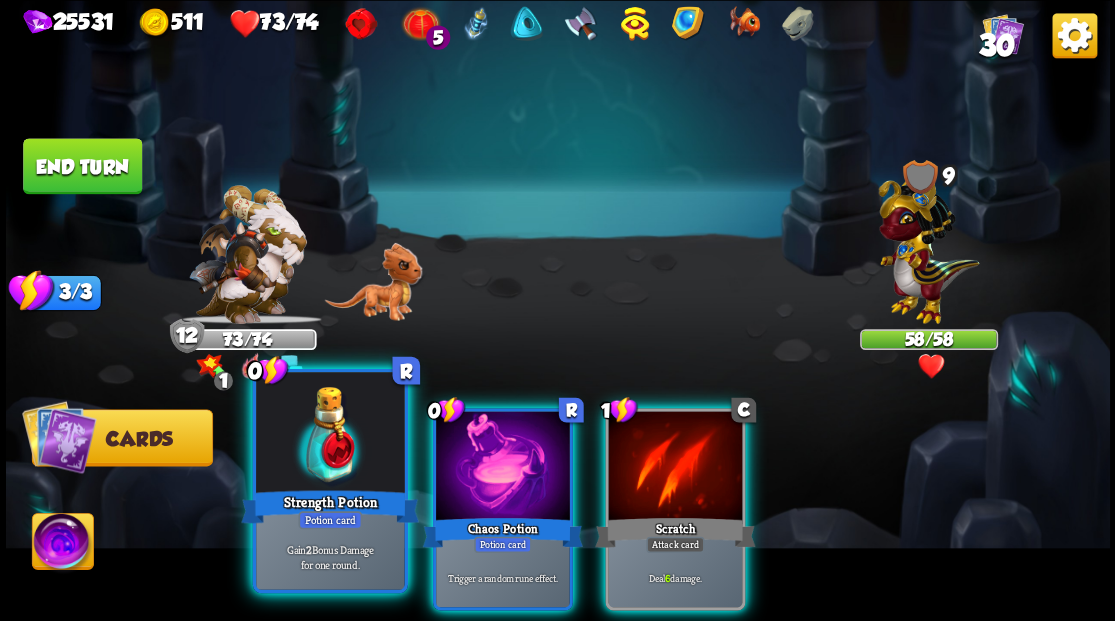 click at bounding box center [330, 434] 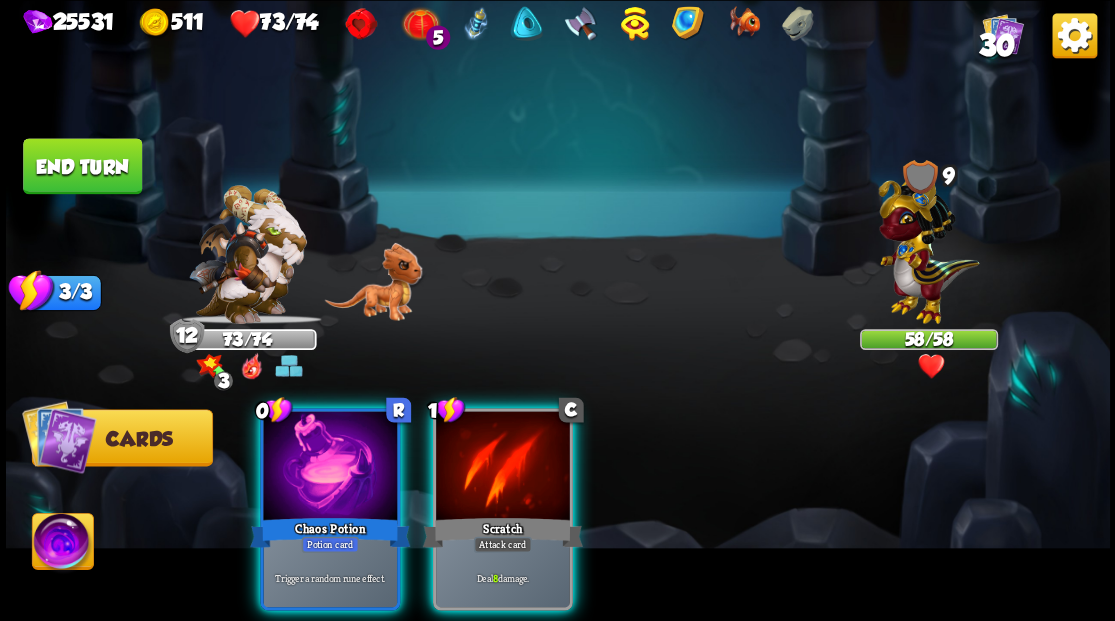 click at bounding box center (330, 467) 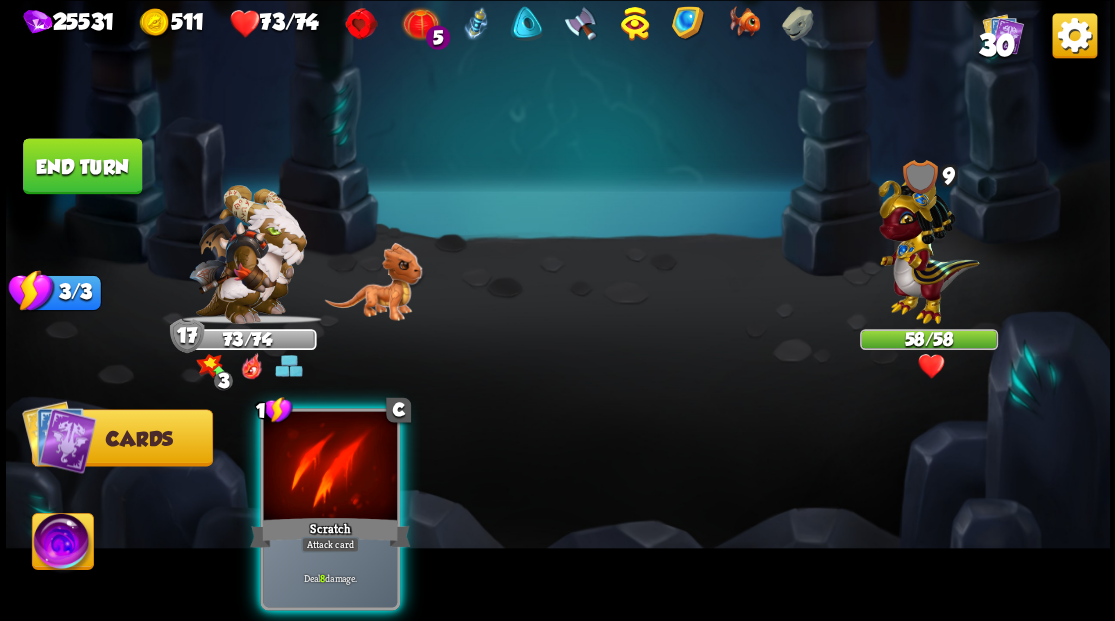 click at bounding box center [330, 467] 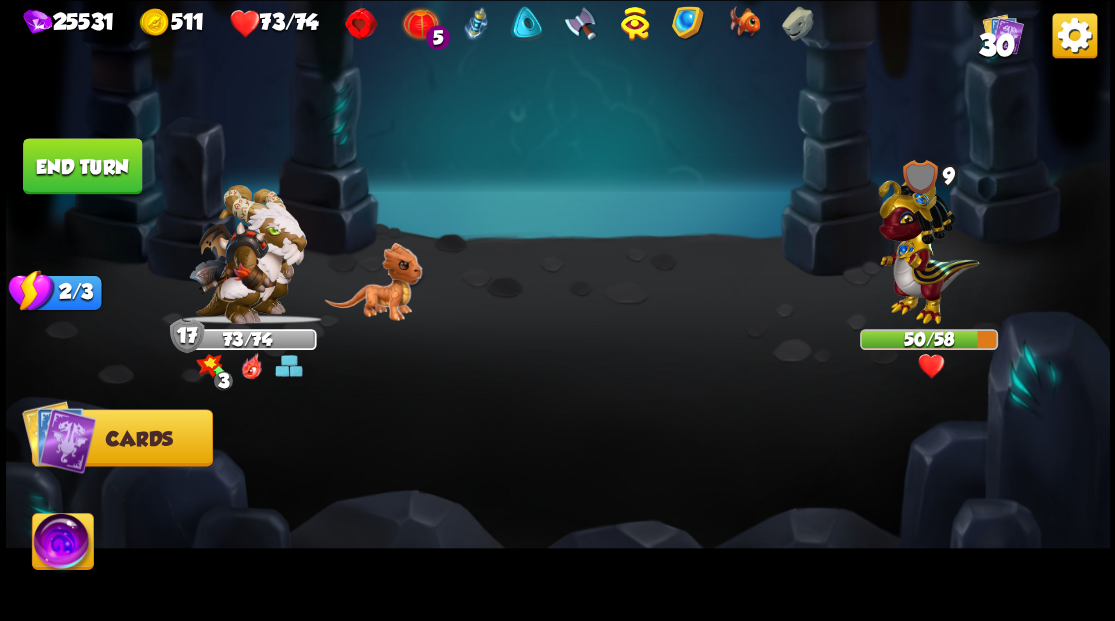 drag, startPoint x: 62, startPoint y: 536, endPoint x: 75, endPoint y: 537, distance: 13.038404 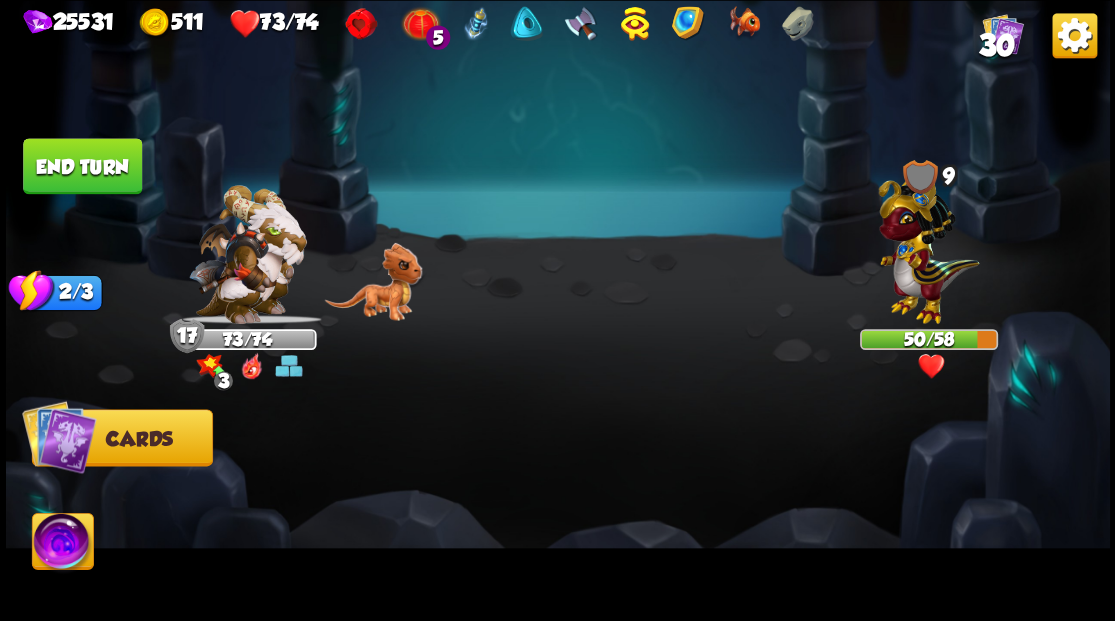 click at bounding box center (62, 544) 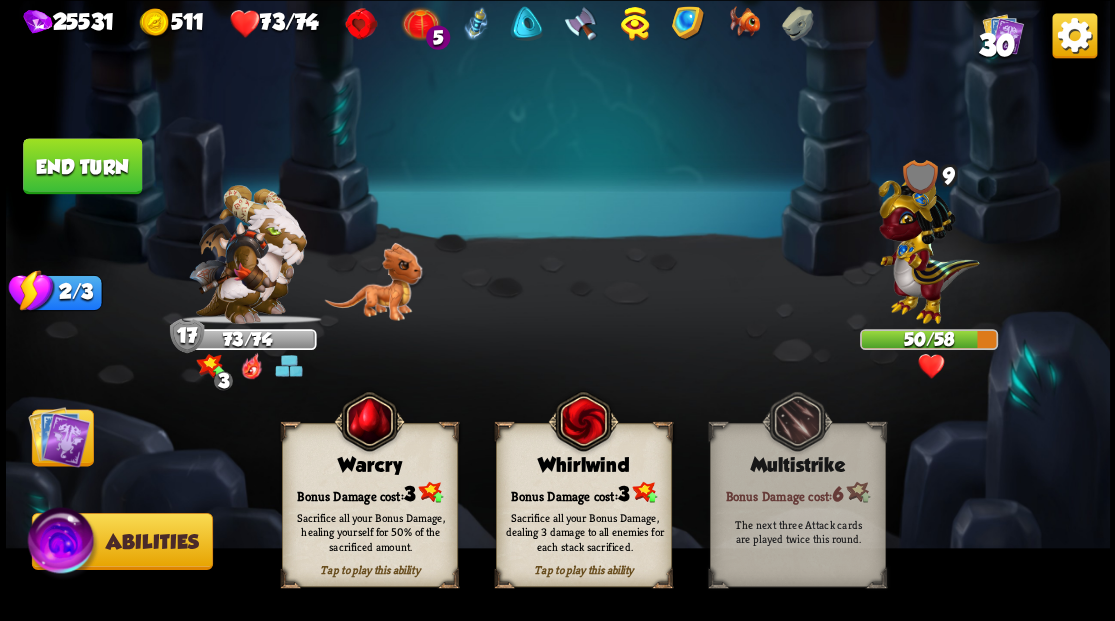 drag, startPoint x: 571, startPoint y: 469, endPoint x: 433, endPoint y: 467, distance: 138.0145 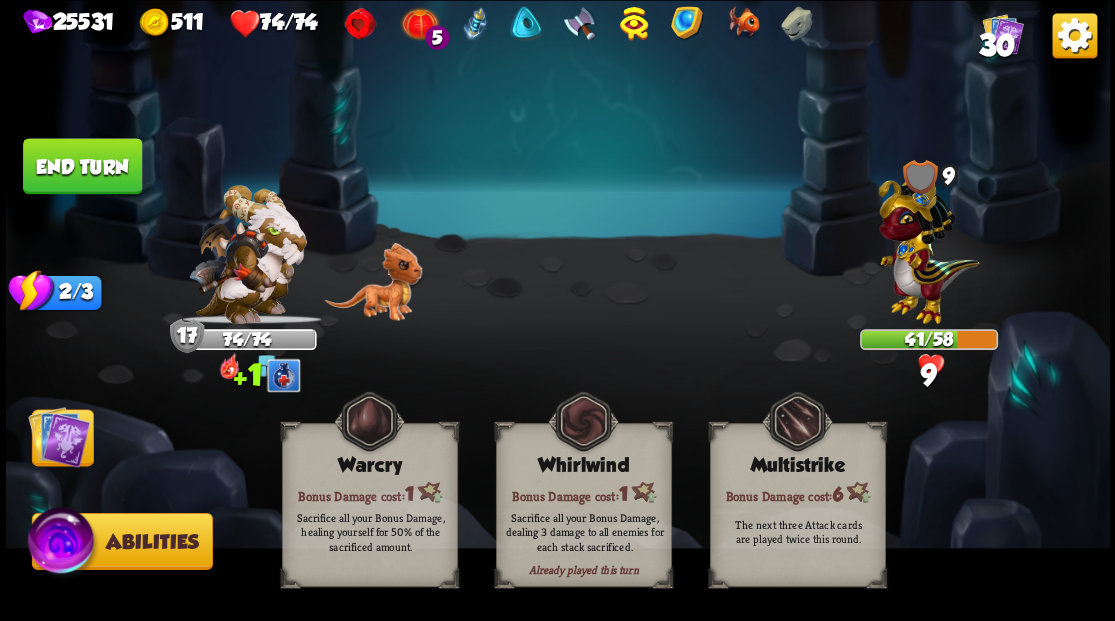 click at bounding box center [59, 436] 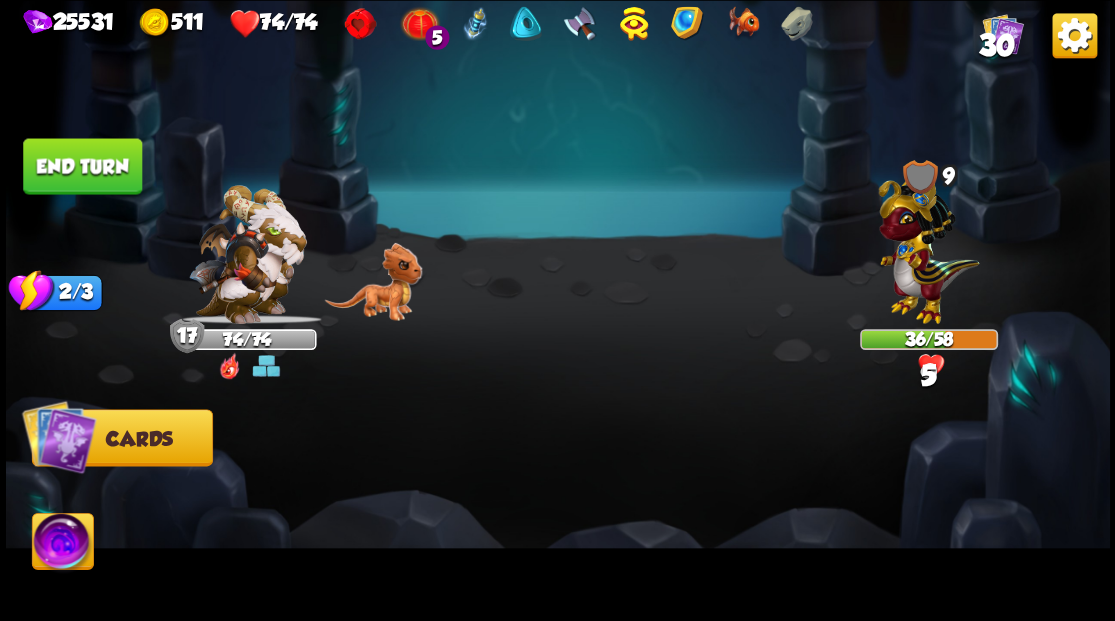 click on "End turn" at bounding box center (82, 166) 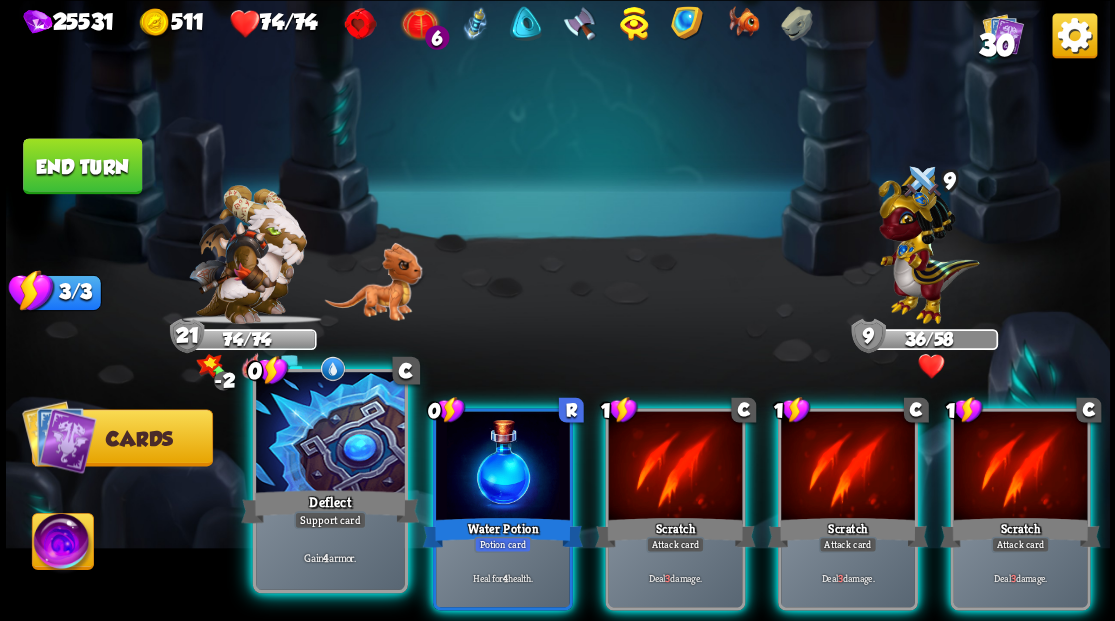click at bounding box center [330, 434] 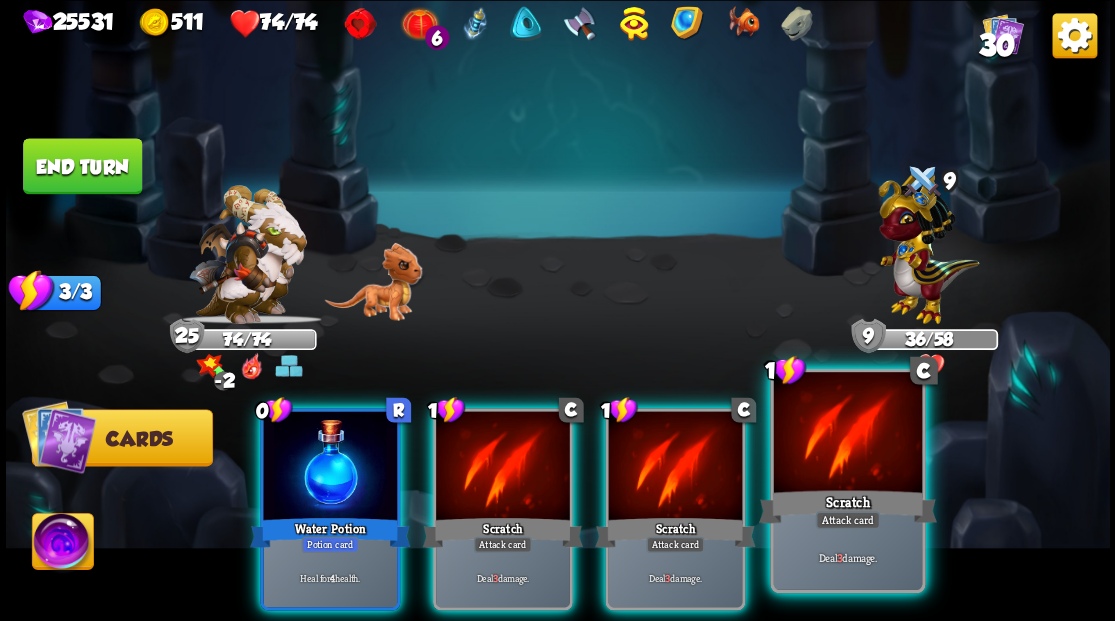 click at bounding box center [847, 434] 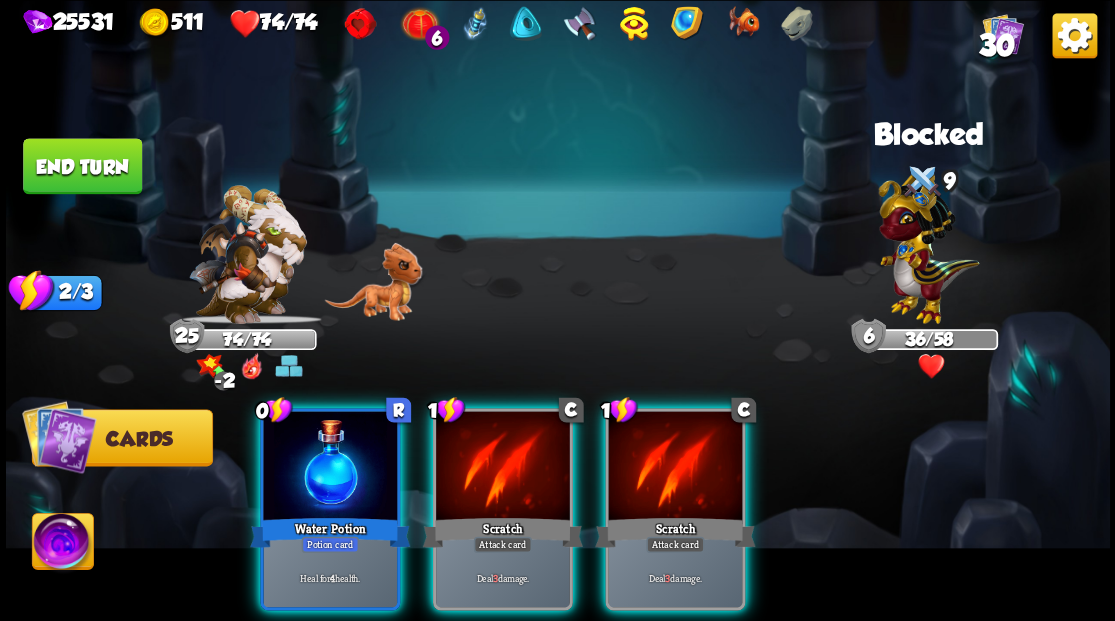click at bounding box center [928, 244] 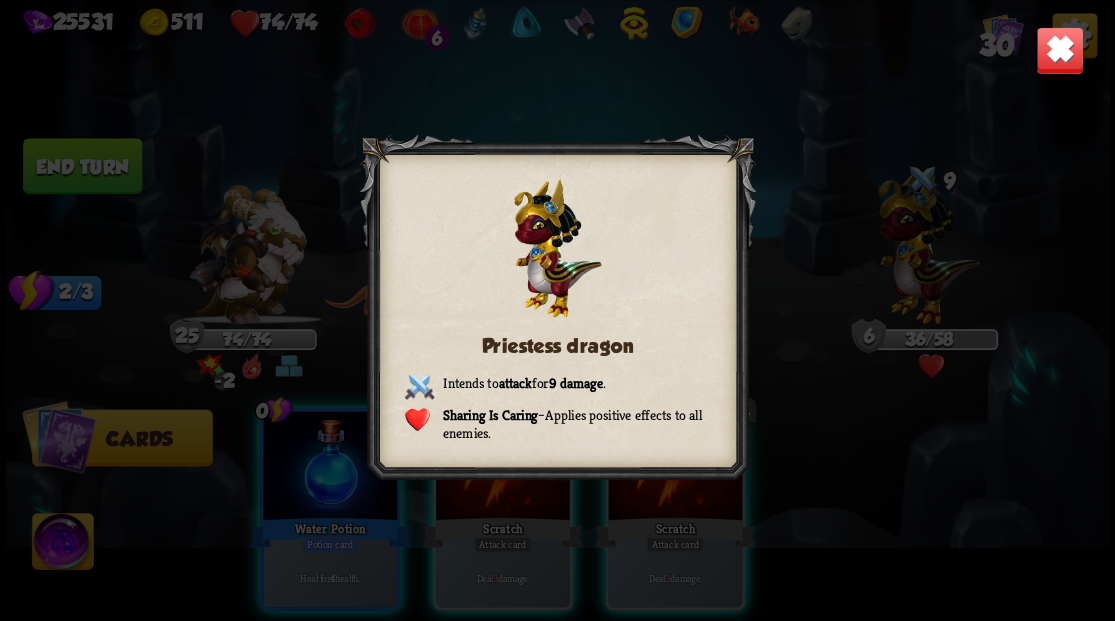 click at bounding box center (1059, 50) 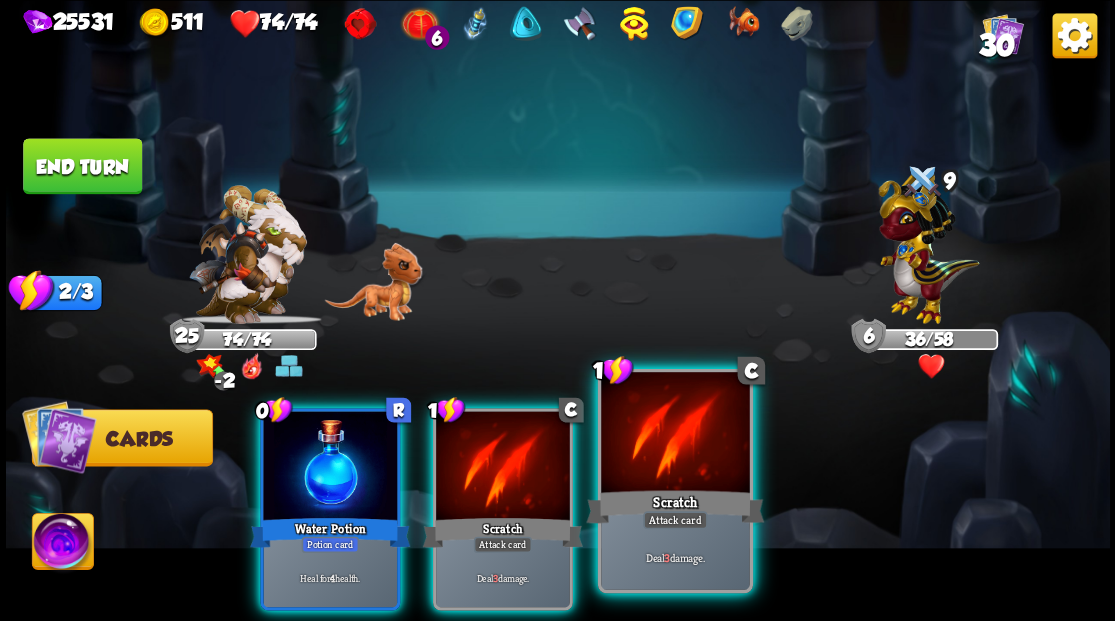 click at bounding box center (675, 434) 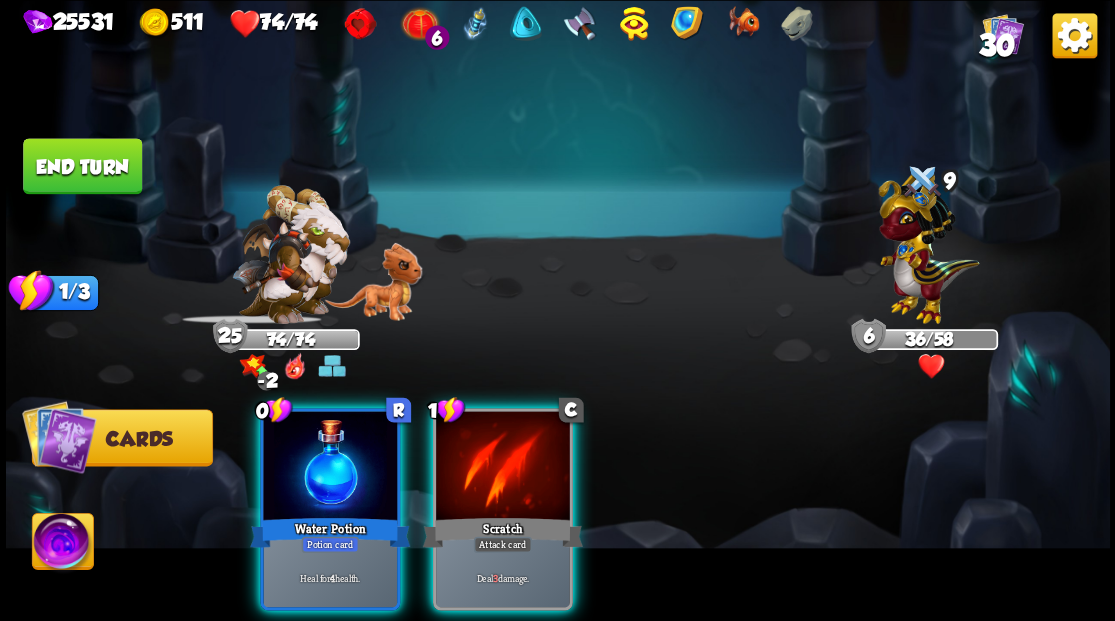 drag, startPoint x: 519, startPoint y: 456, endPoint x: 500, endPoint y: 452, distance: 19.416489 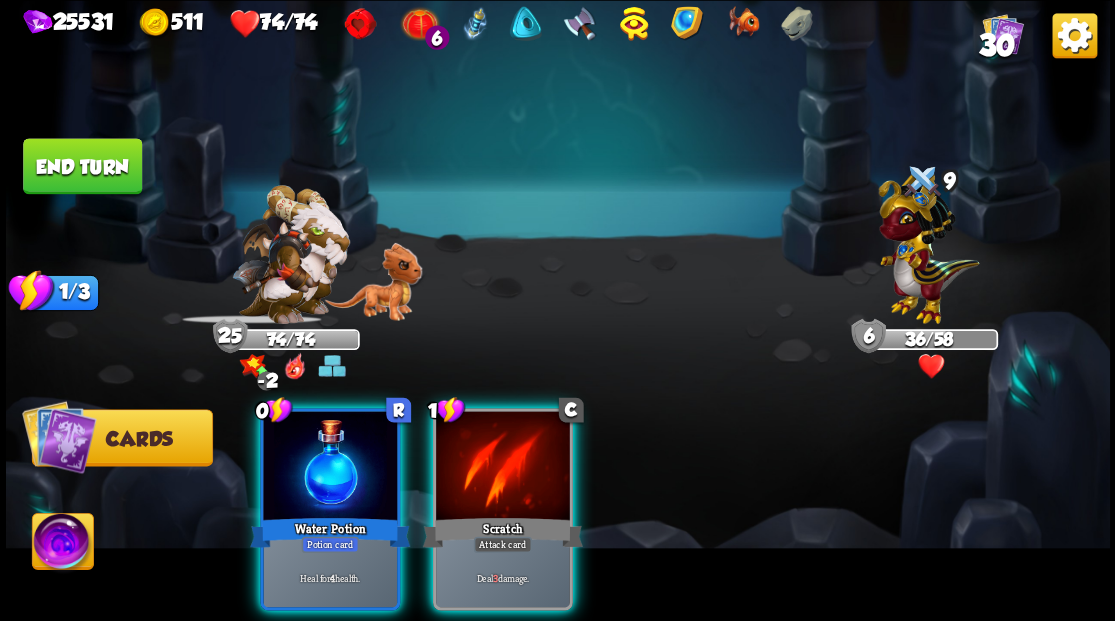 click at bounding box center (503, 467) 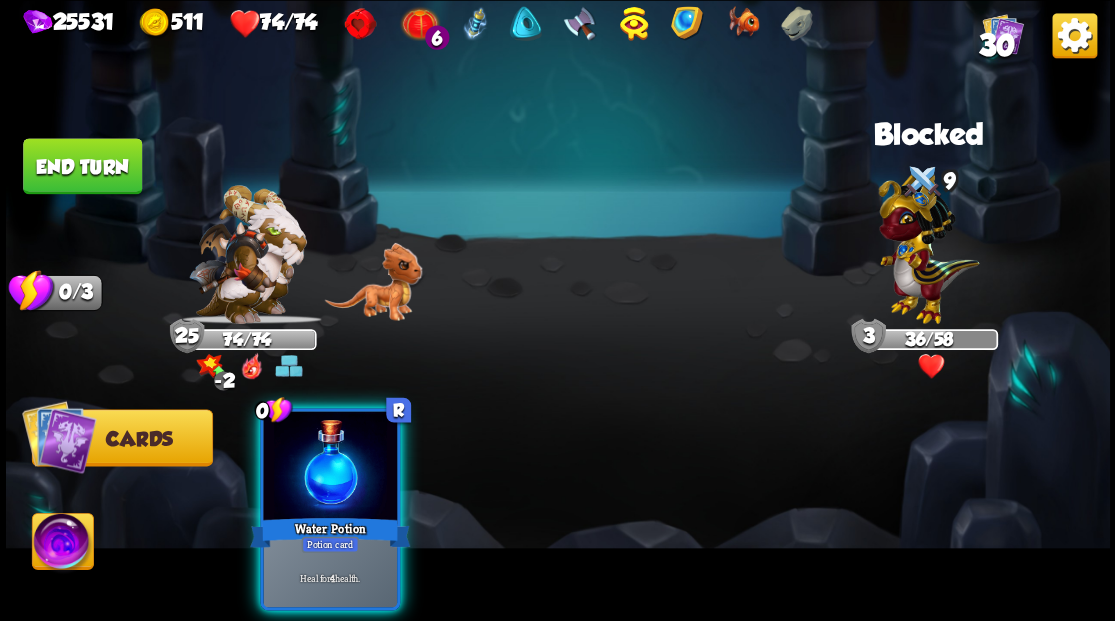 click at bounding box center (330, 467) 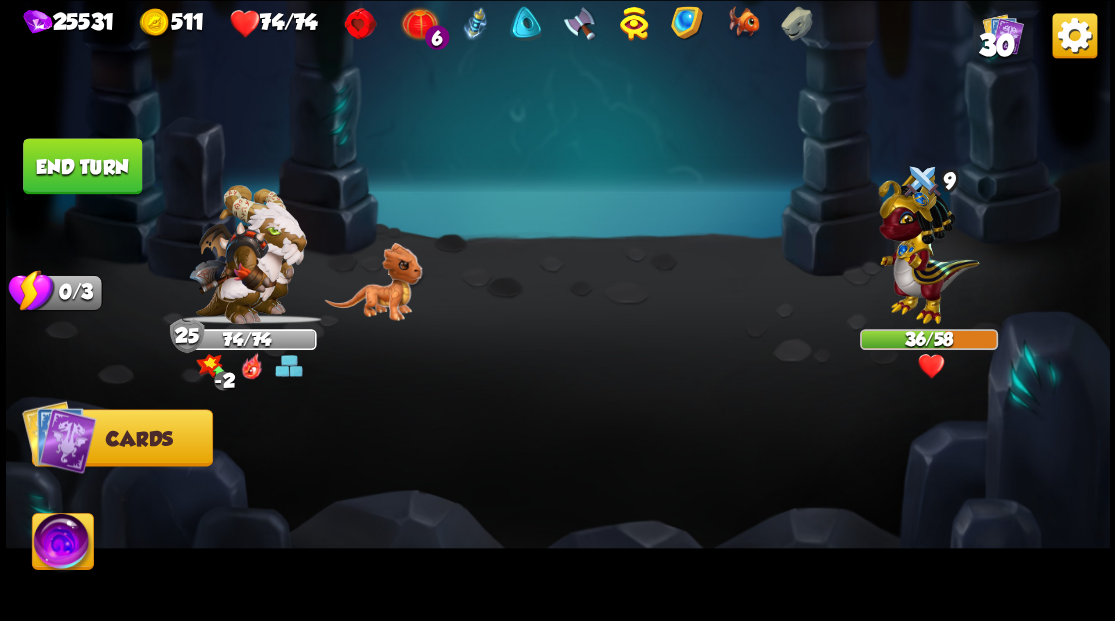 click on "End turn" at bounding box center (82, 166) 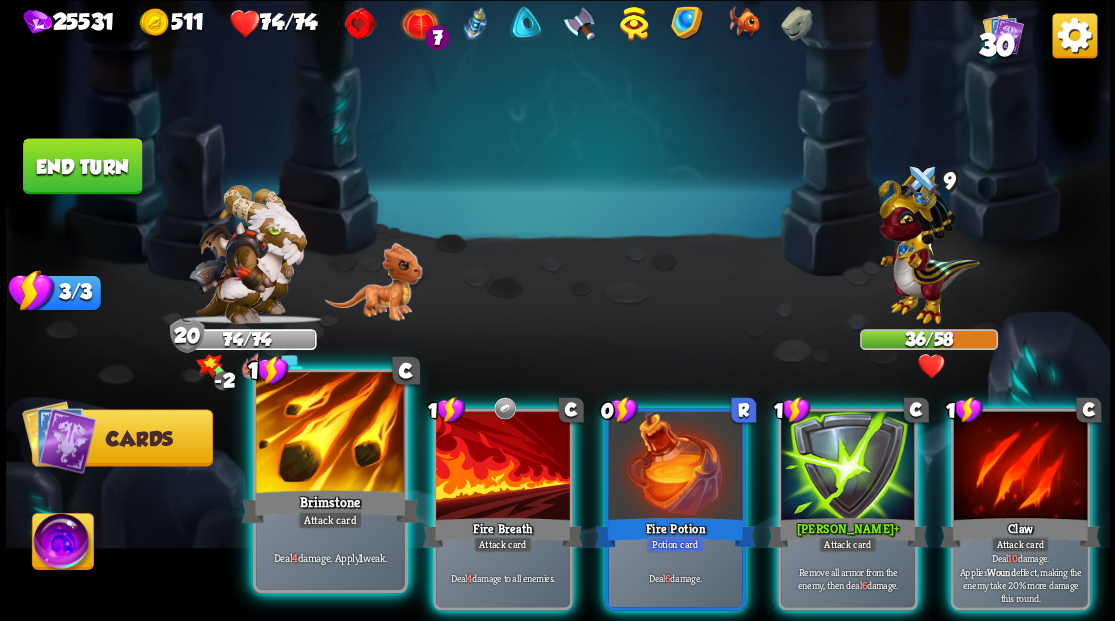 click on "Brimstone" at bounding box center [330, 506] 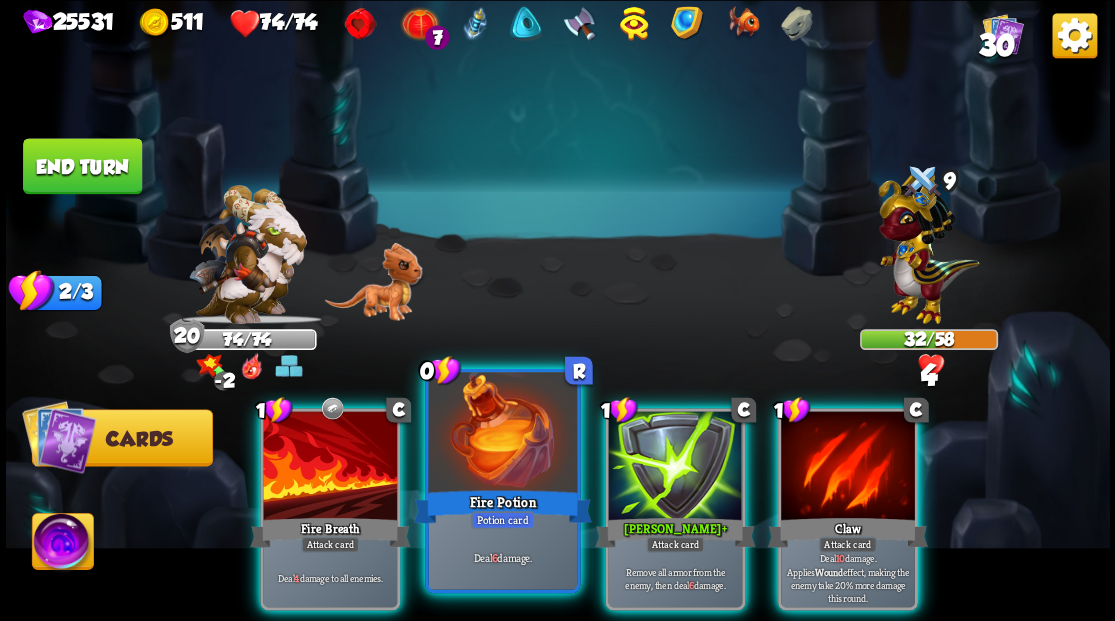 click on "Fire Potion" at bounding box center [502, 506] 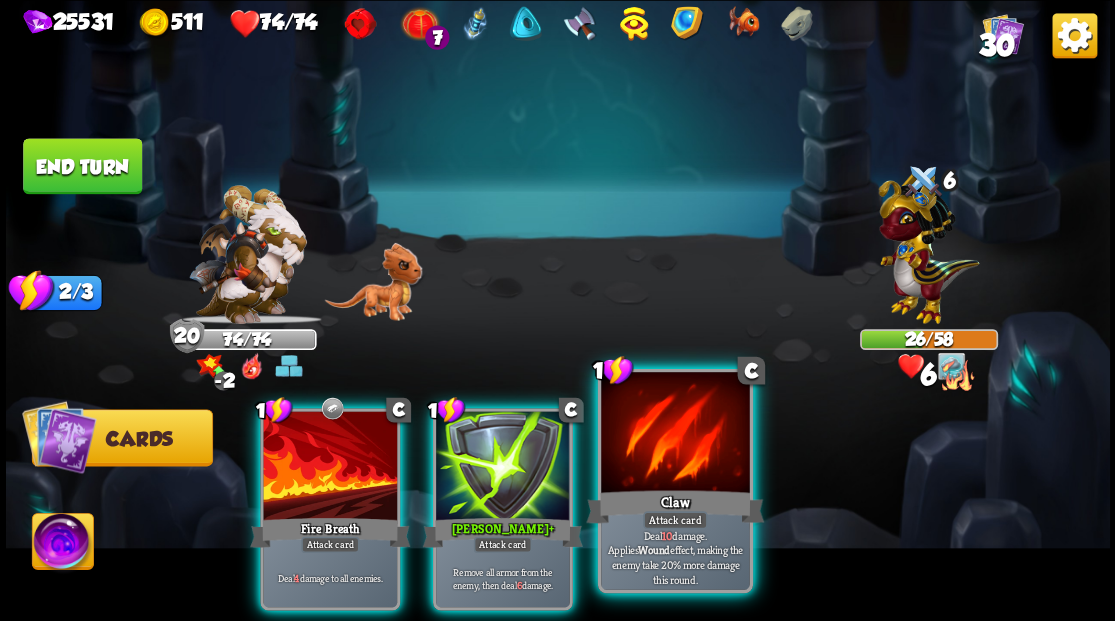click at bounding box center (675, 434) 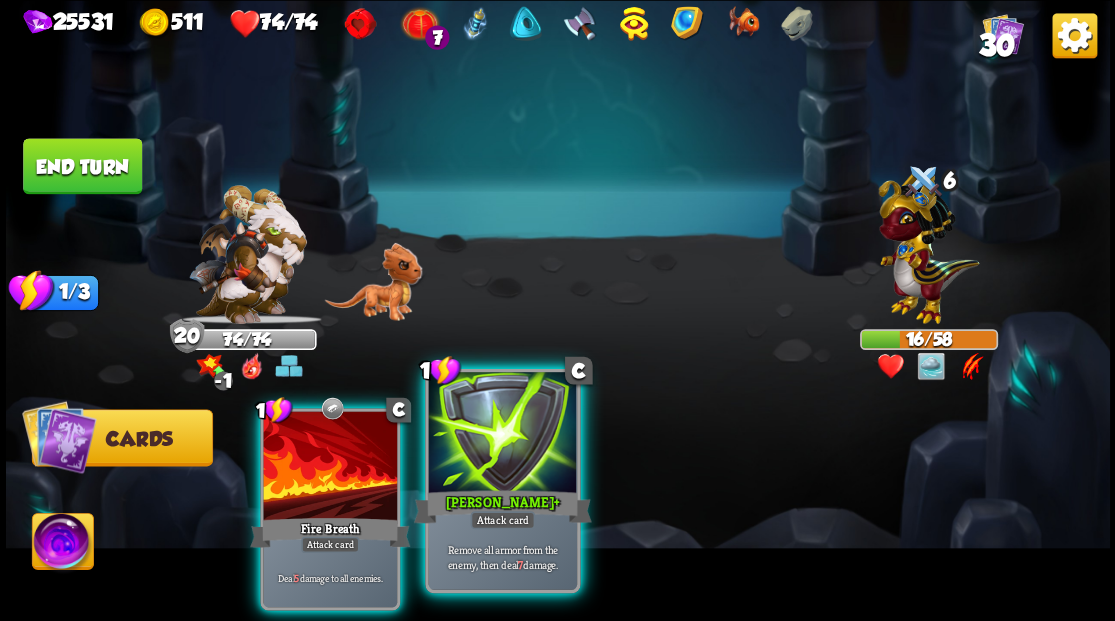 click at bounding box center (502, 434) 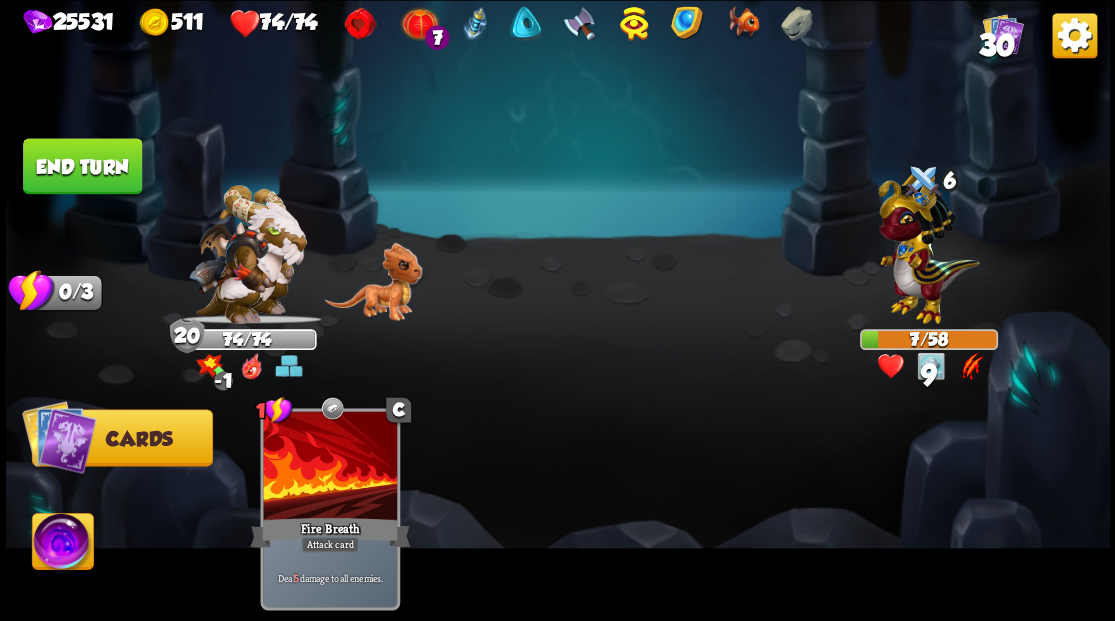 click on "End turn" at bounding box center (82, 165) 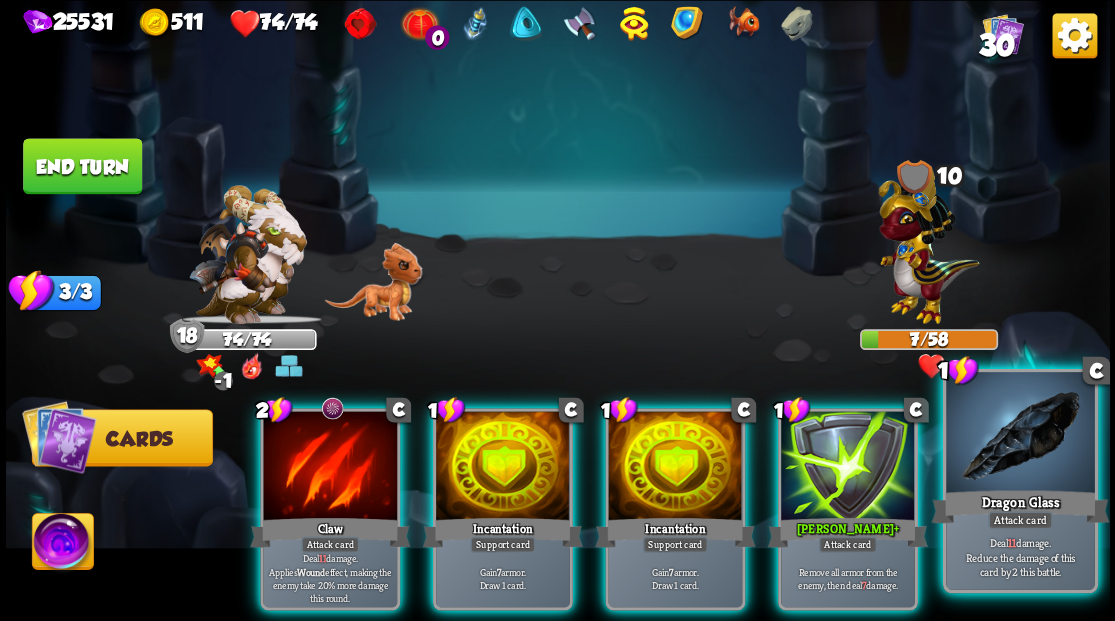 click at bounding box center [1020, 434] 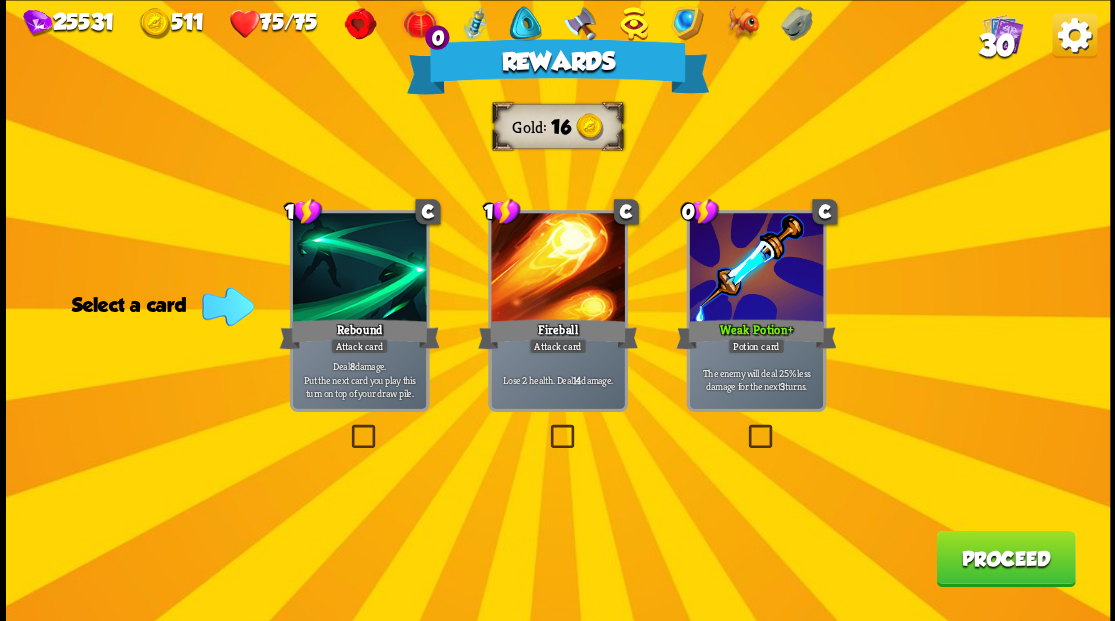 click at bounding box center [744, 427] 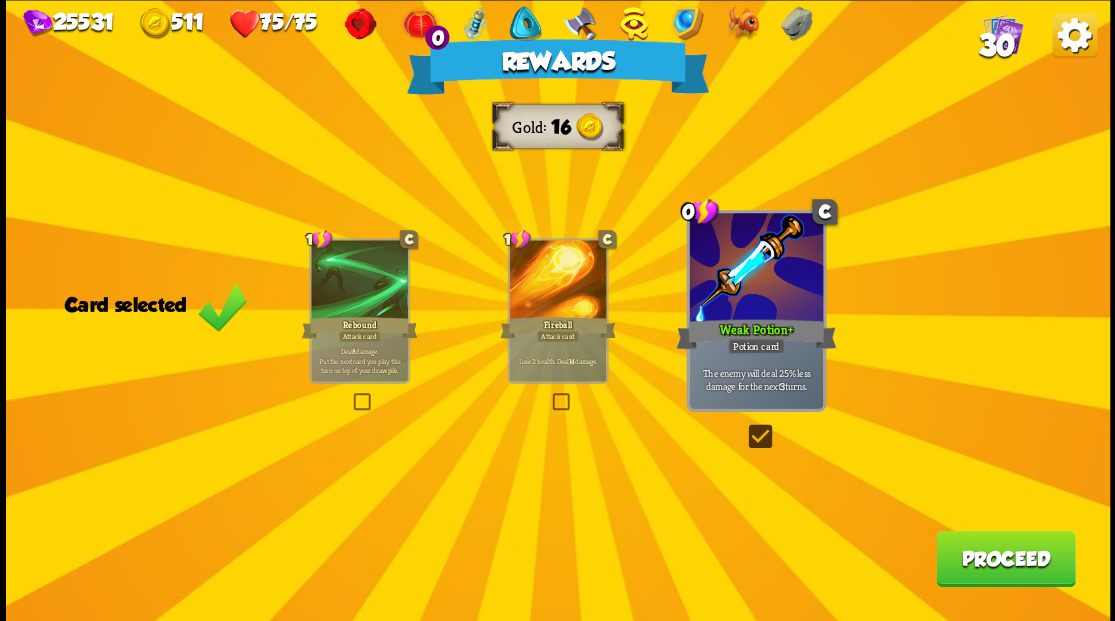 click on "Proceed" at bounding box center (1005, 558) 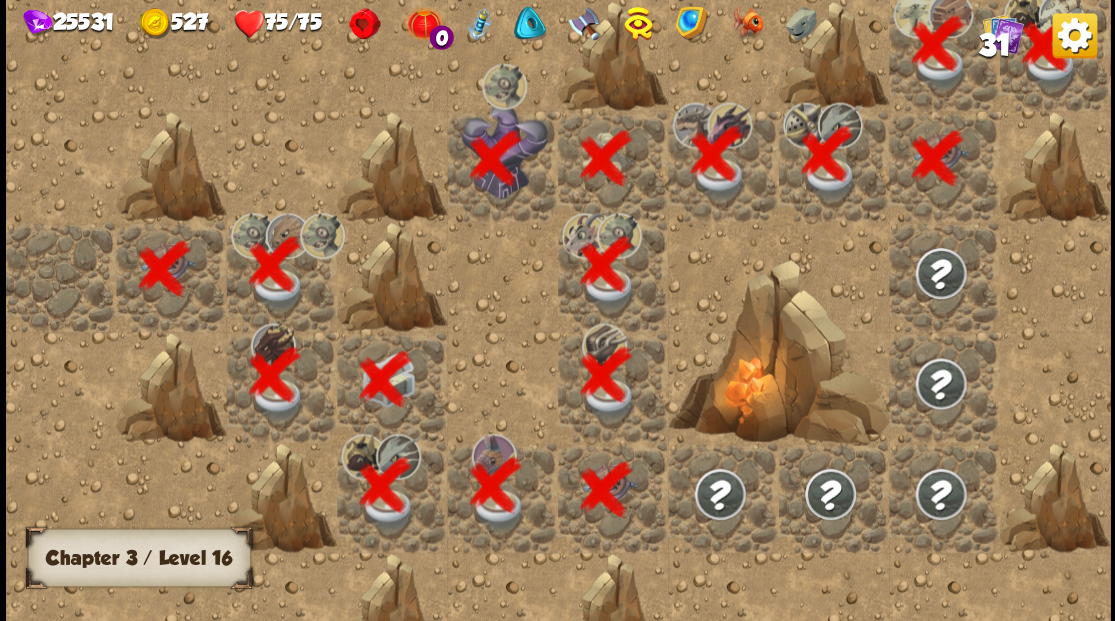 scroll, scrollTop: 0, scrollLeft: 384, axis: horizontal 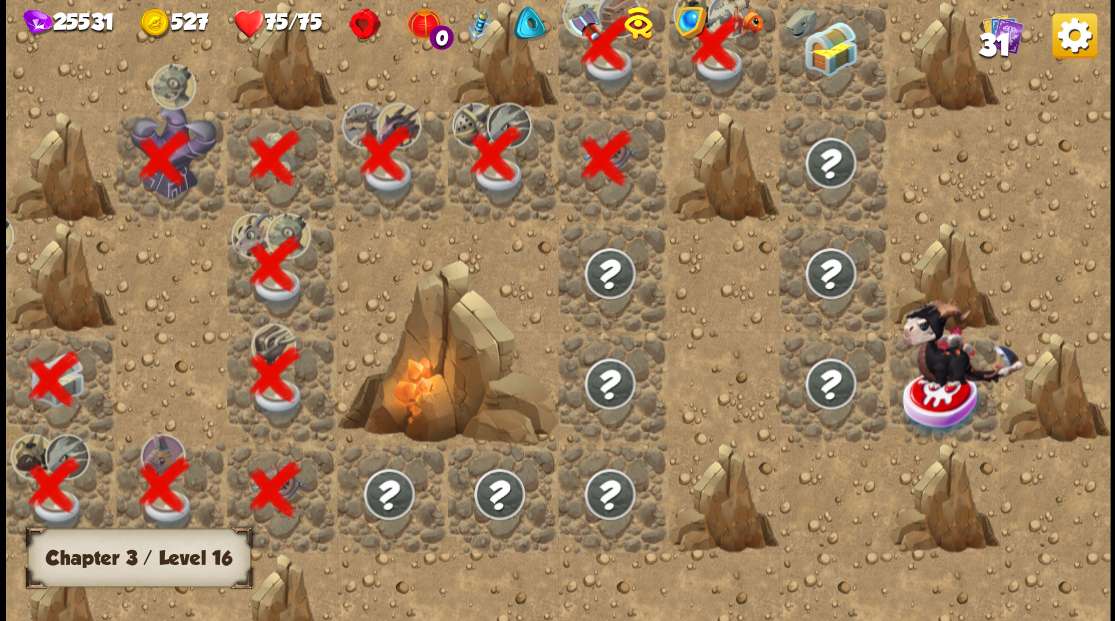 click at bounding box center (829, 48) 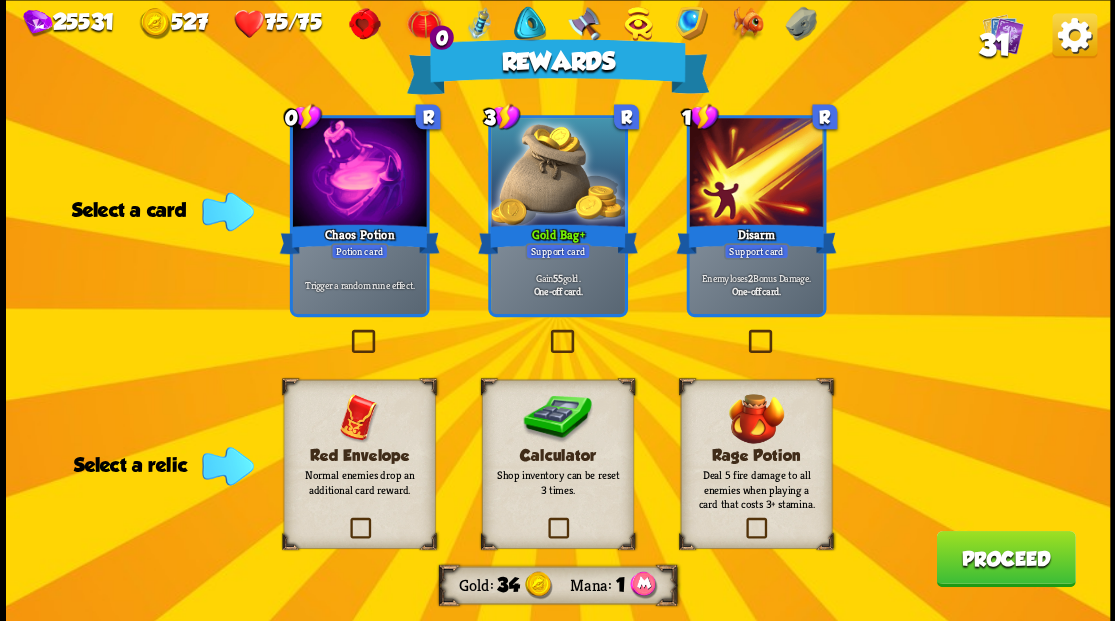 click at bounding box center [544, 520] 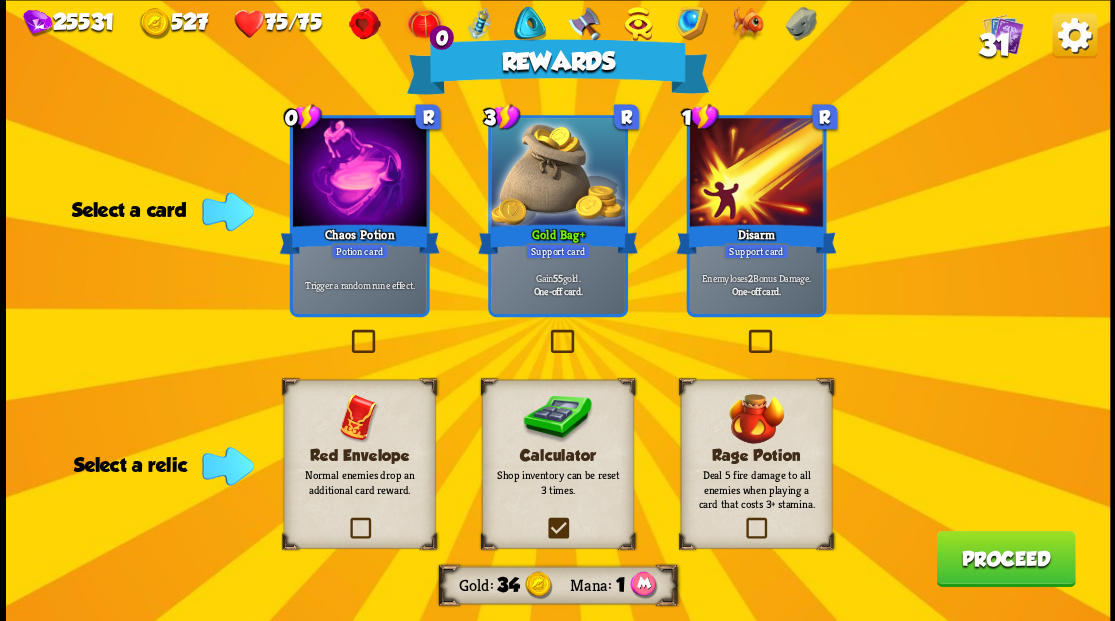 click at bounding box center (0, 0) 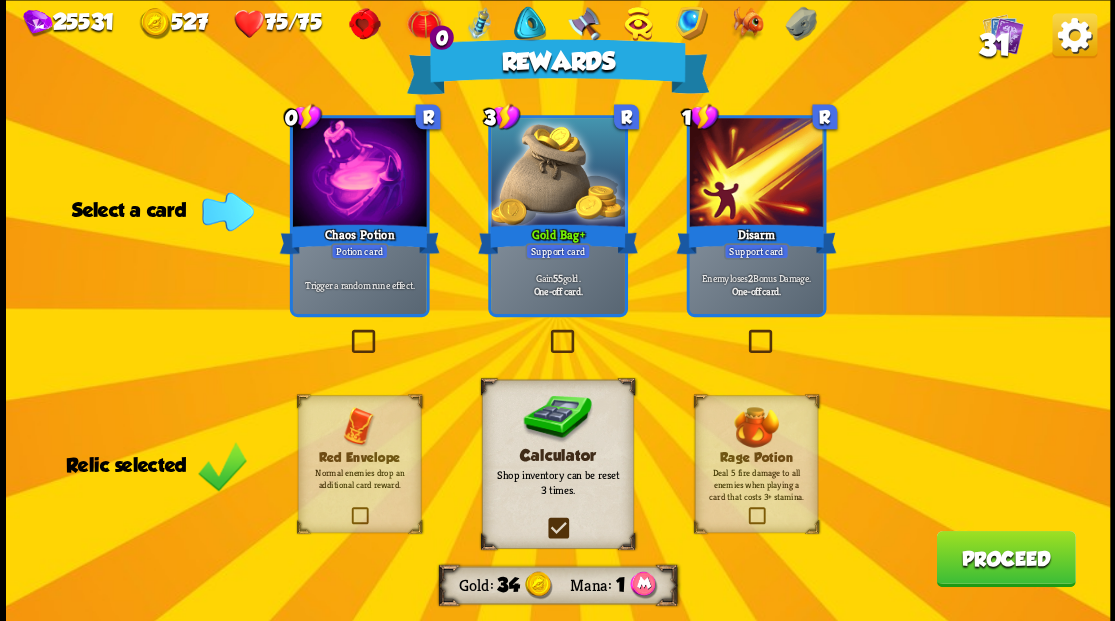 click at bounding box center [347, 332] 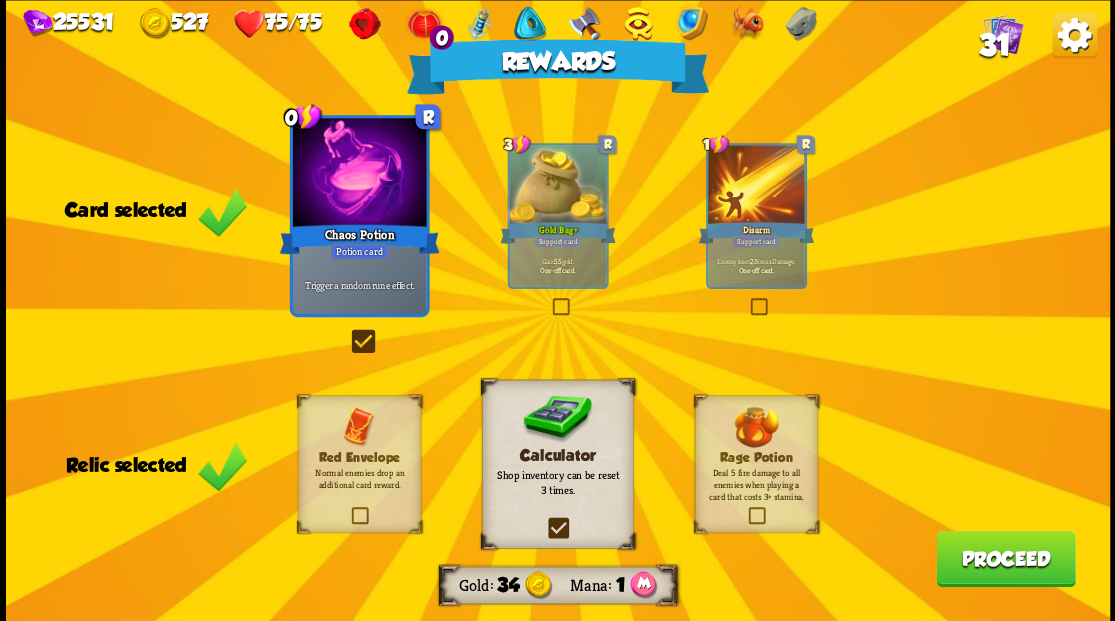 click on "Proceed" at bounding box center (1005, 558) 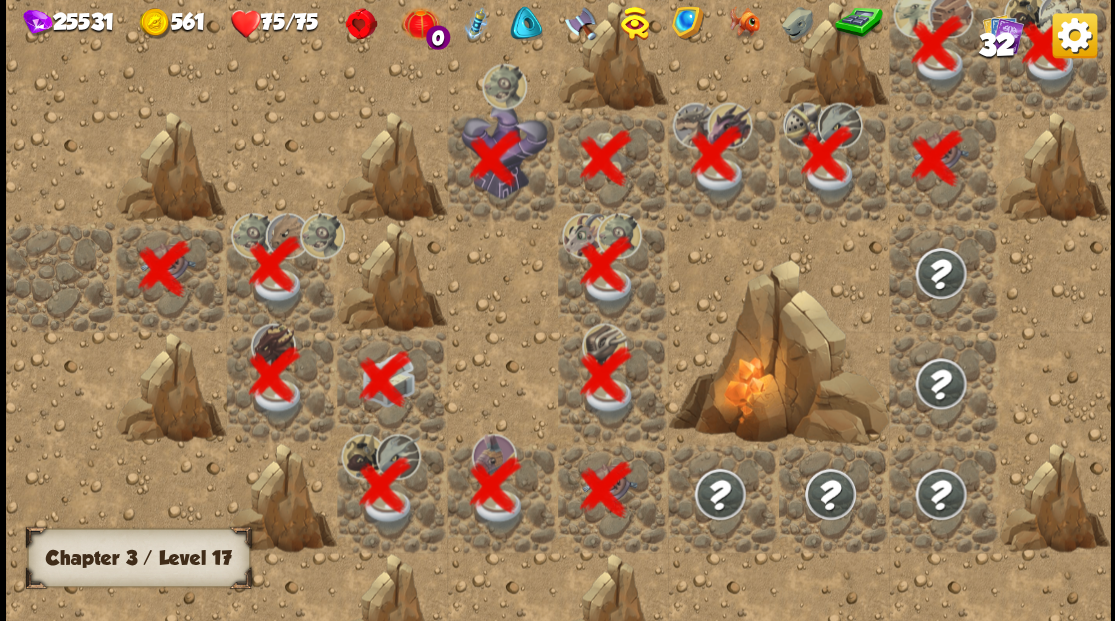 scroll, scrollTop: 0, scrollLeft: 384, axis: horizontal 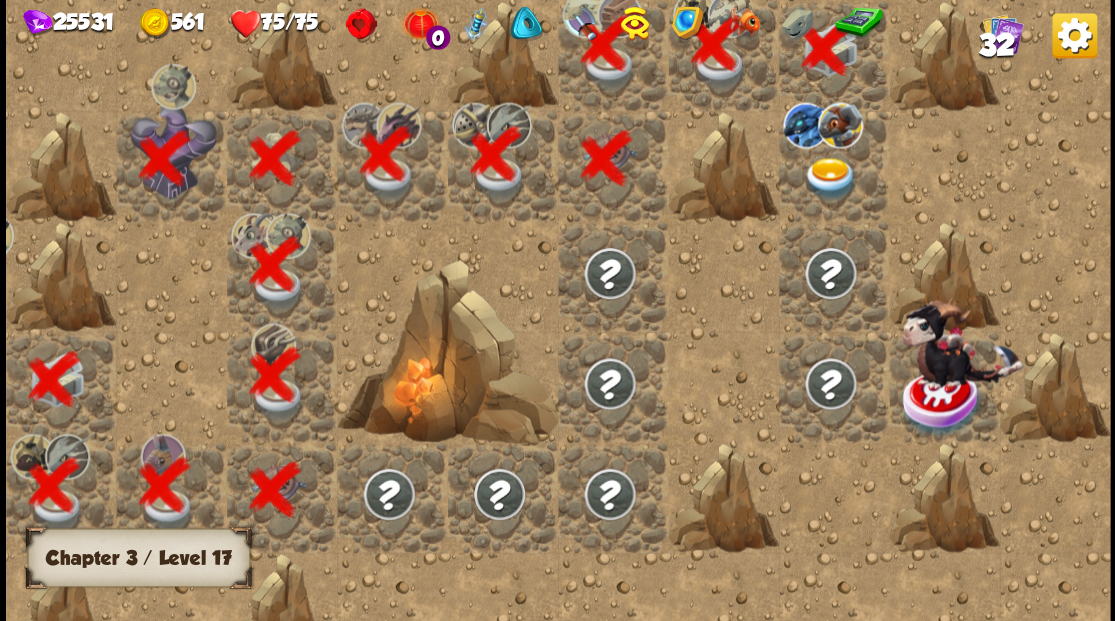 click at bounding box center (829, 178) 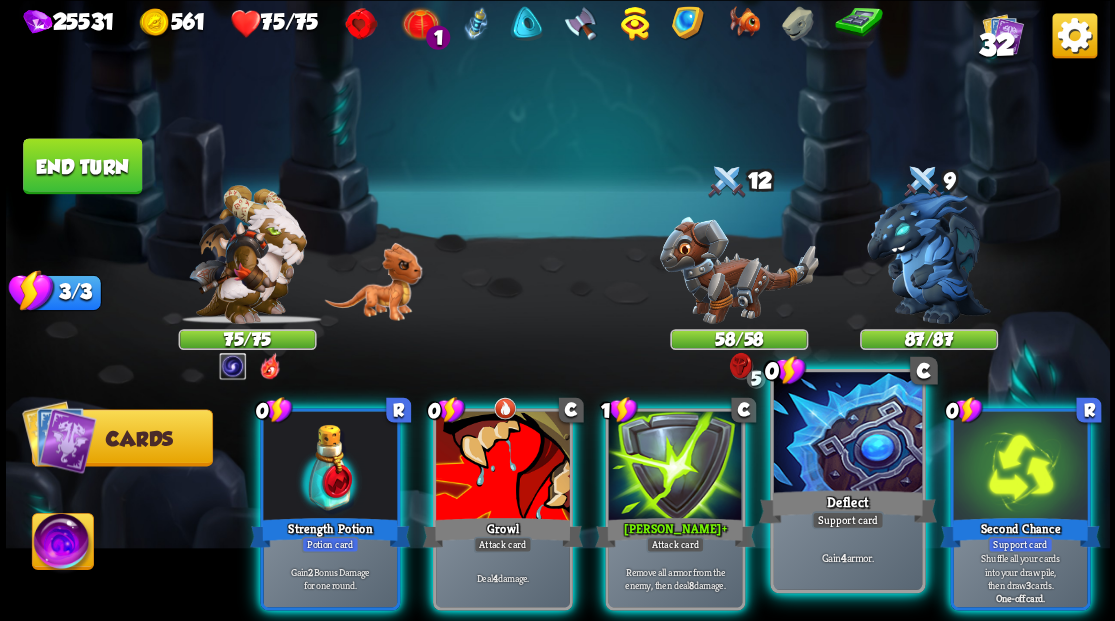click at bounding box center [847, 434] 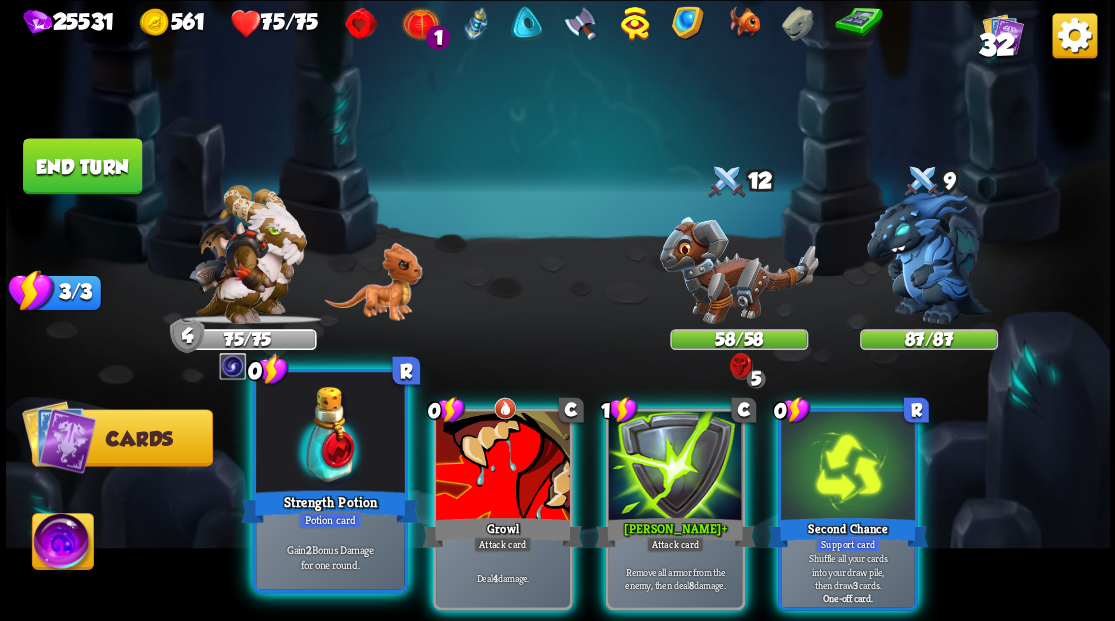 click at bounding box center (330, 434) 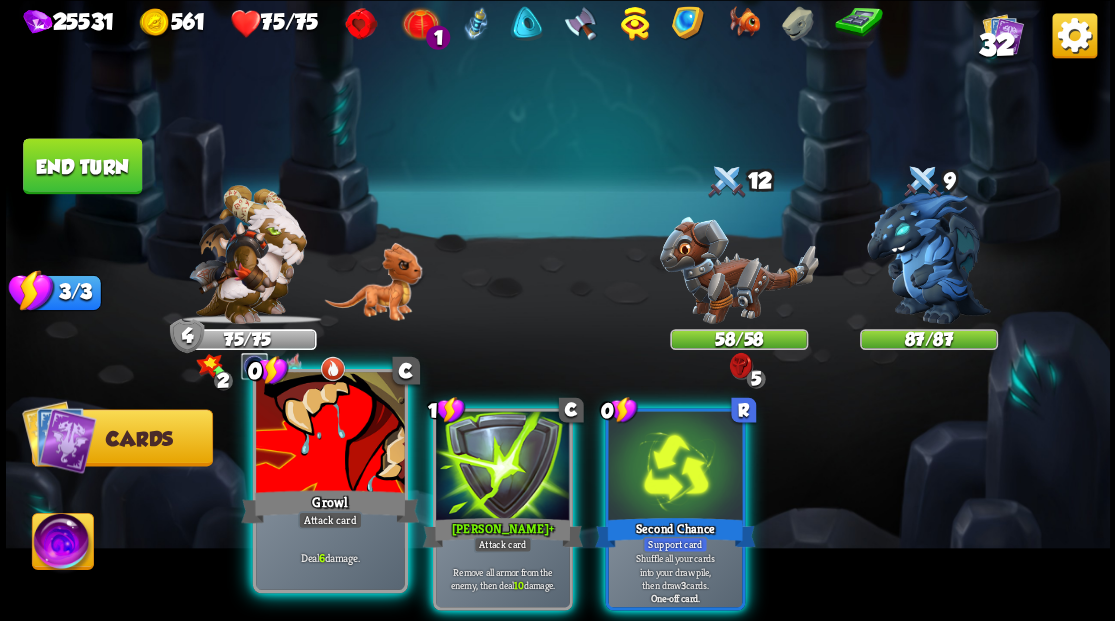 click at bounding box center (330, 434) 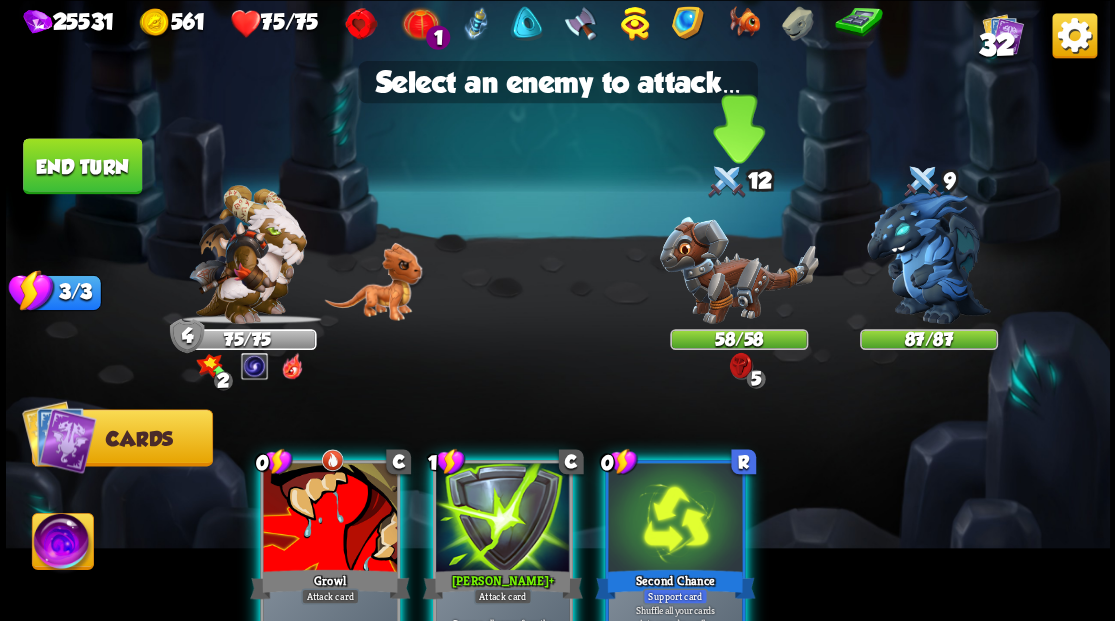 click at bounding box center [738, 269] 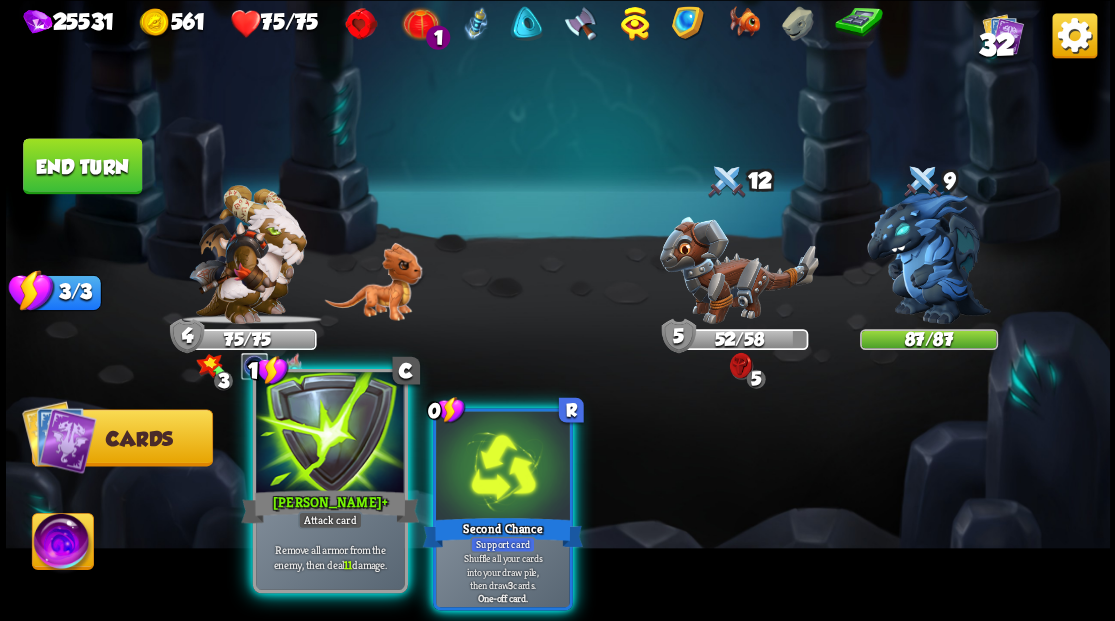 click at bounding box center (330, 434) 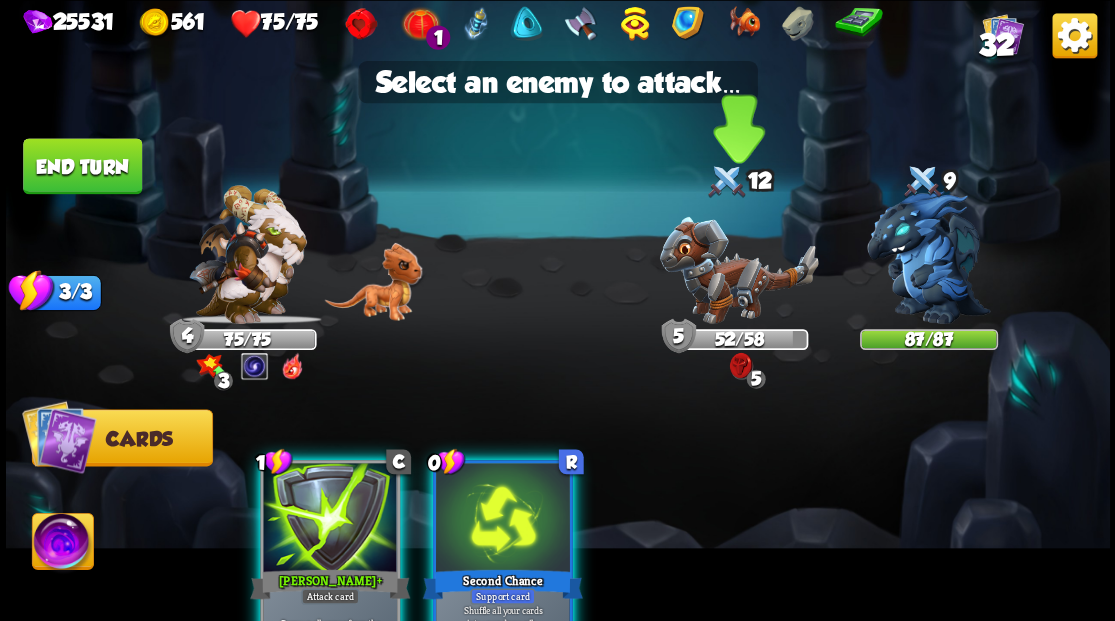click at bounding box center [738, 269] 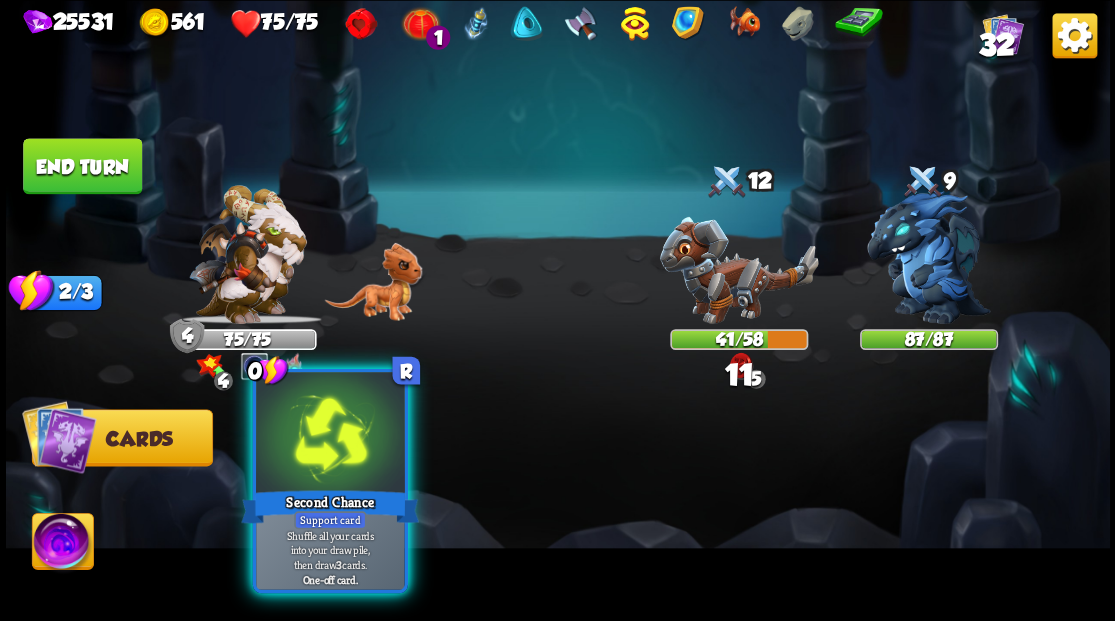 click at bounding box center [330, 434] 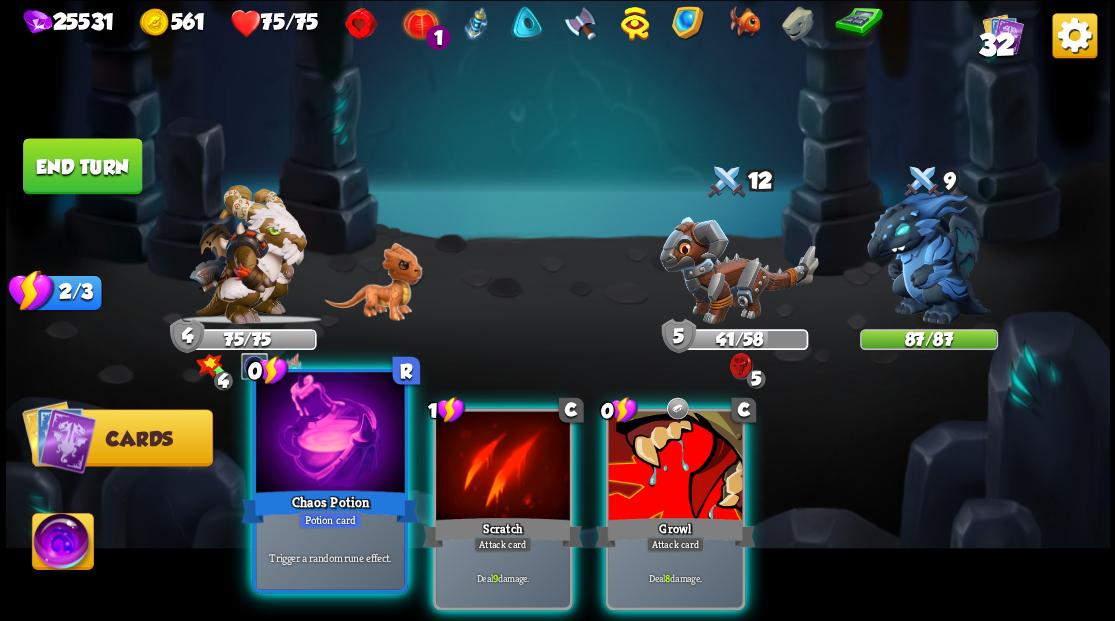 click at bounding box center (330, 434) 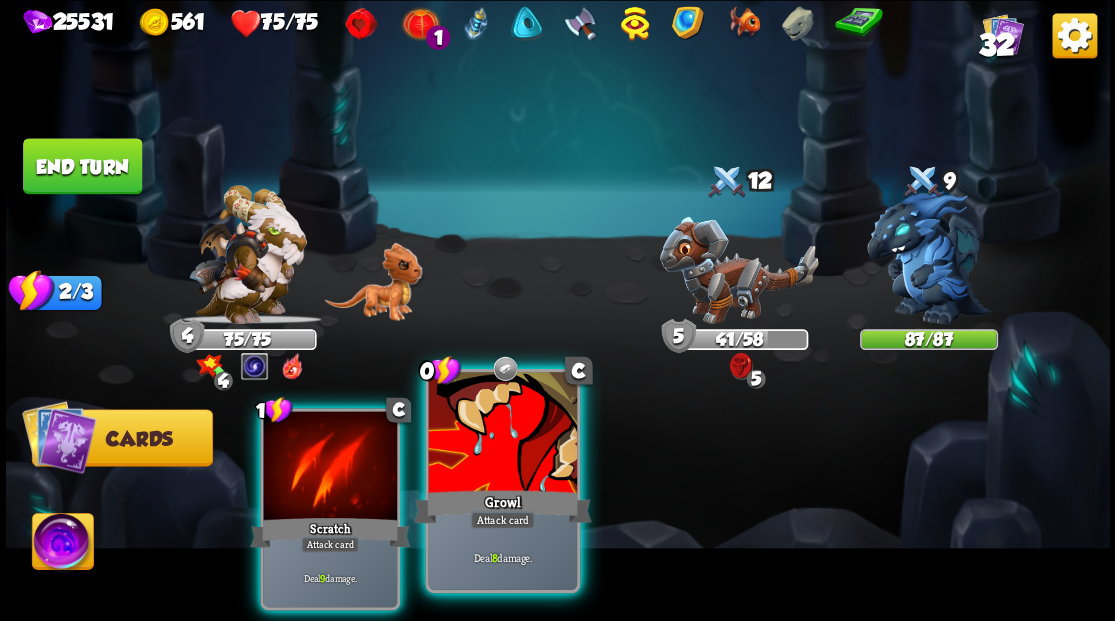 click at bounding box center [502, 434] 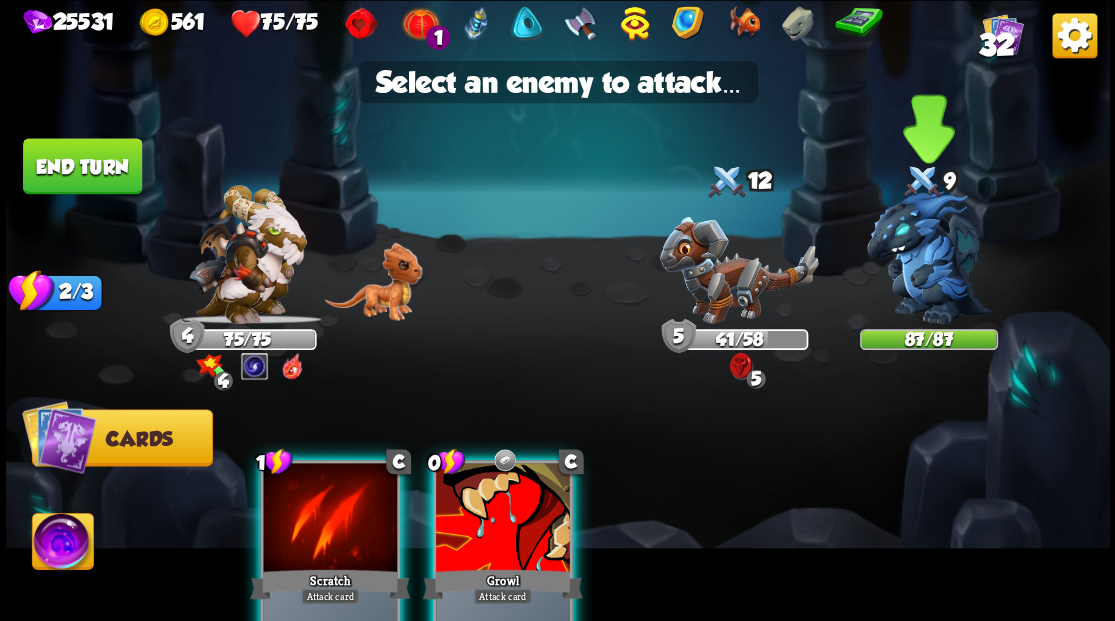 click at bounding box center (929, 257) 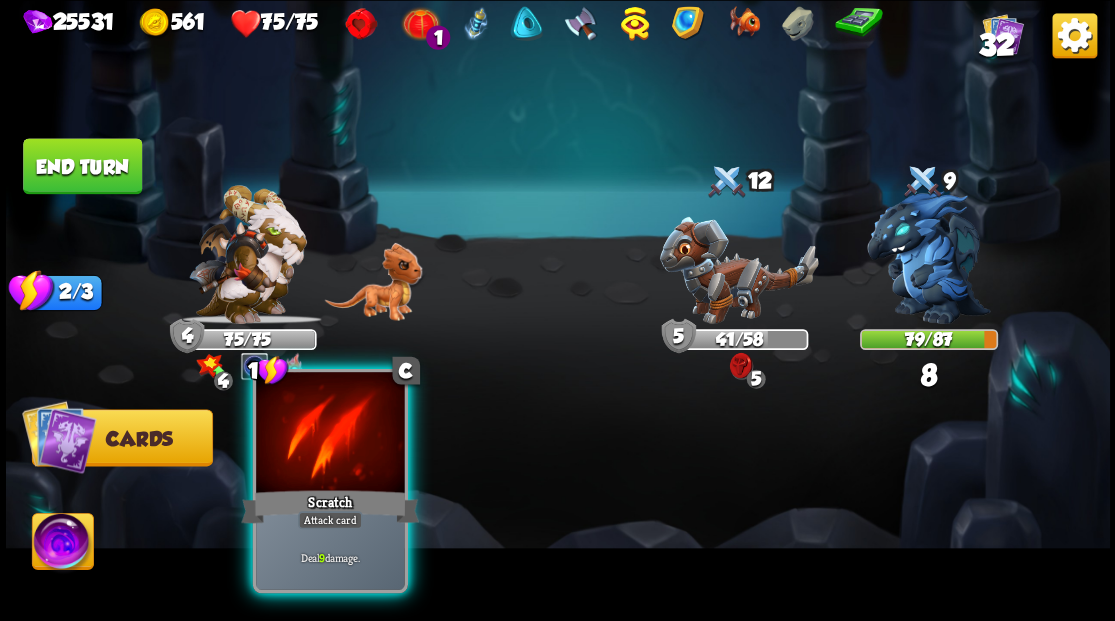 click at bounding box center (330, 434) 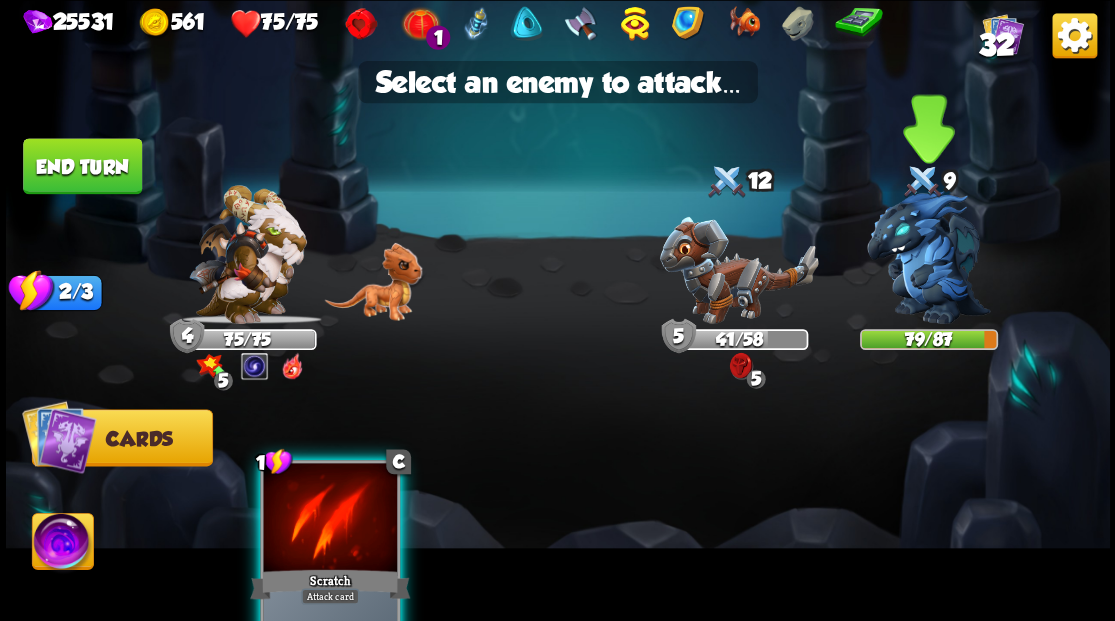 click at bounding box center (929, 257) 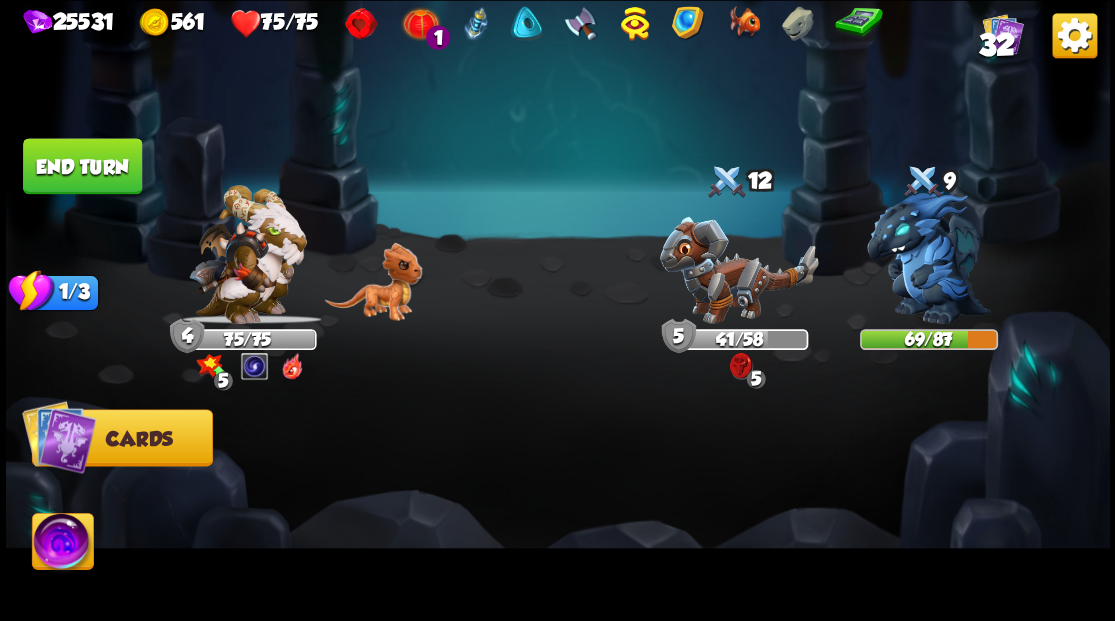 click on "End turn" at bounding box center [82, 166] 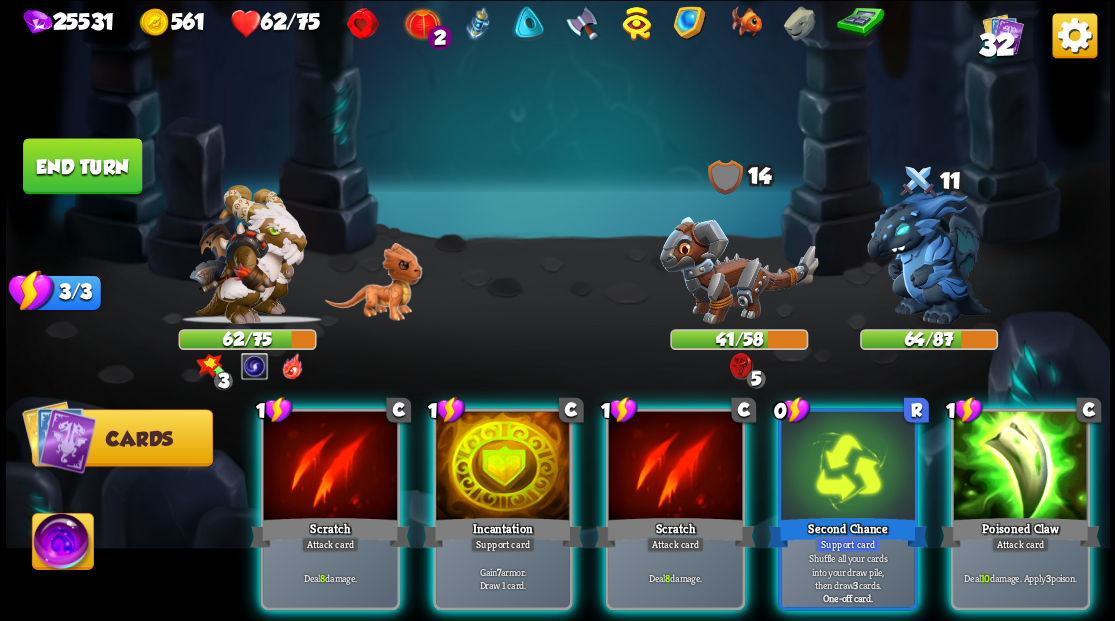 drag, startPoint x: 498, startPoint y: 450, endPoint x: 499, endPoint y: 358, distance: 92.00543 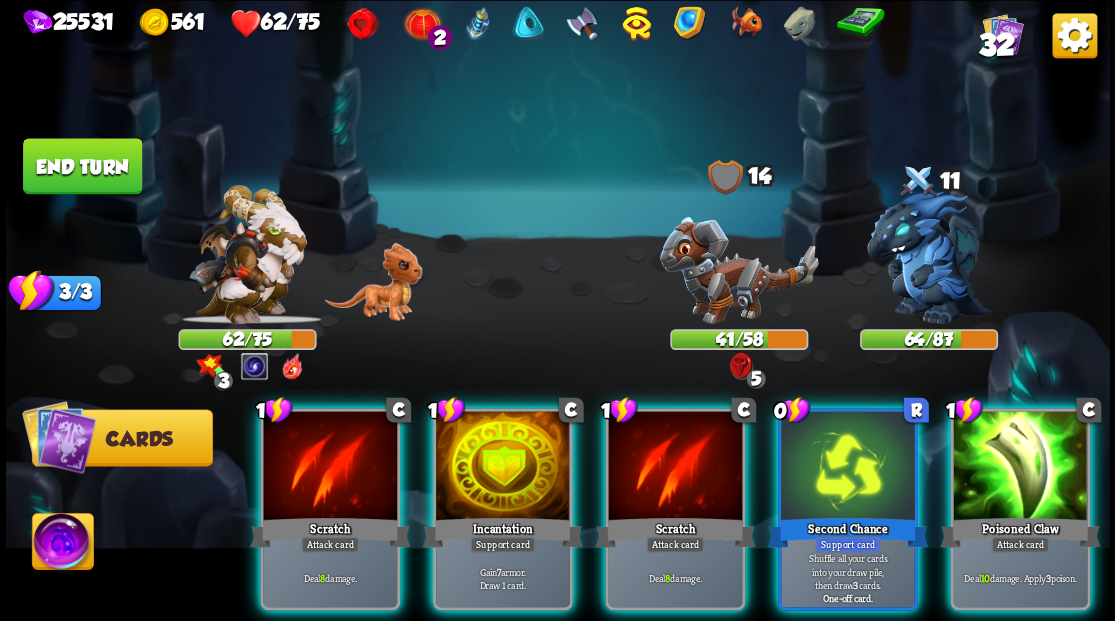 click at bounding box center (503, 467) 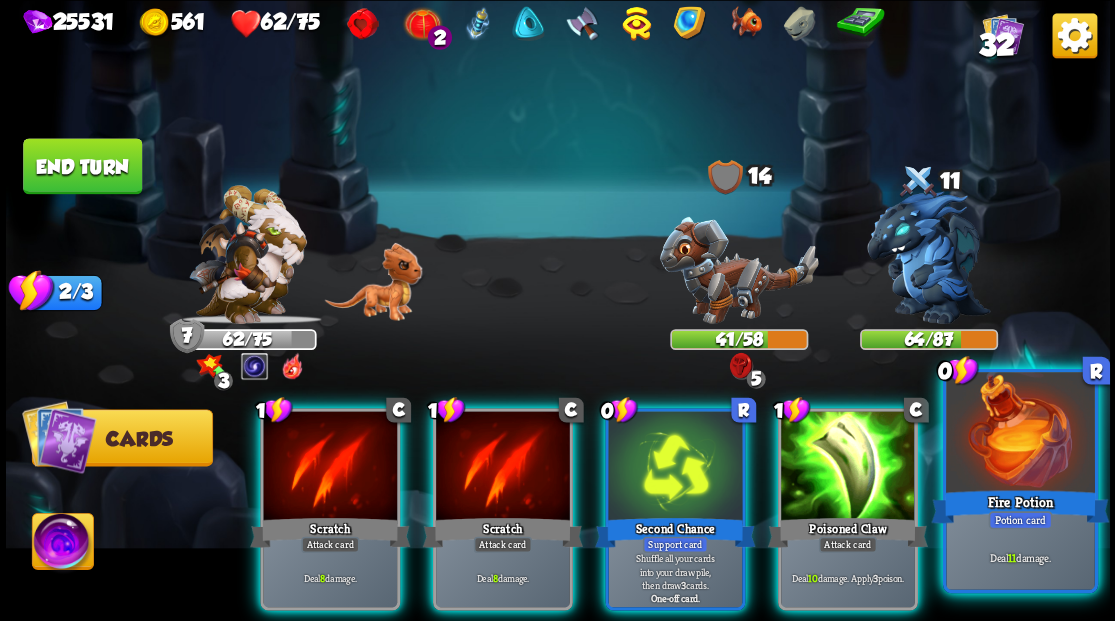 click at bounding box center (1020, 434) 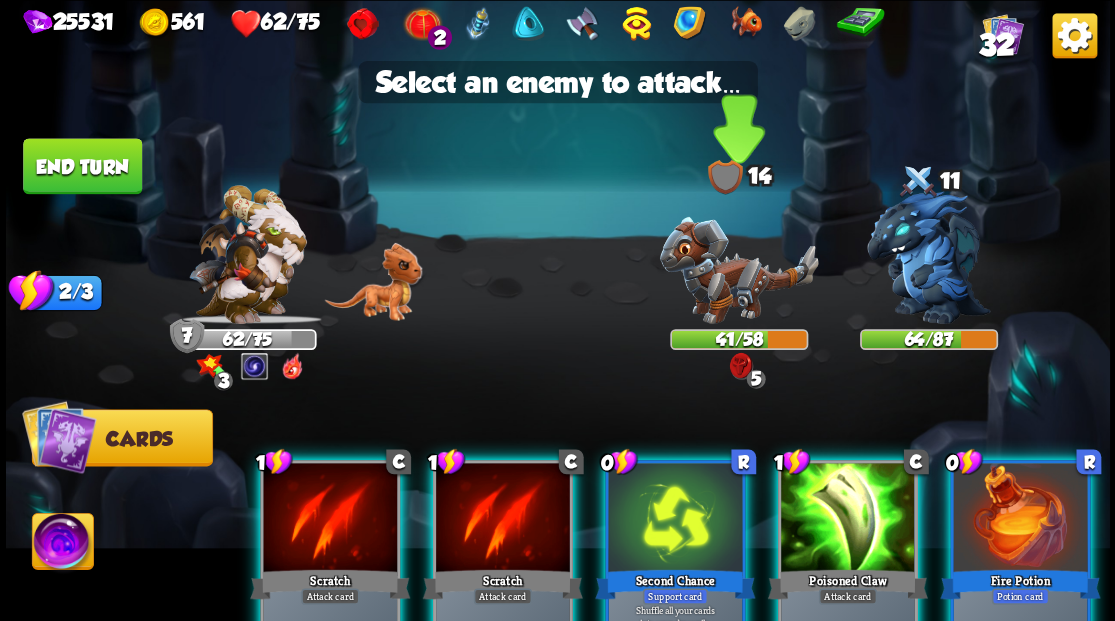 click at bounding box center (738, 269) 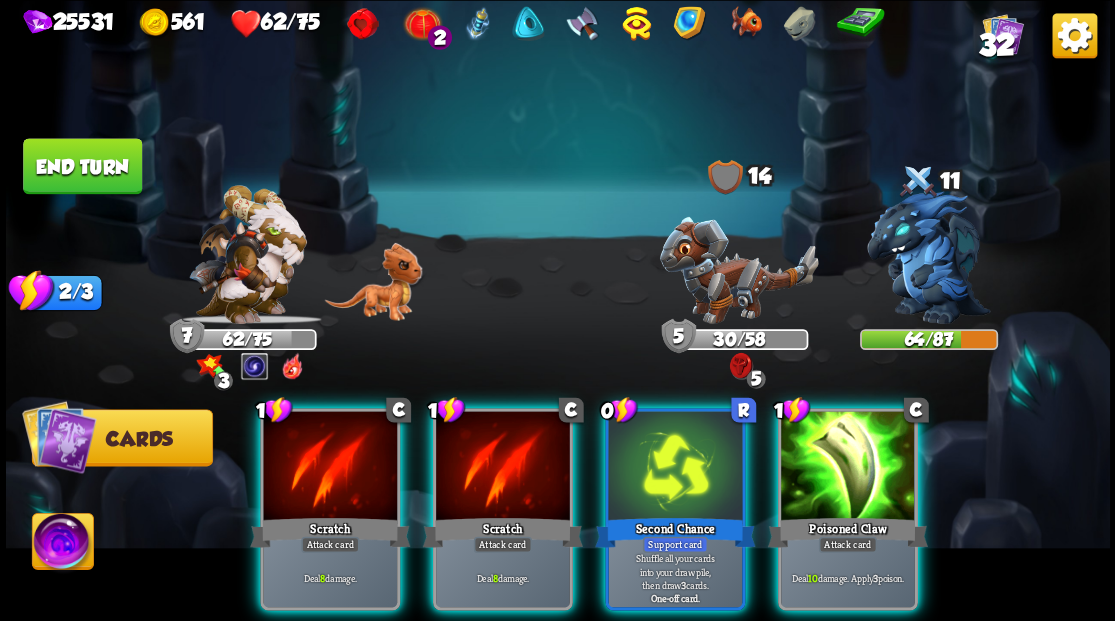 click at bounding box center [62, 544] 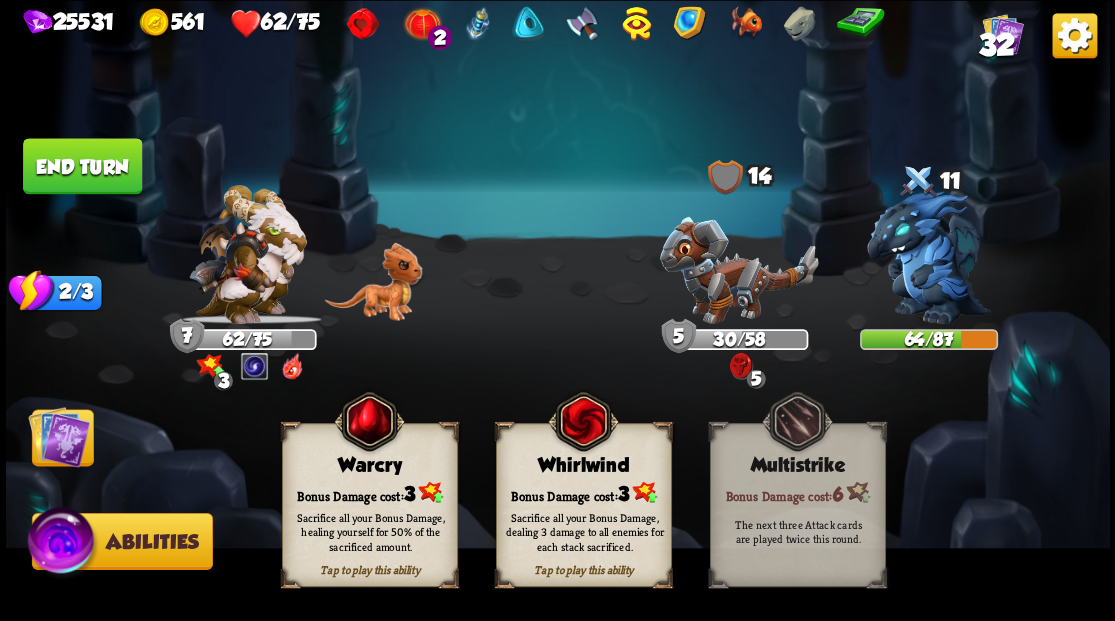 click on "Sacrifice all your Bonus Damage, healing yourself for 50% of the sacrificed amount." at bounding box center (370, 531) 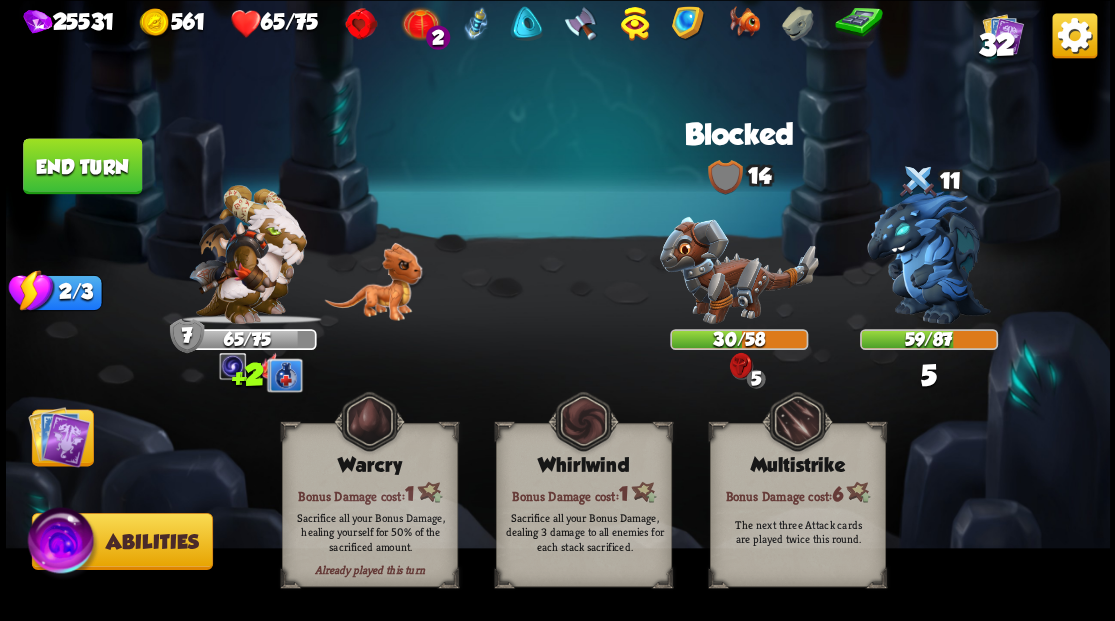 click at bounding box center (59, 436) 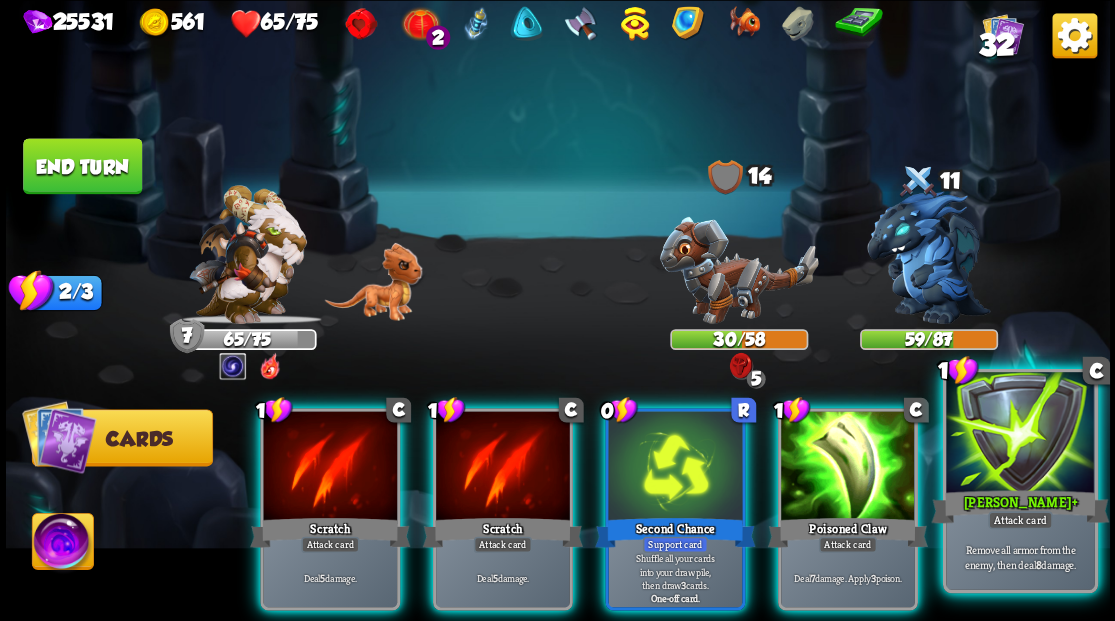 click at bounding box center (1020, 434) 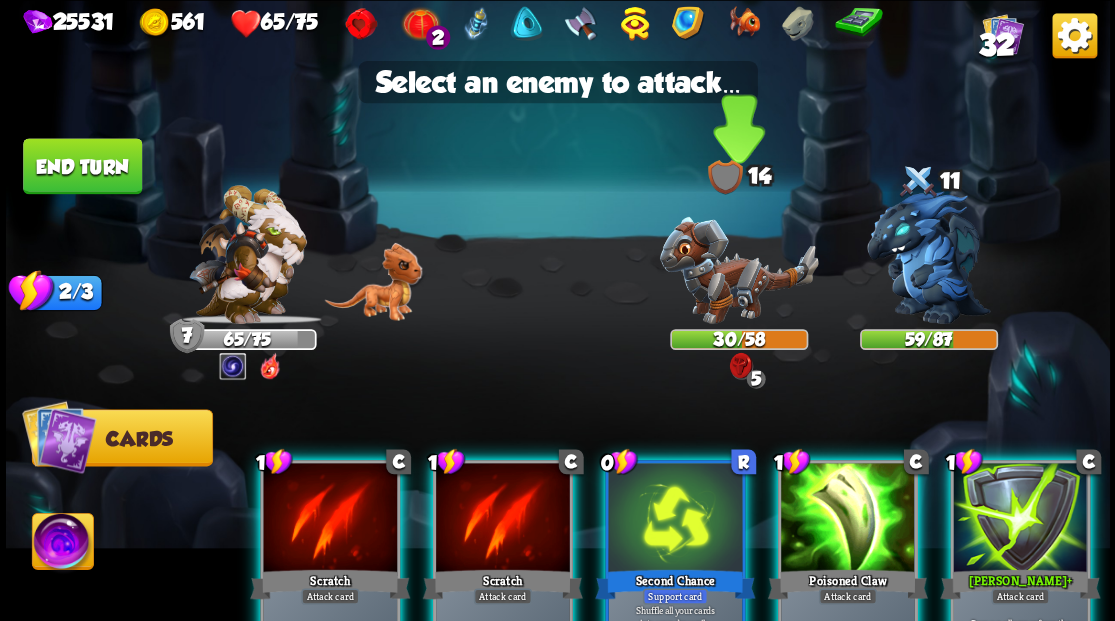 click at bounding box center [738, 269] 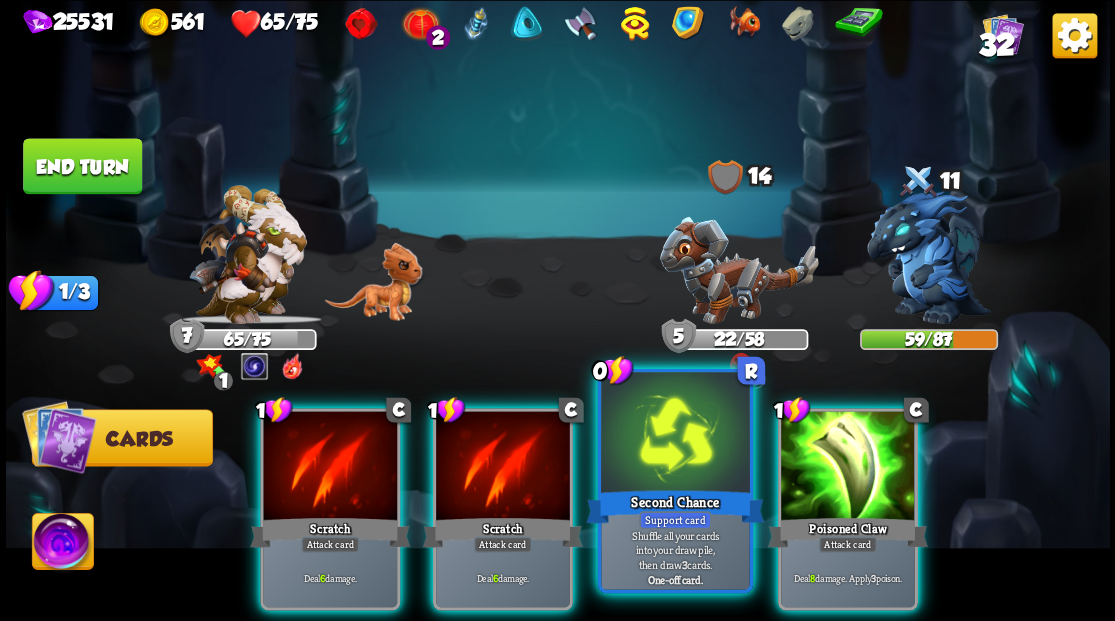click at bounding box center [675, 434] 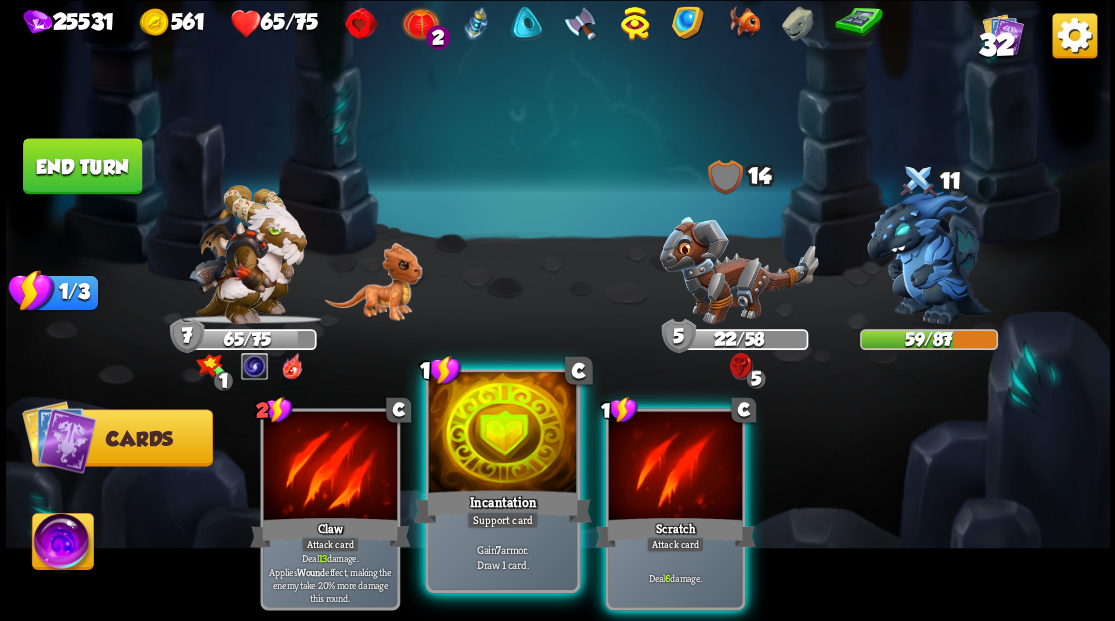 click at bounding box center [502, 434] 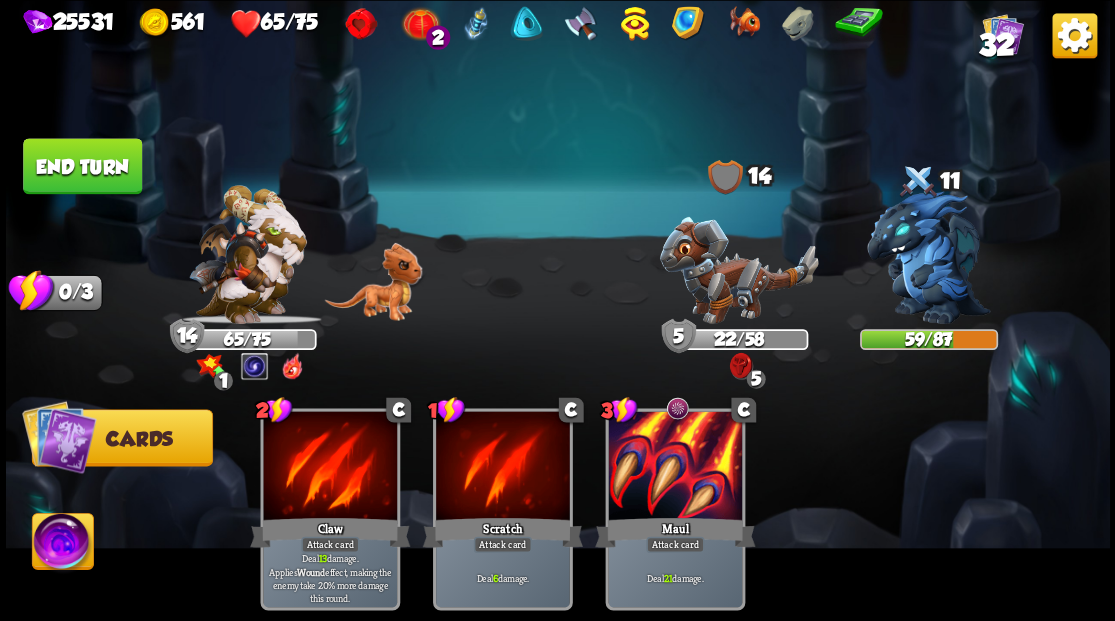 click on "End turn" at bounding box center (82, 166) 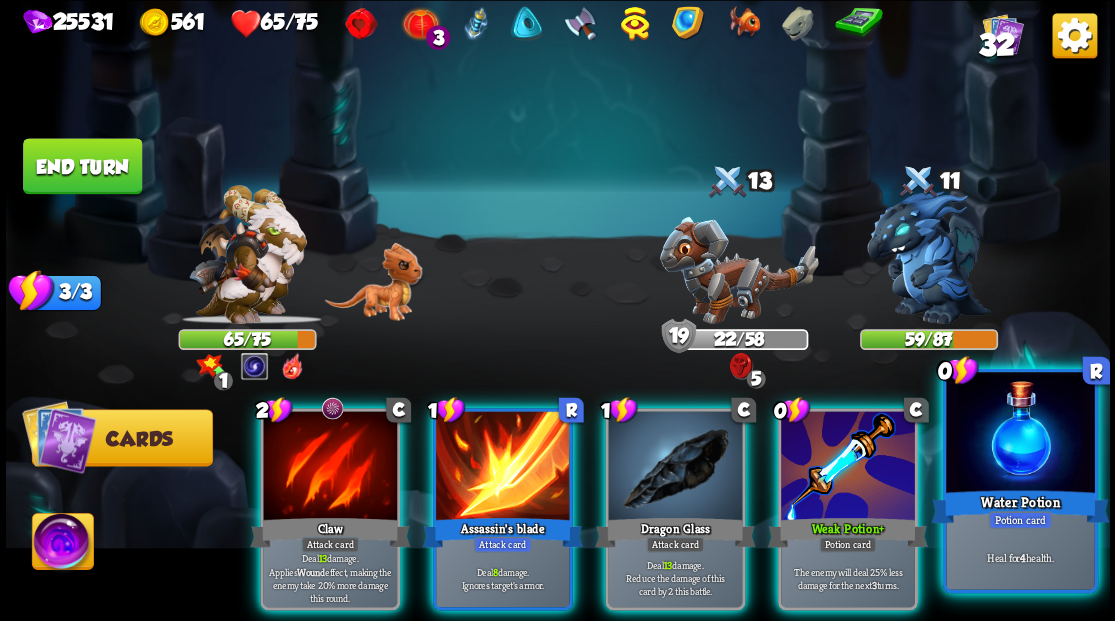 click at bounding box center (1020, 434) 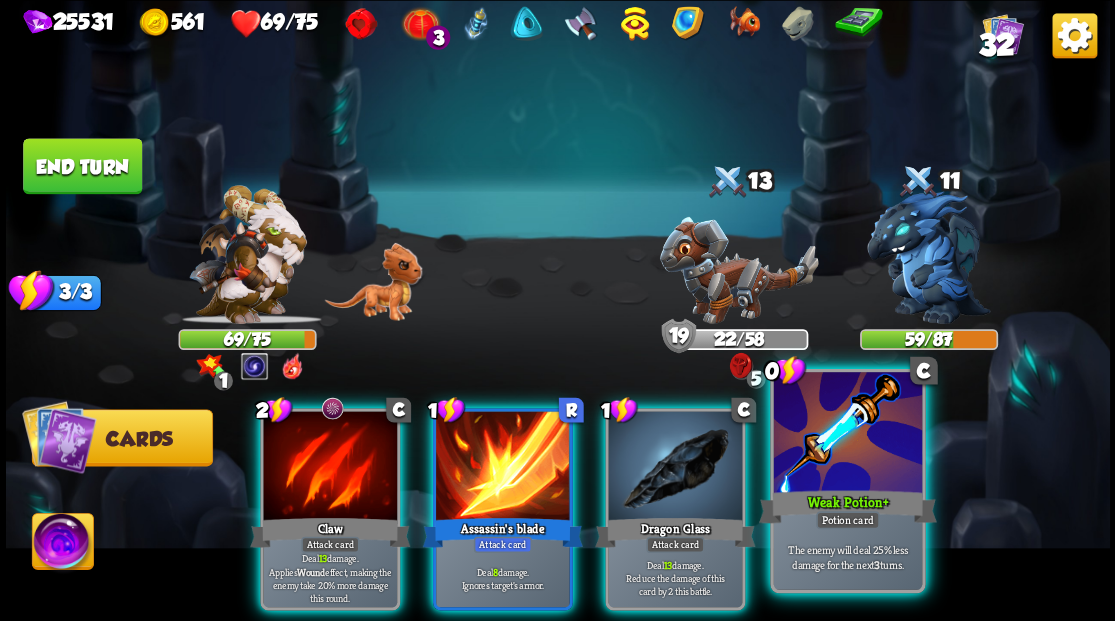 click at bounding box center (847, 434) 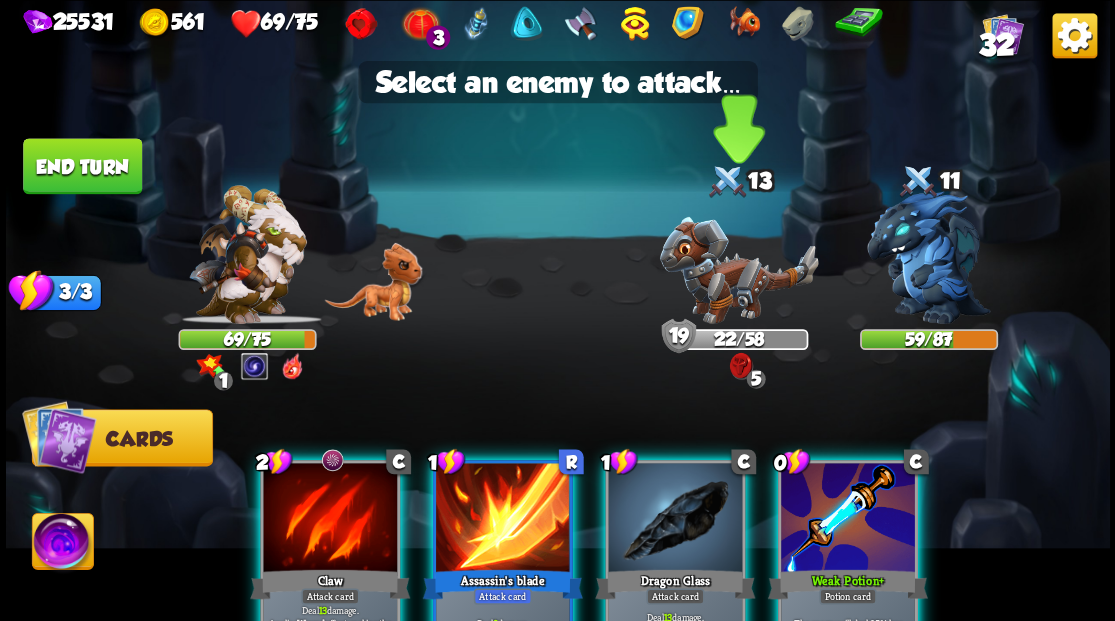 click at bounding box center (738, 269) 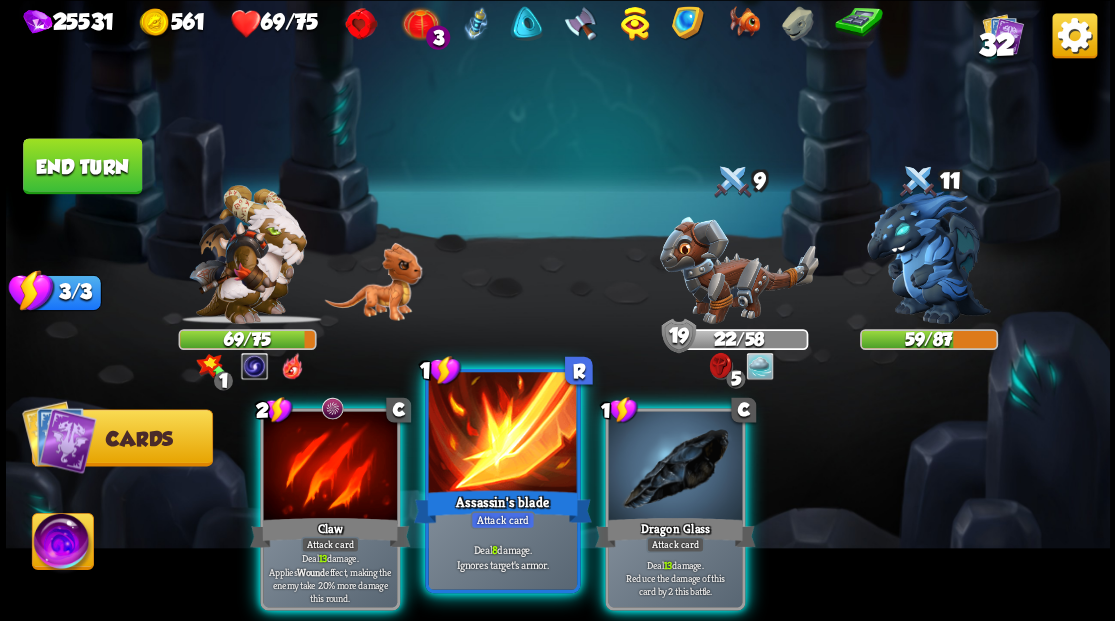 click at bounding box center [502, 434] 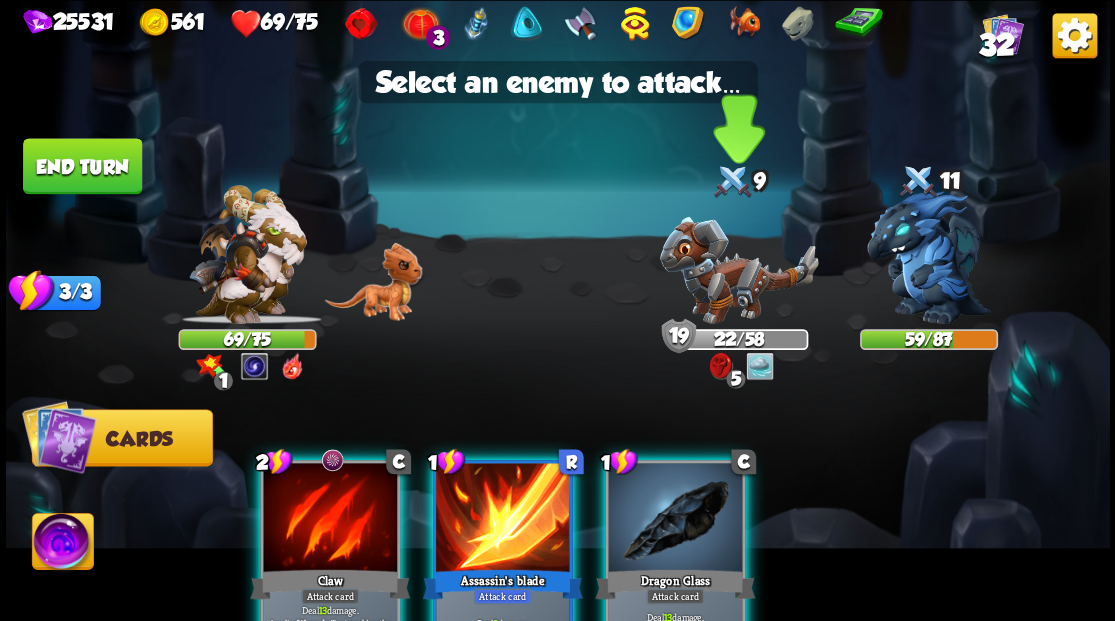click at bounding box center (738, 269) 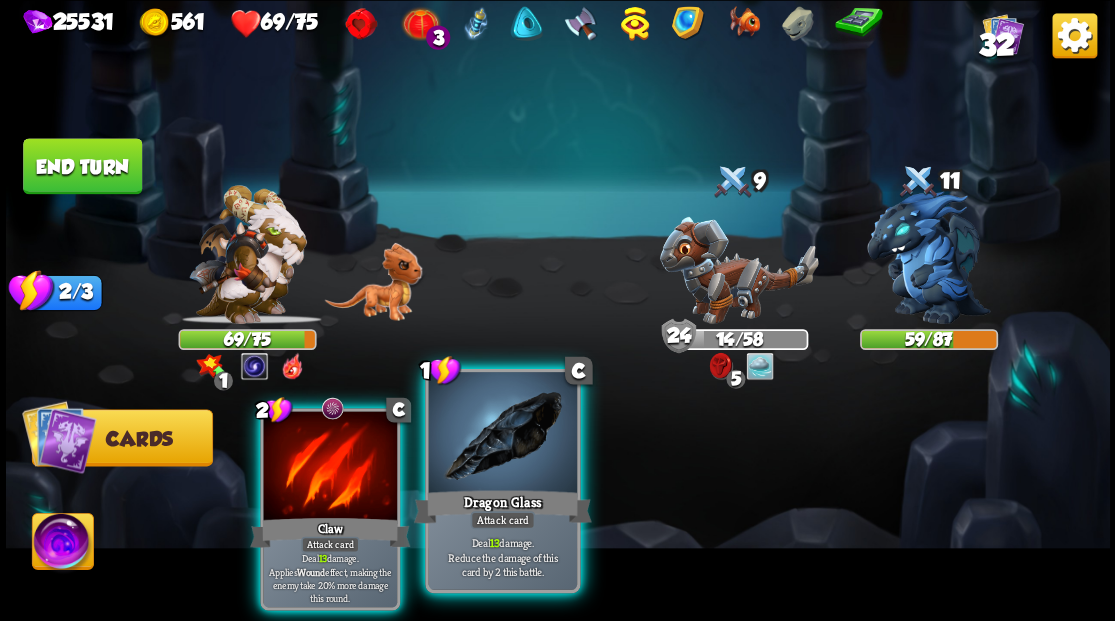 click at bounding box center (502, 434) 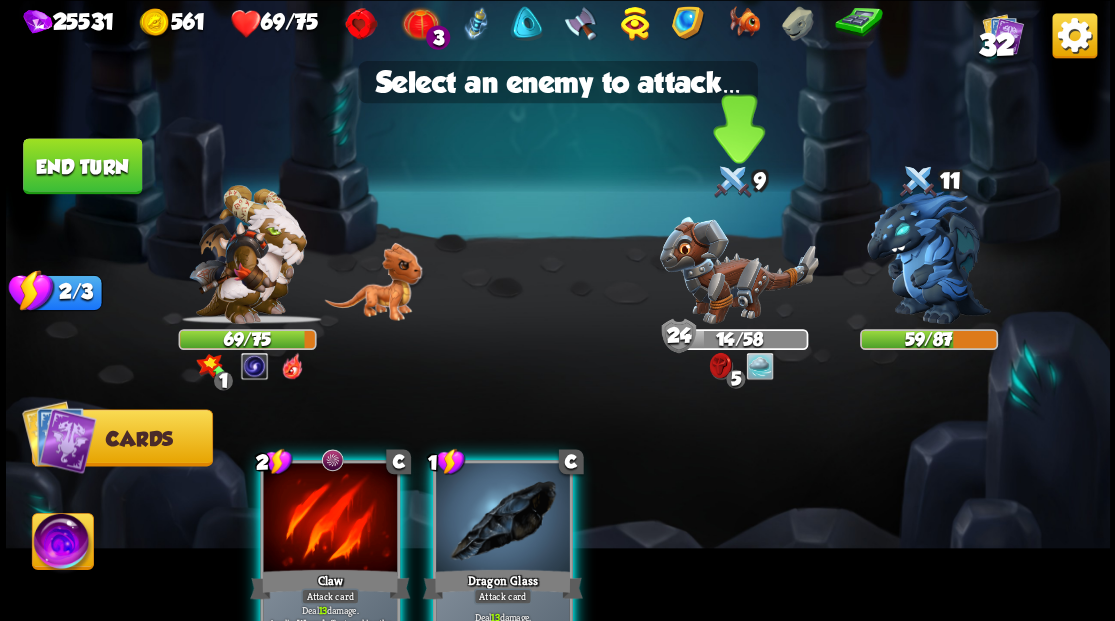 click at bounding box center (738, 269) 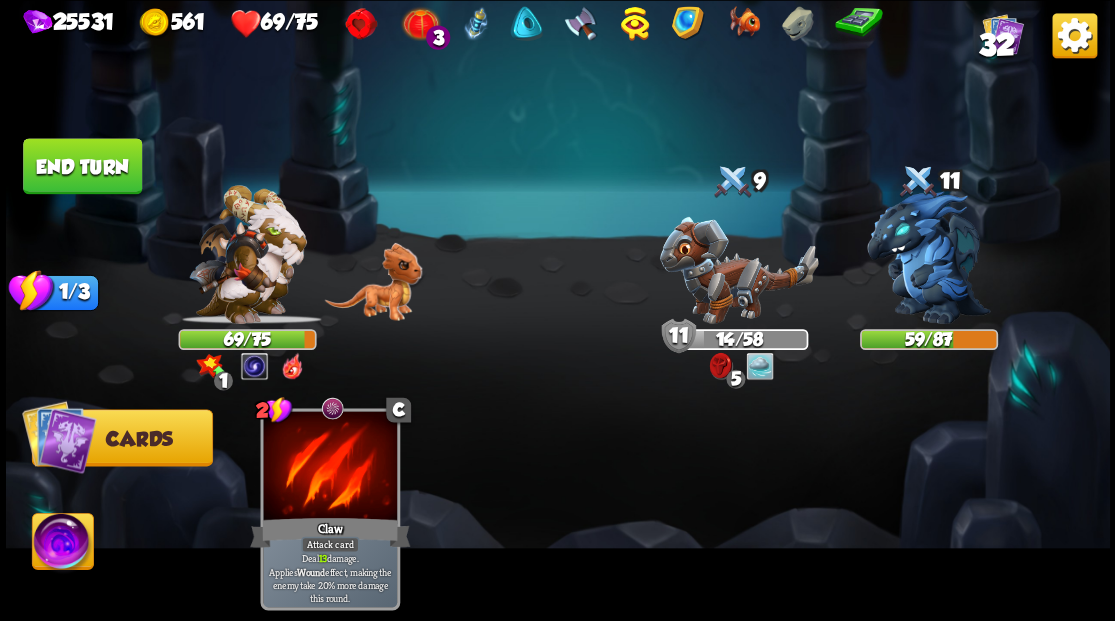 click at bounding box center [62, 544] 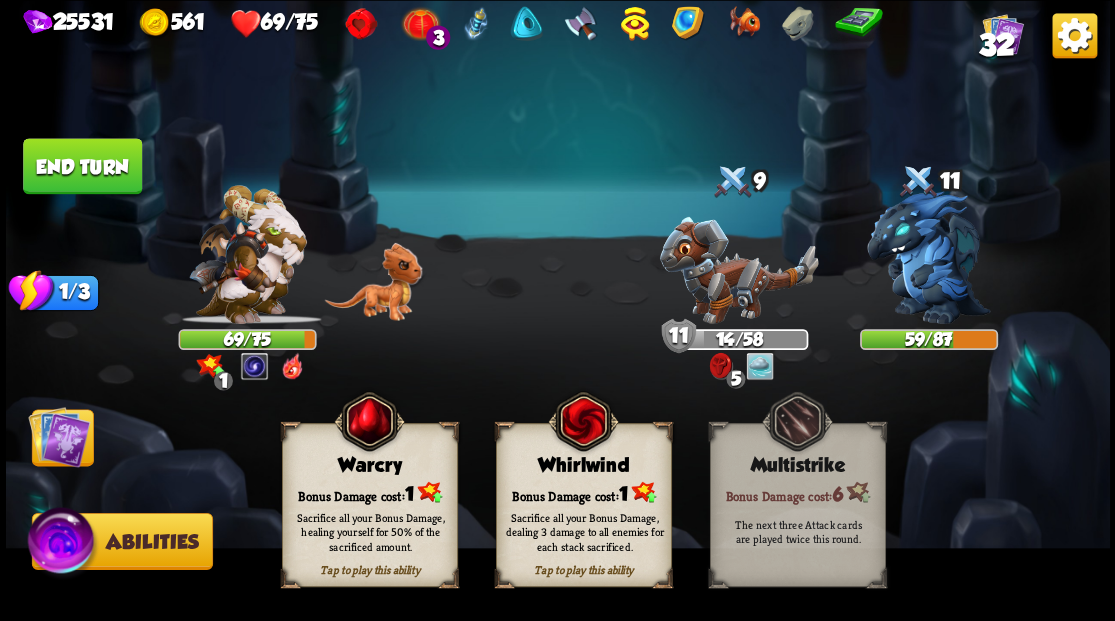click on "Bonus Damage cost:  1" at bounding box center [583, 492] 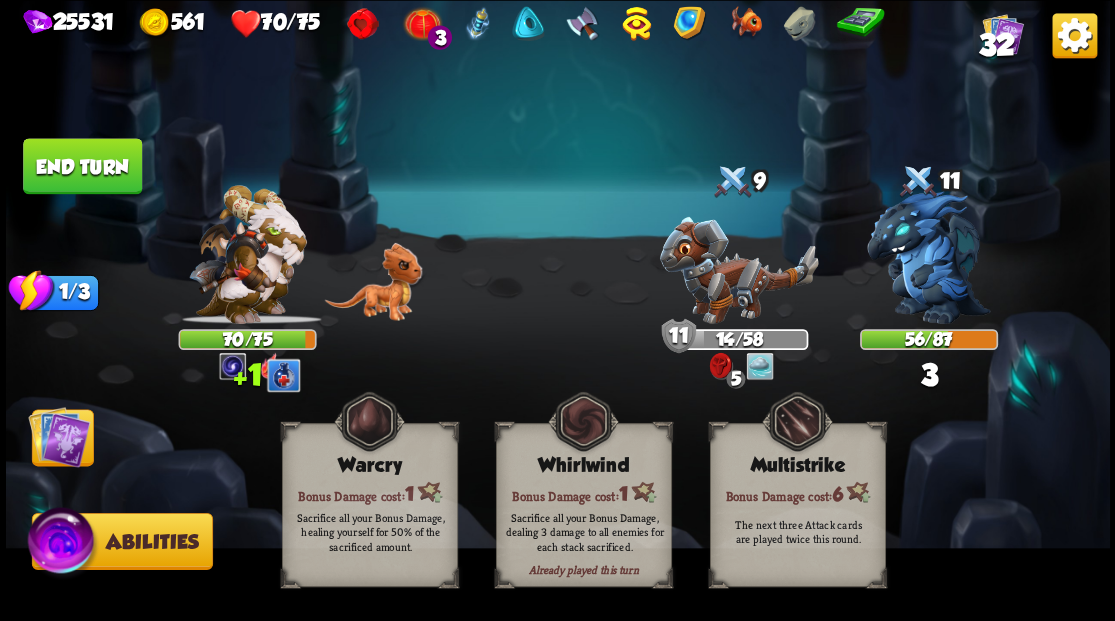 click at bounding box center [59, 436] 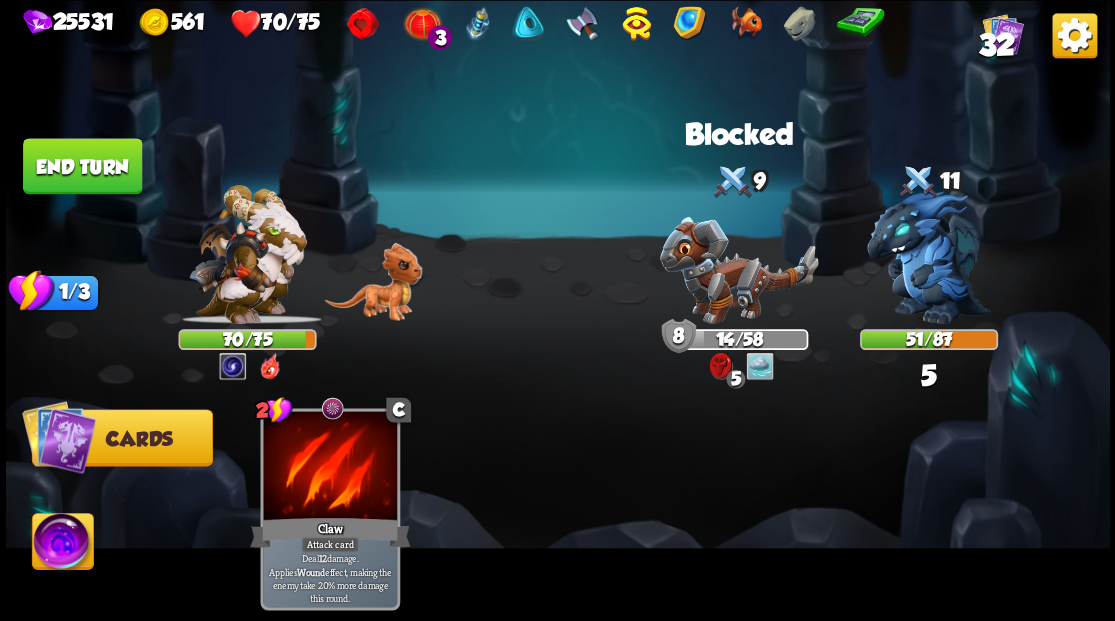 click on "End turn" at bounding box center (82, 166) 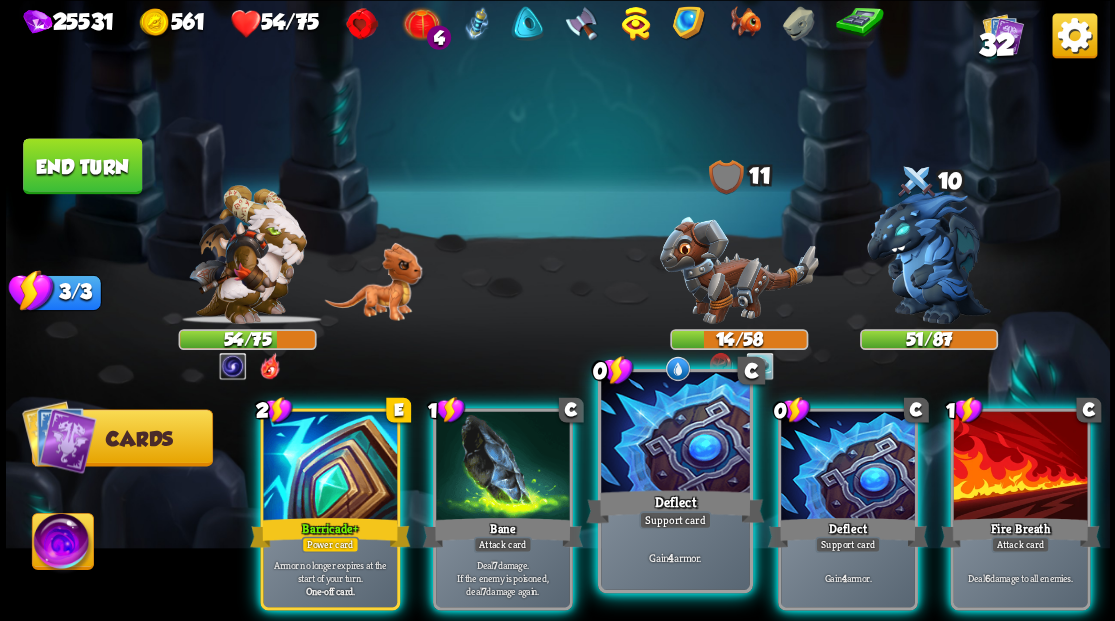 click at bounding box center [675, 434] 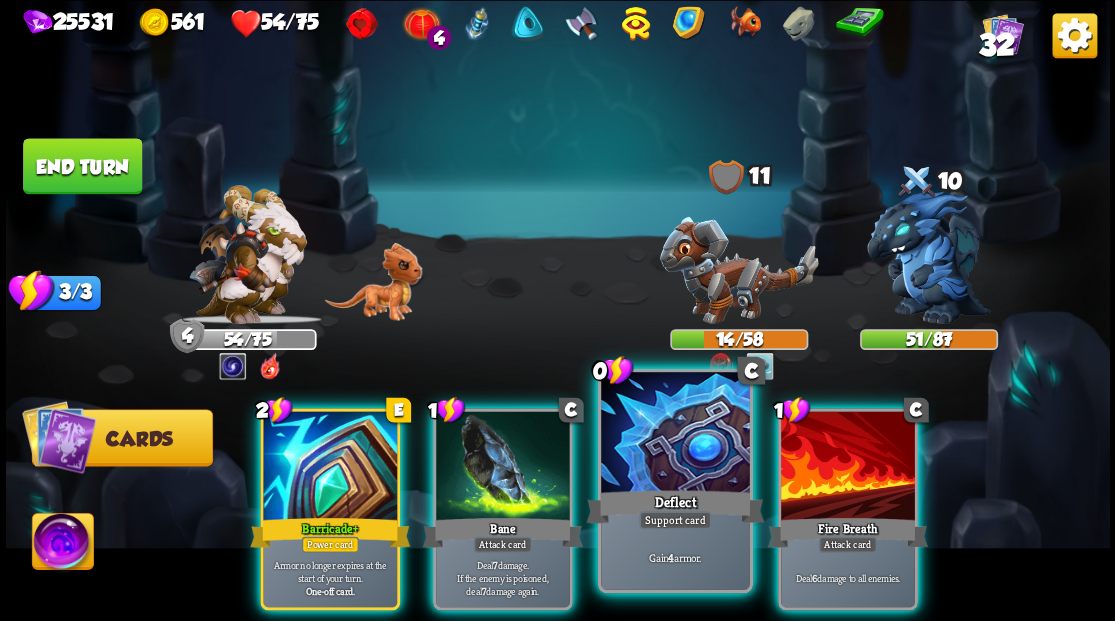 click at bounding box center [675, 434] 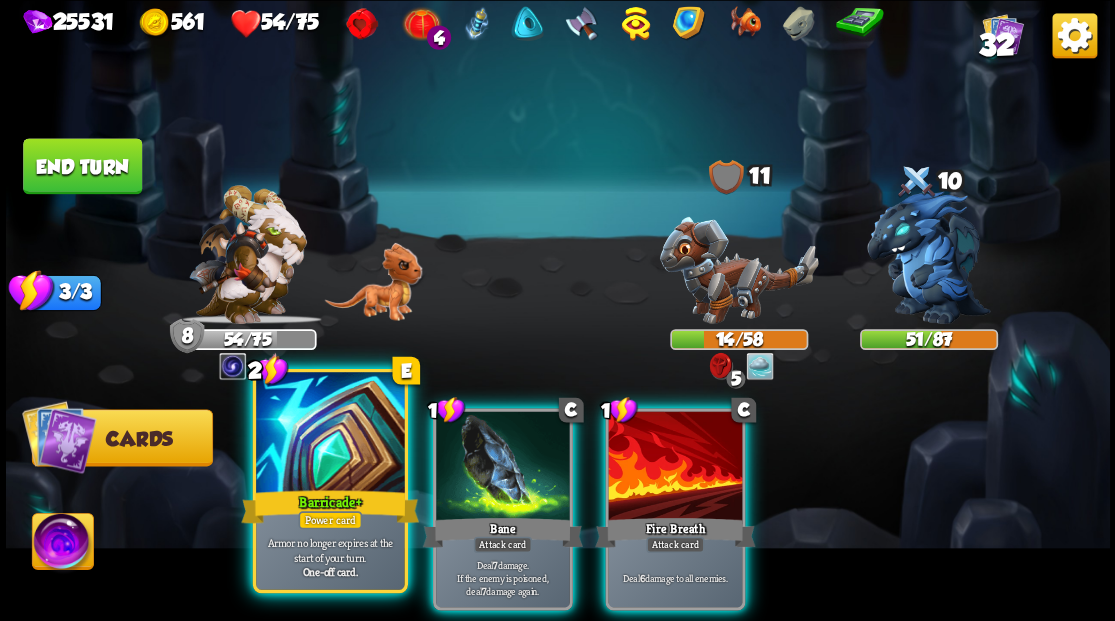 click at bounding box center [330, 434] 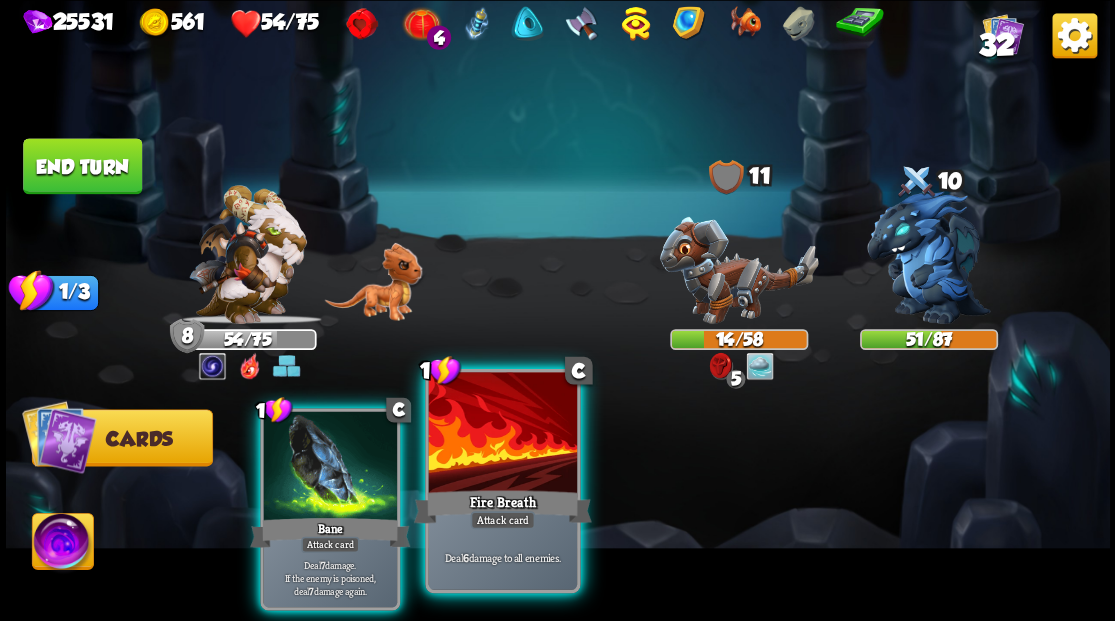 click at bounding box center [502, 434] 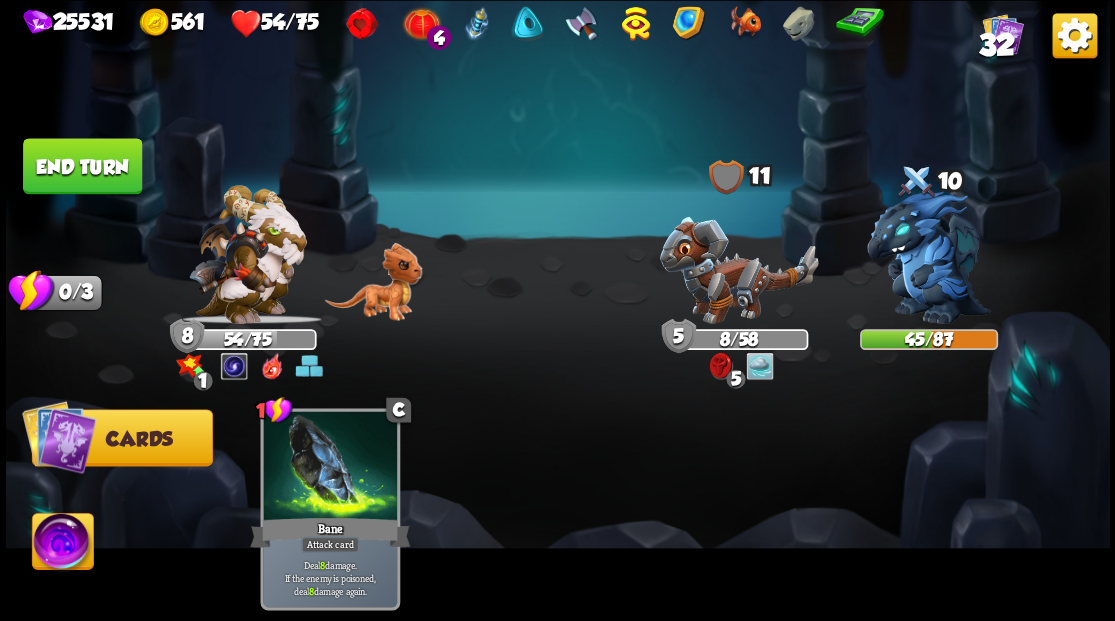 click at bounding box center [62, 544] 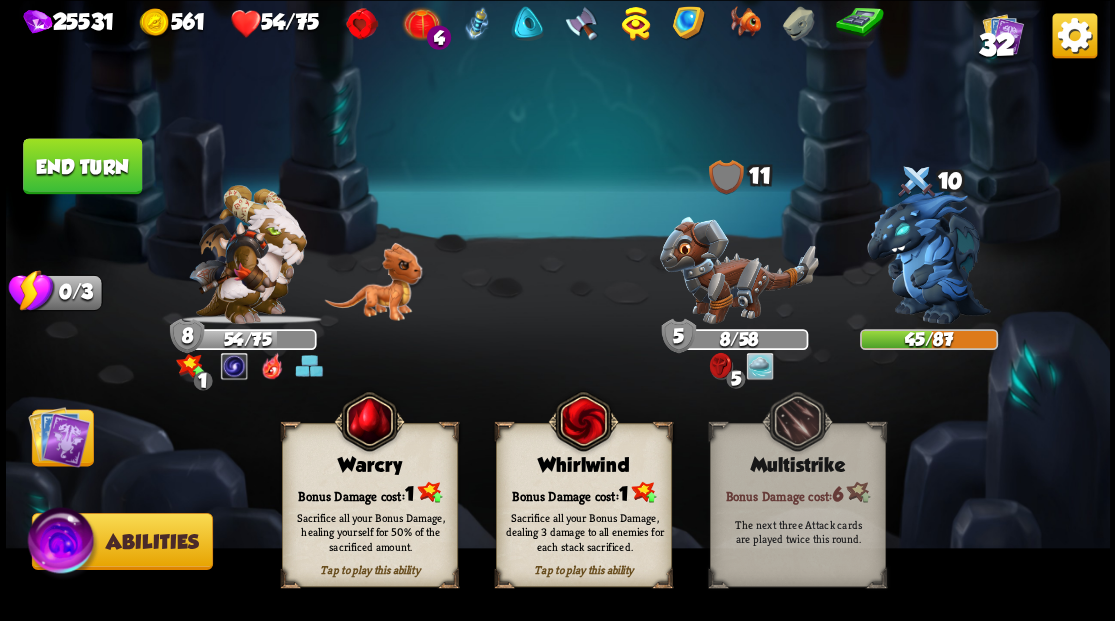 drag, startPoint x: 368, startPoint y: 478, endPoint x: 245, endPoint y: 472, distance: 123.146255 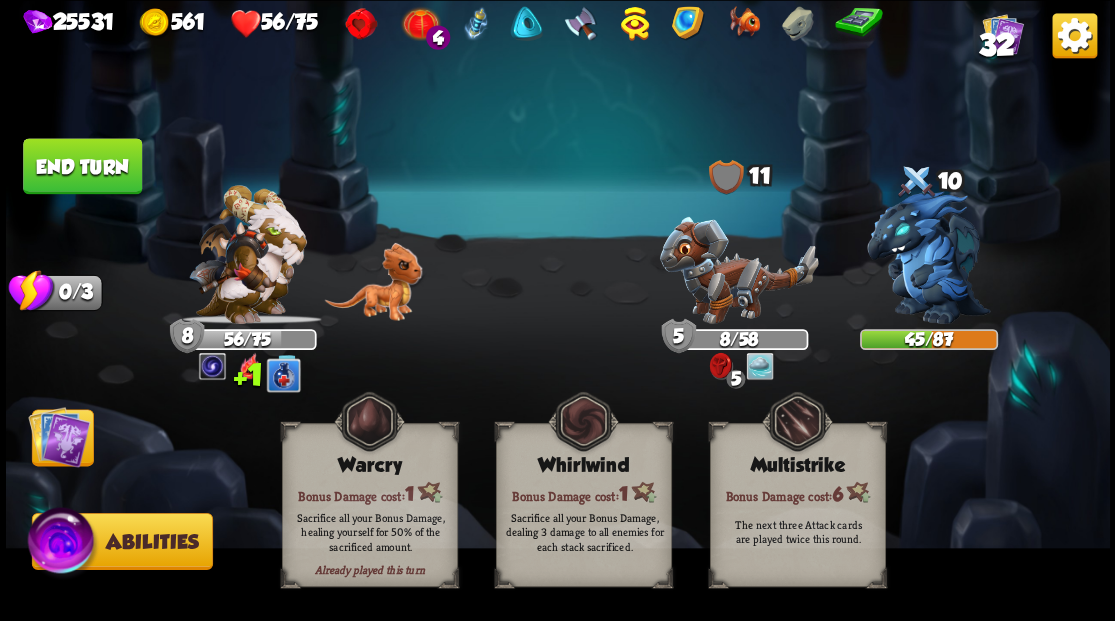 drag, startPoint x: 62, startPoint y: 439, endPoint x: 72, endPoint y: 430, distance: 13.453624 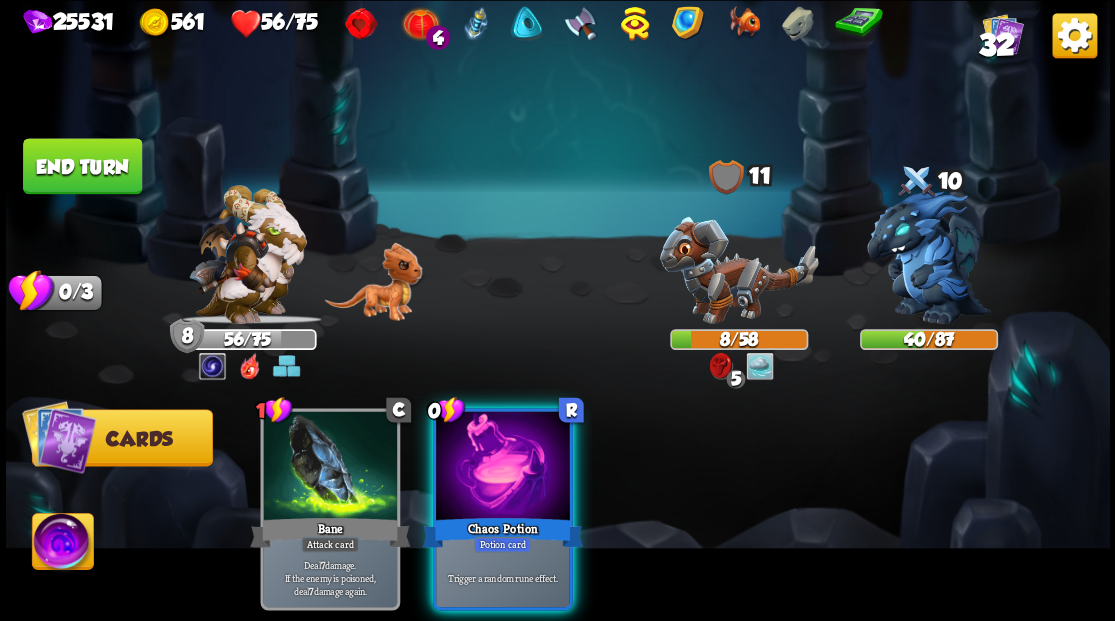 drag, startPoint x: 487, startPoint y: 442, endPoint x: 493, endPoint y: 405, distance: 37.48333 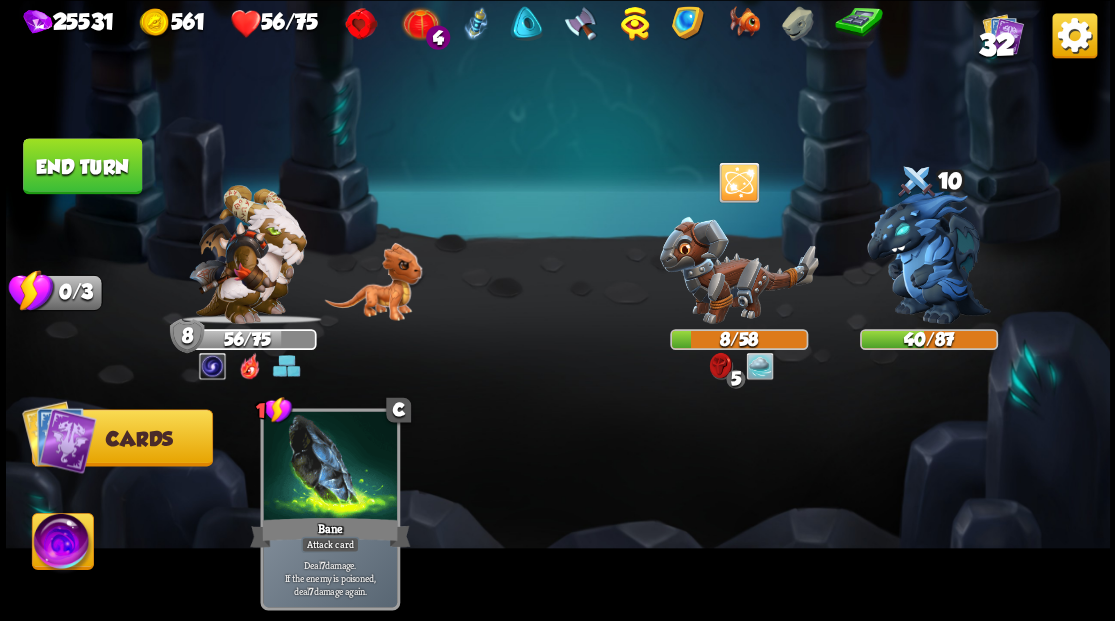 drag, startPoint x: 65, startPoint y: 165, endPoint x: 362, endPoint y: 164, distance: 297.00168 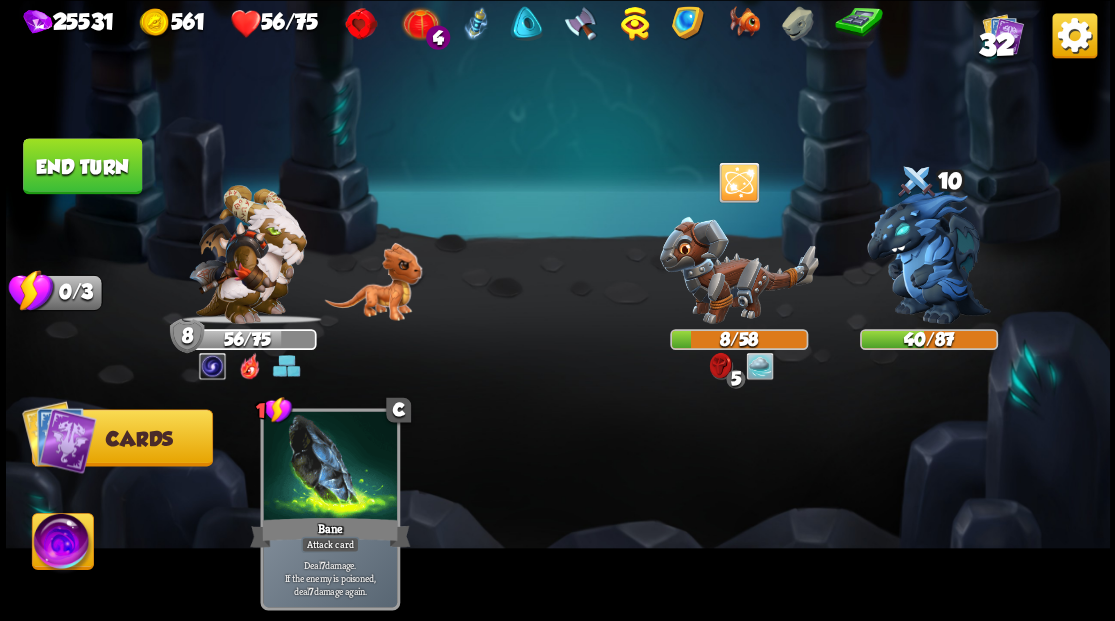 click on "End turn" at bounding box center [82, 166] 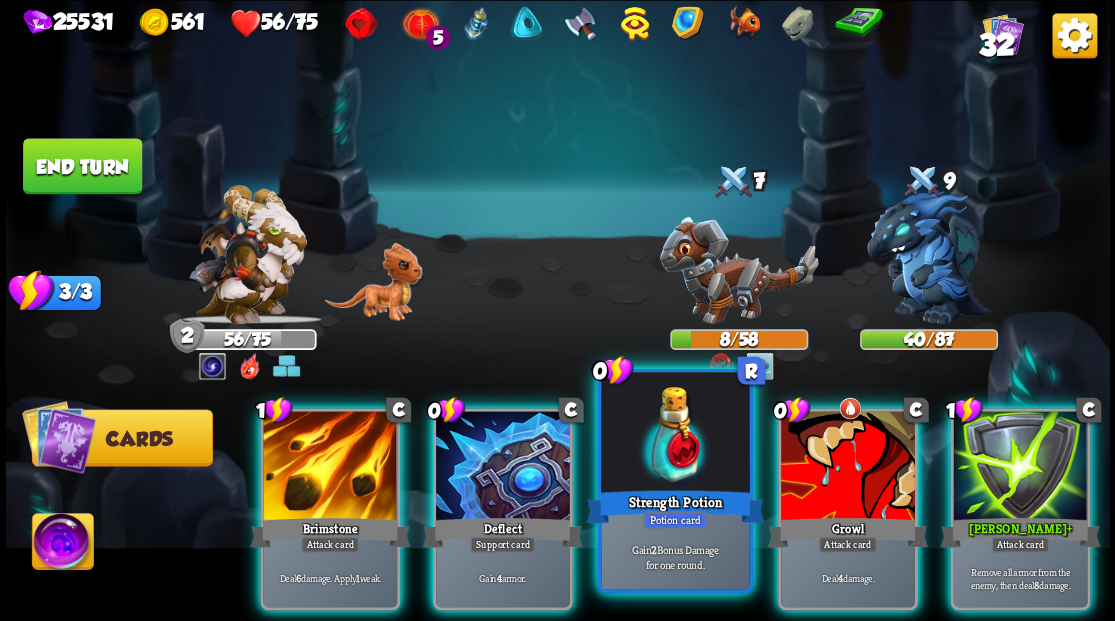 click at bounding box center [675, 434] 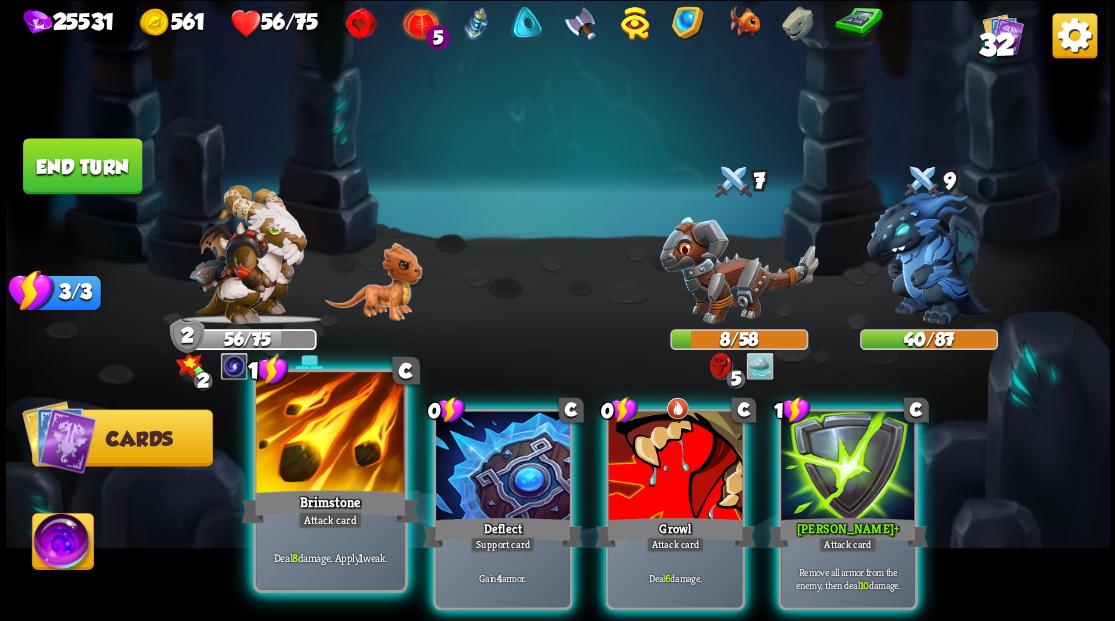 click at bounding box center [330, 434] 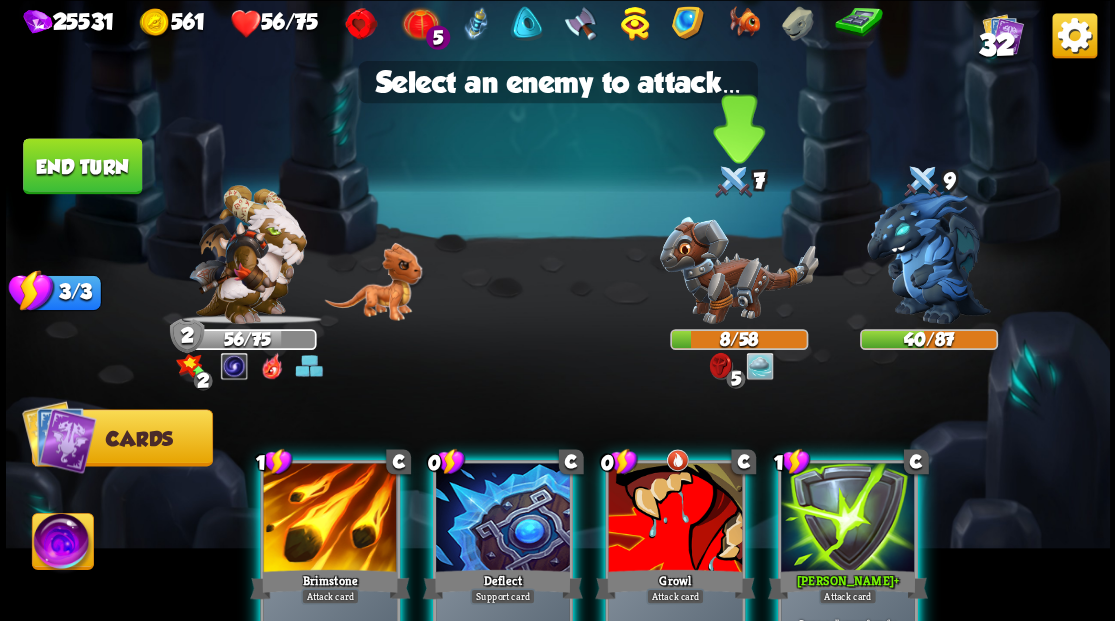 click at bounding box center [738, 269] 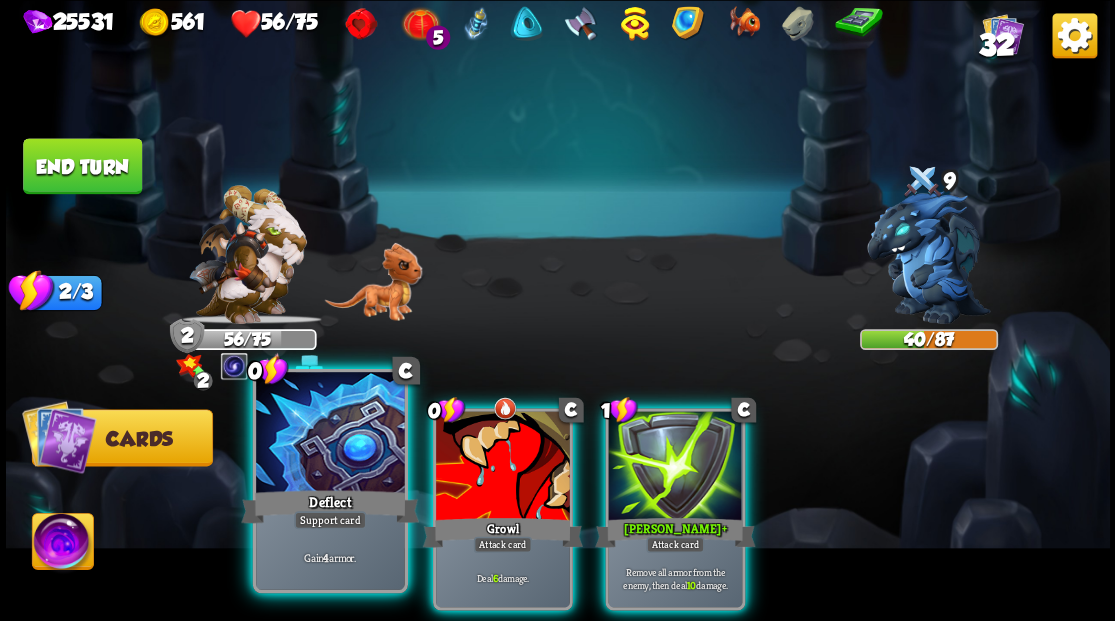 click at bounding box center [330, 434] 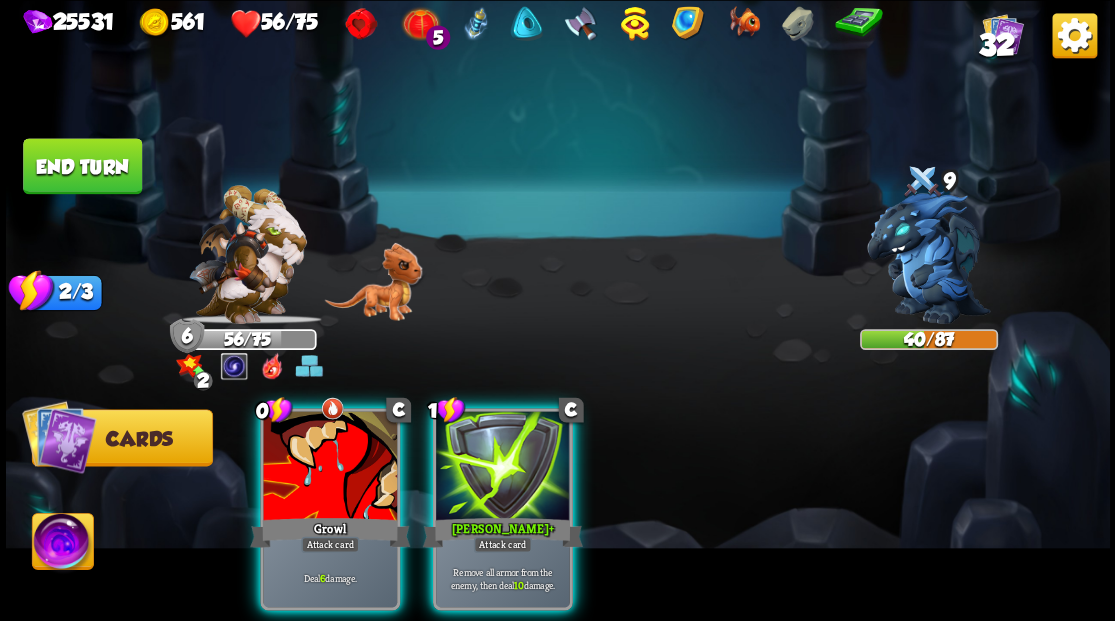 click at bounding box center (330, 467) 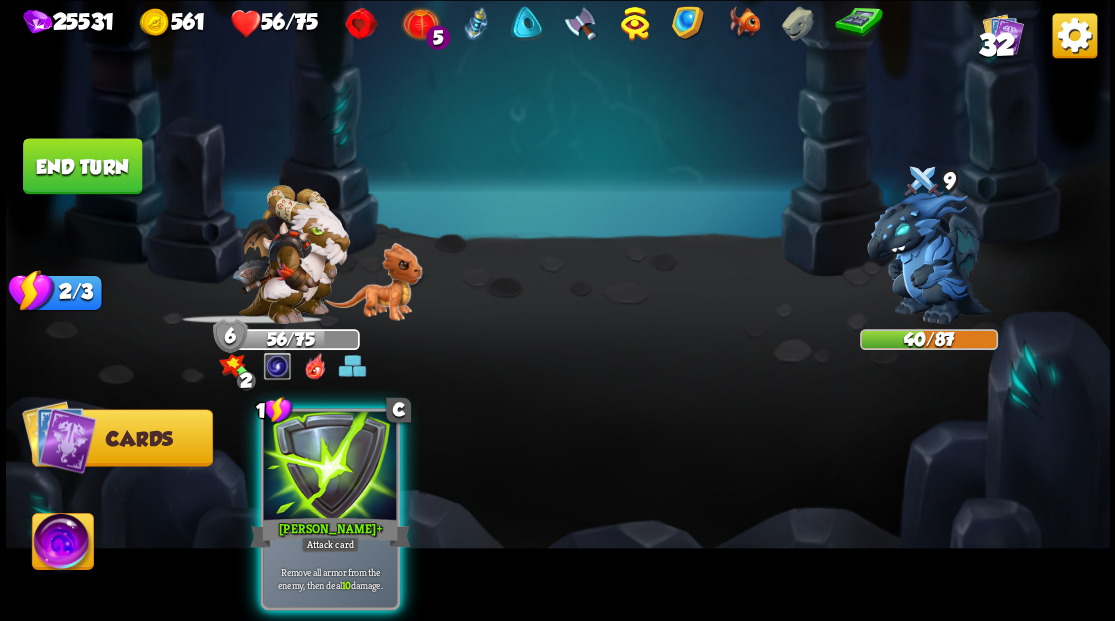 click at bounding box center [330, 467] 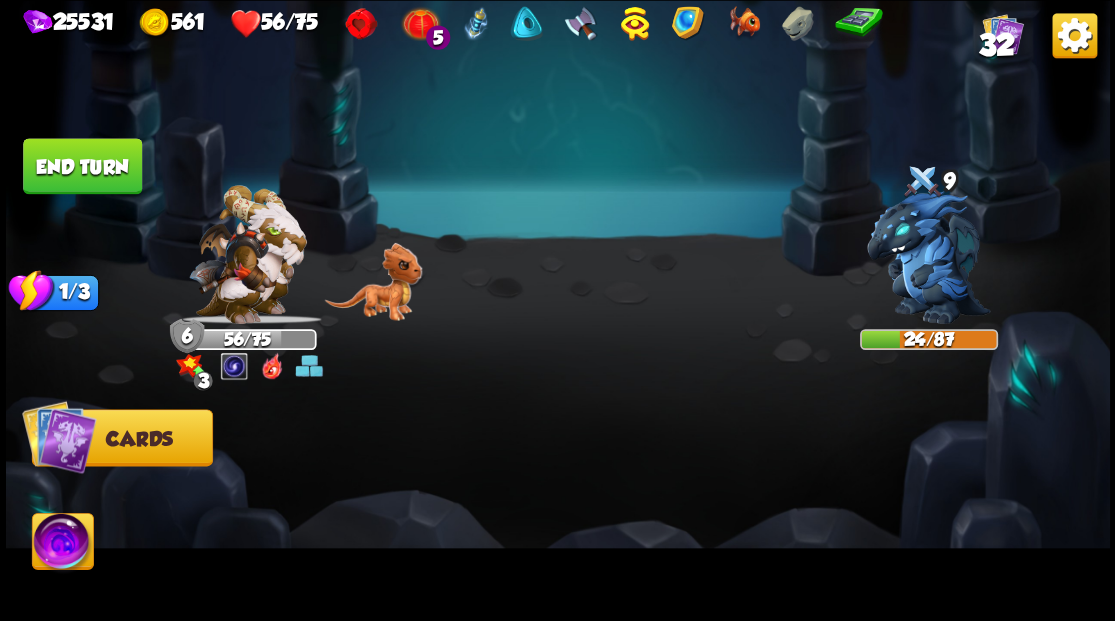click at bounding box center (62, 544) 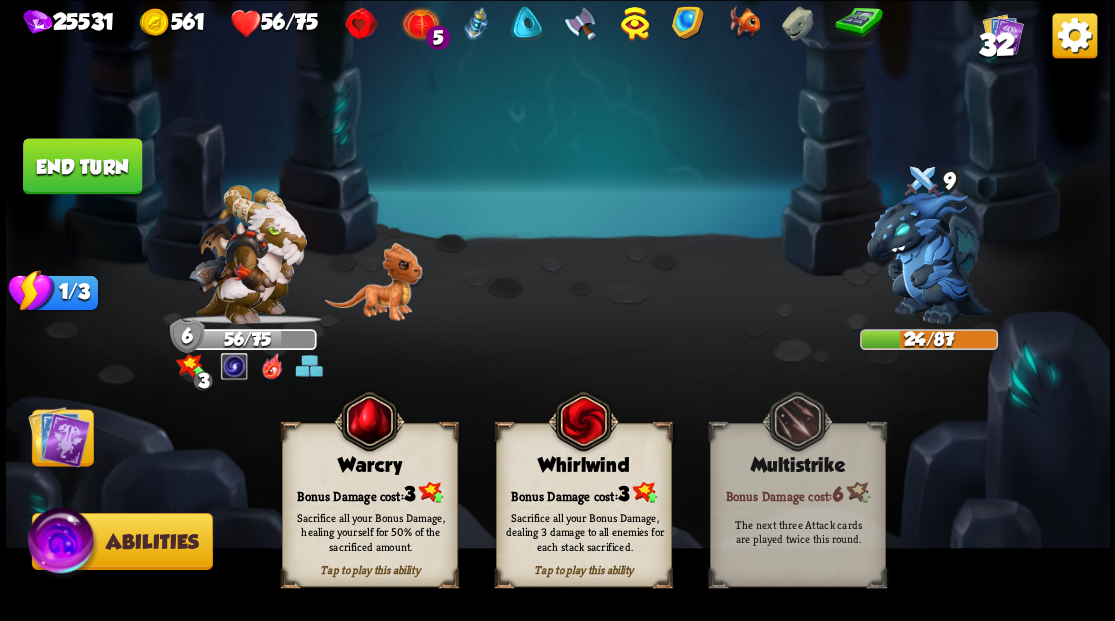 click on "Bonus Damage cost:  3" at bounding box center (369, 492) 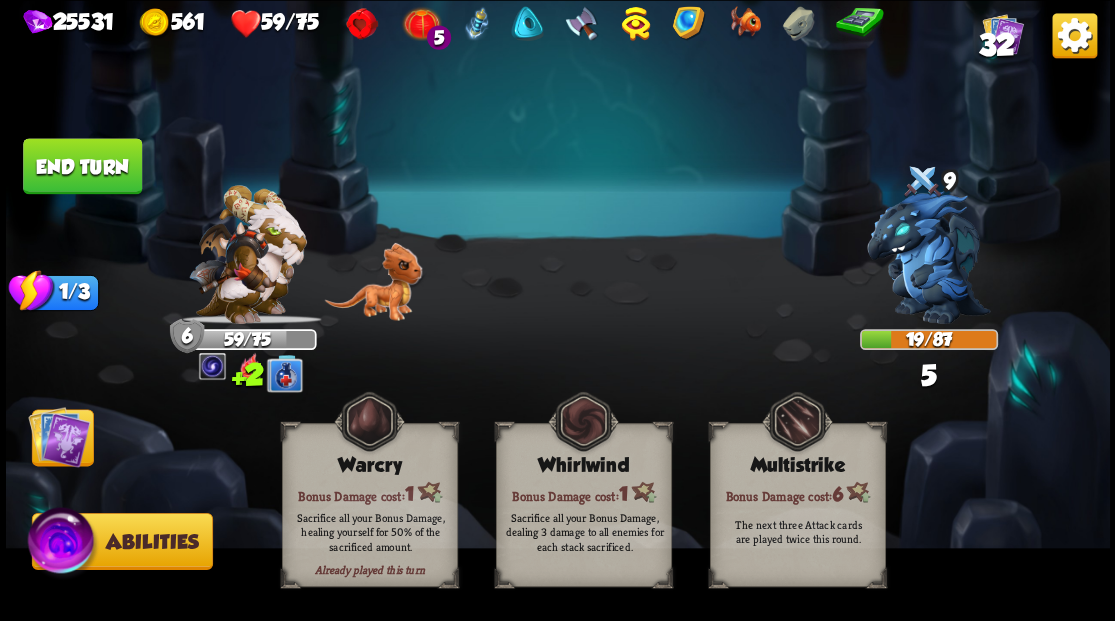 click at bounding box center (59, 436) 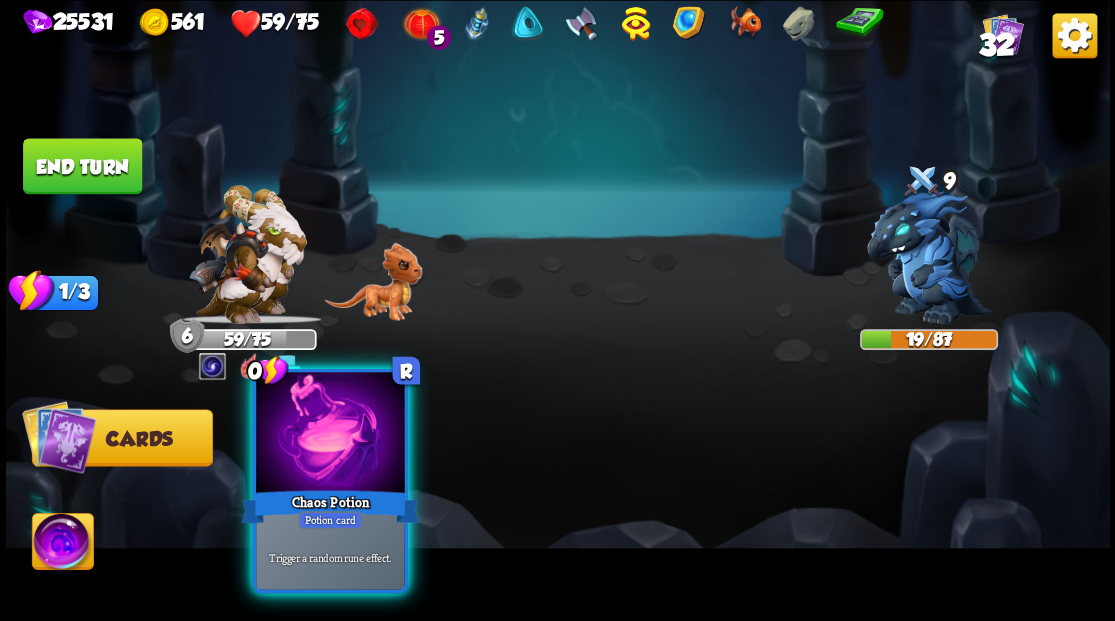 click on "Potion card" at bounding box center (330, 520) 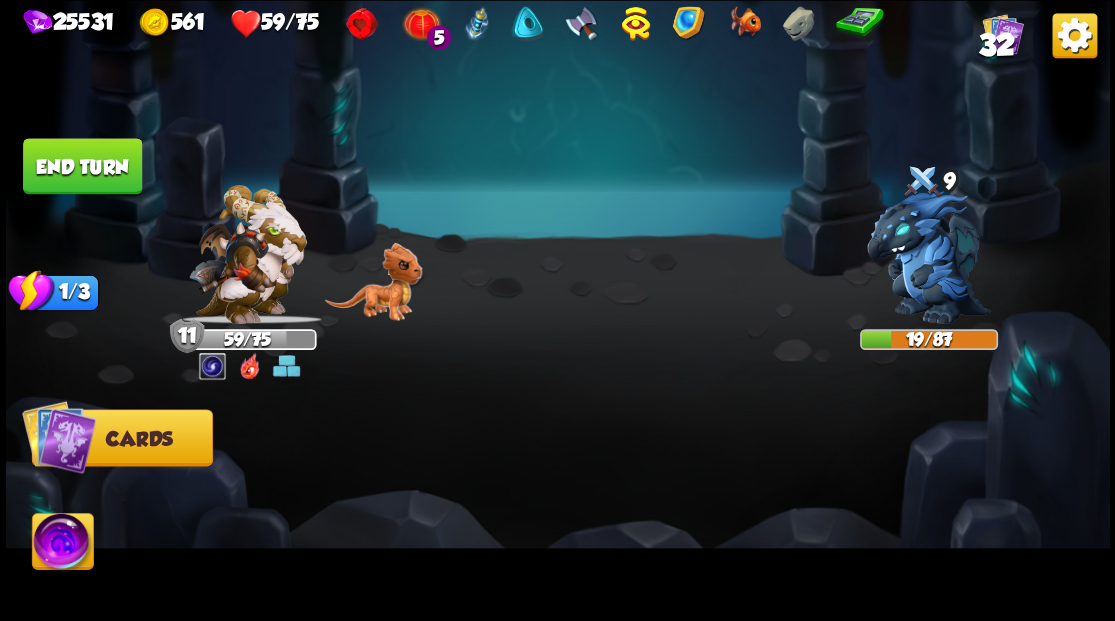 click on "End turn" at bounding box center (82, 166) 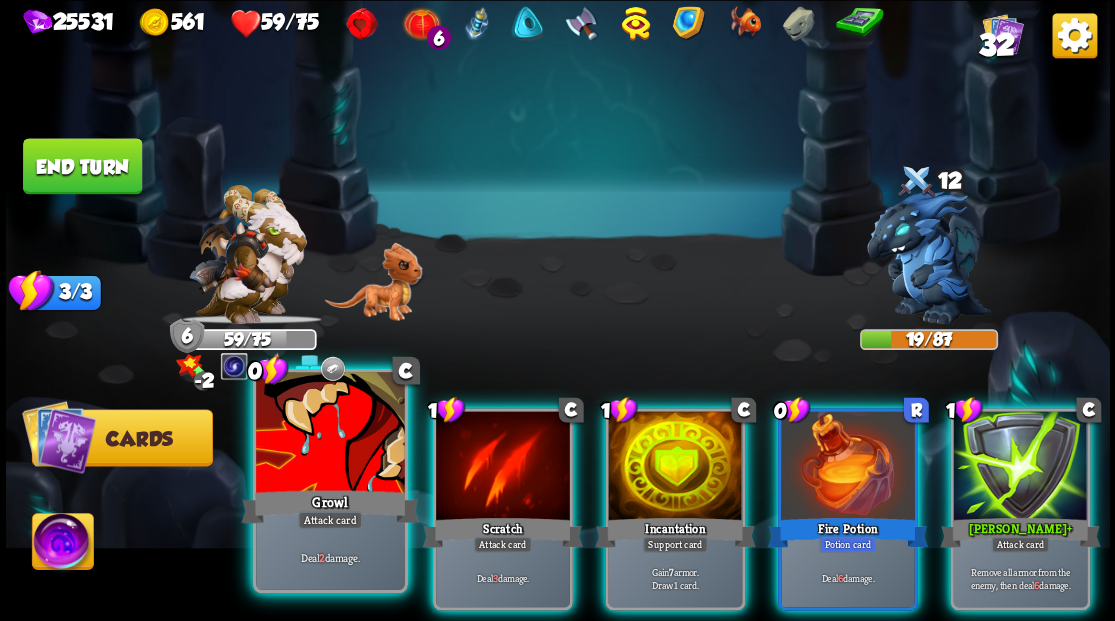 click at bounding box center (330, 434) 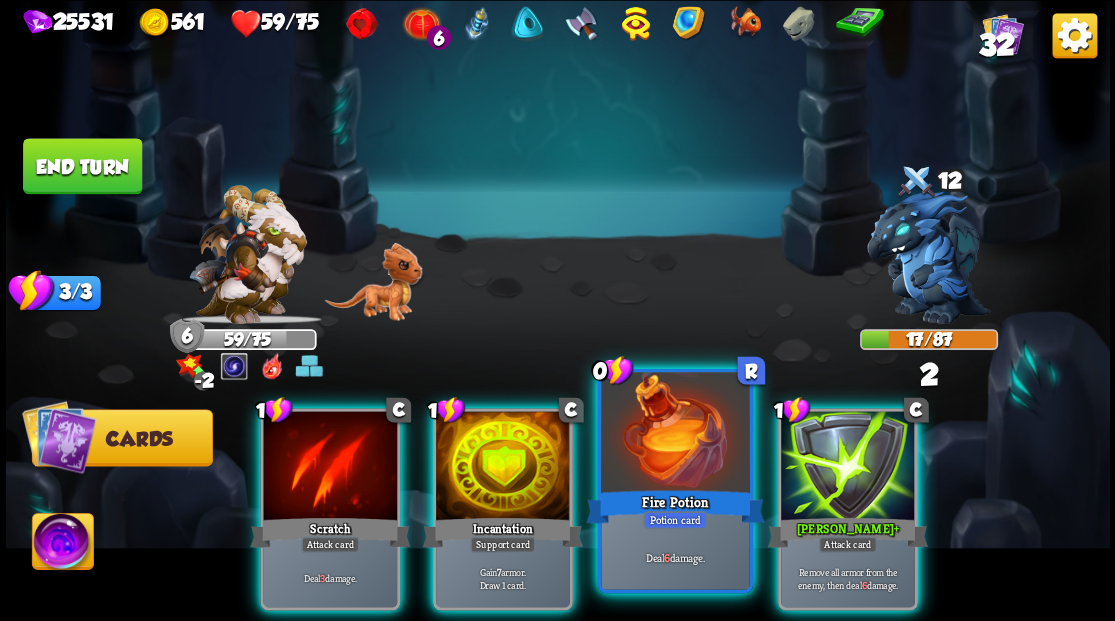 click at bounding box center (675, 434) 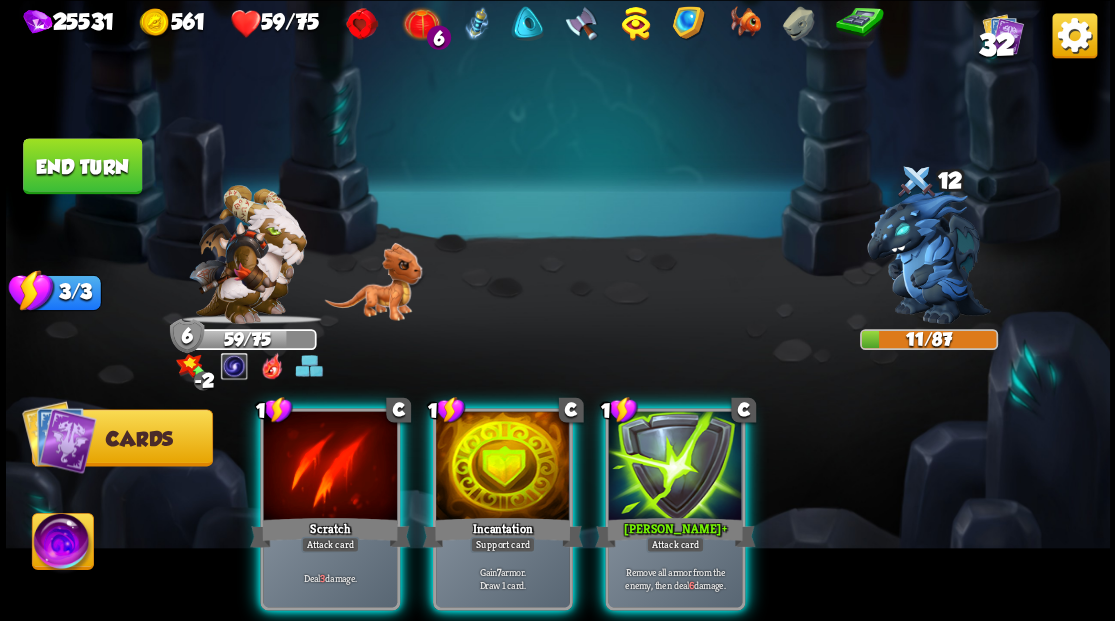 click at bounding box center (675, 467) 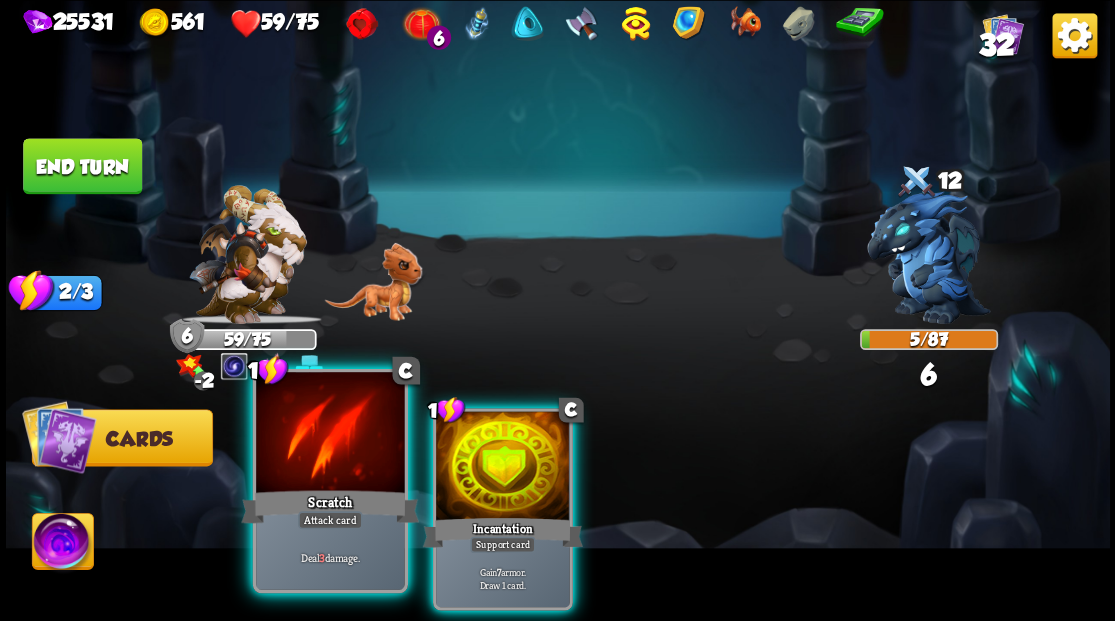 click at bounding box center (330, 434) 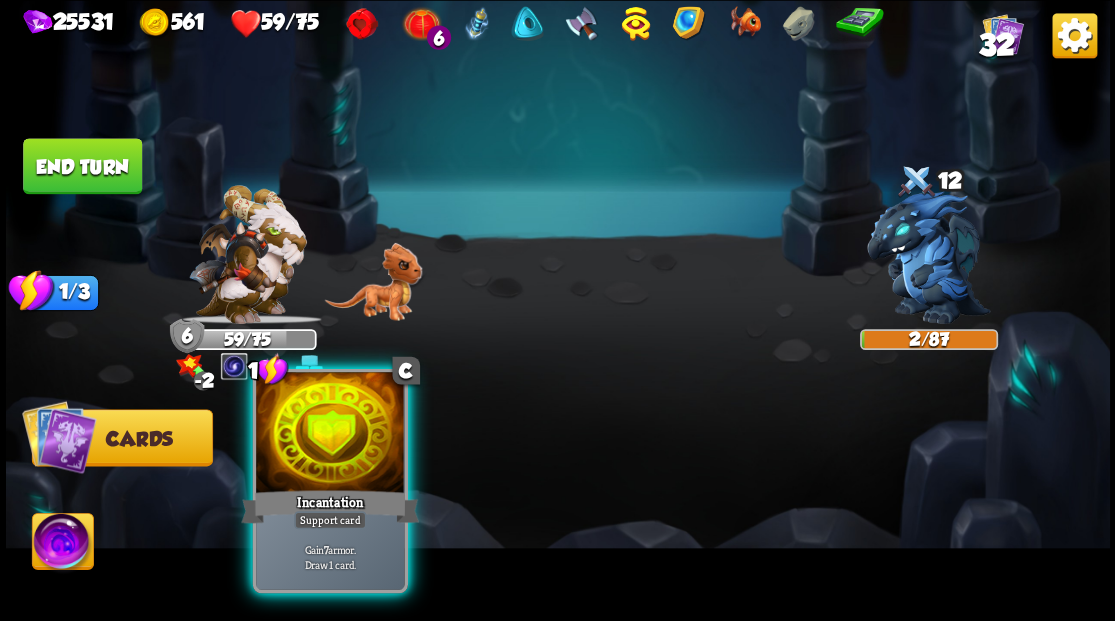 click on "Support card" at bounding box center (330, 520) 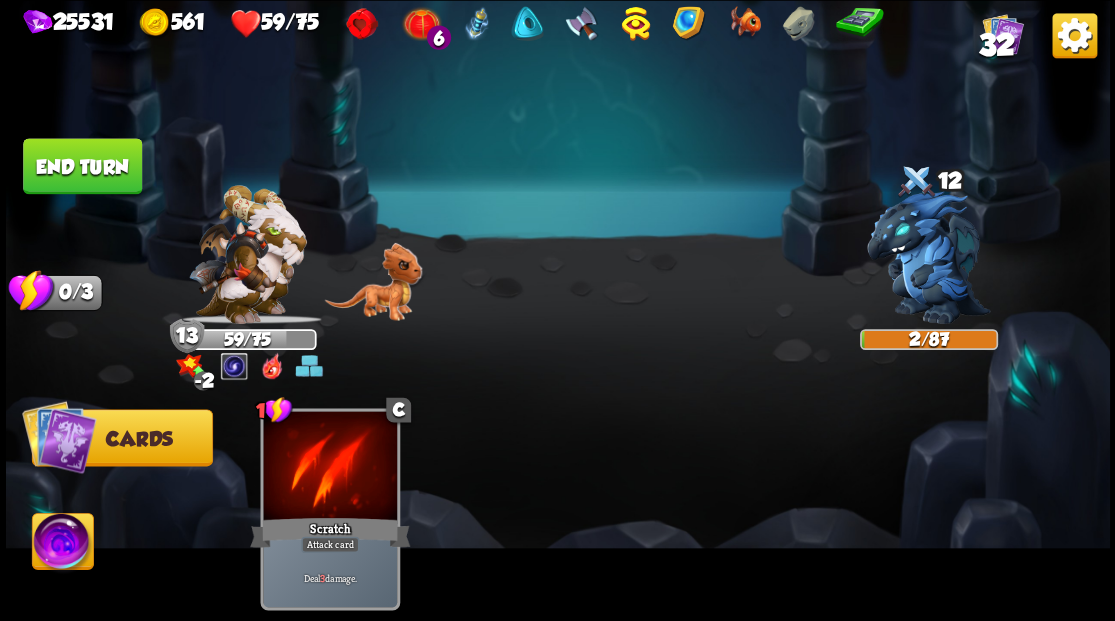 click at bounding box center (62, 544) 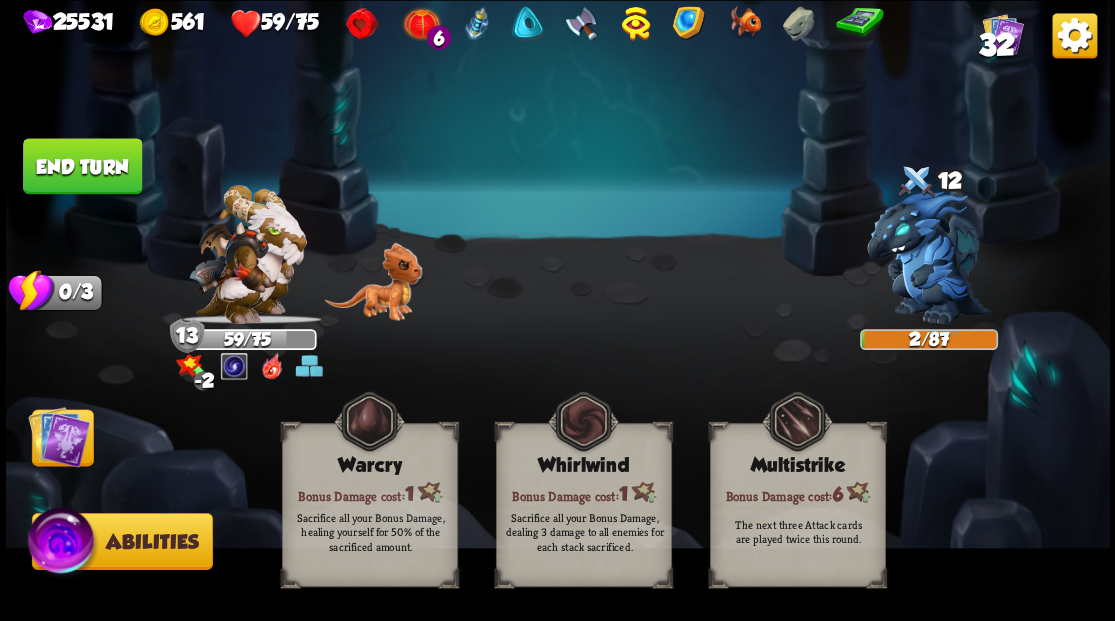 click at bounding box center [59, 436] 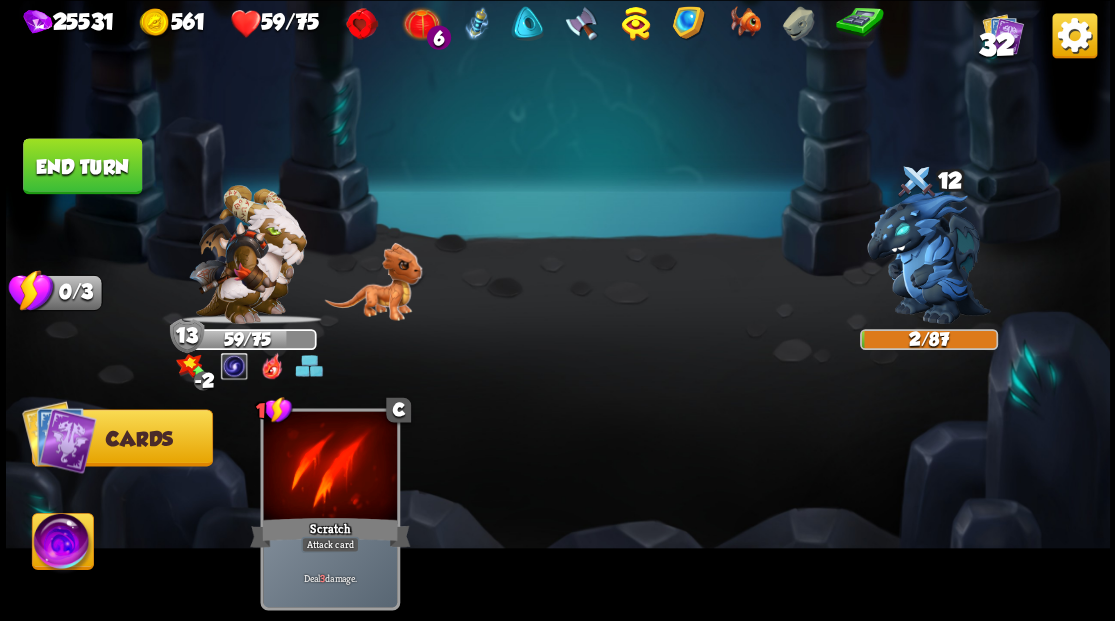 click on "End turn" at bounding box center [82, 166] 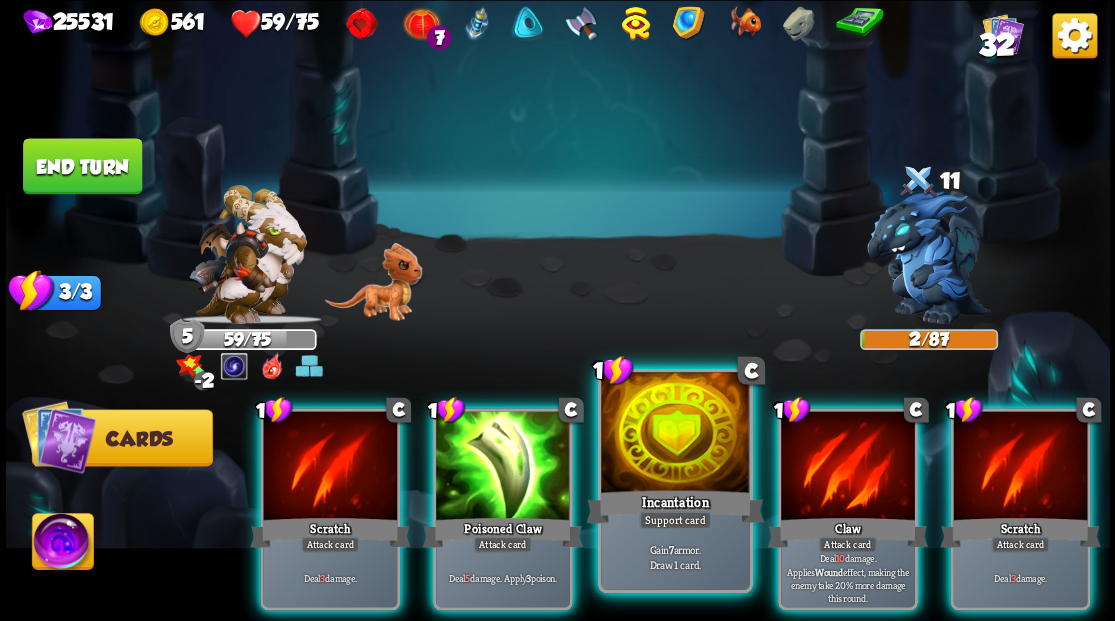 click at bounding box center (675, 434) 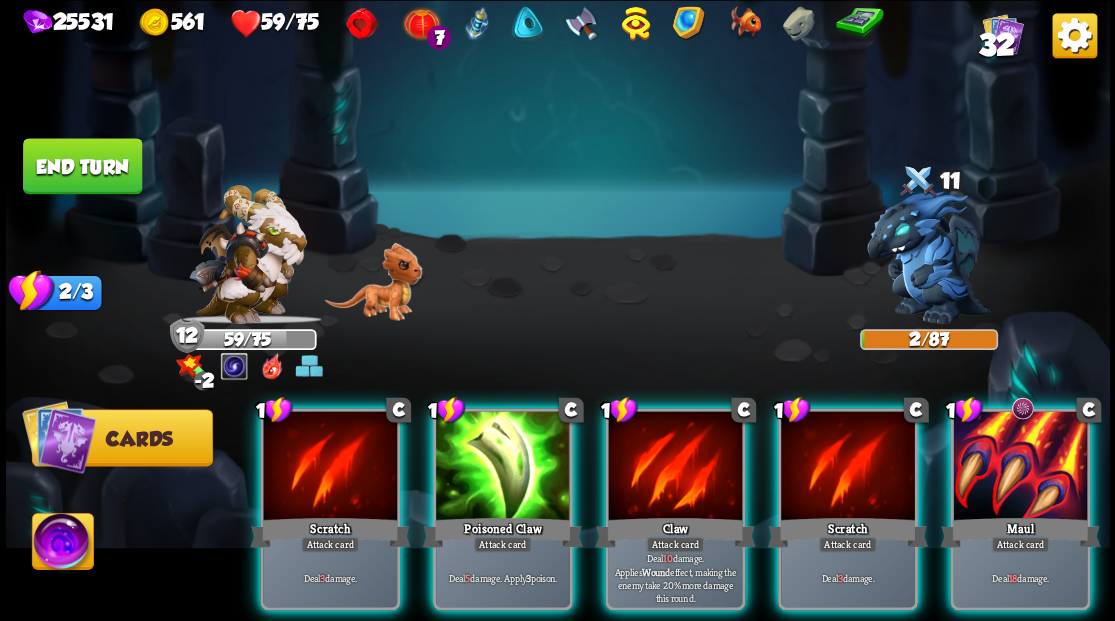 click at bounding box center [1020, 467] 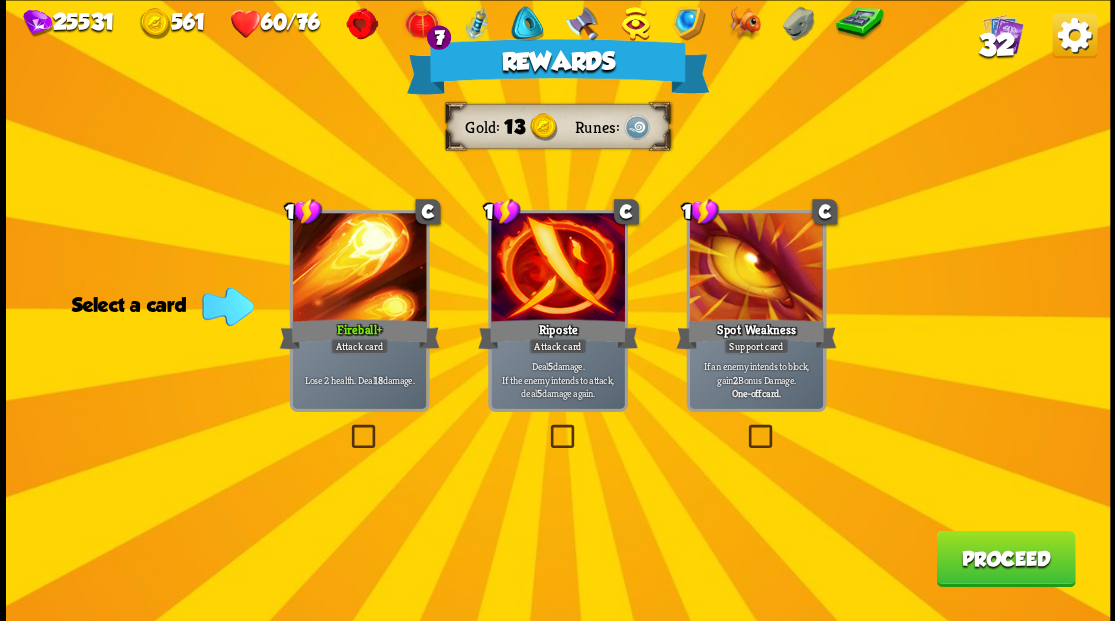 click on "Proceed" at bounding box center (1005, 558) 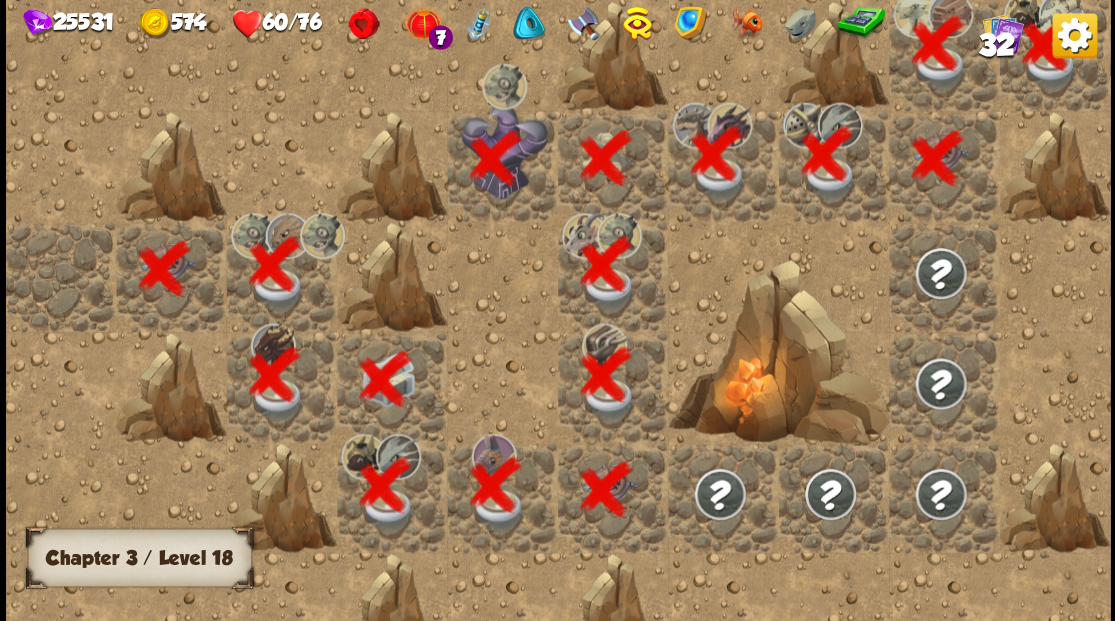 scroll, scrollTop: 0, scrollLeft: 384, axis: horizontal 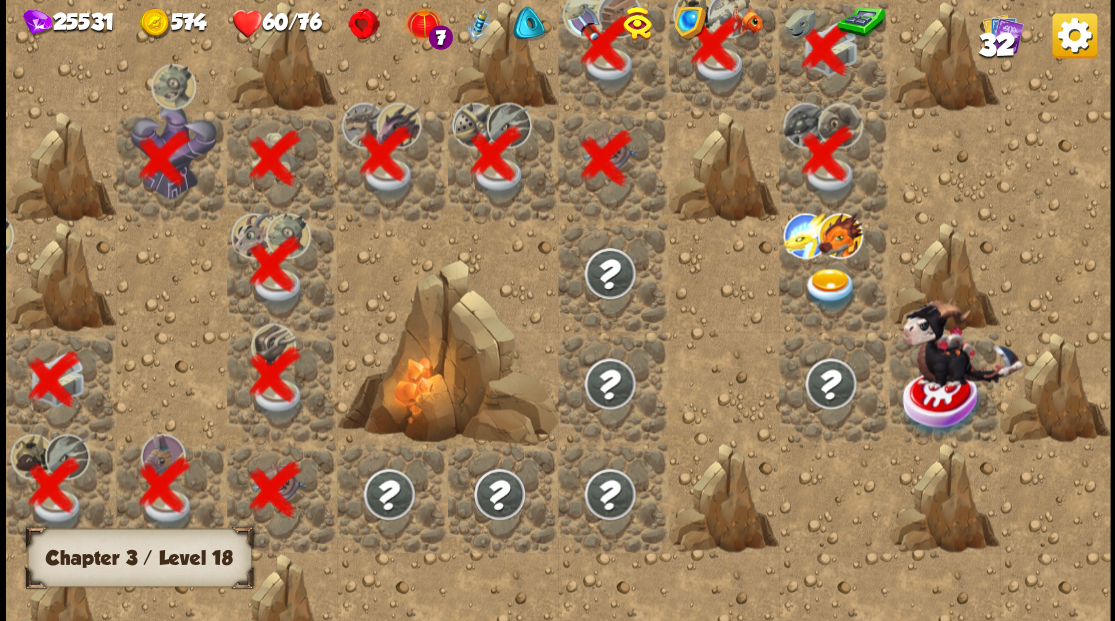 click at bounding box center (829, 288) 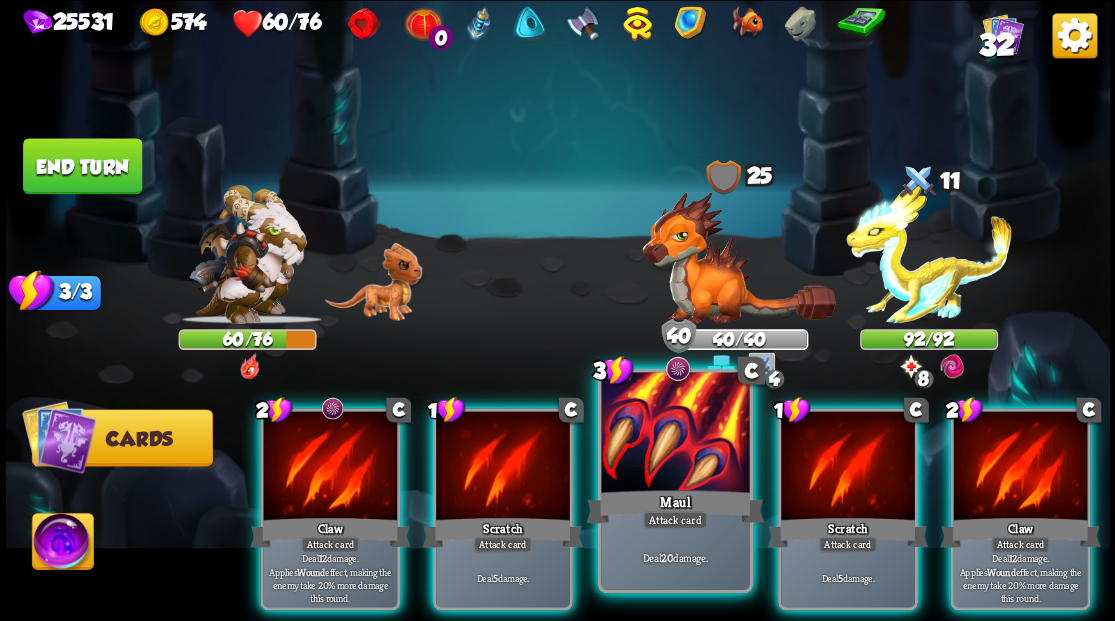 click at bounding box center (675, 434) 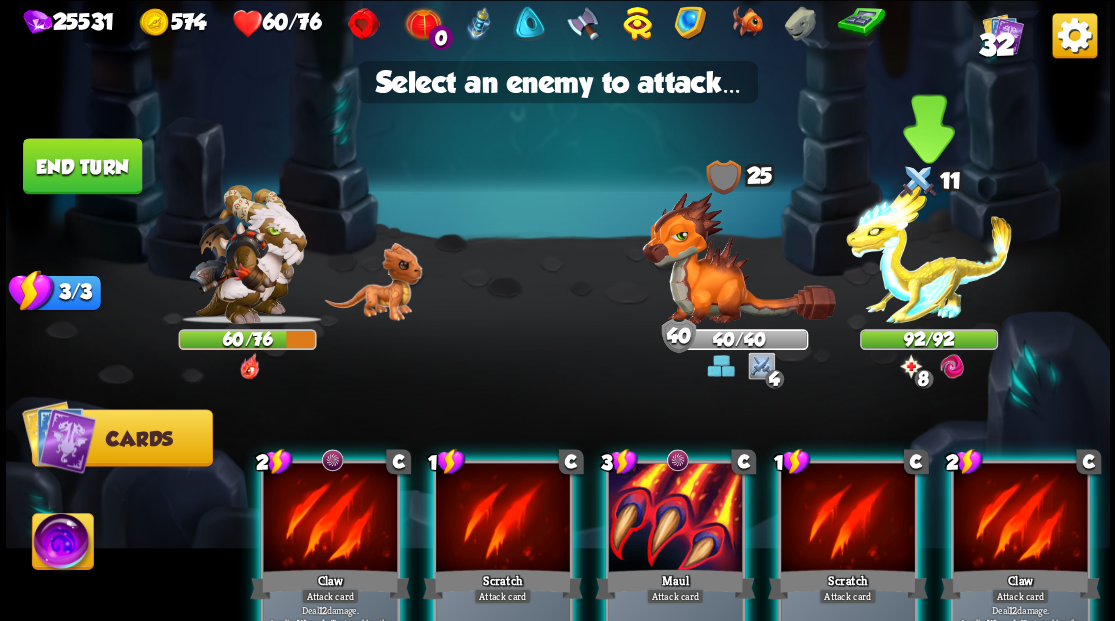 click at bounding box center [929, 254] 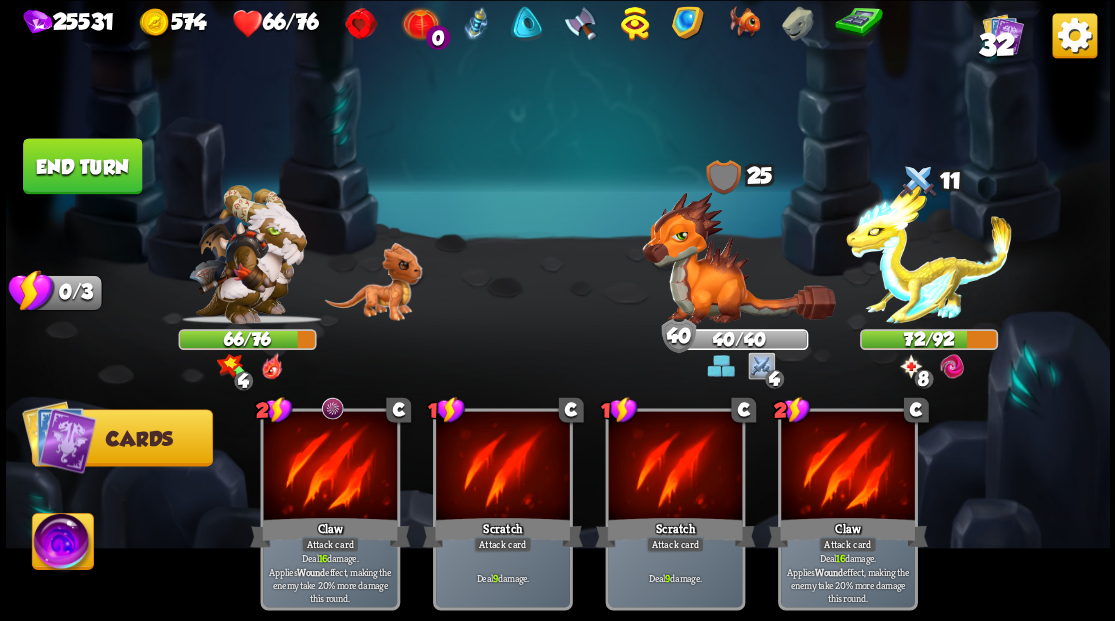 click at bounding box center (62, 544) 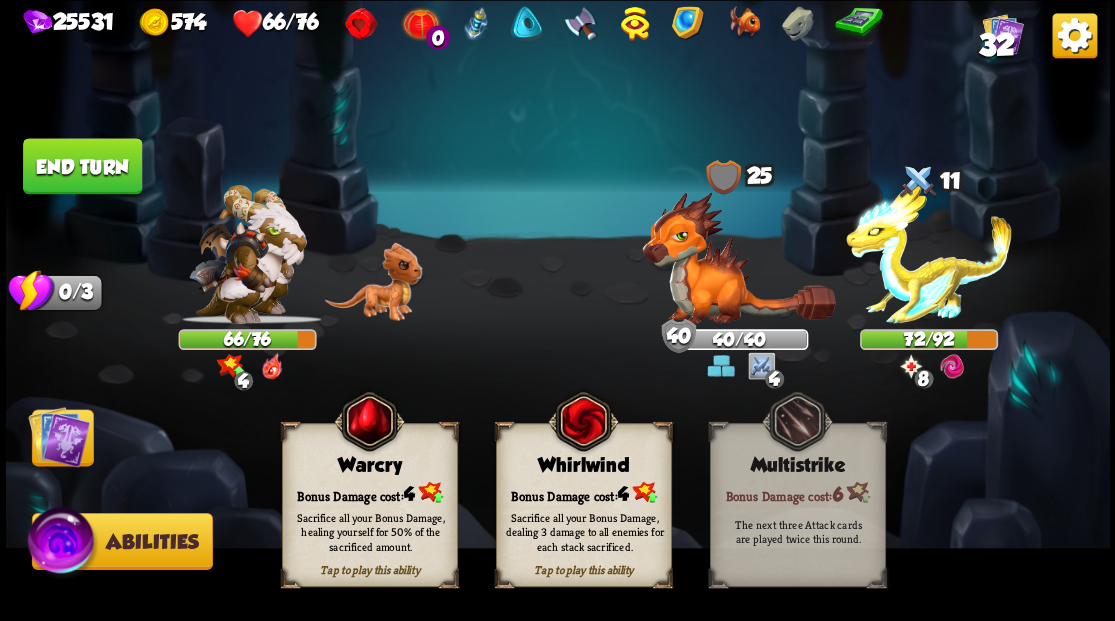 click on "Bonus Damage cost:  4" at bounding box center [369, 492] 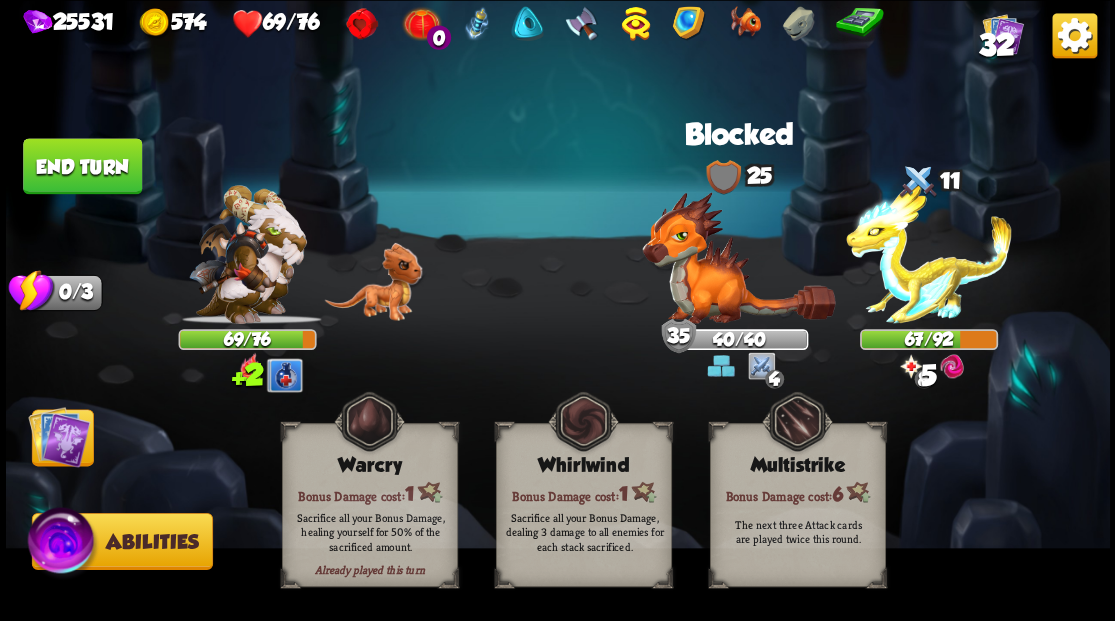 click at bounding box center [59, 436] 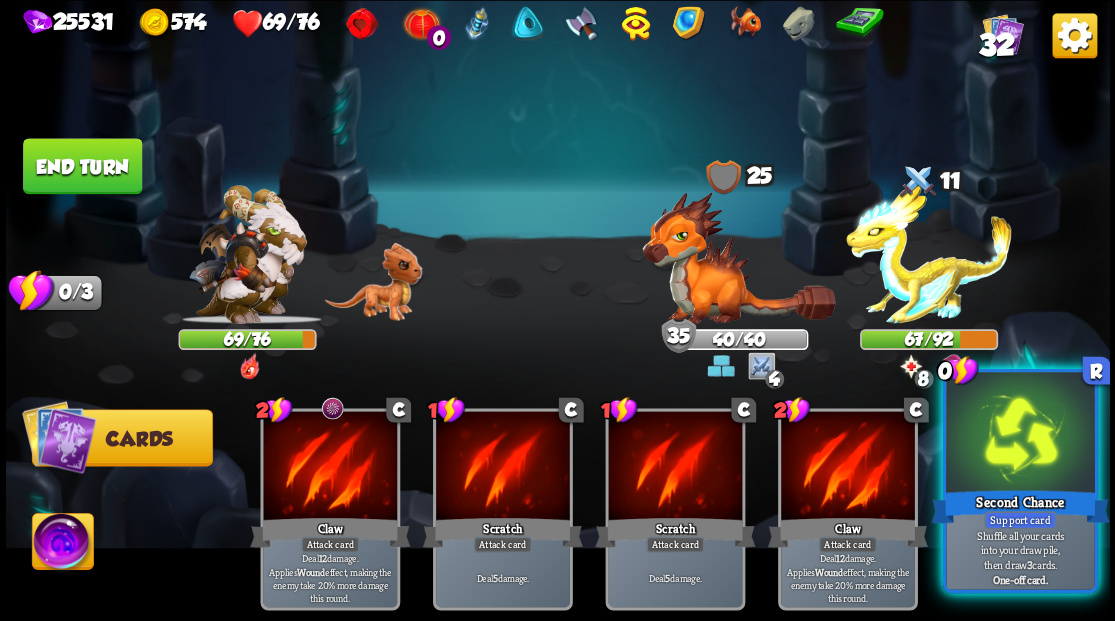click at bounding box center [1020, 434] 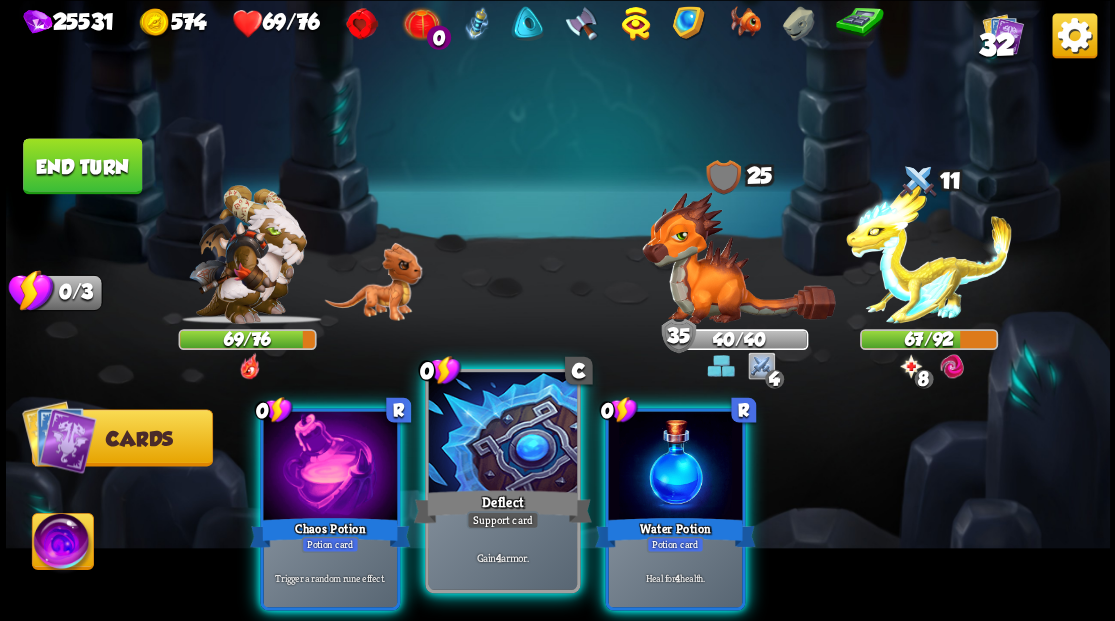click at bounding box center (502, 434) 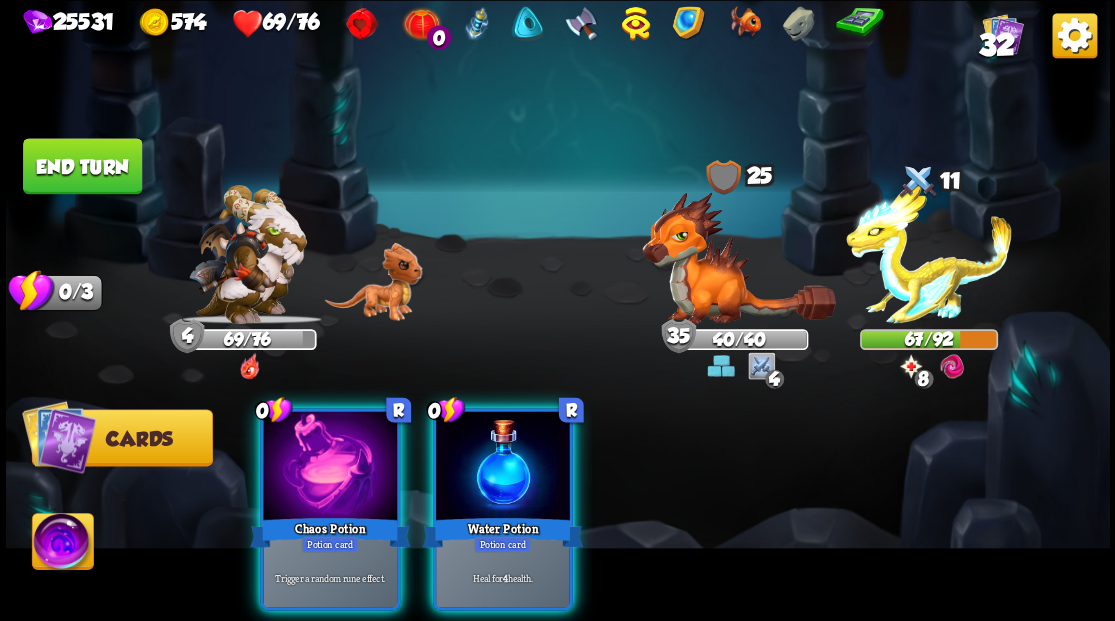 click at bounding box center (503, 467) 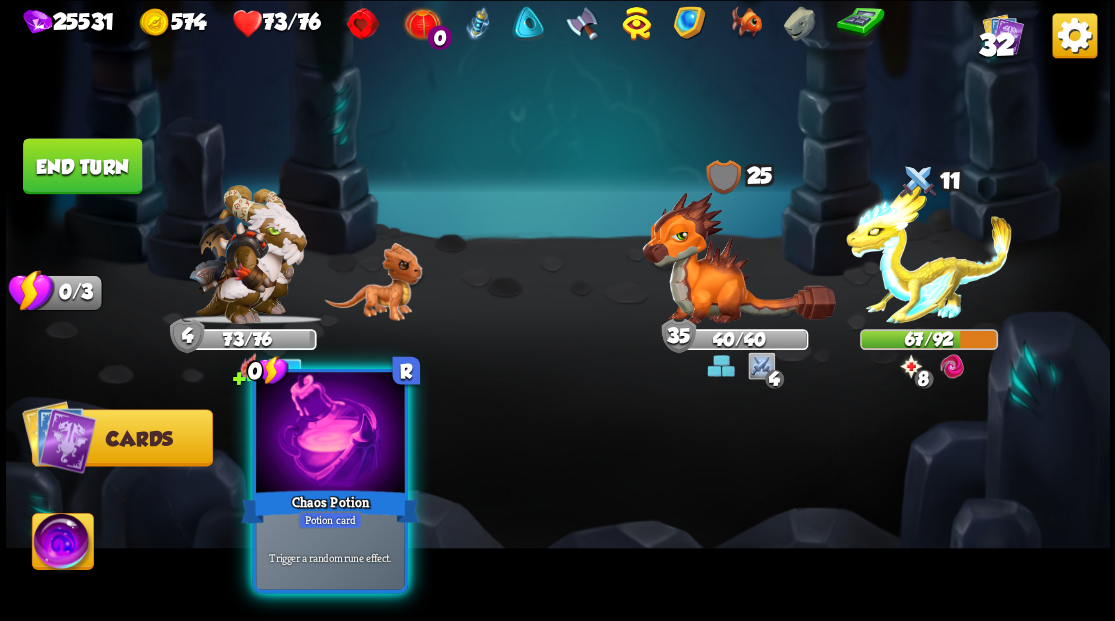 click at bounding box center [330, 434] 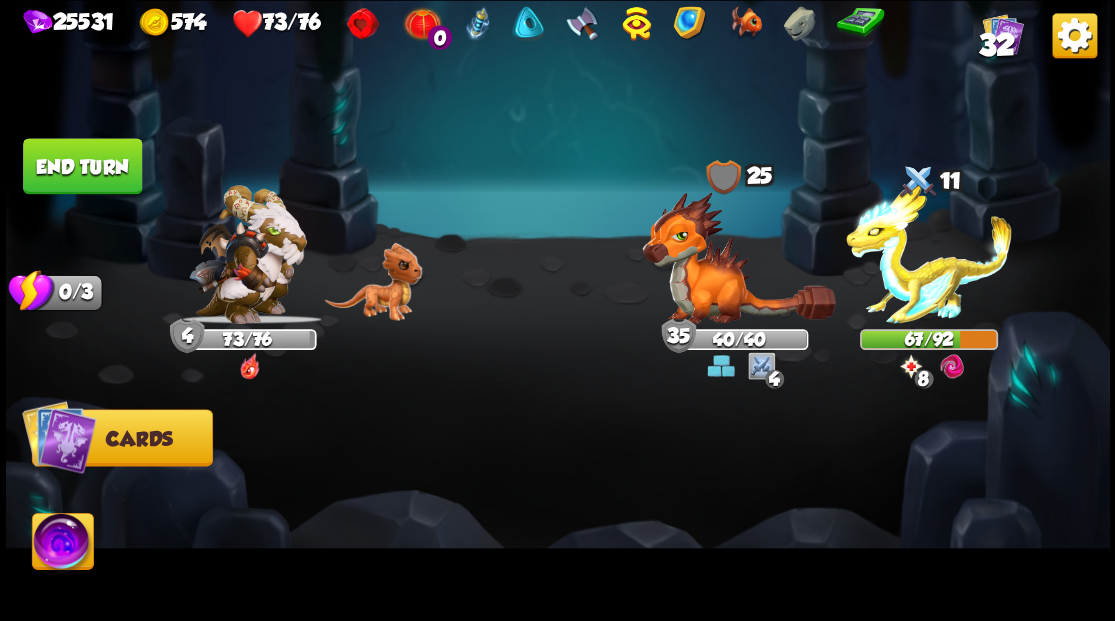 click on "End turn" at bounding box center [82, 166] 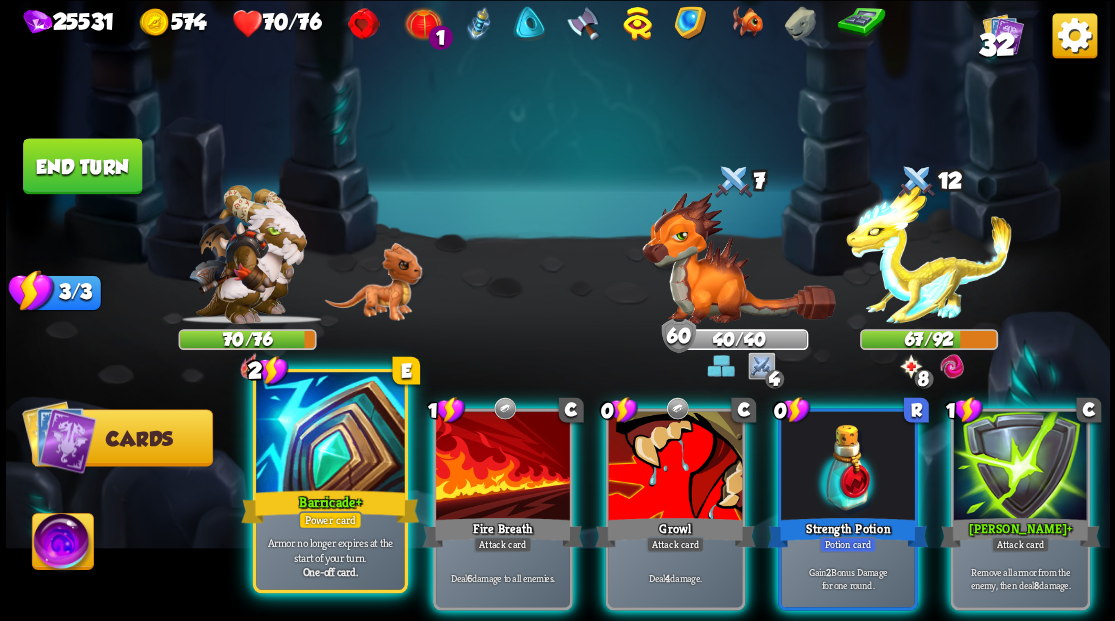 click at bounding box center (330, 434) 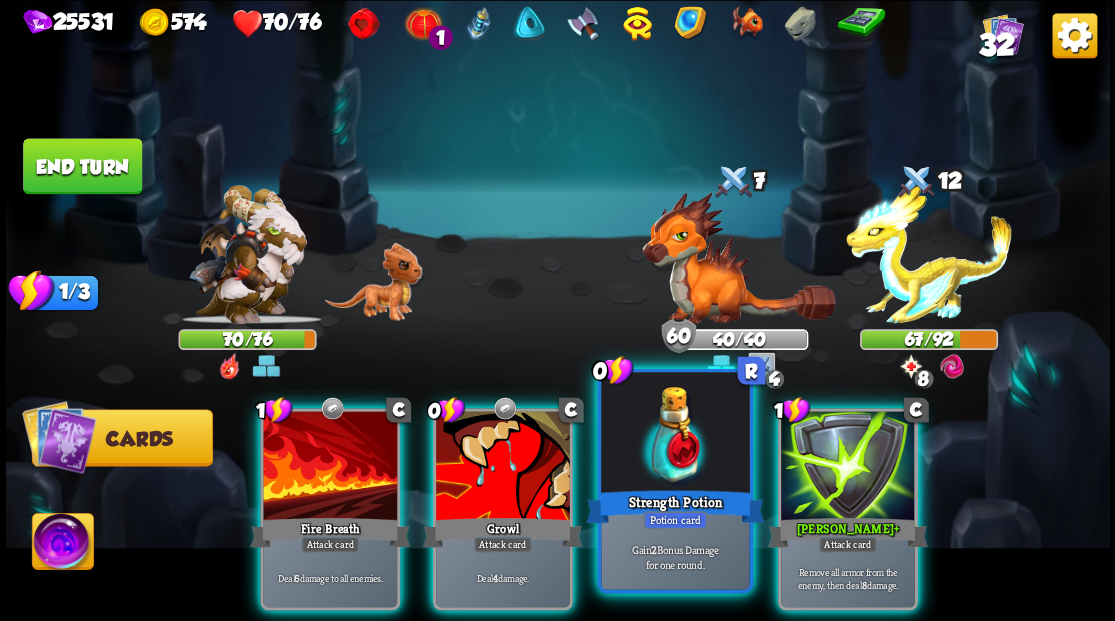 click at bounding box center [675, 434] 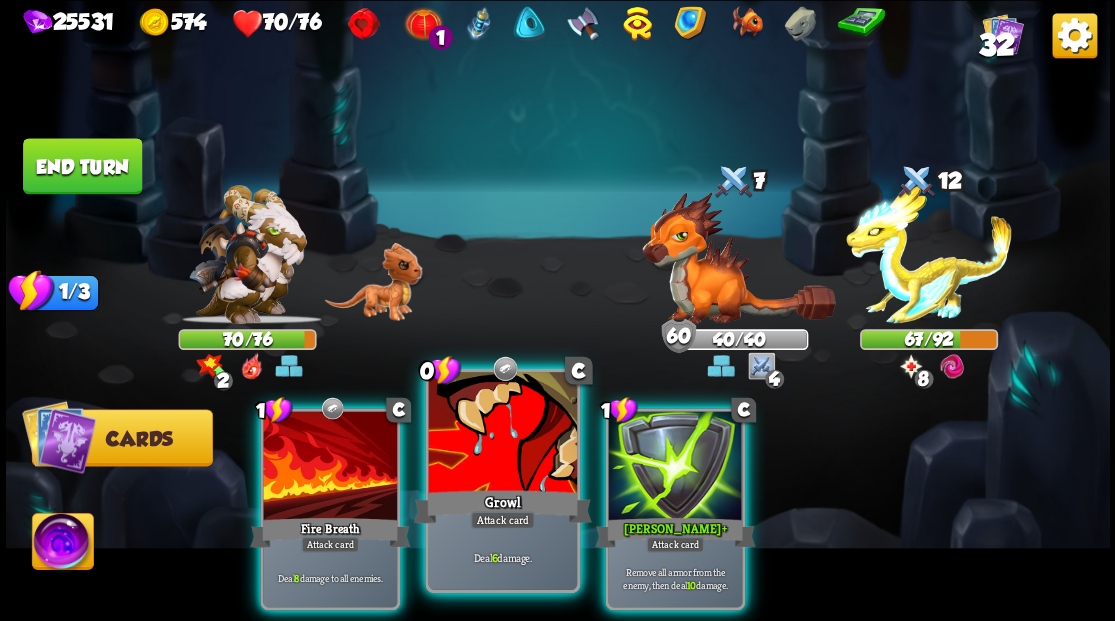 click at bounding box center [502, 434] 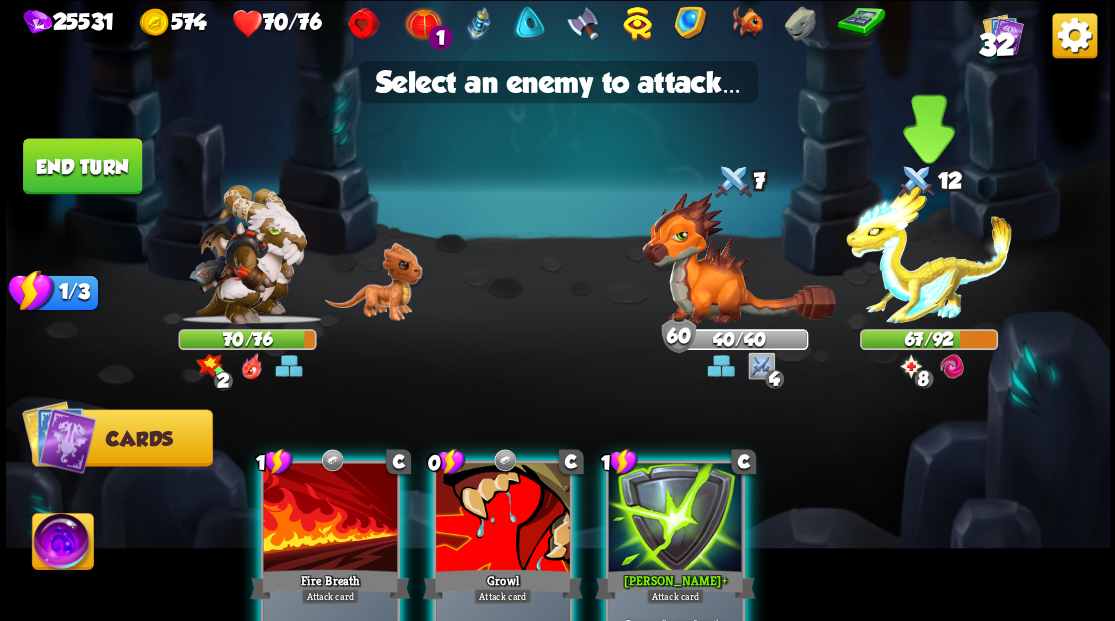 click at bounding box center (929, 254) 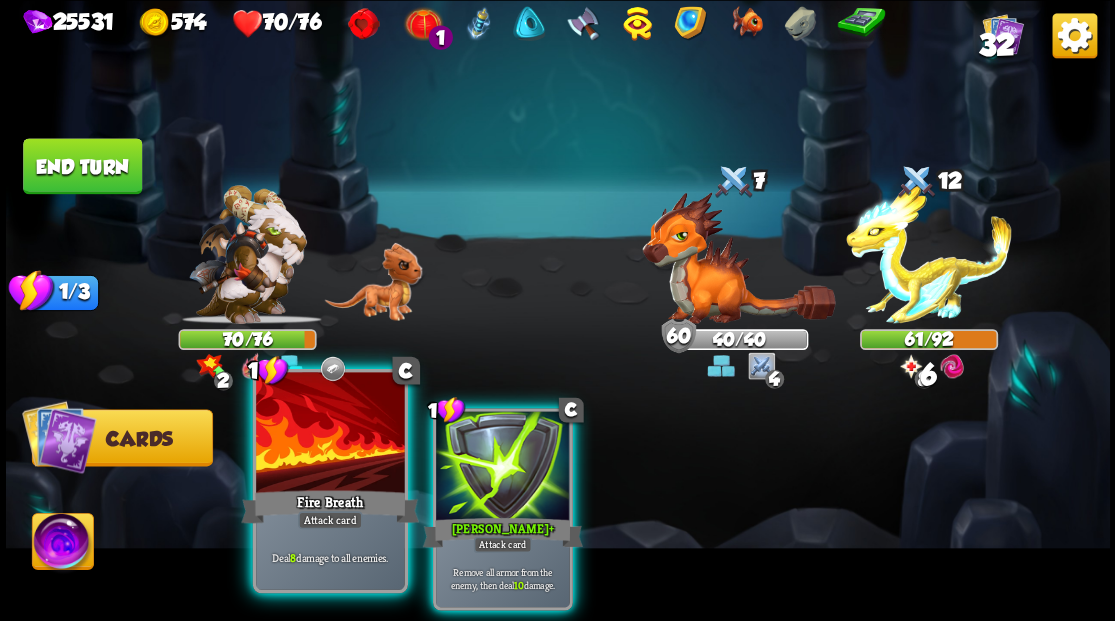 click at bounding box center [330, 434] 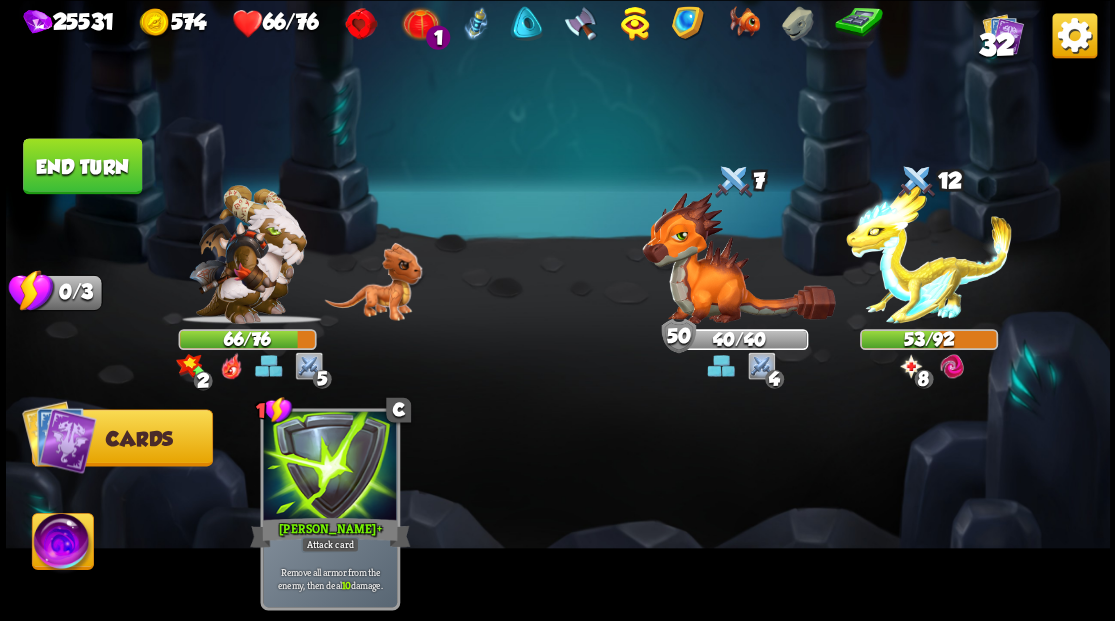 click at bounding box center (62, 544) 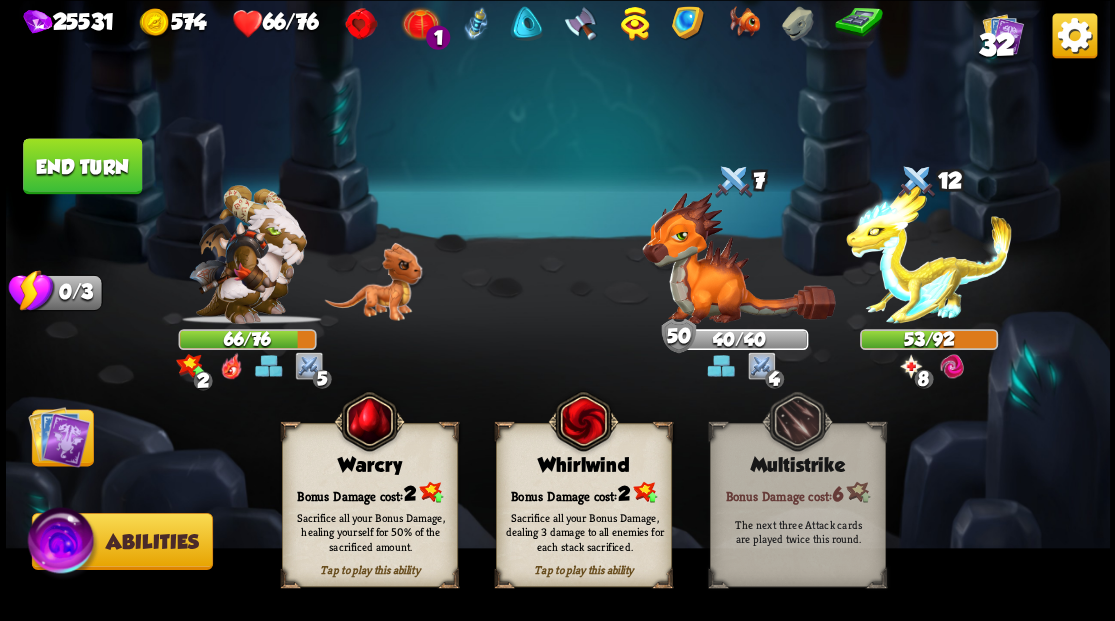 click on "Sacrifice all your Bonus Damage, healing yourself for 50% of the sacrificed amount." at bounding box center [370, 531] 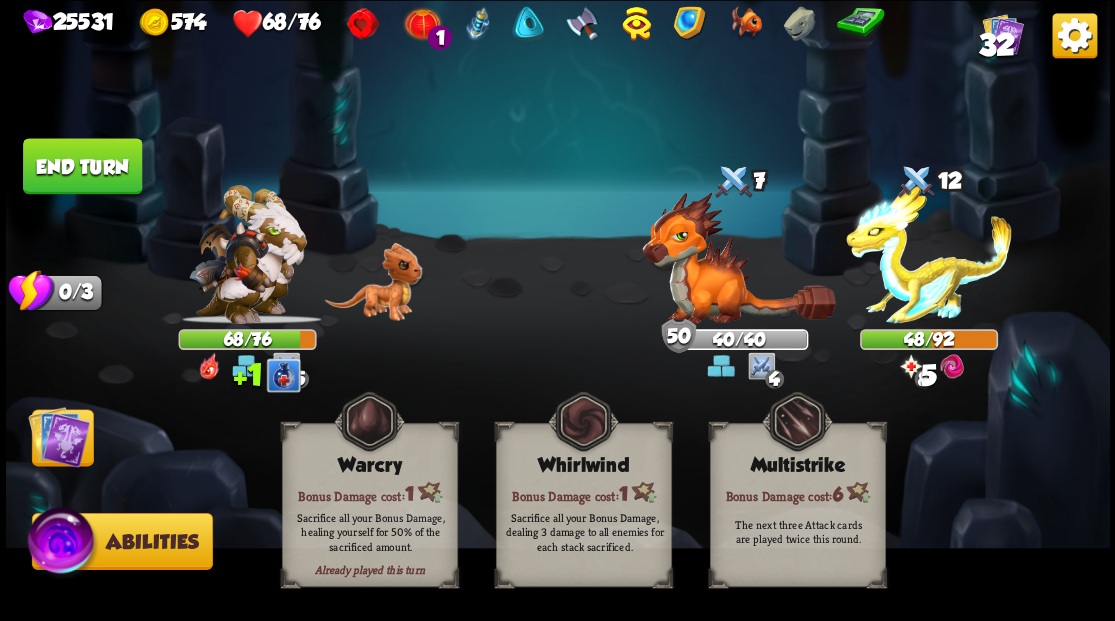 drag, startPoint x: 61, startPoint y: 426, endPoint x: 70, endPoint y: 410, distance: 18.35756 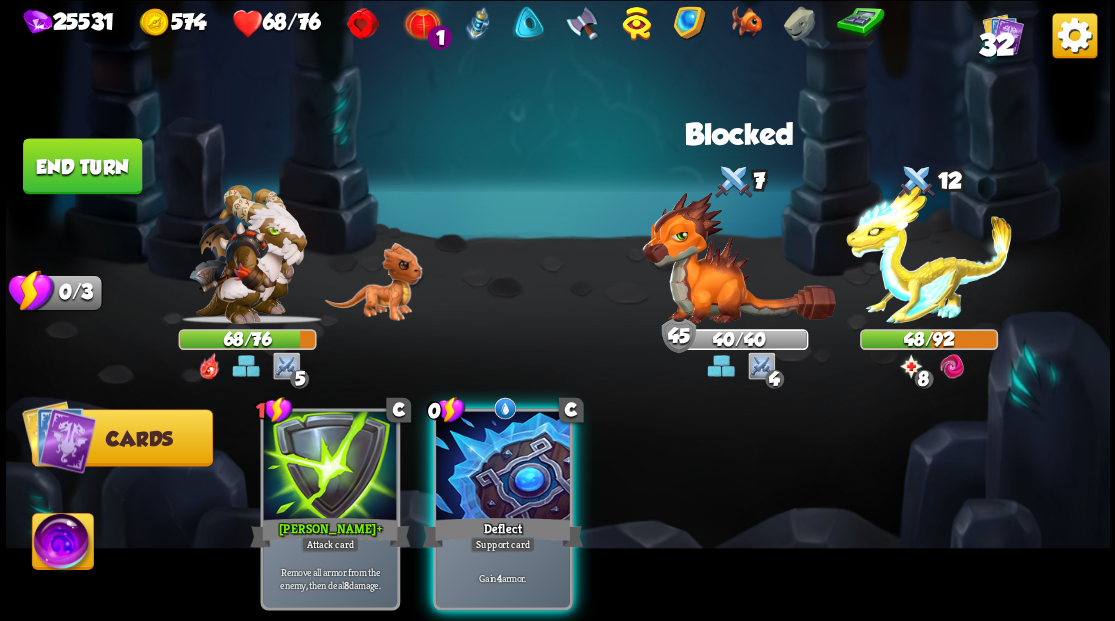 click on "0
C   Deflect     Support card   Gain  4  armor." at bounding box center (502, 509) 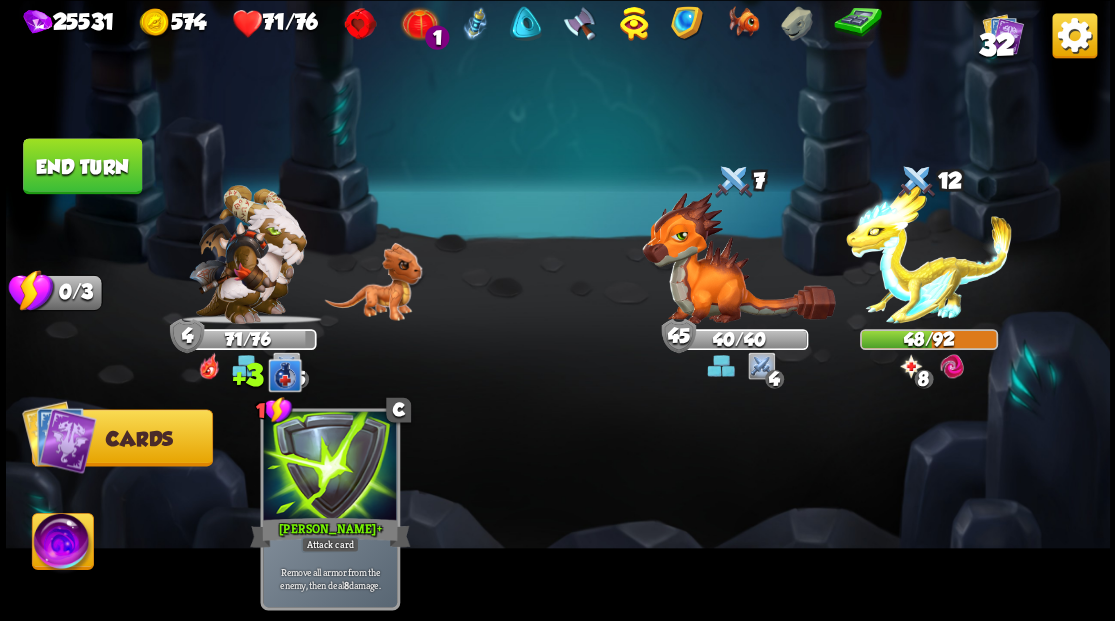 click on "End turn" at bounding box center (82, 166) 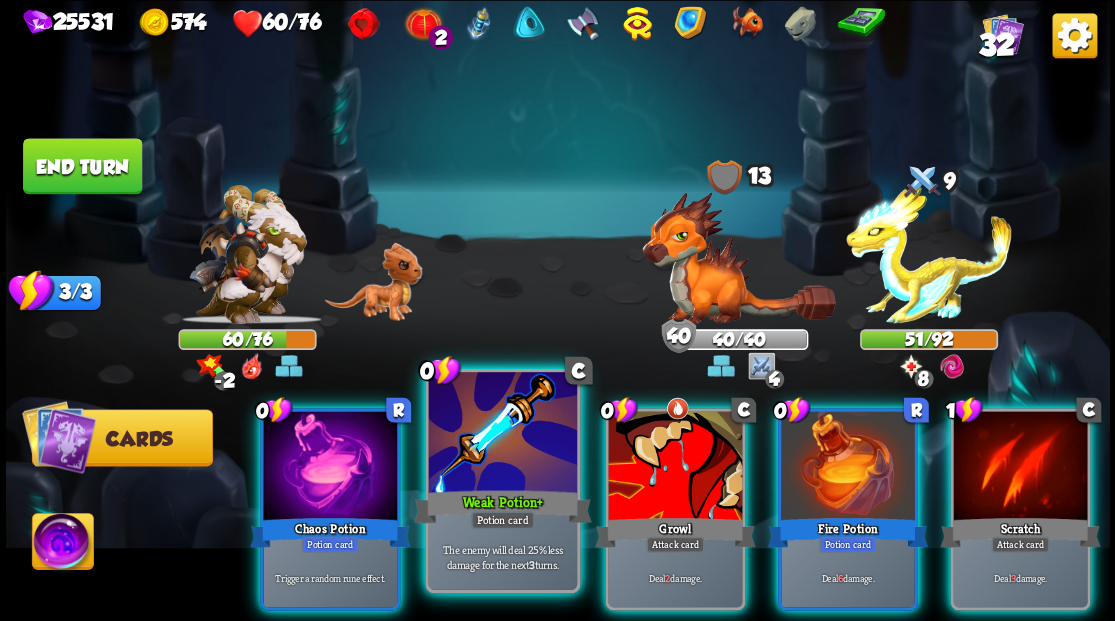 click on "Weak Potion +" at bounding box center [502, 506] 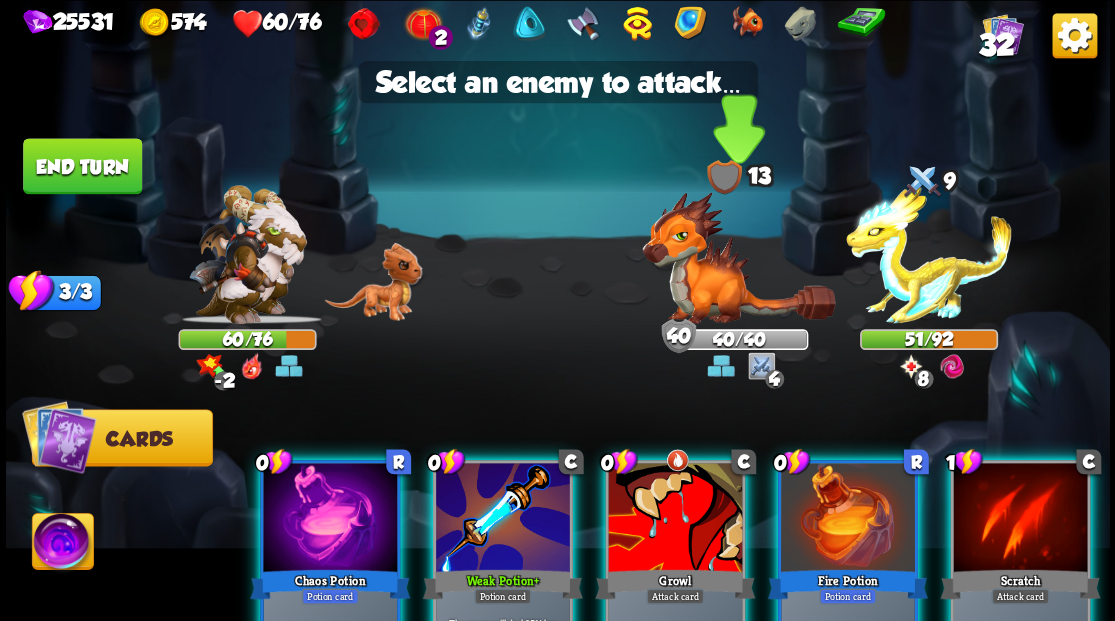 click at bounding box center (738, 257) 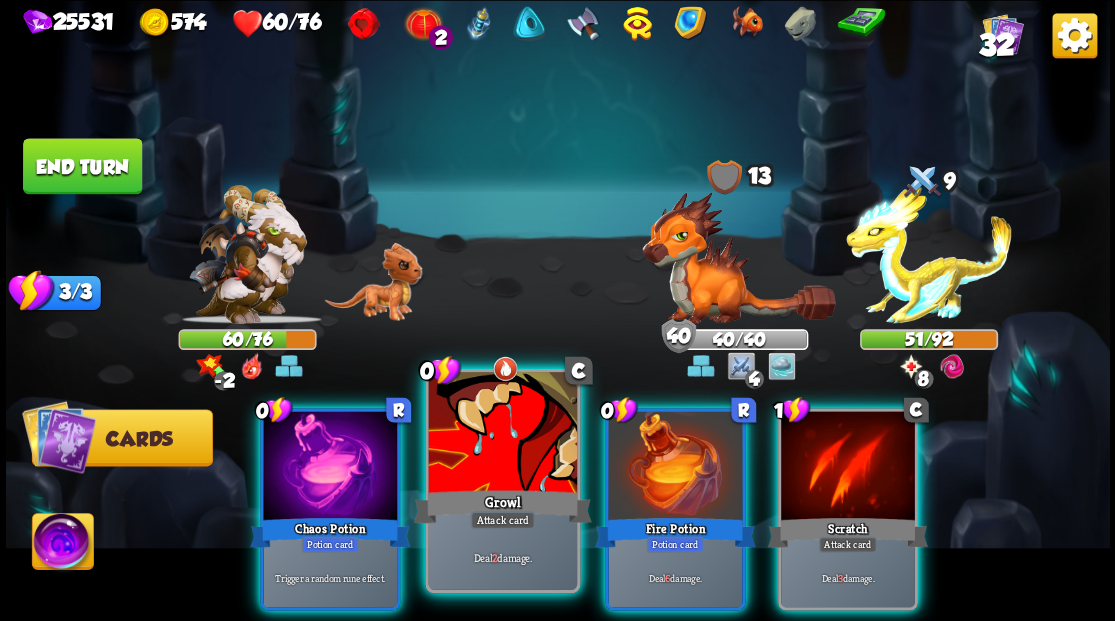 click at bounding box center (502, 434) 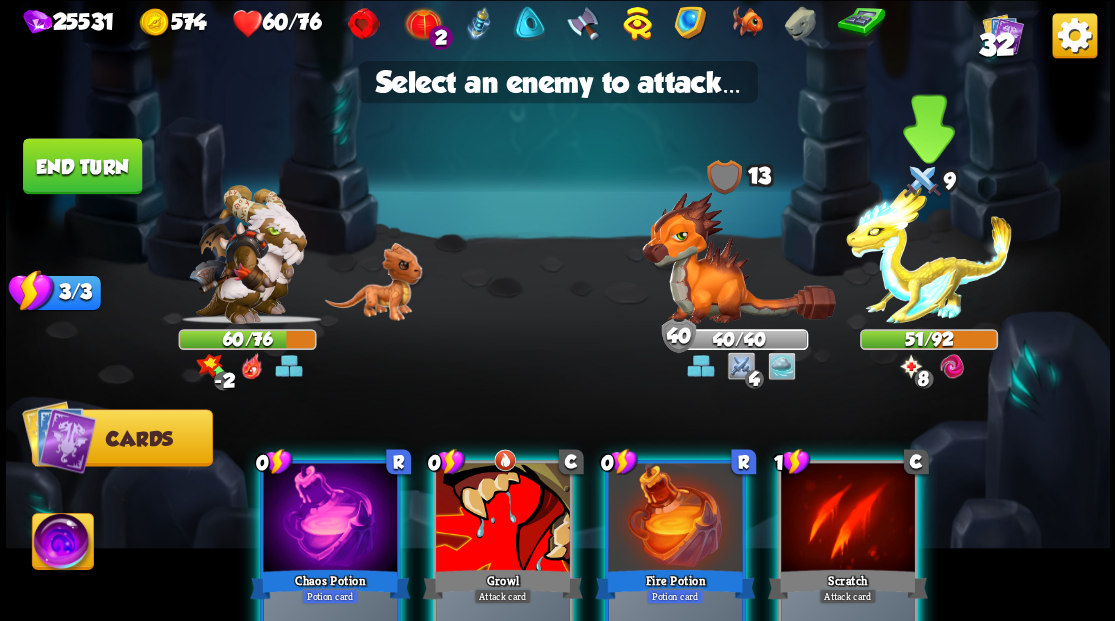 click at bounding box center (929, 254) 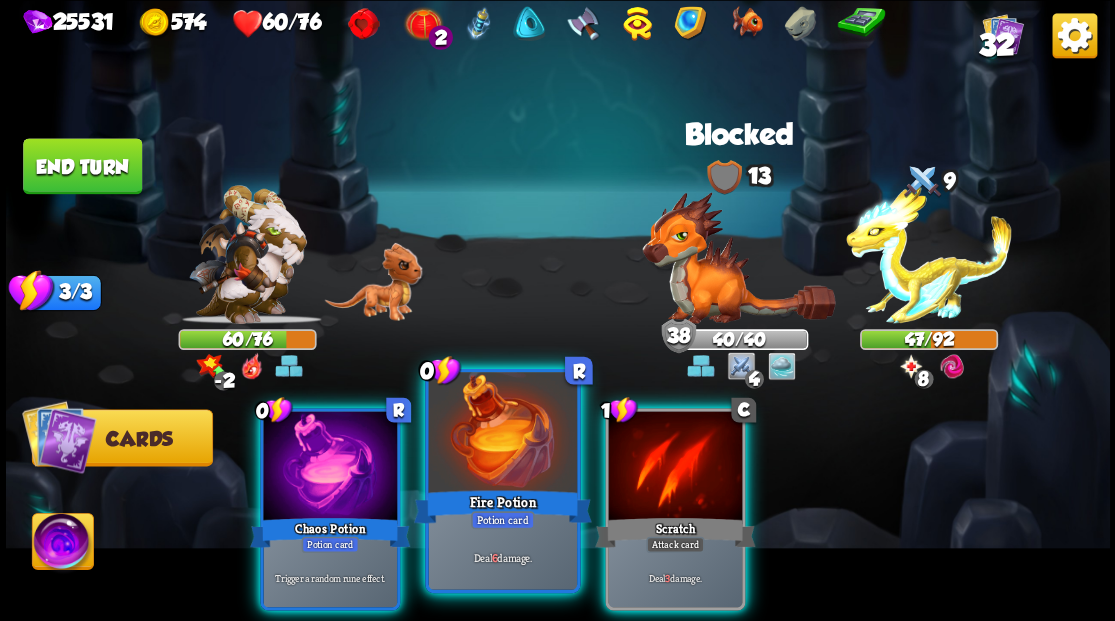 click at bounding box center (502, 434) 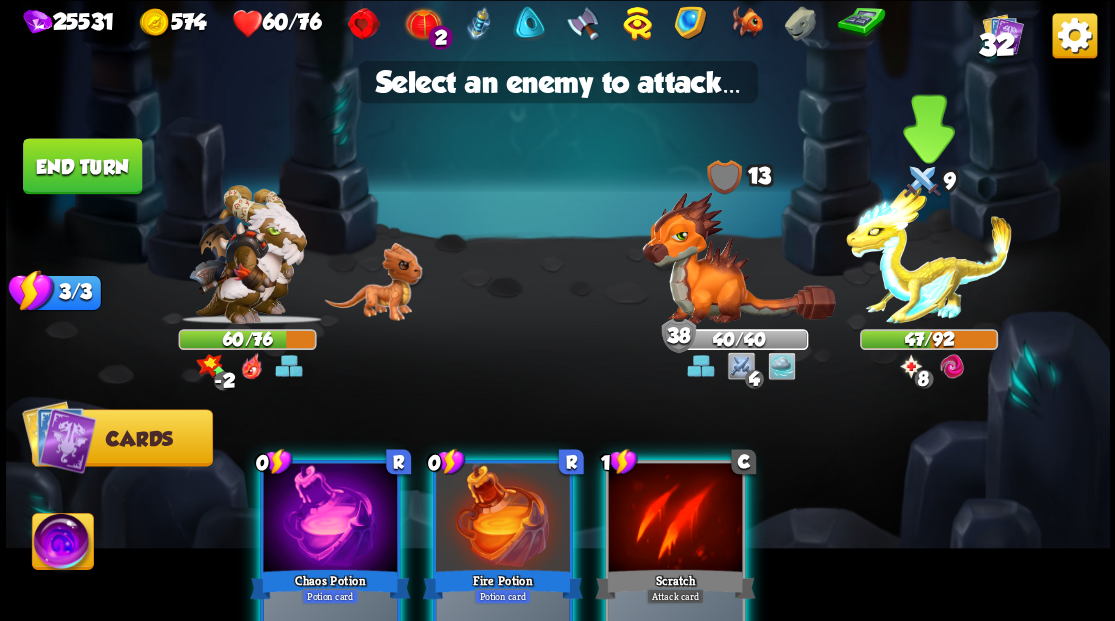 click at bounding box center [929, 254] 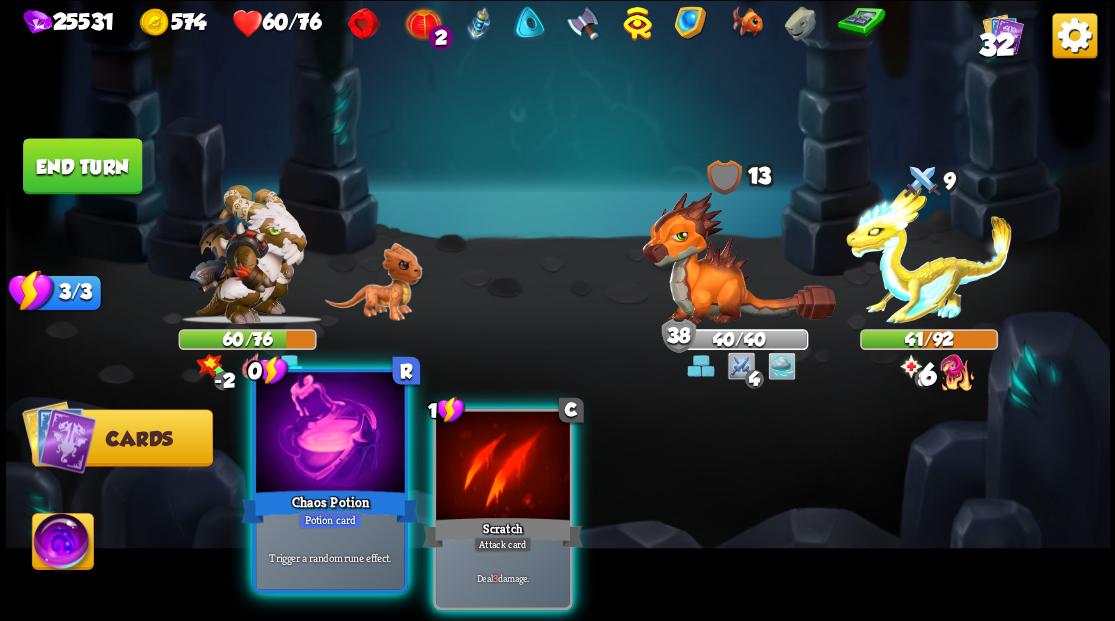 click at bounding box center (330, 434) 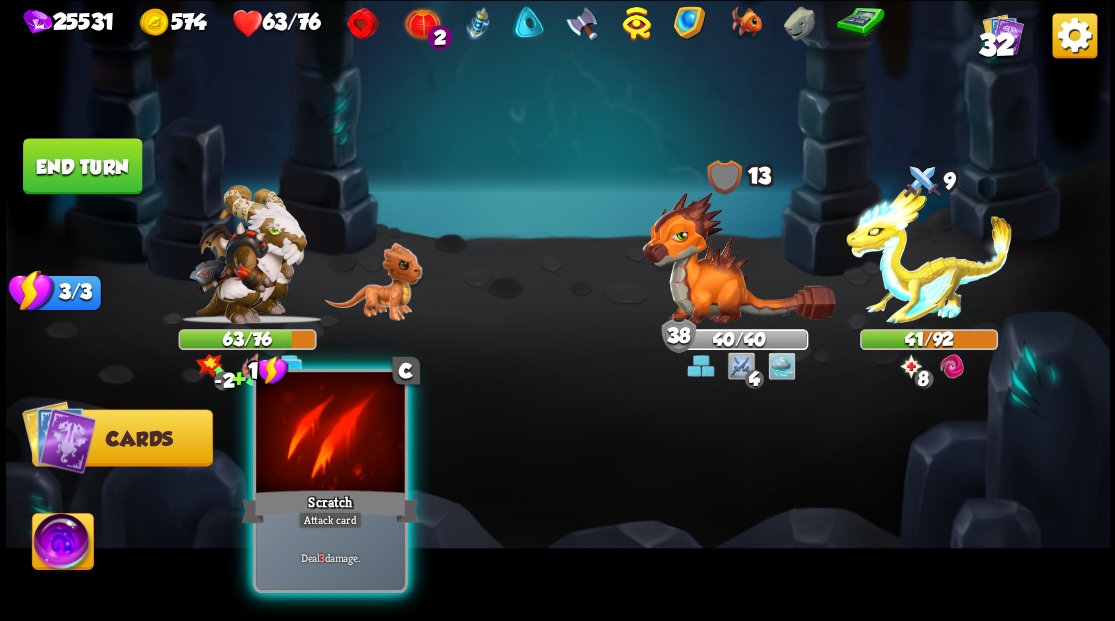 click at bounding box center [330, 434] 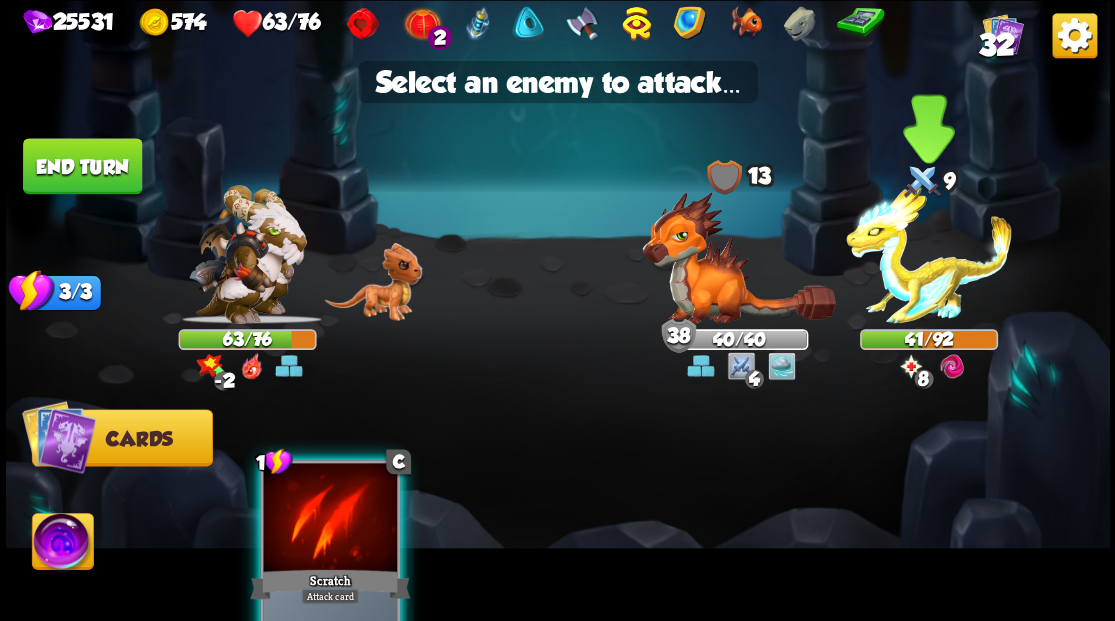 click at bounding box center (929, 254) 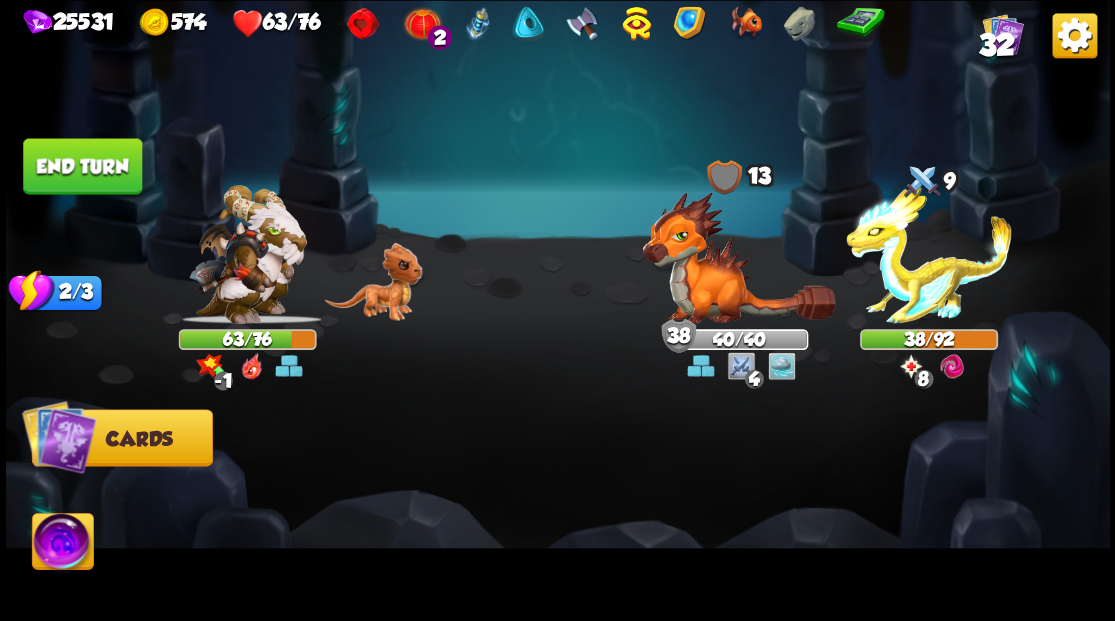 click on "End turn" at bounding box center (82, 166) 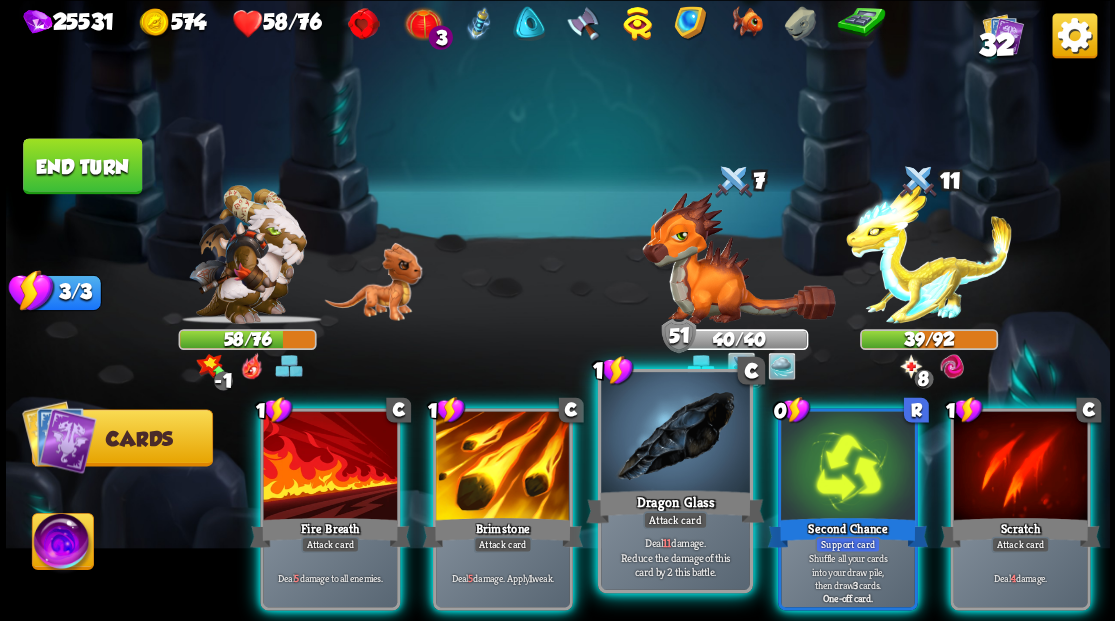 click at bounding box center [675, 434] 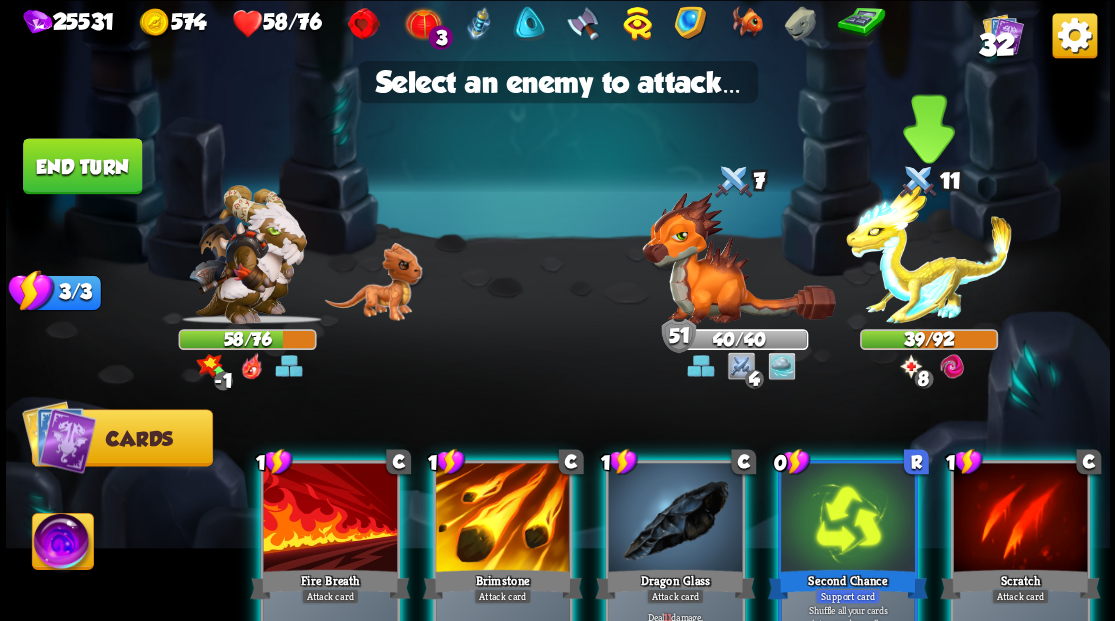 click at bounding box center [929, 254] 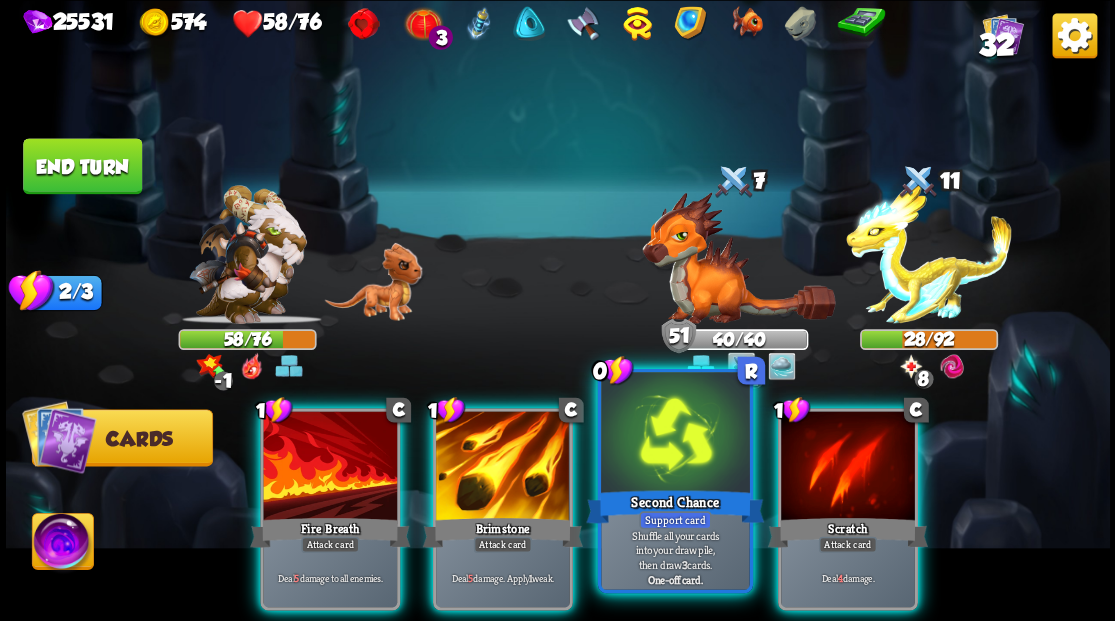 click at bounding box center (675, 434) 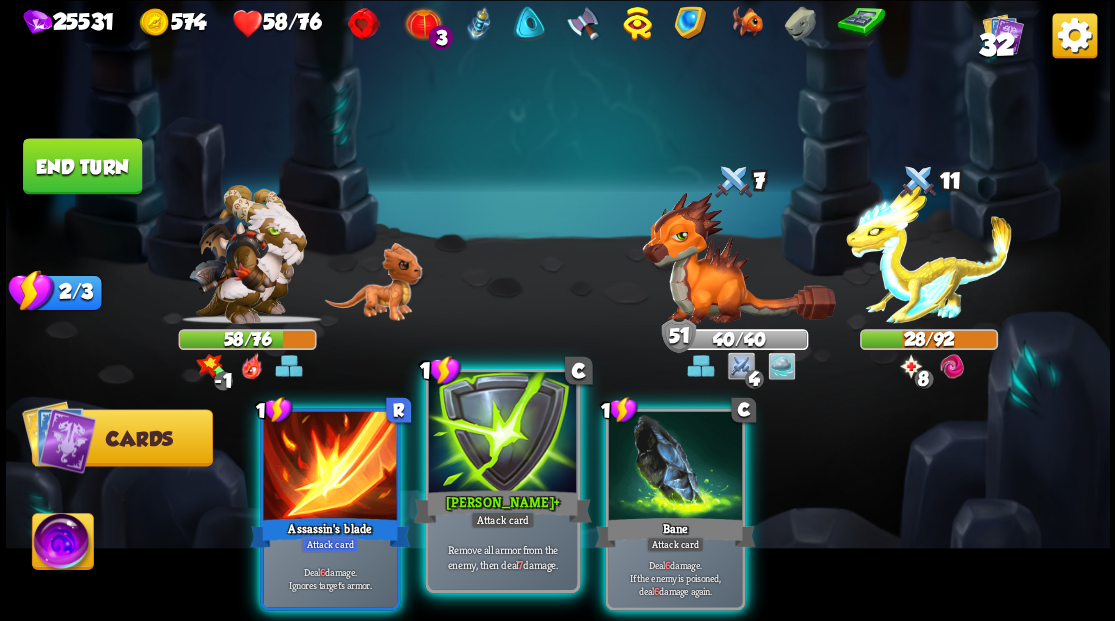 click at bounding box center (502, 434) 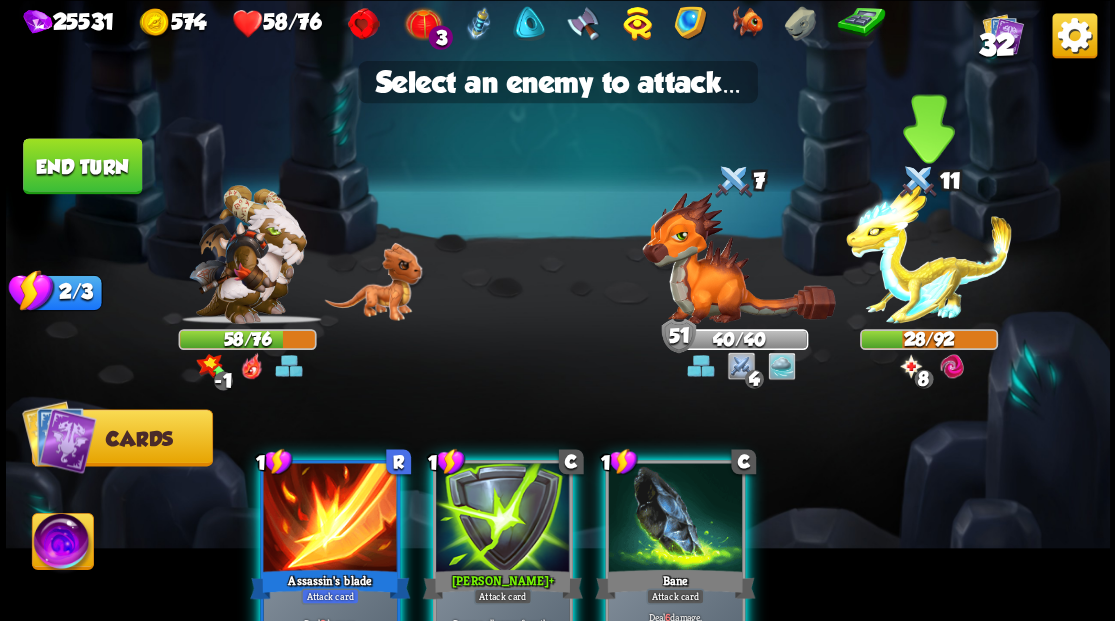 click at bounding box center (929, 254) 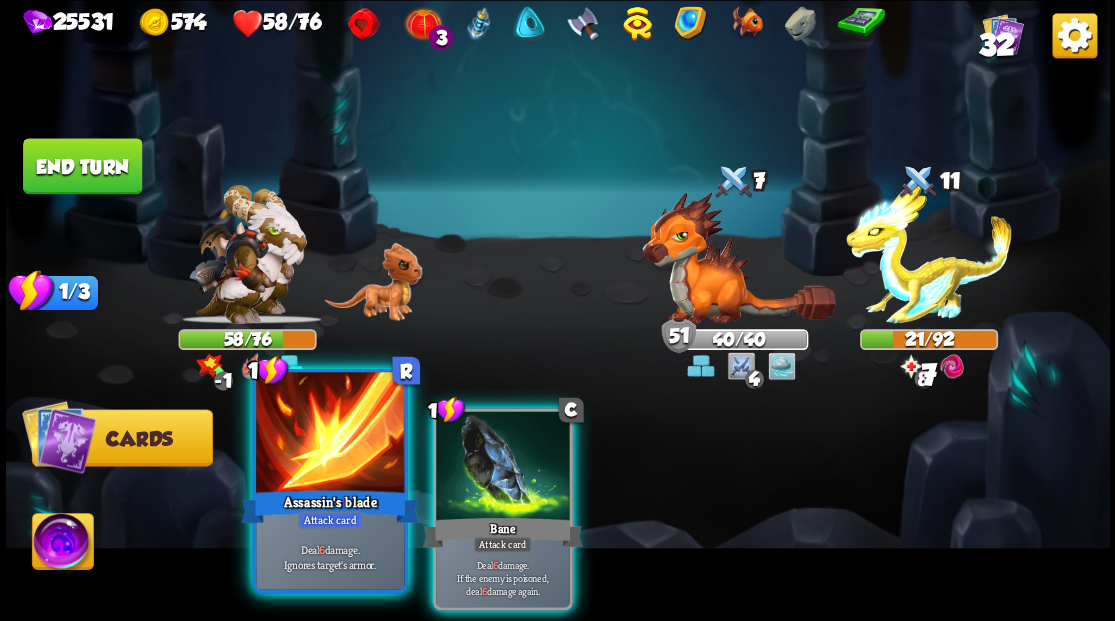 click at bounding box center (330, 434) 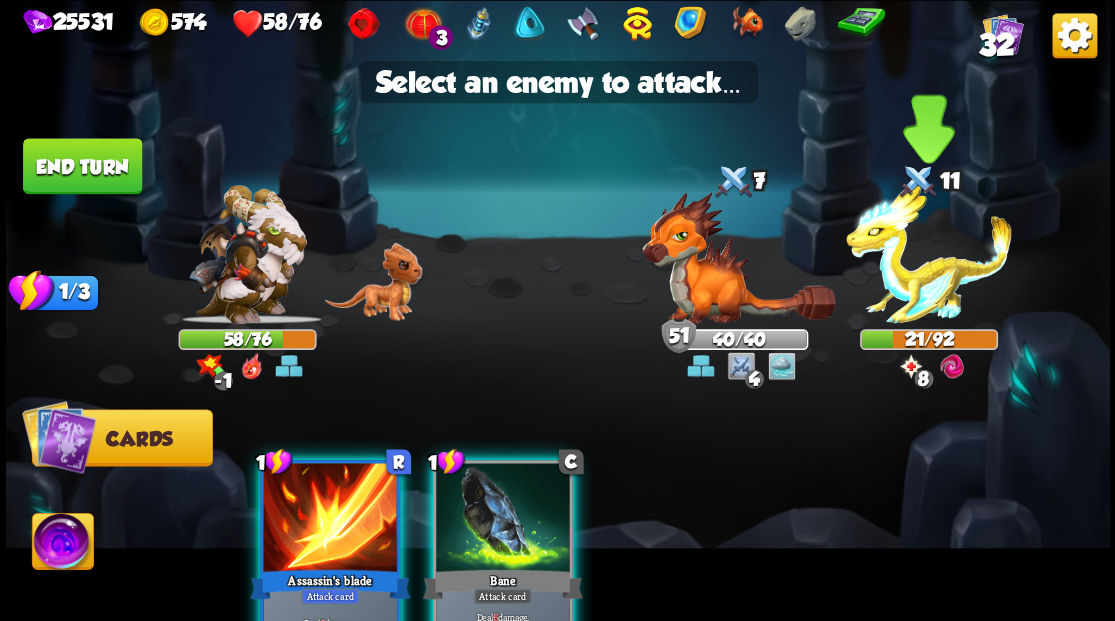 click at bounding box center [929, 254] 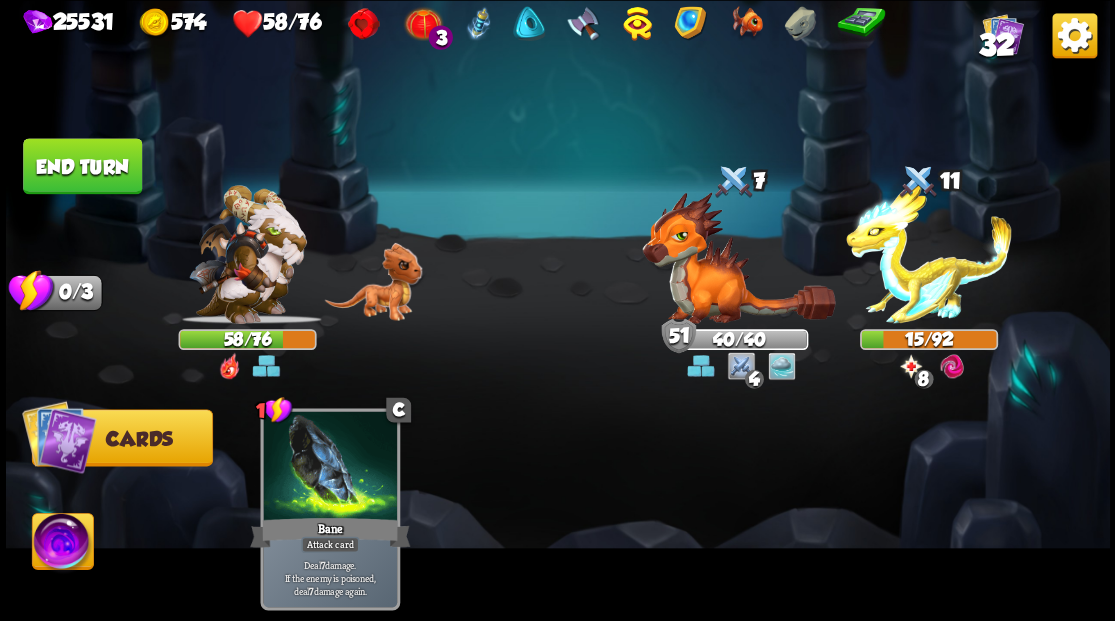 click on "End turn" at bounding box center [82, 166] 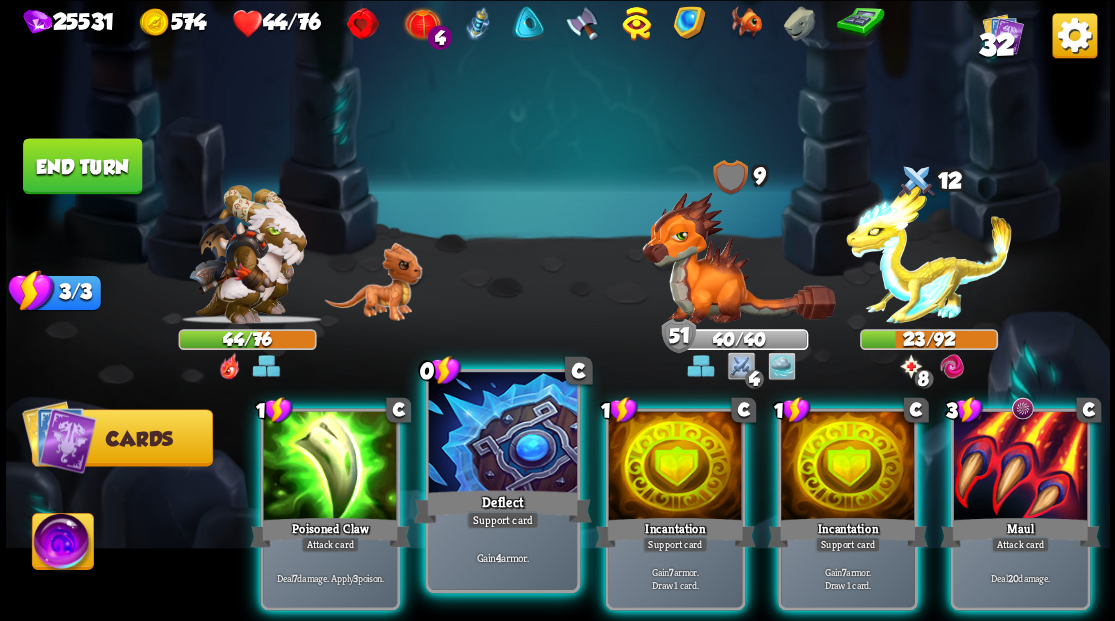 click at bounding box center [502, 434] 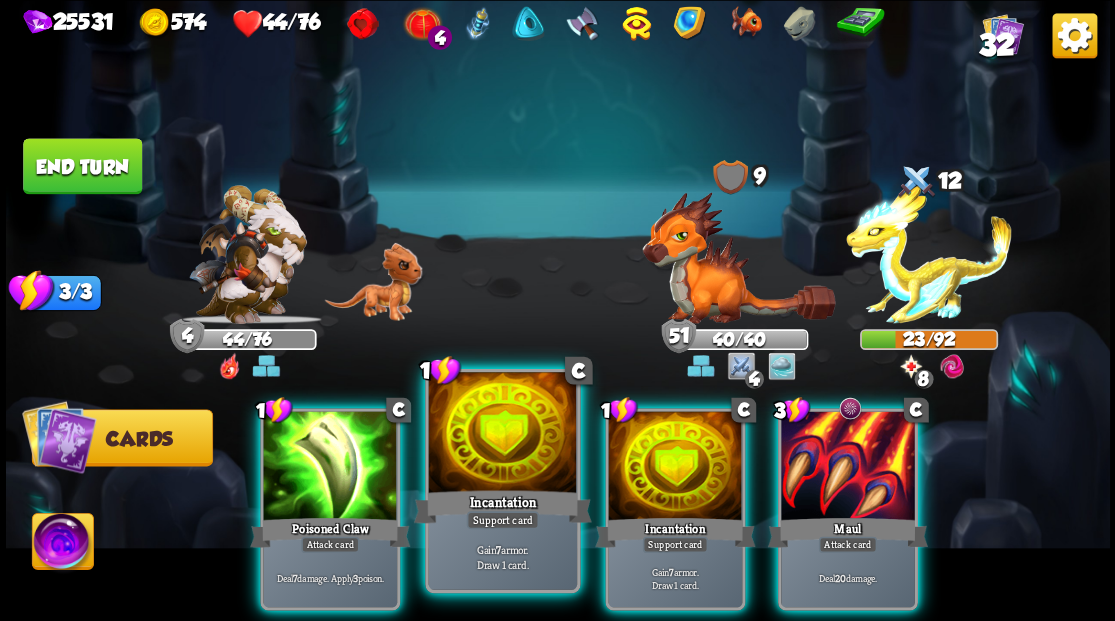click at bounding box center [502, 434] 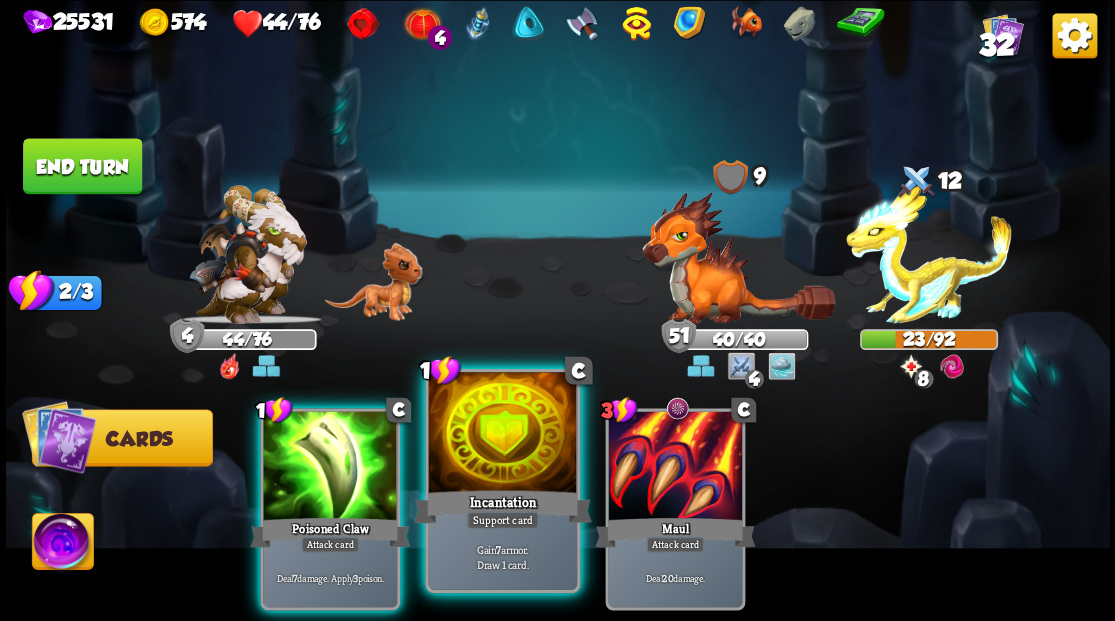 click at bounding box center (502, 434) 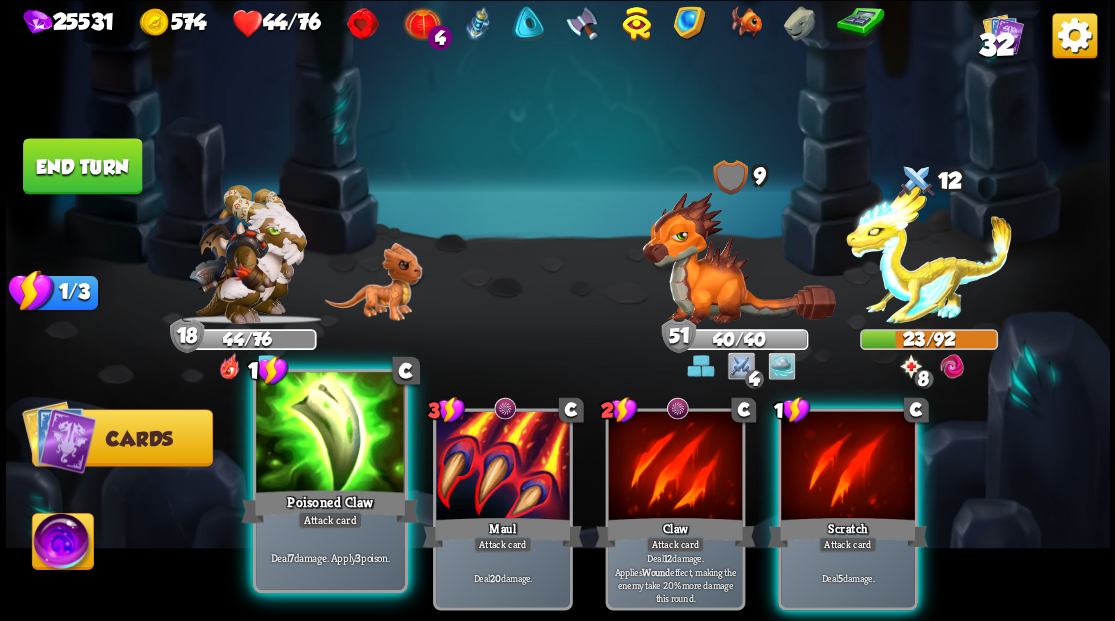 click at bounding box center (330, 434) 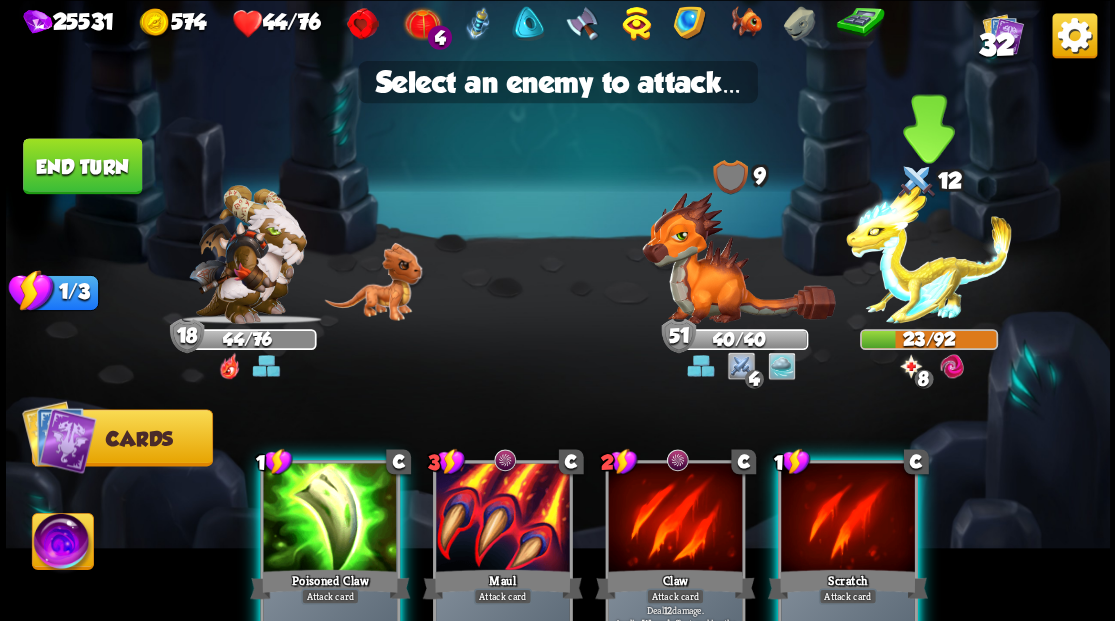 drag, startPoint x: 931, startPoint y: 290, endPoint x: 866, endPoint y: 301, distance: 65.9242 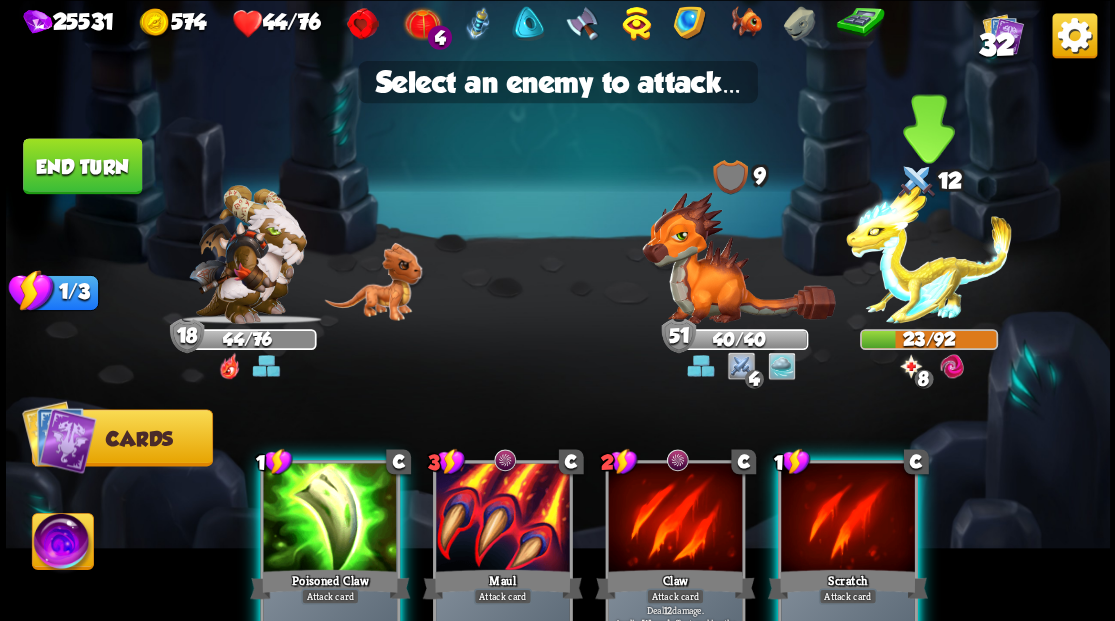 click at bounding box center (929, 254) 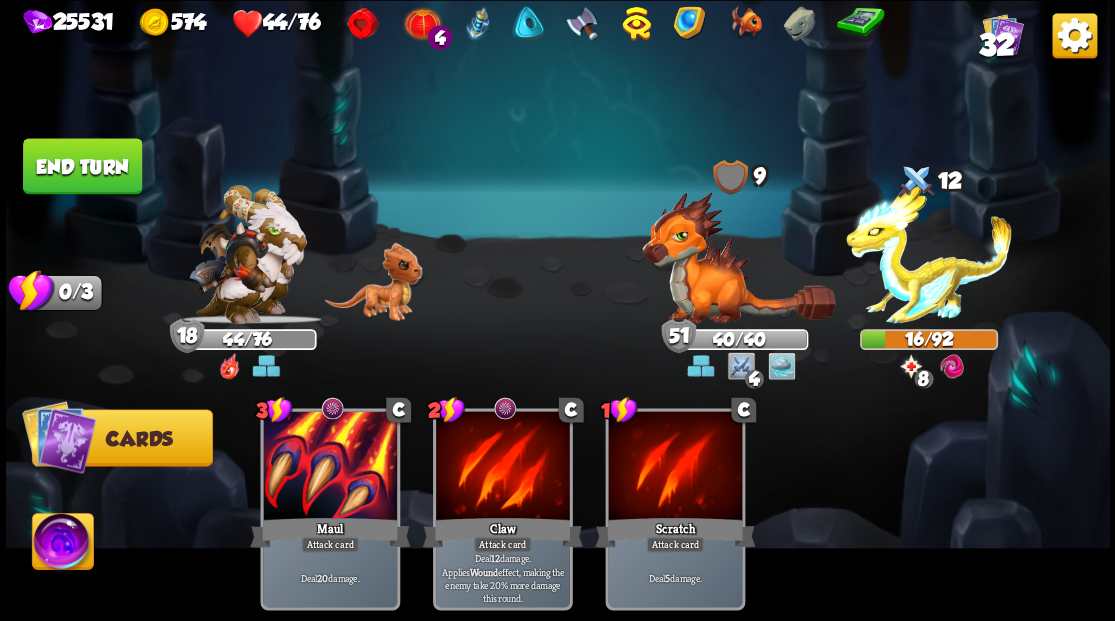 click on "End turn" at bounding box center (82, 166) 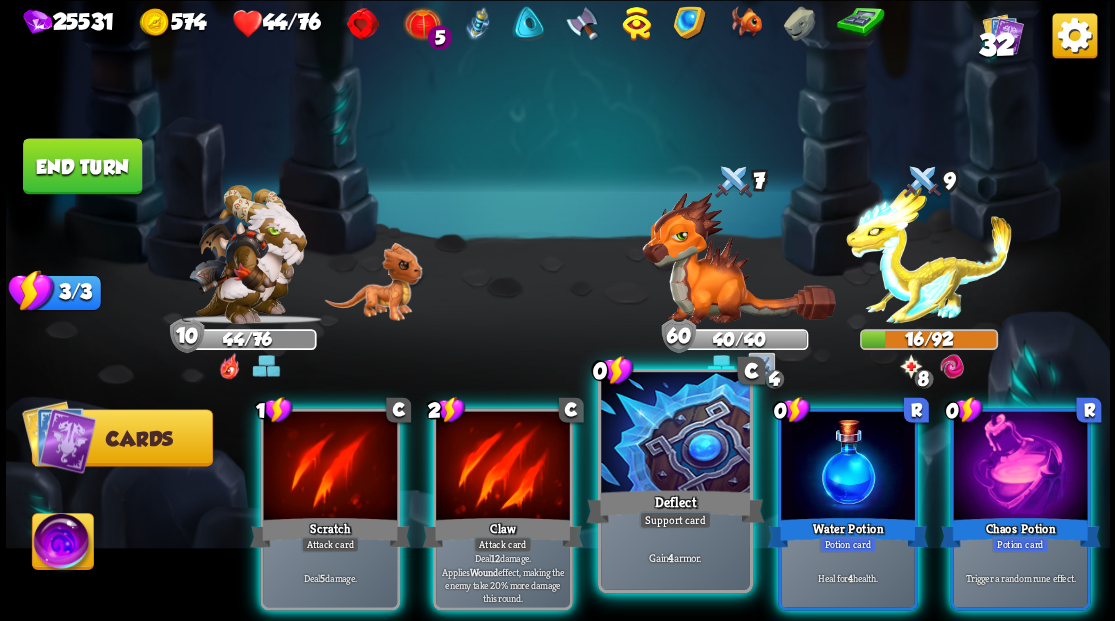 click at bounding box center (675, 434) 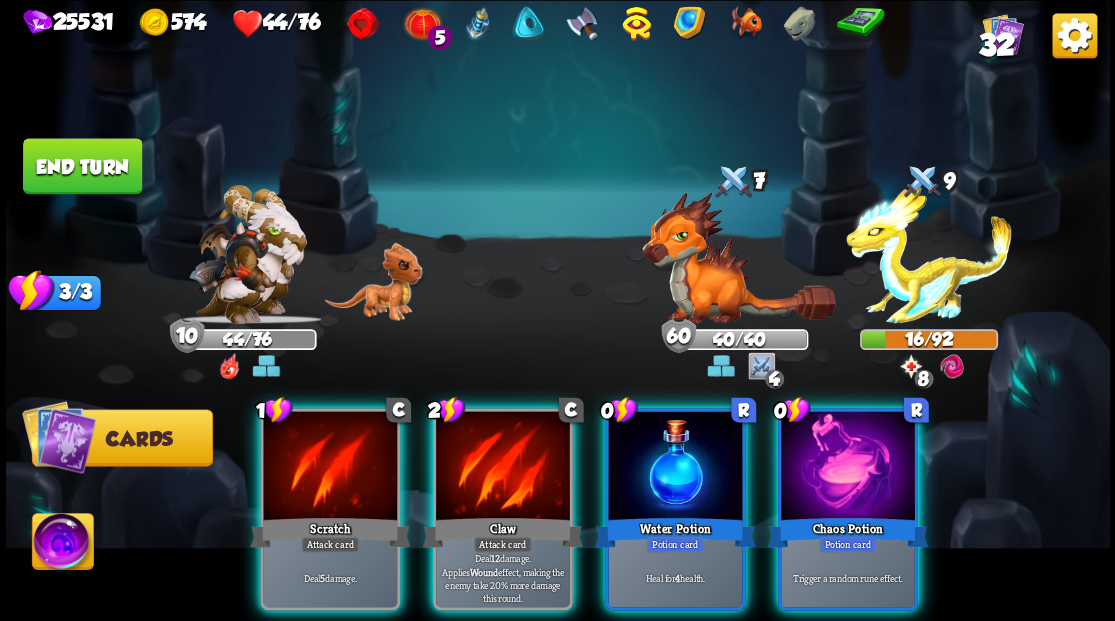 click at bounding box center [675, 467] 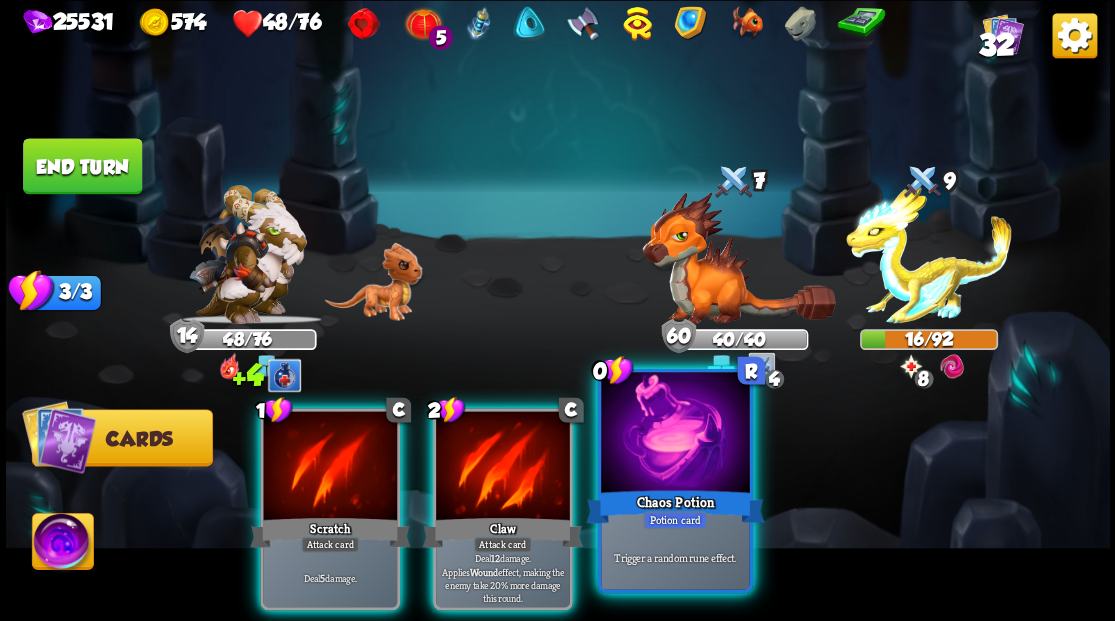 click at bounding box center (675, 434) 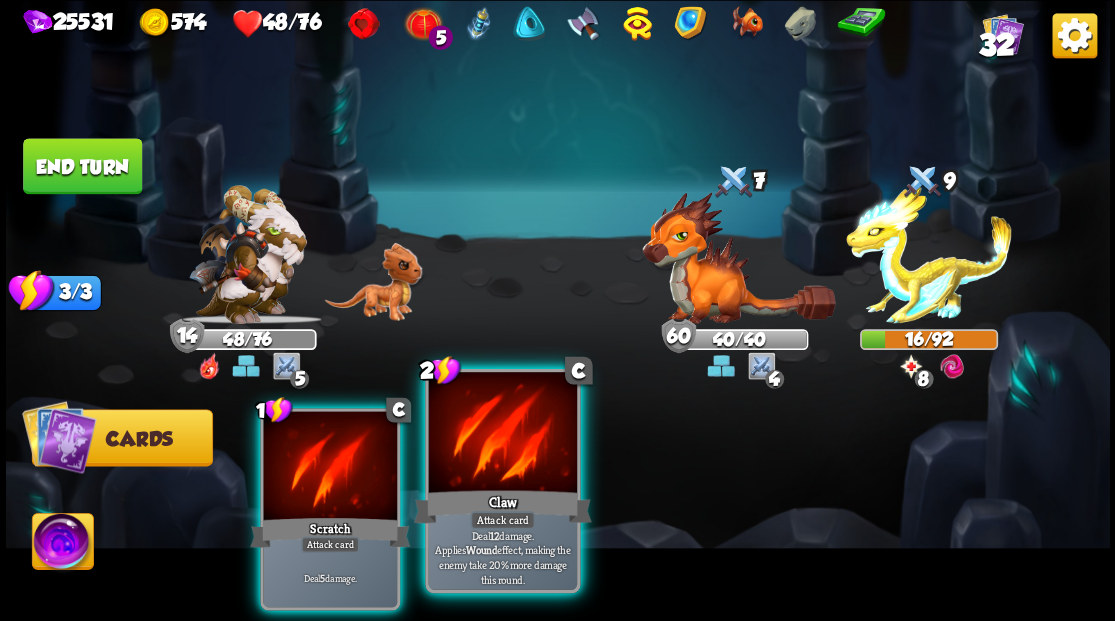 click at bounding box center [502, 434] 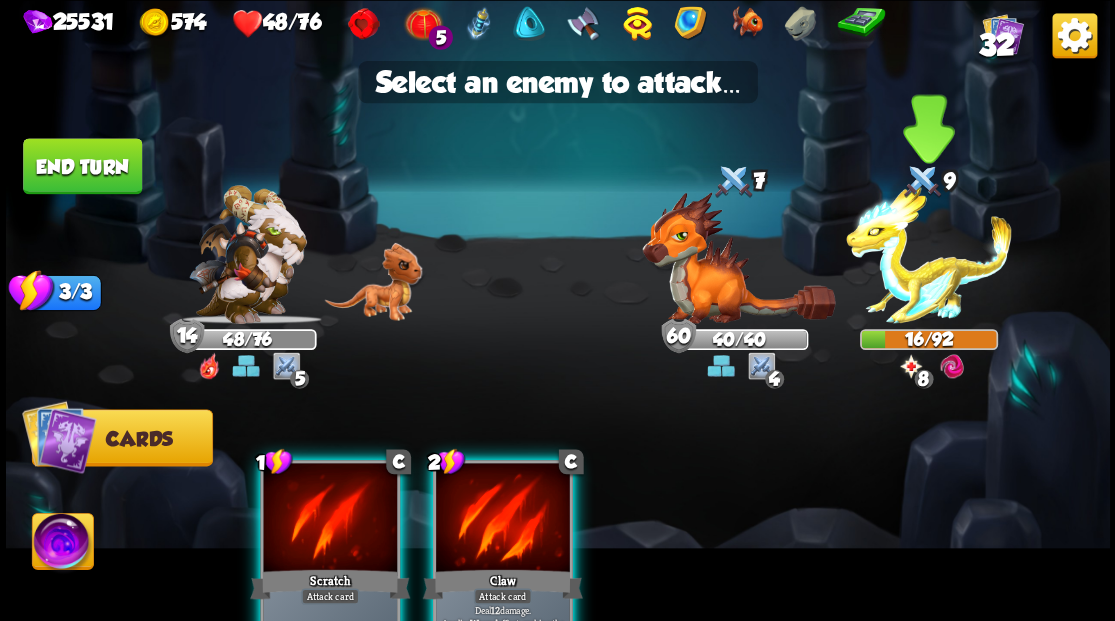 click at bounding box center [929, 254] 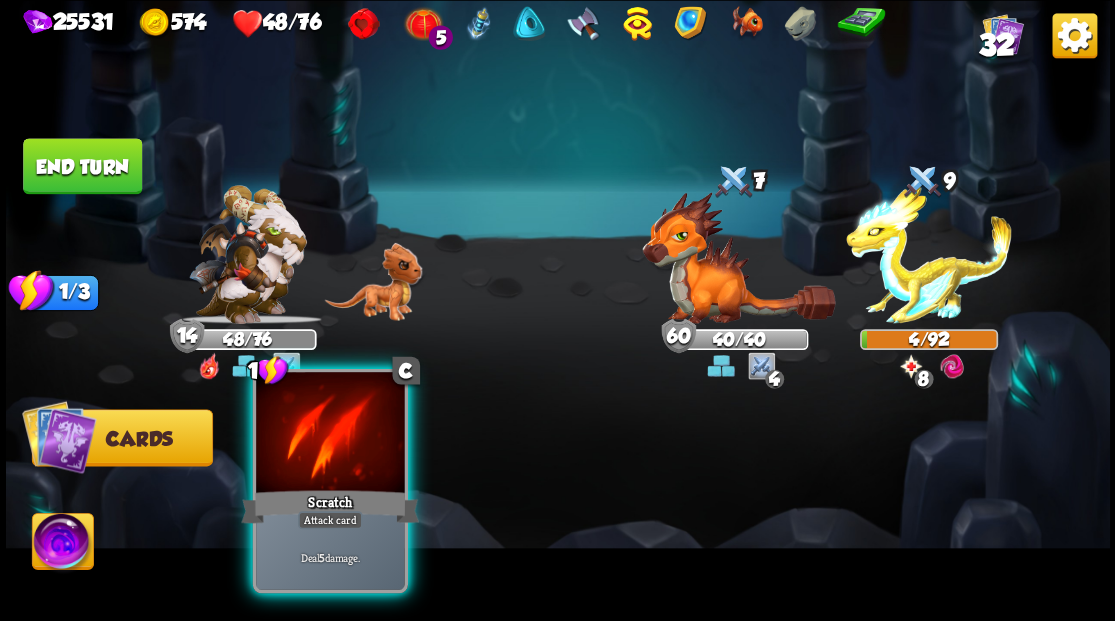 click at bounding box center (330, 434) 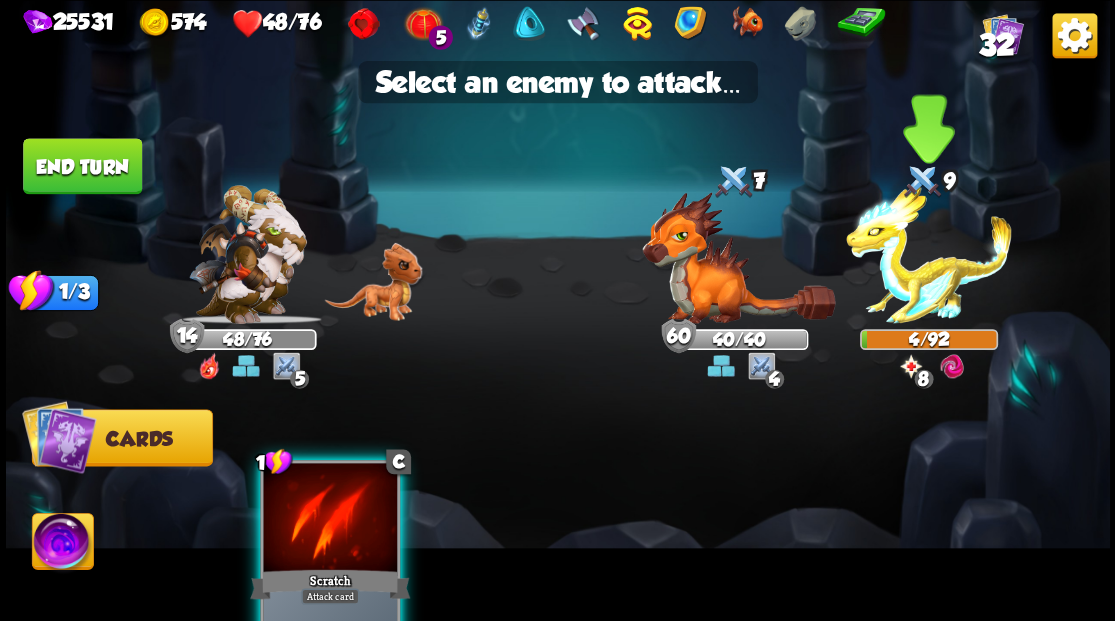 click at bounding box center (929, 254) 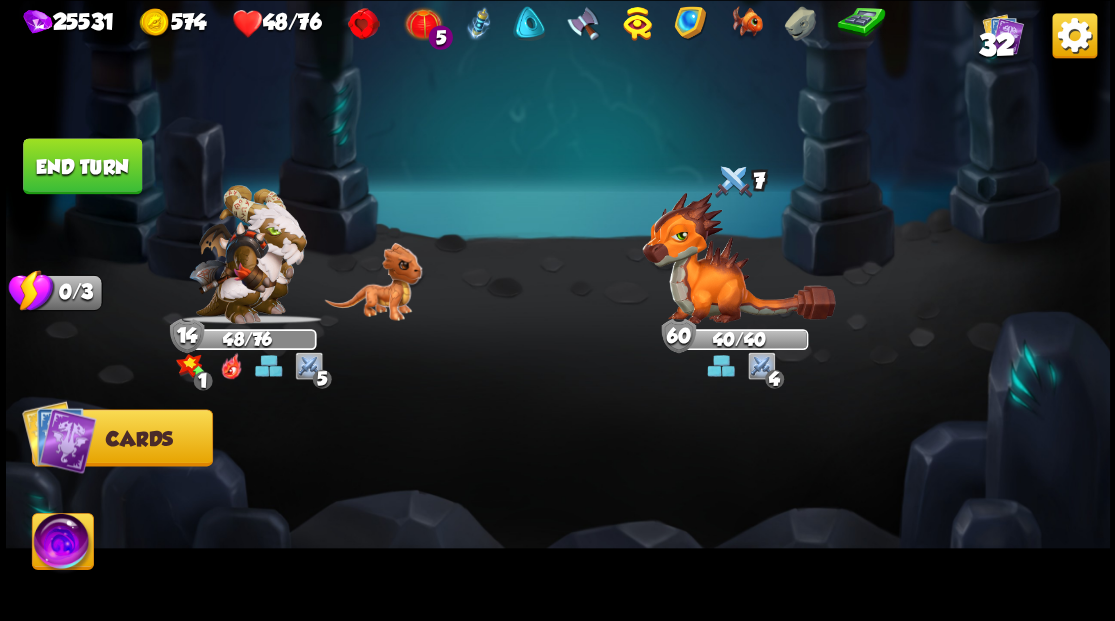 click at bounding box center (62, 544) 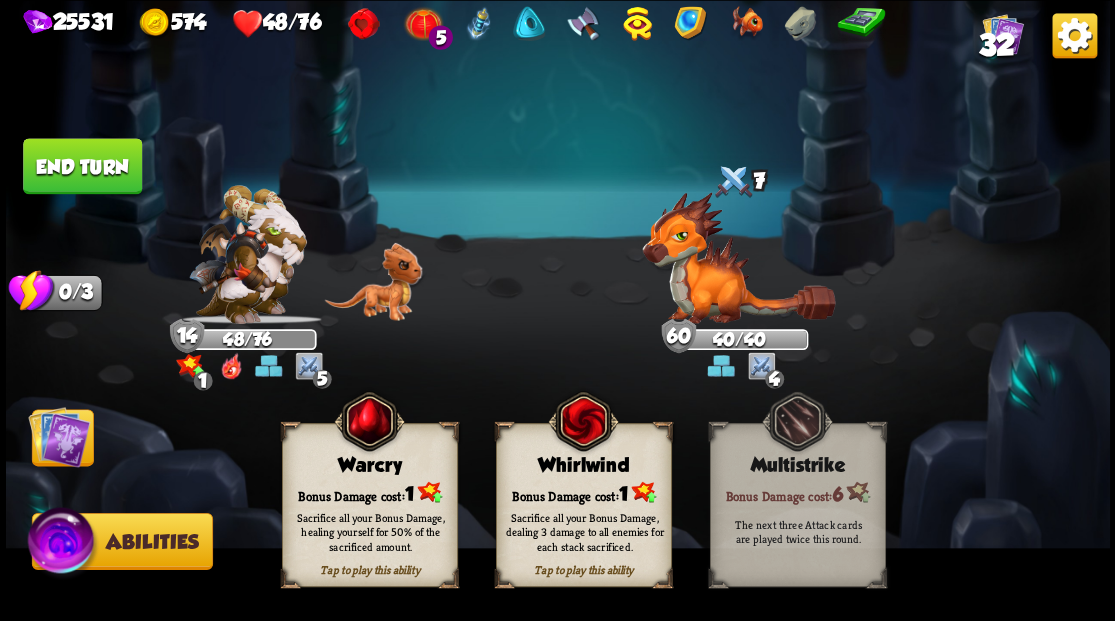 click on "Bonus Damage cost:  1" at bounding box center [369, 492] 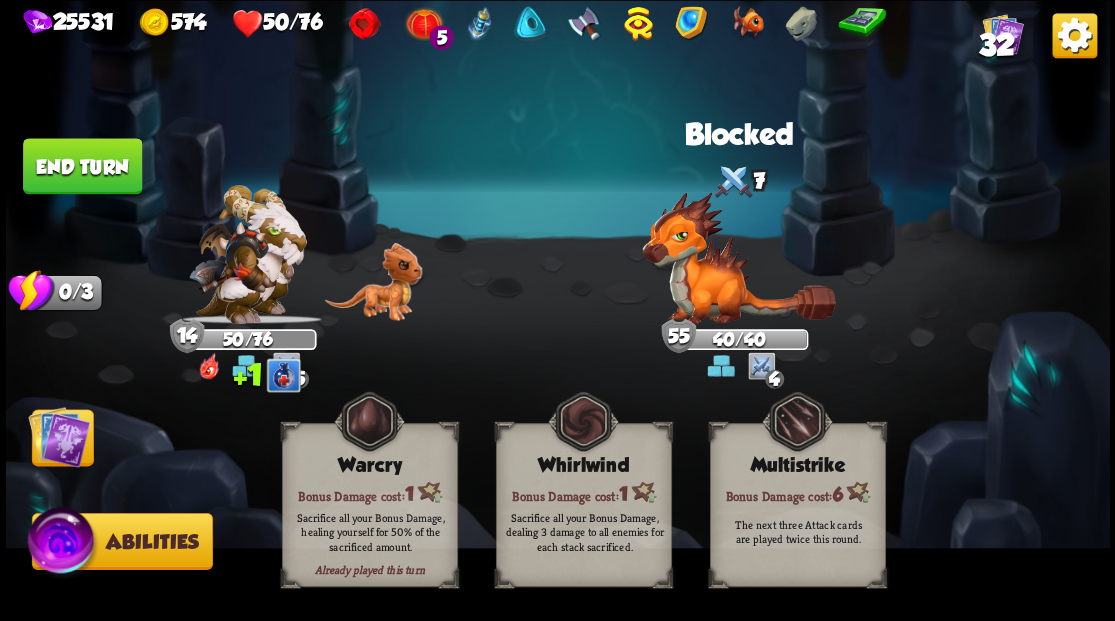 click at bounding box center (59, 436) 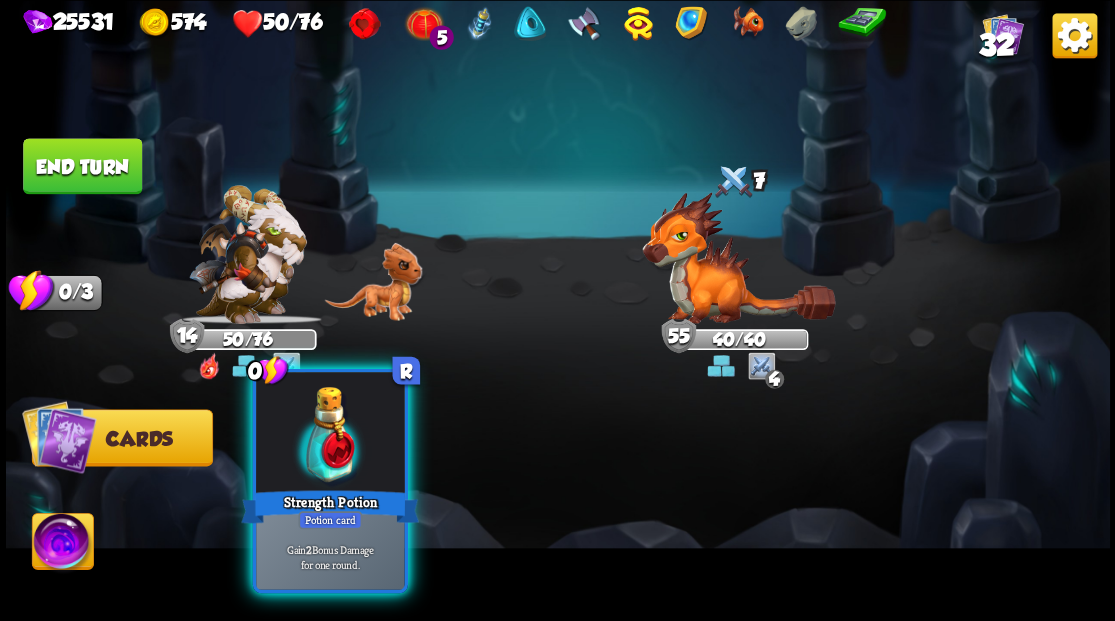click on "Strength Potion" at bounding box center (330, 506) 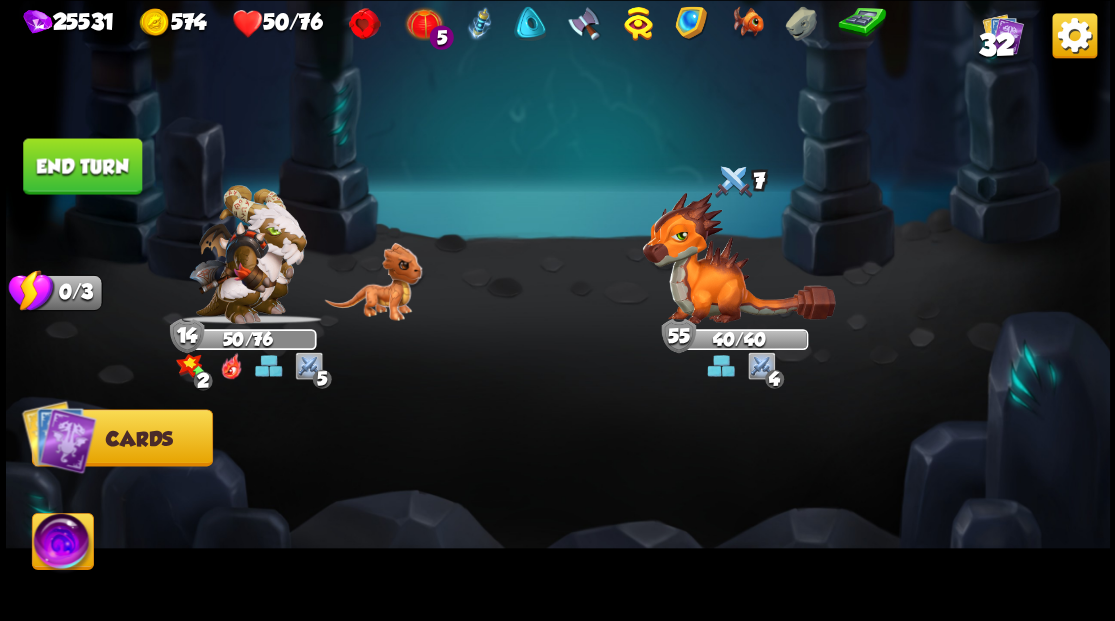 click on "End turn" at bounding box center (82, 166) 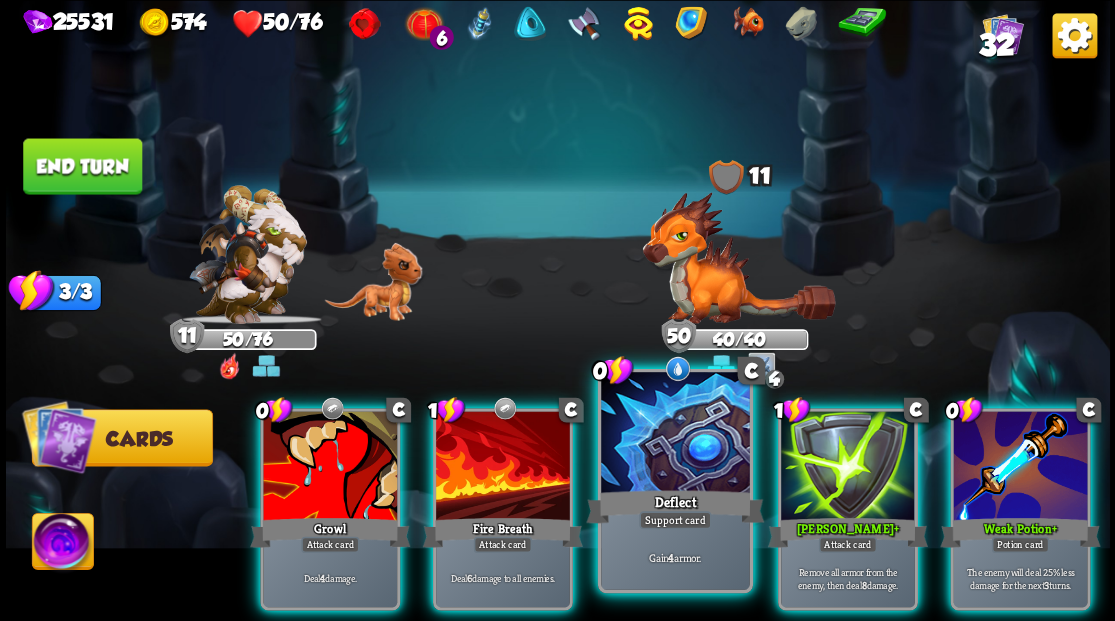 click at bounding box center [675, 434] 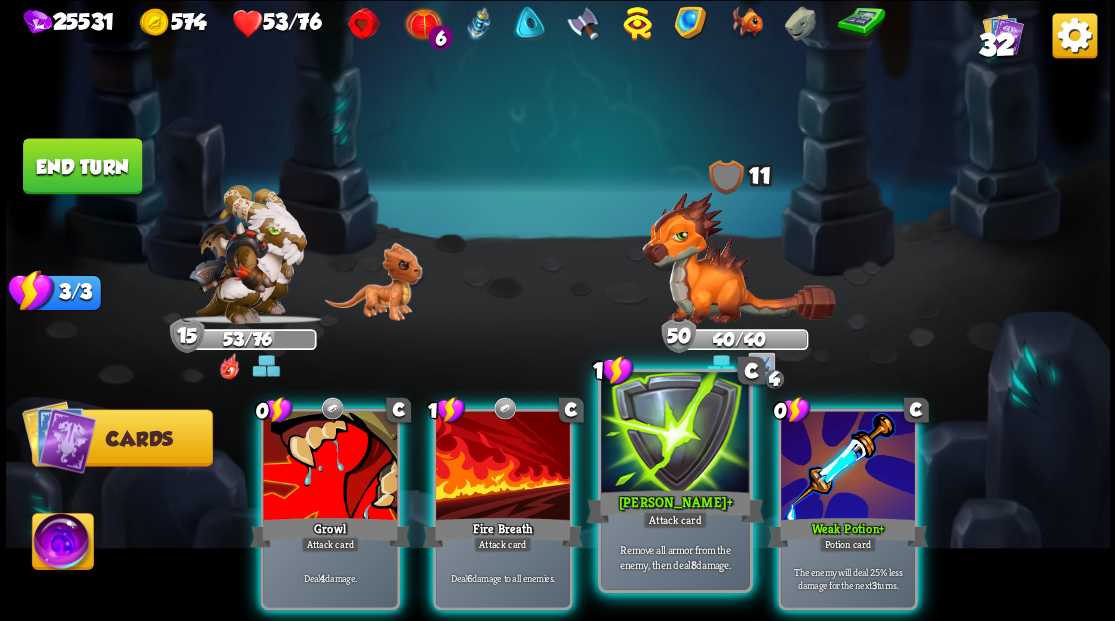 click at bounding box center [675, 434] 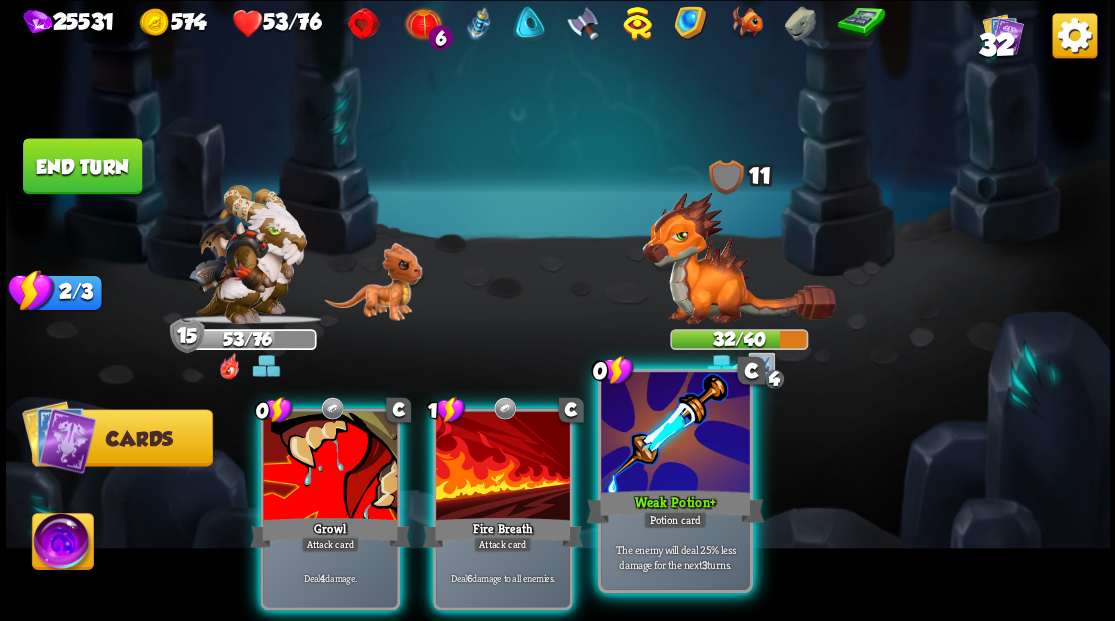 click at bounding box center [675, 434] 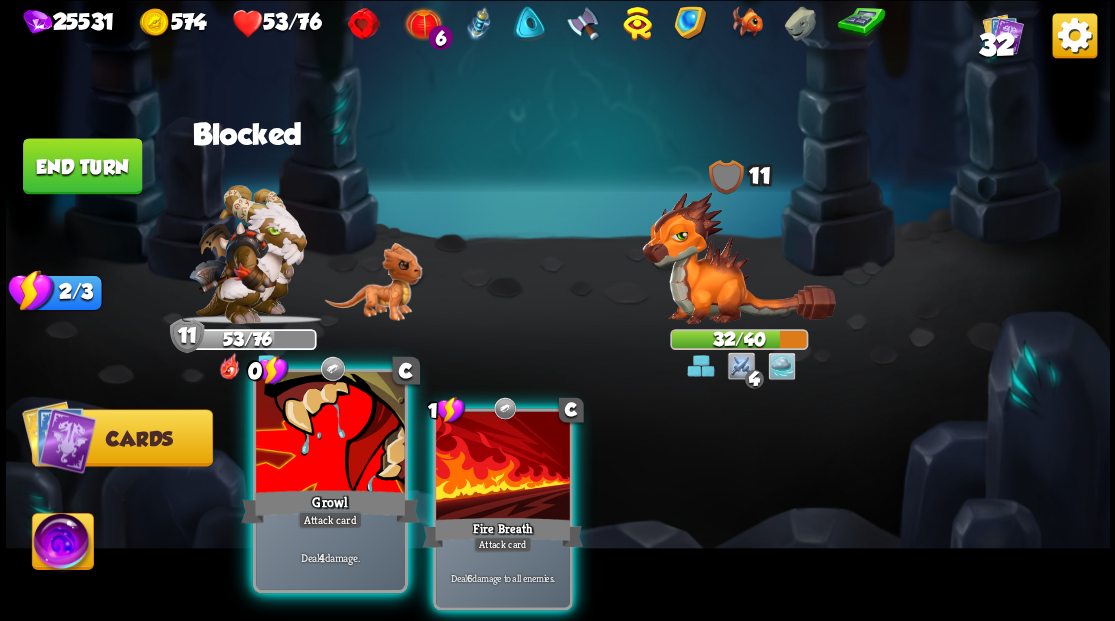 click at bounding box center [330, 434] 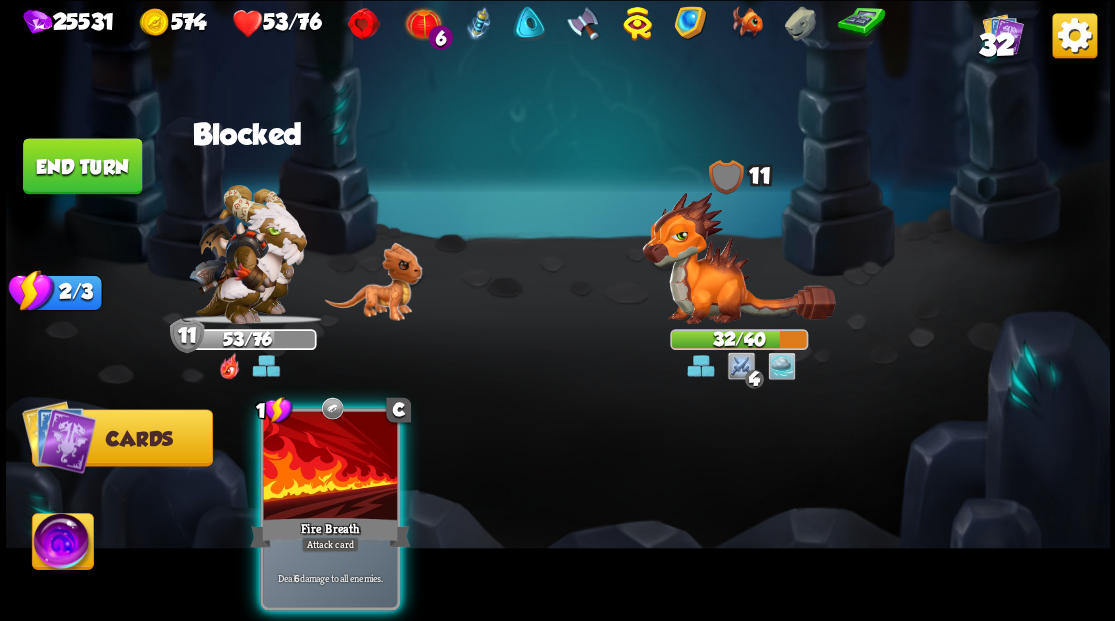 click at bounding box center [330, 467] 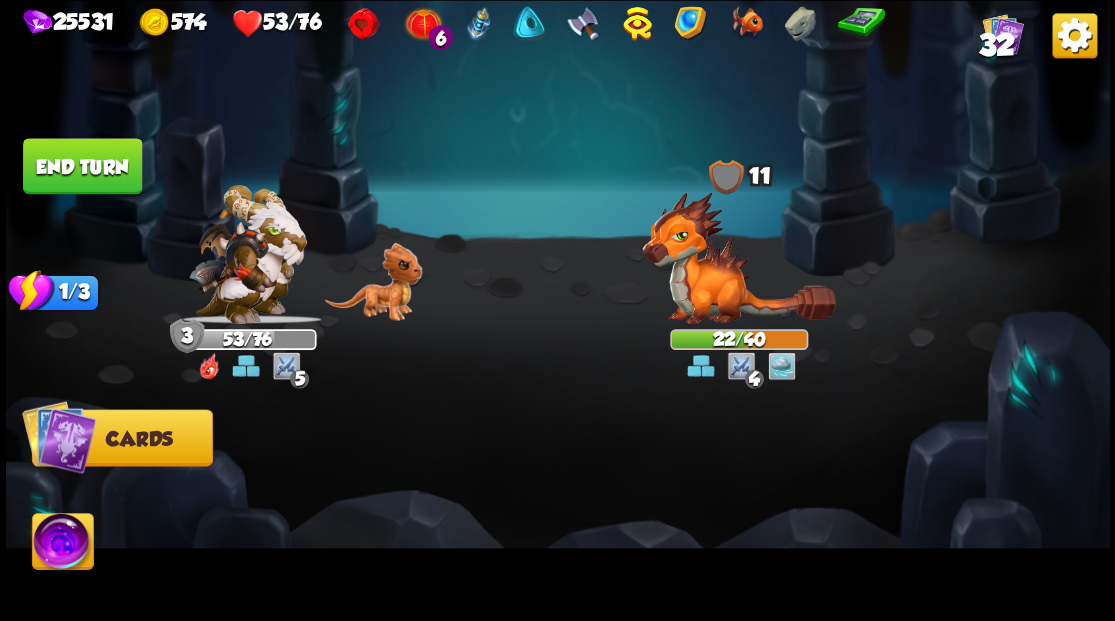 click on "End turn" at bounding box center [82, 166] 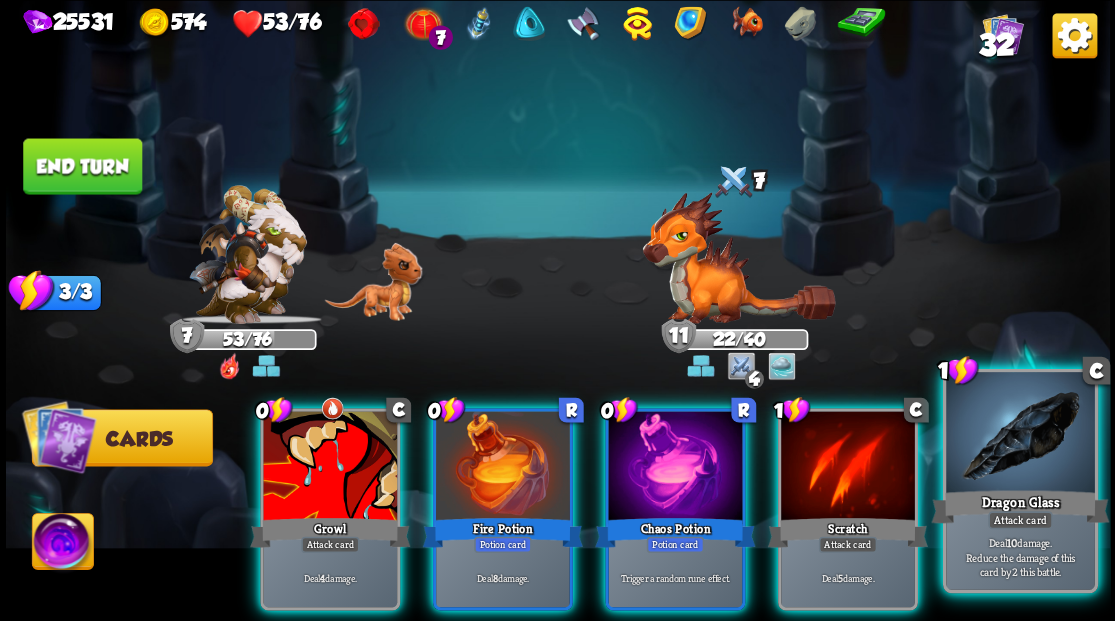 click at bounding box center [1020, 434] 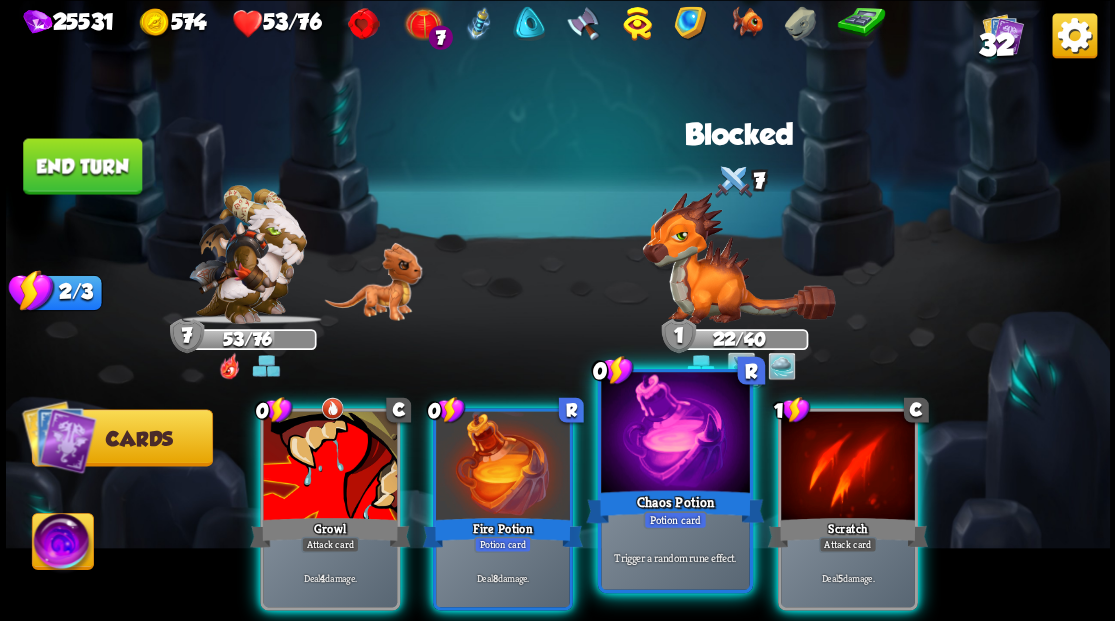 click at bounding box center [675, 434] 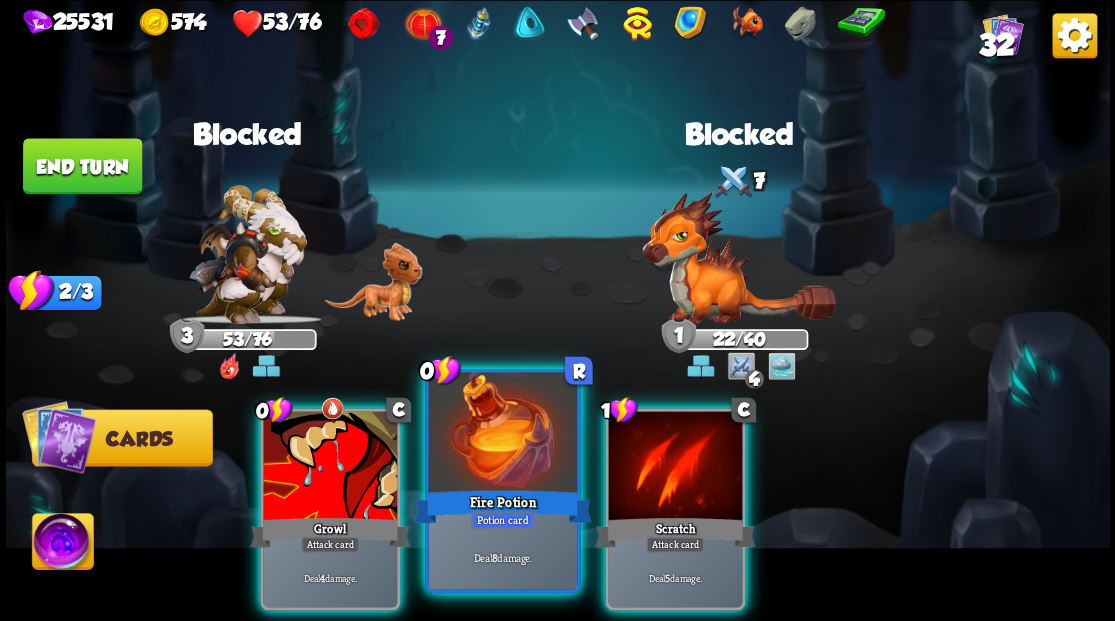 click at bounding box center (502, 434) 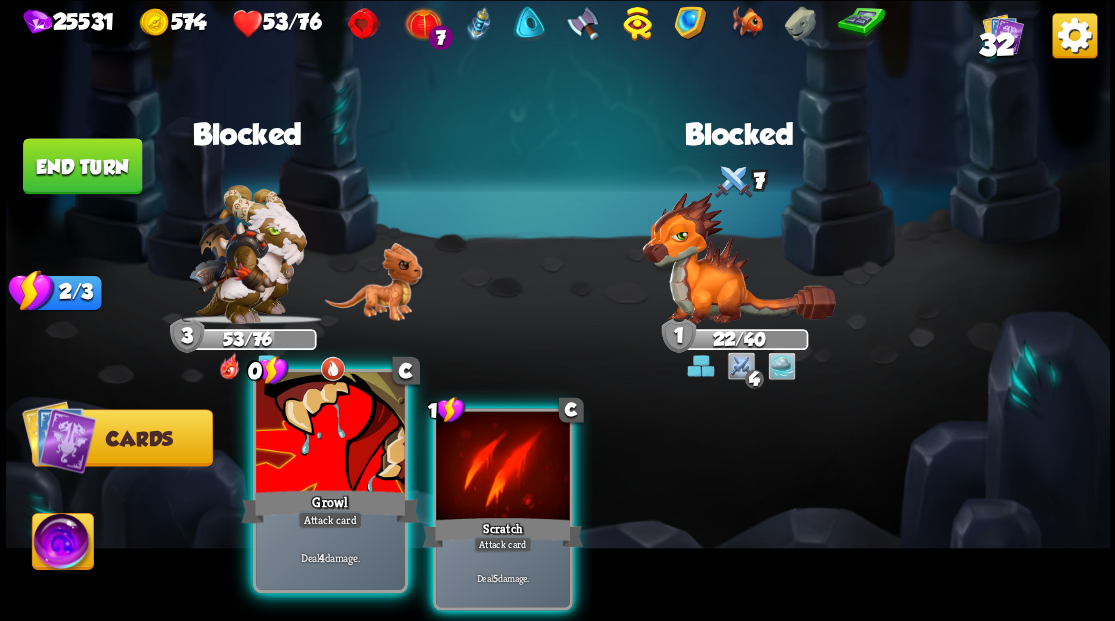 click at bounding box center [330, 434] 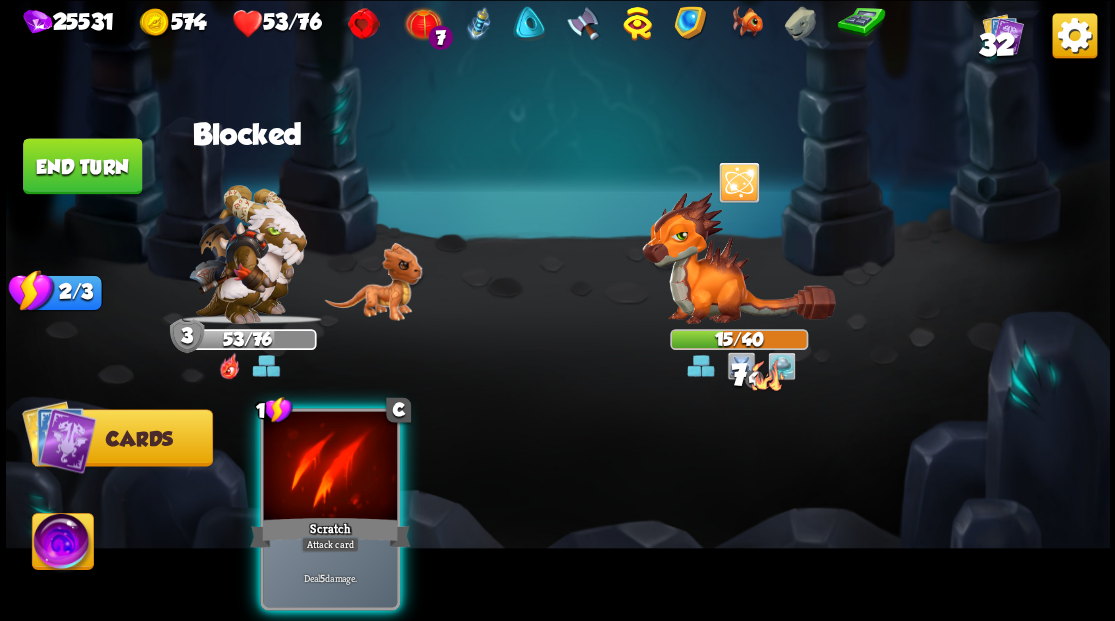 click at bounding box center [330, 467] 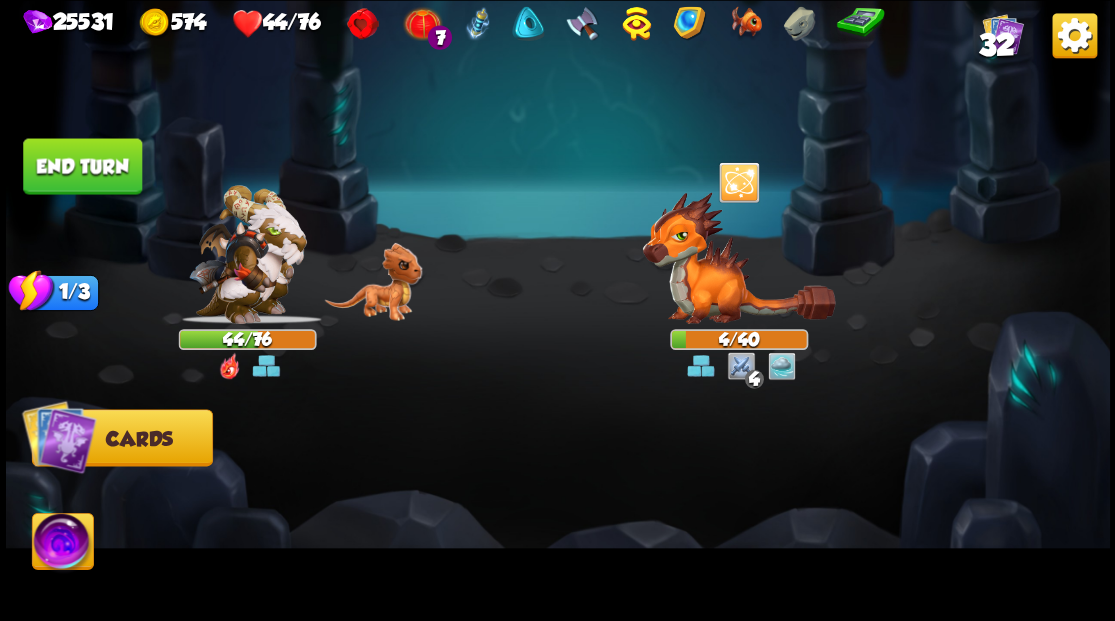 click on "End turn" at bounding box center (82, 166) 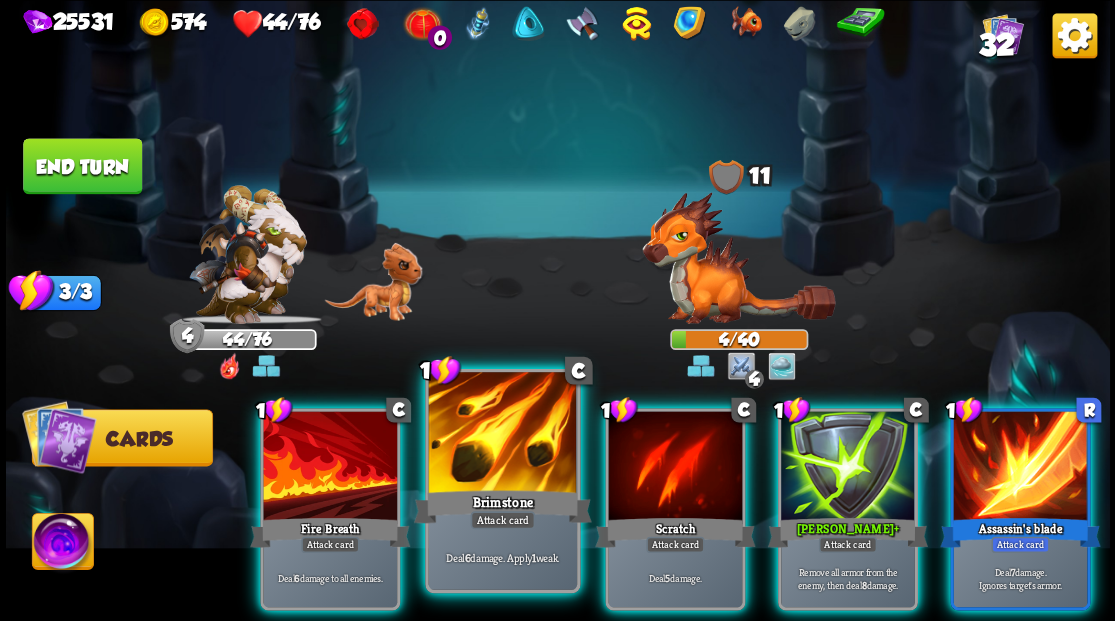 click at bounding box center [502, 434] 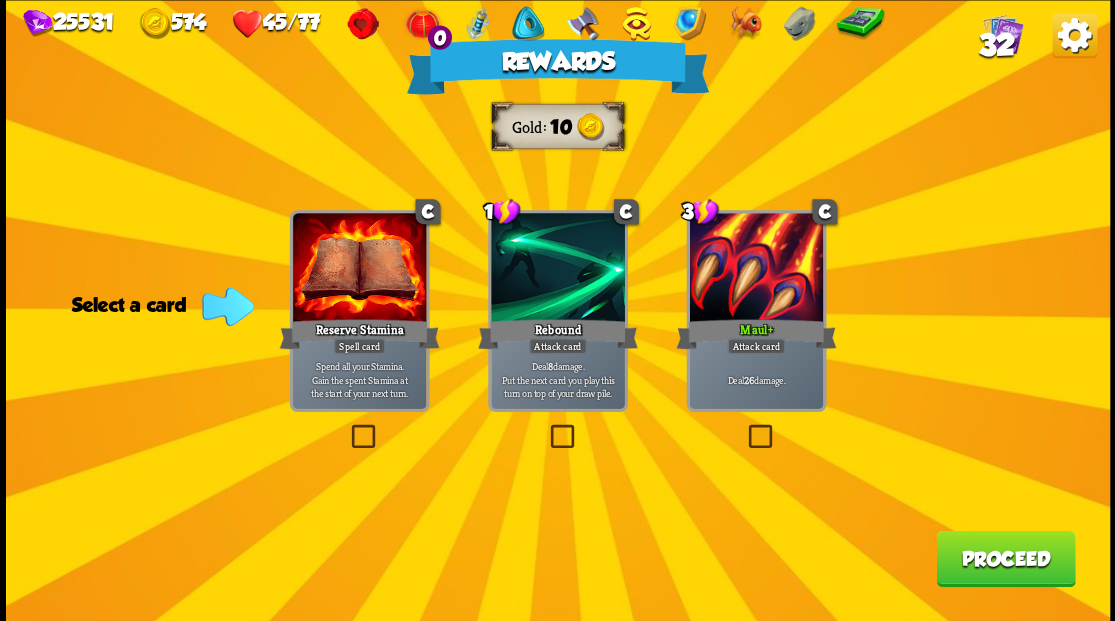 click on "Proceed" at bounding box center (1005, 558) 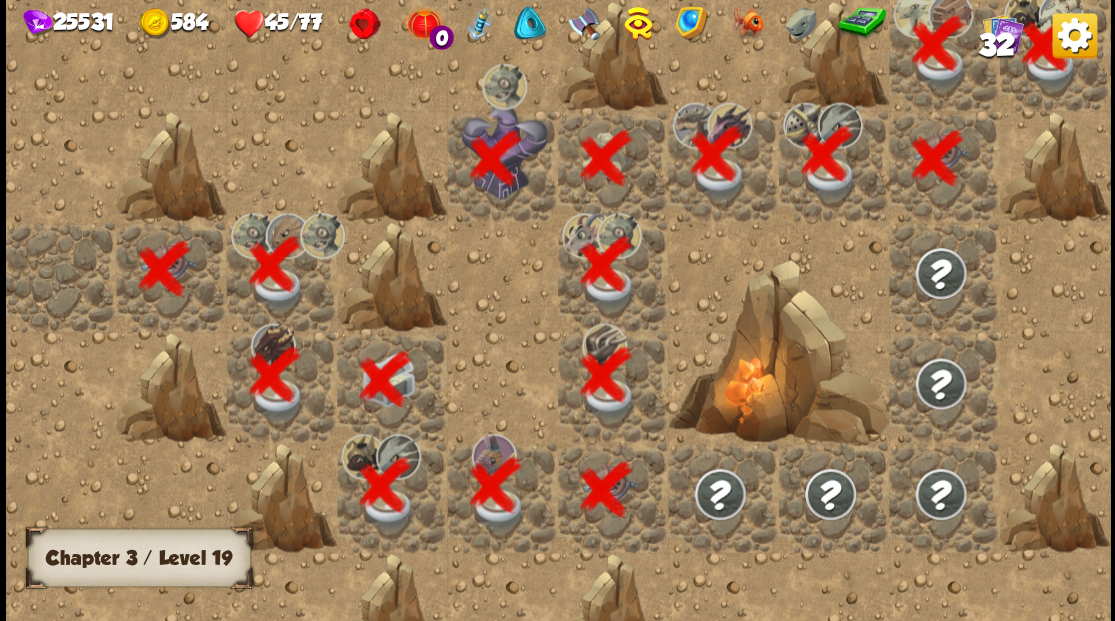 scroll, scrollTop: 0, scrollLeft: 384, axis: horizontal 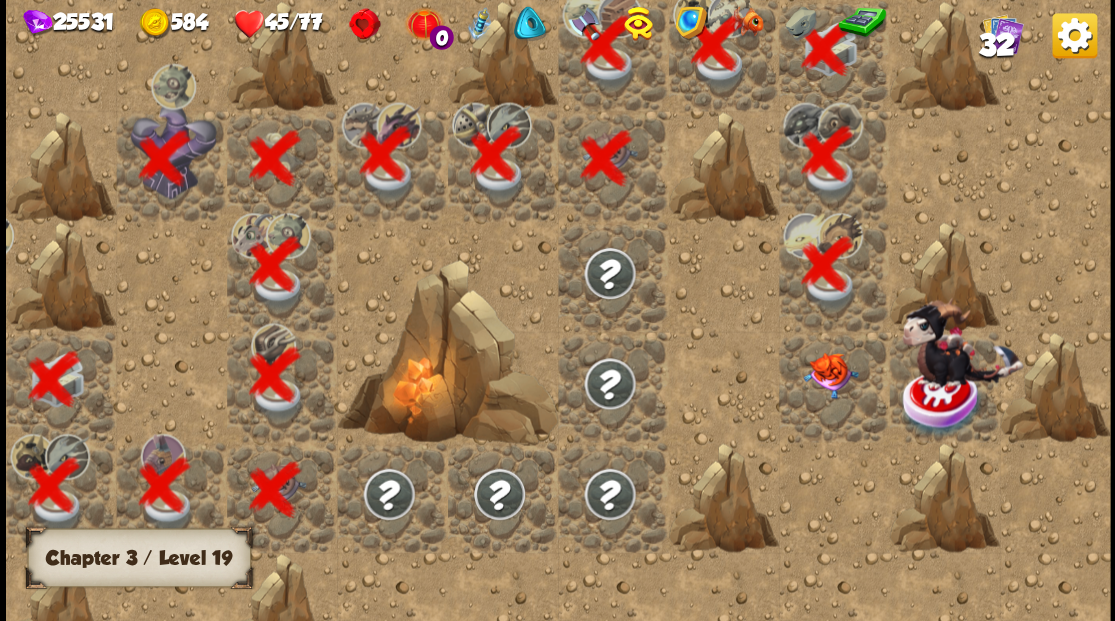 click at bounding box center (829, 375) 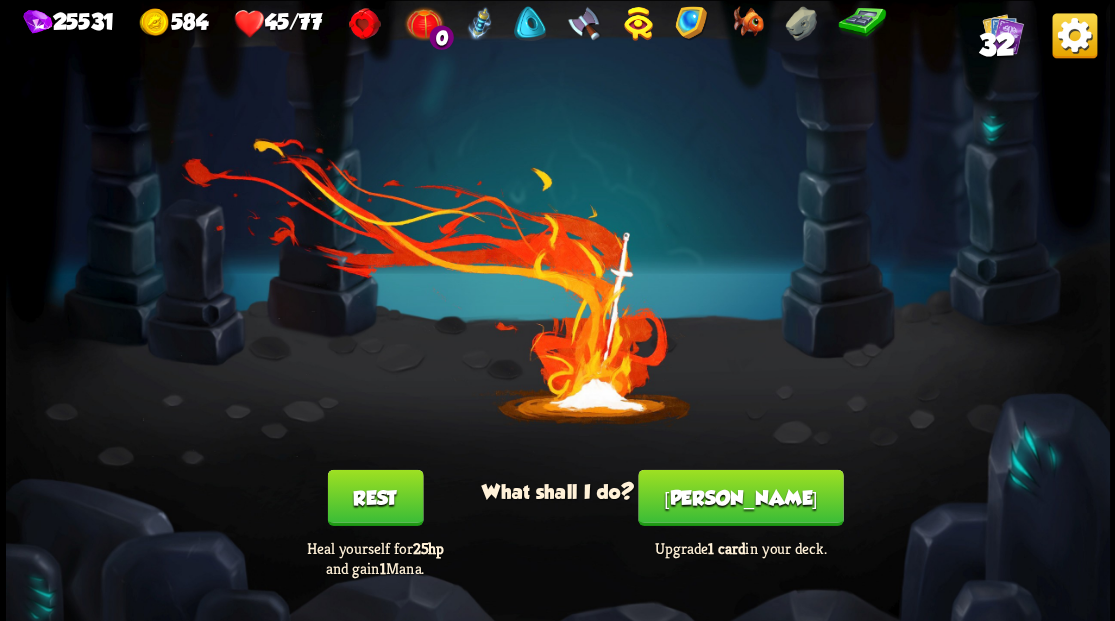 click on "[PERSON_NAME]" at bounding box center [740, 497] 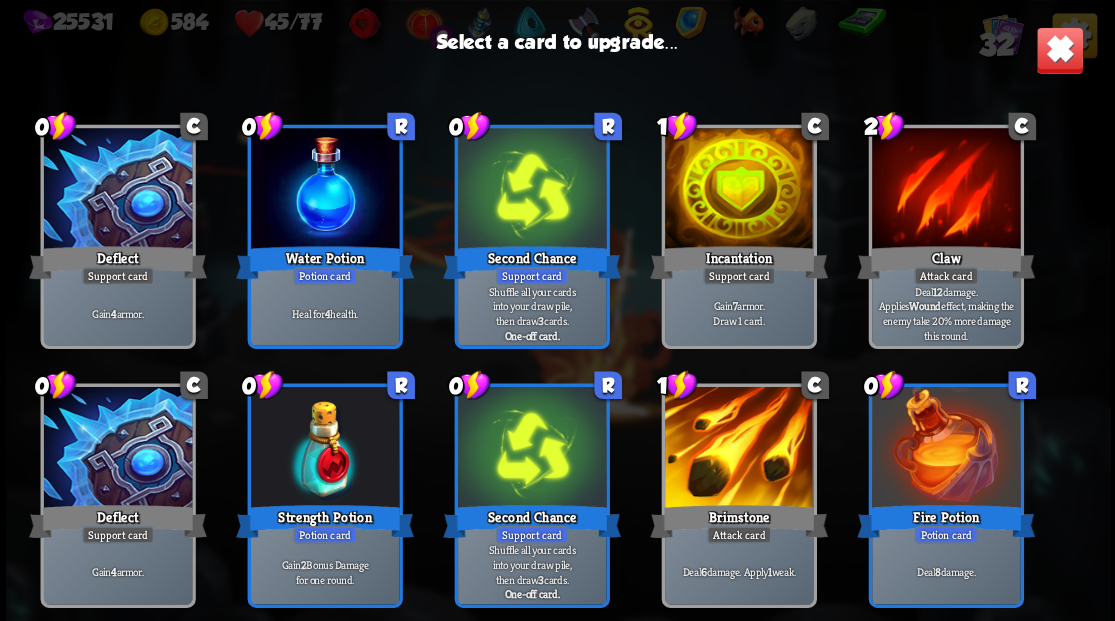 scroll, scrollTop: 462, scrollLeft: 0, axis: vertical 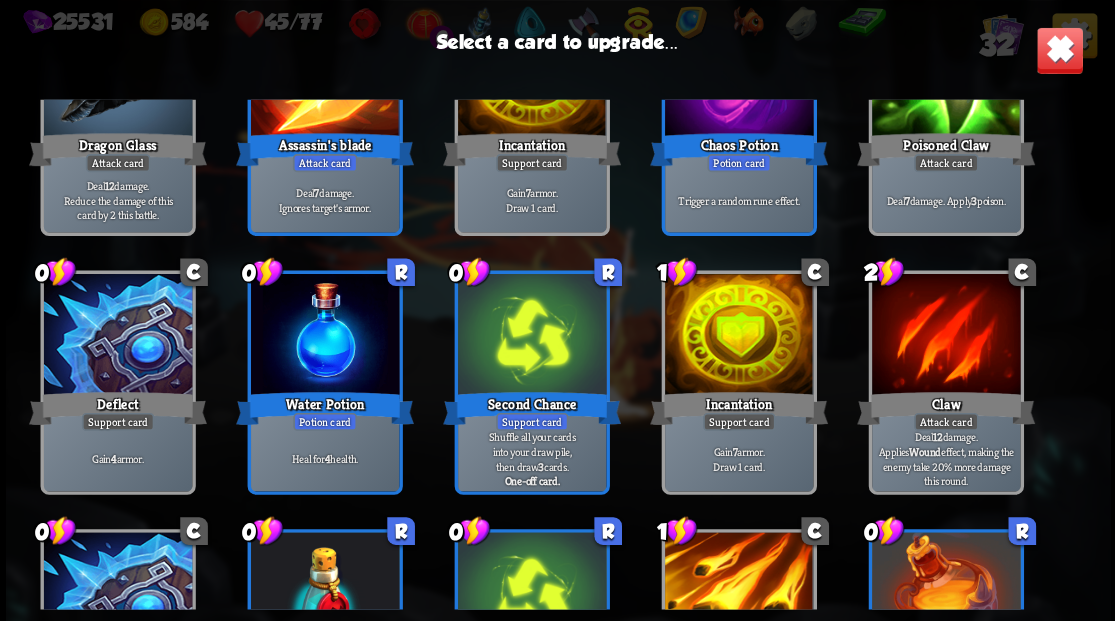 click at bounding box center (1059, 50) 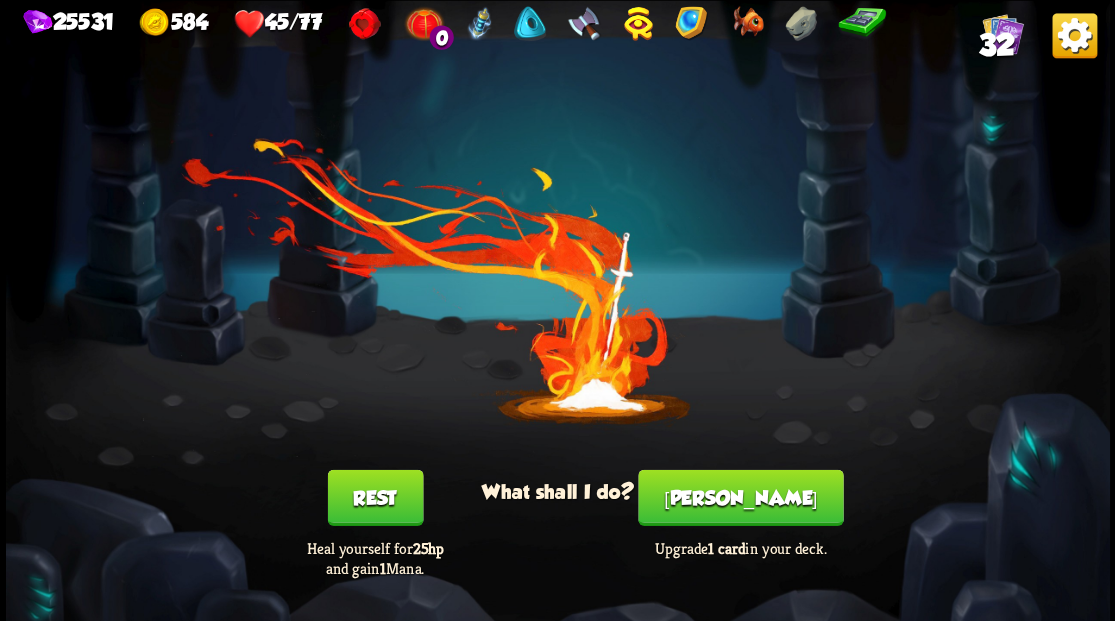 click on "Rest" at bounding box center (375, 497) 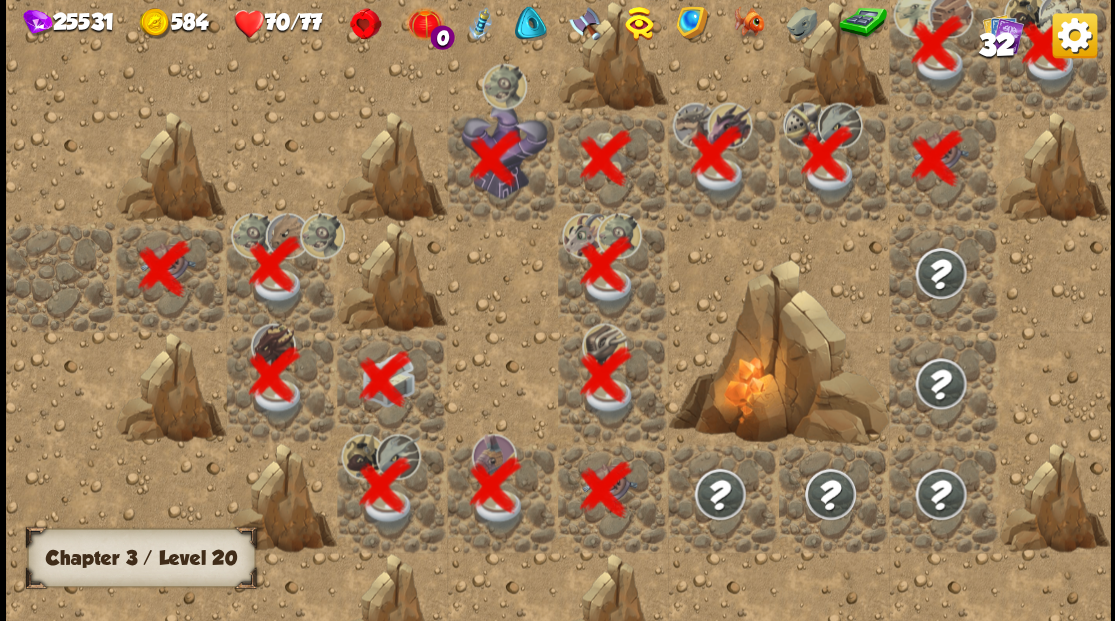 scroll, scrollTop: 0, scrollLeft: 384, axis: horizontal 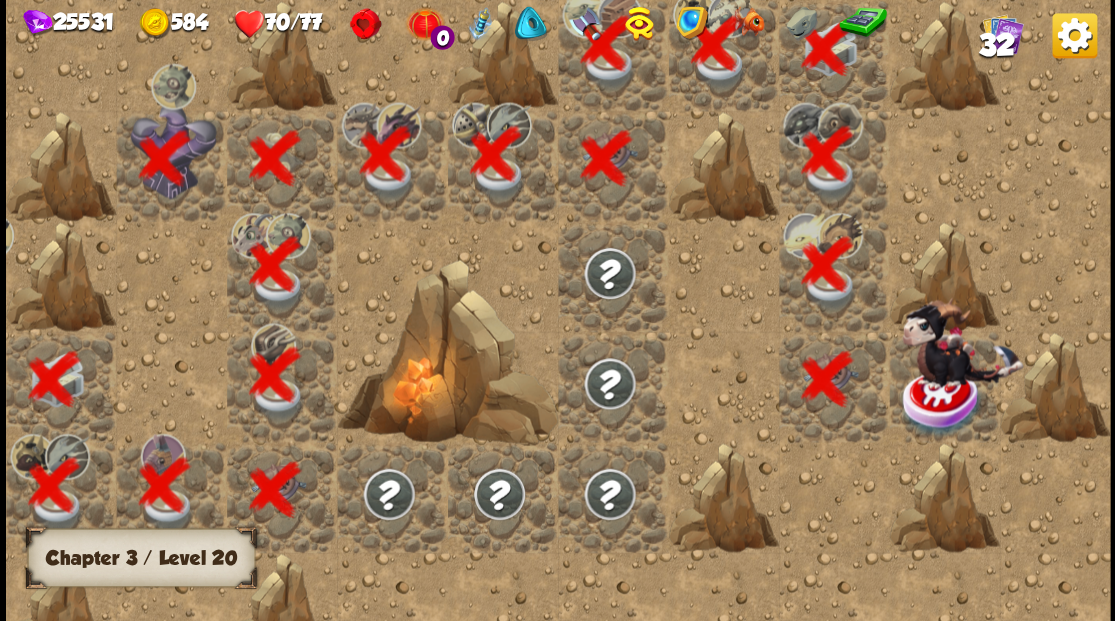 click at bounding box center [942, 402] 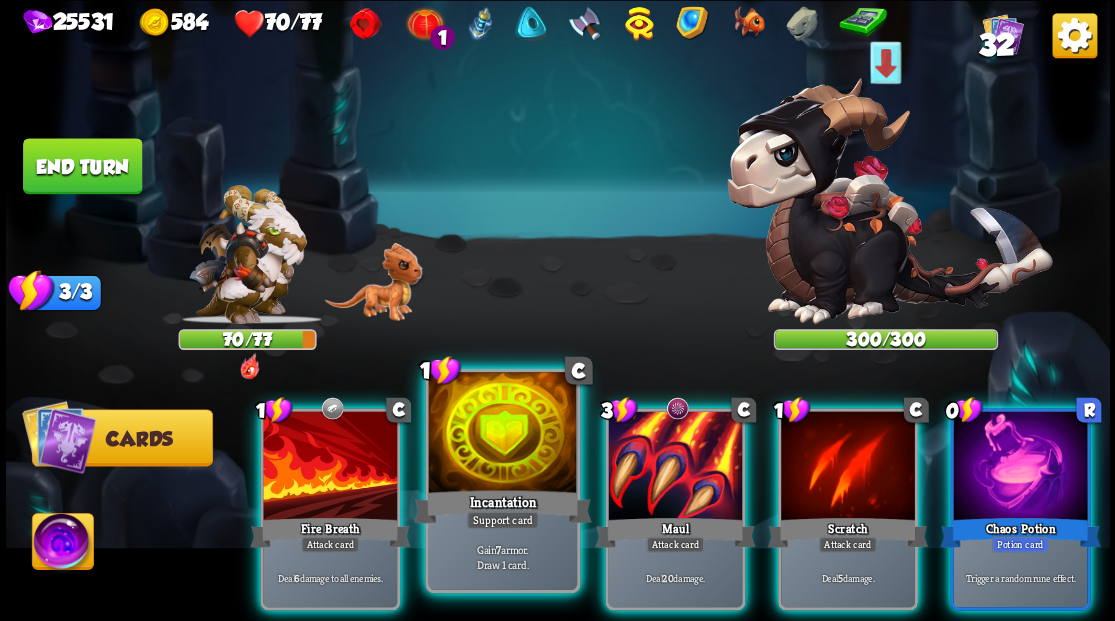 click at bounding box center [502, 434] 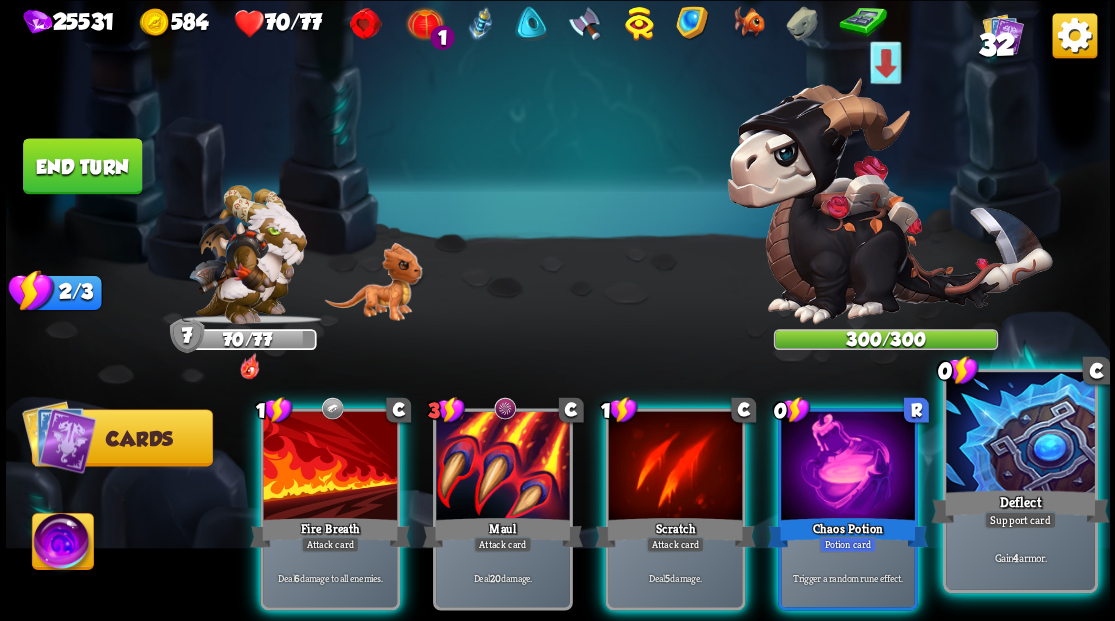 click at bounding box center (1020, 434) 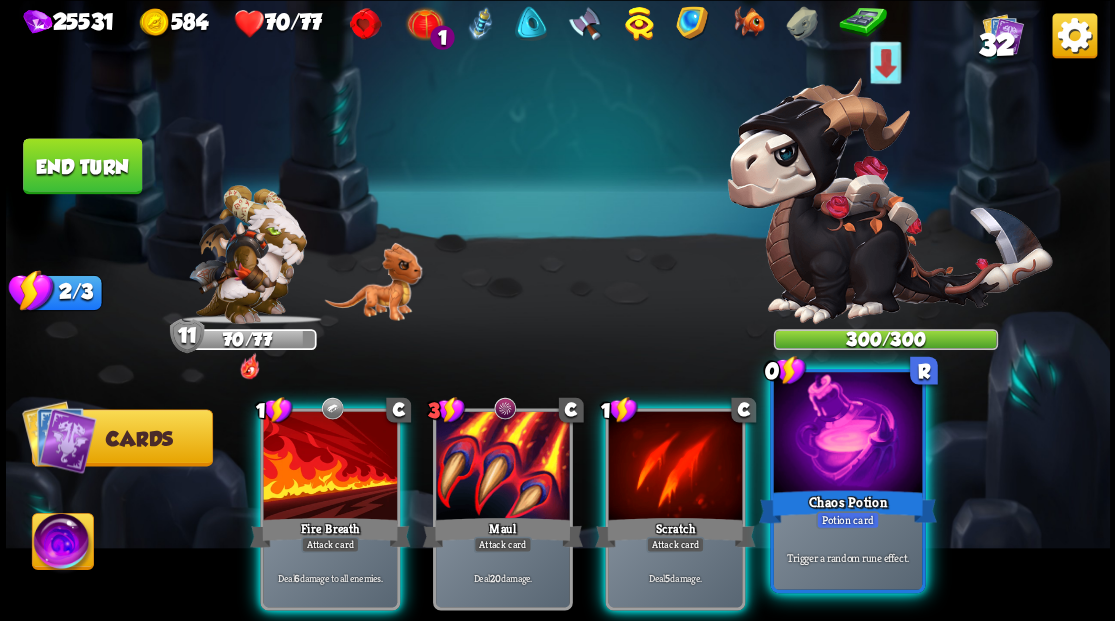 click at bounding box center (847, 434) 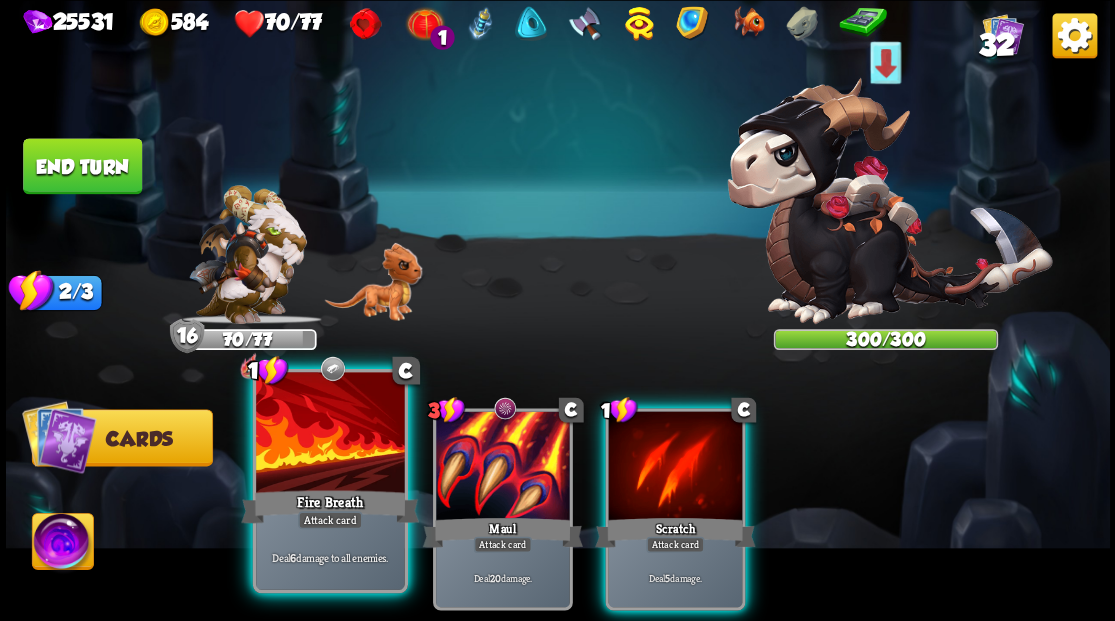 click at bounding box center [330, 434] 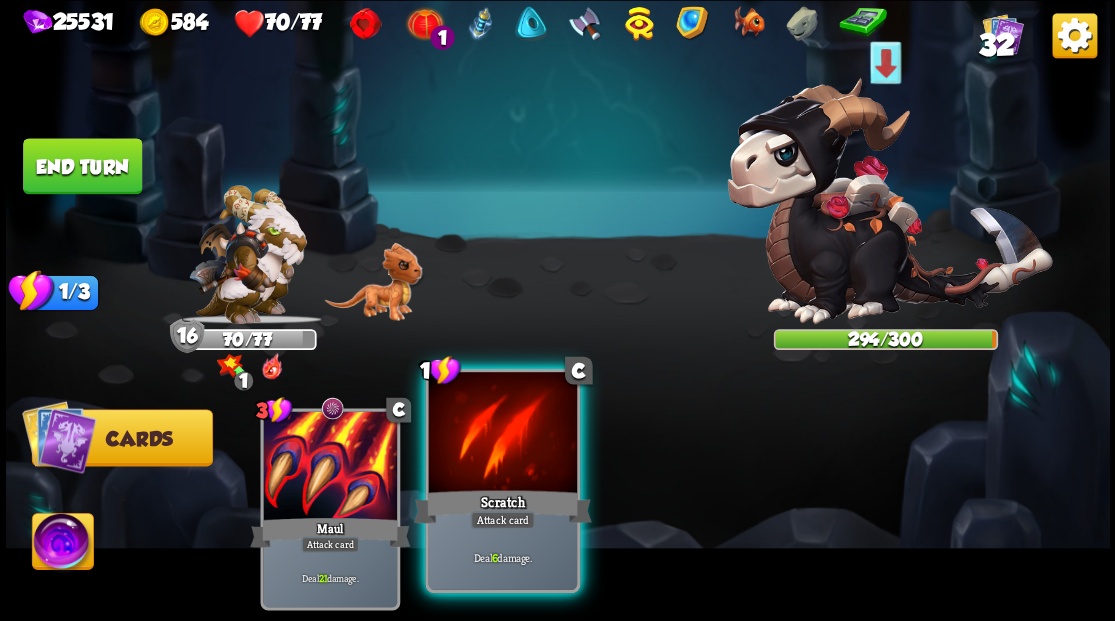 click at bounding box center (502, 434) 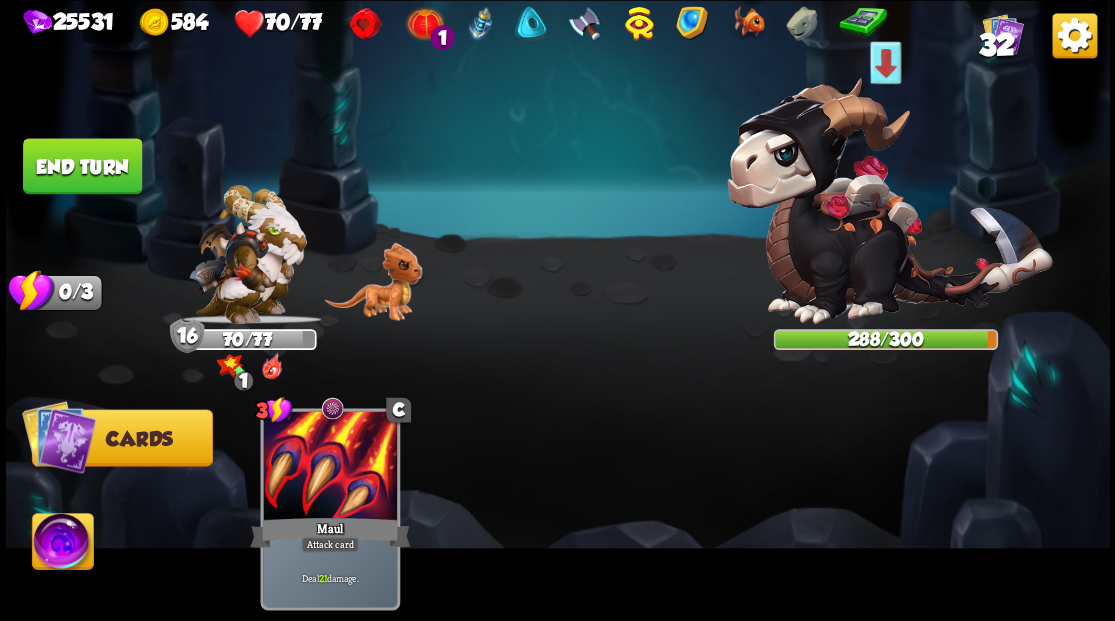 click at bounding box center (62, 544) 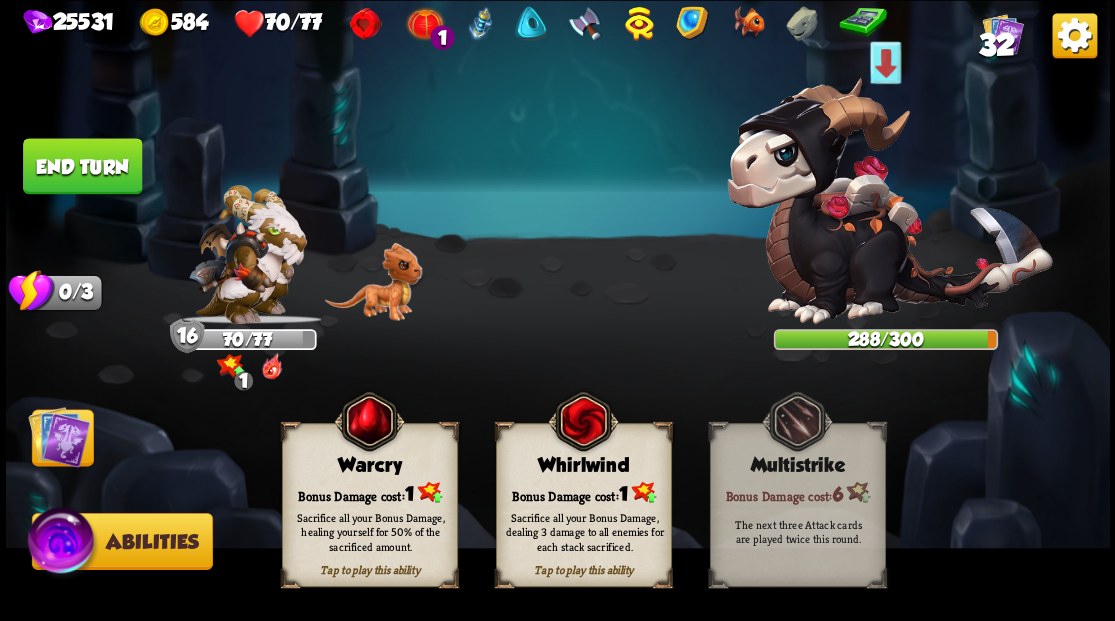 click on "Bonus Damage cost:  1" at bounding box center (369, 492) 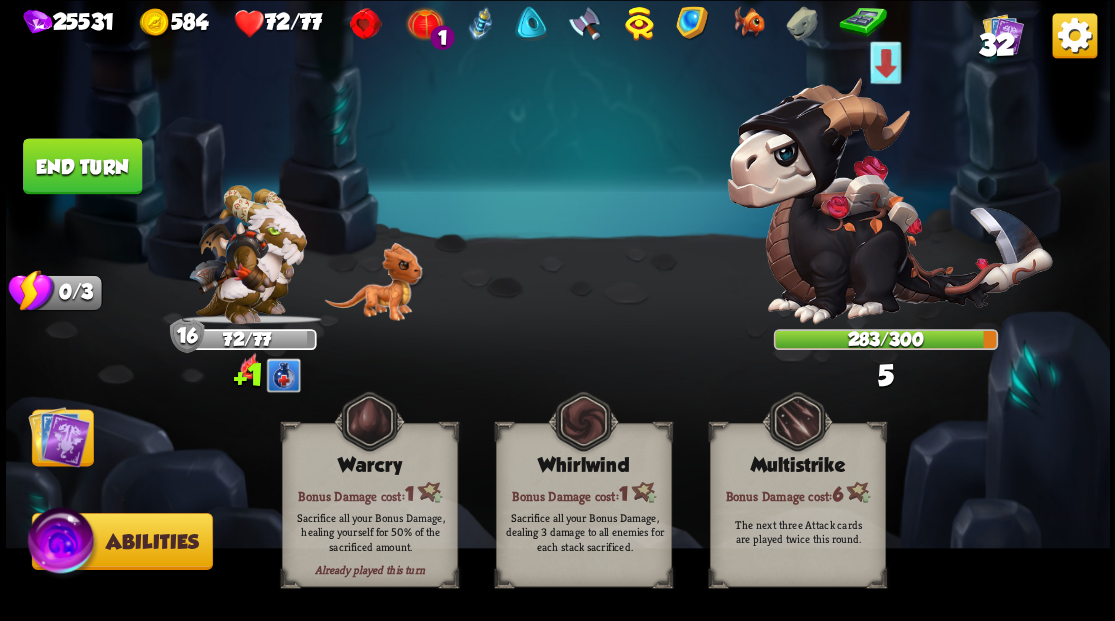 click at bounding box center [59, 436] 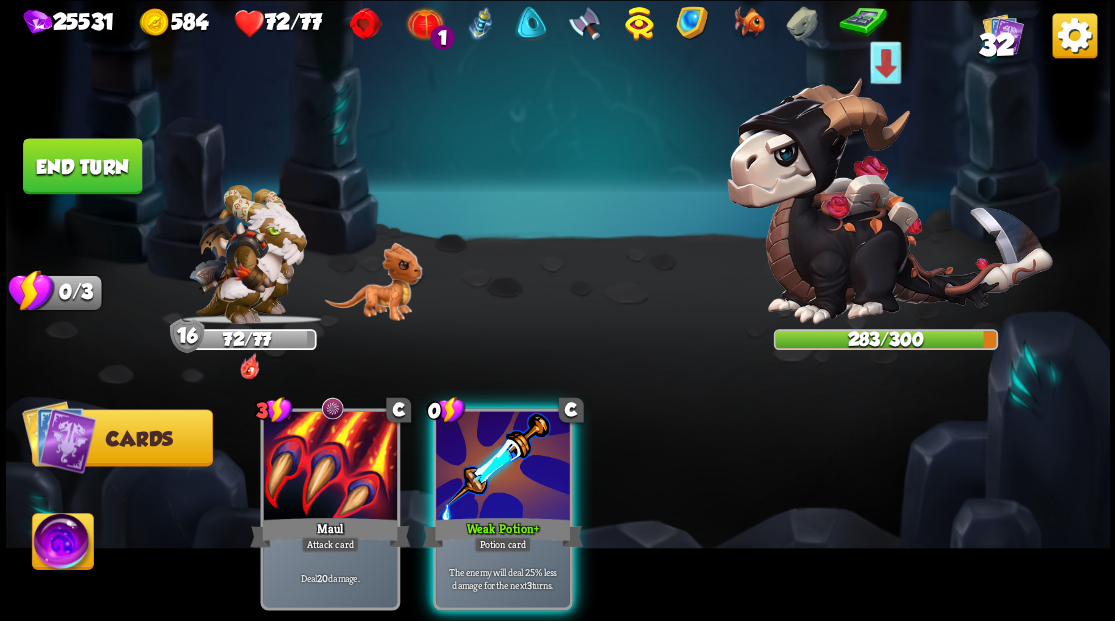 click at bounding box center (503, 467) 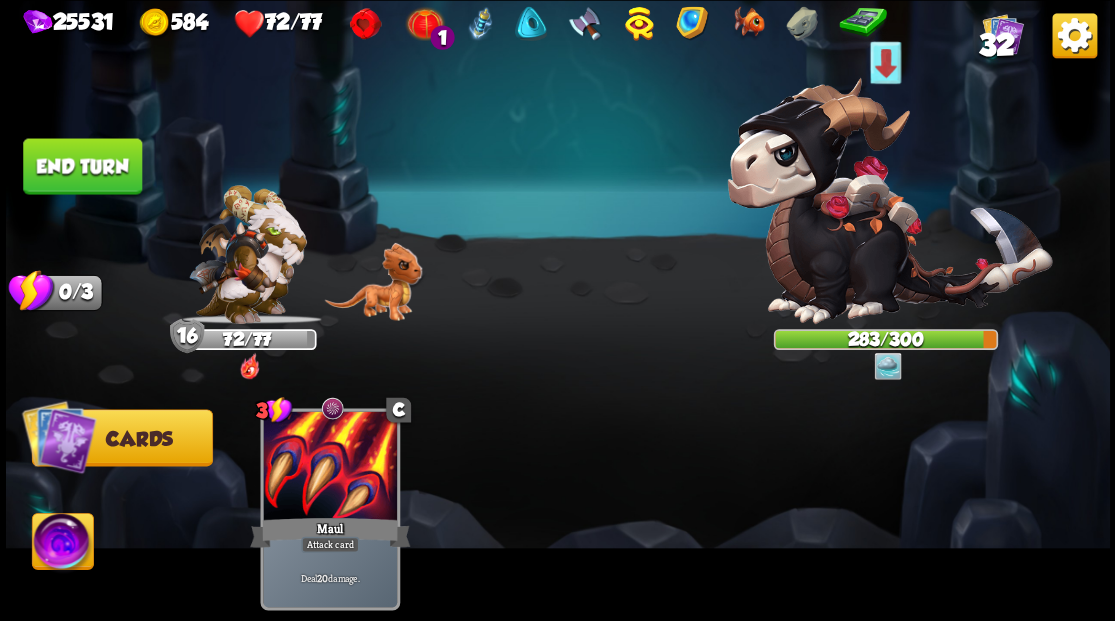 click on "End turn" at bounding box center (82, 166) 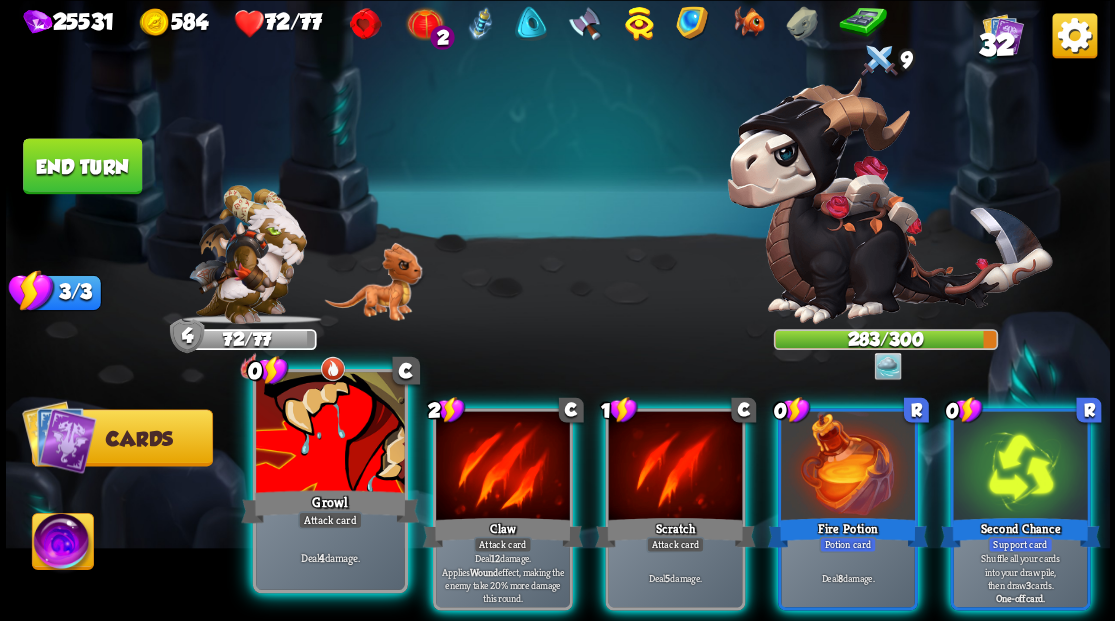 click at bounding box center [330, 434] 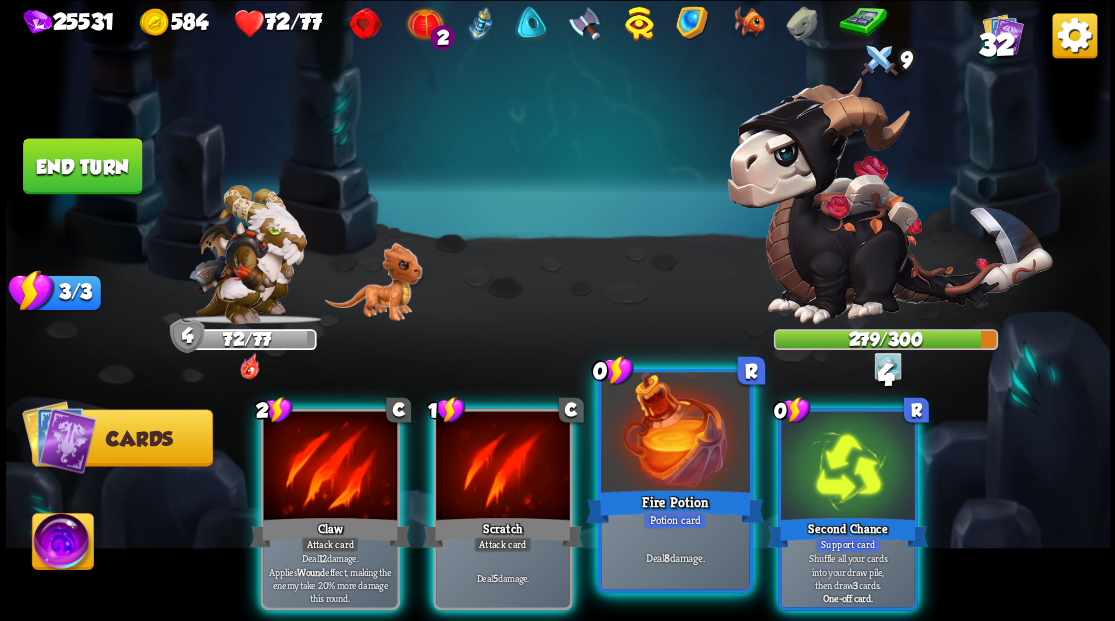 click at bounding box center [675, 434] 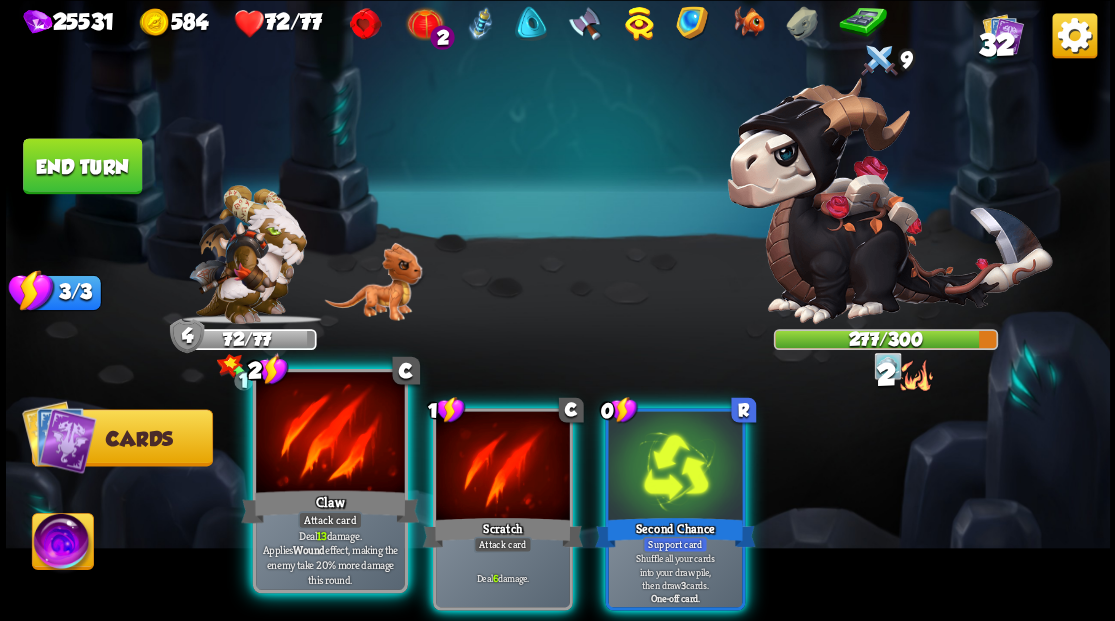 click at bounding box center (330, 434) 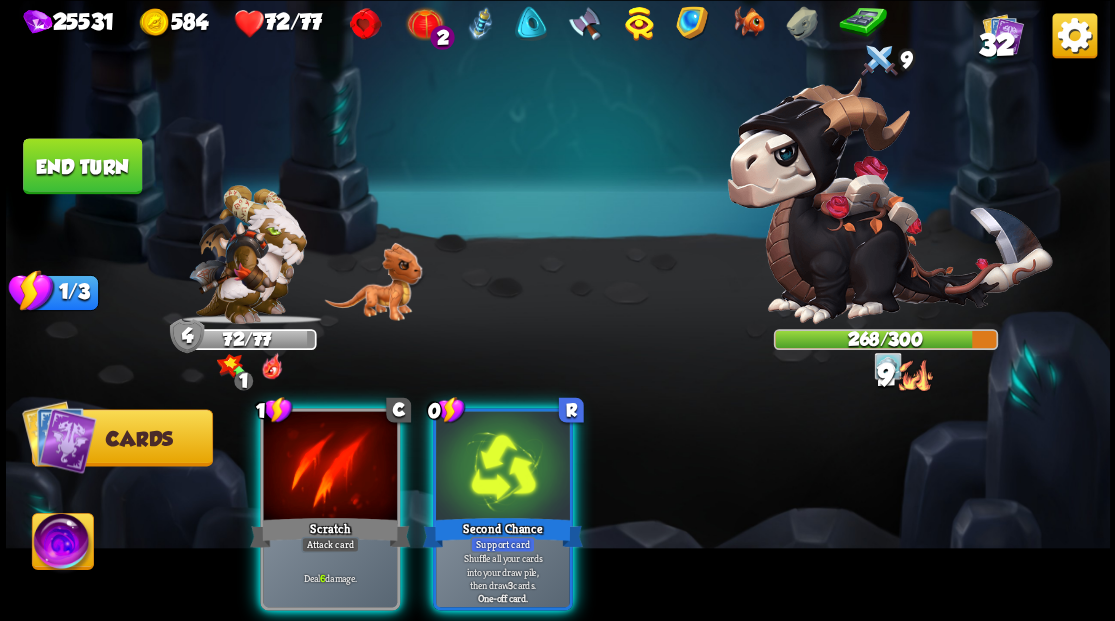click at bounding box center [330, 467] 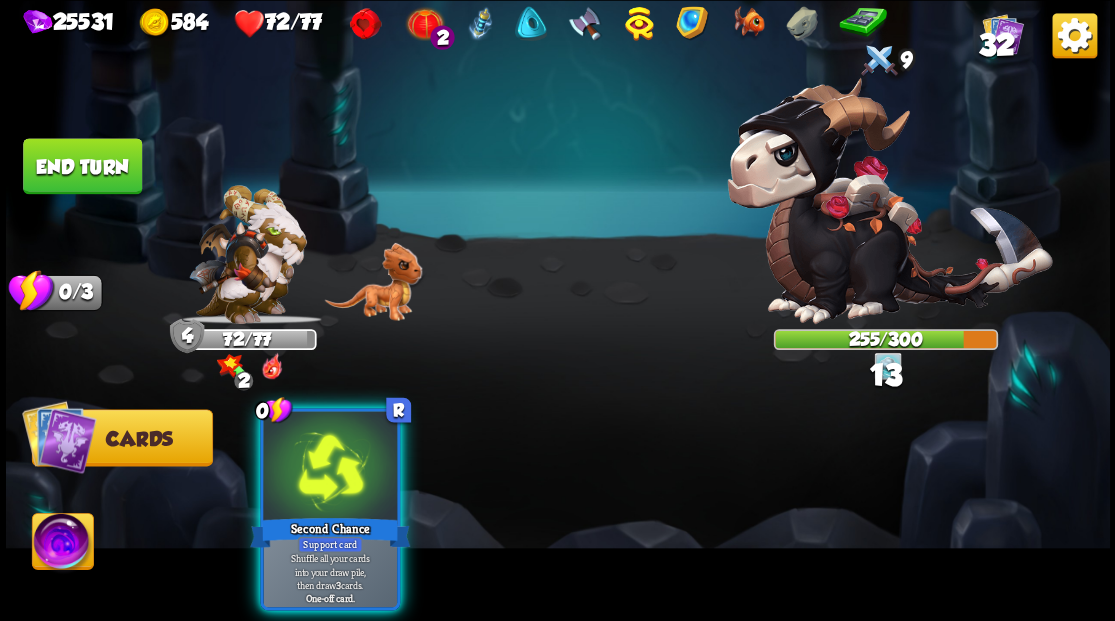 click at bounding box center [330, 467] 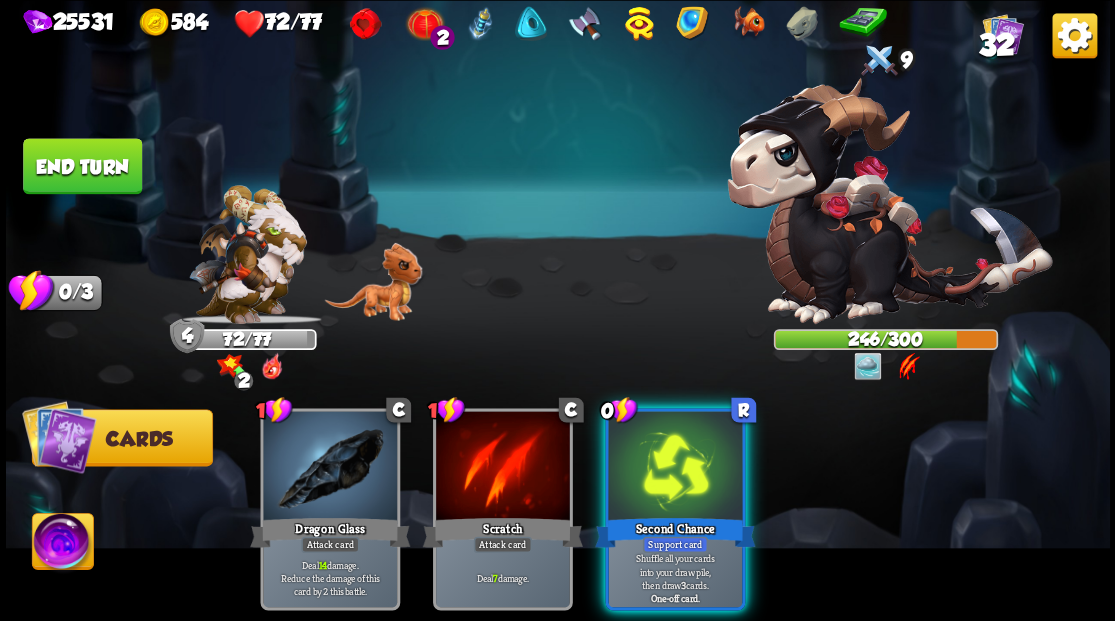 click at bounding box center [675, 467] 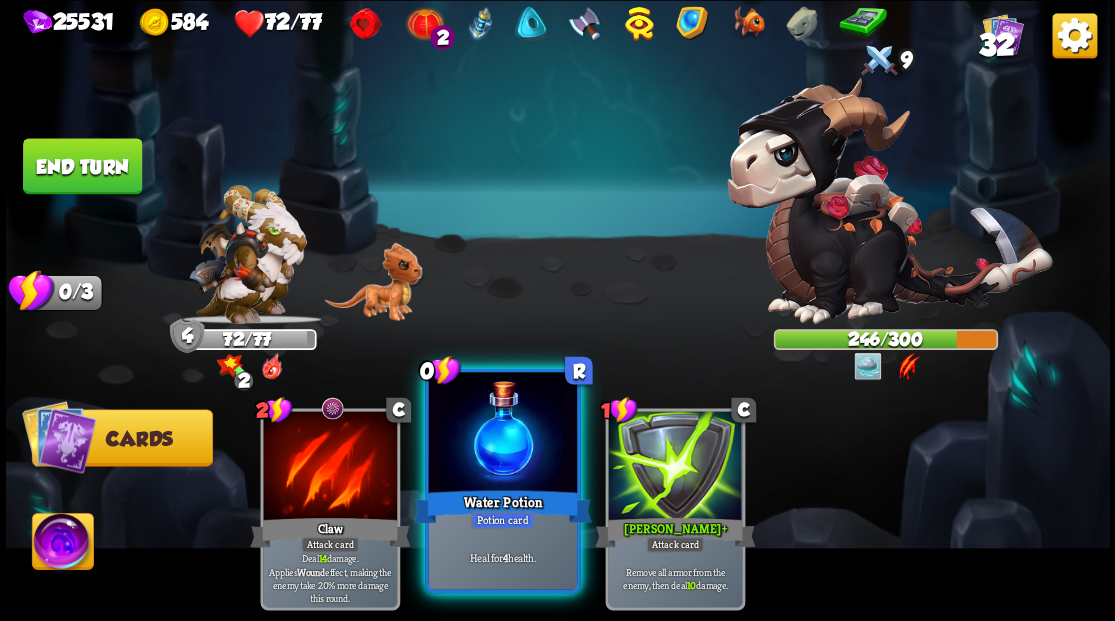click at bounding box center [502, 434] 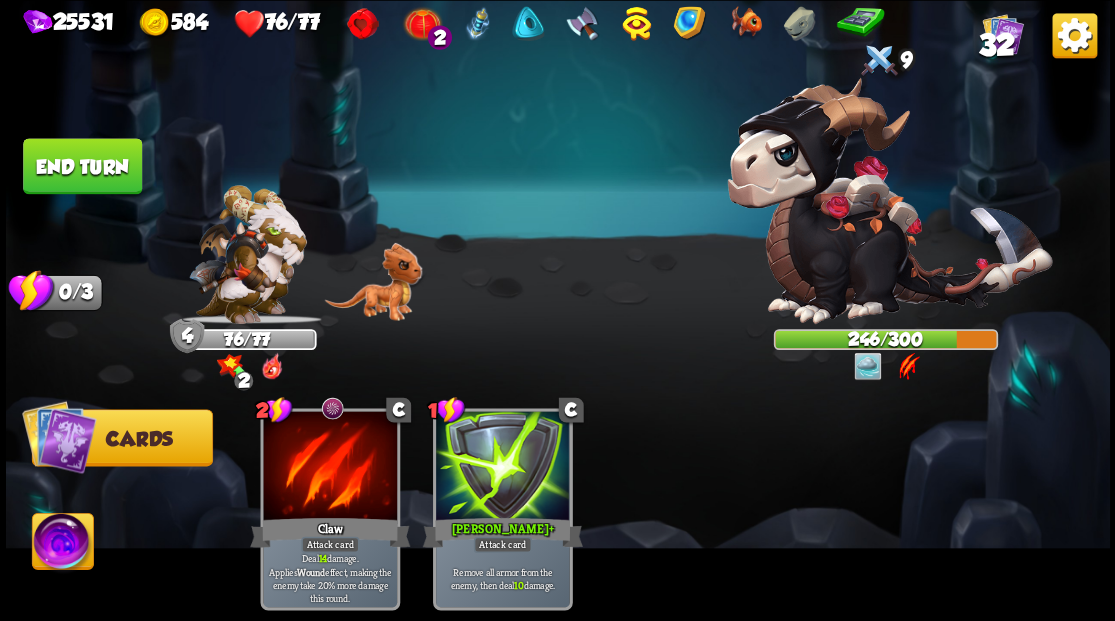 click at bounding box center (62, 544) 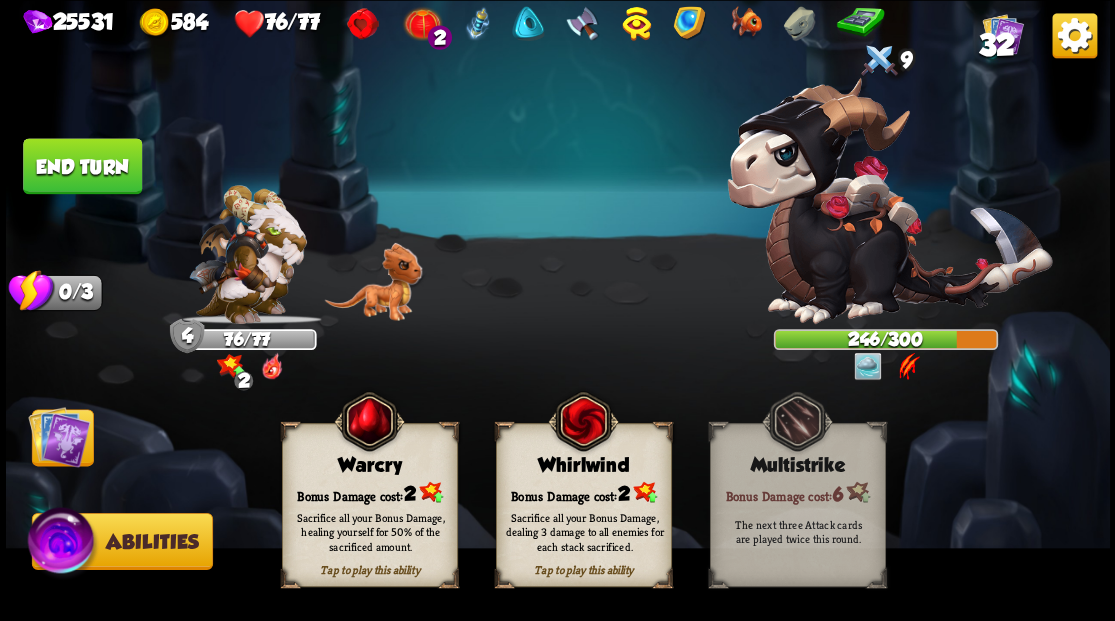 click on "Tap to play this ability   Whirlwind
Bonus Damage cost:  2     Sacrifice all your Bonus Damage, dealing 3 damage to all enemies for each stack sacrificed." at bounding box center (583, 505) 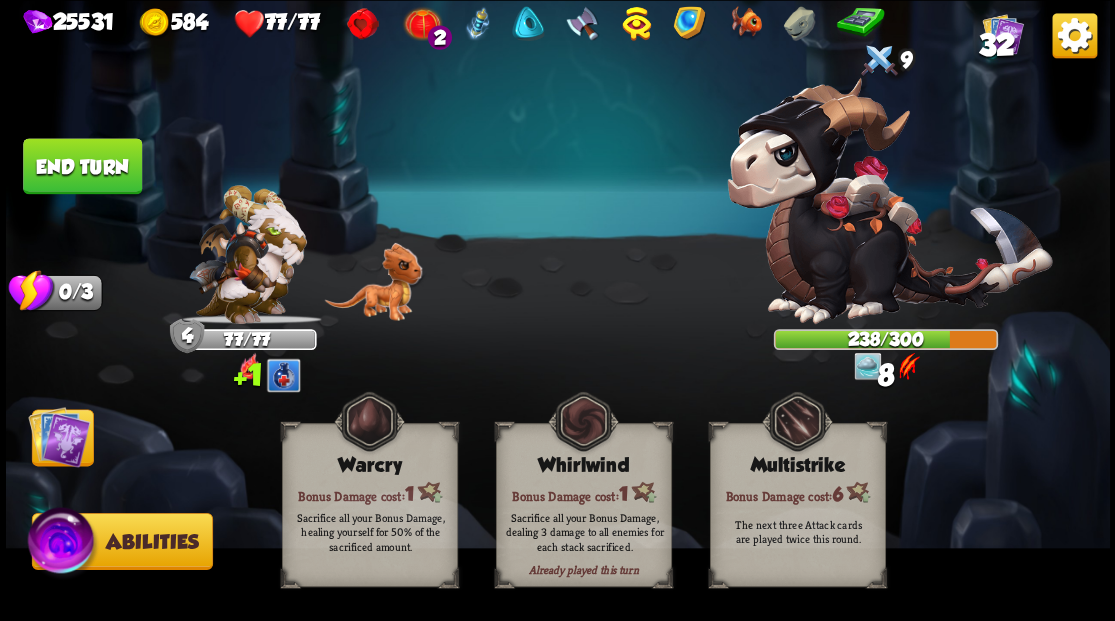 click at bounding box center (59, 436) 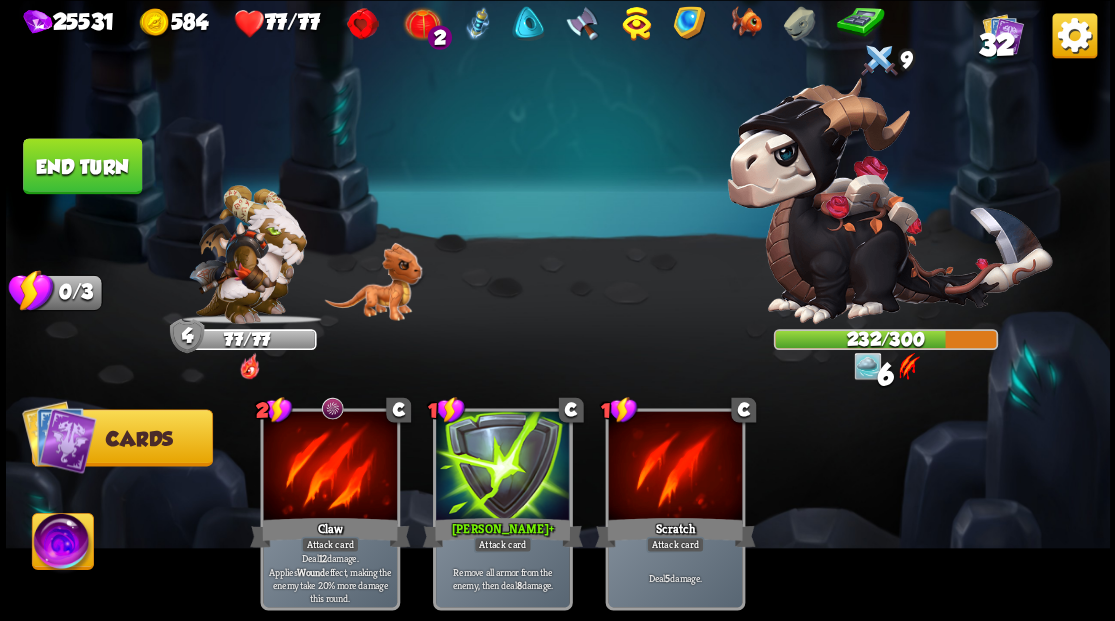 click on "End turn" at bounding box center [82, 166] 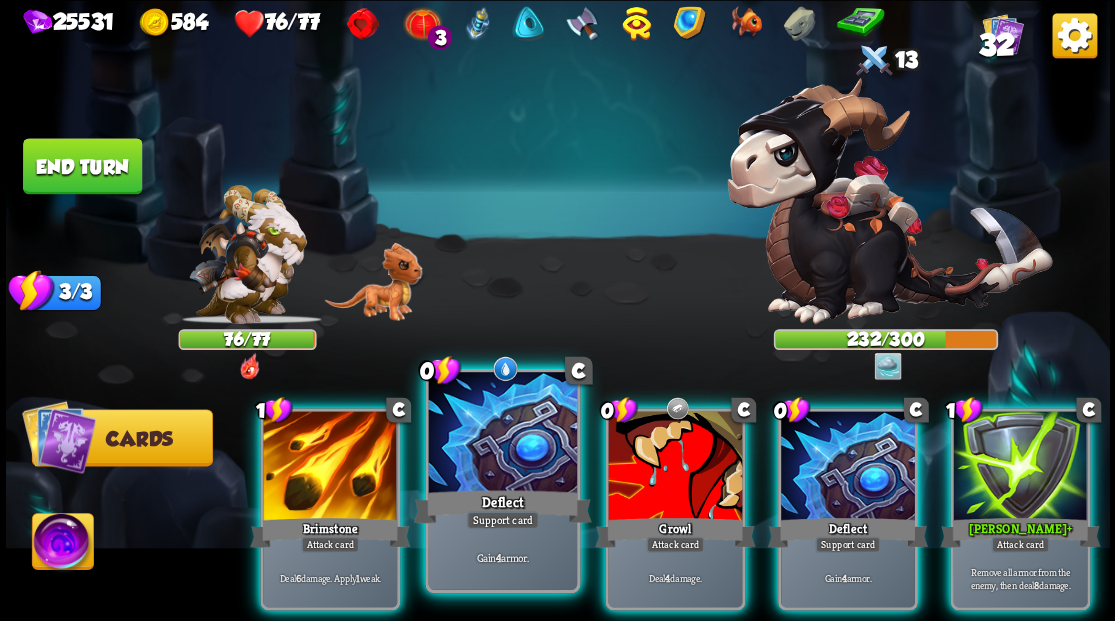 drag, startPoint x: 458, startPoint y: 472, endPoint x: 458, endPoint y: 454, distance: 18 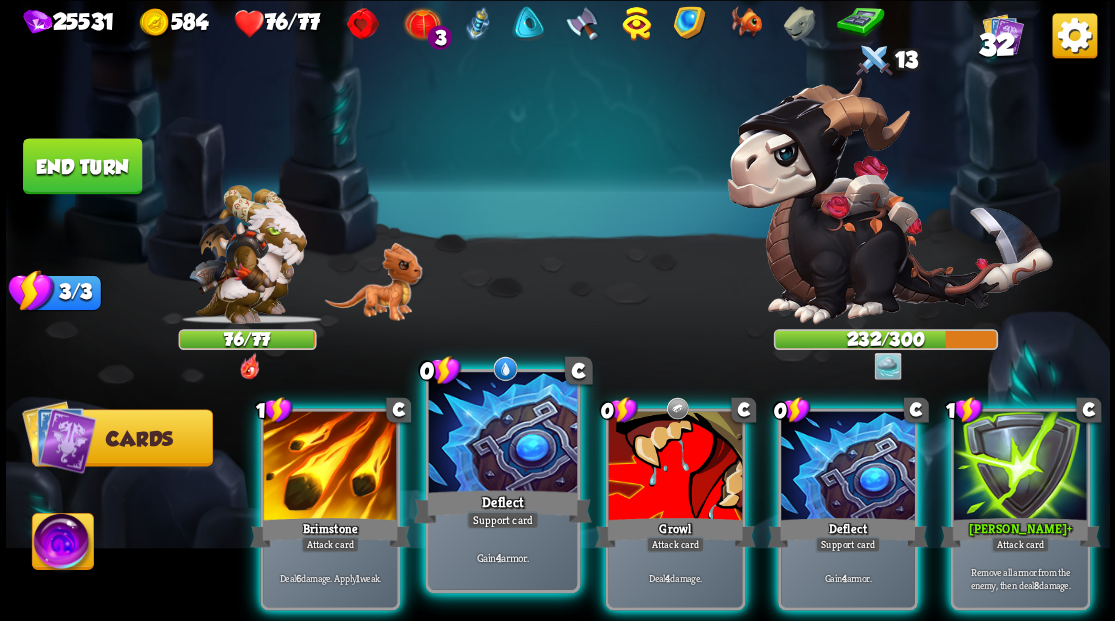 click at bounding box center (502, 434) 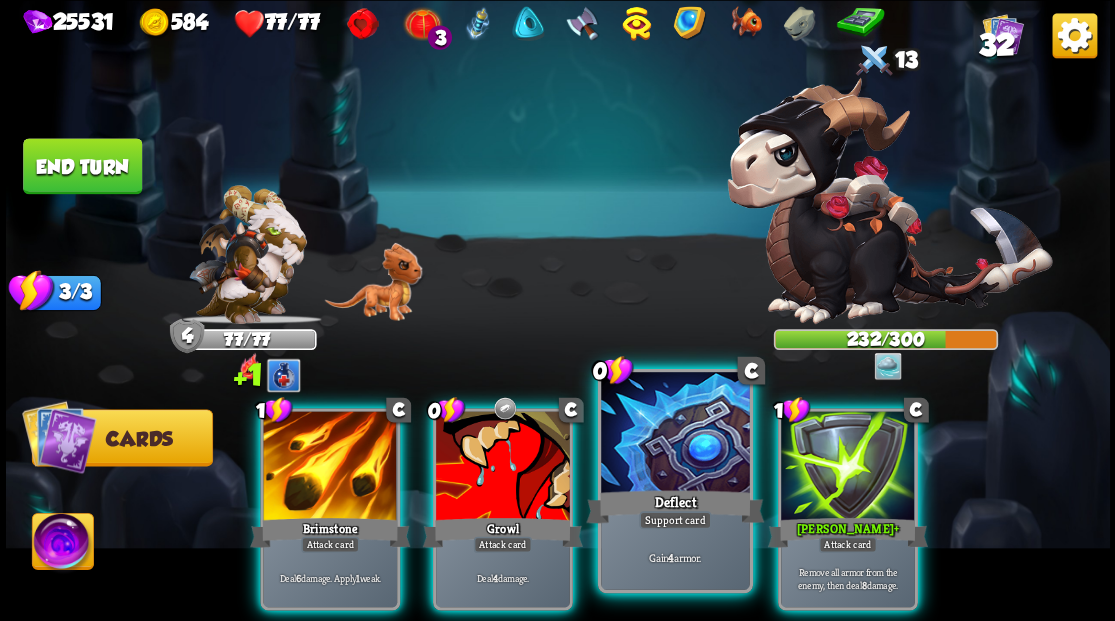 click at bounding box center [675, 434] 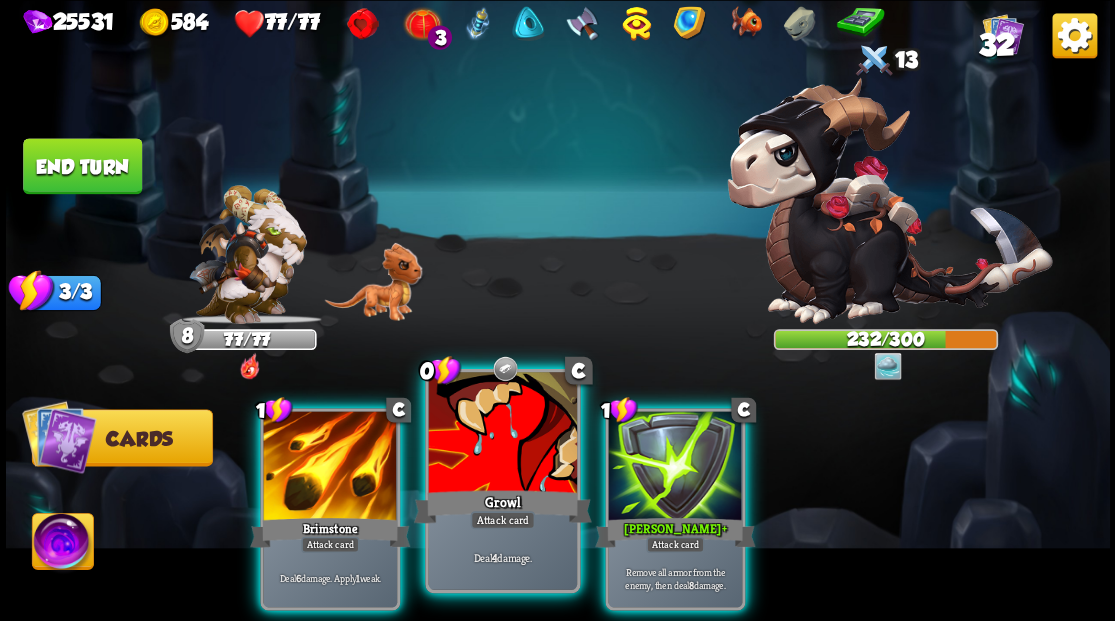 click at bounding box center (502, 434) 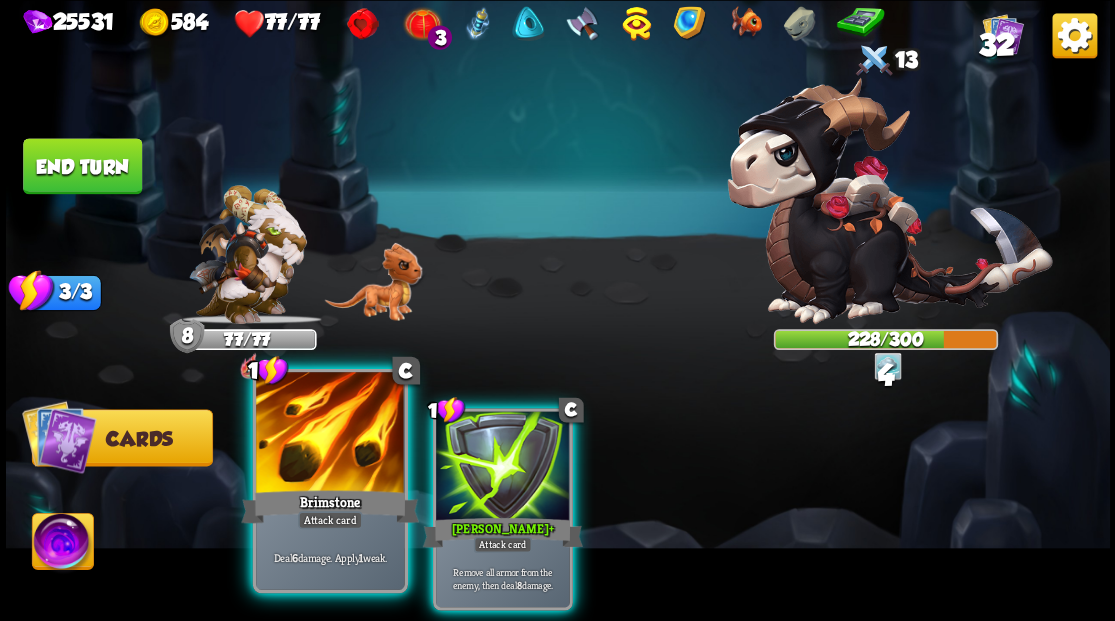click at bounding box center [330, 434] 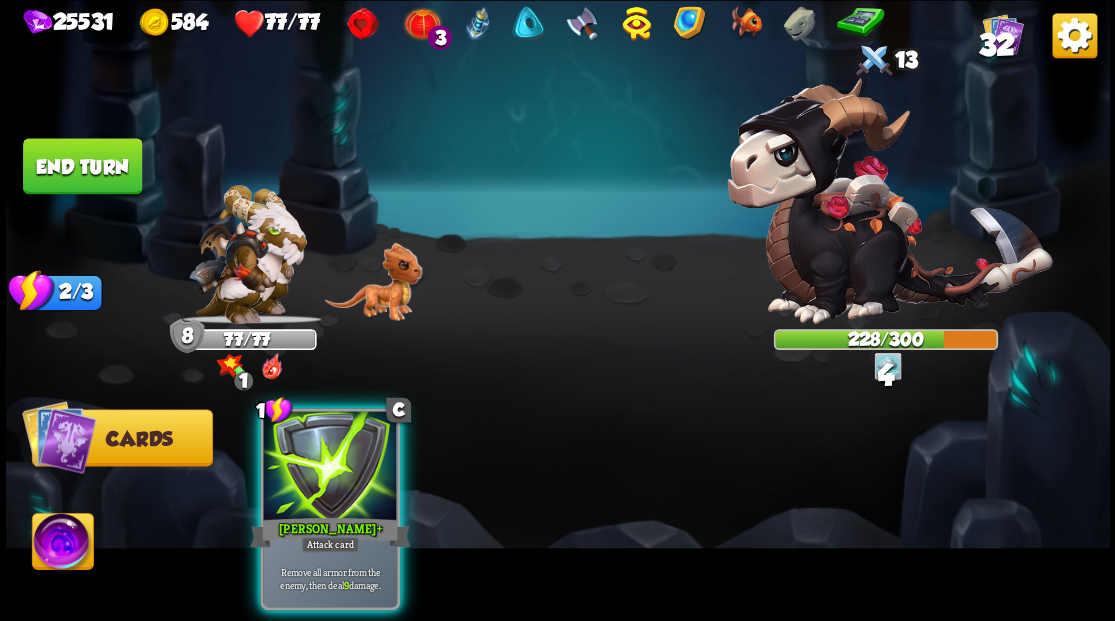 click at bounding box center (330, 467) 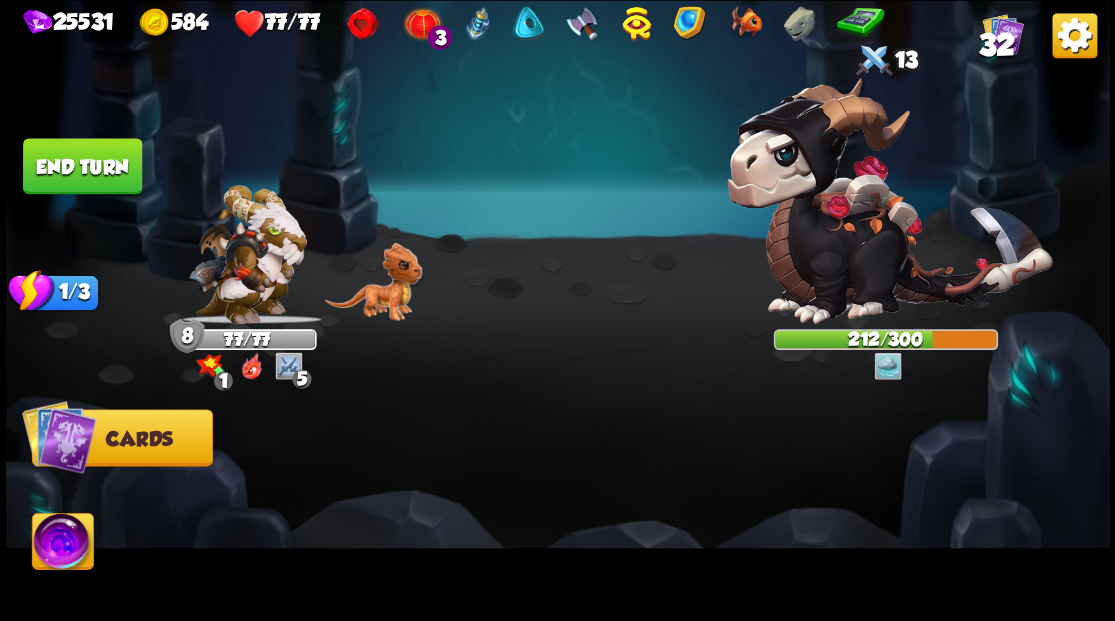 click on "End turn" at bounding box center [82, 166] 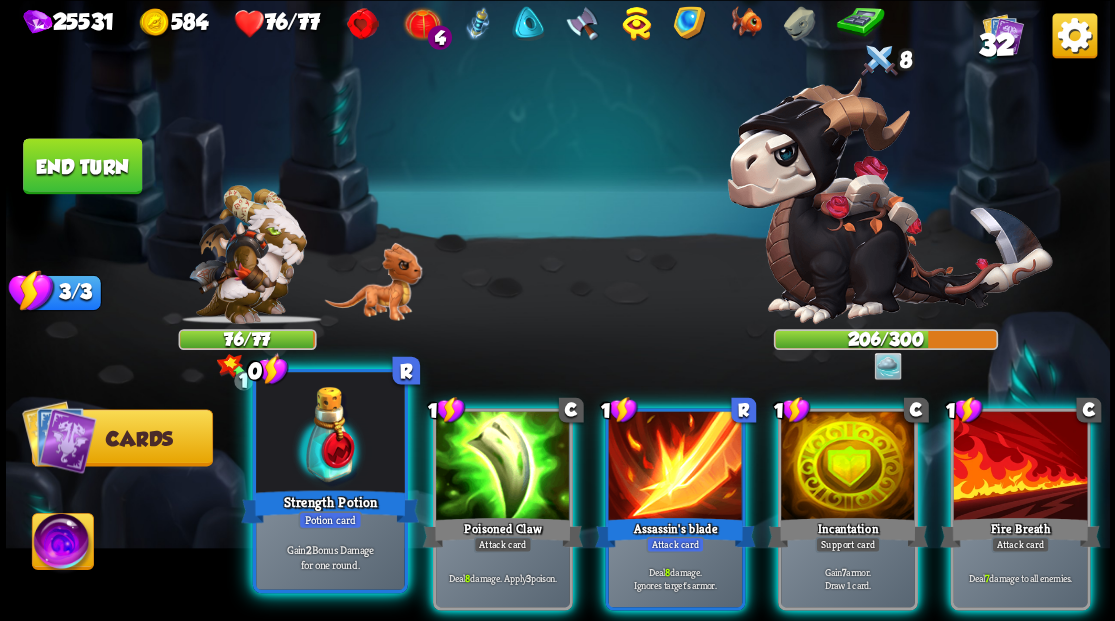 click at bounding box center (330, 434) 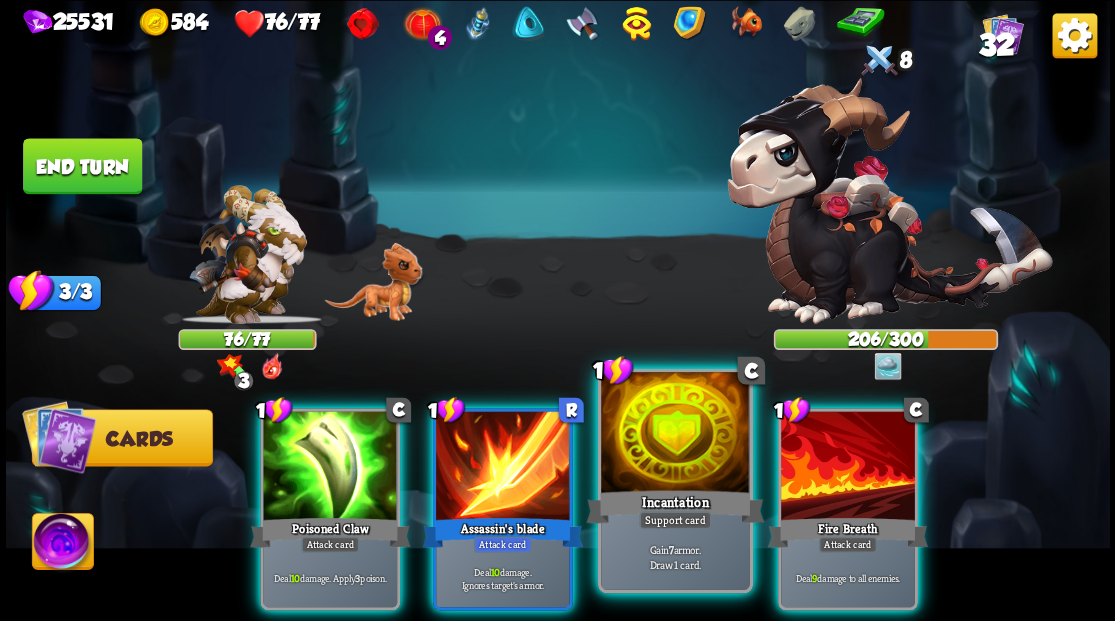 click at bounding box center (675, 434) 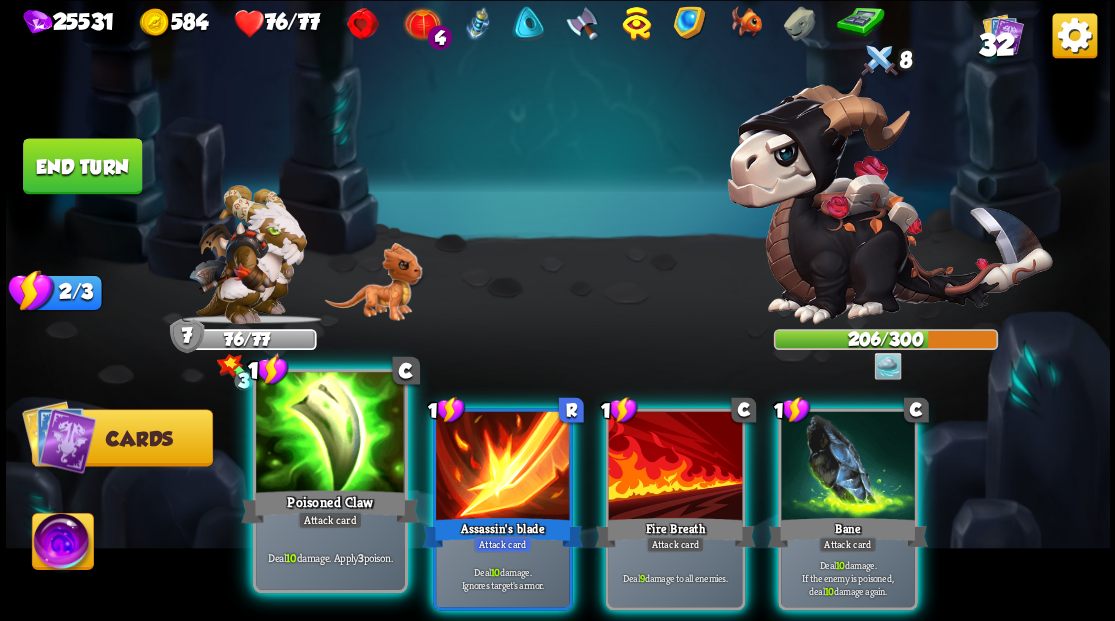 click at bounding box center [330, 434] 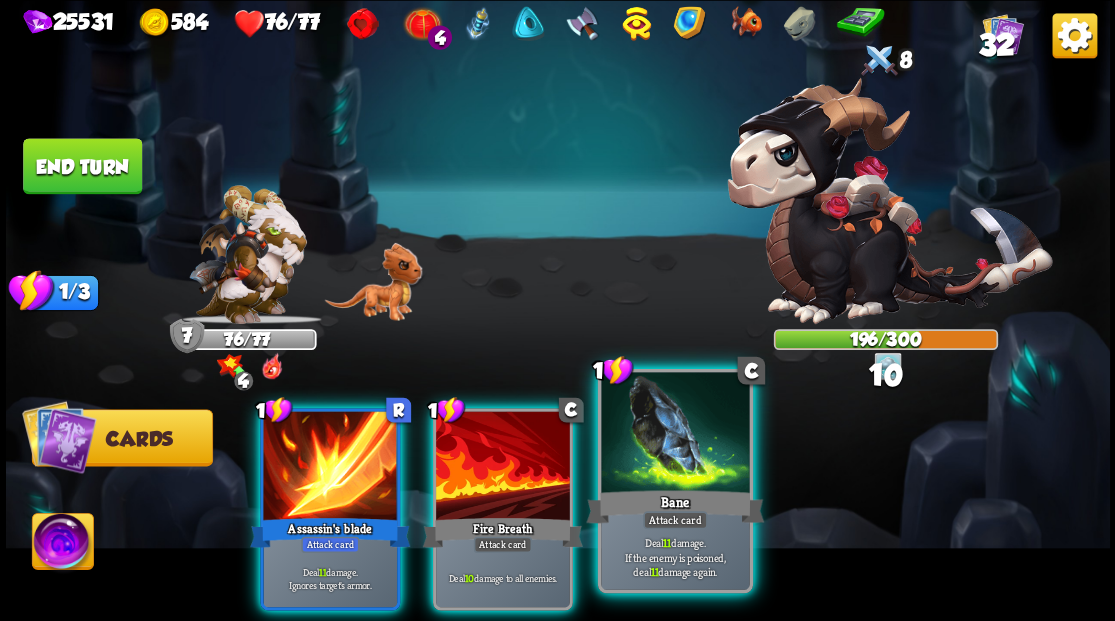 click at bounding box center (675, 434) 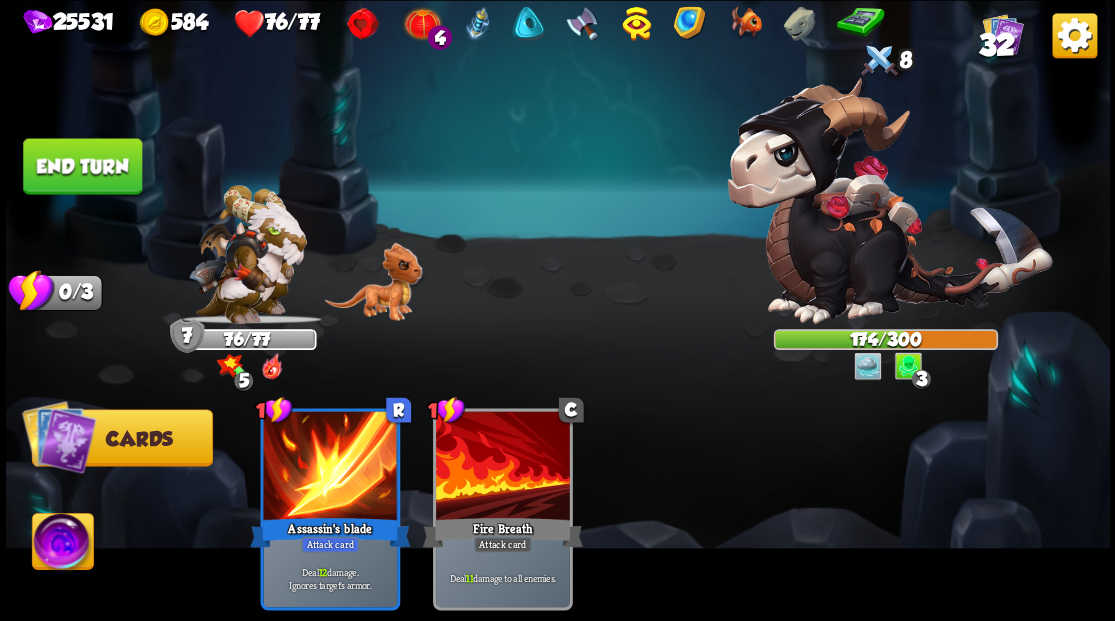 click on "End turn" at bounding box center (82, 166) 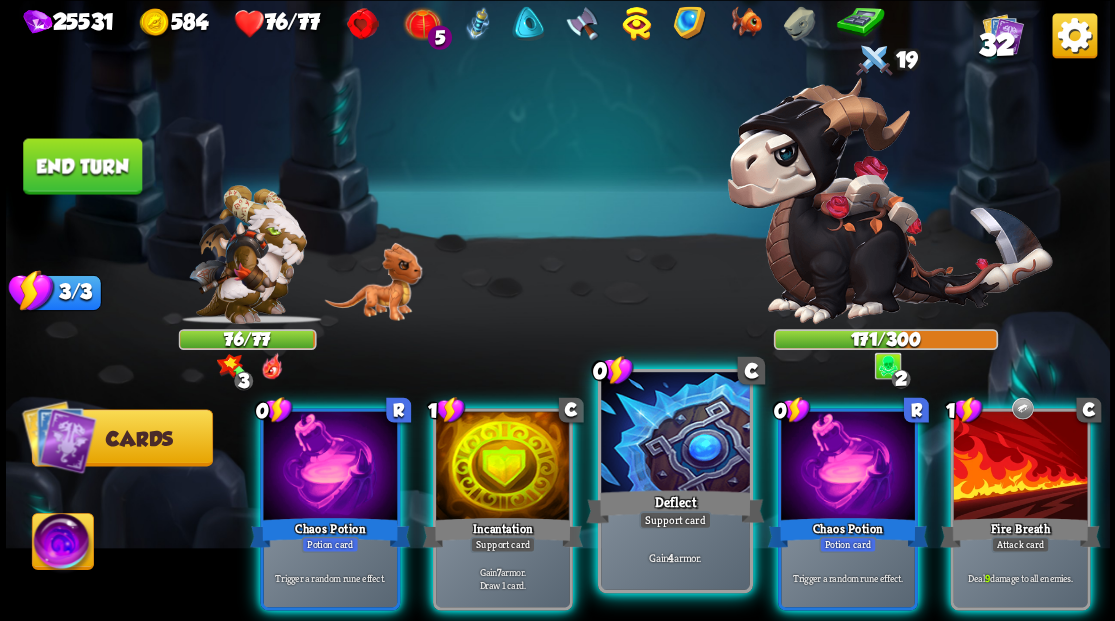 click at bounding box center [675, 434] 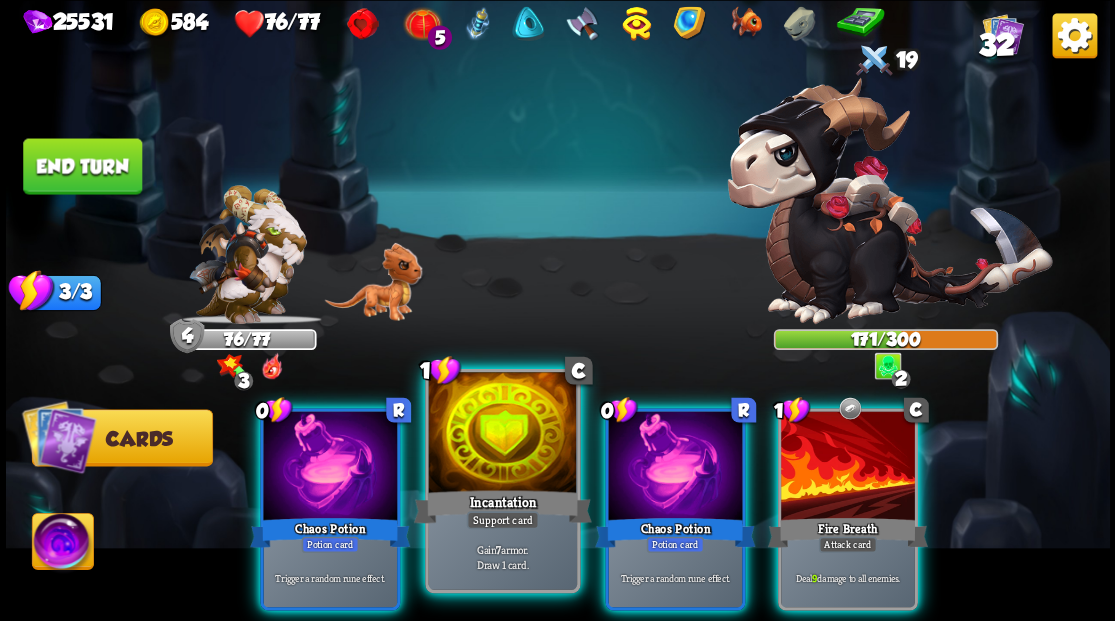 click at bounding box center (502, 434) 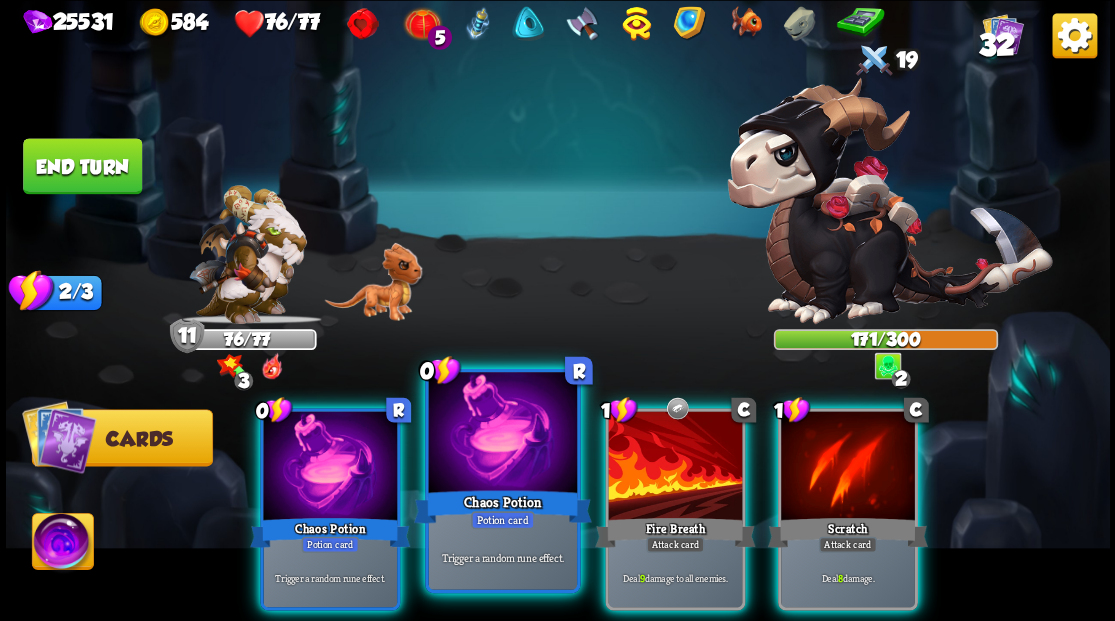 click at bounding box center (502, 434) 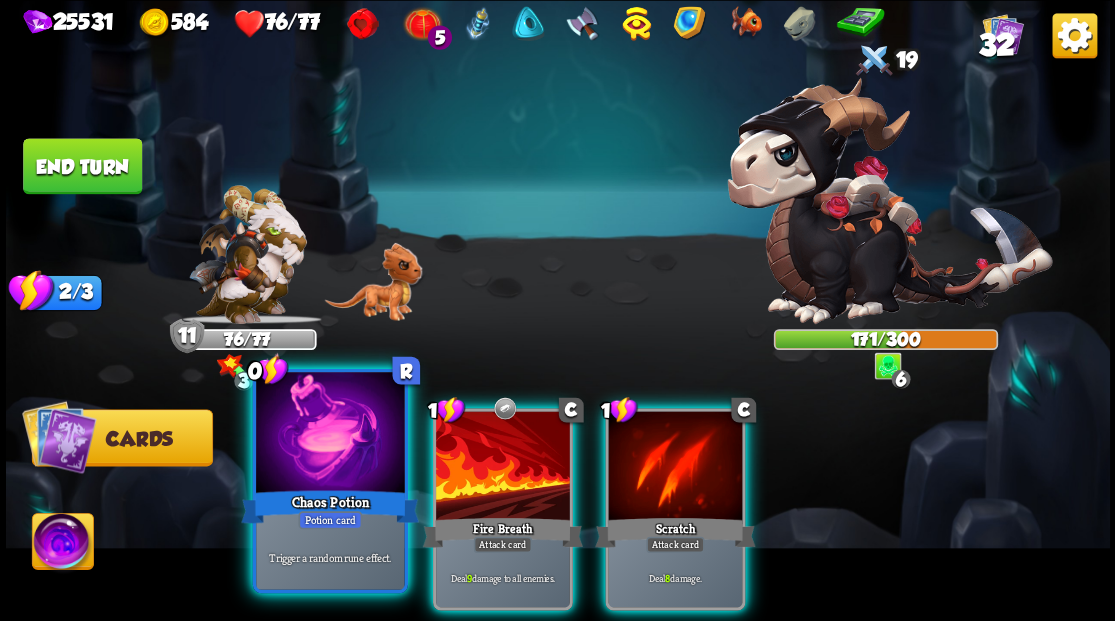 click at bounding box center [330, 434] 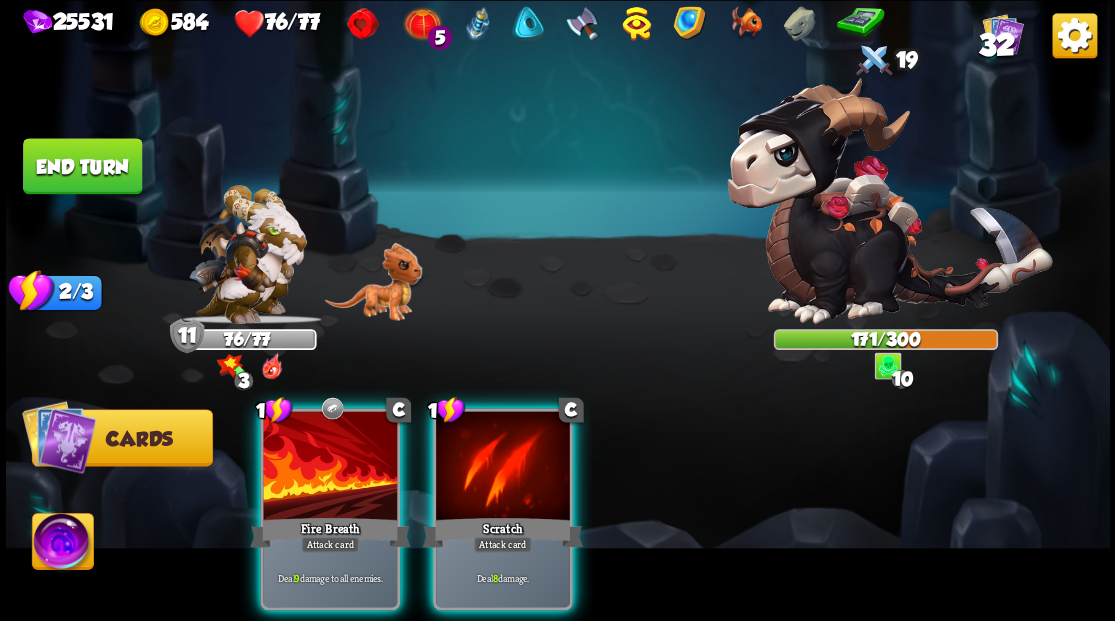 click at bounding box center [330, 467] 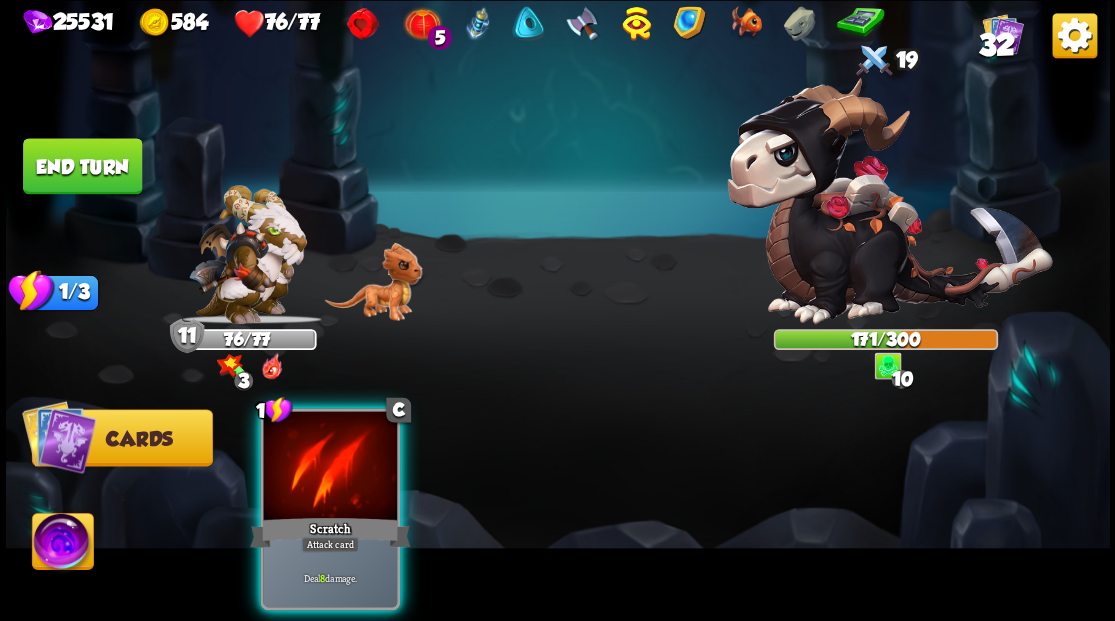 click at bounding box center (330, 467) 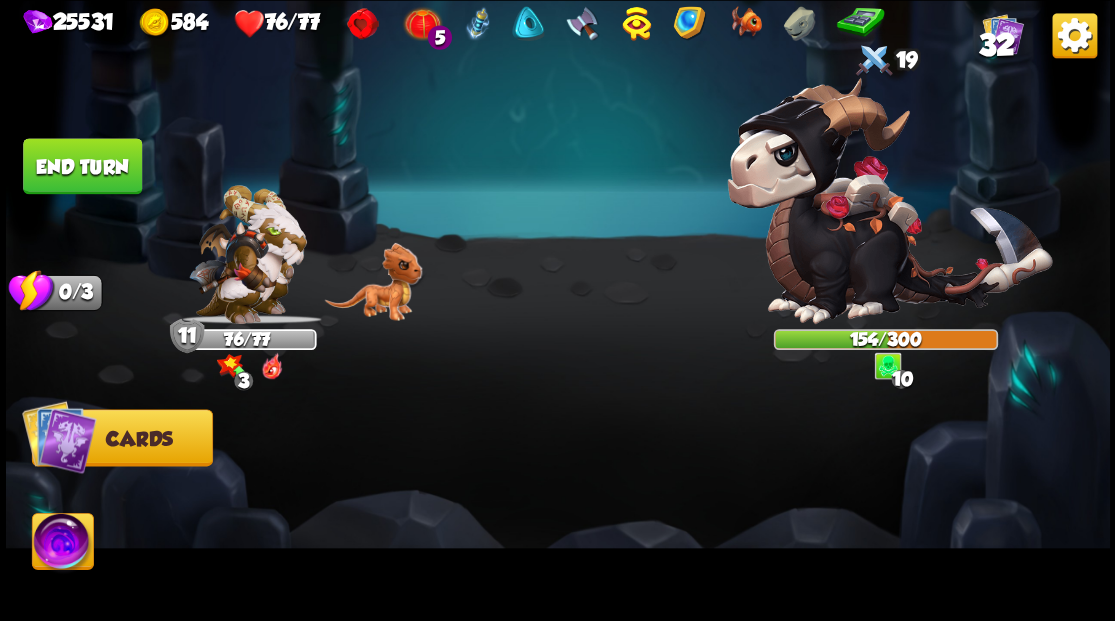 click at bounding box center (62, 544) 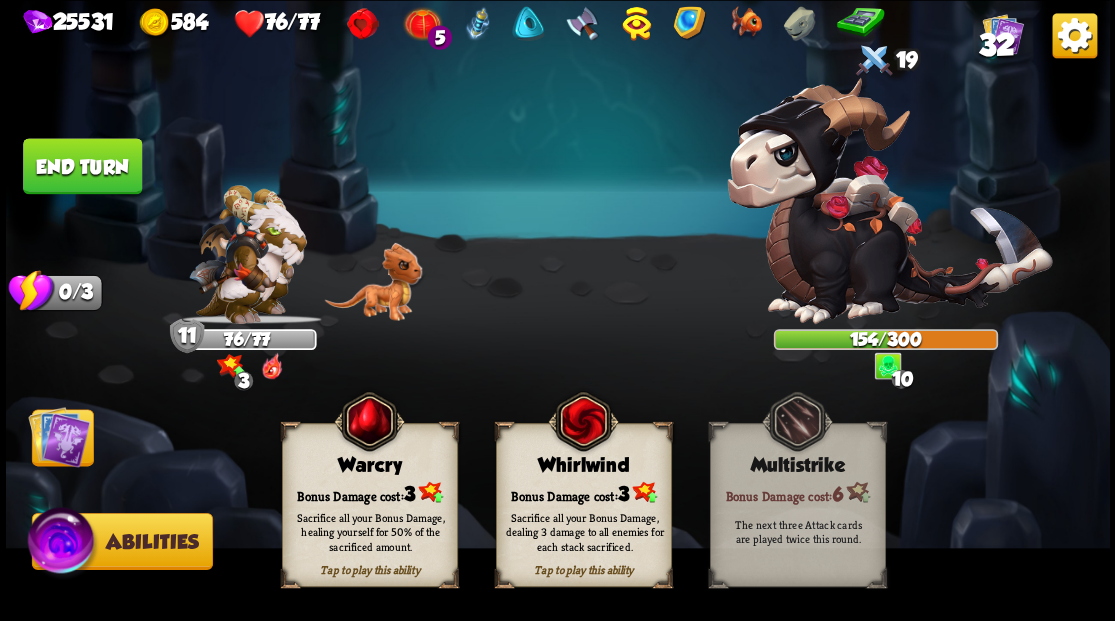click on "Bonus Damage cost:  3" at bounding box center (583, 492) 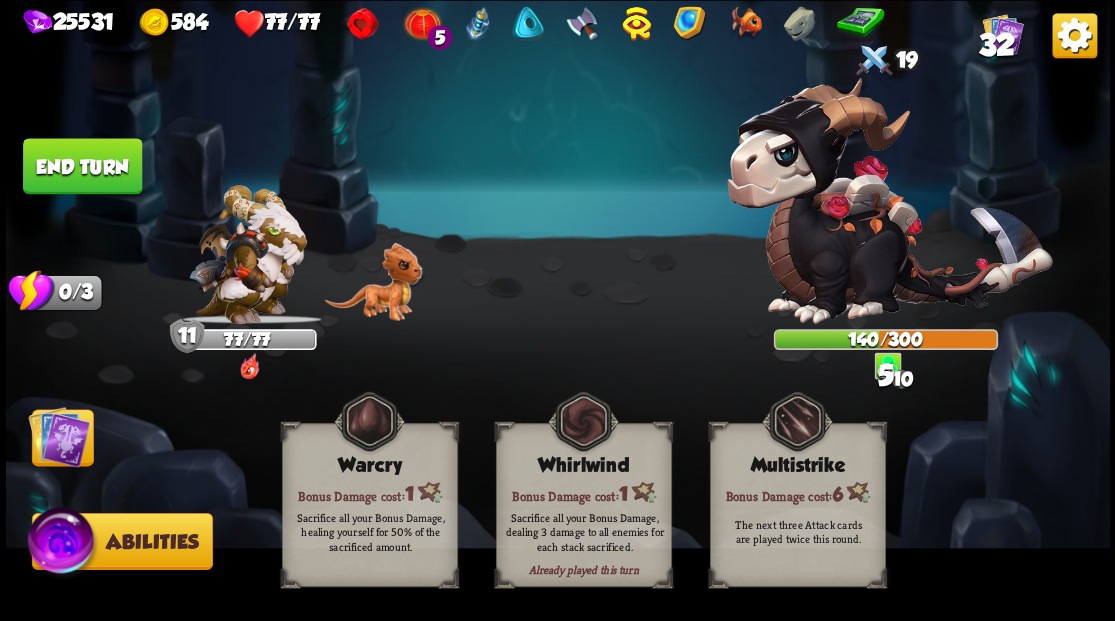 click at bounding box center (59, 436) 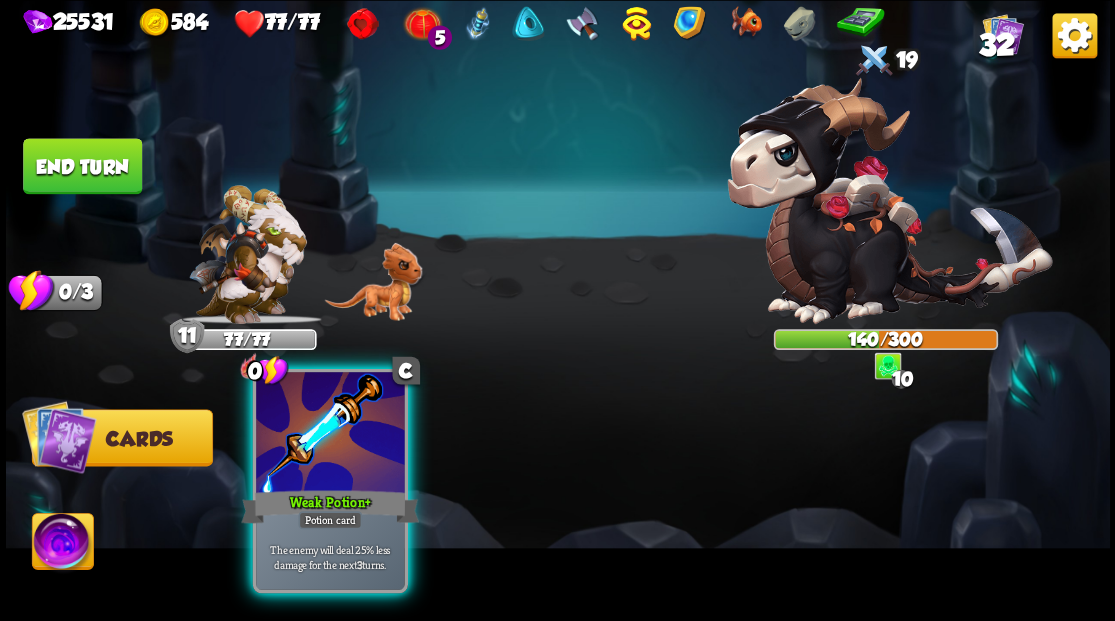 click on "The enemy will deal 25% less damage for the next  3  turns." at bounding box center [330, 556] 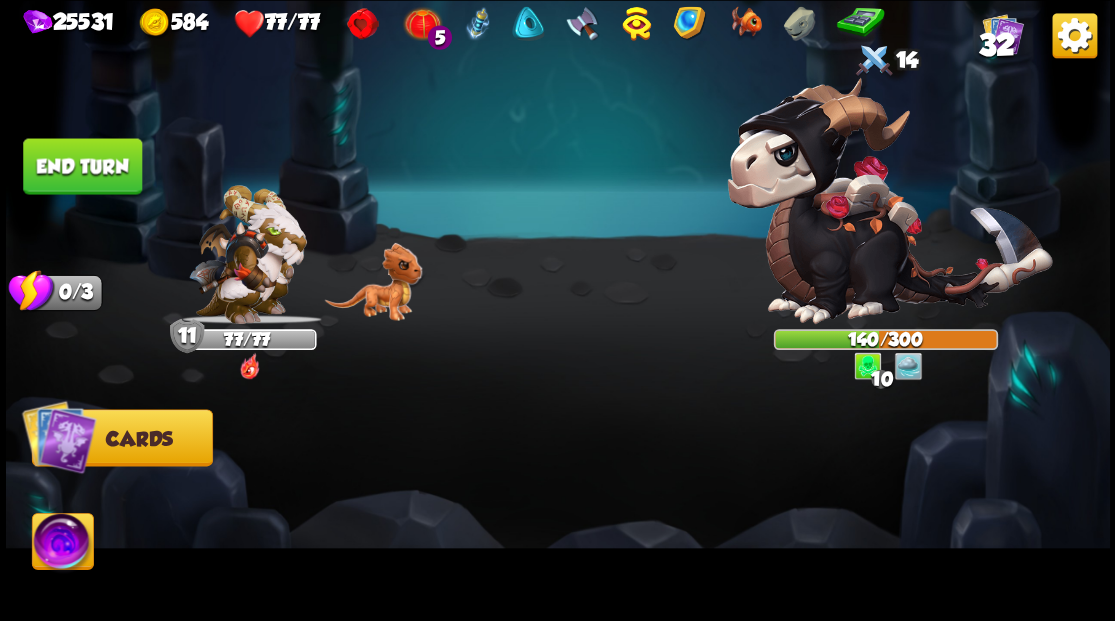 click on "End turn" at bounding box center (82, 166) 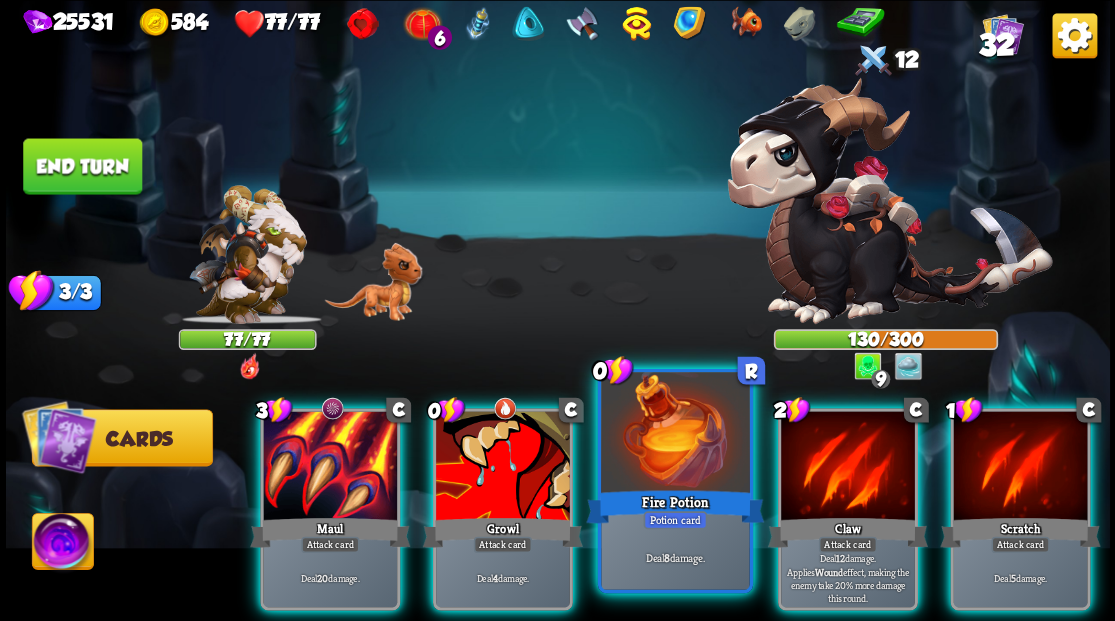 click at bounding box center (675, 434) 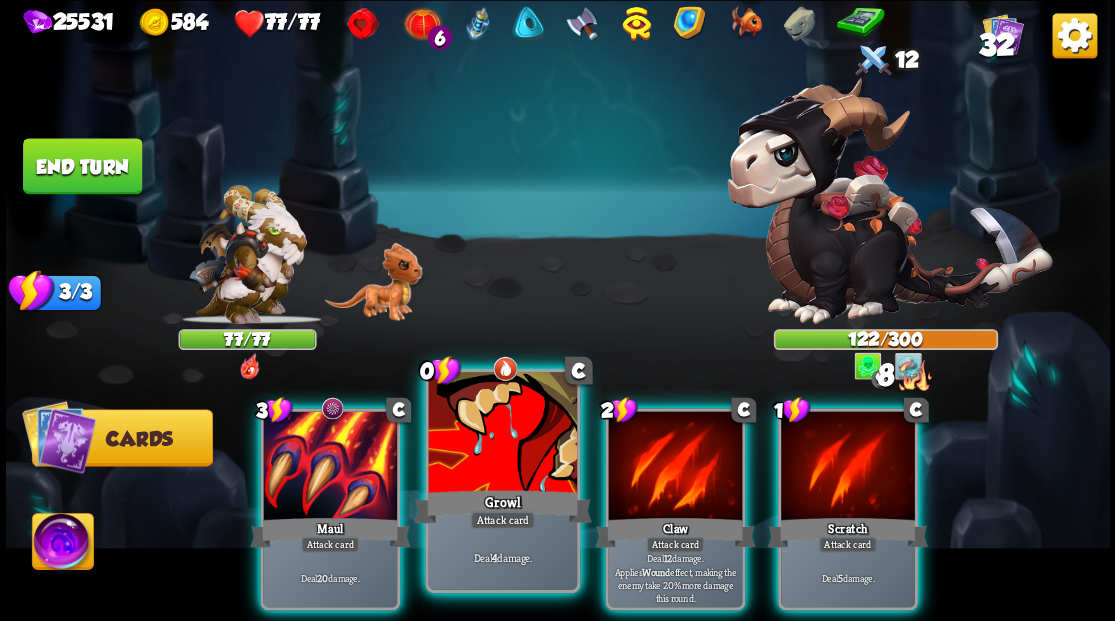 drag, startPoint x: 484, startPoint y: 434, endPoint x: 480, endPoint y: 332, distance: 102.0784 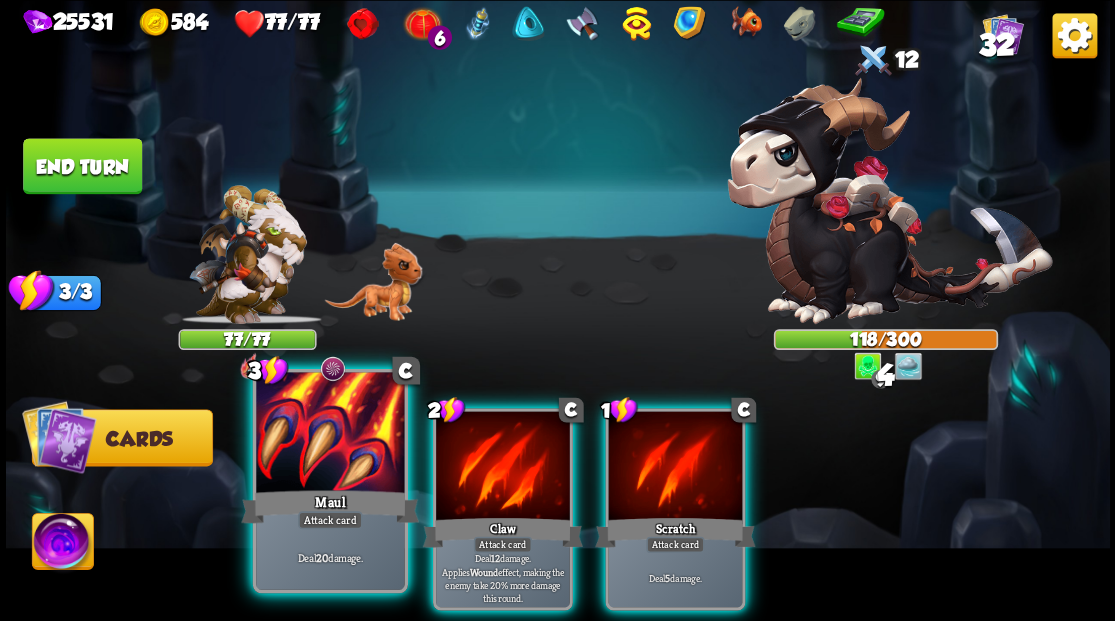 click at bounding box center [330, 434] 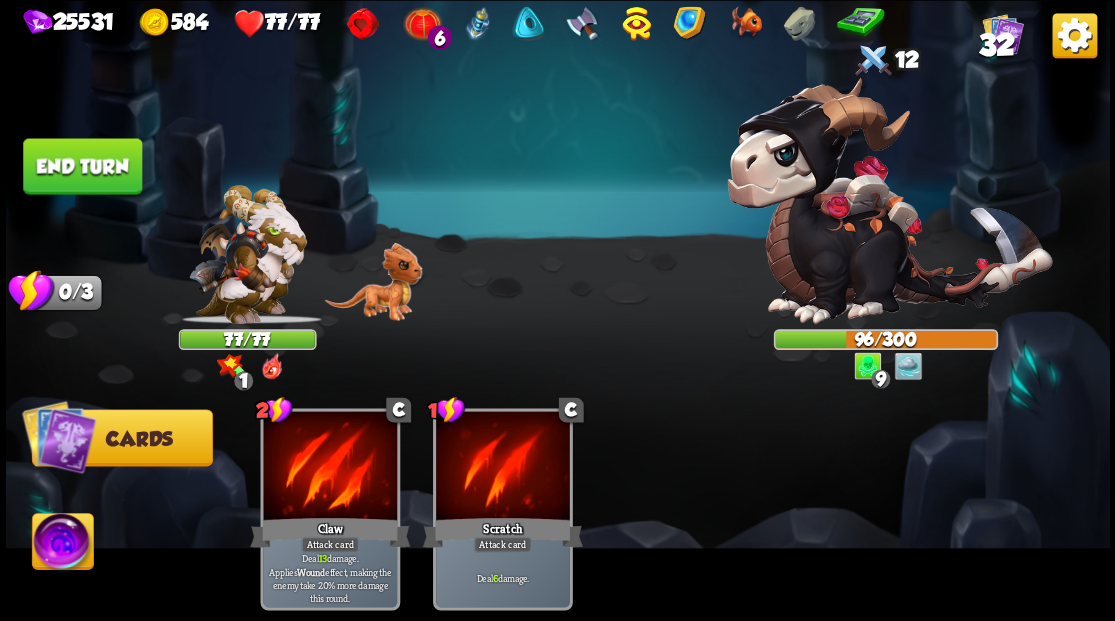 click on "End turn" at bounding box center (82, 166) 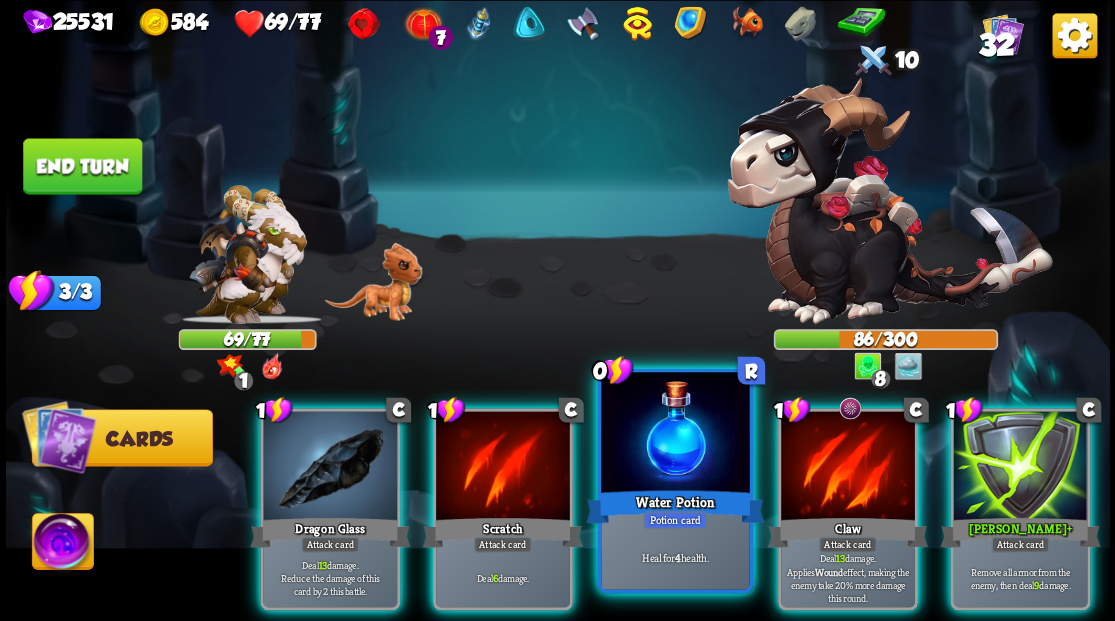 click at bounding box center (675, 434) 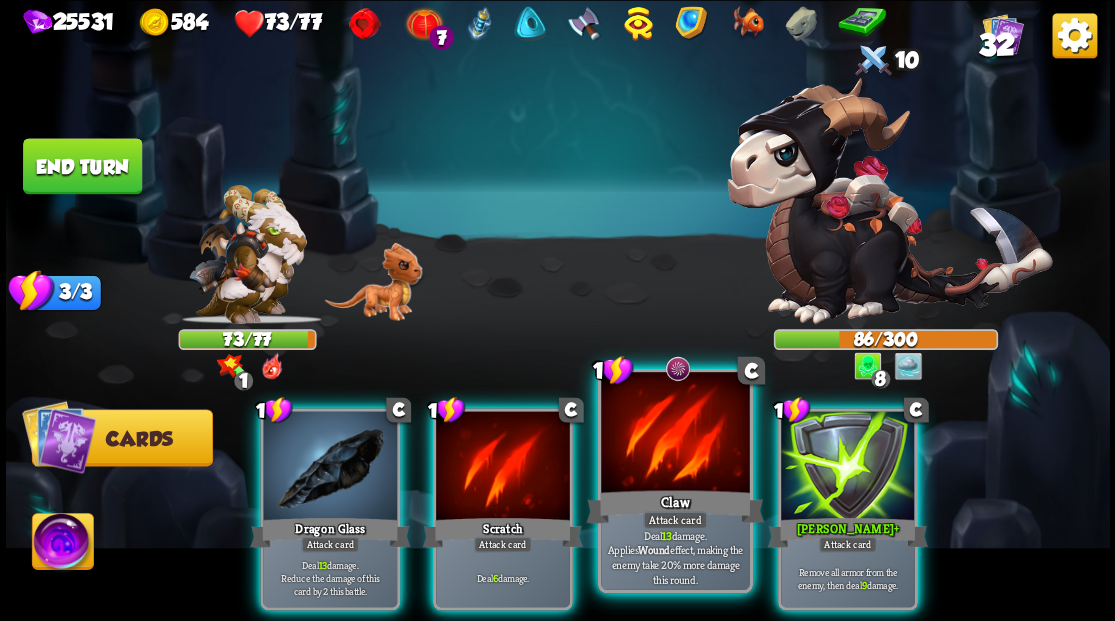 click at bounding box center (675, 434) 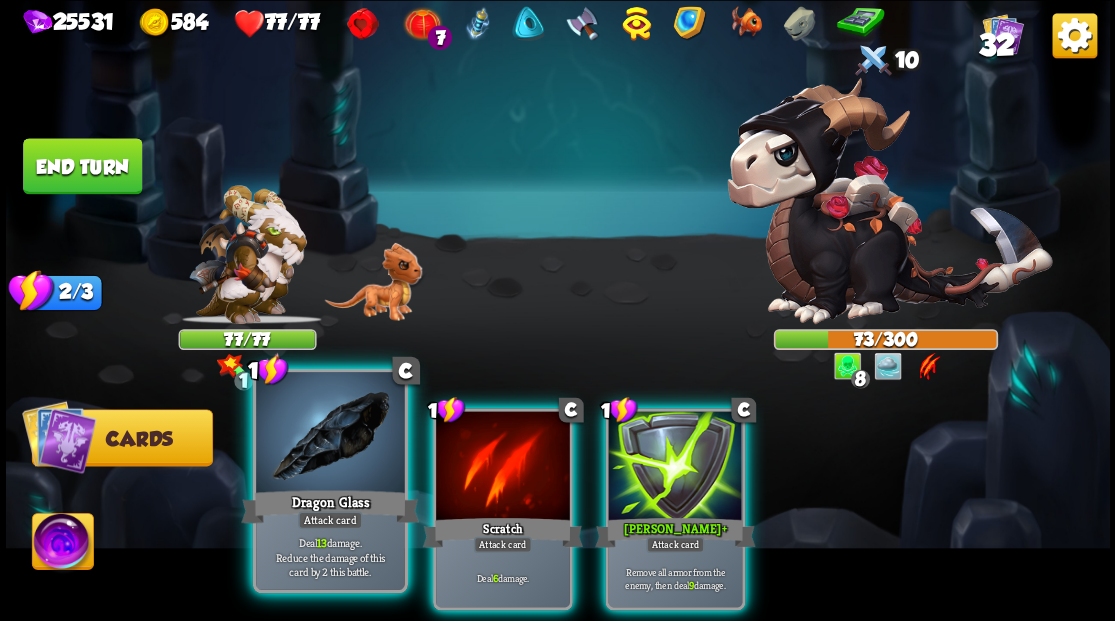 click at bounding box center (330, 434) 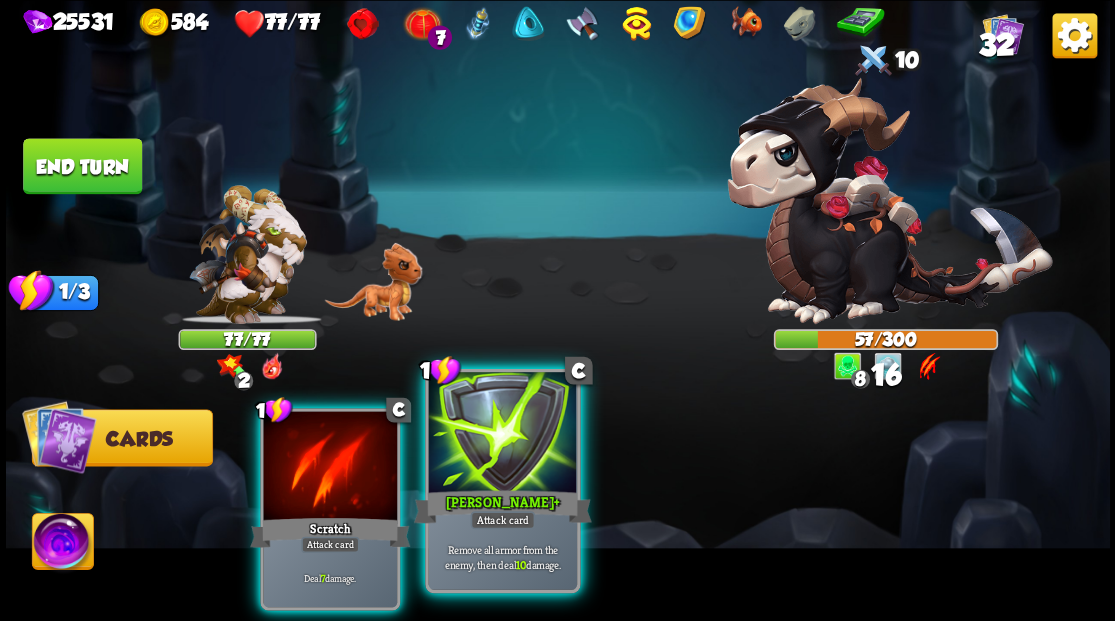 click at bounding box center (502, 434) 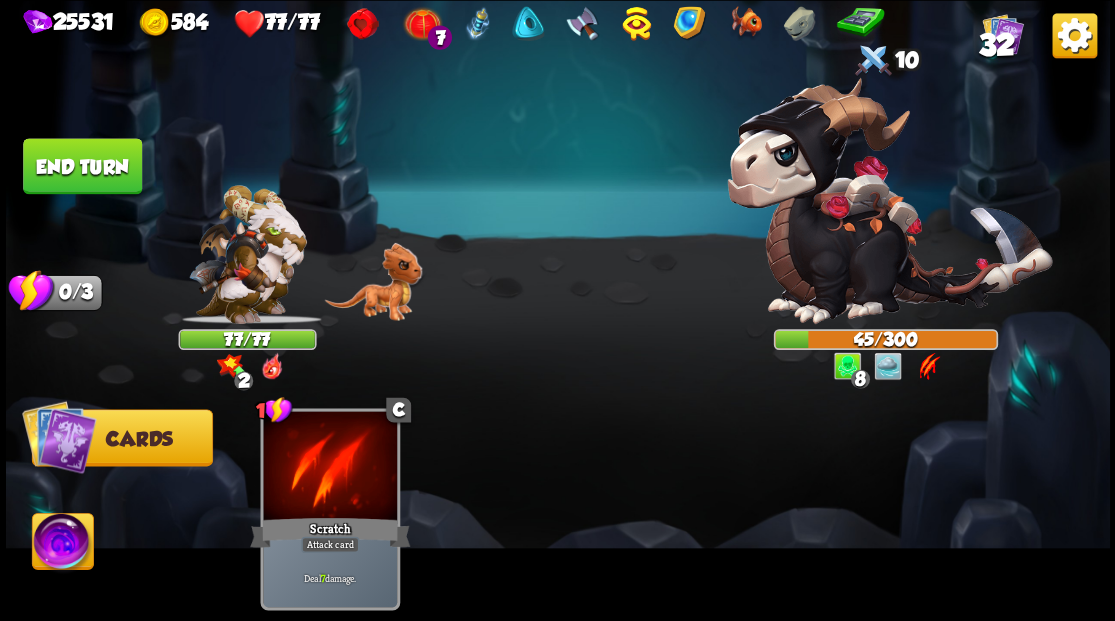 click on "End turn" at bounding box center (82, 166) 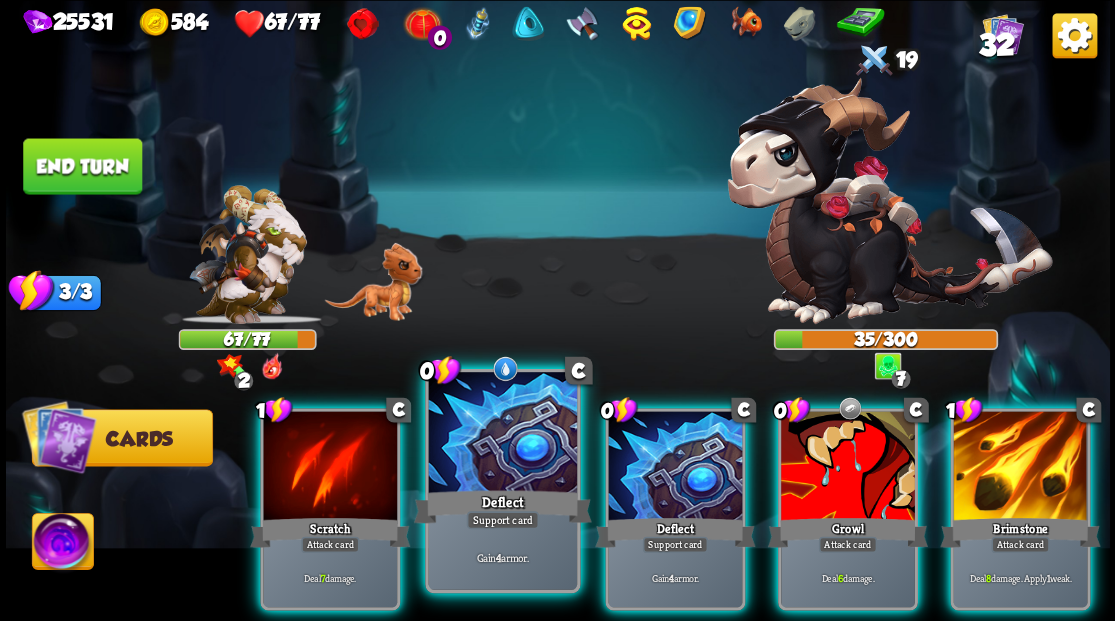 click at bounding box center (502, 434) 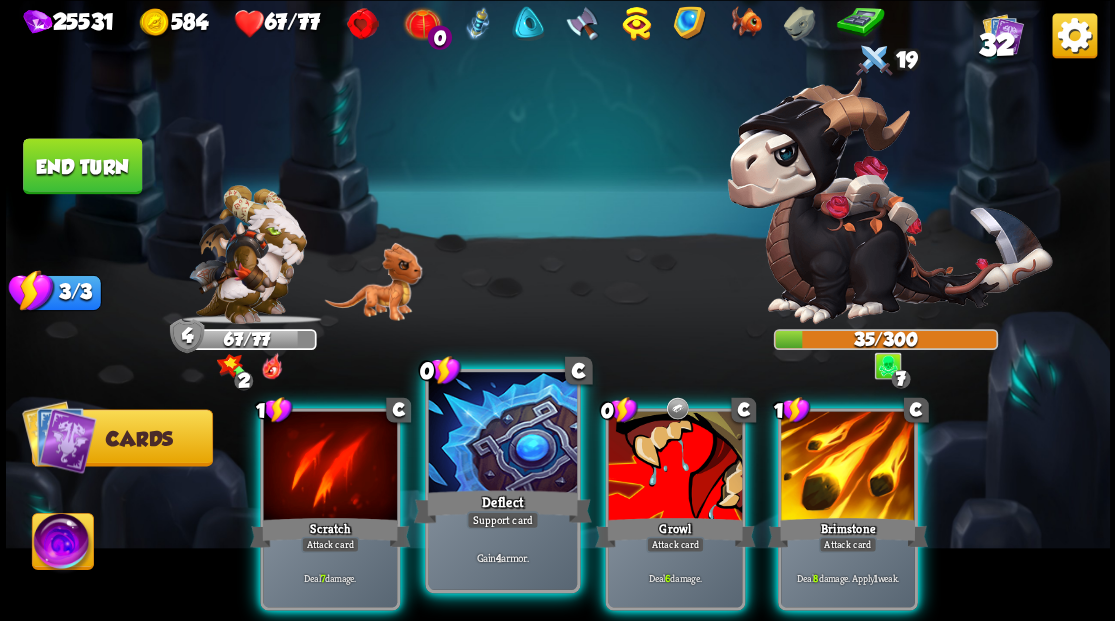 click at bounding box center [502, 434] 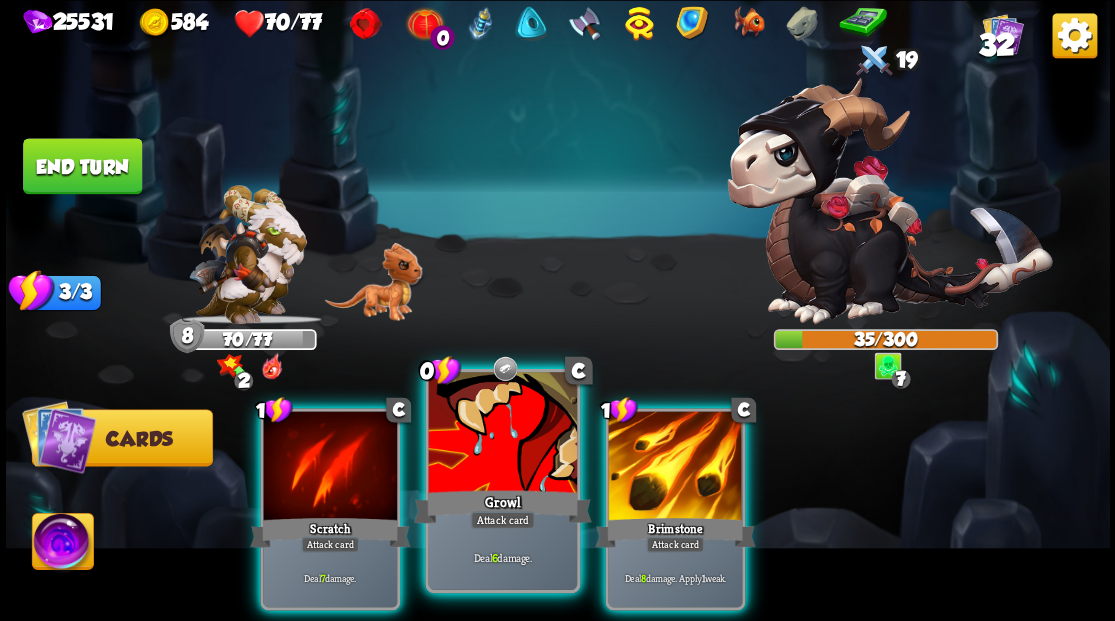 click at bounding box center [502, 434] 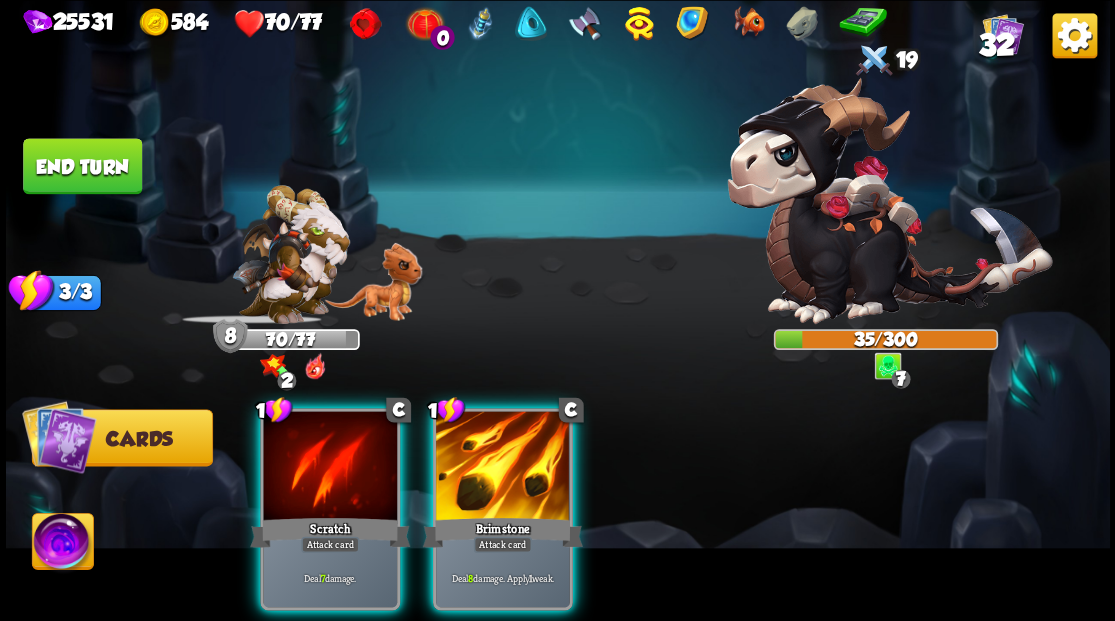 click at bounding box center (503, 467) 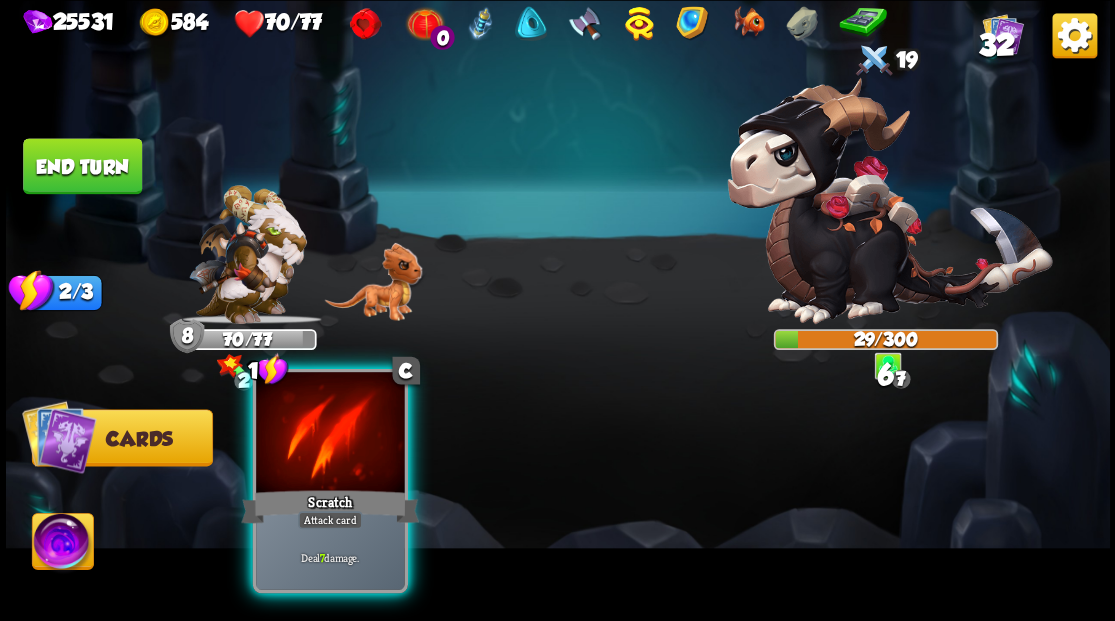 click at bounding box center [330, 434] 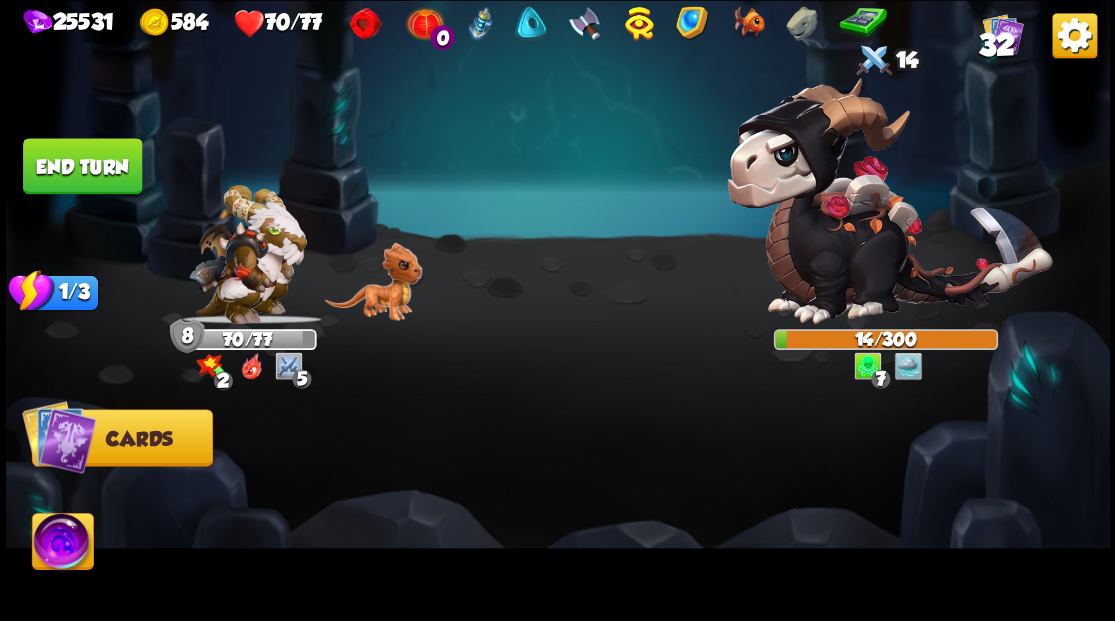 click at bounding box center [62, 544] 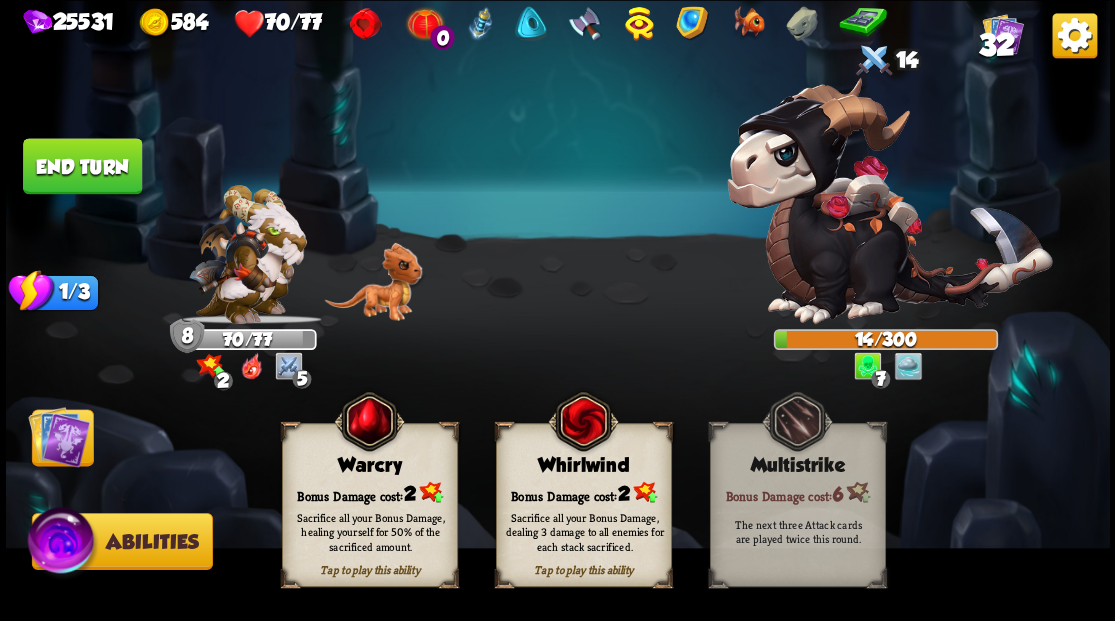 click on "Warcry" at bounding box center (369, 465) 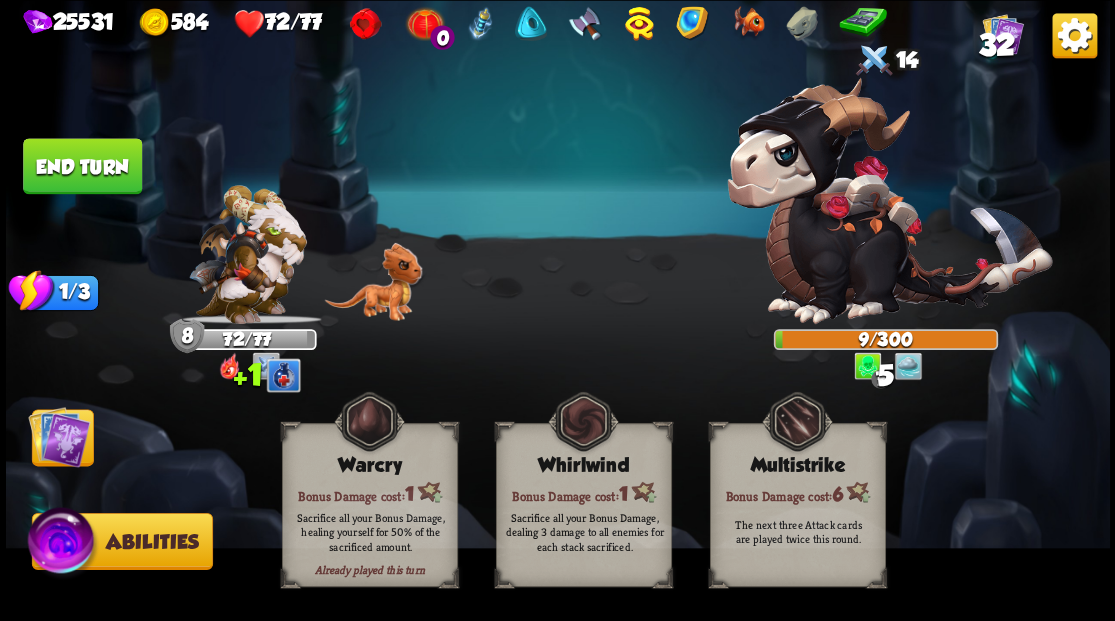 click at bounding box center (59, 436) 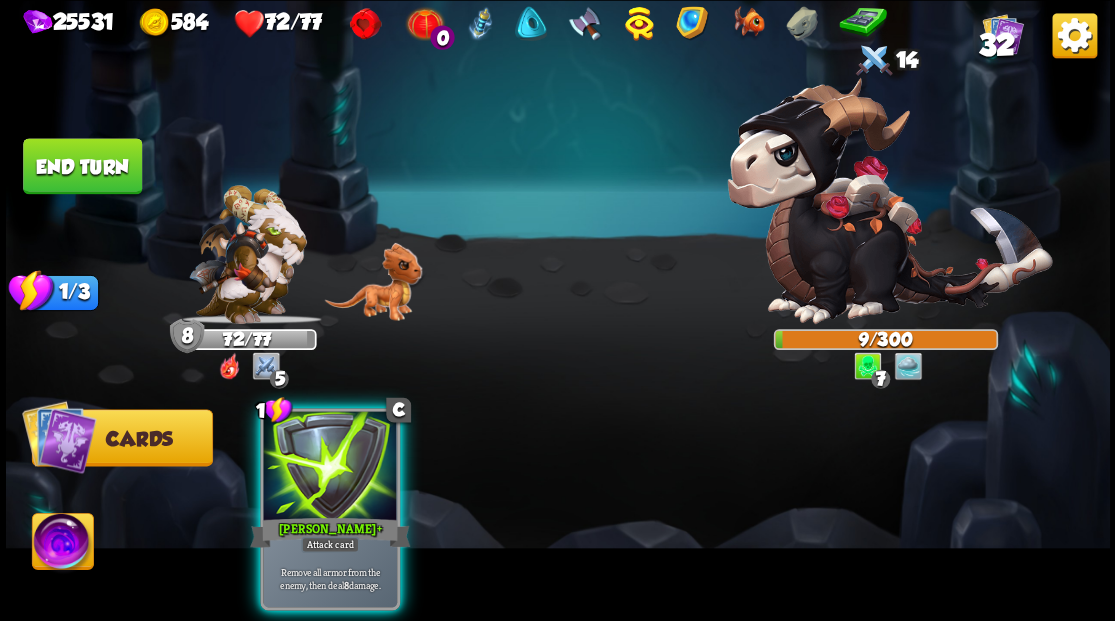 drag, startPoint x: 336, startPoint y: 523, endPoint x: 472, endPoint y: 350, distance: 220.05681 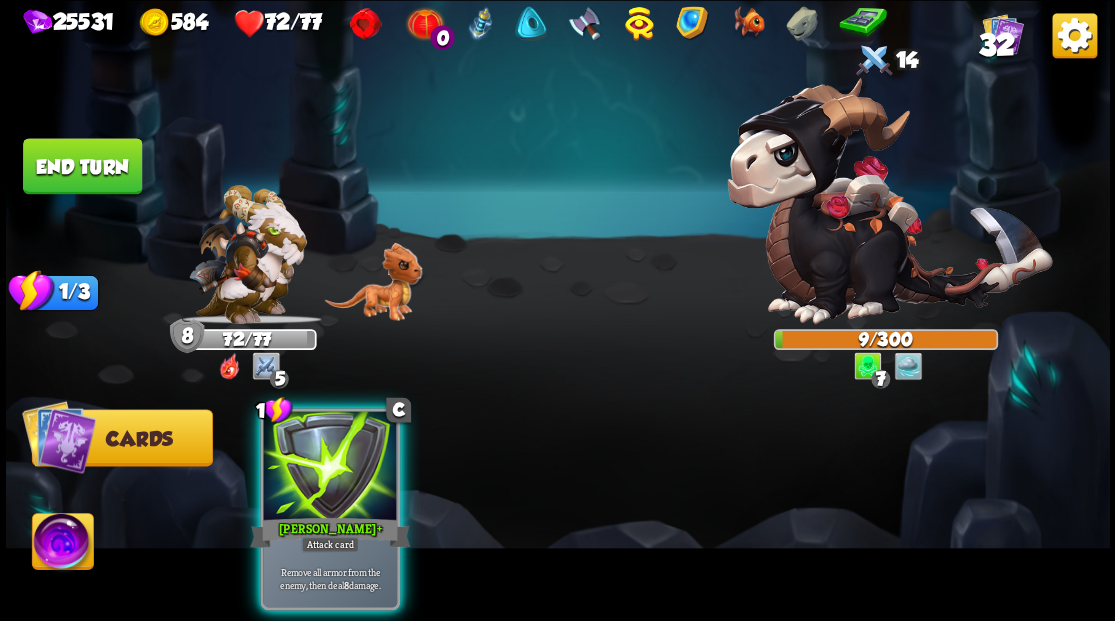 click on "Attack card" at bounding box center [330, 544] 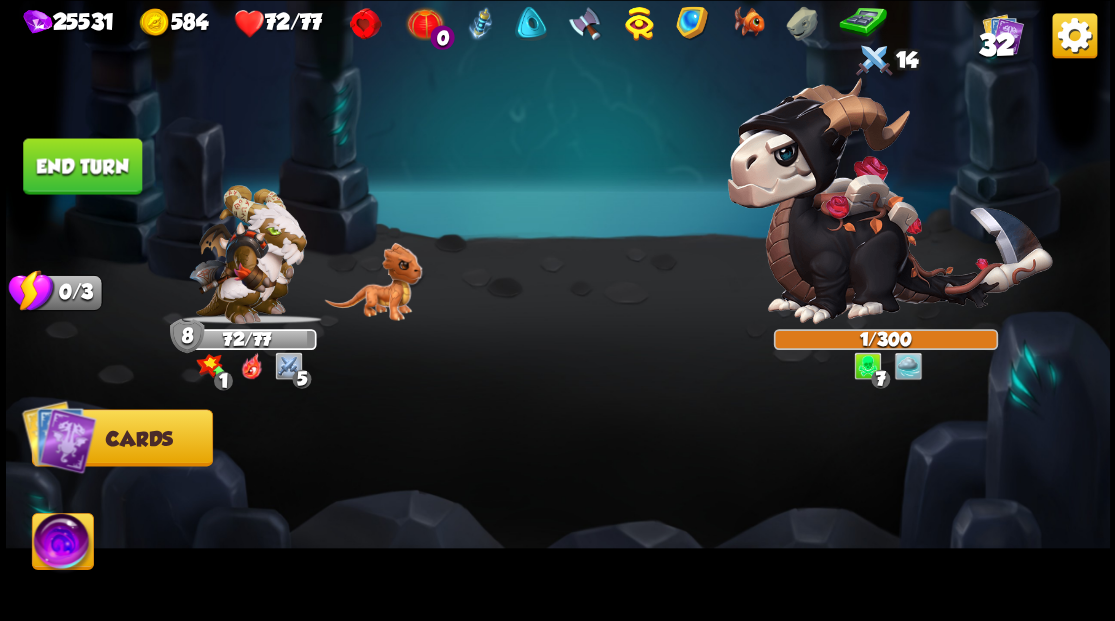 click on "End turn" at bounding box center [82, 166] 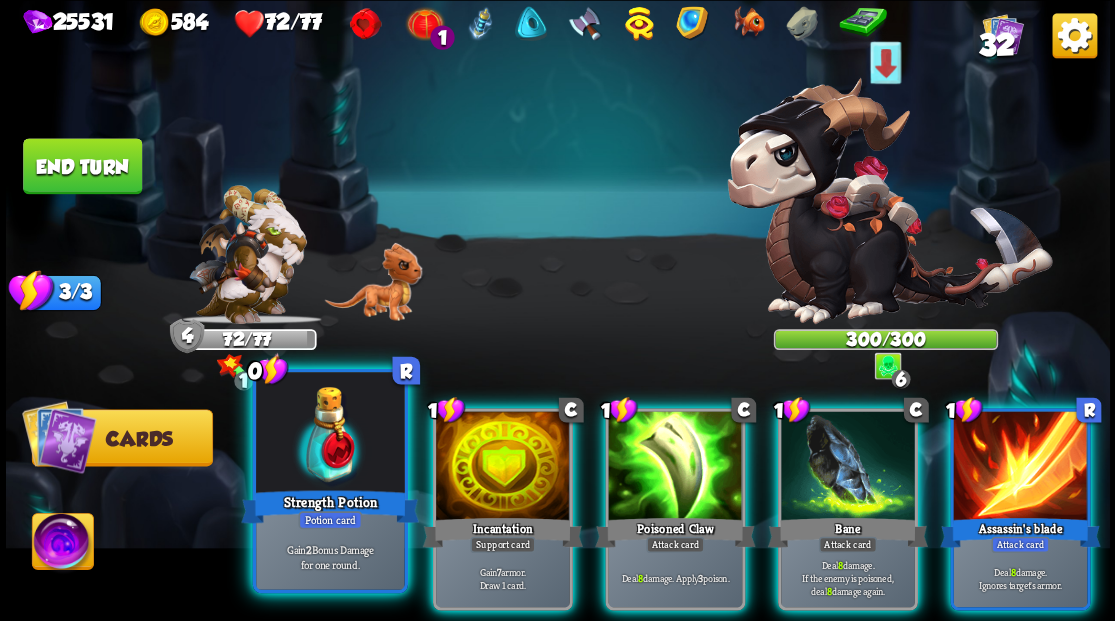 click at bounding box center [330, 434] 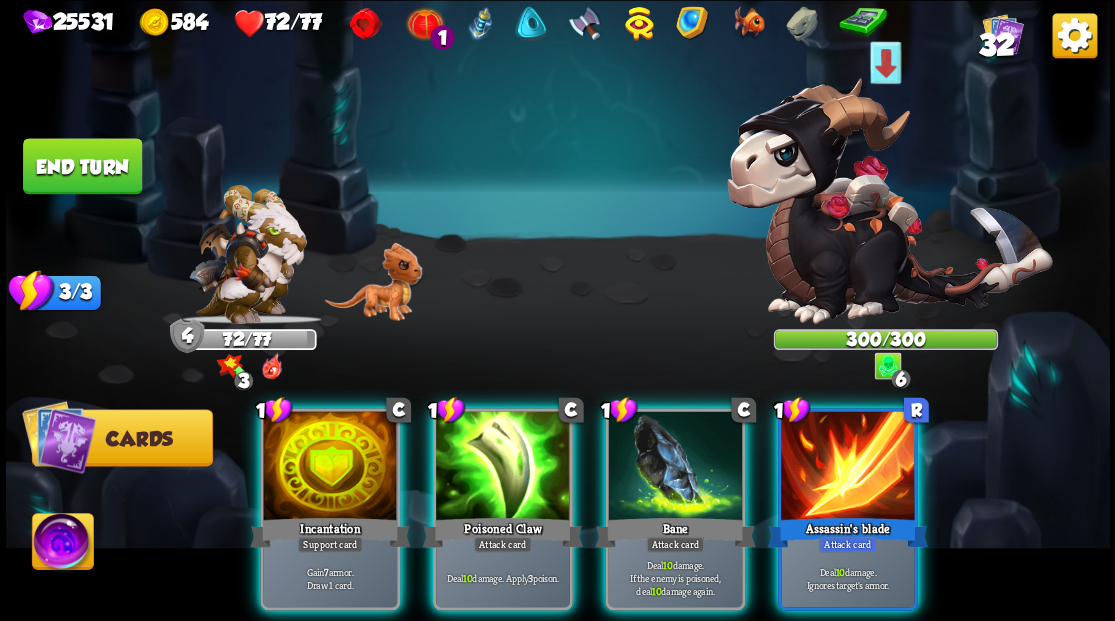 click at bounding box center (330, 467) 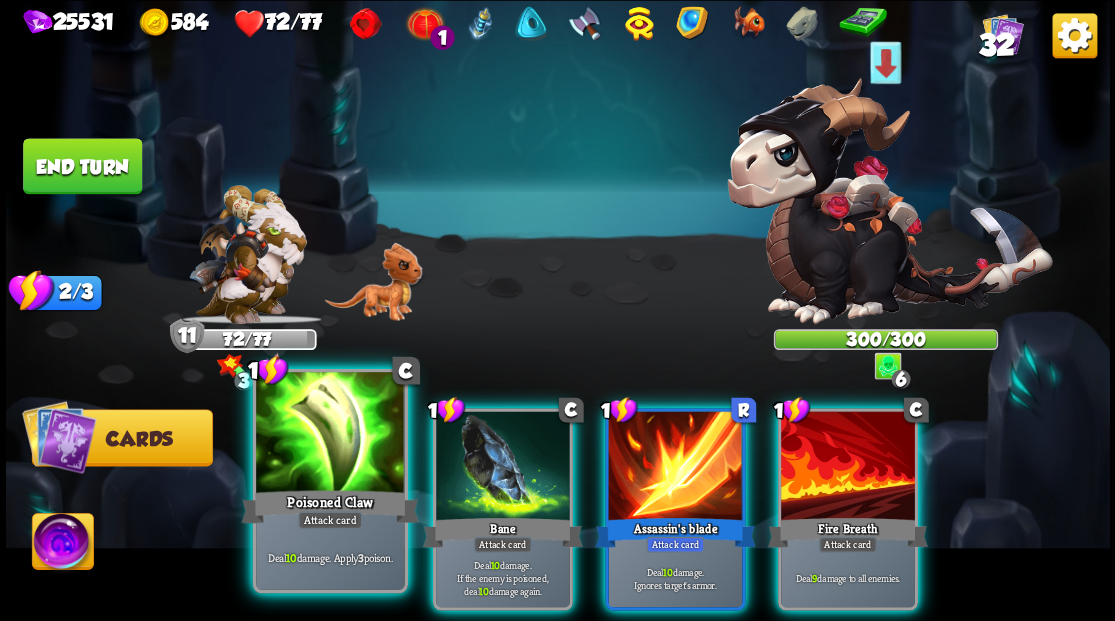 click at bounding box center [330, 434] 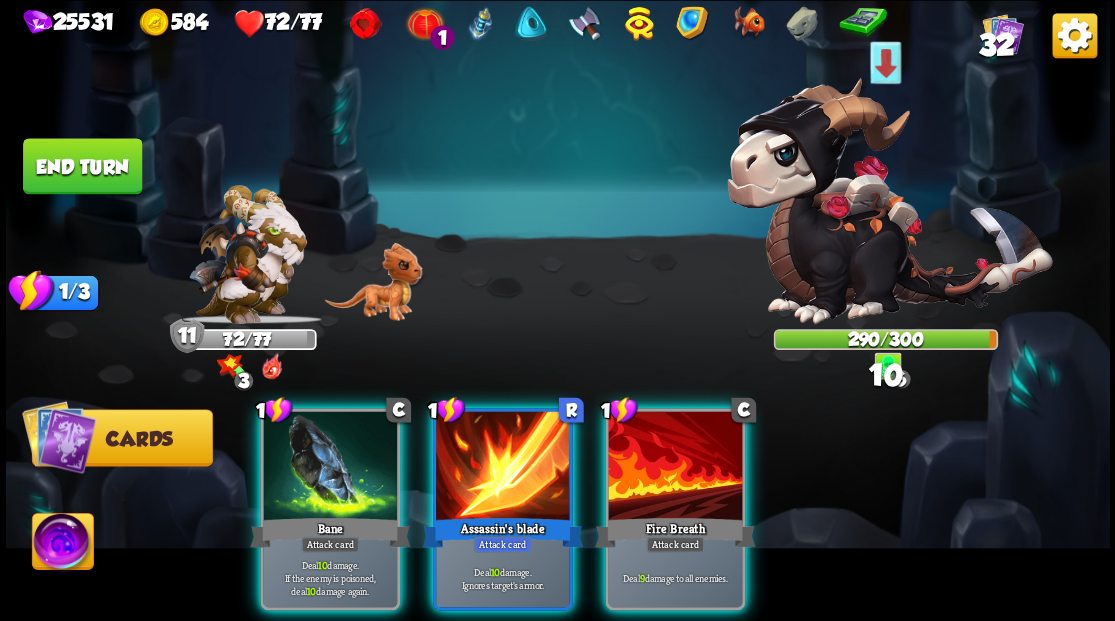 click at bounding box center [330, 467] 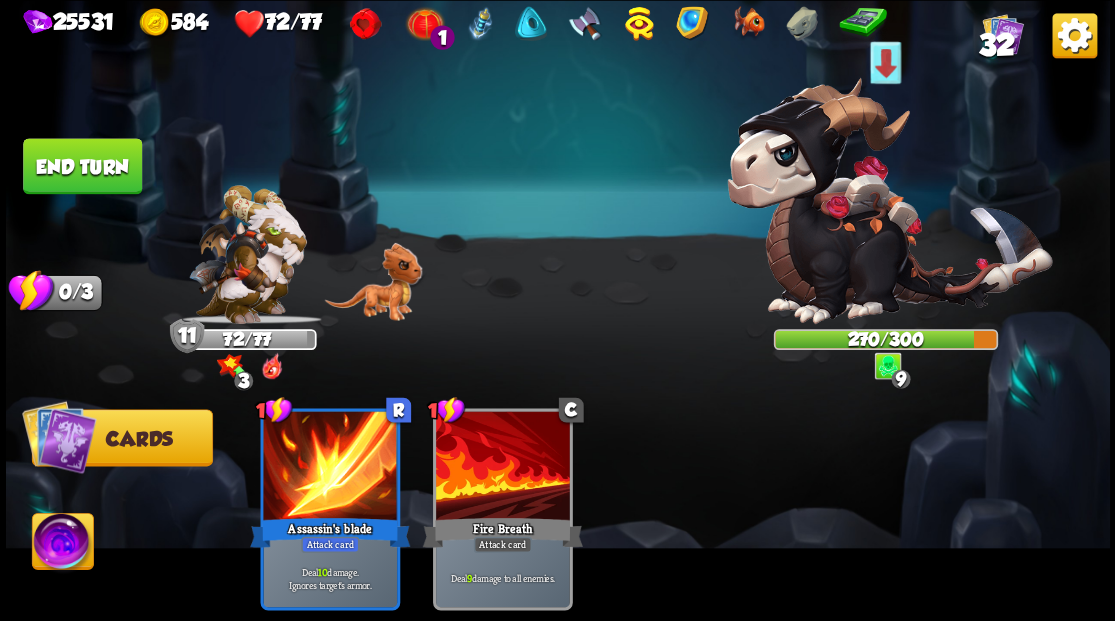 click at bounding box center [62, 544] 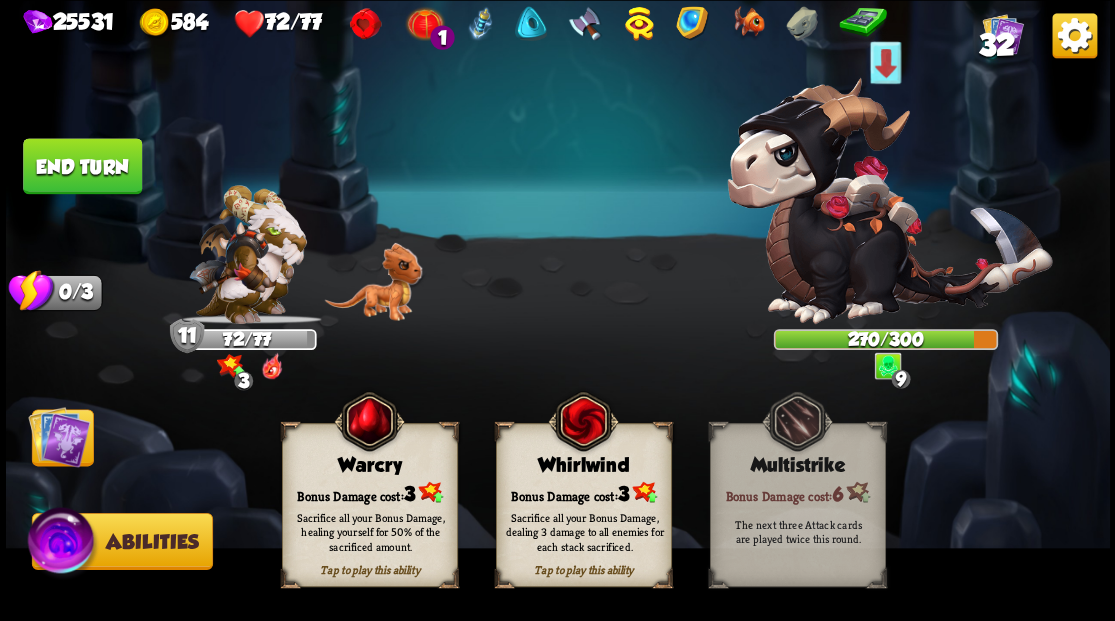 click on "Sacrifice all your Bonus Damage, healing yourself for 50% of the sacrificed amount." at bounding box center (370, 531) 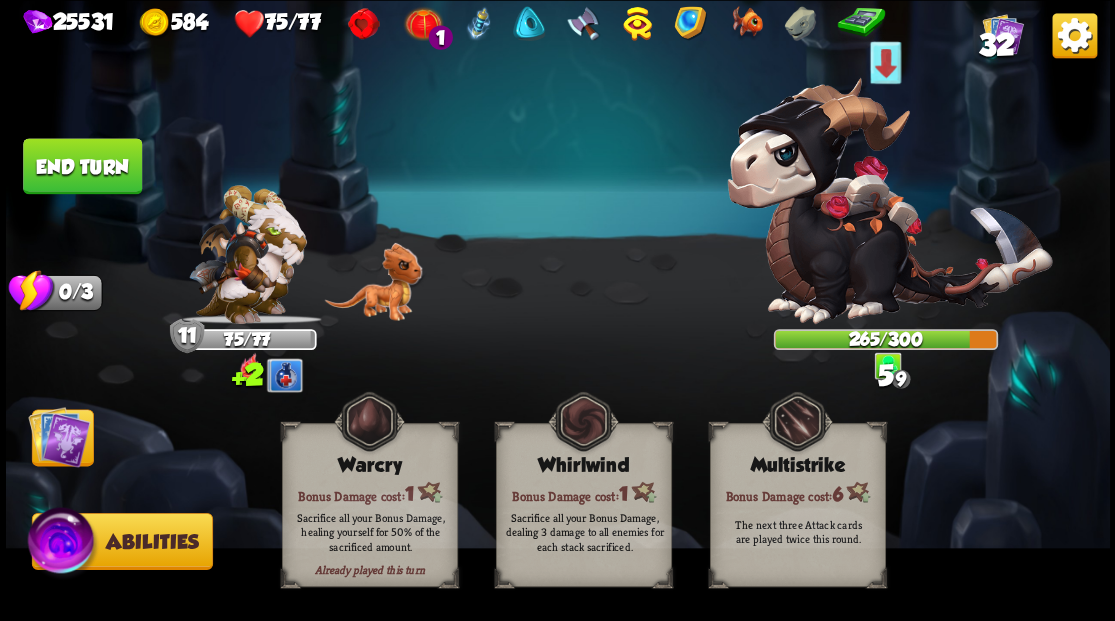 click at bounding box center [59, 436] 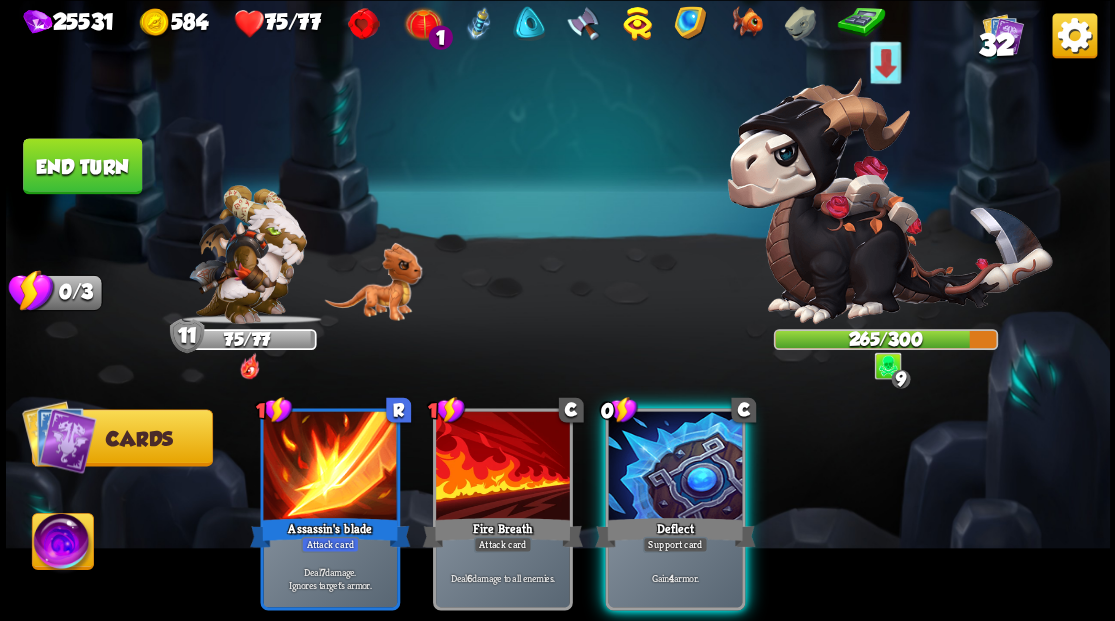 click at bounding box center [675, 467] 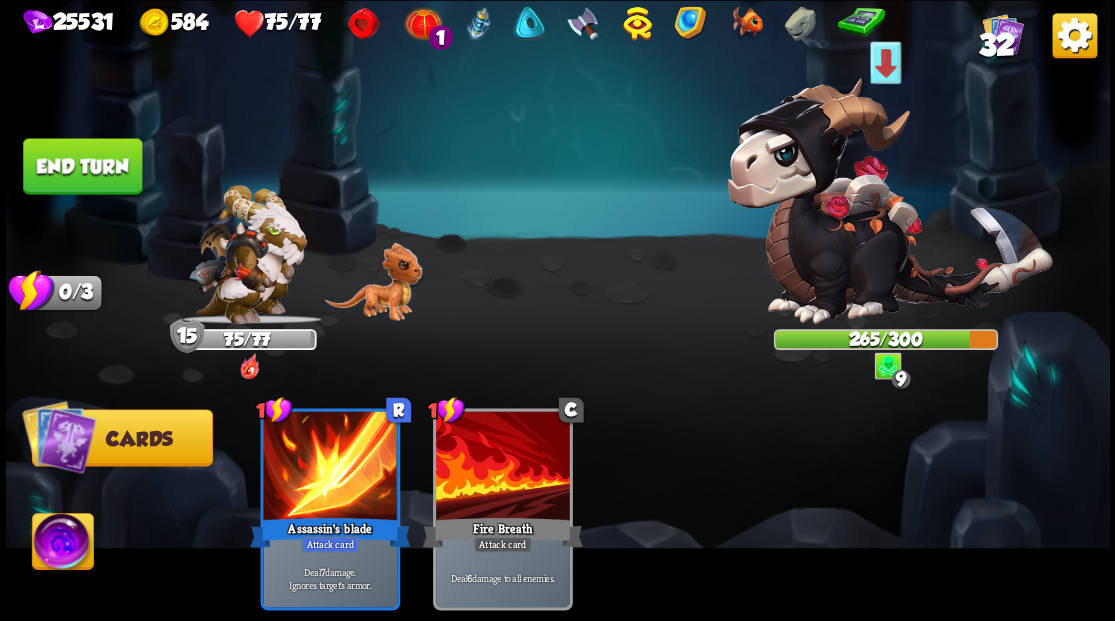click on "End turn" at bounding box center [82, 166] 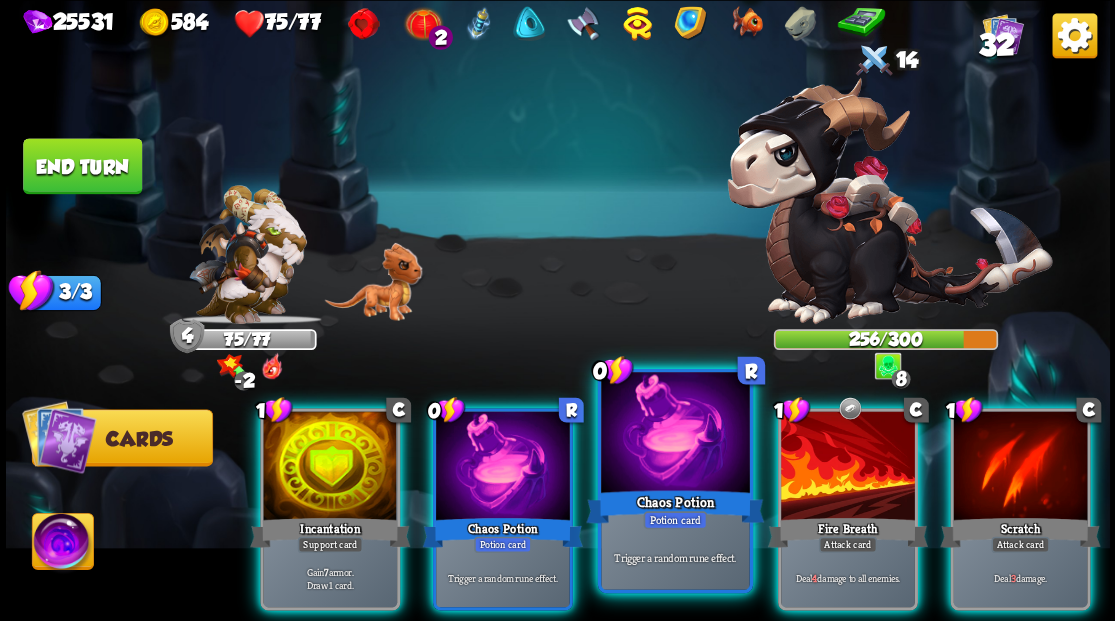click at bounding box center [675, 434] 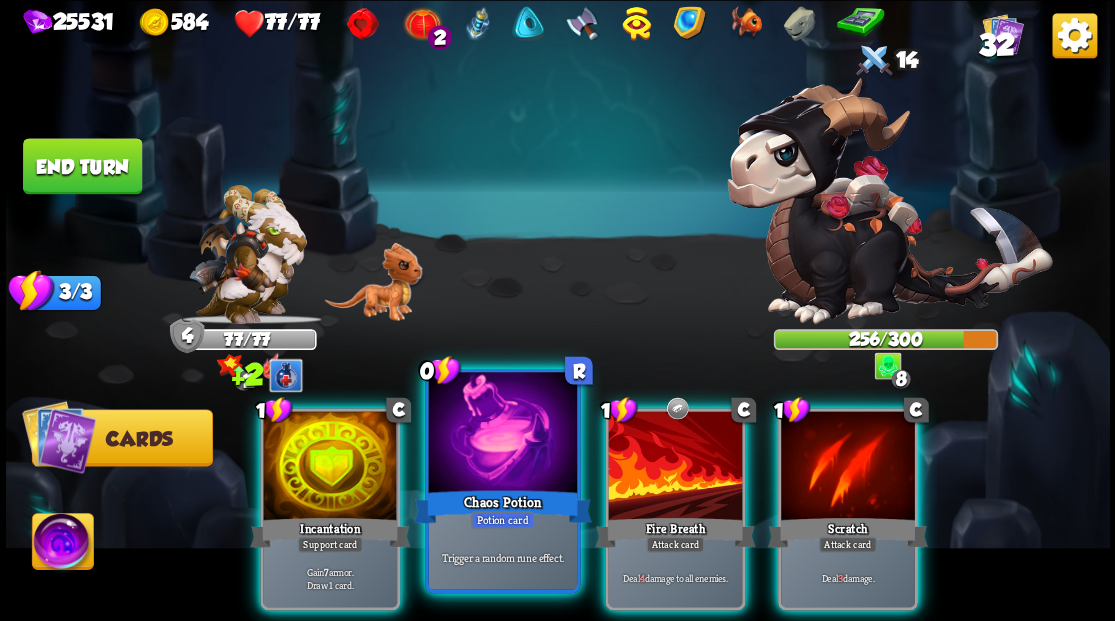 click at bounding box center (502, 434) 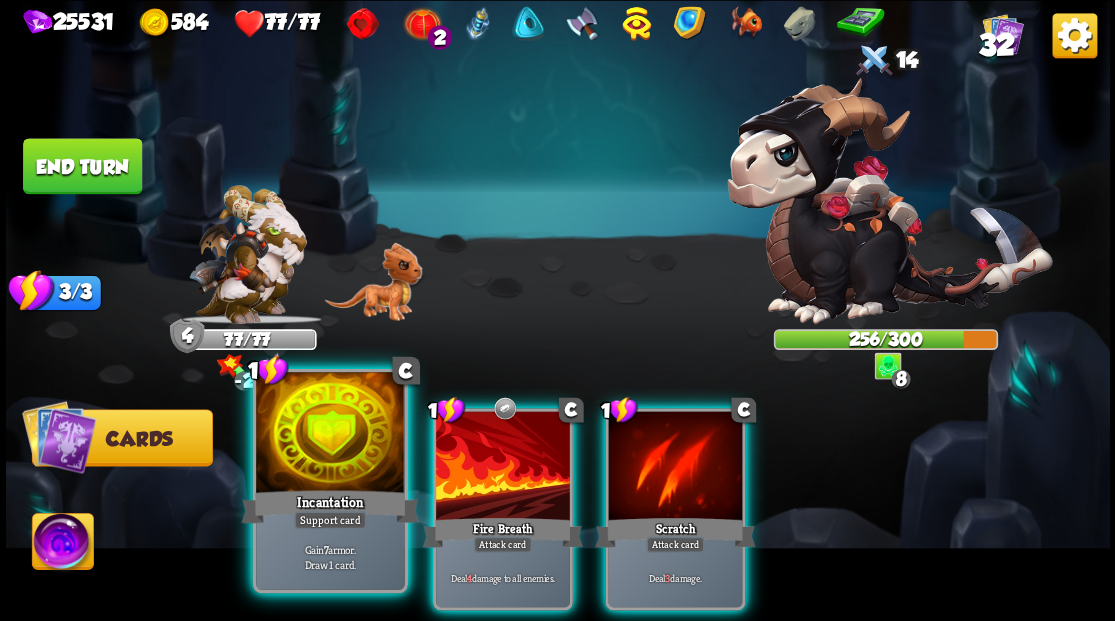 click at bounding box center (330, 434) 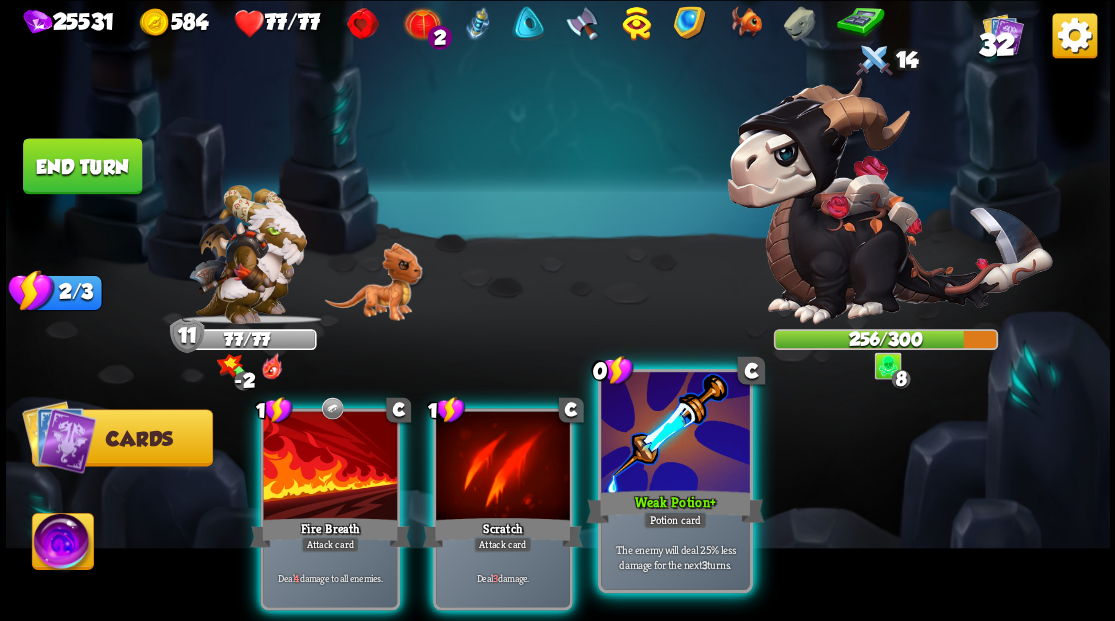 click at bounding box center [675, 434] 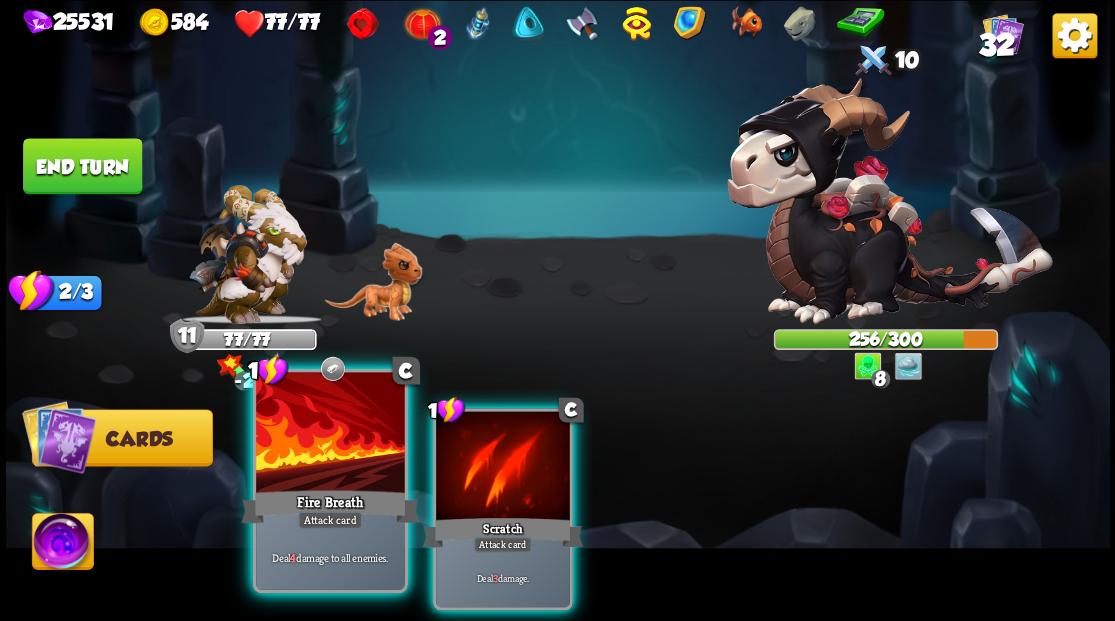 click at bounding box center [330, 434] 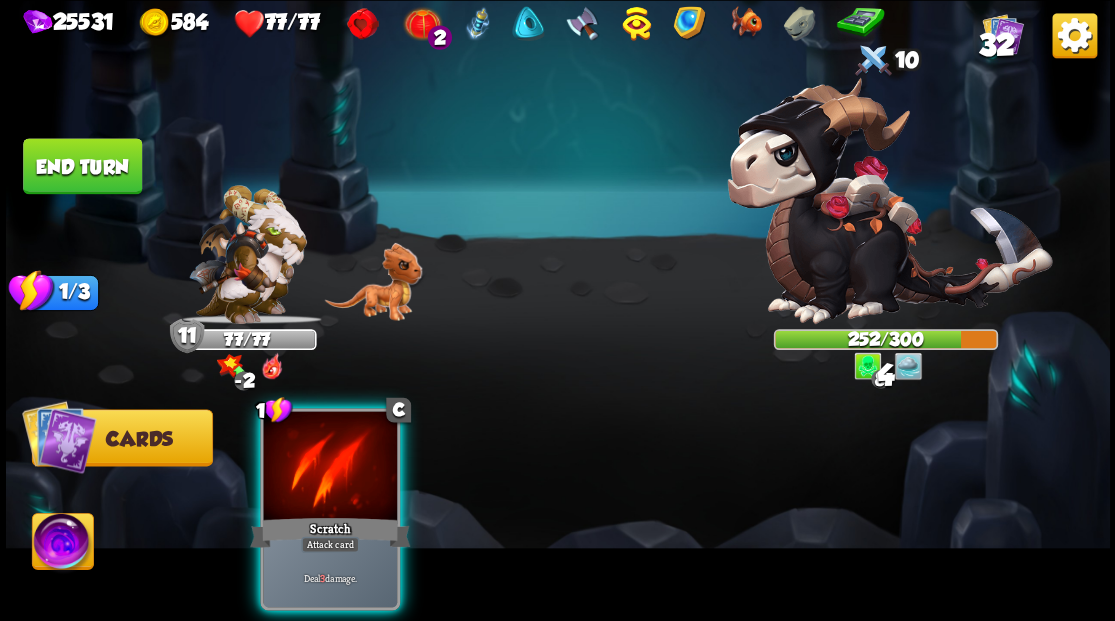 click at bounding box center (330, 467) 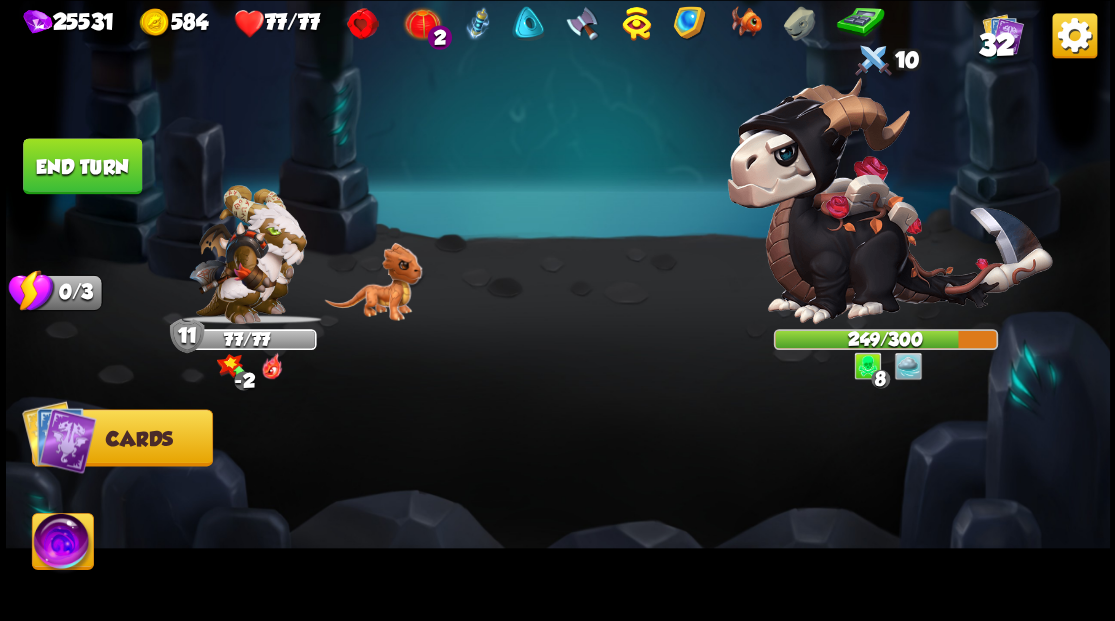 click at bounding box center (247, 254) 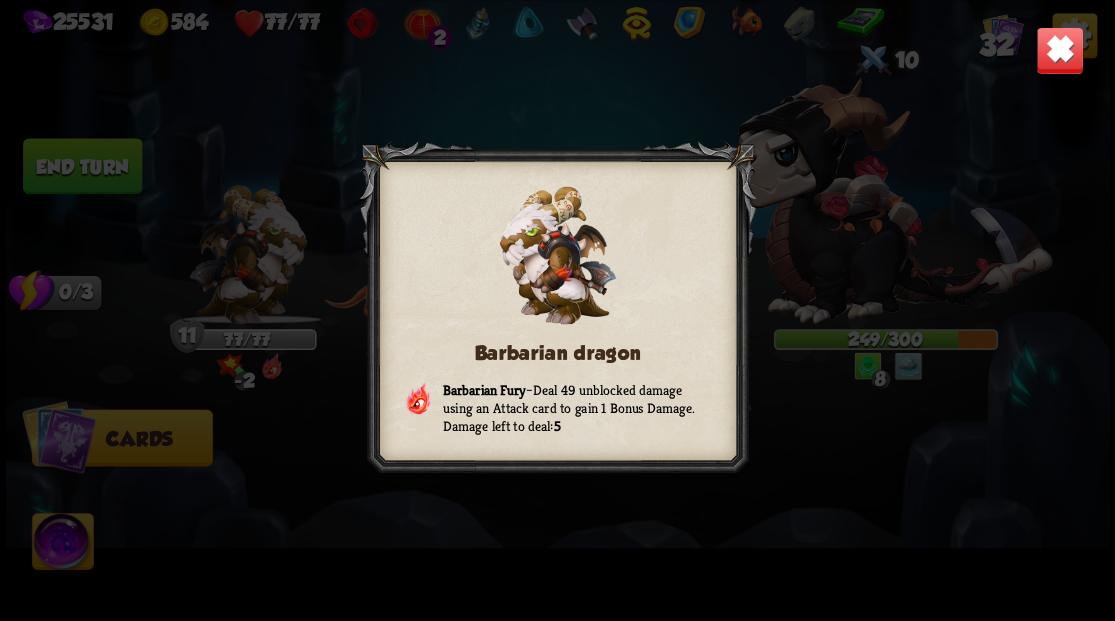 click at bounding box center [1059, 50] 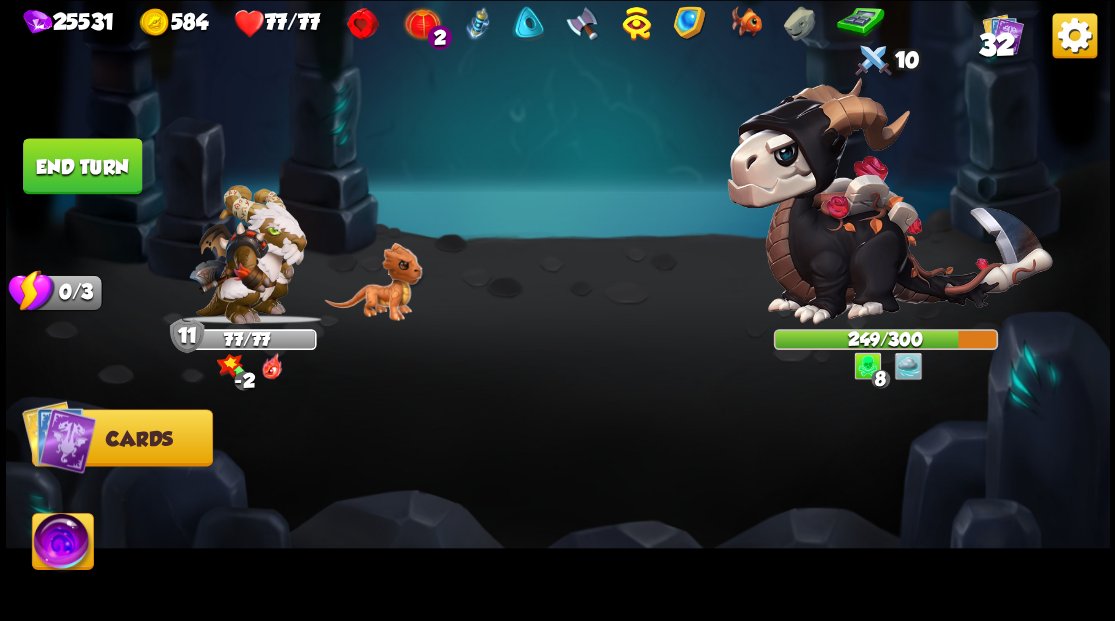 click on "End turn" at bounding box center (82, 166) 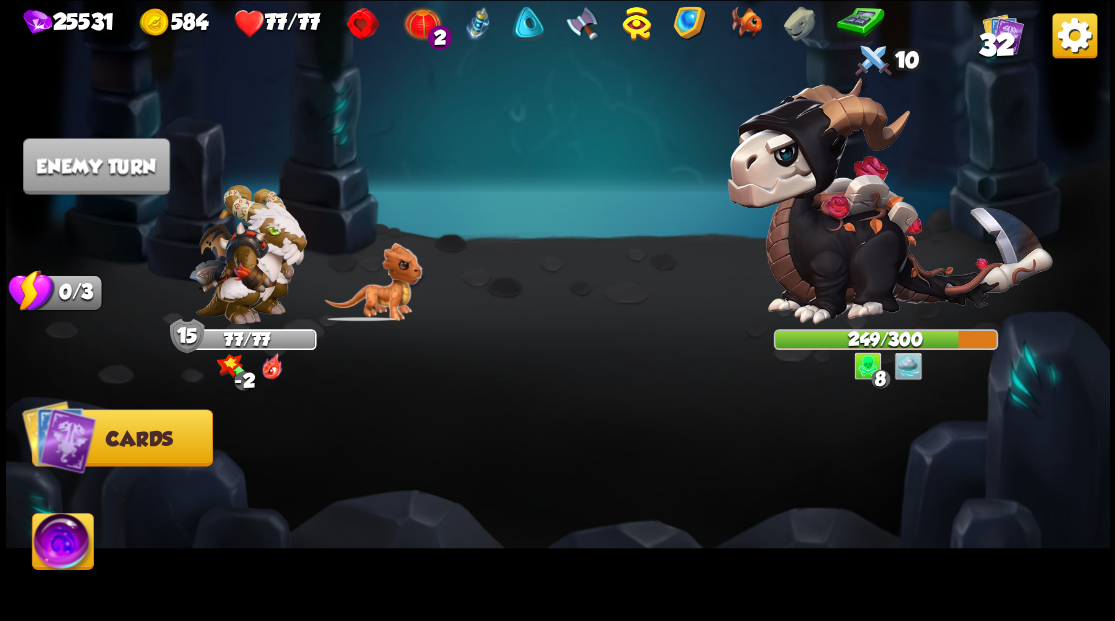 click on "Cards" at bounding box center (139, 438) 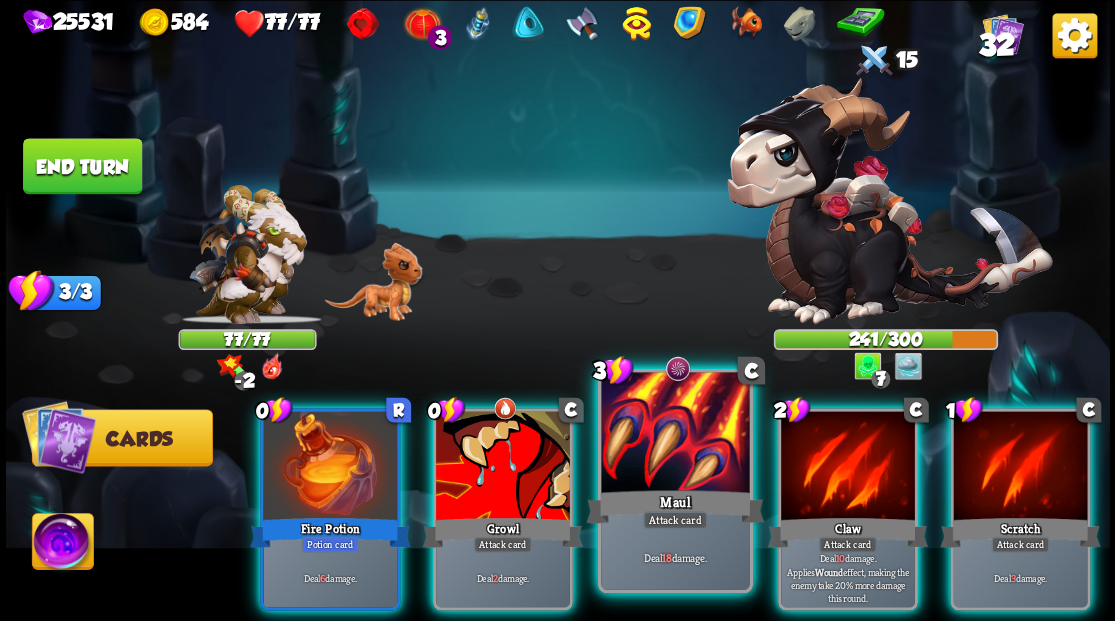 click at bounding box center [675, 434] 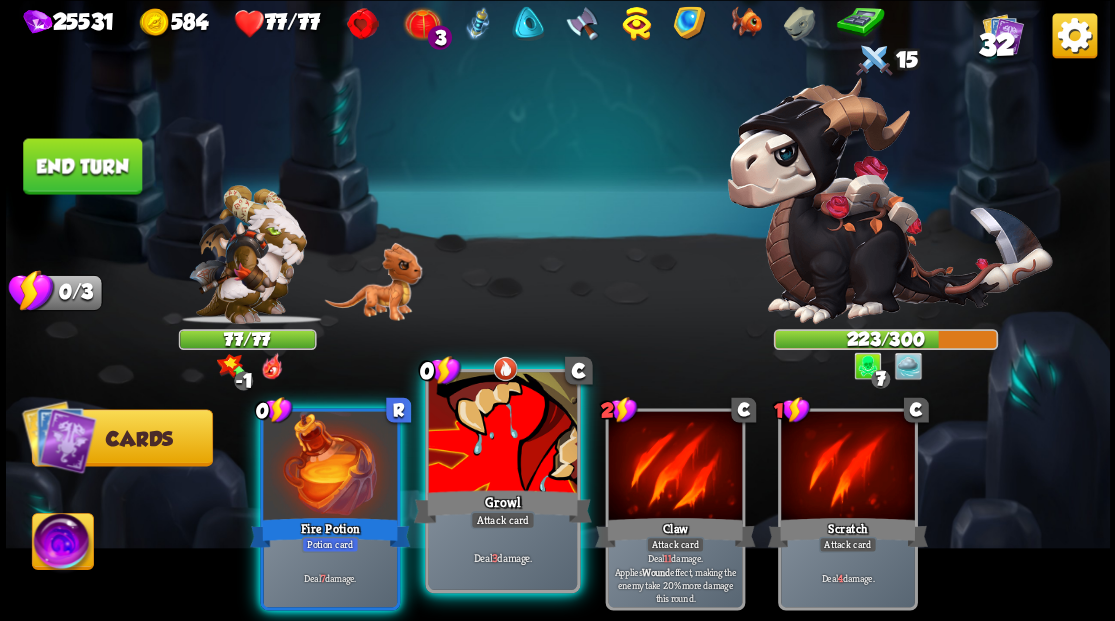 click at bounding box center (502, 434) 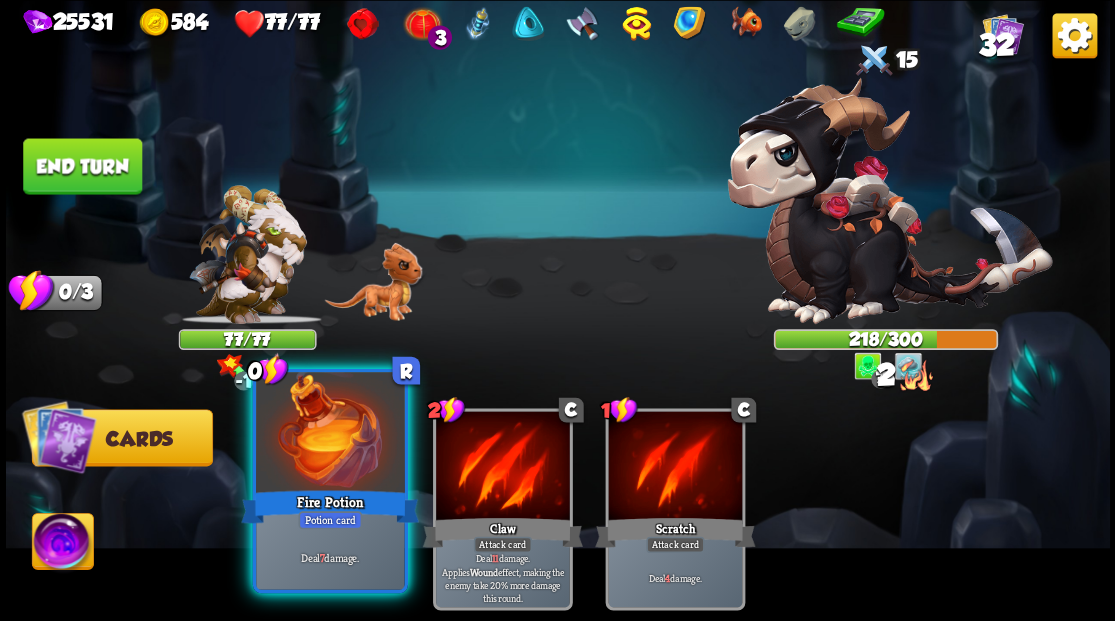 click at bounding box center [330, 434] 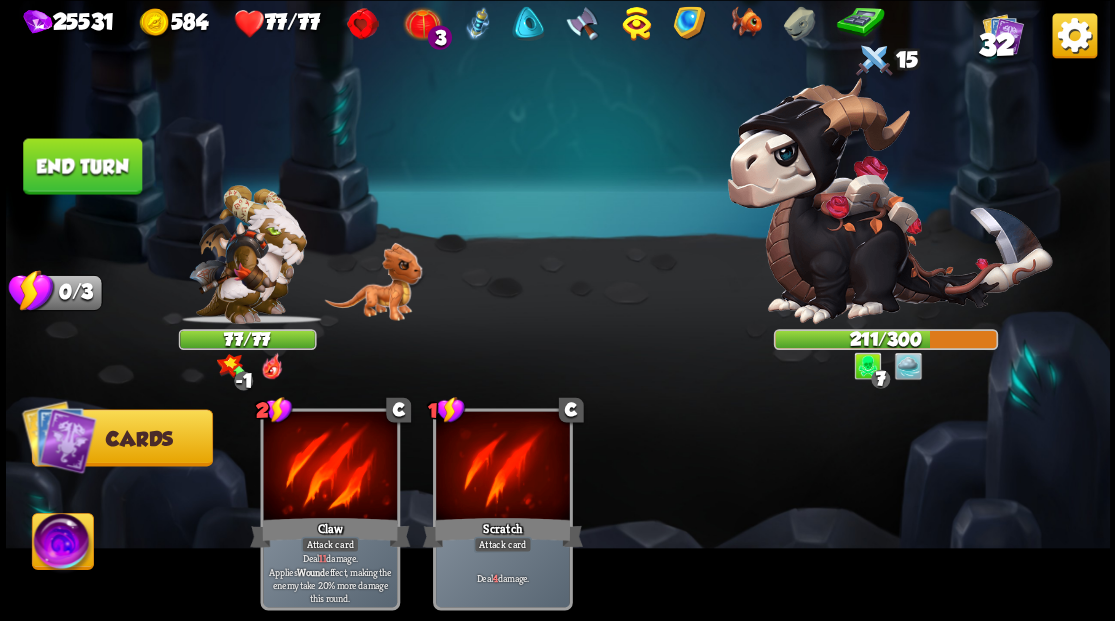 click on "End turn" at bounding box center [82, 166] 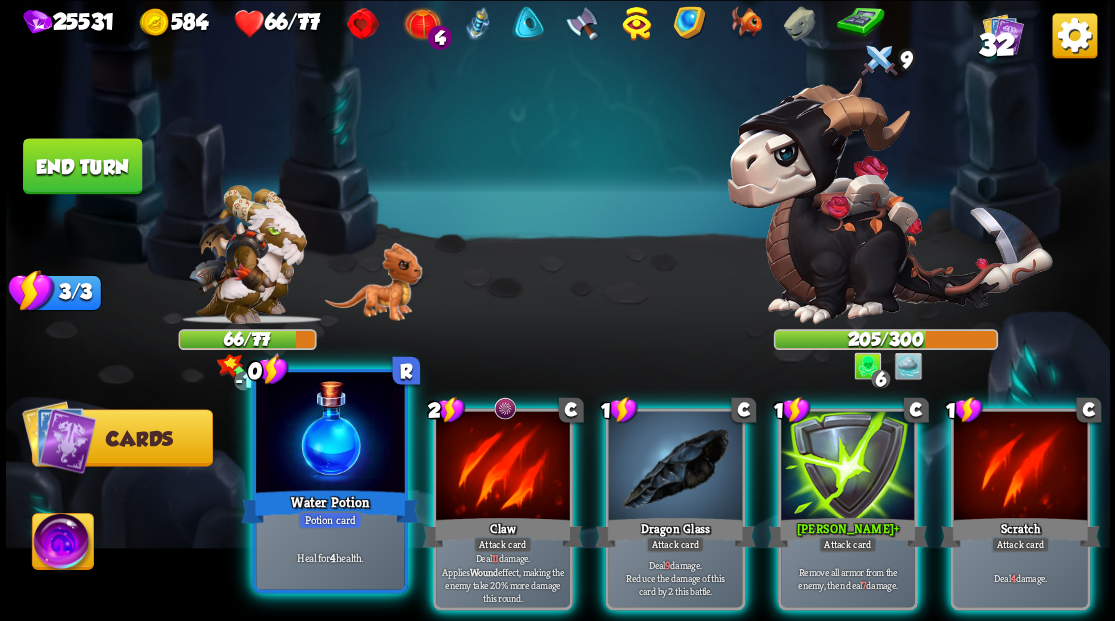 click at bounding box center [330, 434] 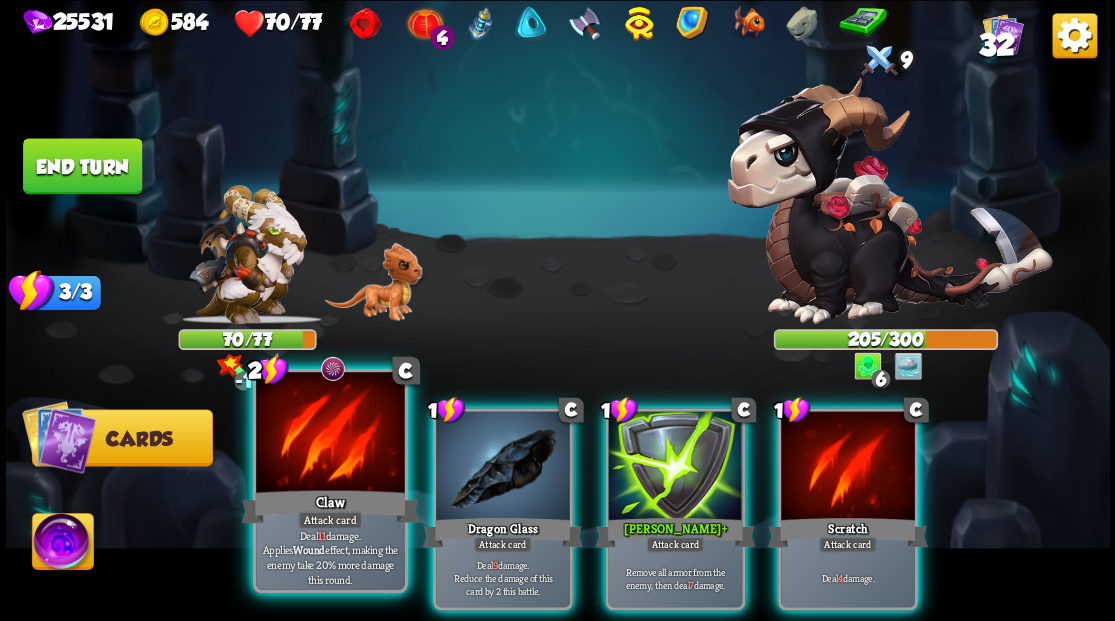 click at bounding box center [330, 434] 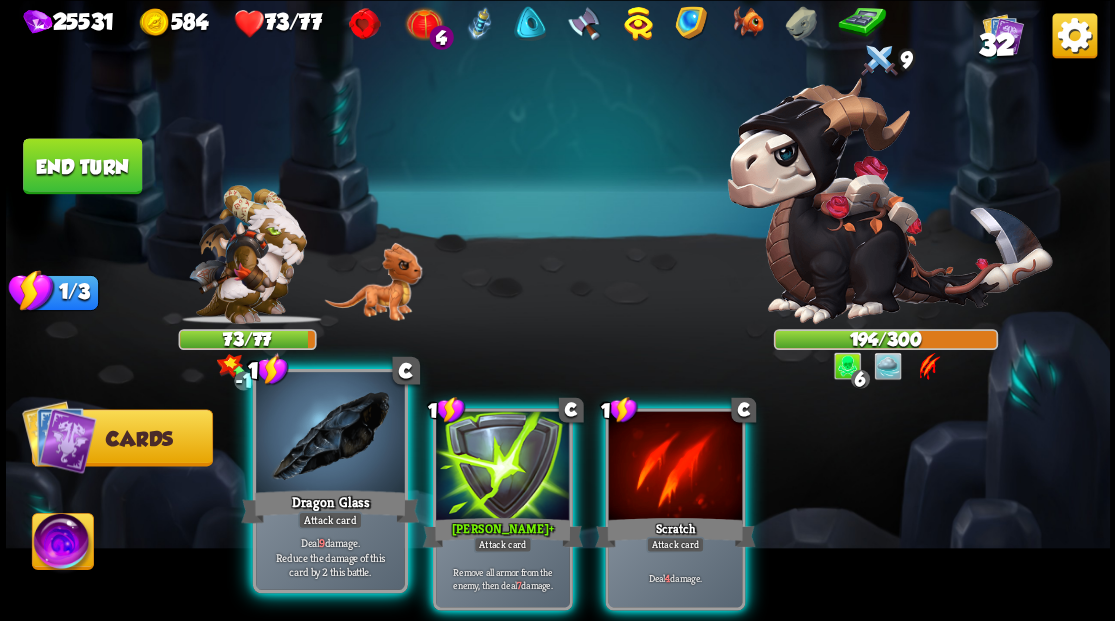 click at bounding box center (330, 434) 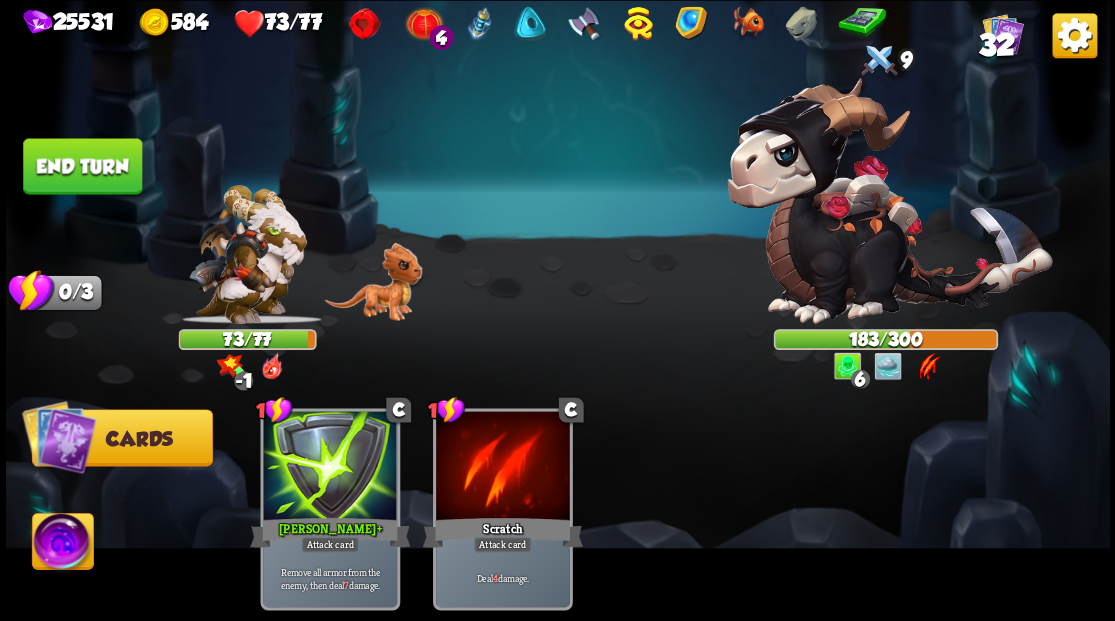 click on "End turn" at bounding box center [82, 166] 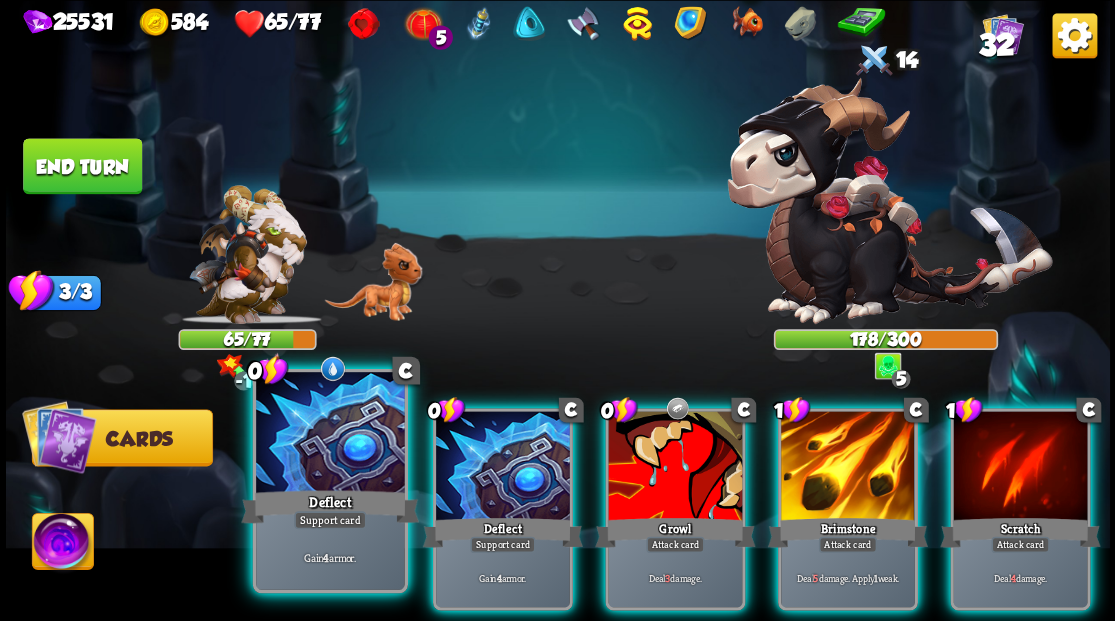 click at bounding box center (330, 434) 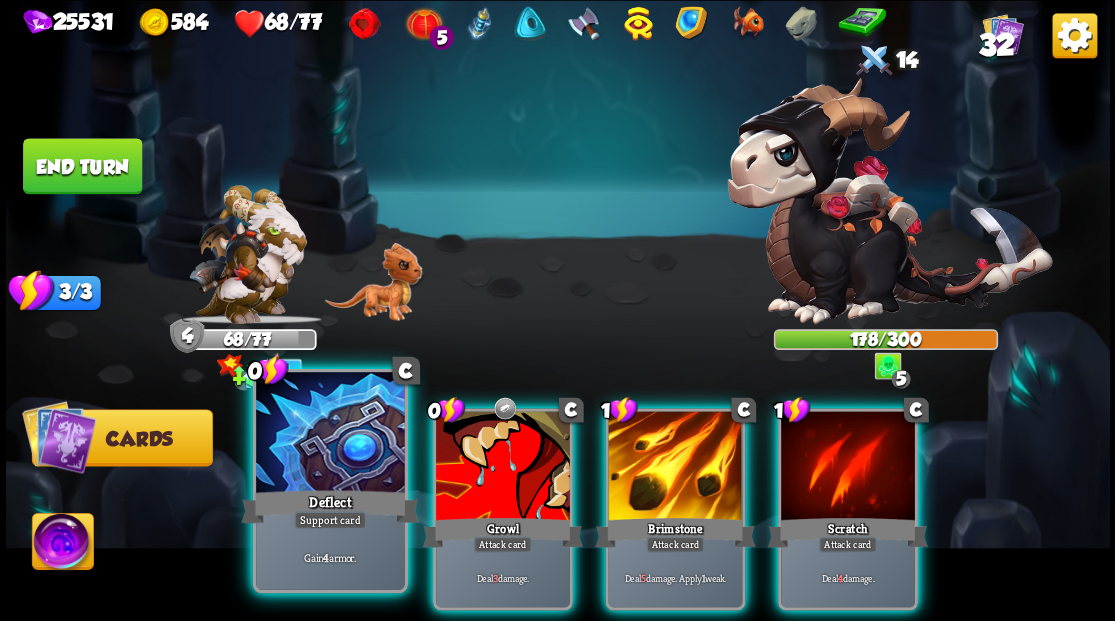 click at bounding box center [330, 434] 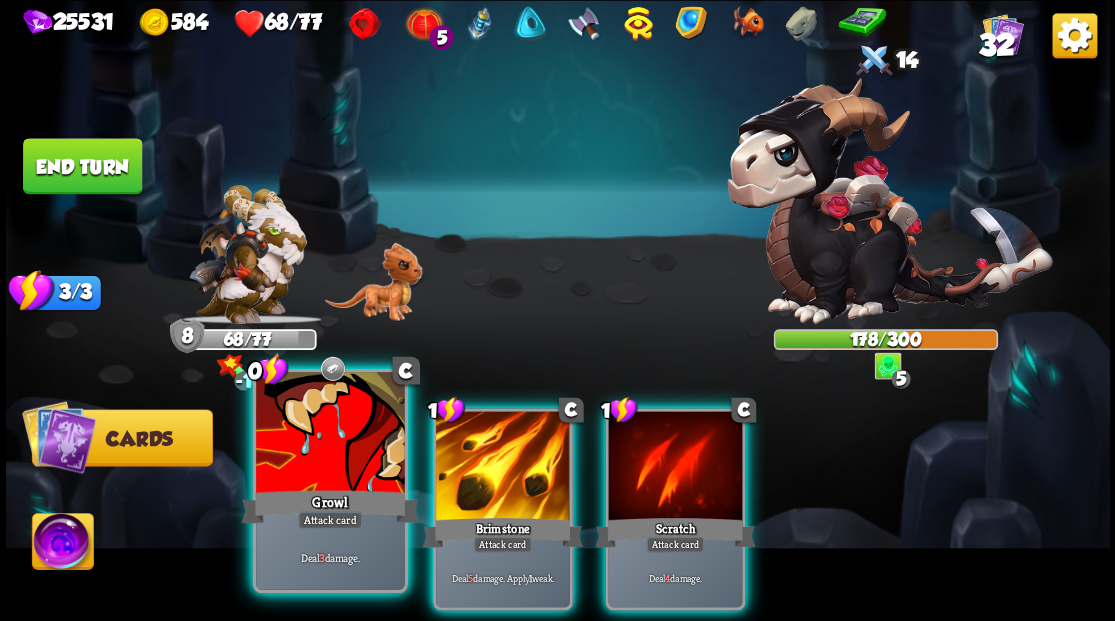 click at bounding box center [330, 434] 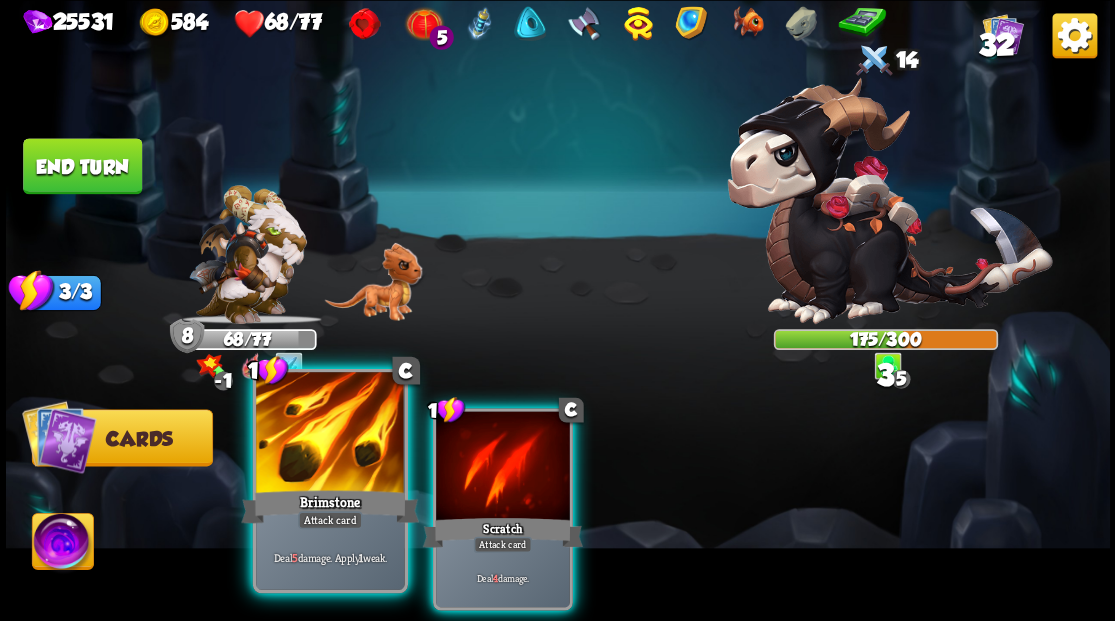click at bounding box center (330, 434) 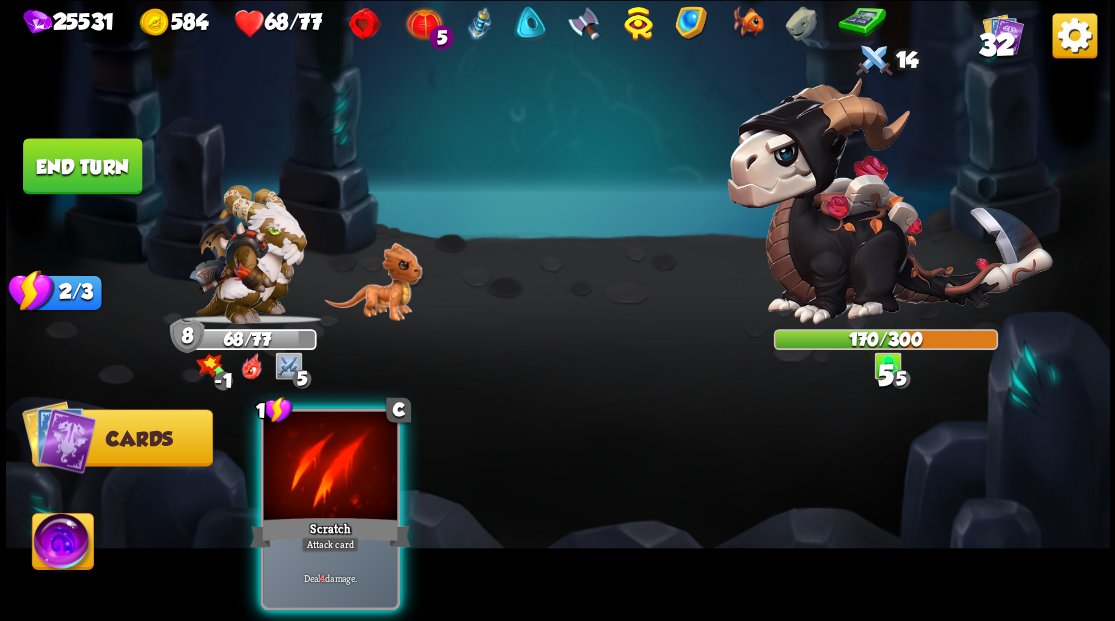 click at bounding box center [330, 467] 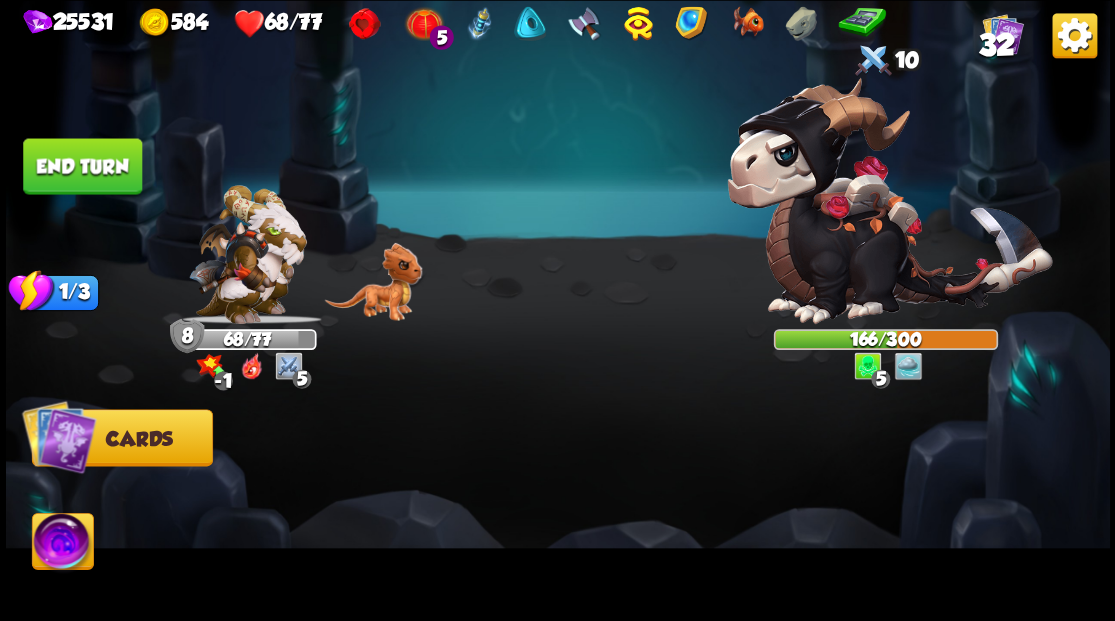 click on "End turn" at bounding box center (82, 166) 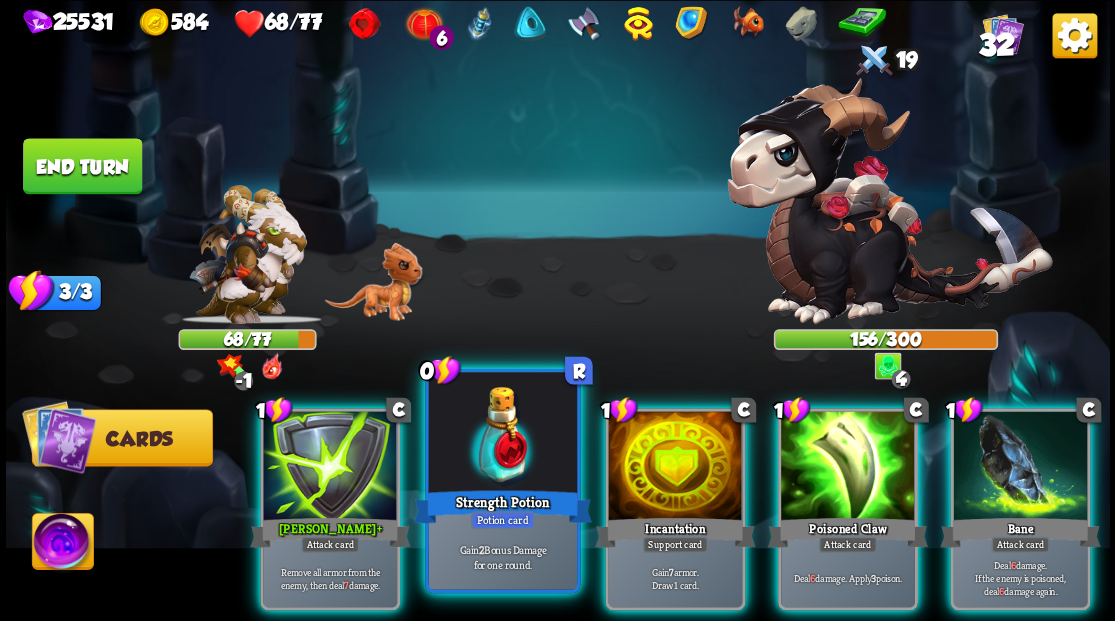 click at bounding box center [502, 434] 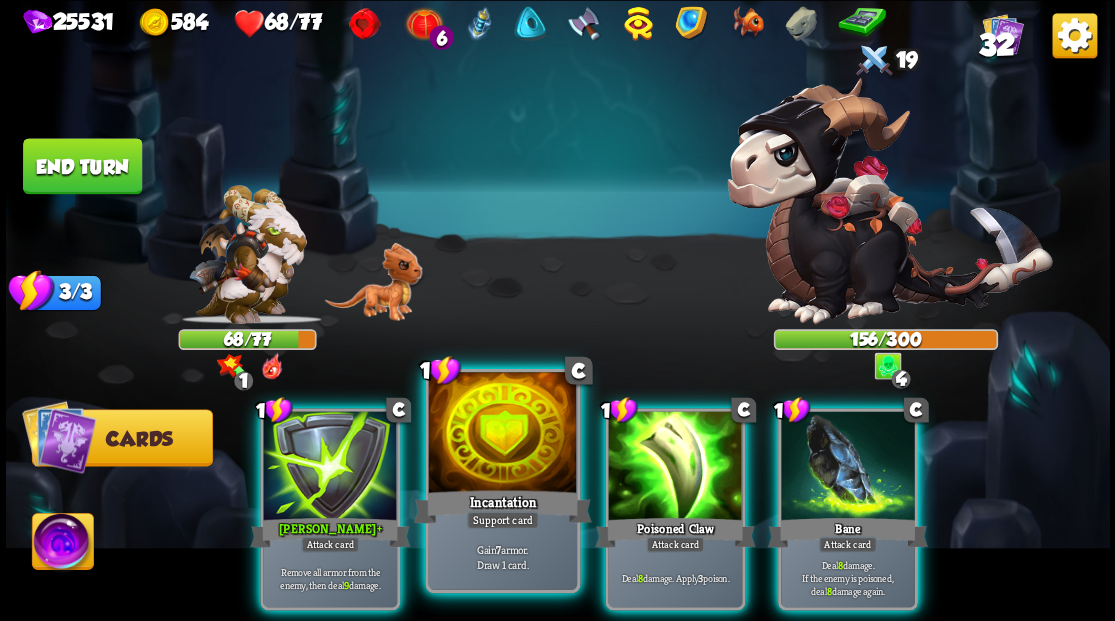 click at bounding box center (502, 434) 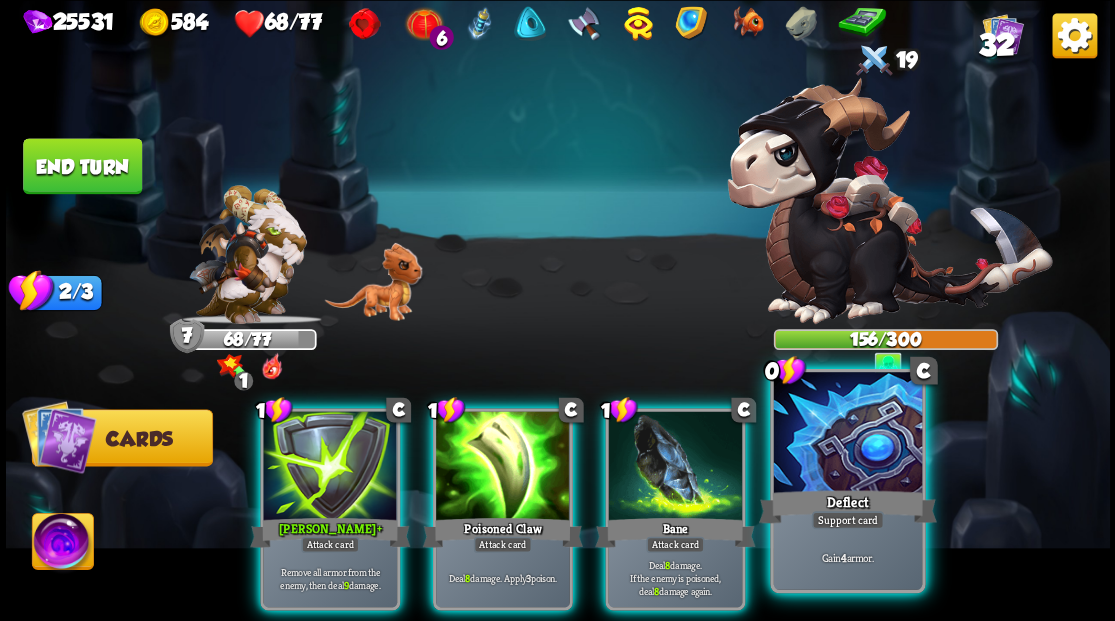 click at bounding box center [847, 434] 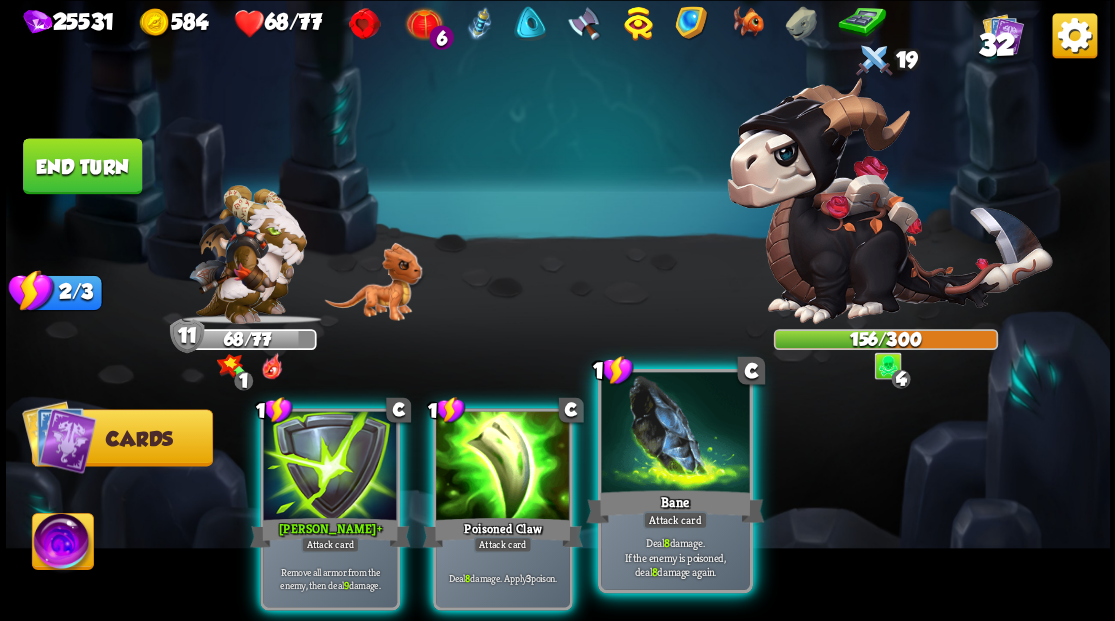 click at bounding box center (675, 434) 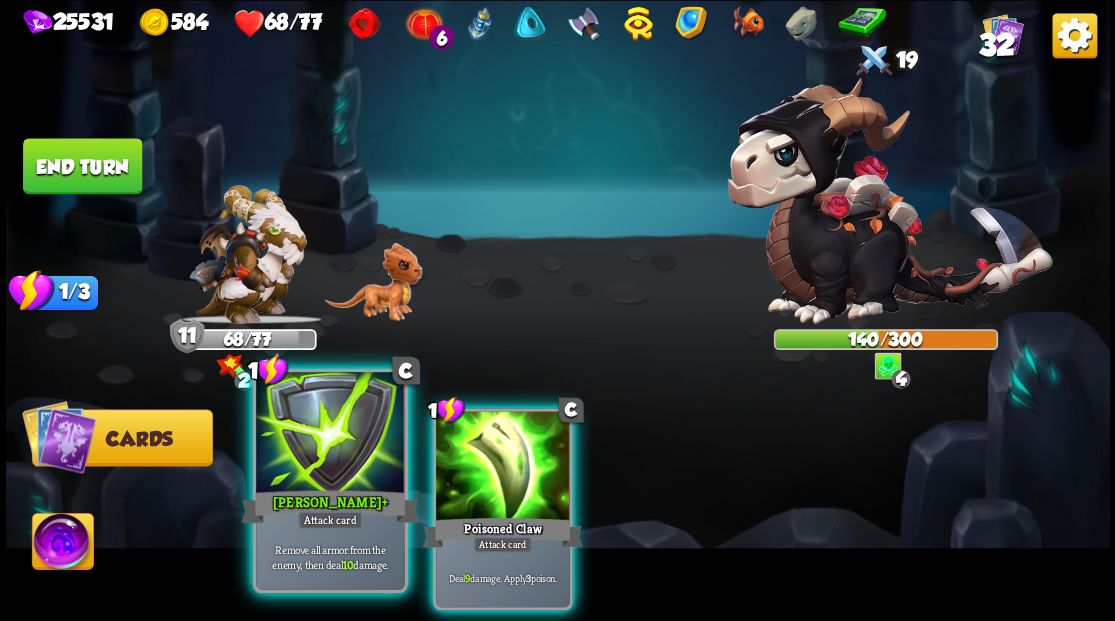 click at bounding box center (330, 434) 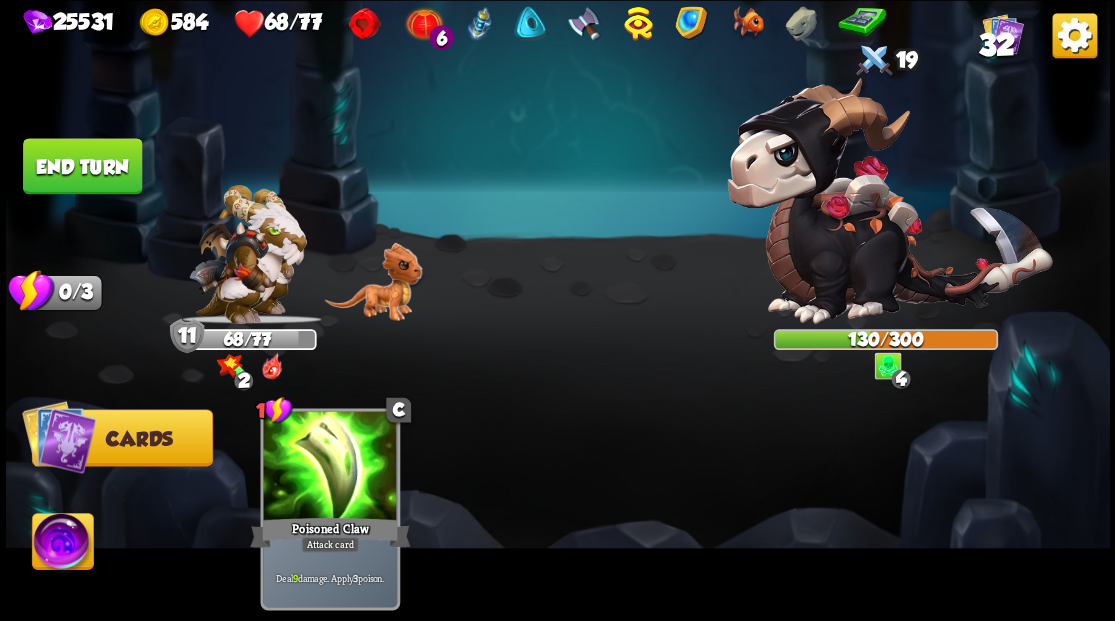 click at bounding box center (62, 544) 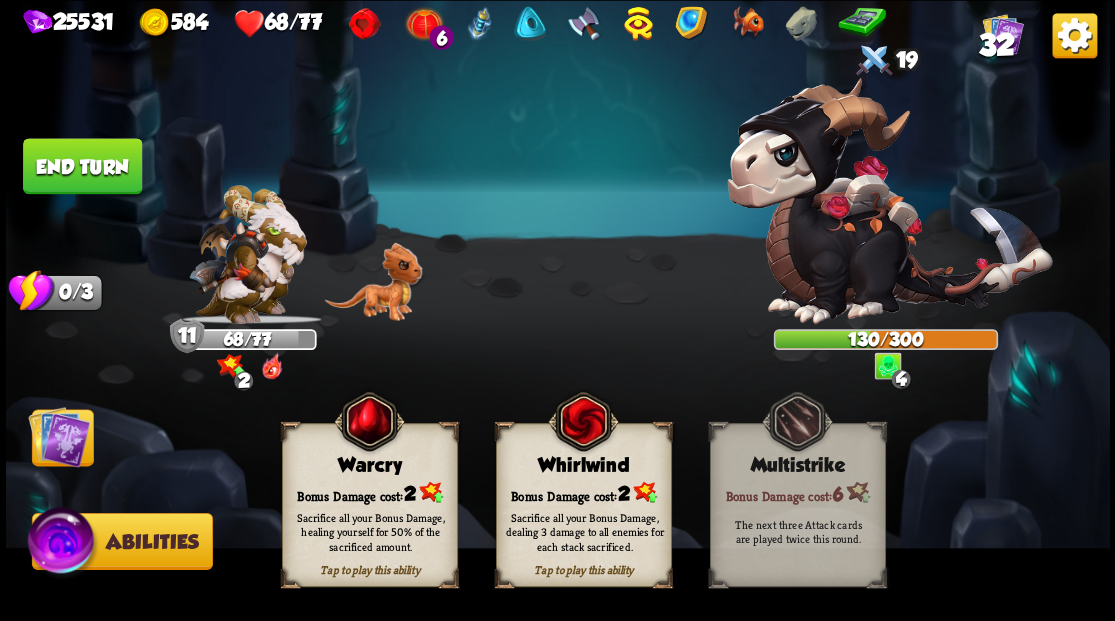 click on "Warcry" at bounding box center [369, 465] 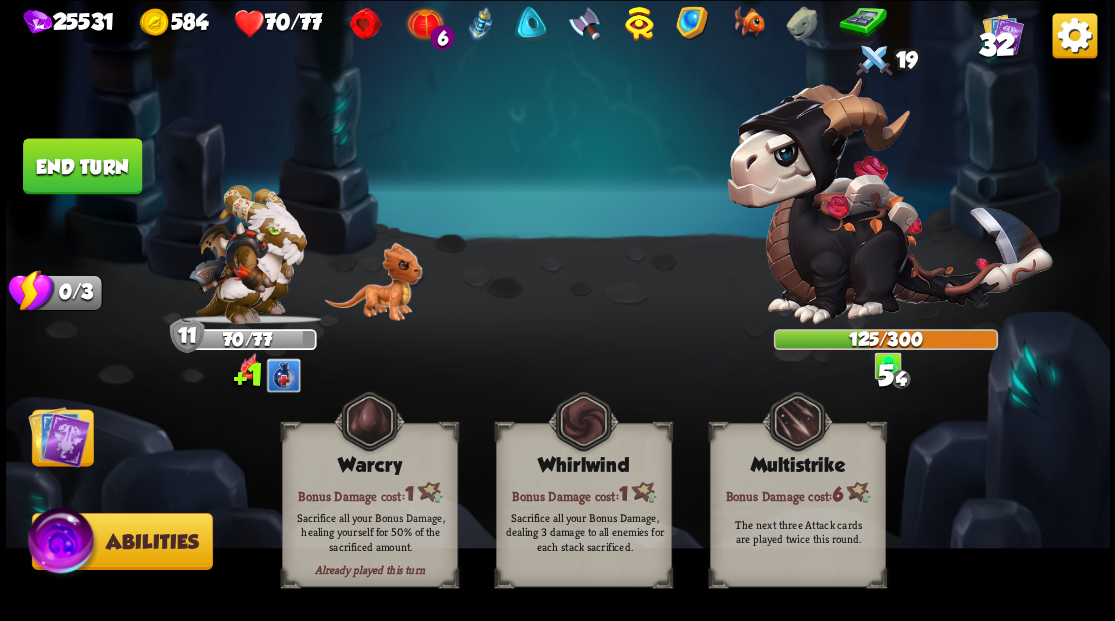 click at bounding box center (59, 436) 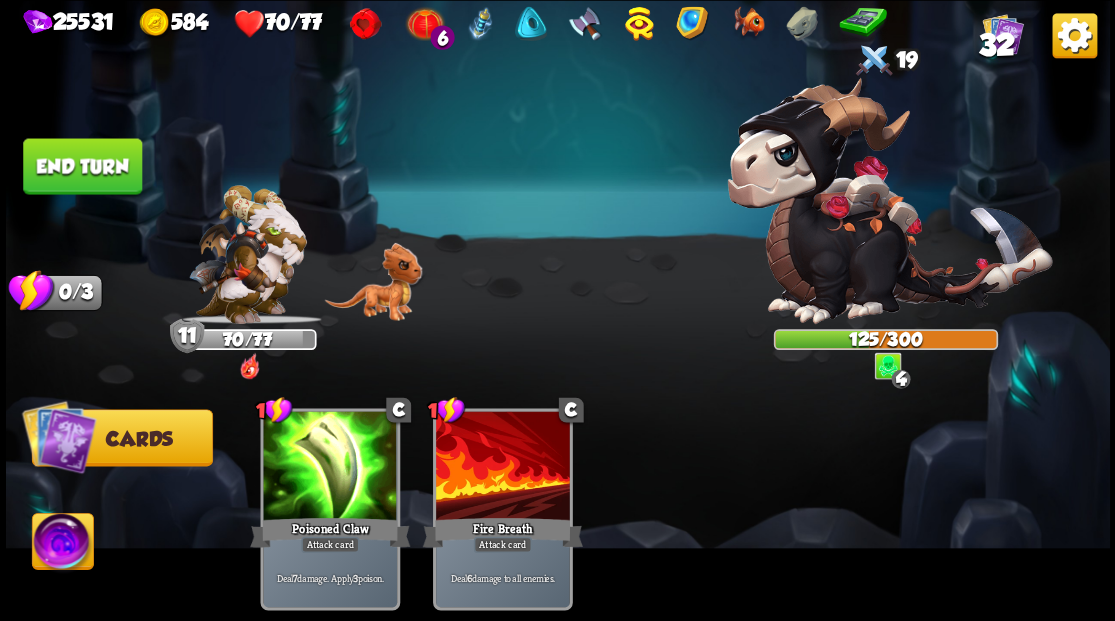 click on "End turn" at bounding box center [82, 166] 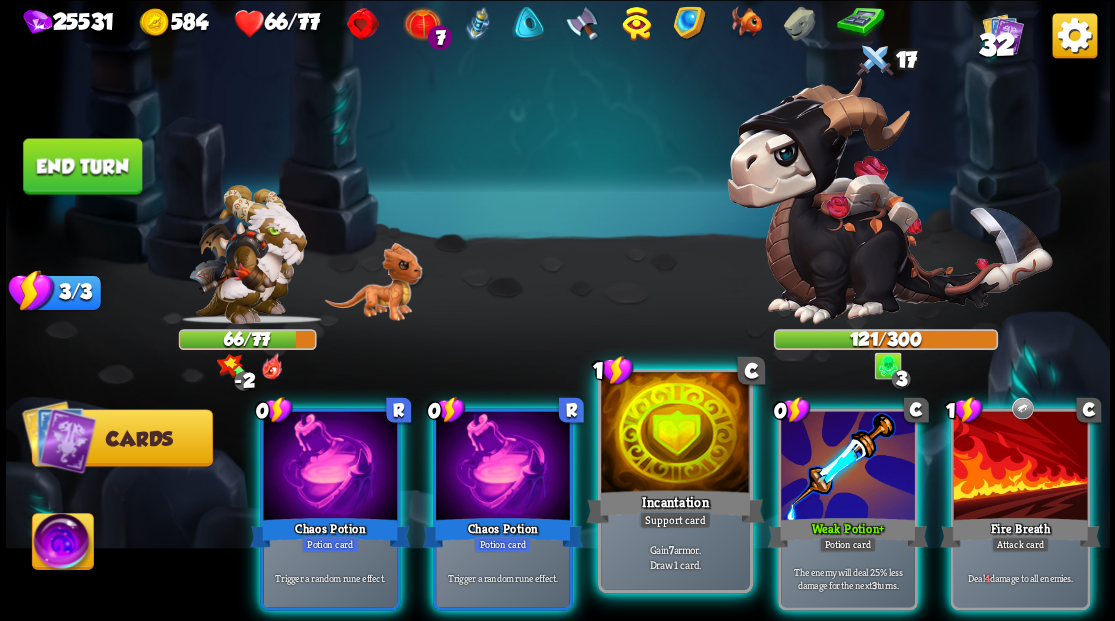 click at bounding box center [675, 434] 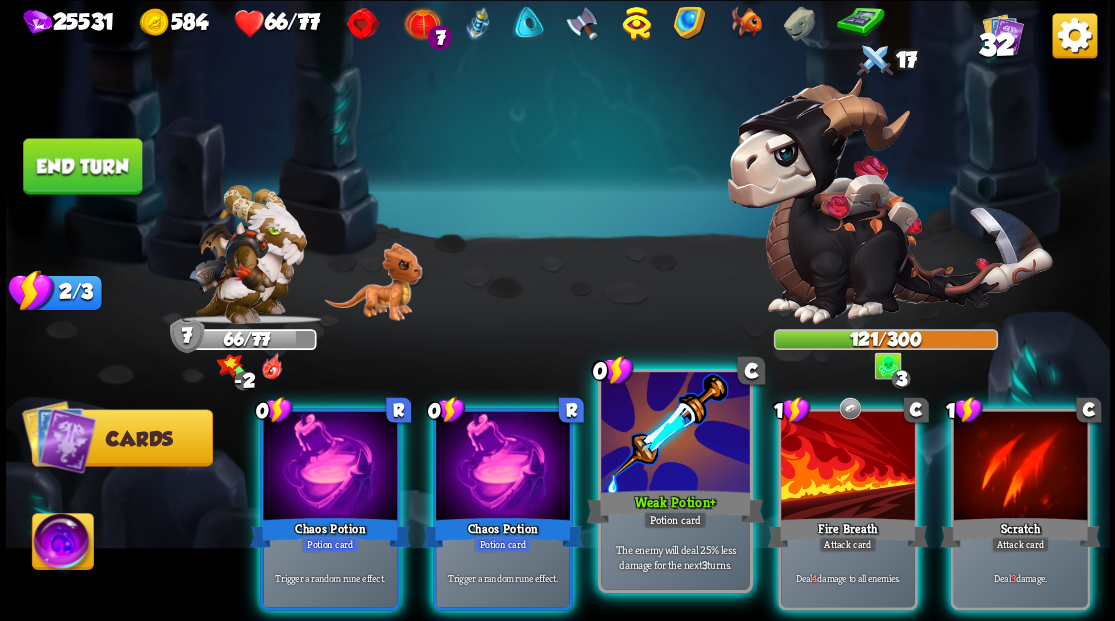 click at bounding box center [675, 434] 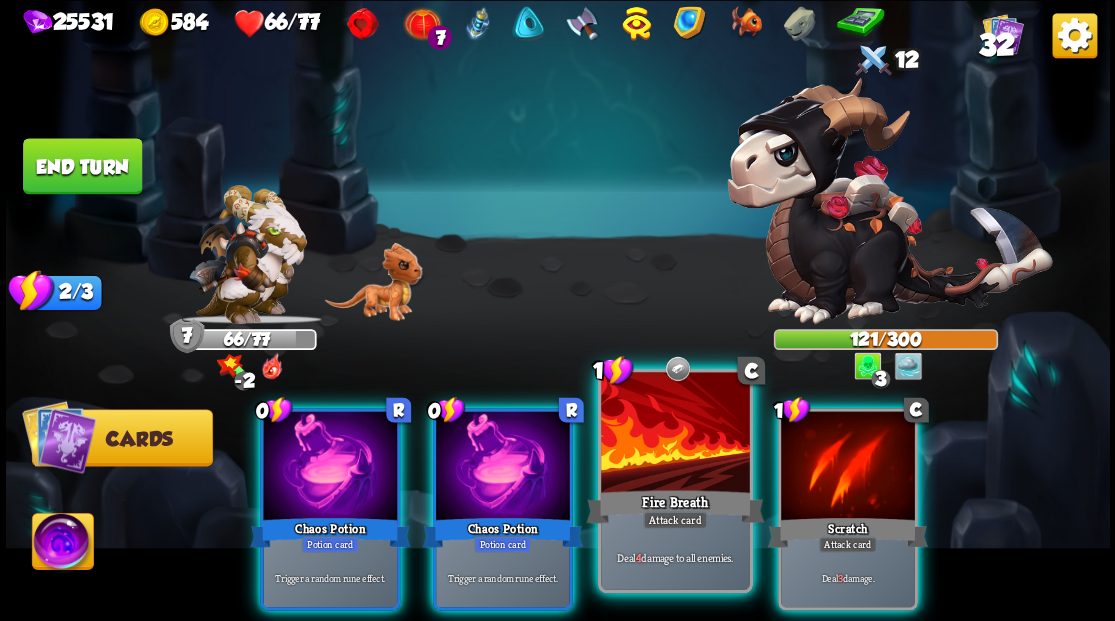 click at bounding box center [675, 434] 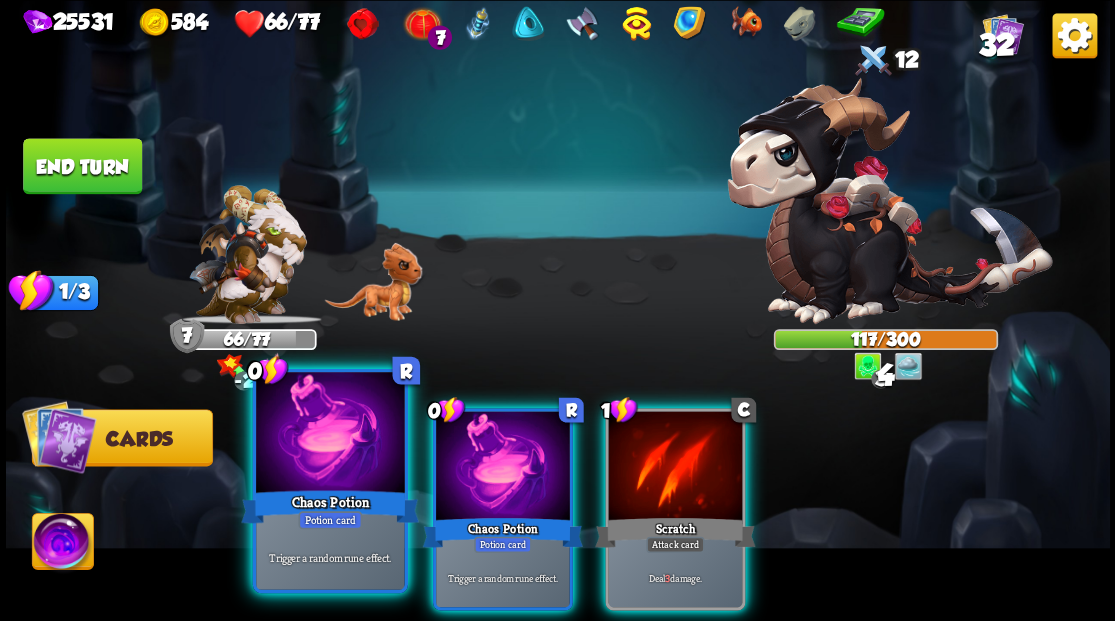click at bounding box center [330, 434] 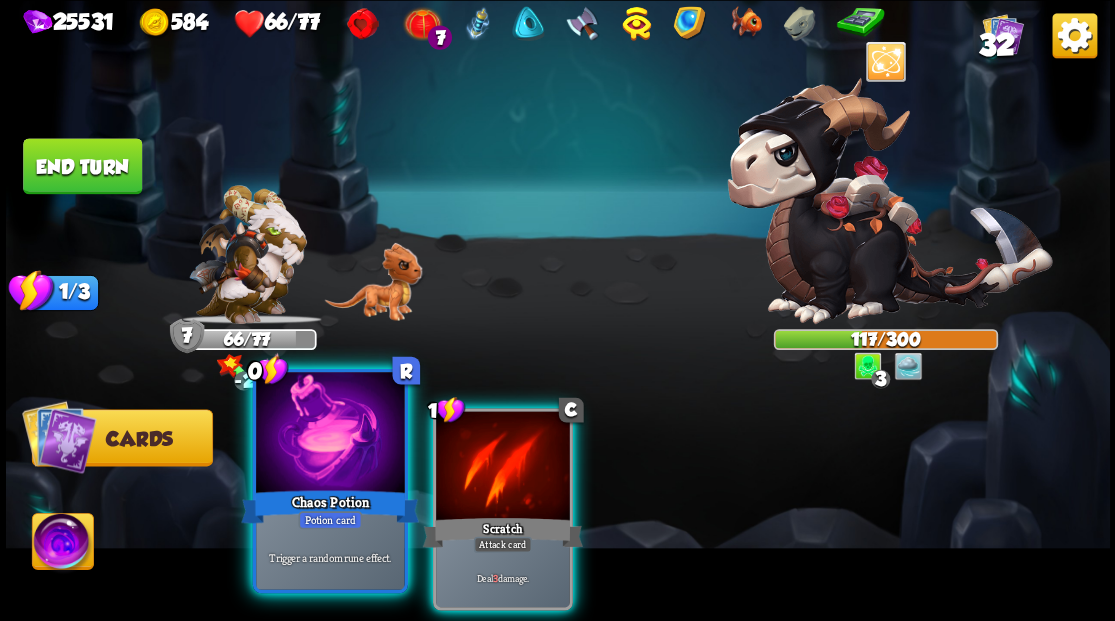 click at bounding box center (330, 434) 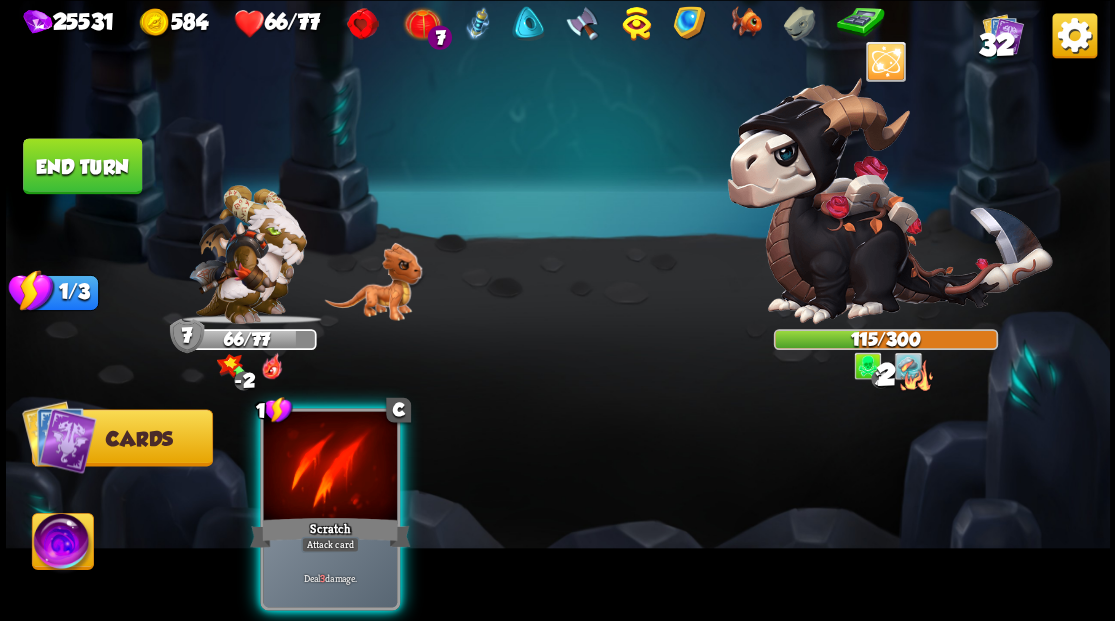 click at bounding box center (330, 467) 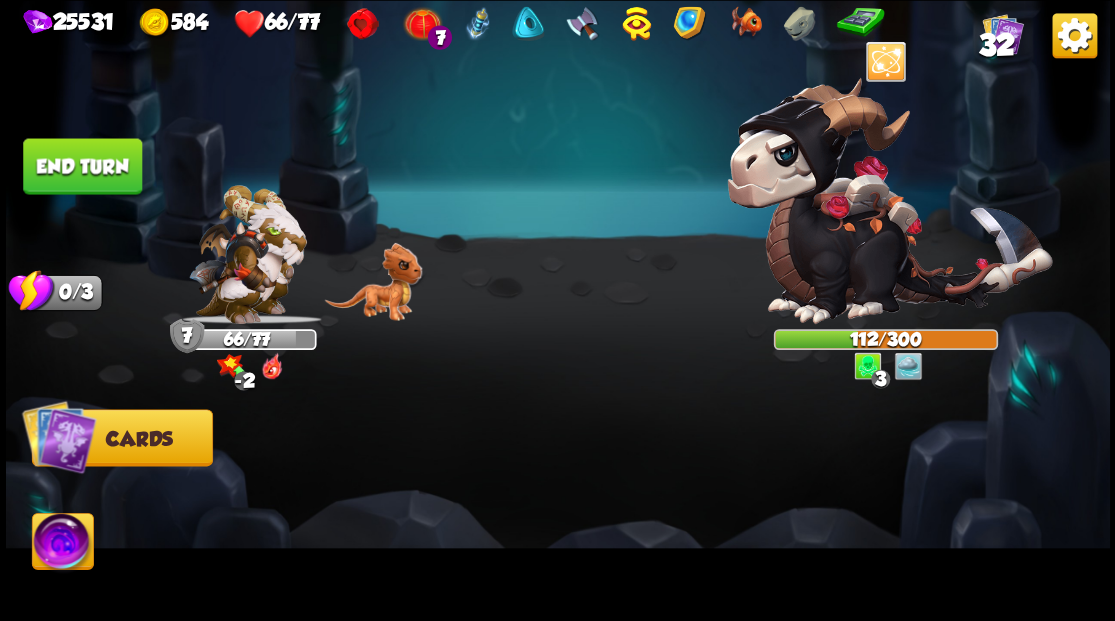 click on "End turn" at bounding box center [82, 166] 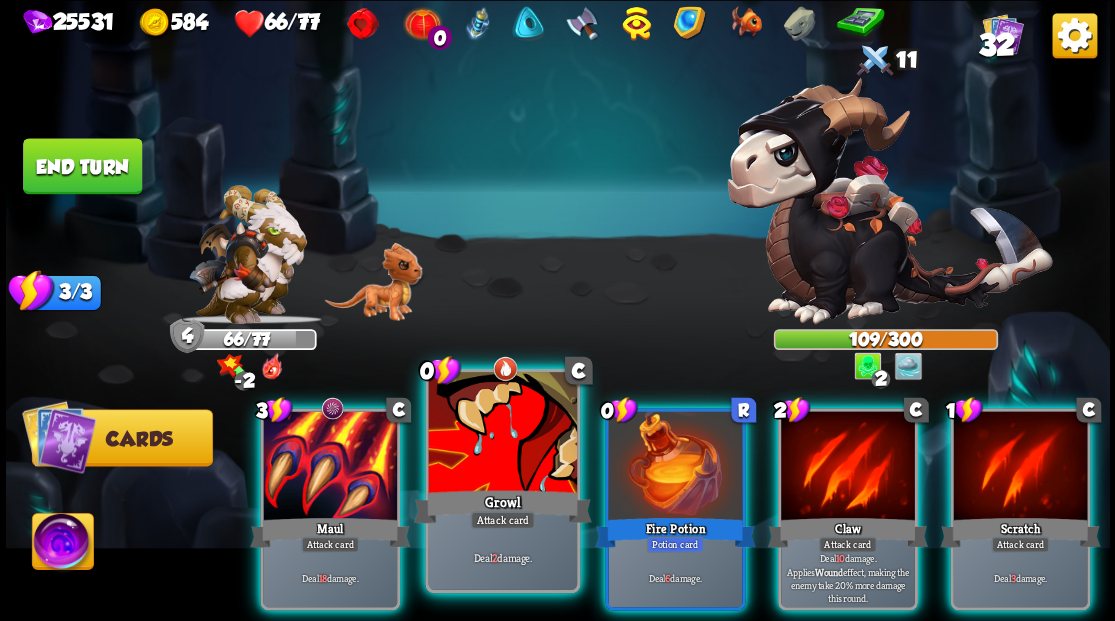 click at bounding box center (502, 434) 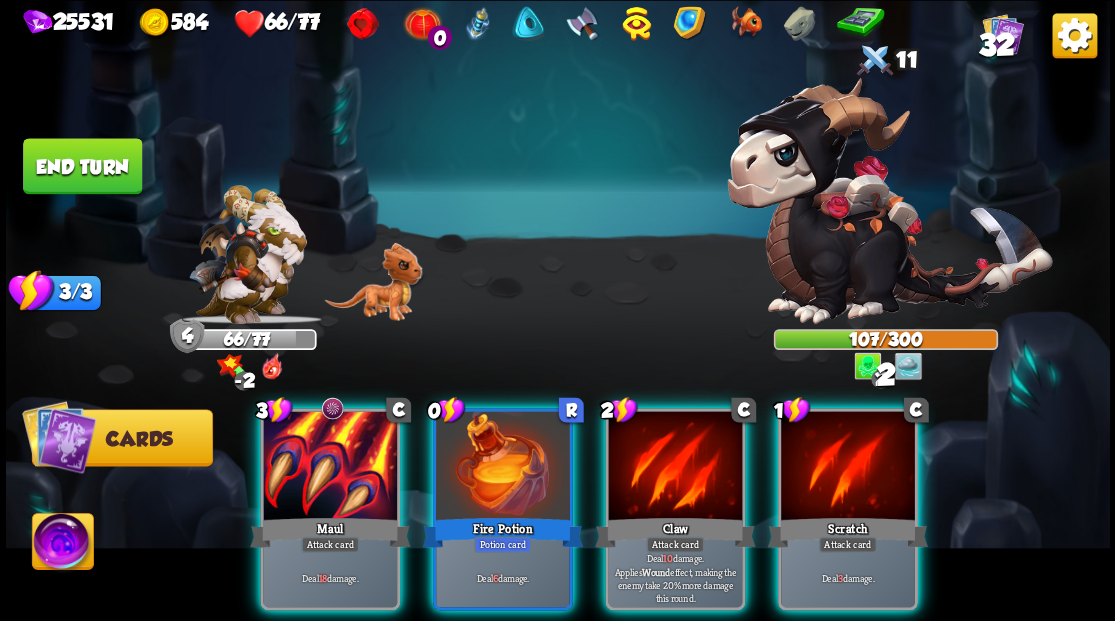 click at bounding box center [503, 467] 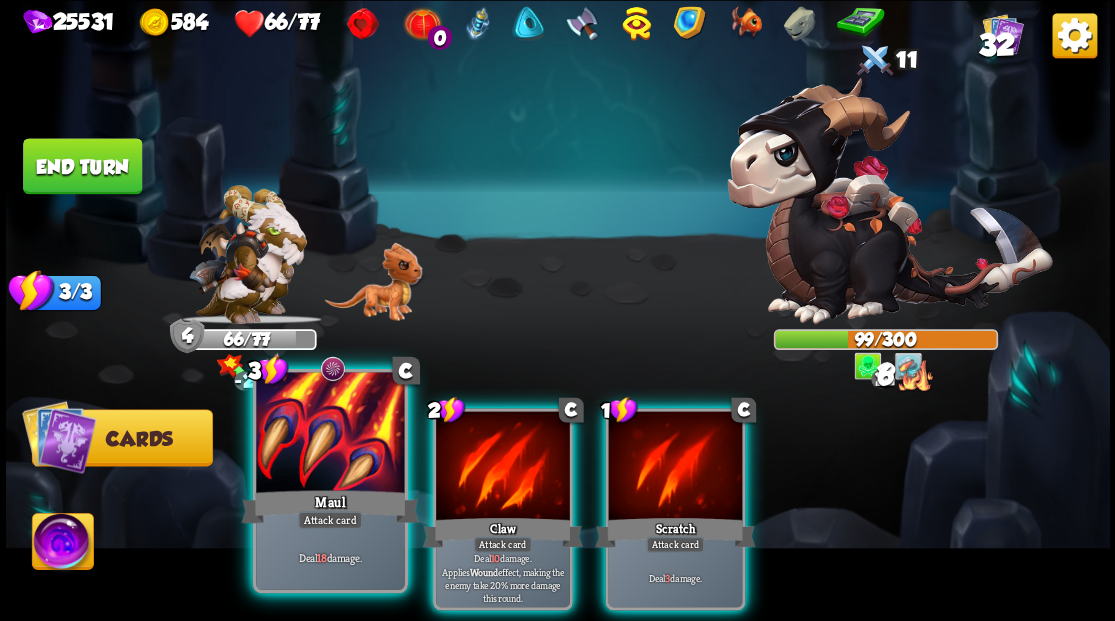 click at bounding box center (330, 434) 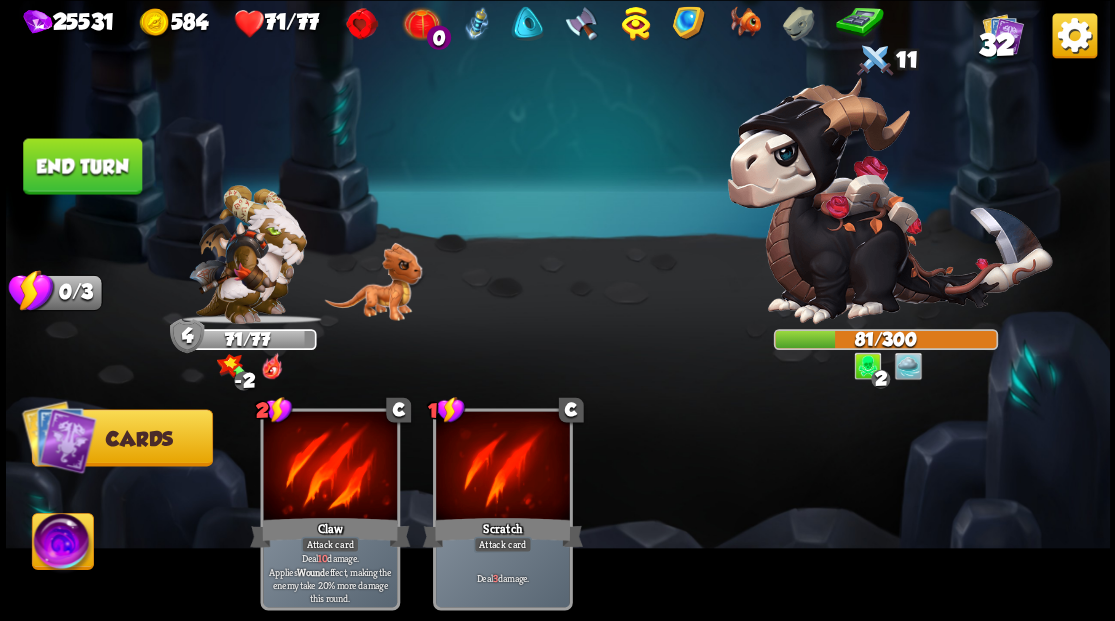 click on "End turn" at bounding box center (82, 166) 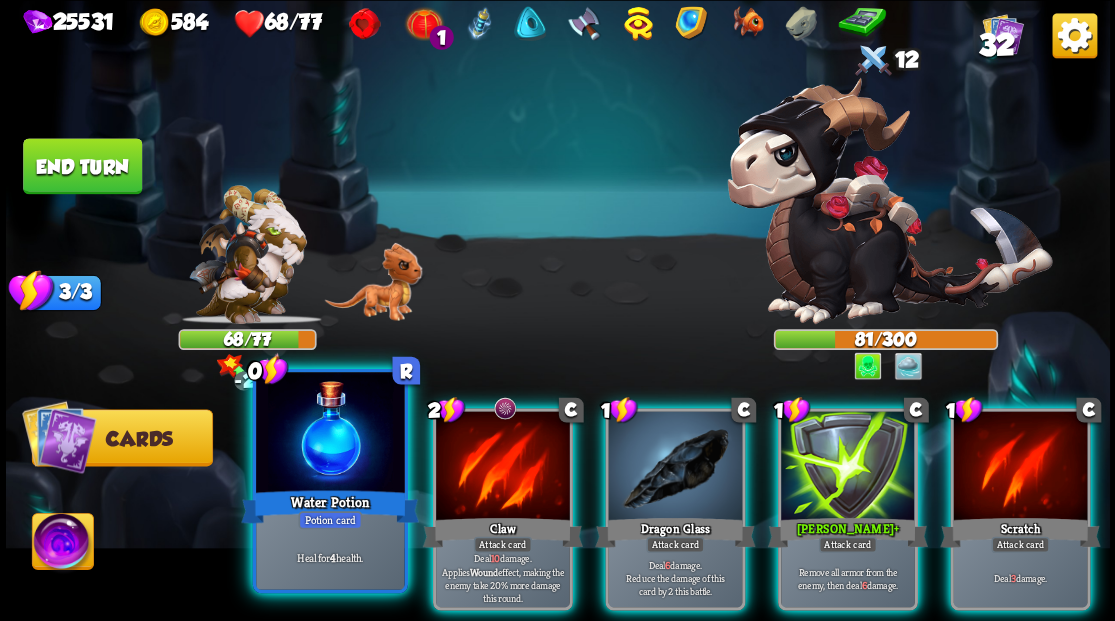 click at bounding box center (330, 434) 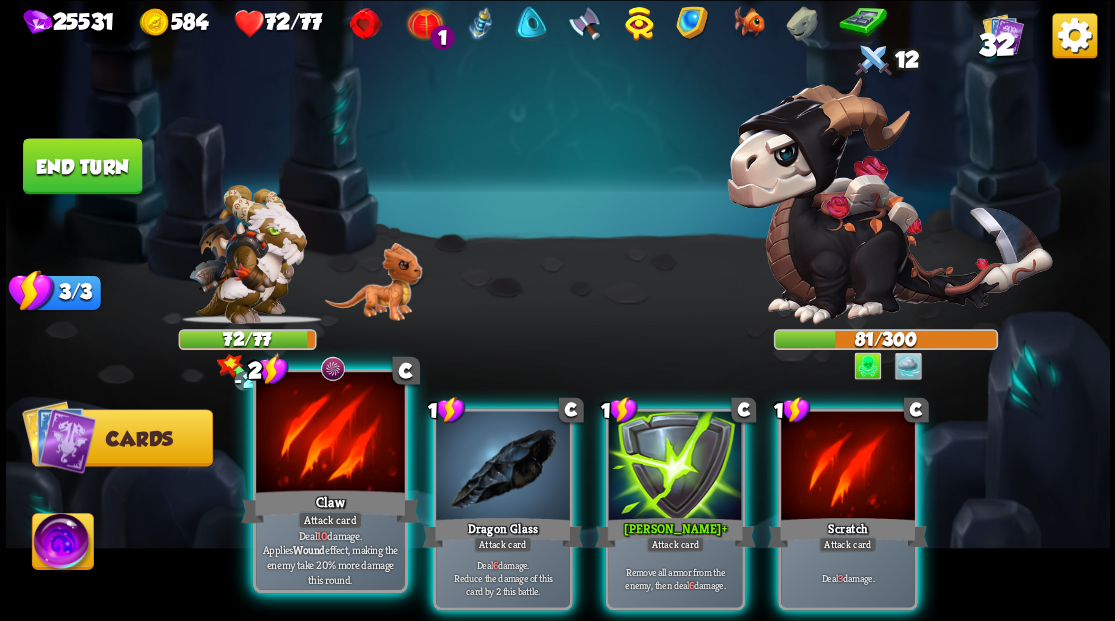 click at bounding box center (330, 434) 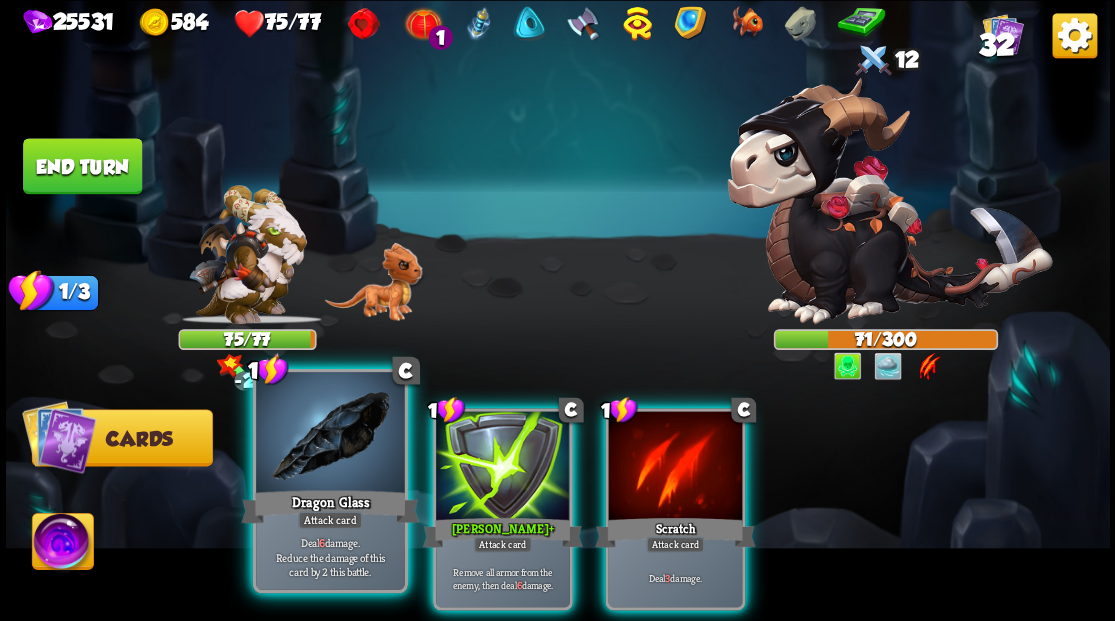 click at bounding box center (330, 434) 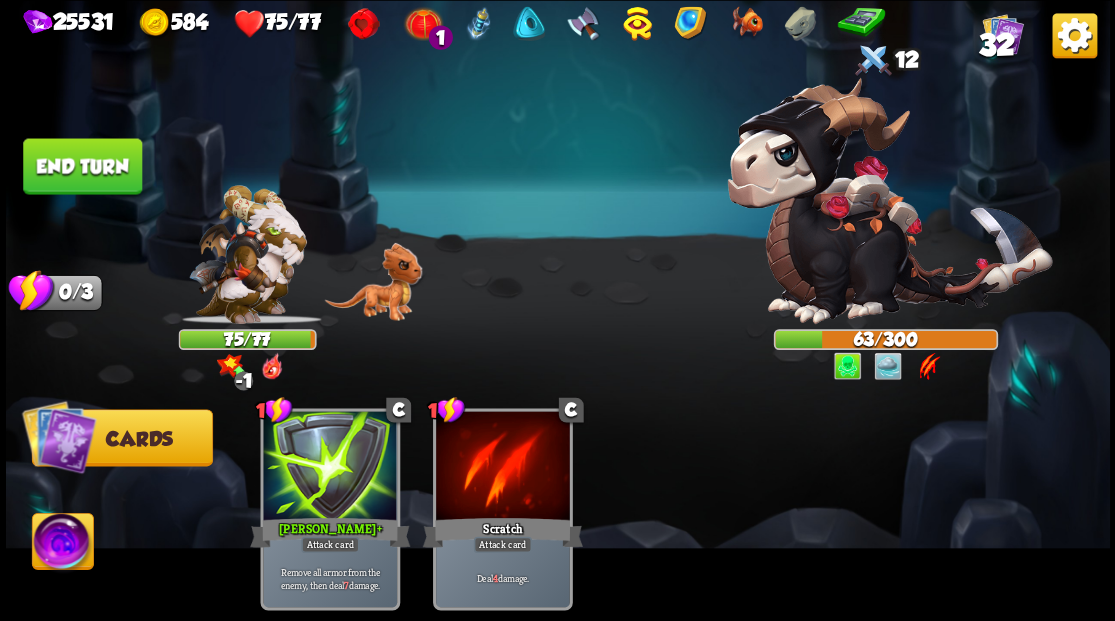 click on "End turn" at bounding box center (82, 166) 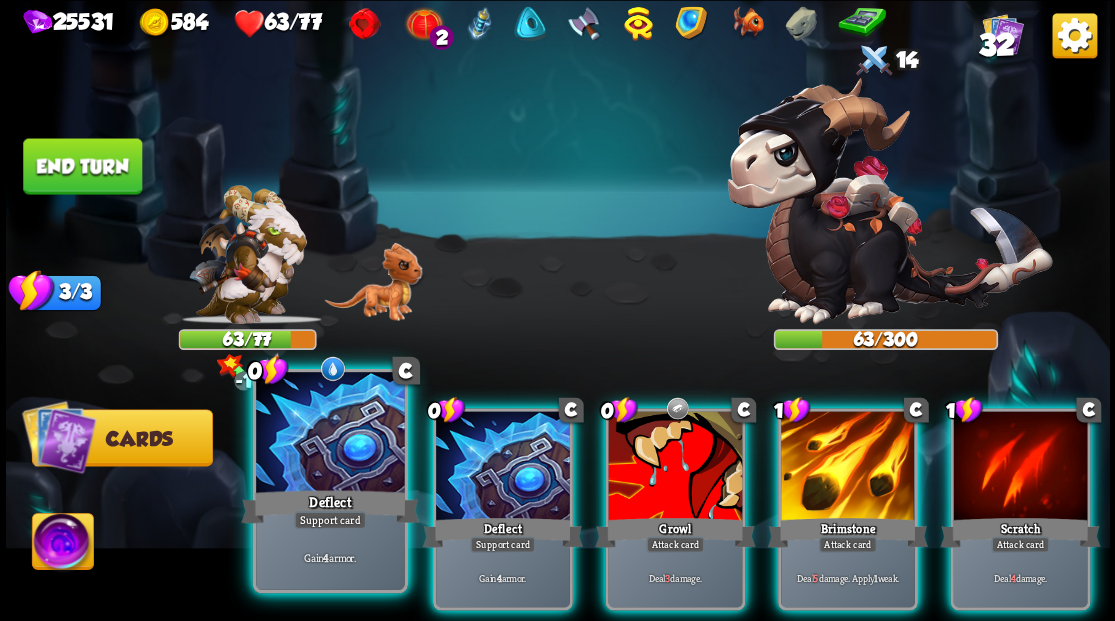 click at bounding box center [330, 434] 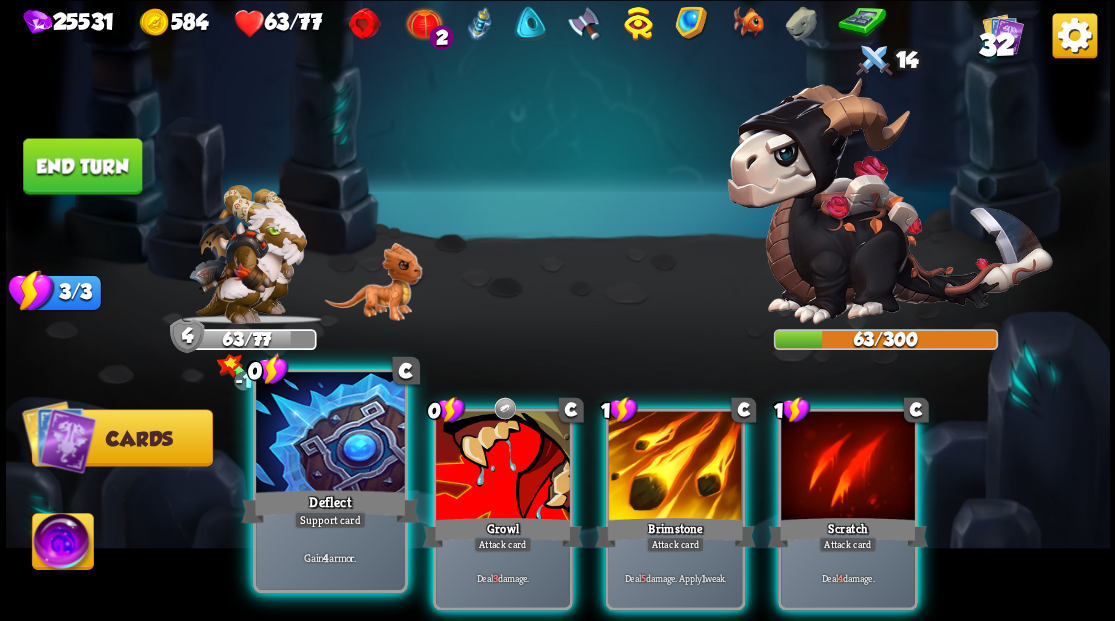 click at bounding box center [330, 434] 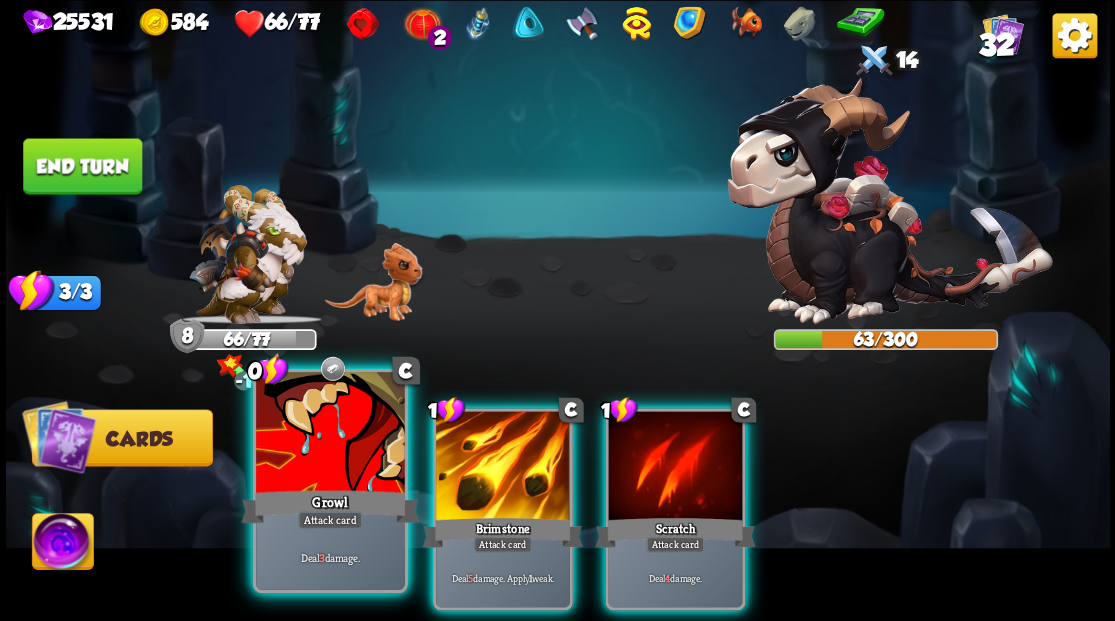 click at bounding box center [330, 434] 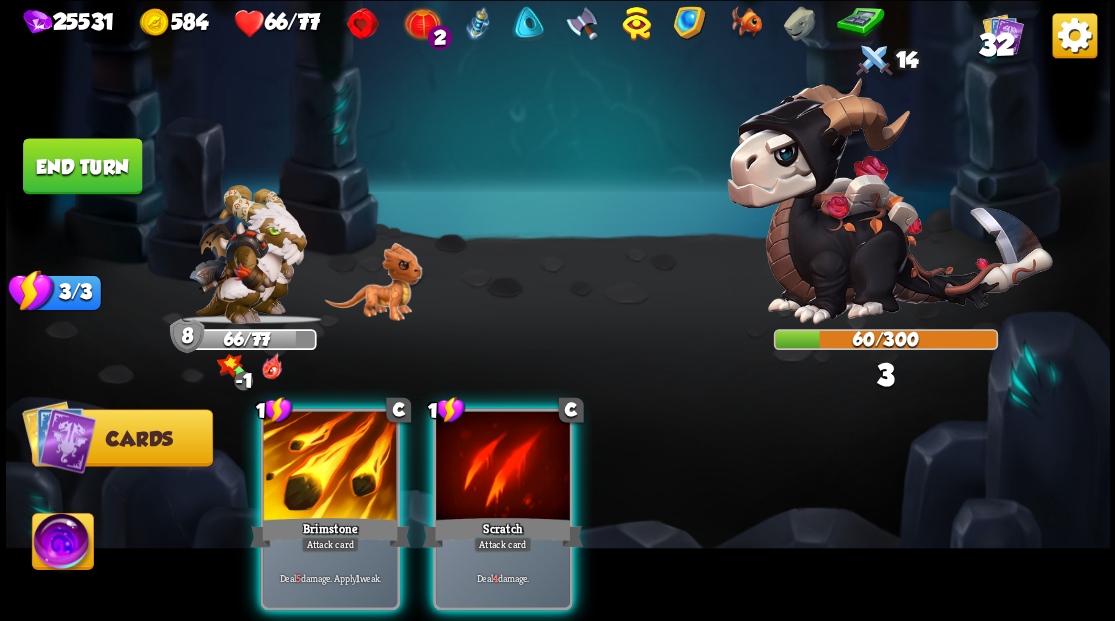 click at bounding box center [330, 467] 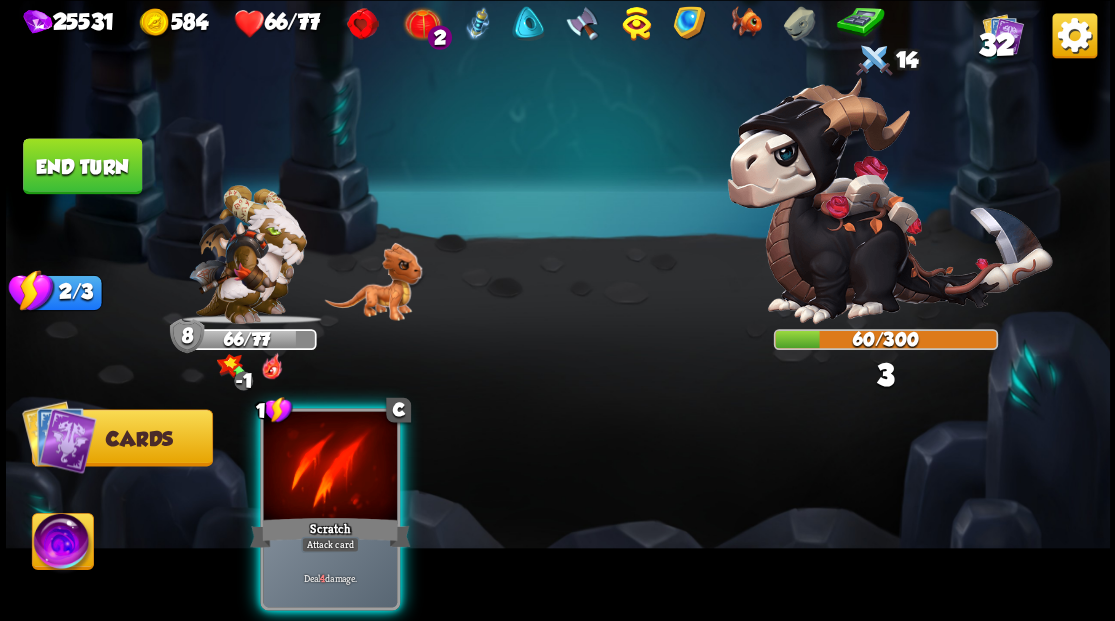 click at bounding box center (330, 467) 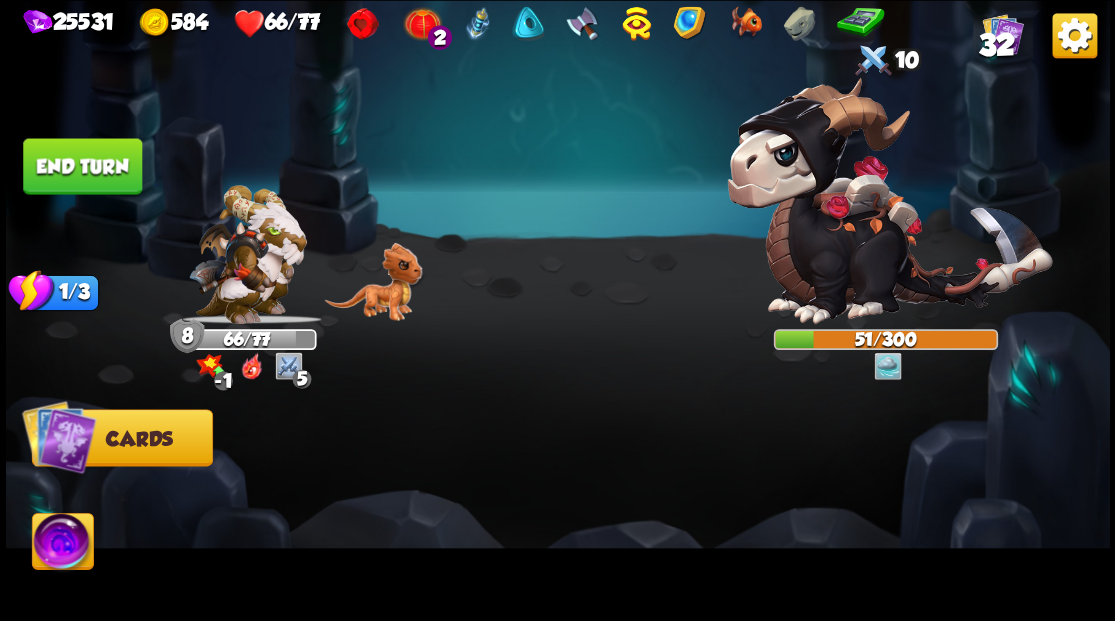 click on "End turn" at bounding box center [82, 166] 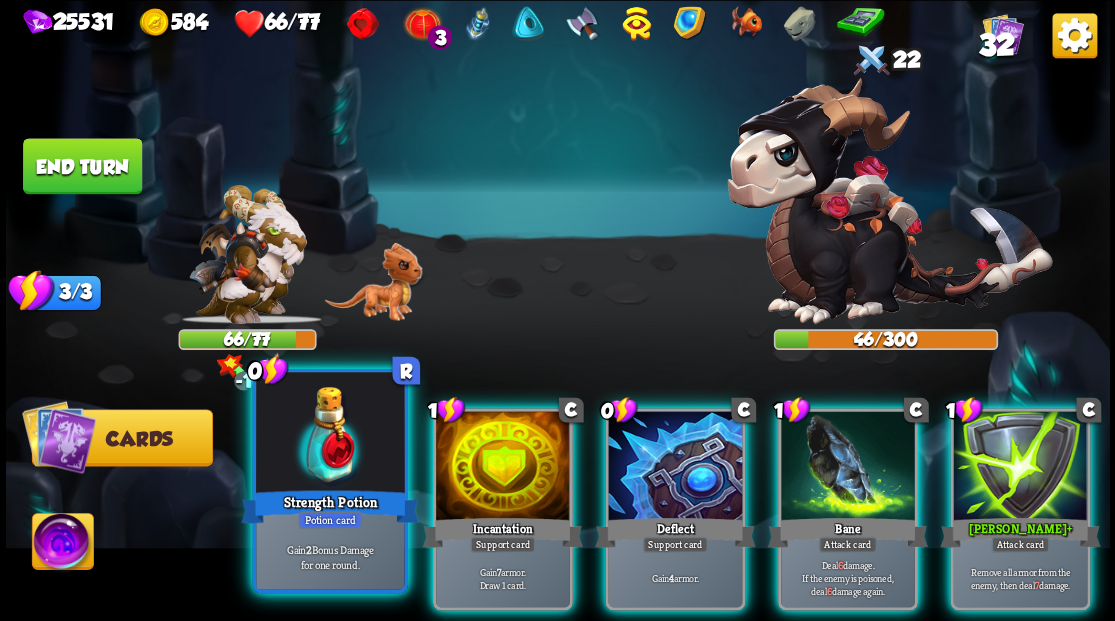 click at bounding box center [330, 434] 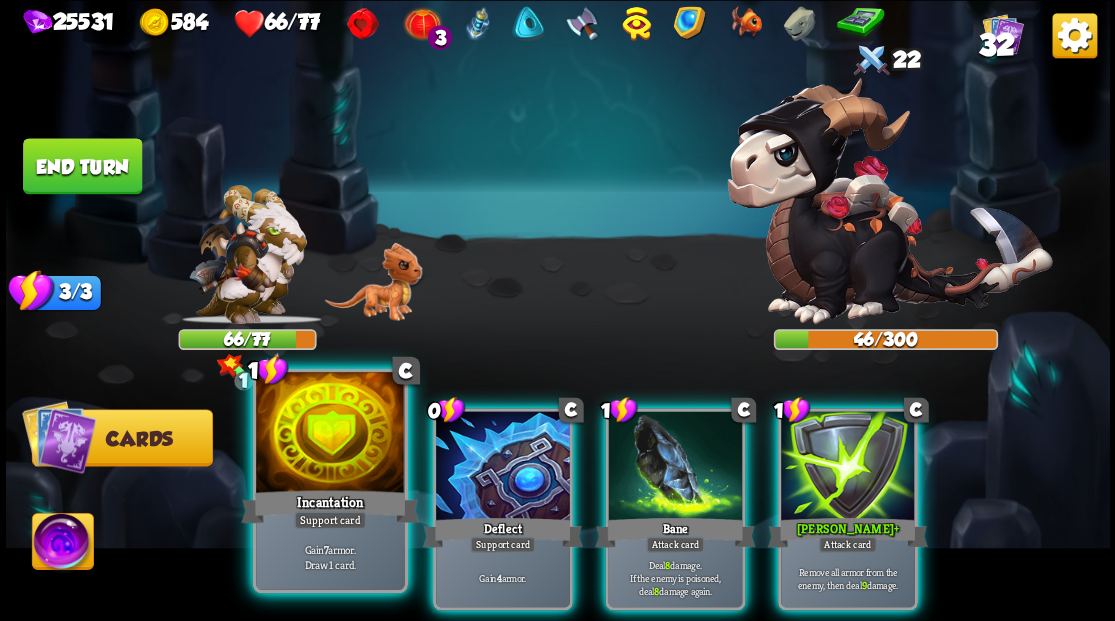 click at bounding box center [330, 434] 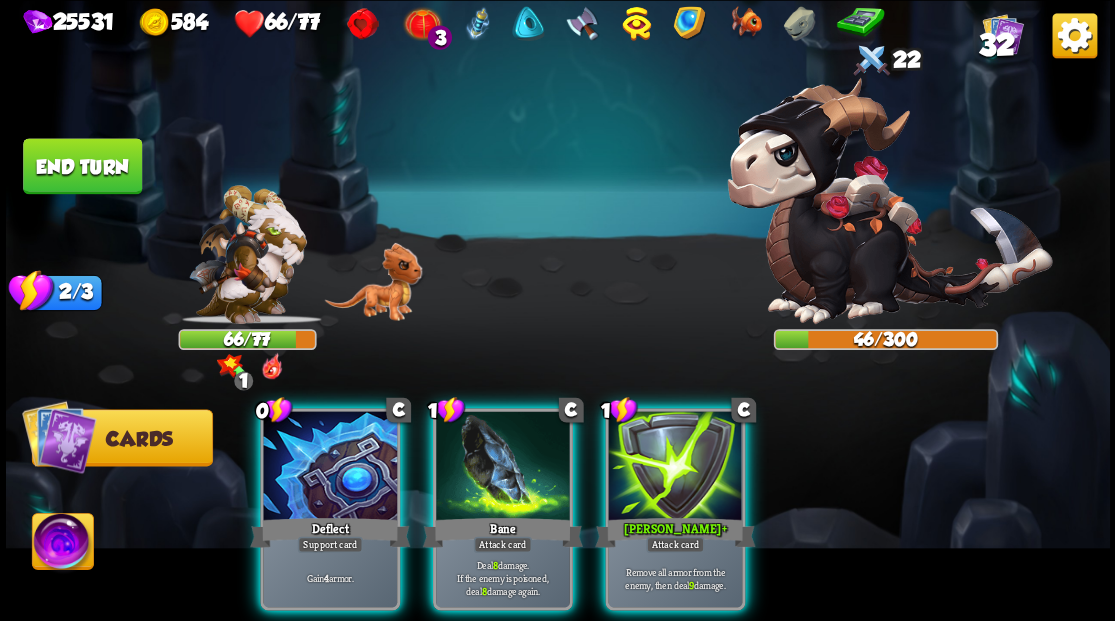 click at bounding box center [330, 467] 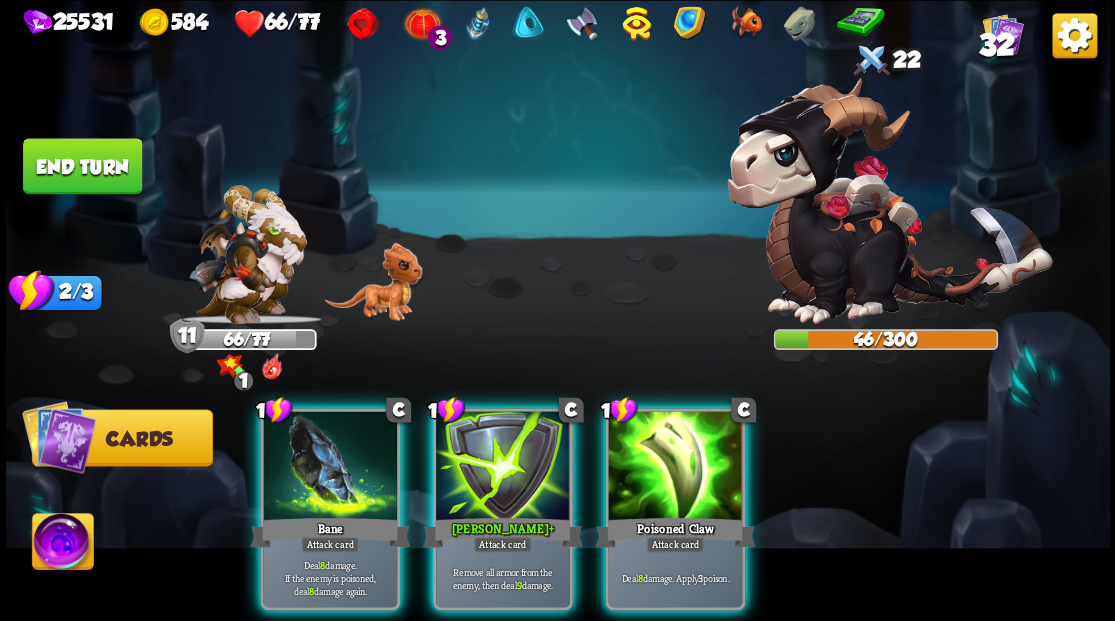 drag, startPoint x: 698, startPoint y: 460, endPoint x: 688, endPoint y: 397, distance: 63.788715 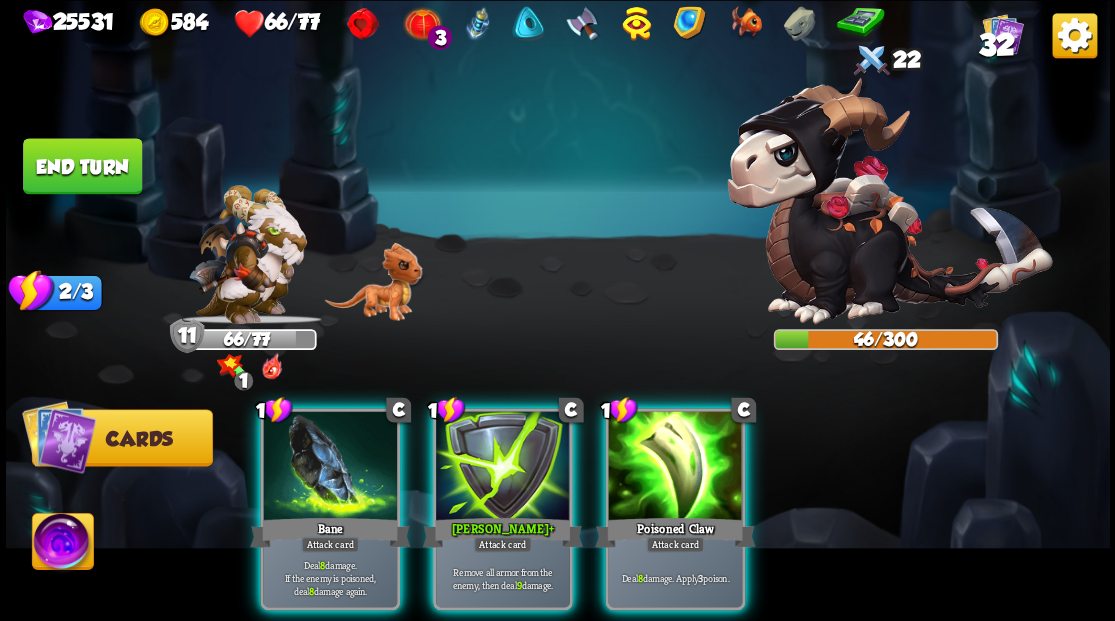 click at bounding box center [675, 467] 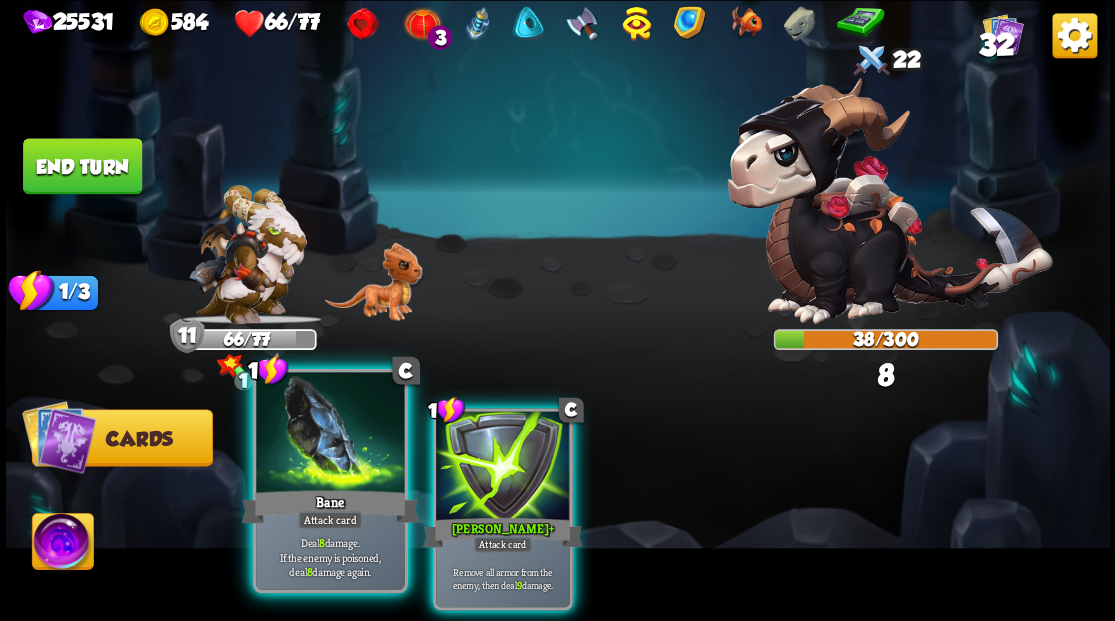click on "Bane" at bounding box center (330, 506) 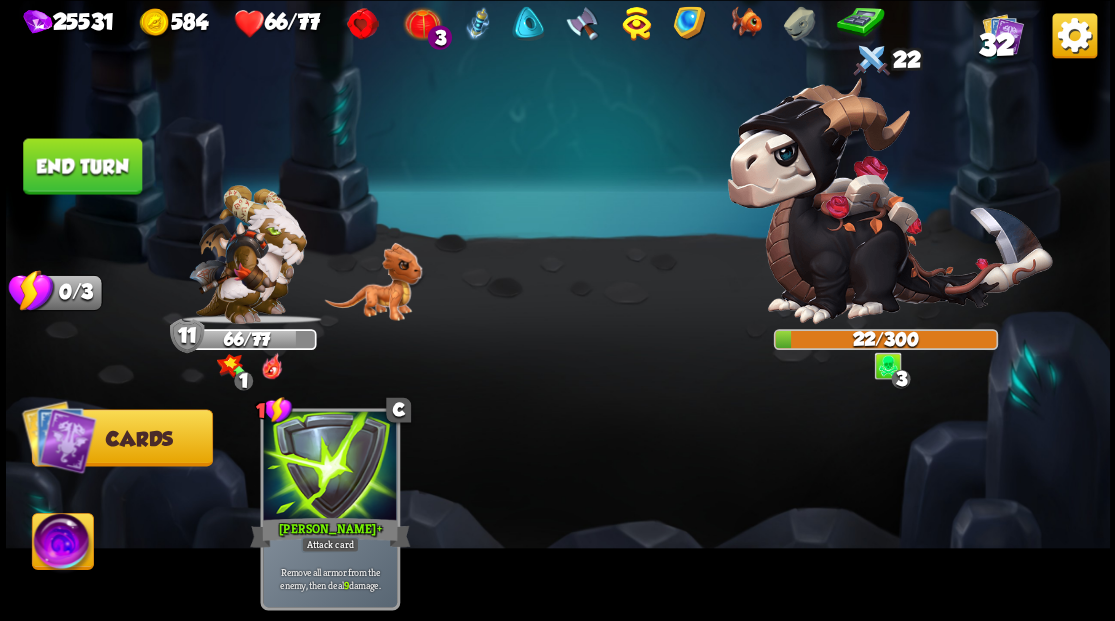 click at bounding box center [62, 544] 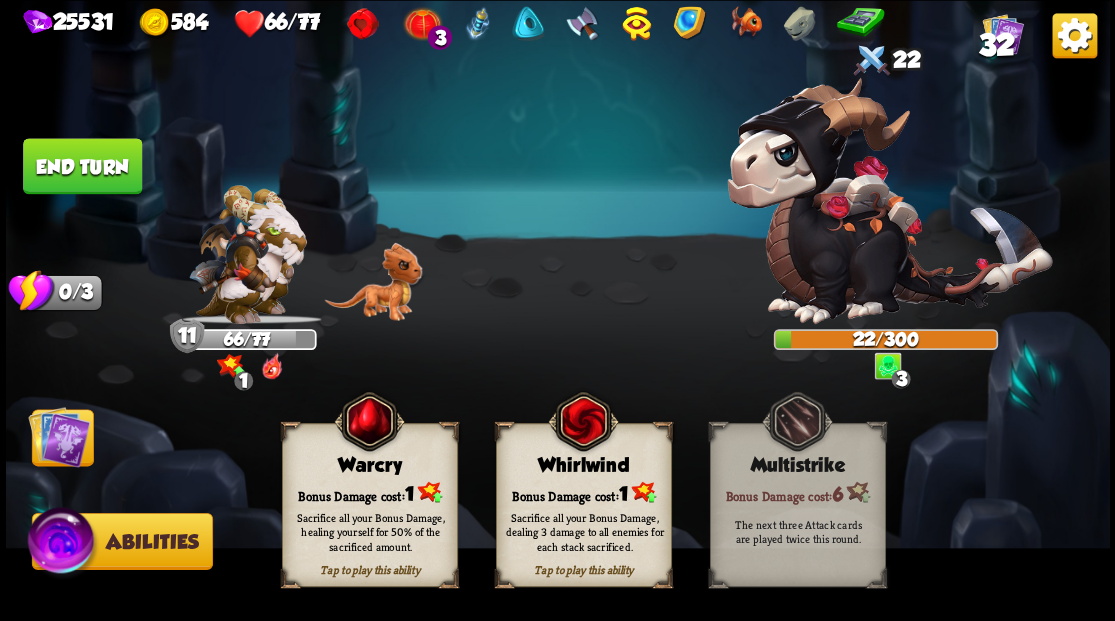 click on "Bonus Damage cost:  1" at bounding box center [369, 492] 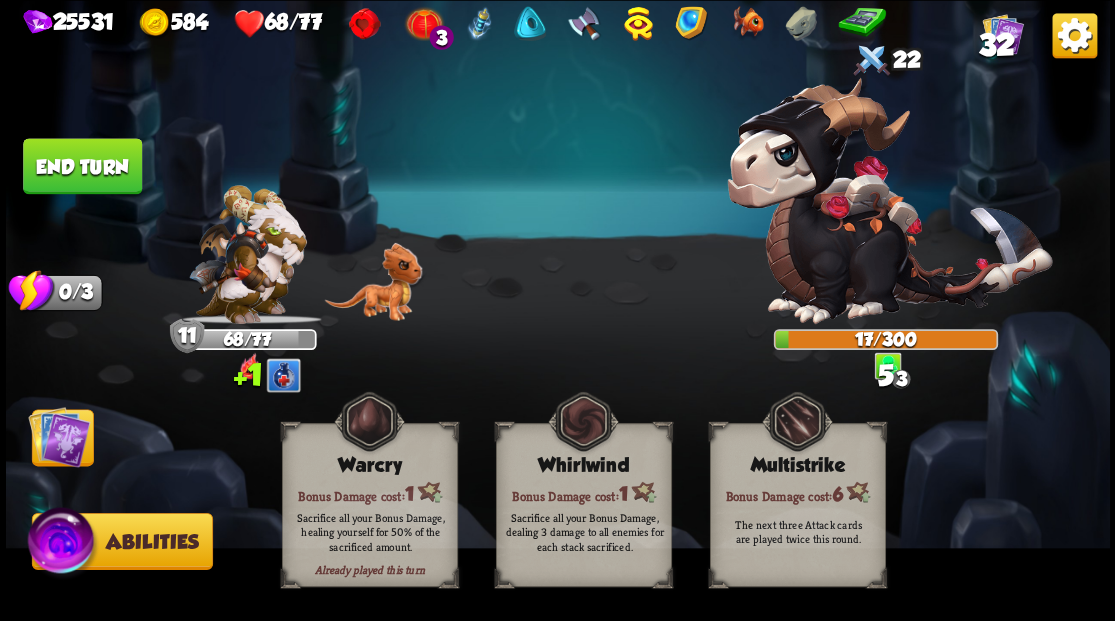 click at bounding box center (59, 436) 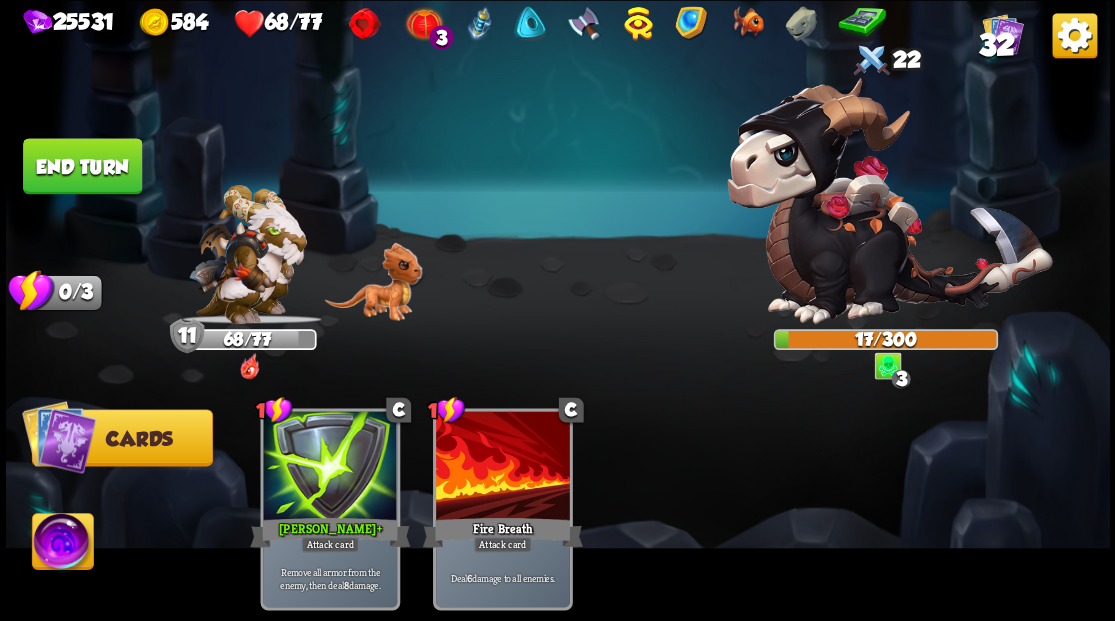 drag, startPoint x: 101, startPoint y: 158, endPoint x: 360, endPoint y: 184, distance: 260.30176 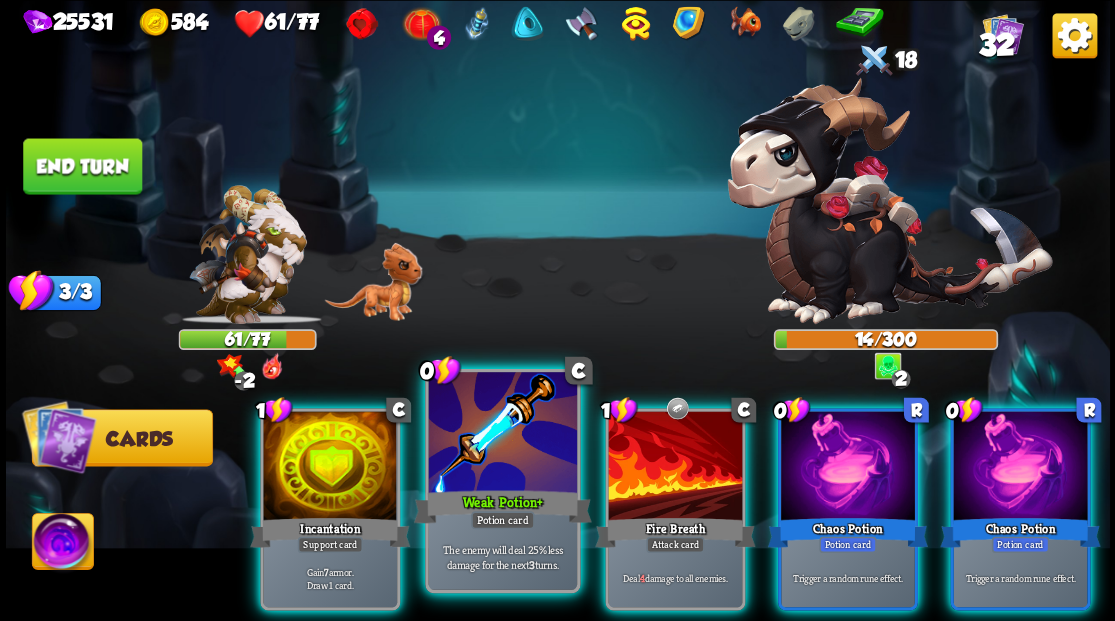 click at bounding box center (502, 434) 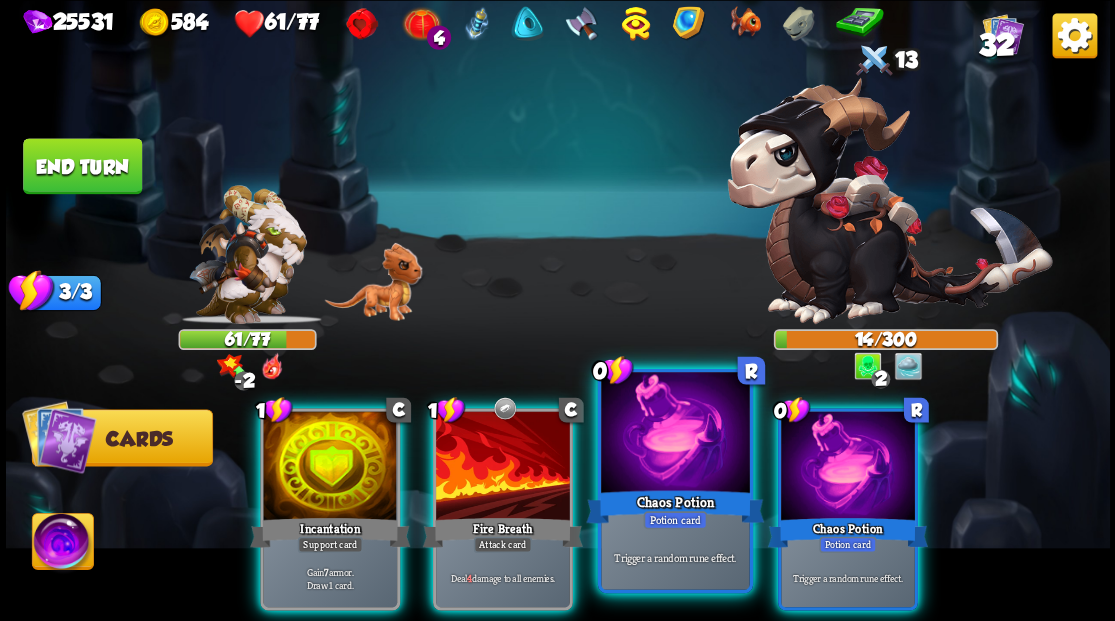 click at bounding box center (675, 434) 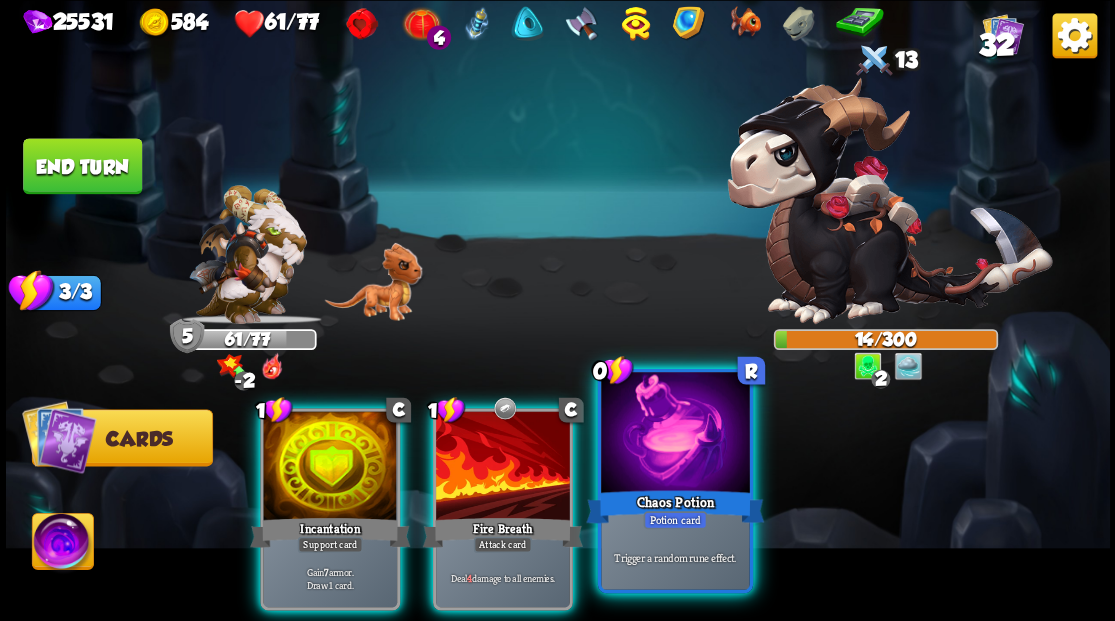 click at bounding box center [675, 434] 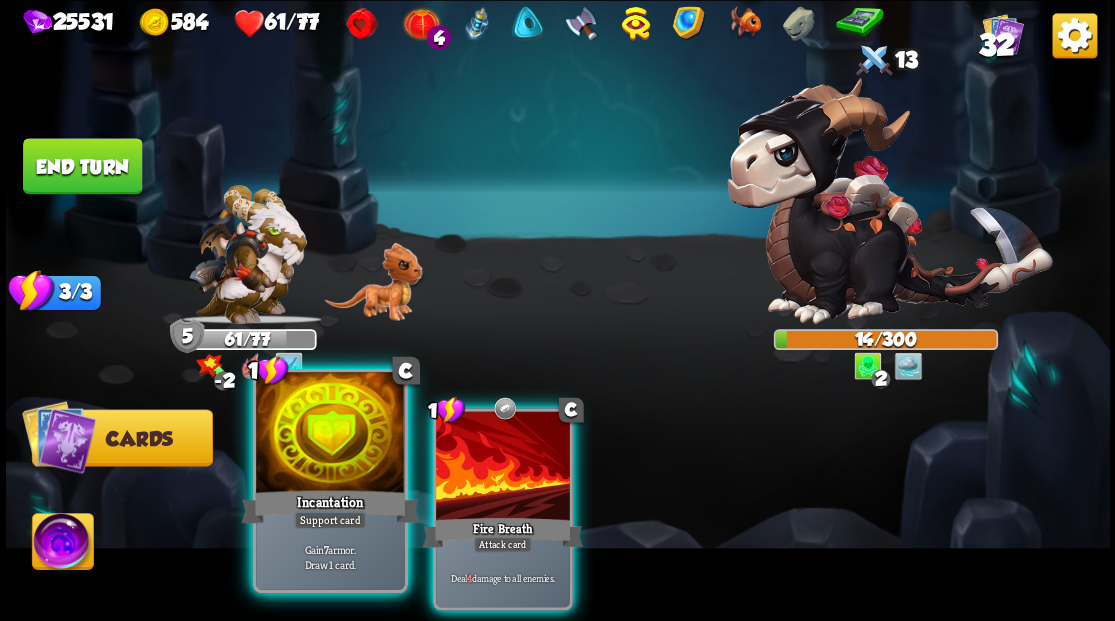 click at bounding box center (330, 434) 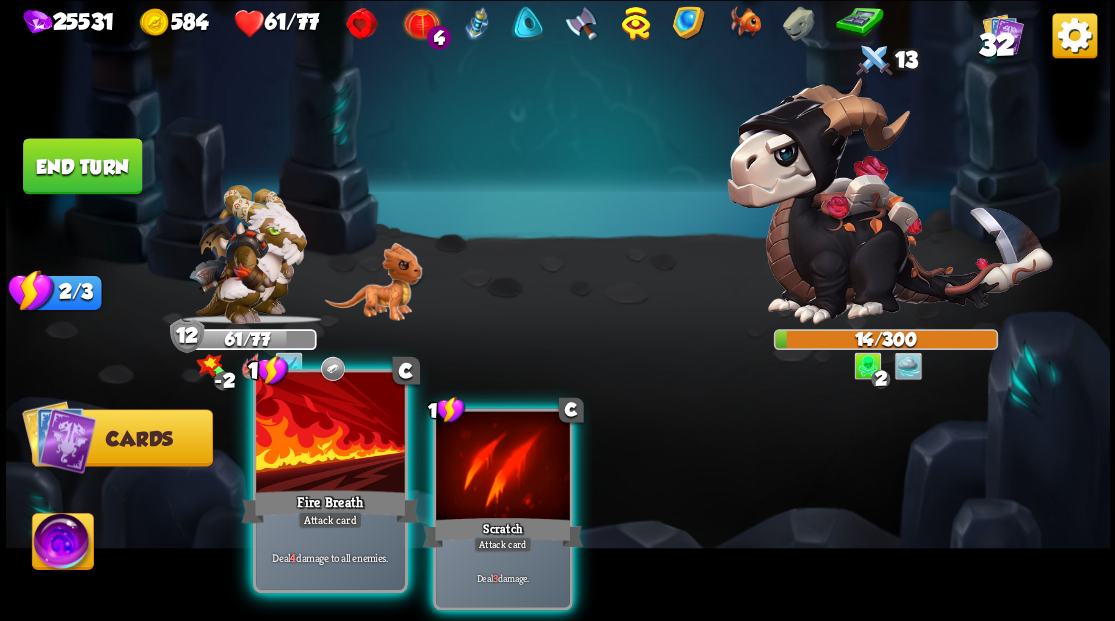 click at bounding box center [330, 434] 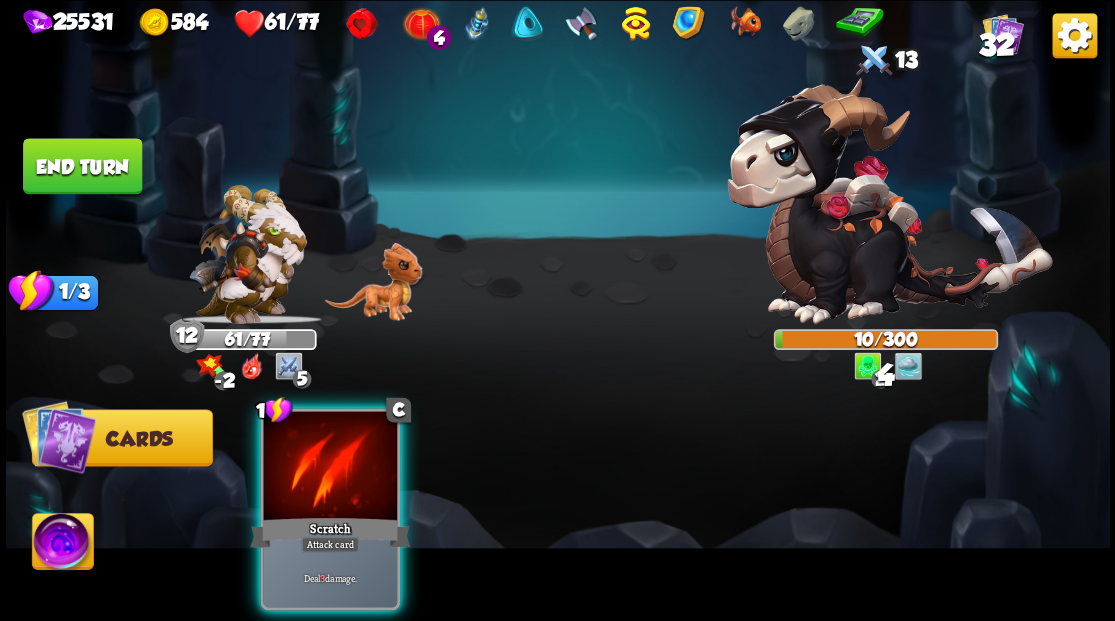 click at bounding box center (330, 467) 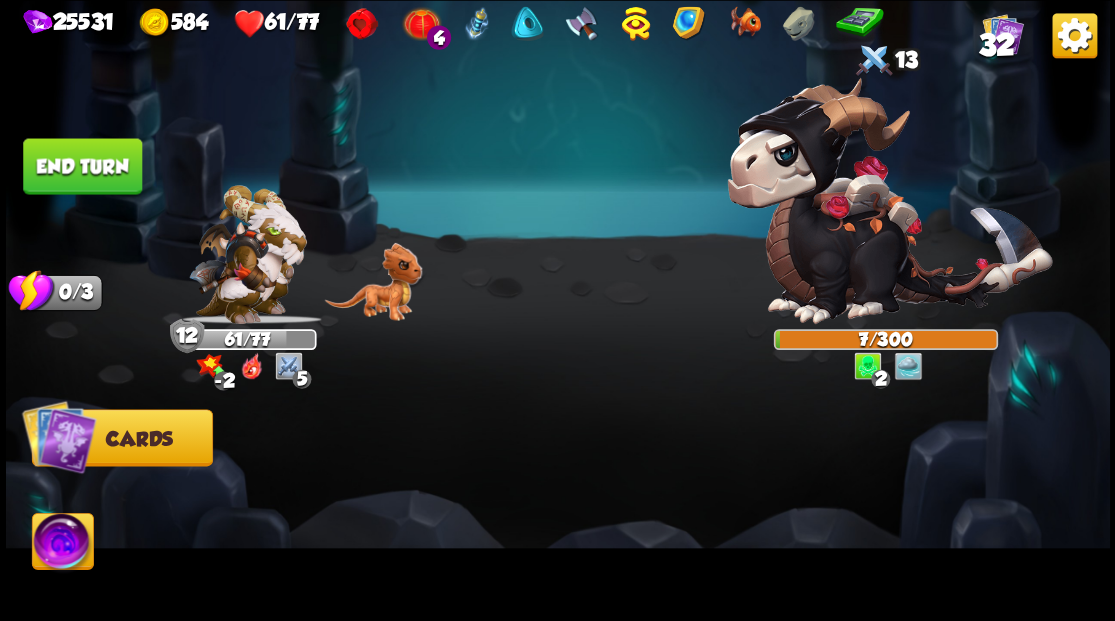 click on "End turn" at bounding box center [82, 166] 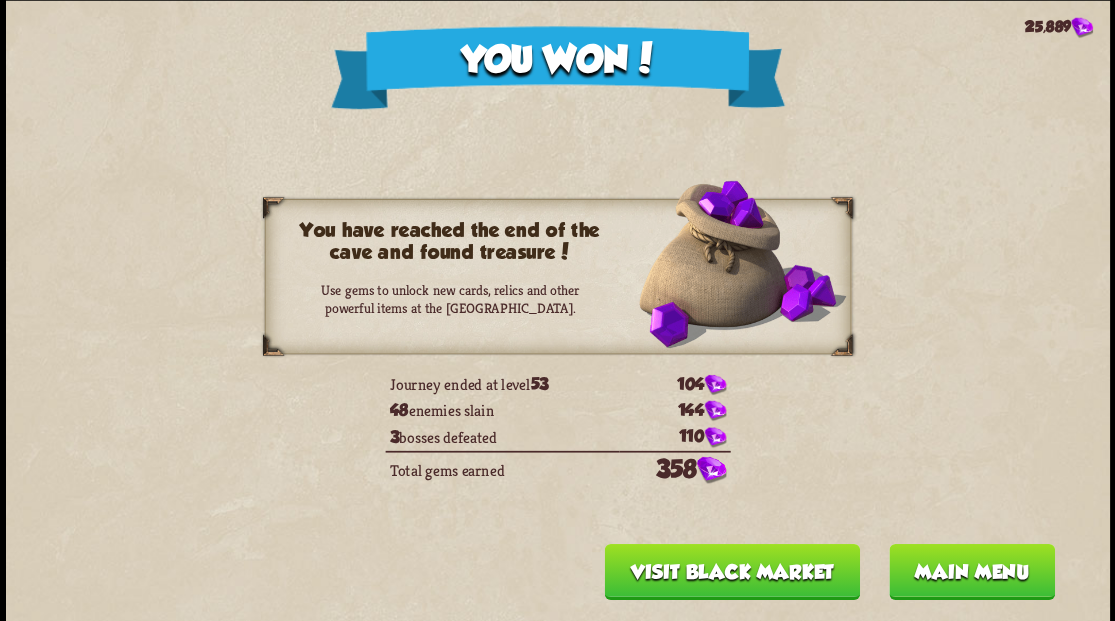 click on "Main menu" at bounding box center [971, 571] 